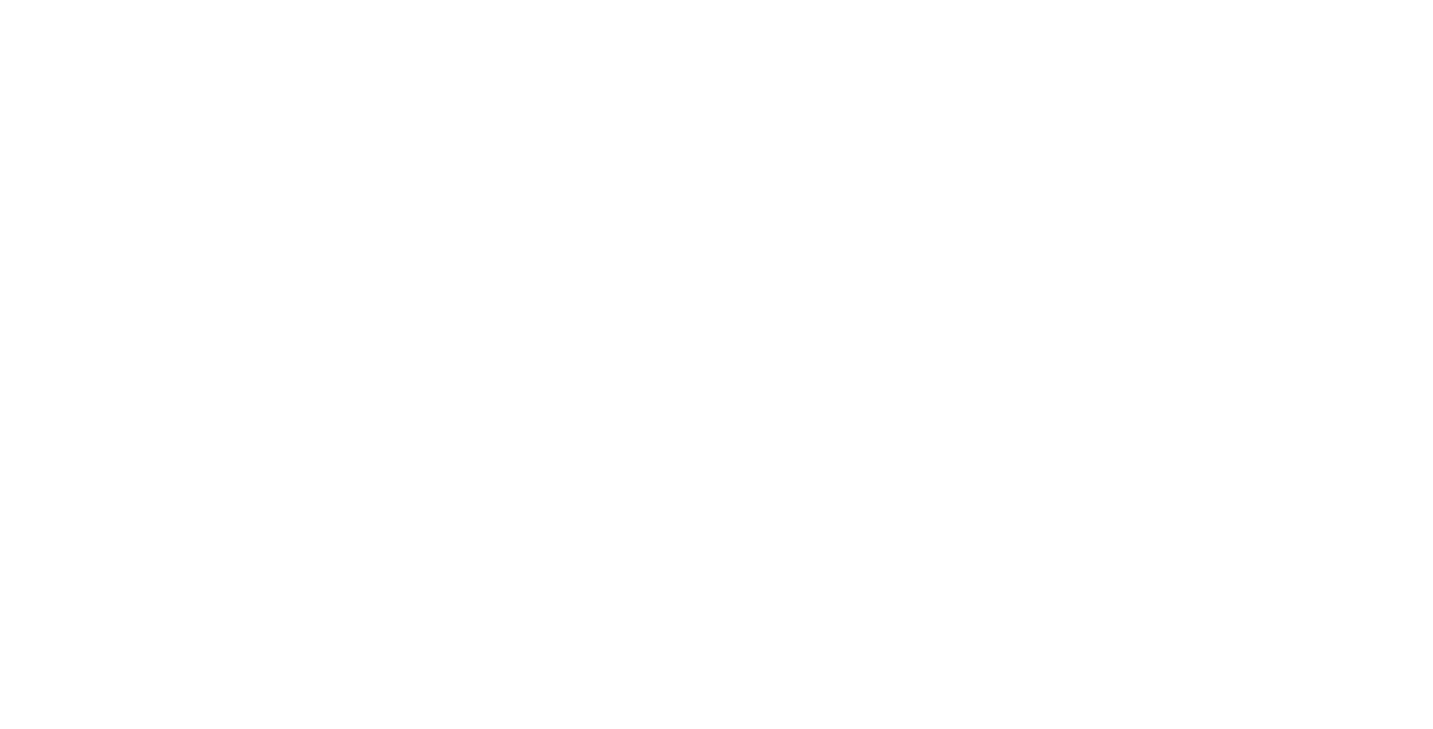 scroll, scrollTop: 0, scrollLeft: 0, axis: both 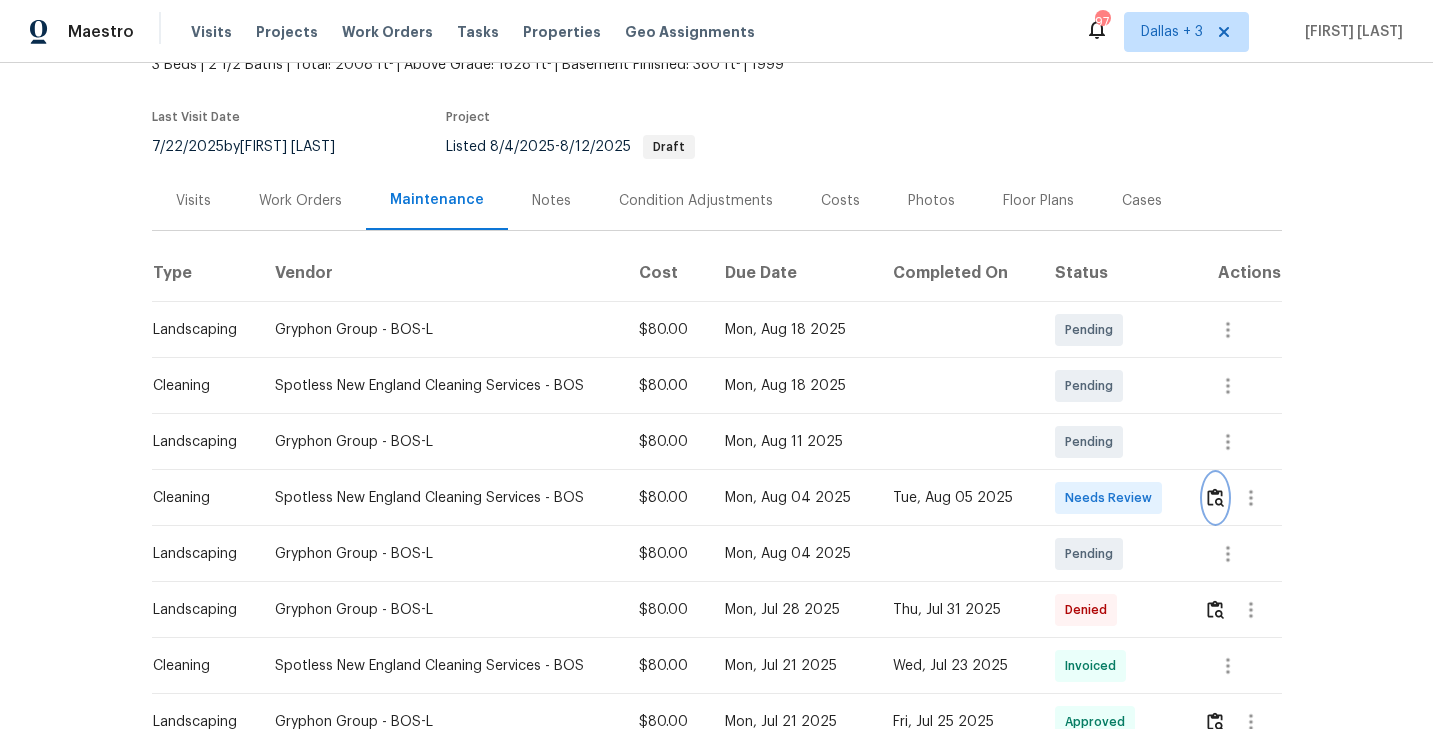 click at bounding box center (1215, 497) 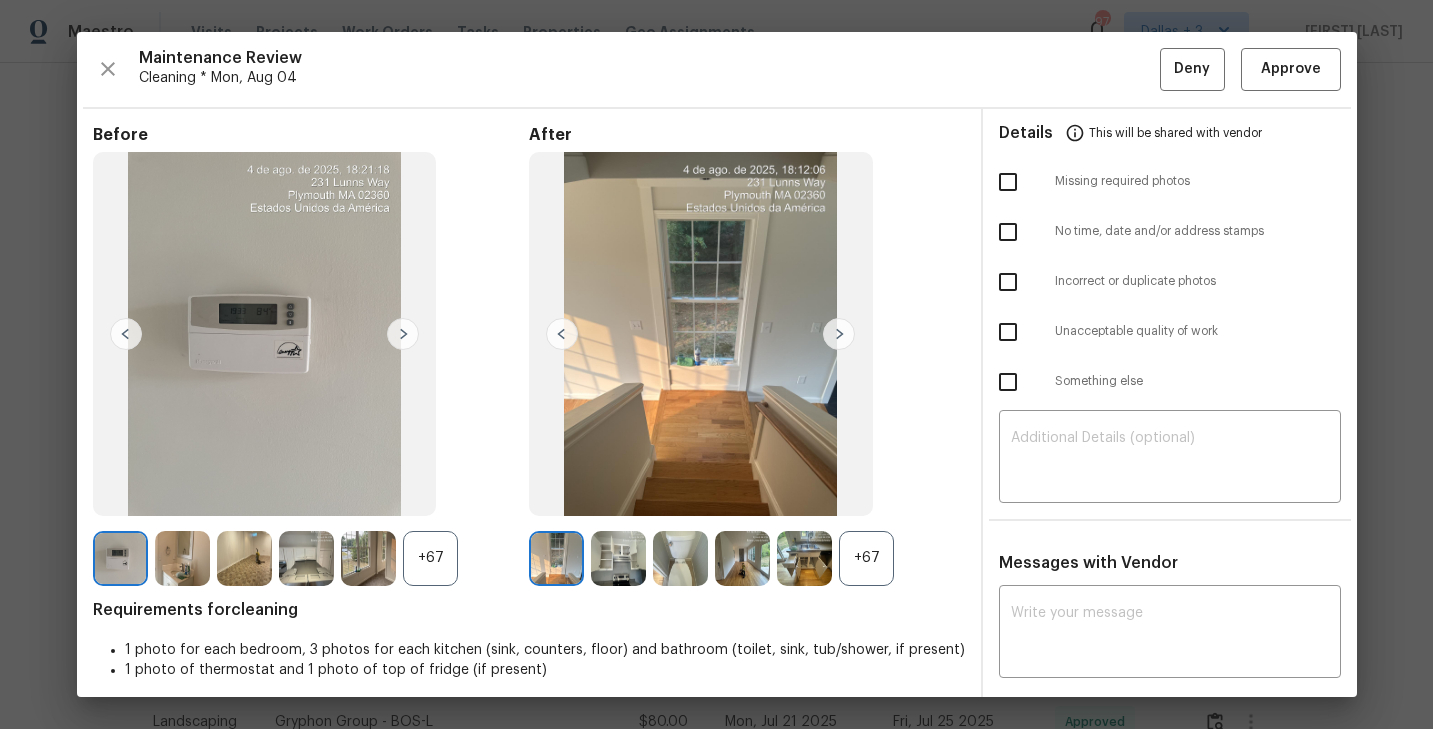 click on "+67" at bounding box center (866, 558) 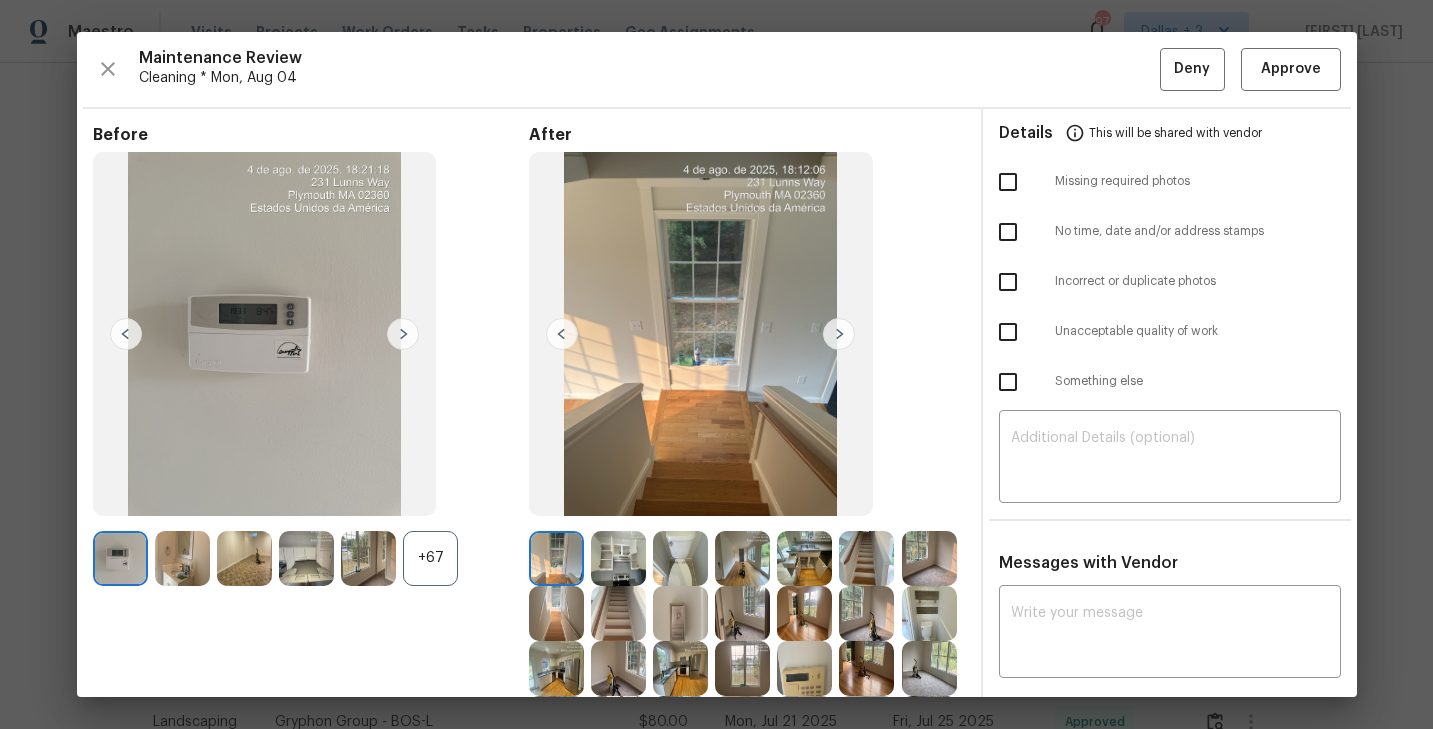 click on "+67" at bounding box center (430, 558) 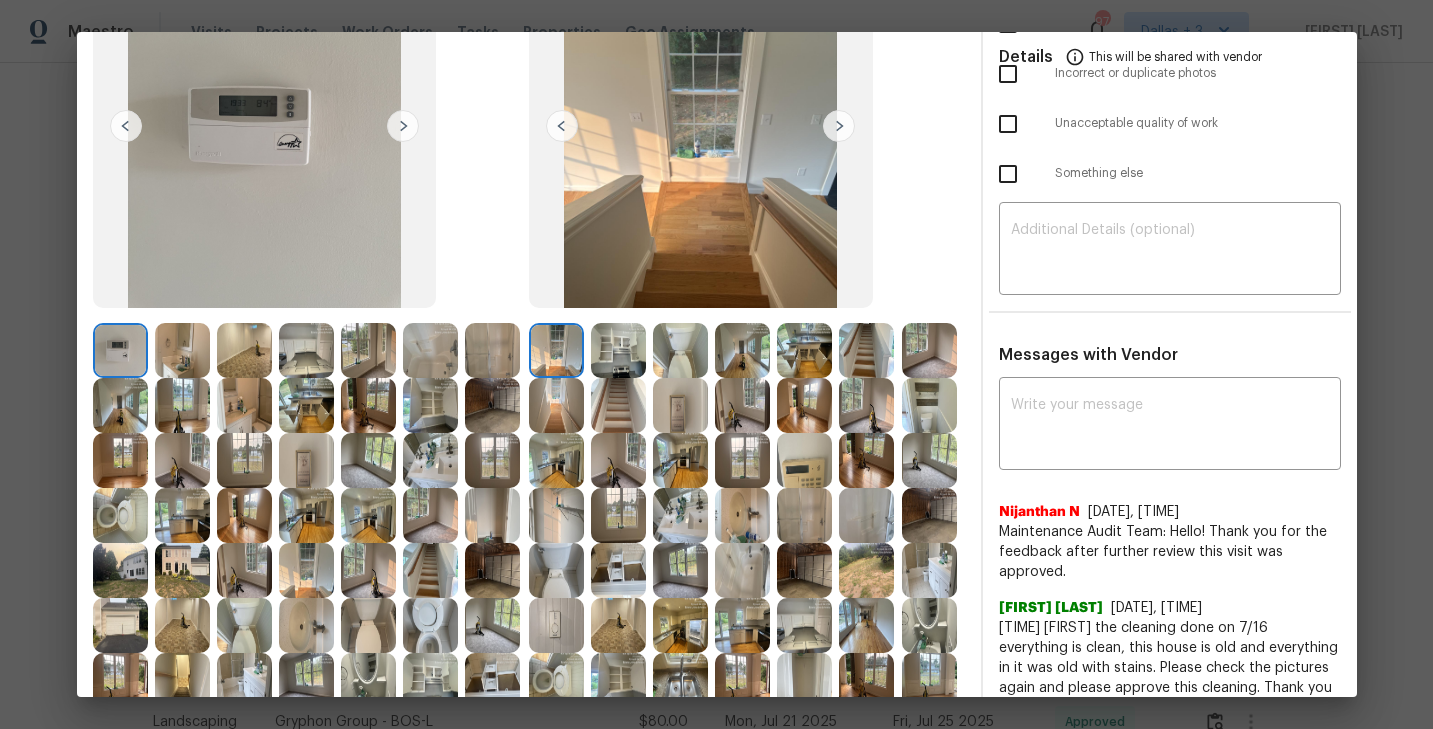 scroll, scrollTop: 209, scrollLeft: 0, axis: vertical 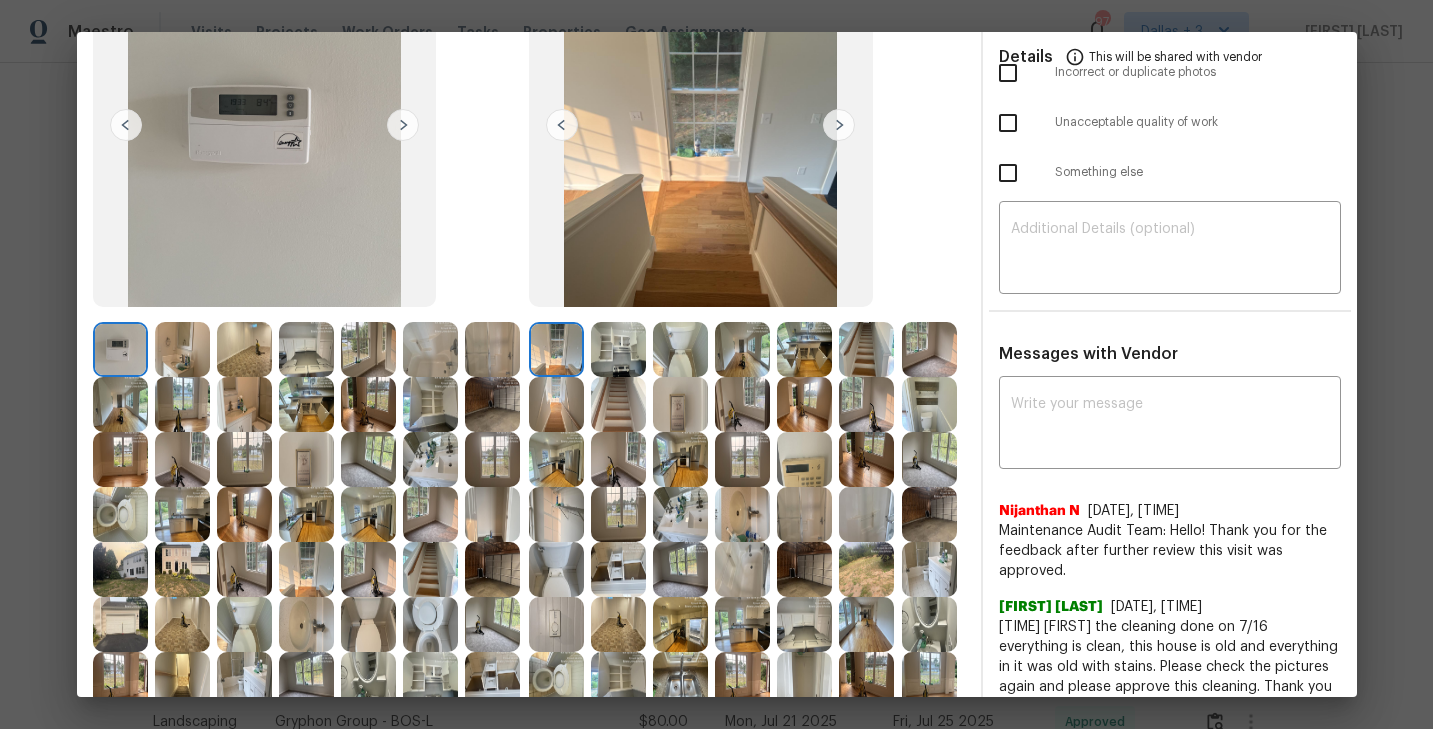click at bounding box center (804, 459) 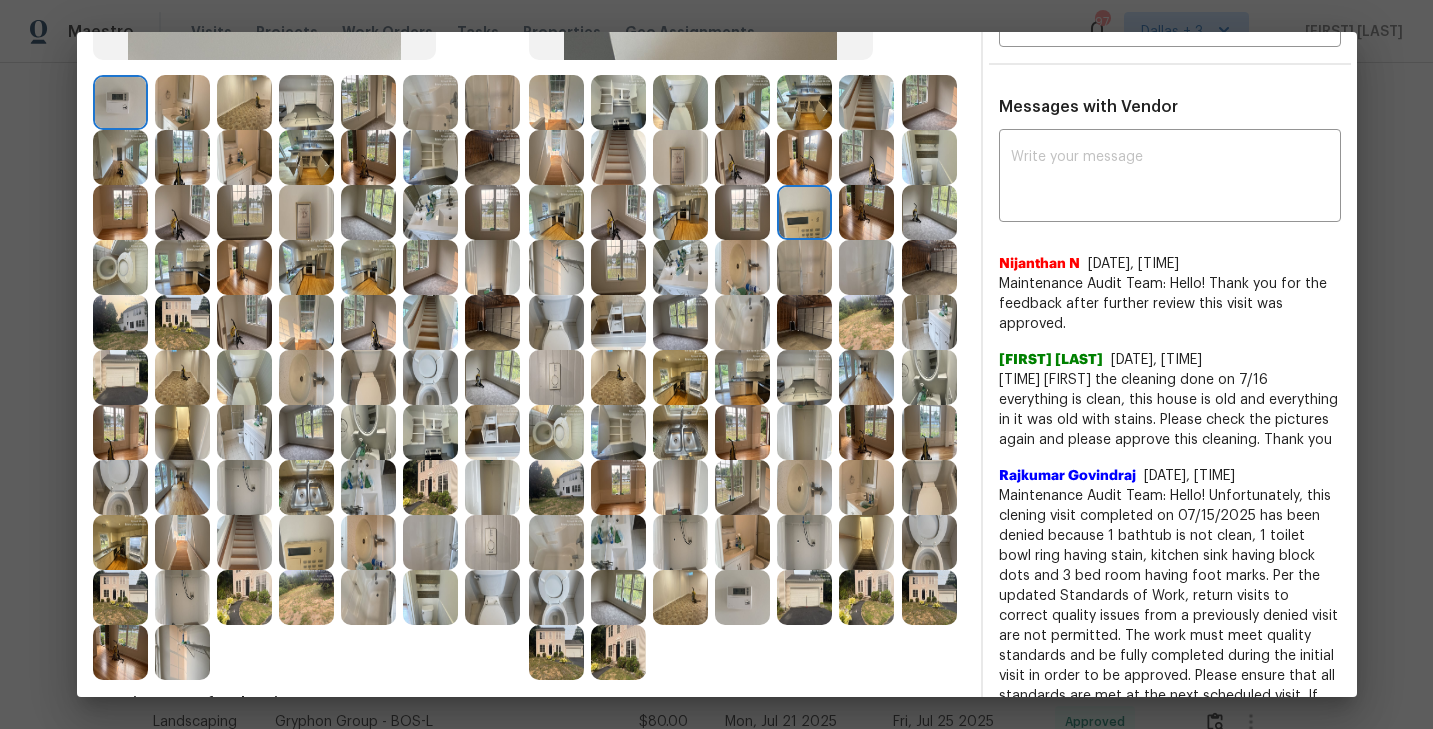 scroll, scrollTop: 482, scrollLeft: 0, axis: vertical 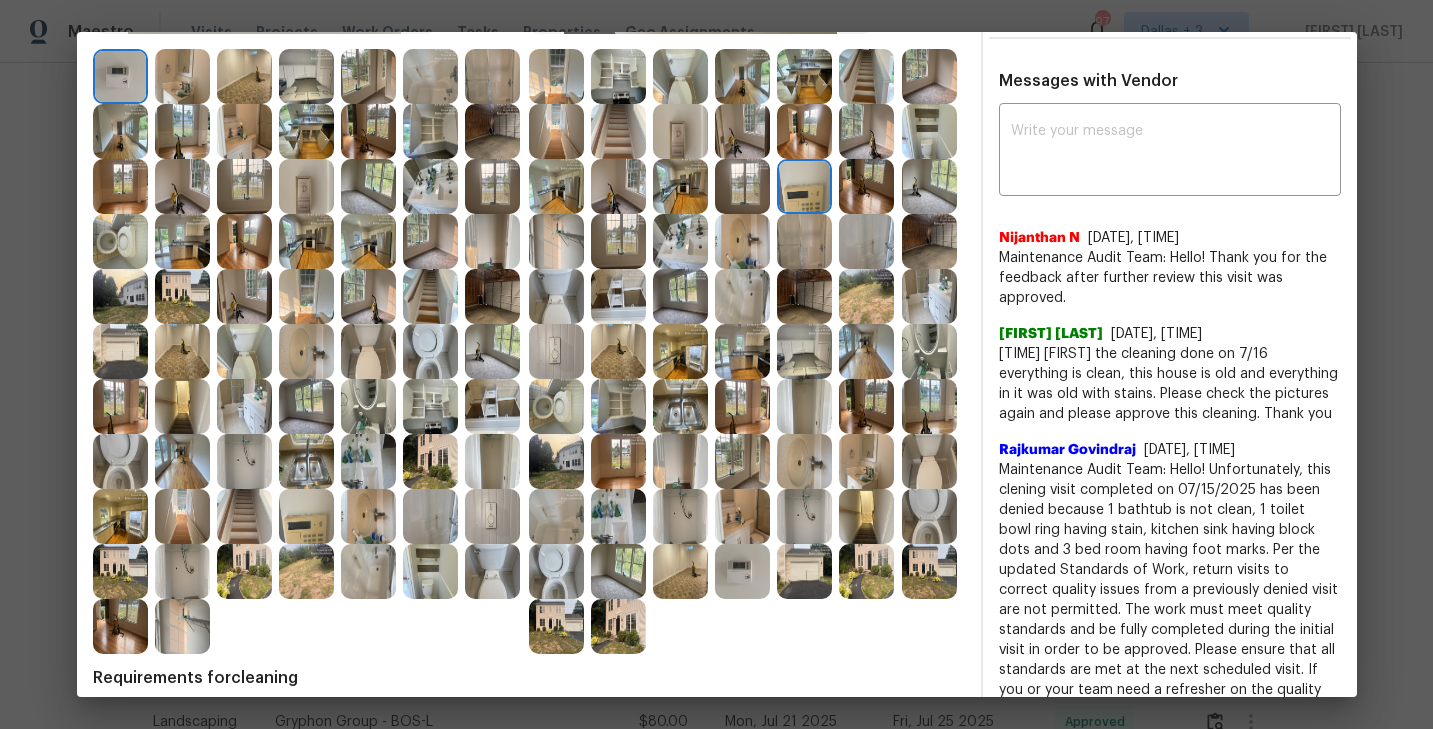 click at bounding box center [742, 571] 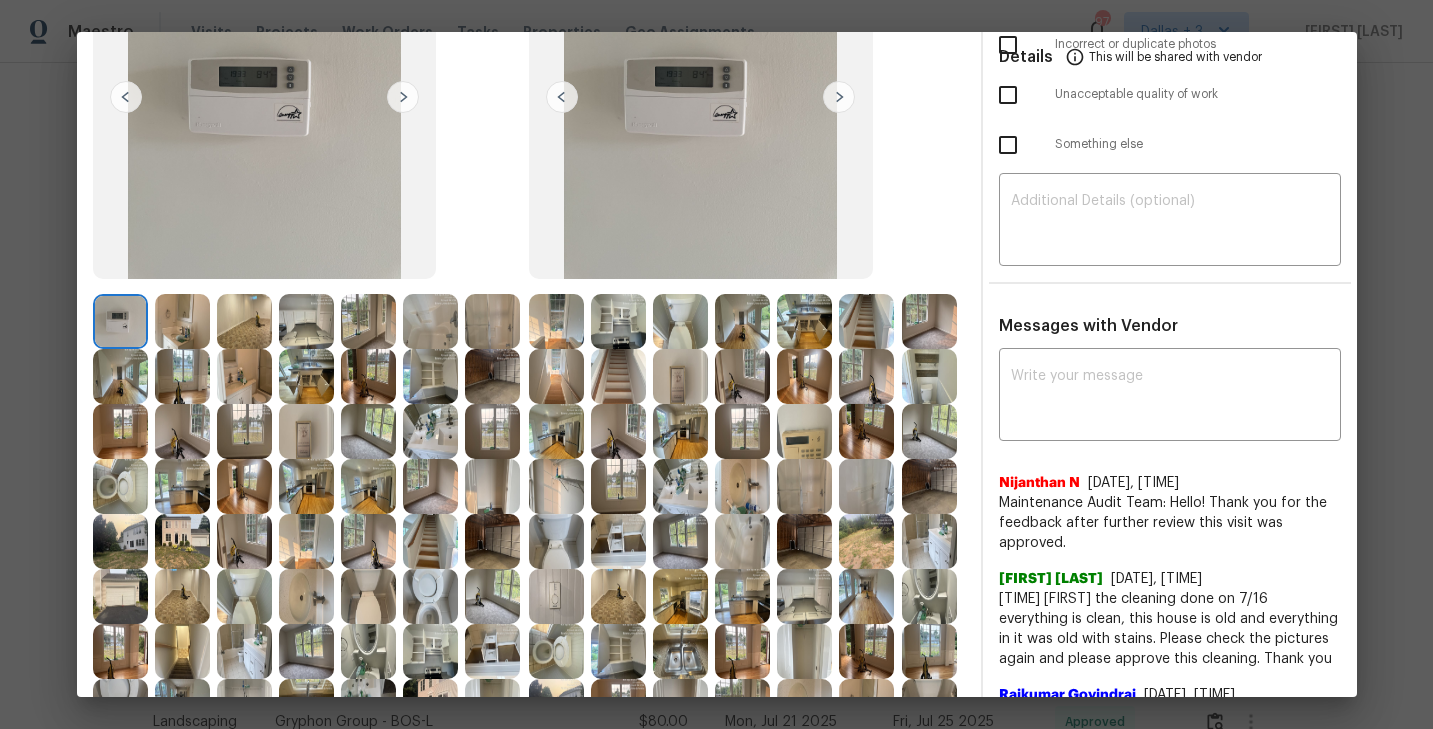 scroll, scrollTop: 266, scrollLeft: 0, axis: vertical 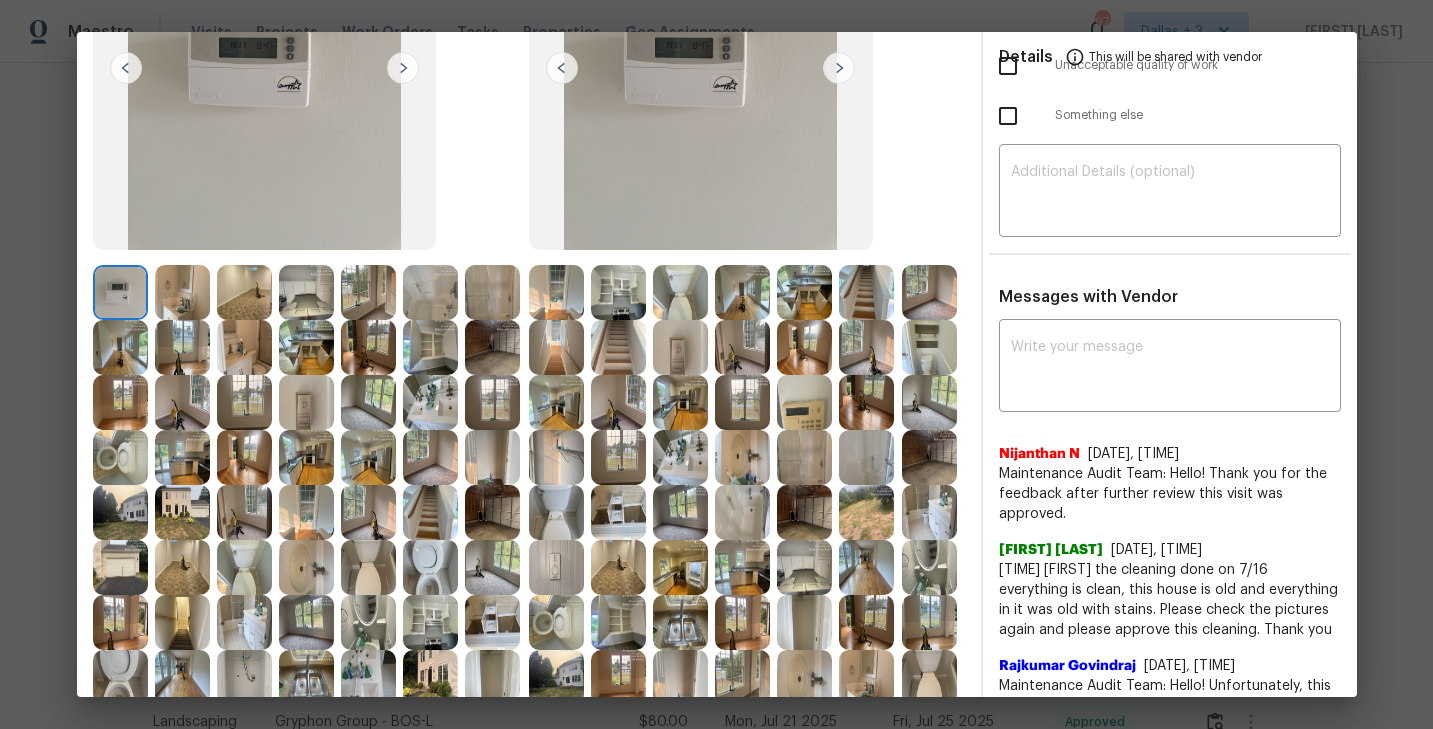 click at bounding box center [430, 567] 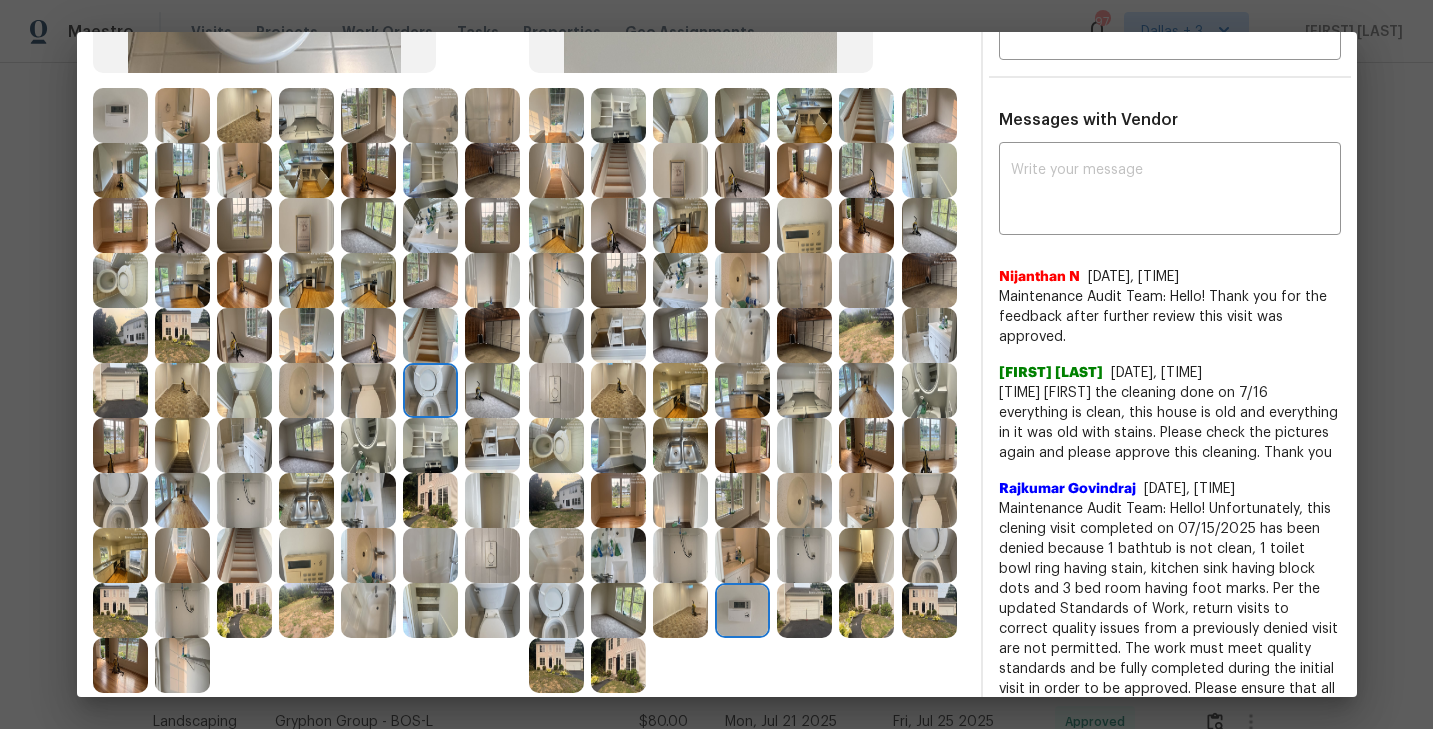scroll, scrollTop: 446, scrollLeft: 0, axis: vertical 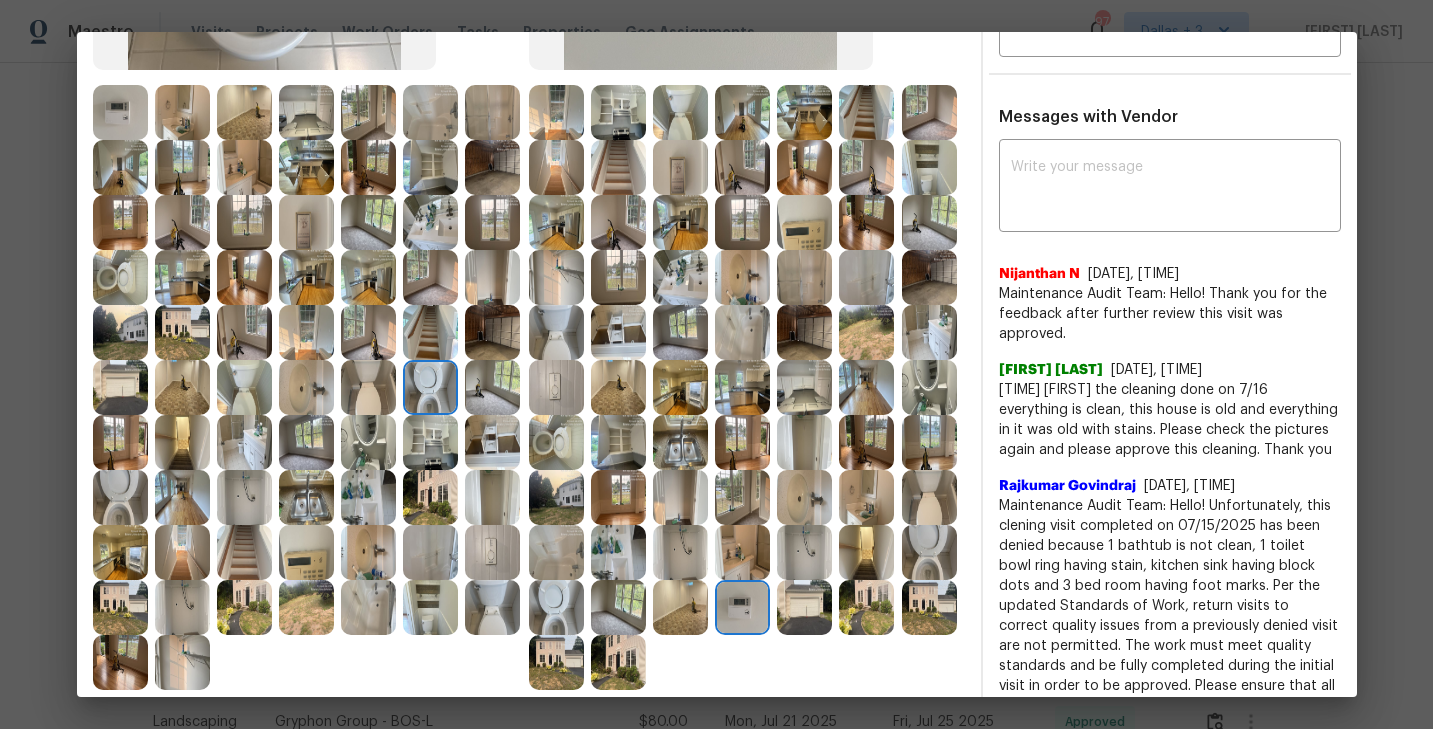 click at bounding box center (929, 552) 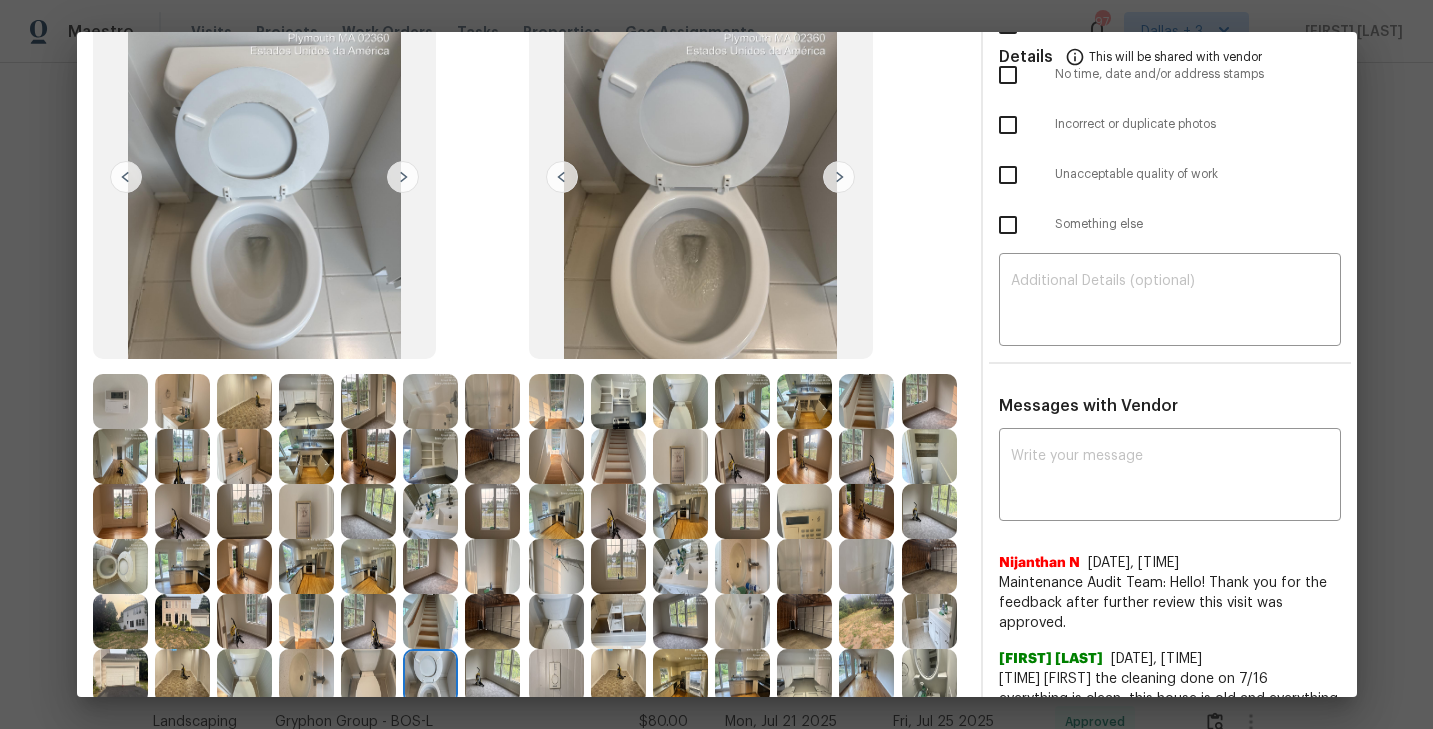 scroll, scrollTop: 155, scrollLeft: 0, axis: vertical 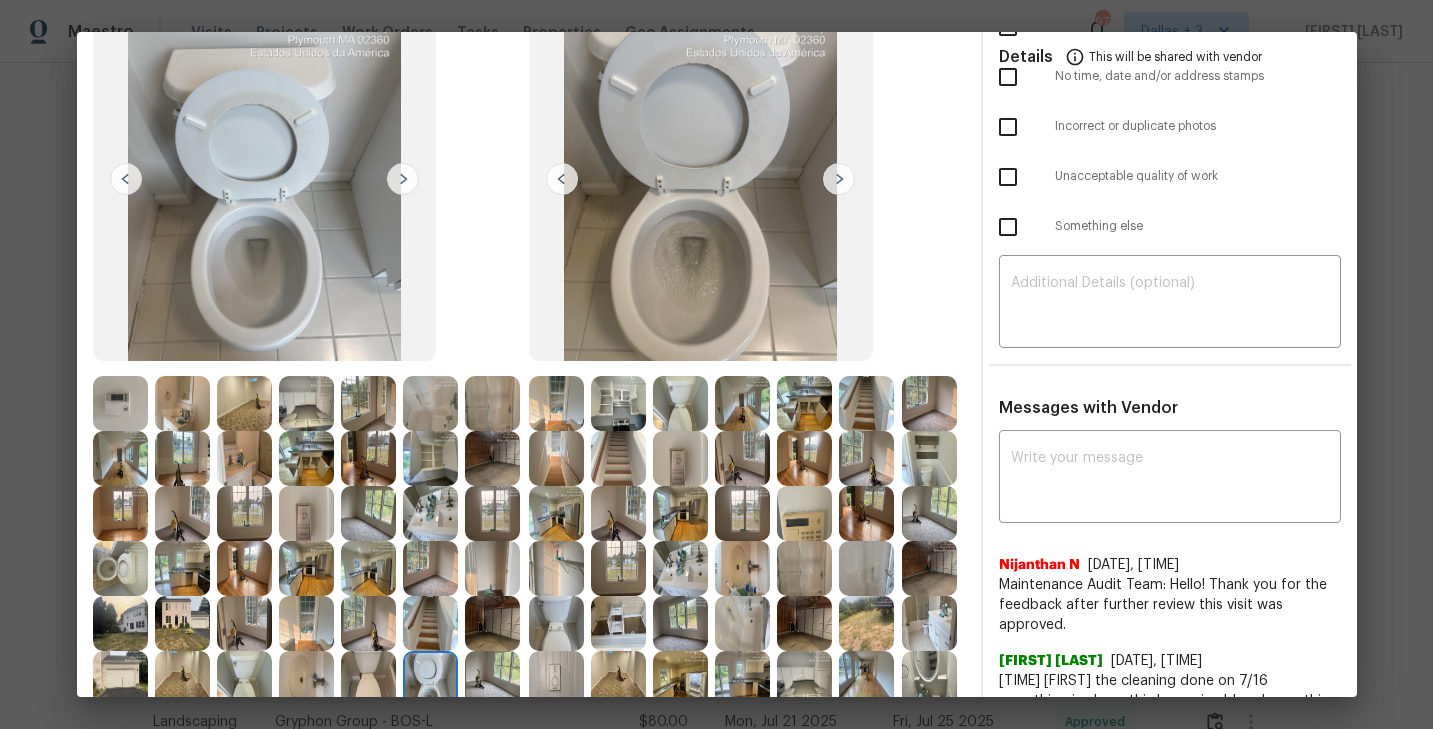 click at bounding box center (556, 403) 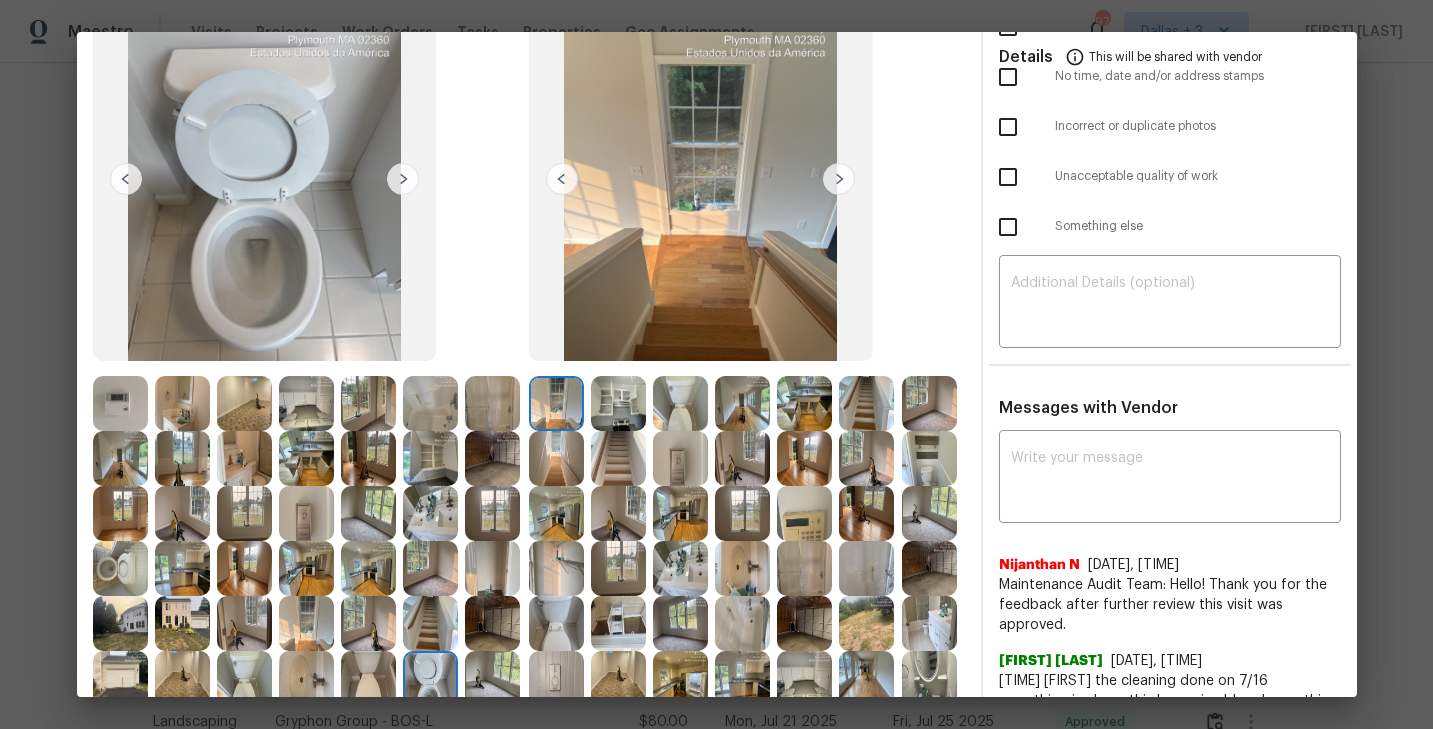 scroll, scrollTop: 48, scrollLeft: 0, axis: vertical 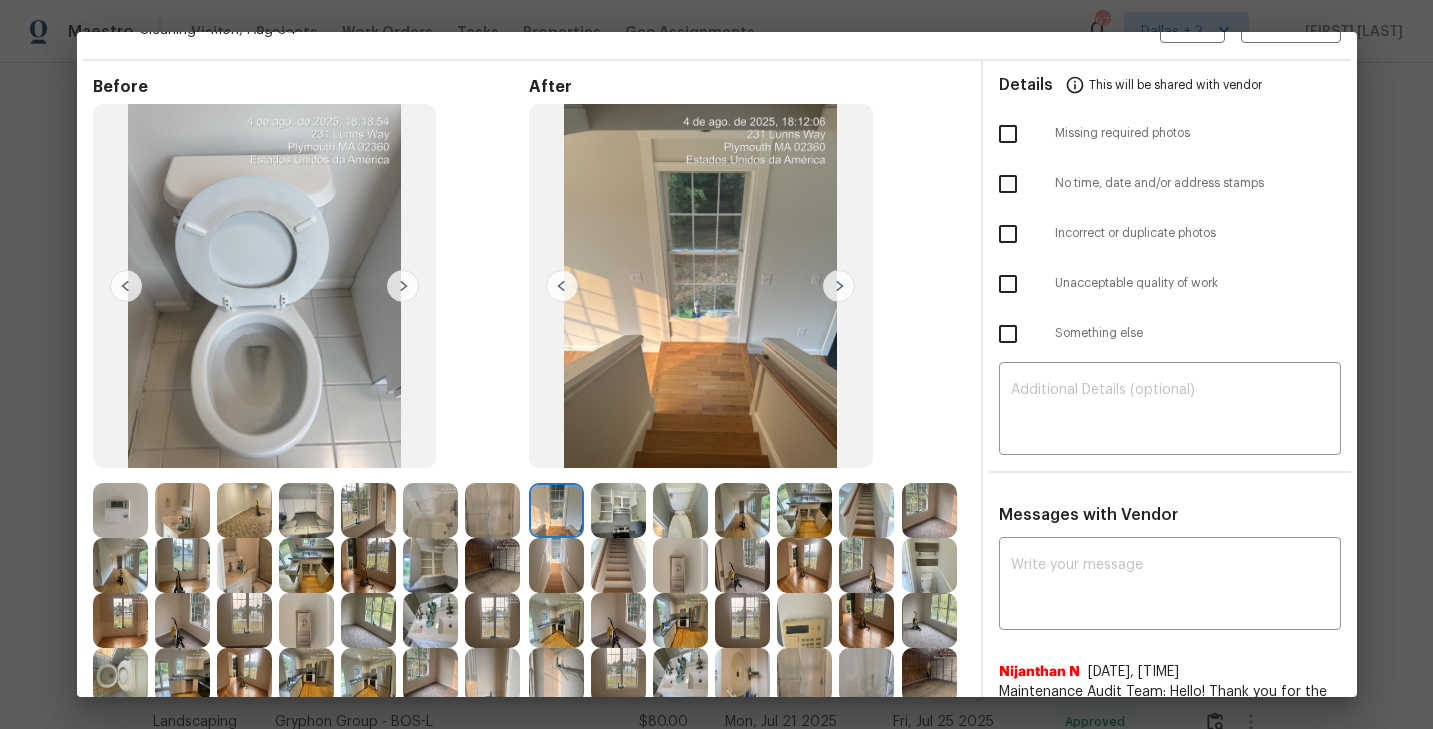 click at bounding box center (839, 286) 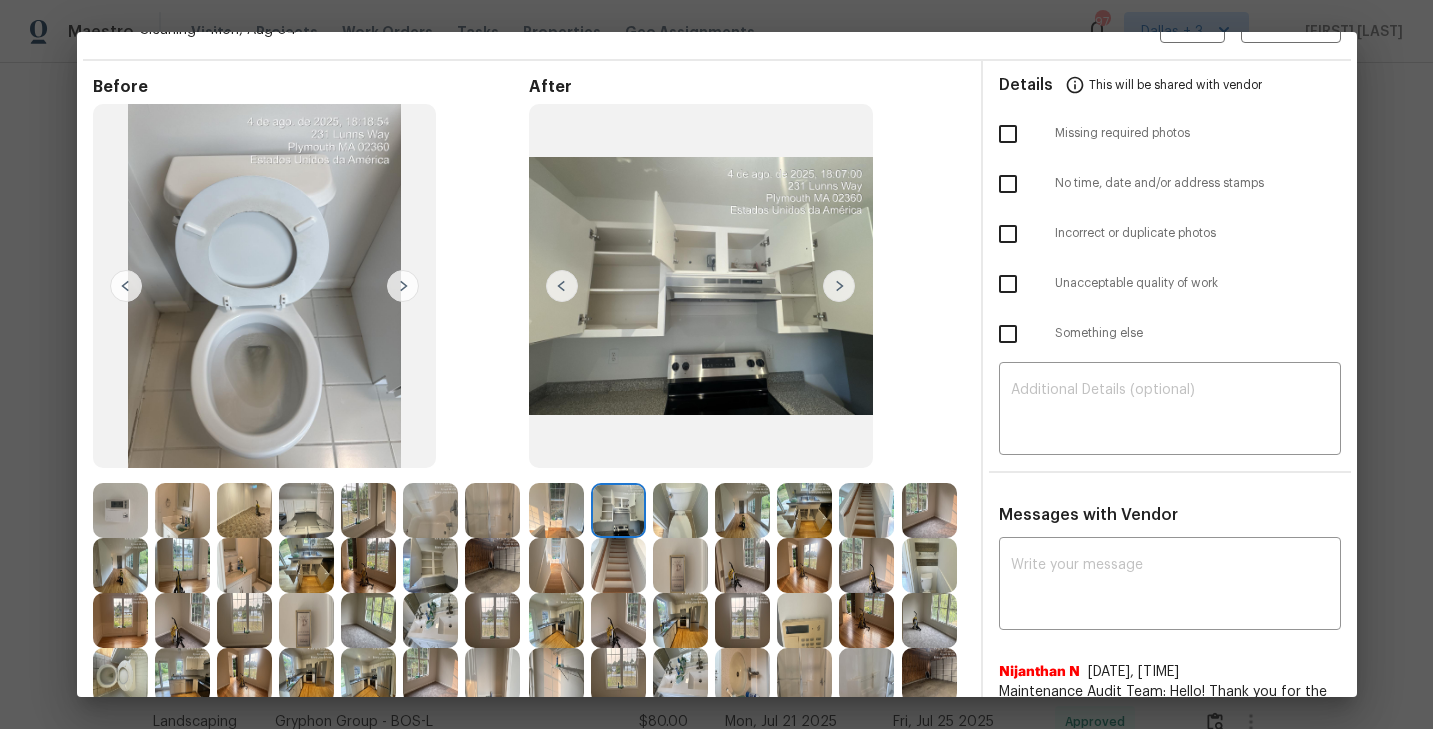 click at bounding box center (839, 286) 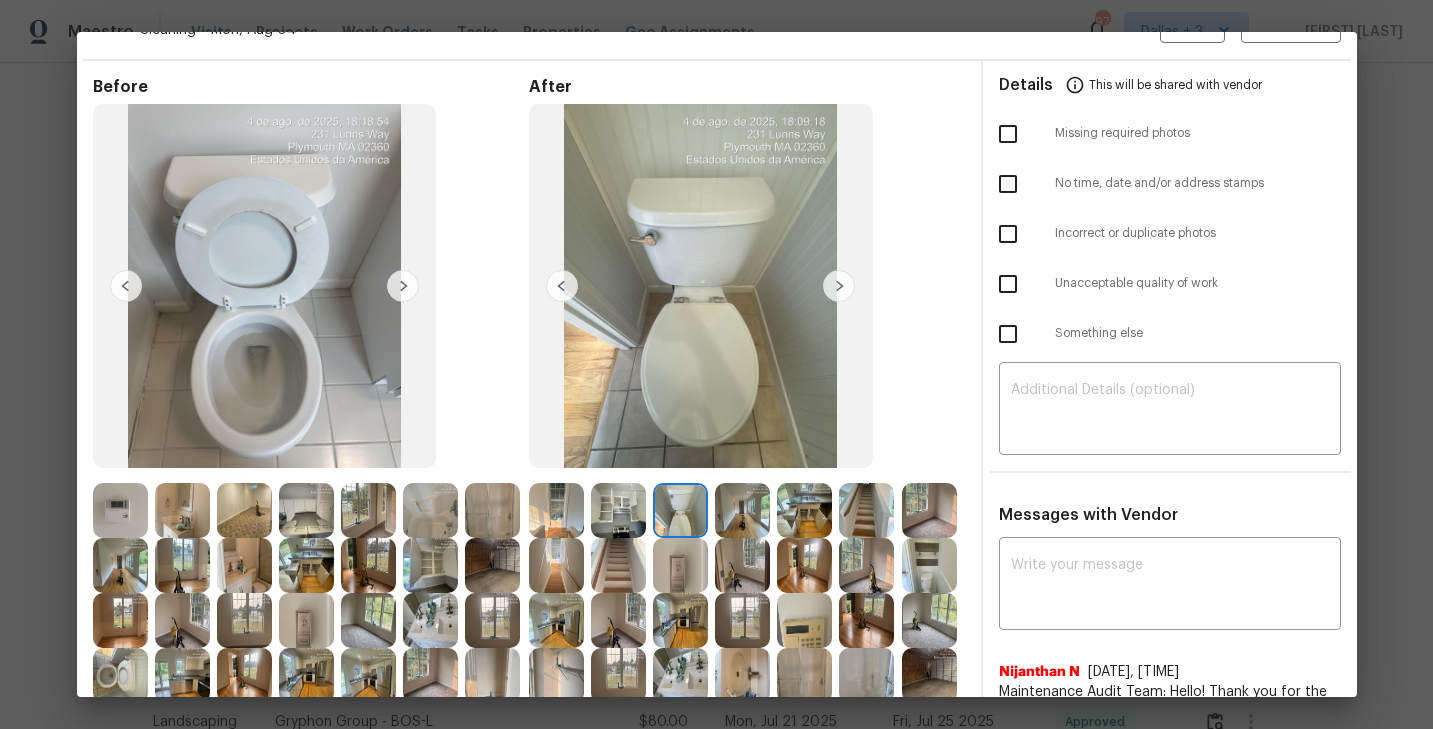 click at bounding box center (839, 286) 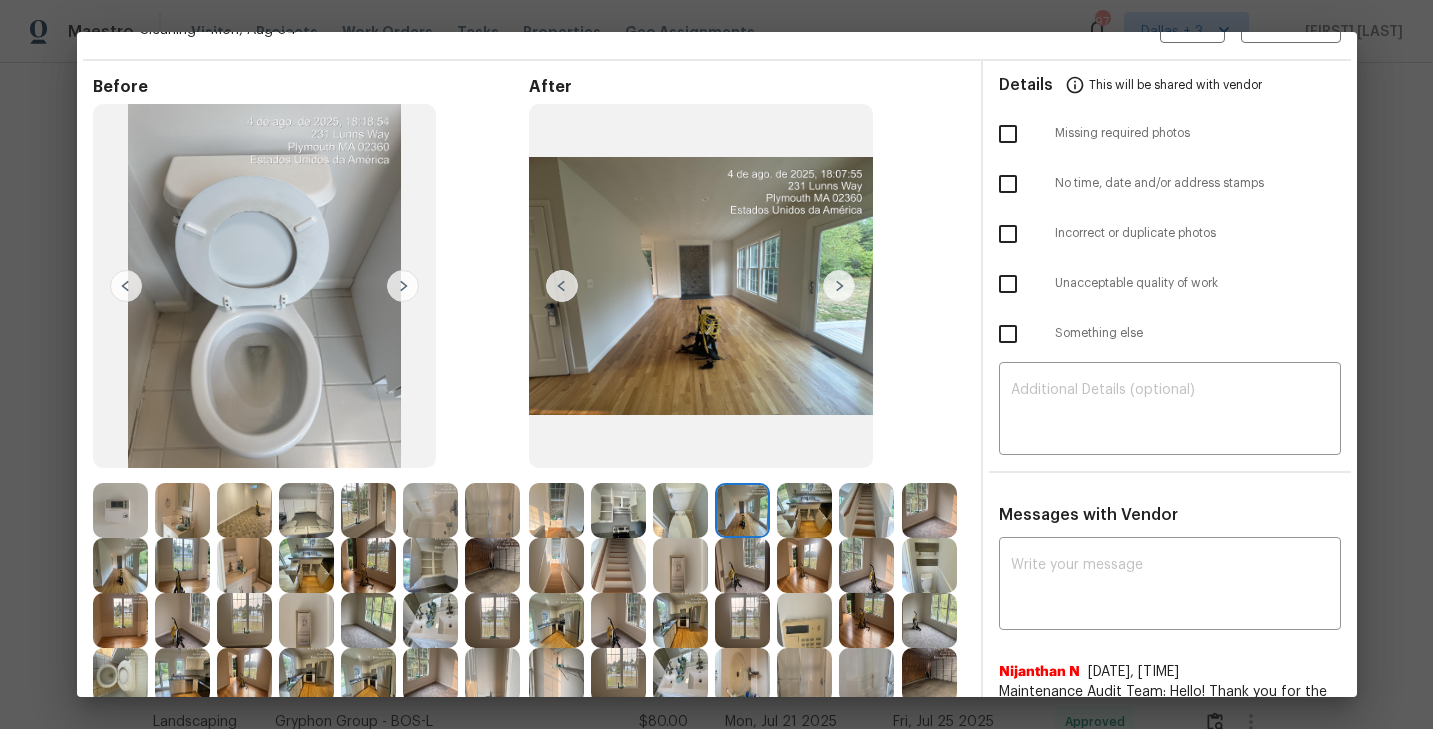 click at bounding box center [839, 286] 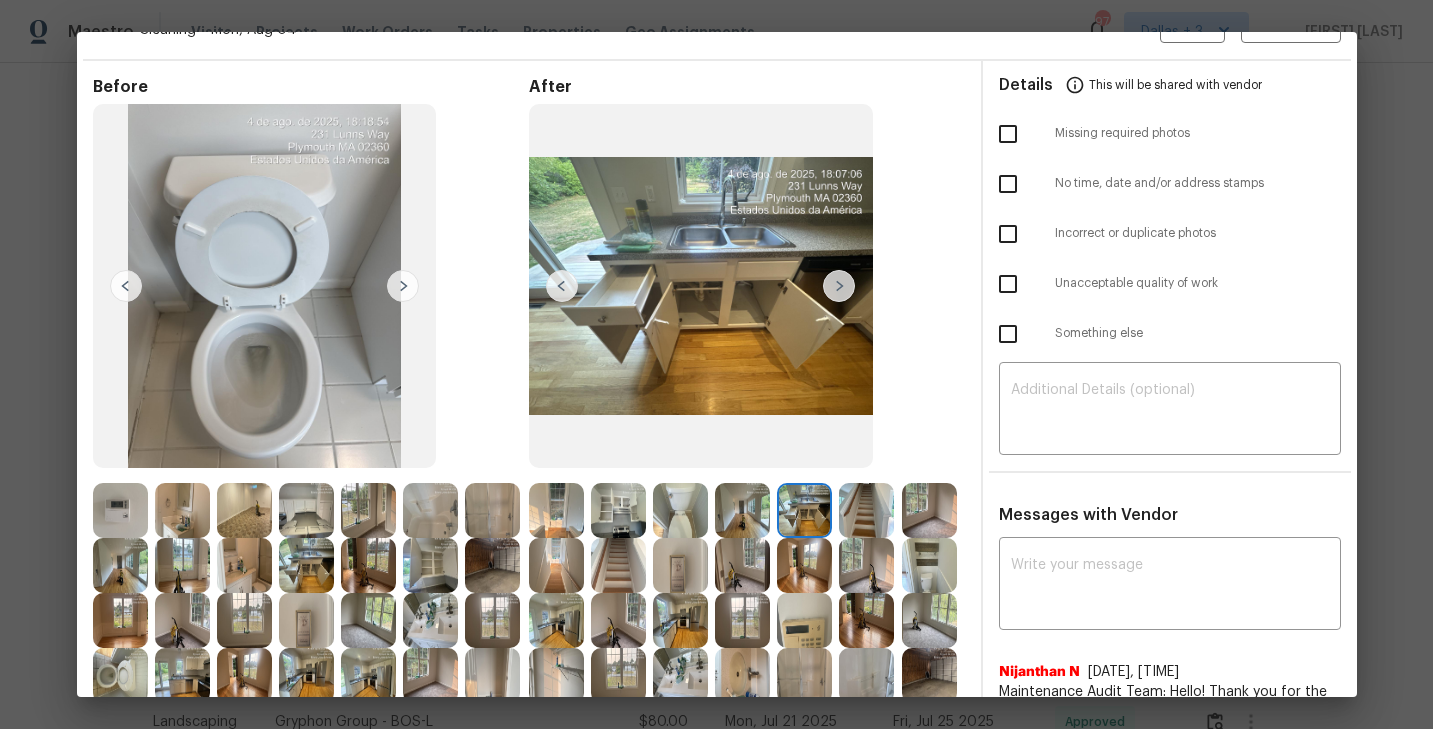 click at bounding box center [839, 286] 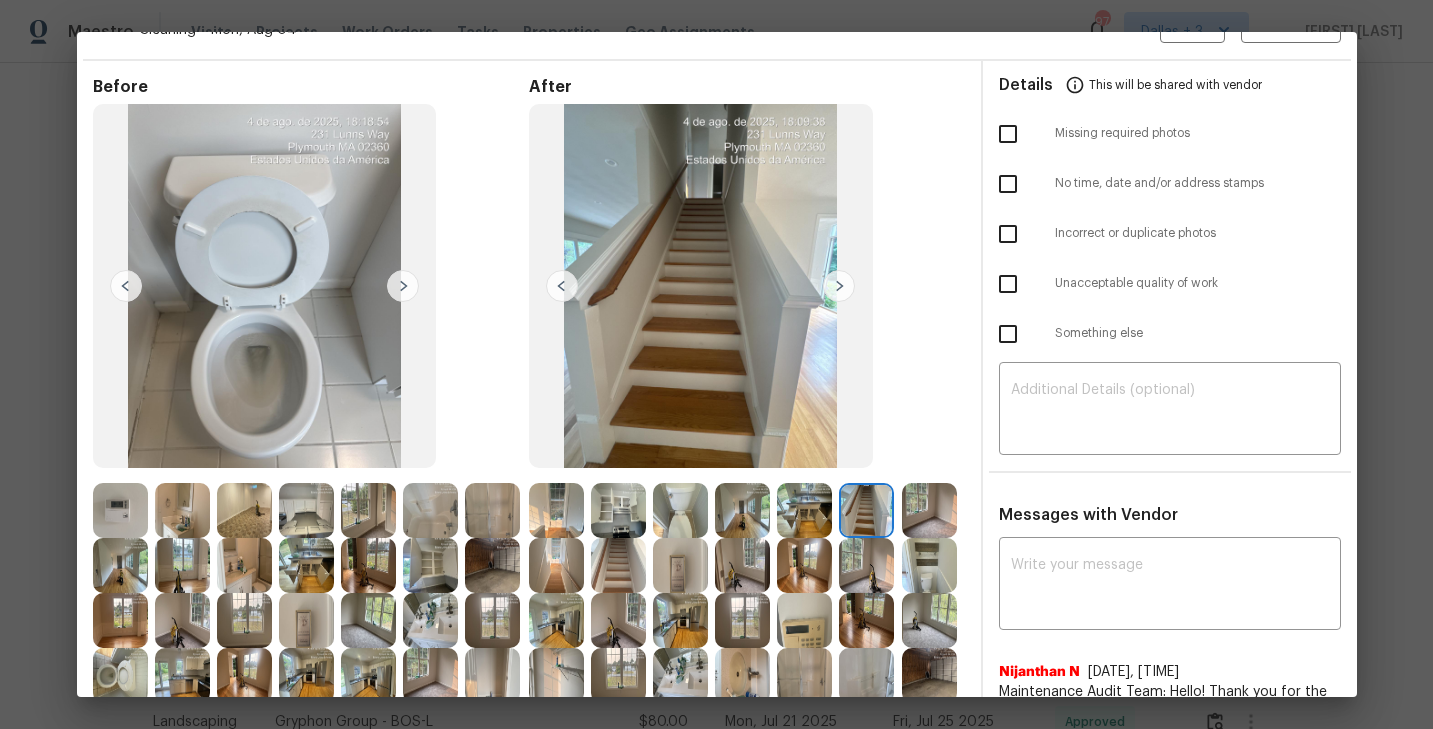 click at bounding box center [839, 286] 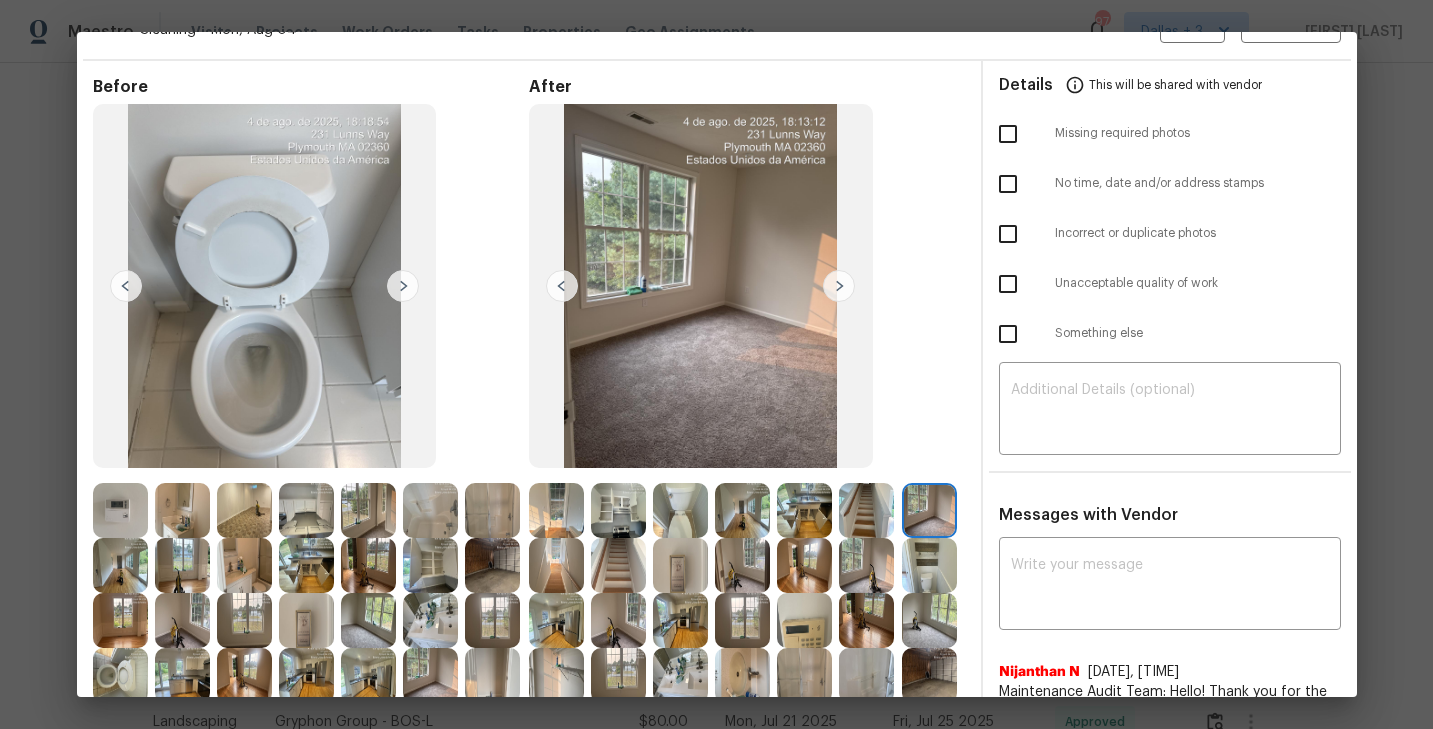 click at bounding box center (839, 286) 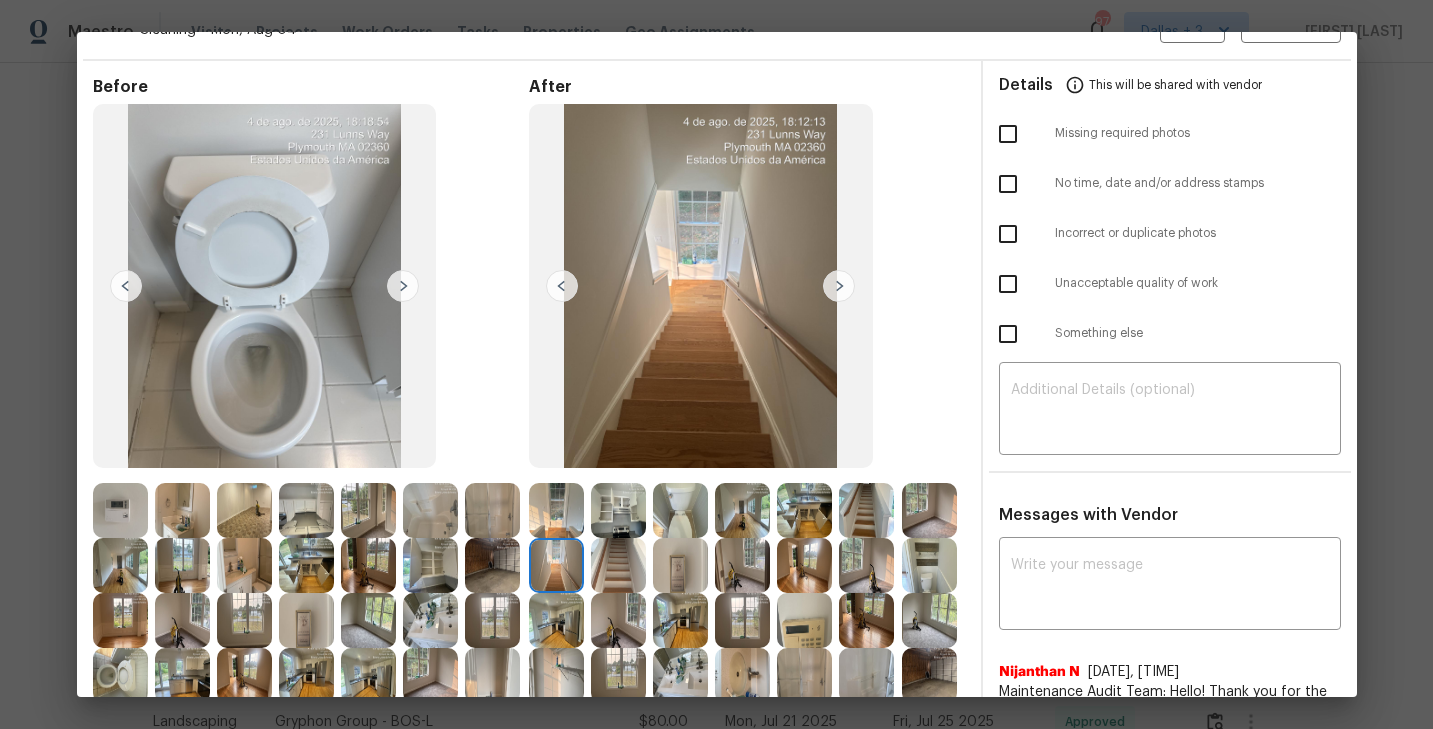 click at bounding box center [839, 286] 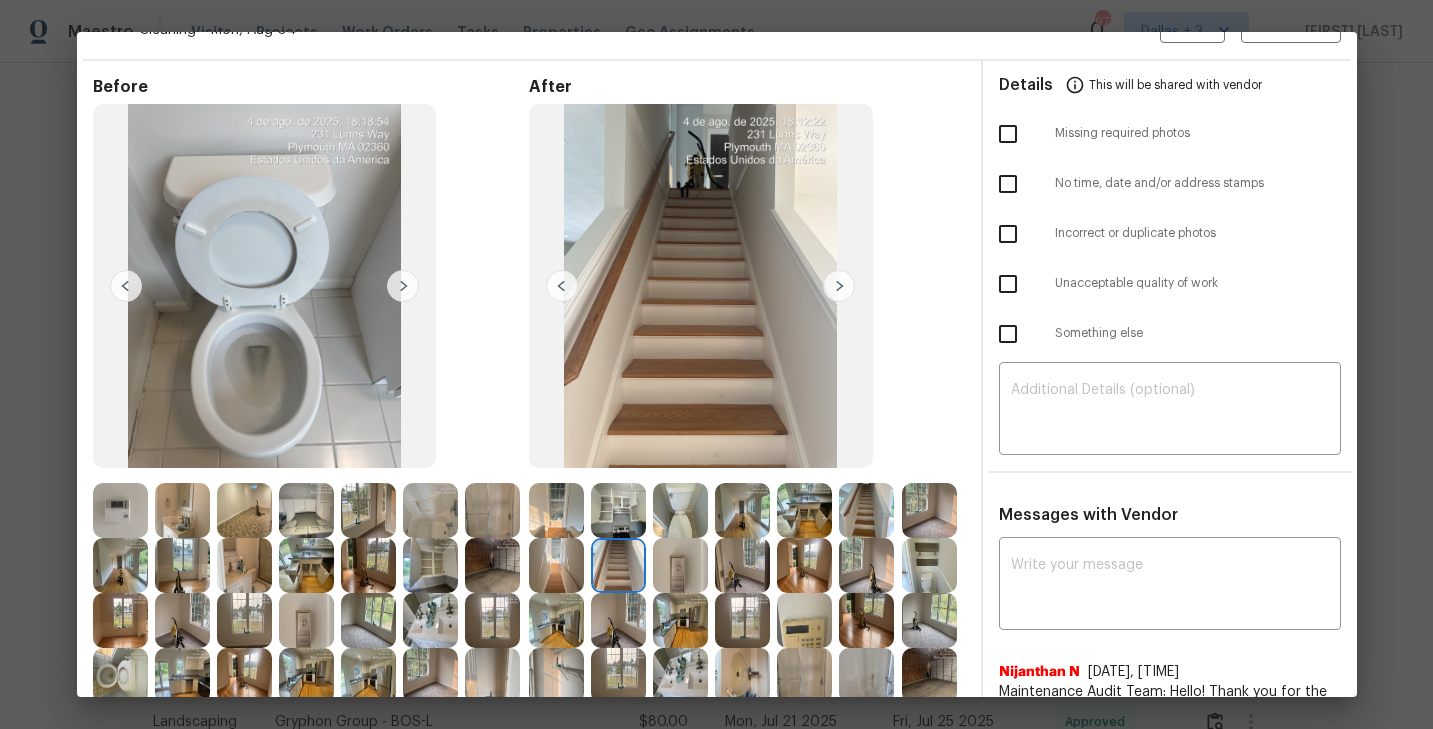 click at bounding box center [839, 286] 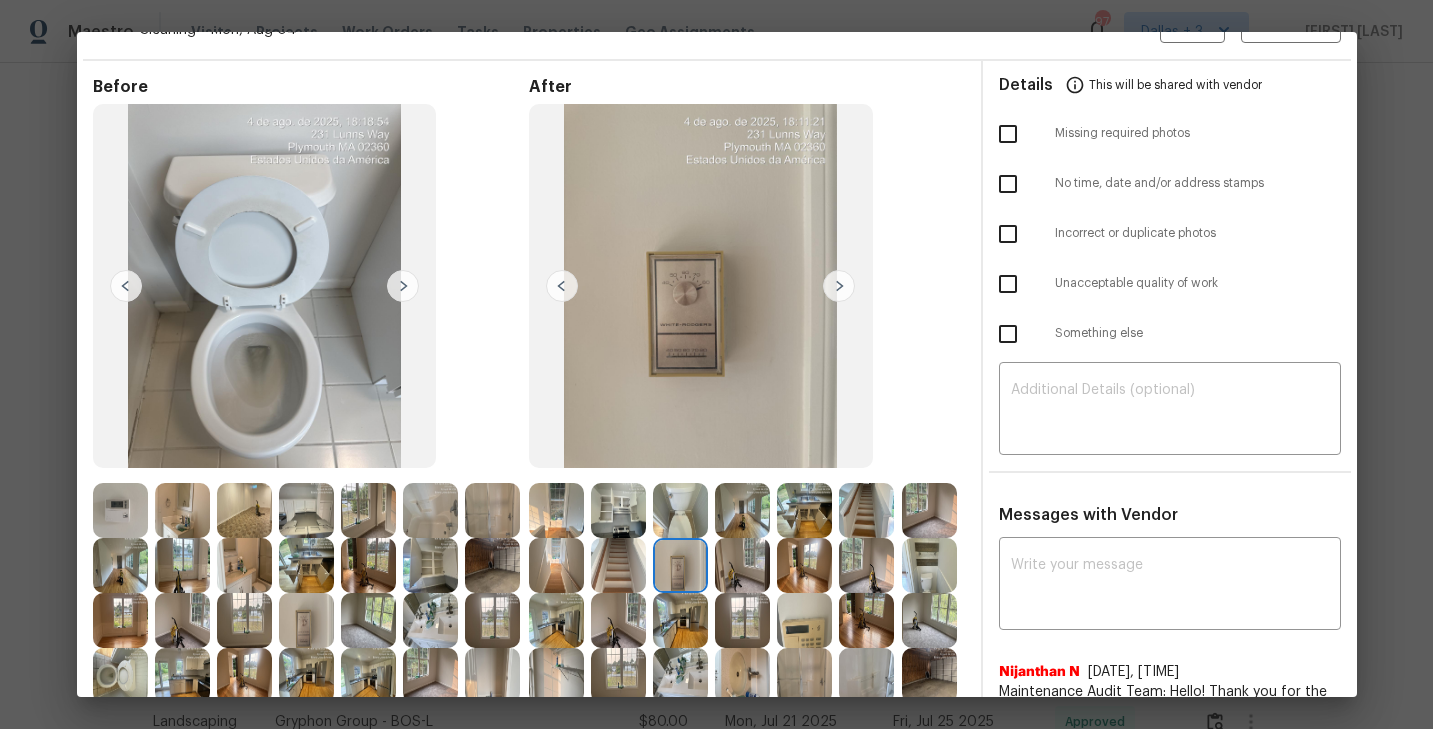 click at bounding box center [839, 286] 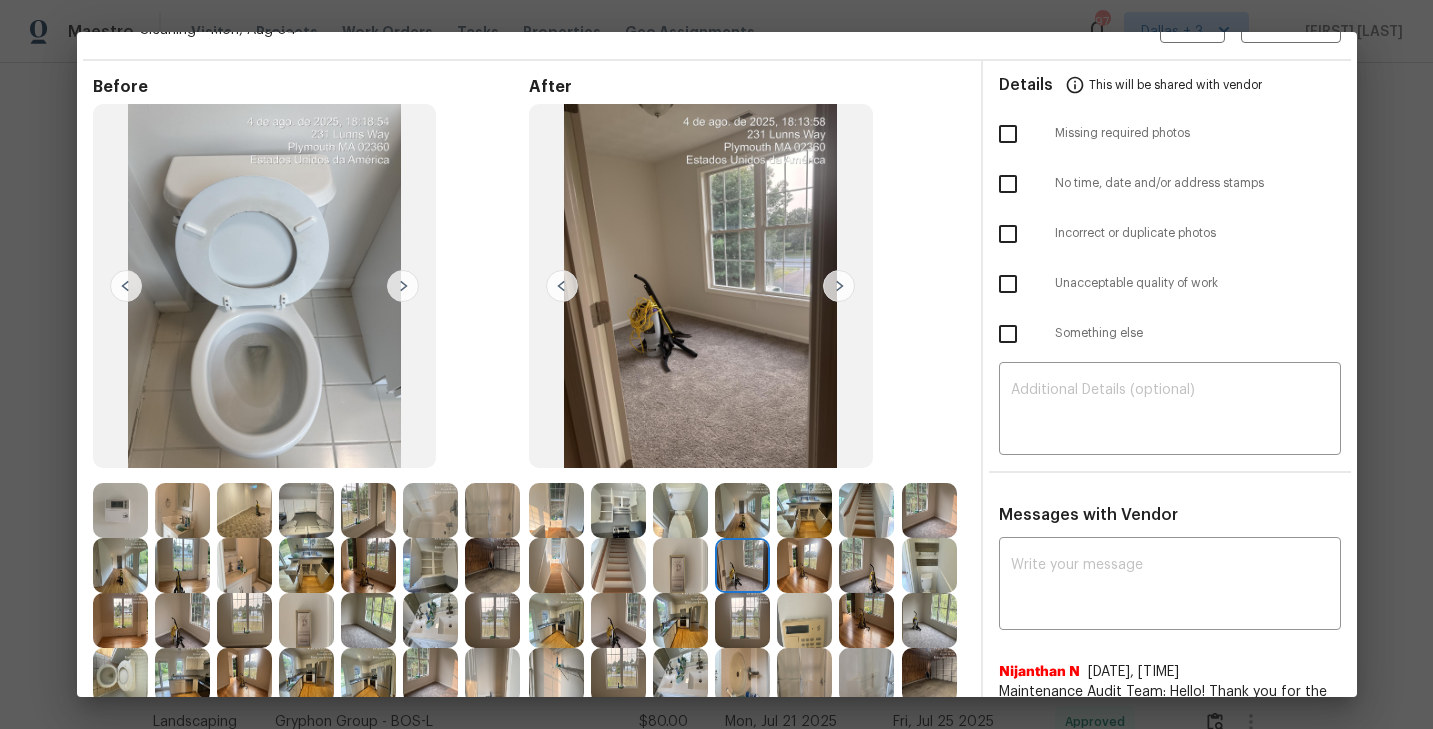 click at bounding box center [701, 286] 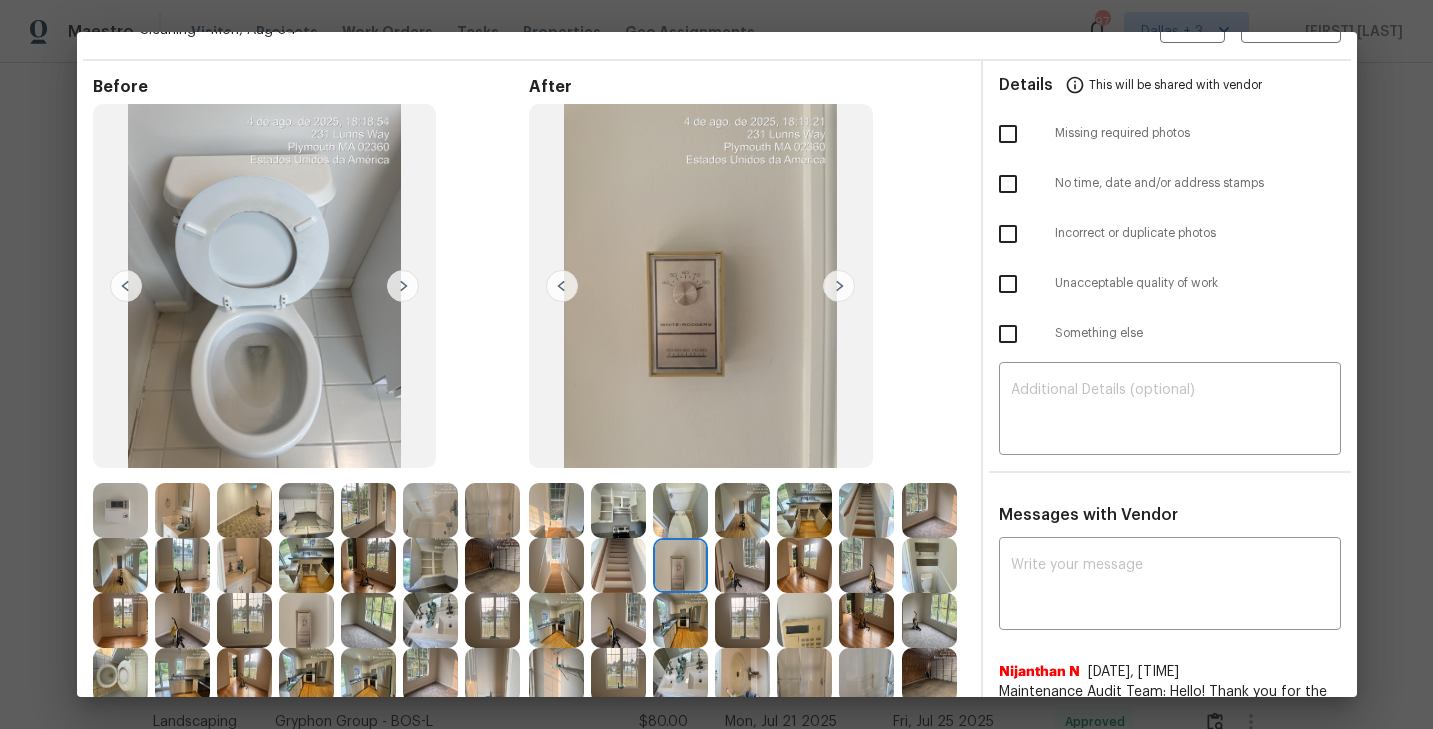 click at bounding box center (839, 286) 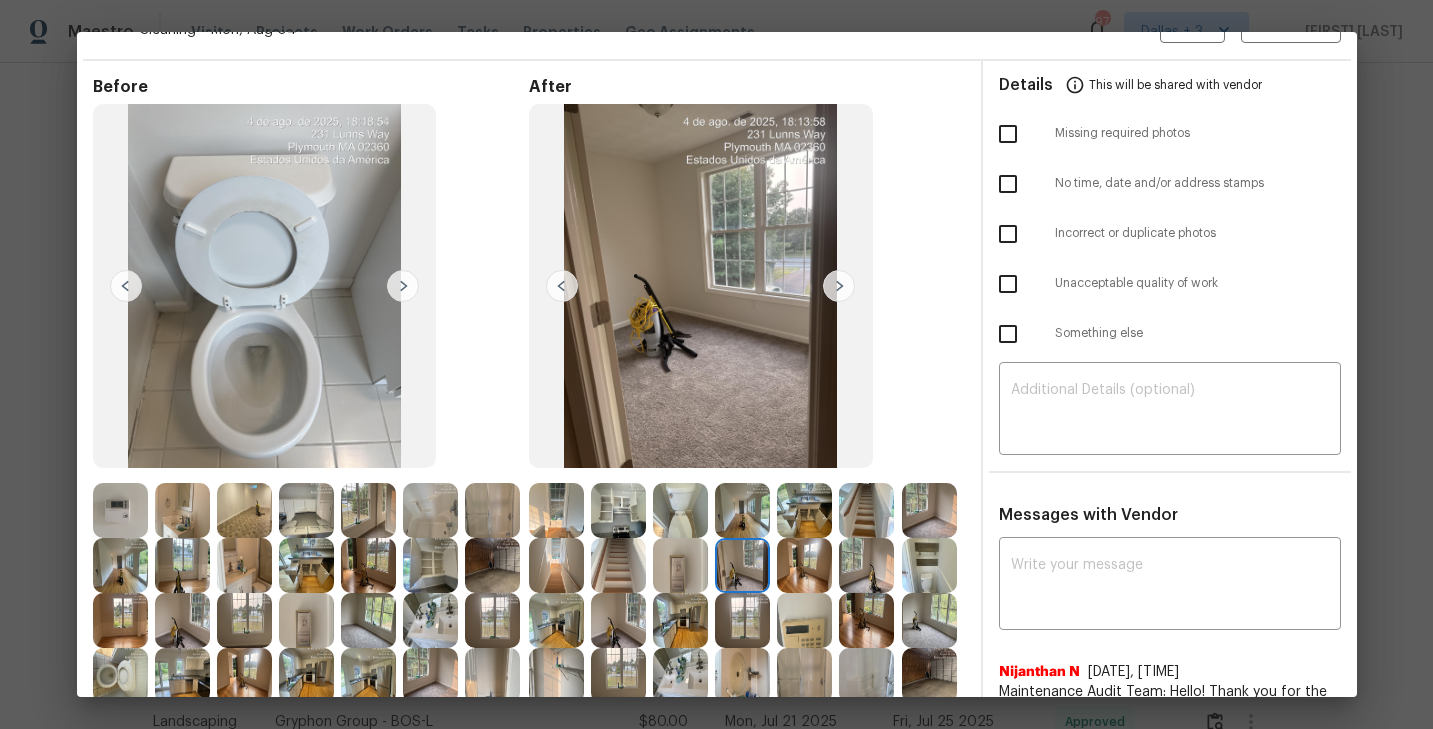 click at bounding box center [839, 286] 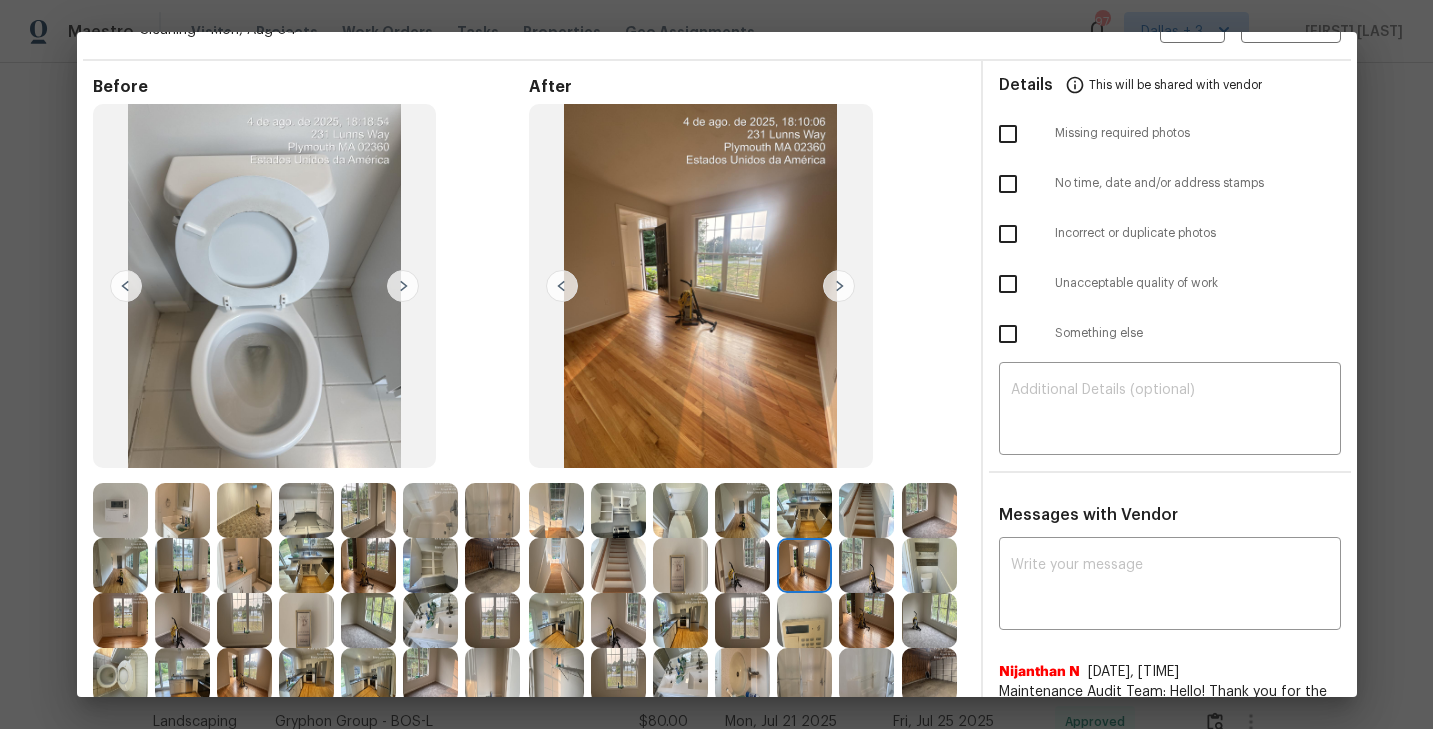 click at bounding box center [839, 286] 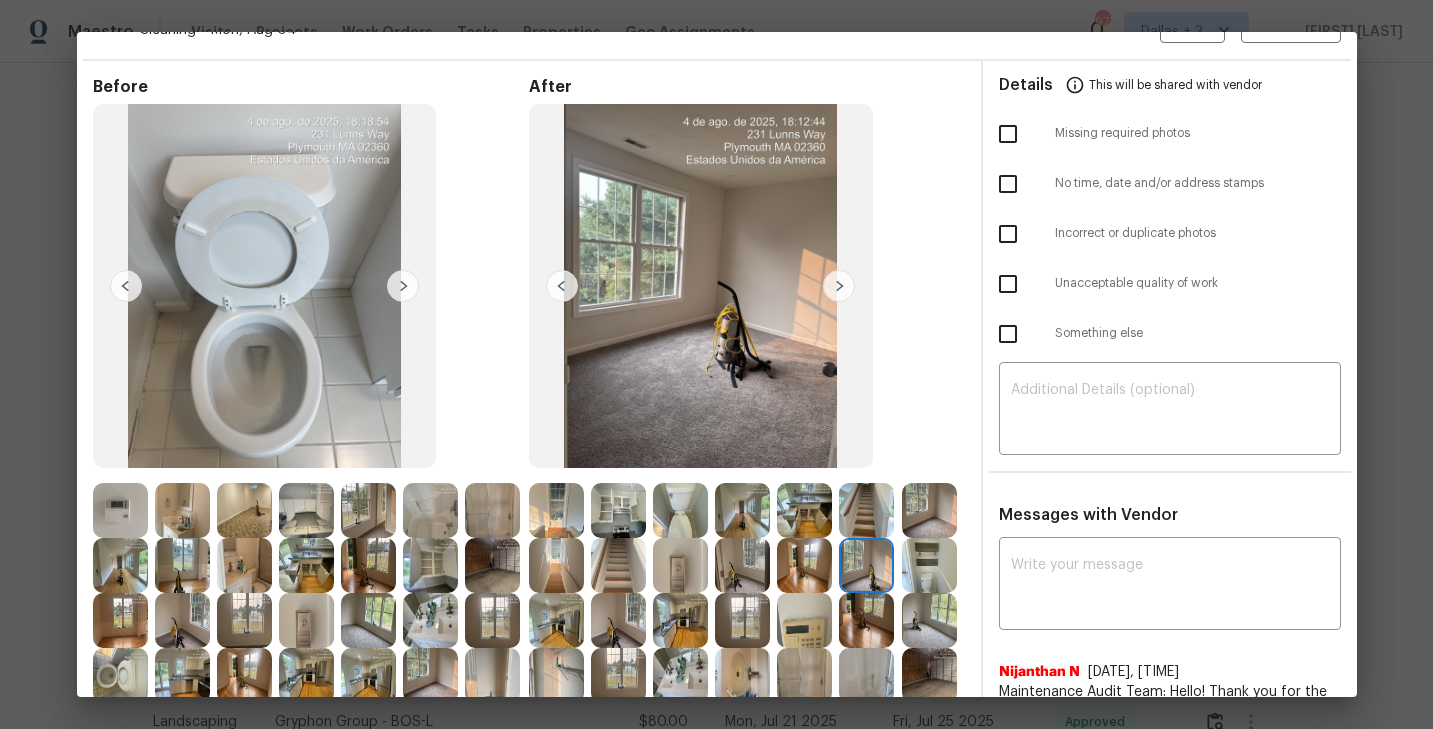 click at bounding box center [839, 286] 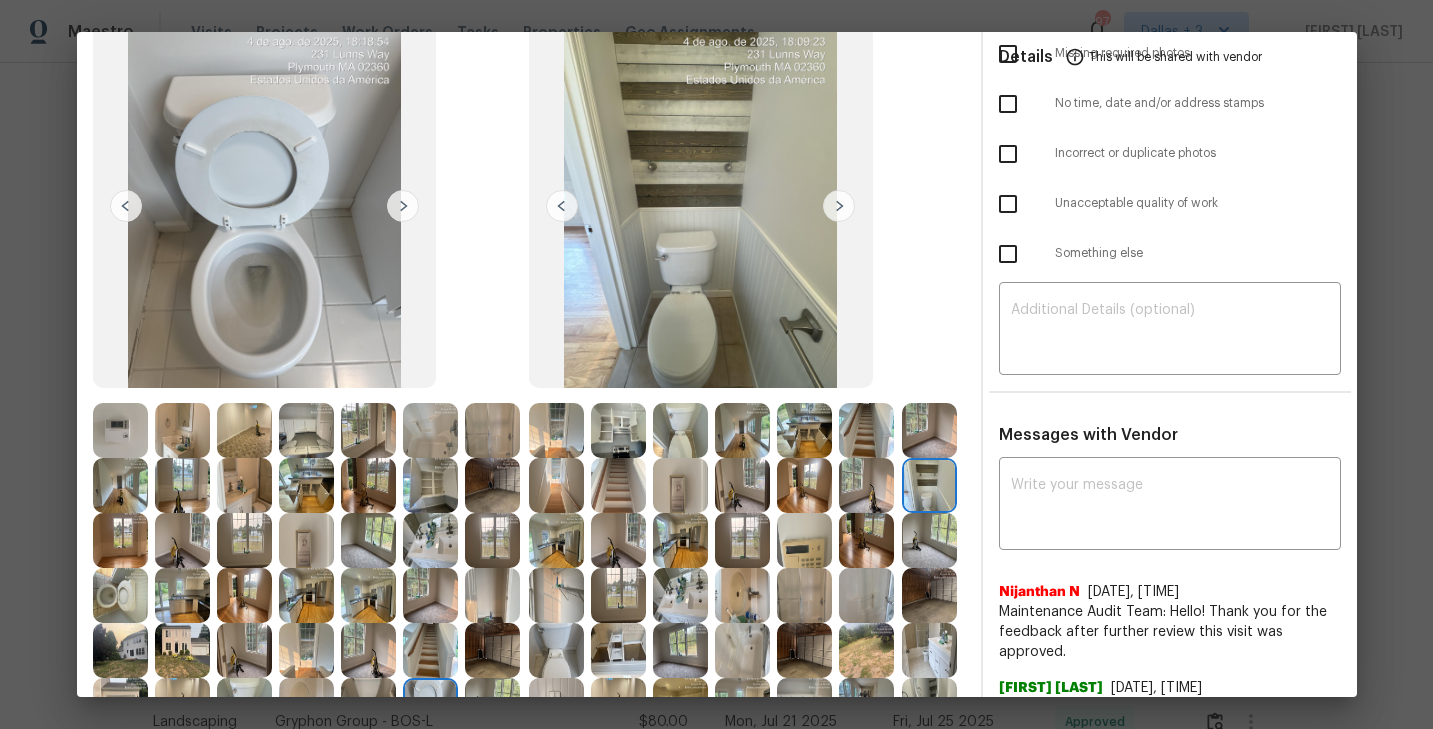 scroll, scrollTop: 140, scrollLeft: 0, axis: vertical 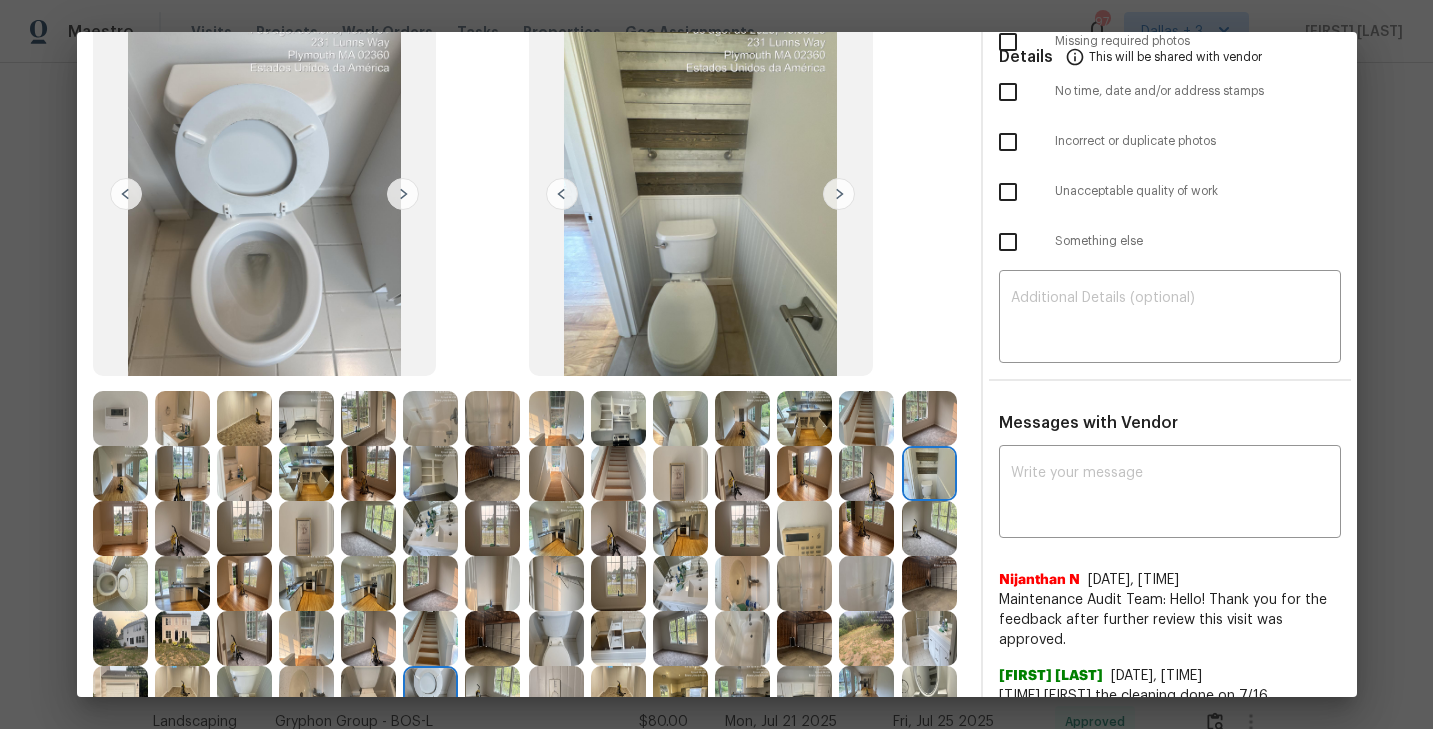 click at bounding box center [839, 194] 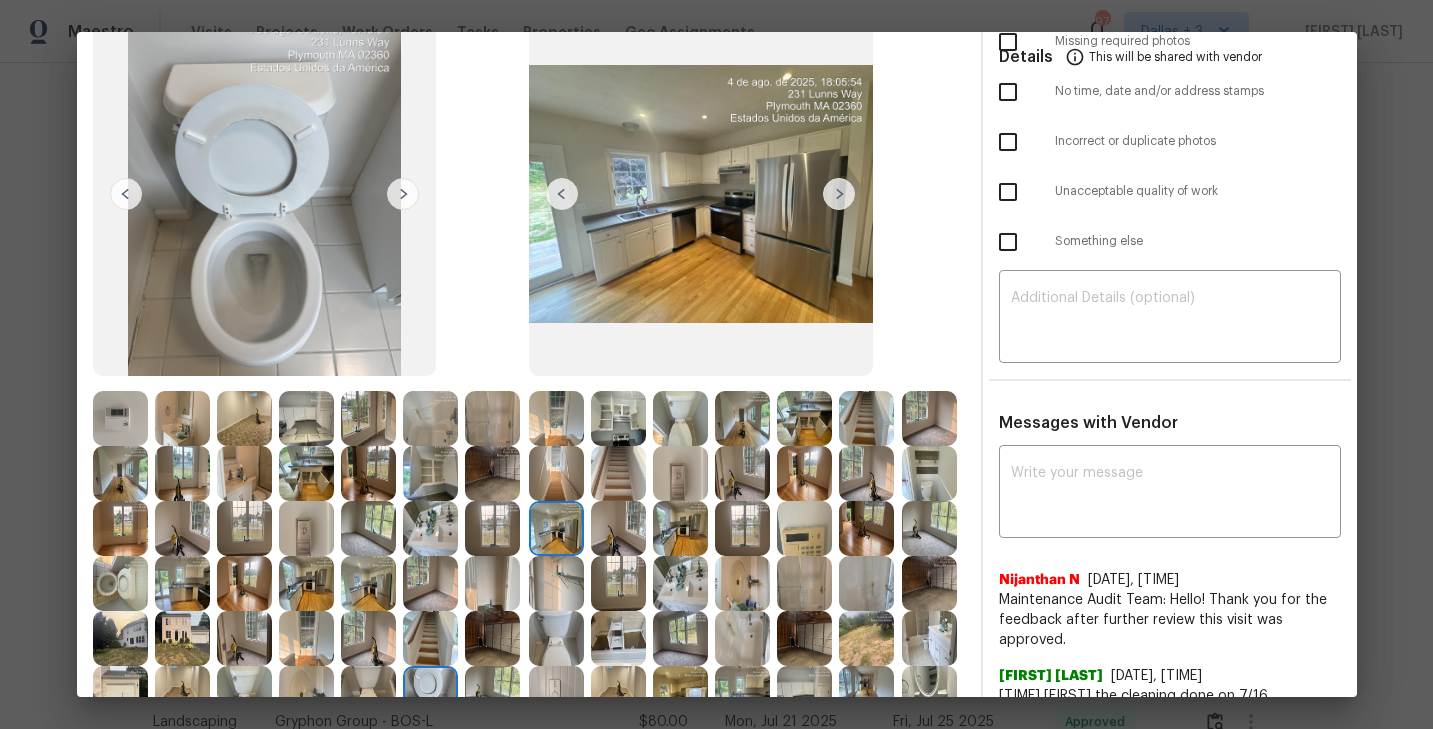 scroll, scrollTop: 171, scrollLeft: 0, axis: vertical 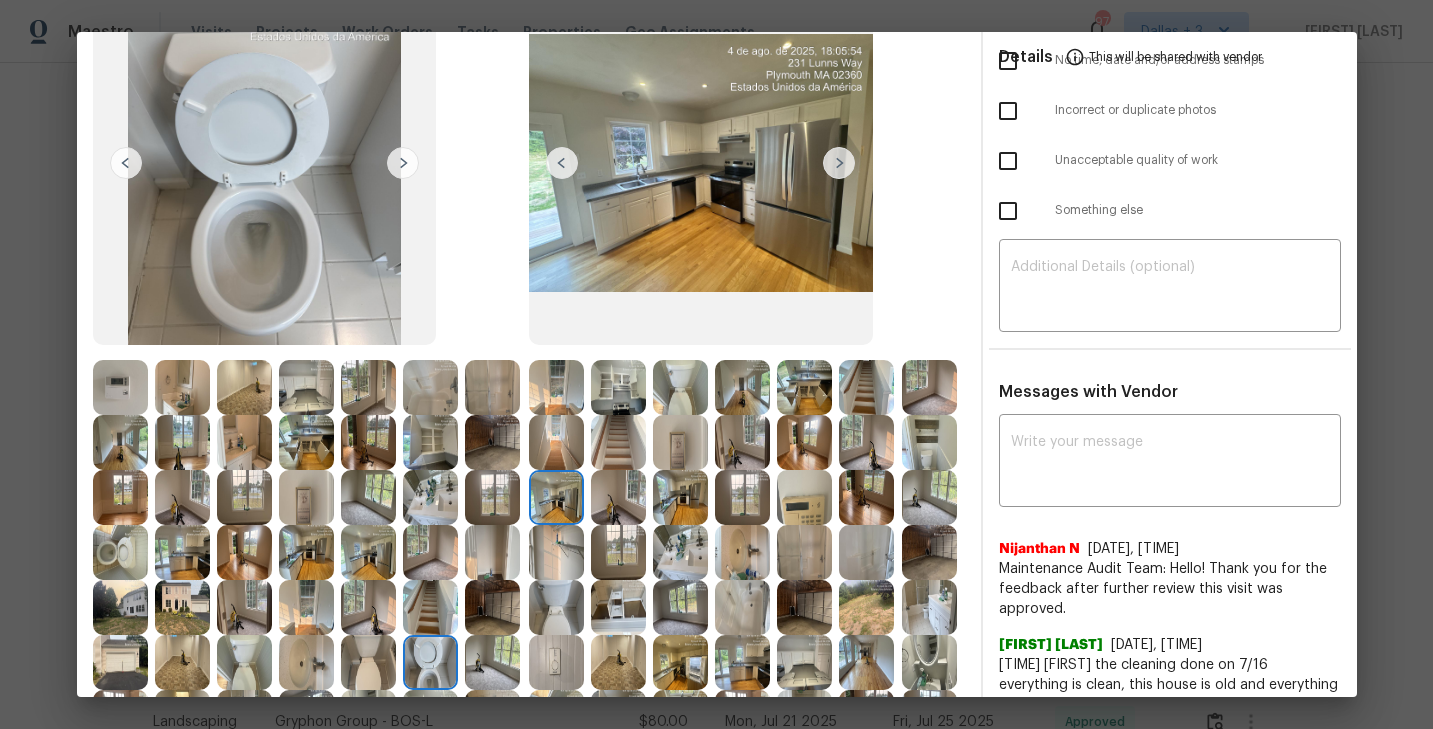 click at bounding box center [839, 163] 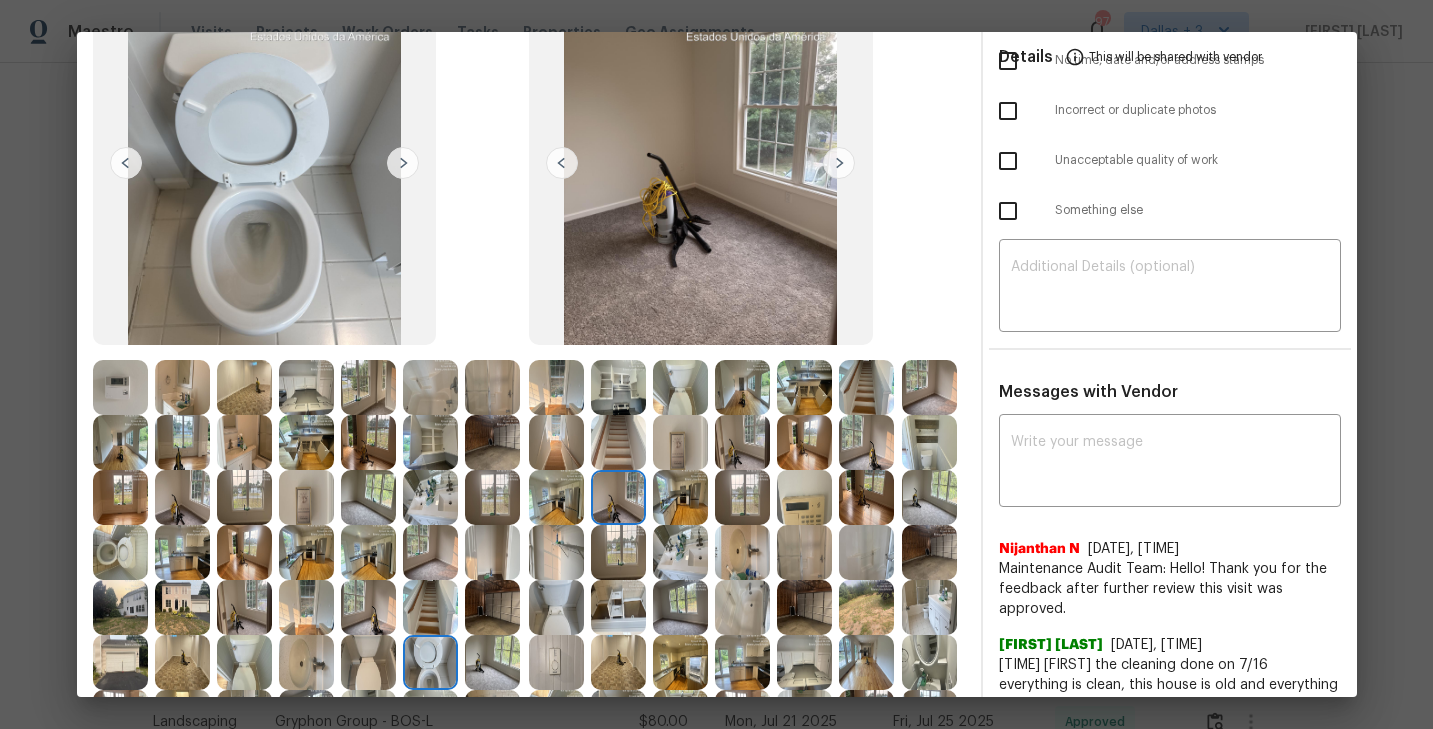 click at bounding box center [839, 163] 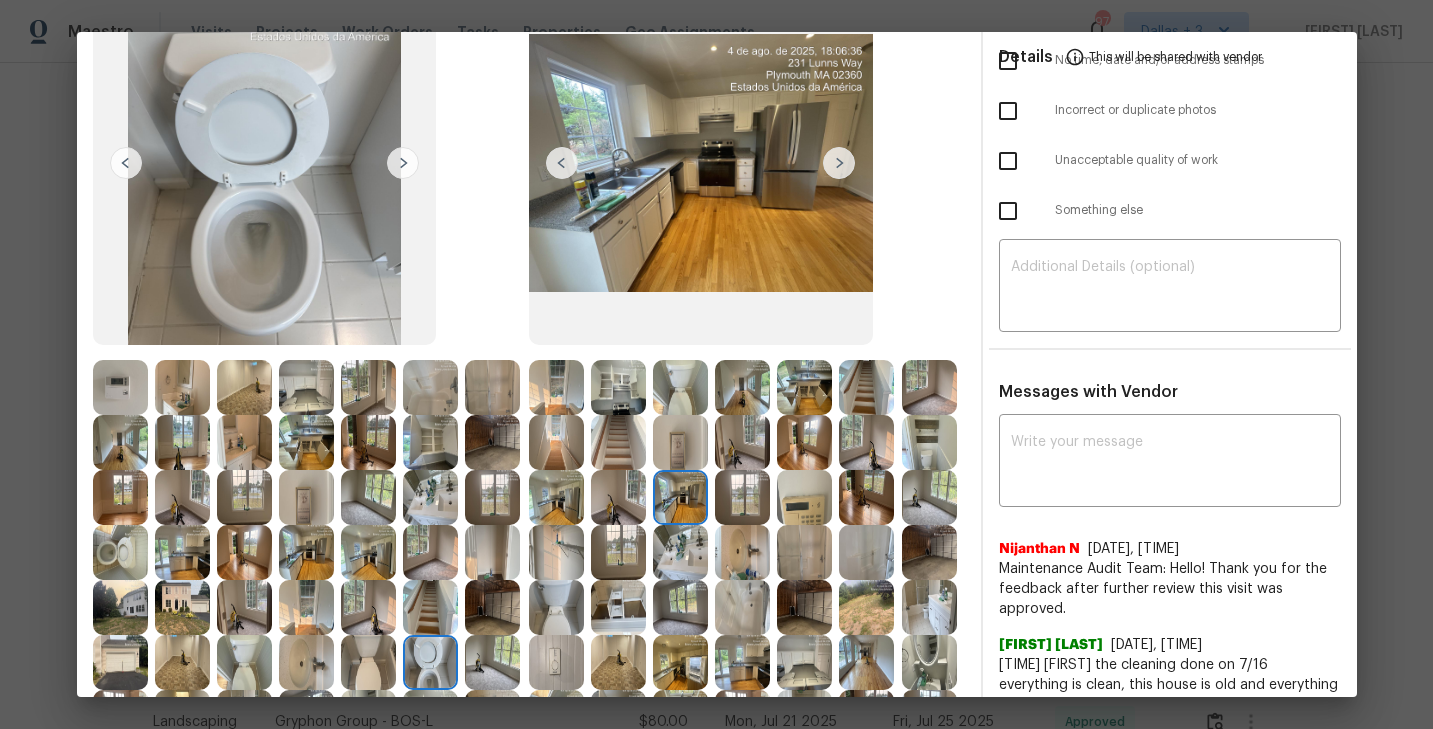 click at bounding box center (839, 163) 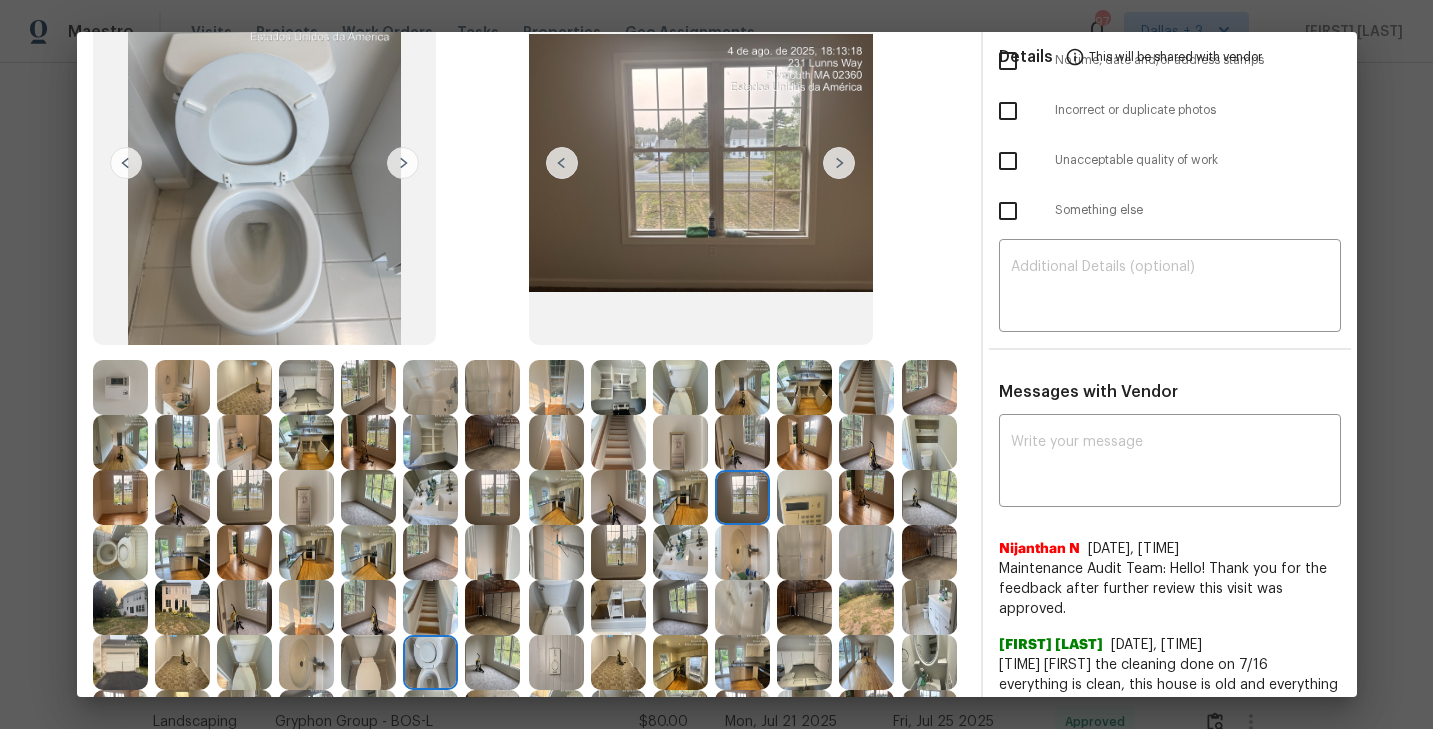 click at bounding box center [839, 163] 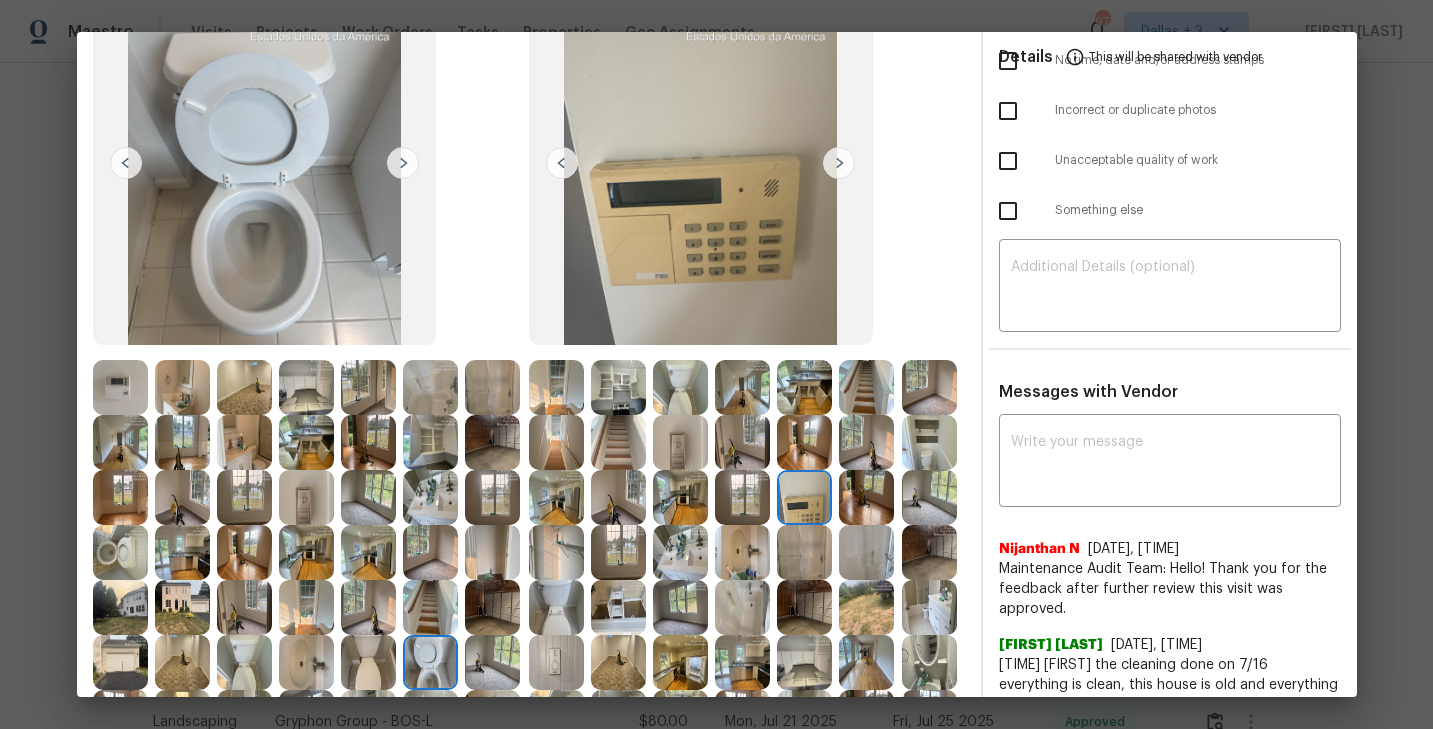 click at bounding box center [839, 163] 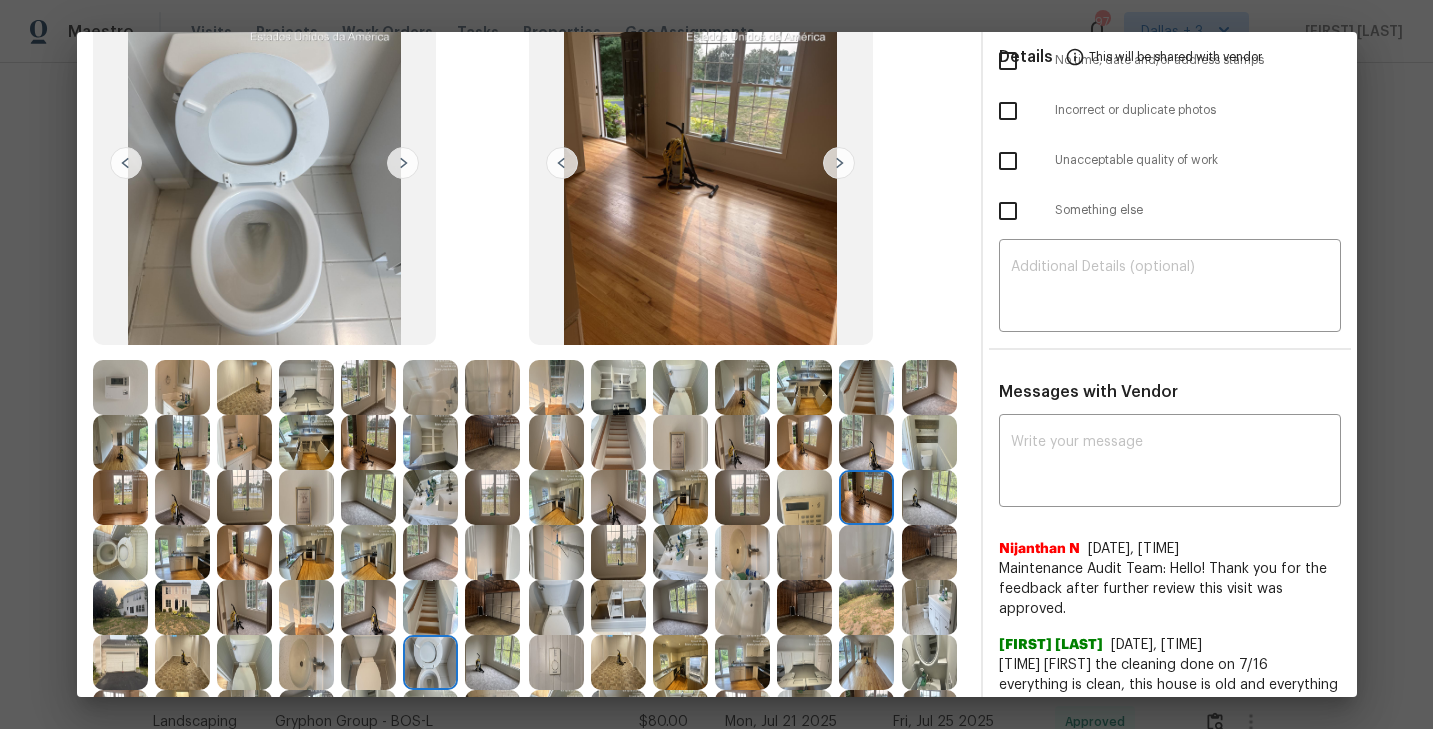 click at bounding box center (839, 163) 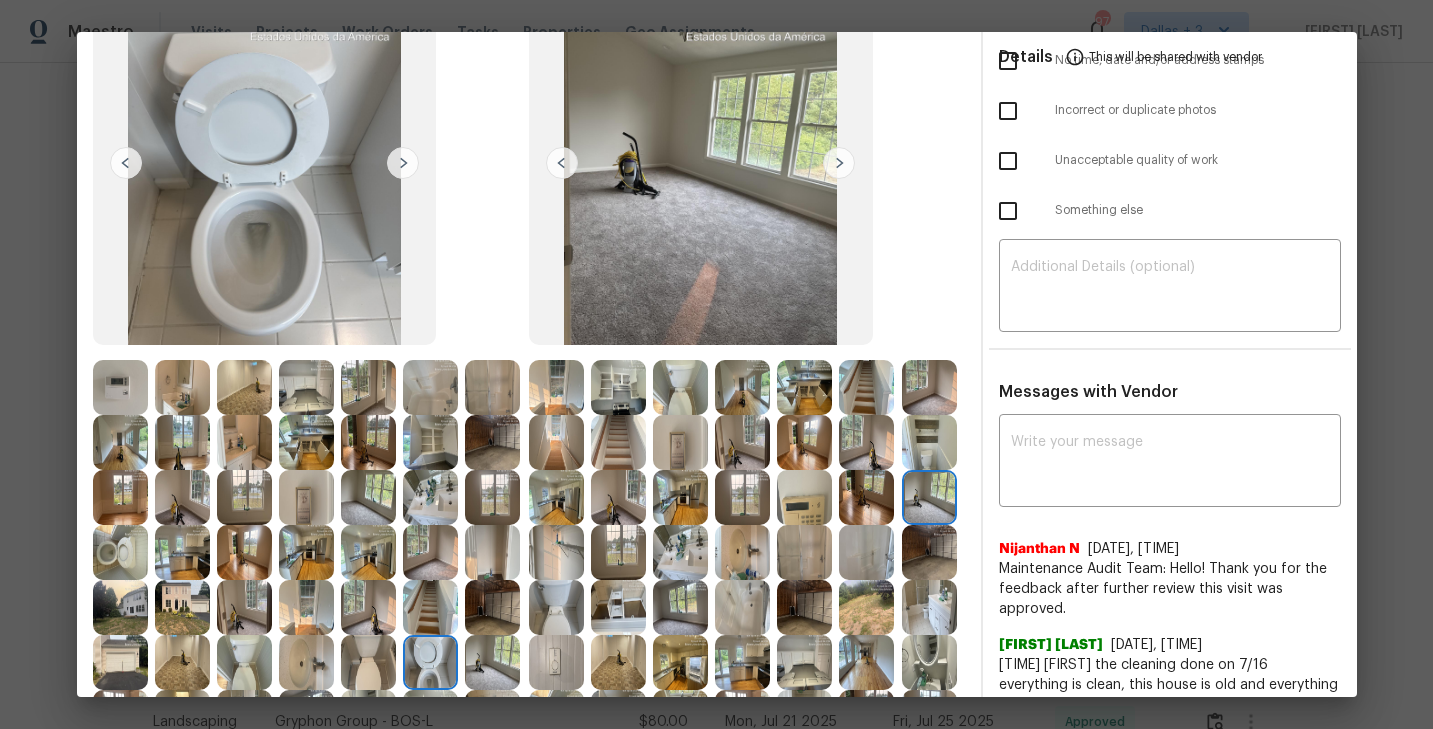 scroll, scrollTop: 227, scrollLeft: 0, axis: vertical 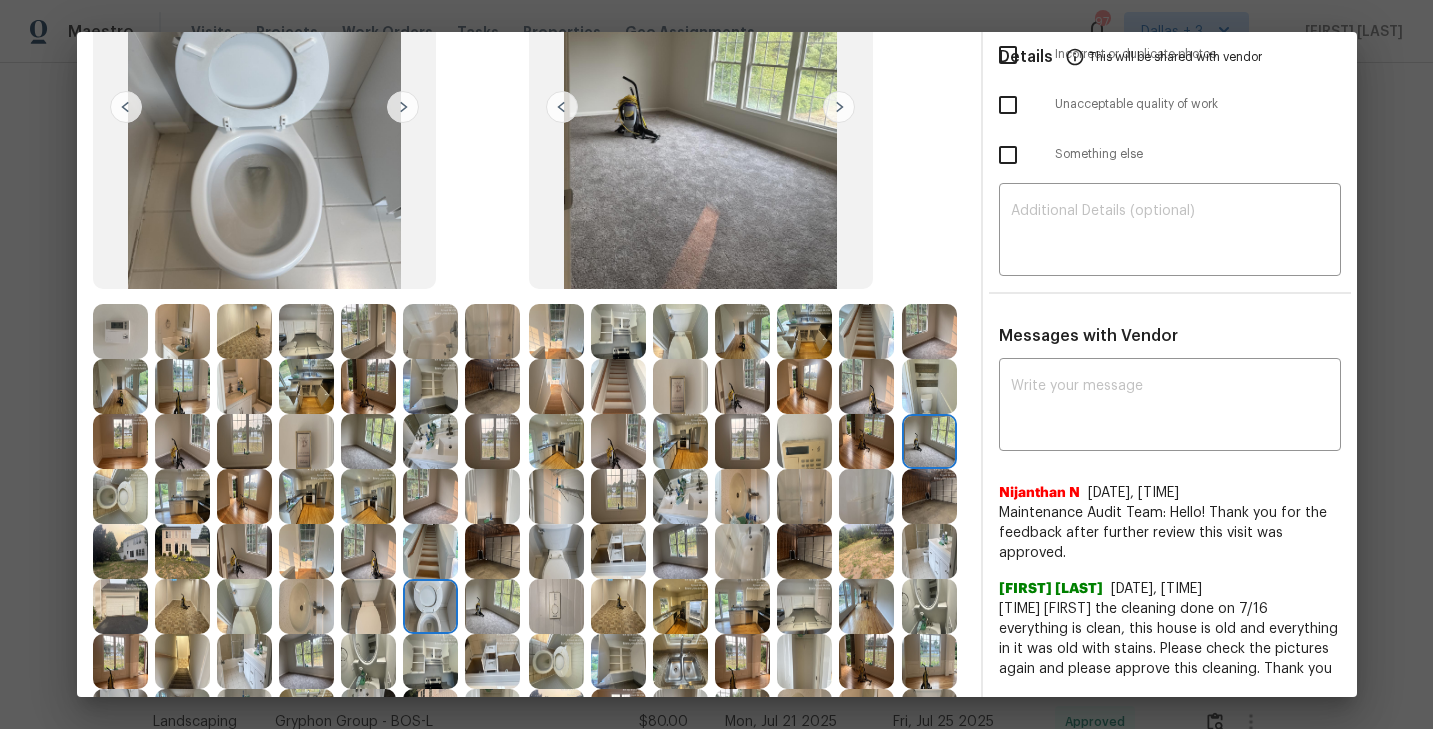 click at bounding box center (839, 107) 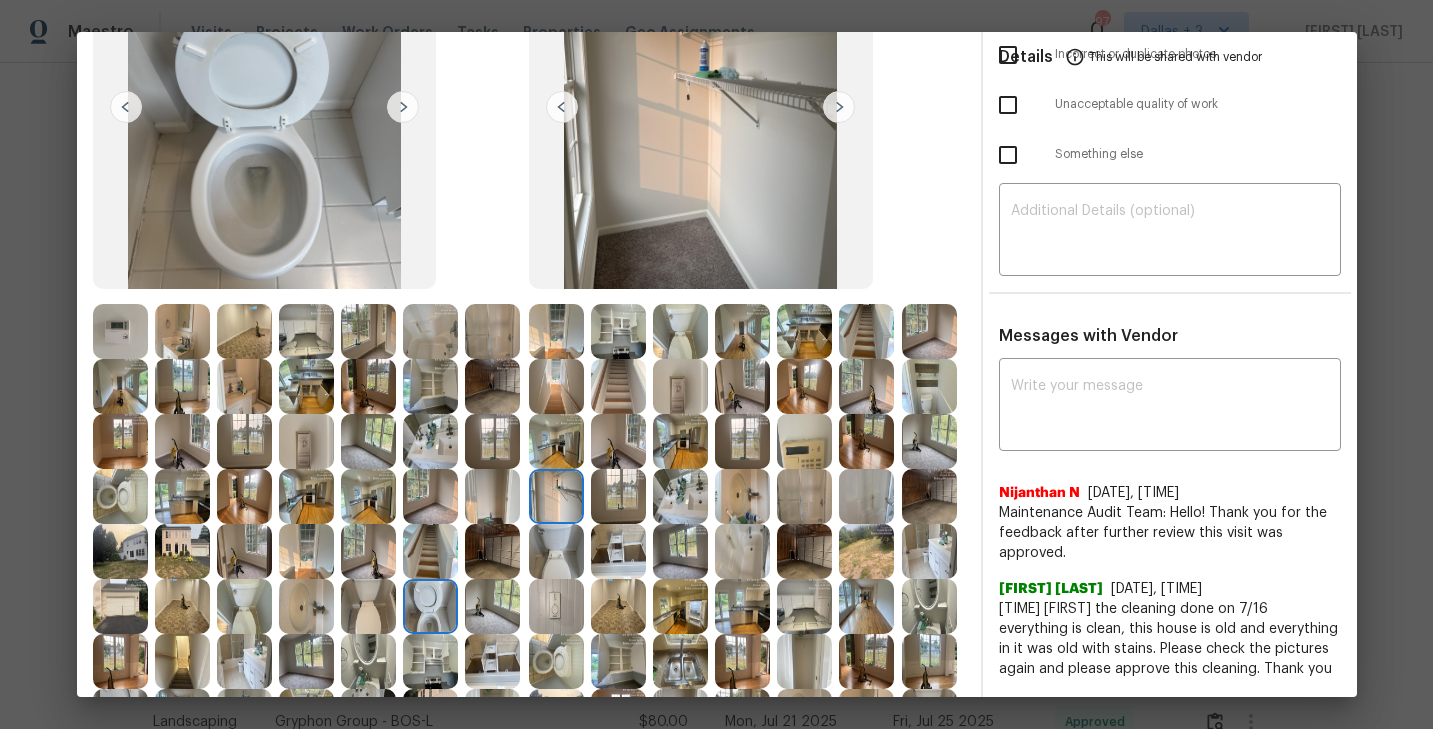 click at bounding box center [839, 107] 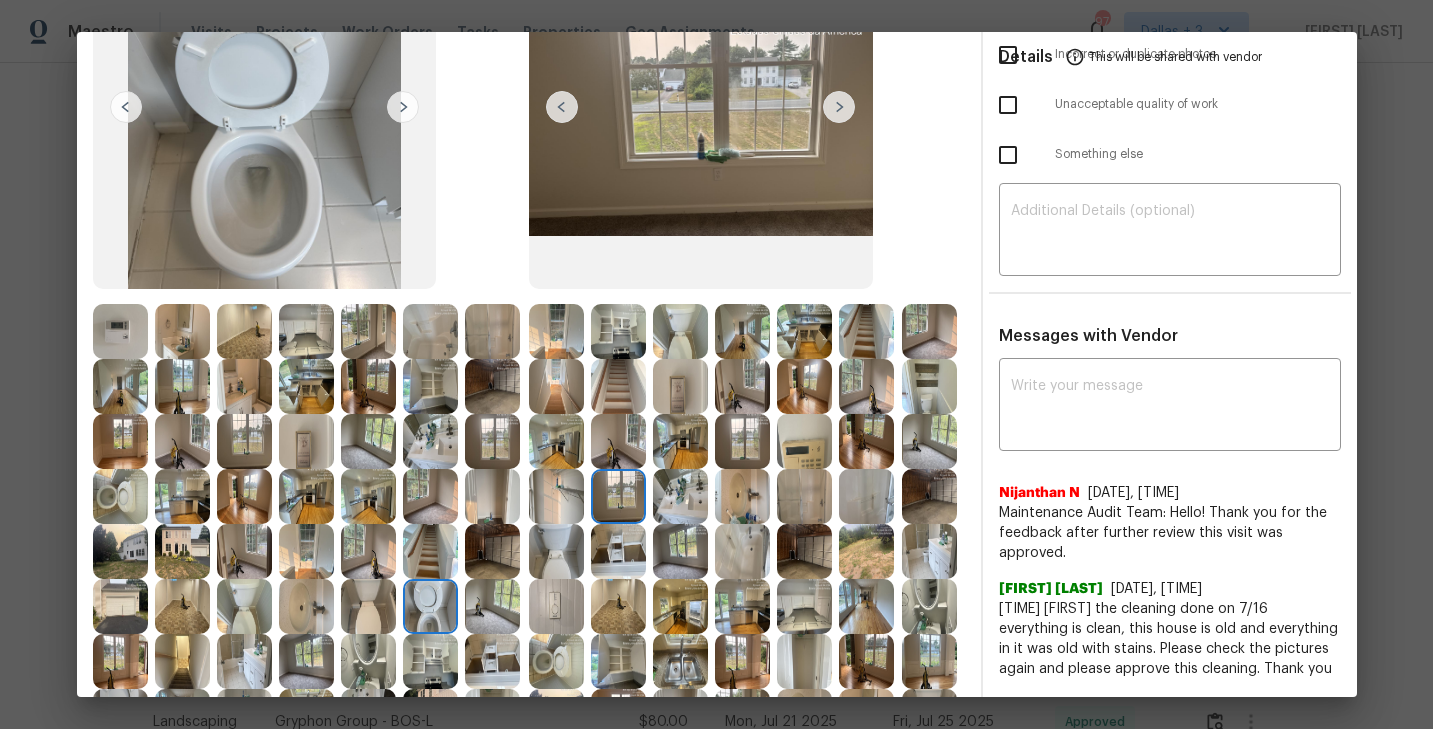 click at bounding box center [839, 107] 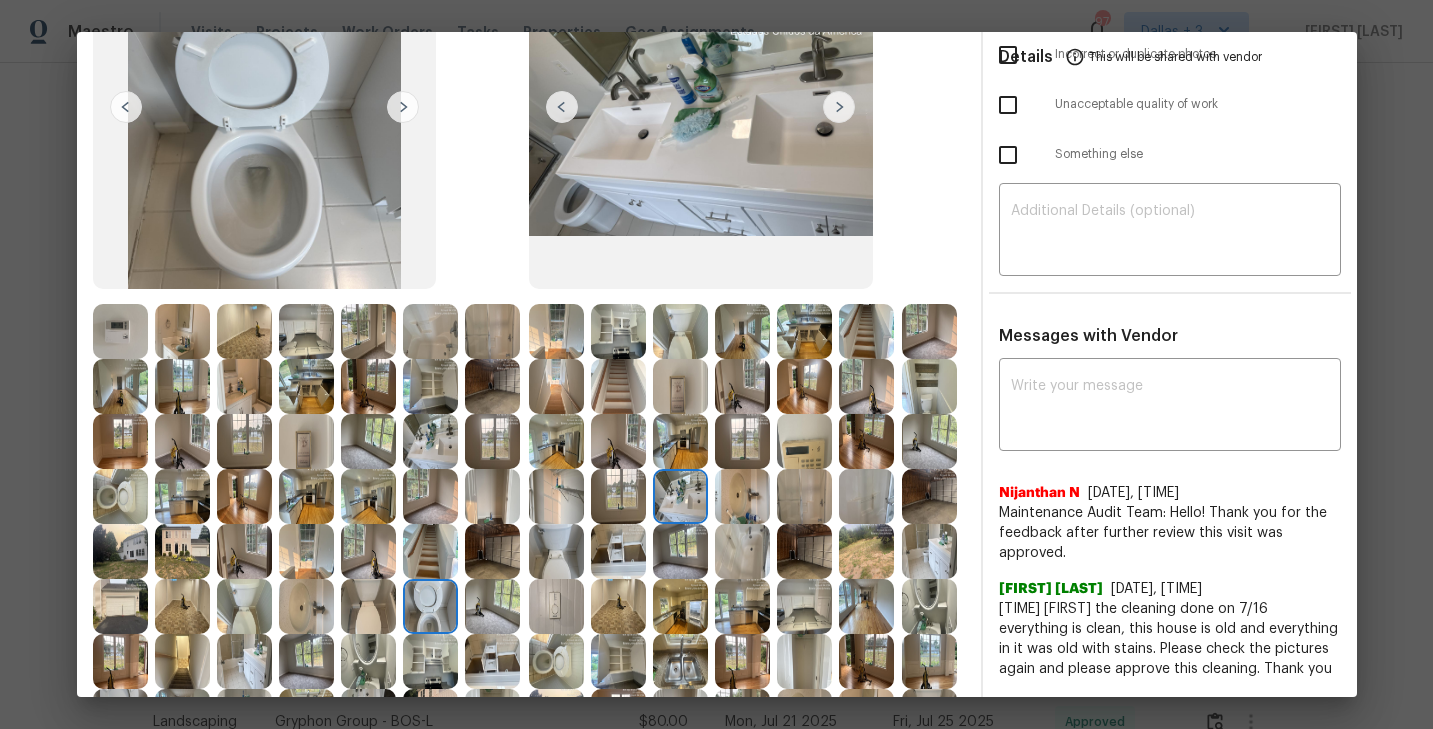 click at bounding box center (839, 107) 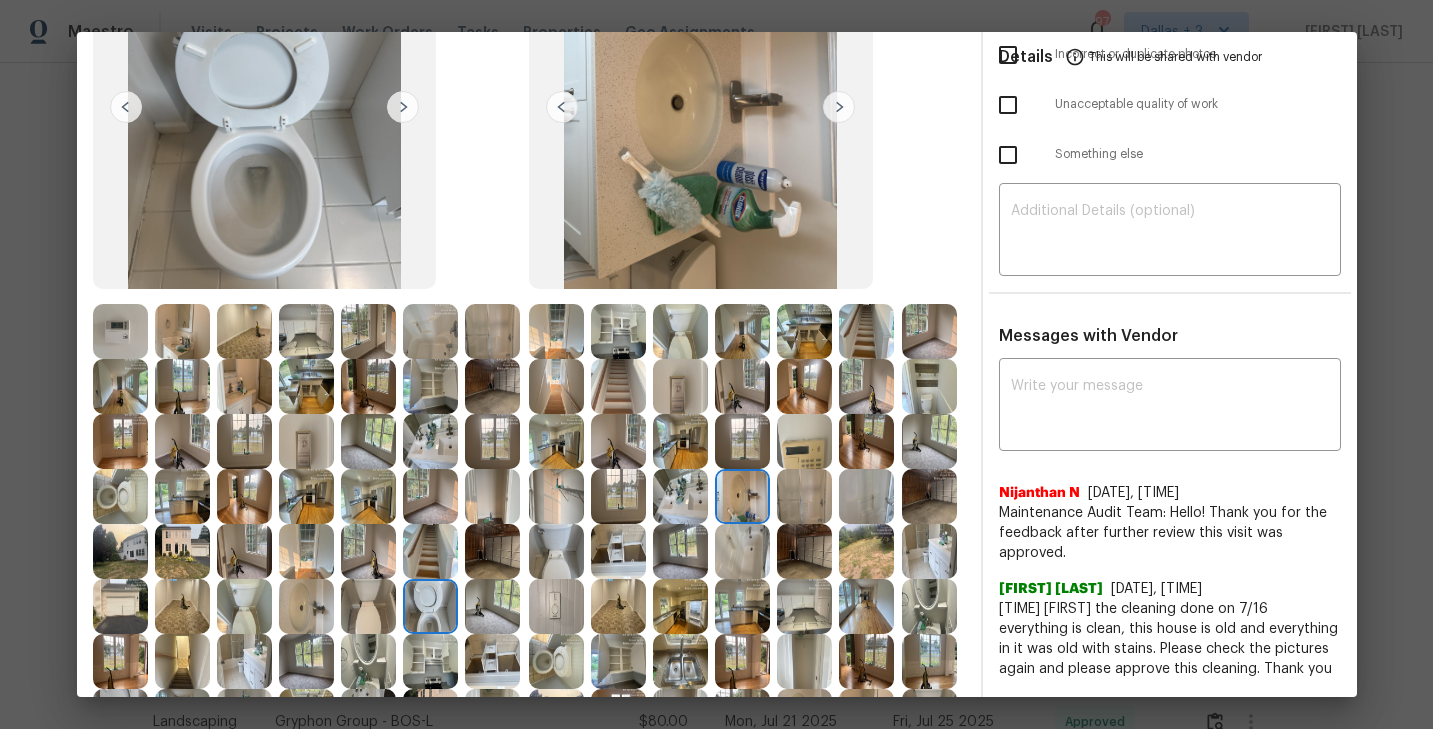 click at bounding box center [839, 107] 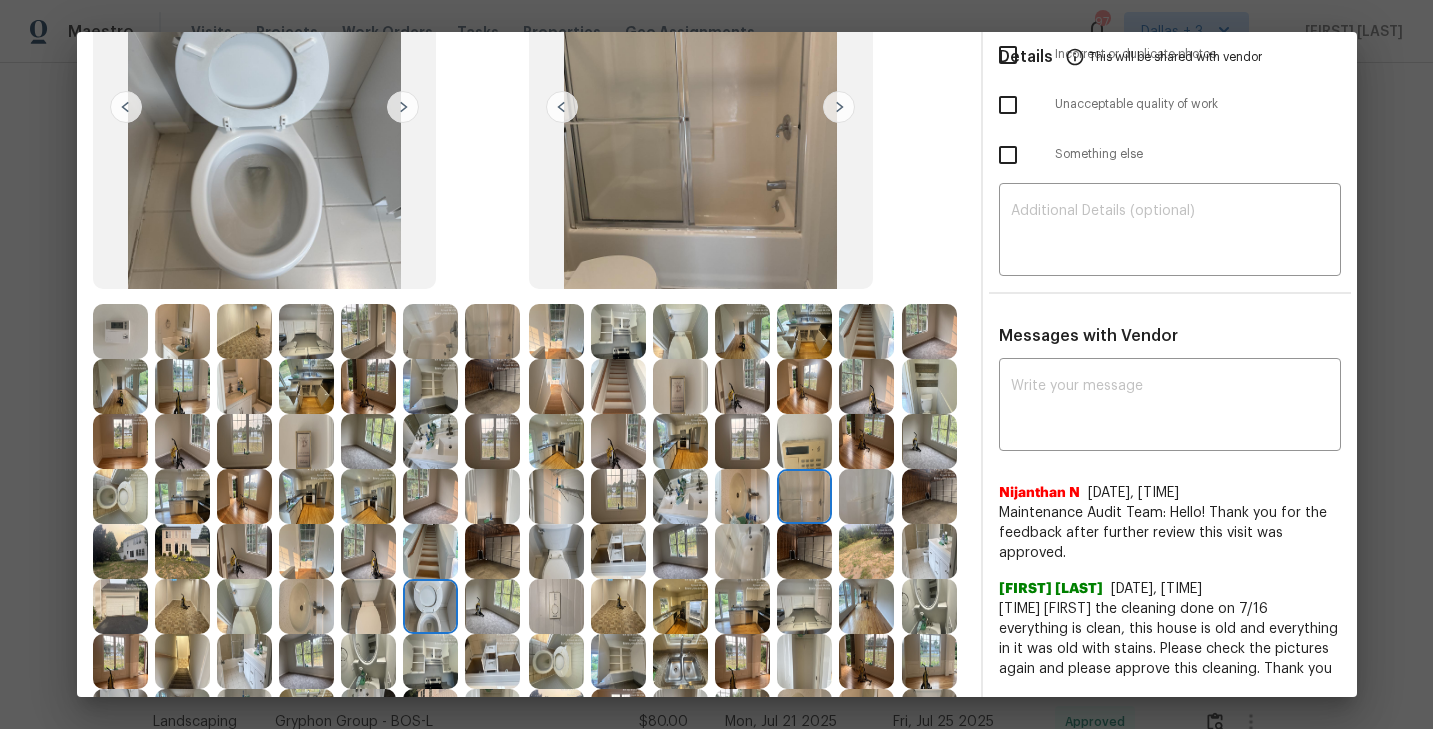 click at bounding box center (839, 107) 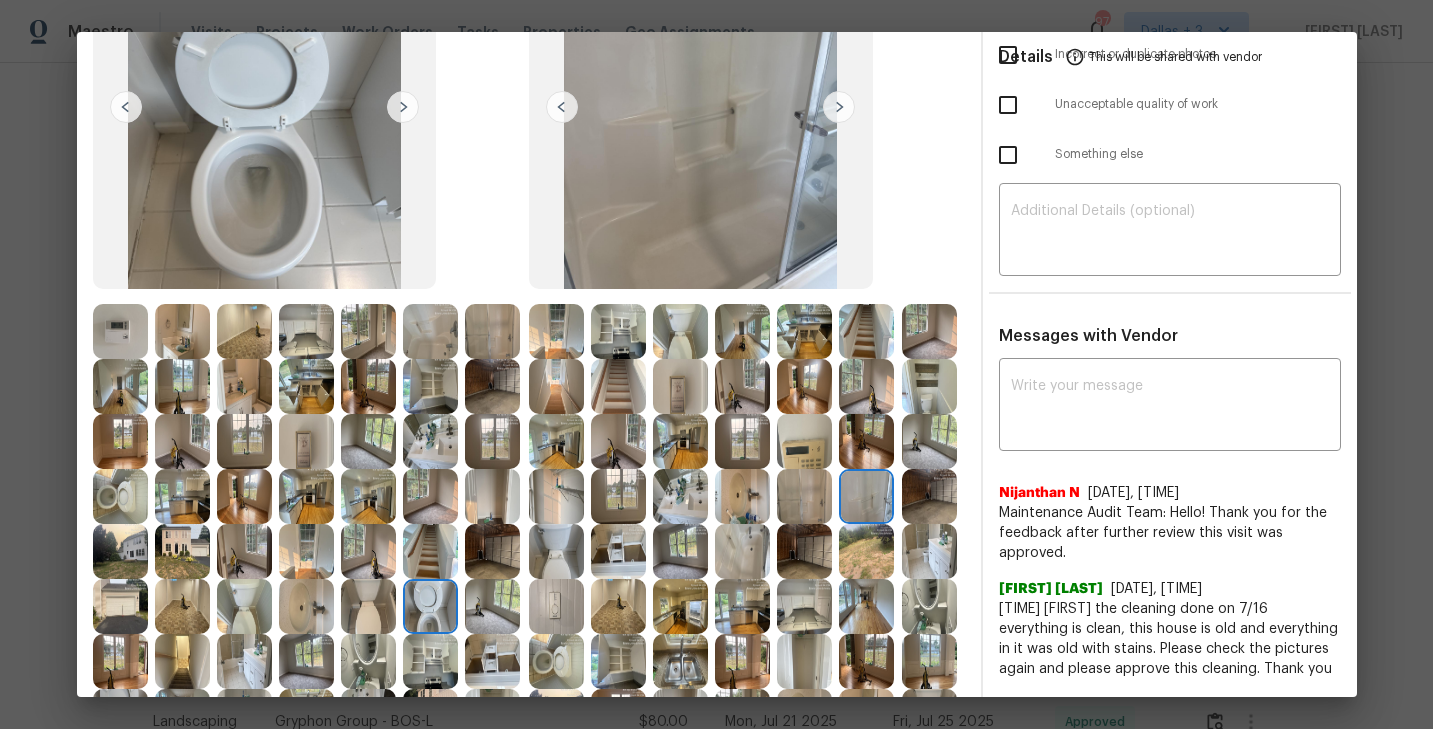 click at bounding box center (839, 107) 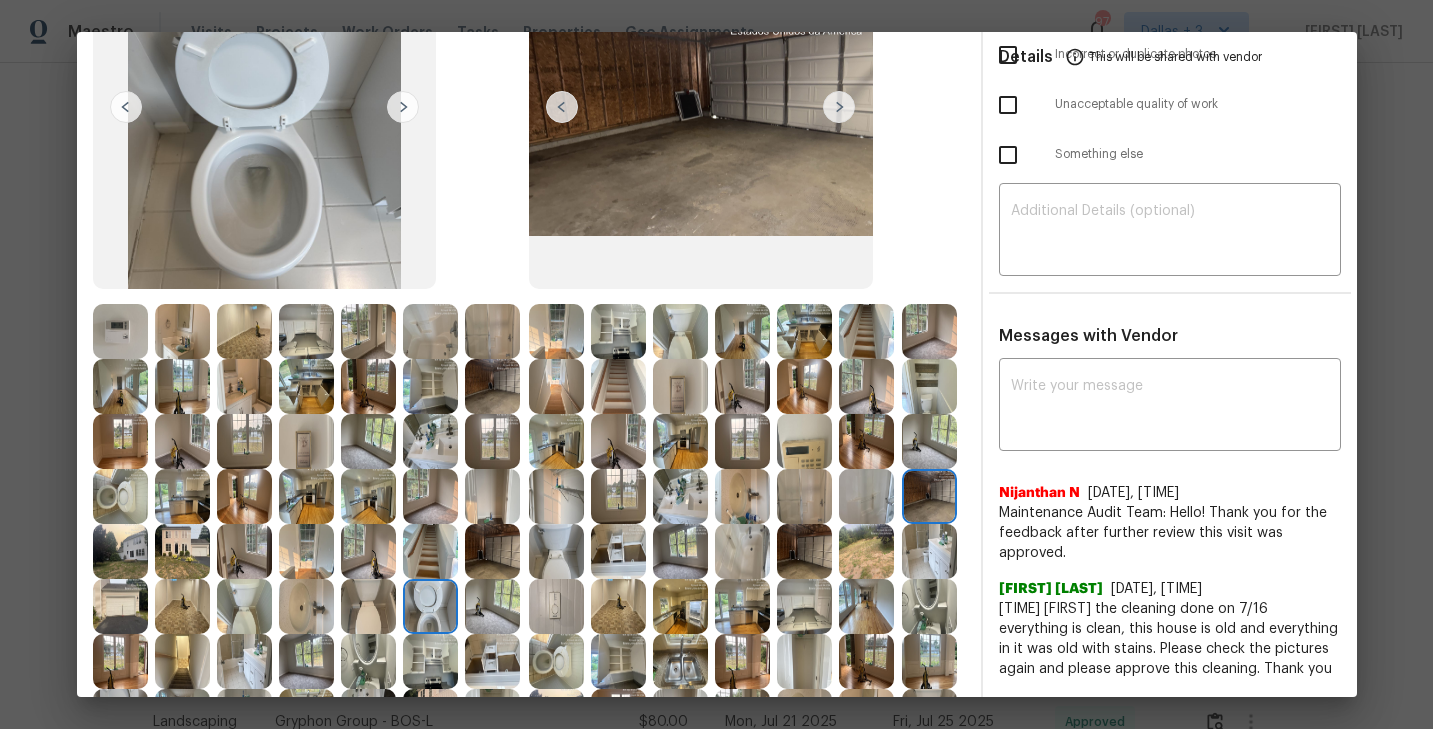 click at bounding box center (839, 107) 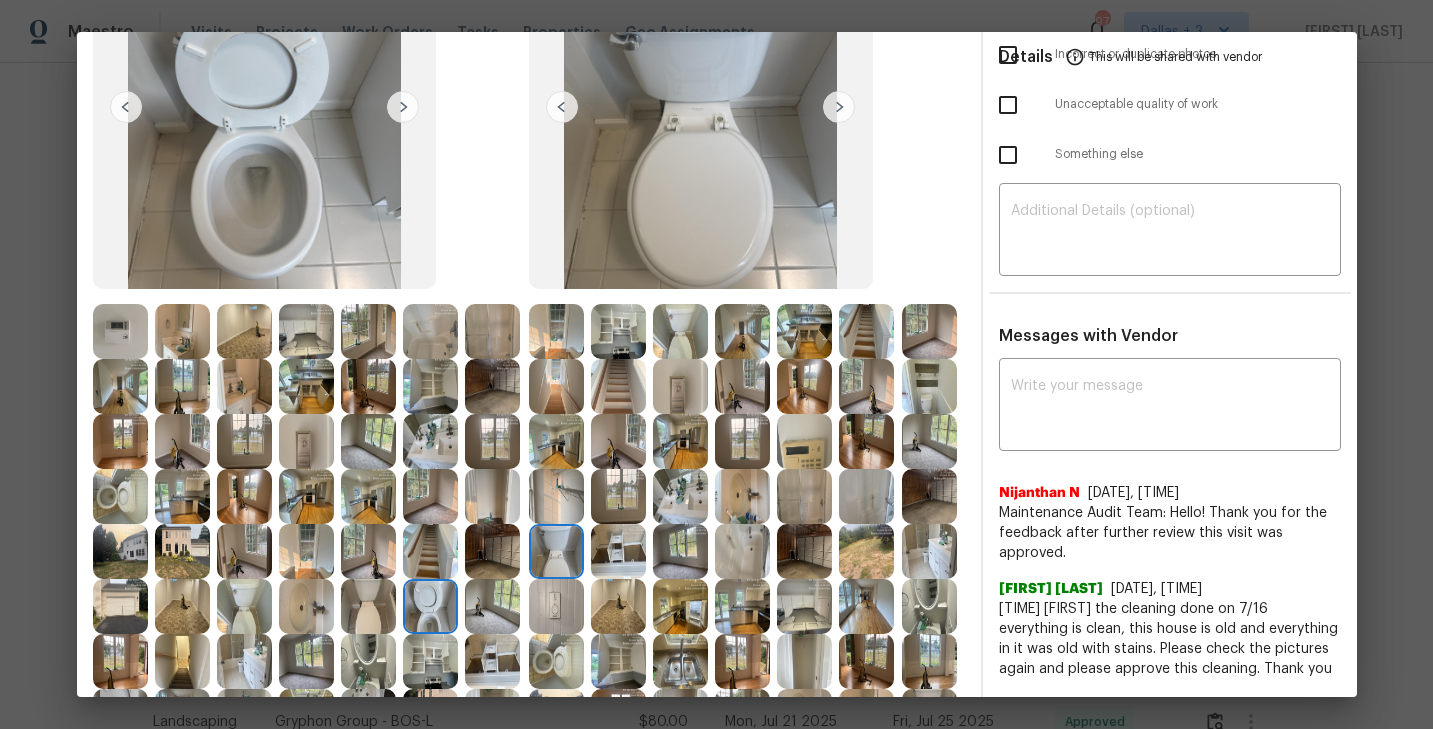 click at bounding box center [839, 107] 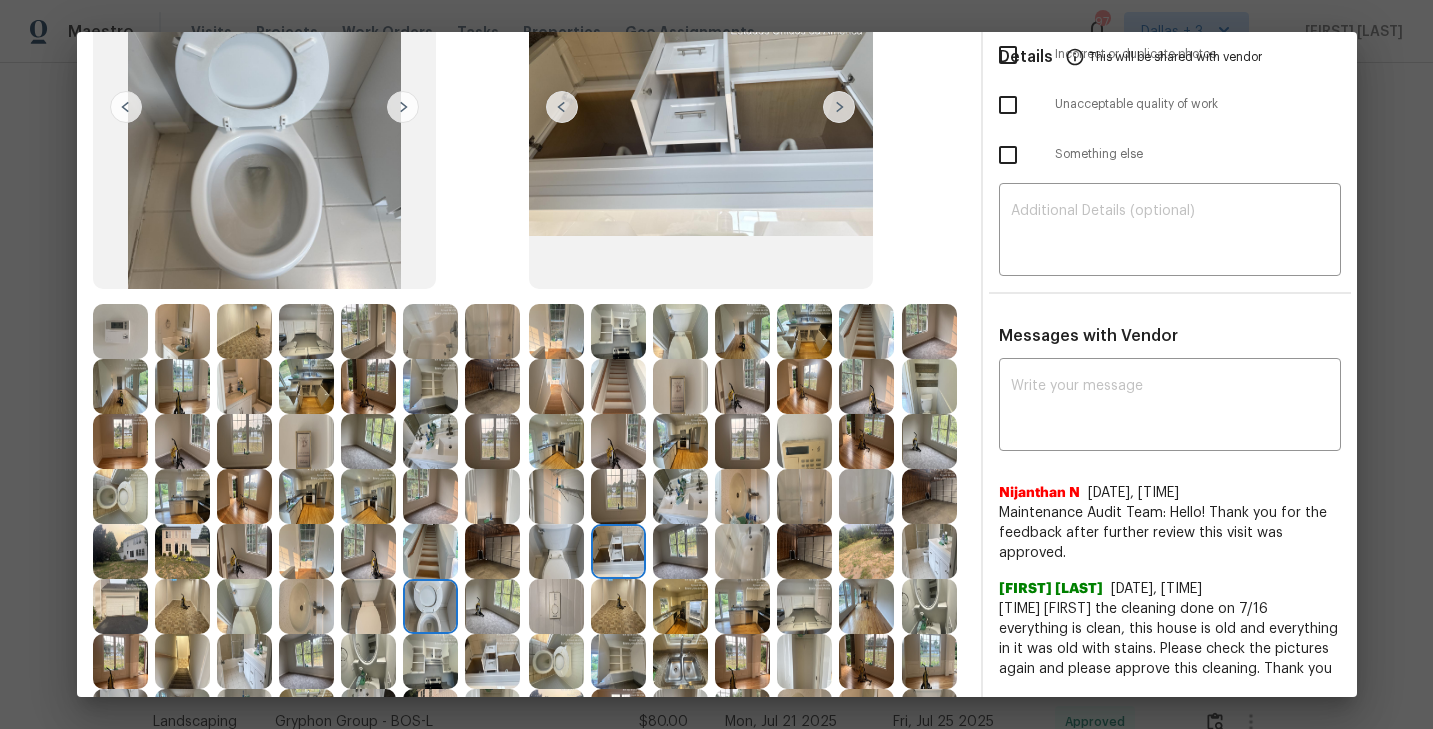 click at bounding box center (839, 107) 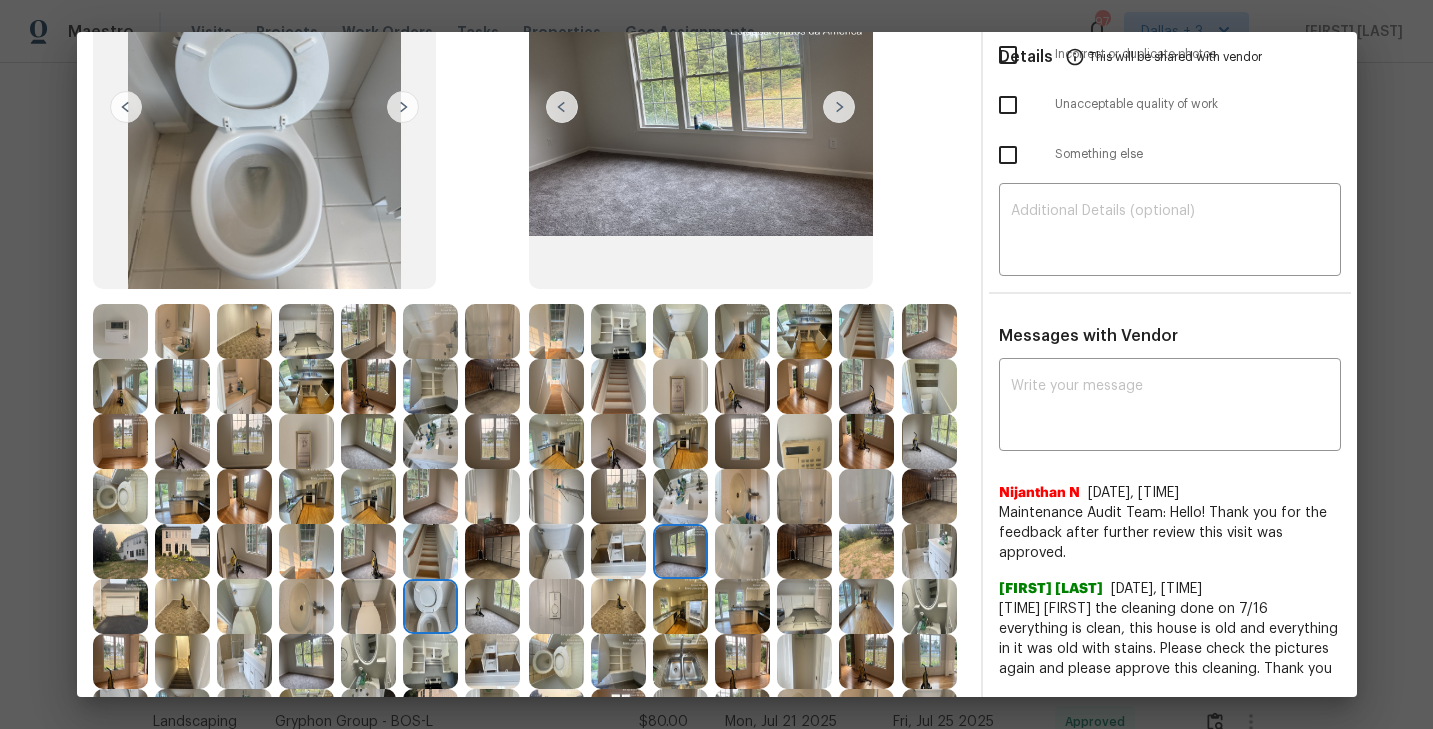 click at bounding box center [839, 107] 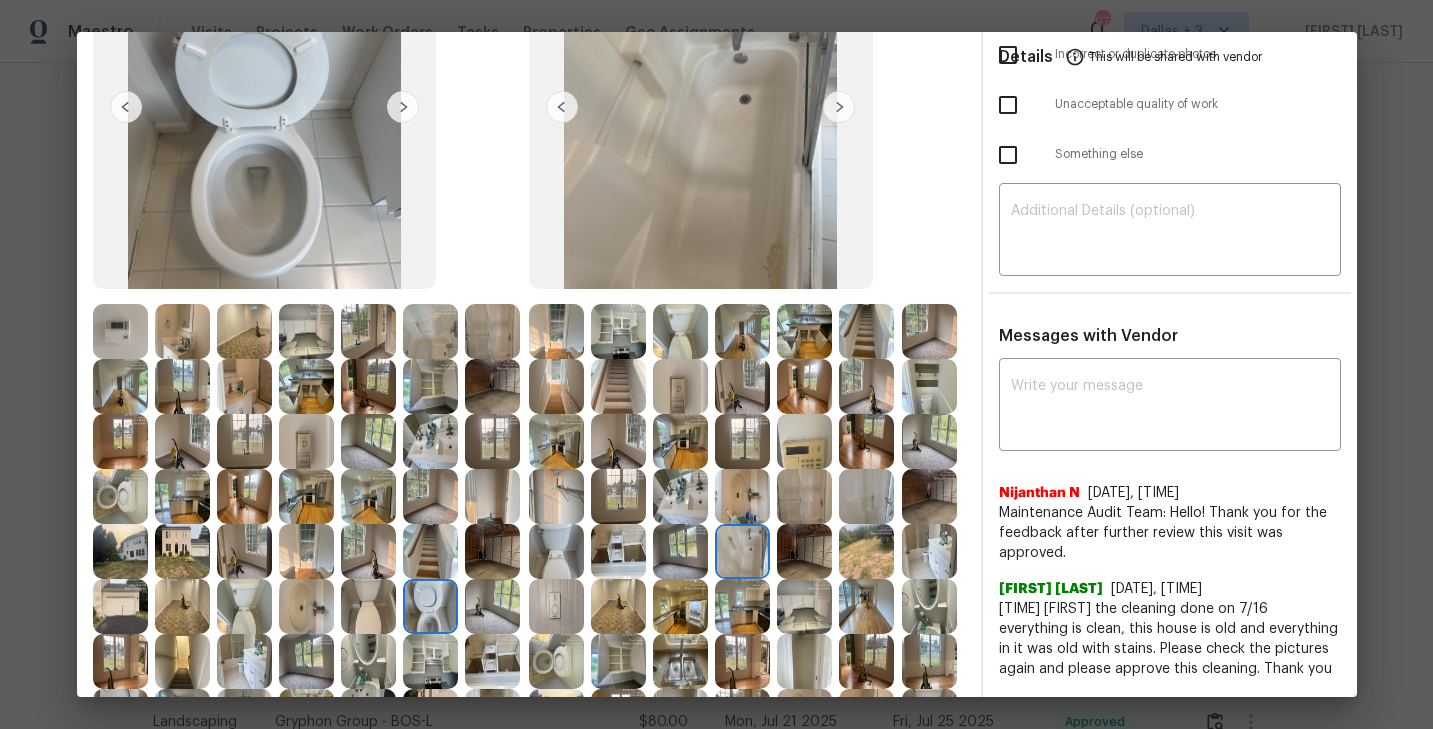 click at bounding box center (839, 107) 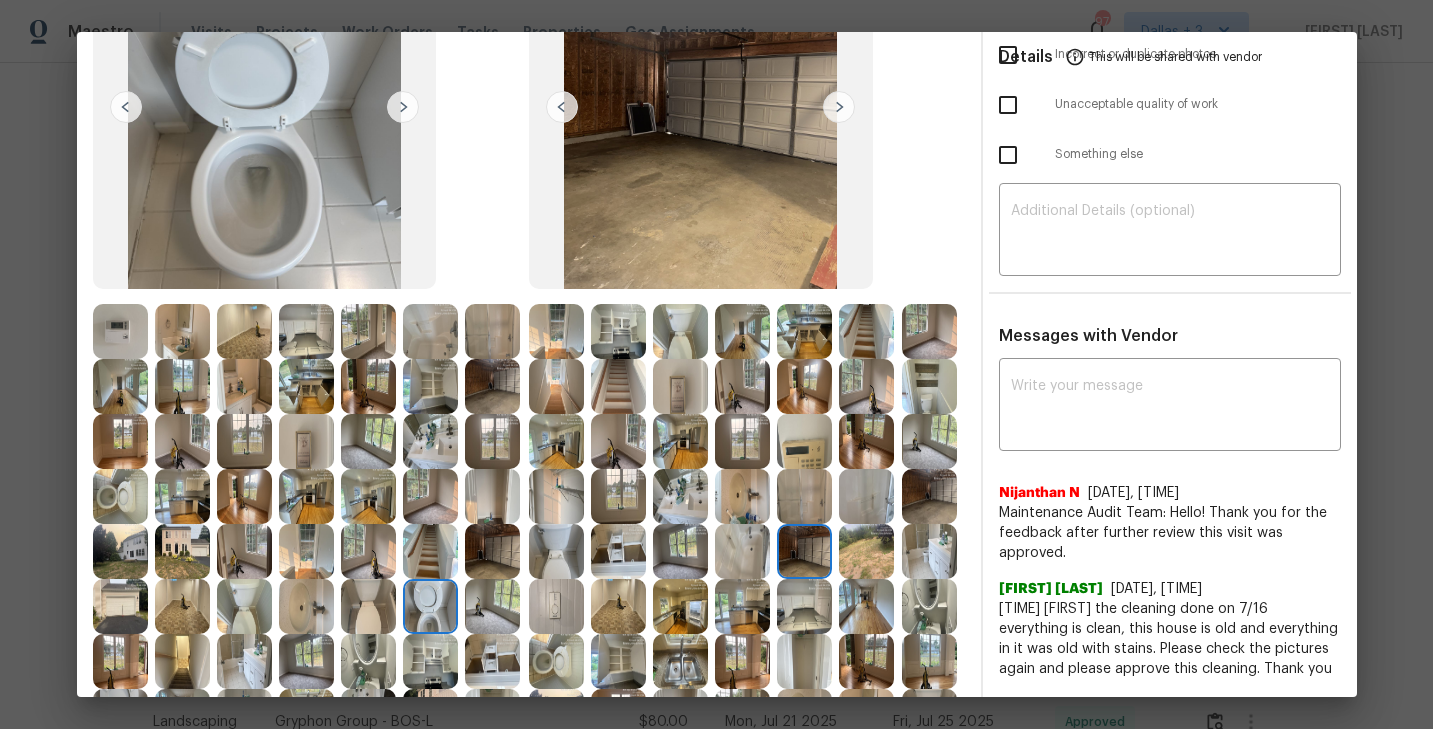 click at bounding box center (839, 107) 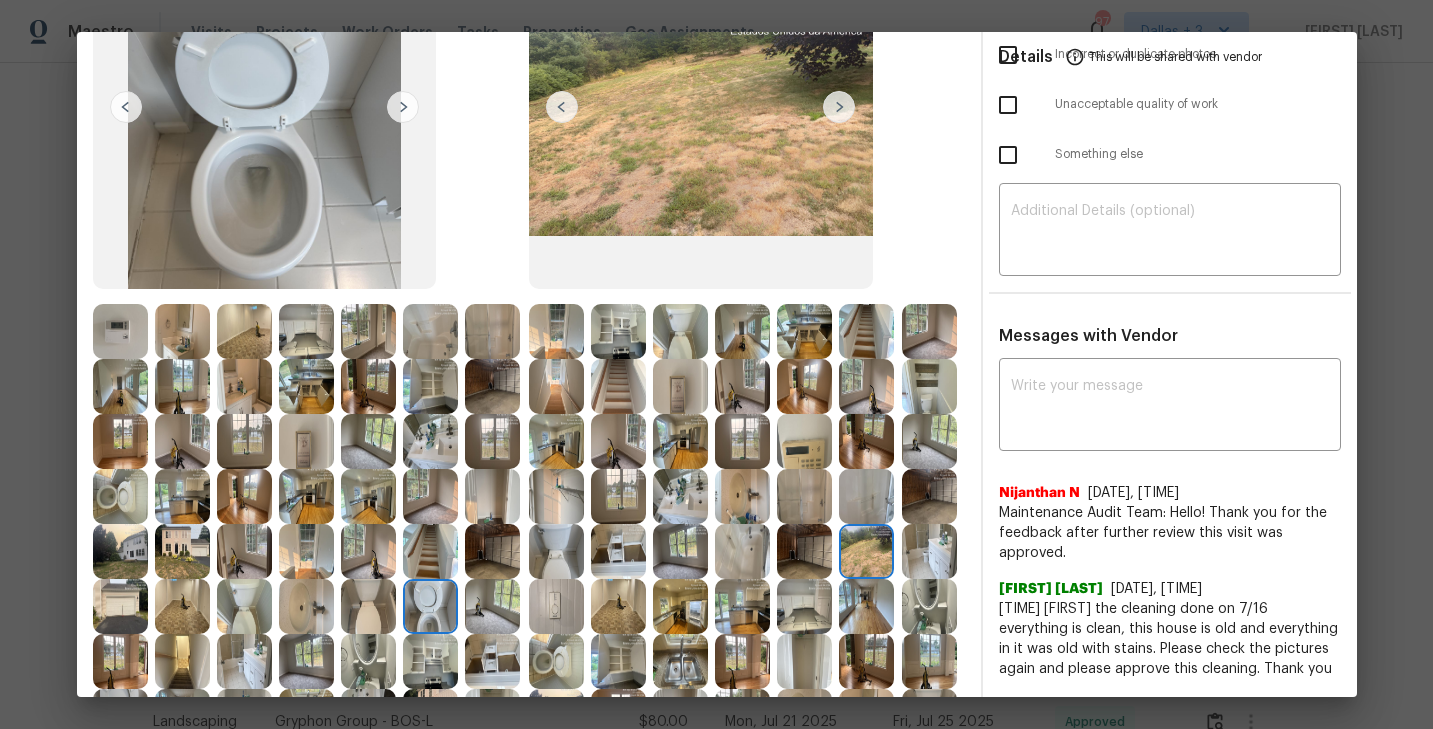 click at bounding box center [839, 107] 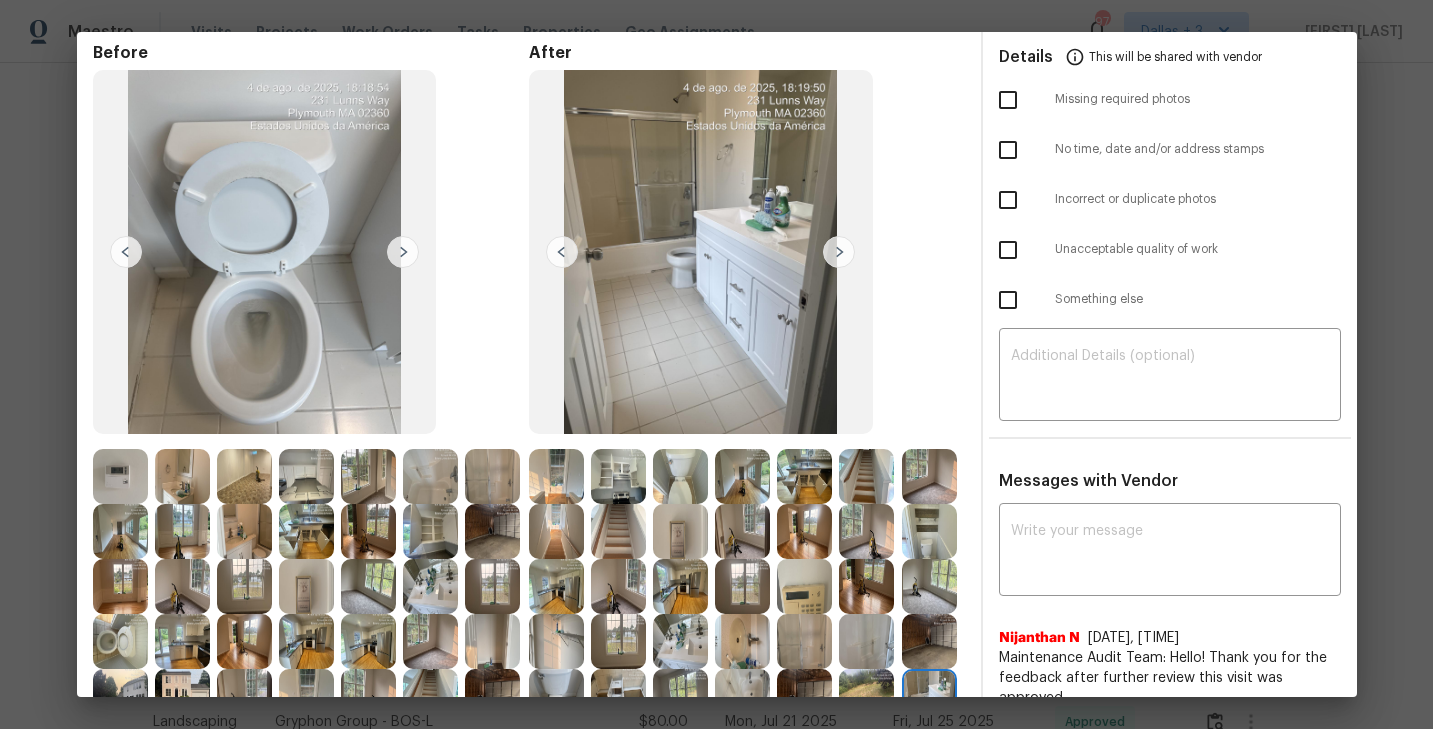 scroll, scrollTop: 67, scrollLeft: 0, axis: vertical 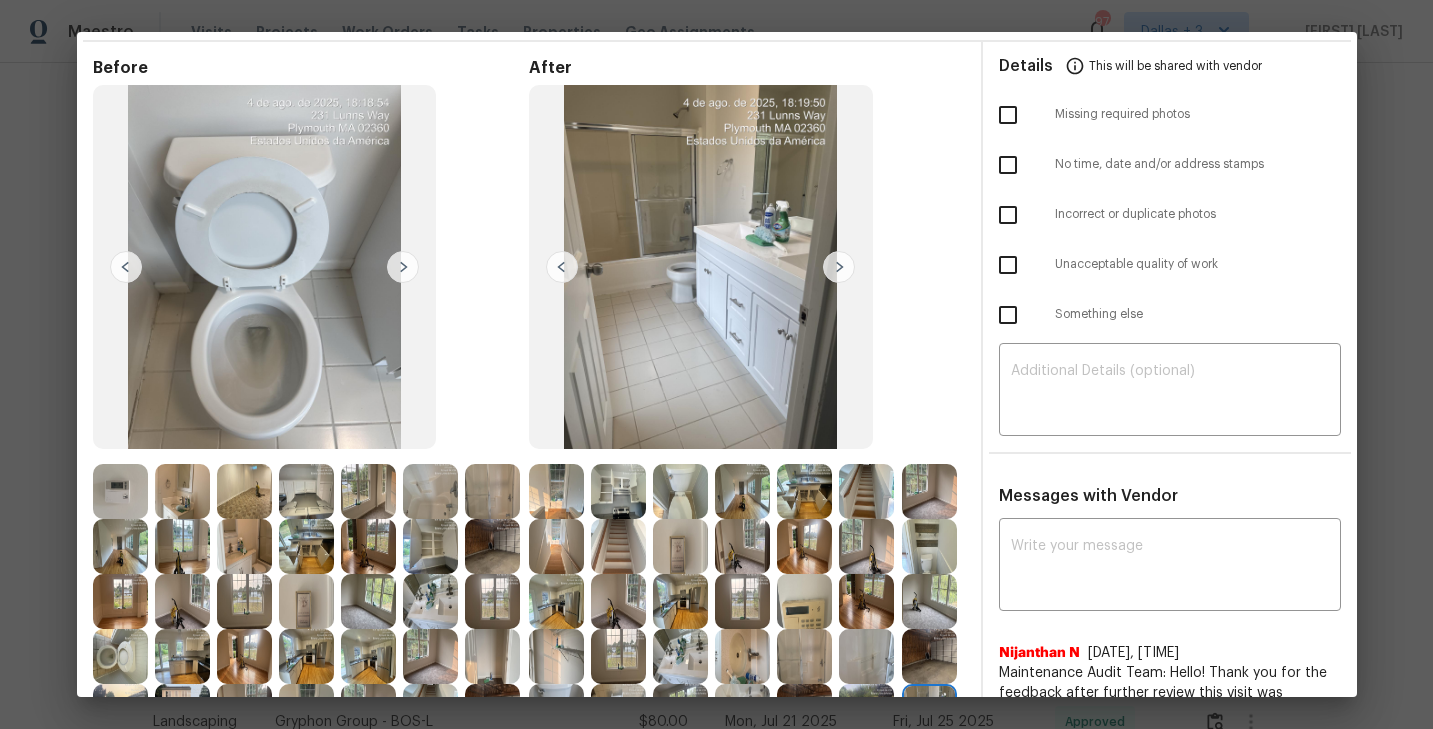 click at bounding box center [839, 267] 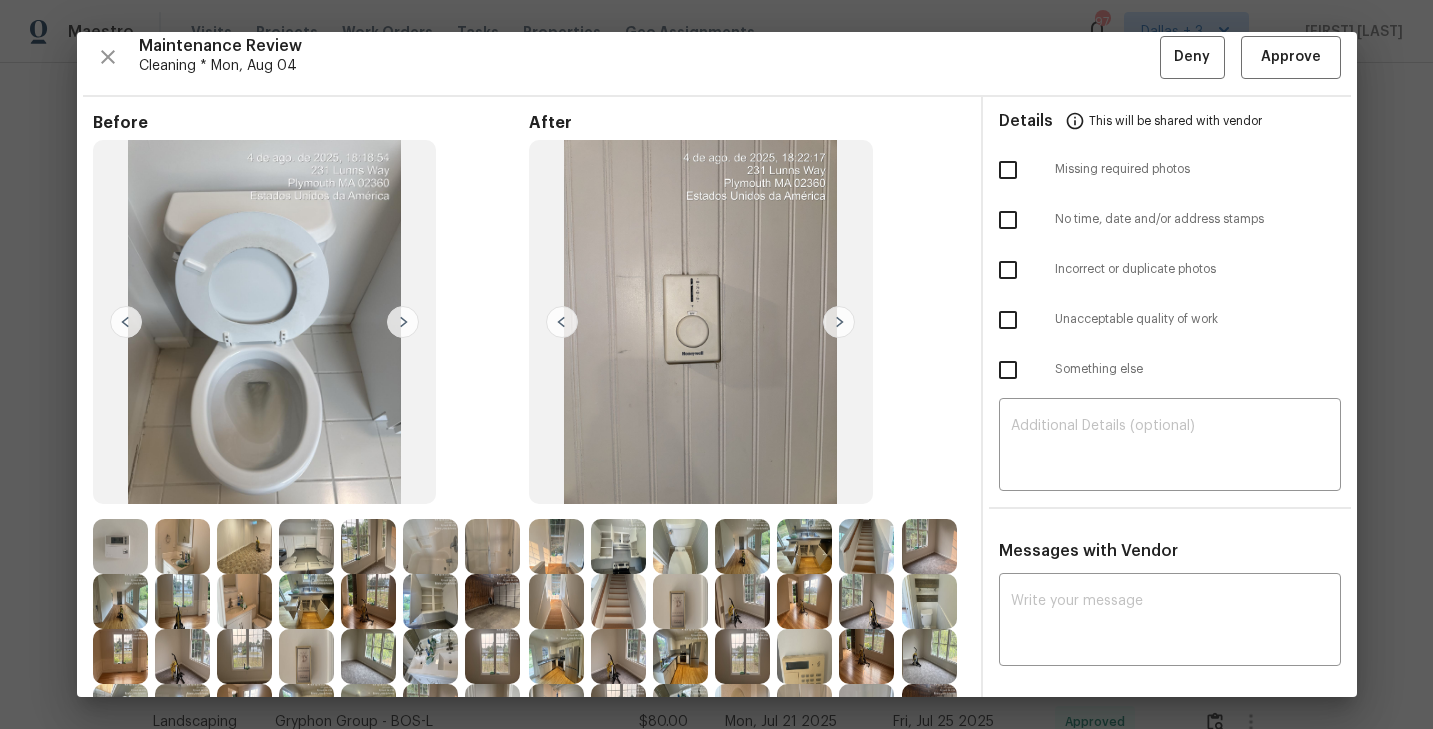 scroll, scrollTop: 7, scrollLeft: 0, axis: vertical 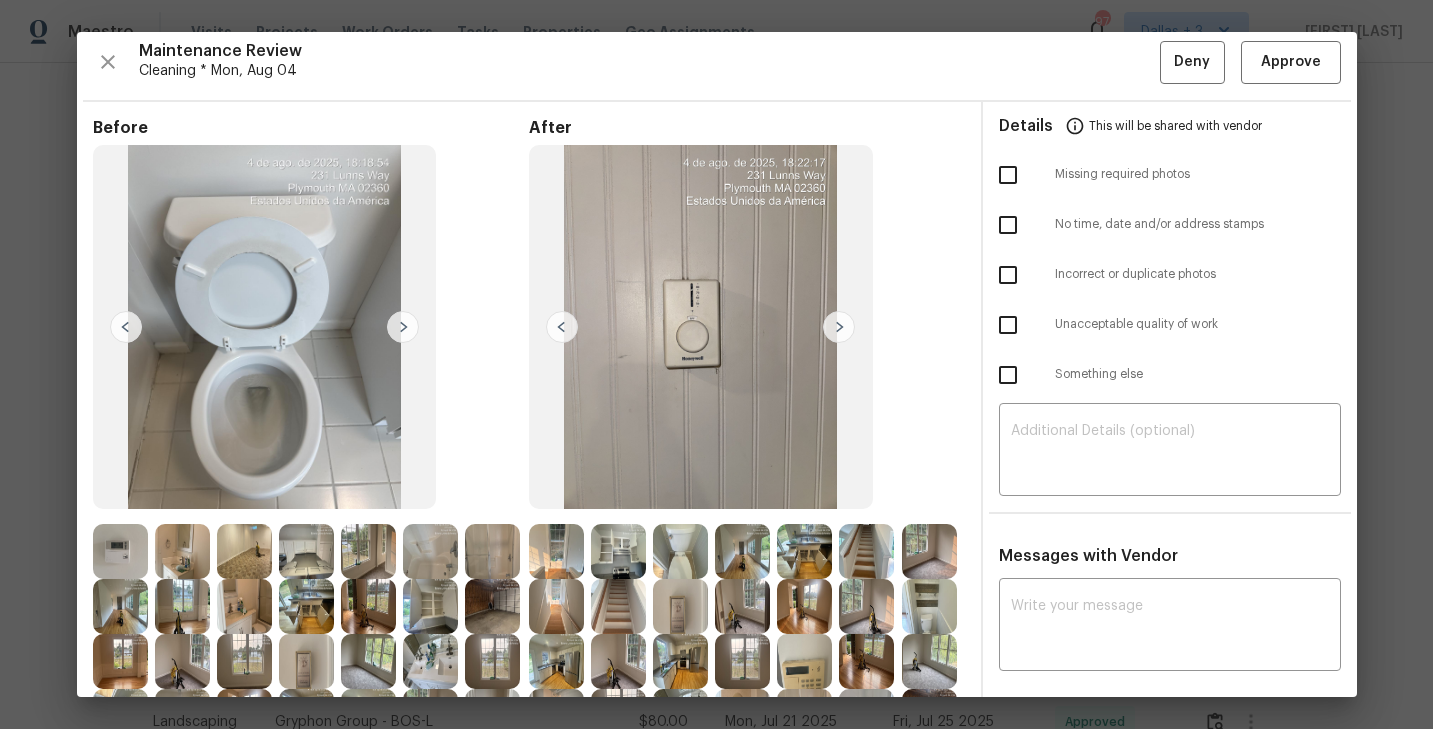 click at bounding box center [839, 327] 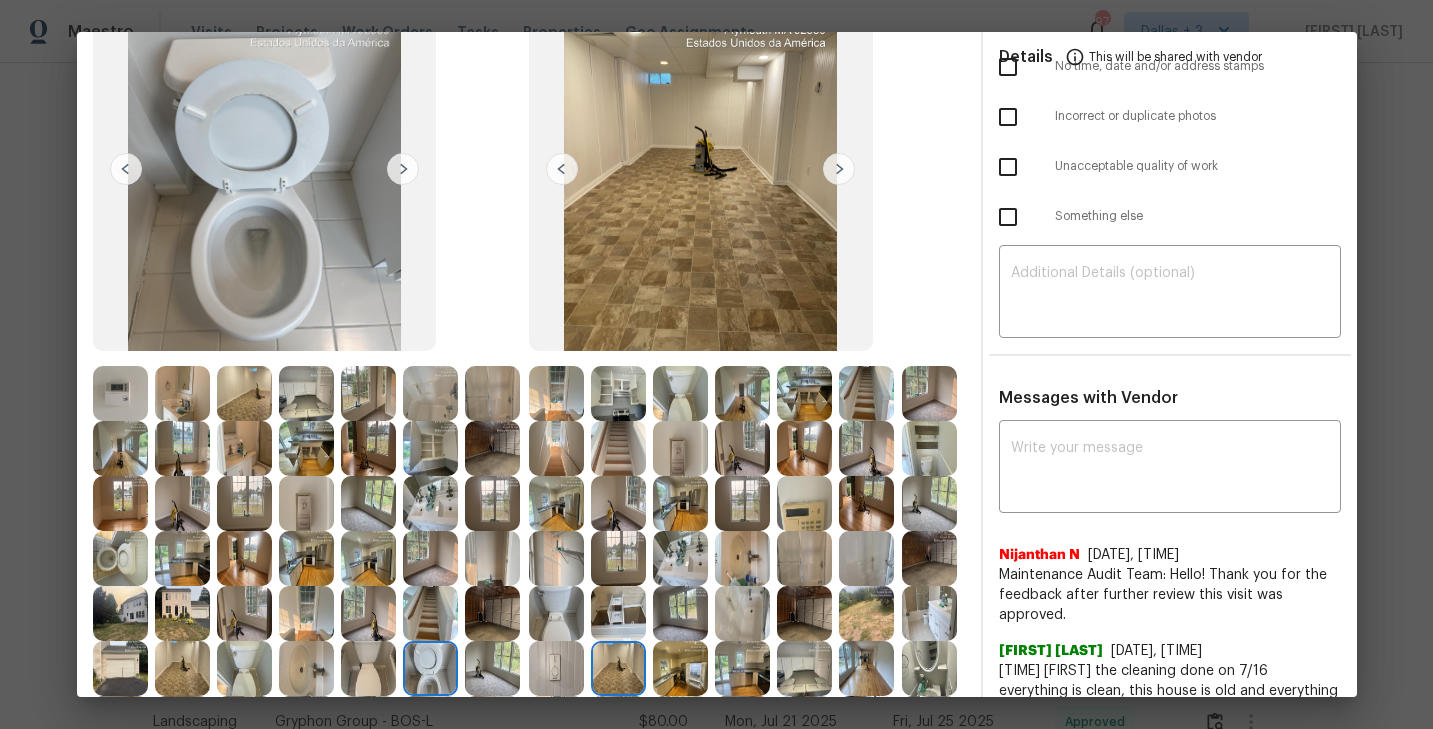 scroll, scrollTop: 162, scrollLeft: 0, axis: vertical 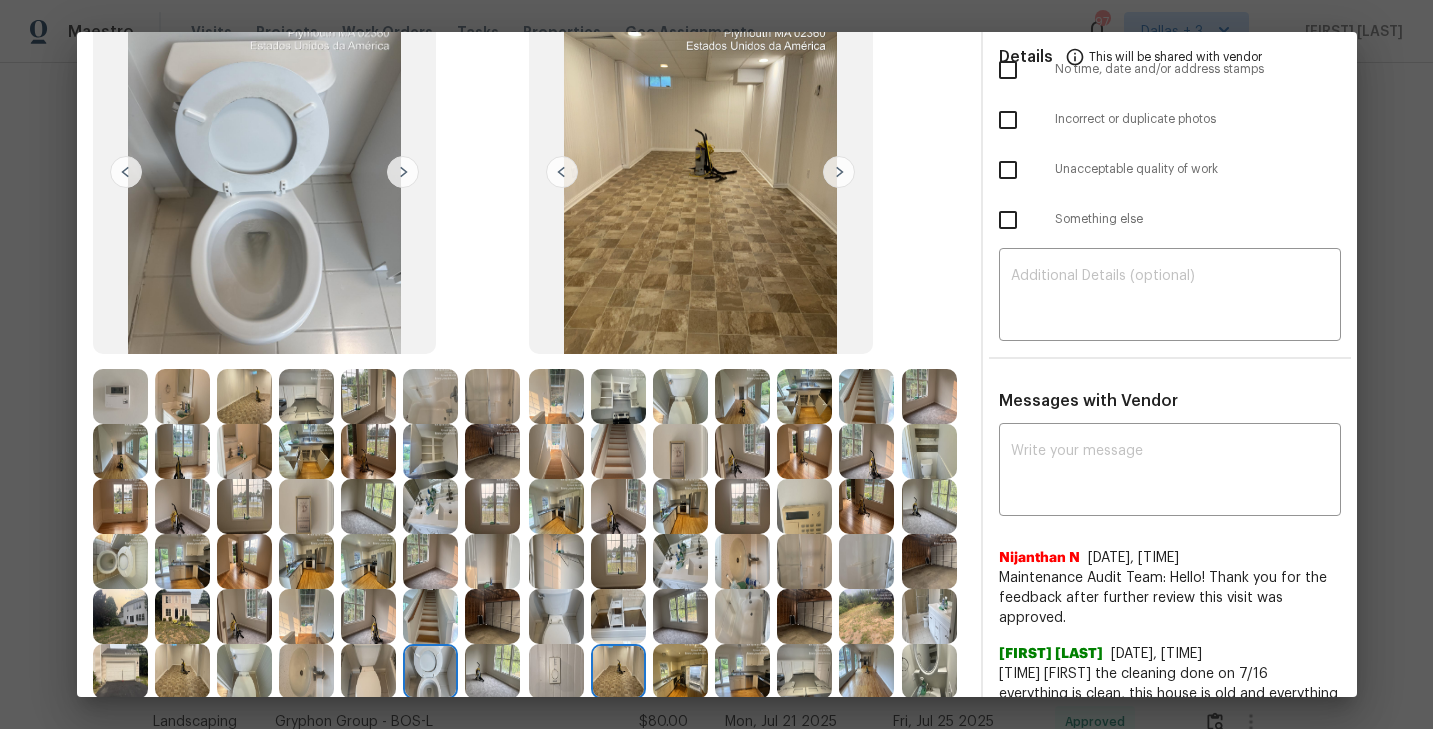 click at bounding box center [839, 172] 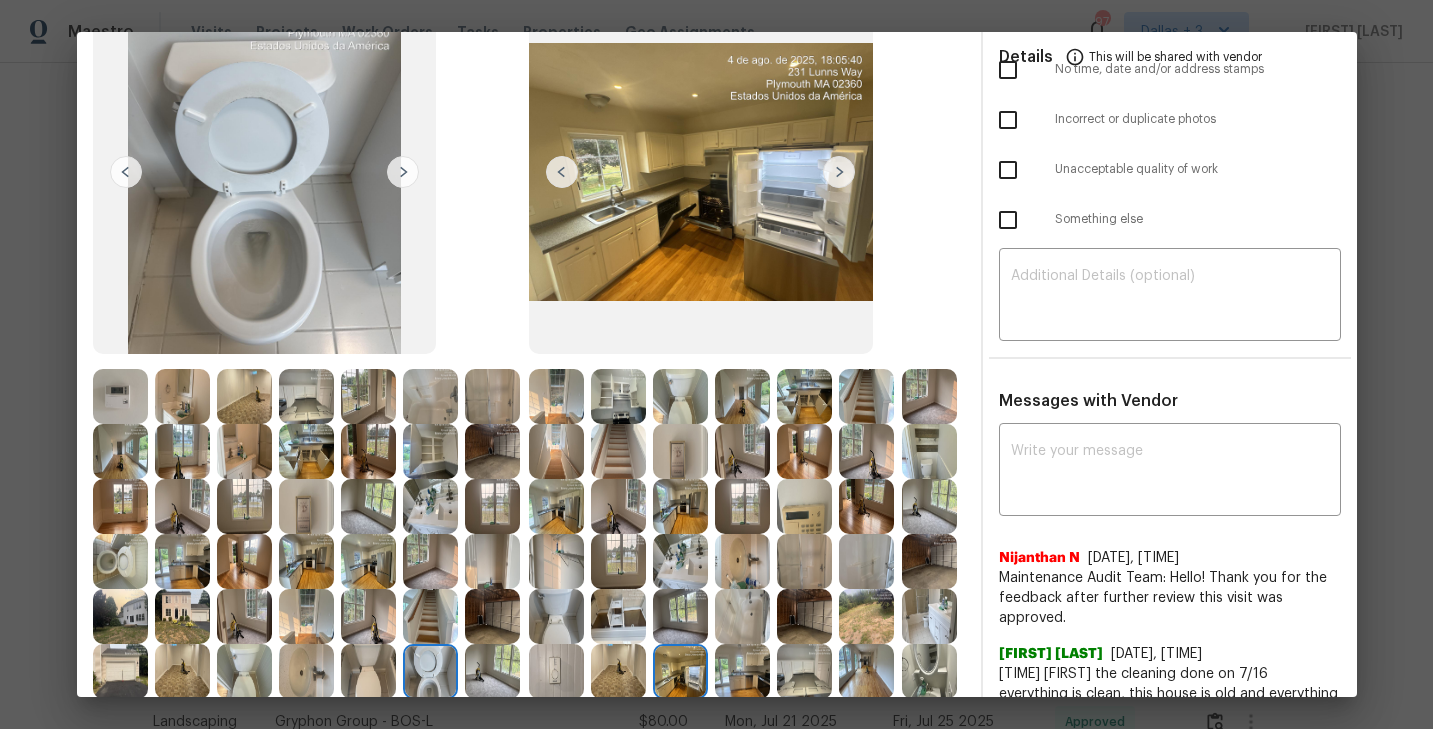 click at bounding box center [839, 172] 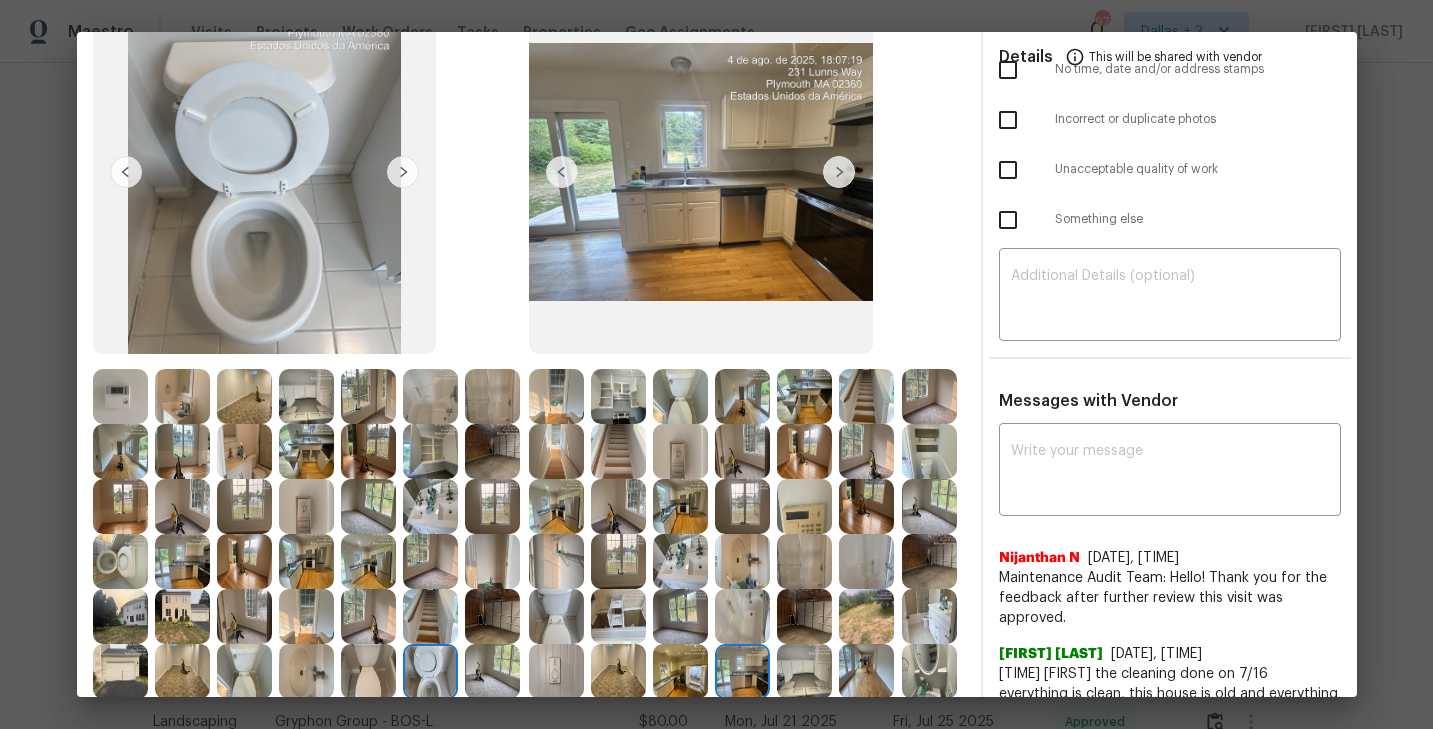 click at bounding box center [839, 172] 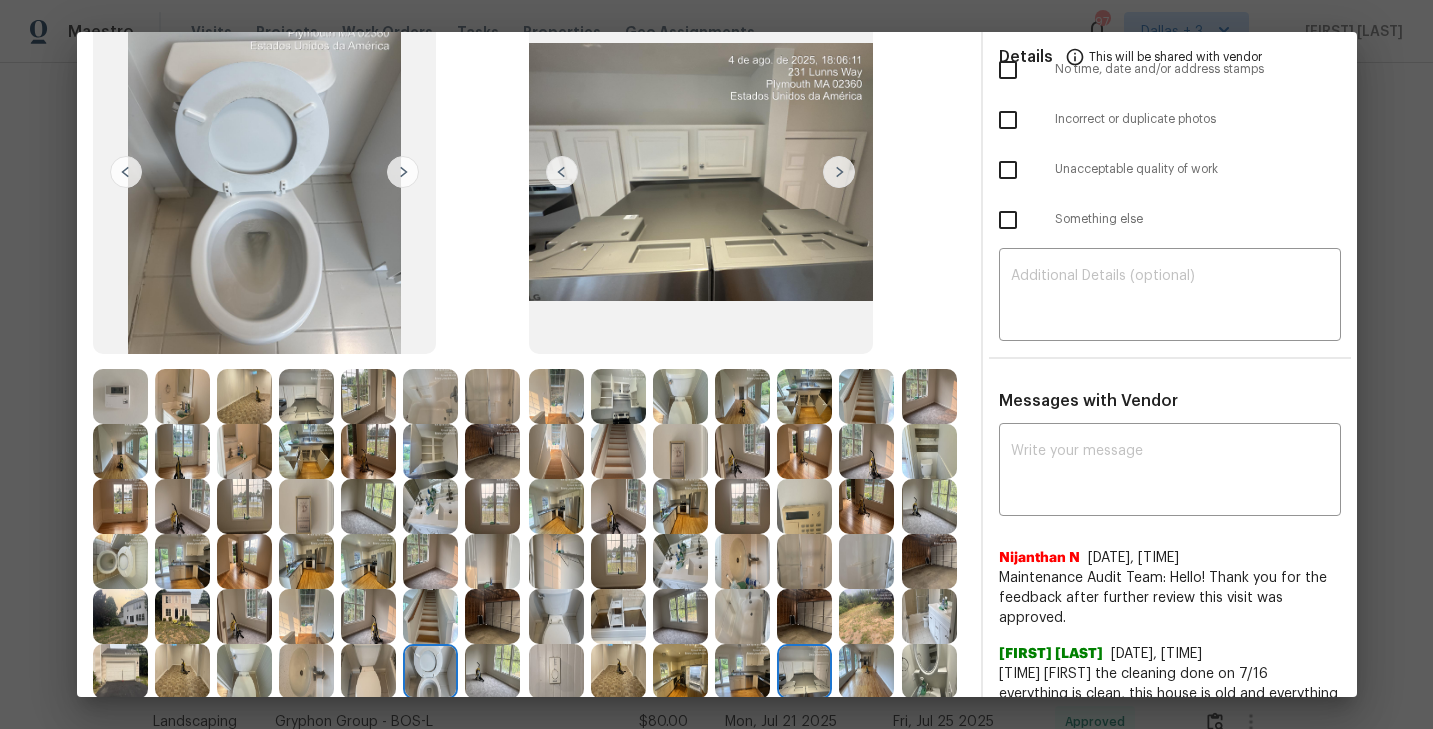 click at bounding box center (839, 172) 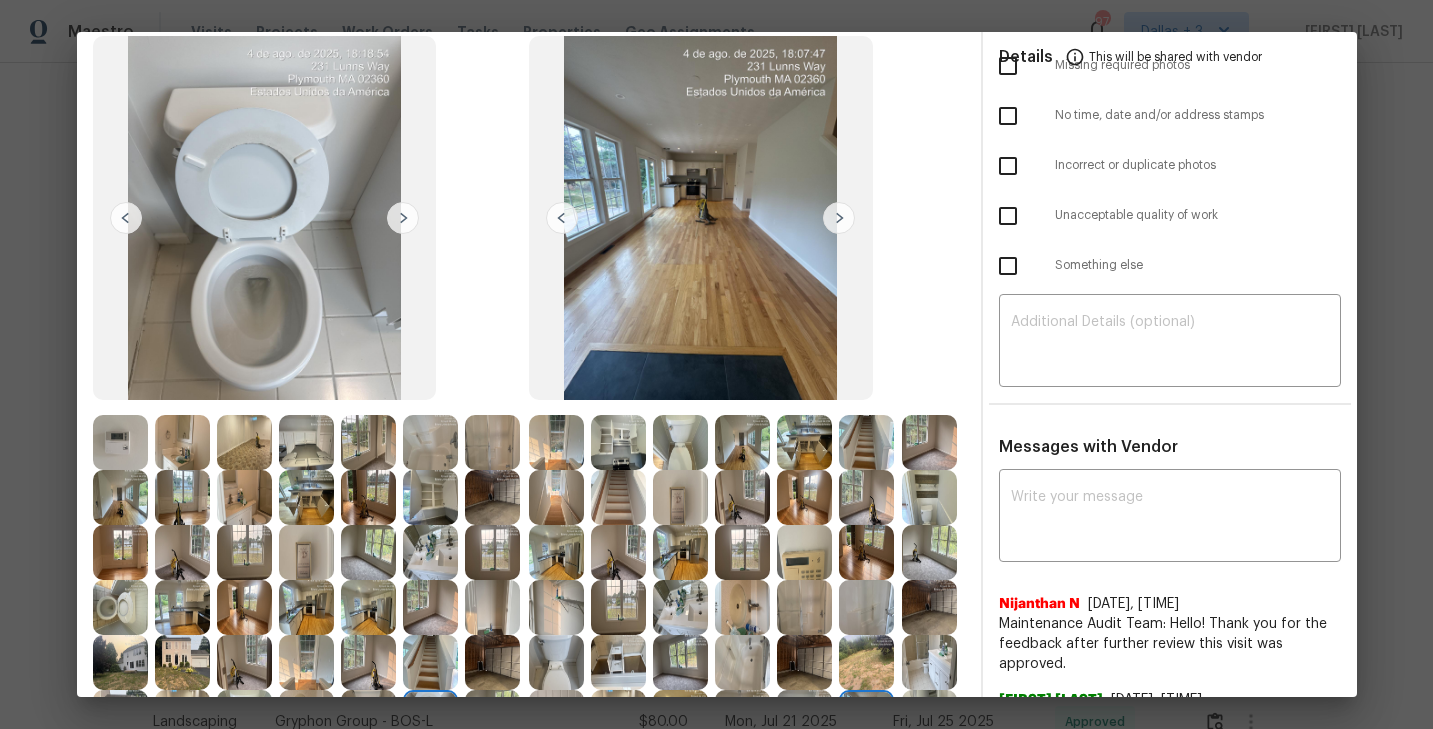 scroll, scrollTop: 0, scrollLeft: 0, axis: both 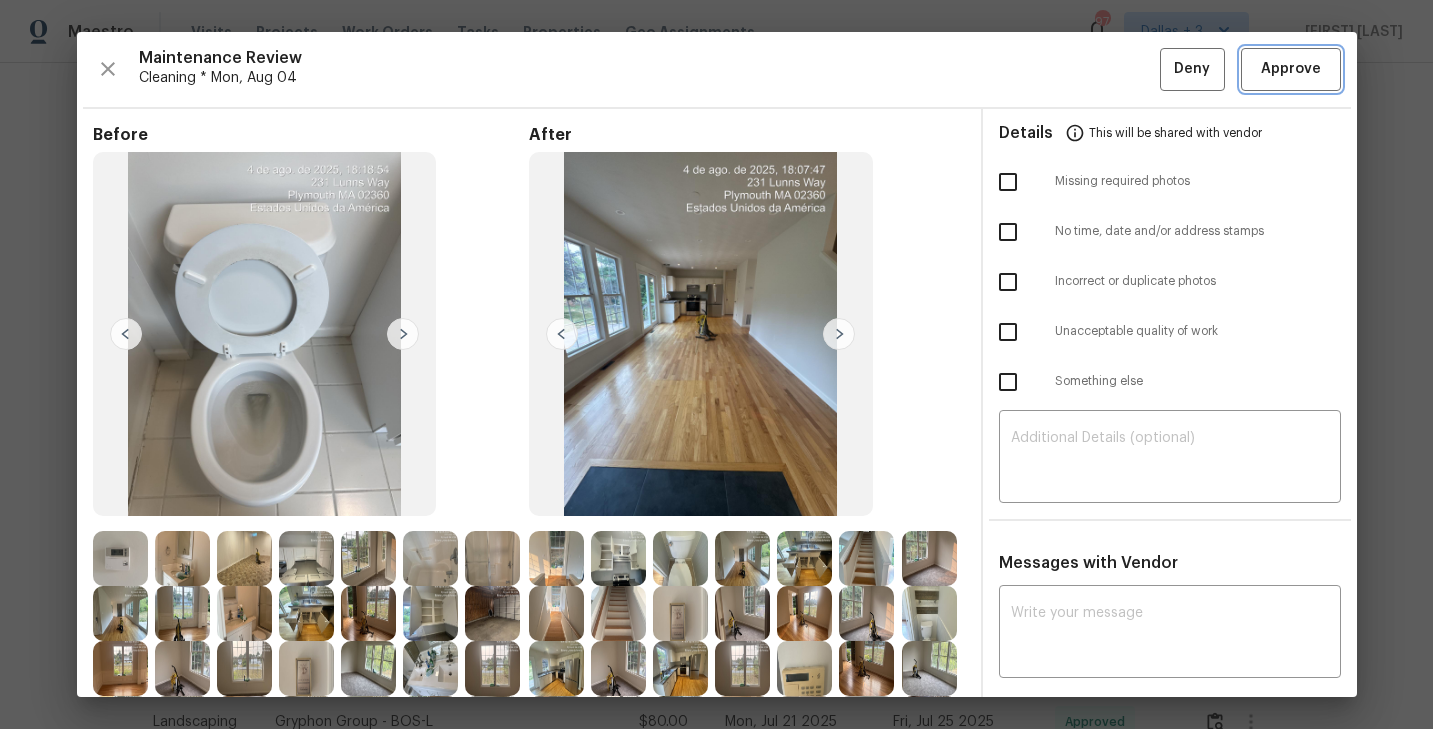 click on "Approve" at bounding box center [1291, 69] 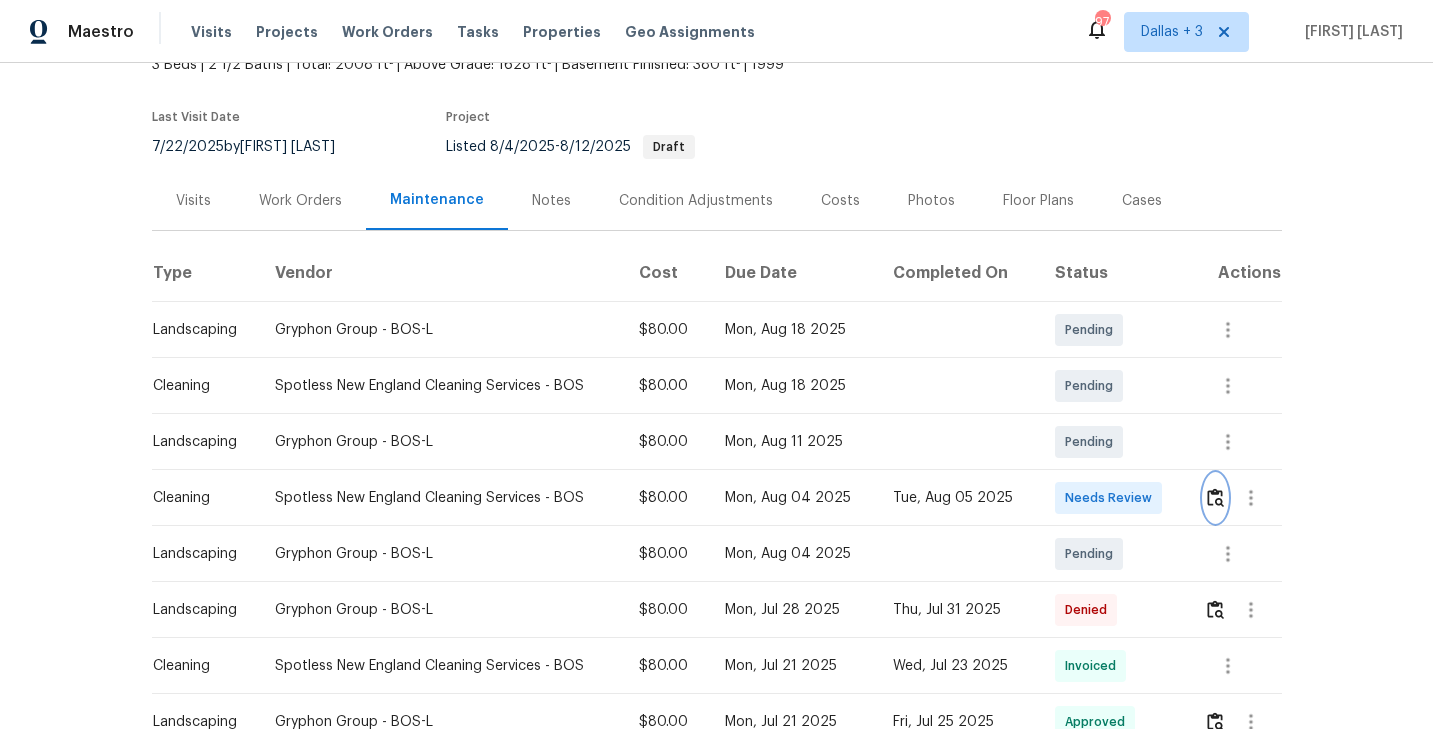 scroll, scrollTop: 0, scrollLeft: 0, axis: both 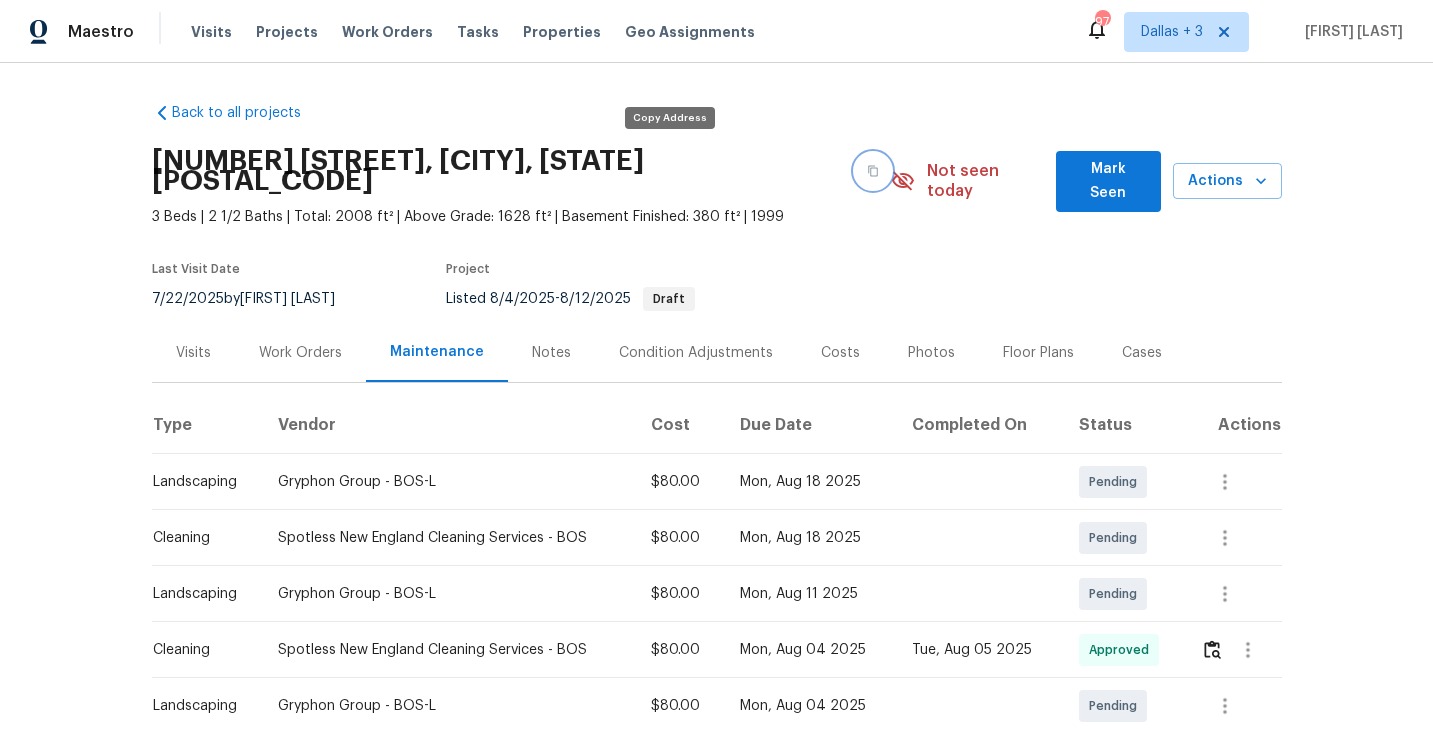 click at bounding box center [873, 171] 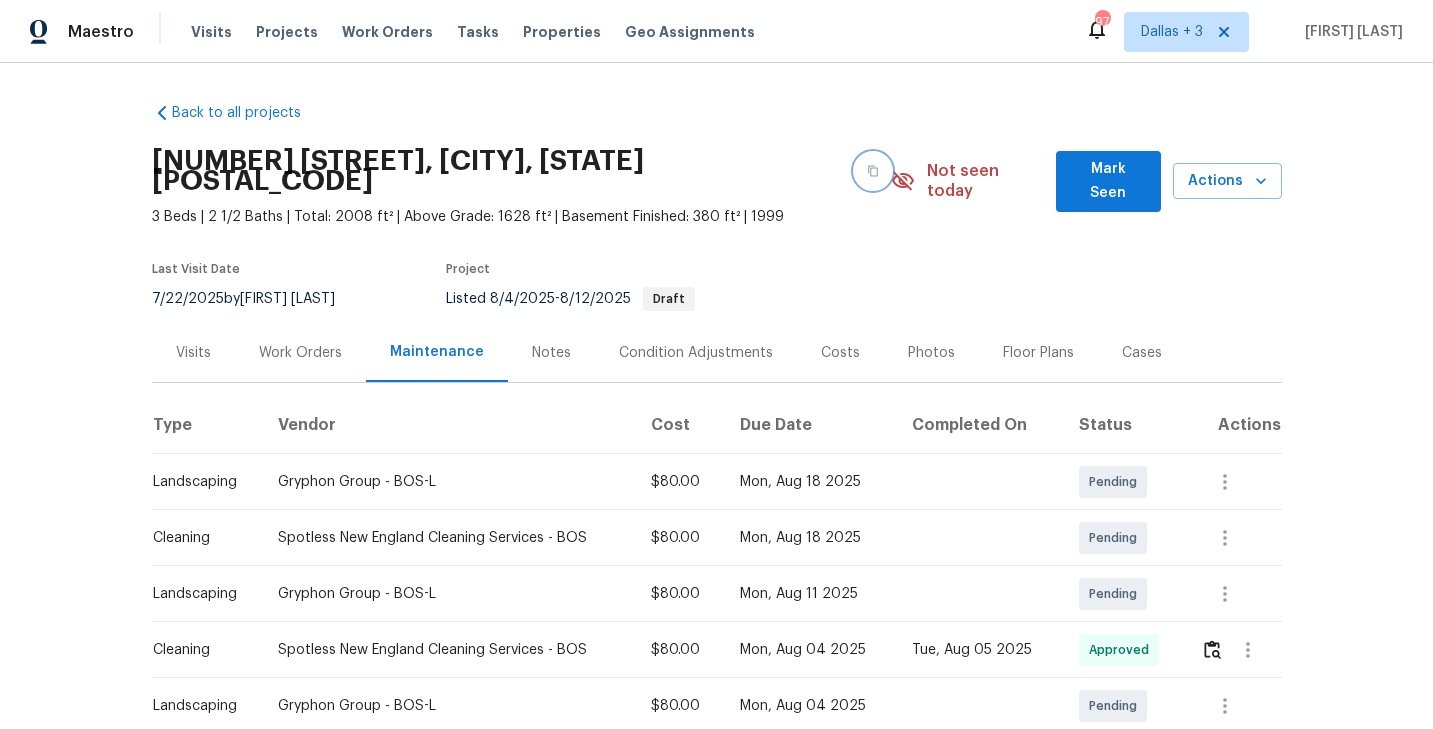 click at bounding box center [873, 171] 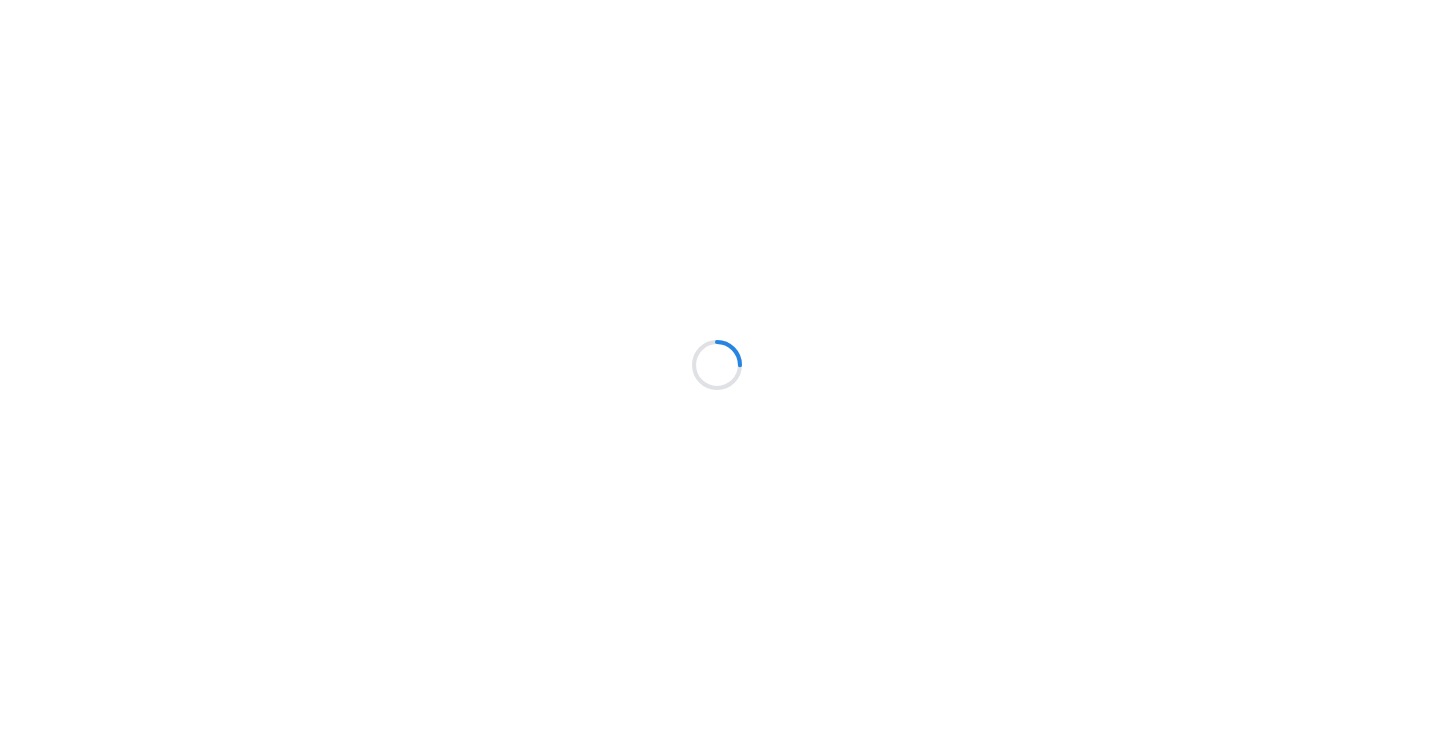 scroll, scrollTop: 0, scrollLeft: 0, axis: both 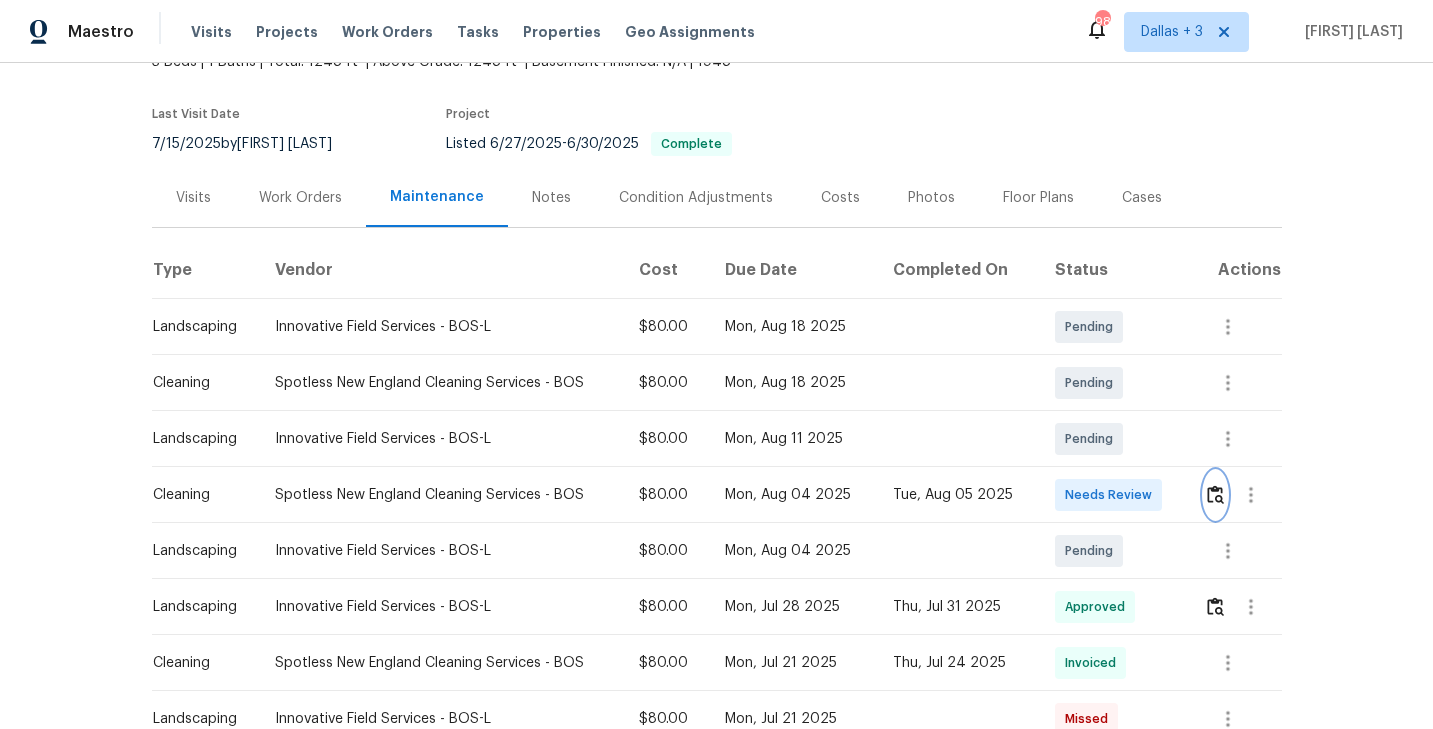 click at bounding box center [1215, 494] 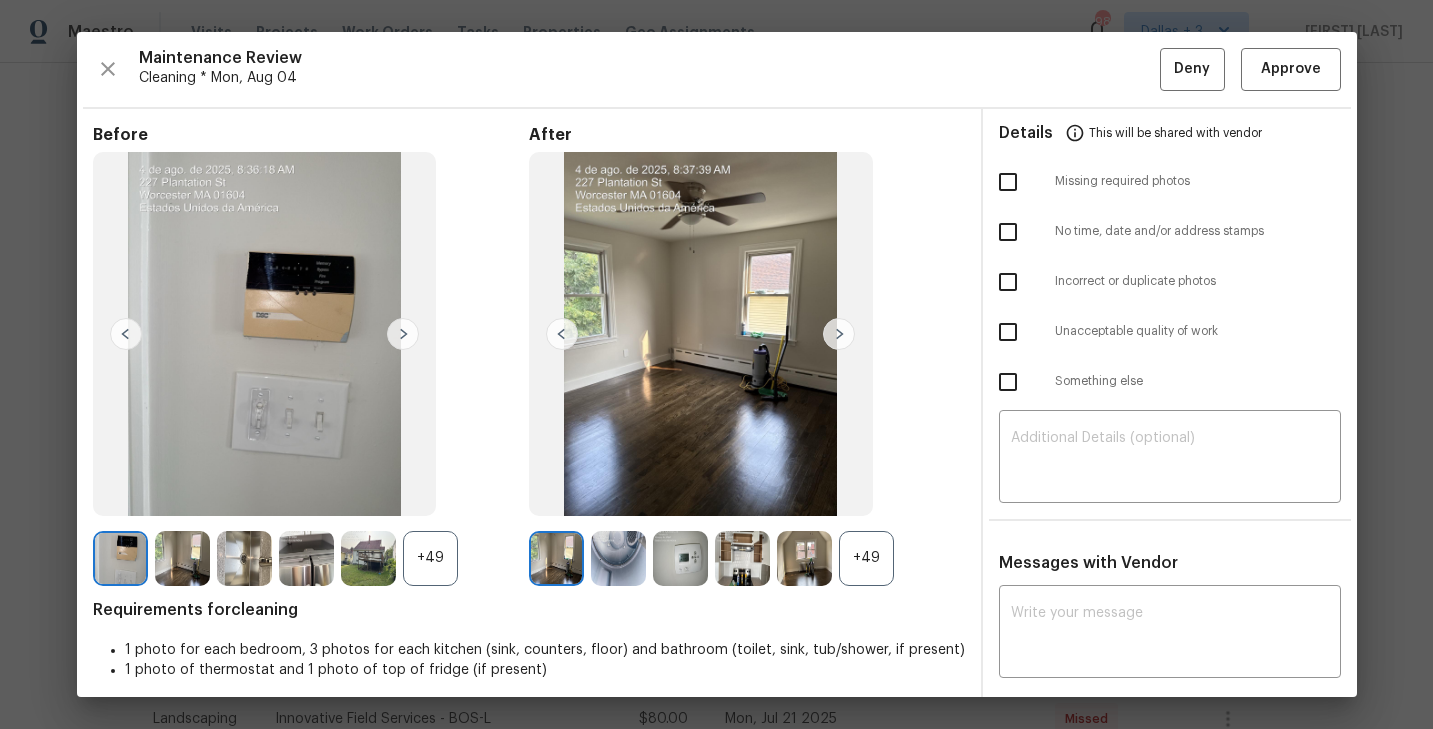click on "+49" at bounding box center [866, 558] 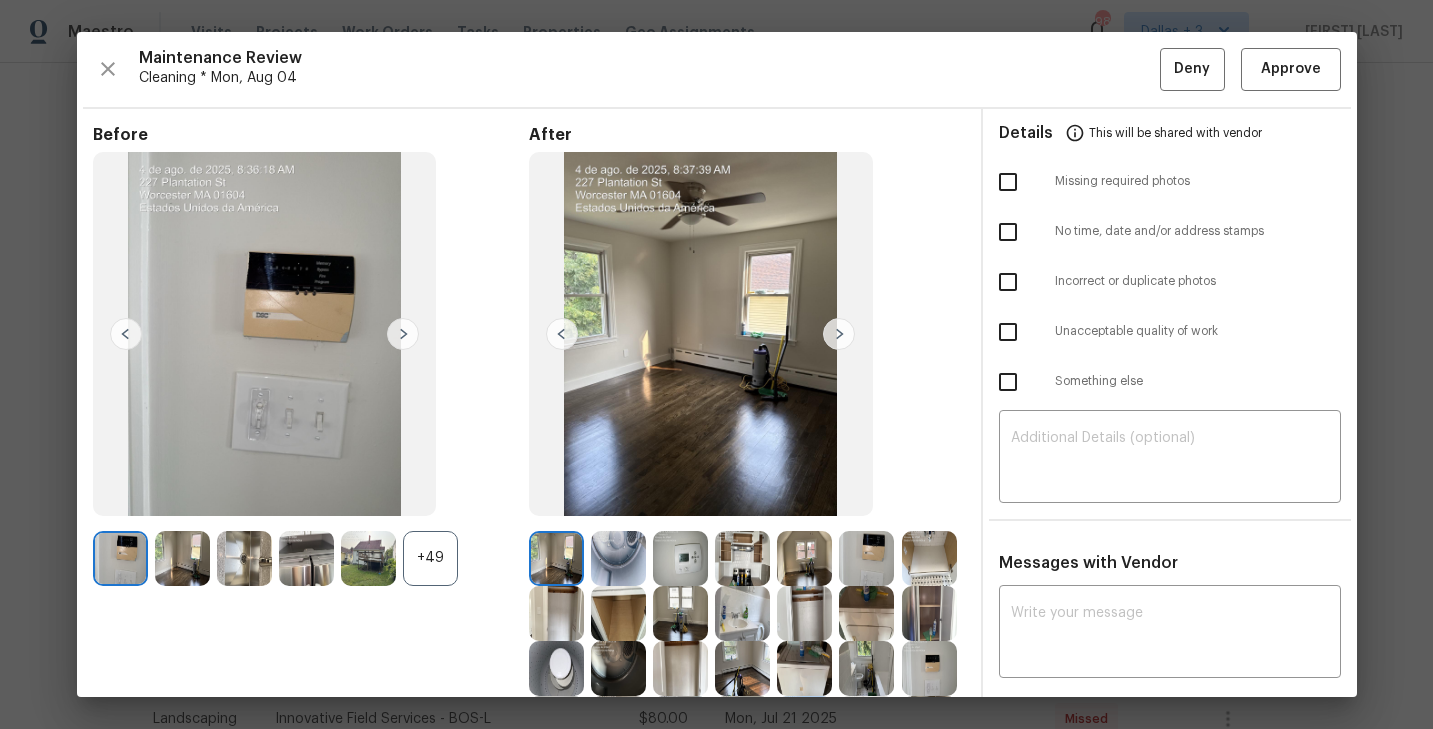 click on "+49" at bounding box center (430, 558) 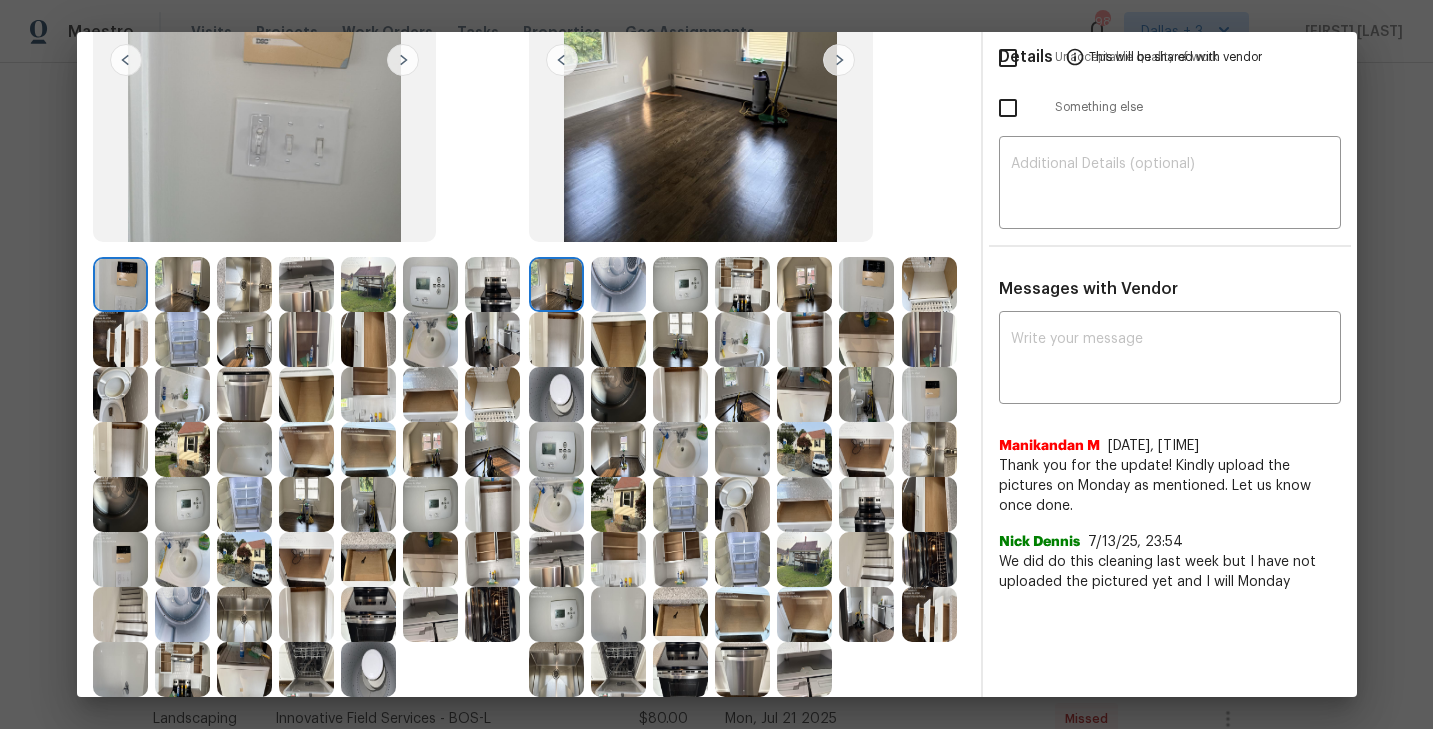 scroll, scrollTop: 228, scrollLeft: 0, axis: vertical 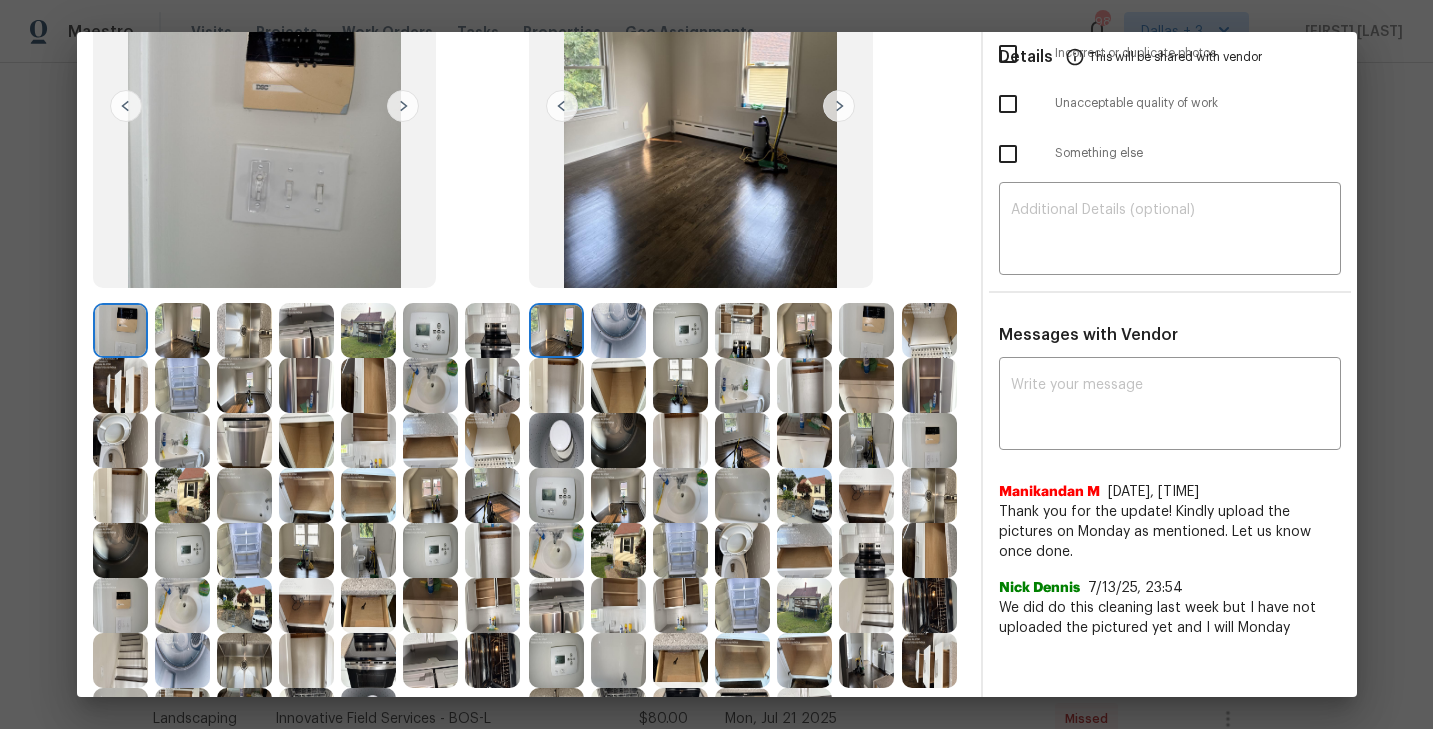 click at bounding box center (680, 330) 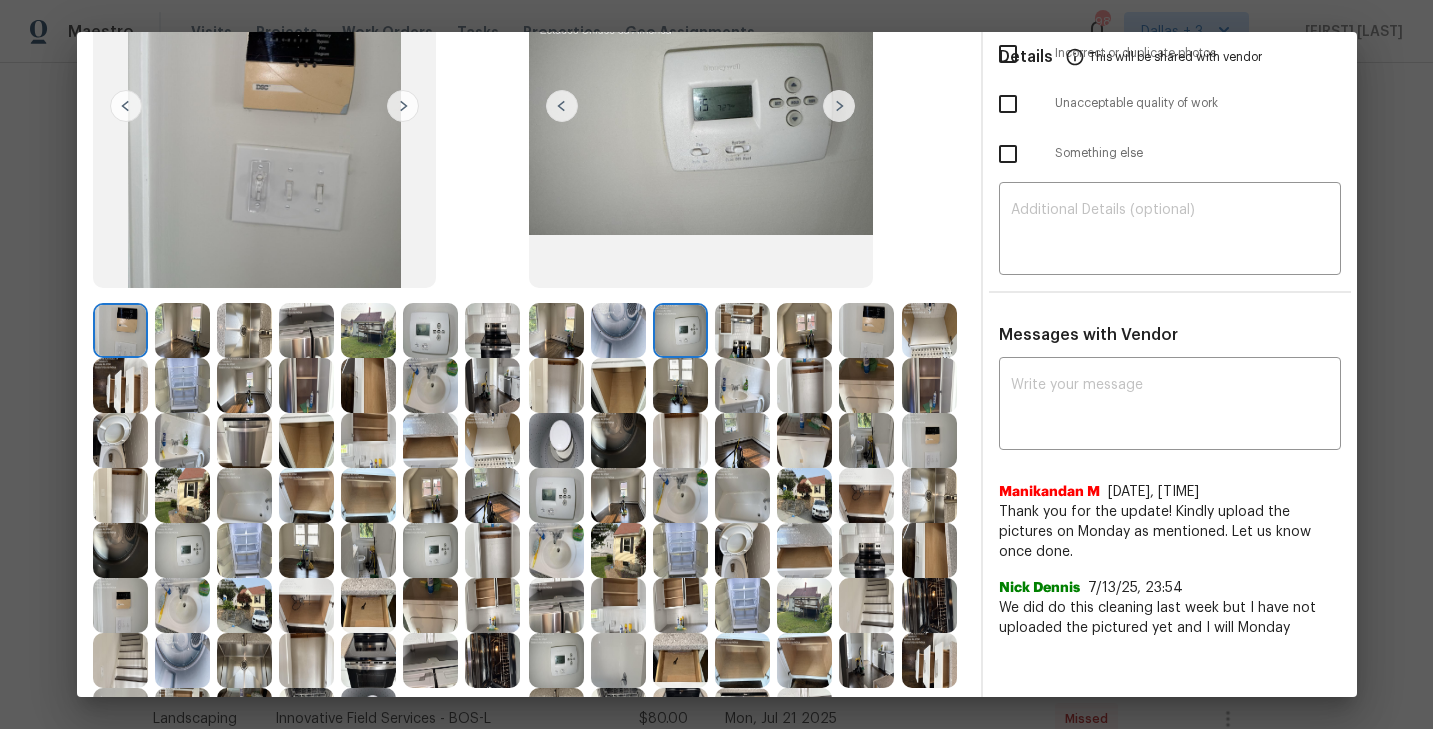 click at bounding box center [929, 385] 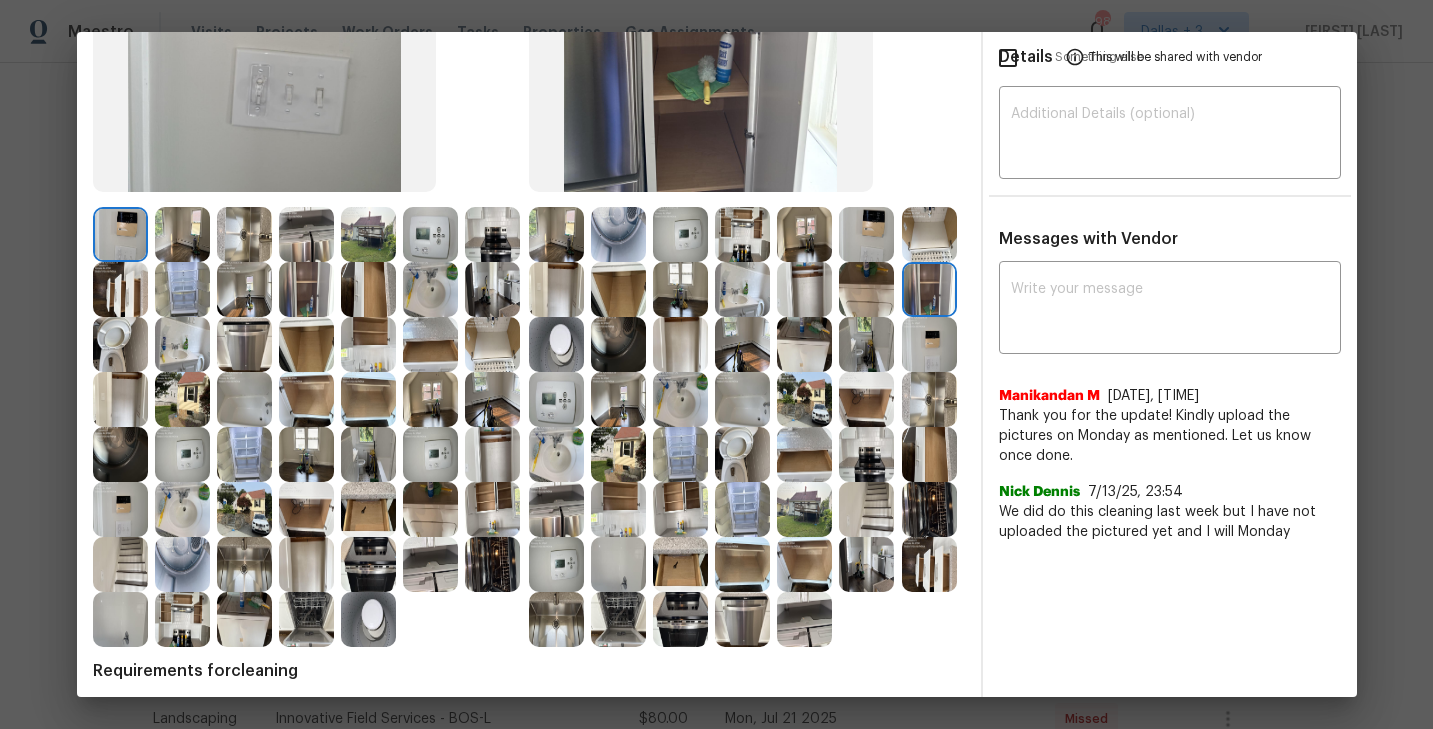 scroll, scrollTop: 325, scrollLeft: 0, axis: vertical 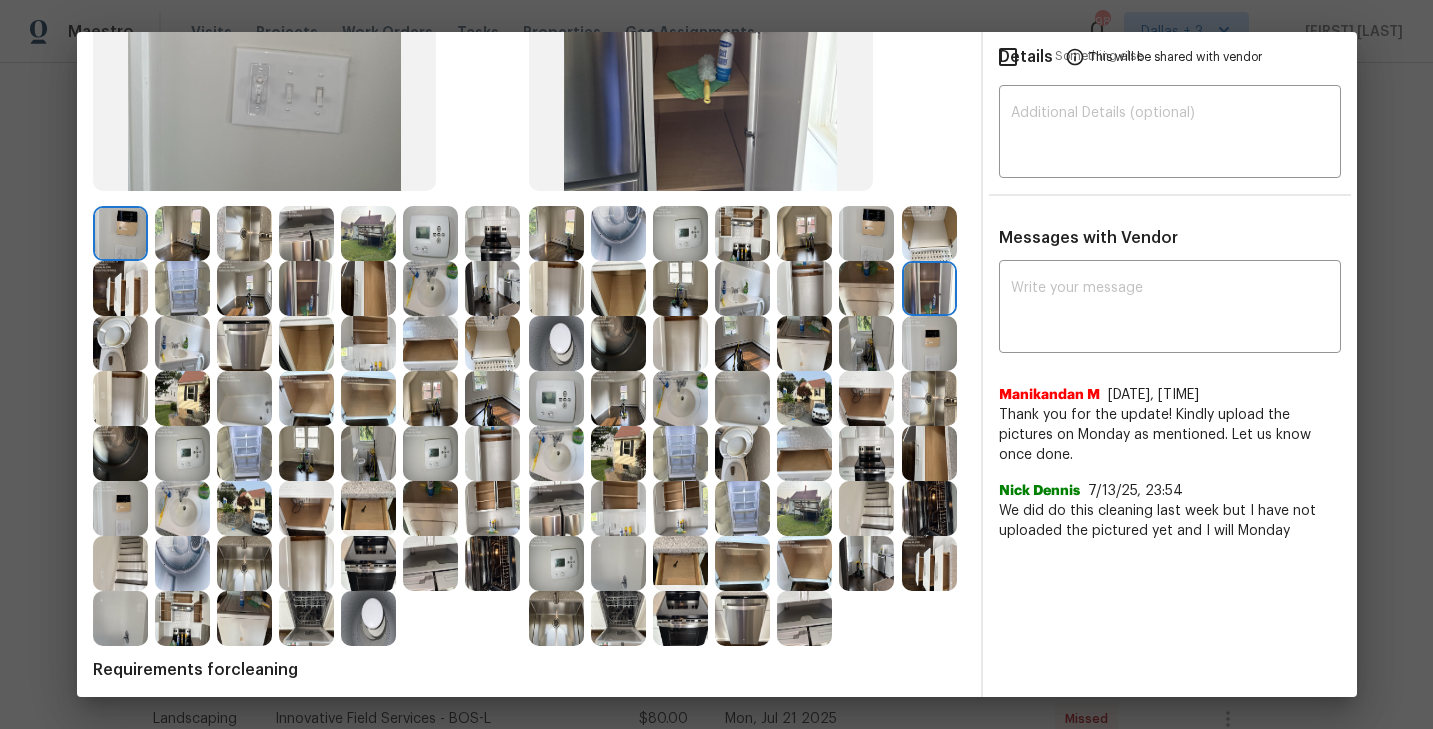 click at bounding box center (680, 343) 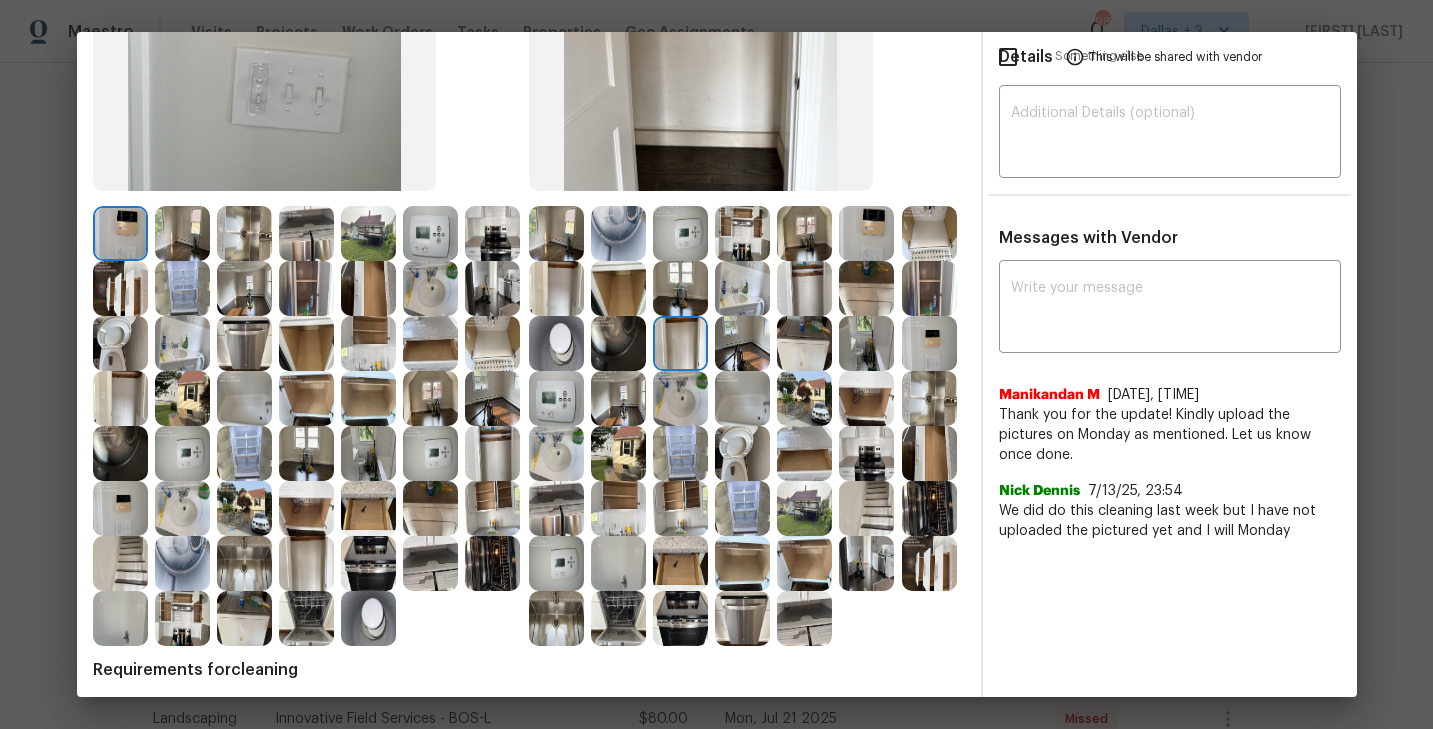 click at bounding box center (680, 288) 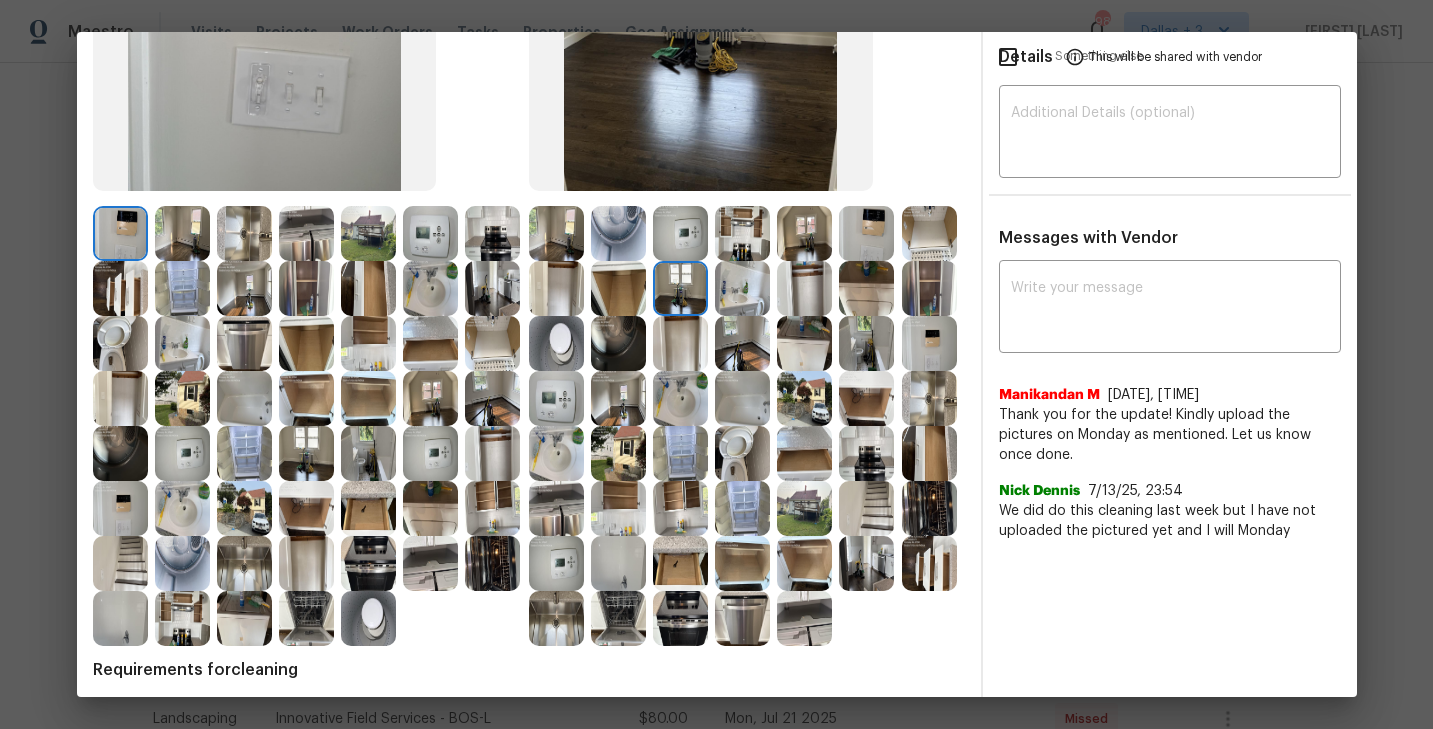 click at bounding box center (618, 288) 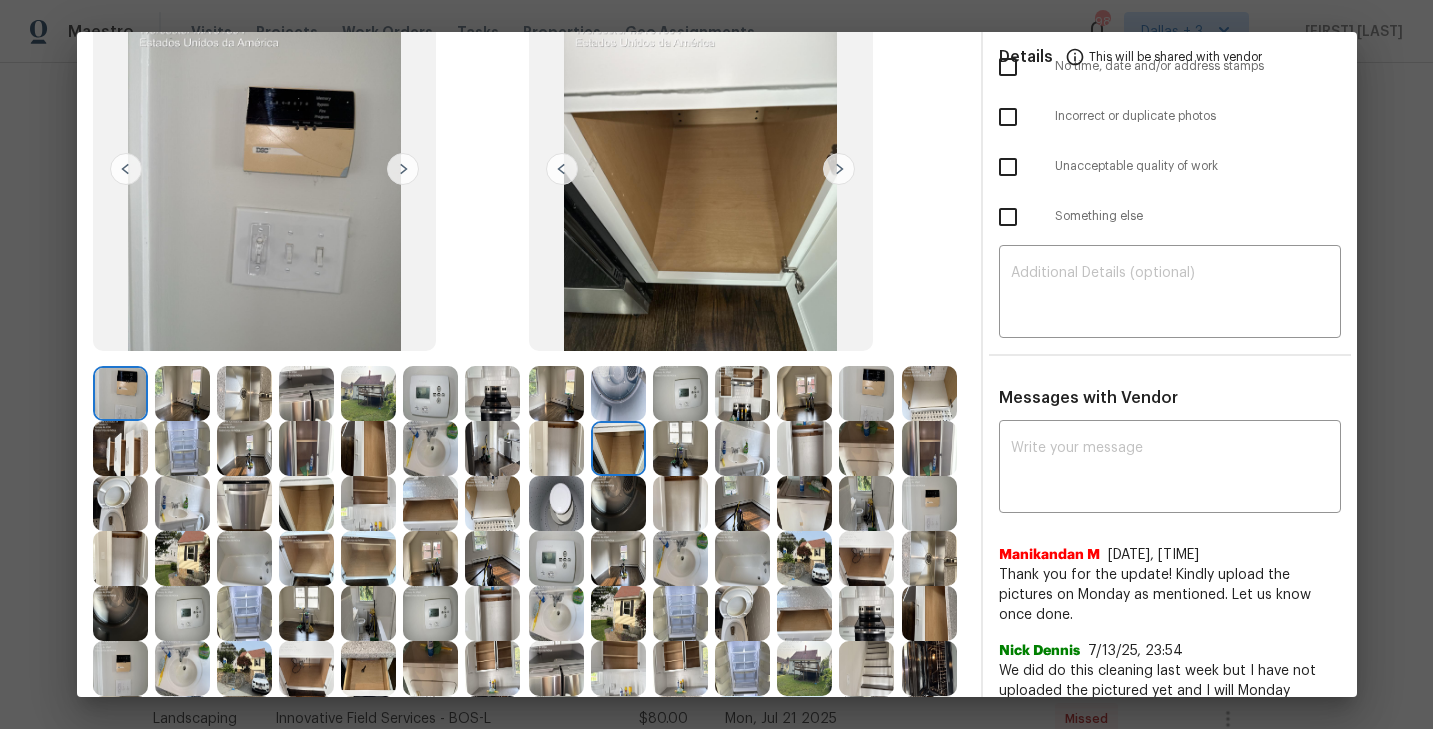 scroll, scrollTop: 144, scrollLeft: 0, axis: vertical 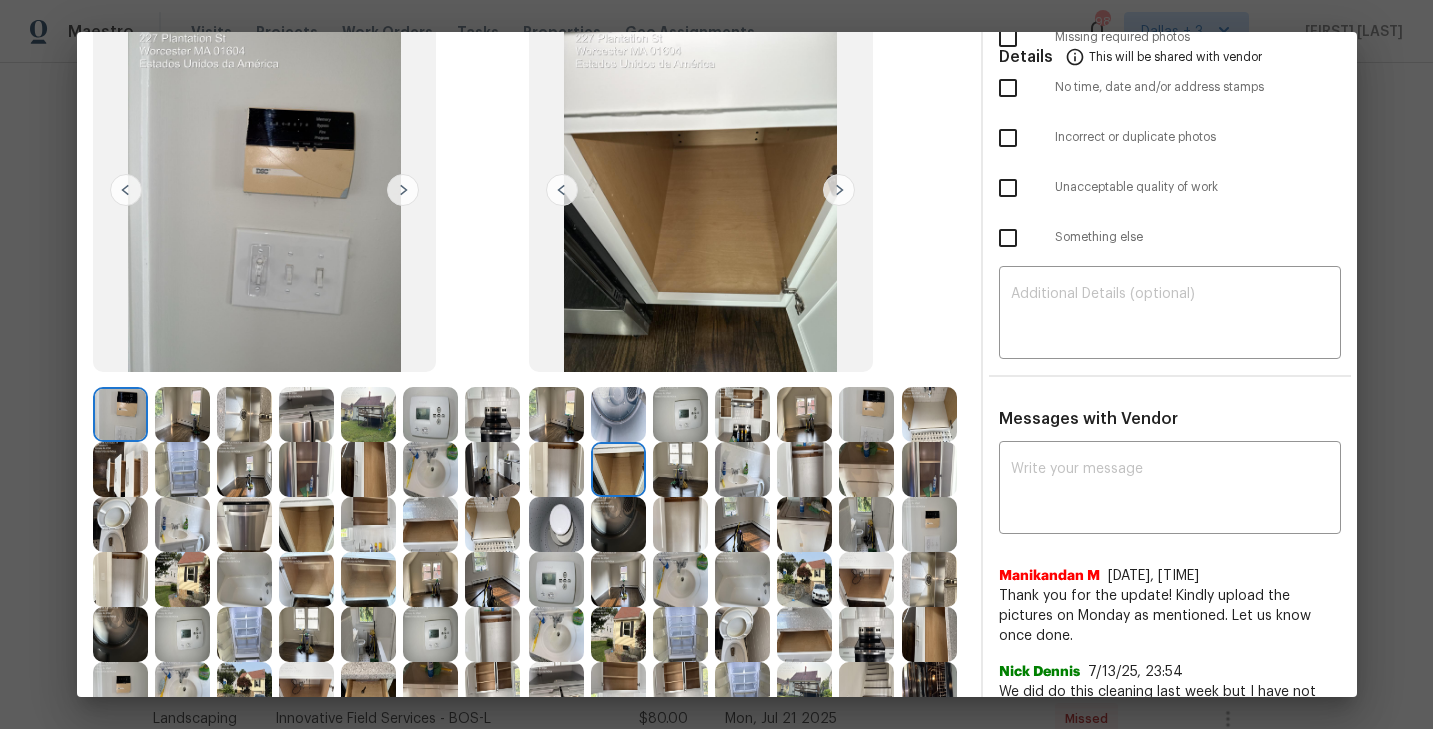 click at bounding box center (556, 469) 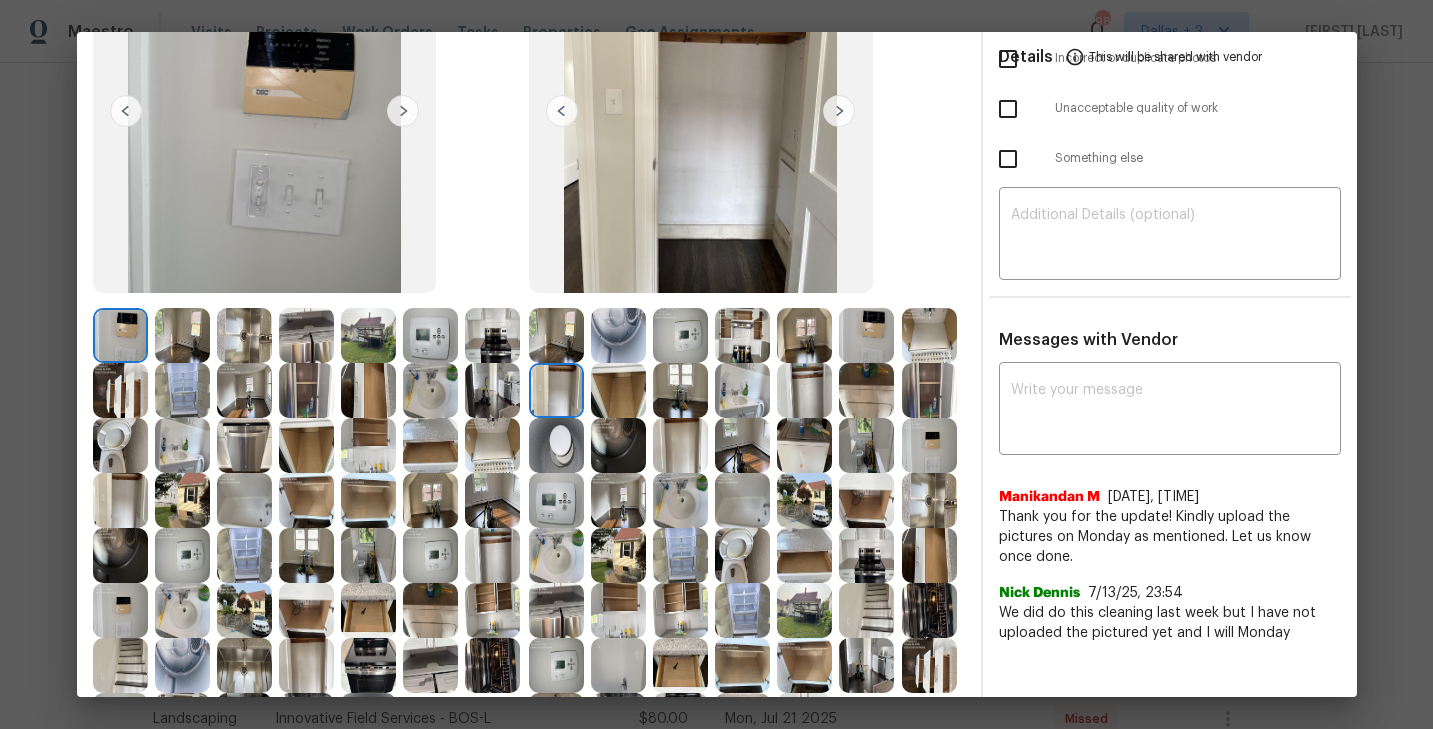 scroll, scrollTop: 209, scrollLeft: 0, axis: vertical 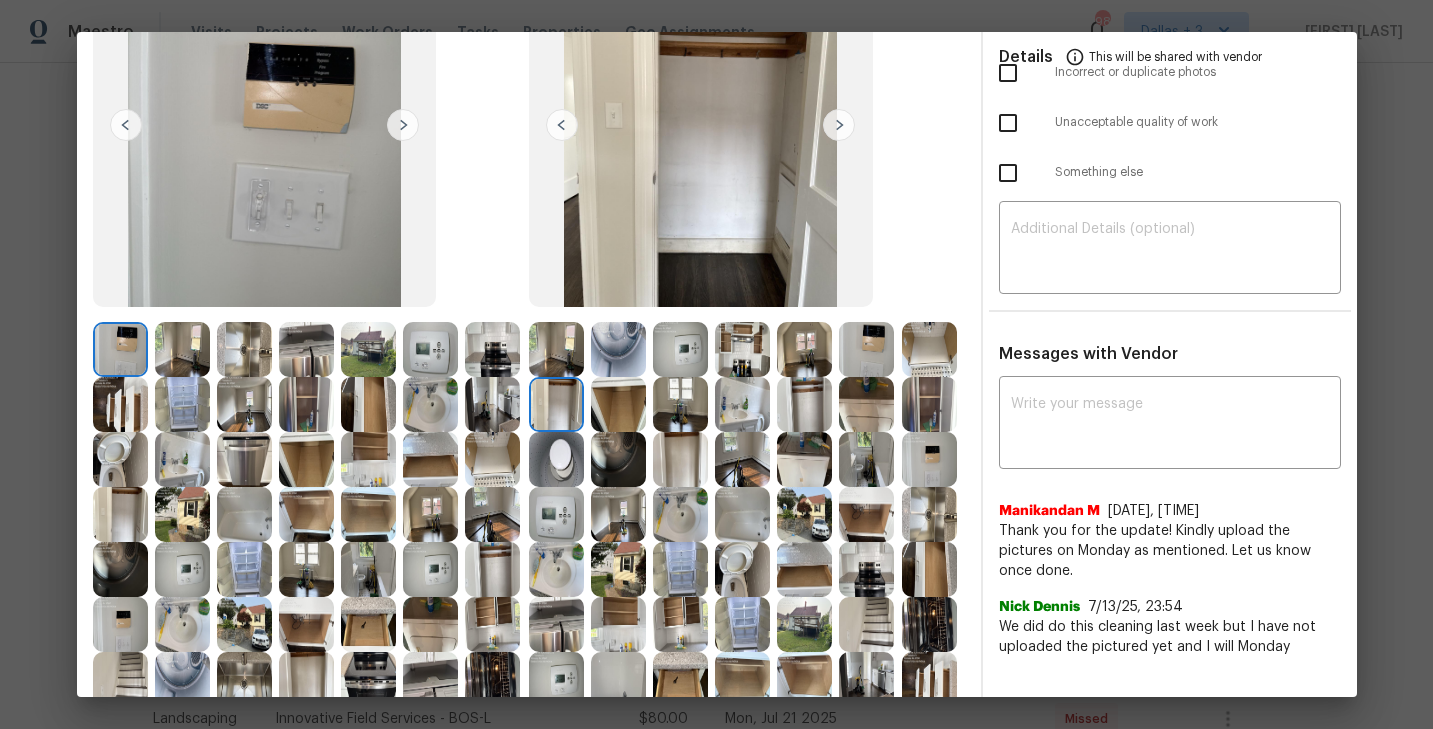 click at bounding box center [839, 125] 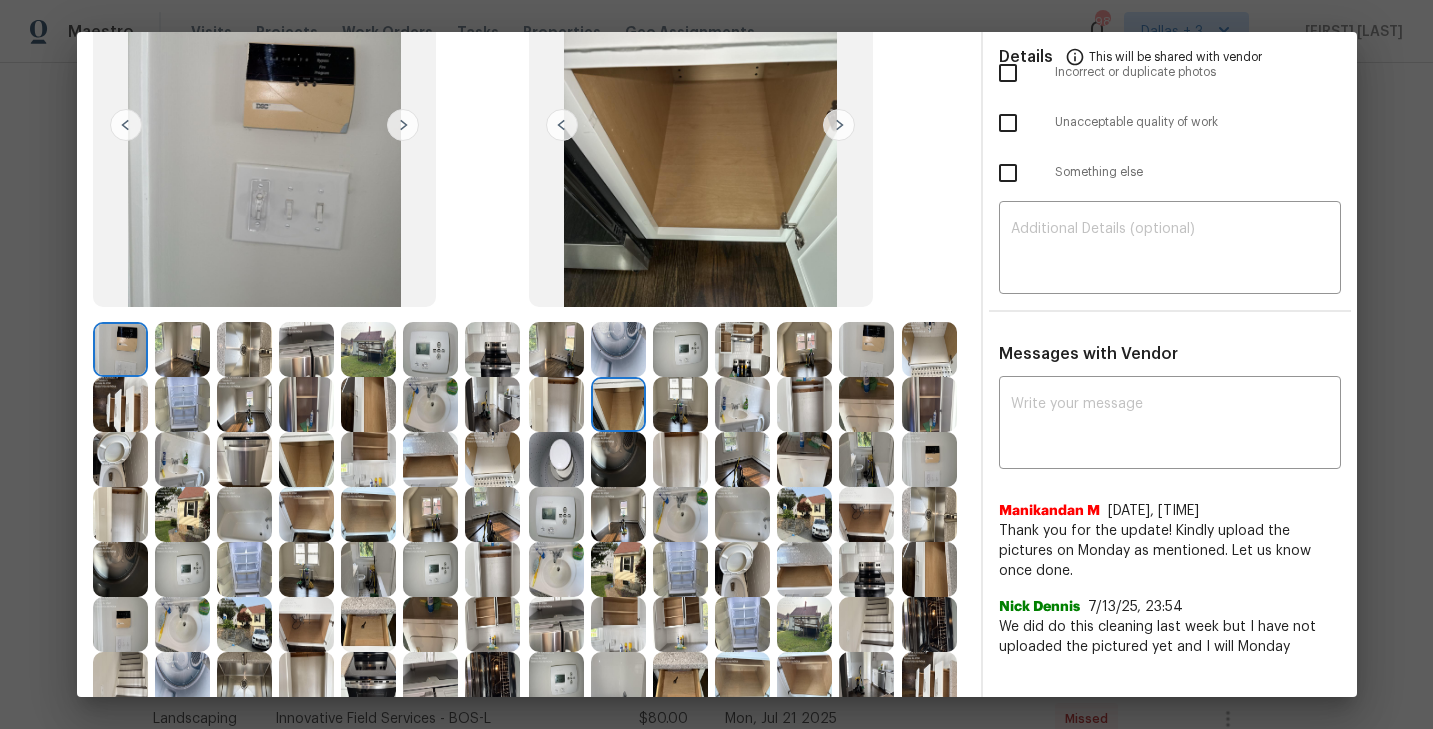 click at bounding box center [839, 125] 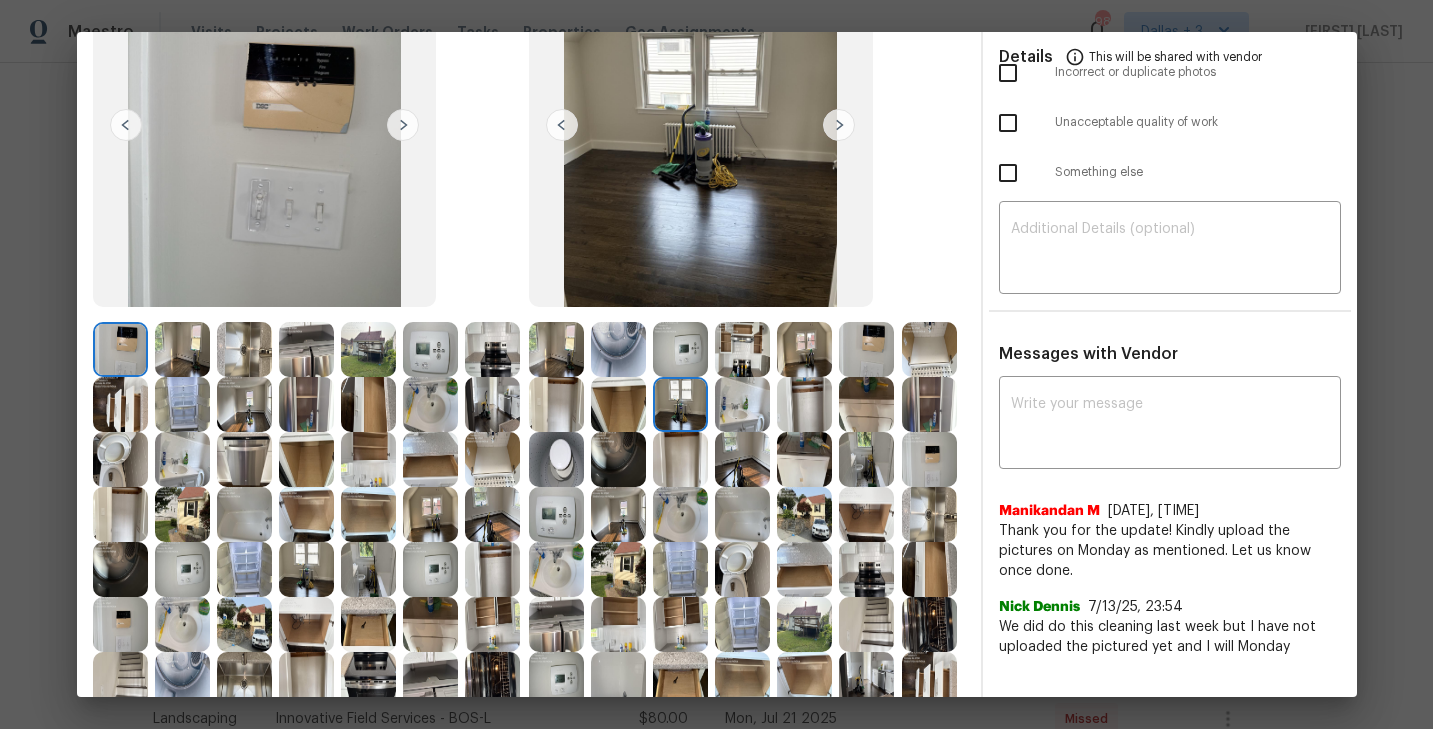 click at bounding box center [804, 404] 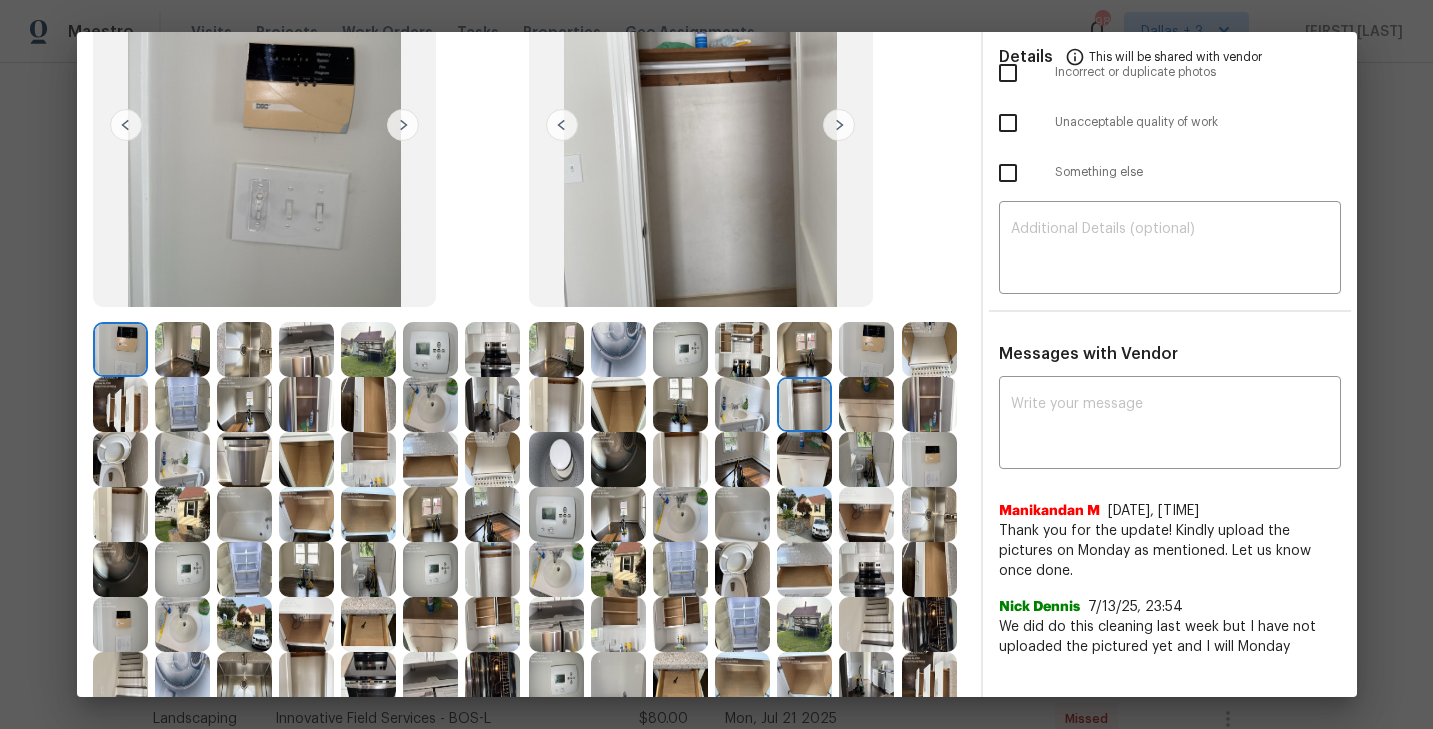 click at bounding box center (866, 404) 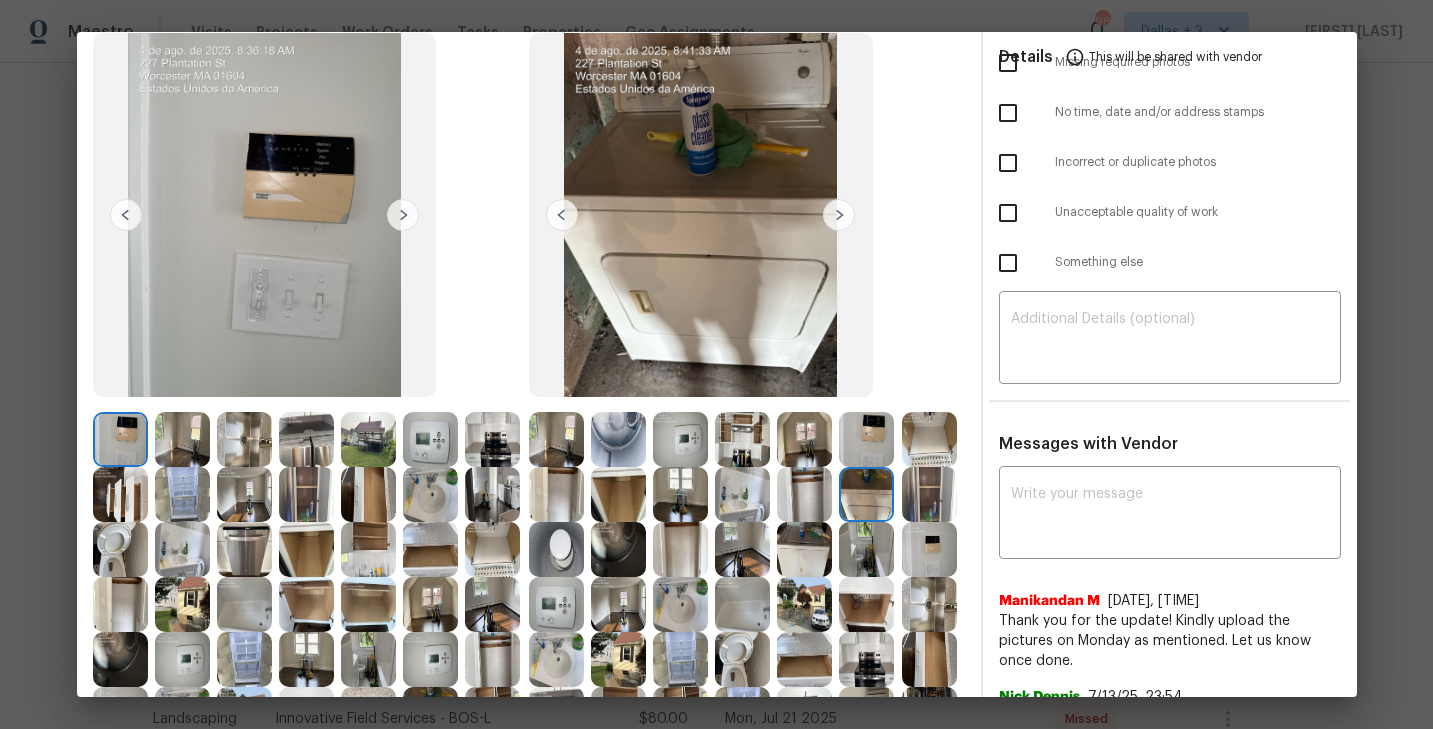 scroll, scrollTop: 113, scrollLeft: 0, axis: vertical 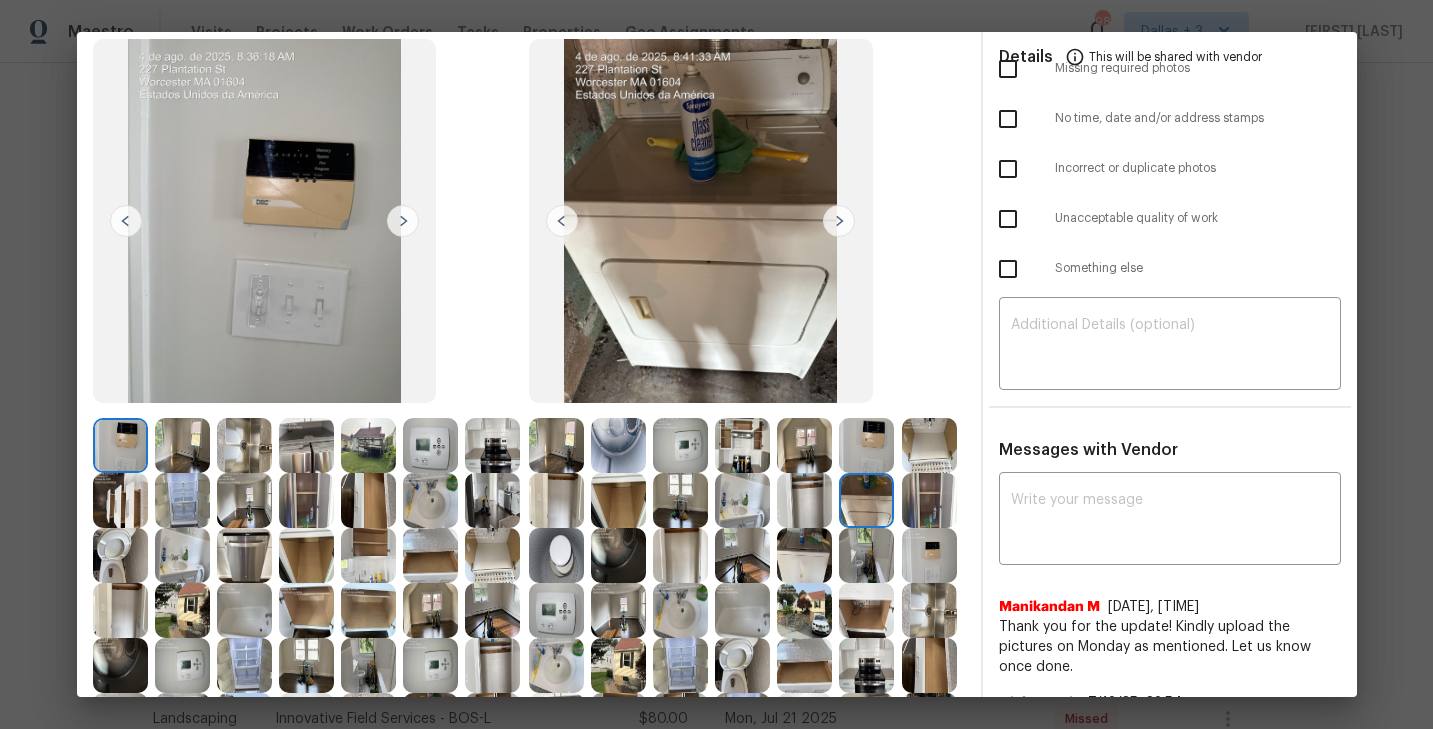 click at bounding box center [929, 500] 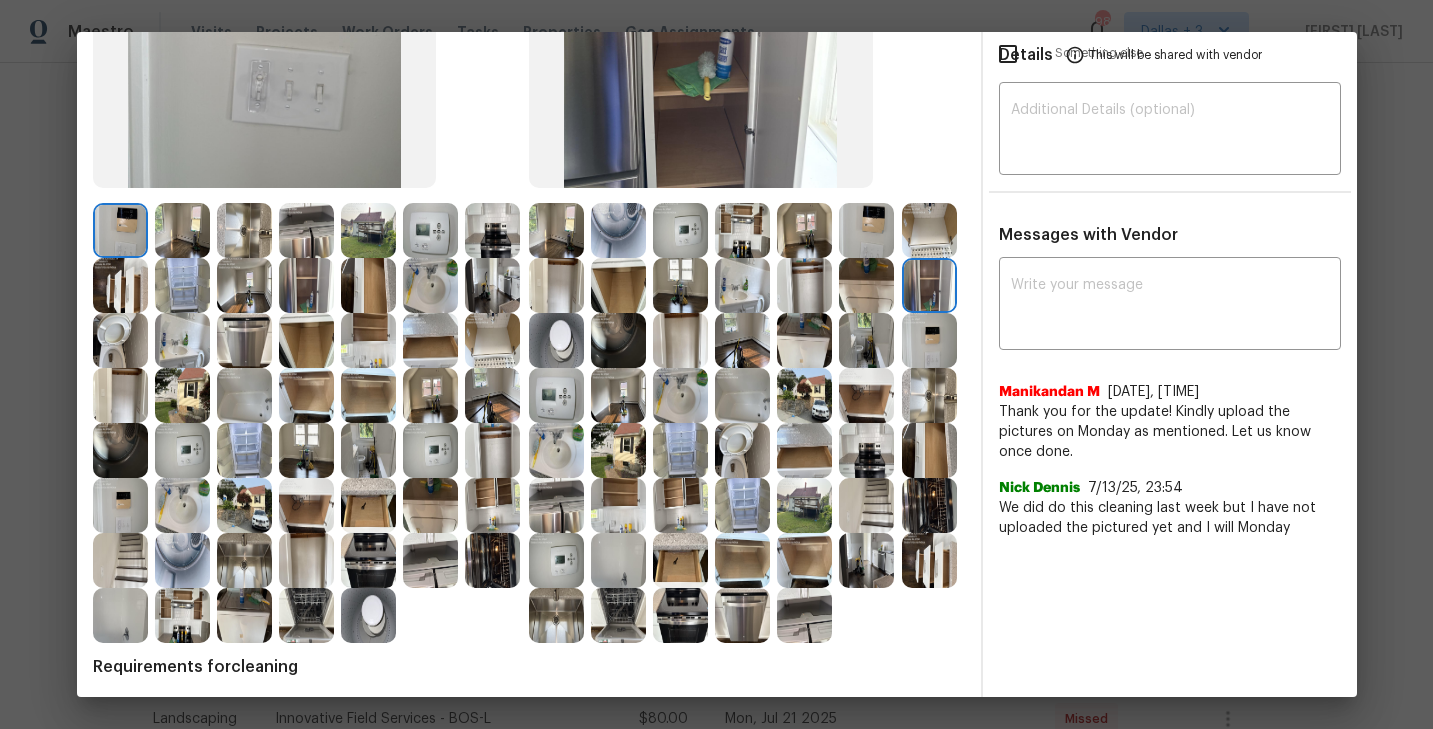 scroll, scrollTop: 357, scrollLeft: 0, axis: vertical 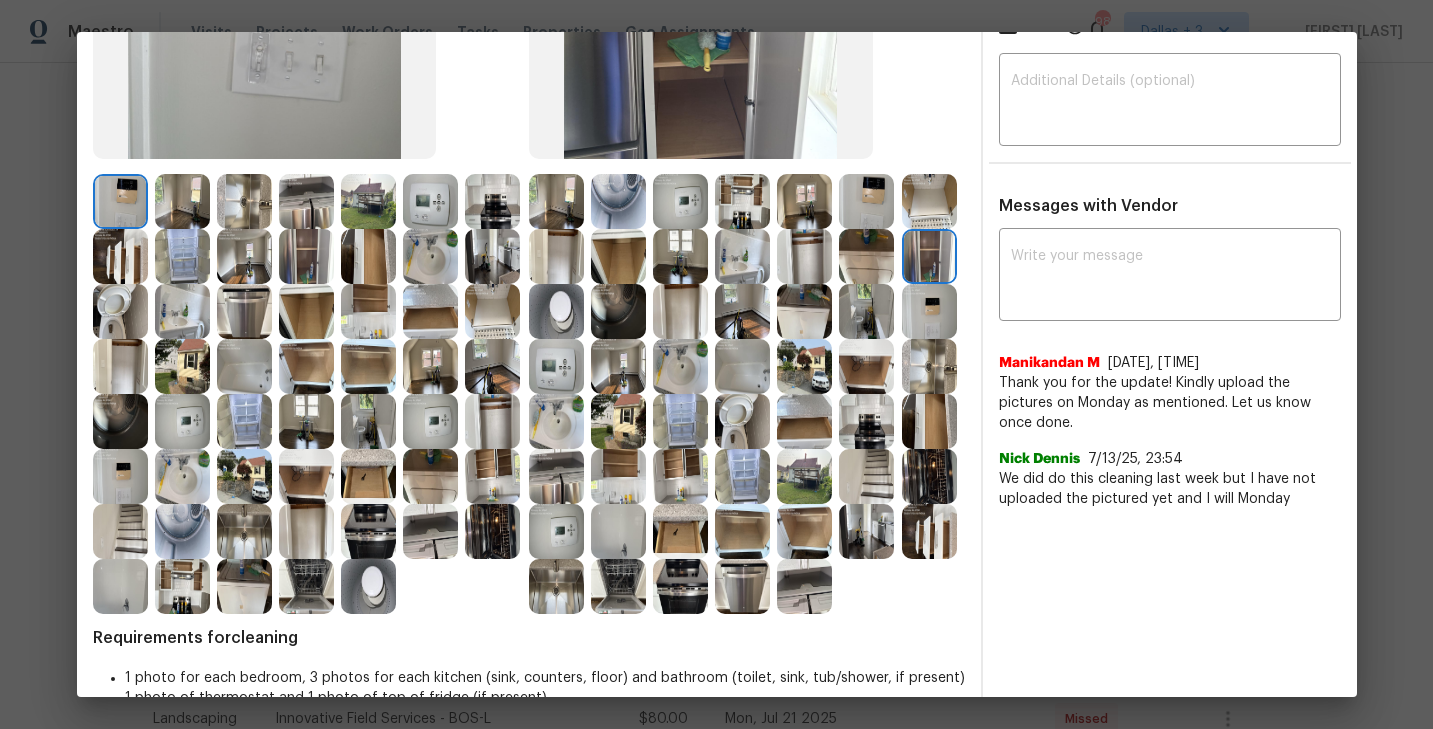 click at bounding box center (742, 421) 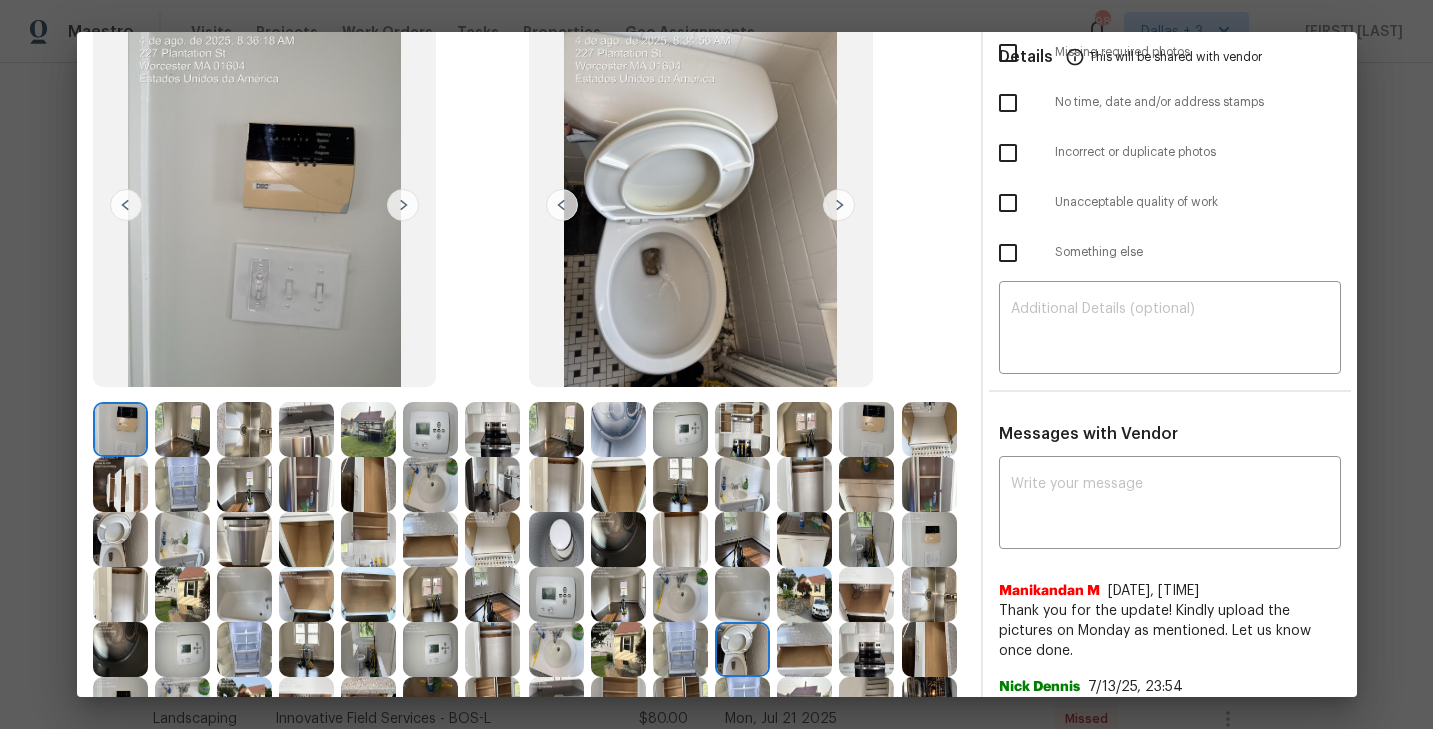 scroll, scrollTop: 66, scrollLeft: 0, axis: vertical 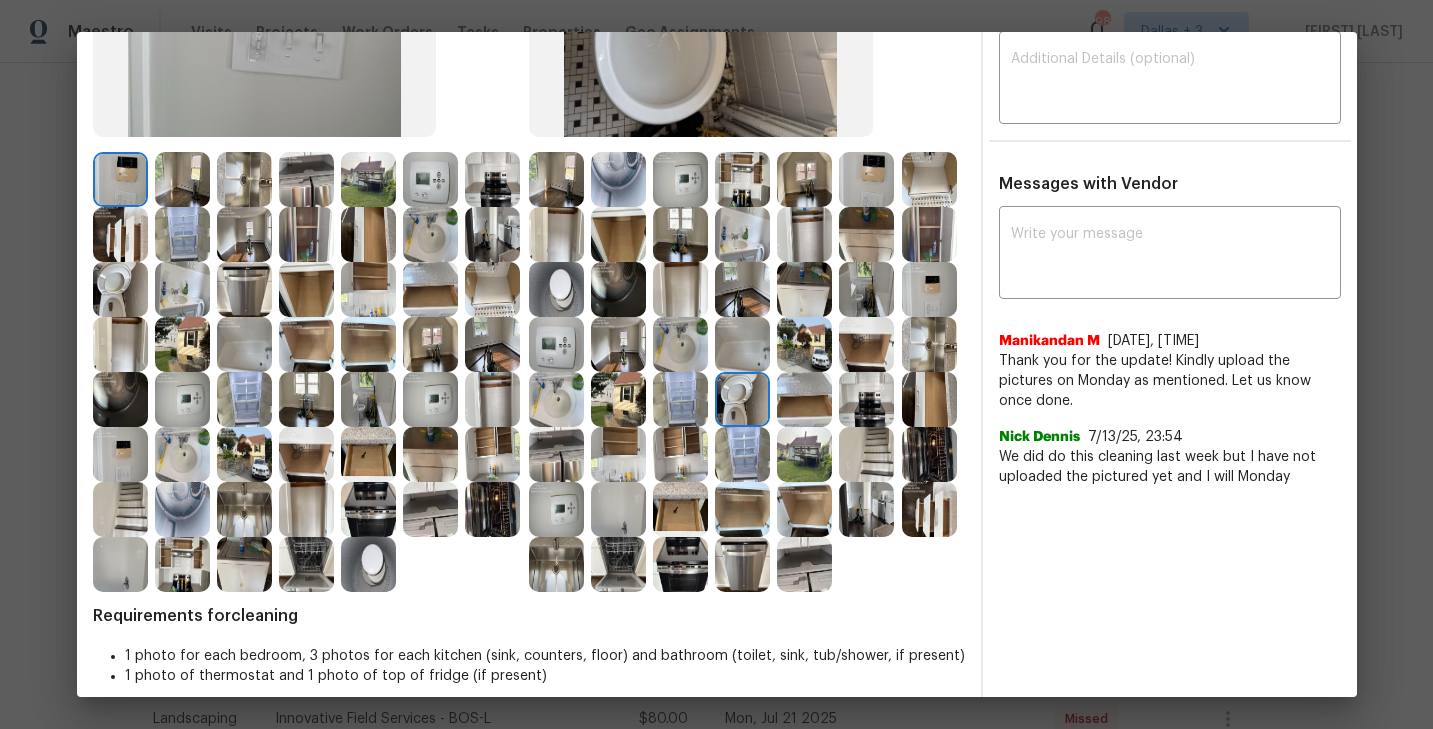 click at bounding box center (556, 454) 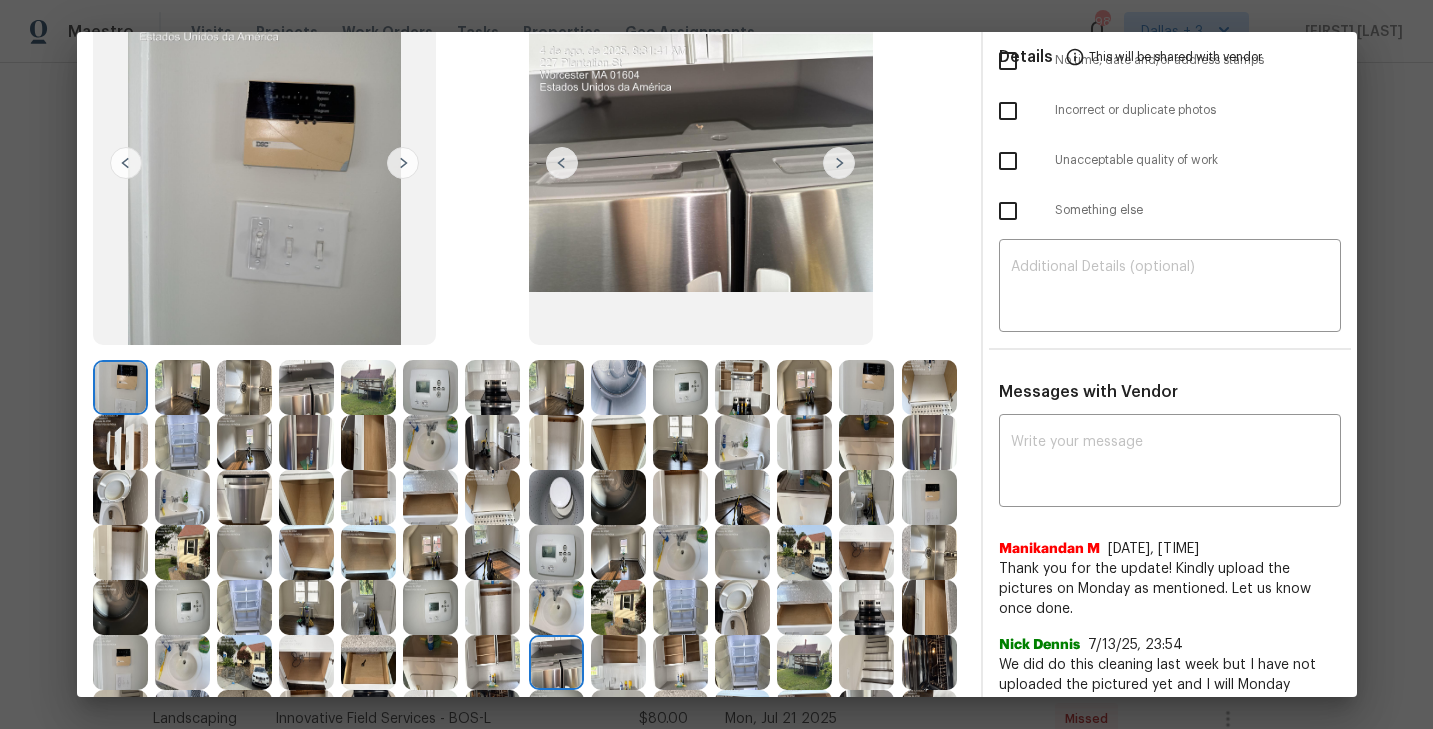 scroll, scrollTop: 193, scrollLeft: 0, axis: vertical 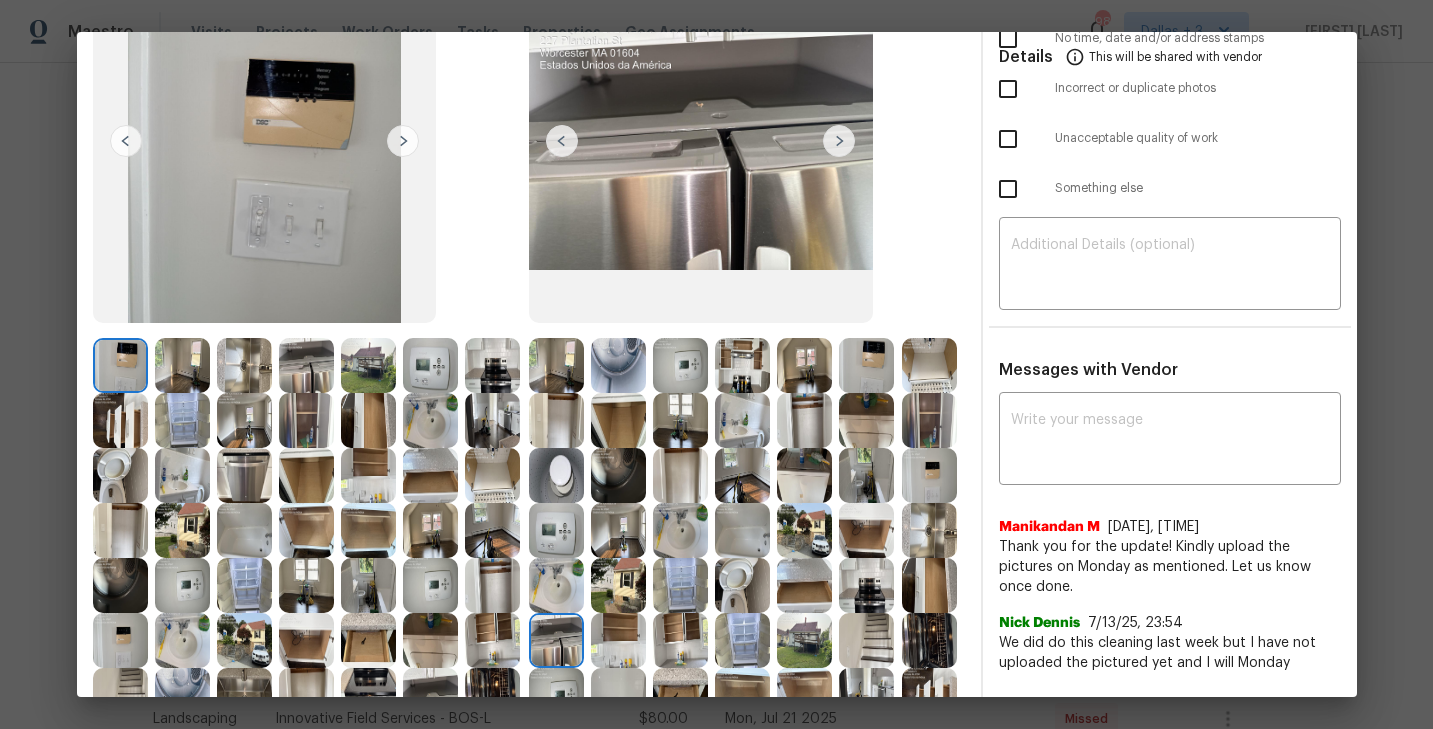 click at bounding box center [556, 475] 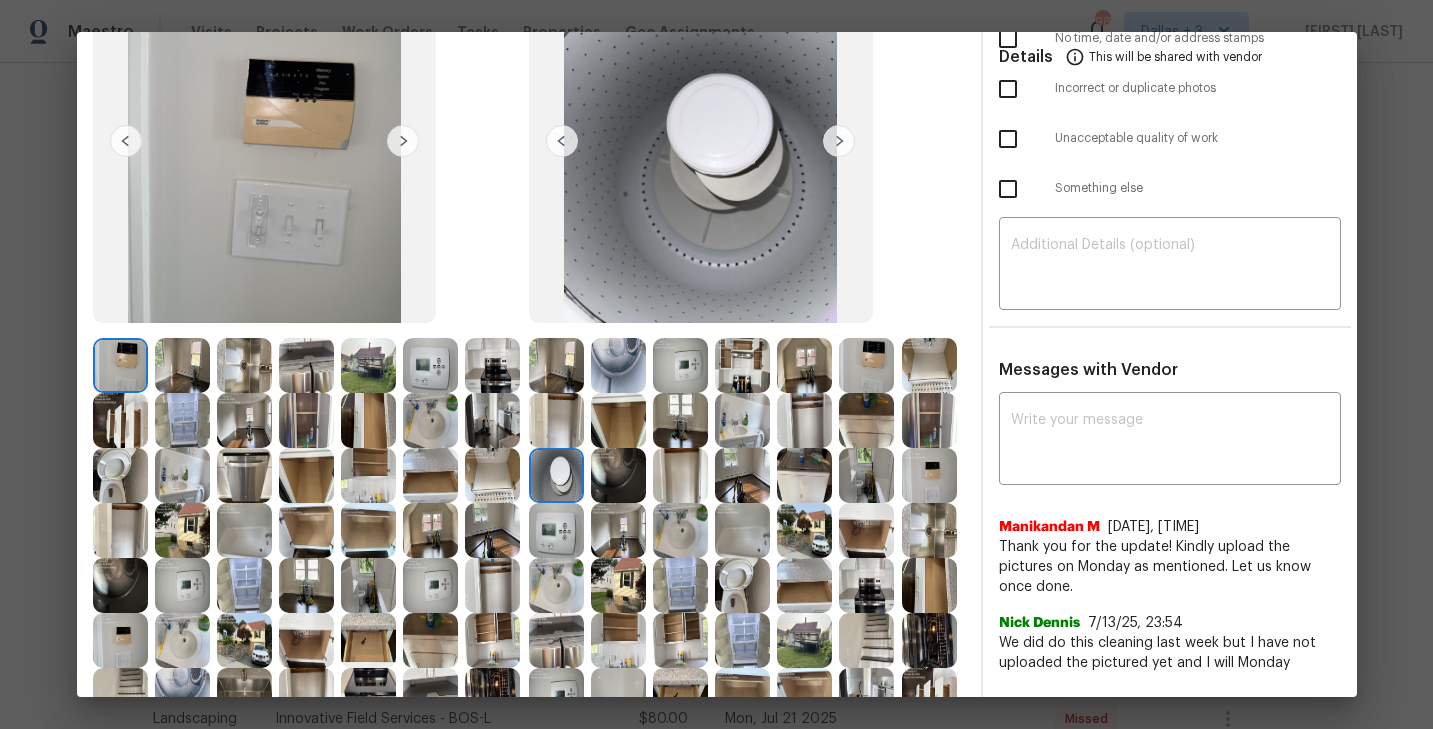 click at bounding box center (556, 530) 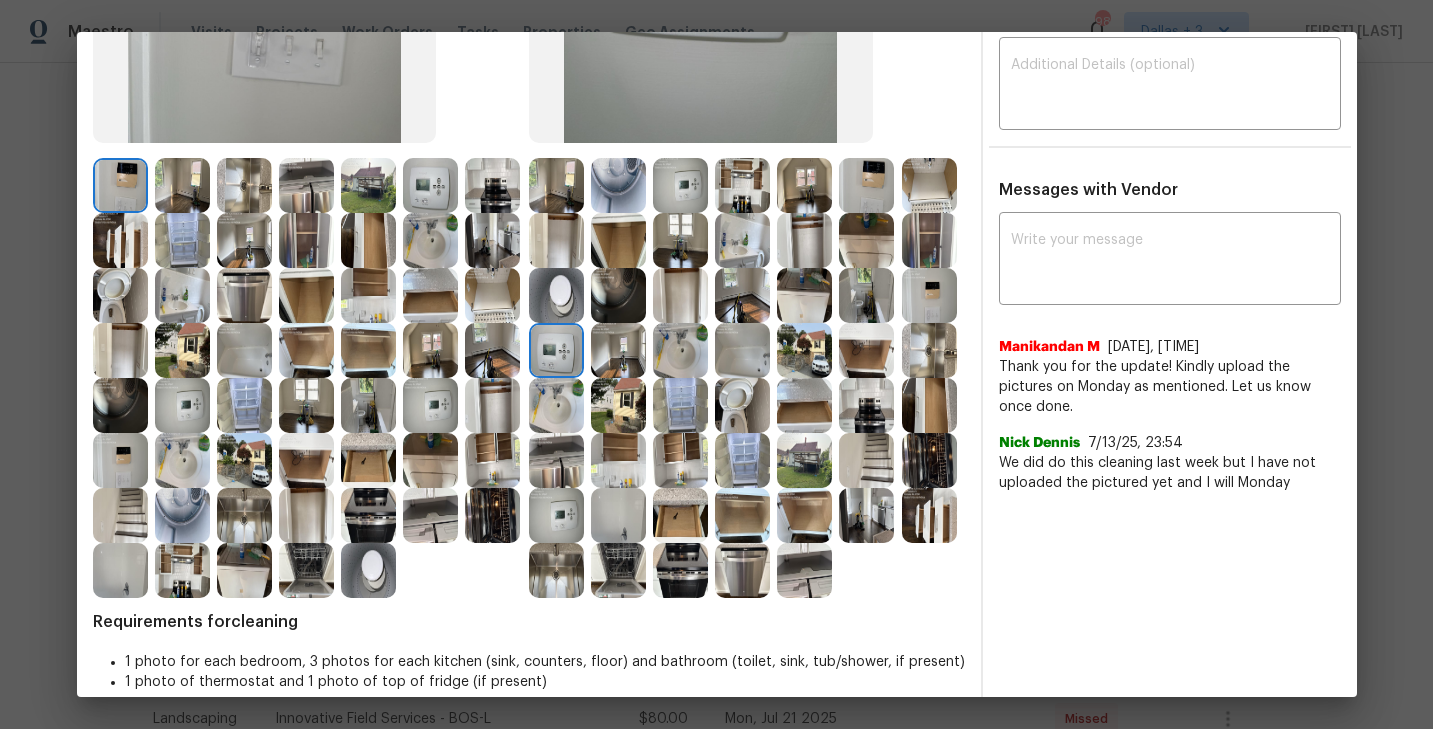 scroll, scrollTop: 388, scrollLeft: 0, axis: vertical 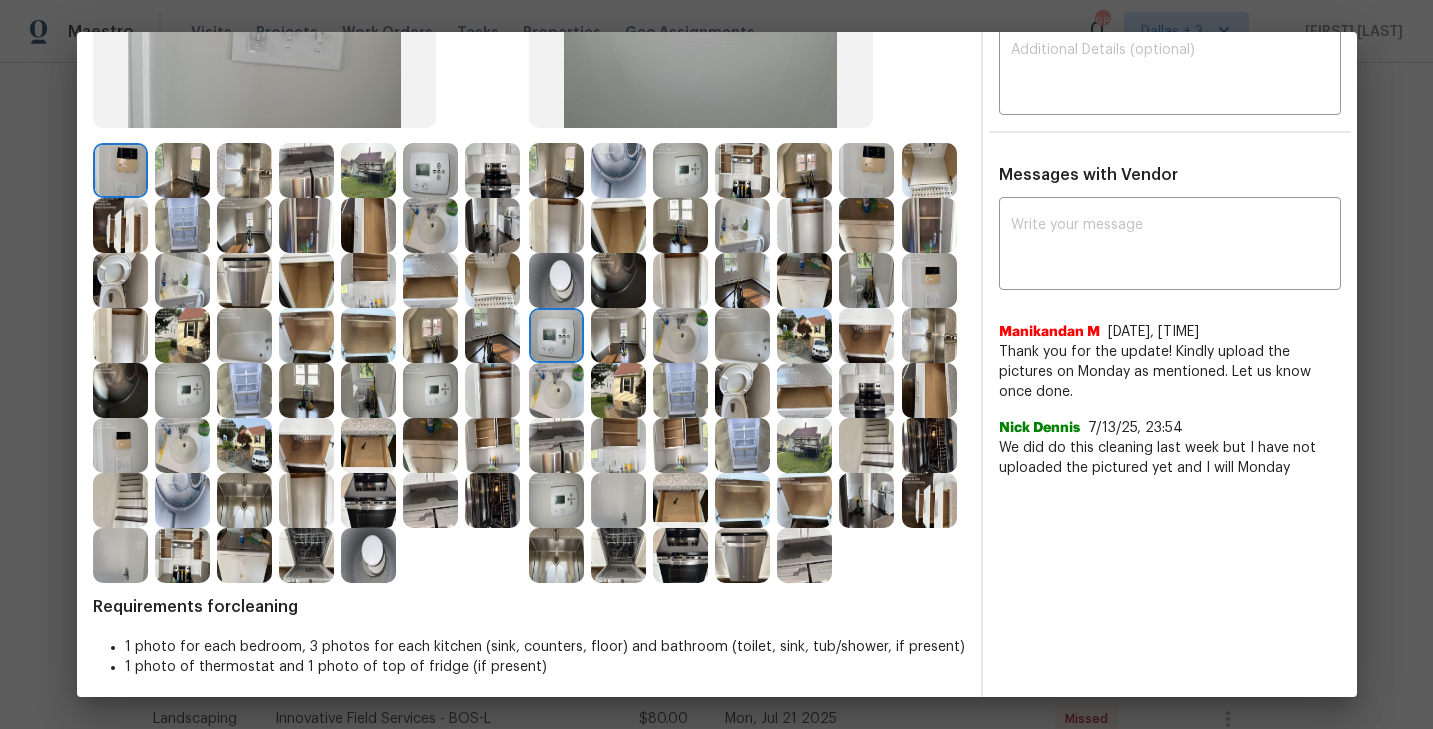 click at bounding box center (556, 500) 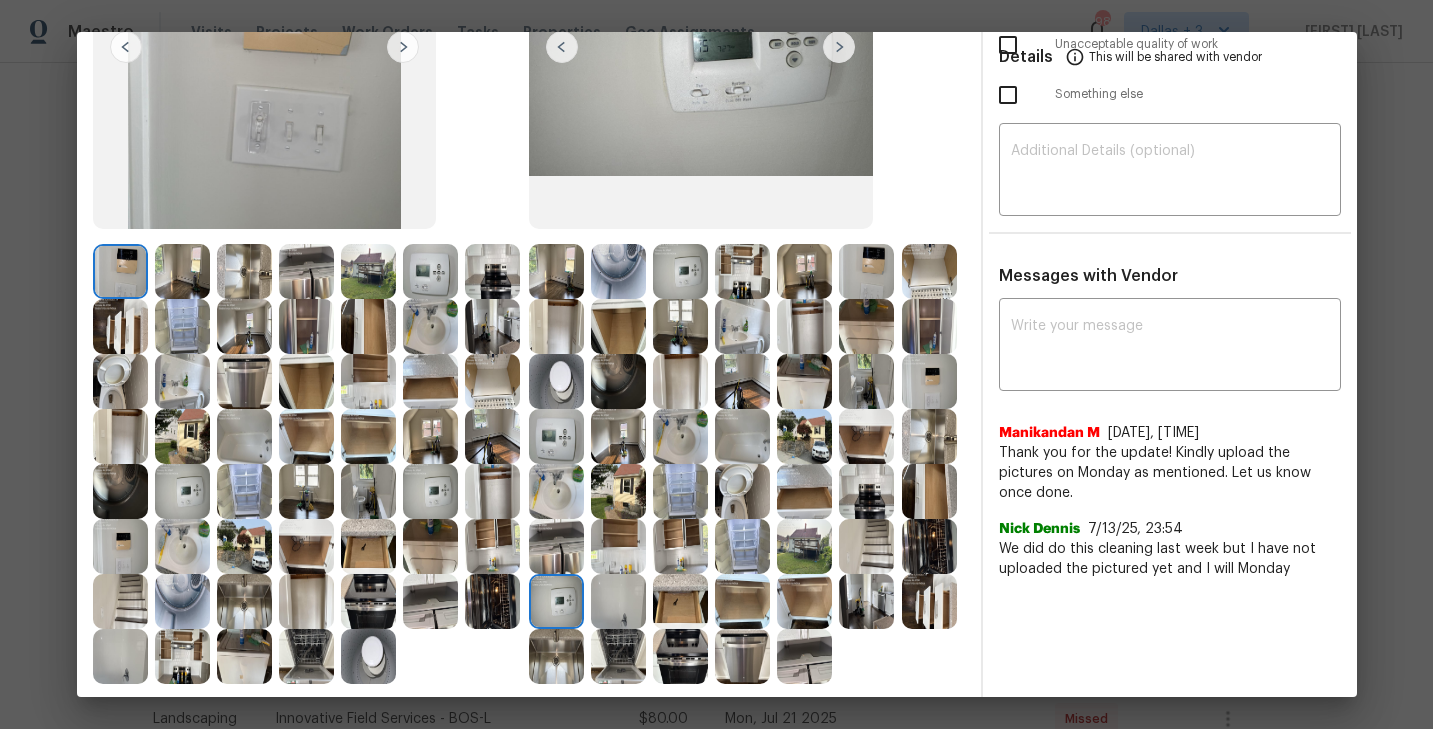 scroll, scrollTop: 183, scrollLeft: 0, axis: vertical 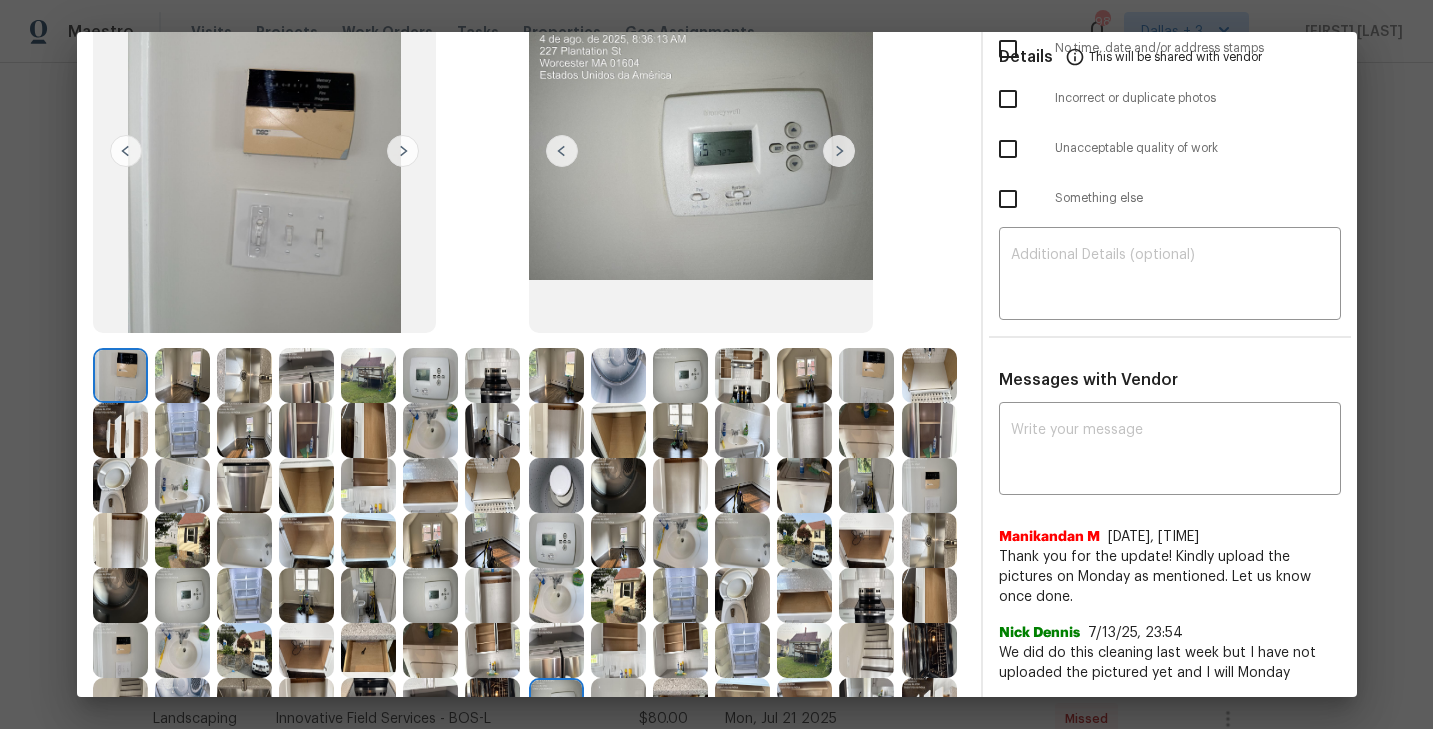 click at bounding box center (929, 485) 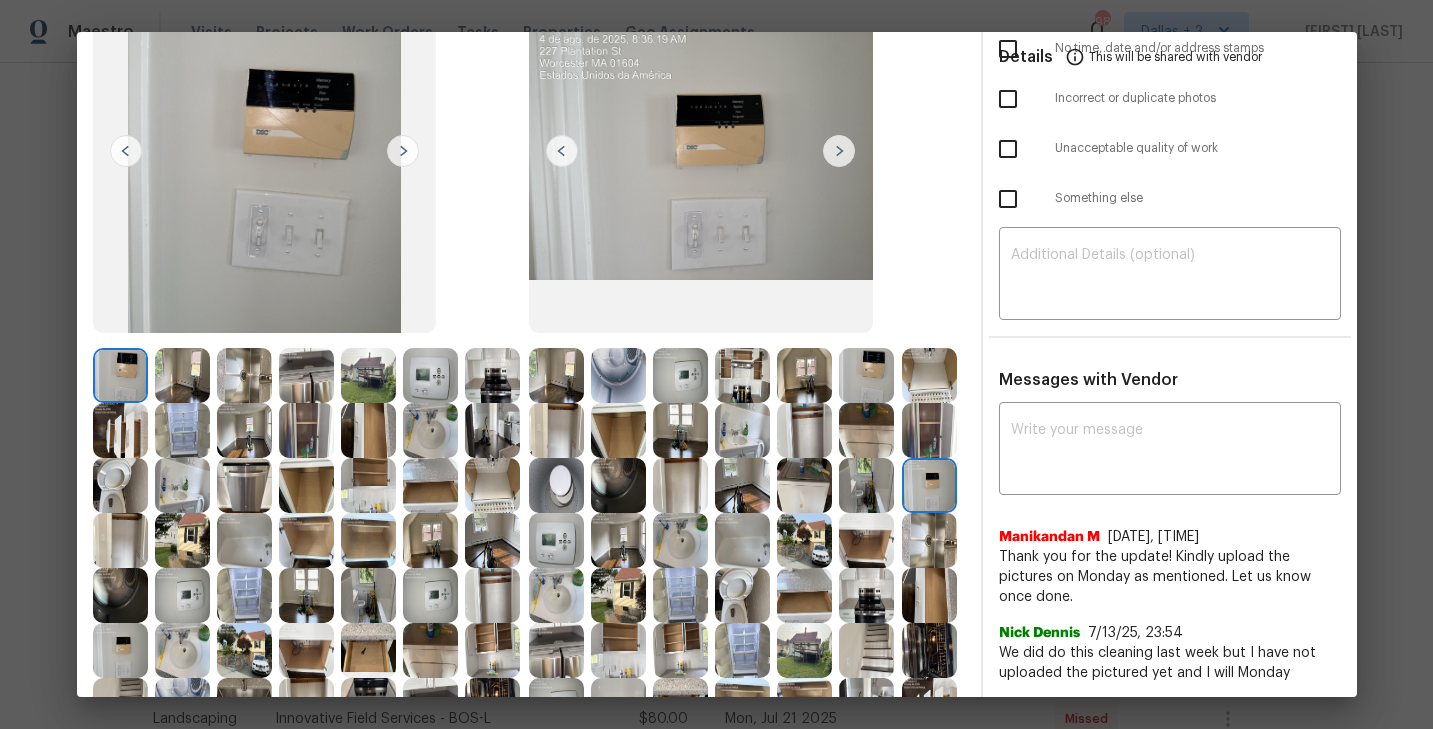 click at bounding box center (742, 595) 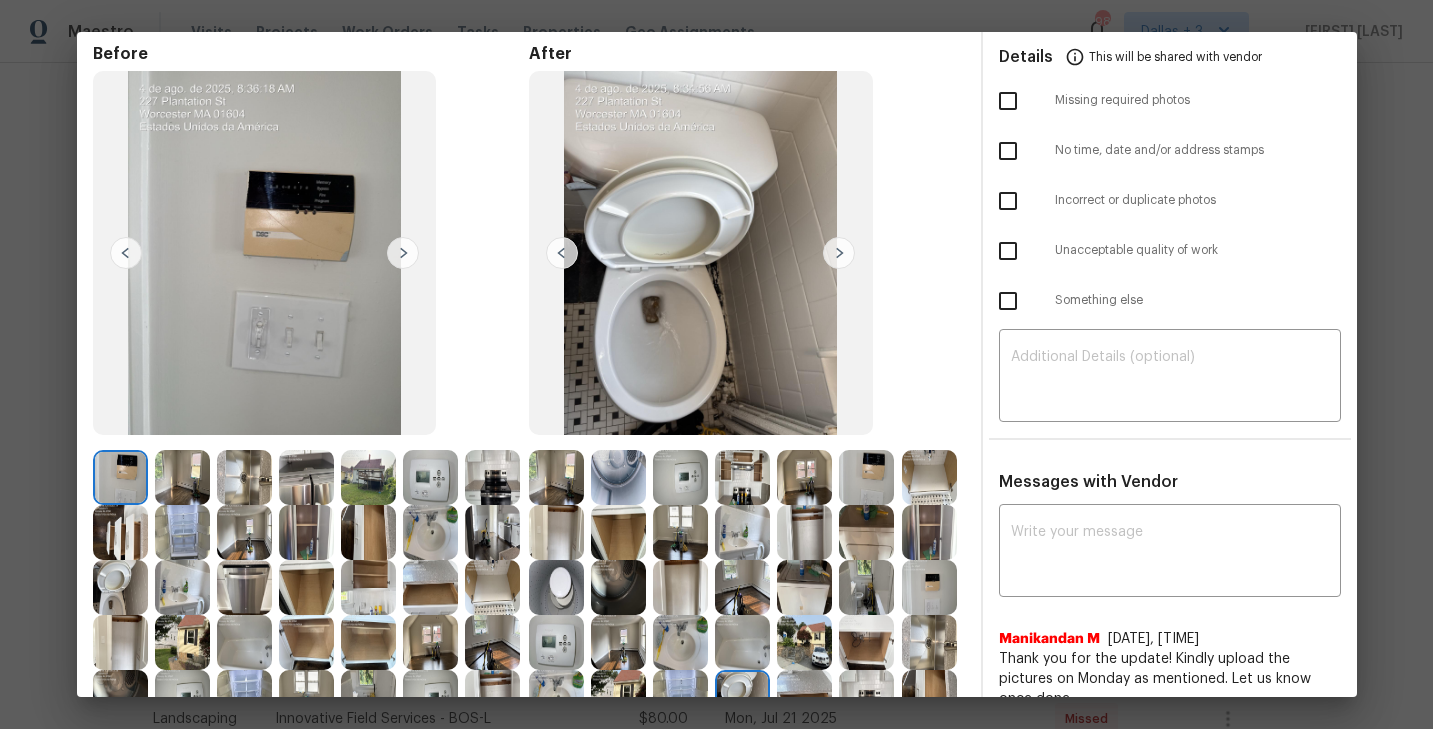 scroll, scrollTop: 0, scrollLeft: 0, axis: both 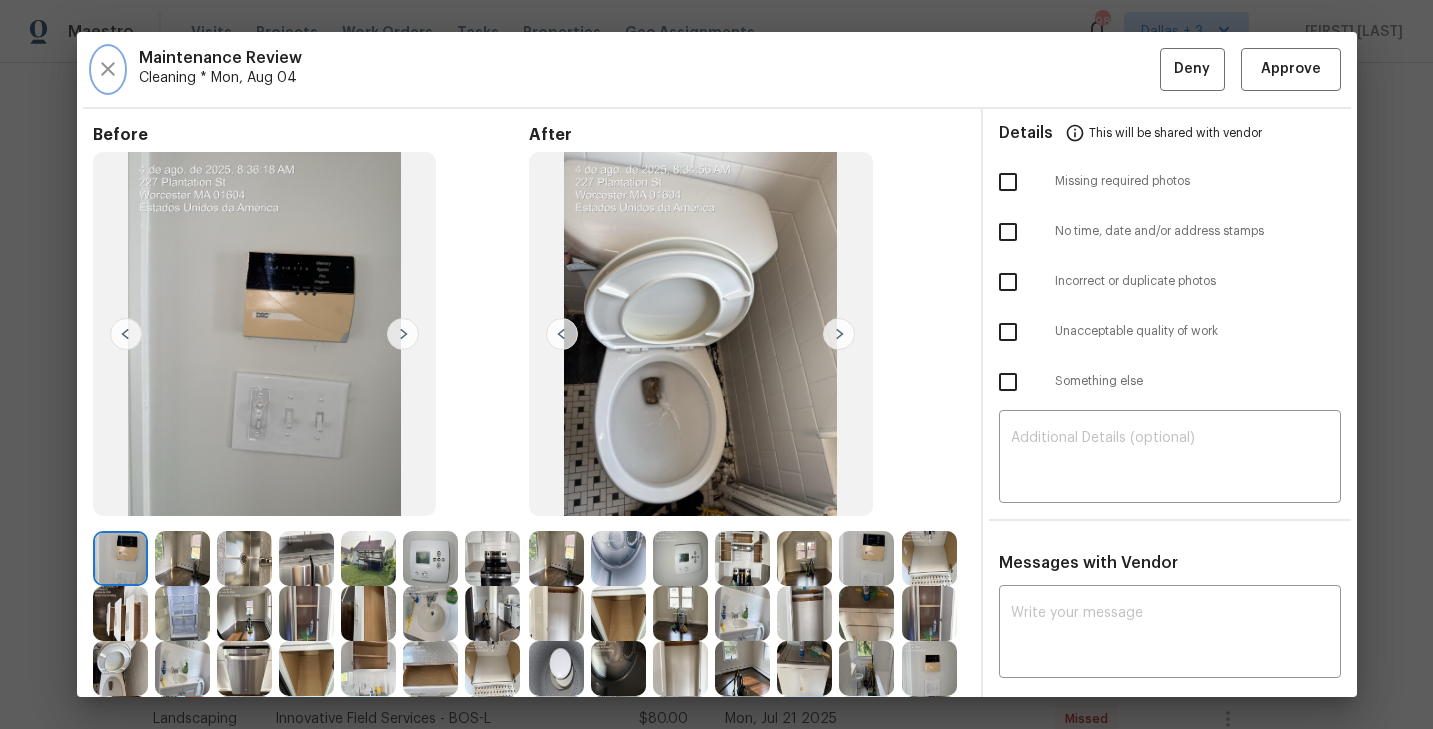 click 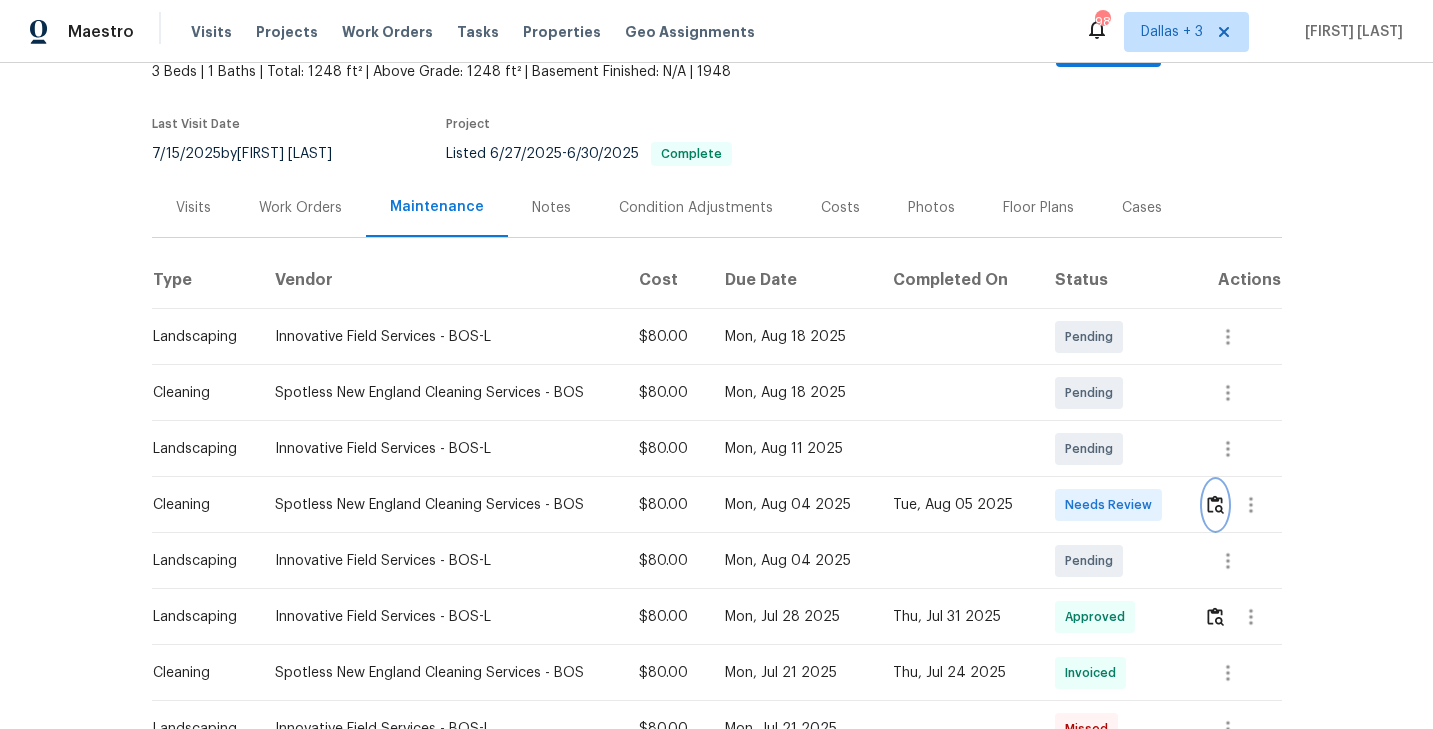 scroll, scrollTop: 169, scrollLeft: 0, axis: vertical 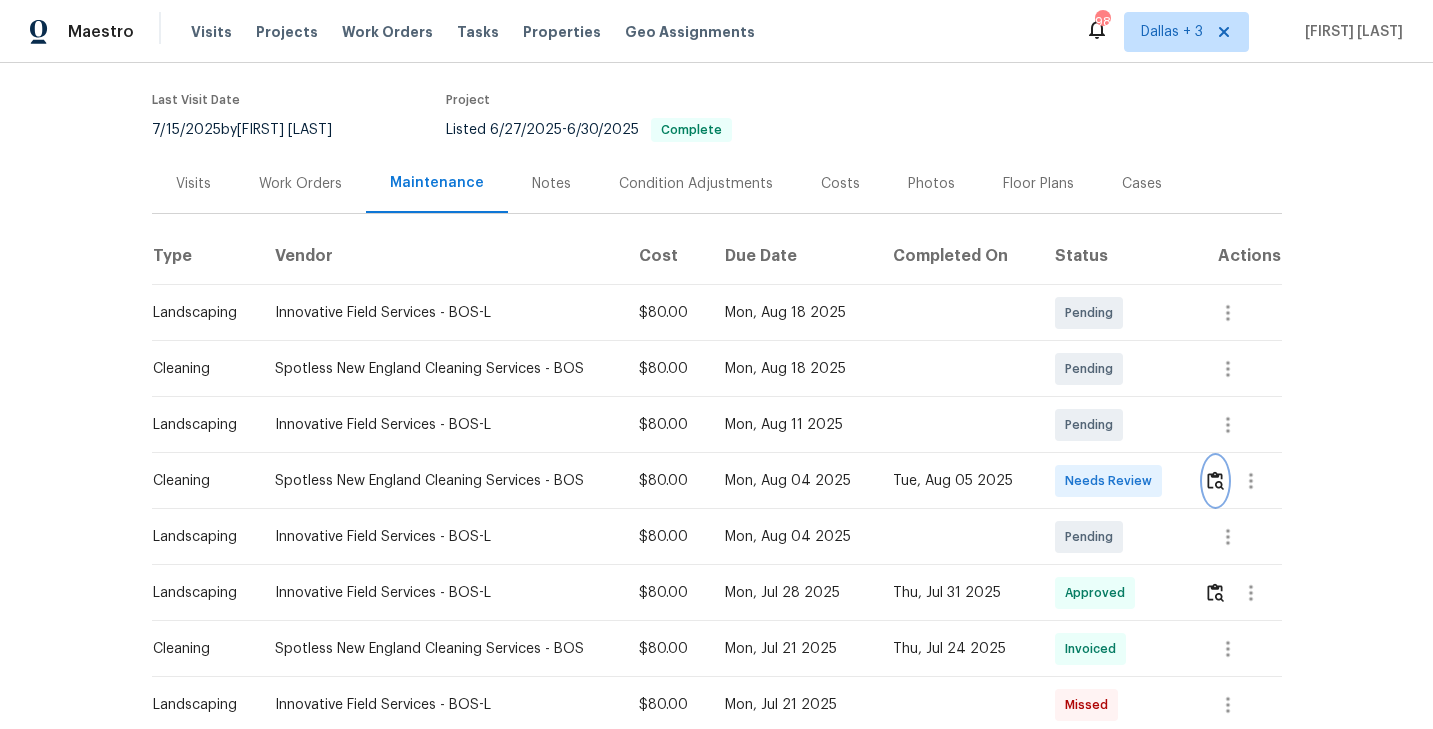 click at bounding box center (1215, 480) 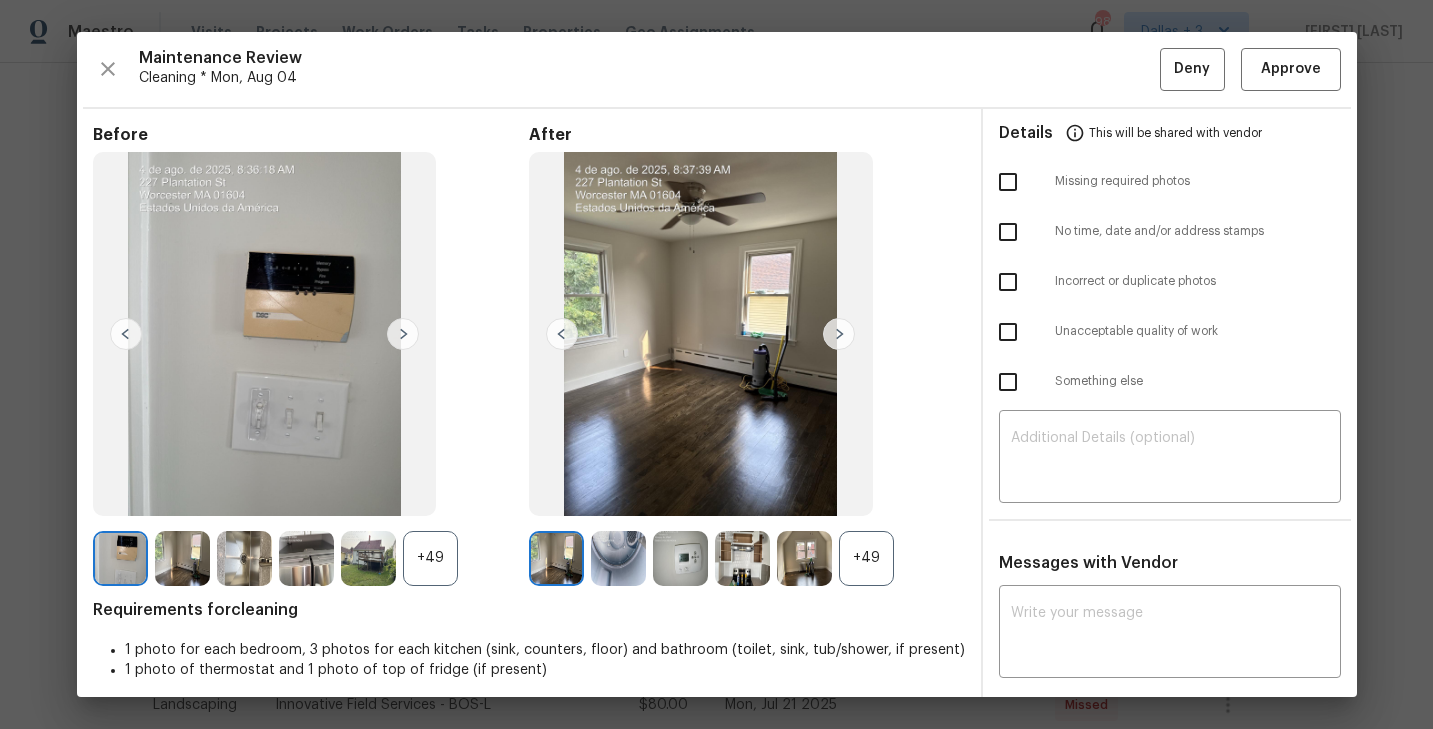 click on "+49" at bounding box center [866, 558] 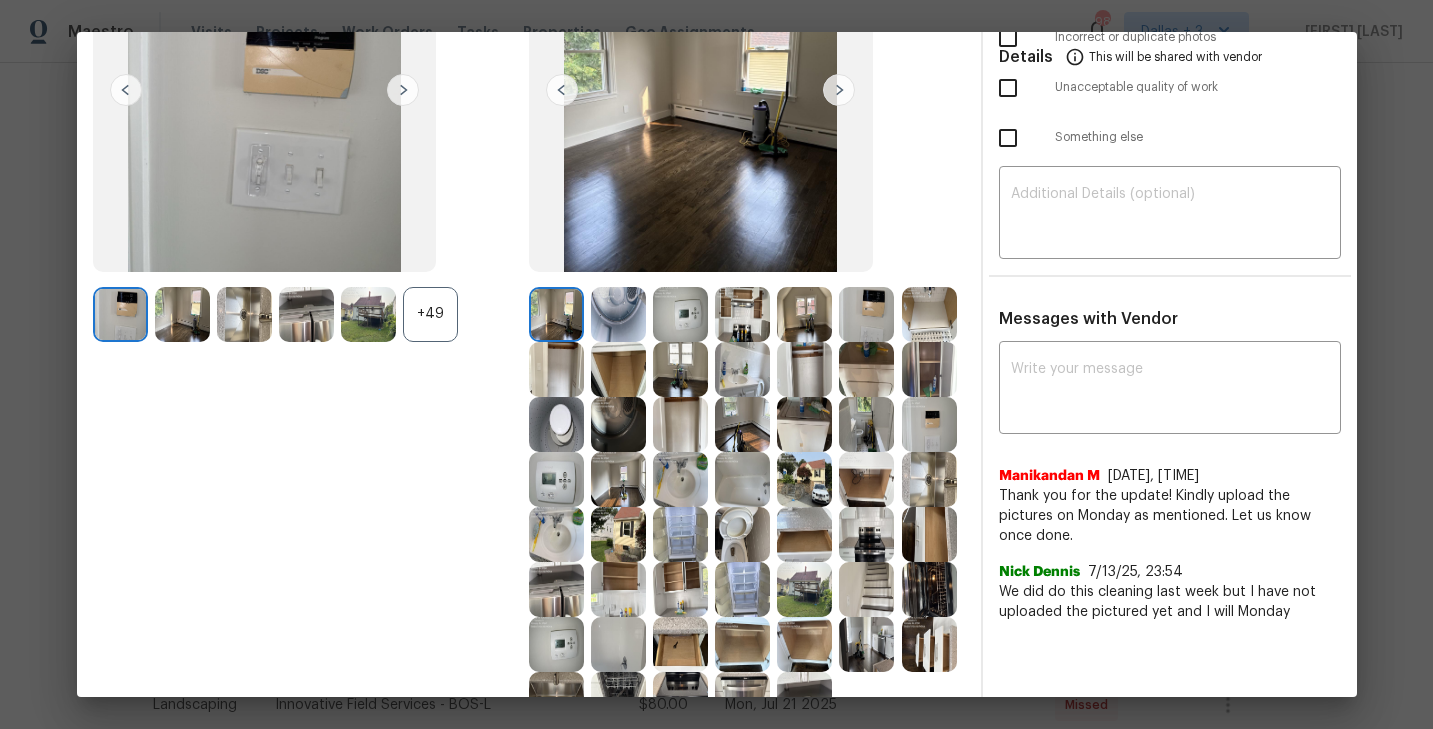 scroll, scrollTop: 280, scrollLeft: 0, axis: vertical 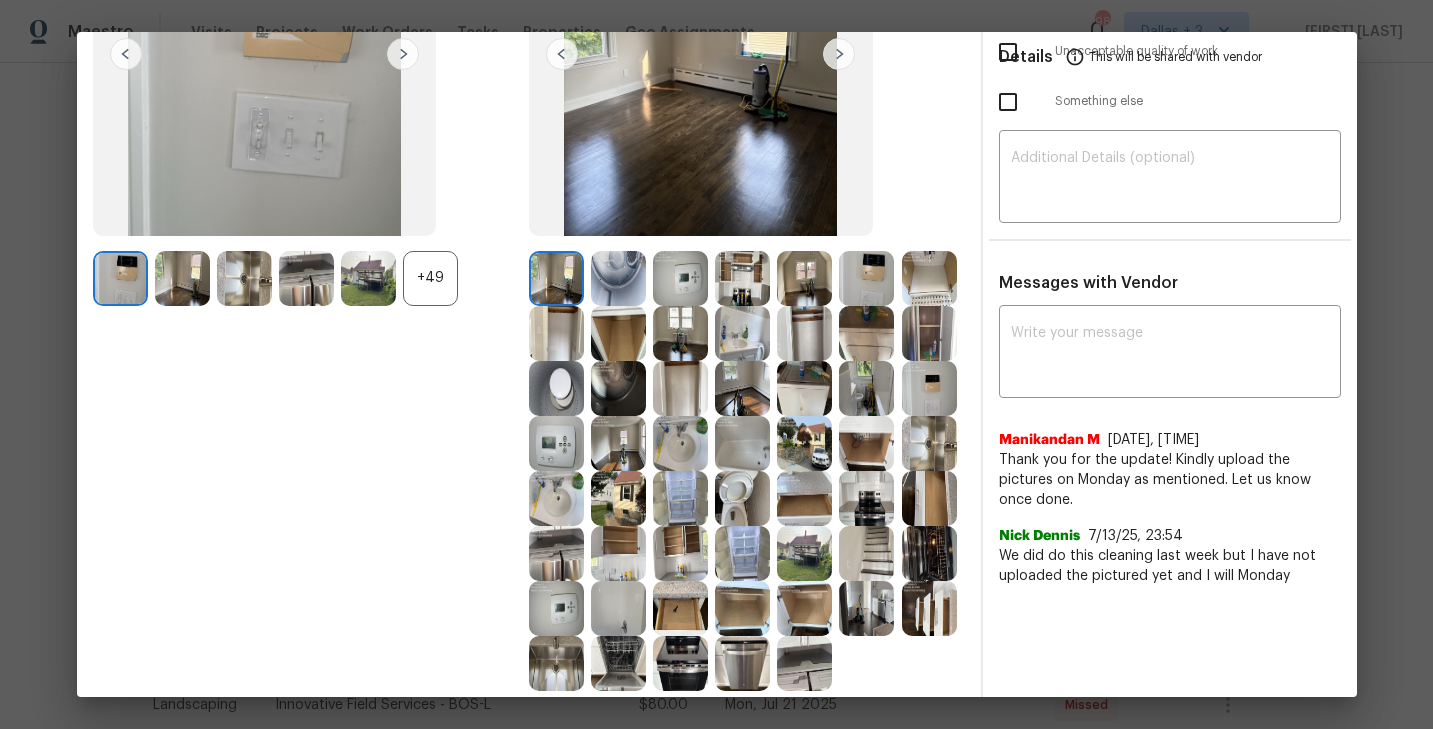 click at bounding box center (742, 443) 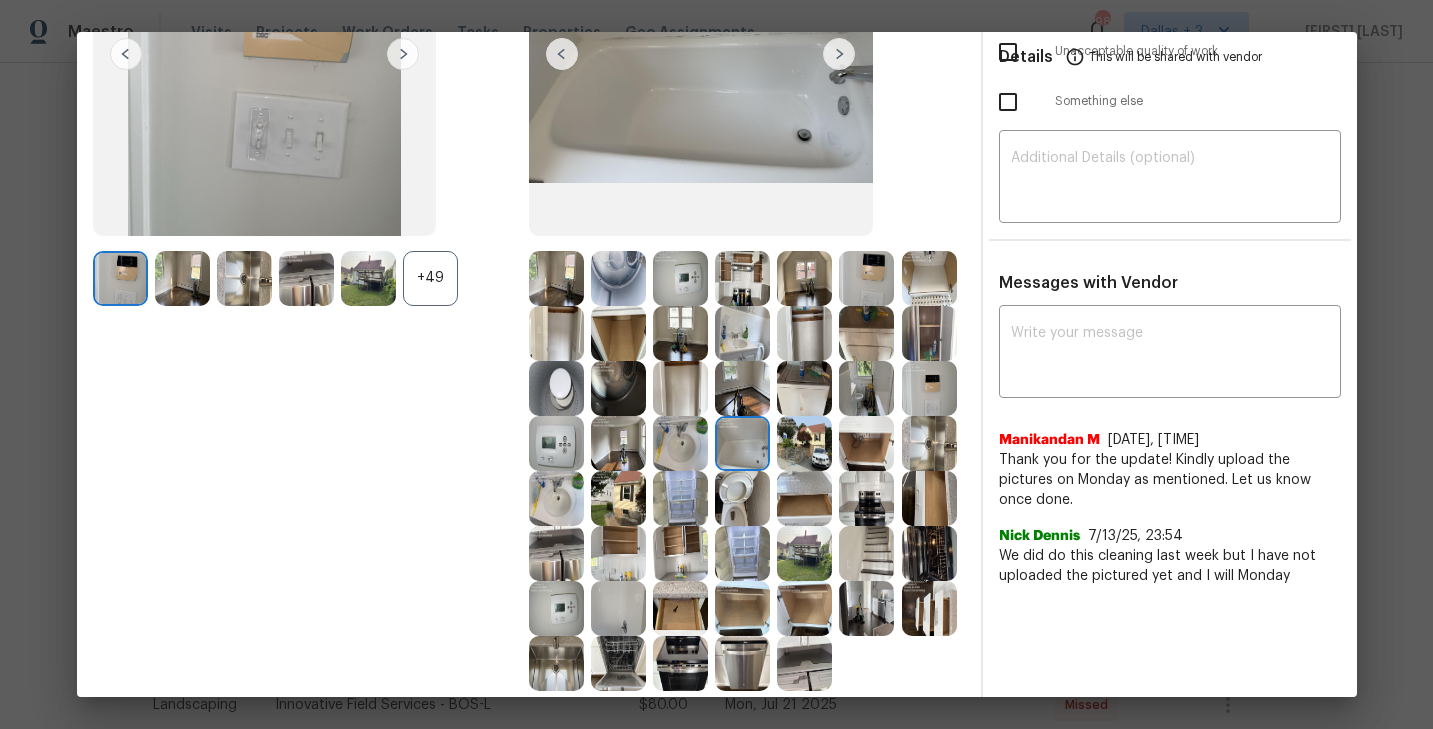click at bounding box center (742, 388) 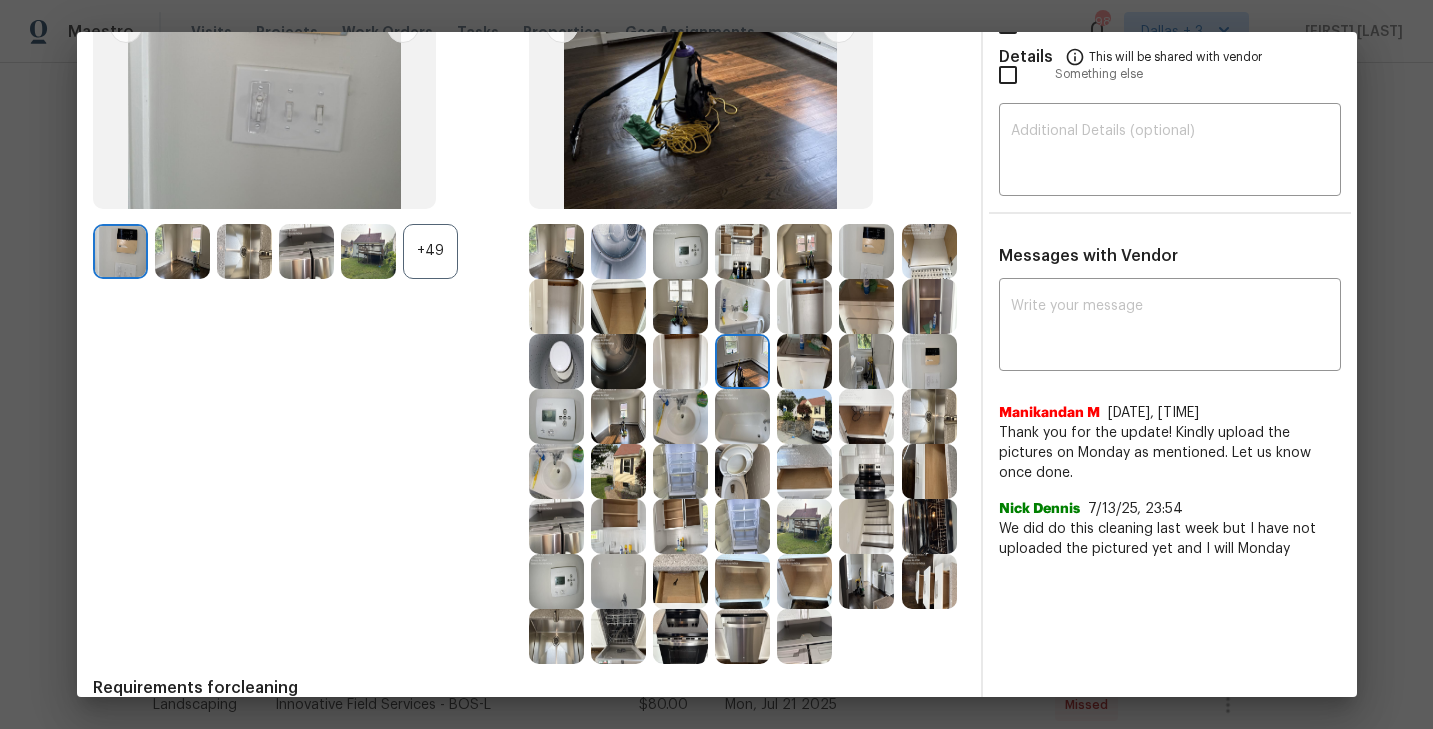 scroll, scrollTop: 331, scrollLeft: 0, axis: vertical 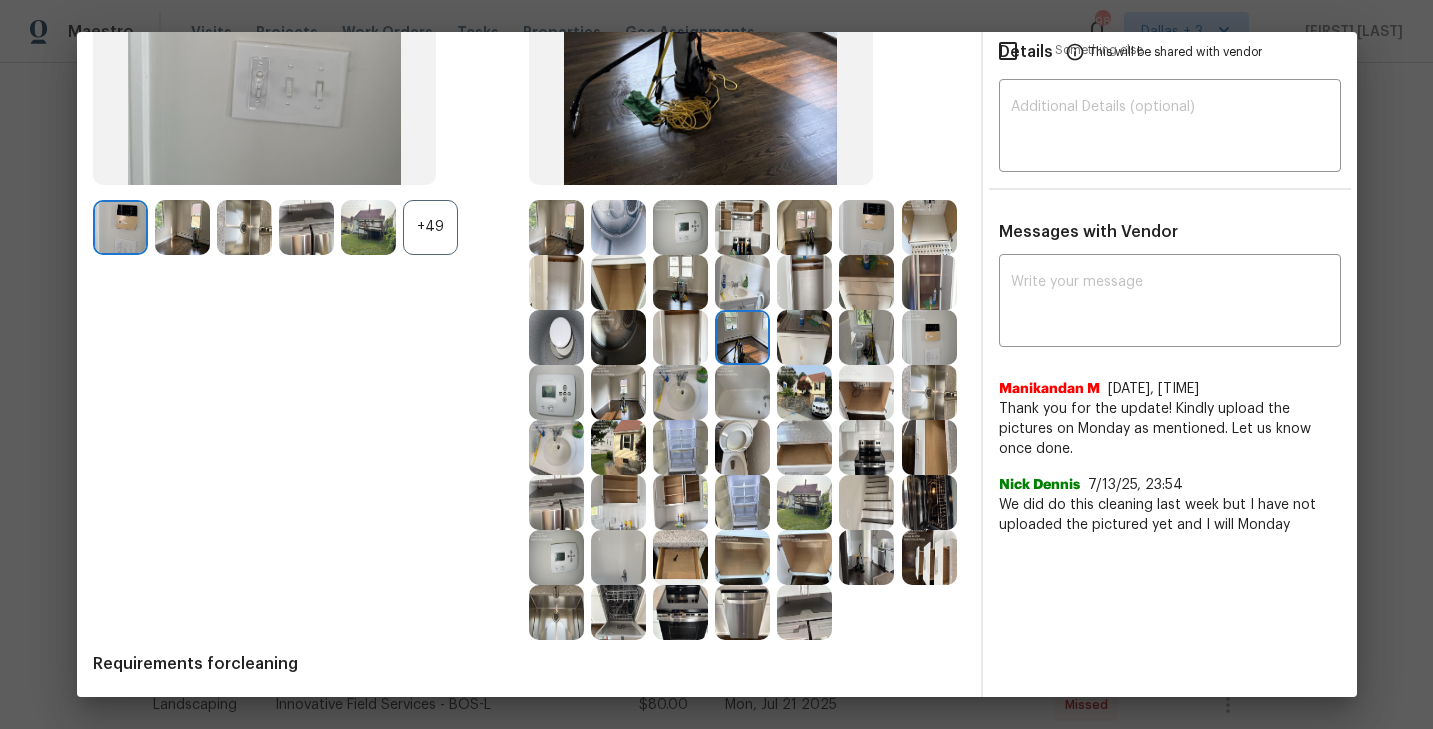 click at bounding box center [680, 337] 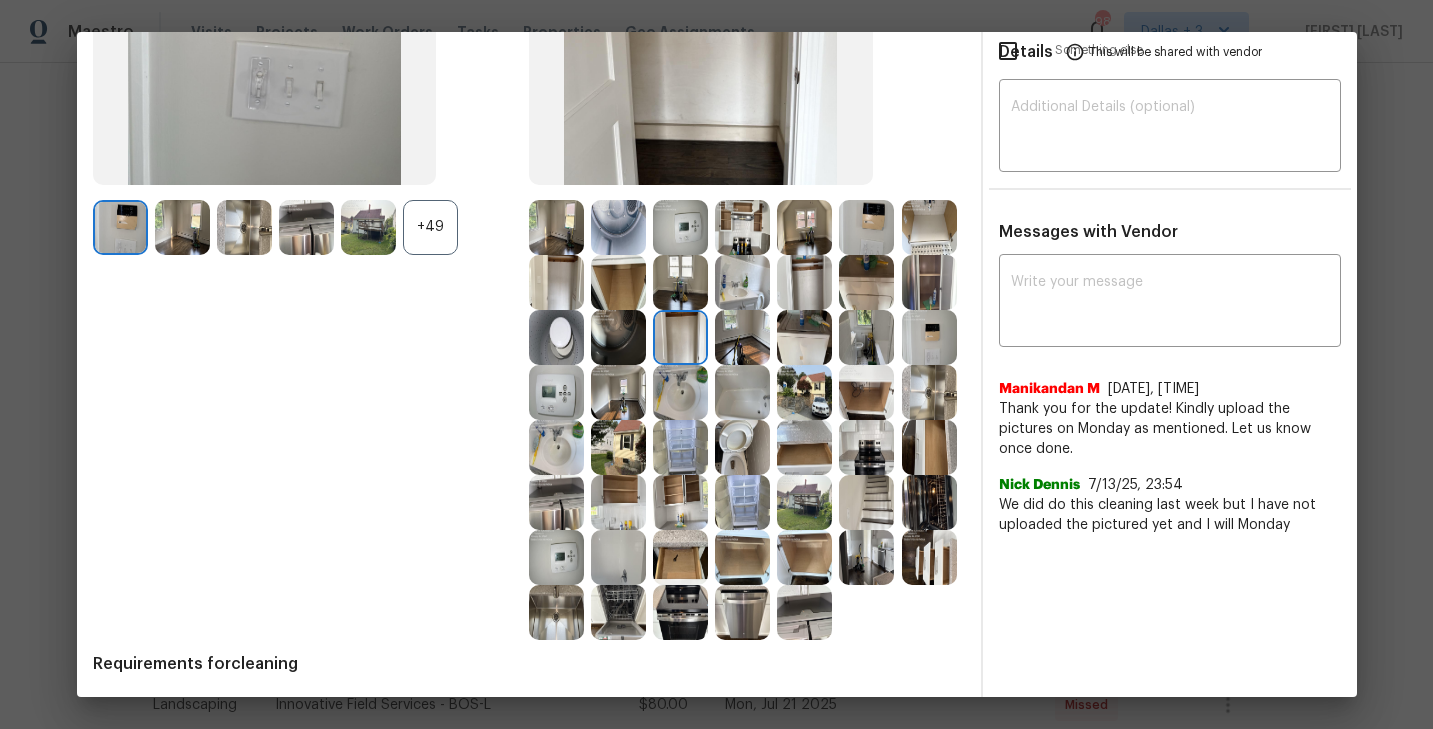 click at bounding box center (804, 337) 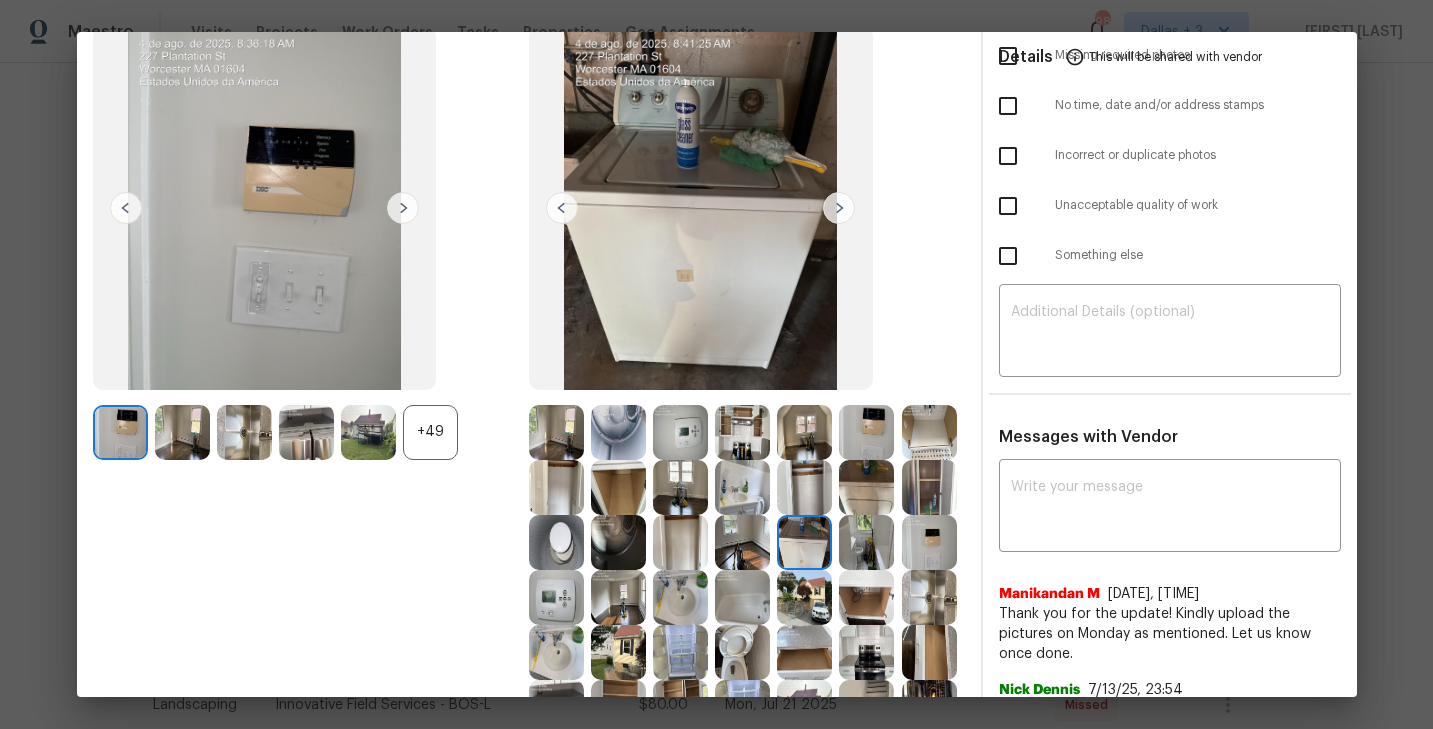 scroll, scrollTop: 55, scrollLeft: 0, axis: vertical 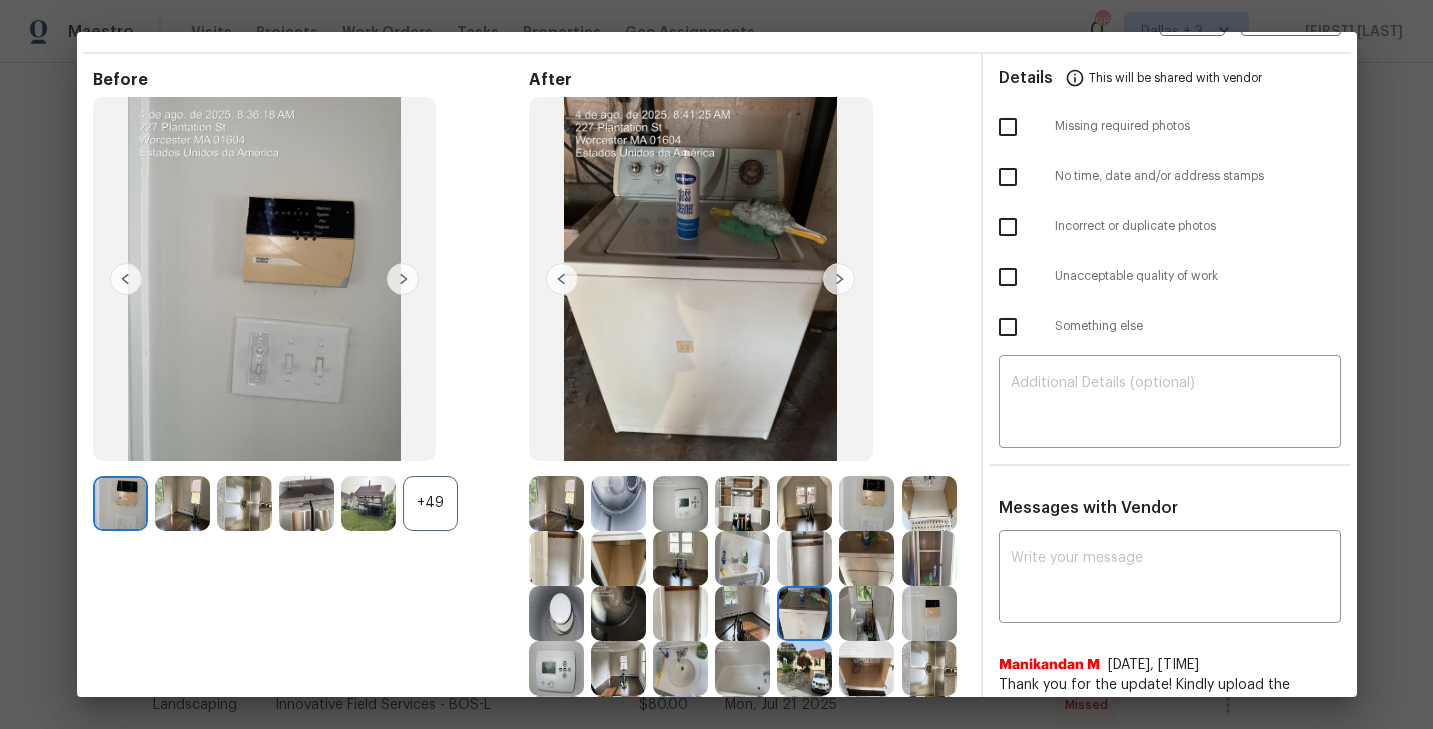 click at bounding box center (839, 279) 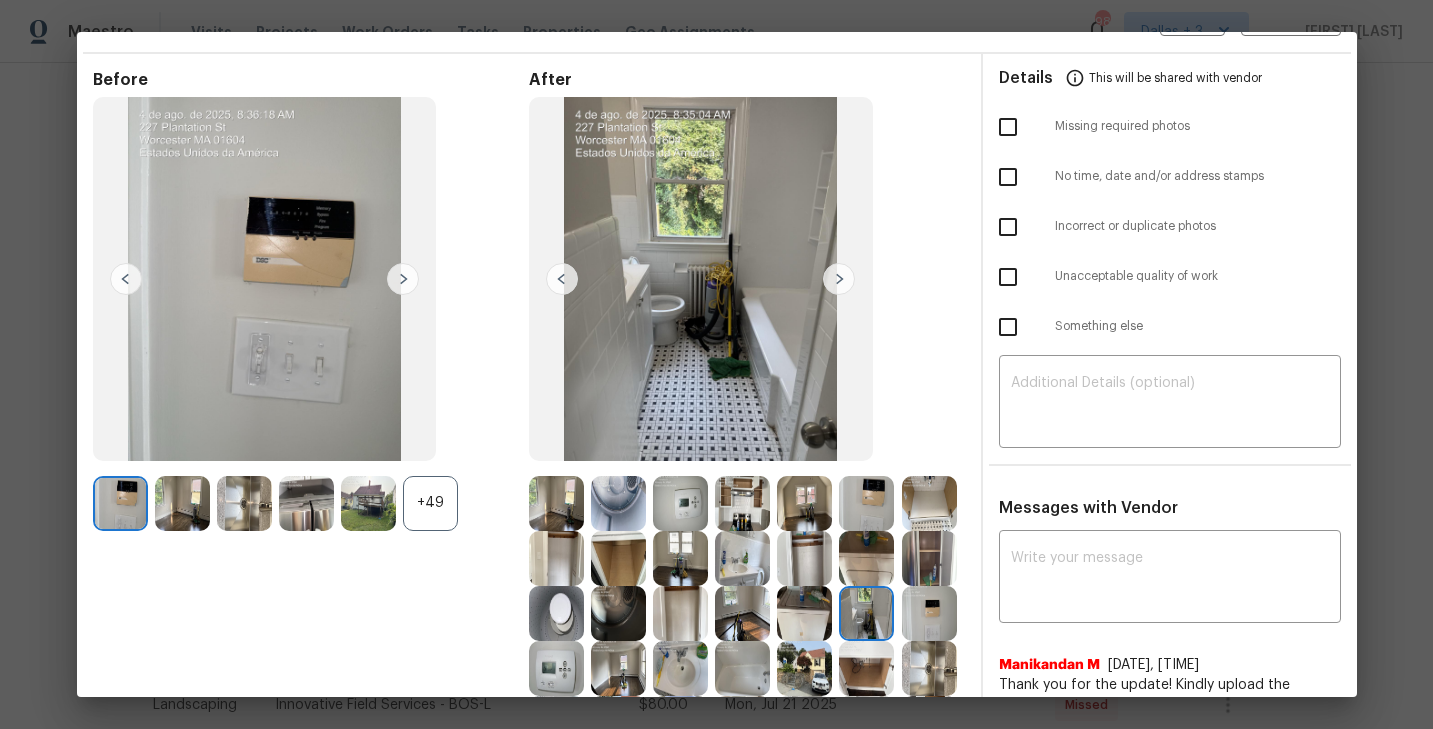 click at bounding box center [839, 279] 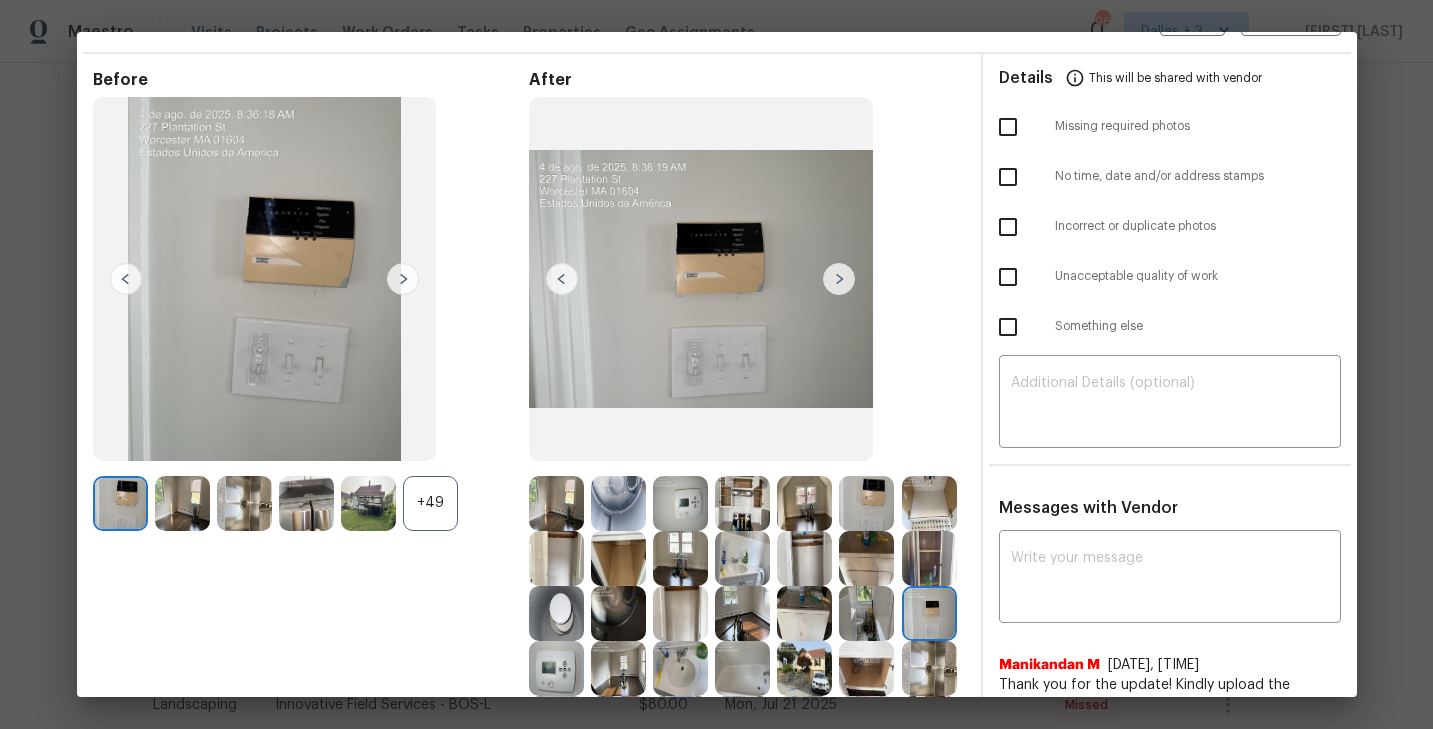 click at bounding box center (562, 279) 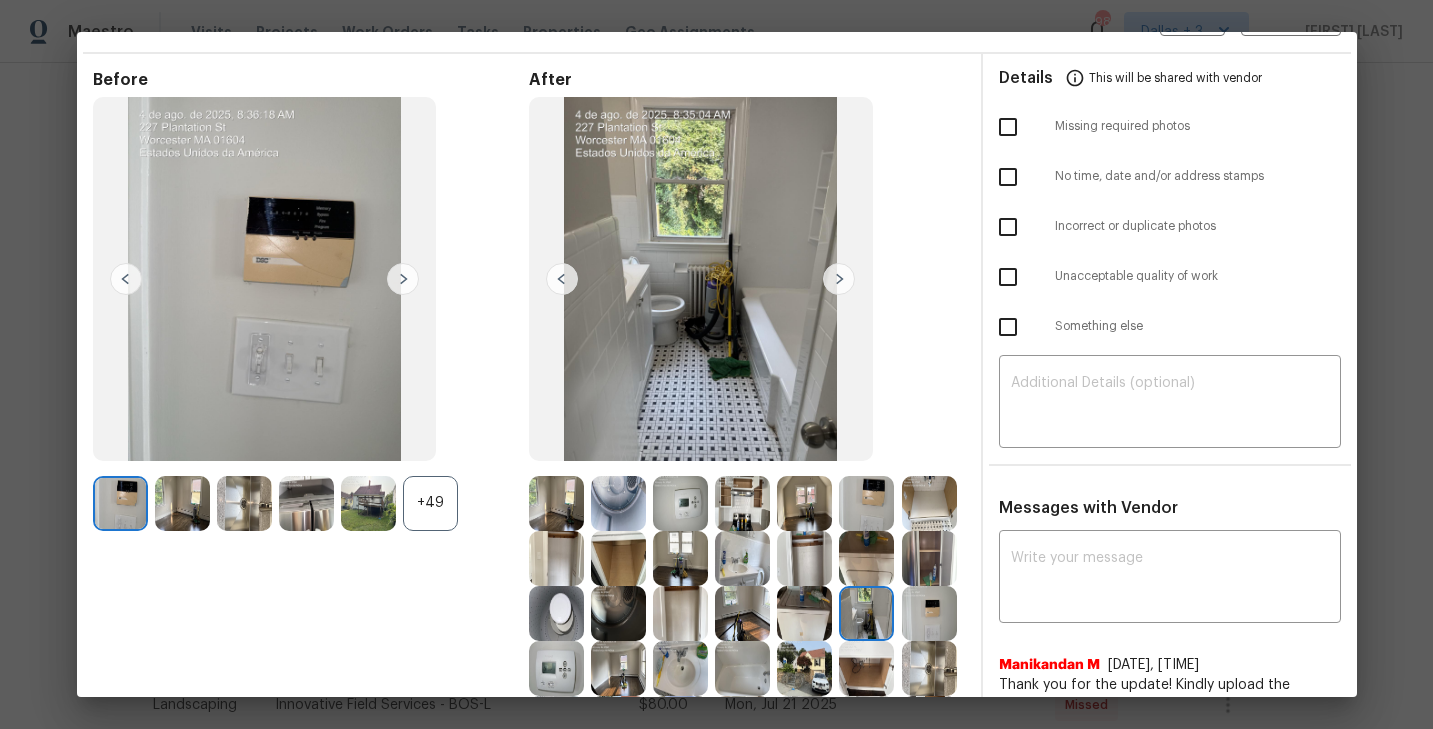 click at bounding box center [839, 279] 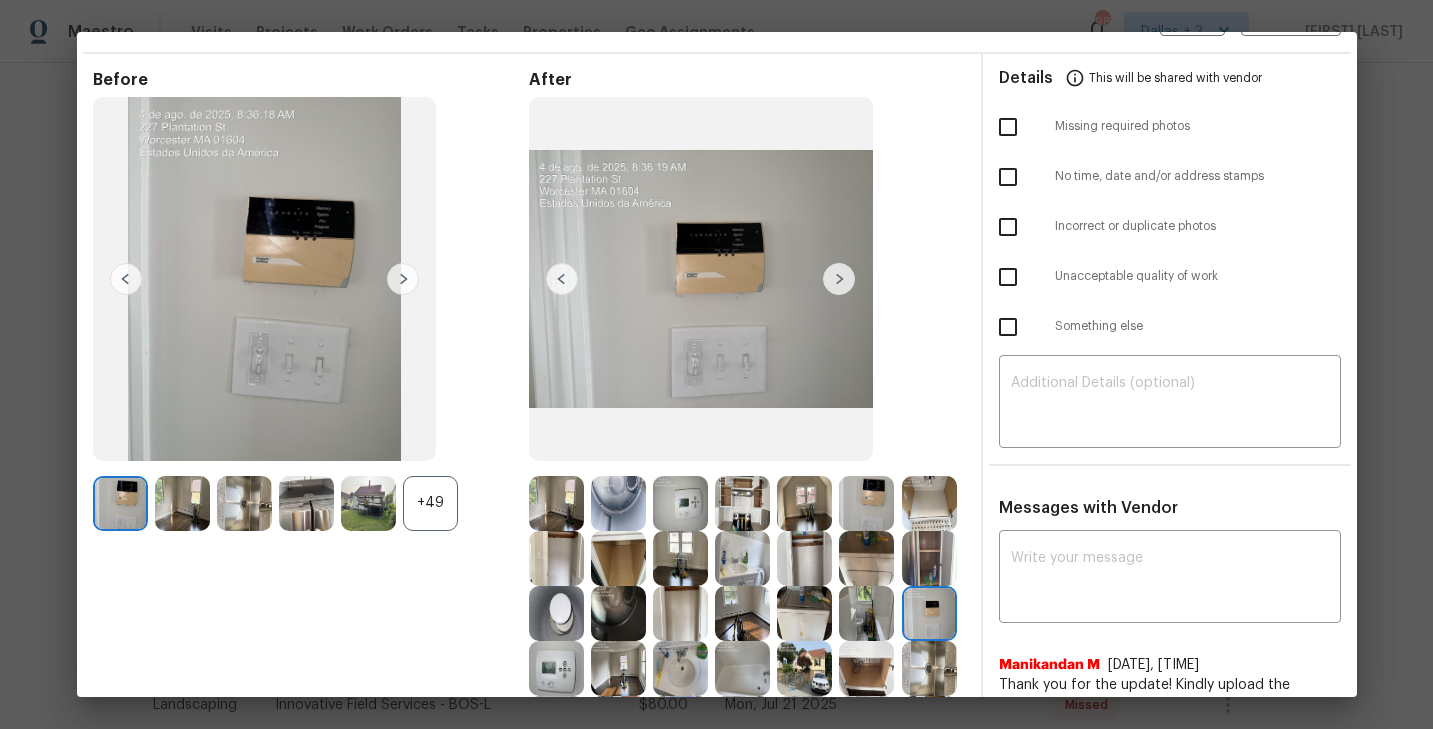 click at bounding box center (839, 279) 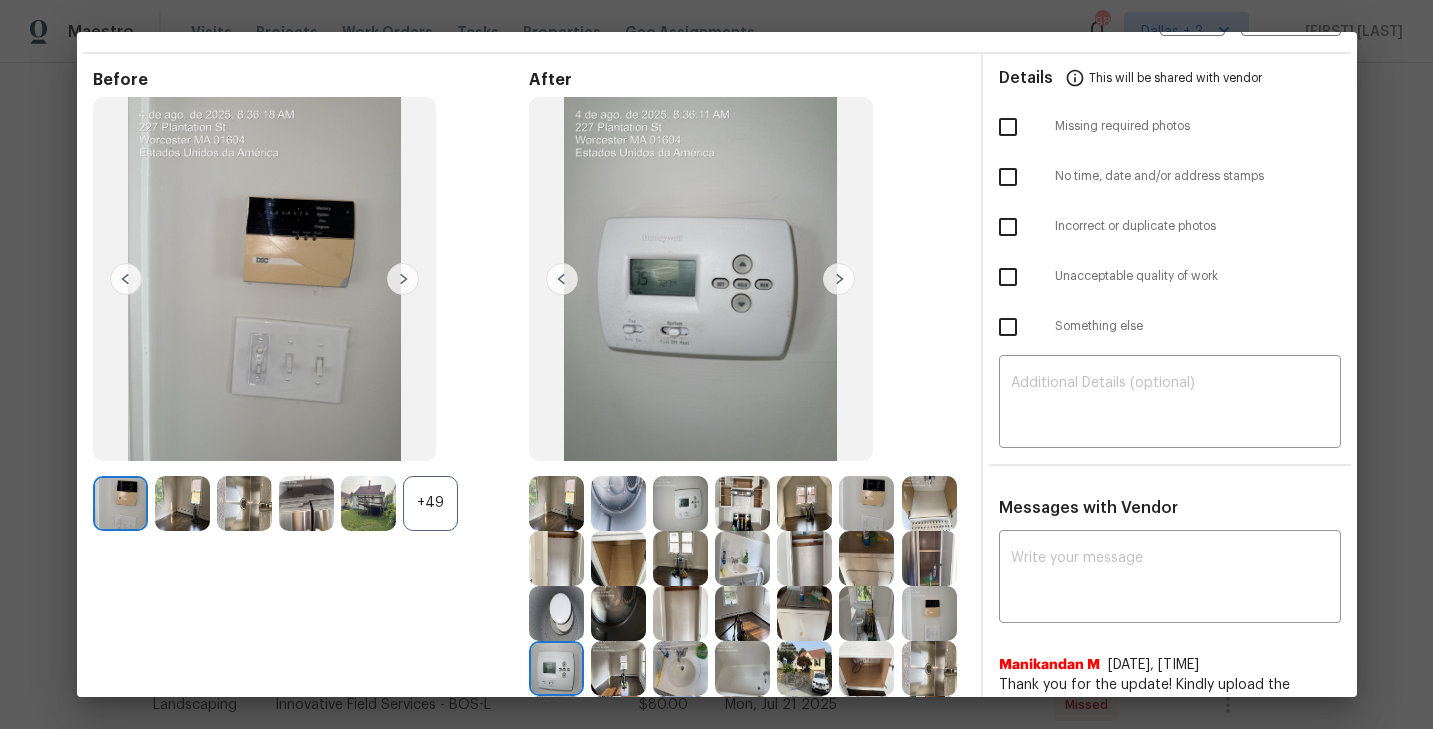 click at bounding box center [839, 279] 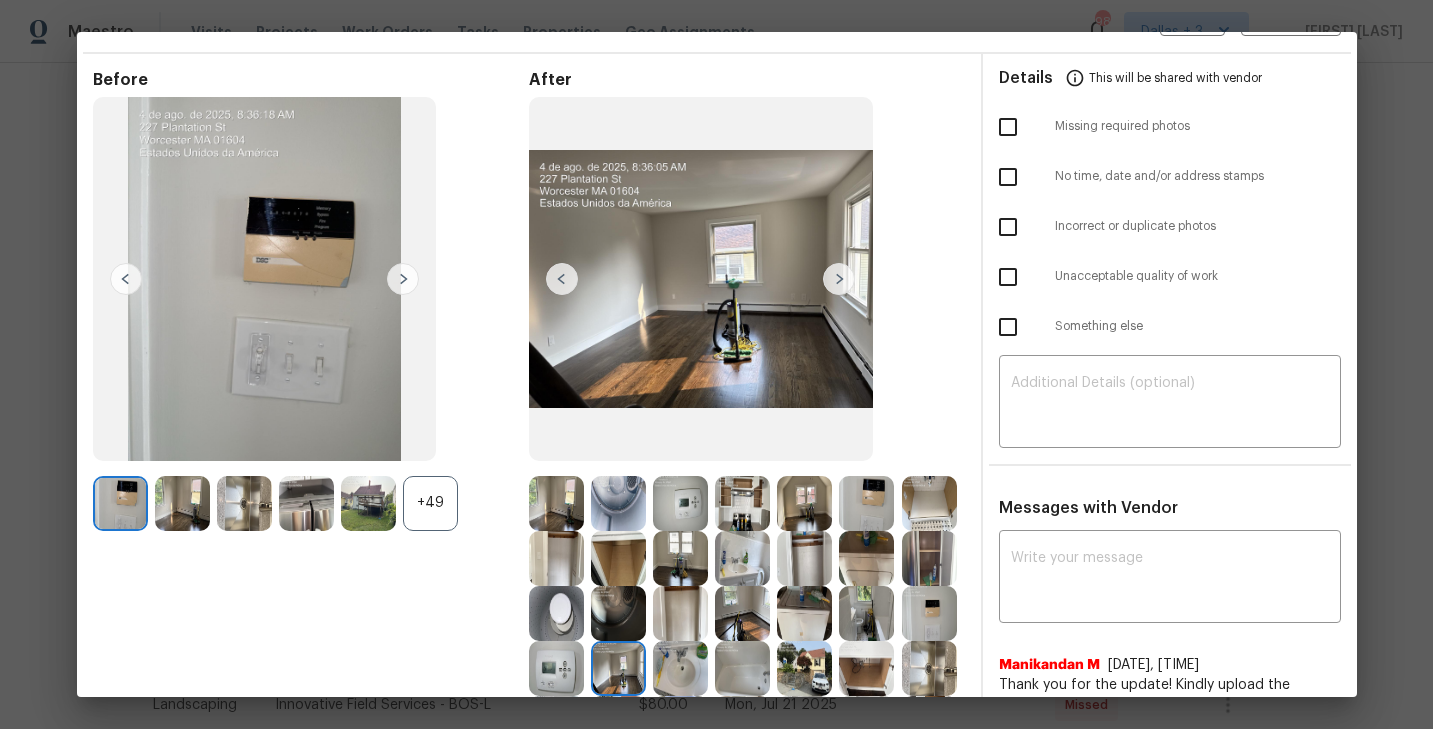 click at bounding box center (839, 279) 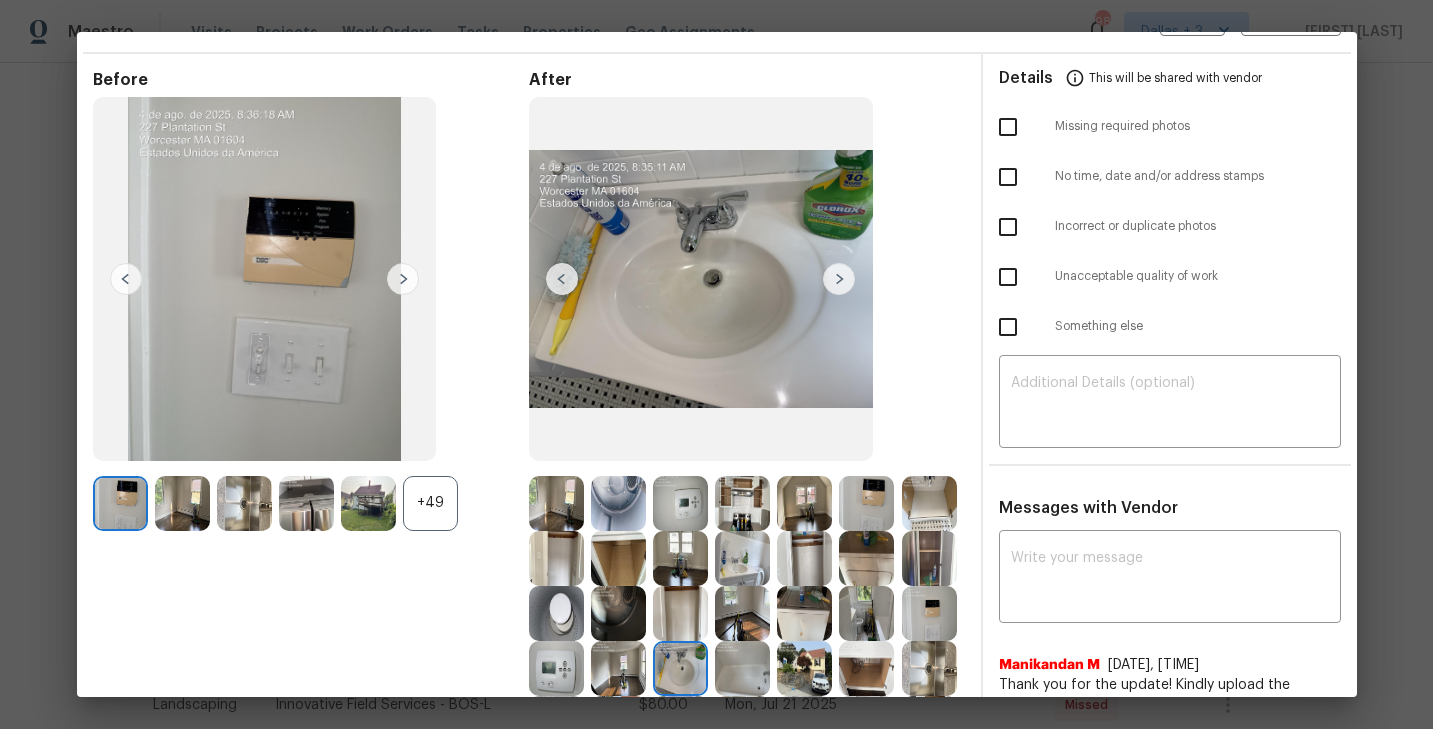 click at bounding box center (839, 279) 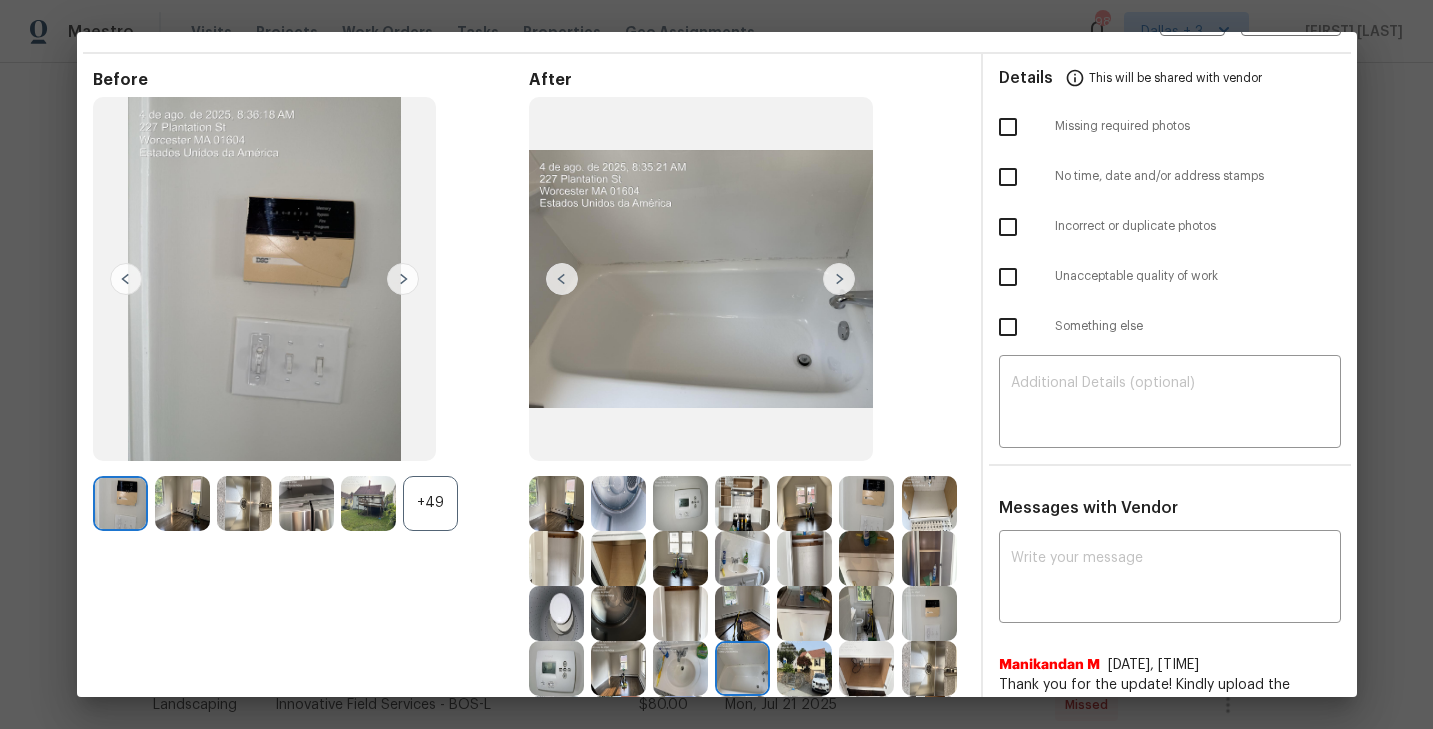 click at bounding box center (839, 279) 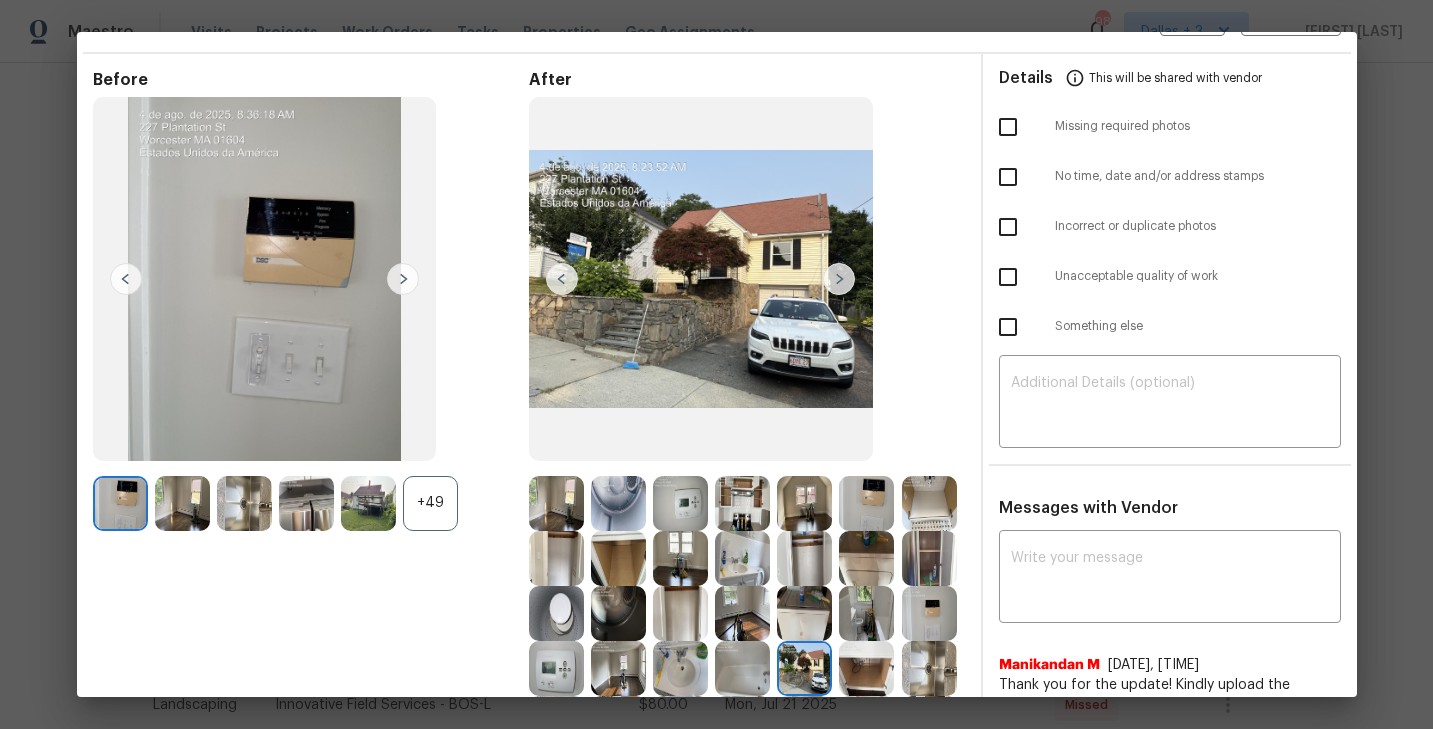 click at bounding box center (839, 279) 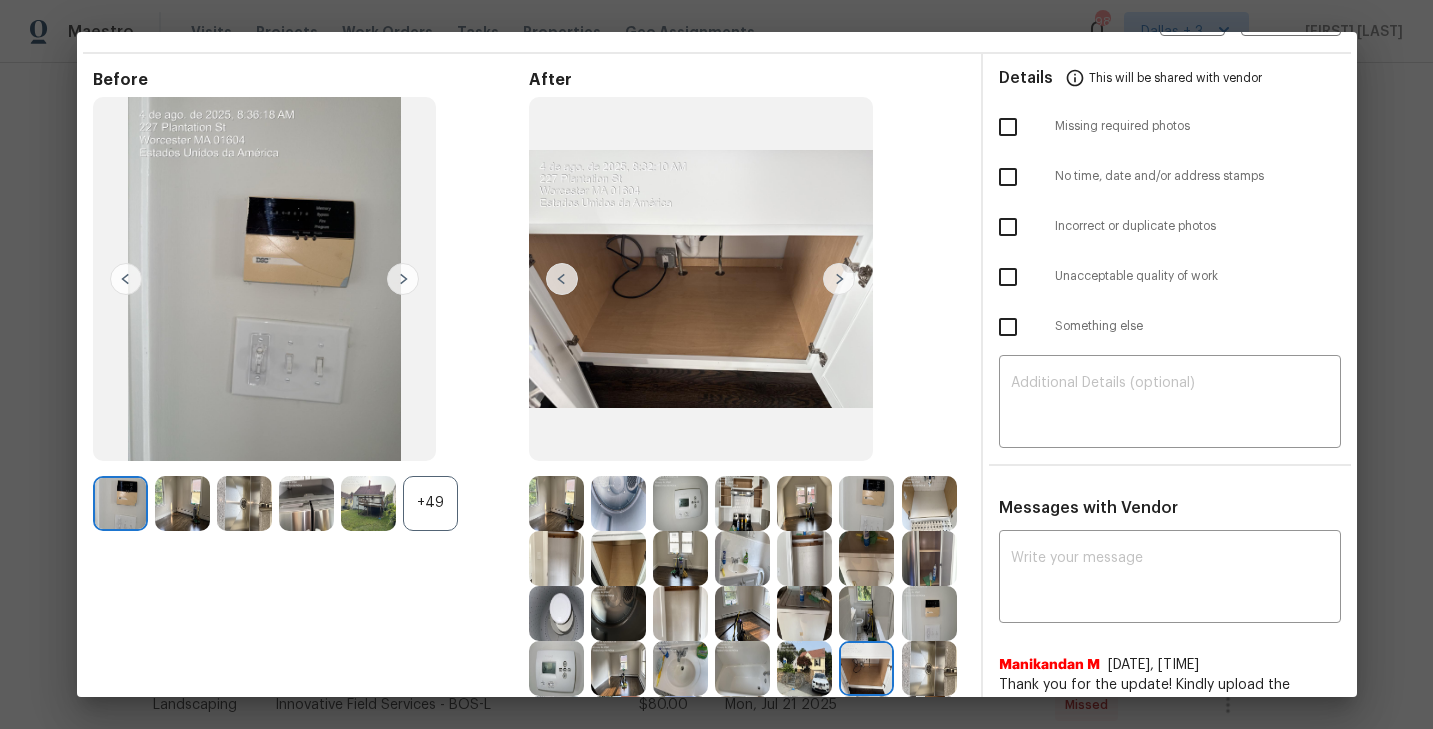 click at bounding box center [839, 279] 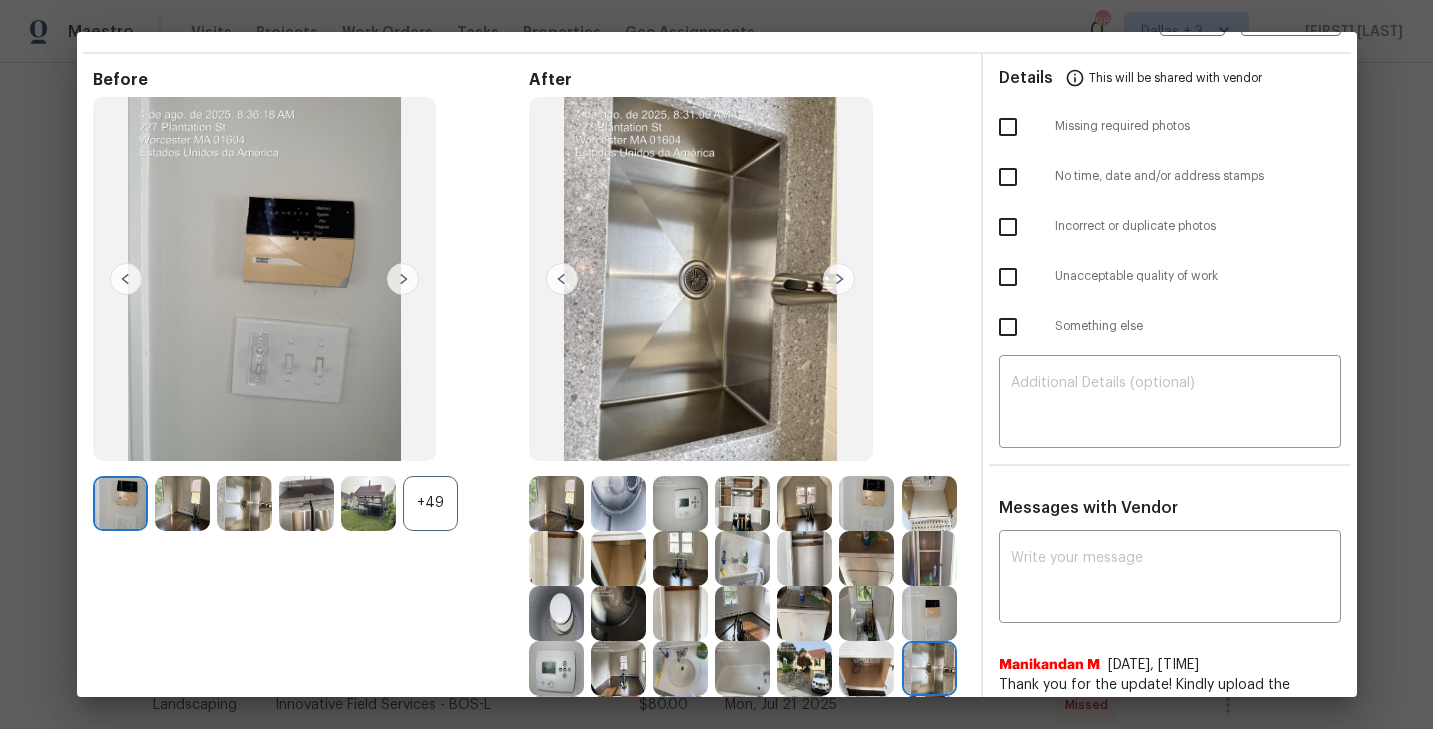 click at bounding box center (839, 279) 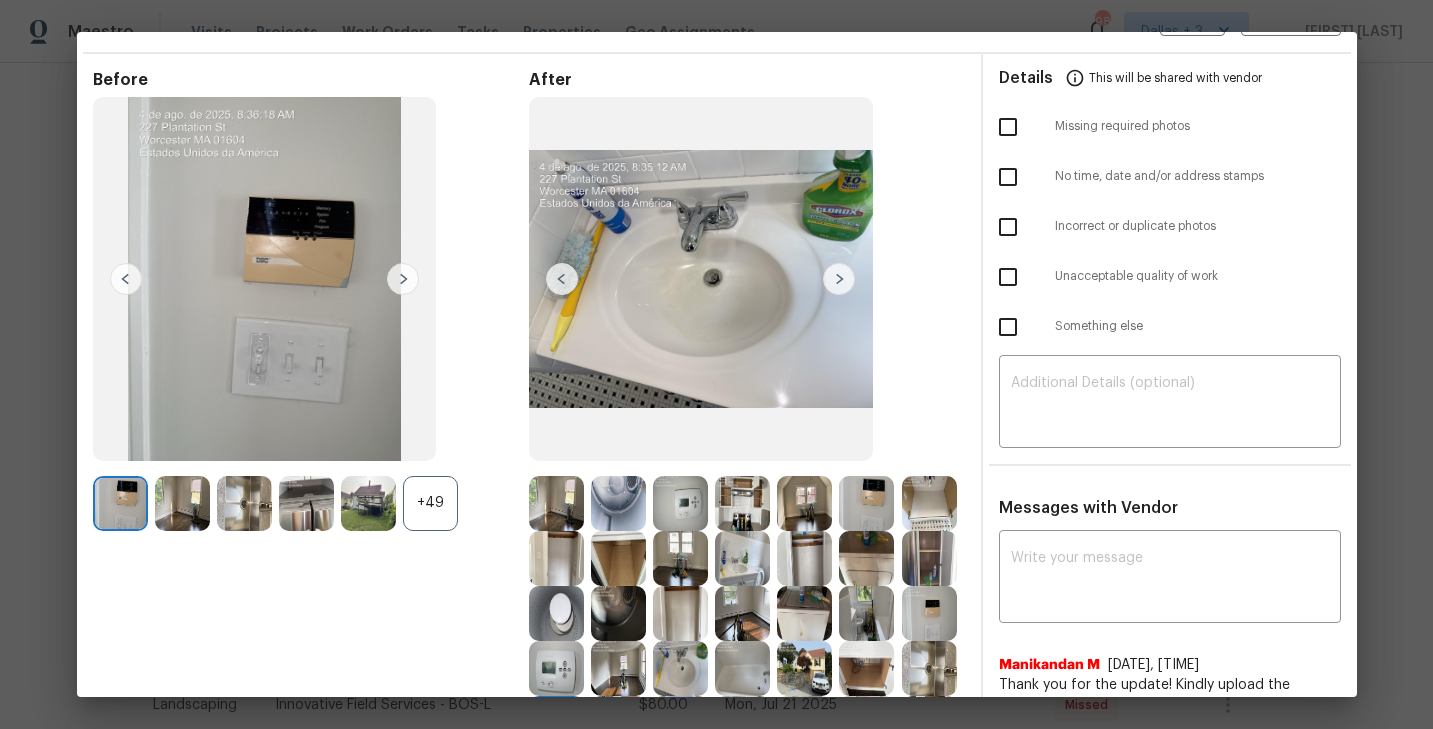 click at bounding box center (839, 279) 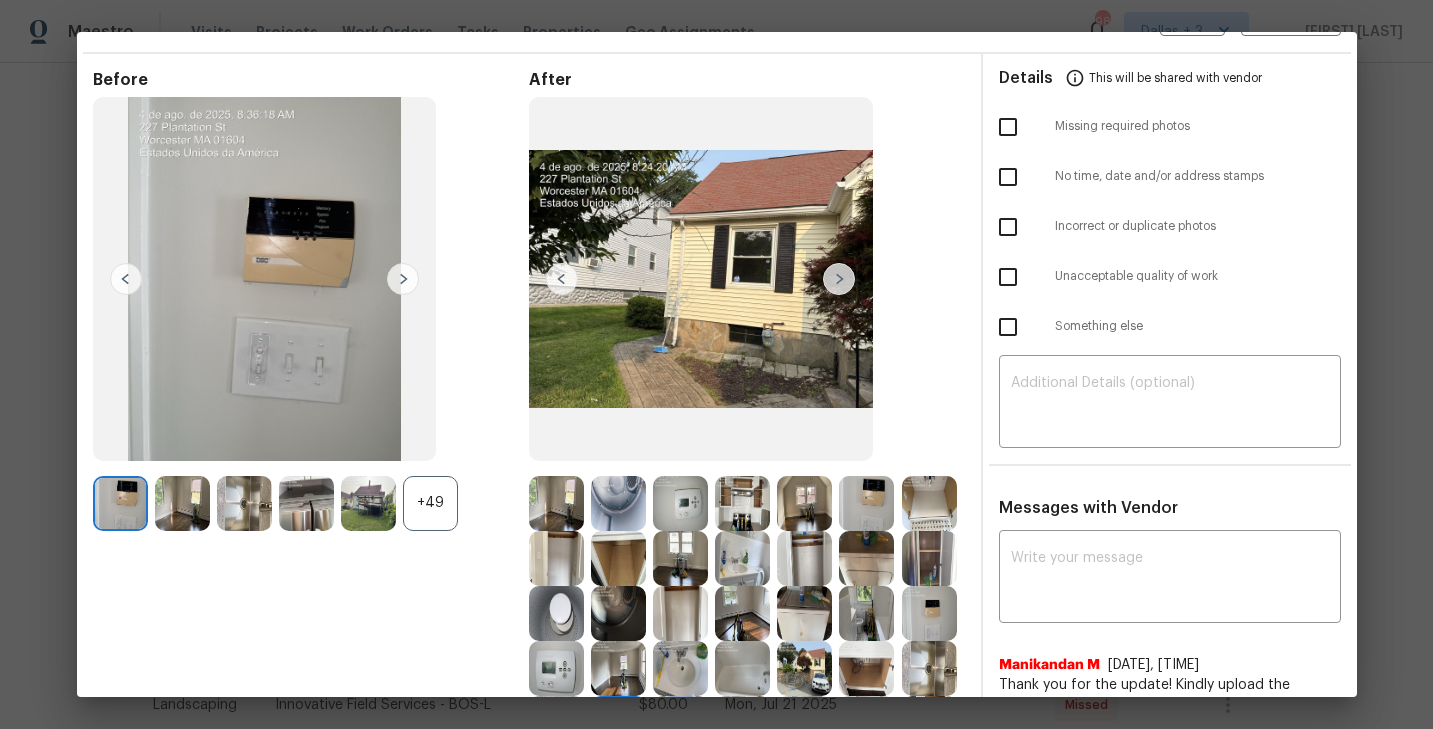 click at bounding box center (839, 279) 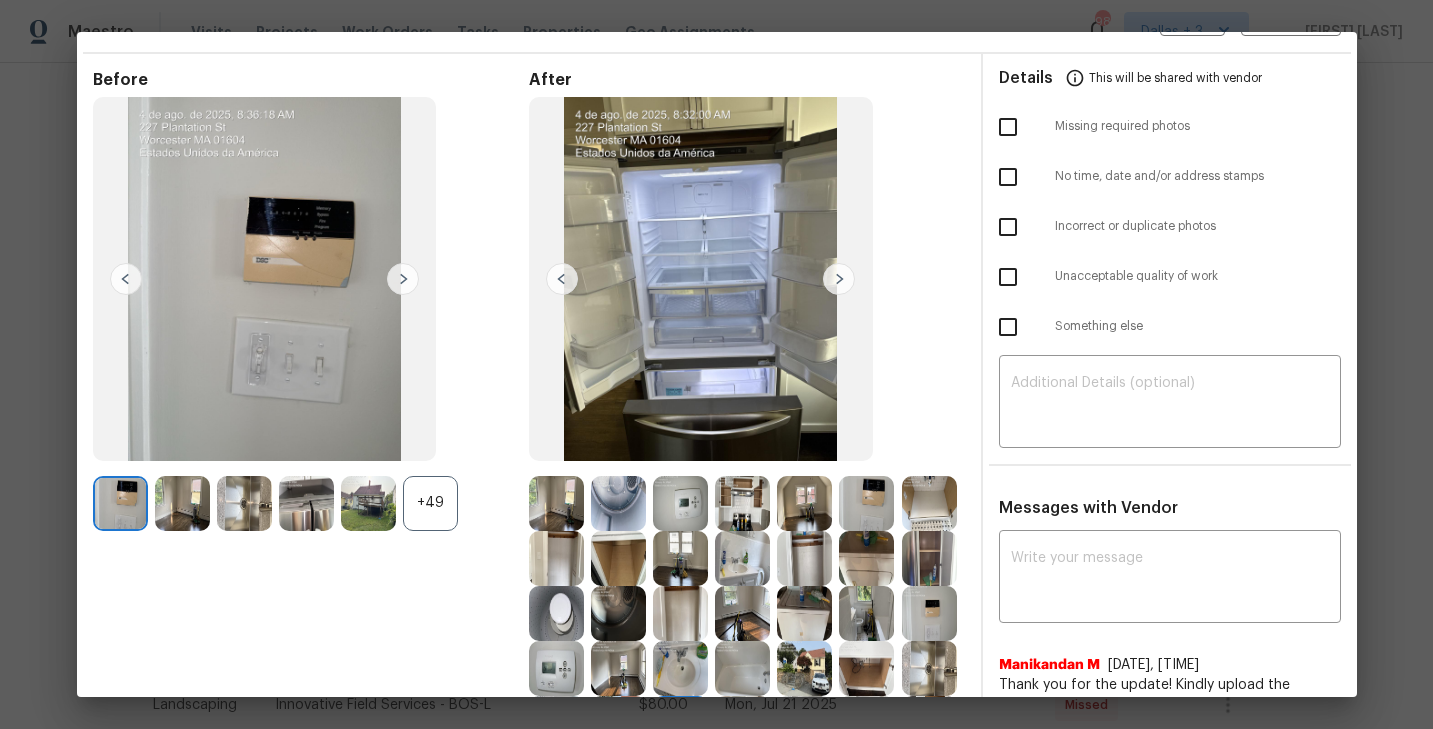click at bounding box center (839, 279) 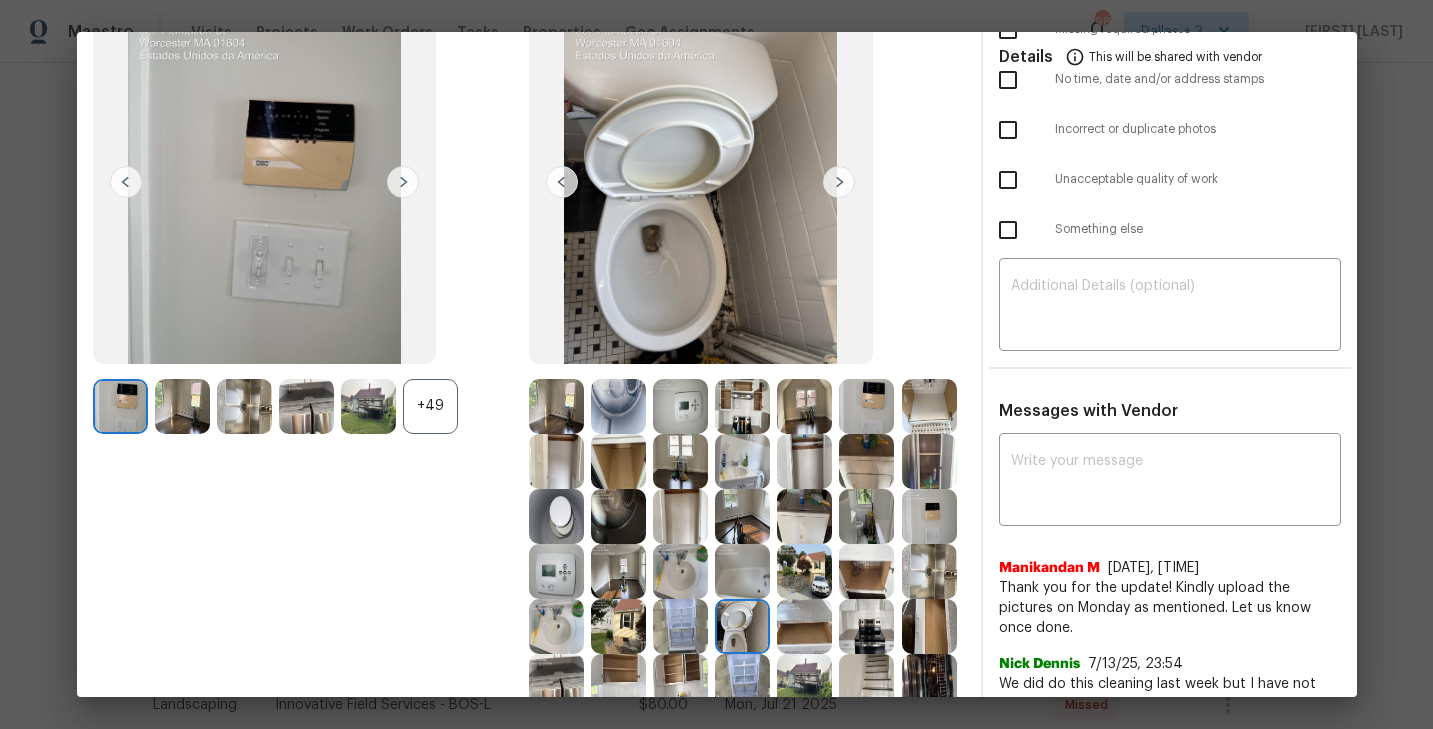 scroll, scrollTop: 194, scrollLeft: 0, axis: vertical 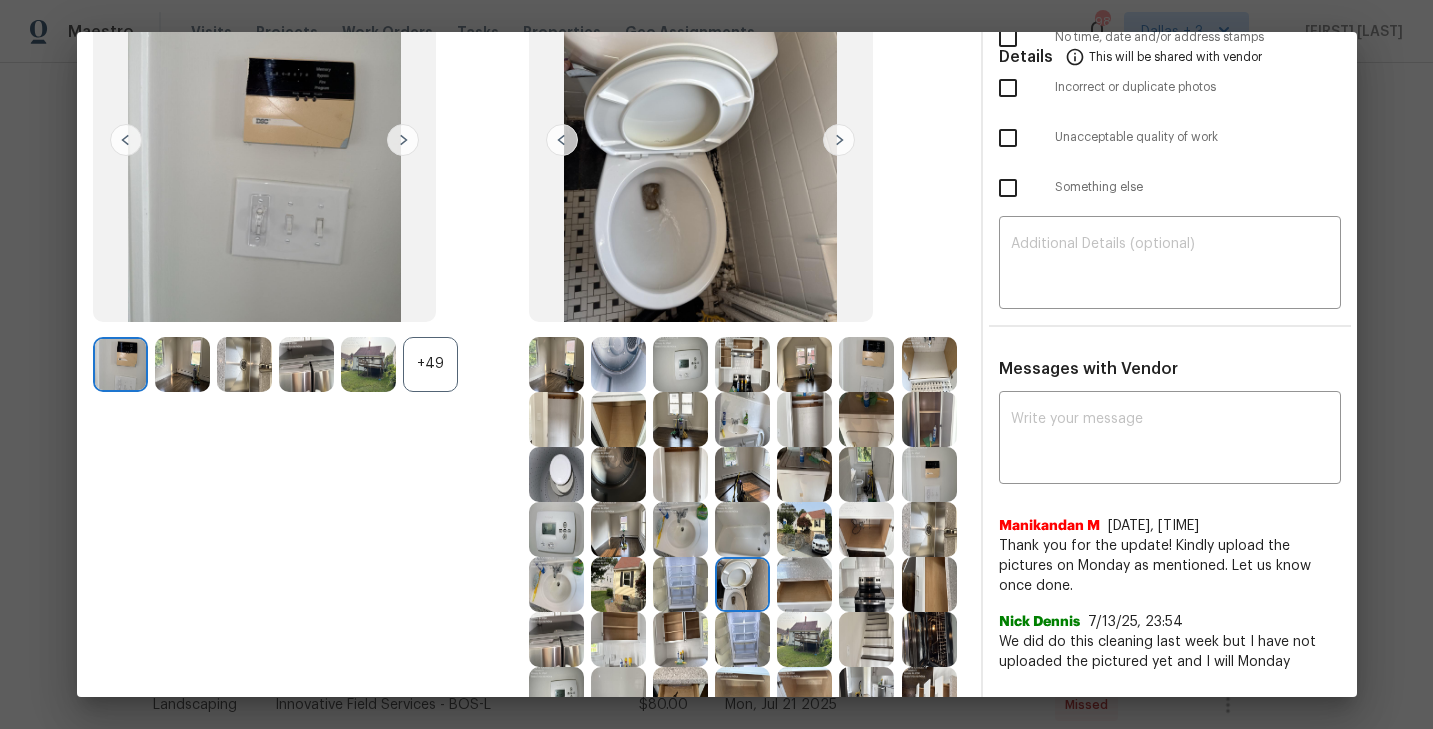 click at bounding box center [742, 419] 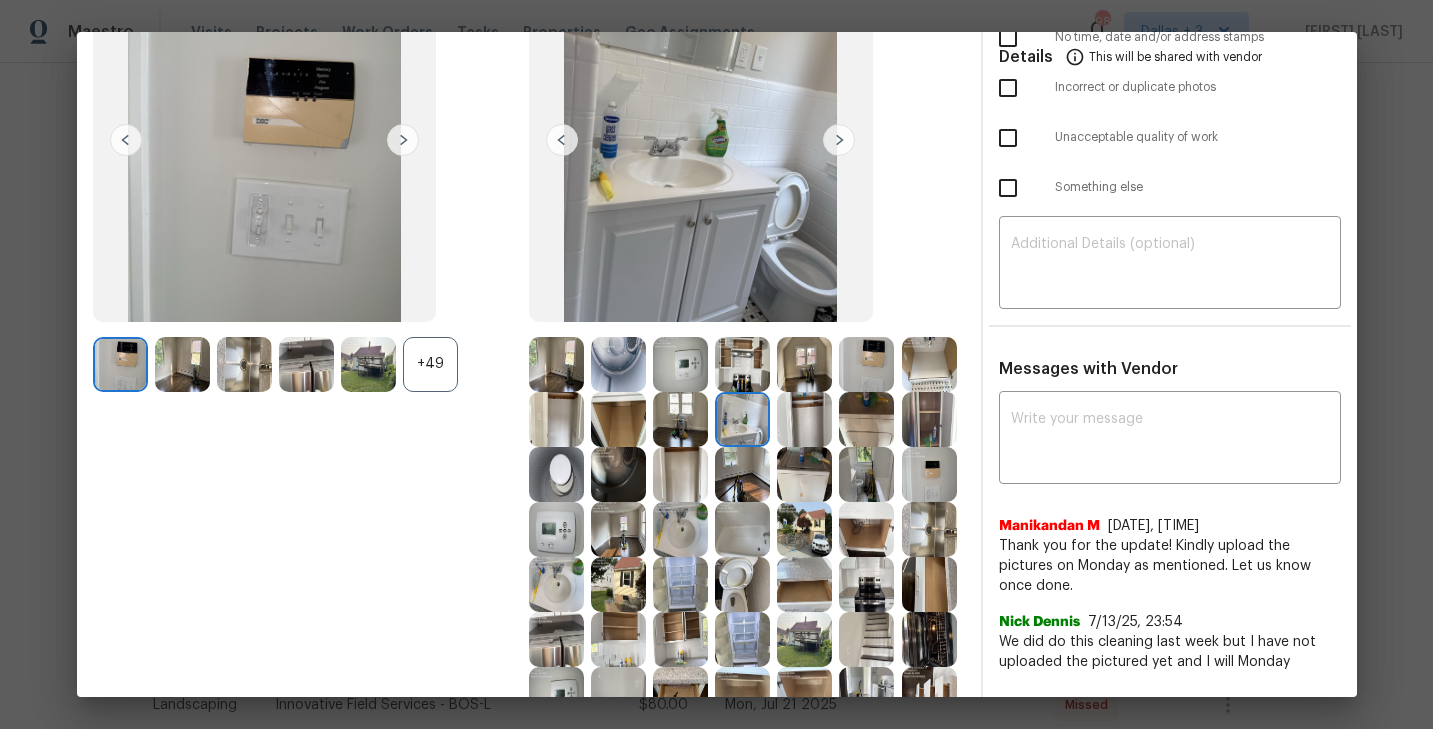 click at bounding box center (742, 584) 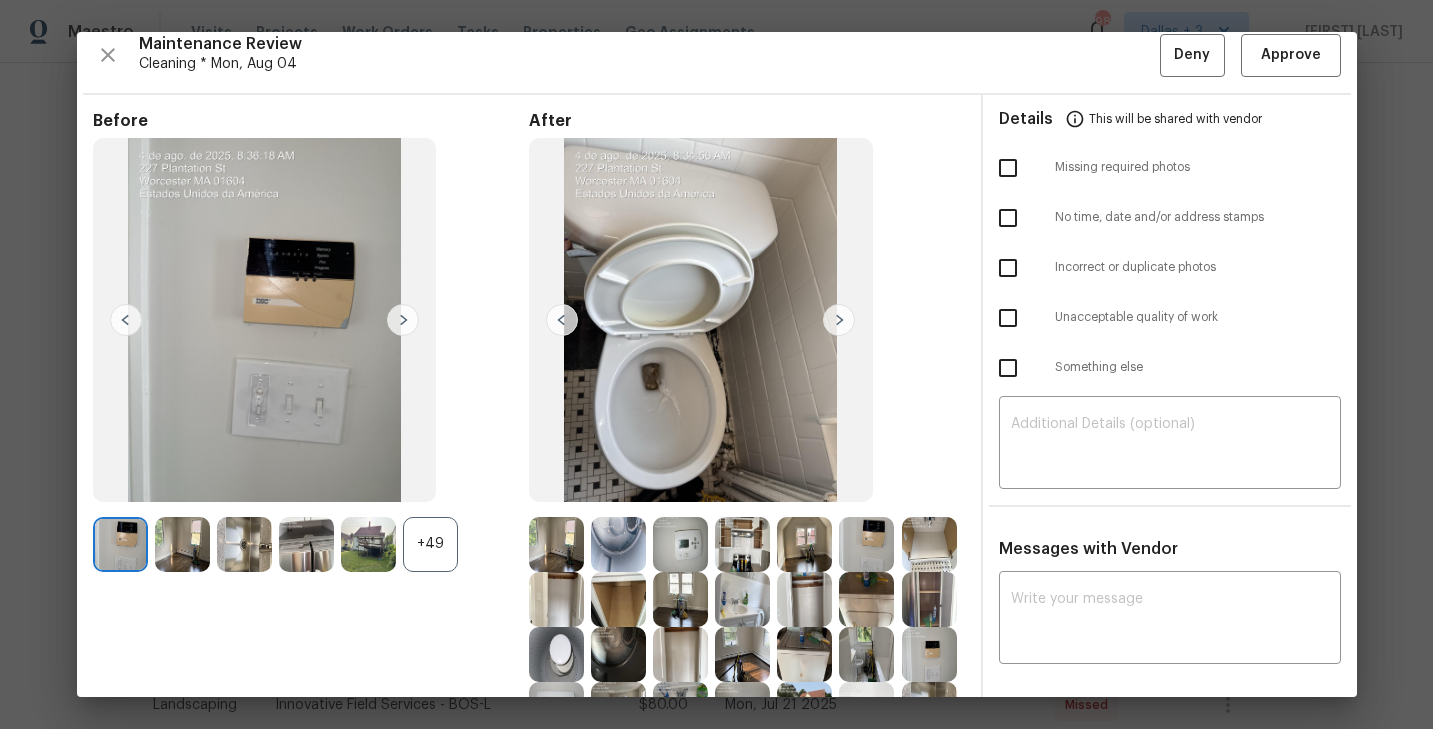 scroll, scrollTop: 0, scrollLeft: 0, axis: both 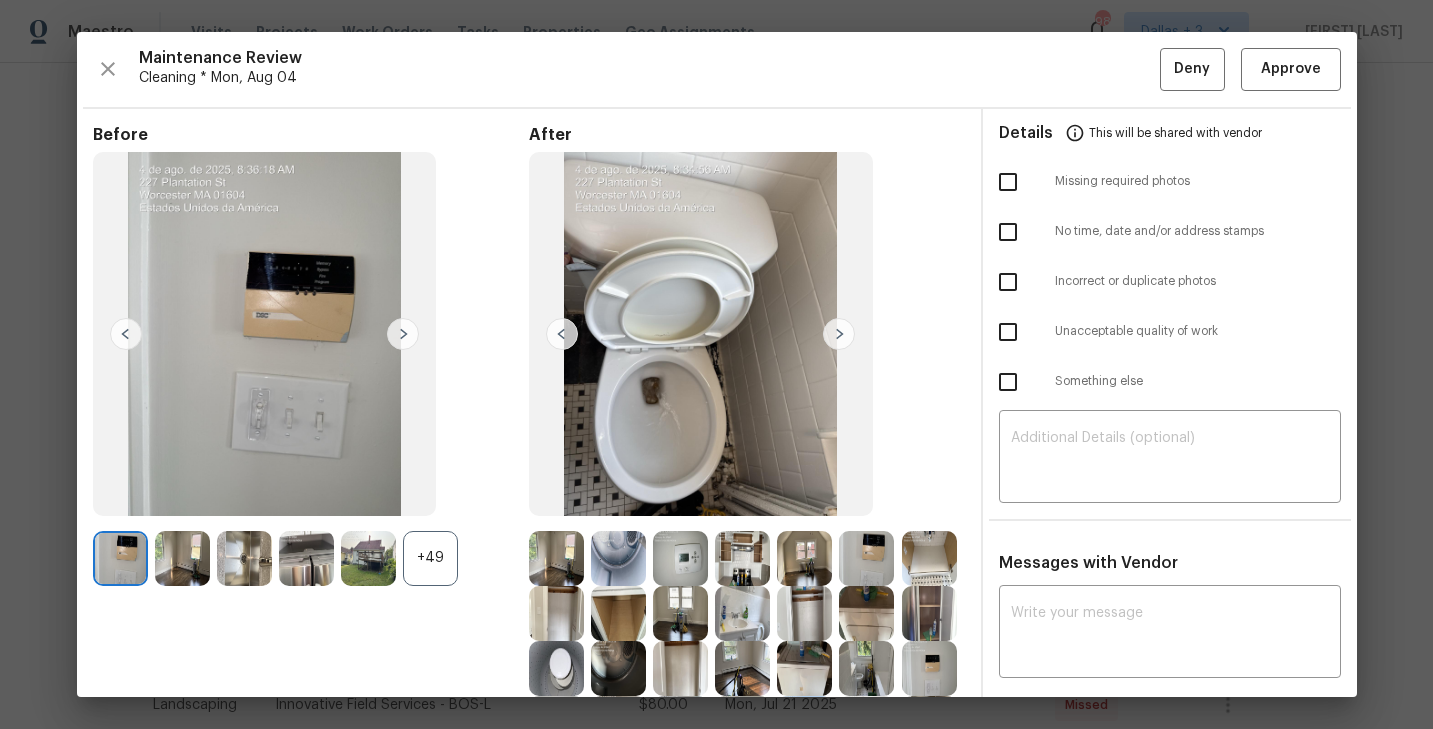 click at bounding box center (701, 334) 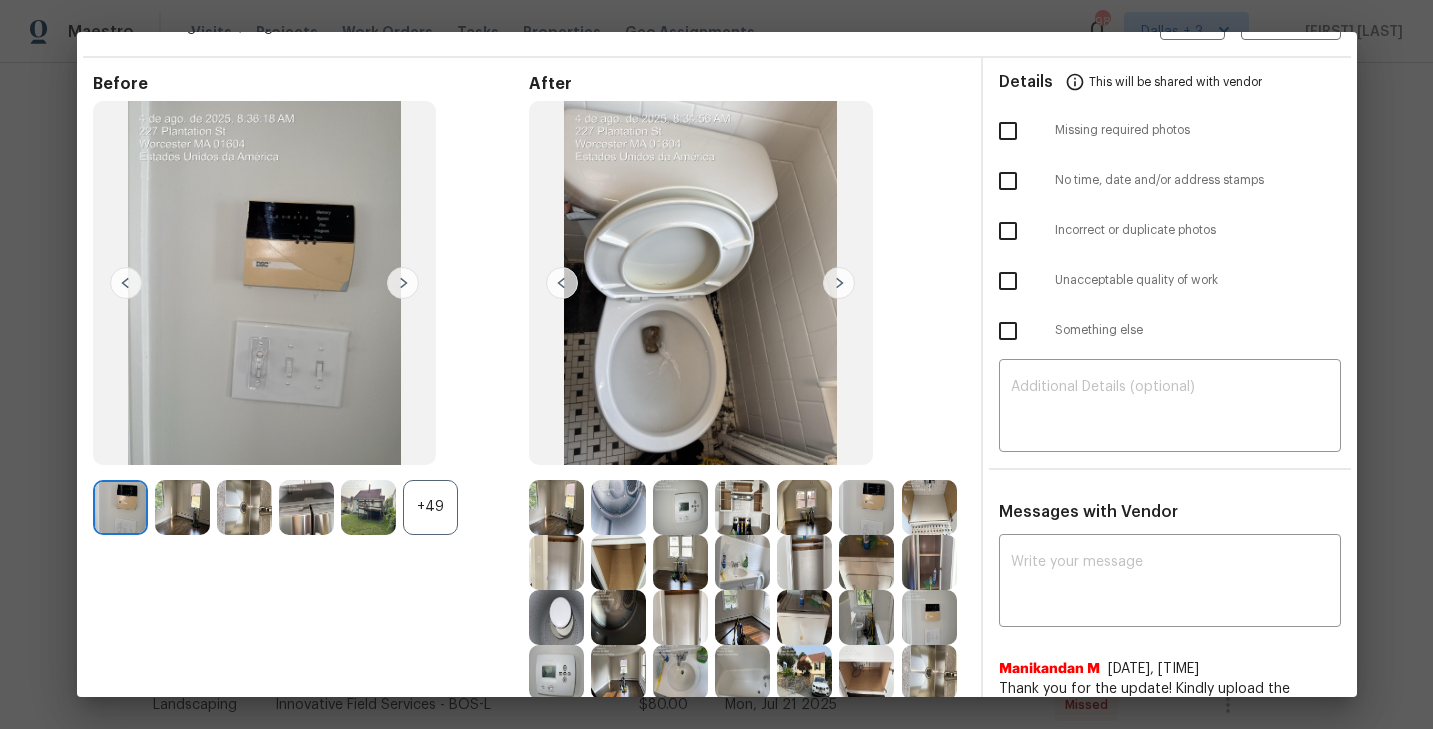 scroll, scrollTop: 18, scrollLeft: 0, axis: vertical 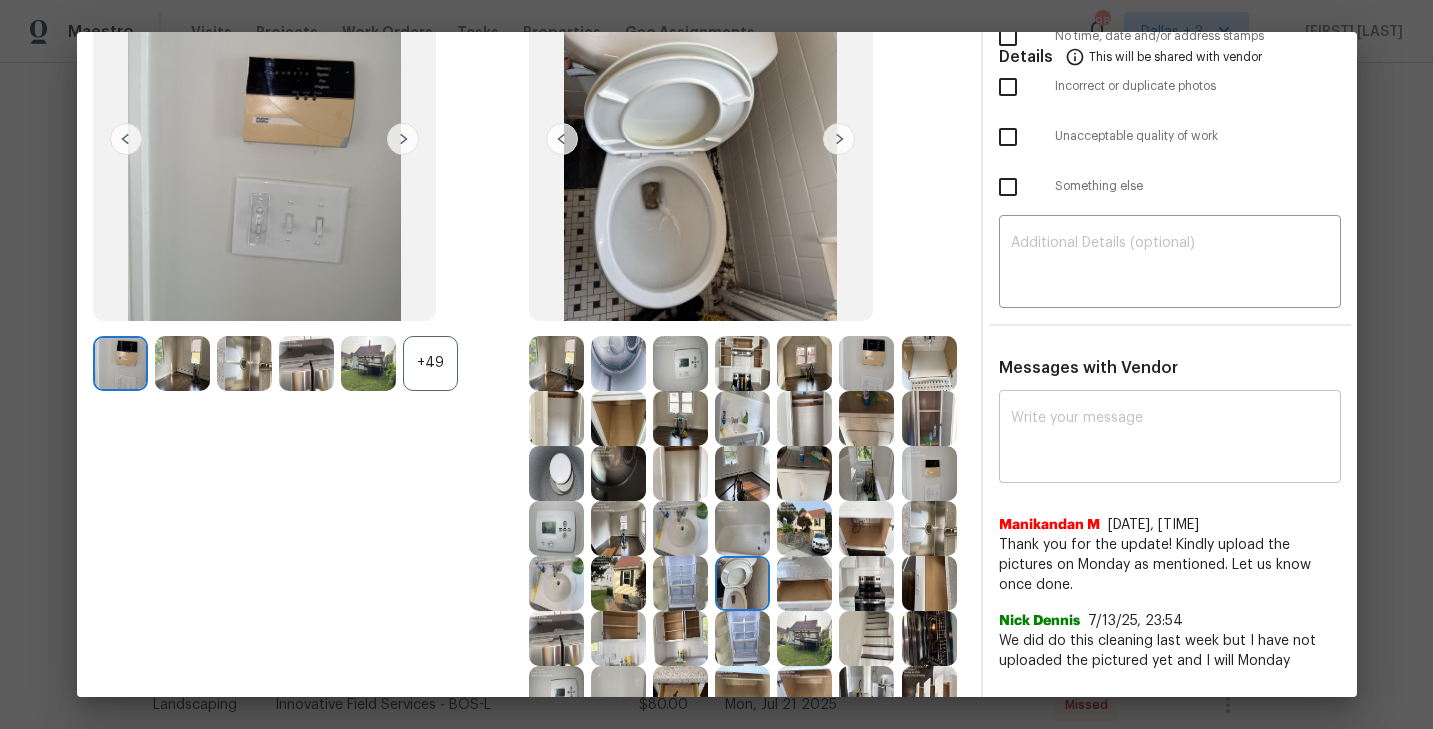 click at bounding box center (1170, 439) 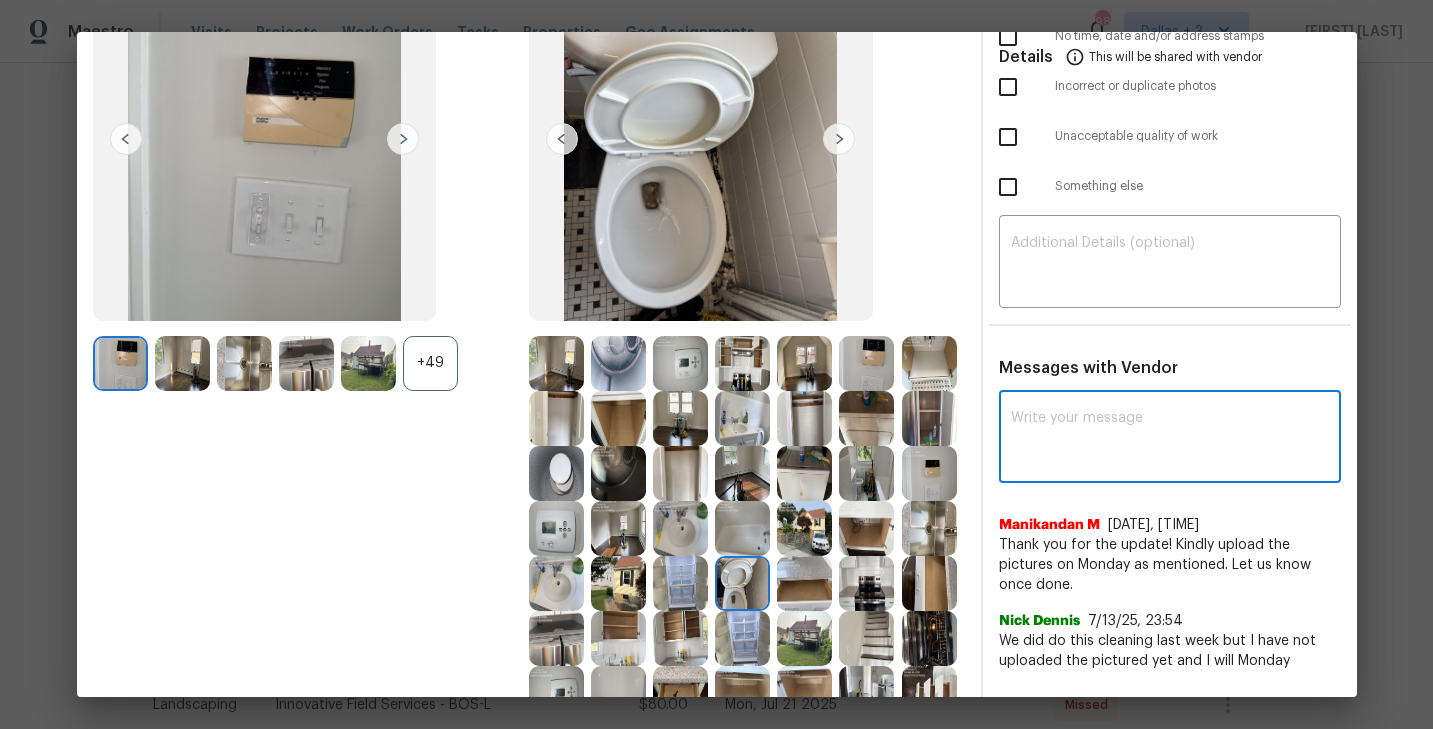 paste on "Maintenance Audit Team: Hello! Unfortunately, this landscaping visit completed on 07/09/2025 has been denied because we are missing the required photos for approval. For approval, please upload clear" 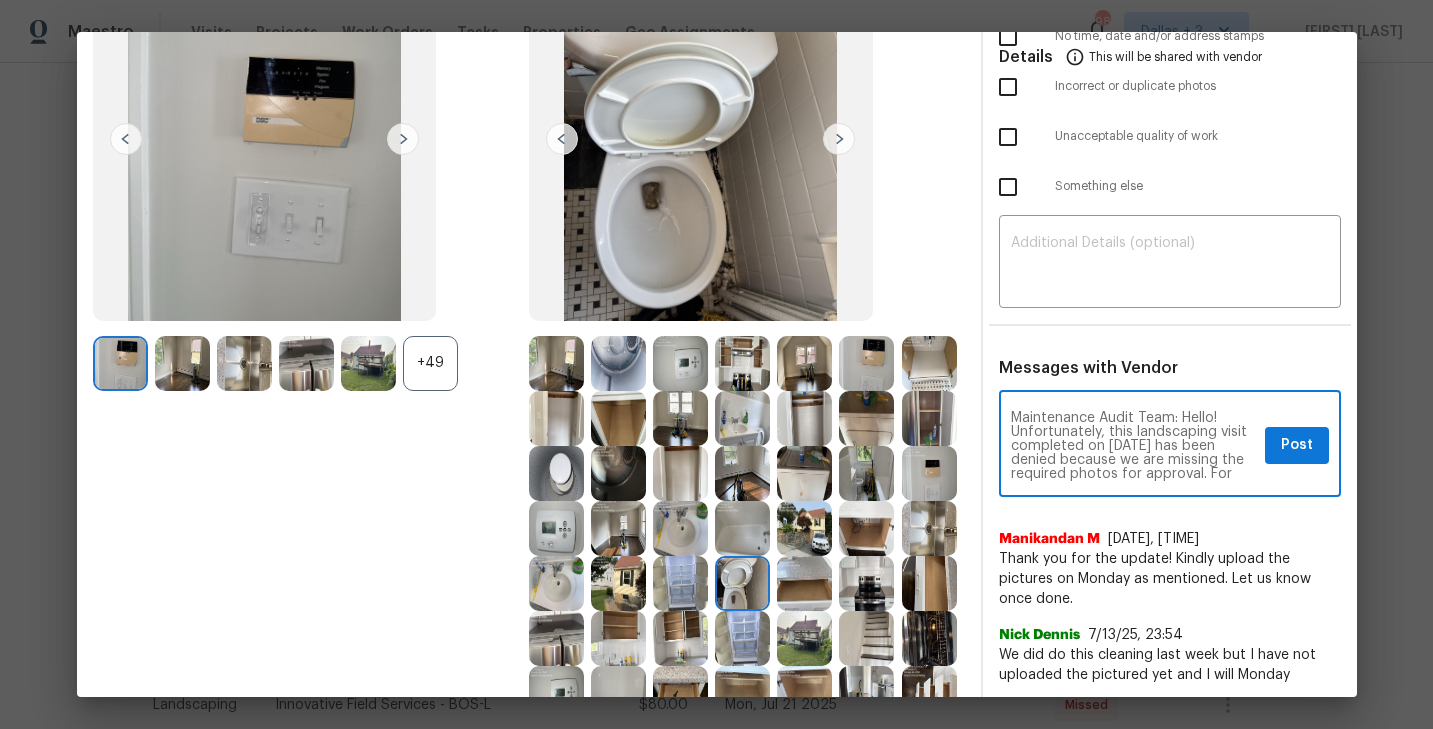 scroll, scrollTop: 14, scrollLeft: 0, axis: vertical 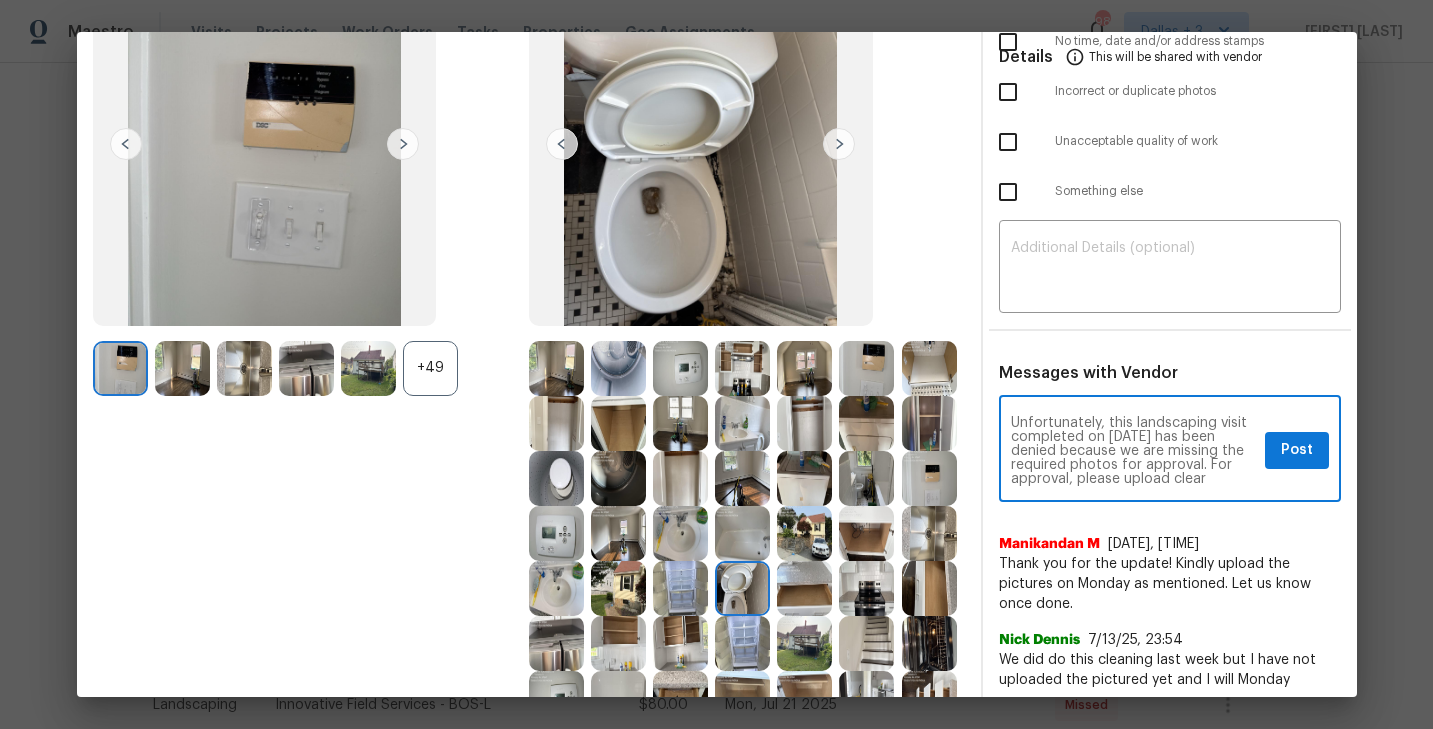 click on "Maintenance Audit Team: Hello! Unfortunately, this landscaping visit completed on 07/09/2025 has been denied because we are missing the required photos for approval. For approval, please upload clear" at bounding box center [1134, 451] 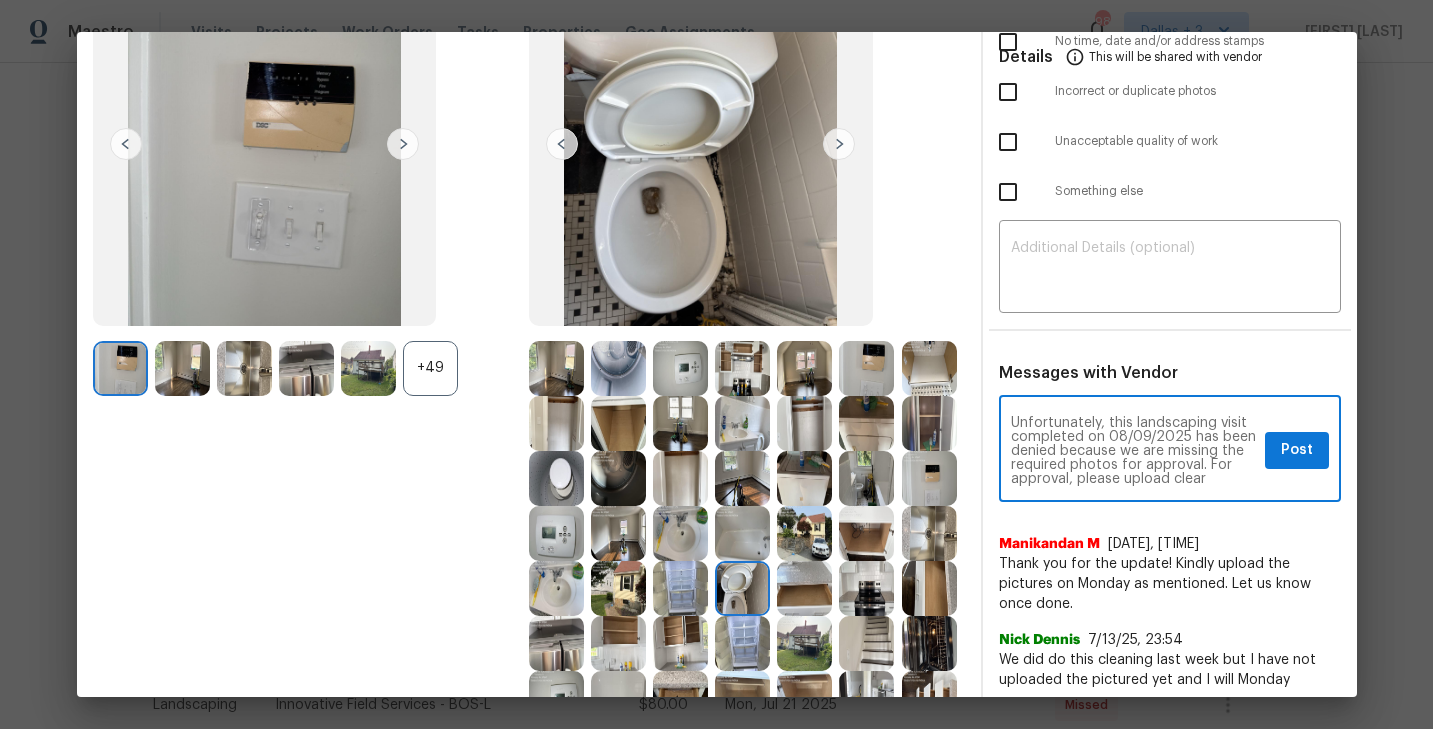 click on "Maintenance Audit Team: Hello! Unfortunately, this landscaping visit completed on 08/09/2025 has been denied because we are missing the required photos for approval. For approval, please upload clear" at bounding box center [1134, 451] 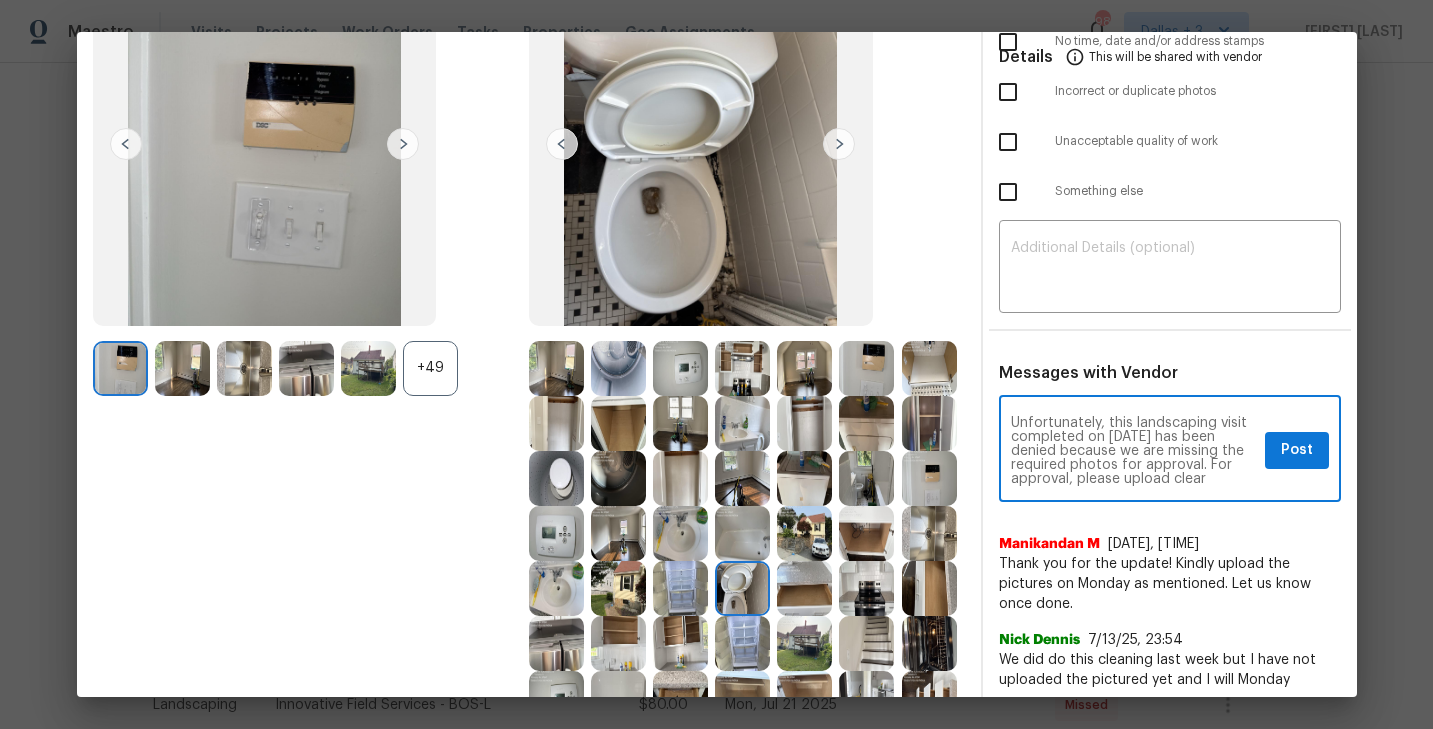 click on "Maintenance Audit Team: Hello! Unfortunately, this landscaping visit completed on 08/04/2025 has been denied because we are missing the required photos for approval. For approval, please upload clear" at bounding box center (1134, 451) 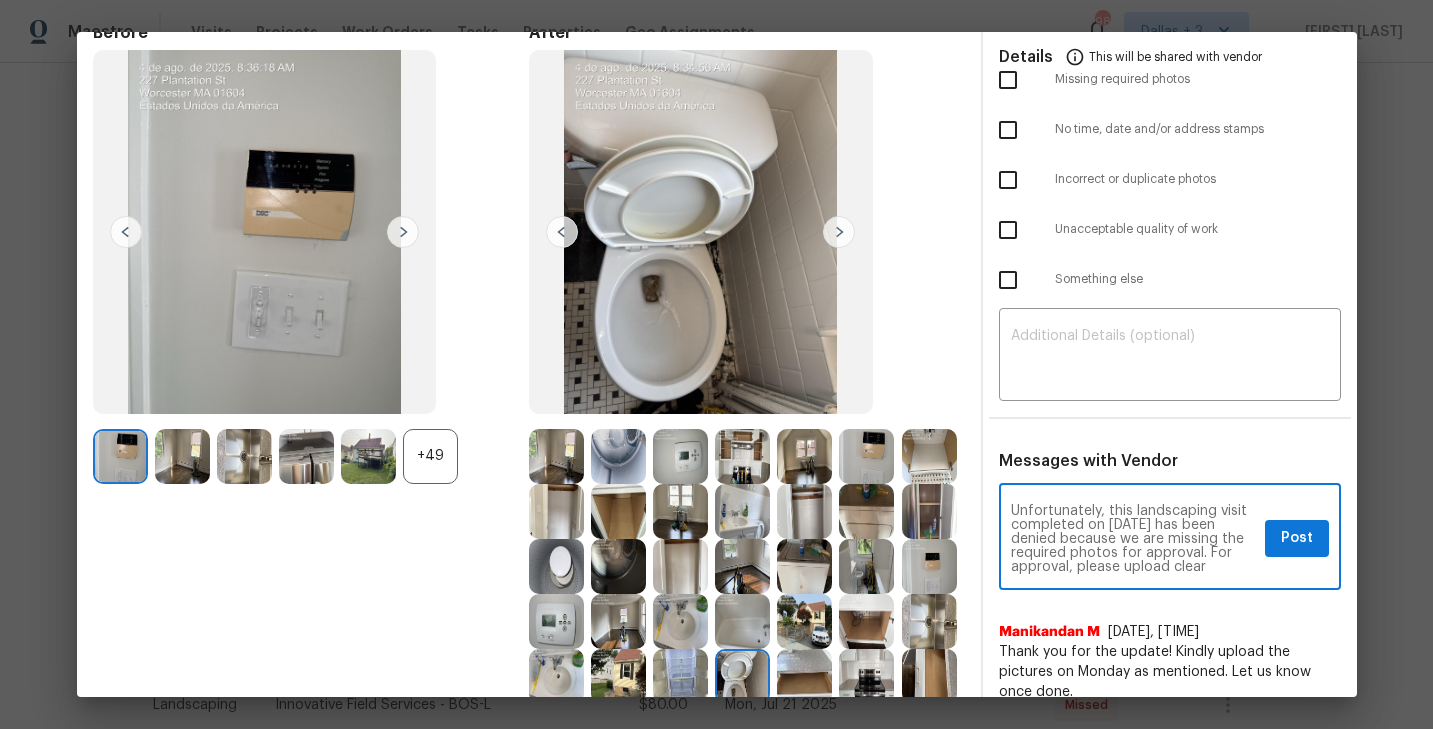 scroll, scrollTop: 101, scrollLeft: 0, axis: vertical 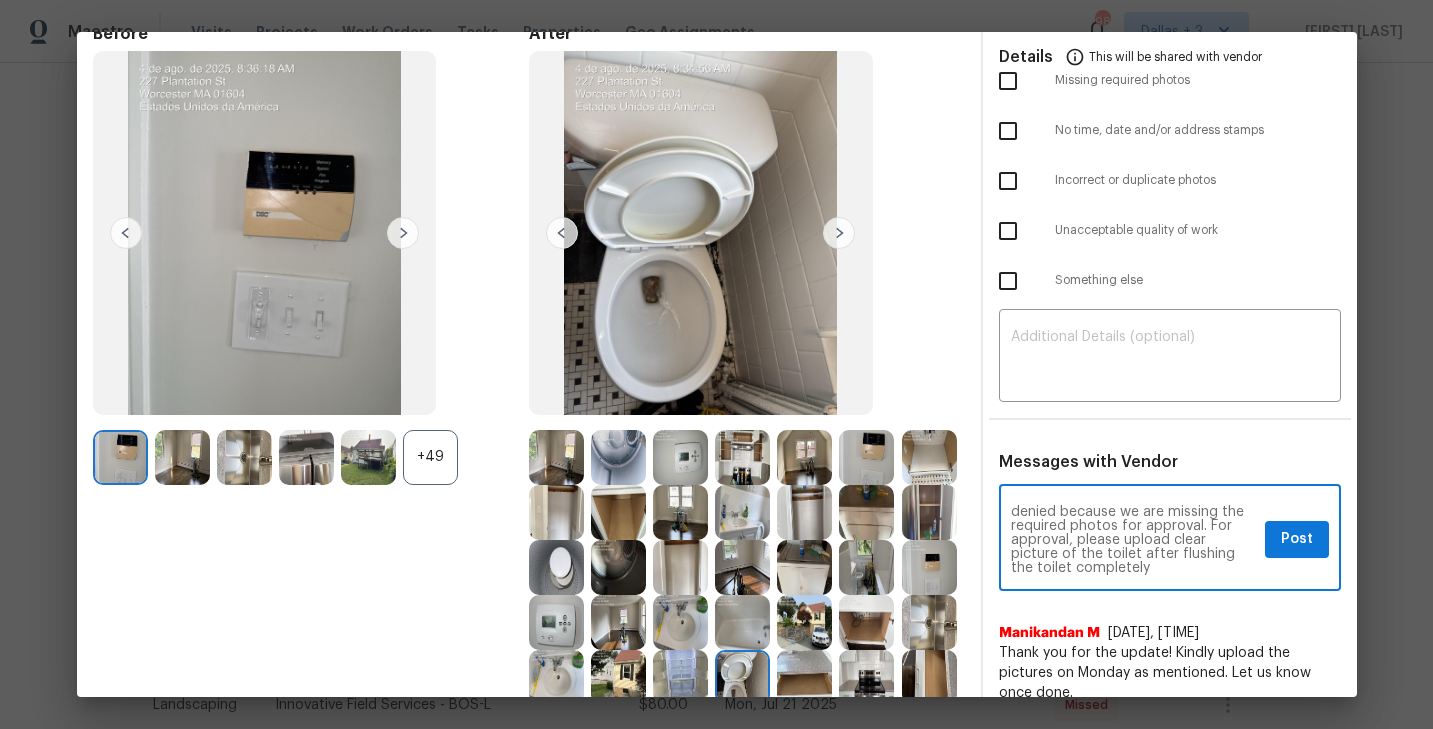 click on "Maintenance Audit Team: Hello! Unfortunately, this landscaping visit completed on 08/04/2025 has been denied because we are missing the required photos for approval. For approval, please upload clear picture of the toilet after flushing the toilet completely" at bounding box center [1134, 540] 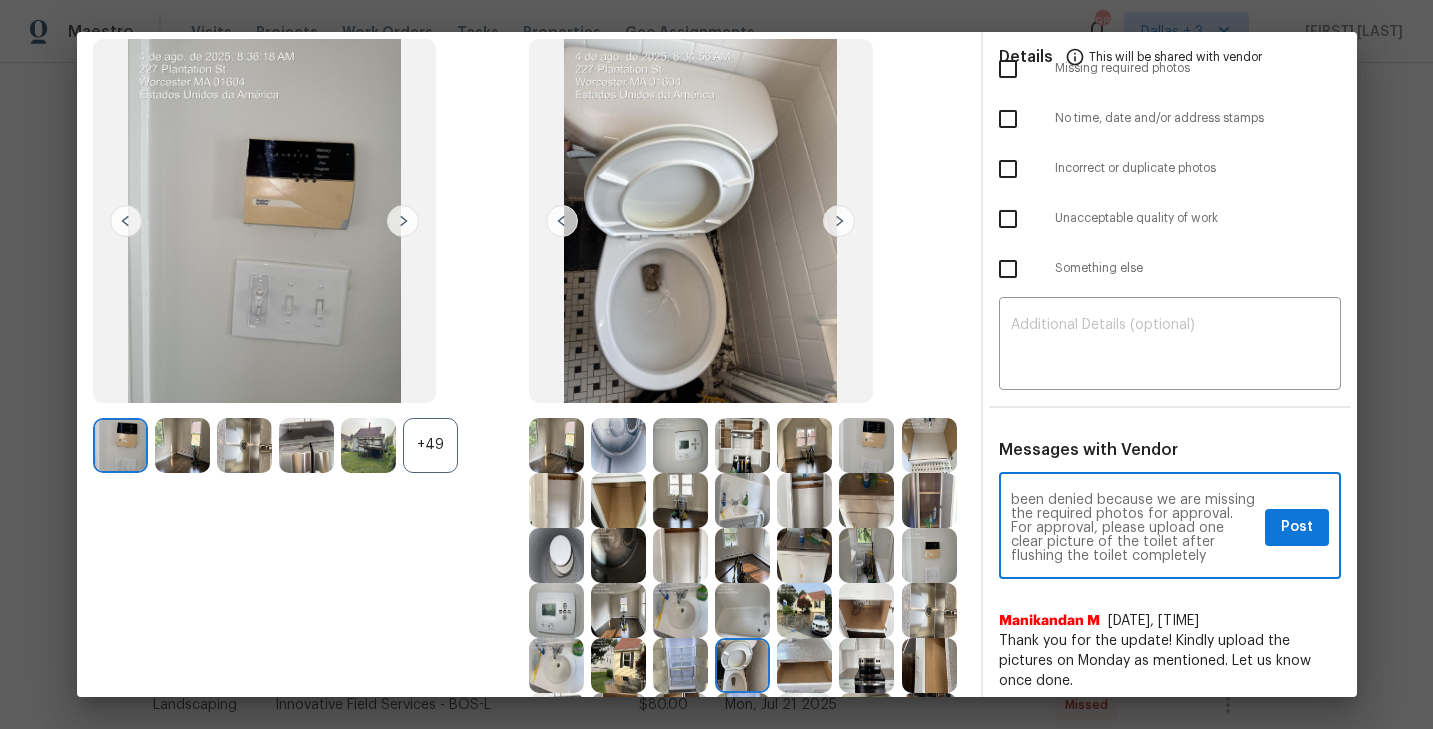 scroll, scrollTop: 118, scrollLeft: 0, axis: vertical 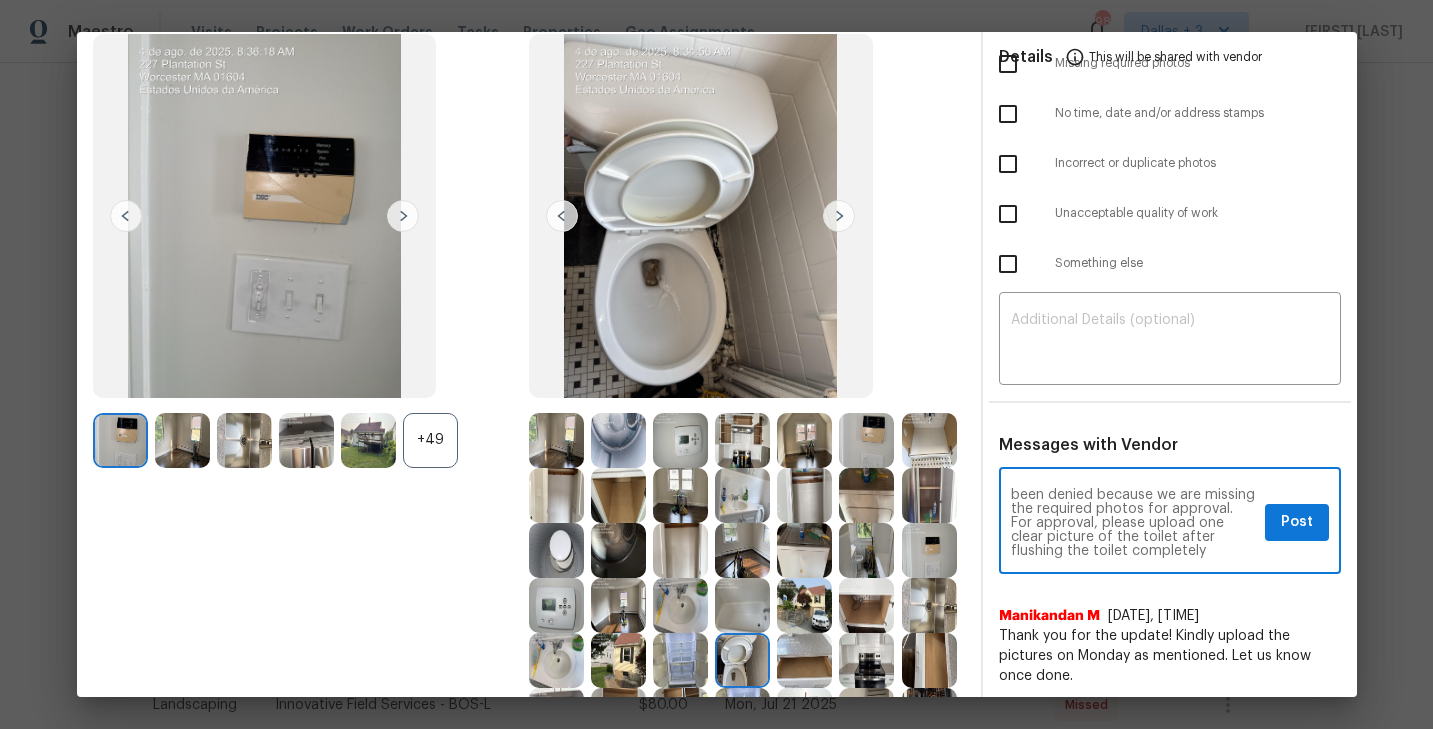 click on "Maintenance Audit Team: Hello! Unfortunately, this landscaping visit completed on 08/04/2025 has been denied because we are missing the required photos for approval. For approval, please upload one clear picture of the toilet after flushing the toilet completely" at bounding box center [1134, 523] 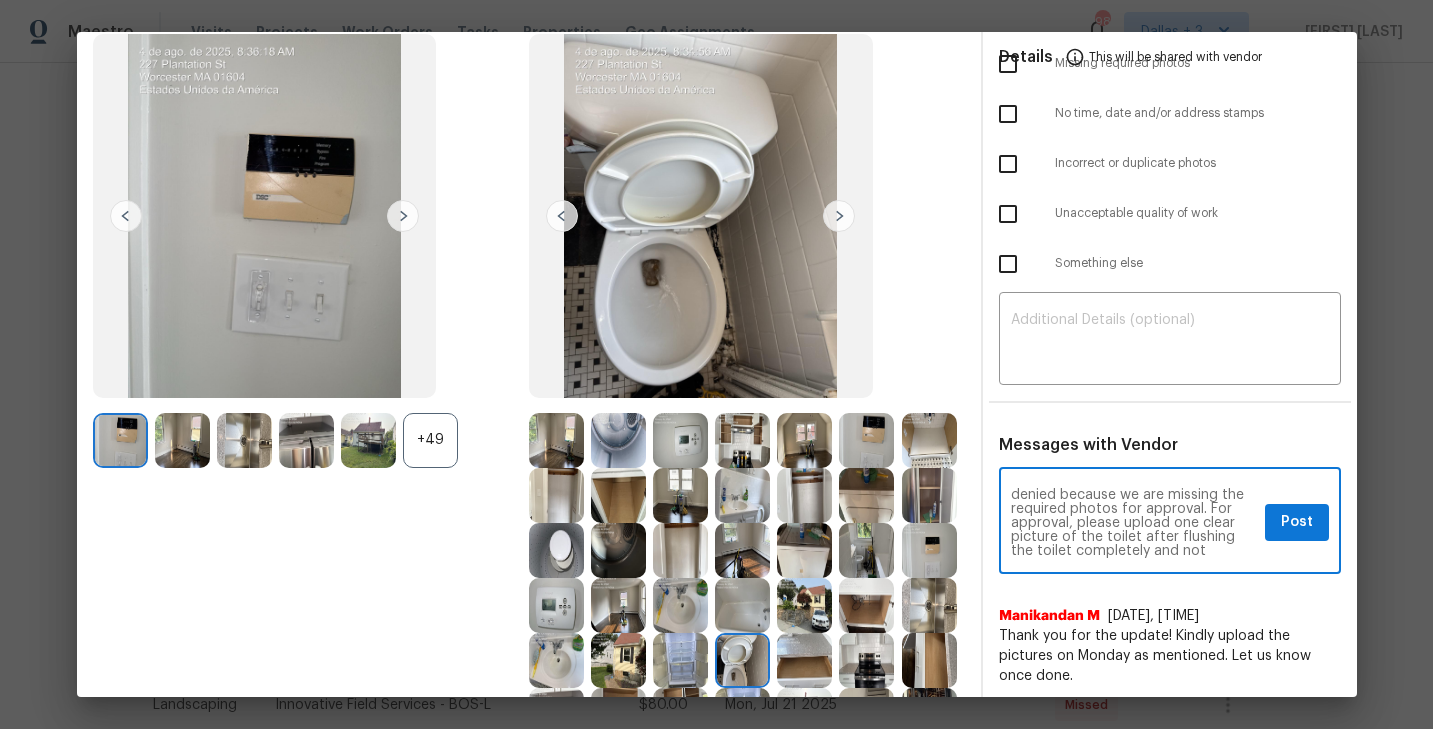 scroll, scrollTop: 56, scrollLeft: 0, axis: vertical 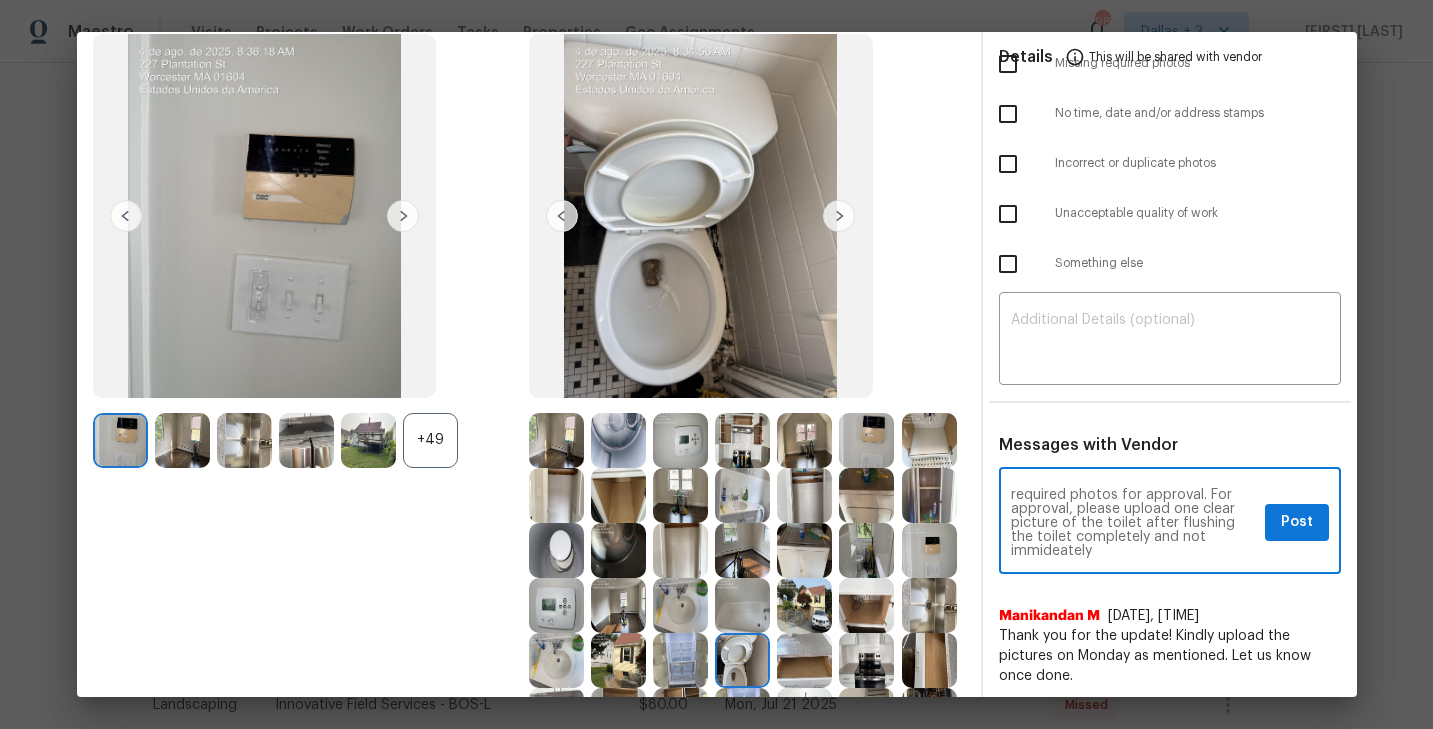 click on "Maintenance Audit Team: Hello! Unfortunately, this landscaping visit completed on 08/04/2025 has been denied because we are missing the required photos for approval. For approval, please upload one clear picture of the toilet after flushing the toilet completely and not immideately" at bounding box center [1134, 523] 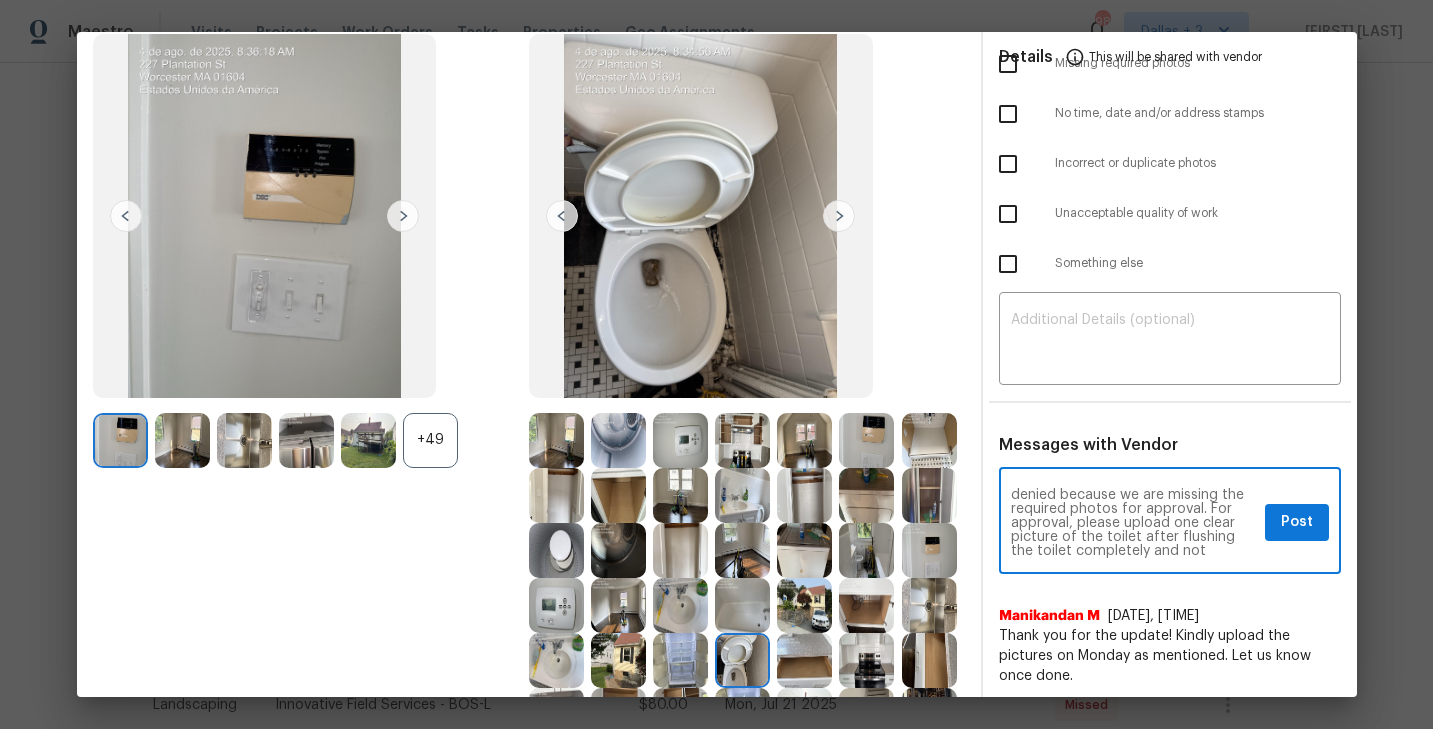 scroll, scrollTop: 56, scrollLeft: 0, axis: vertical 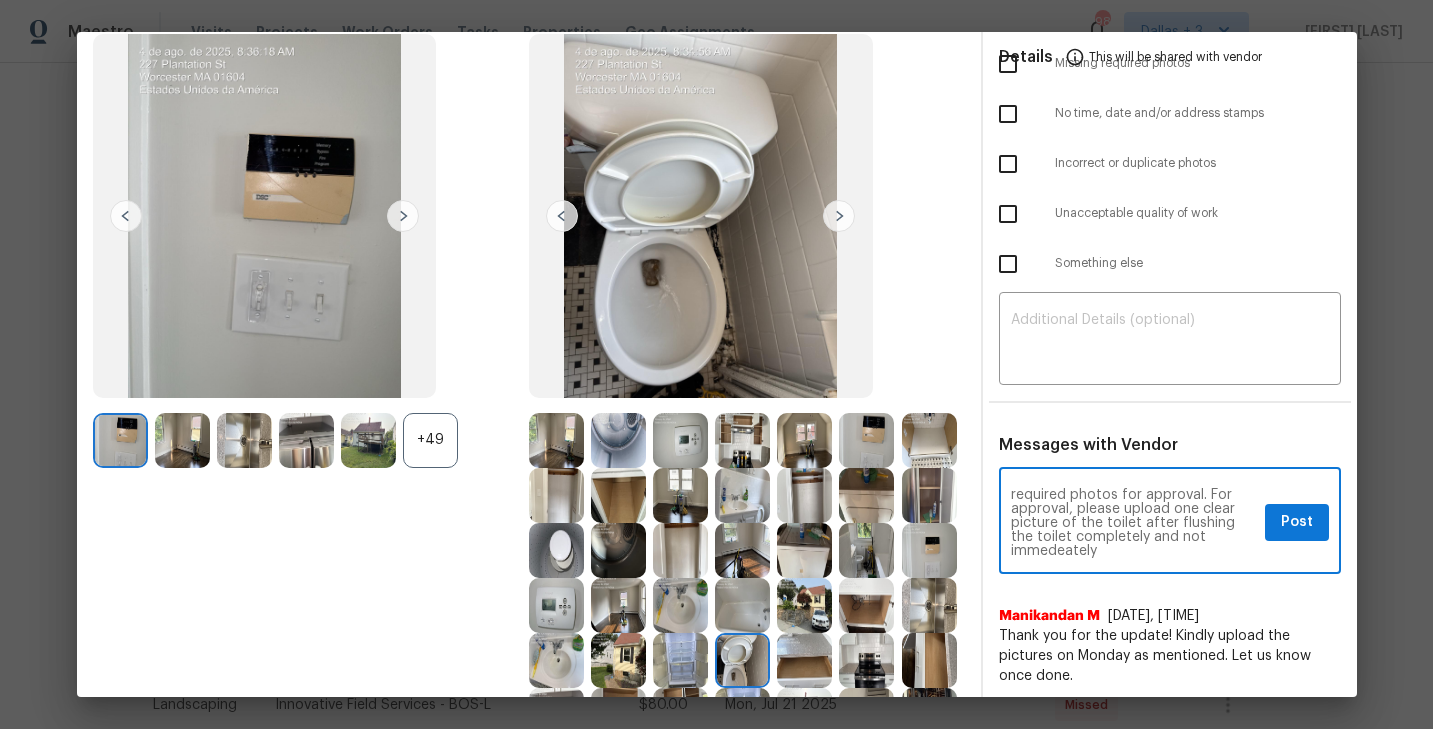 click on "Maintenance Audit Team: Hello! Unfortunately, this landscaping visit completed on 08/04/2025 has been denied because we are missing the required photos for approval. For approval, please upload one clear picture of the toilet after flushing the toilet completely and not immedeately" at bounding box center [1134, 523] 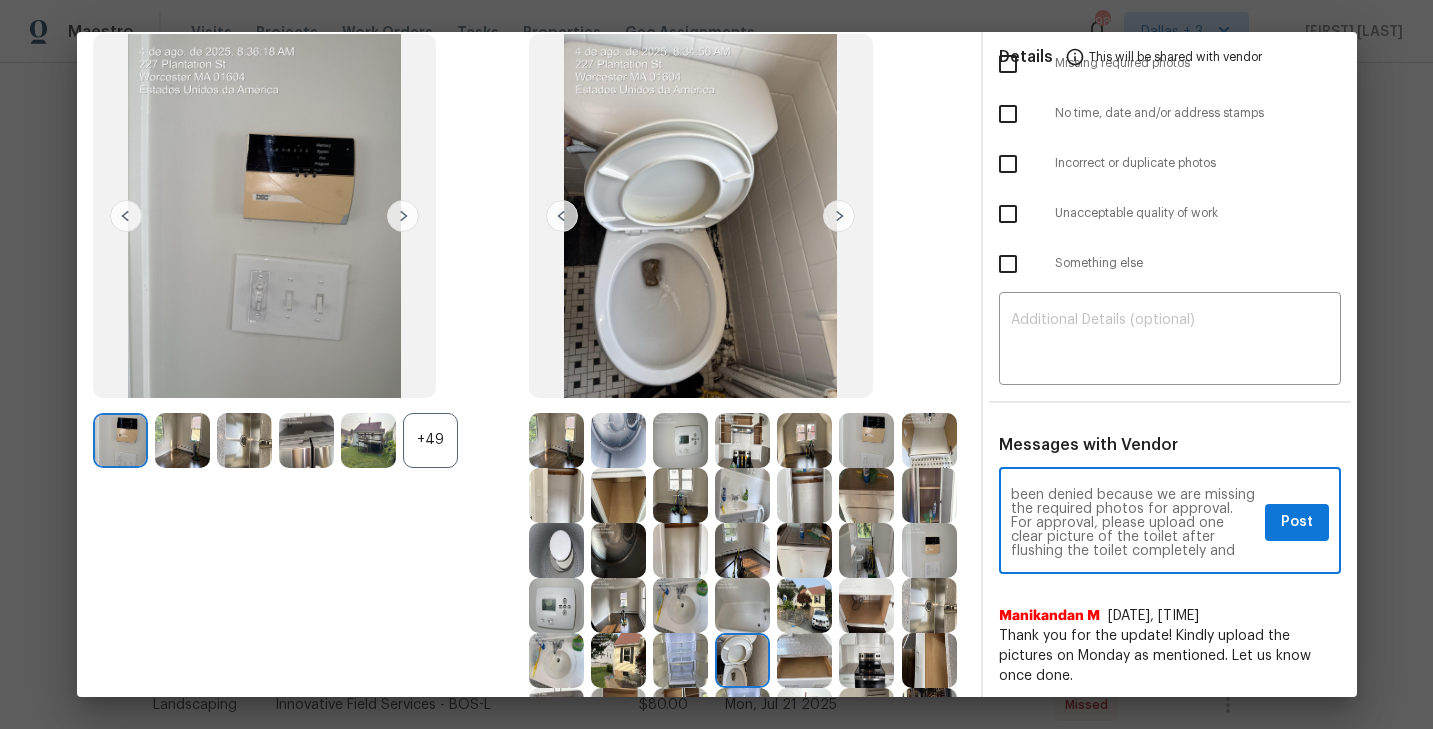 scroll, scrollTop: 56, scrollLeft: 0, axis: vertical 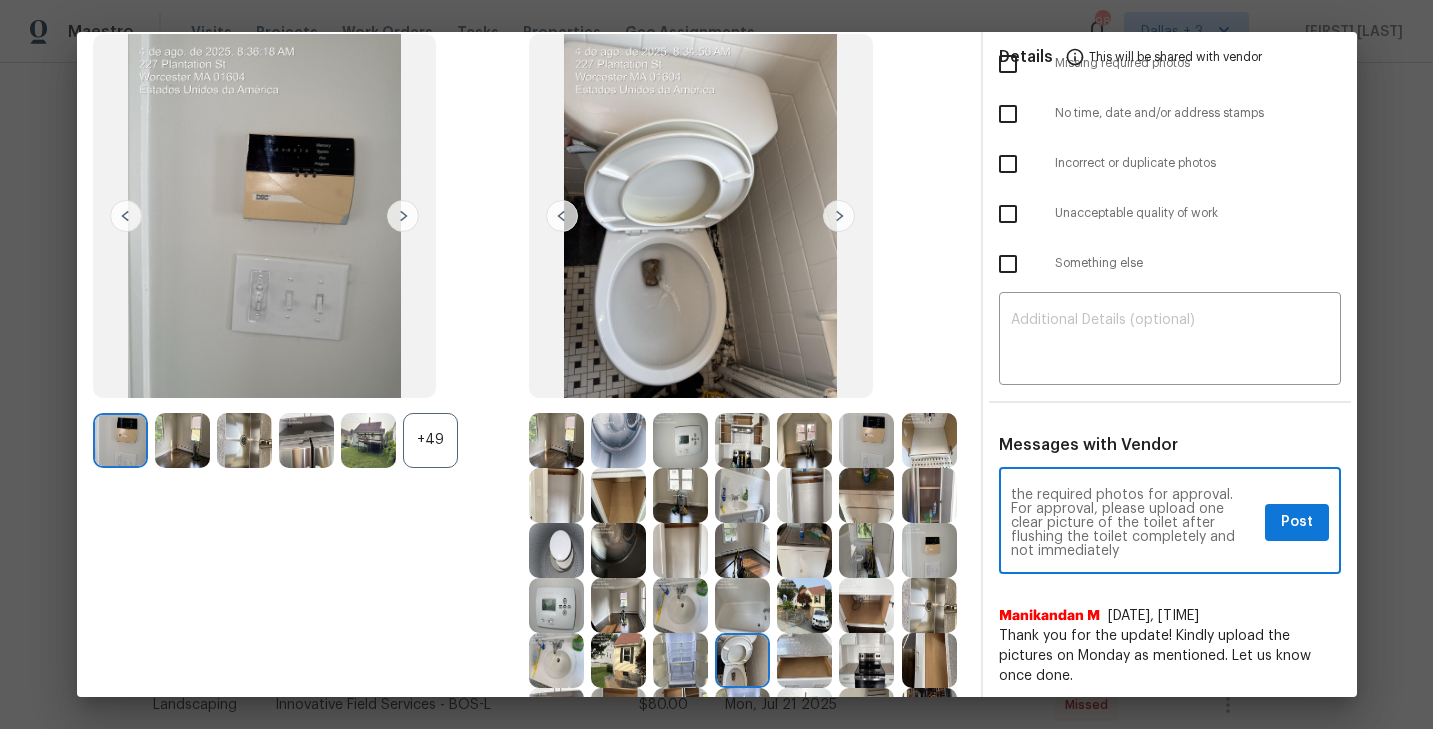 click on "Maintenance Audit Team: Hello! Unfortunately, this landscaping visit completed on 08/04/2025 has been denied because we are missing the required photos for approval. For approval, please upload one clear picture of the toilet after flushing the toilet completely and not immediately" at bounding box center [1134, 523] 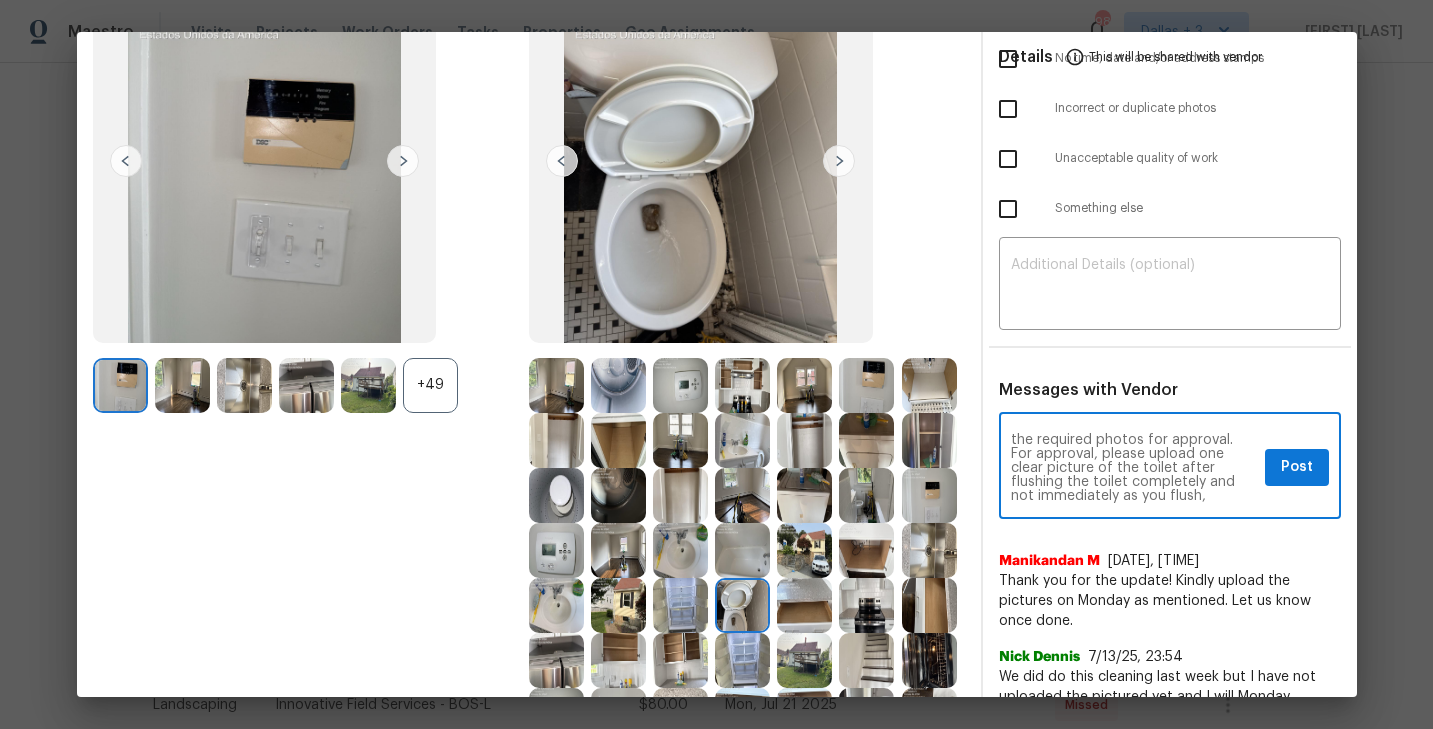 scroll, scrollTop: 397, scrollLeft: 0, axis: vertical 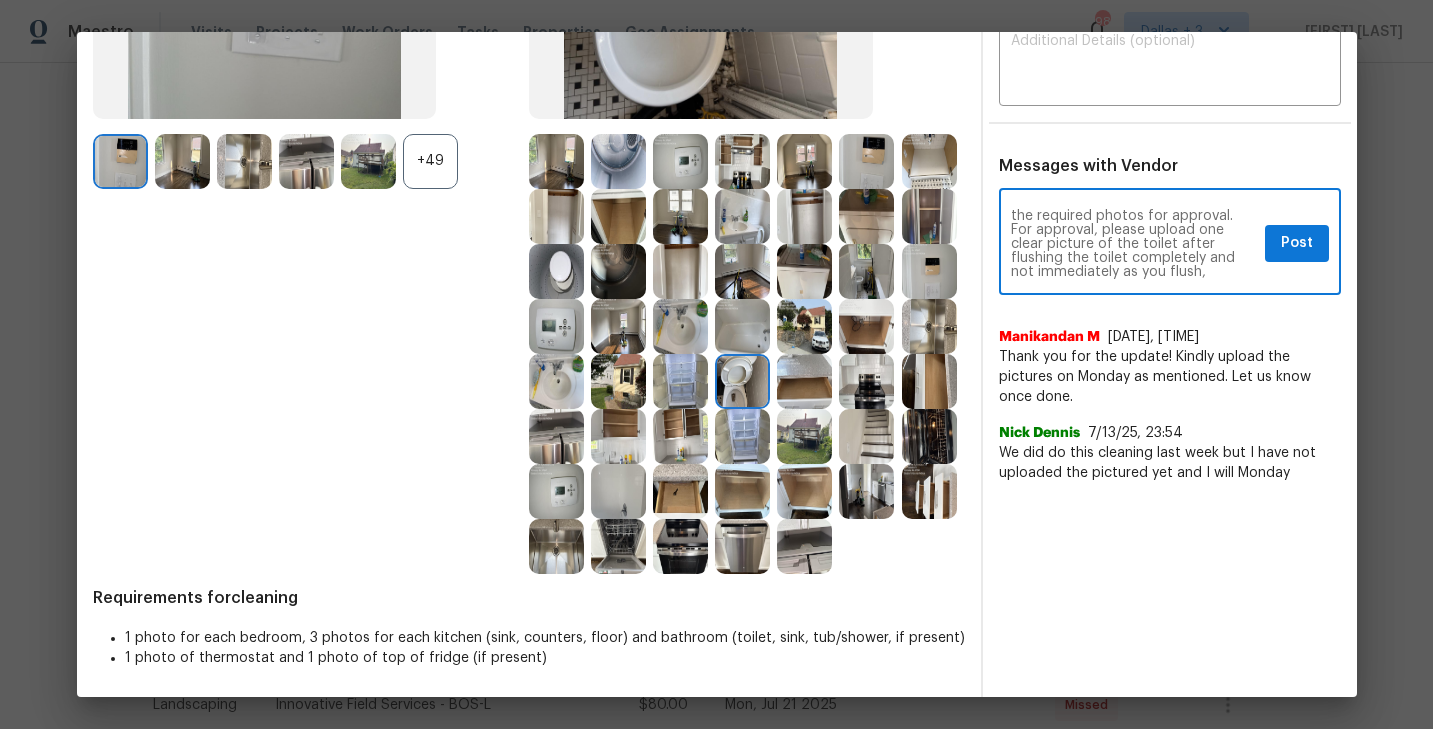 paste on "If the required photos were not taken on the day of the visit, the denial will remain in place. If you or your team need a refresher on the quality standards and requirements, please refer to the updated Standards of Work that have been distributed via email. Thank you!" 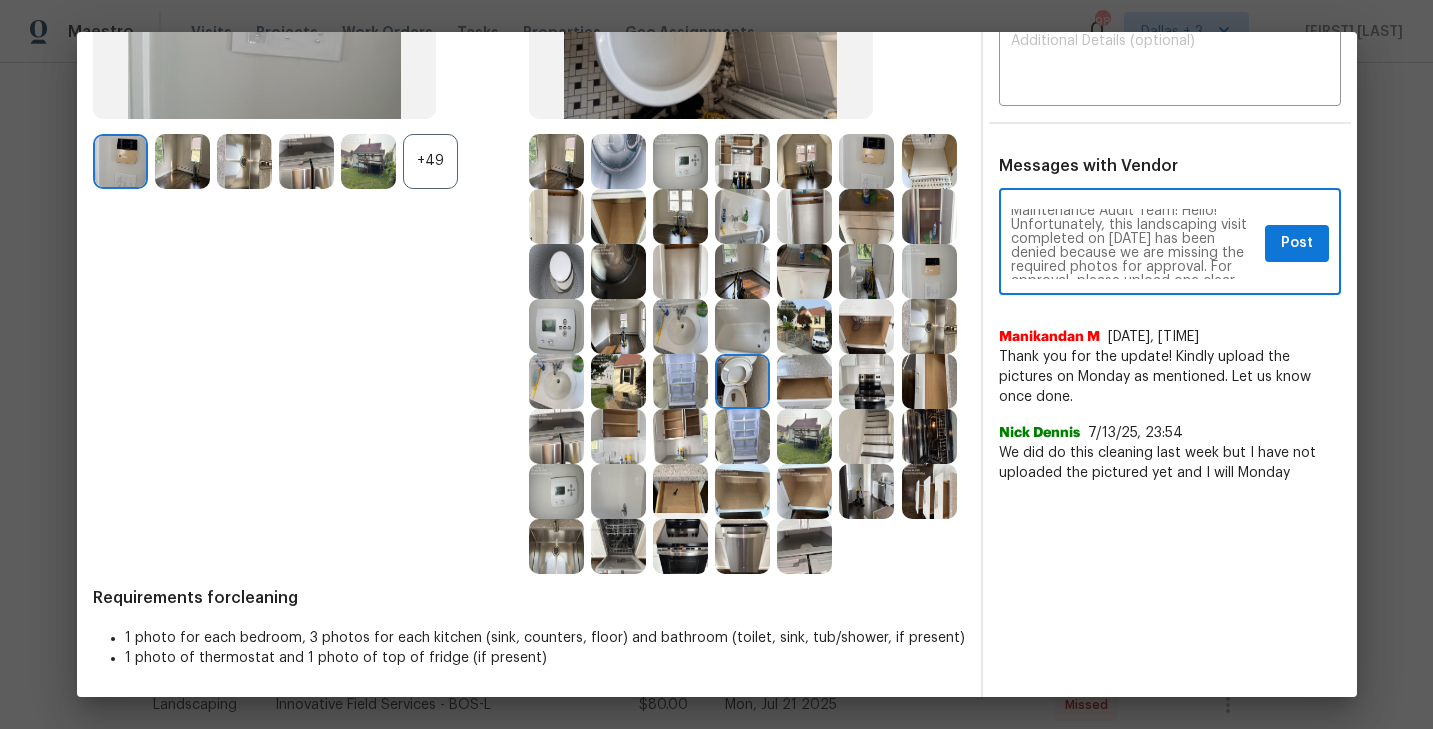 scroll, scrollTop: 0, scrollLeft: 0, axis: both 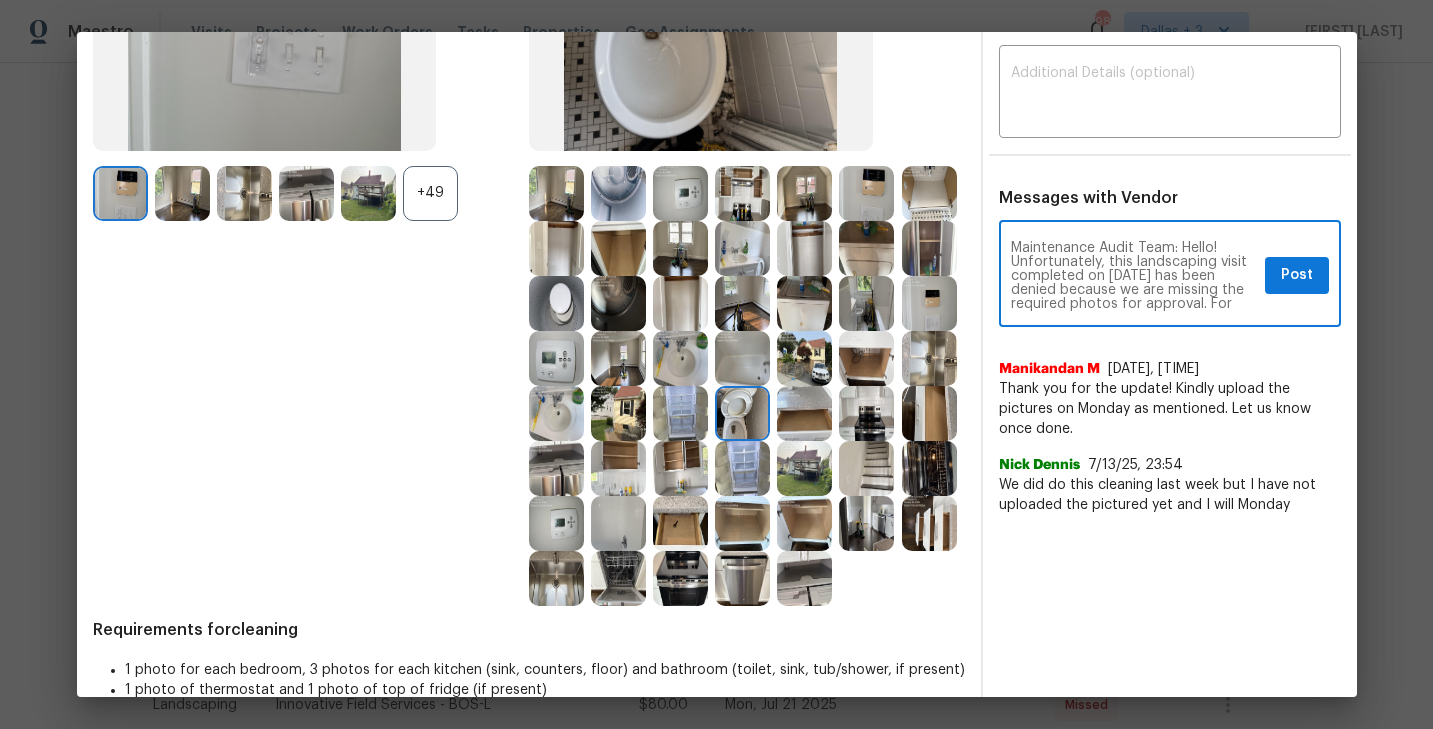 drag, startPoint x: 1215, startPoint y: 266, endPoint x: 1136, endPoint y: 262, distance: 79.101204 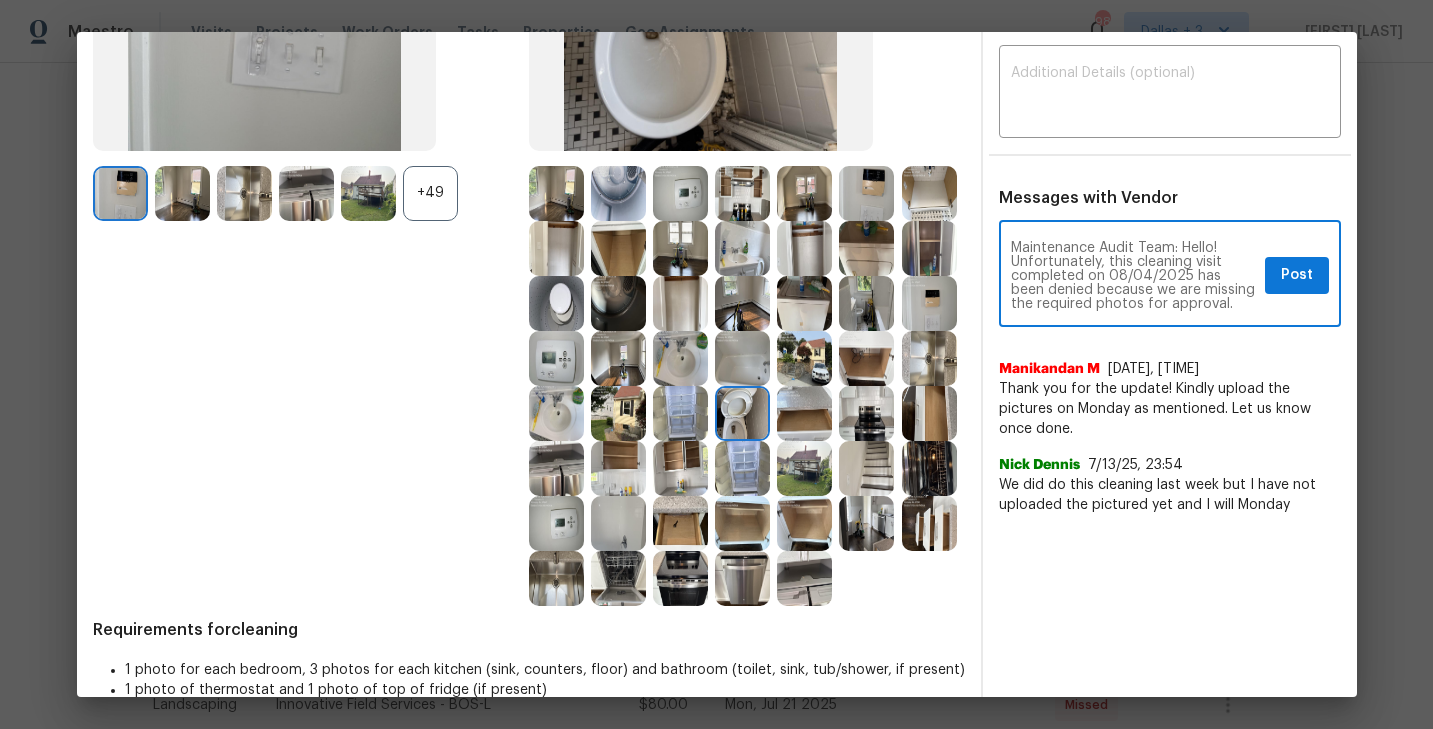 scroll, scrollTop: 168, scrollLeft: 0, axis: vertical 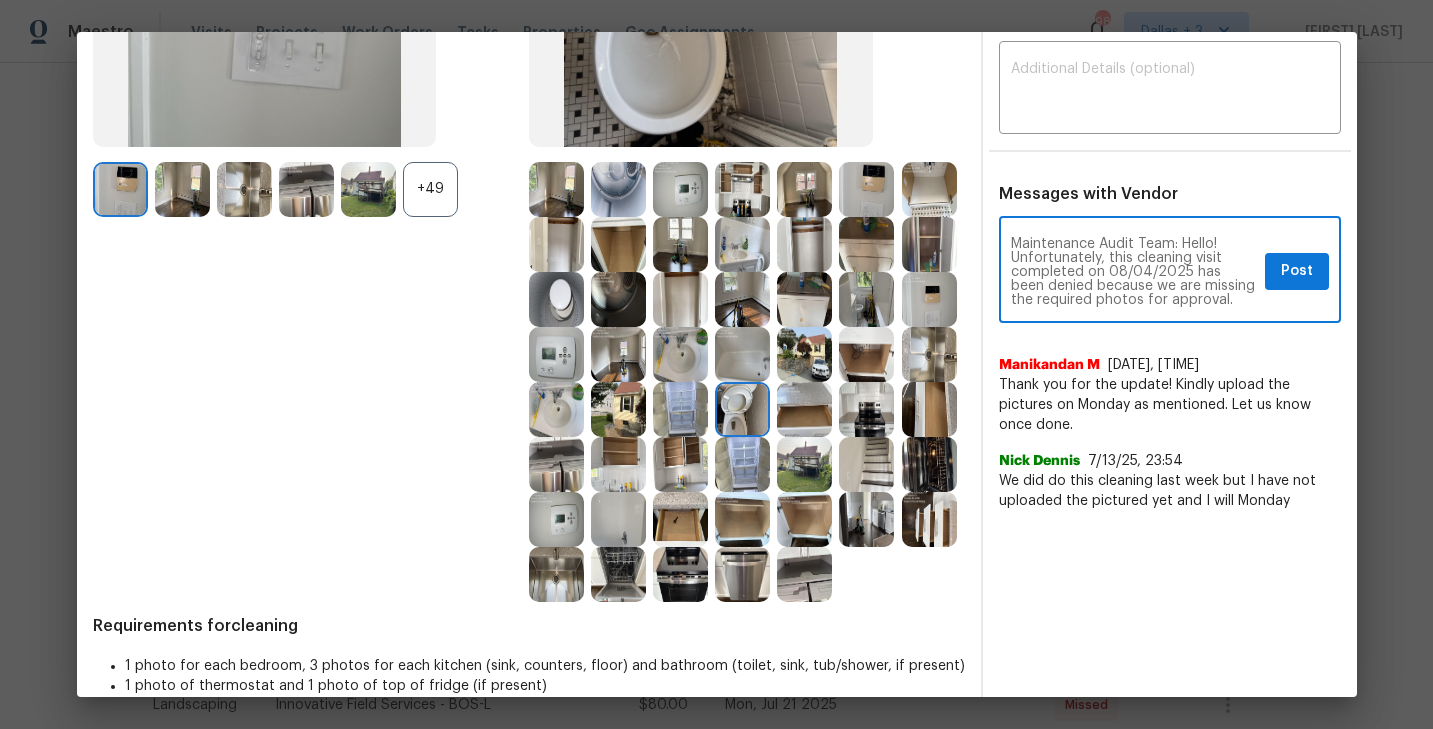 drag, startPoint x: 1147, startPoint y: 304, endPoint x: 1009, endPoint y: 242, distance: 151.28781 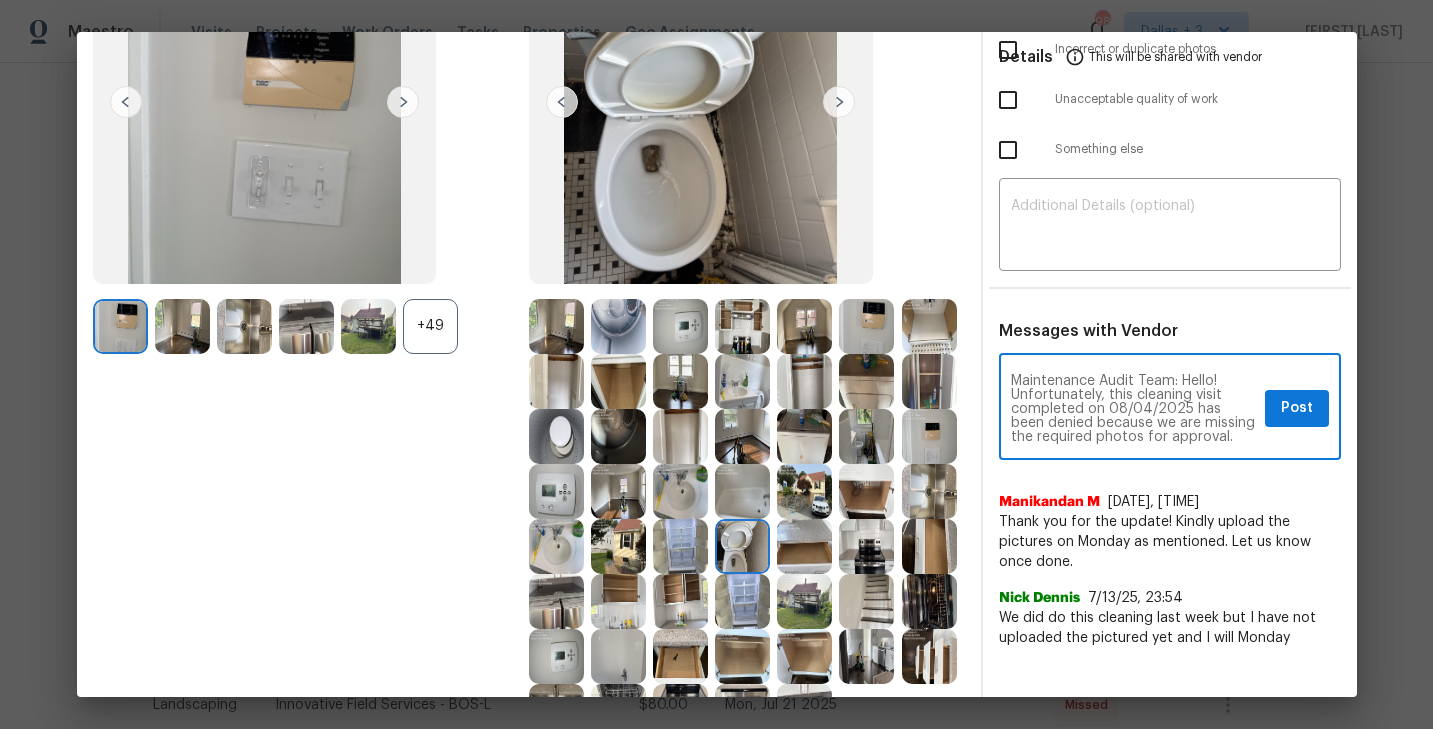 scroll, scrollTop: 156, scrollLeft: 0, axis: vertical 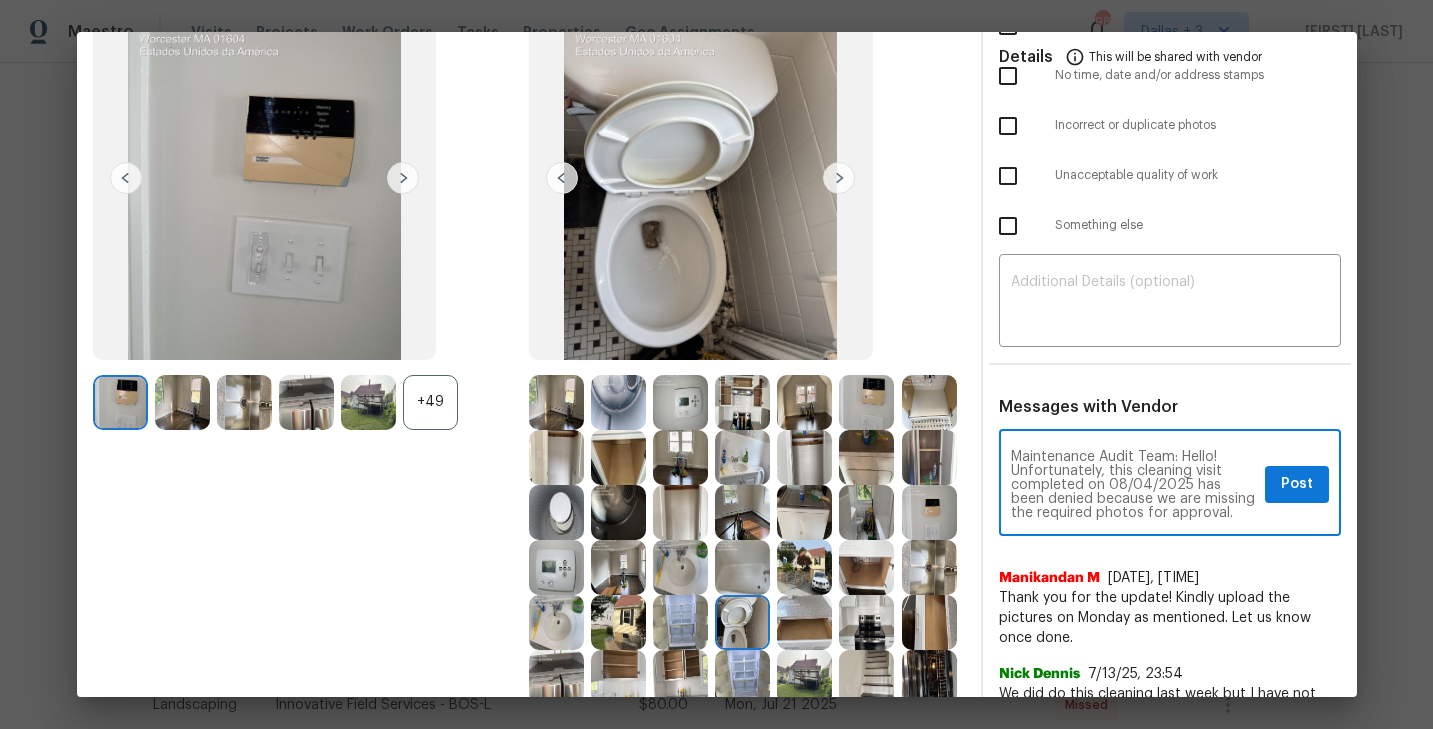 type on "Maintenance Audit Team: Hello! Unfortunately, this cleaning visit completed on 08/04/2025 has been denied because we are missing the required photos for approval. For approval, please upload one clear picture of the toilet after flushing the toilet completely and not immediately as you flush, If the required photos were not taken on the day of the visit, the denial will remain in place. If you or your team need a refresher on the quality standards and requirements, please refer to the updated Standards of Work that have been distributed via email. Thank you!" 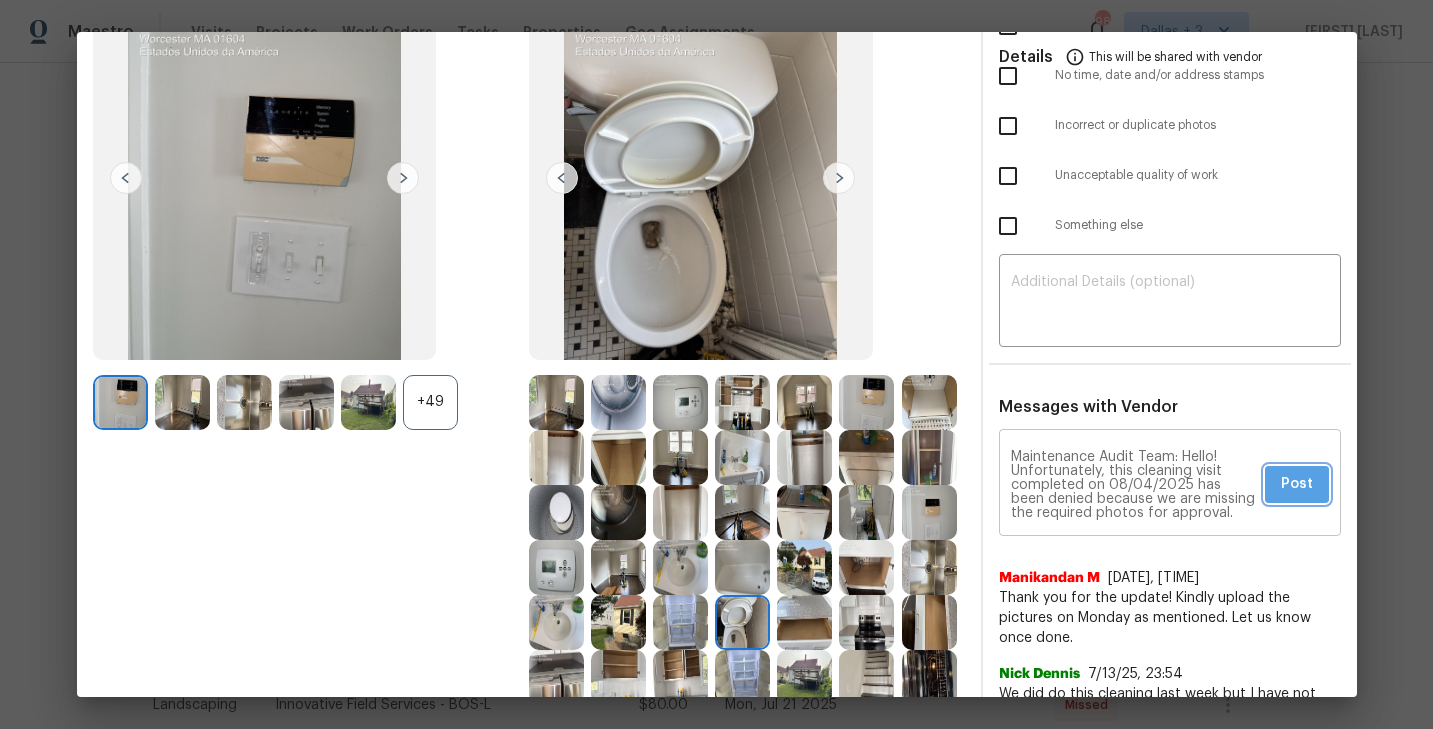 click on "Post" at bounding box center [1297, 484] 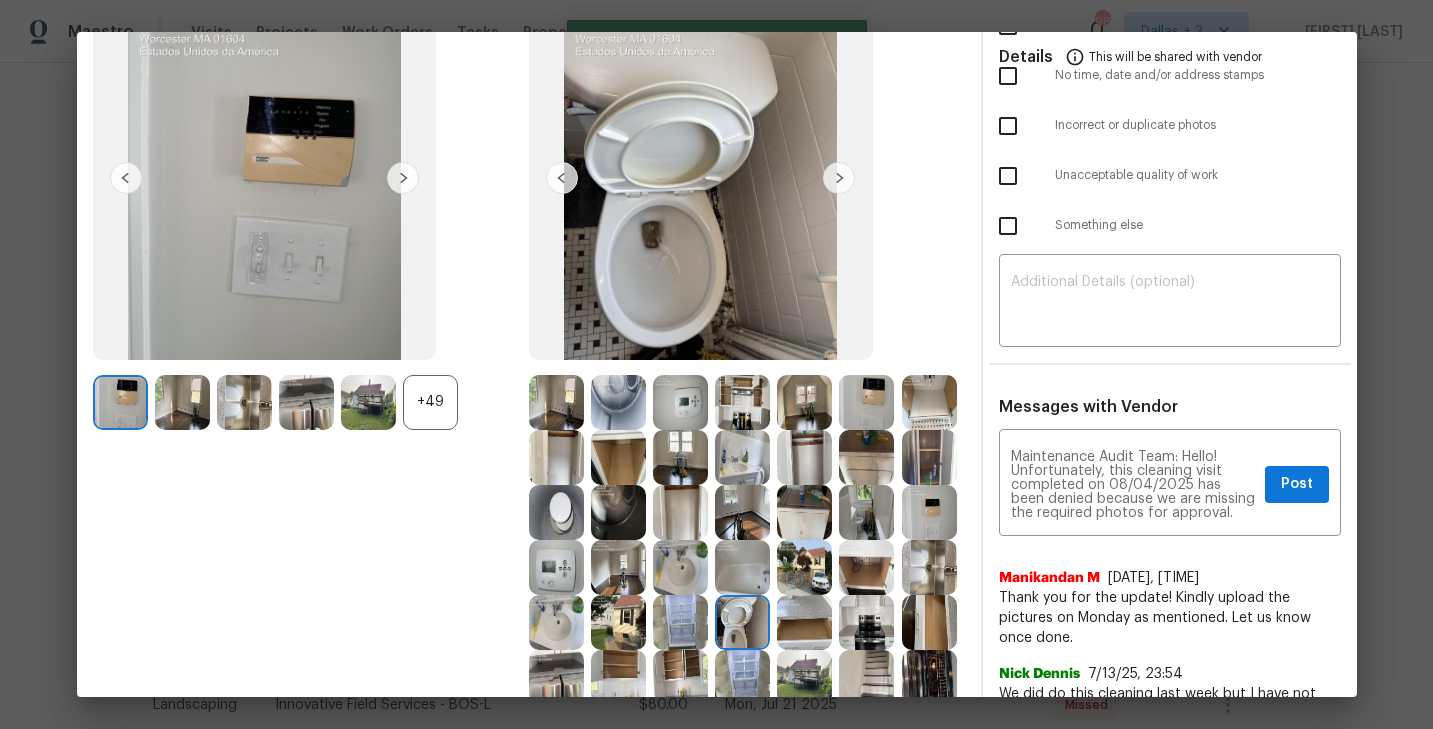 type 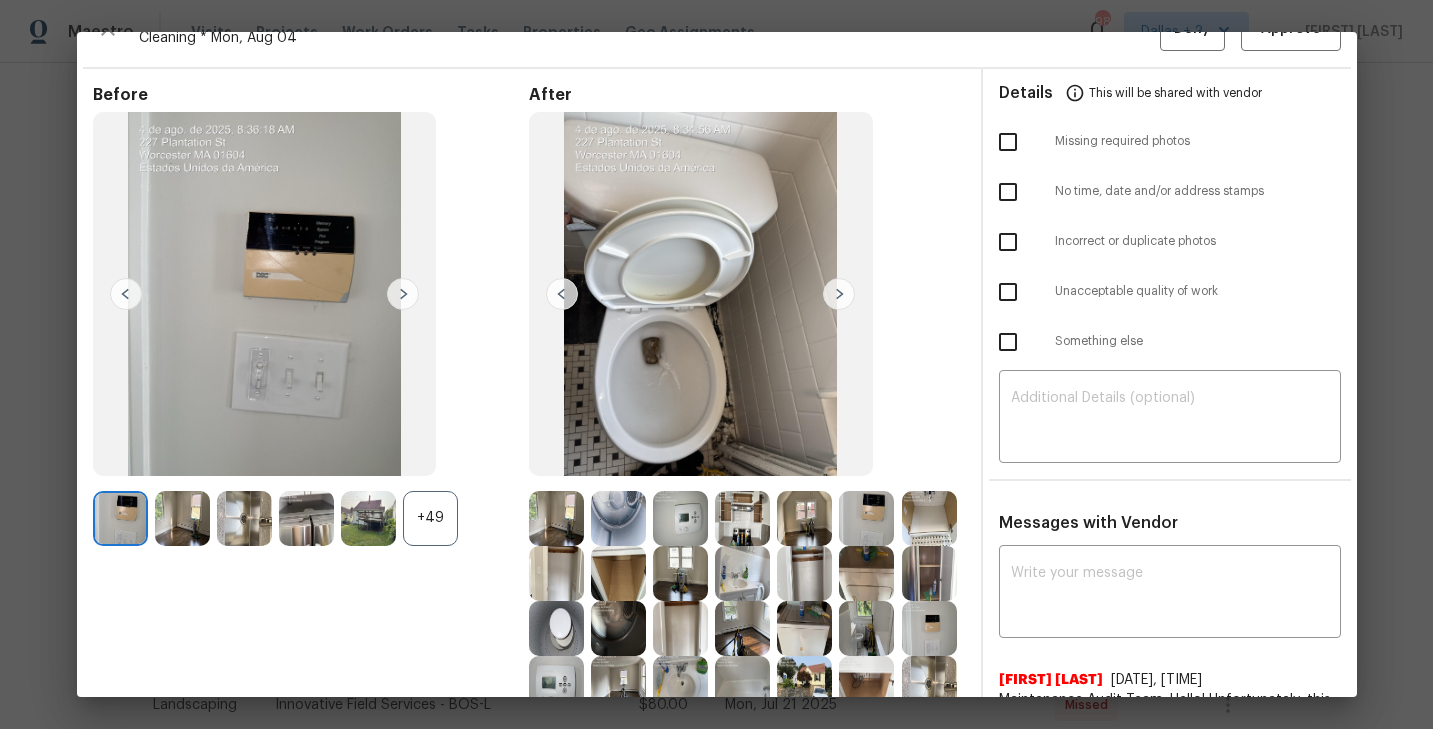 scroll, scrollTop: 0, scrollLeft: 0, axis: both 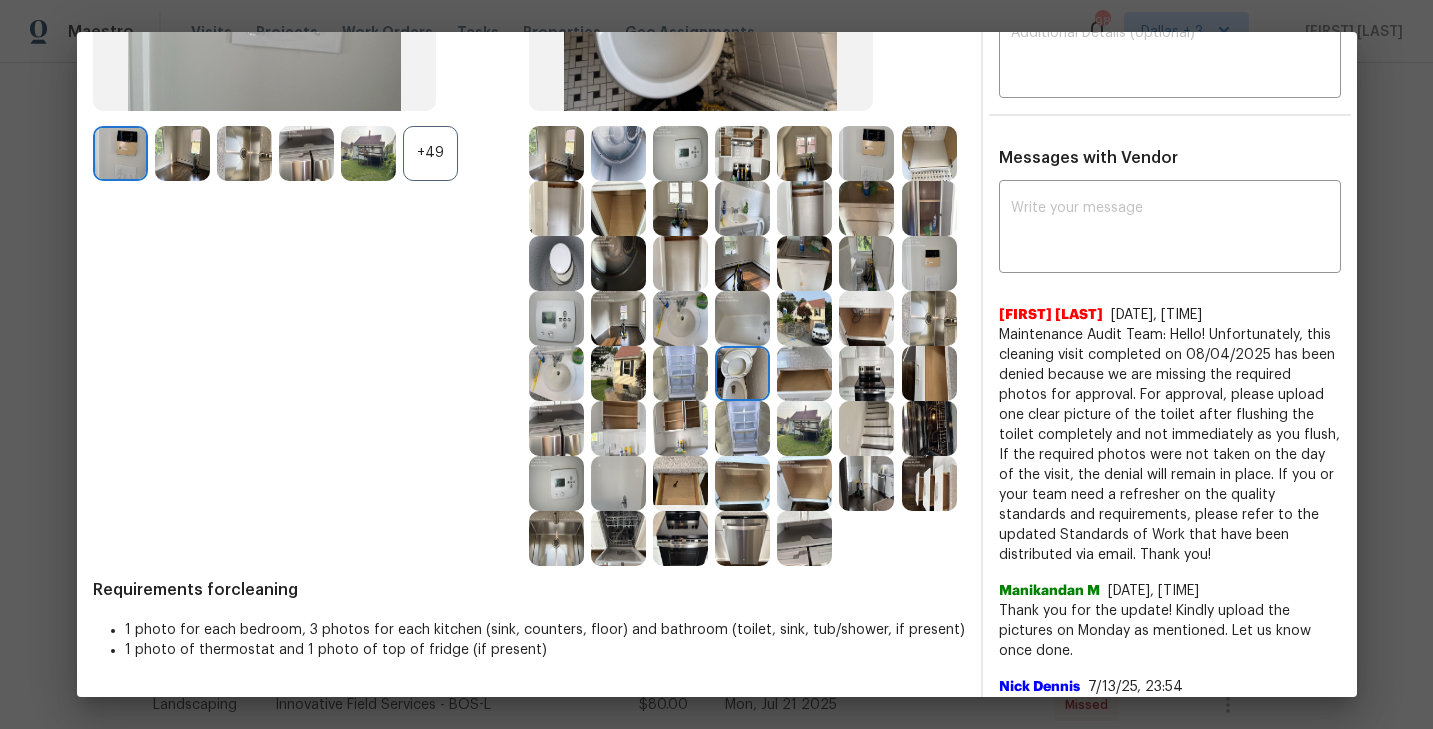 click at bounding box center [742, 373] 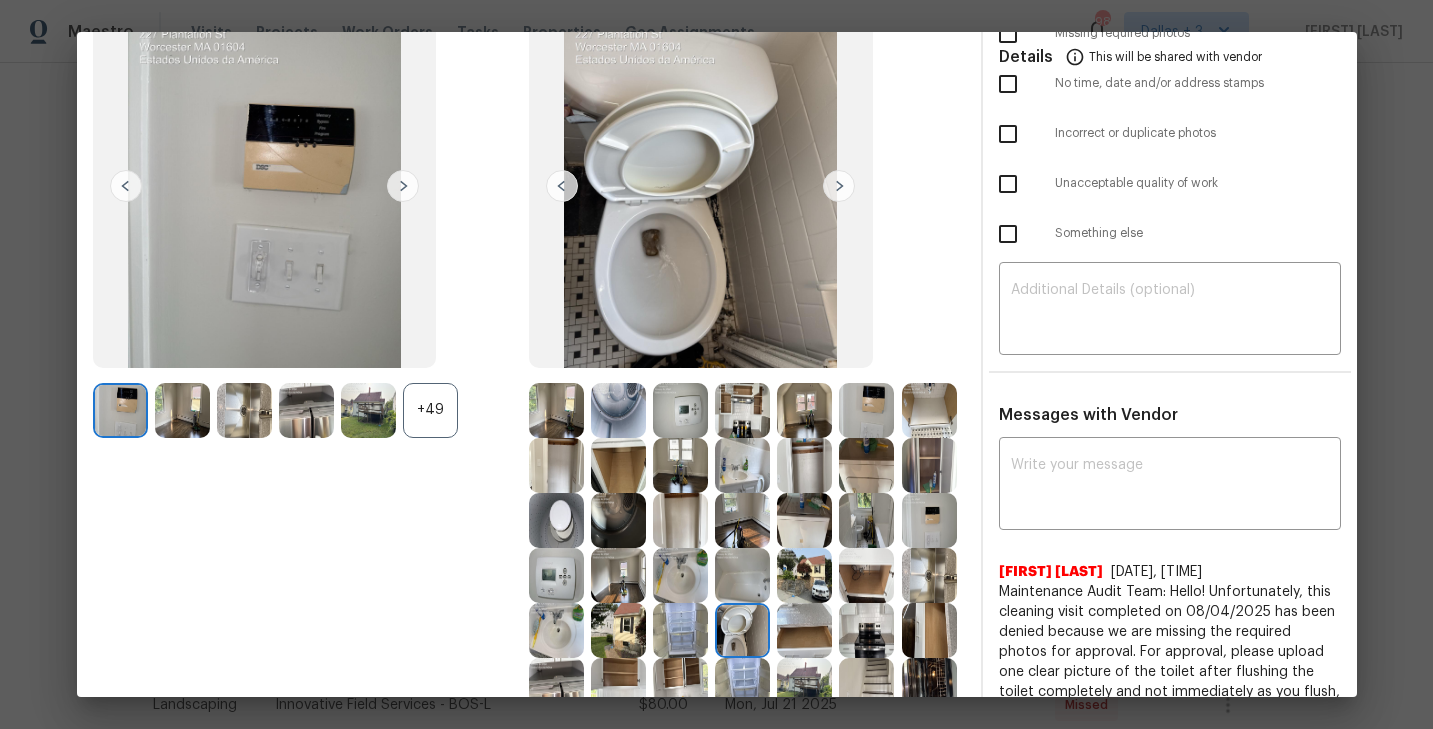 scroll, scrollTop: 84, scrollLeft: 0, axis: vertical 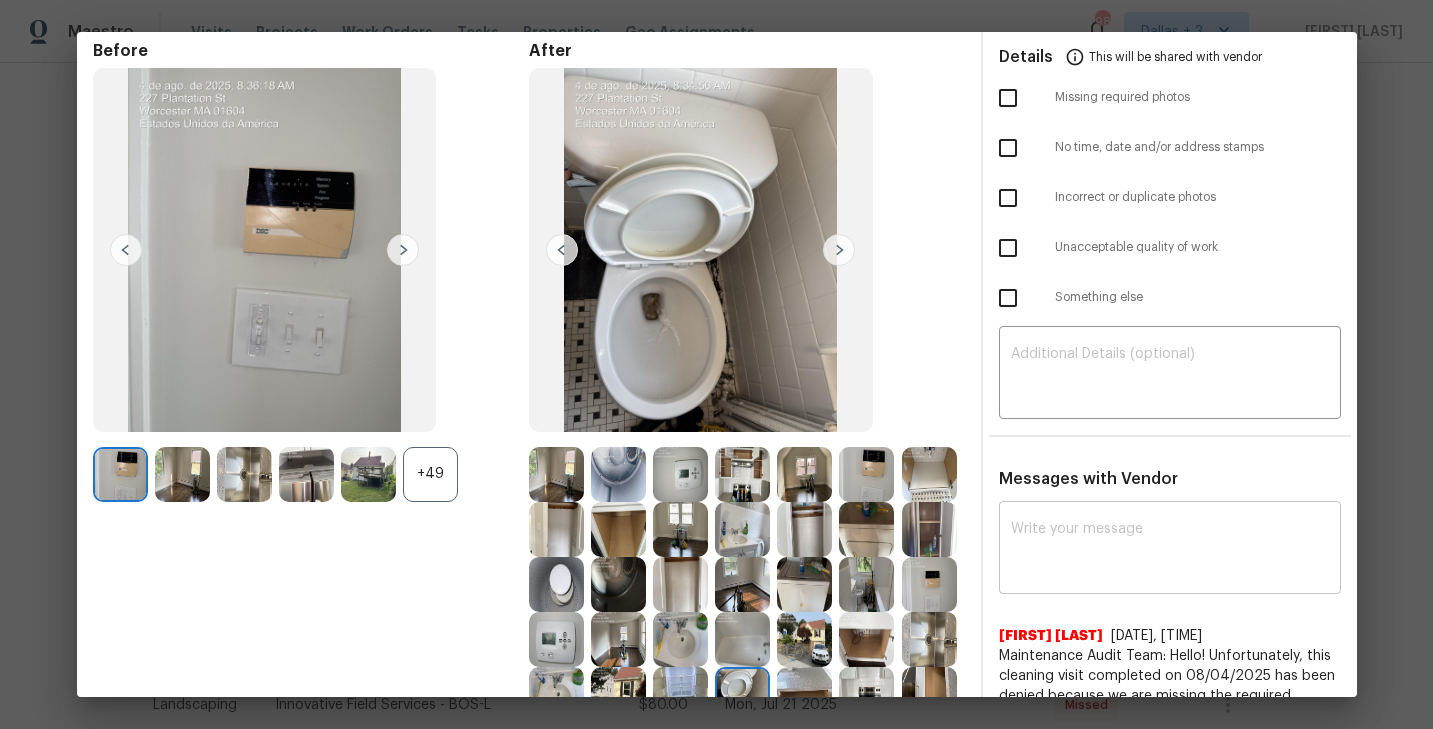click on "x ​" at bounding box center [1170, 550] 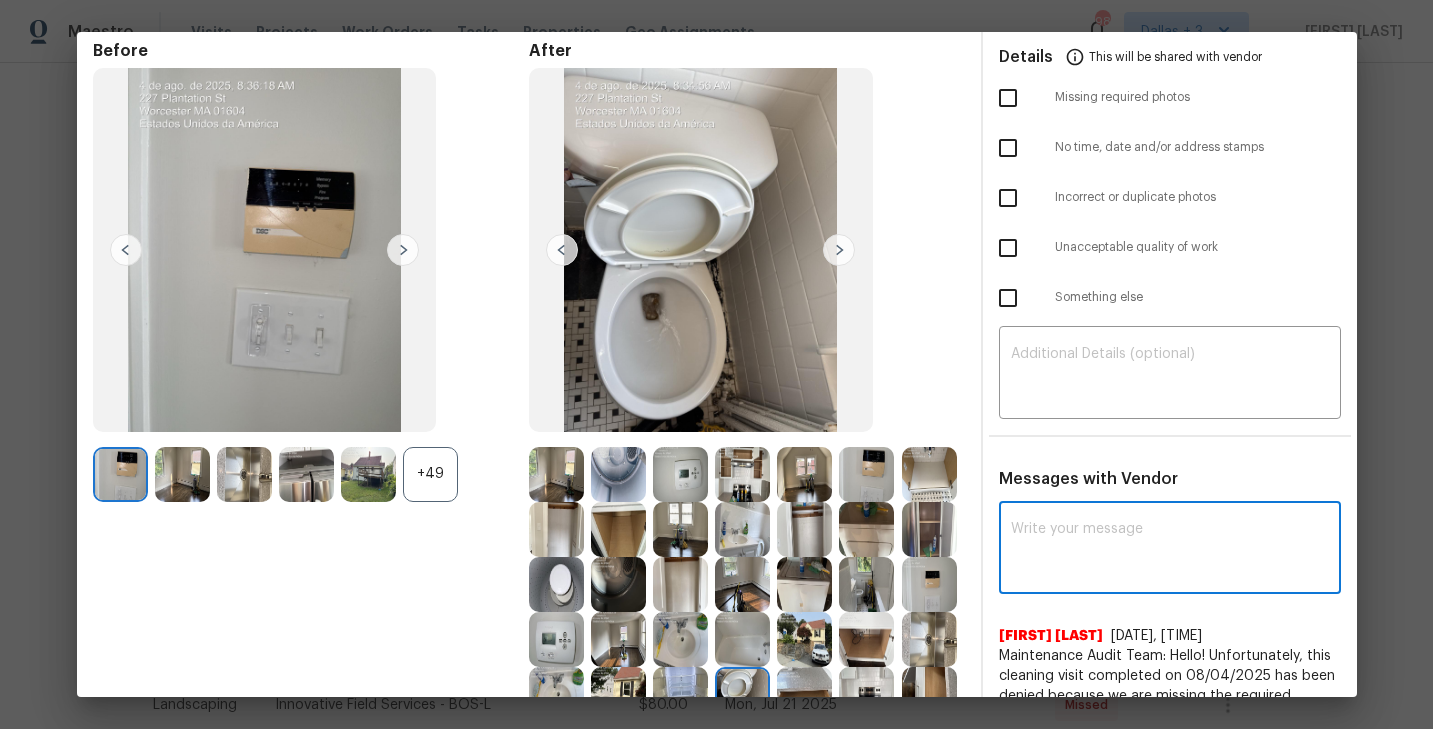 scroll, scrollTop: 0, scrollLeft: 0, axis: both 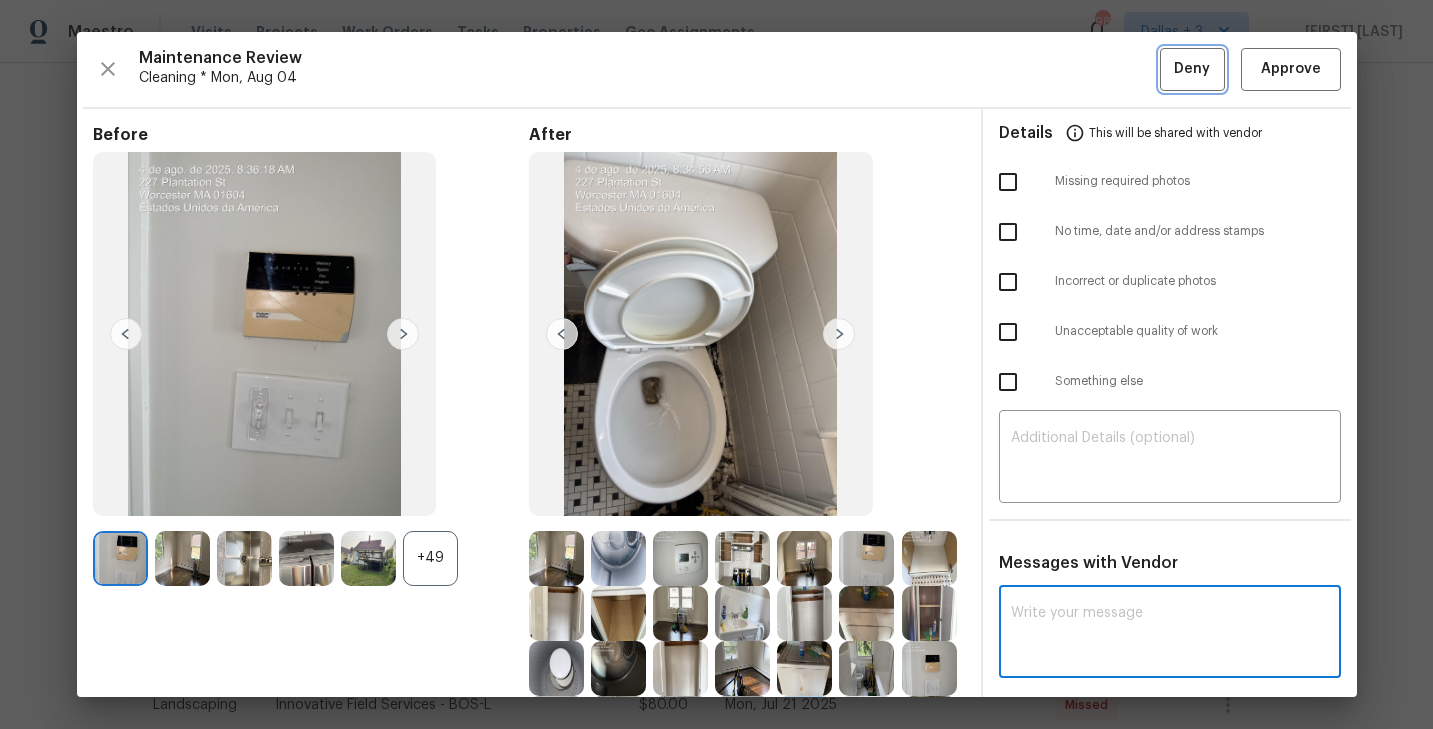 click on "Deny" at bounding box center (1192, 69) 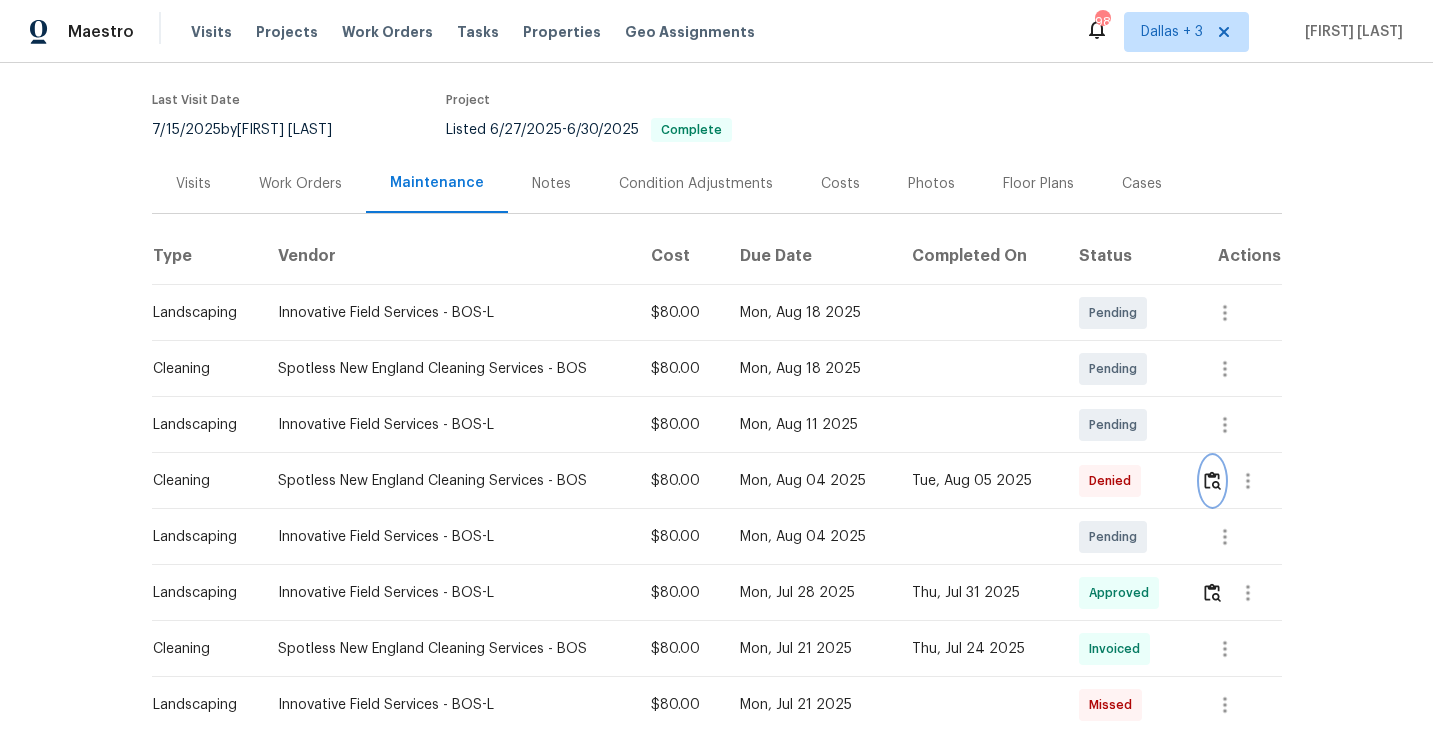 scroll, scrollTop: 0, scrollLeft: 0, axis: both 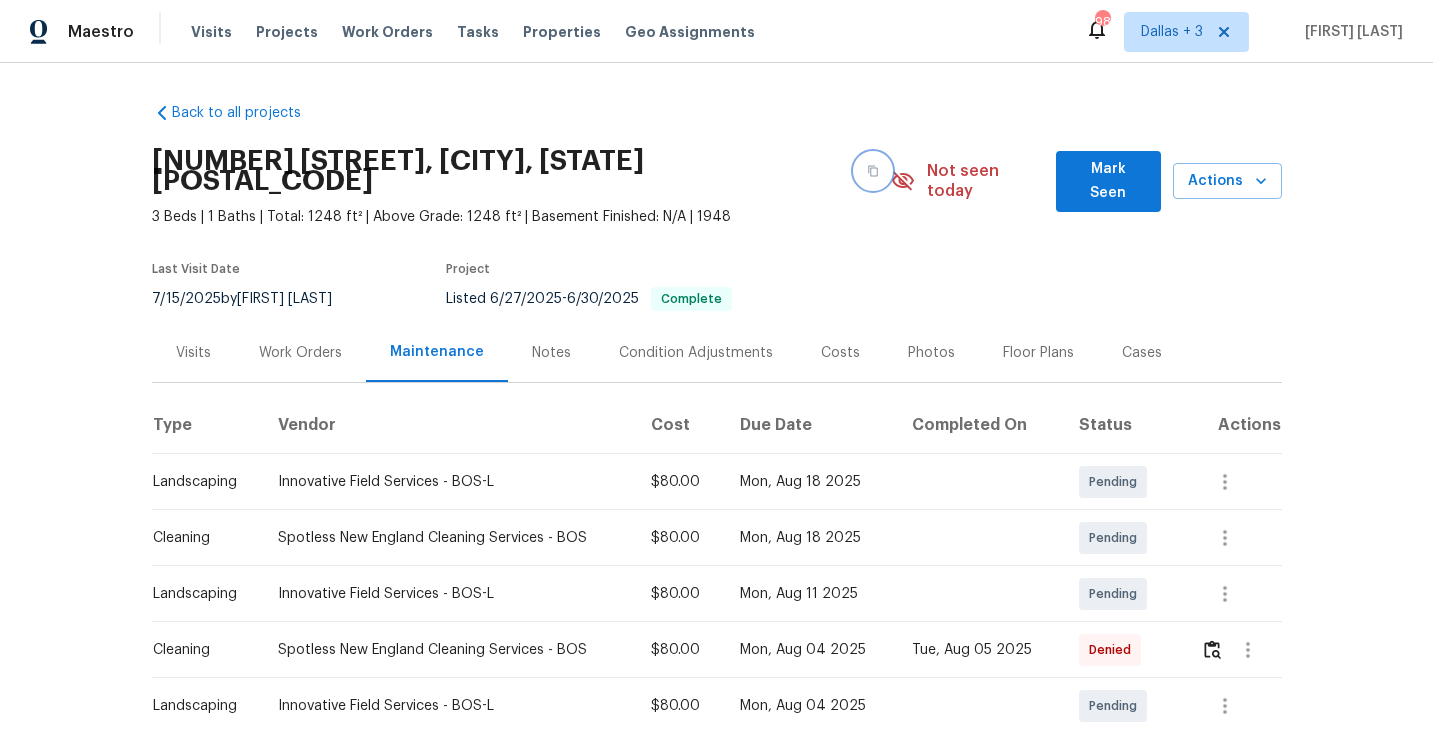 click at bounding box center [873, 171] 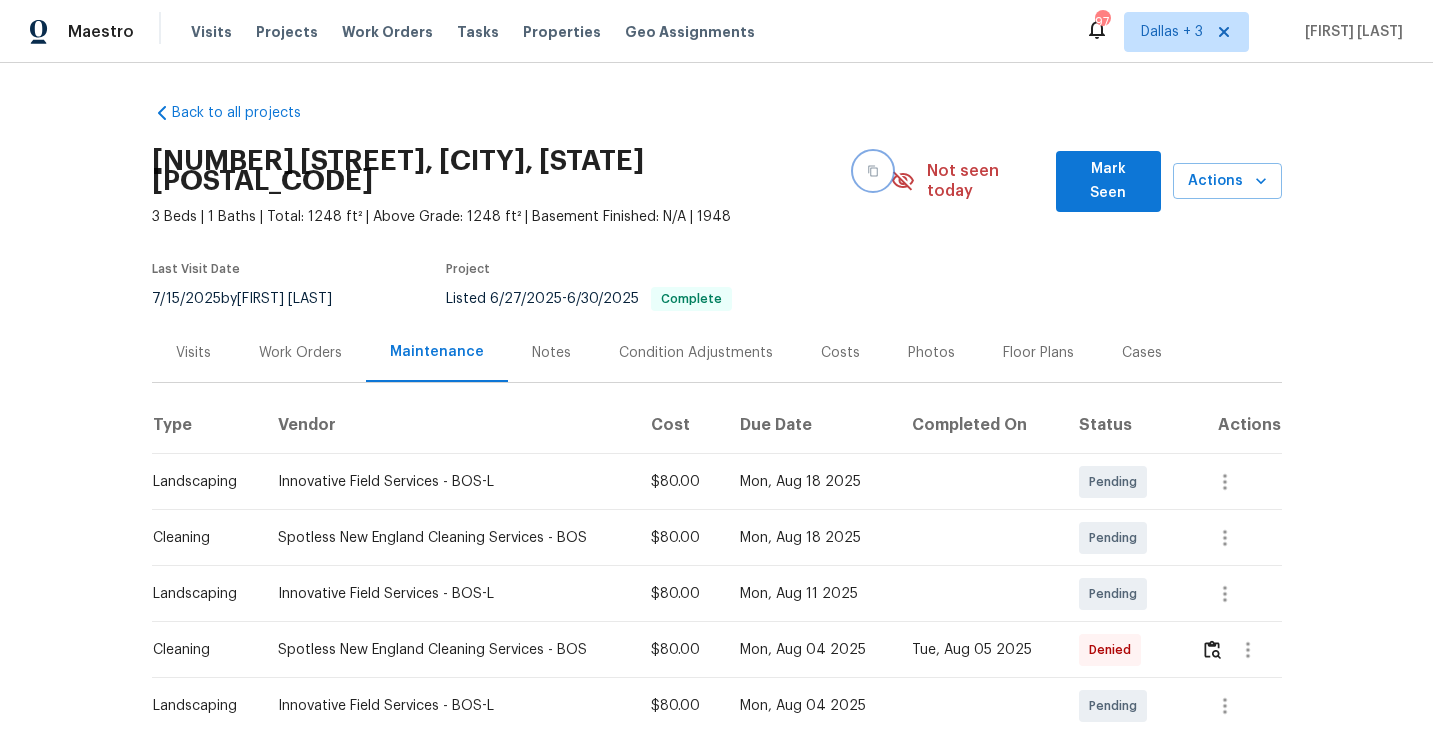 click 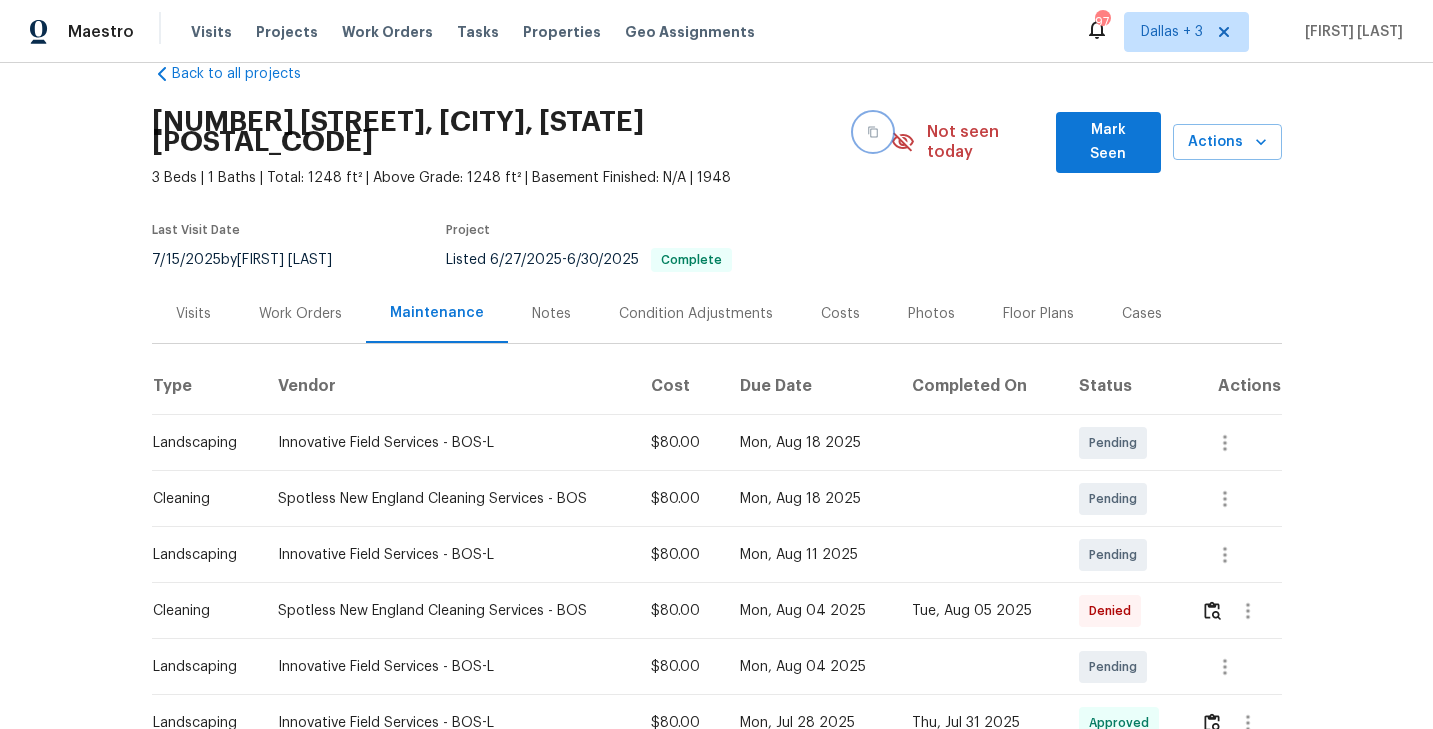 scroll, scrollTop: 0, scrollLeft: 0, axis: both 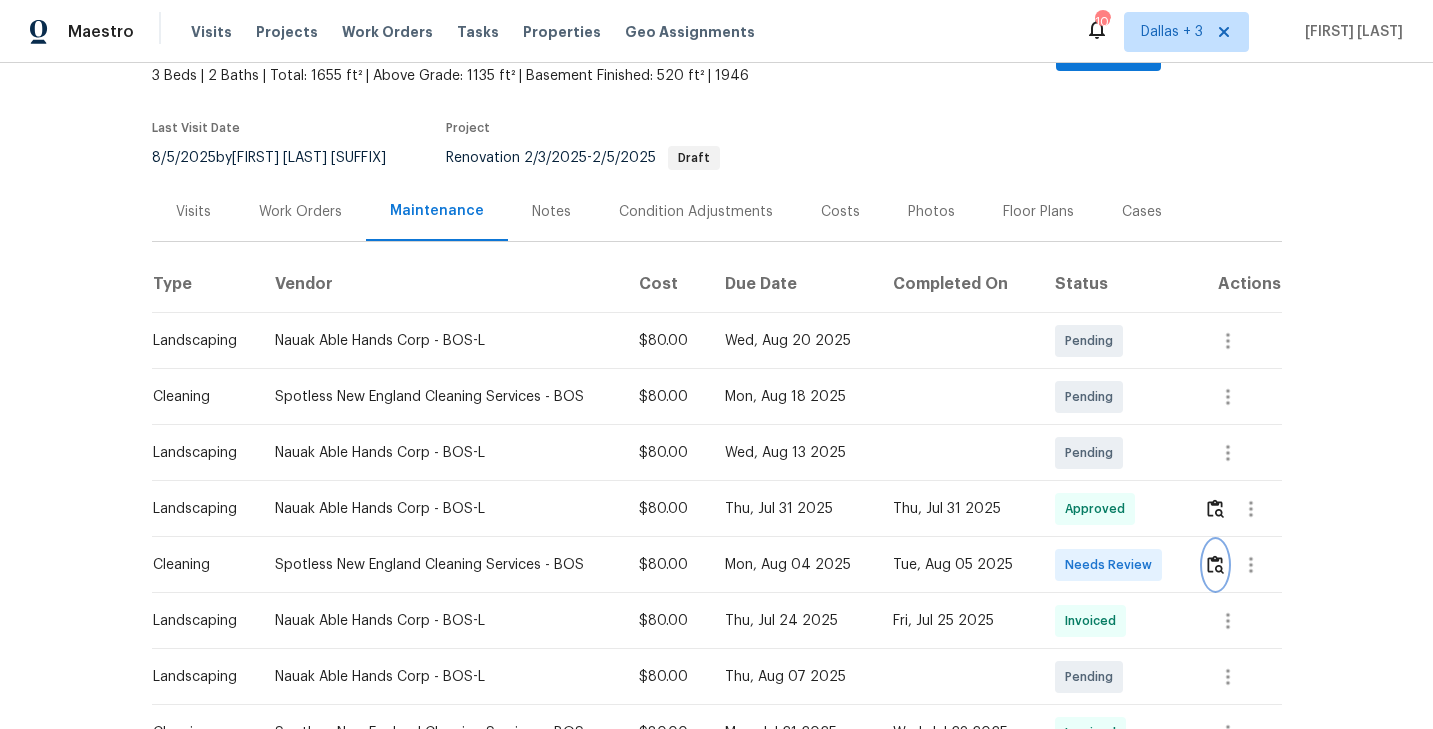 click at bounding box center [1215, 564] 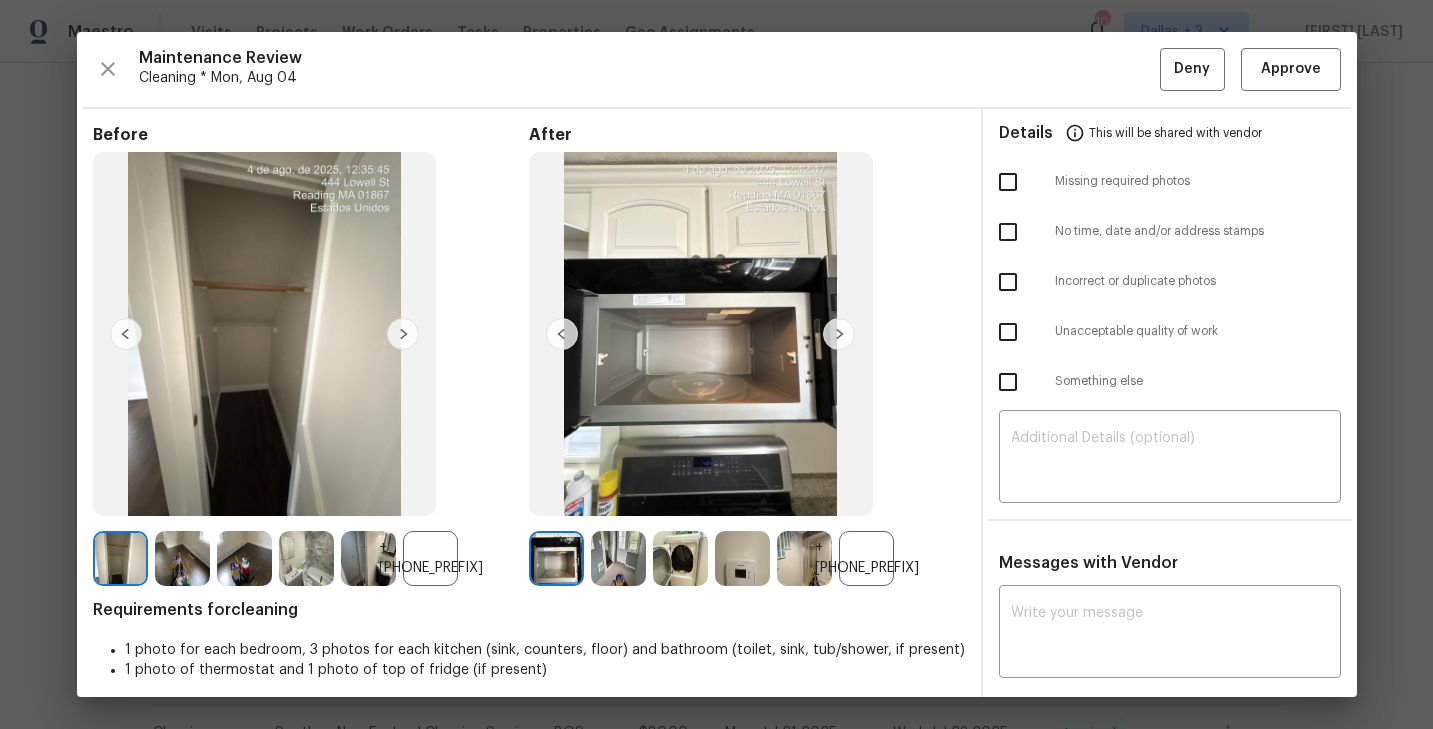 click on "+[PHONE_PREFIX]" at bounding box center [866, 558] 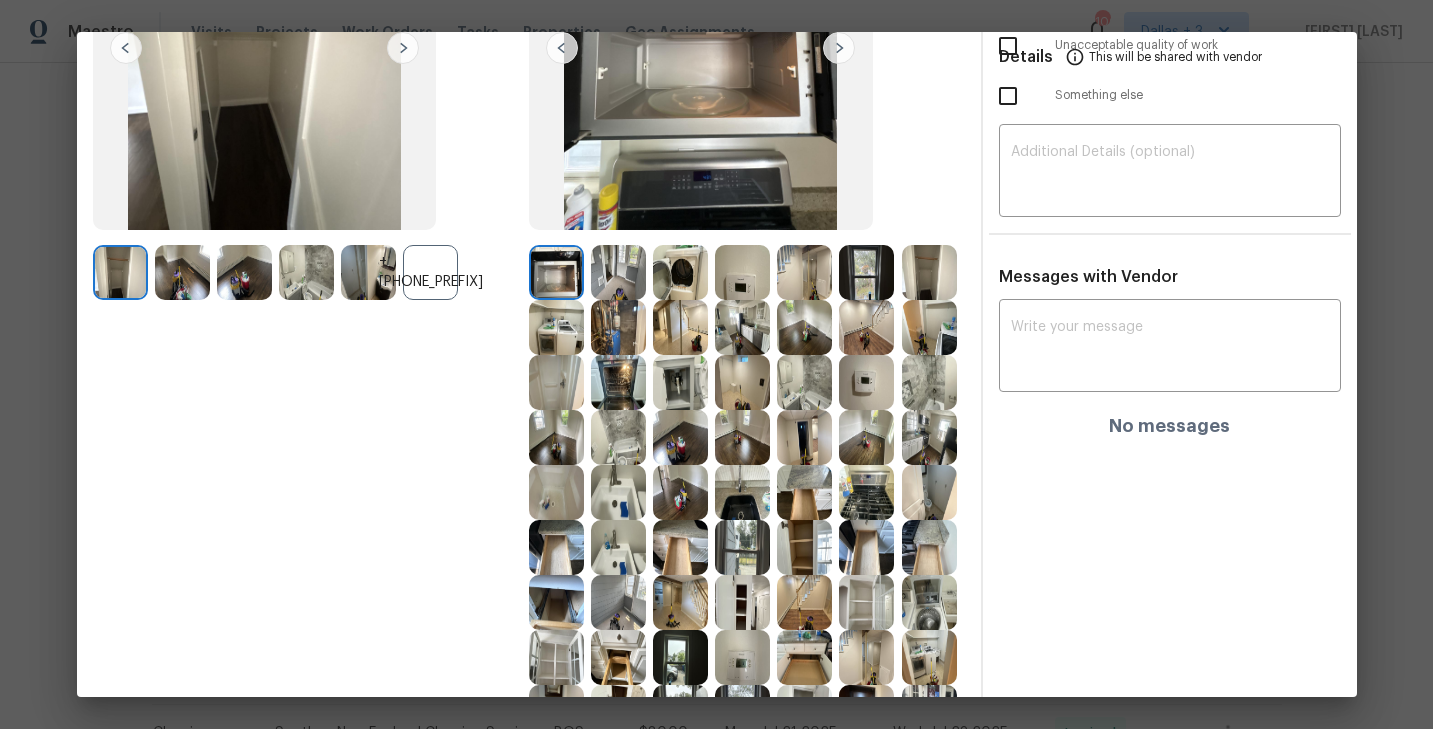 scroll, scrollTop: 302, scrollLeft: 0, axis: vertical 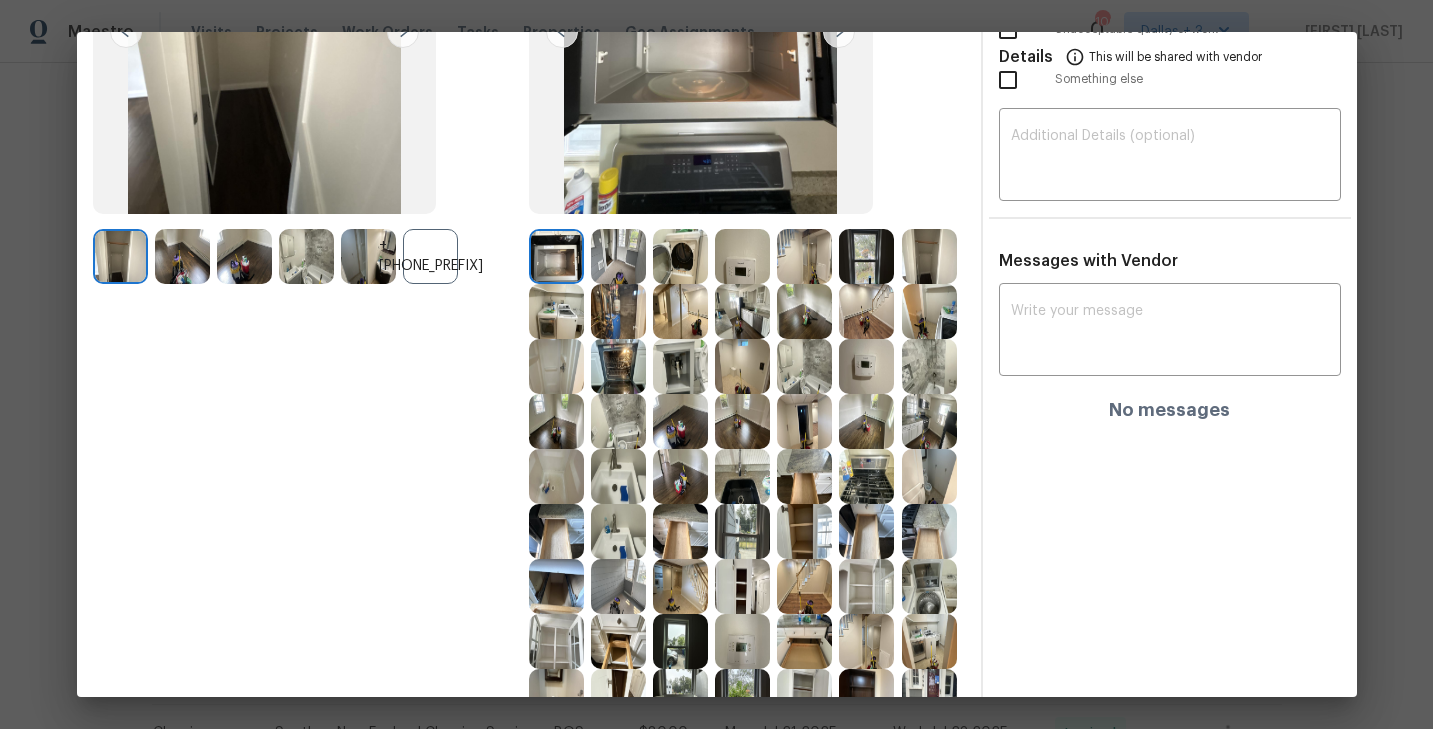 click at bounding box center (742, 256) 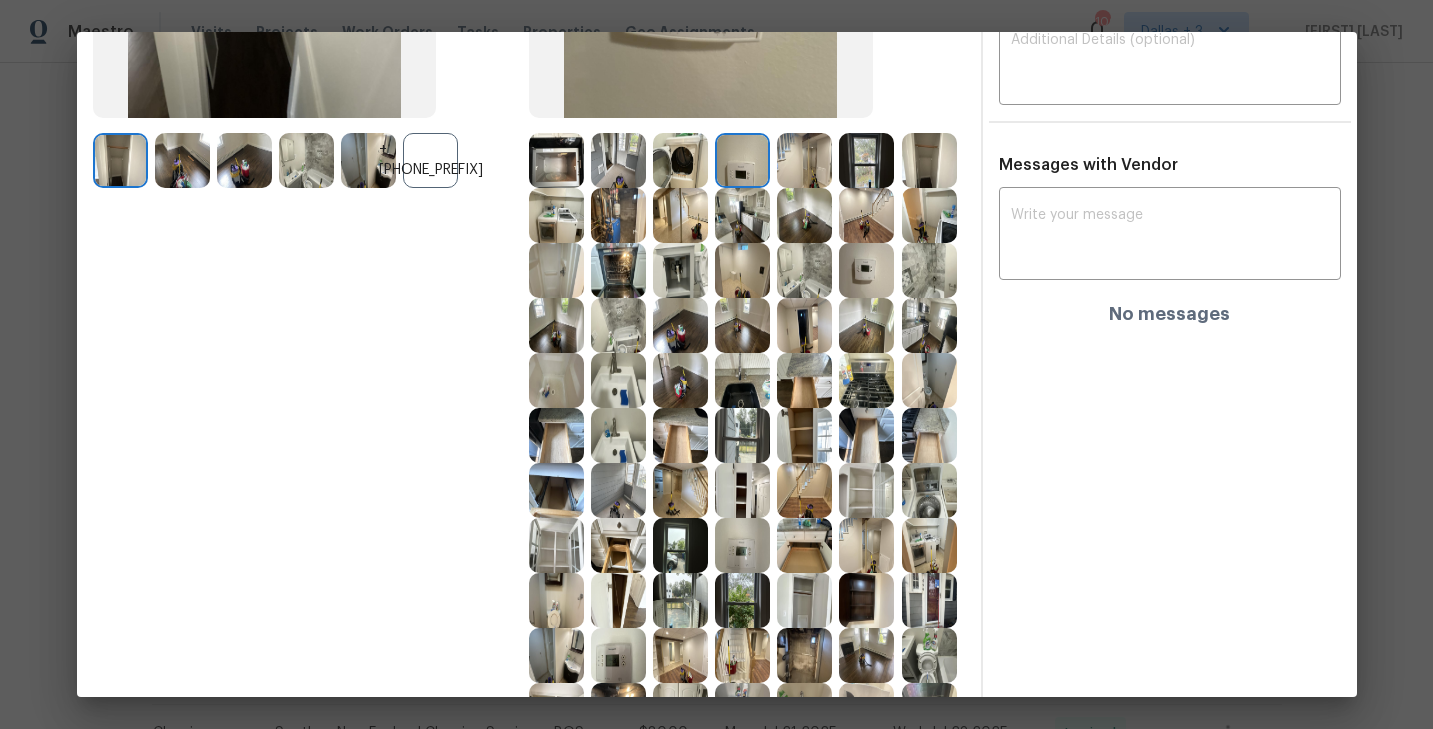 scroll, scrollTop: 408, scrollLeft: 0, axis: vertical 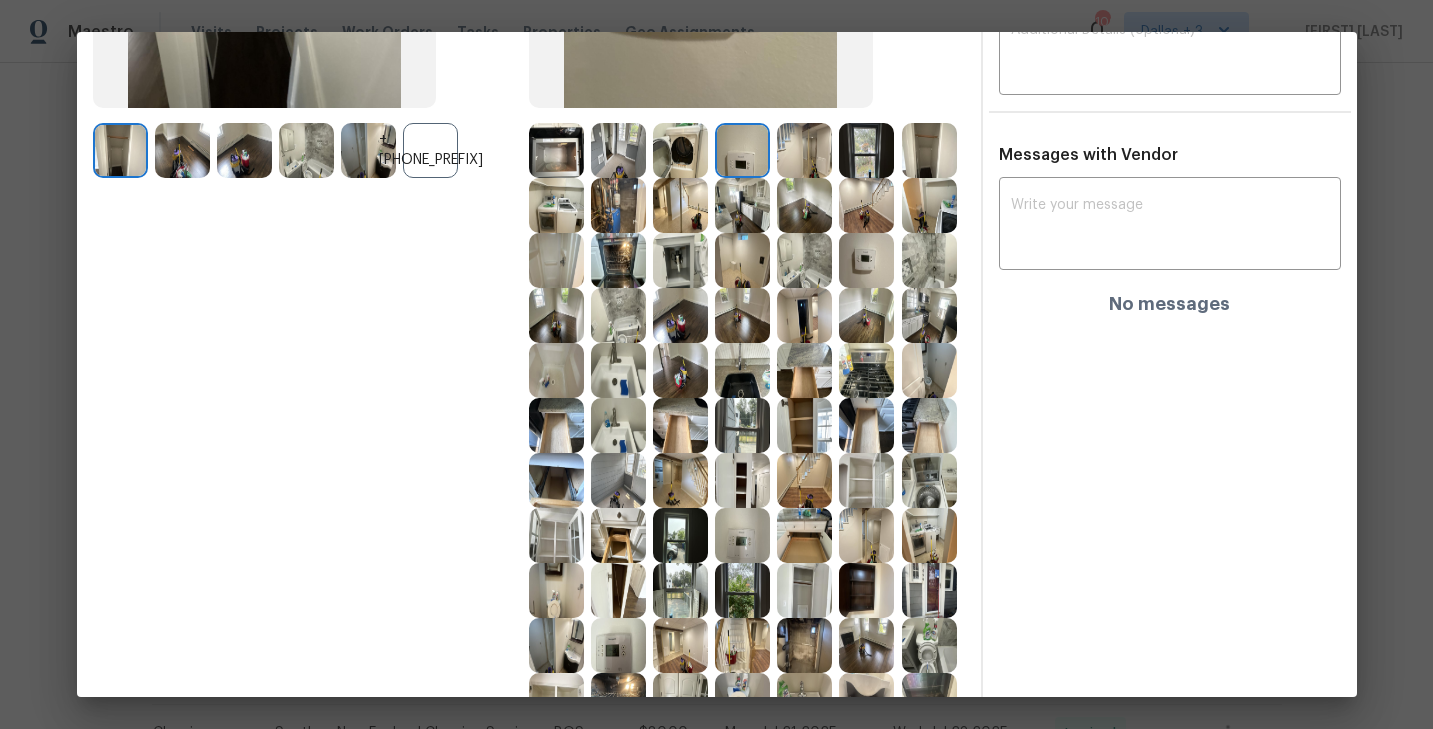 click on "Before  +101" at bounding box center [311, 360] 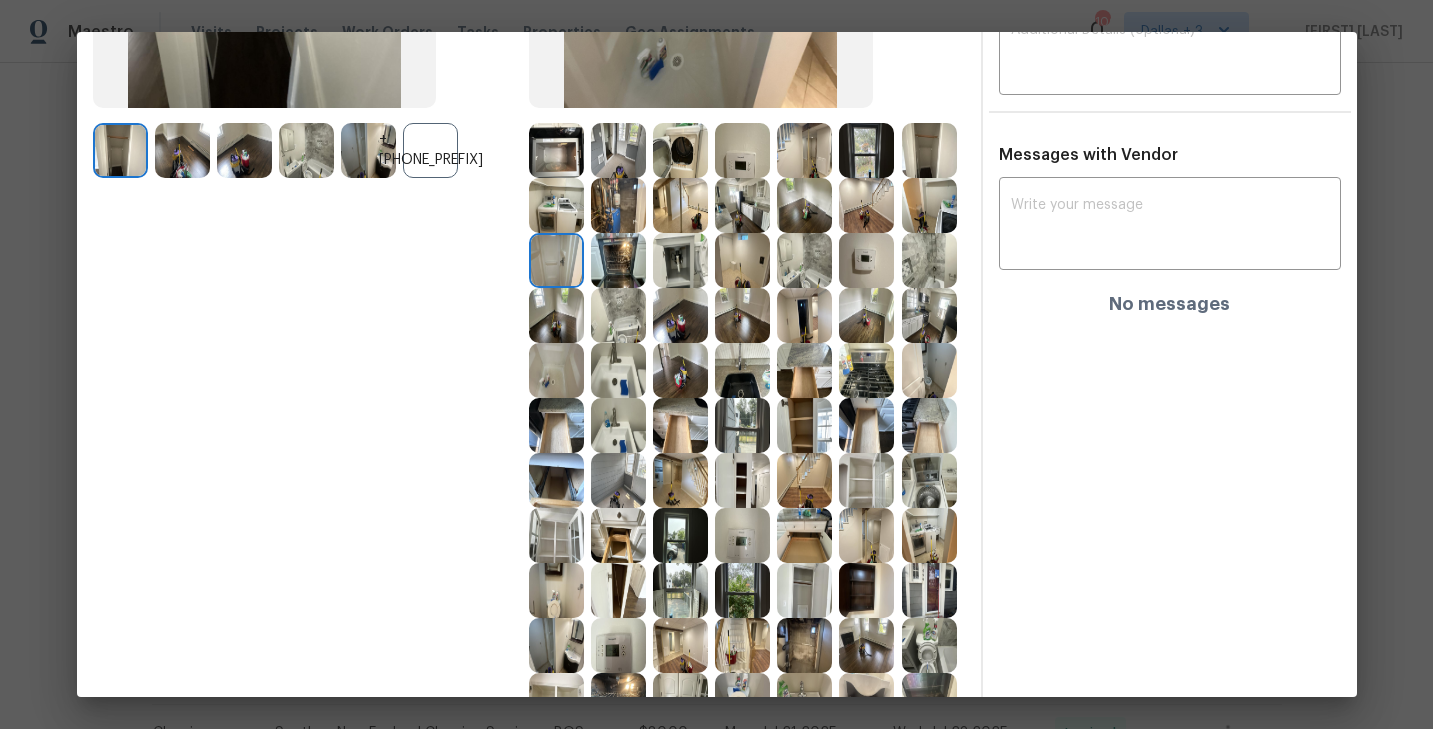 click at bounding box center [742, 260] 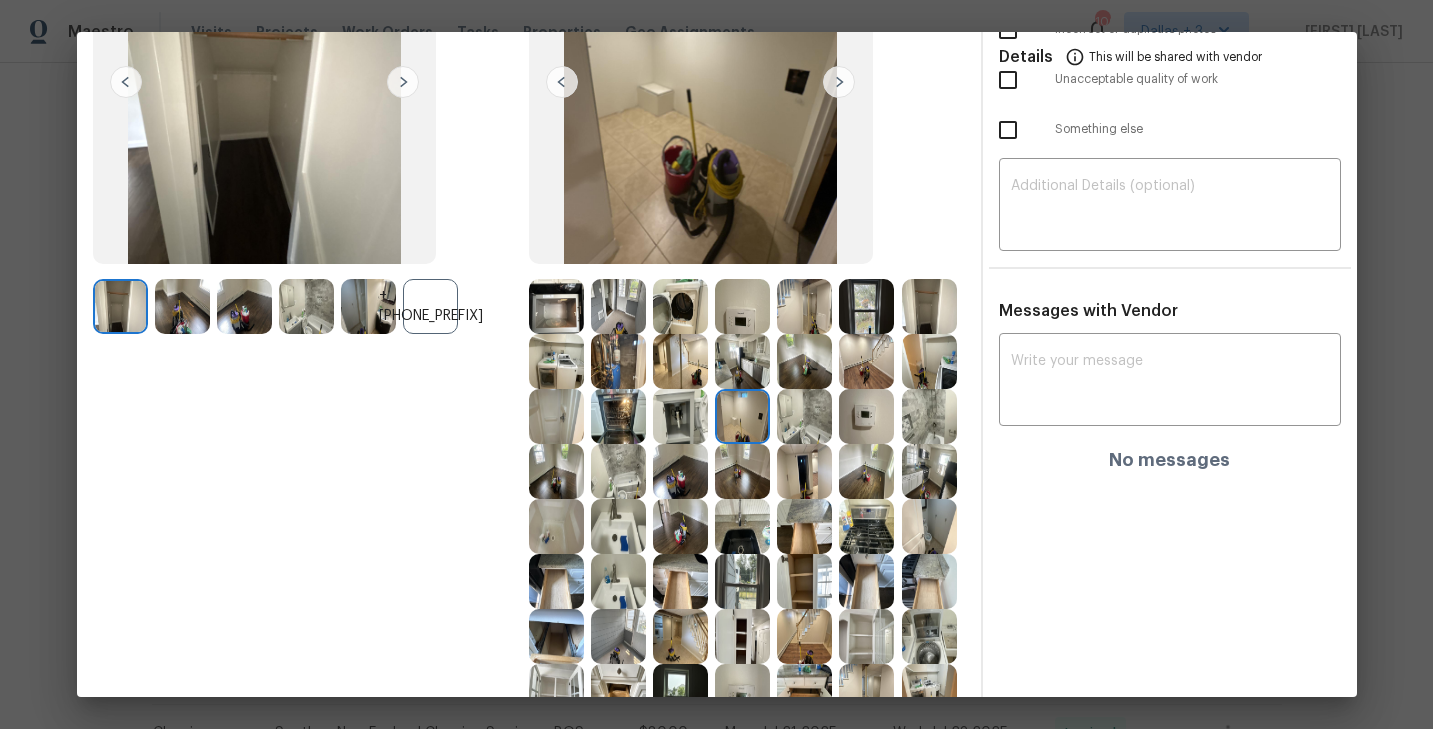 scroll, scrollTop: 254, scrollLeft: 0, axis: vertical 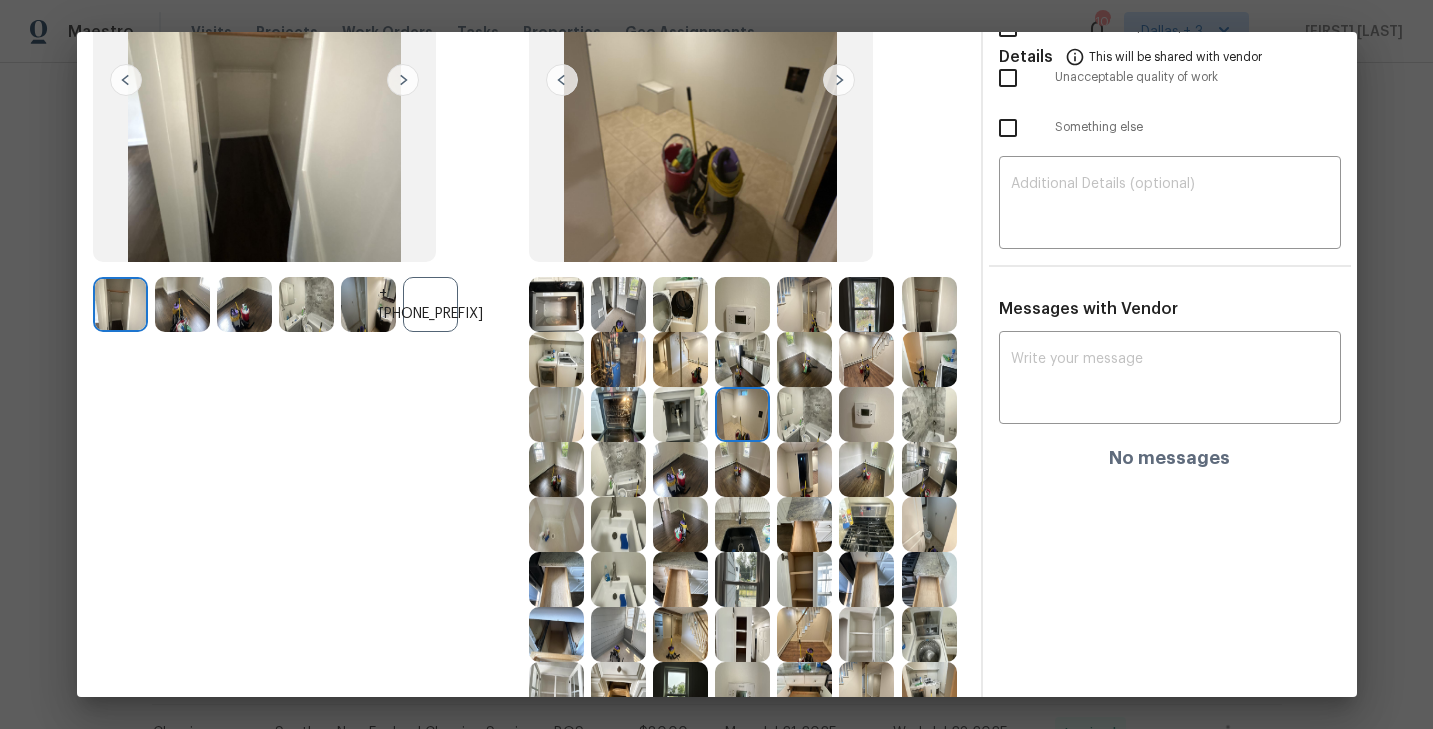 click at bounding box center (804, 414) 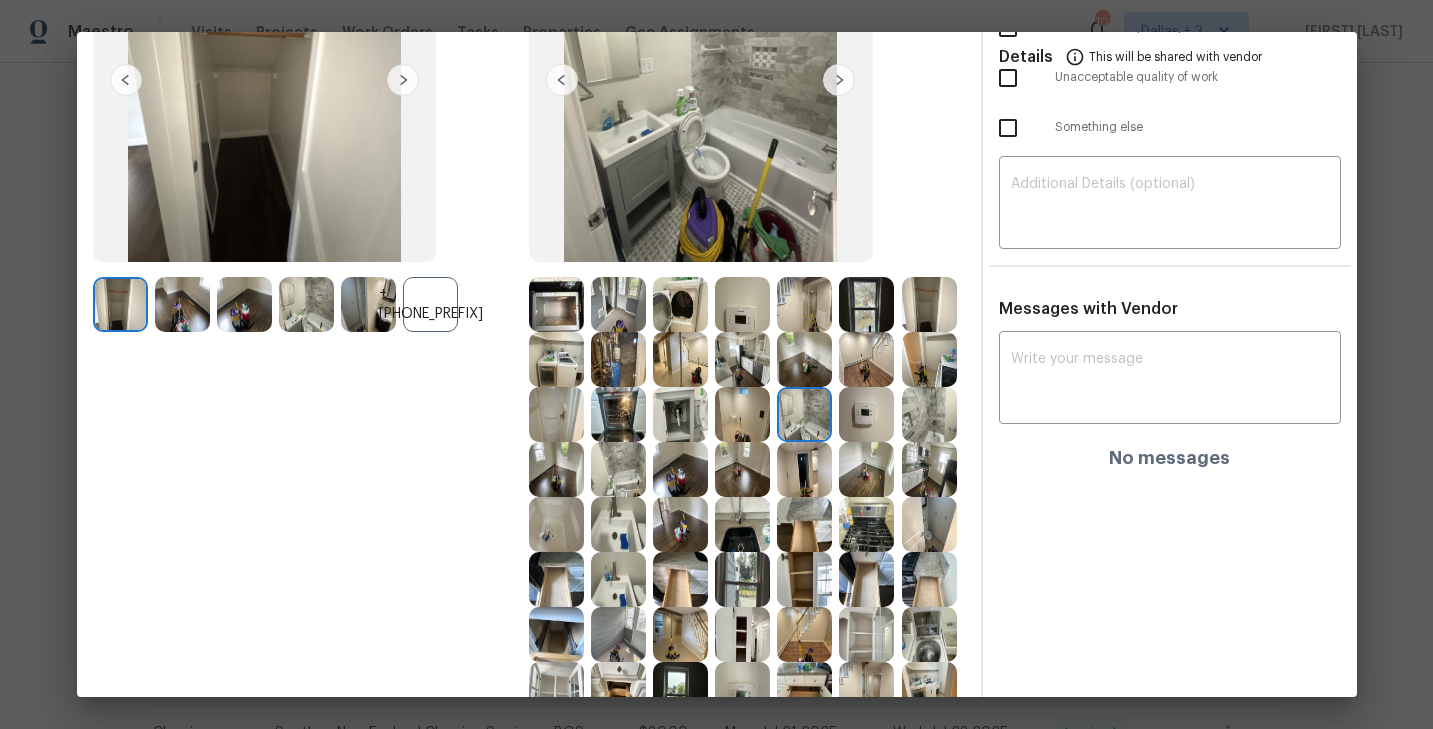 scroll, scrollTop: 295, scrollLeft: 0, axis: vertical 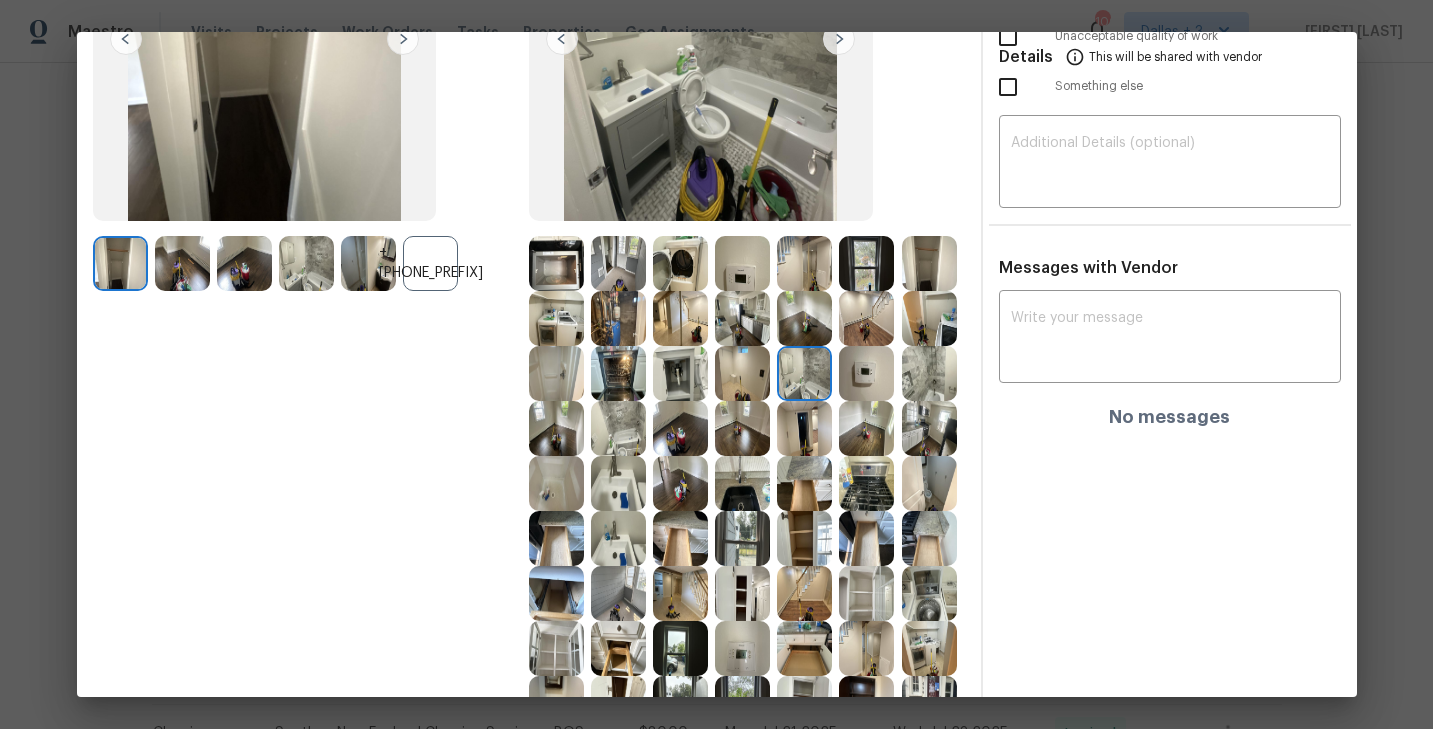 click at bounding box center [804, 428] 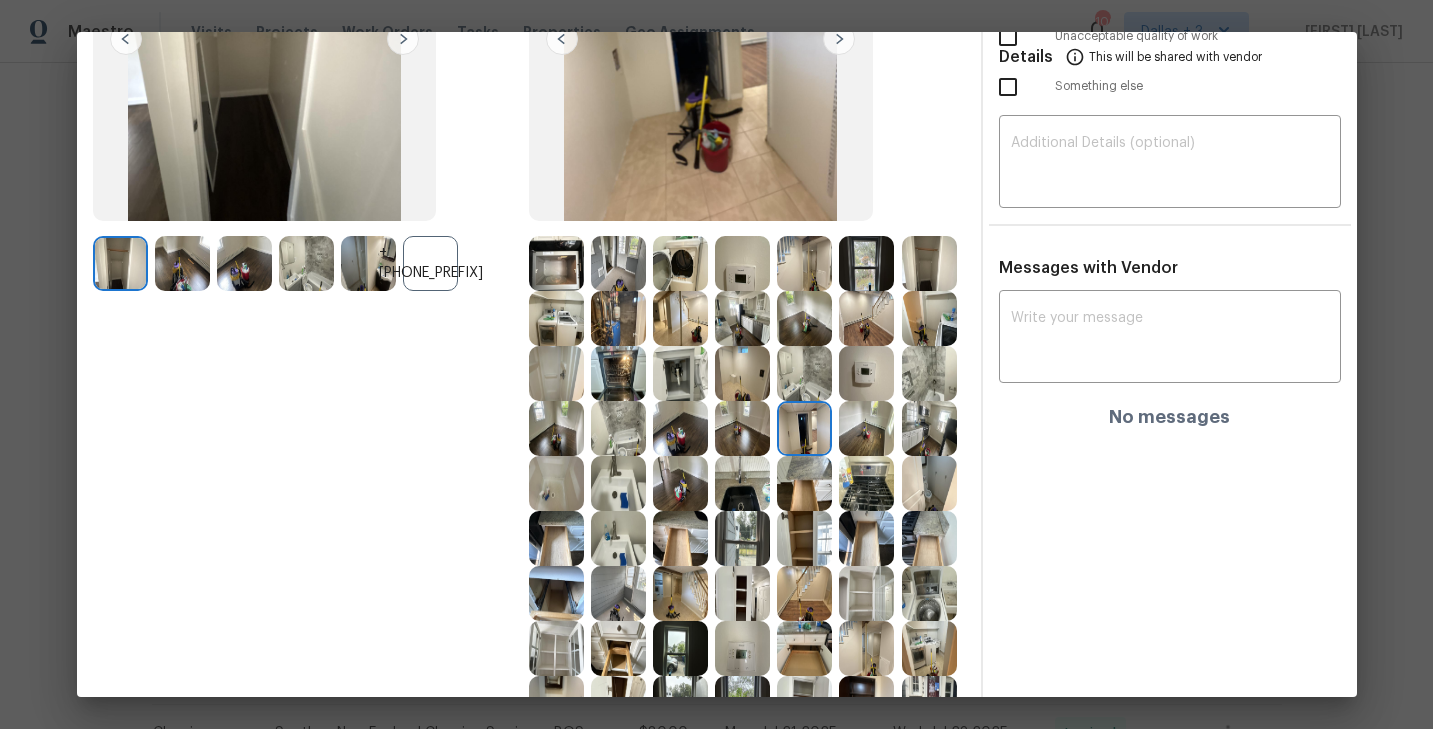 click at bounding box center (618, 483) 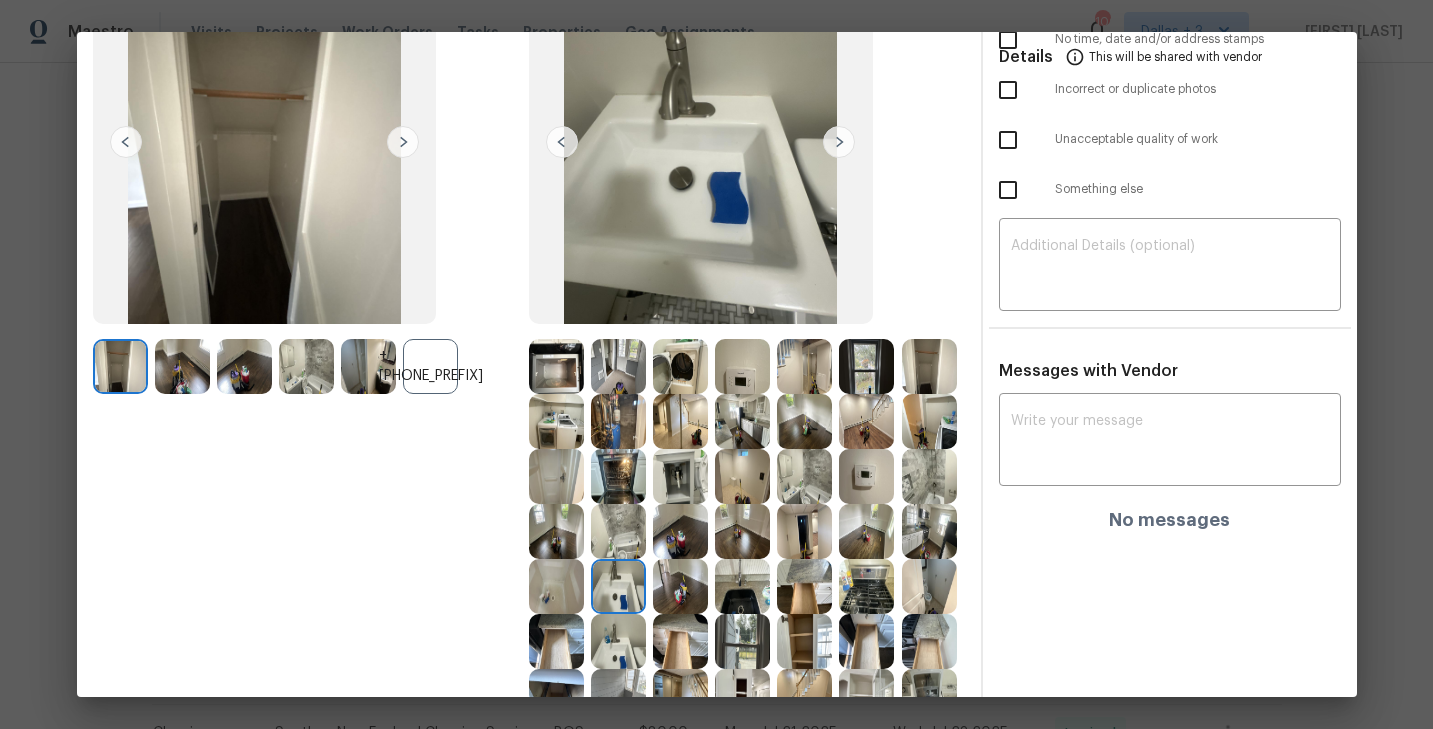 scroll, scrollTop: 186, scrollLeft: 0, axis: vertical 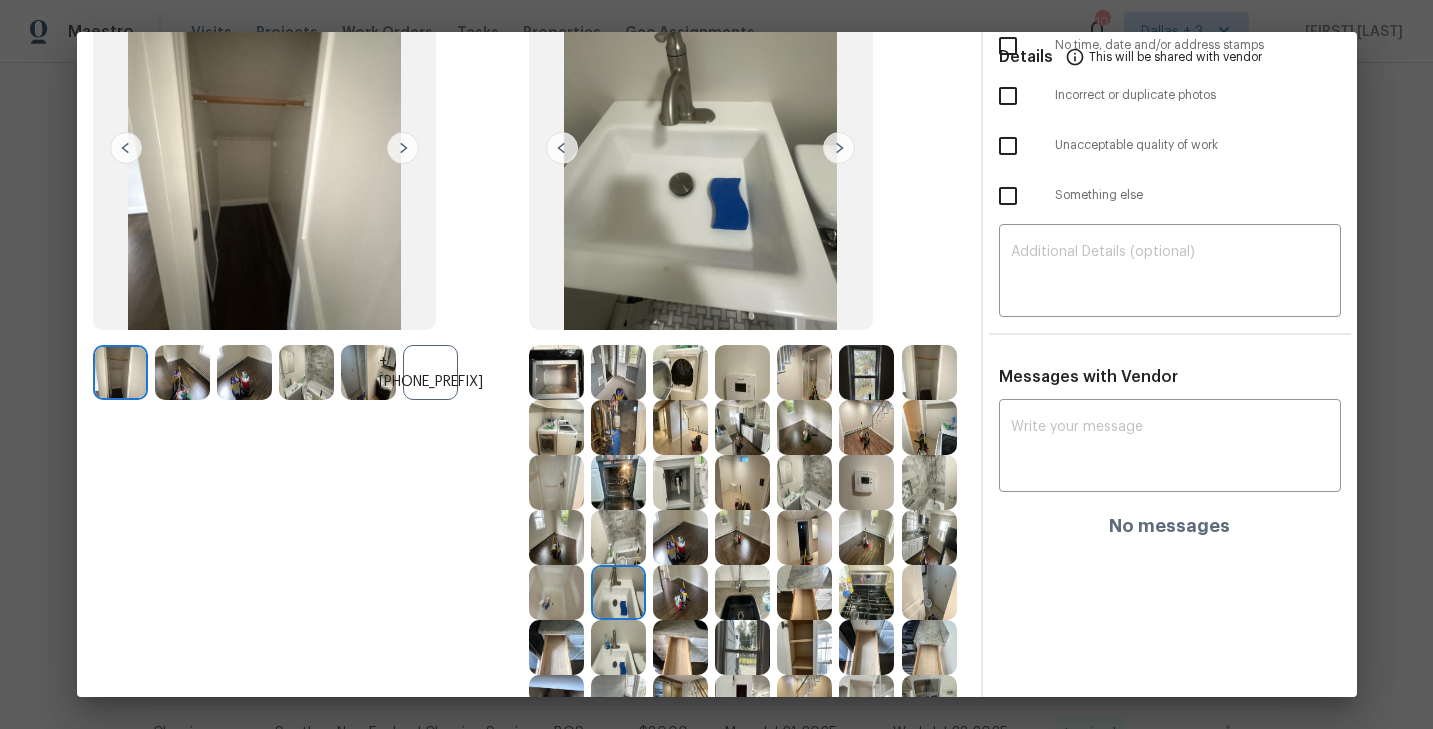 click at bounding box center [556, 537] 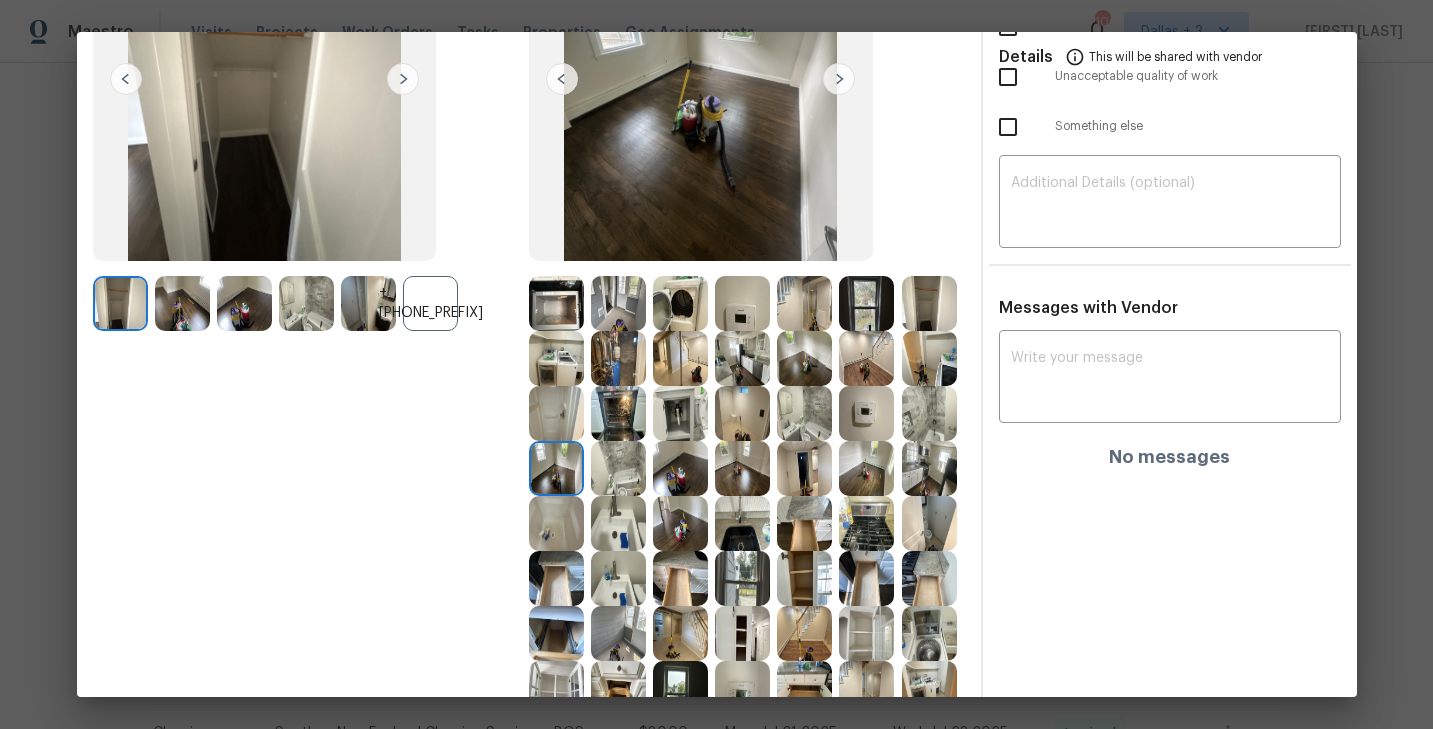 scroll, scrollTop: 267, scrollLeft: 0, axis: vertical 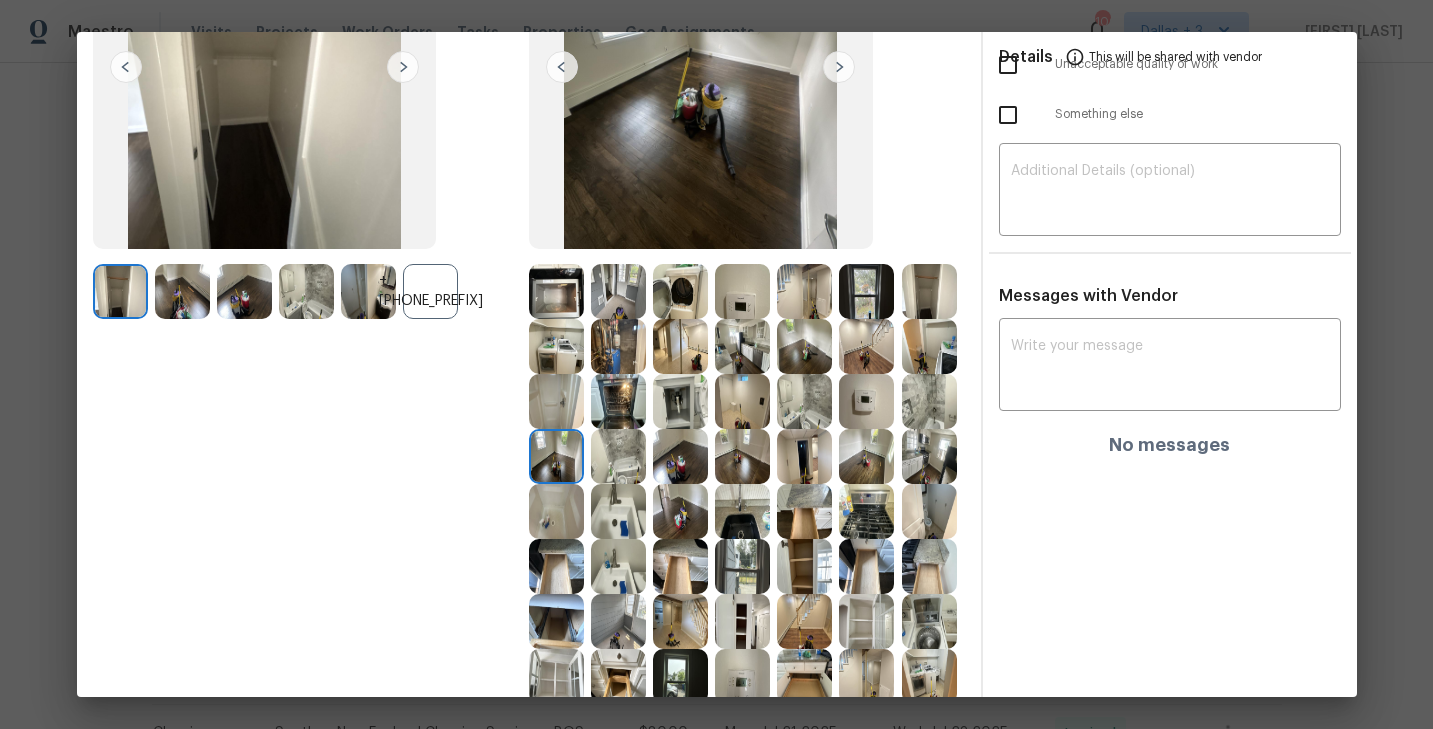 click at bounding box center [556, 511] 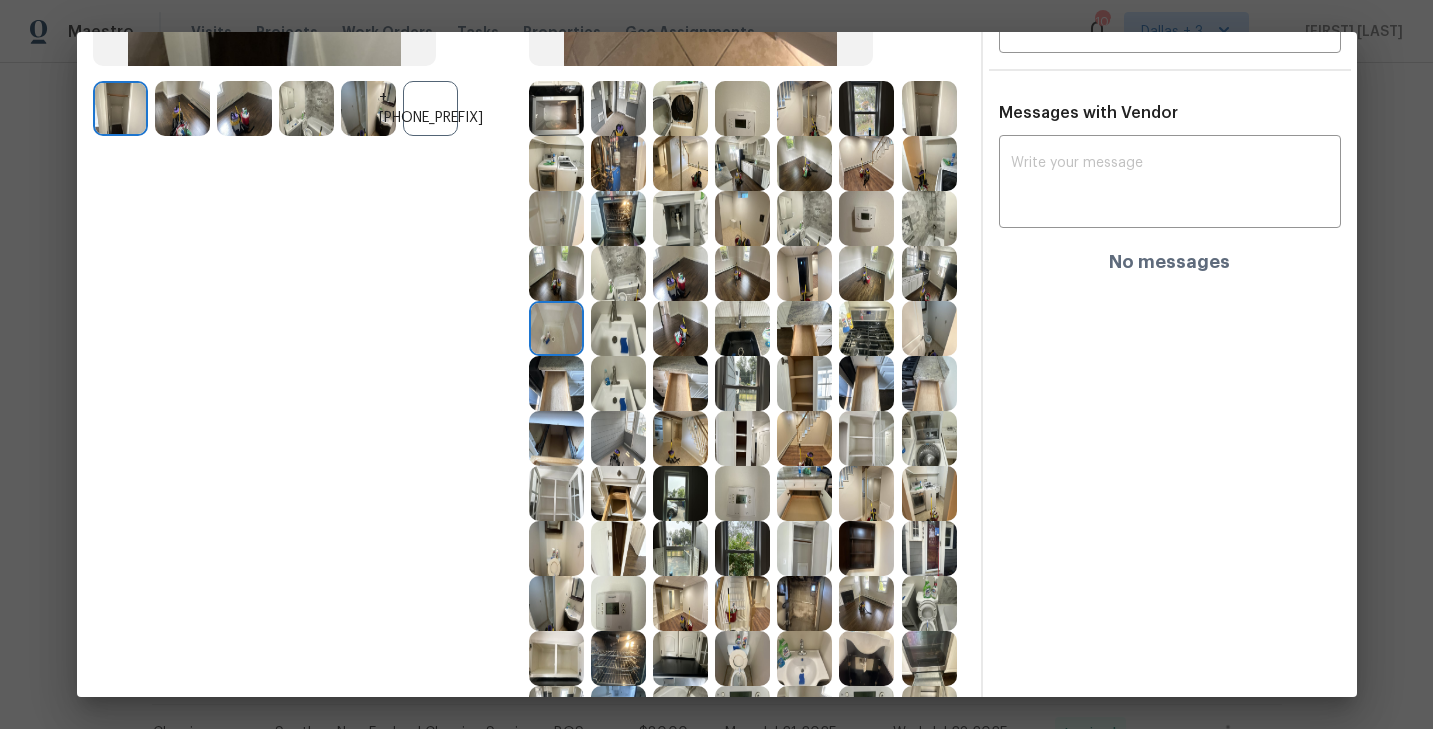 scroll, scrollTop: 567, scrollLeft: 0, axis: vertical 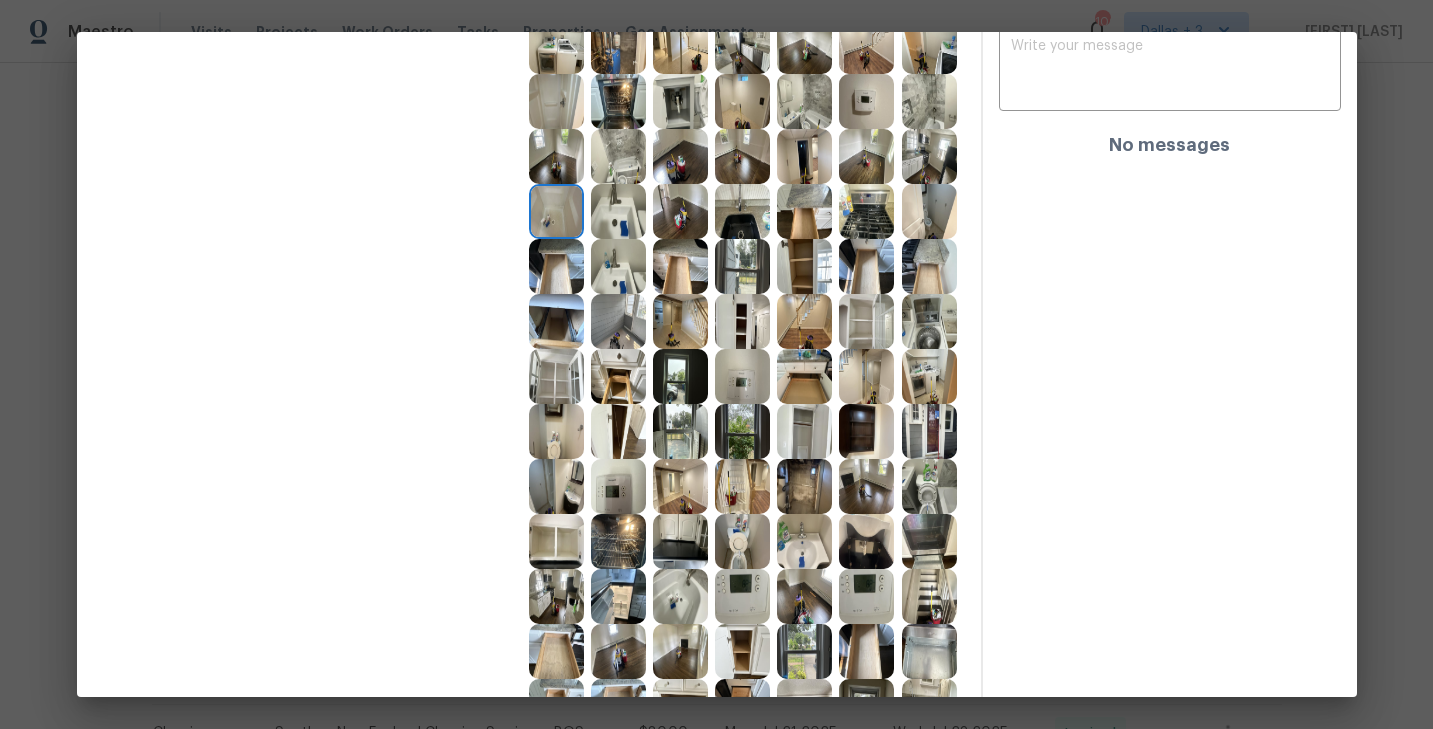 click at bounding box center [742, 541] 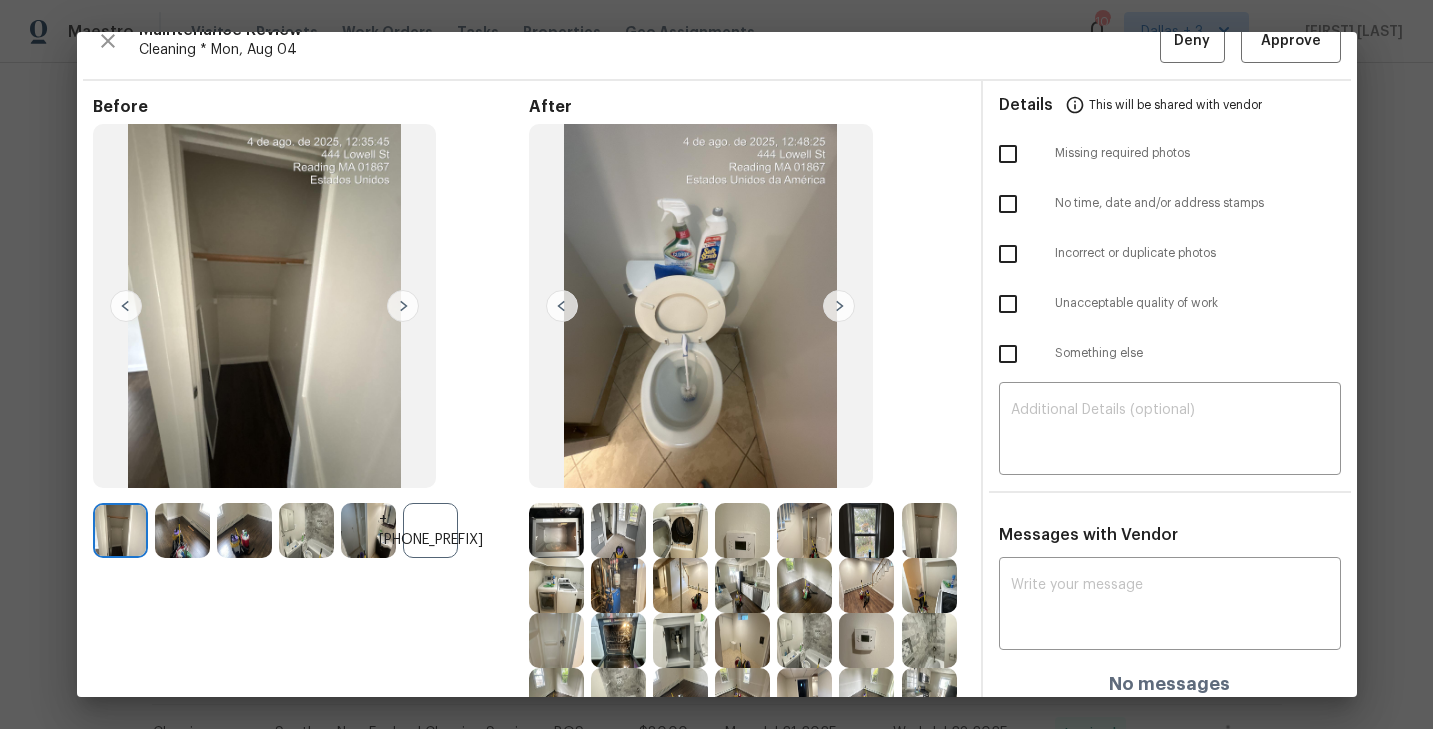 scroll, scrollTop: 0, scrollLeft: 0, axis: both 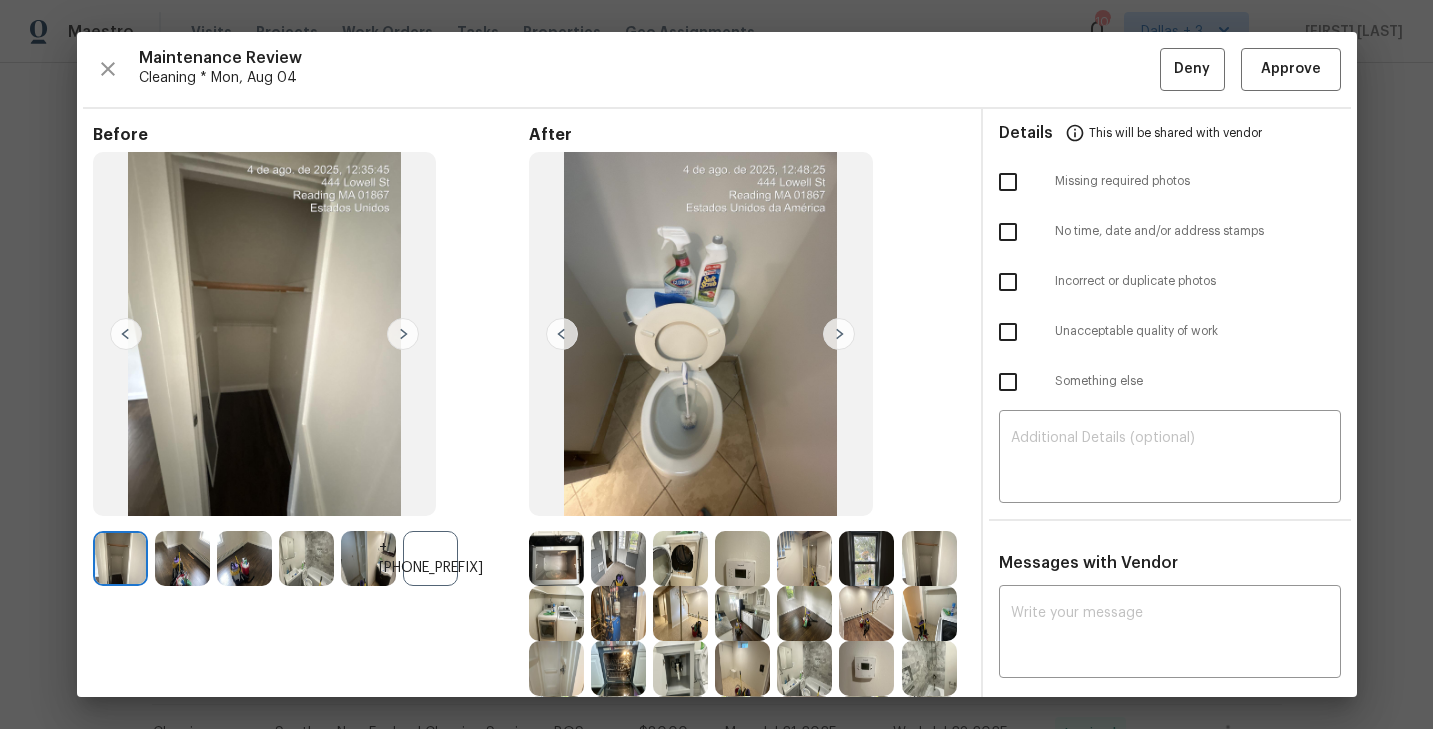click at bounding box center [839, 334] 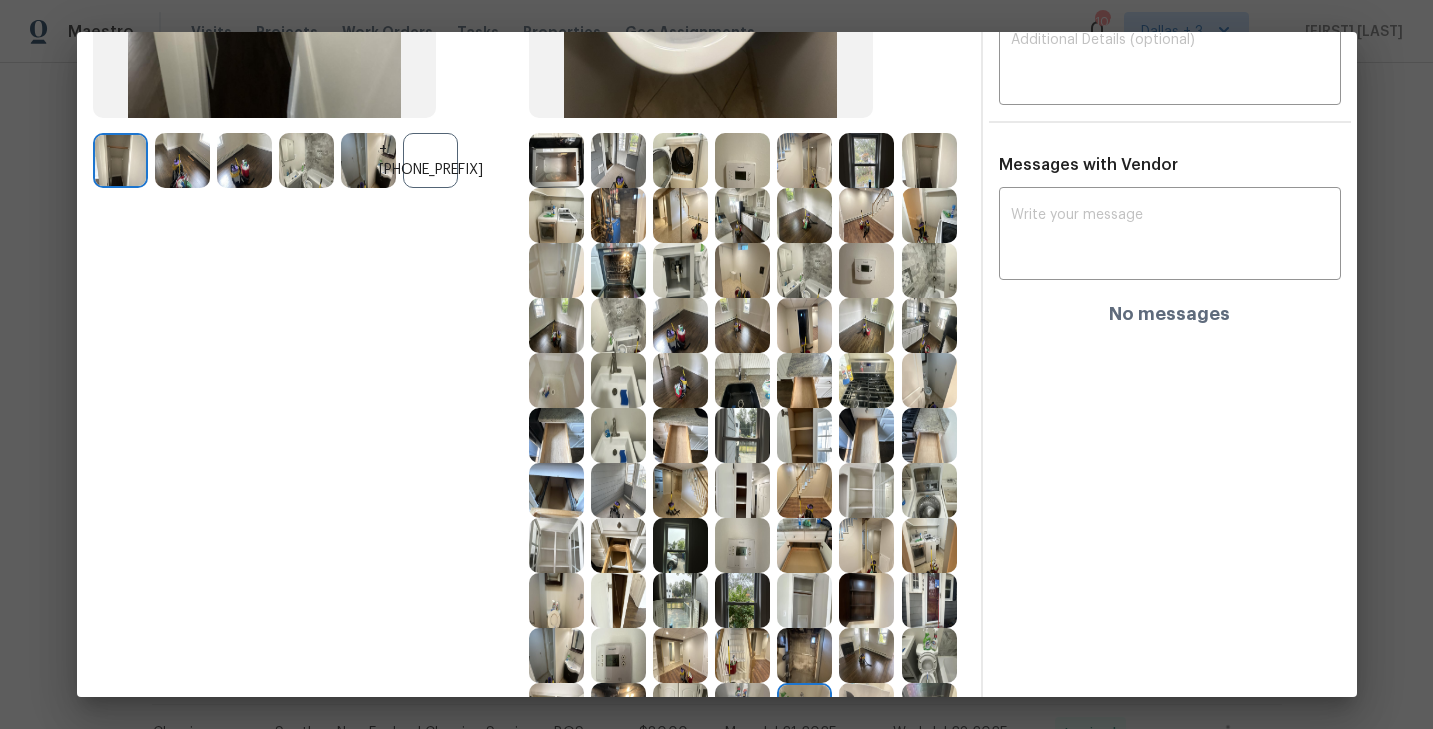scroll, scrollTop: 403, scrollLeft: 0, axis: vertical 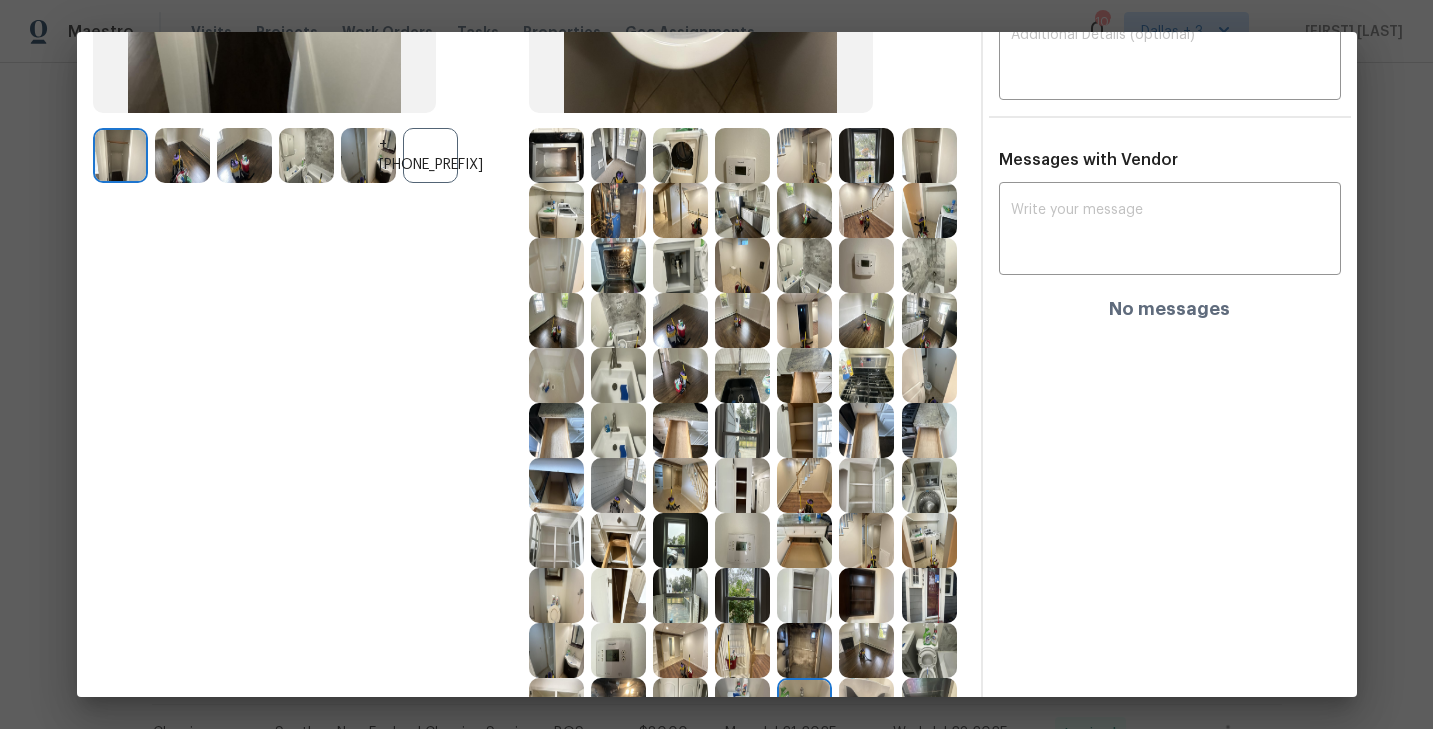 click at bounding box center [556, 485] 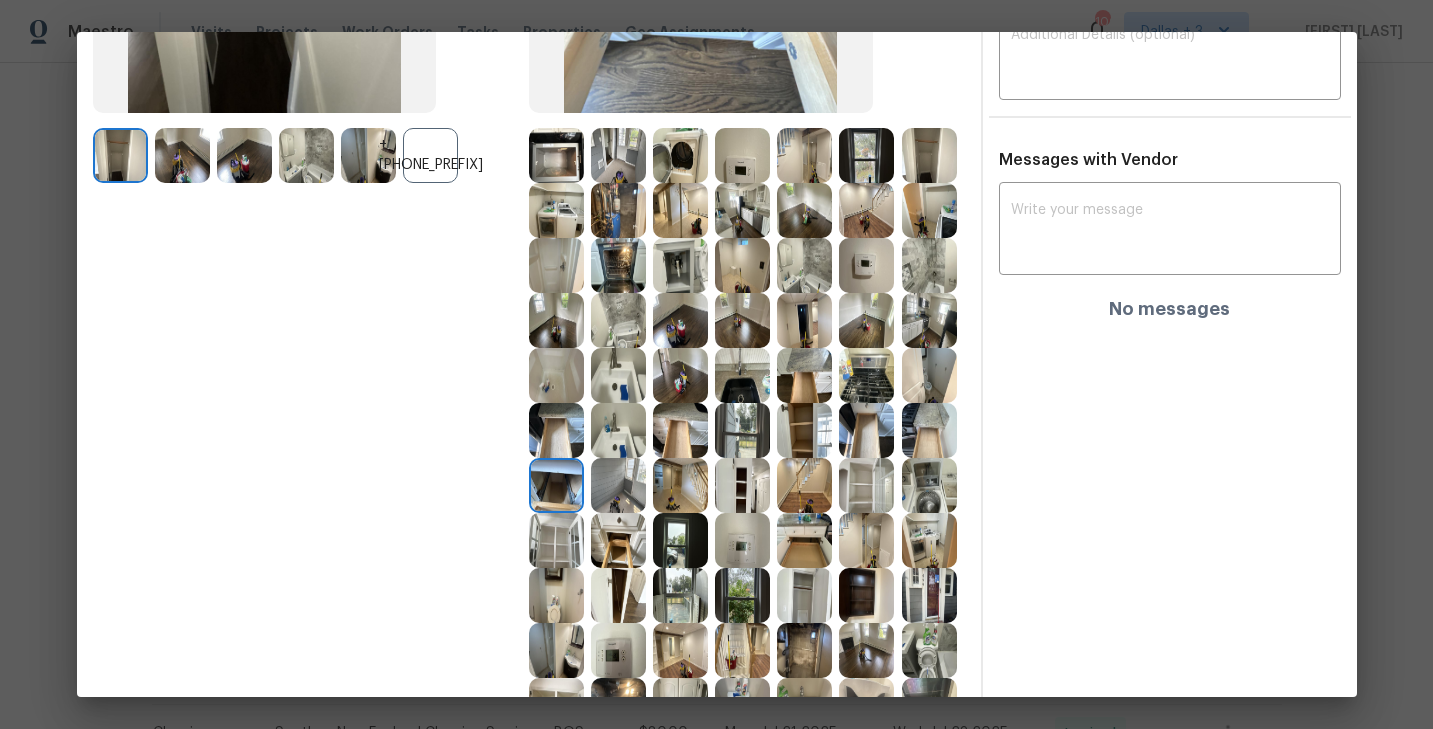 click at bounding box center [618, 485] 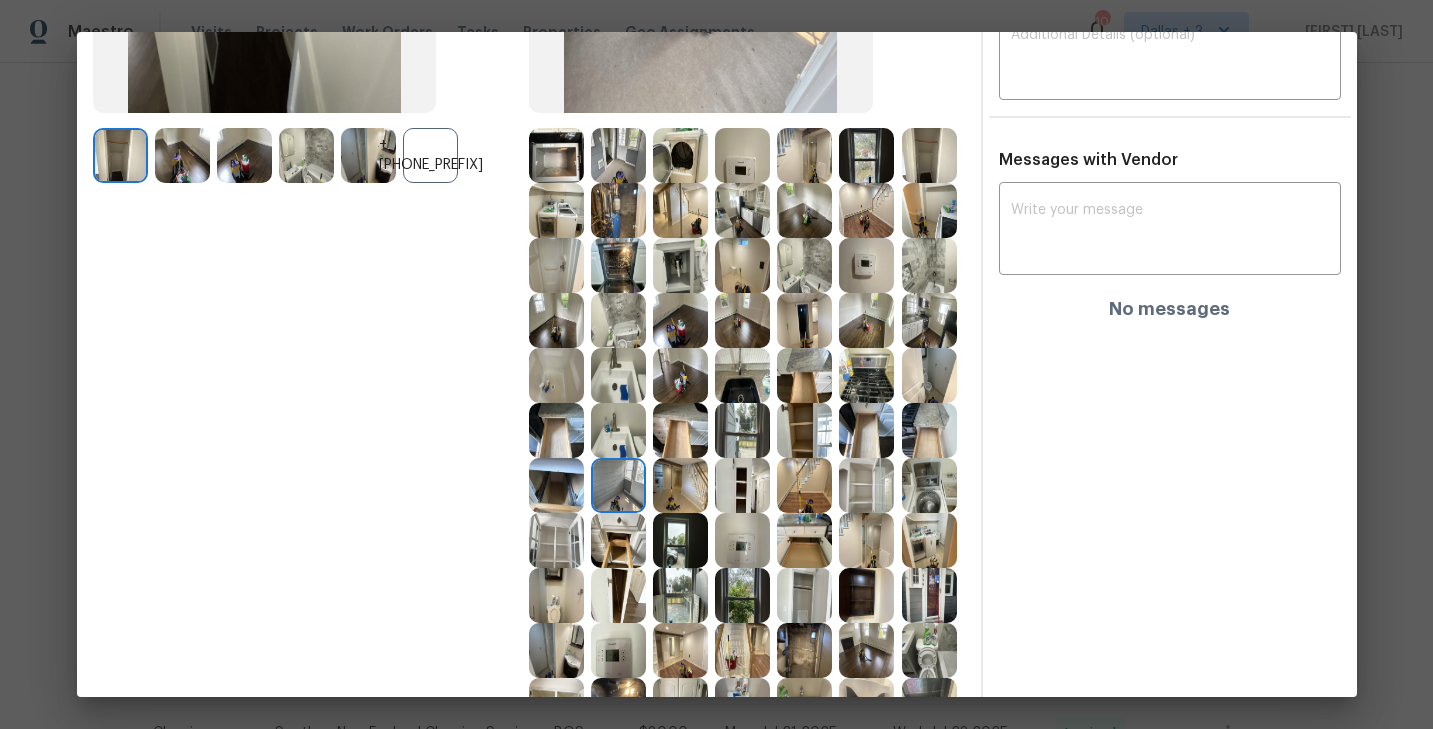 click at bounding box center [742, 540] 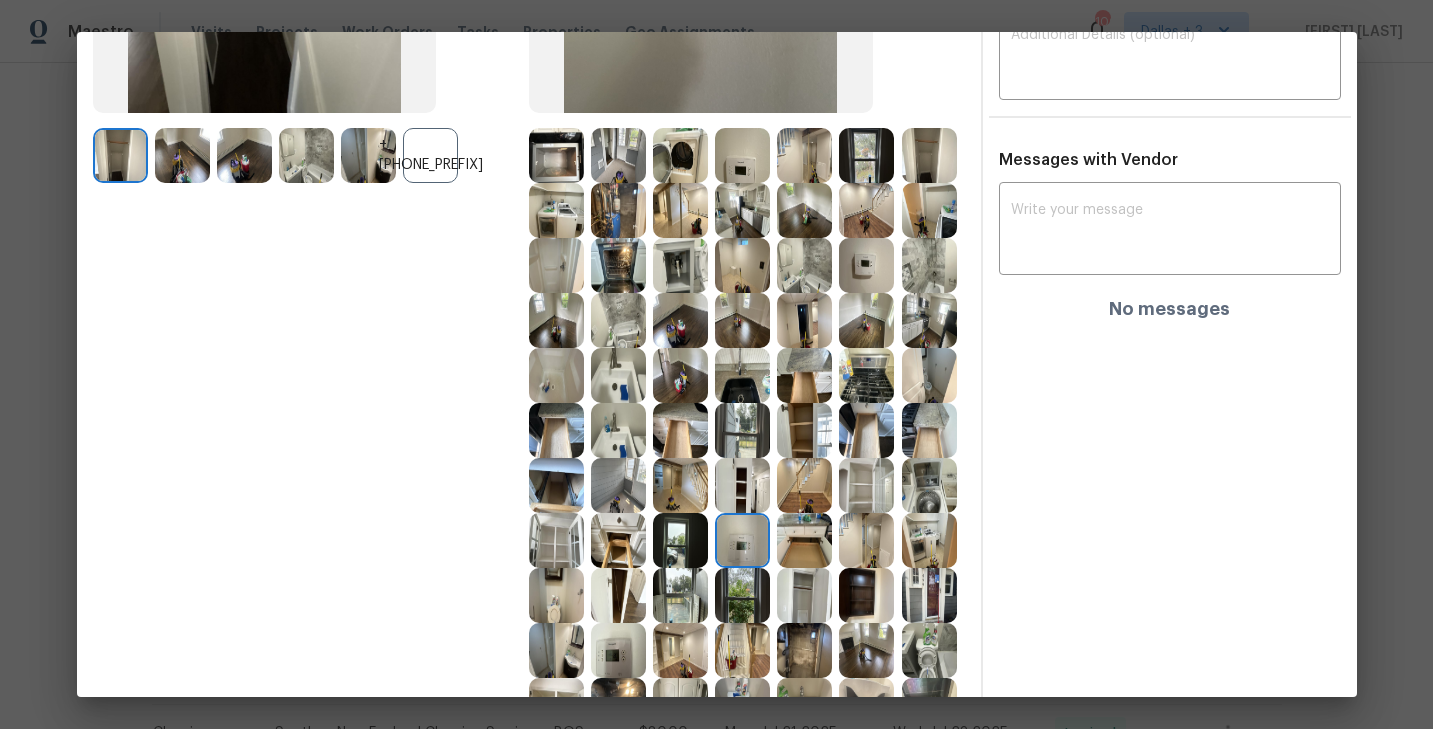 click at bounding box center (929, 485) 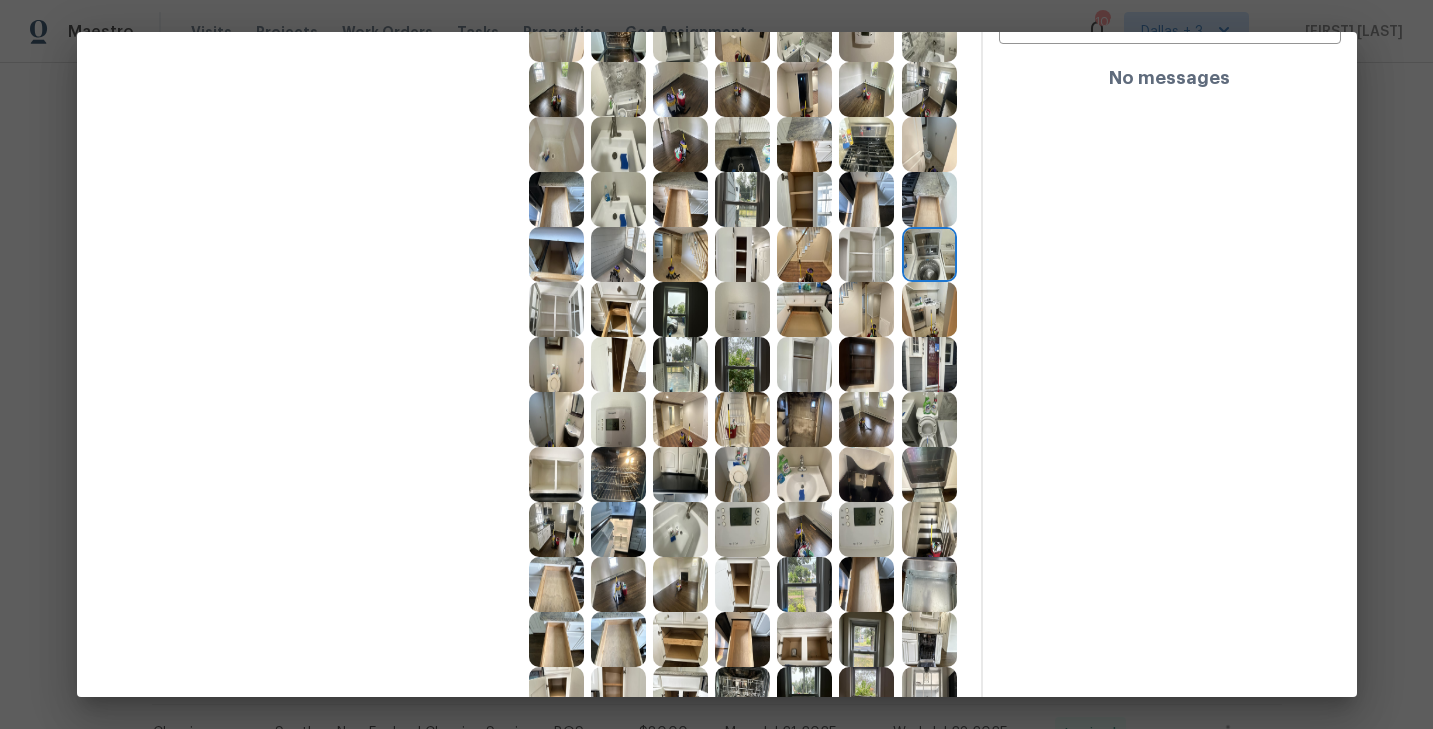 scroll, scrollTop: 637, scrollLeft: 0, axis: vertical 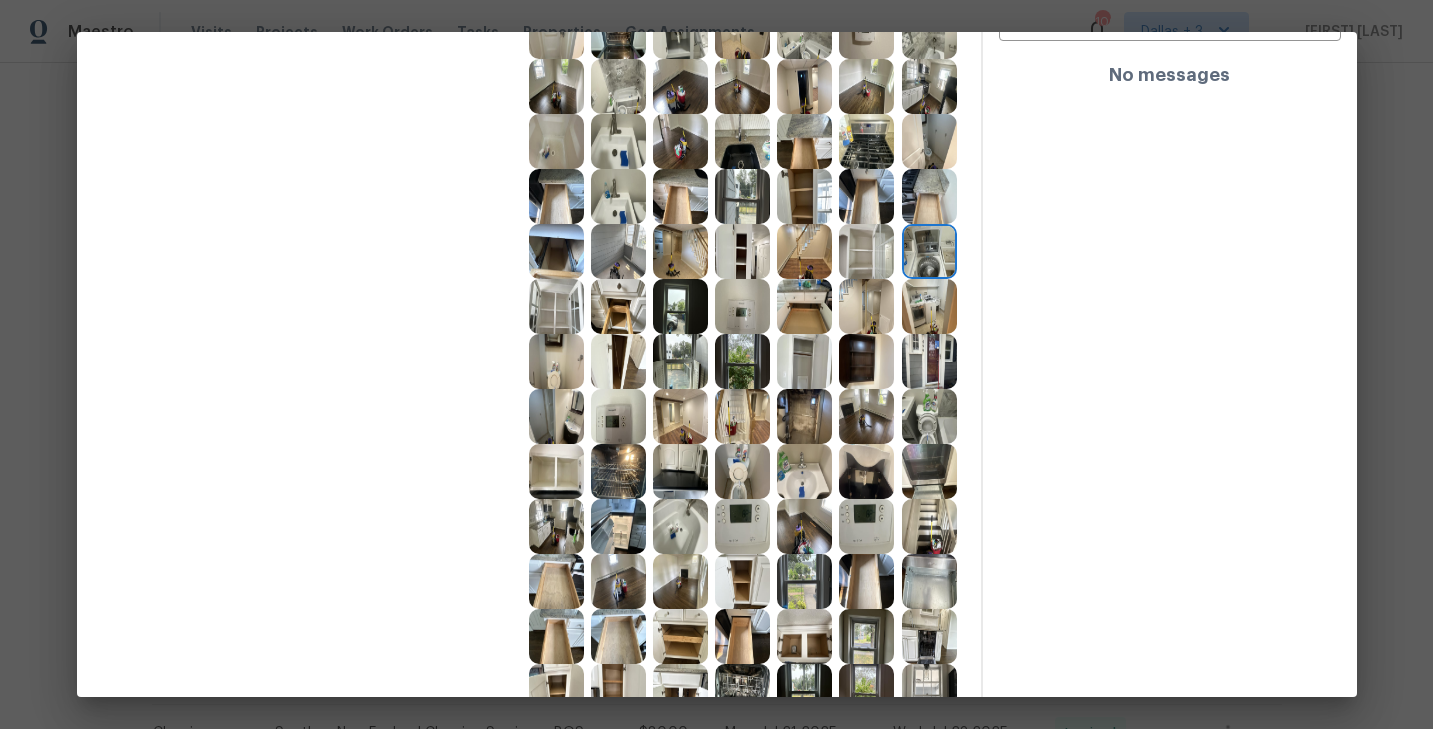 click at bounding box center [680, 471] 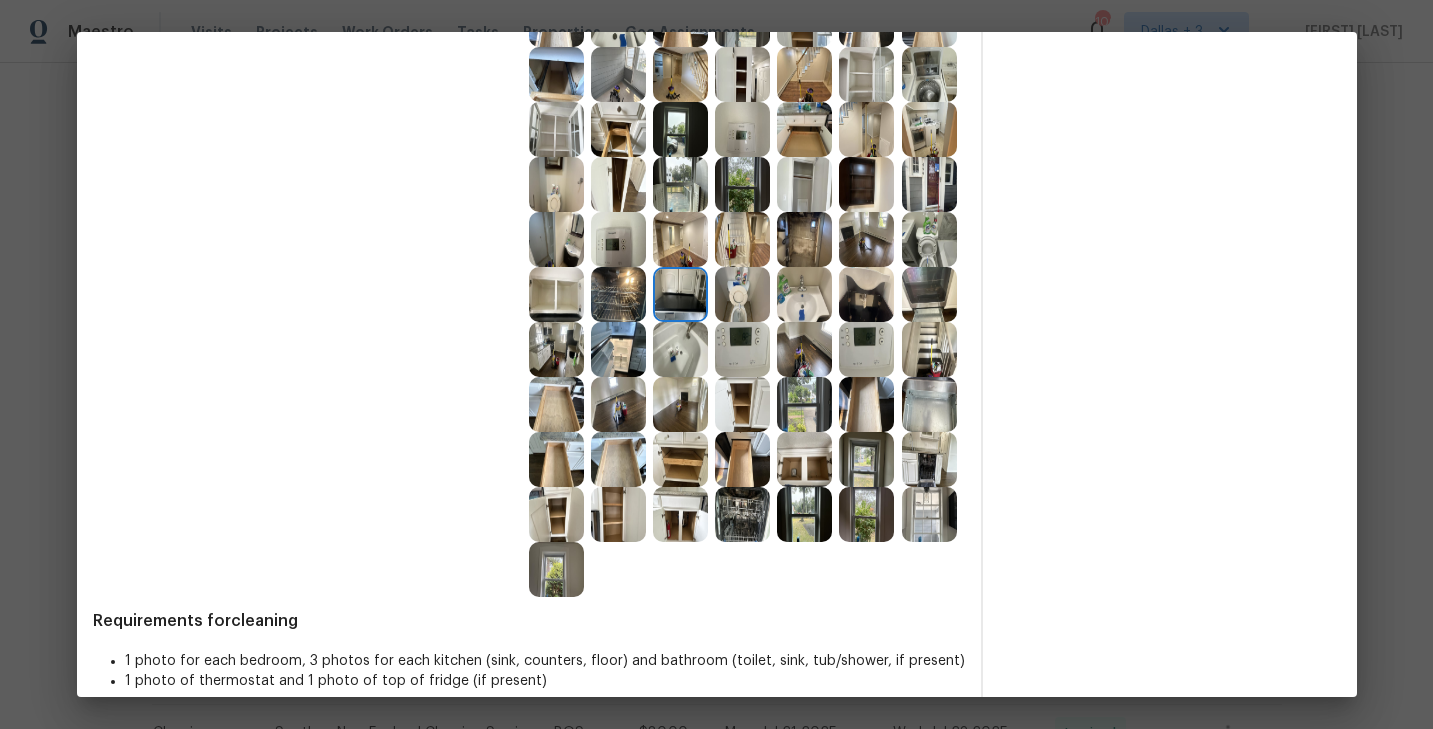 scroll, scrollTop: 837, scrollLeft: 0, axis: vertical 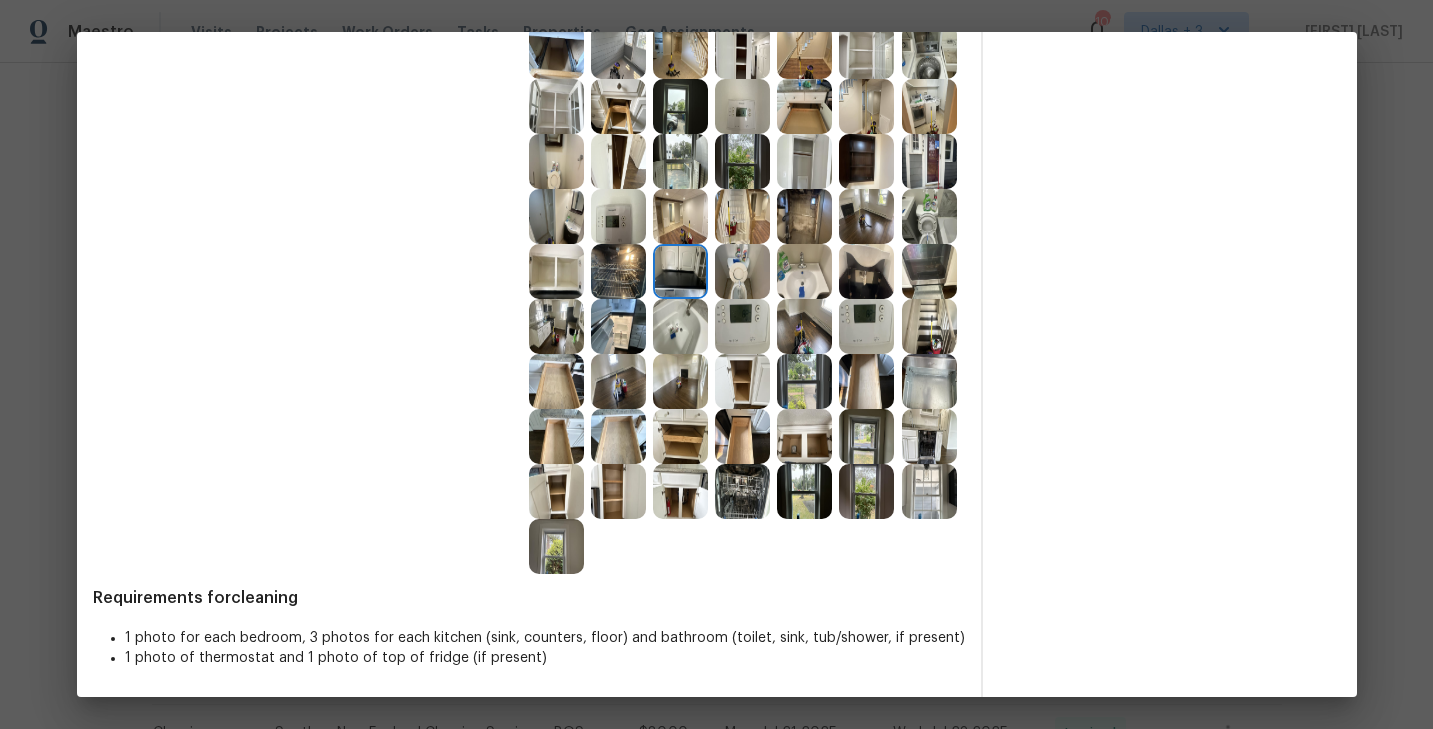 click at bounding box center (680, 381) 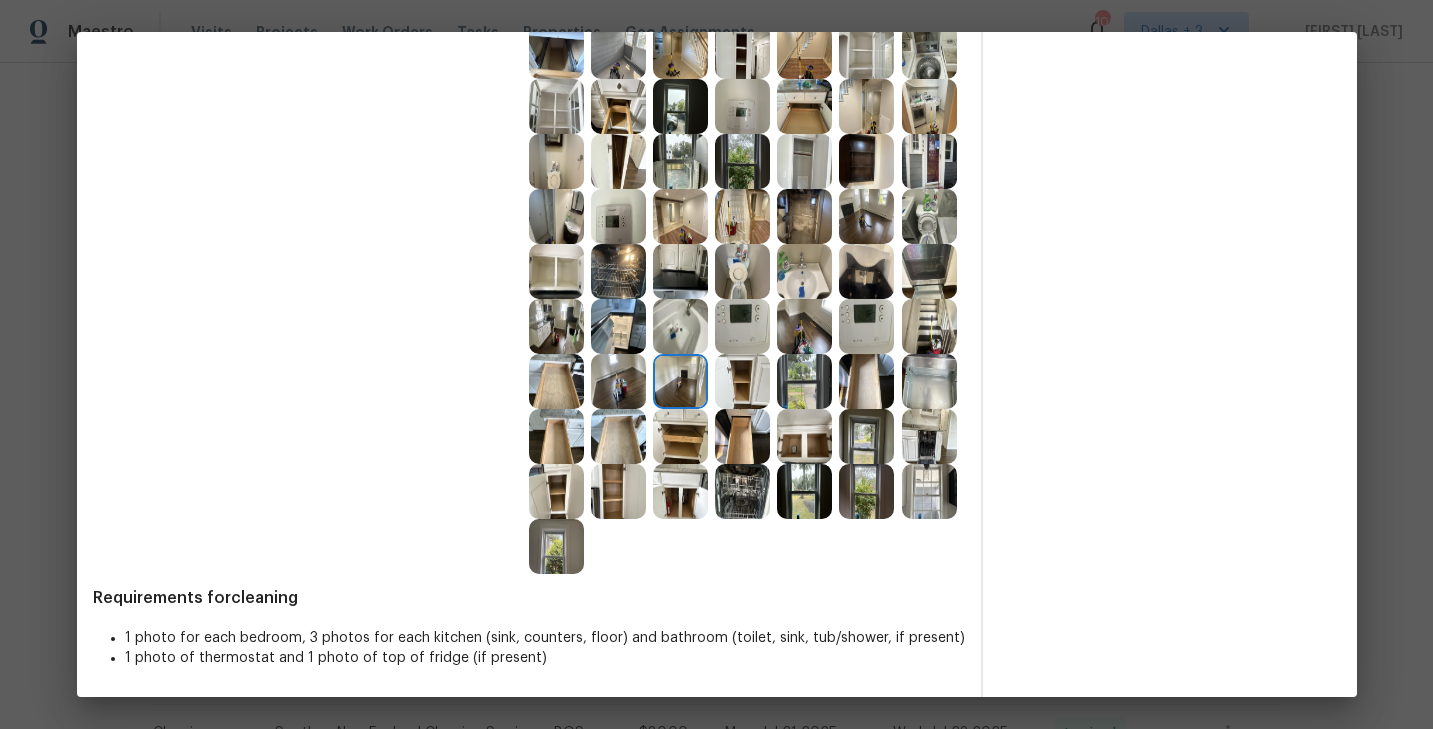 click at bounding box center [680, 326] 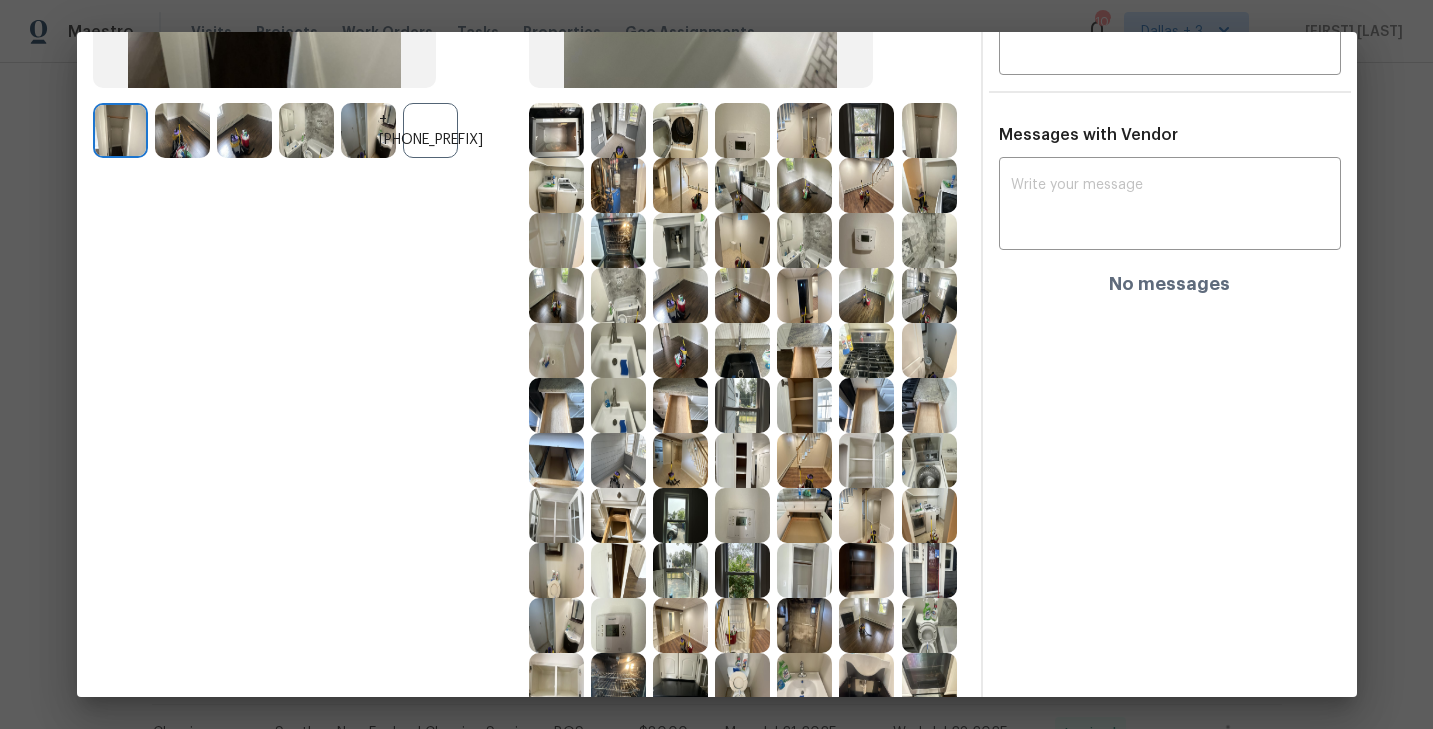 scroll, scrollTop: 712, scrollLeft: 0, axis: vertical 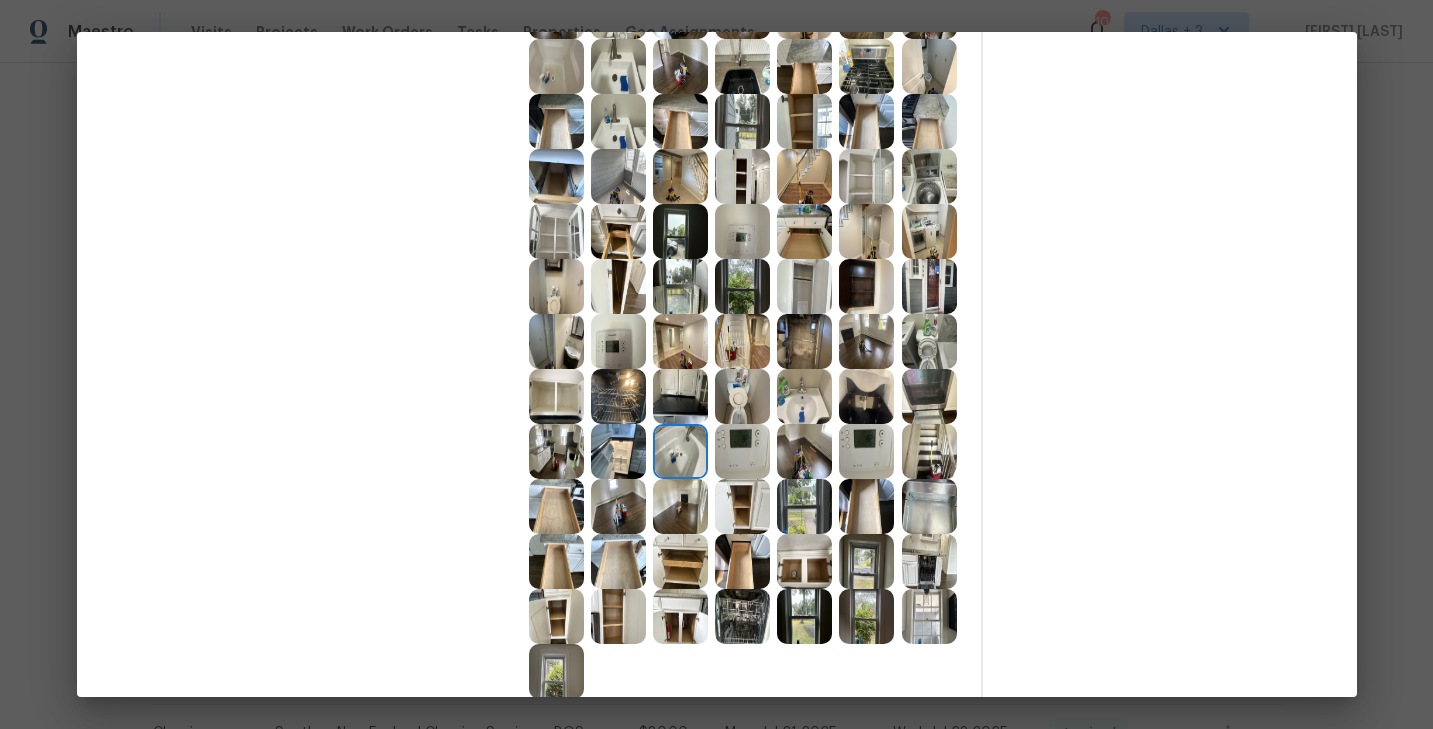 click at bounding box center [556, 506] 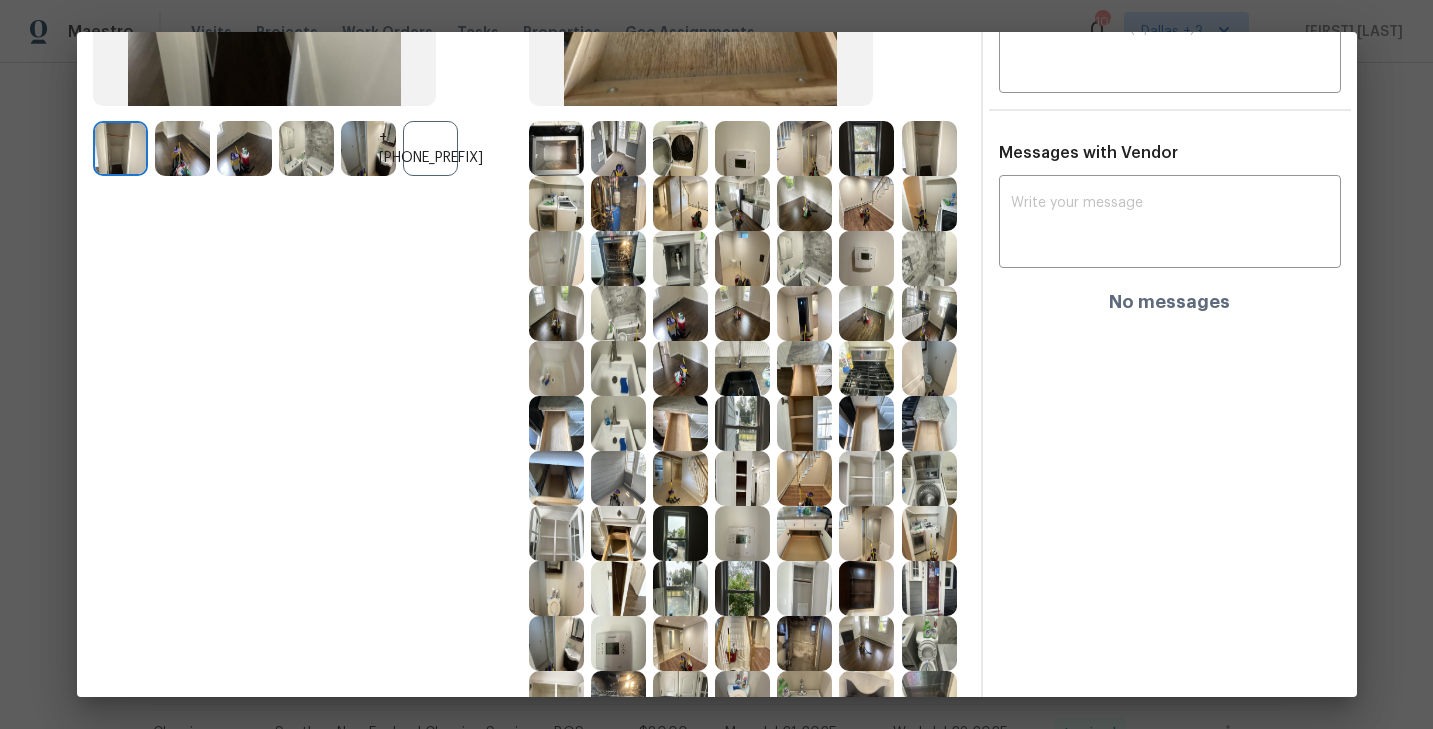 scroll, scrollTop: 426, scrollLeft: 0, axis: vertical 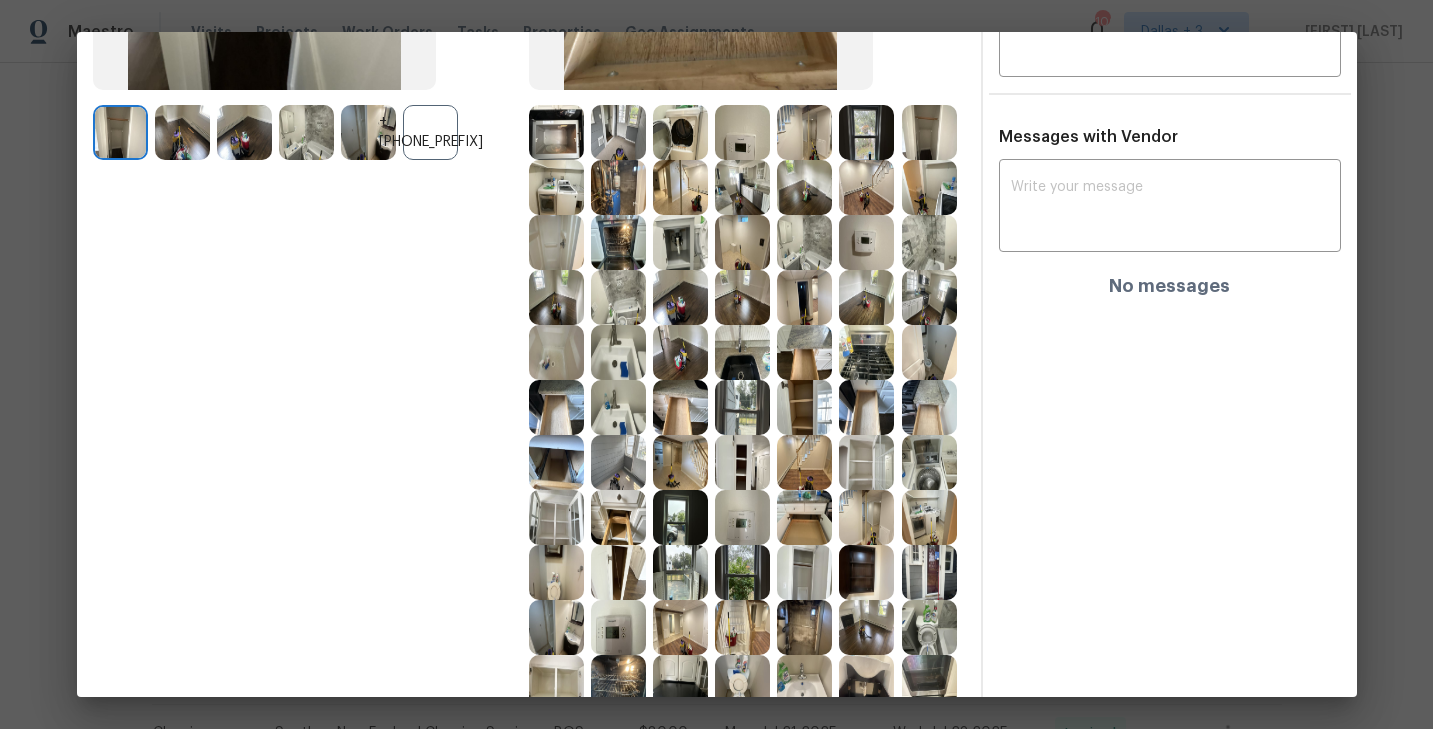 click at bounding box center (866, 572) 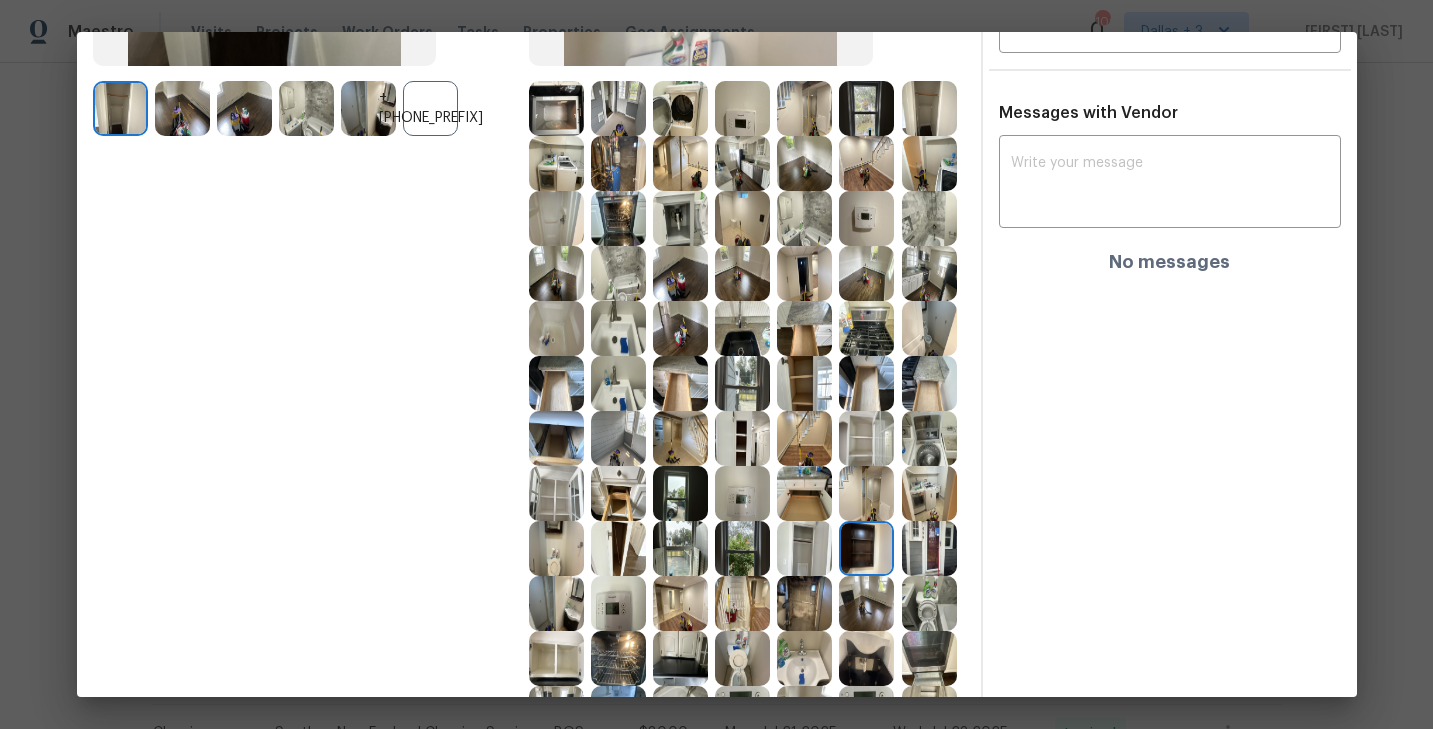 scroll, scrollTop: 509, scrollLeft: 0, axis: vertical 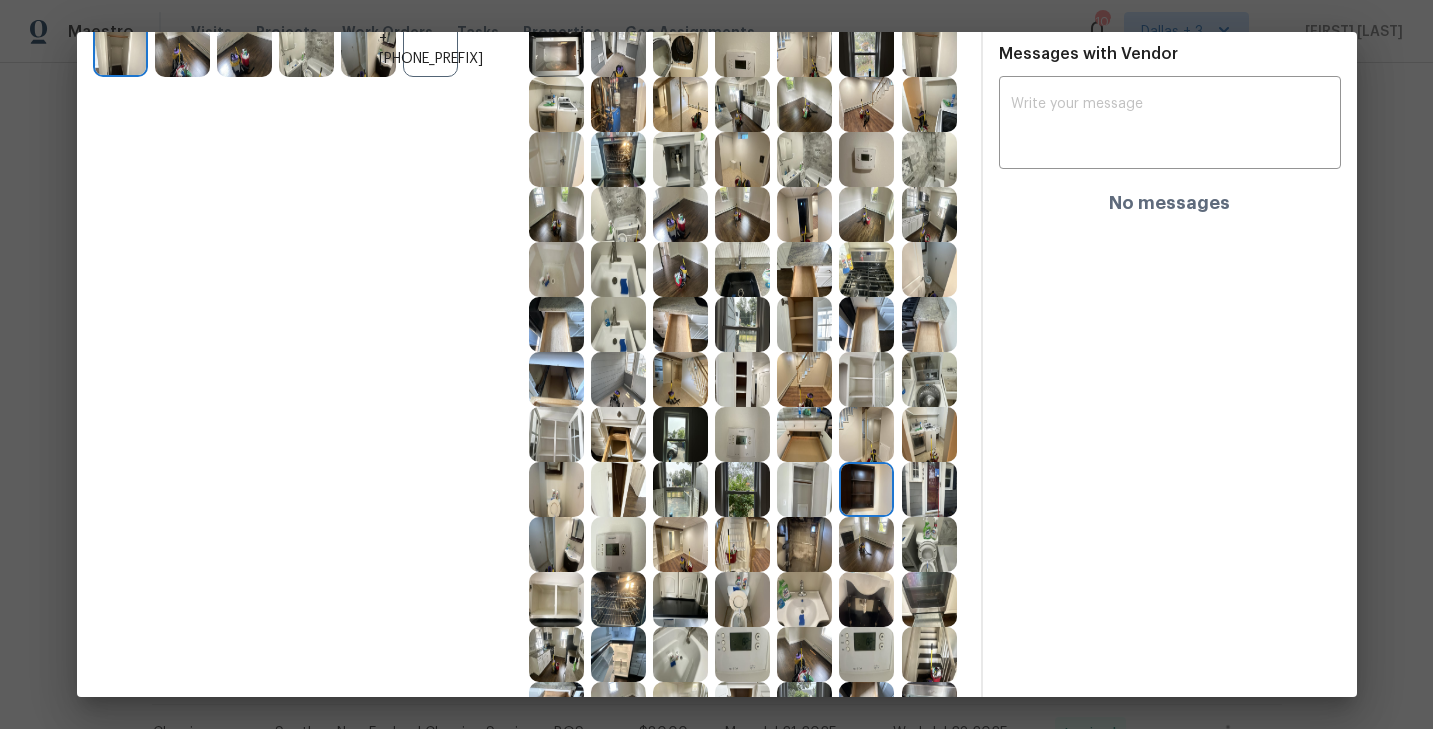 click at bounding box center [929, 489] 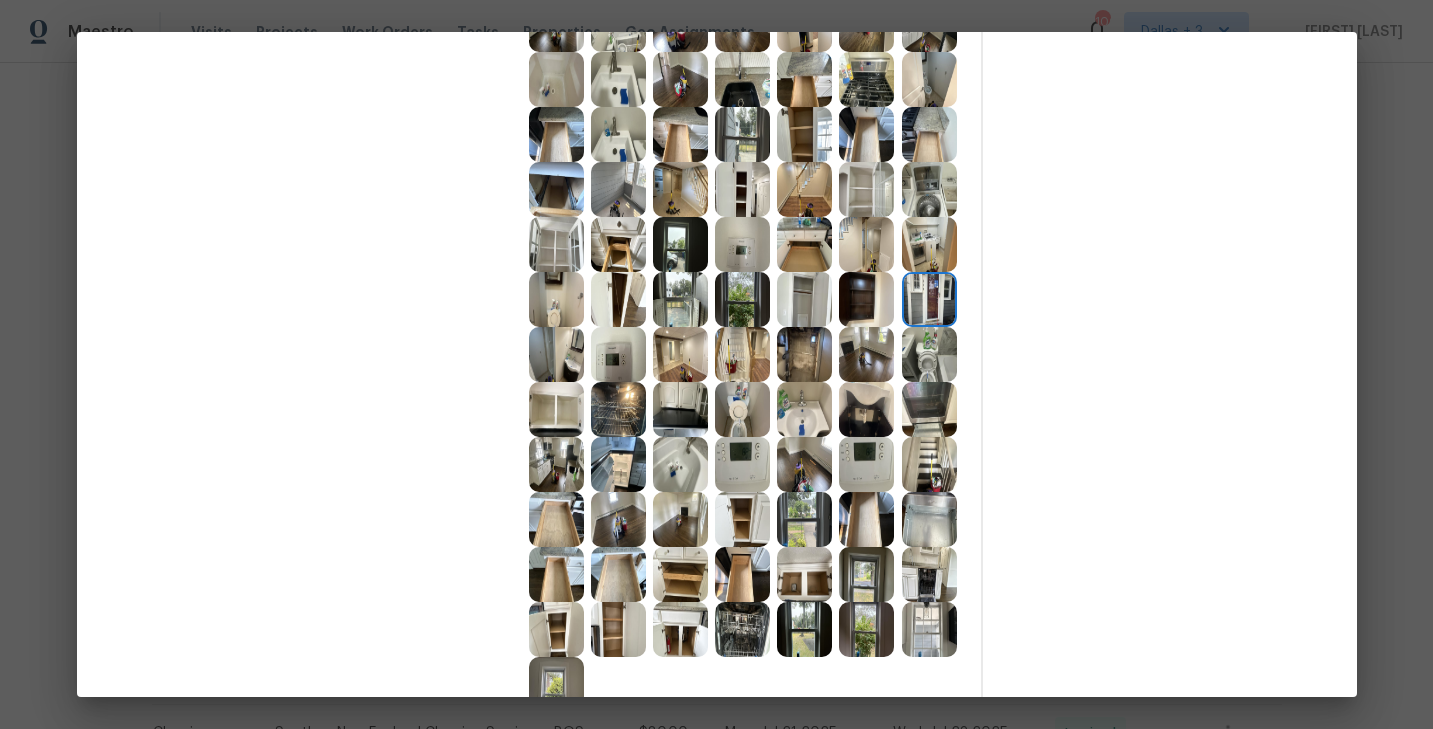 scroll, scrollTop: 713, scrollLeft: 0, axis: vertical 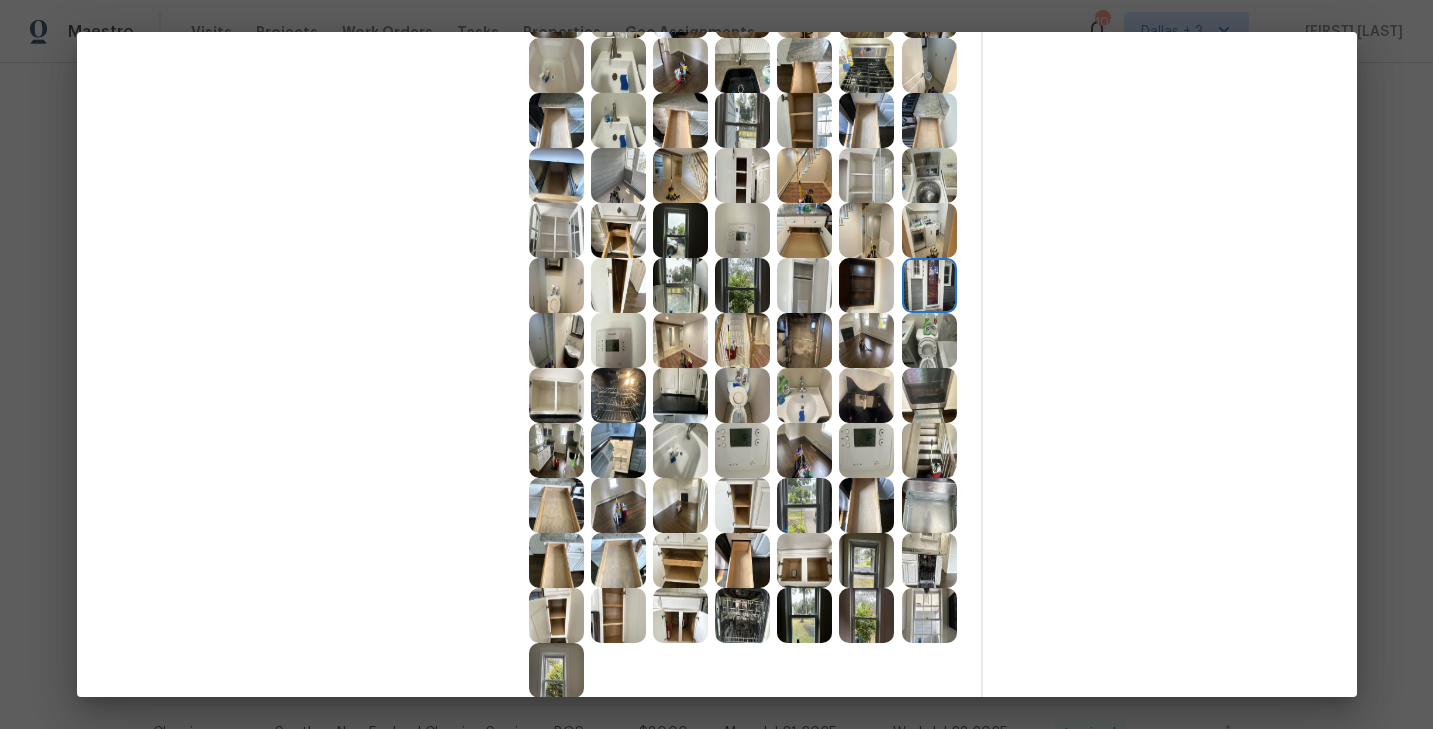 click at bounding box center (742, 395) 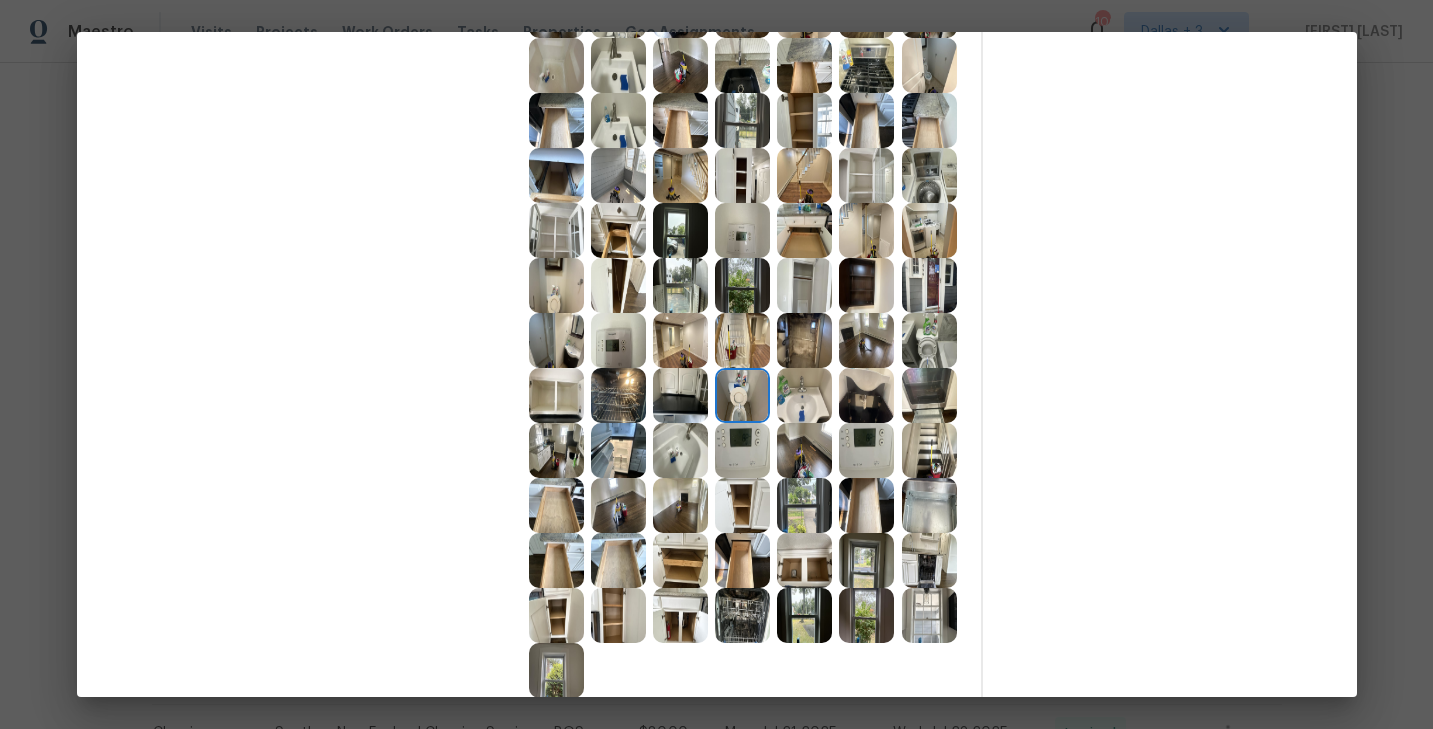 click at bounding box center [556, 450] 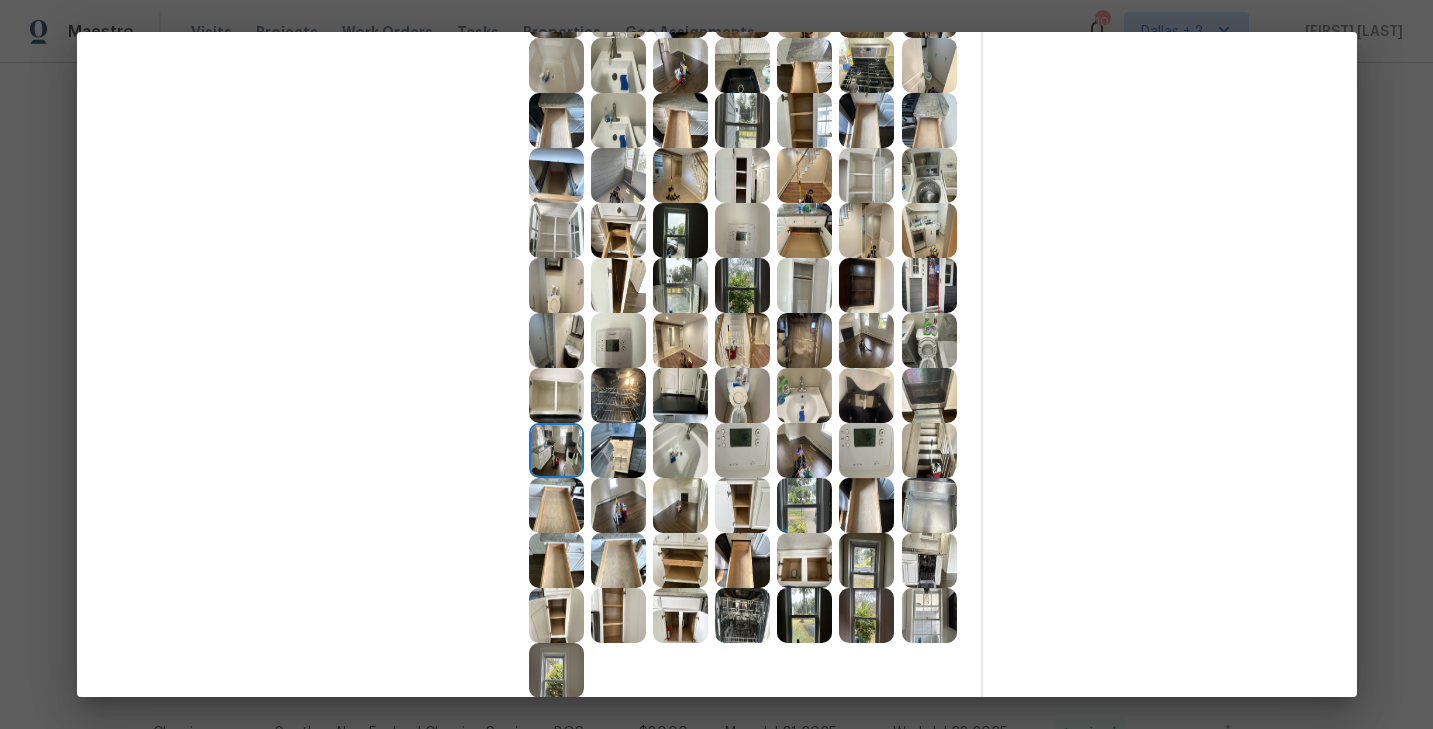 click at bounding box center (804, 615) 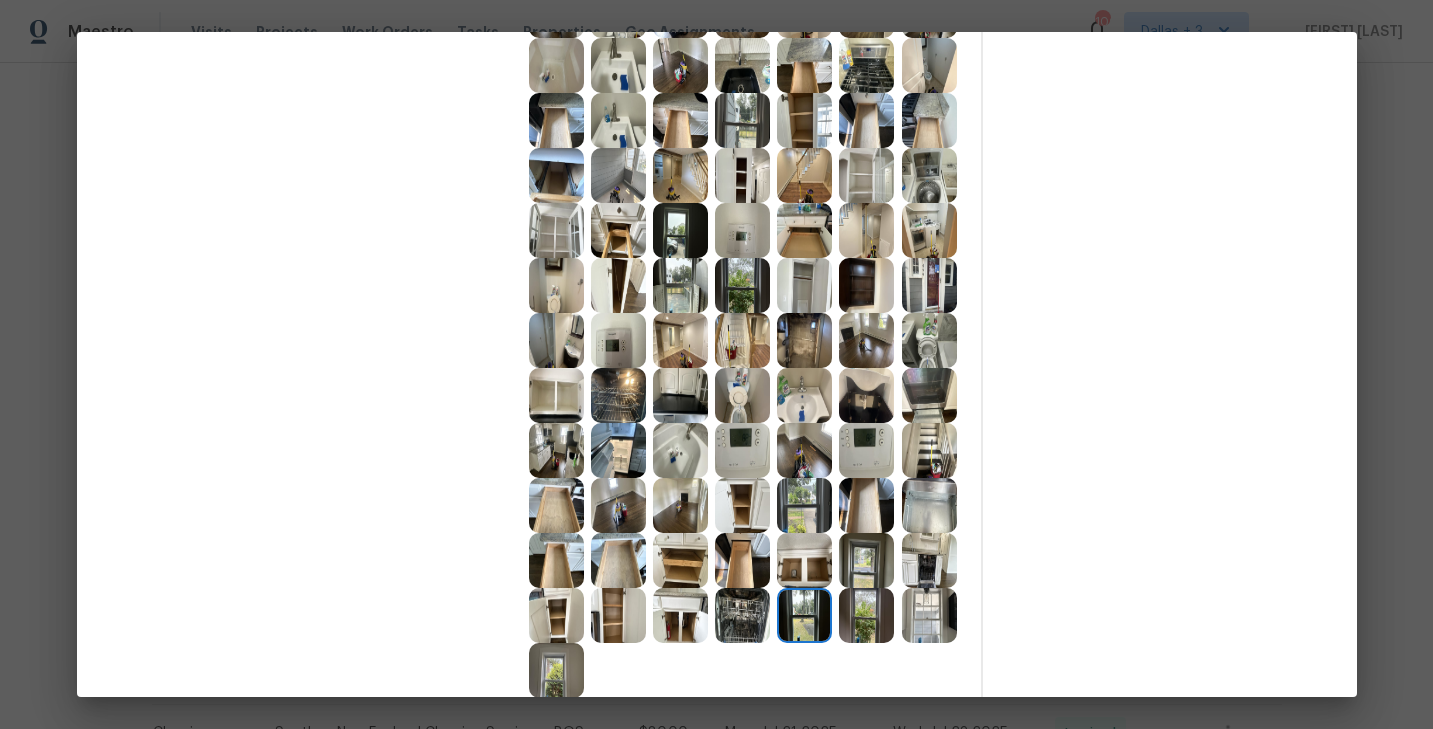 click at bounding box center [929, 615] 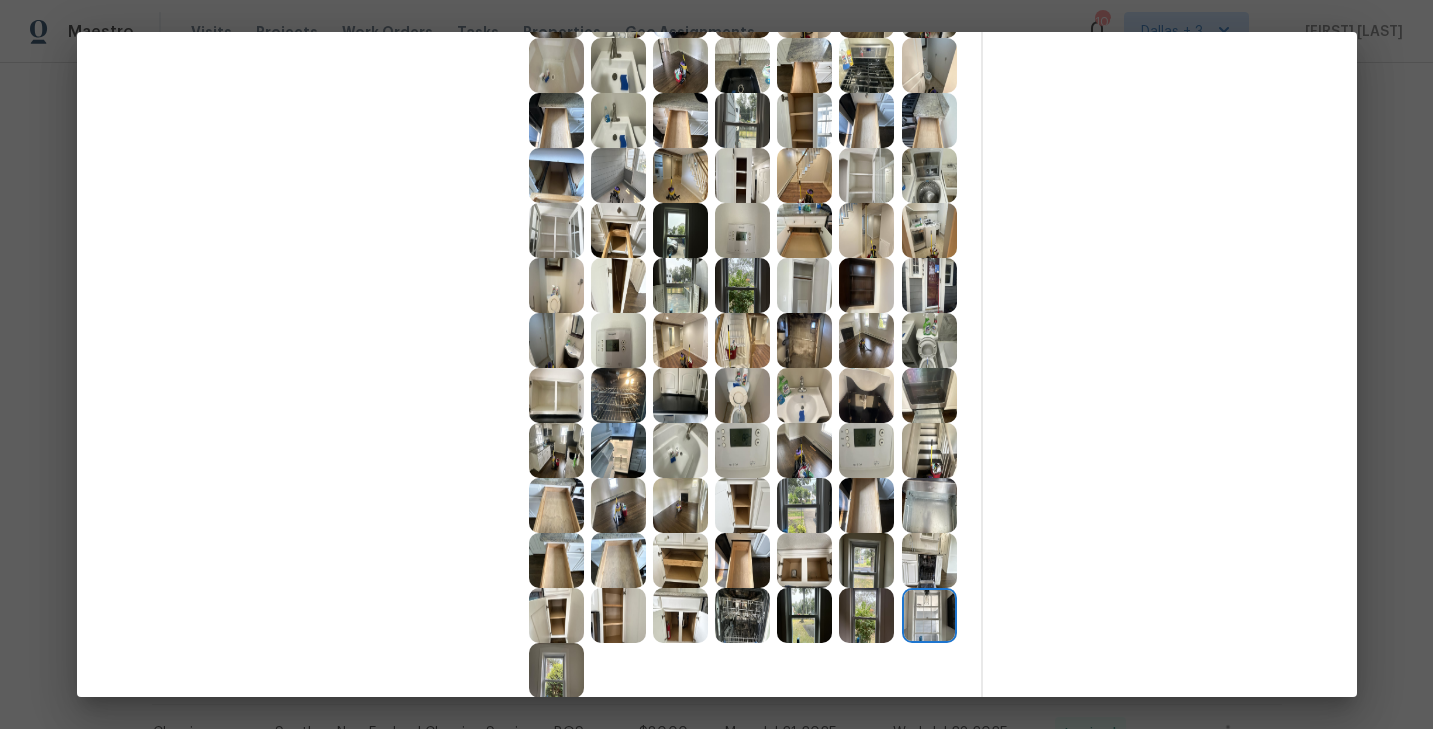 click at bounding box center [929, 560] 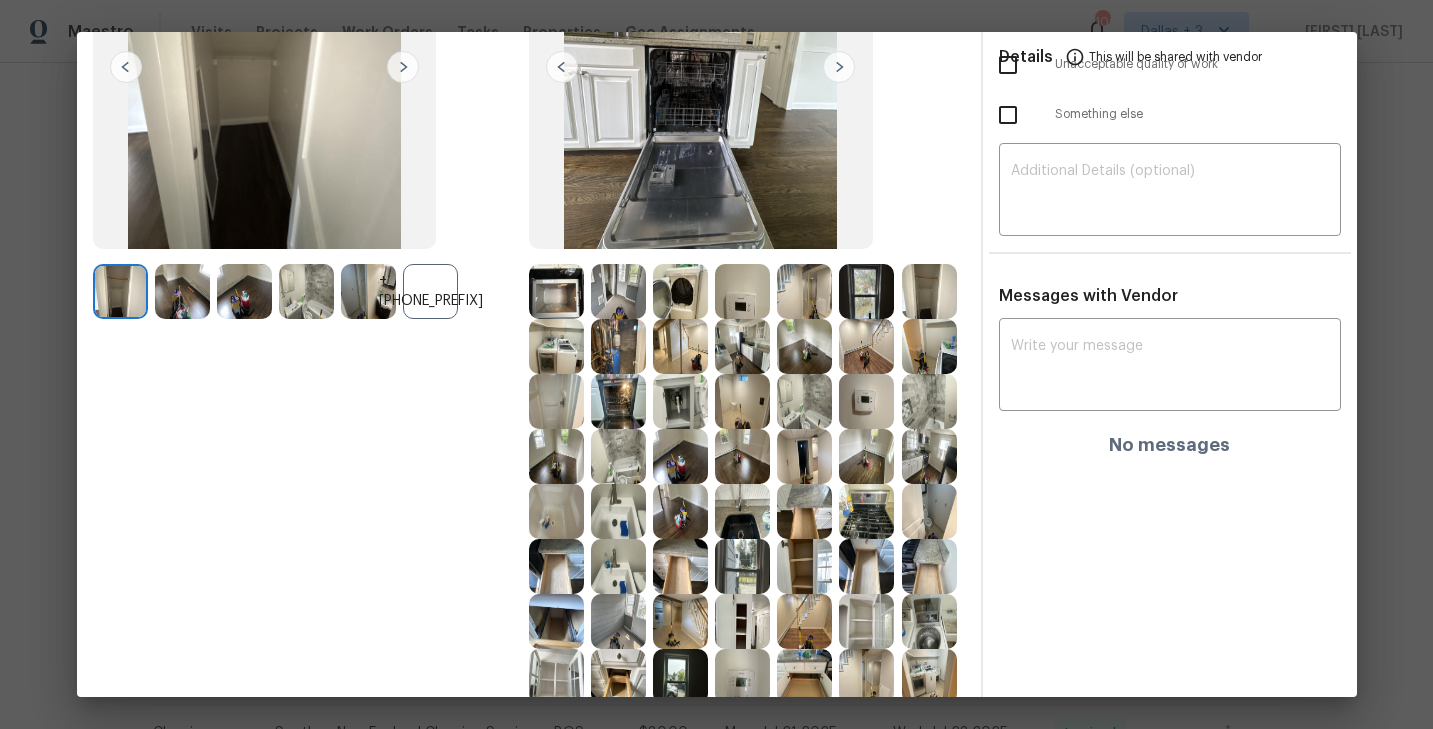 scroll, scrollTop: 460, scrollLeft: 0, axis: vertical 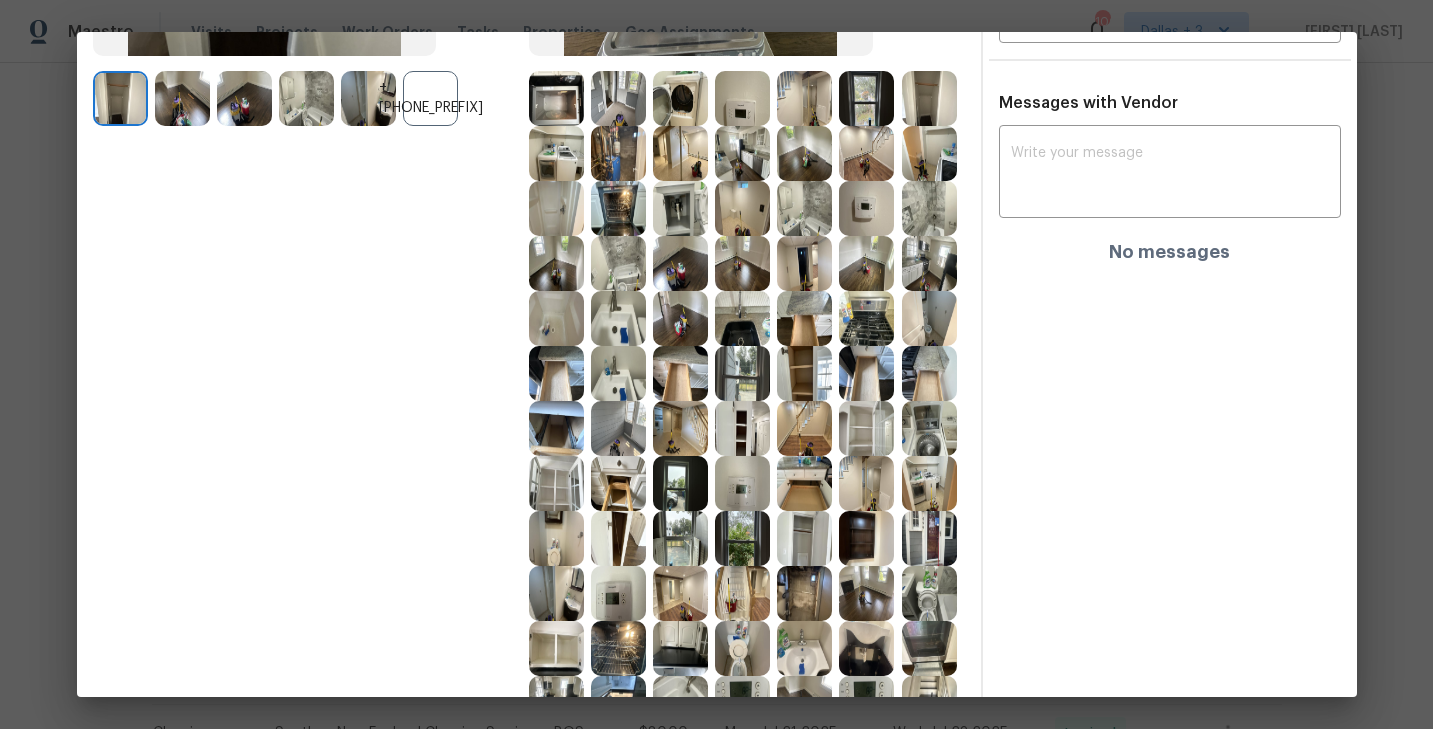 click at bounding box center [556, 538] 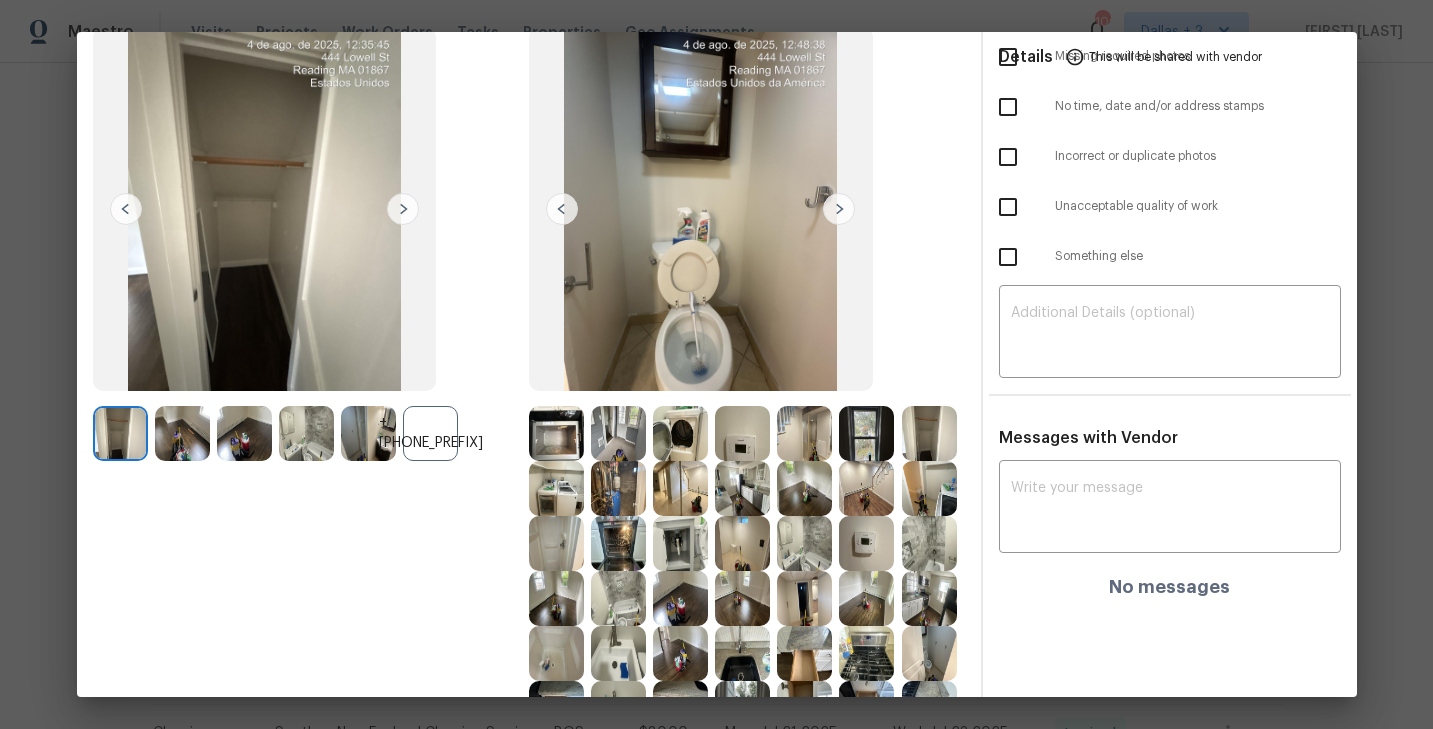 scroll, scrollTop: 54, scrollLeft: 0, axis: vertical 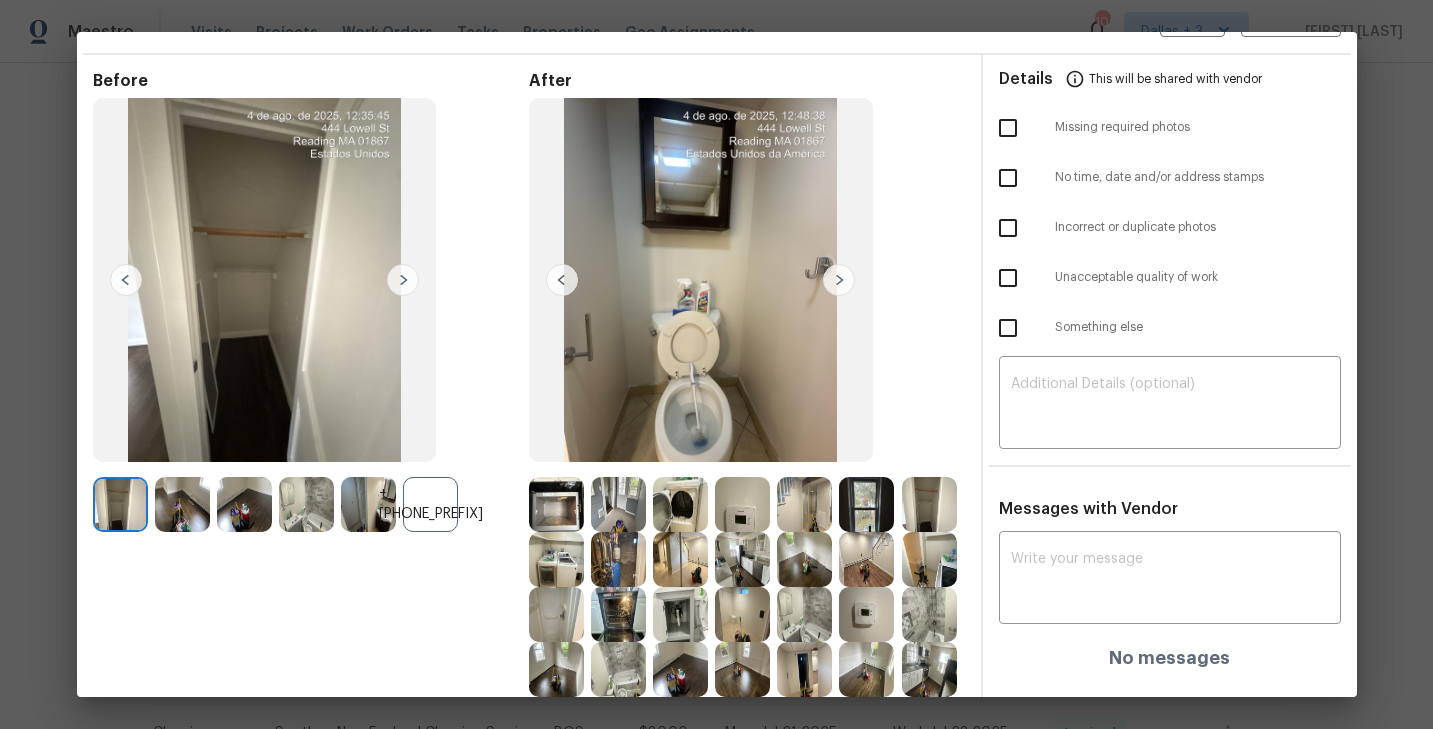 click at bounding box center (701, 280) 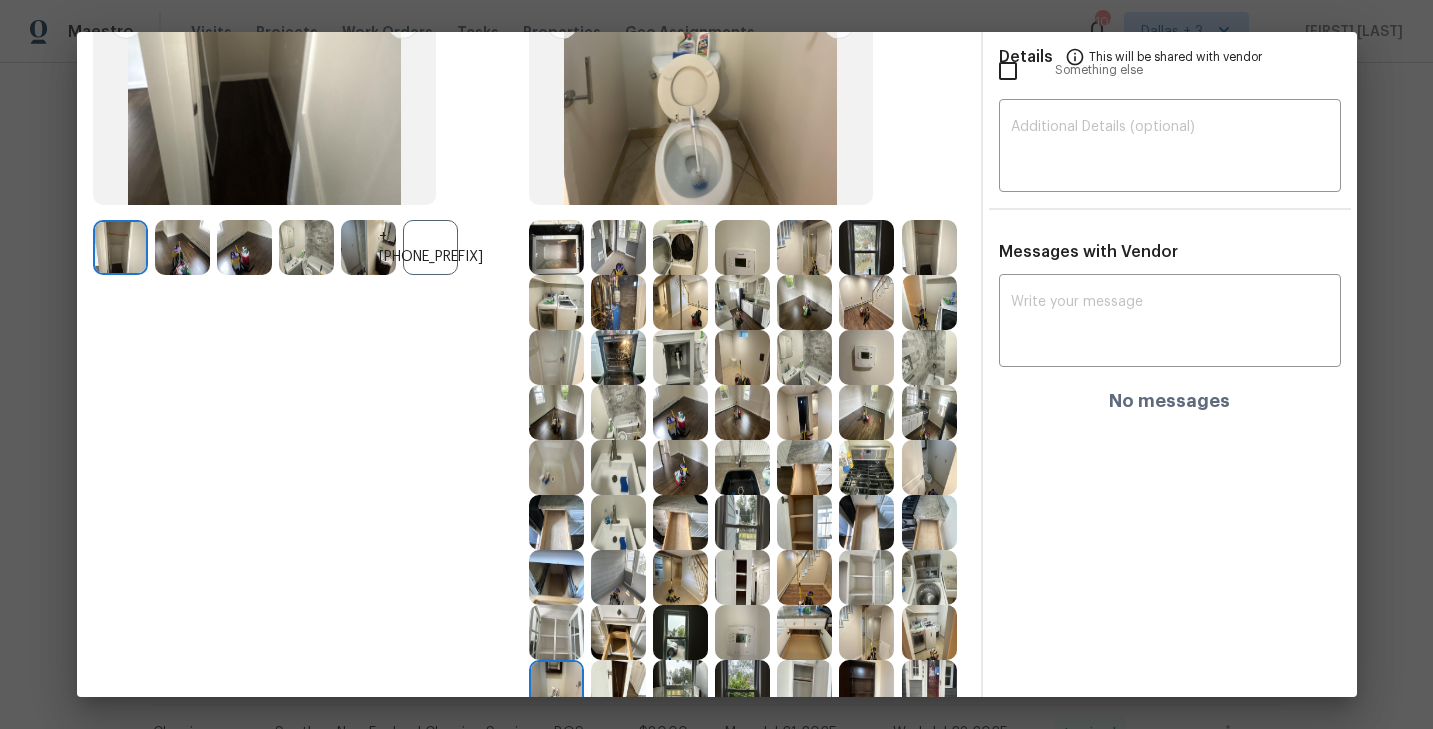 scroll, scrollTop: 330, scrollLeft: 0, axis: vertical 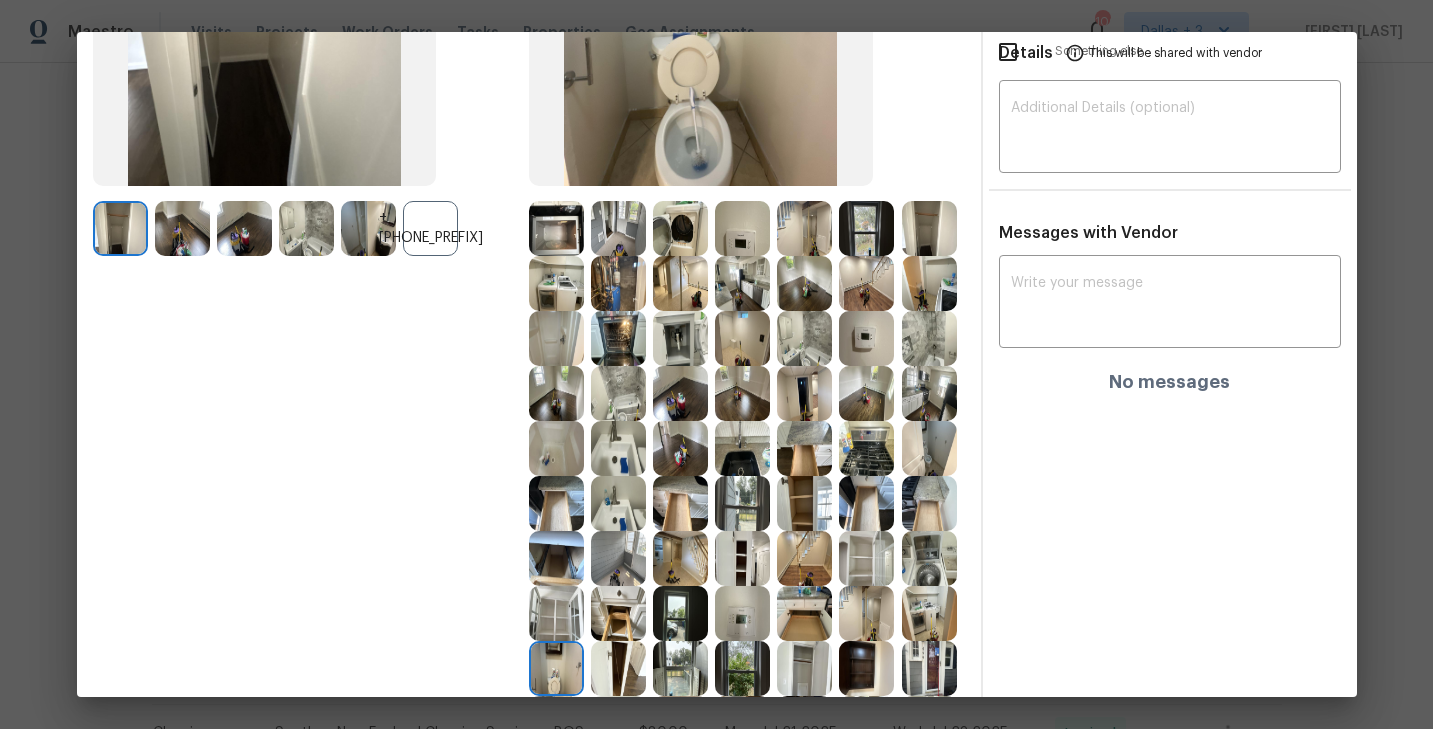 click at bounding box center [618, 448] 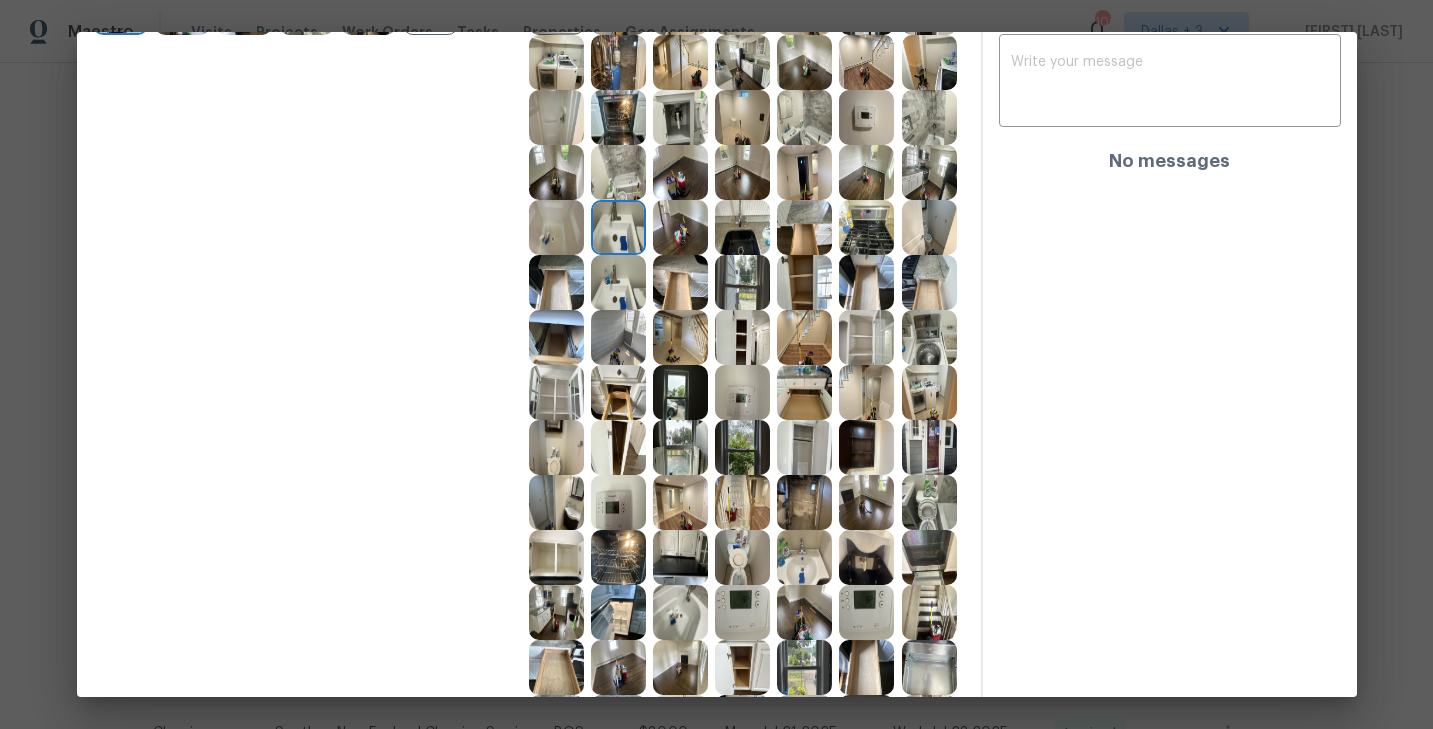 scroll, scrollTop: 587, scrollLeft: 0, axis: vertical 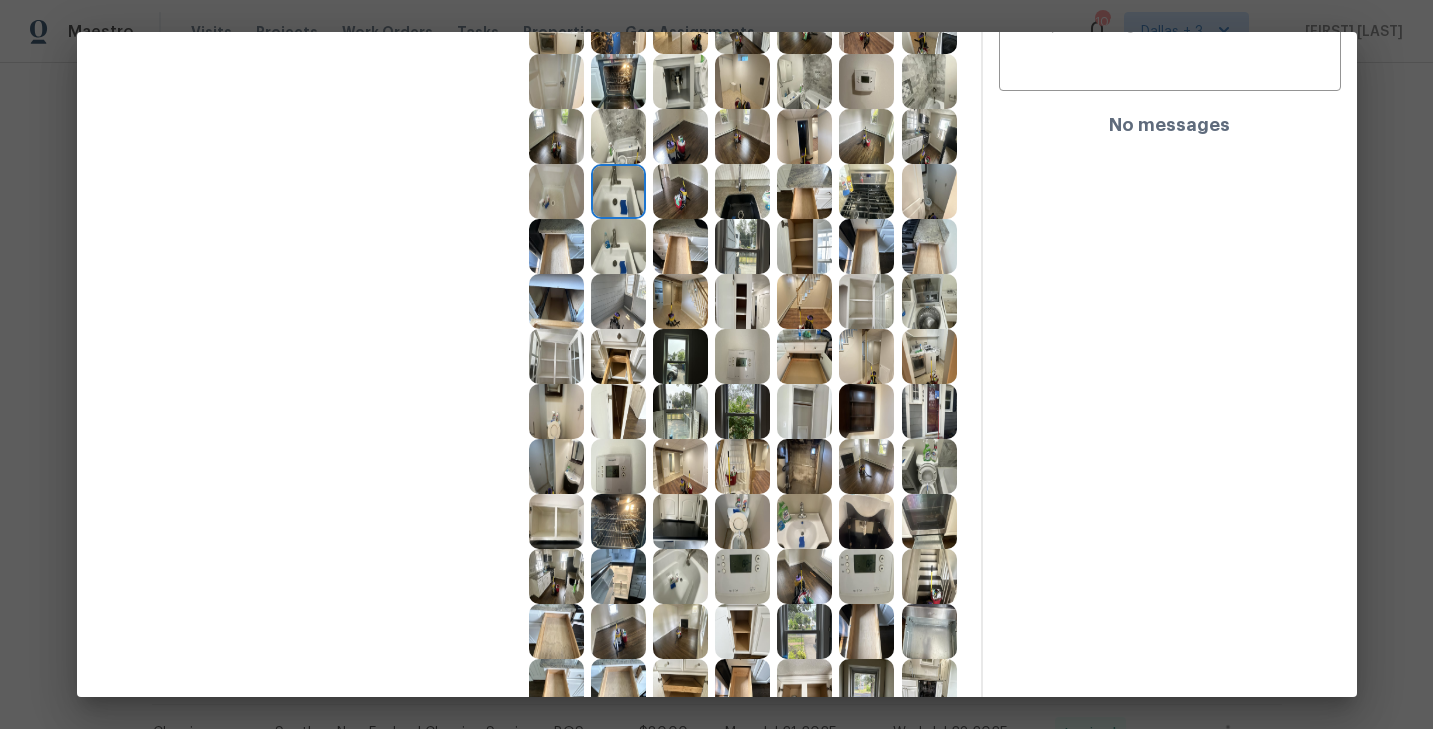click at bounding box center (556, 466) 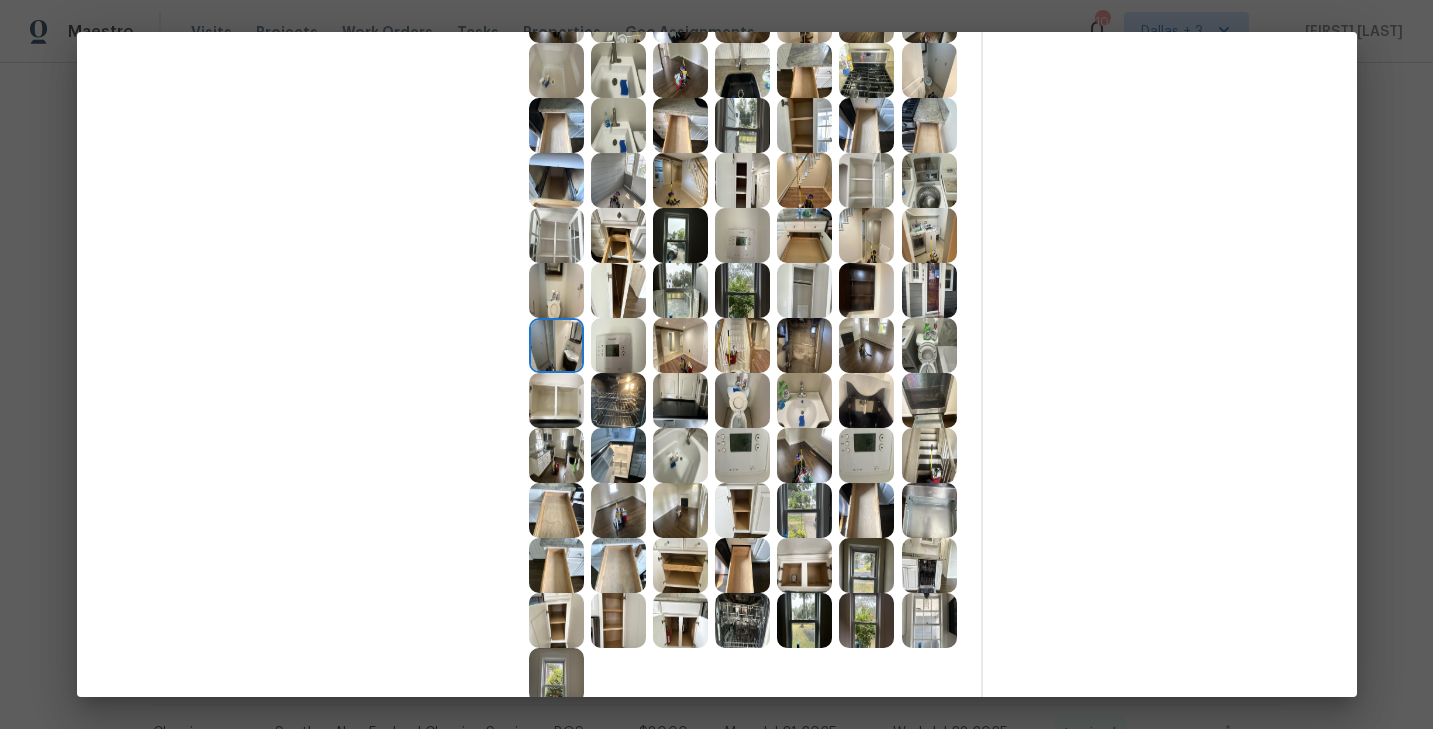 scroll, scrollTop: 713, scrollLeft: 0, axis: vertical 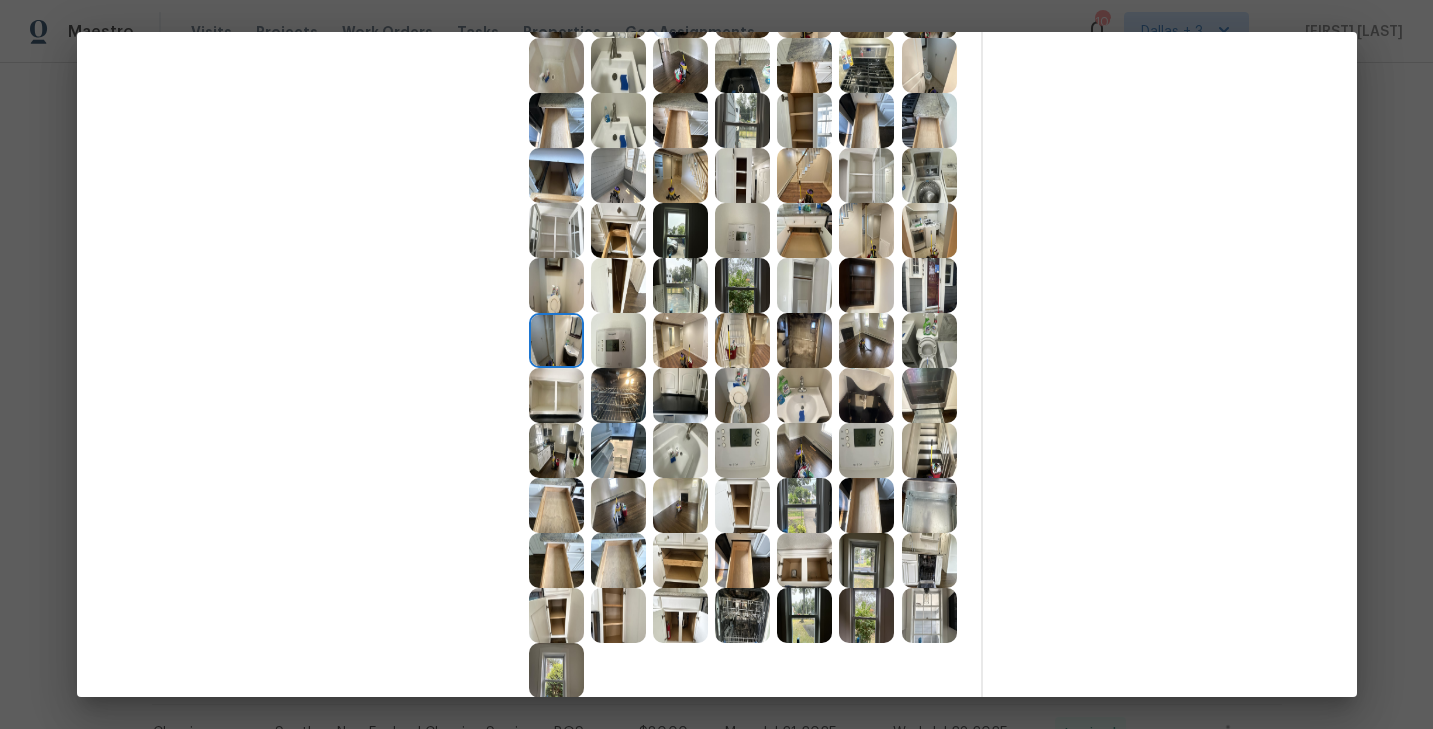 click at bounding box center [680, 450] 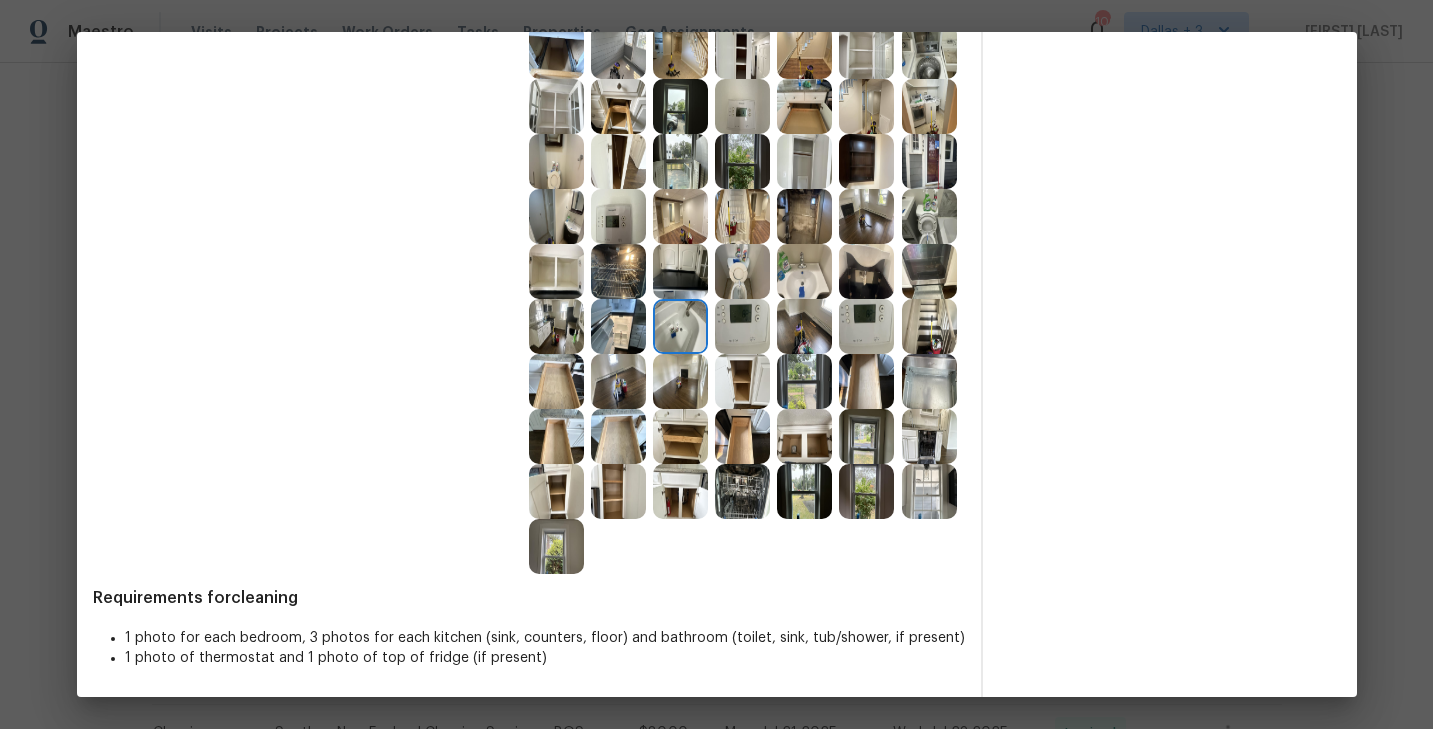 scroll, scrollTop: 0, scrollLeft: 0, axis: both 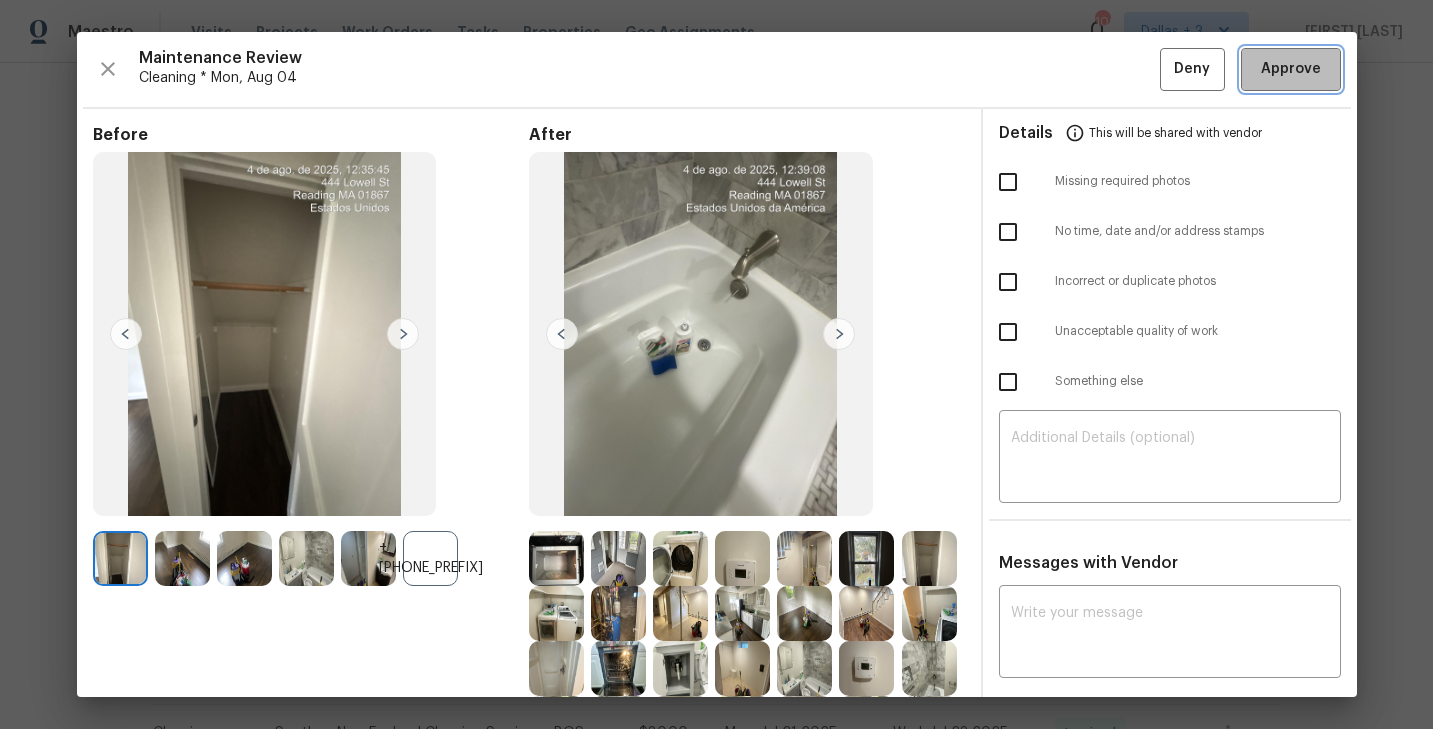 click on "Approve" at bounding box center (1291, 69) 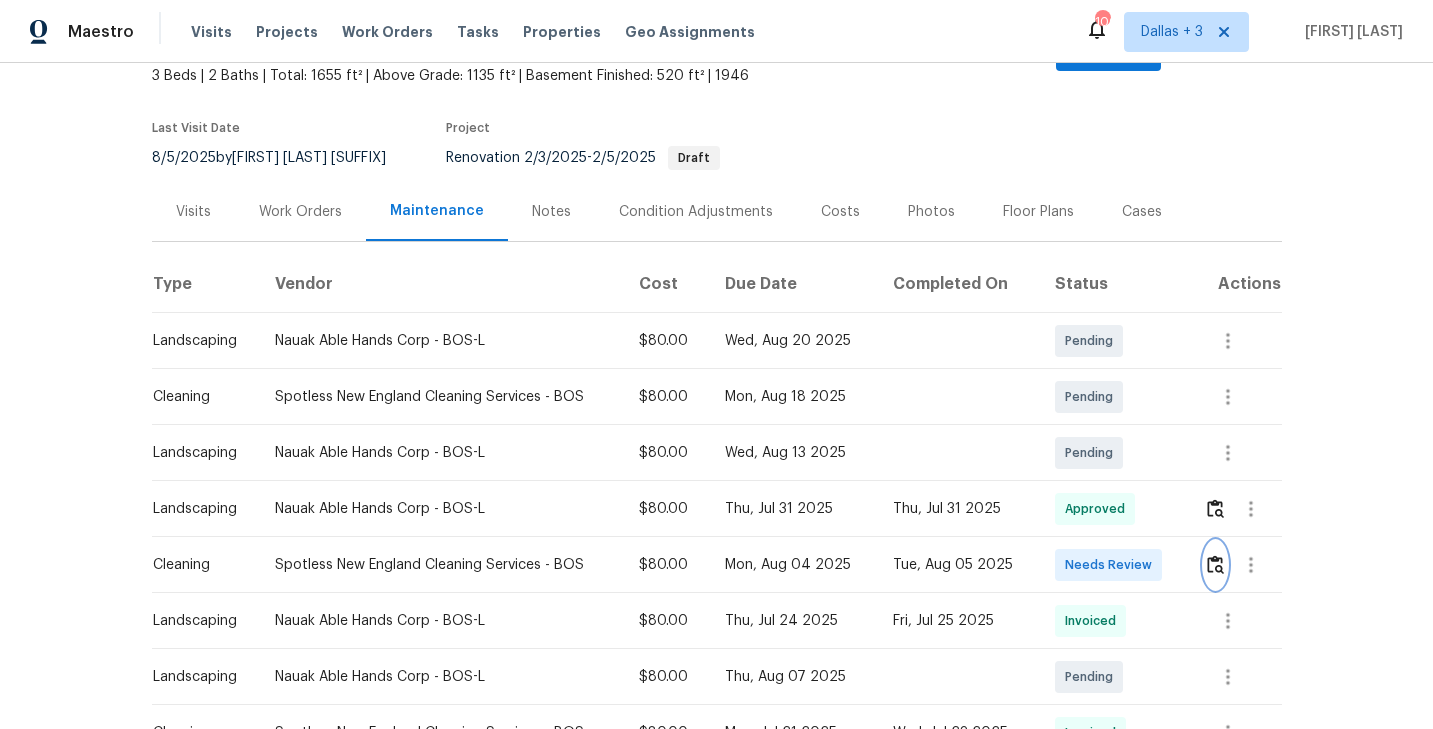 scroll, scrollTop: 0, scrollLeft: 0, axis: both 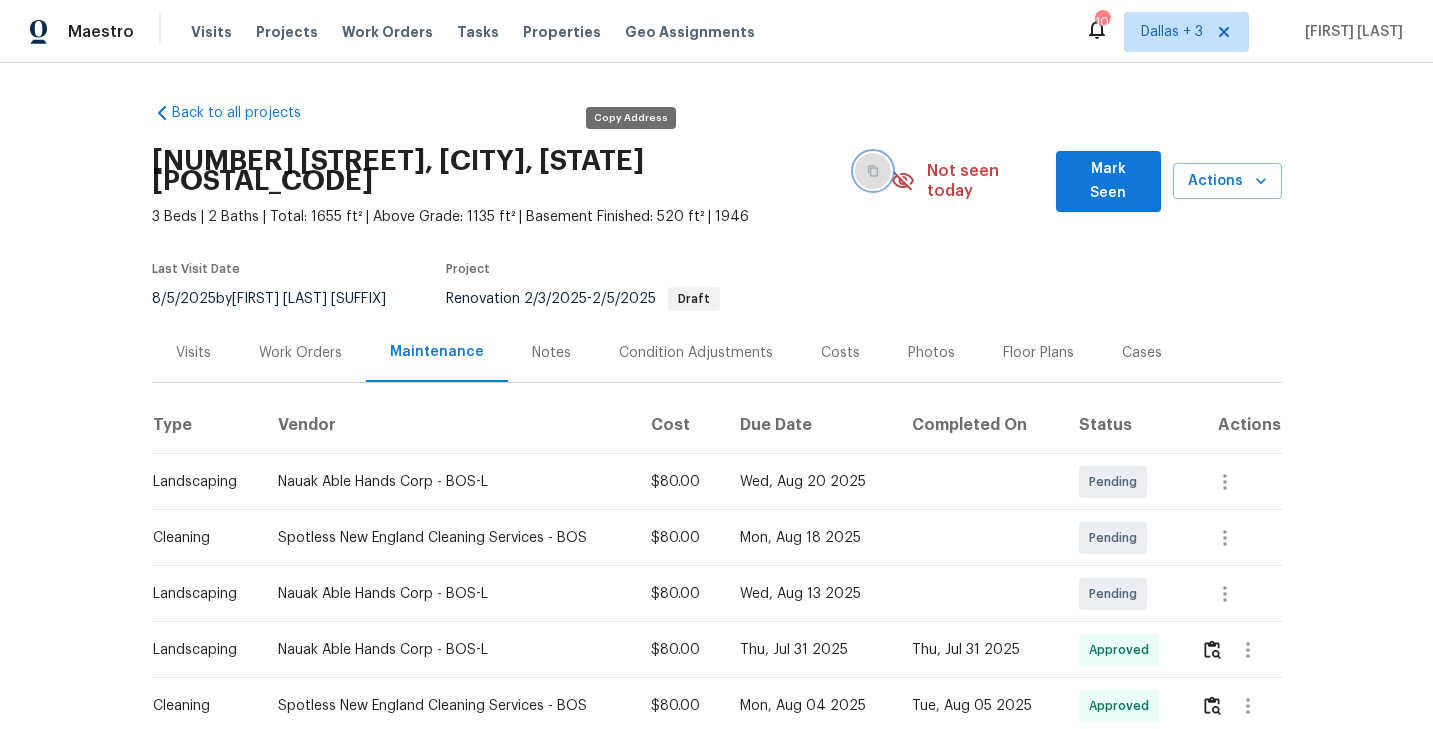 click 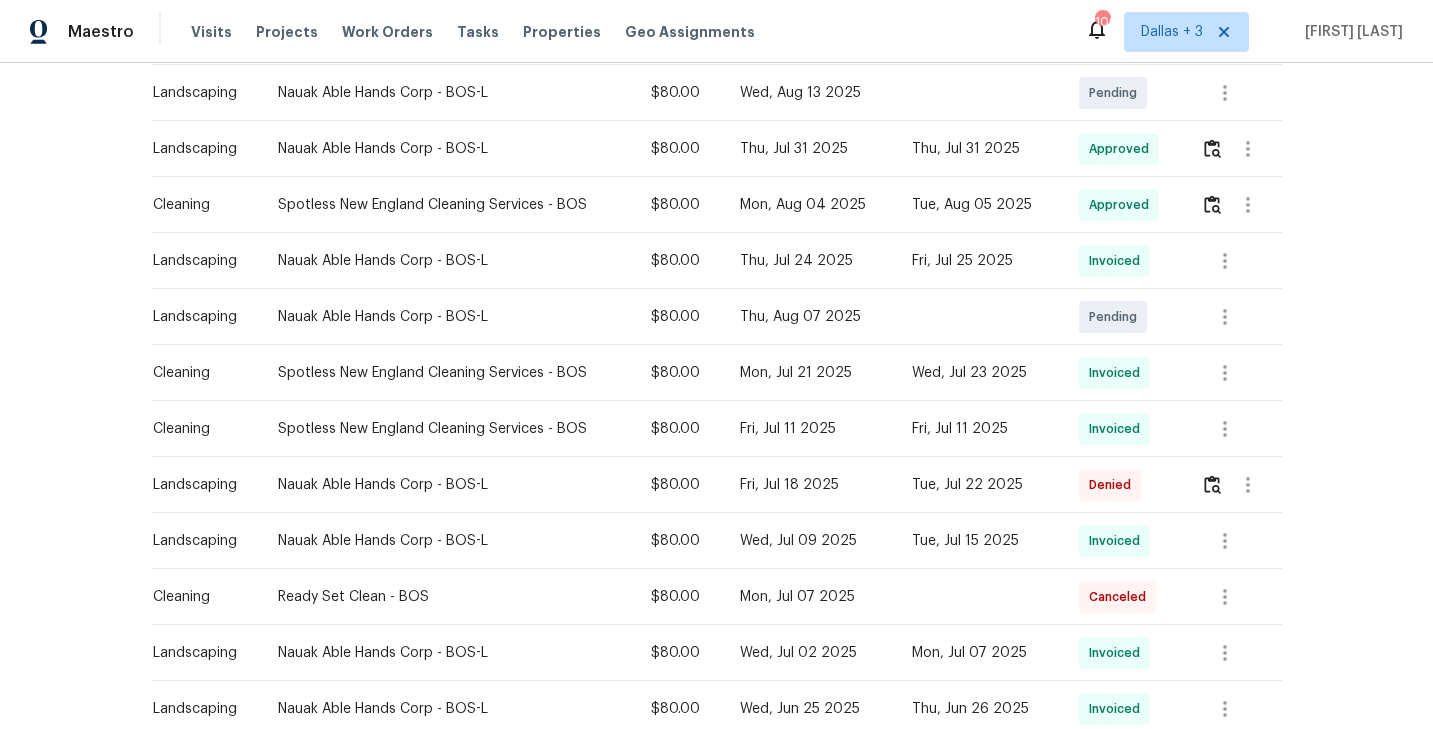 scroll, scrollTop: 0, scrollLeft: 0, axis: both 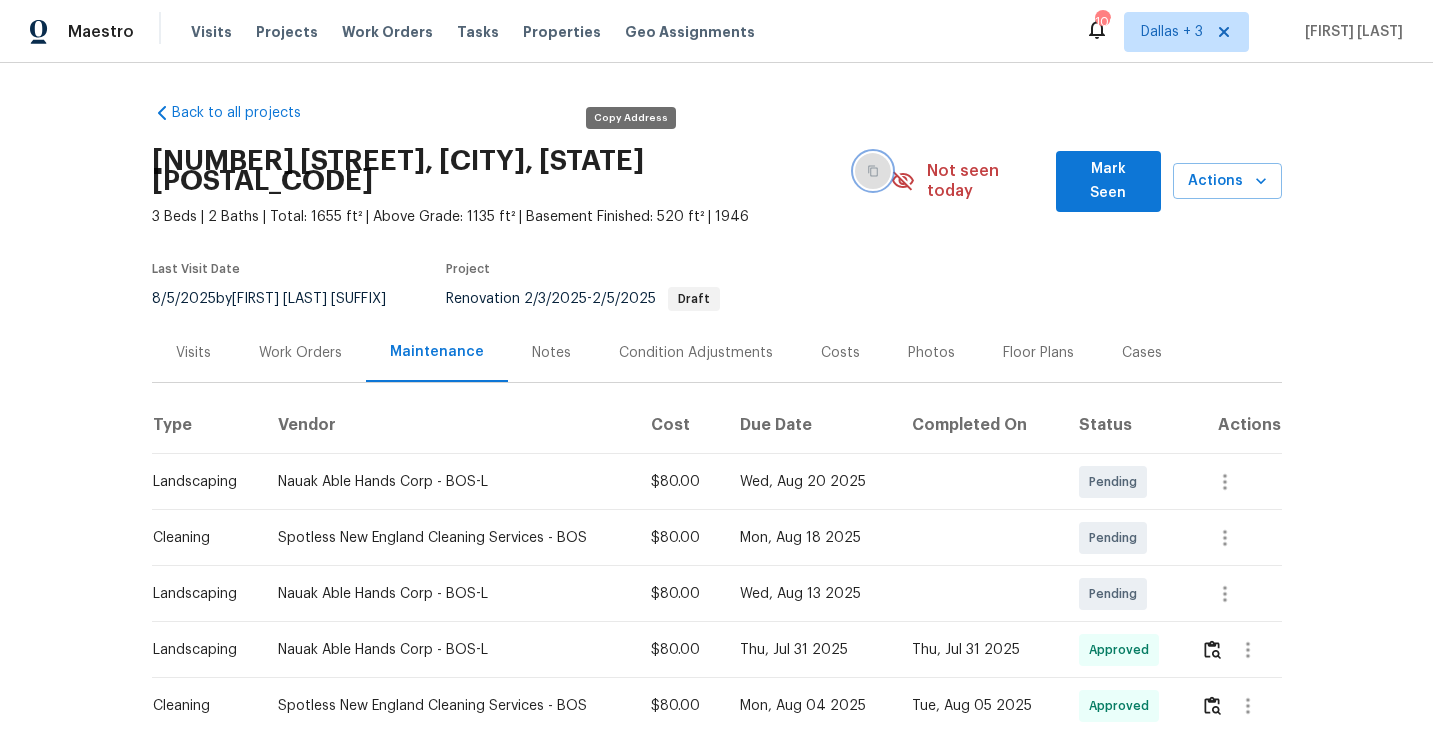 click at bounding box center [873, 171] 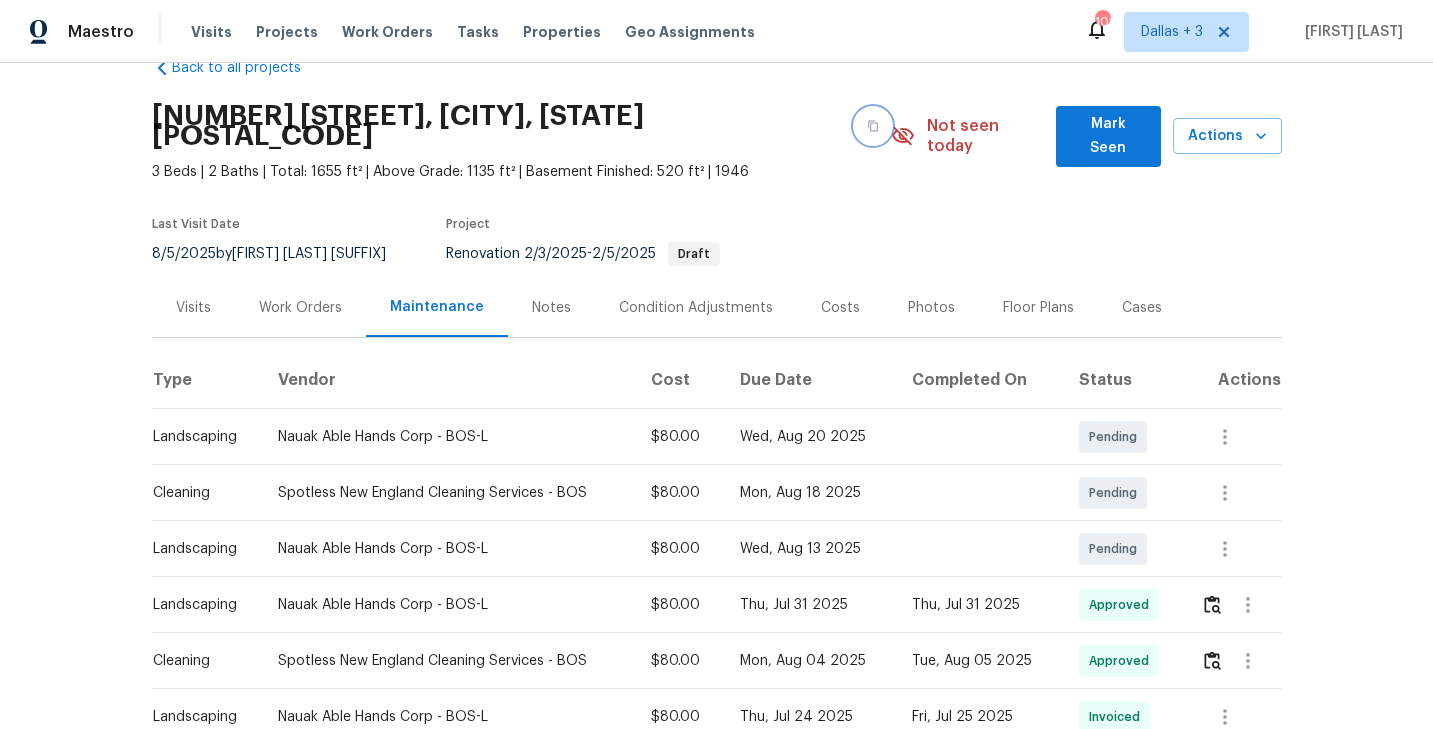 scroll, scrollTop: 0, scrollLeft: 0, axis: both 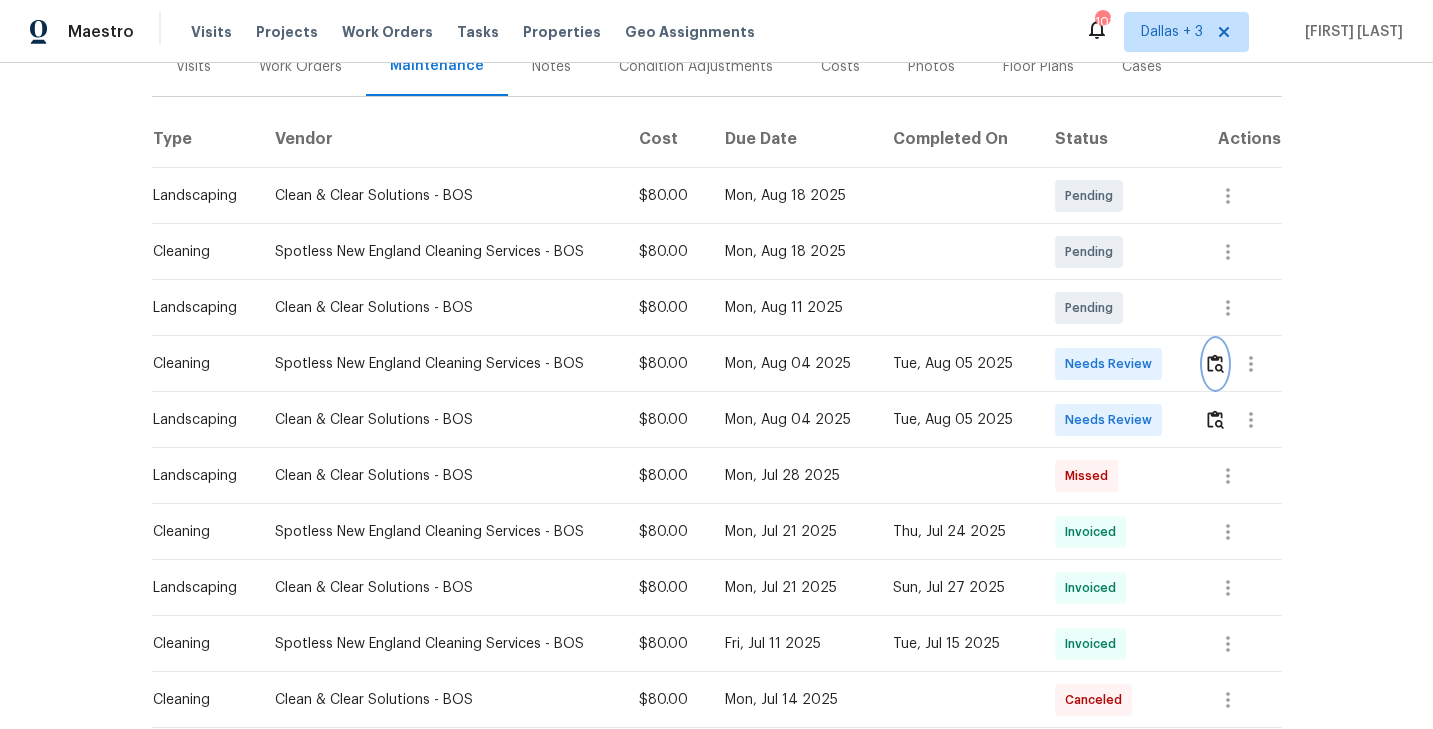 click at bounding box center [1215, 363] 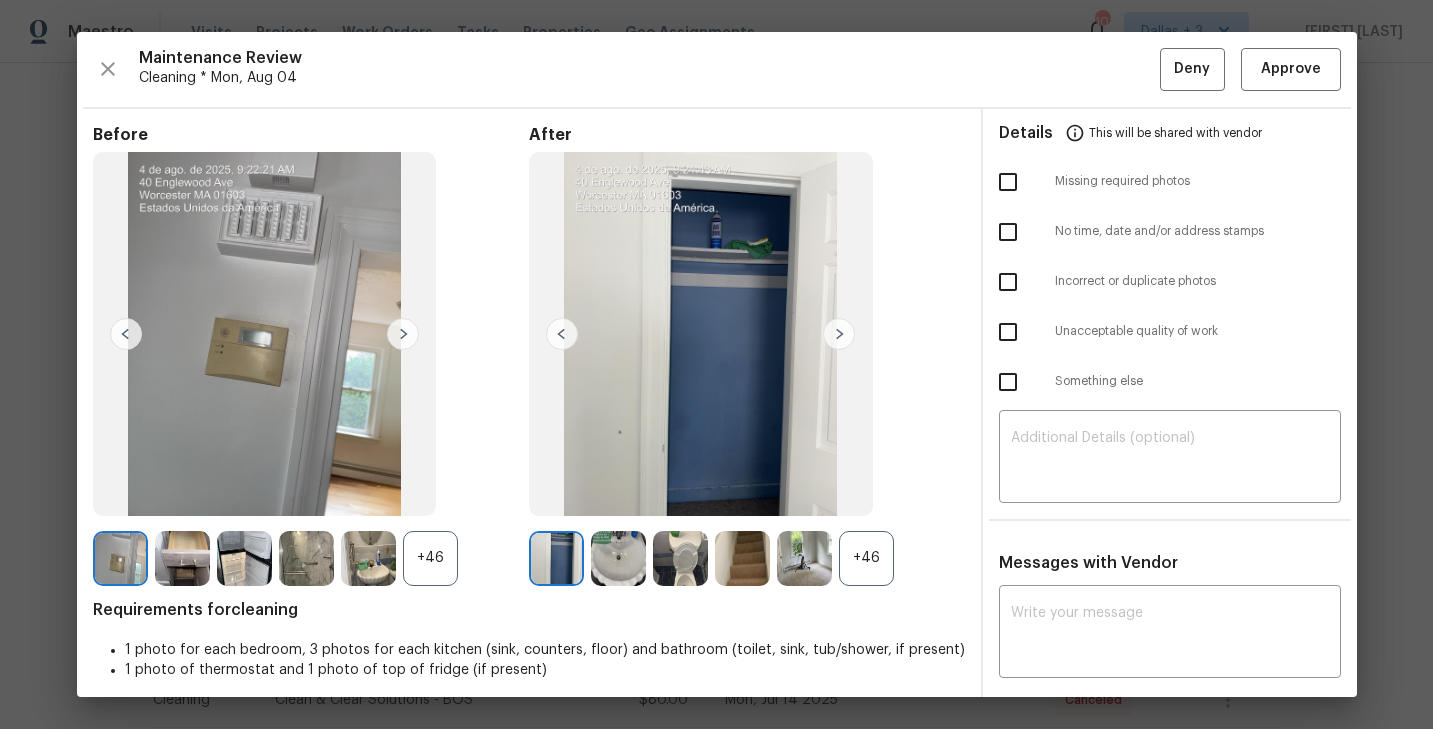 click on "+46" at bounding box center [866, 558] 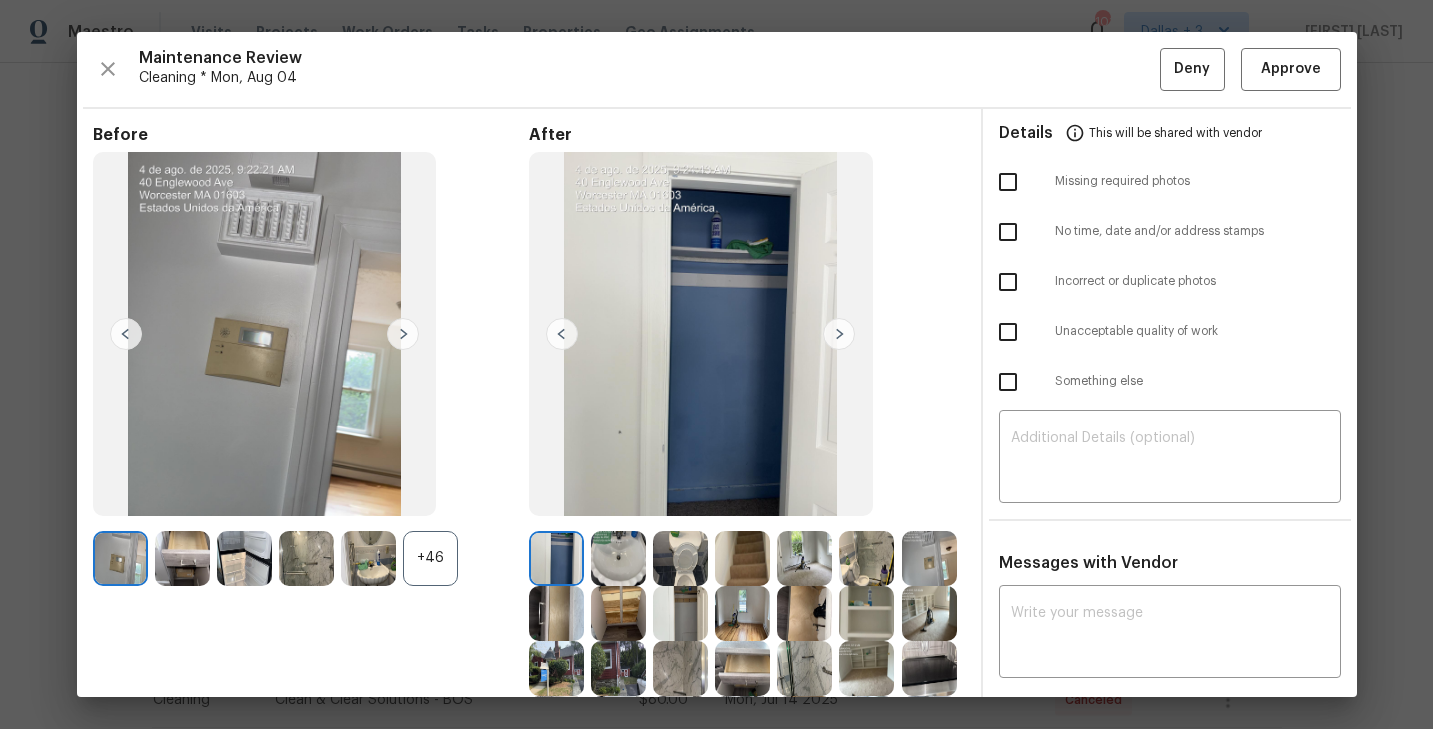 click on "+46" at bounding box center (430, 558) 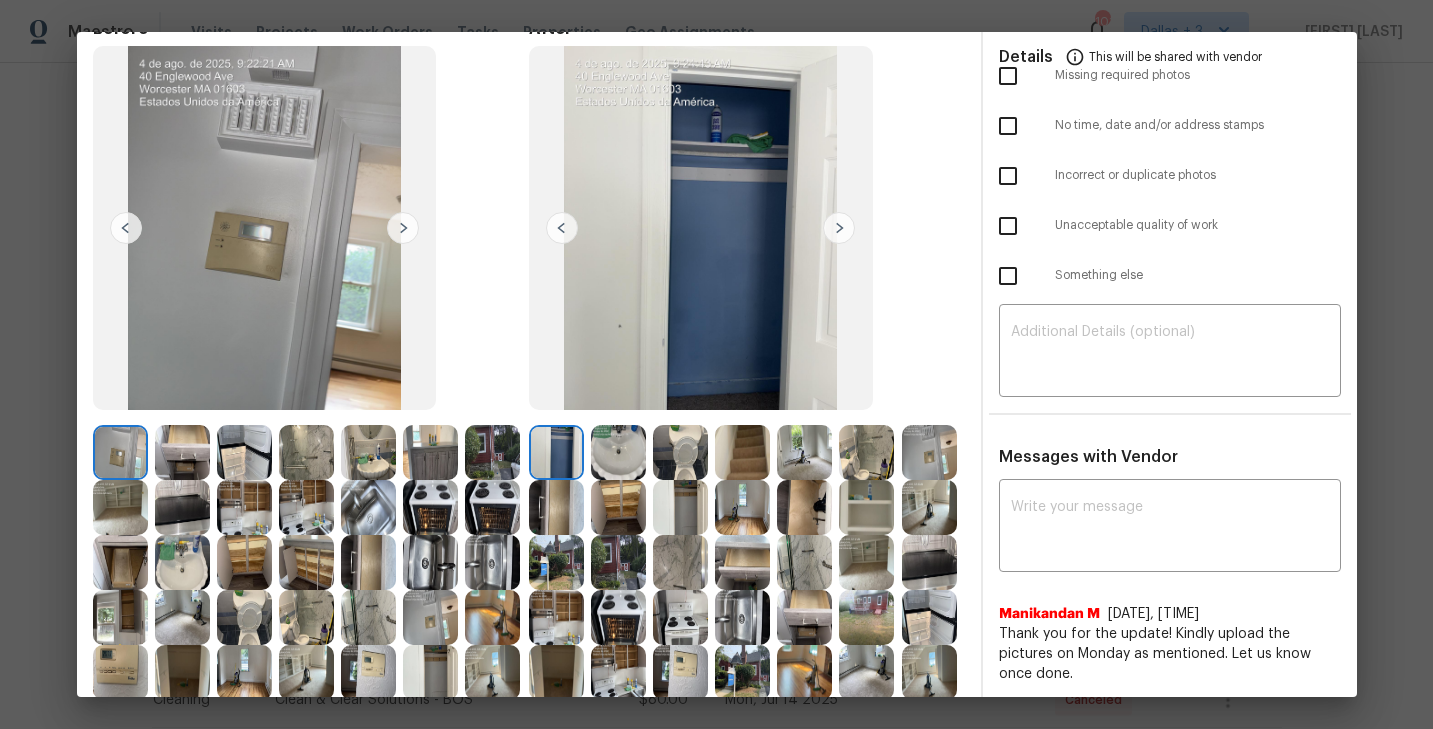 scroll, scrollTop: 0, scrollLeft: 0, axis: both 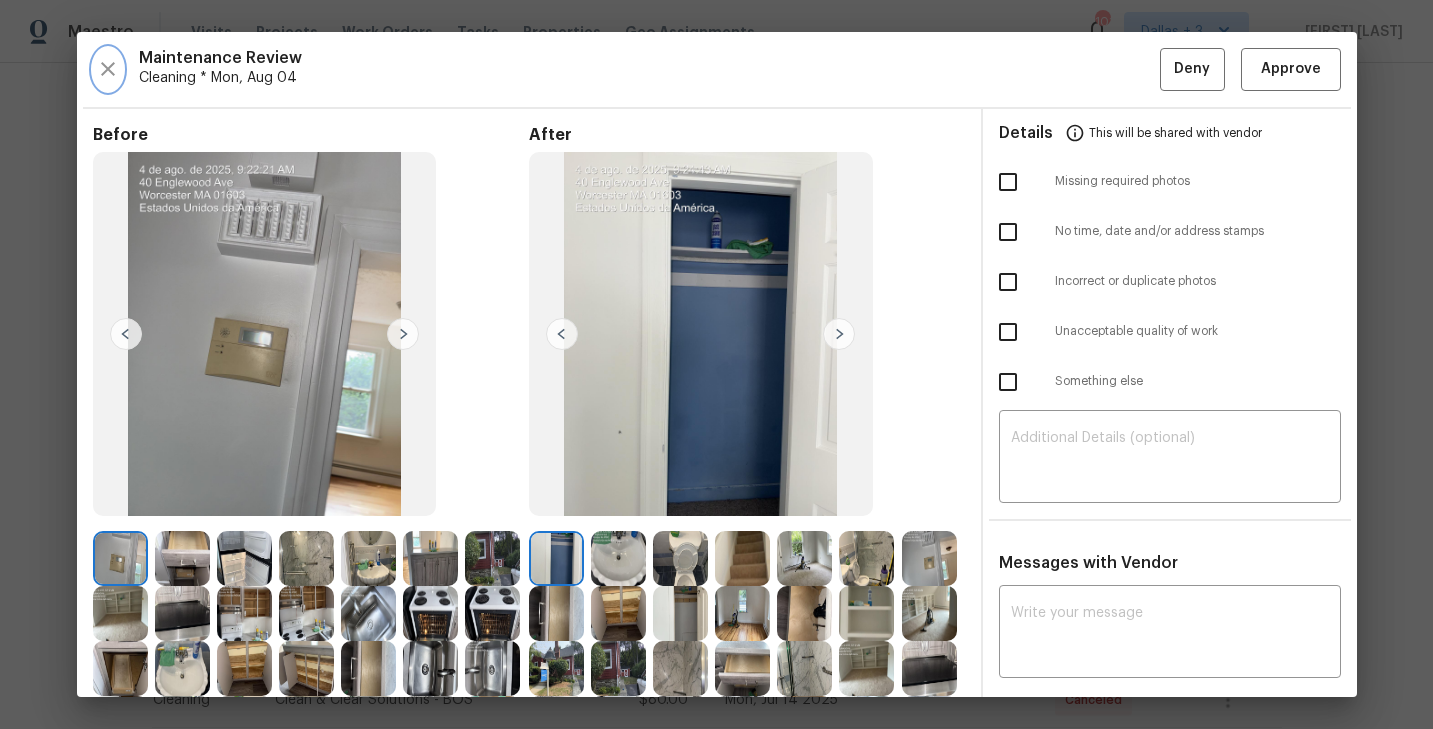 click at bounding box center (108, 69) 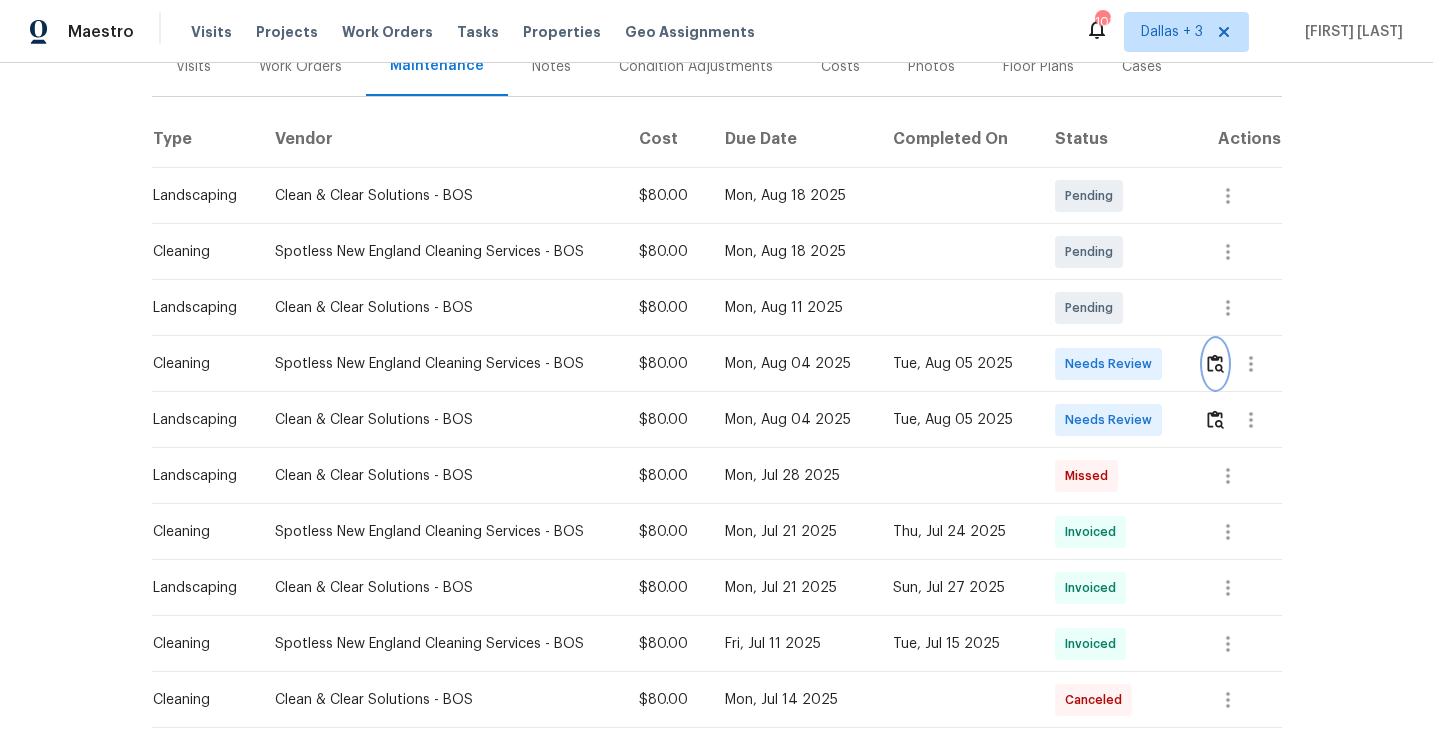 scroll, scrollTop: 0, scrollLeft: 0, axis: both 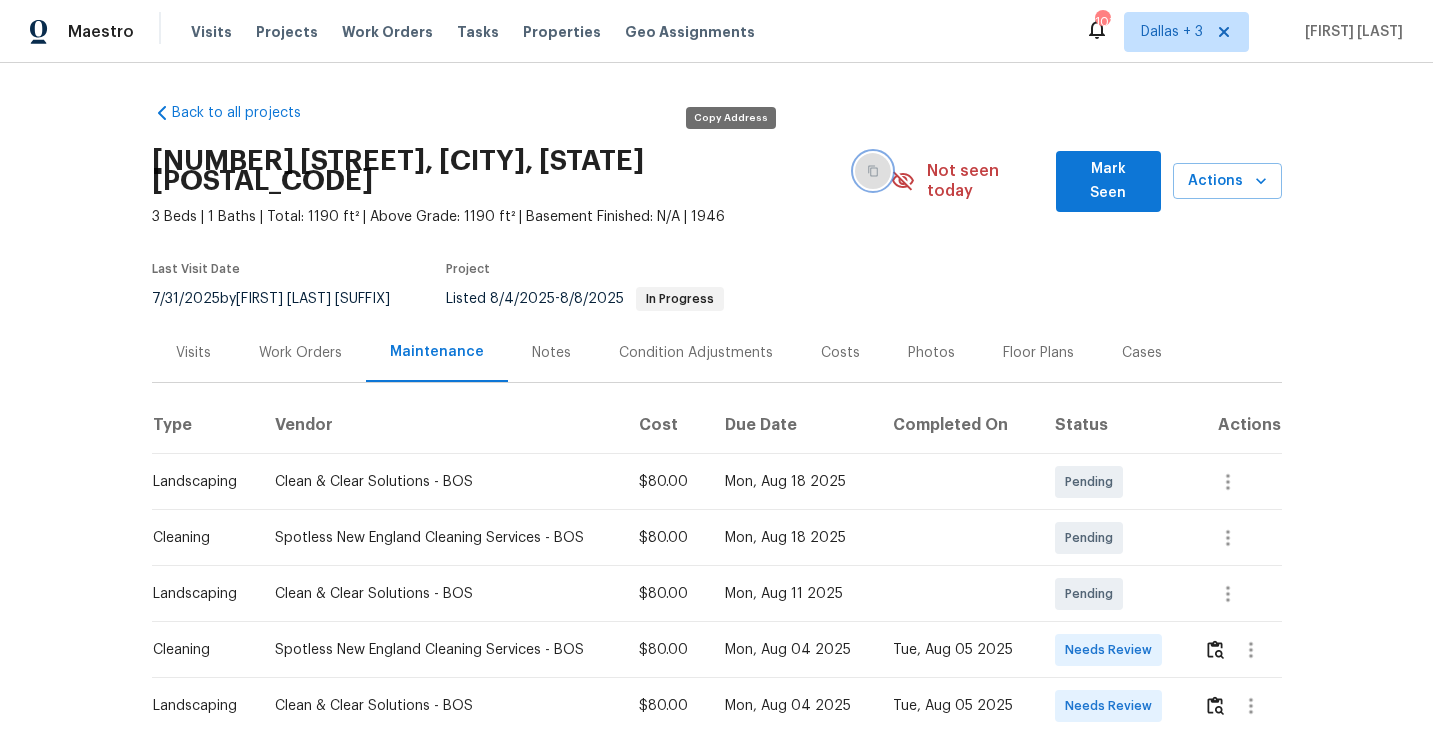 click 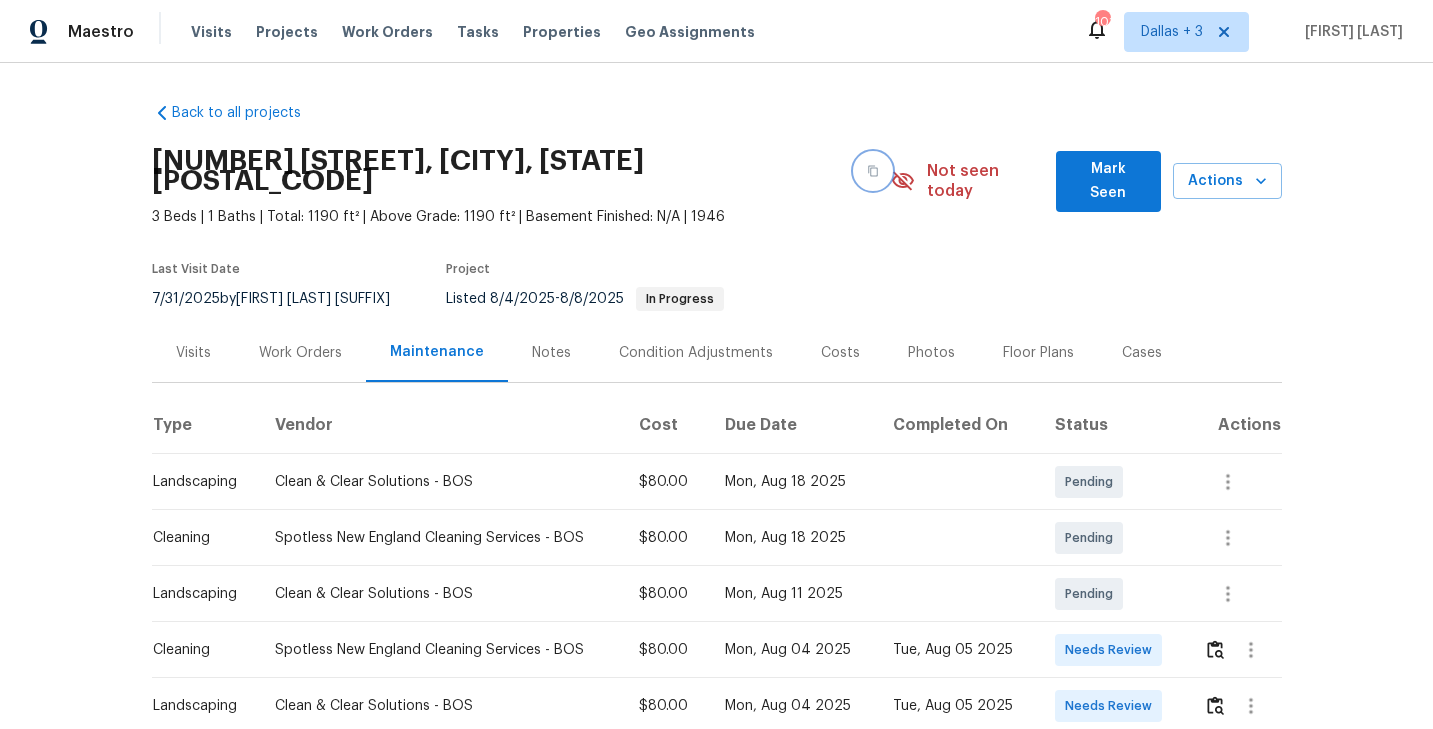 scroll, scrollTop: 205, scrollLeft: 0, axis: vertical 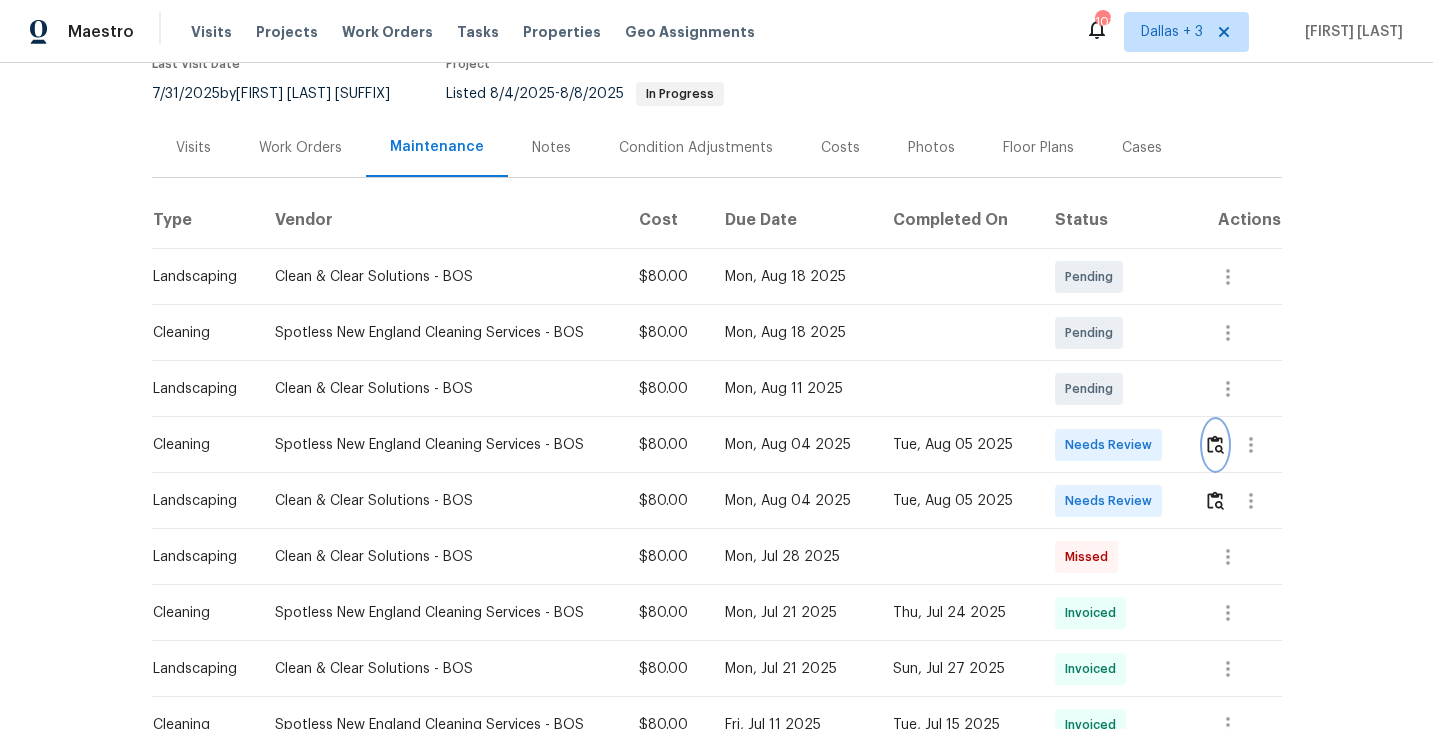 click at bounding box center [1215, 444] 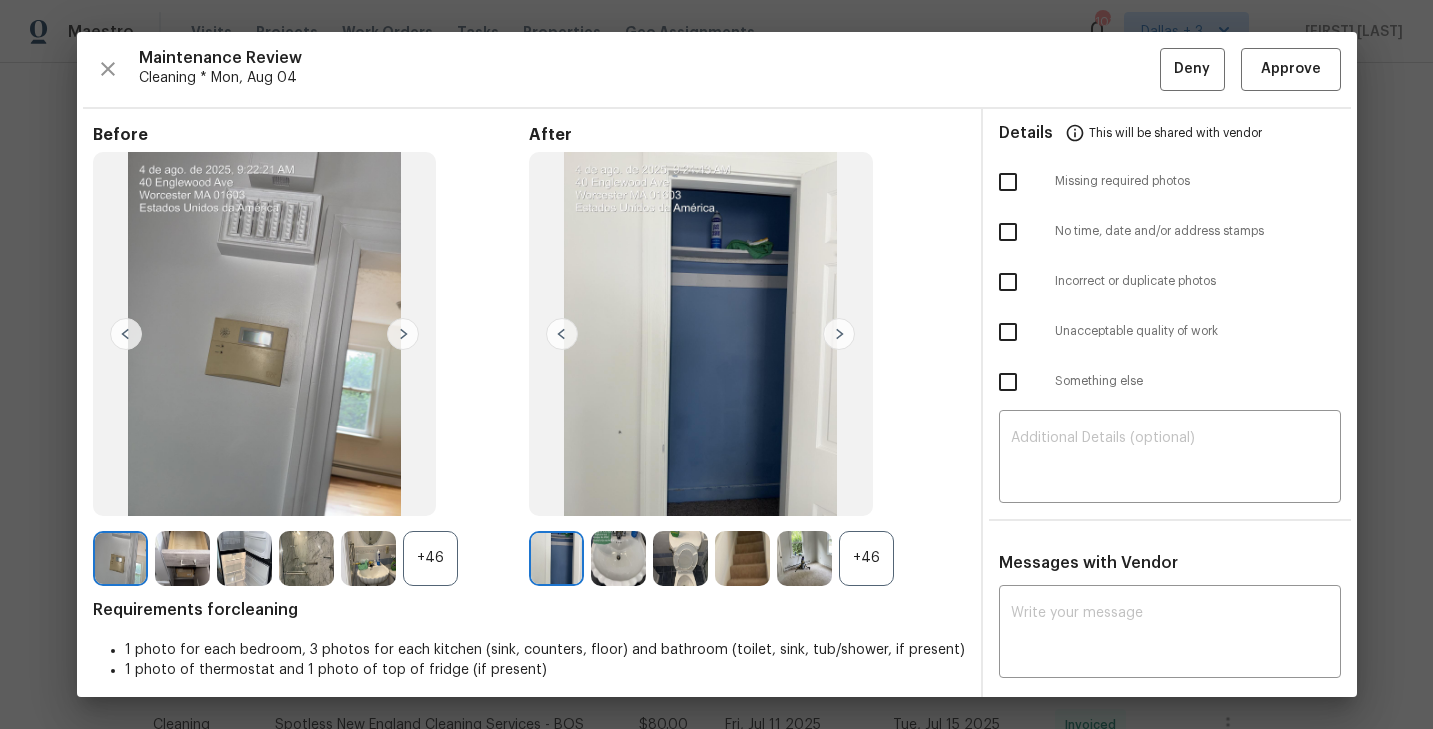 click on "+46" at bounding box center (866, 558) 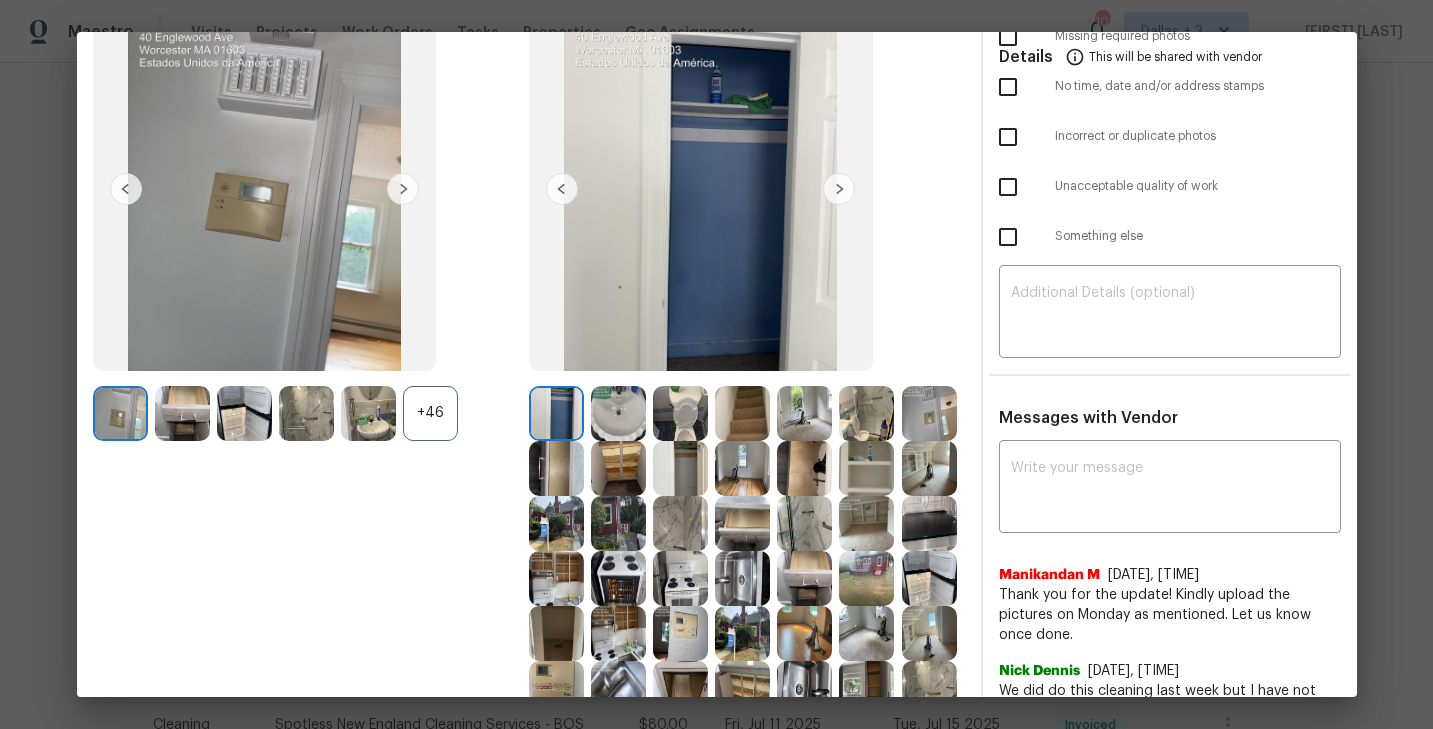 scroll, scrollTop: 39, scrollLeft: 0, axis: vertical 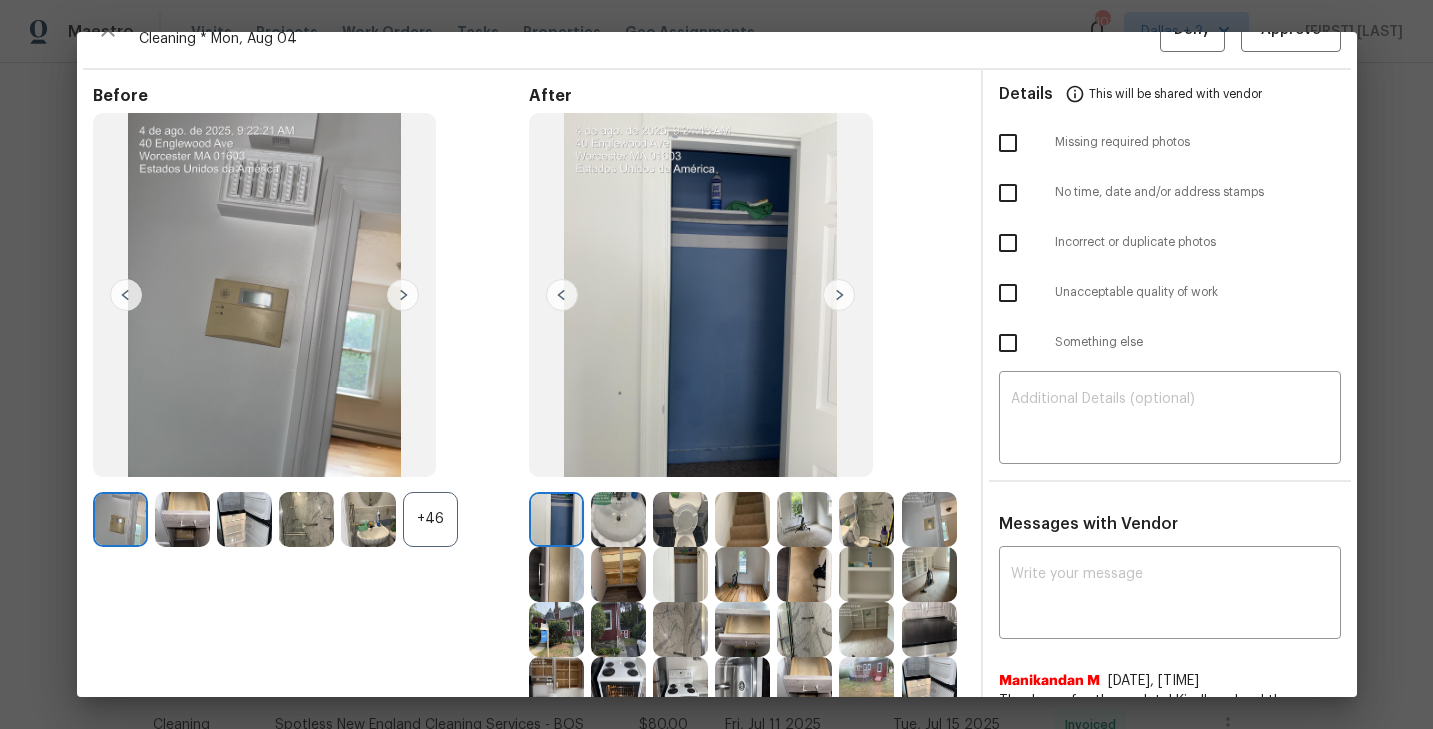 click at bounding box center [839, 295] 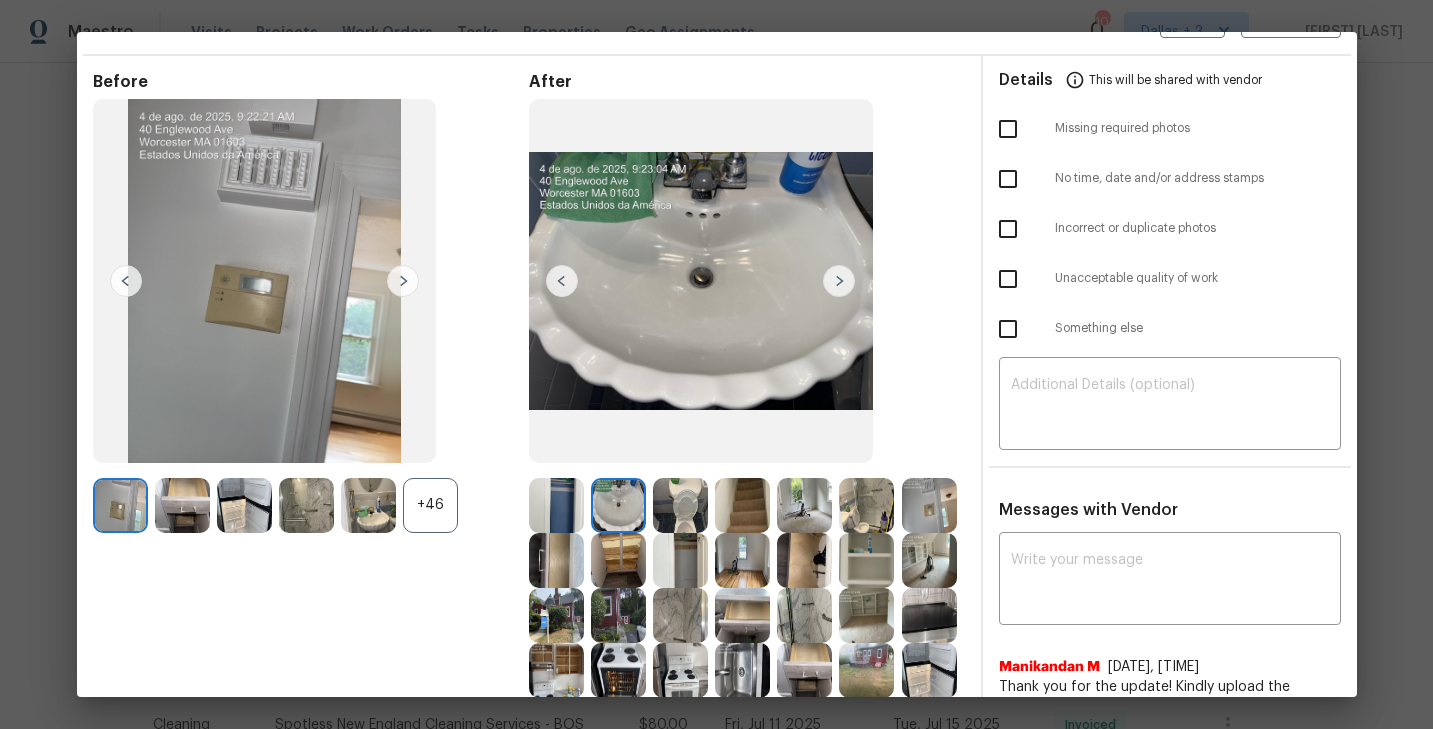 scroll, scrollTop: 48, scrollLeft: 0, axis: vertical 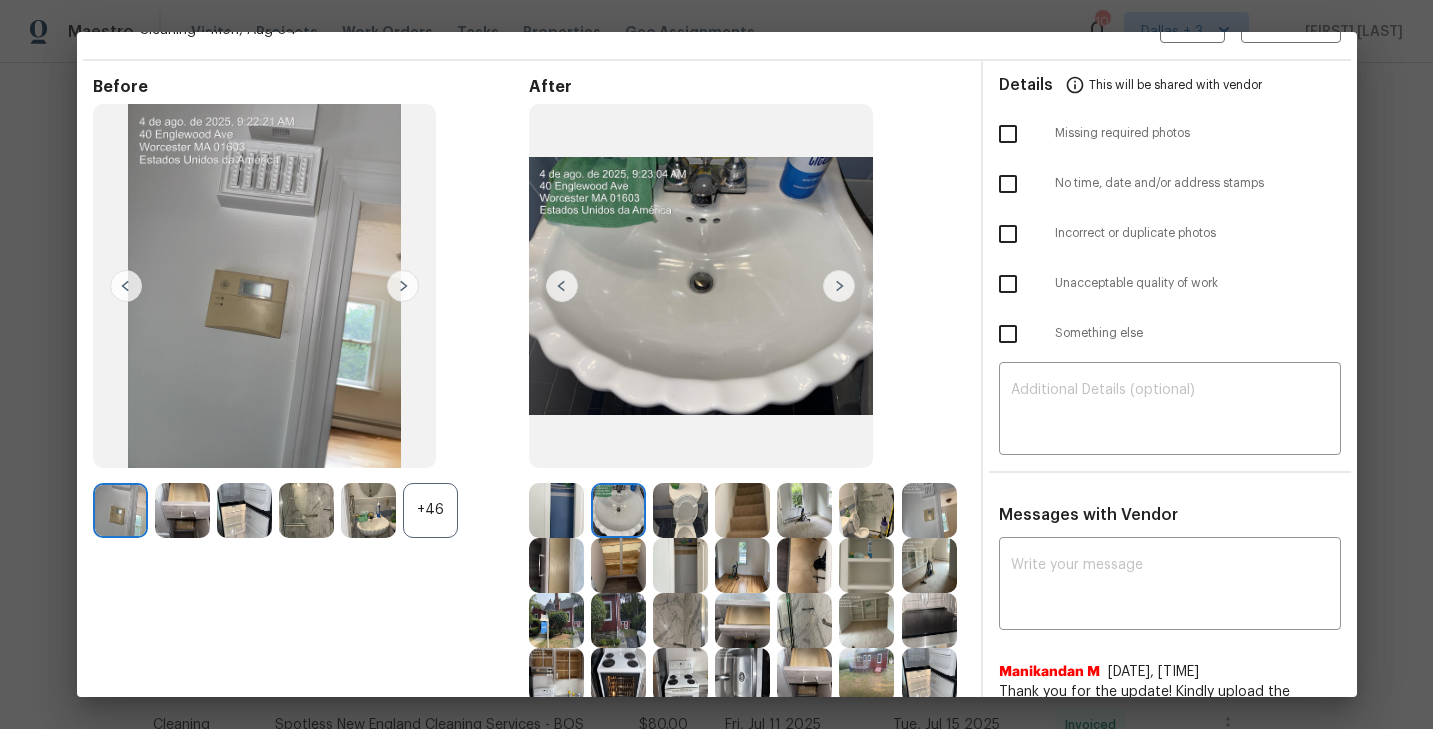 click at bounding box center (839, 286) 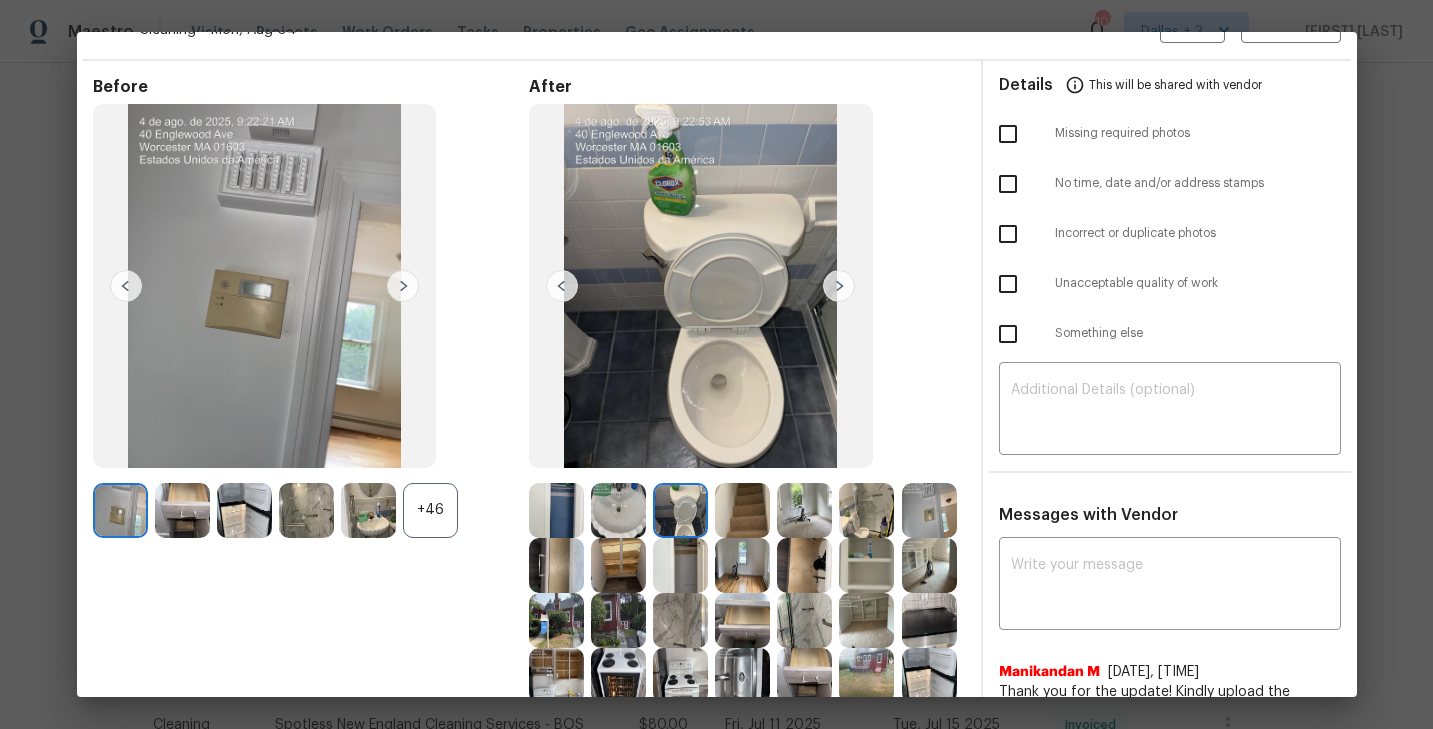 click at bounding box center [839, 286] 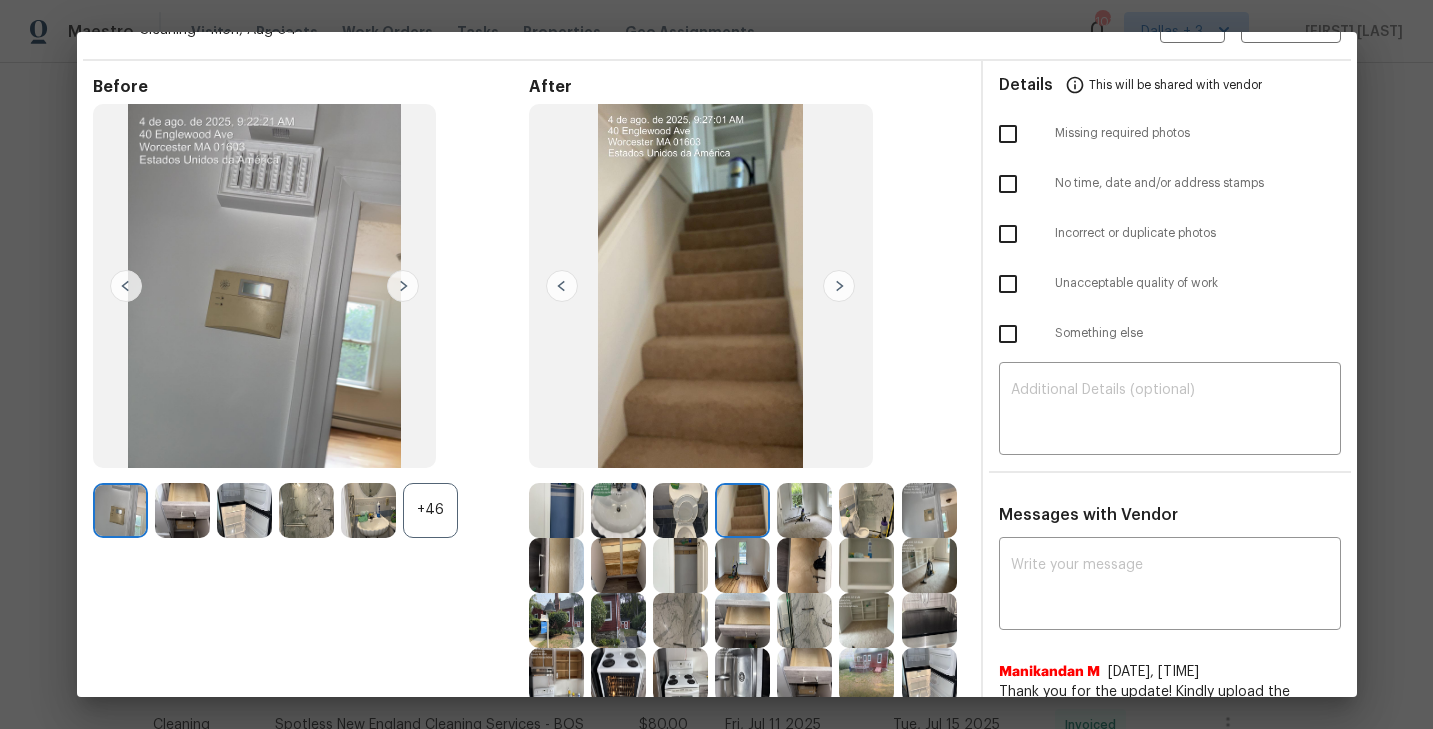 click at bounding box center [839, 286] 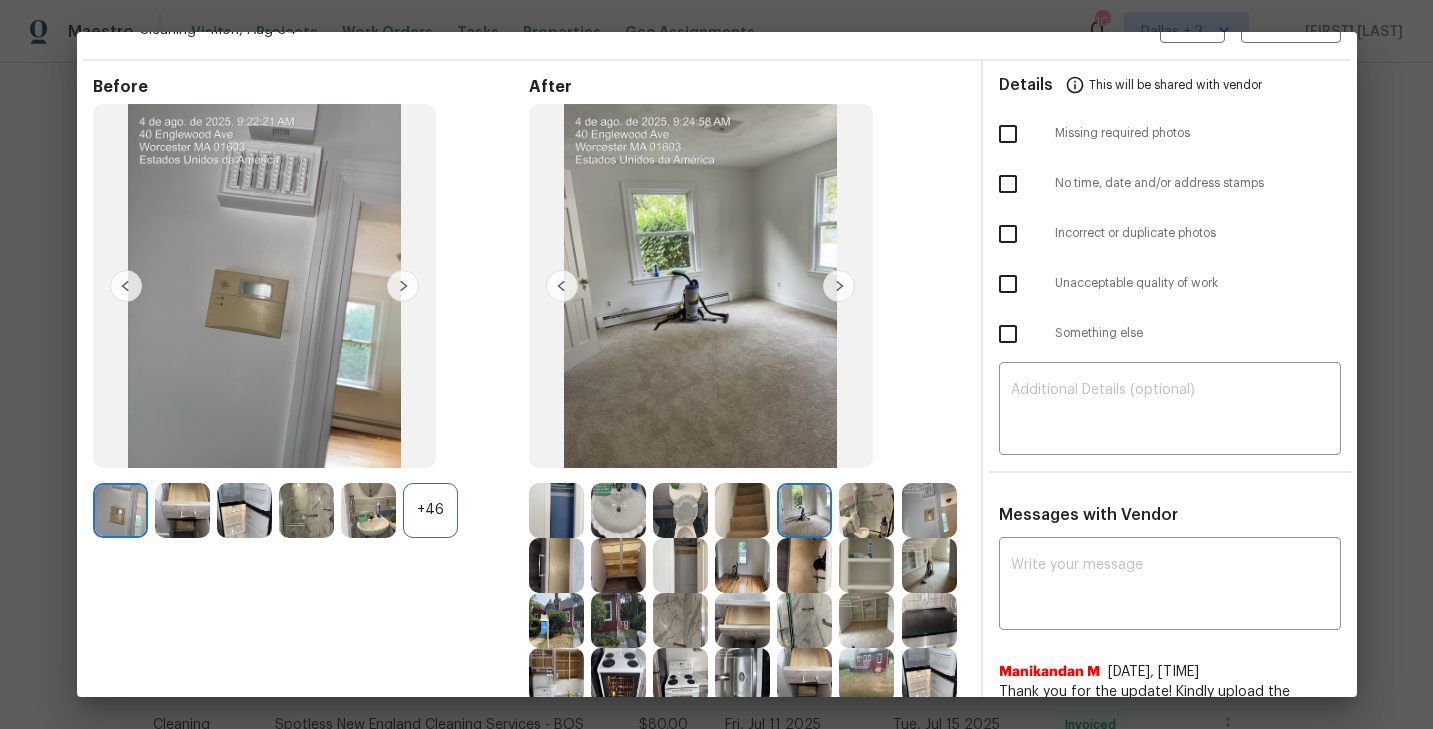 click at bounding box center [839, 286] 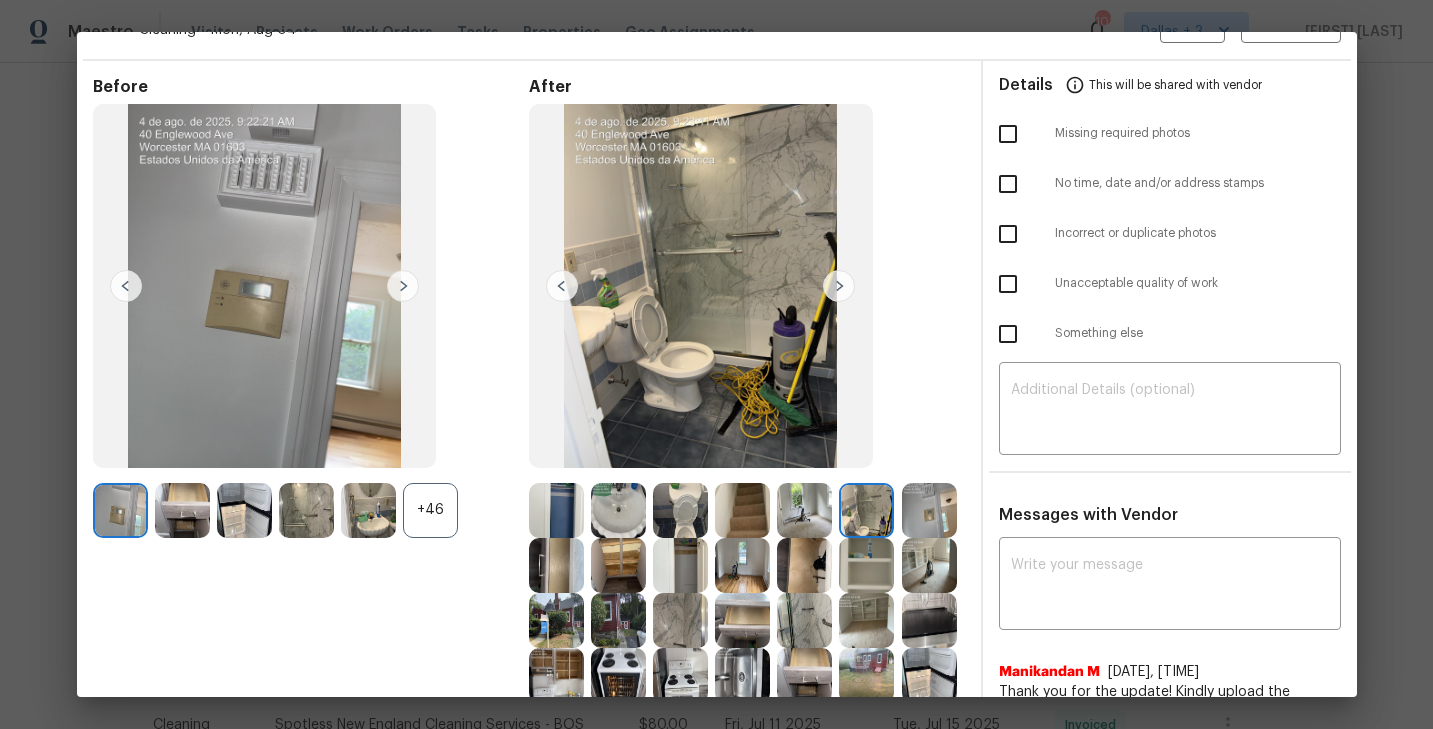 click at bounding box center (839, 286) 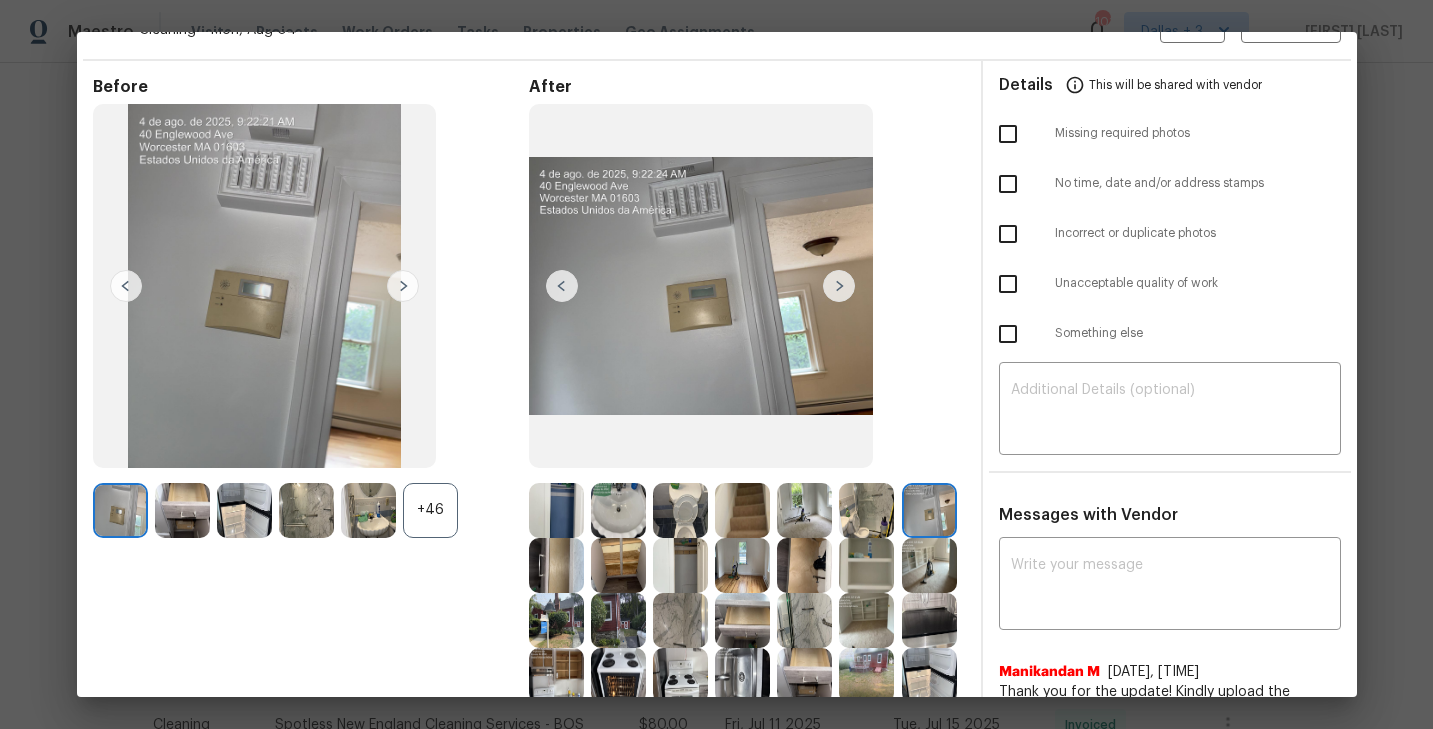 click at bounding box center (839, 286) 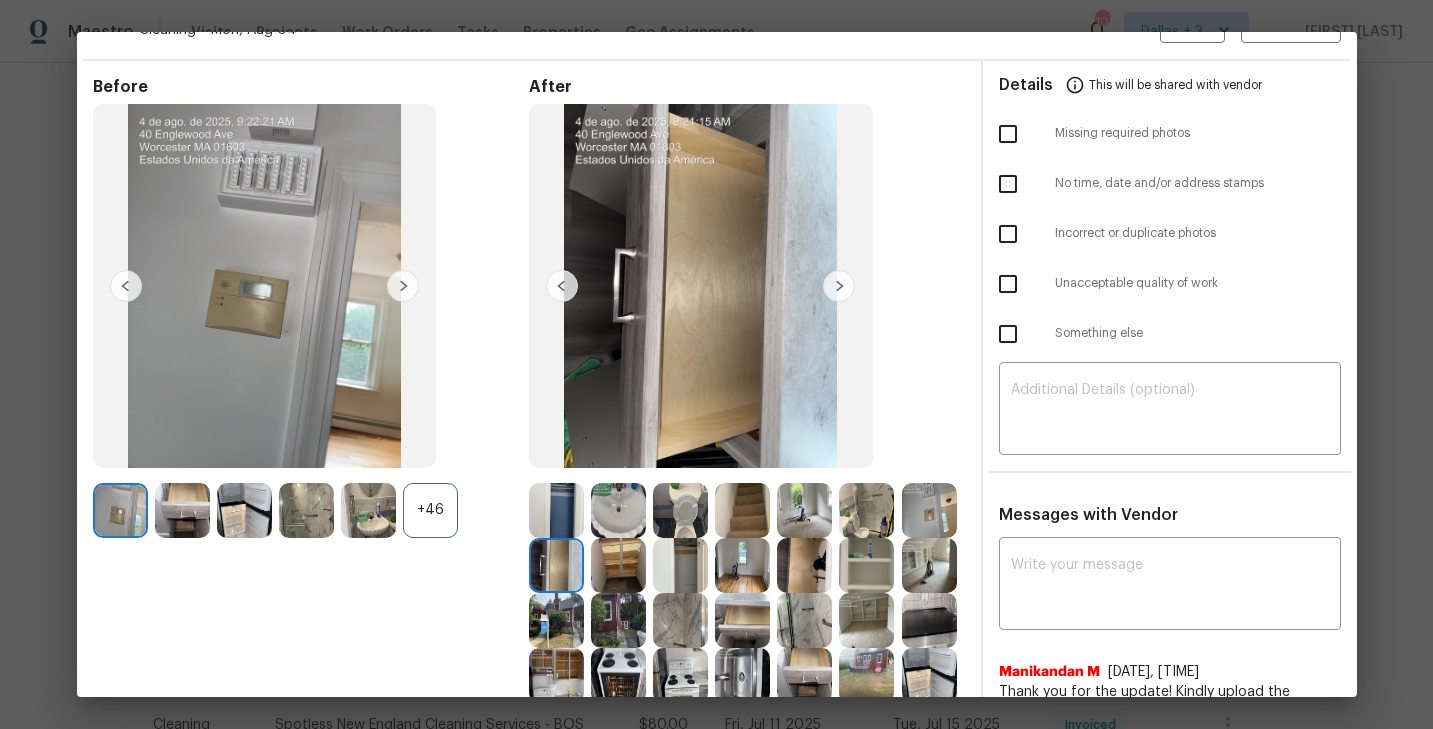 click at bounding box center (839, 286) 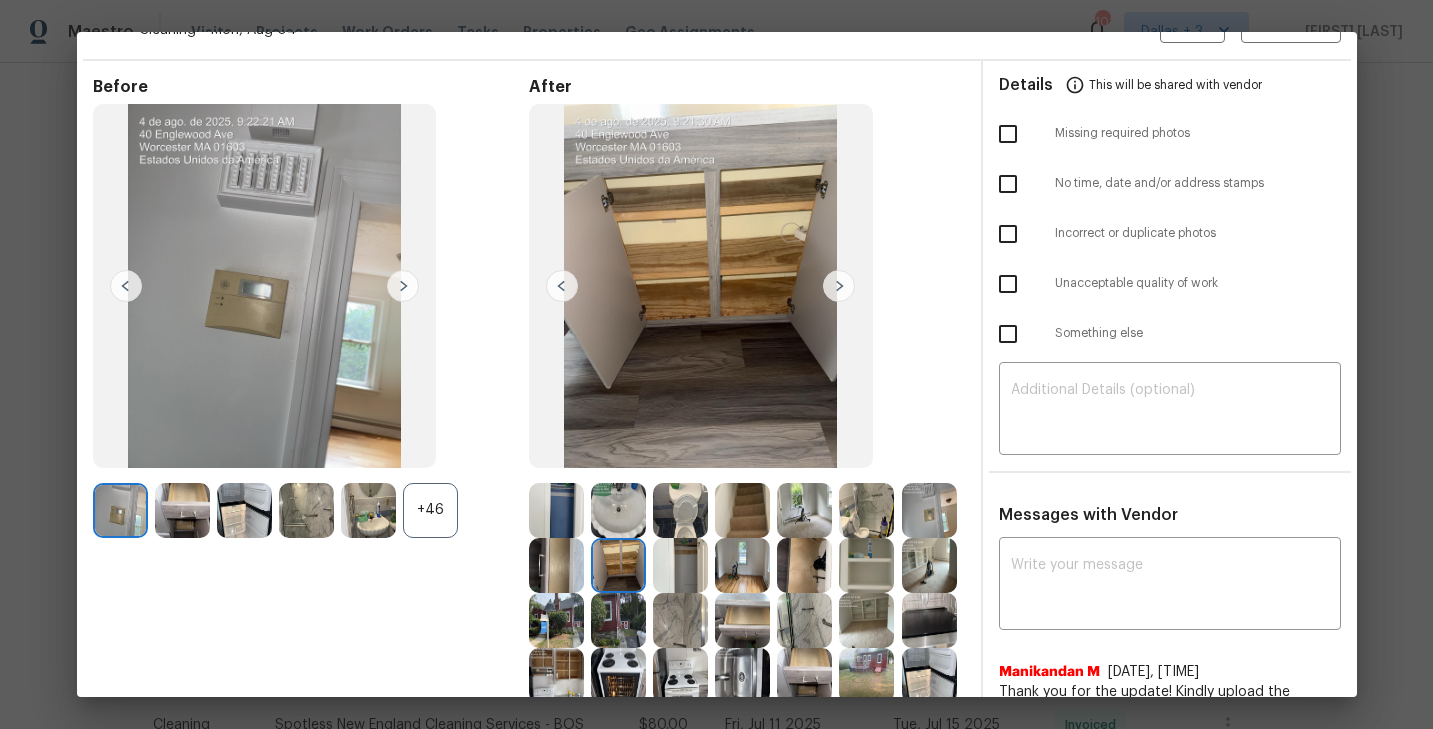 click at bounding box center [839, 286] 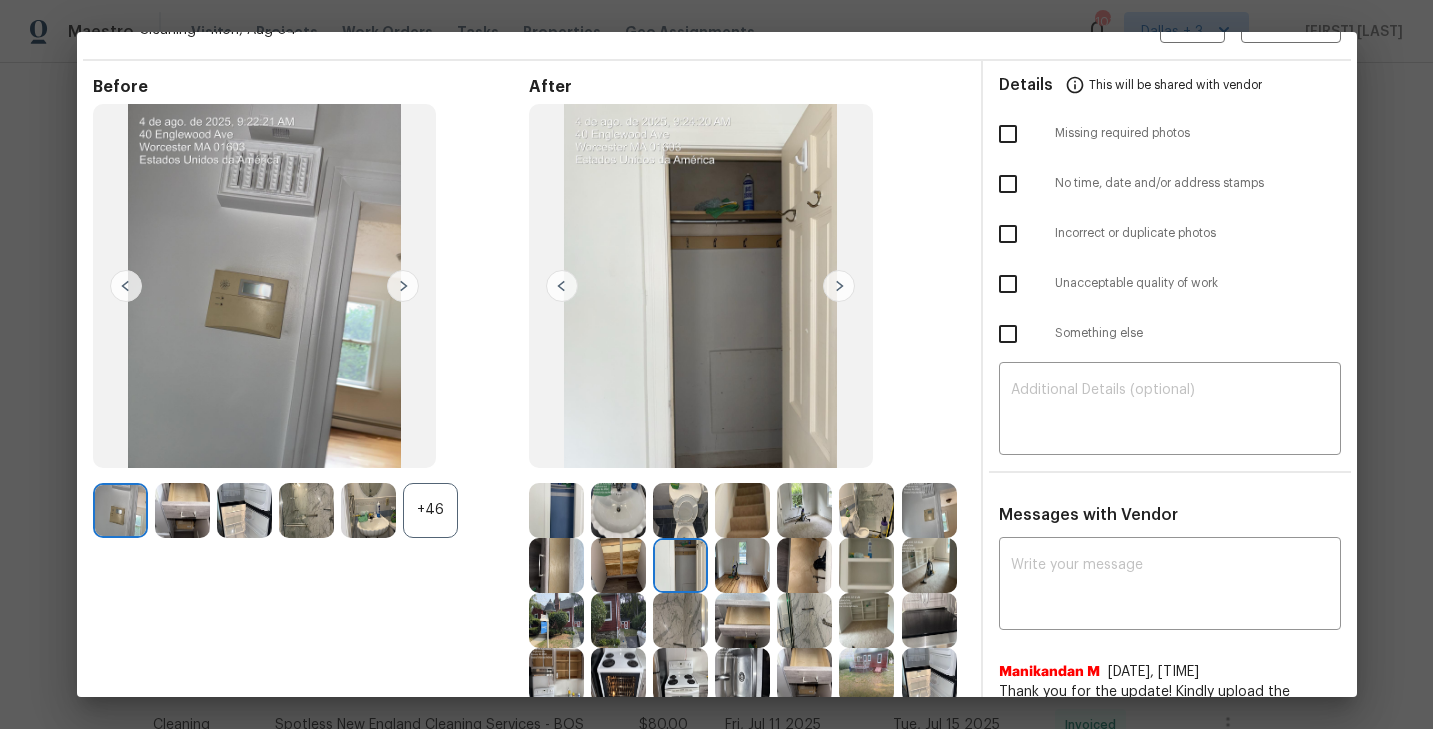 click at bounding box center [839, 286] 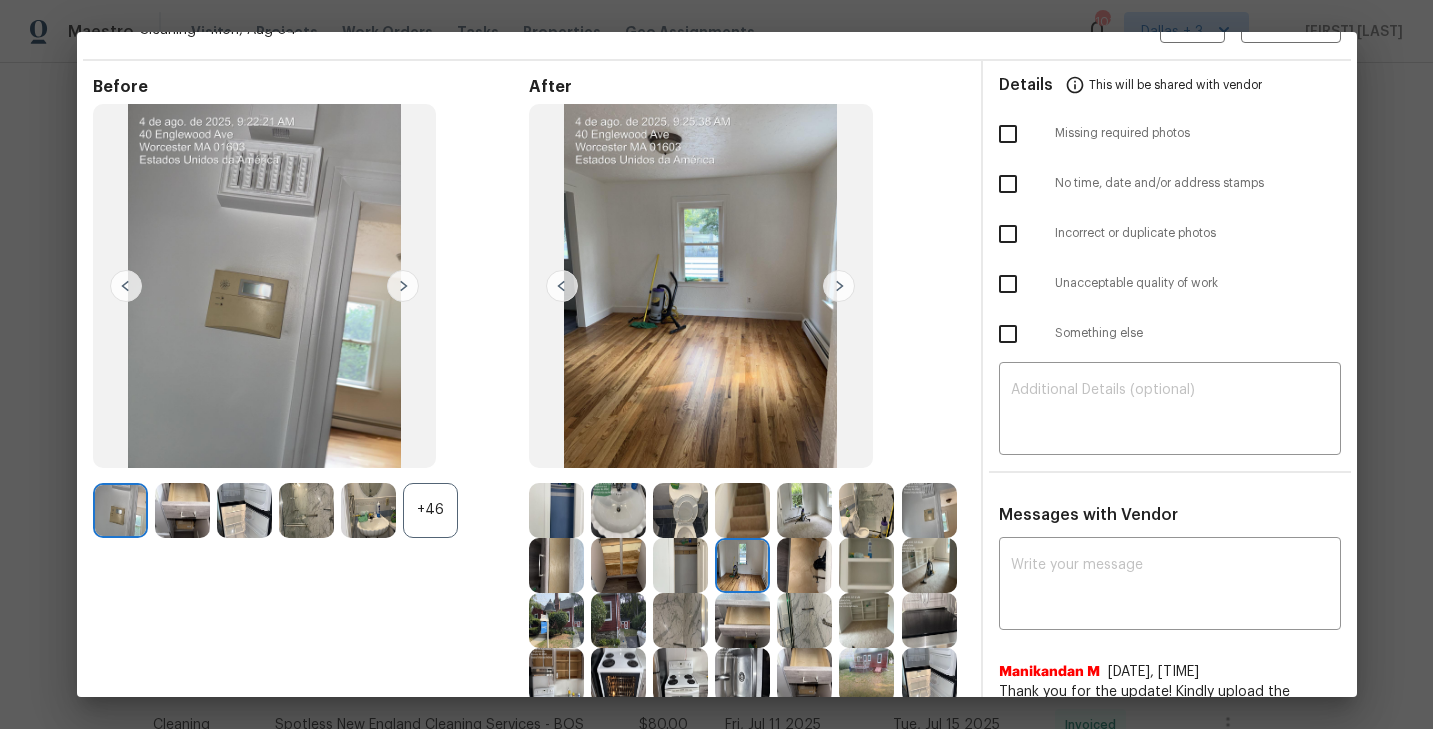 click at bounding box center [839, 286] 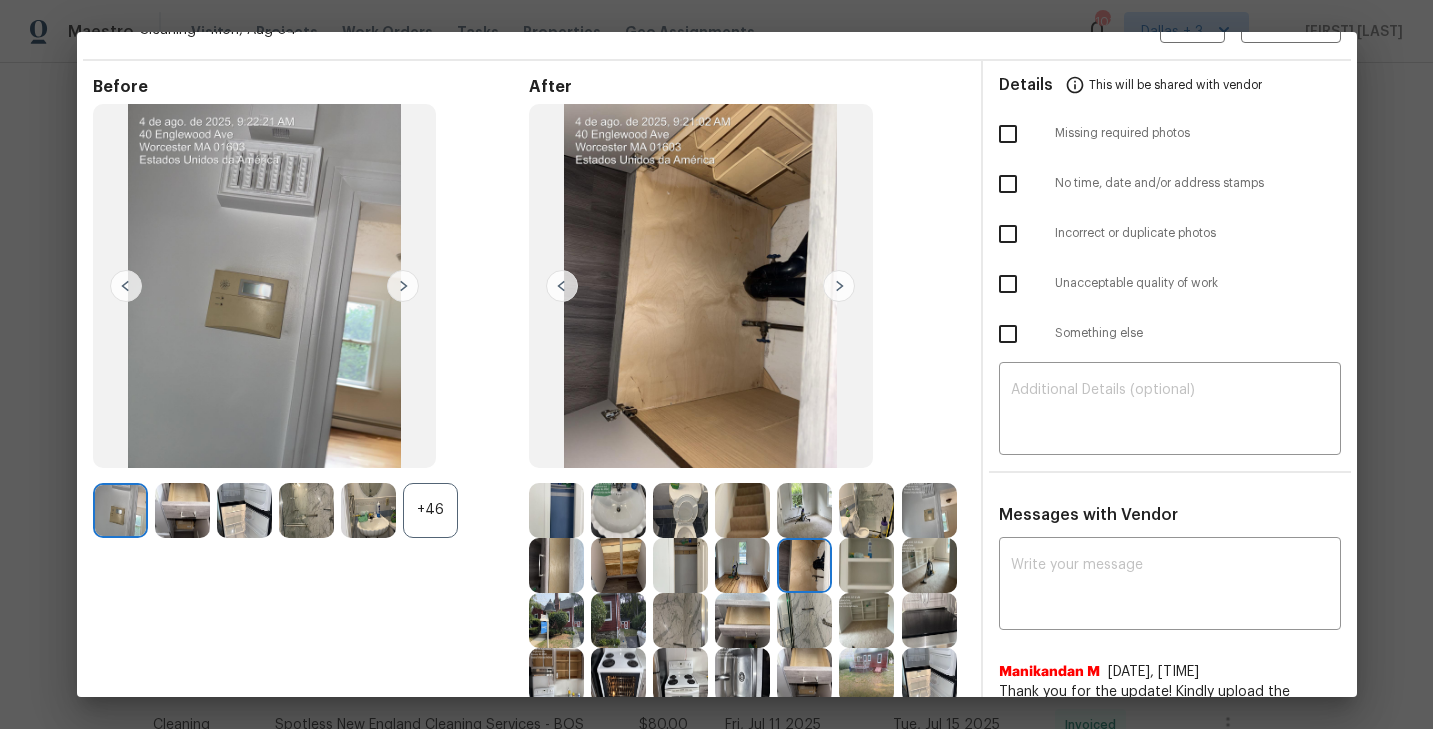 click at bounding box center [839, 286] 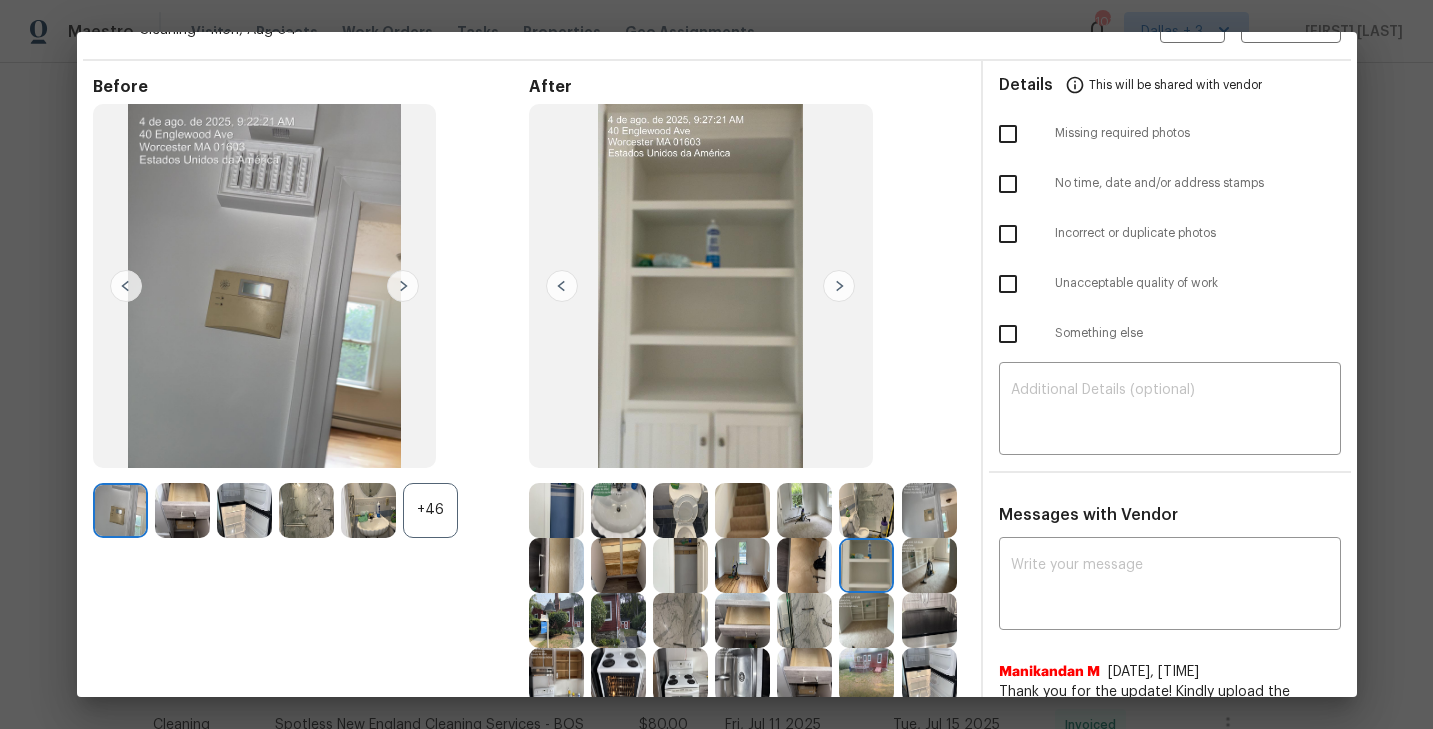 click at bounding box center (839, 286) 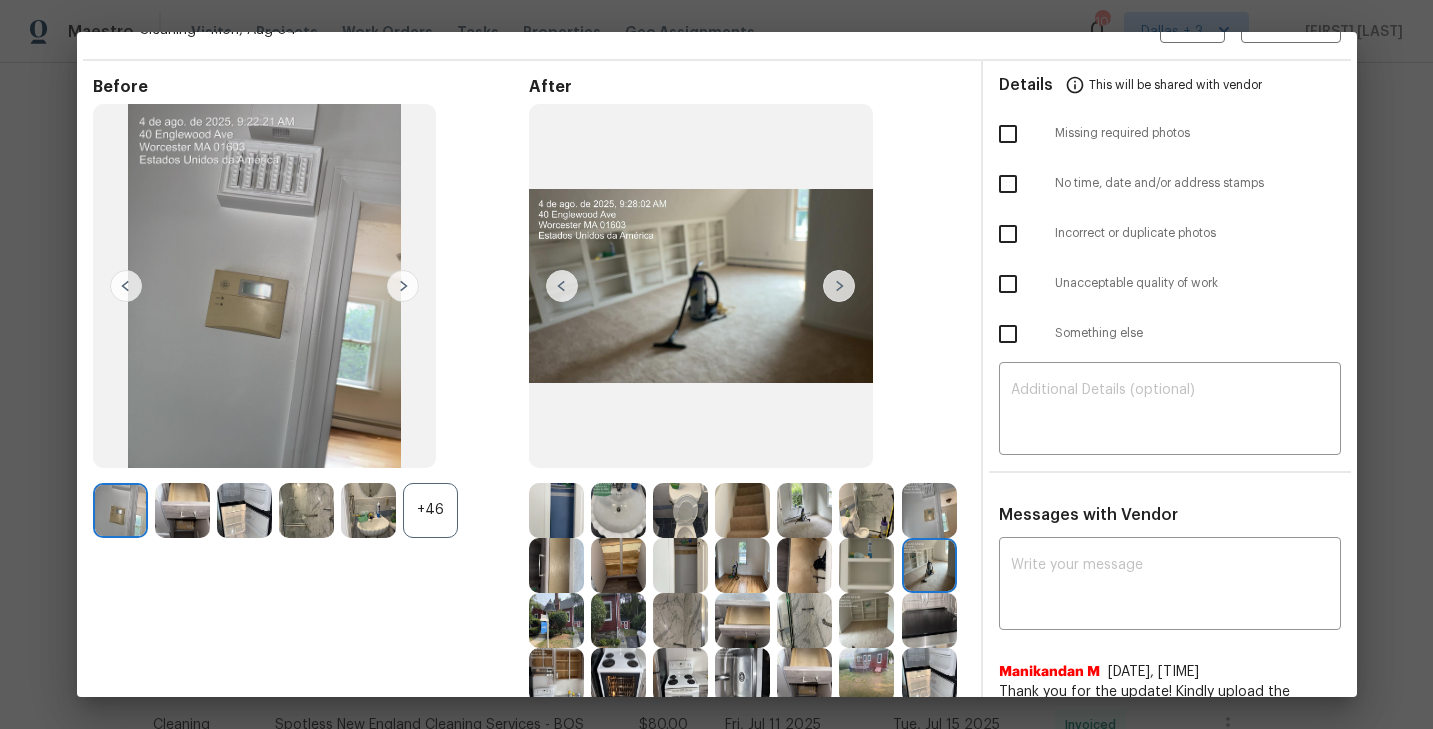 scroll, scrollTop: 77, scrollLeft: 0, axis: vertical 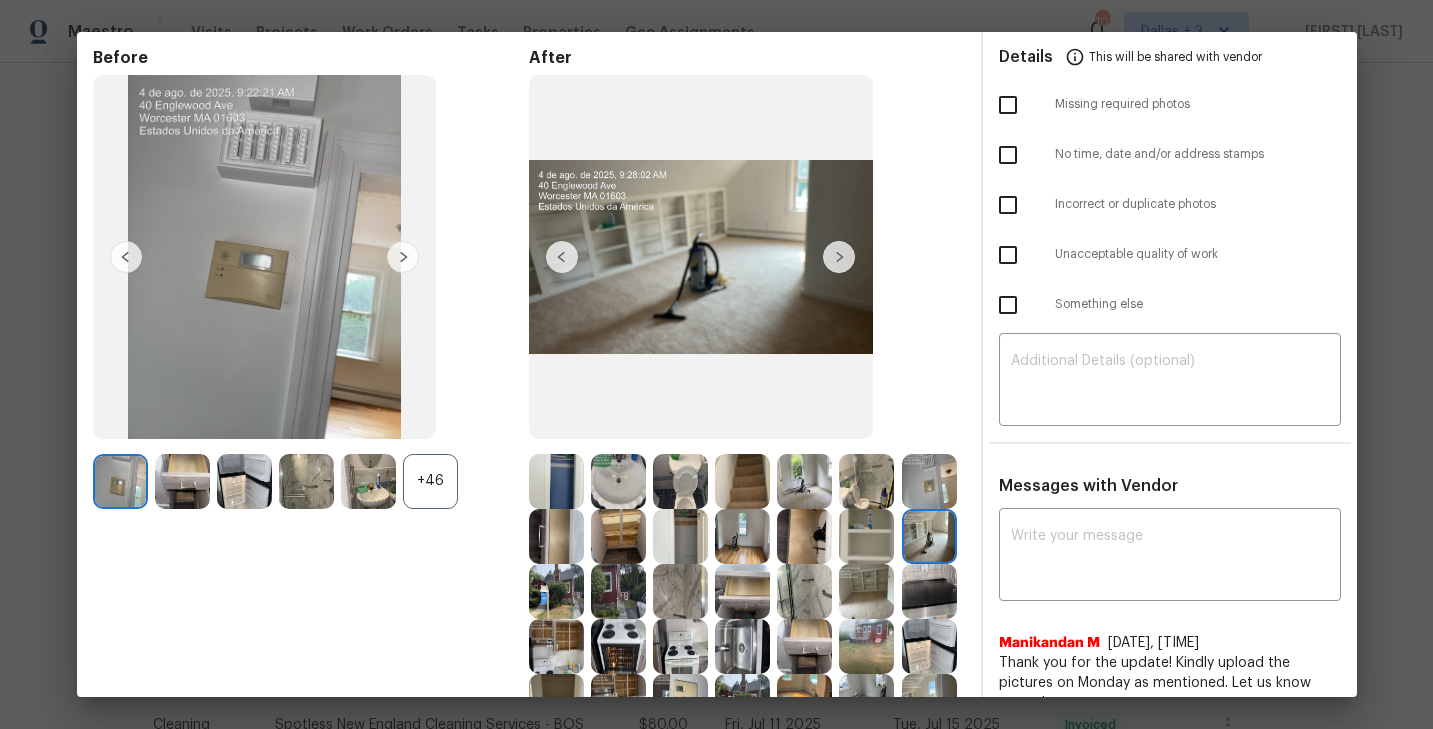 click at bounding box center [839, 257] 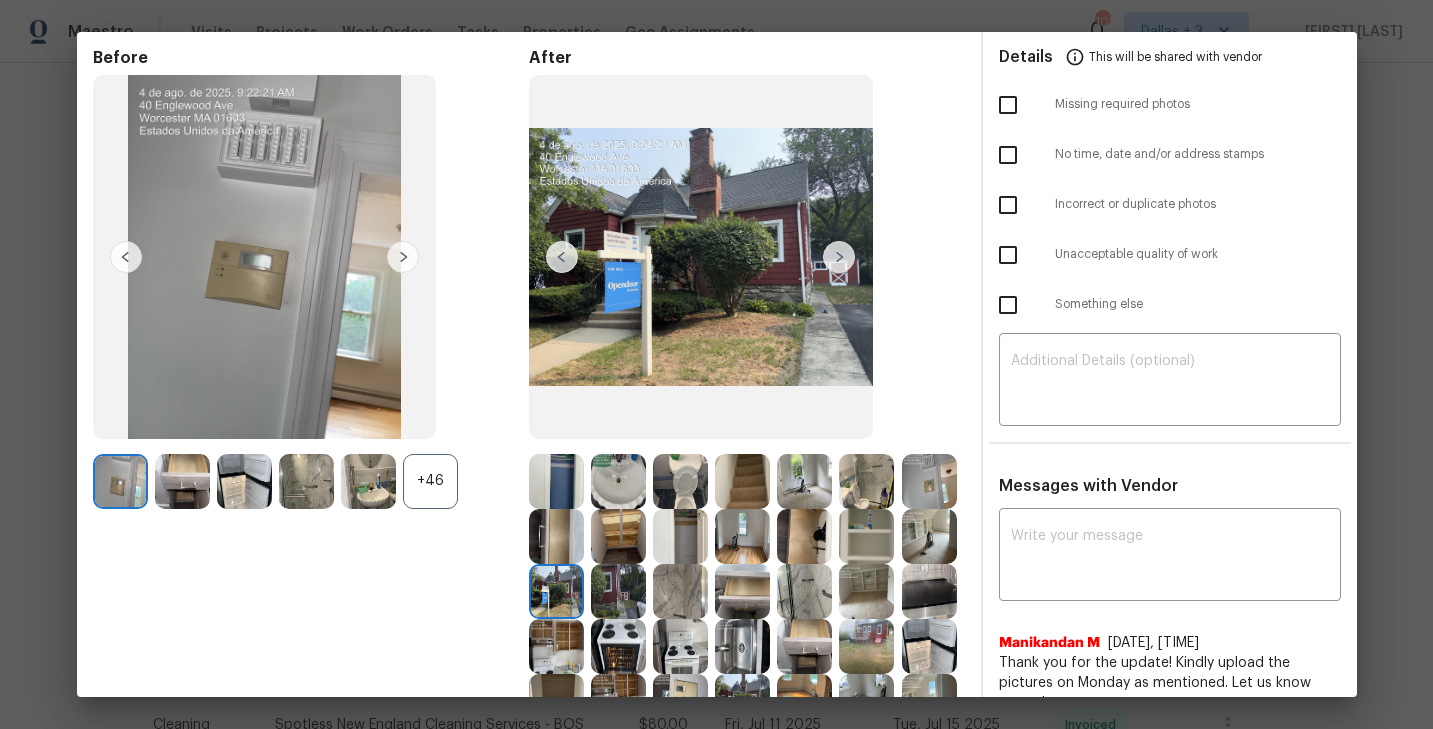 scroll, scrollTop: 102, scrollLeft: 0, axis: vertical 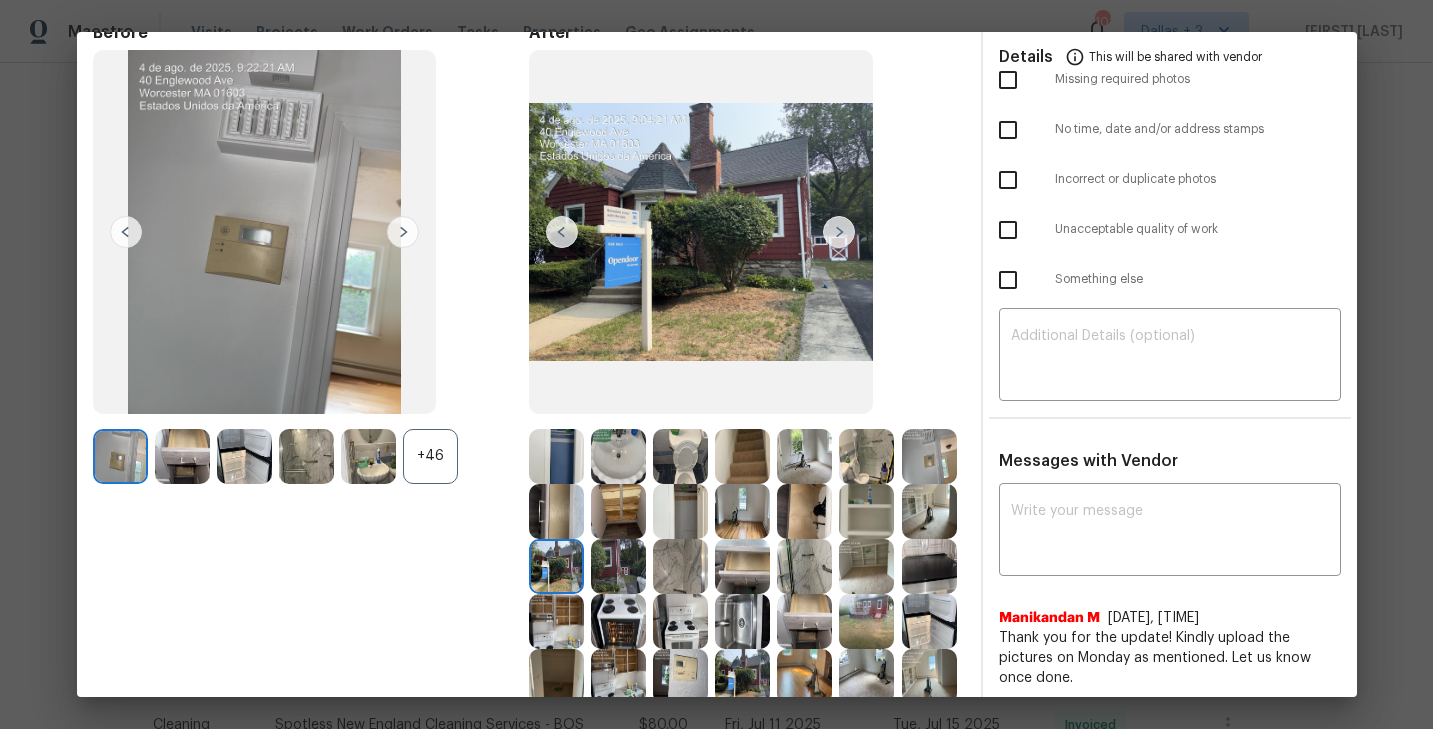 click at bounding box center [839, 232] 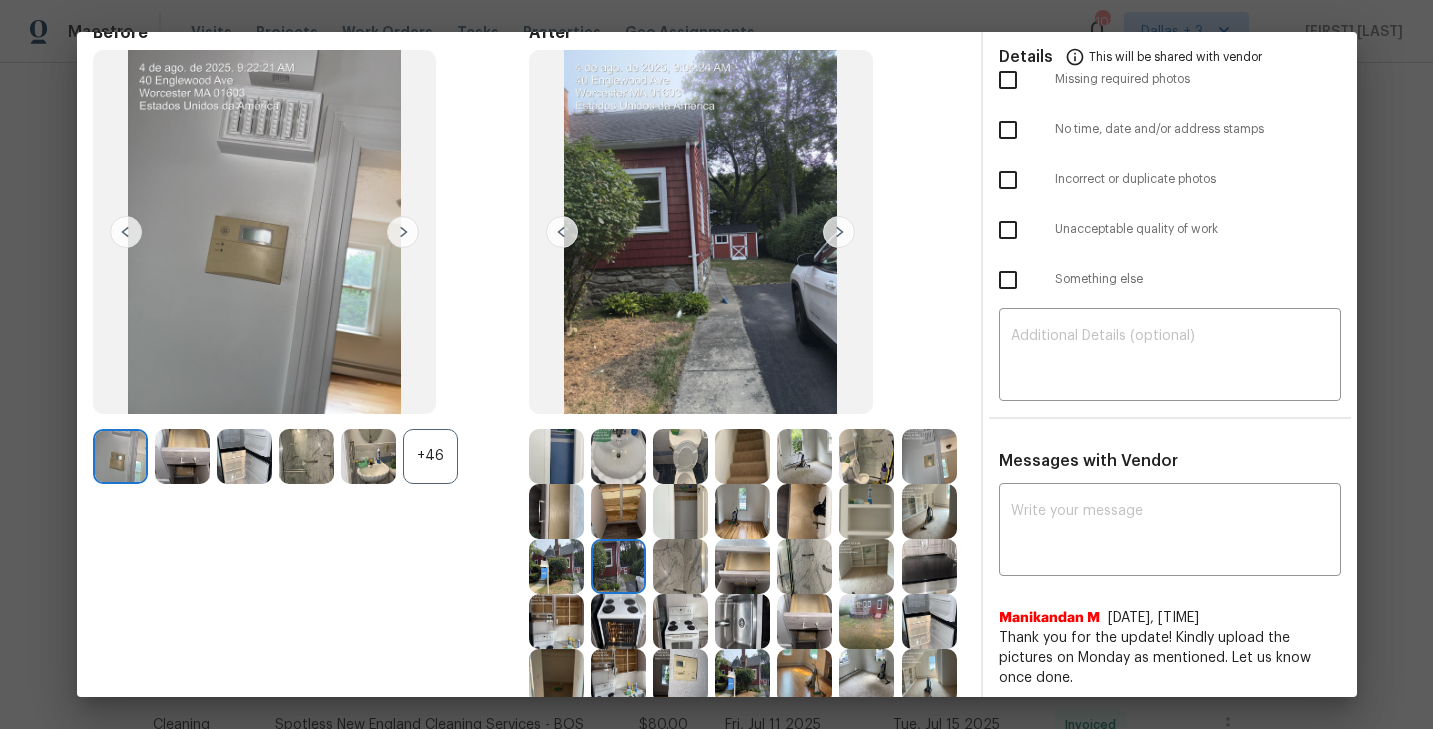 click at bounding box center [839, 232] 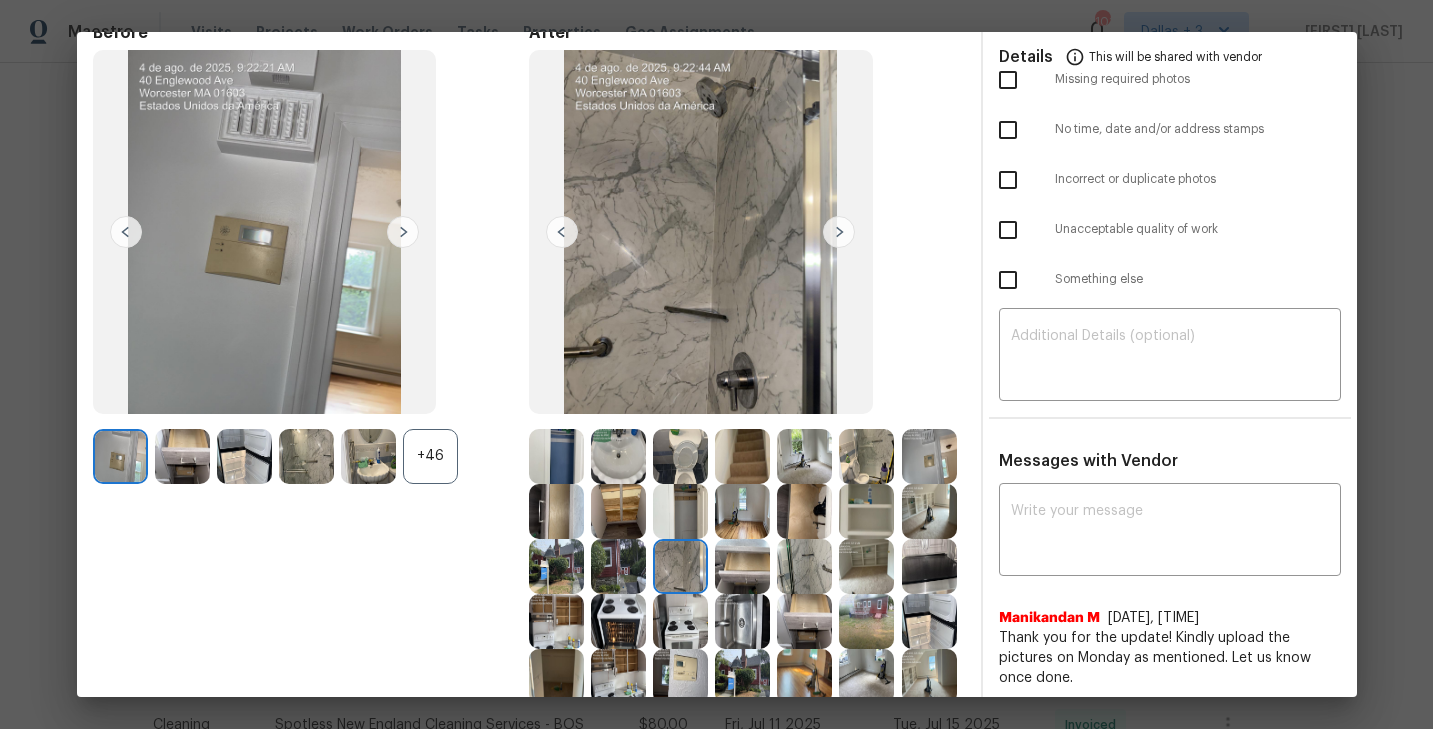 click at bounding box center [839, 232] 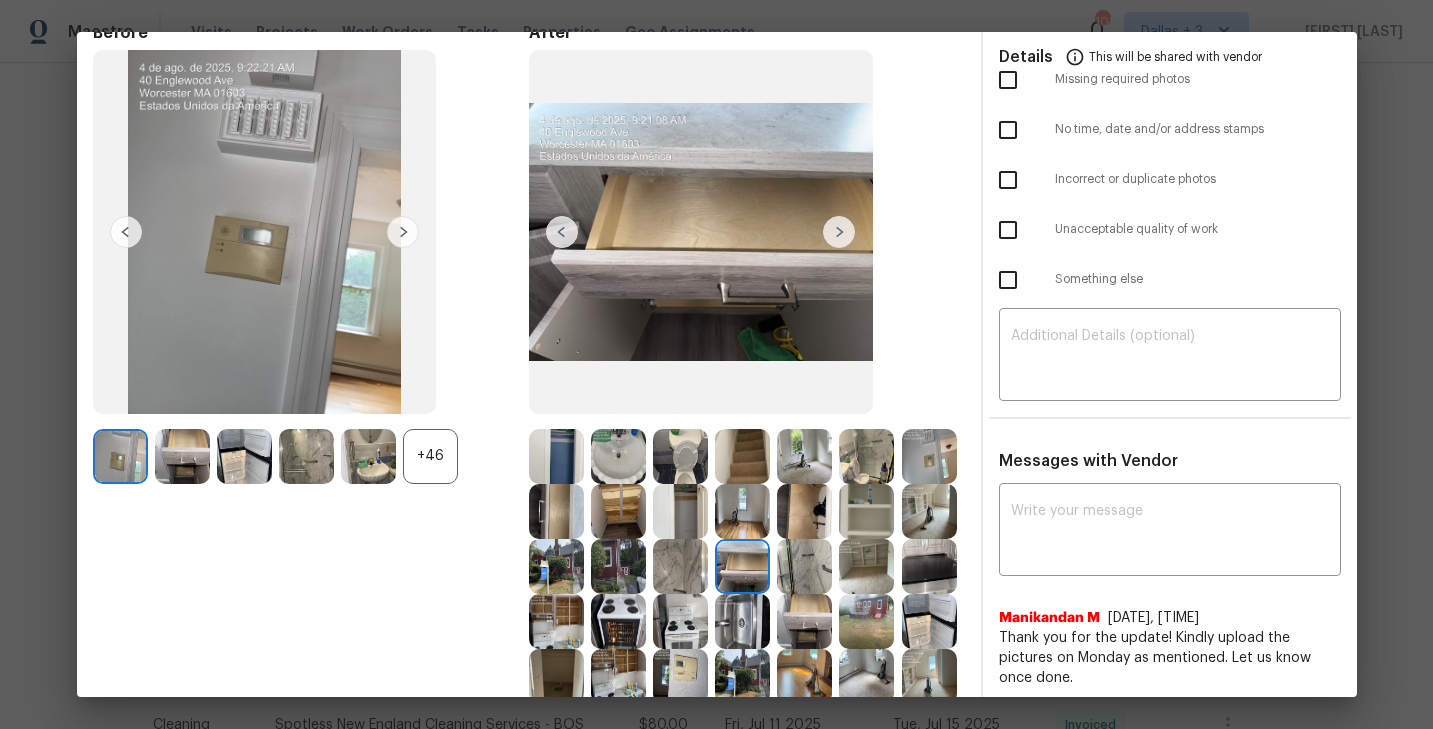 scroll, scrollTop: 135, scrollLeft: 0, axis: vertical 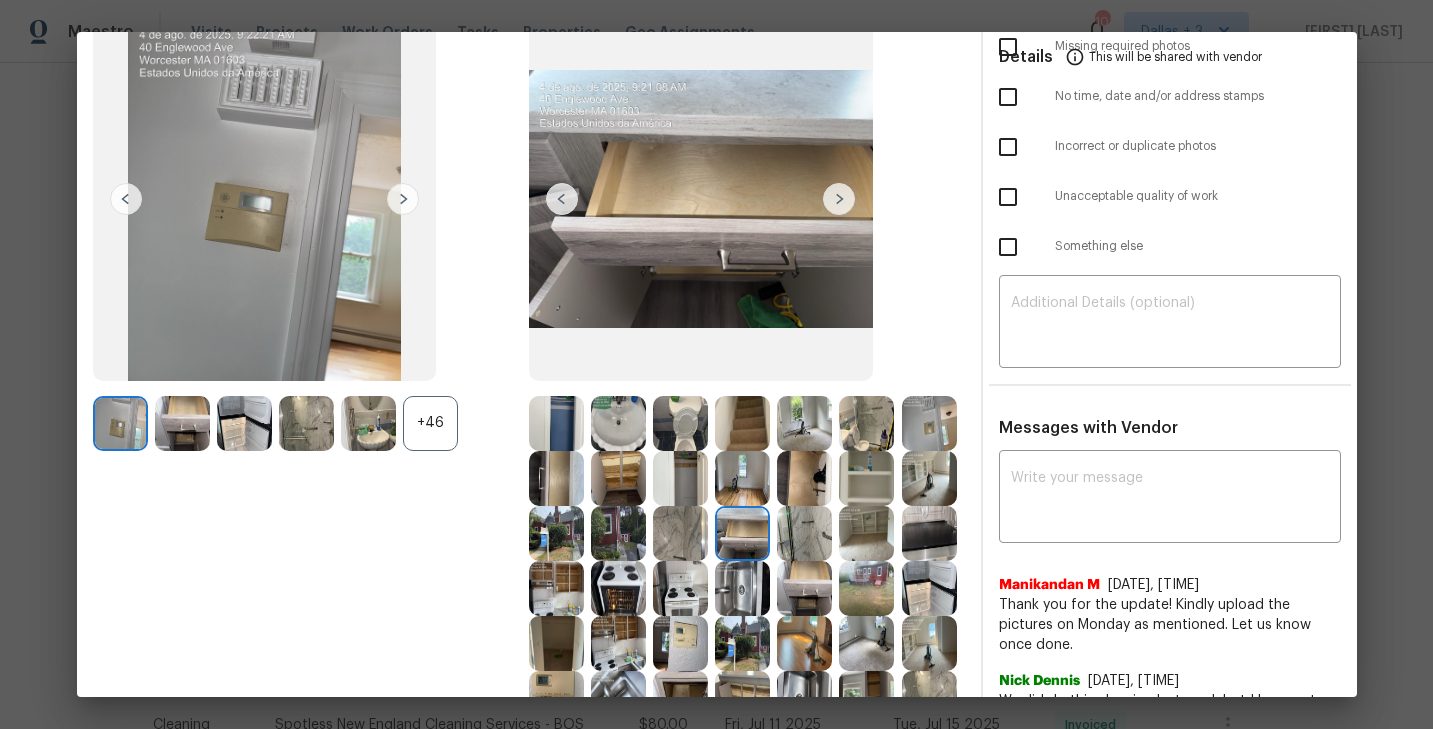 click at bounding box center [839, 199] 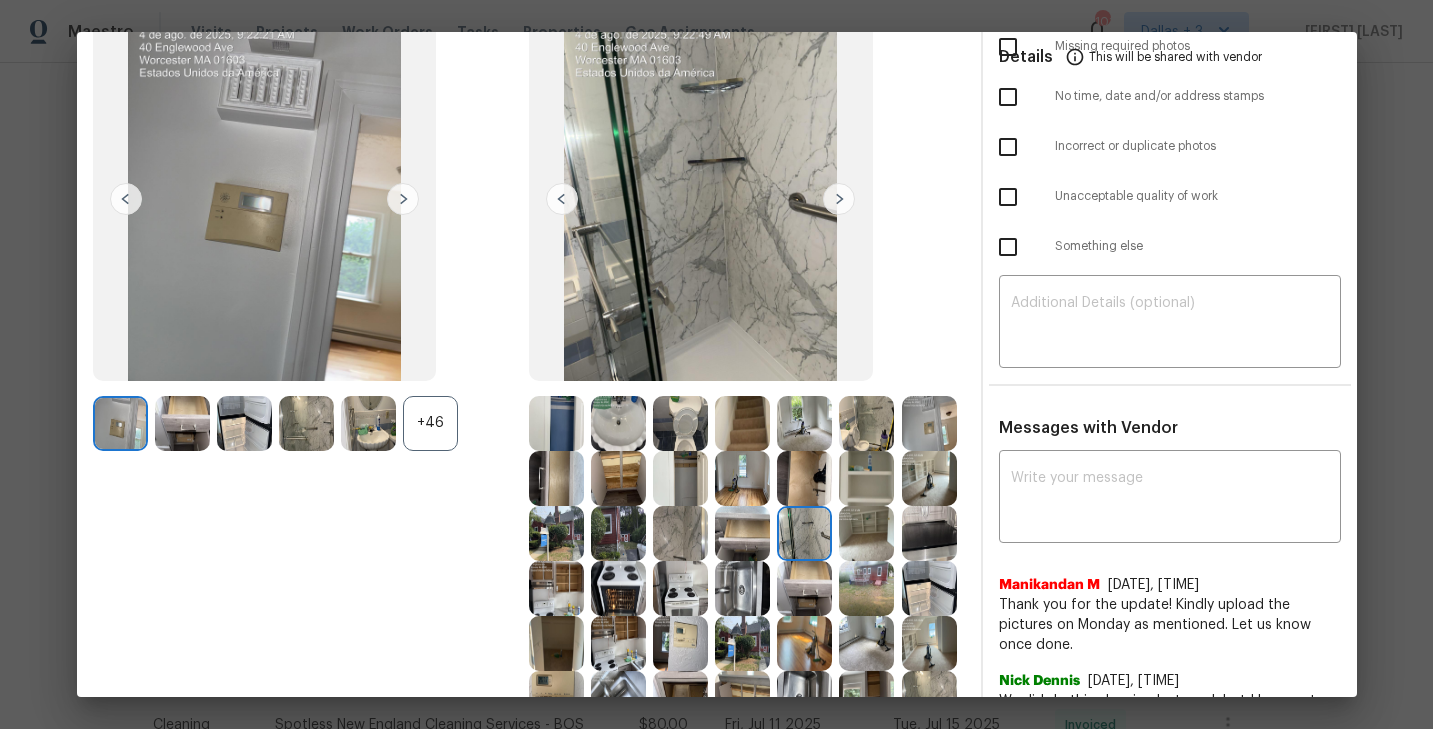 click at bounding box center (839, 199) 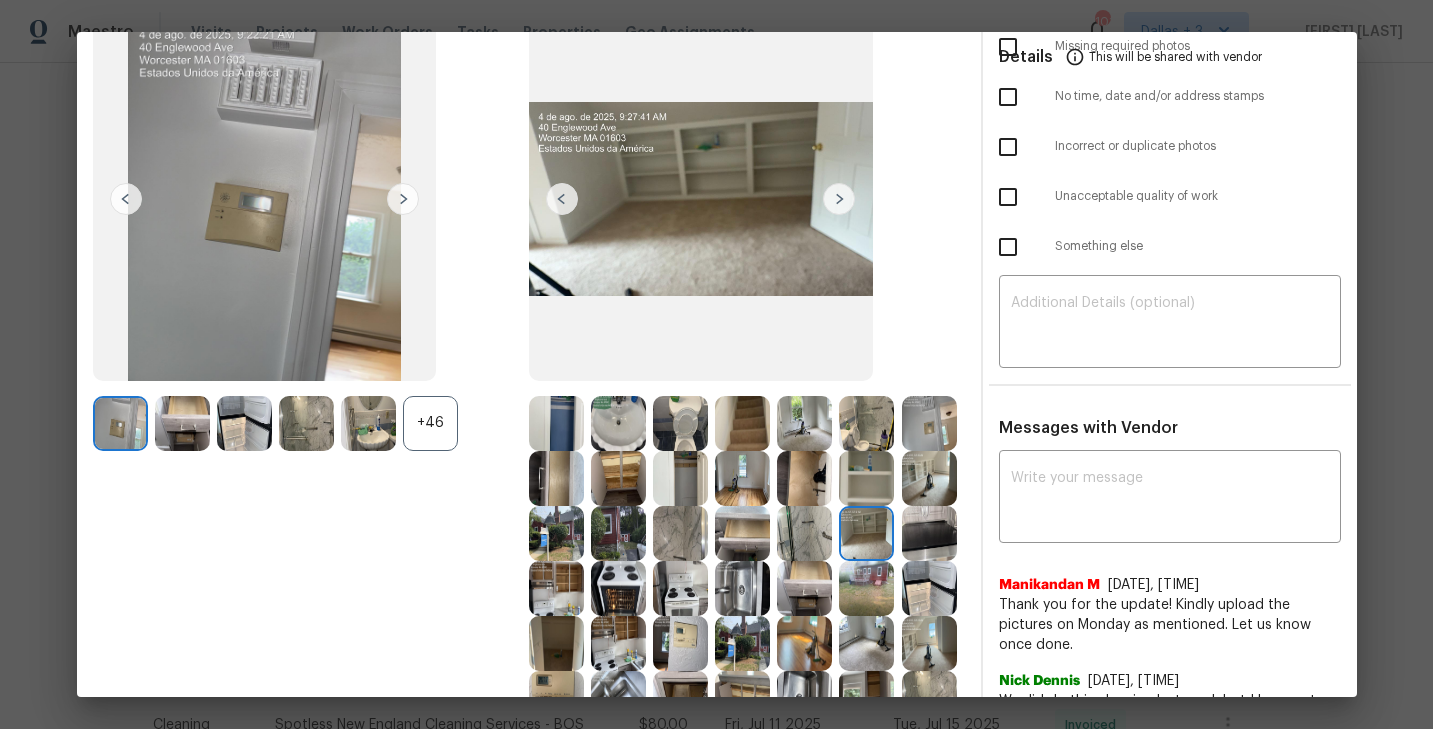click at bounding box center [839, 199] 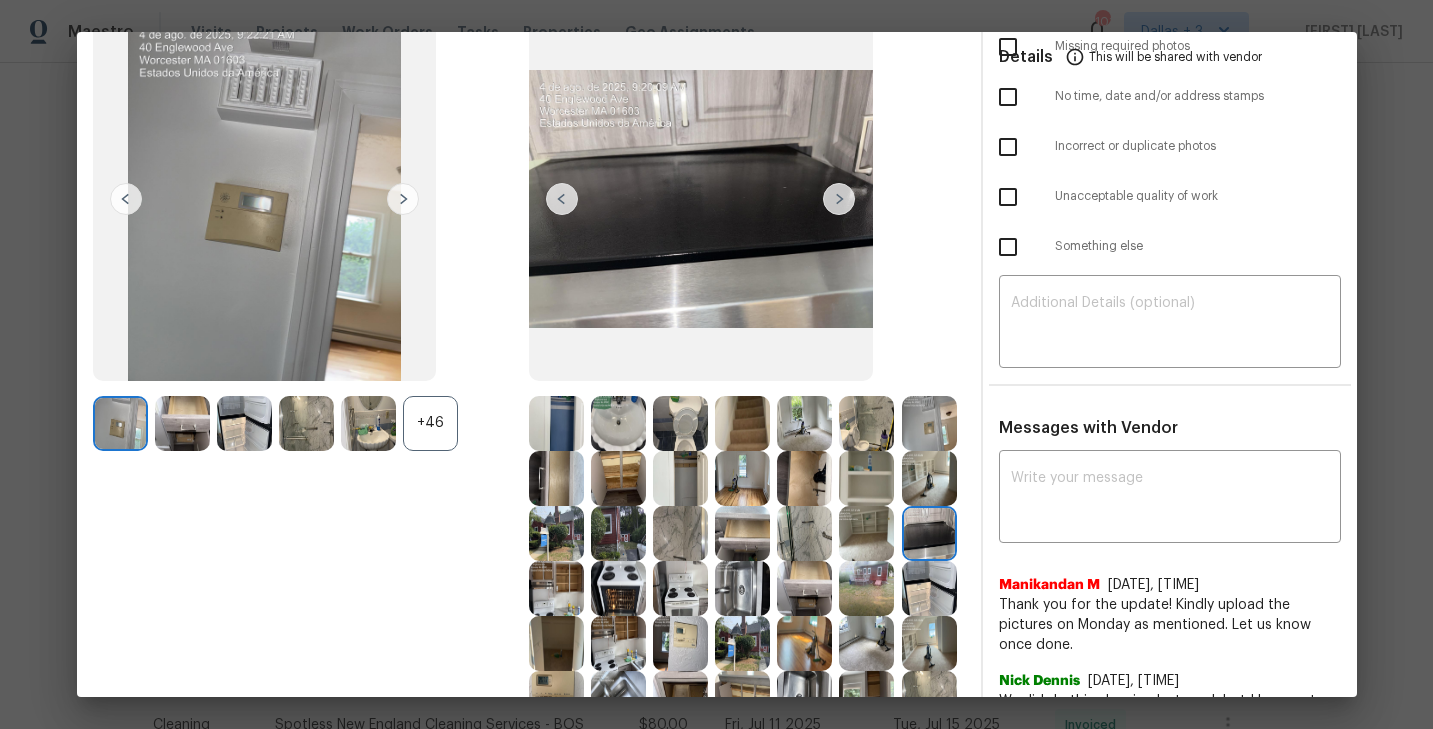 click at bounding box center [839, 199] 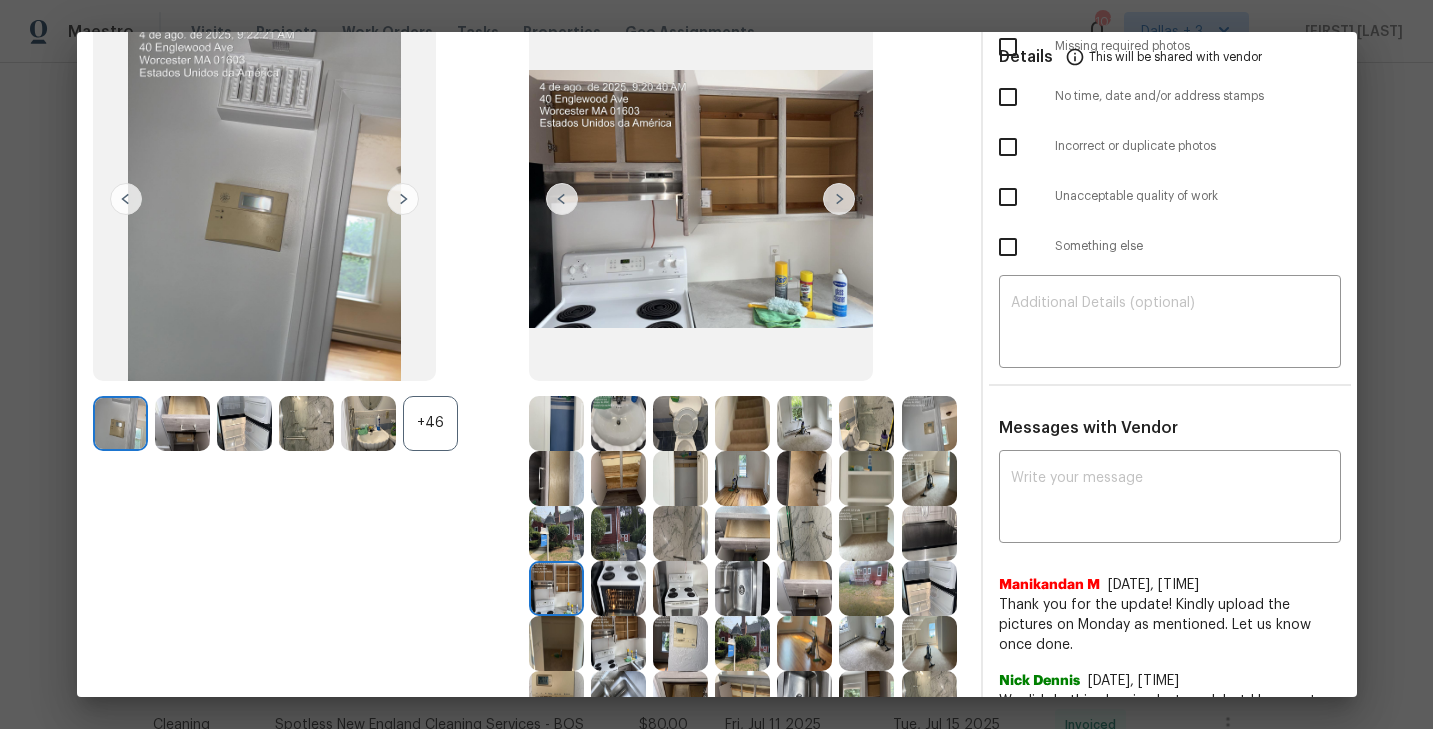 click at bounding box center [839, 199] 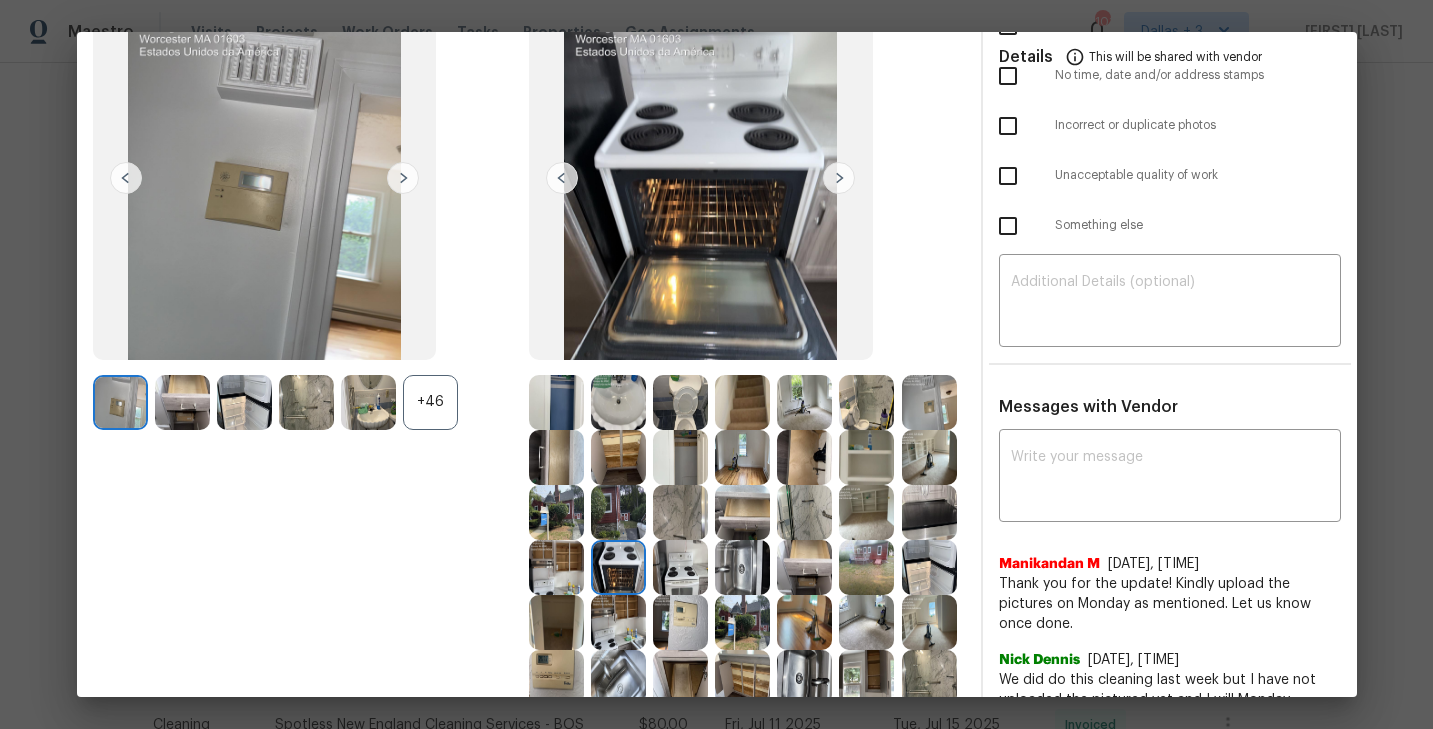 scroll, scrollTop: 162, scrollLeft: 0, axis: vertical 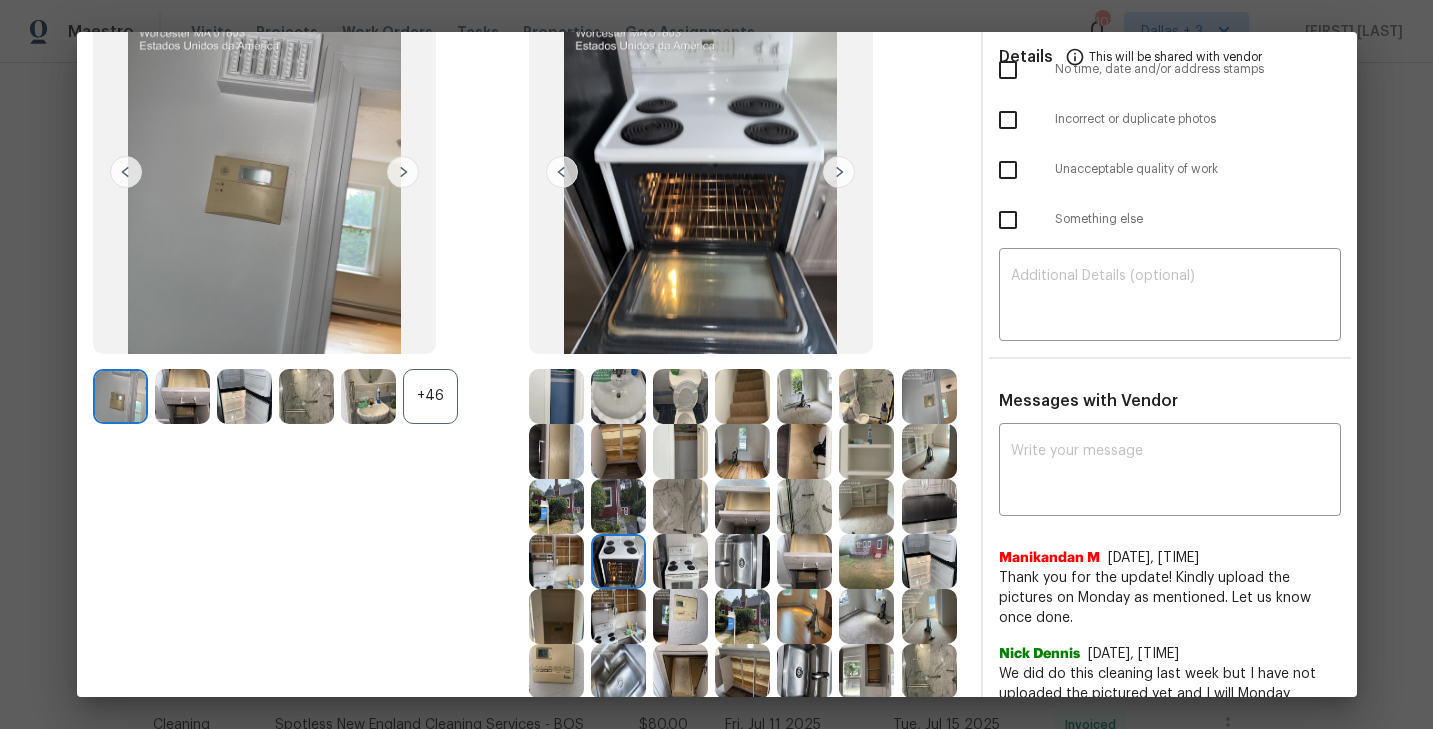 click at bounding box center (839, 172) 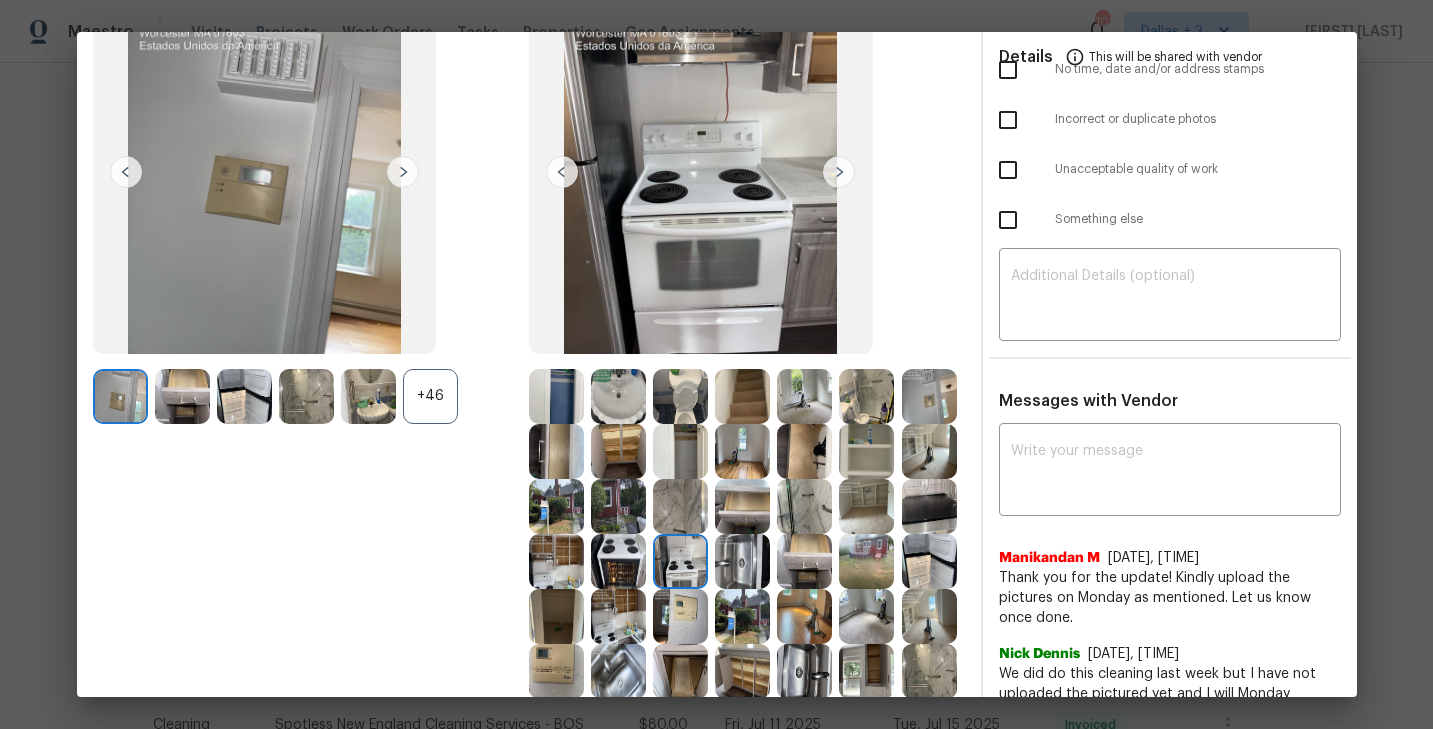 click at bounding box center (839, 172) 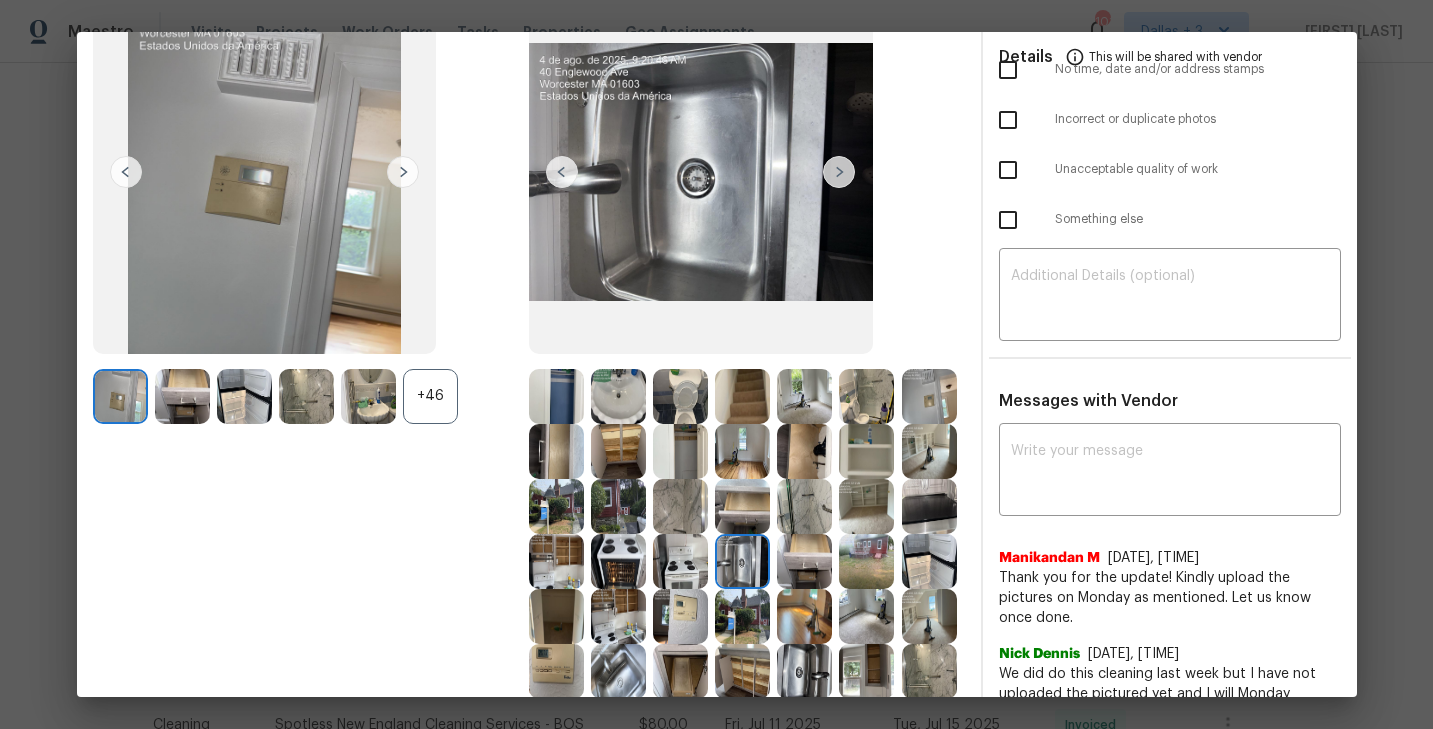 click at bounding box center [839, 172] 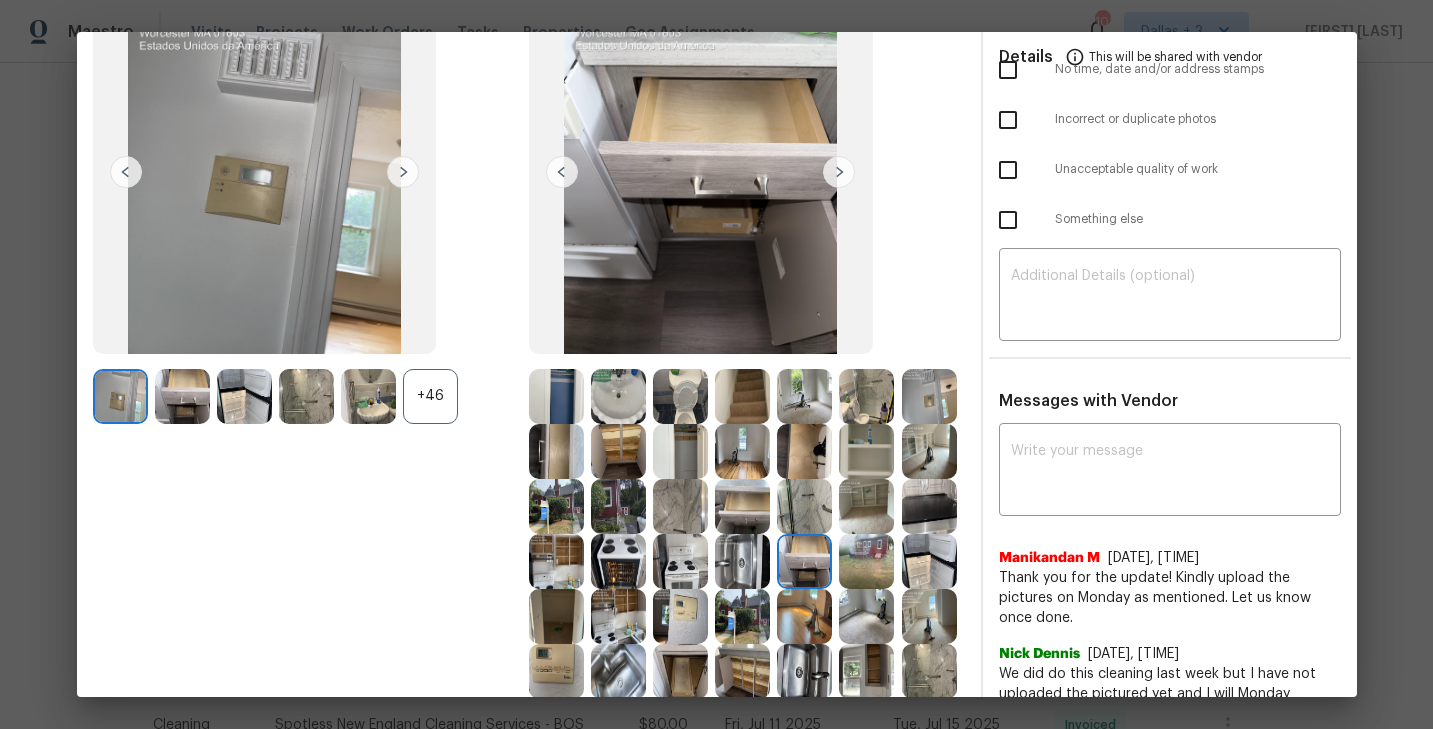 click at bounding box center (839, 172) 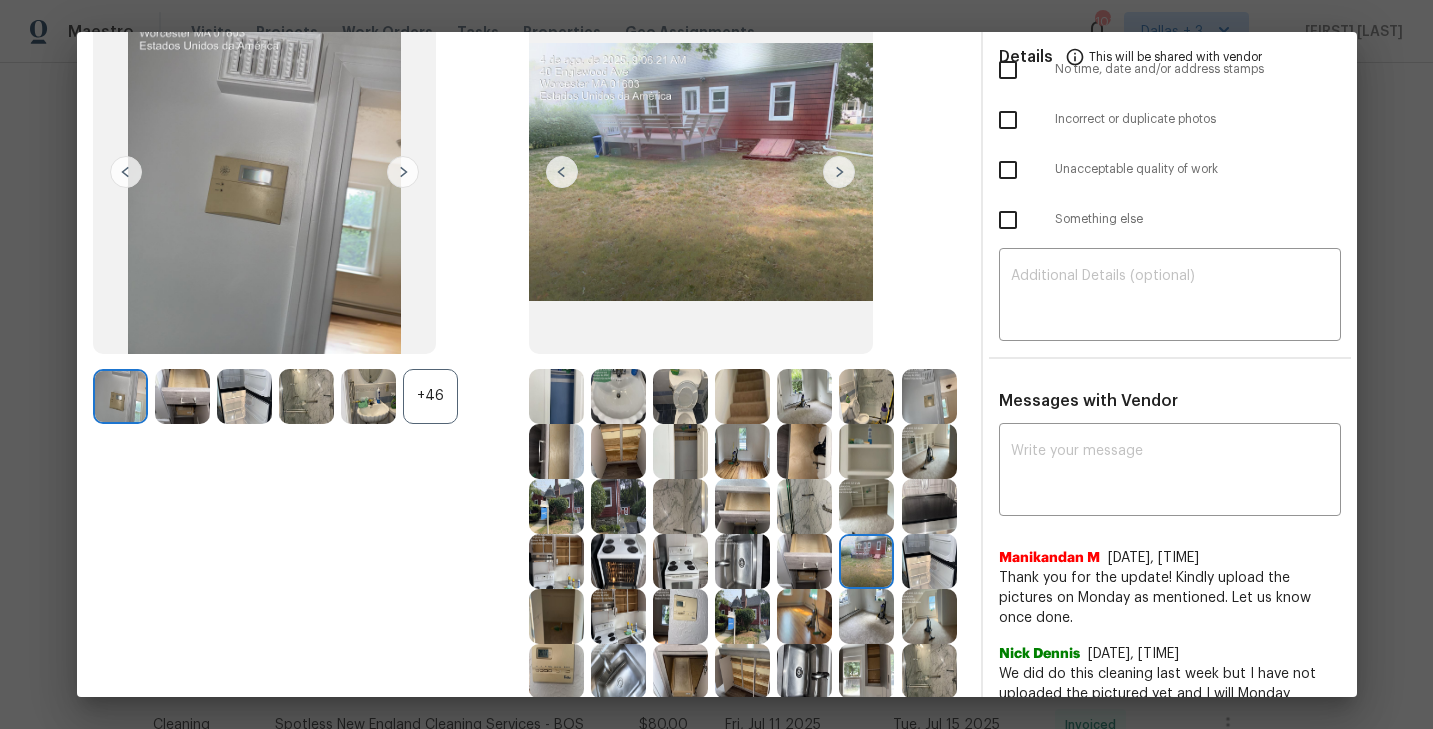 click at bounding box center (839, 172) 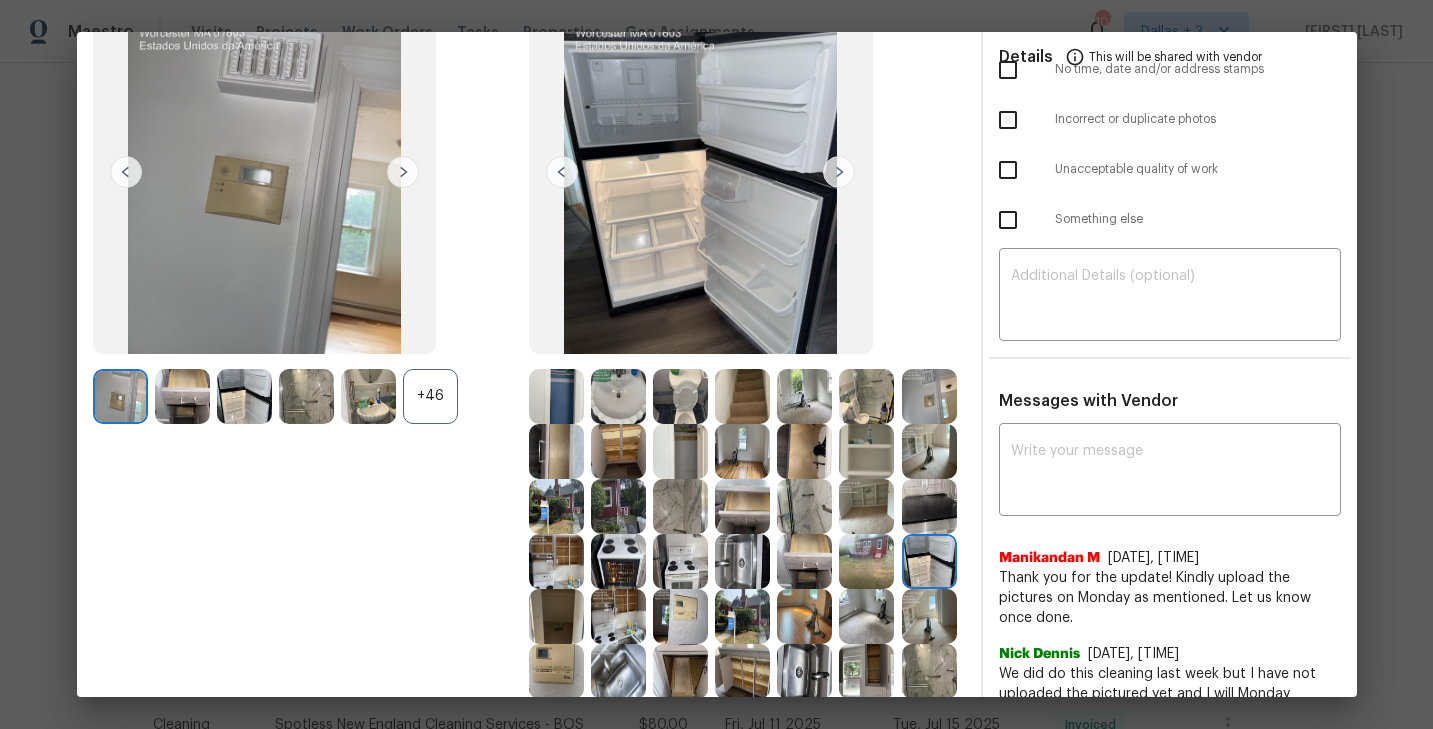click at bounding box center [839, 172] 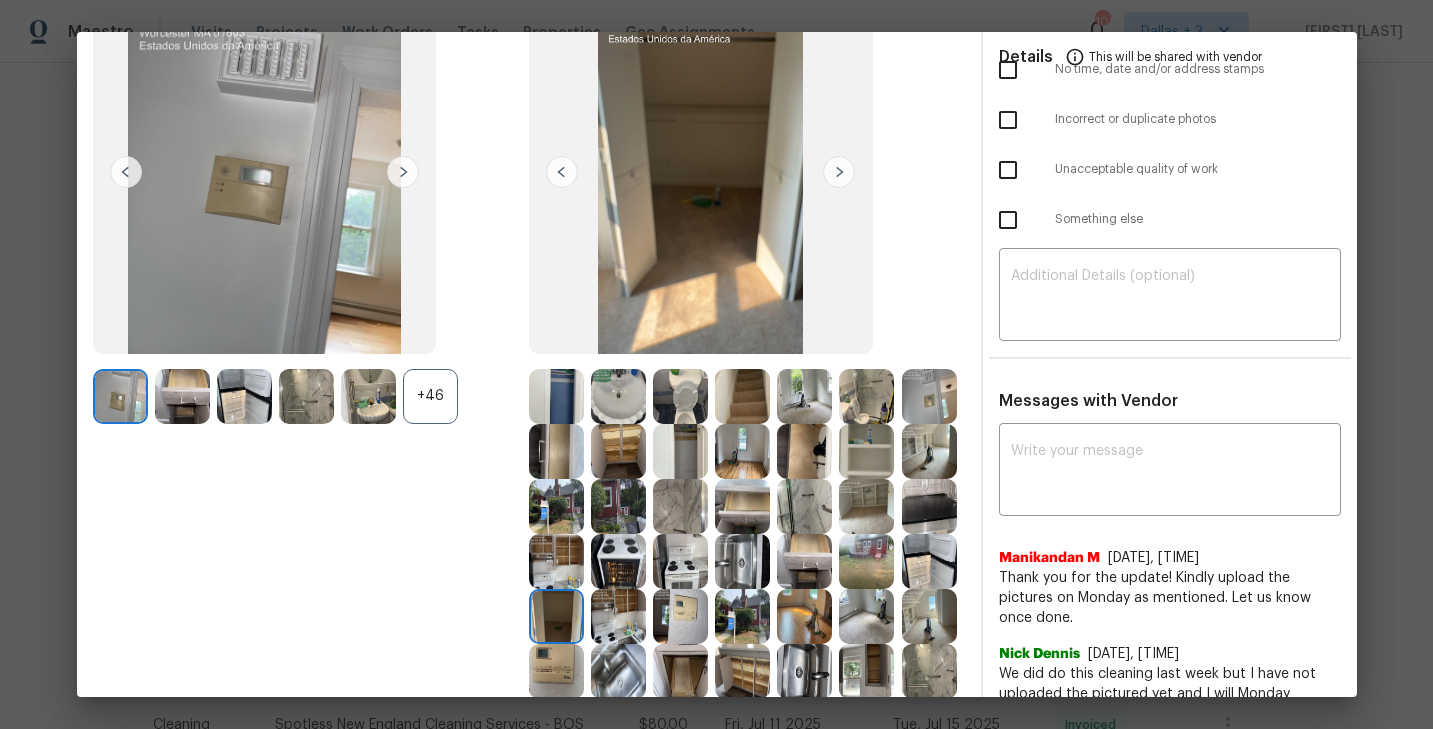 scroll, scrollTop: 186, scrollLeft: 0, axis: vertical 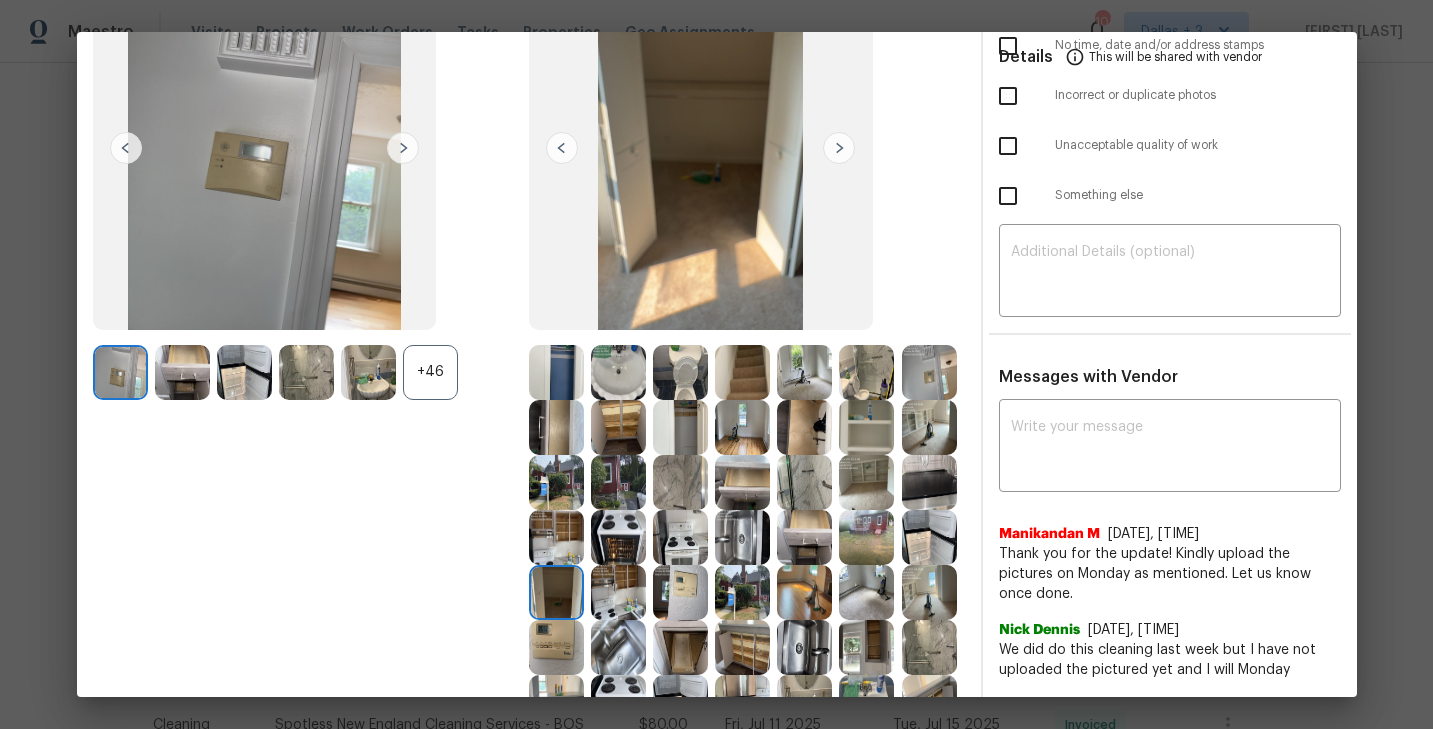 click at bounding box center [839, 148] 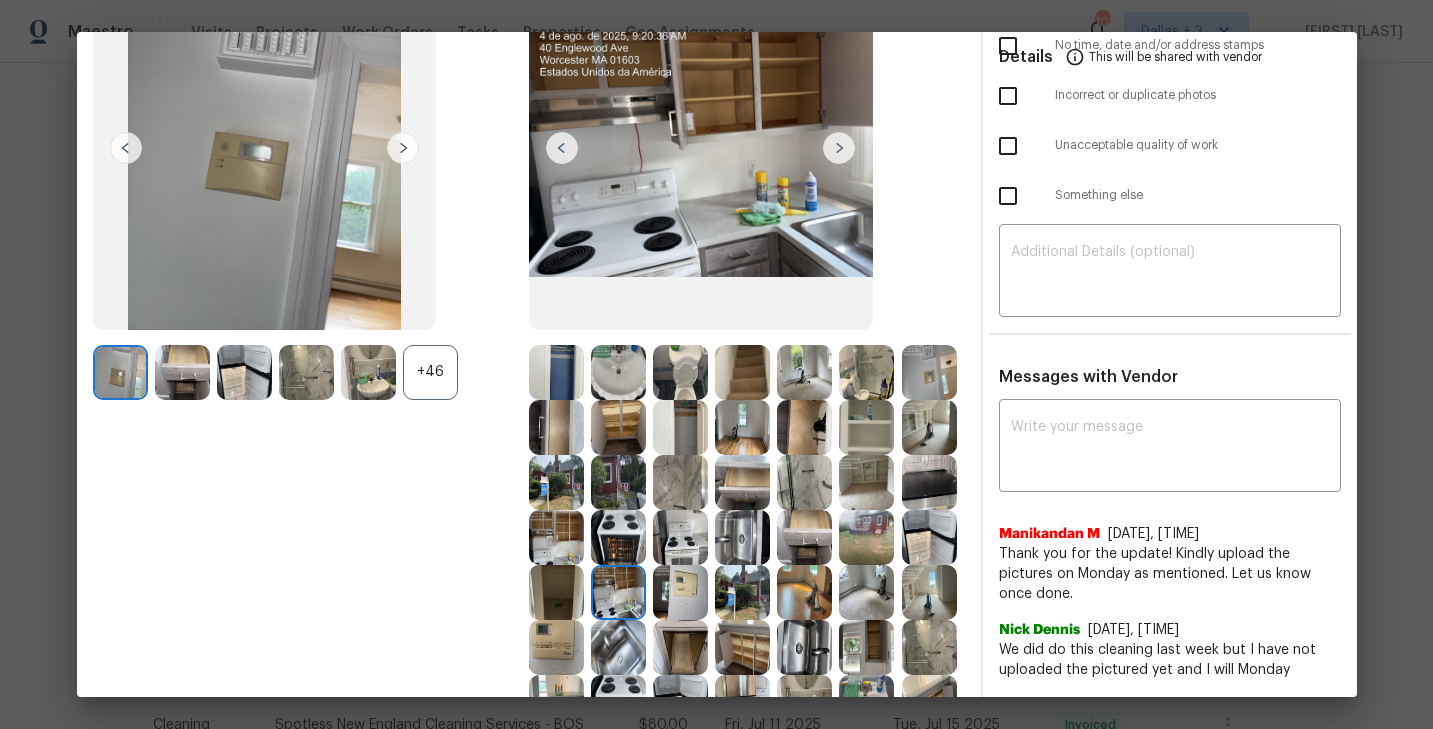 click at bounding box center (839, 148) 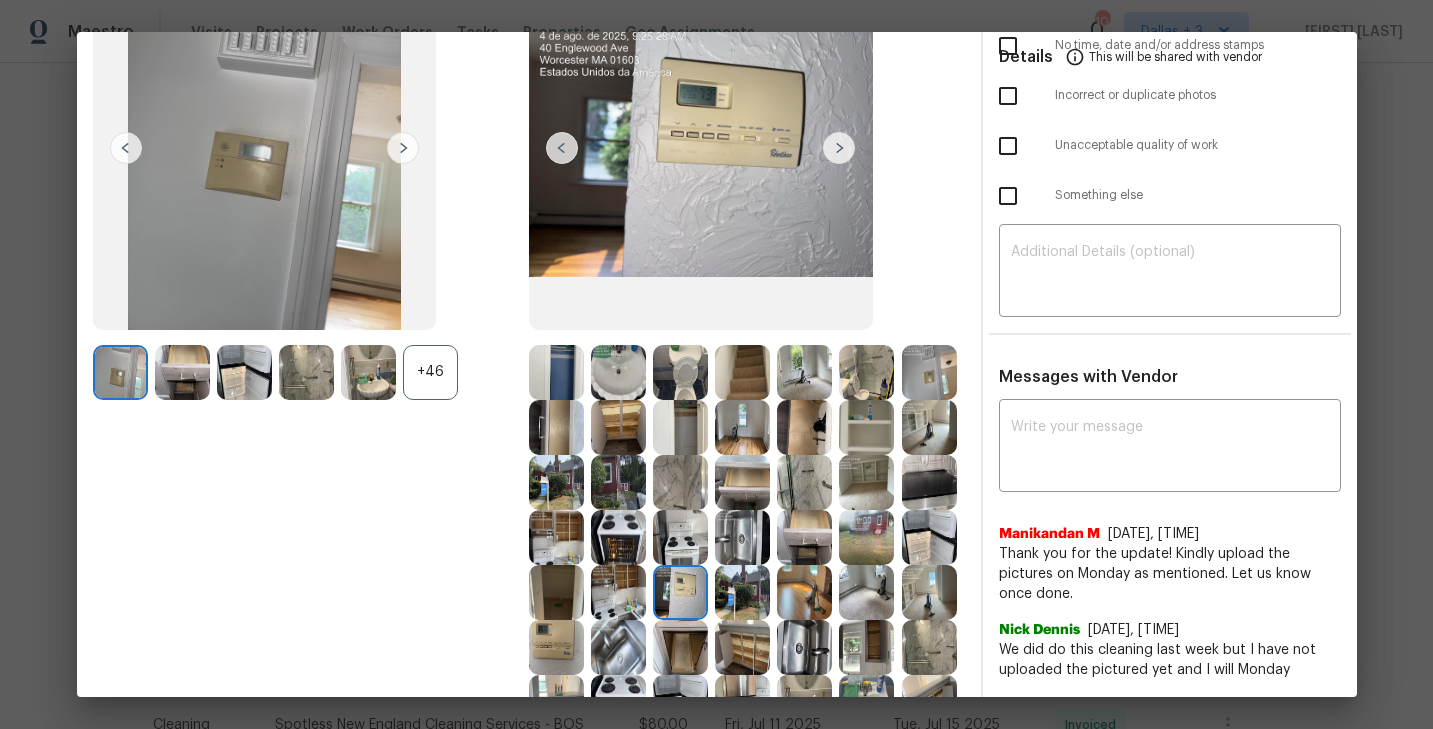 click at bounding box center (839, 148) 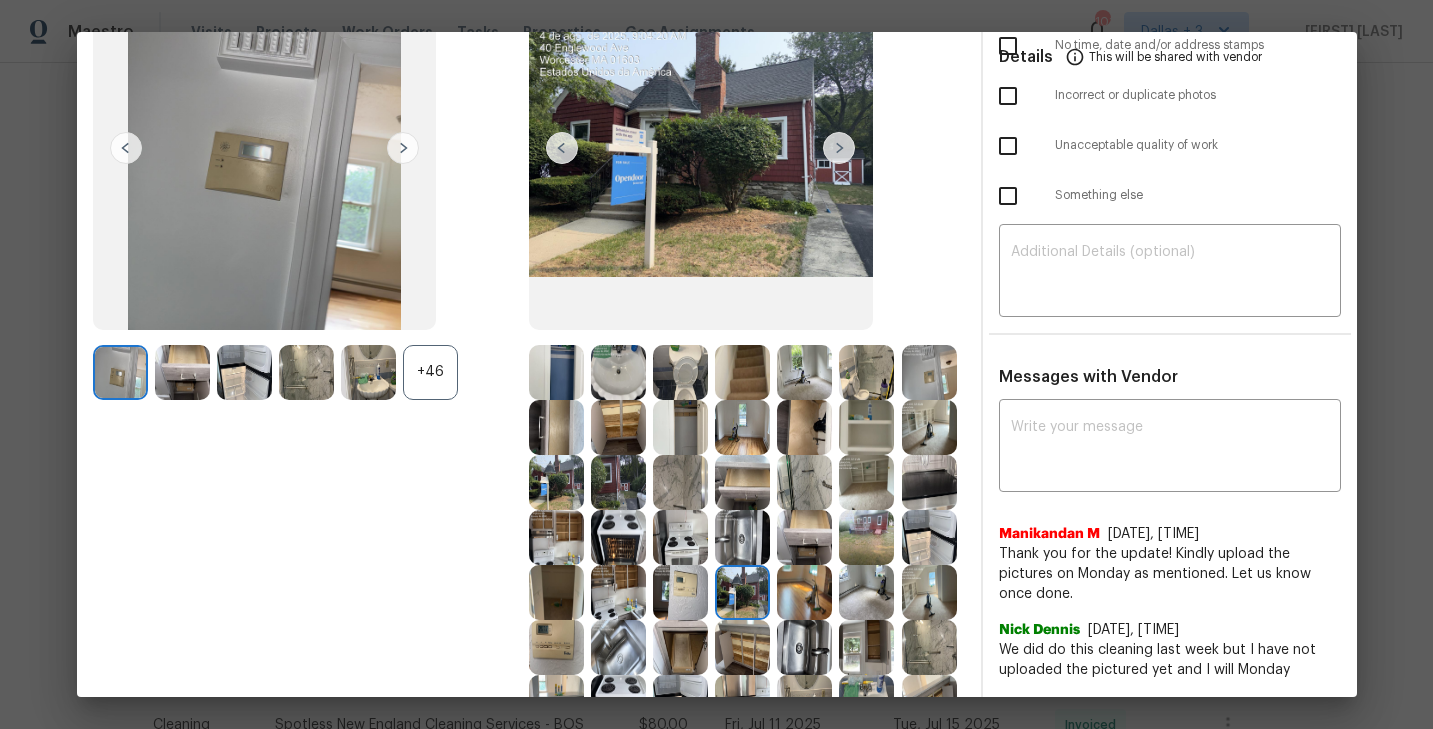 click at bounding box center [839, 148] 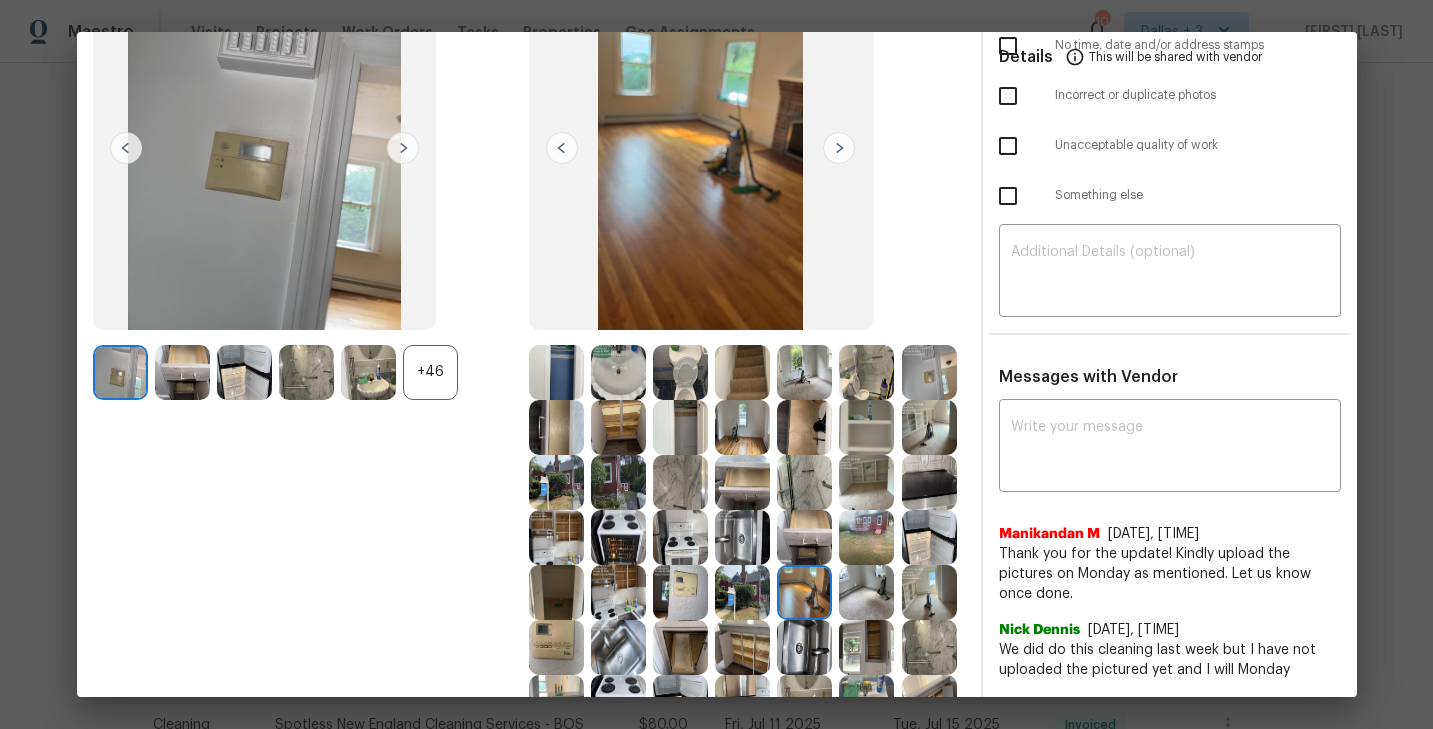 click at bounding box center (839, 148) 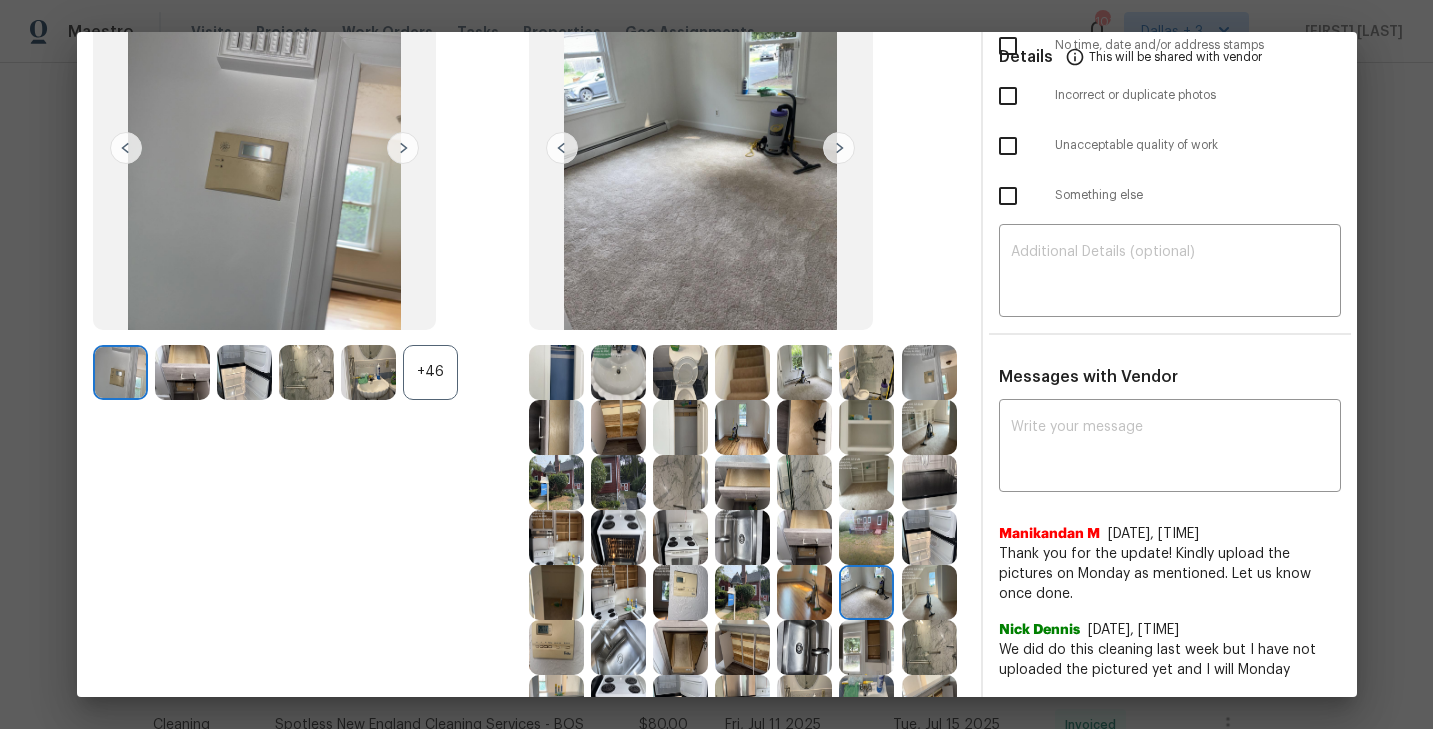 click at bounding box center [839, 148] 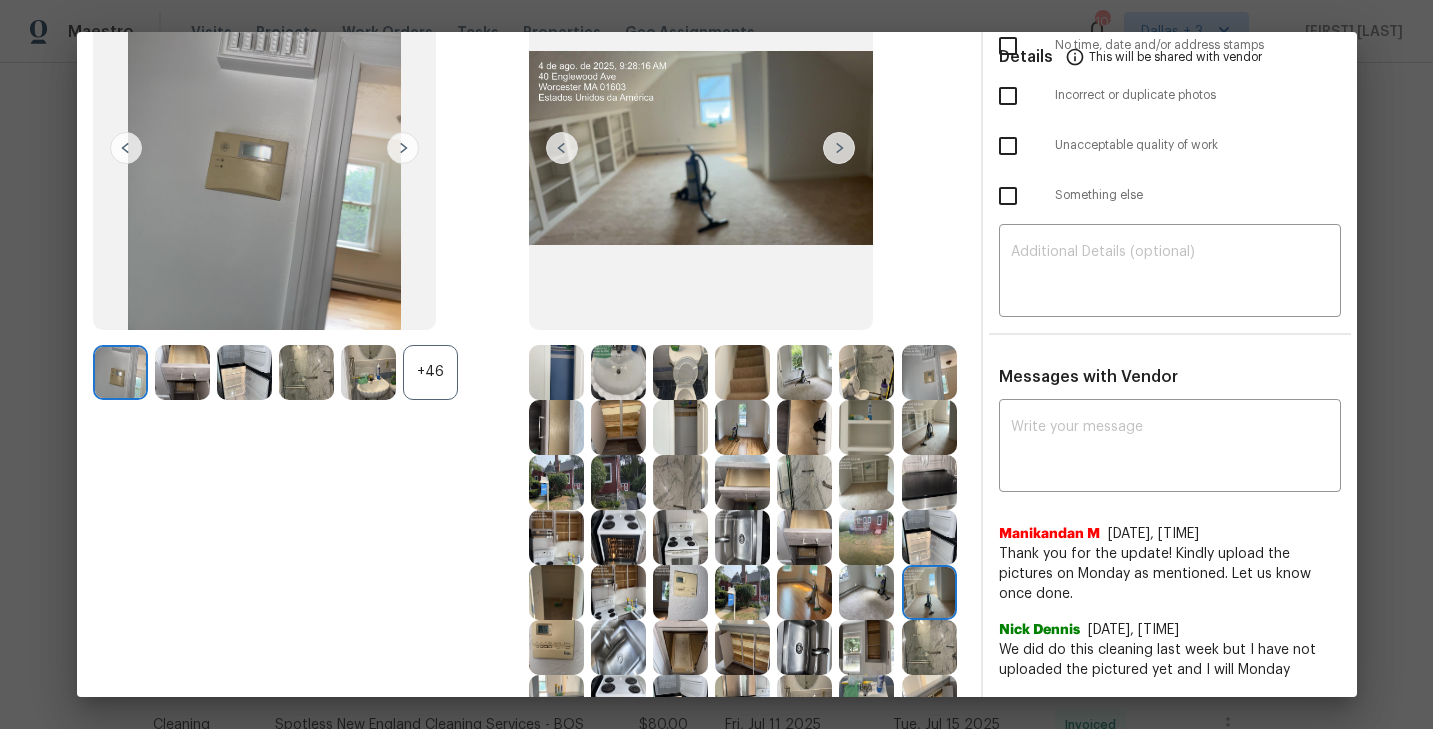 click at bounding box center [839, 148] 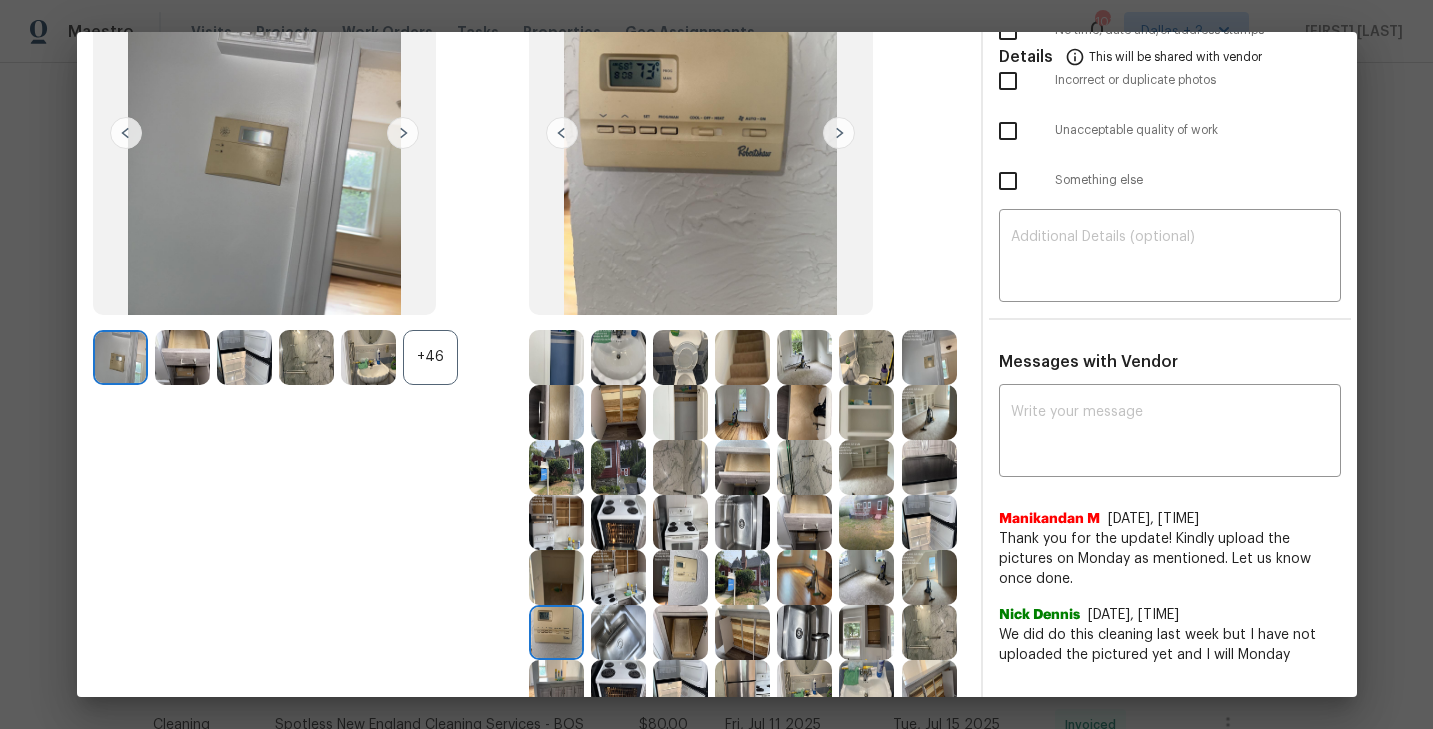 scroll, scrollTop: 202, scrollLeft: 0, axis: vertical 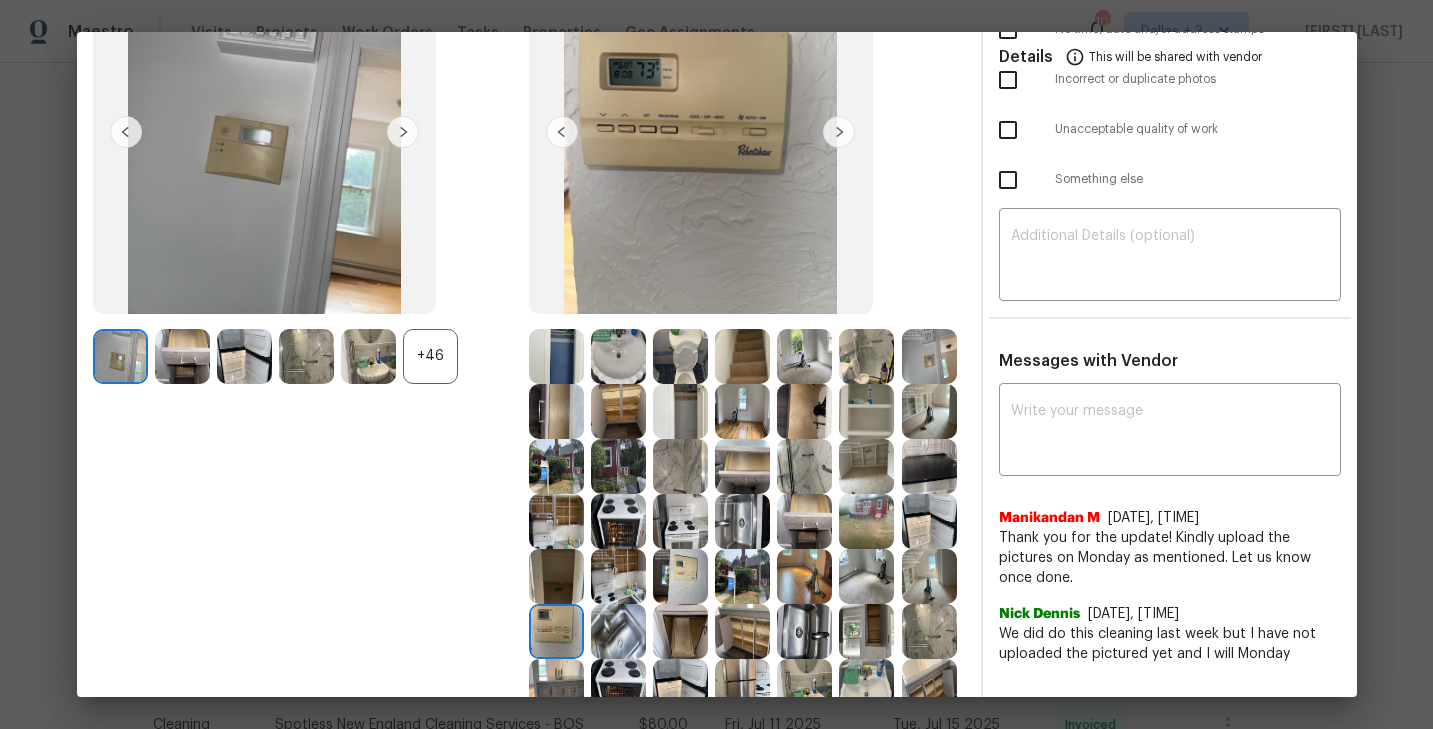 click at bounding box center [839, 132] 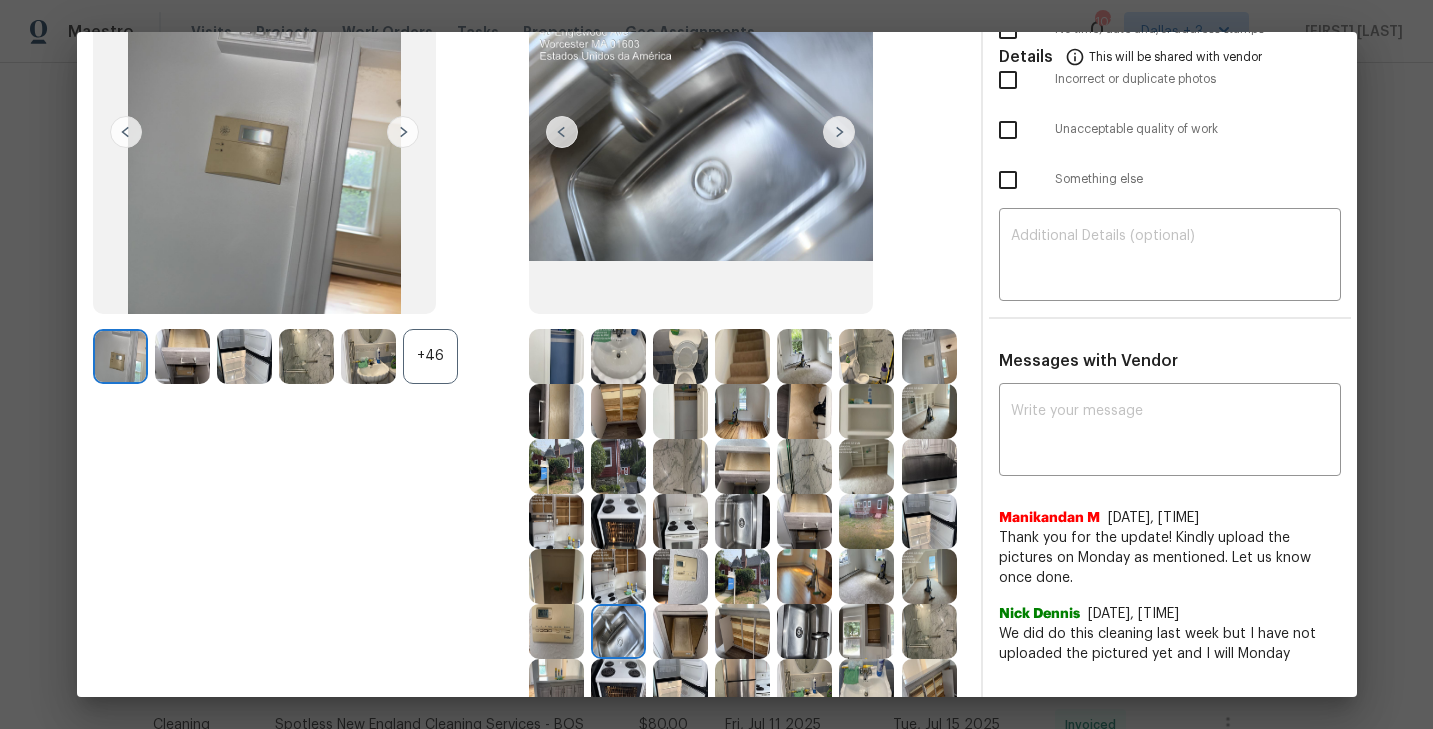click at bounding box center [839, 132] 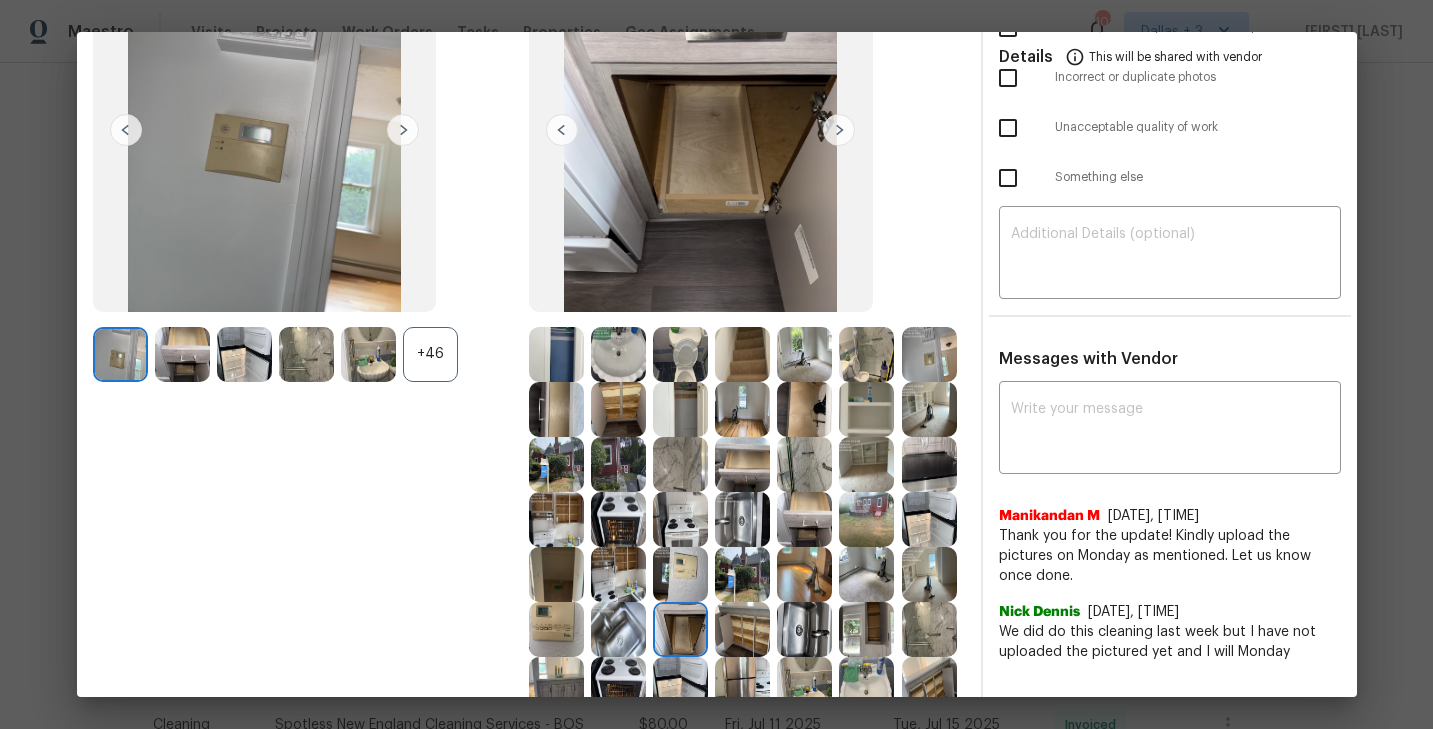 scroll, scrollTop: 203, scrollLeft: 0, axis: vertical 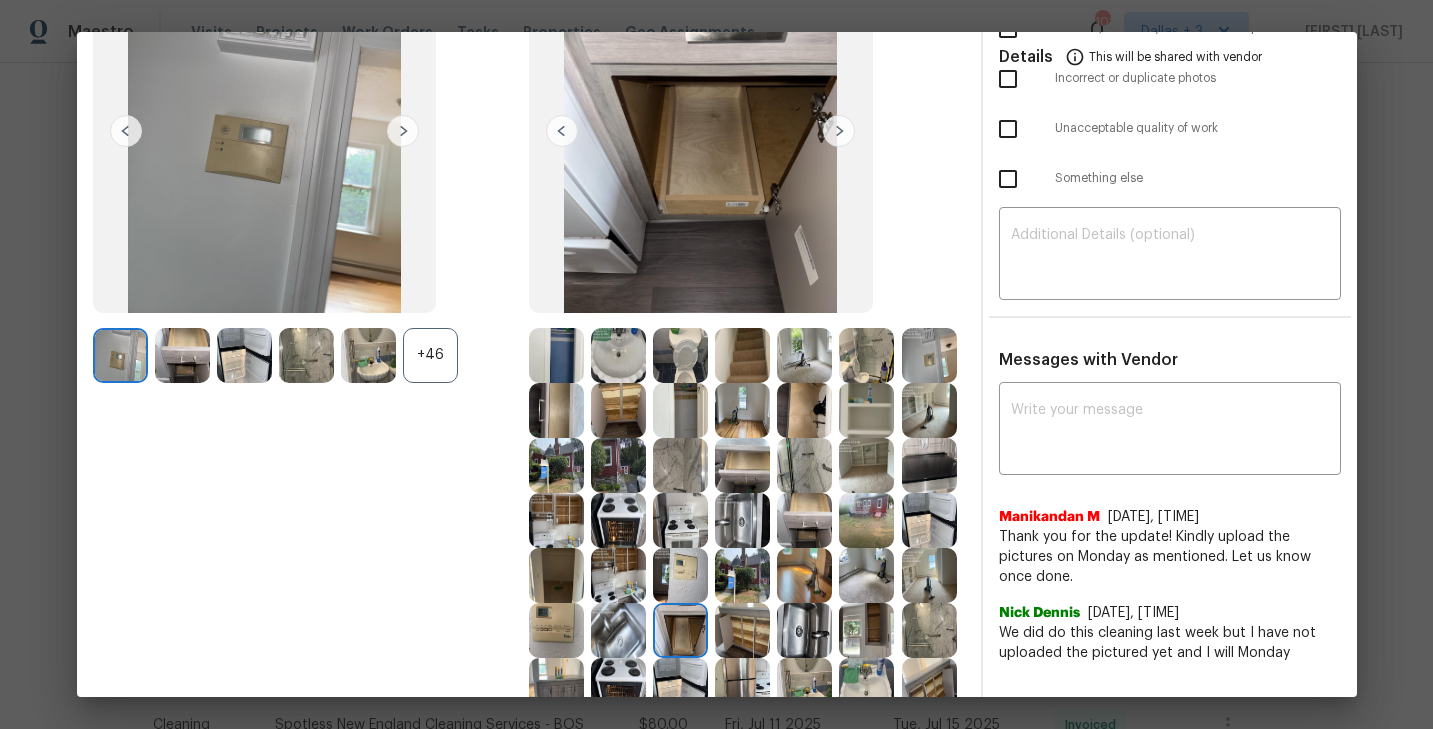 click at bounding box center [839, 131] 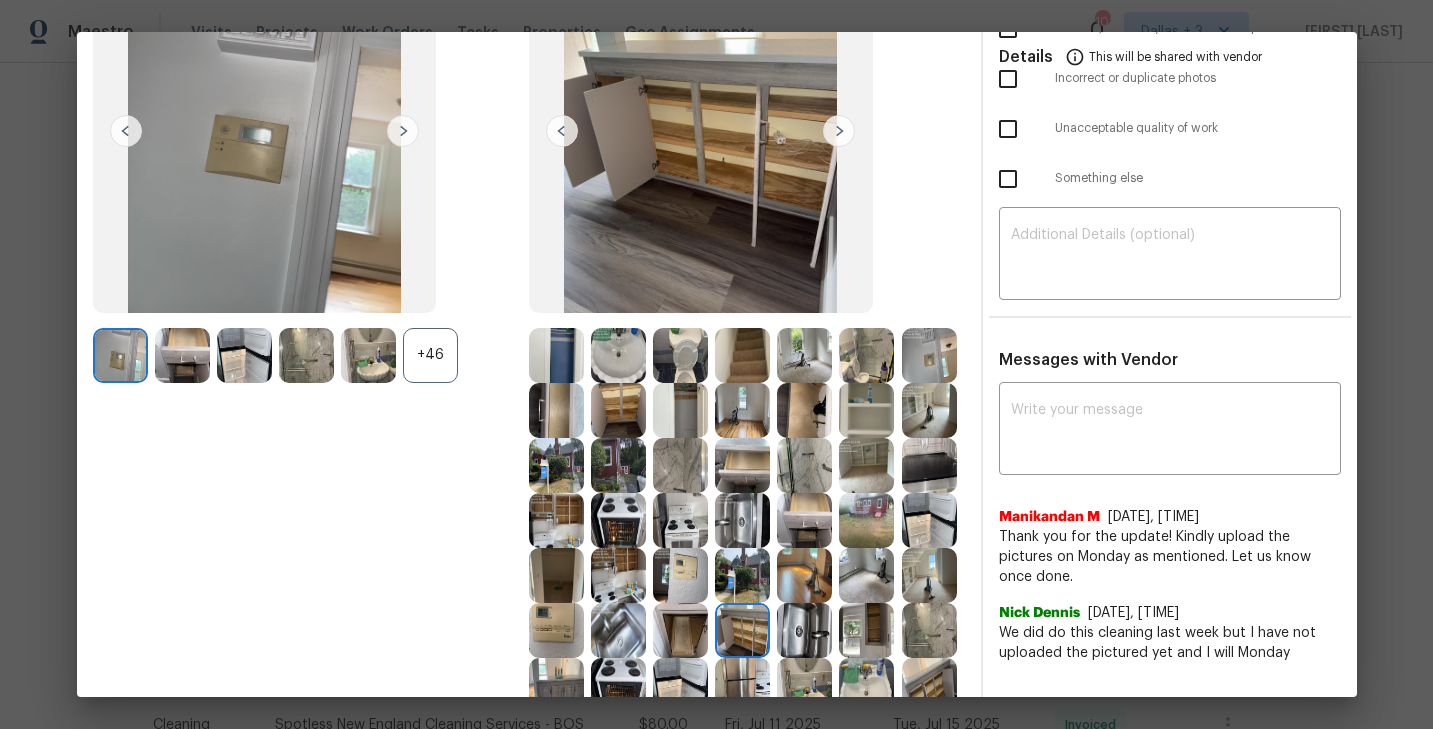 click at bounding box center [839, 131] 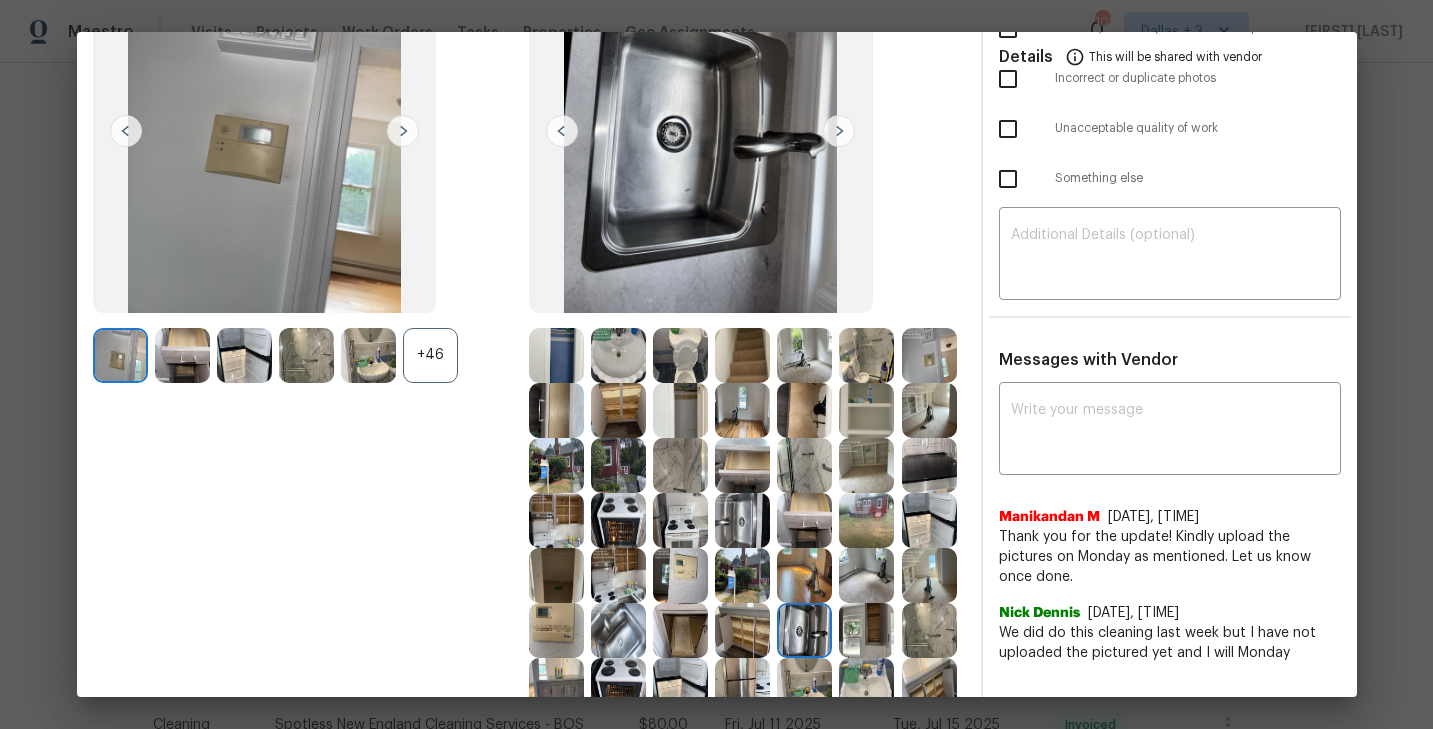 scroll, scrollTop: 197, scrollLeft: 0, axis: vertical 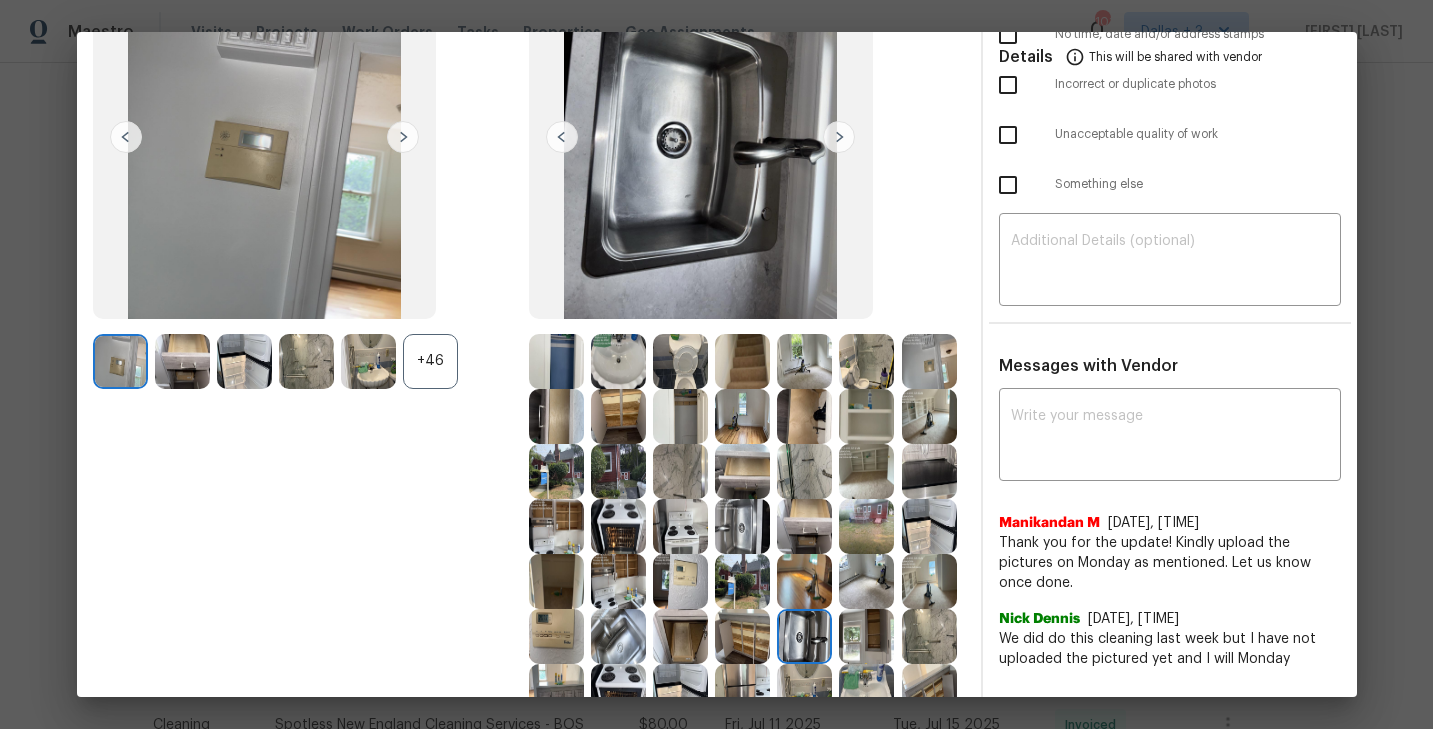 click at bounding box center [839, 137] 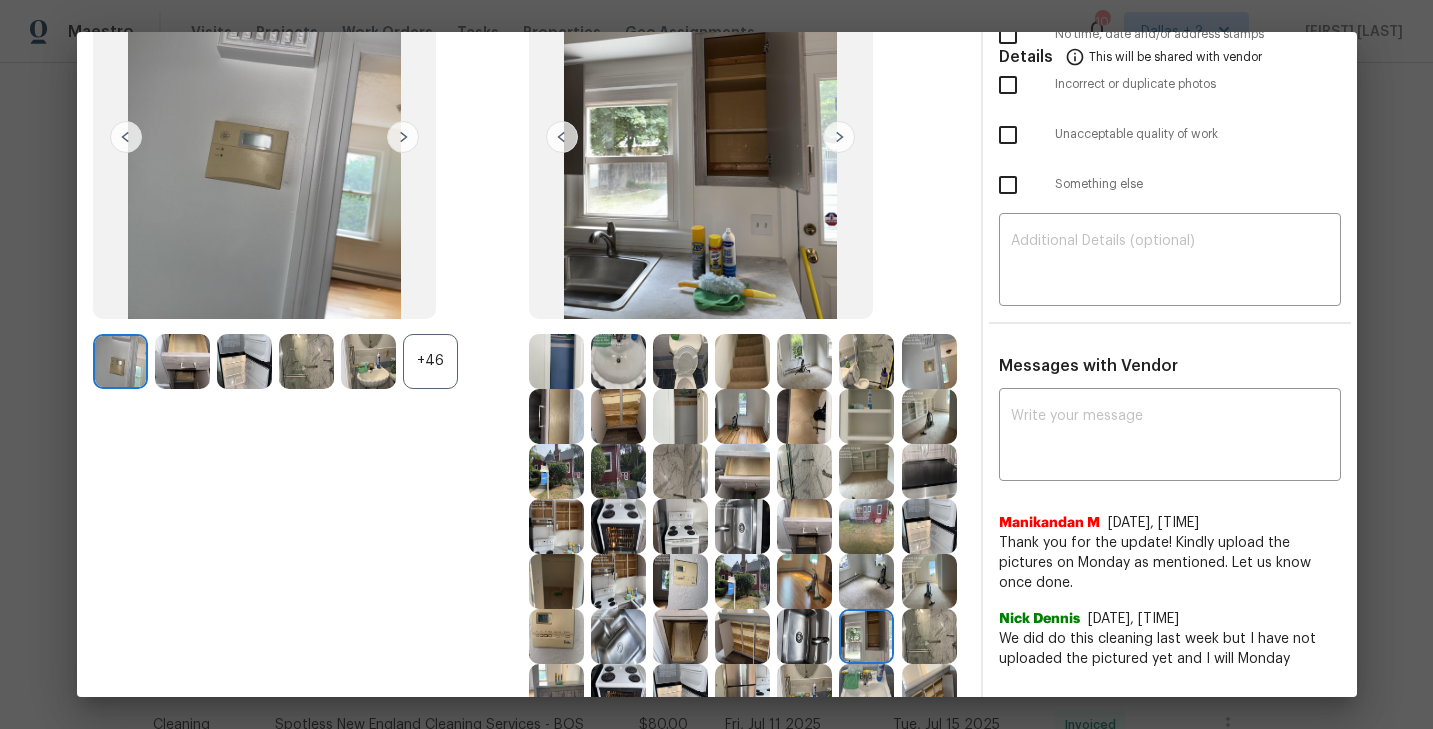 click at bounding box center (839, 137) 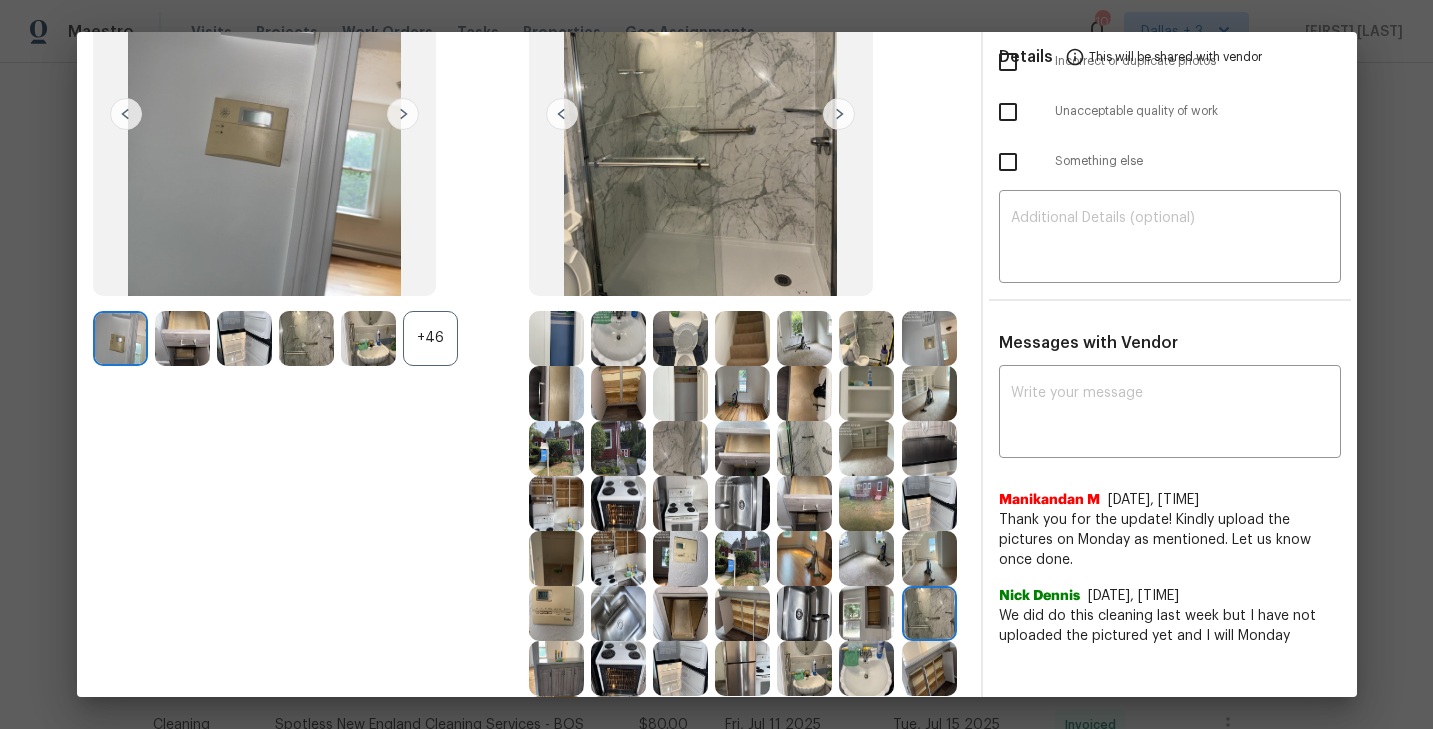 scroll, scrollTop: 222, scrollLeft: 0, axis: vertical 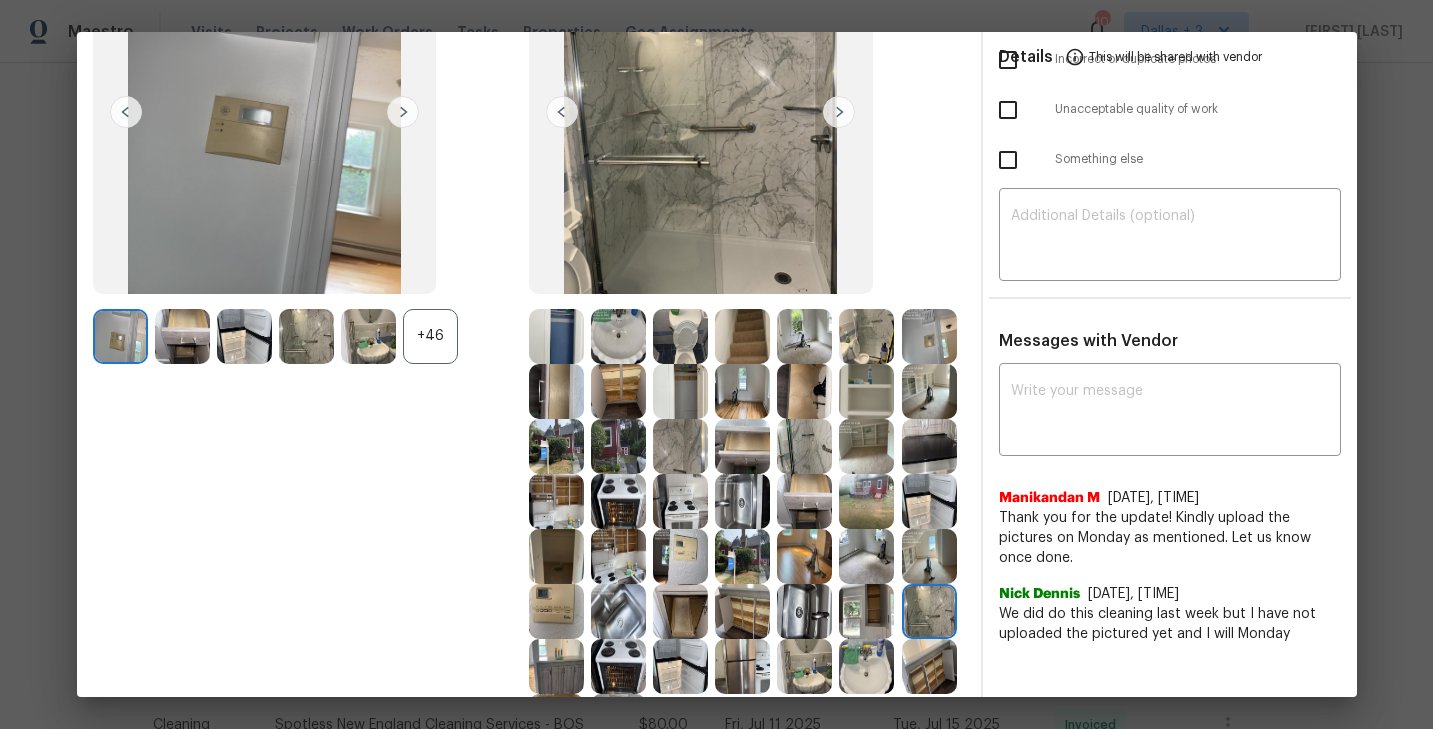 click at bounding box center [839, 112] 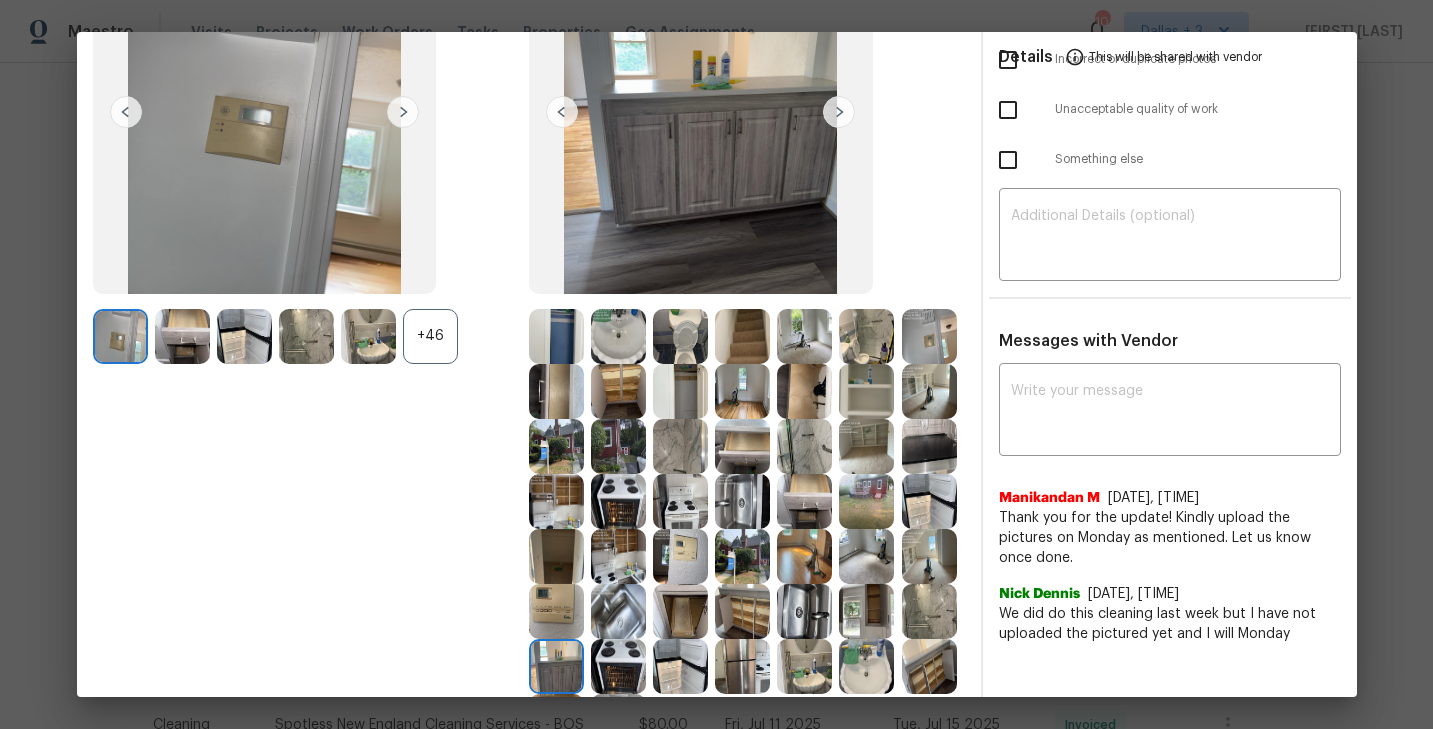 click at bounding box center [839, 112] 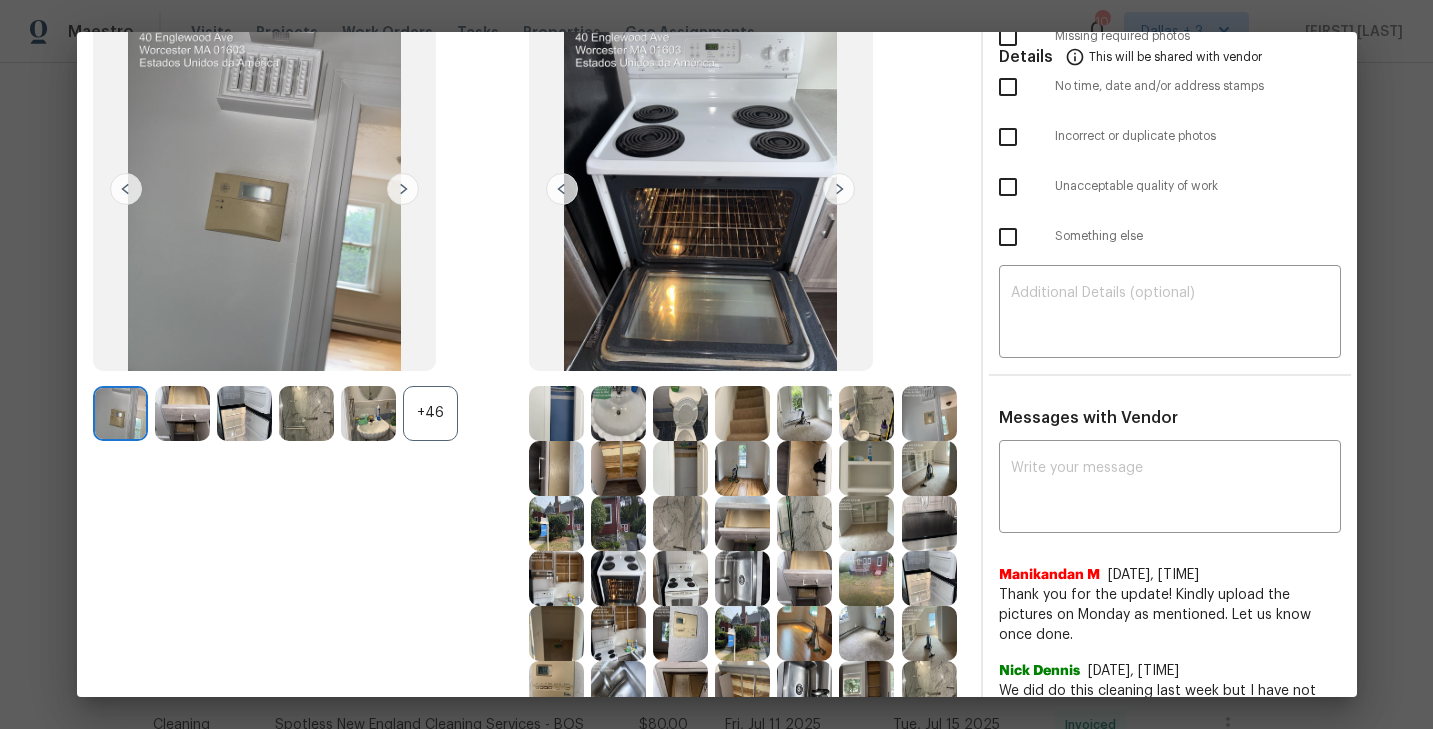 scroll, scrollTop: 91, scrollLeft: 0, axis: vertical 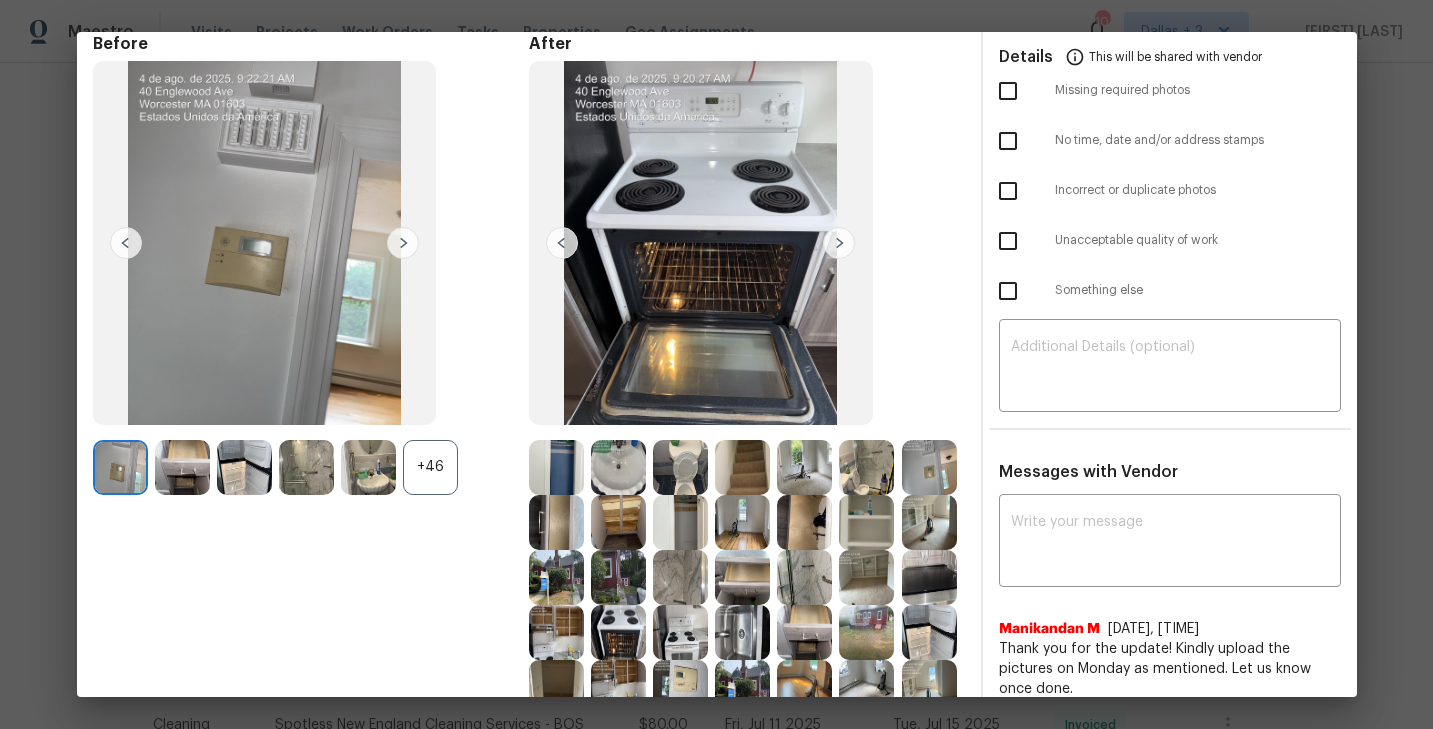 click at bounding box center [839, 243] 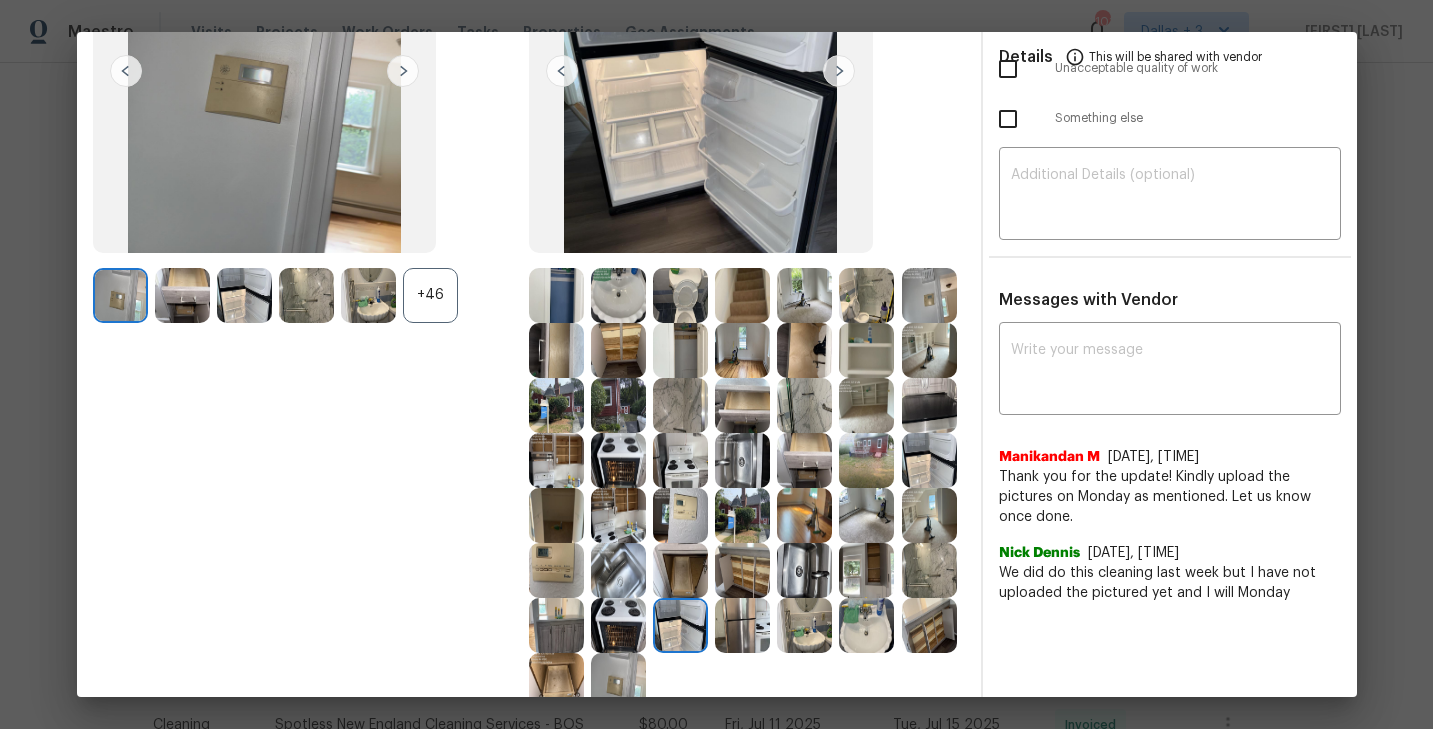scroll, scrollTop: 349, scrollLeft: 0, axis: vertical 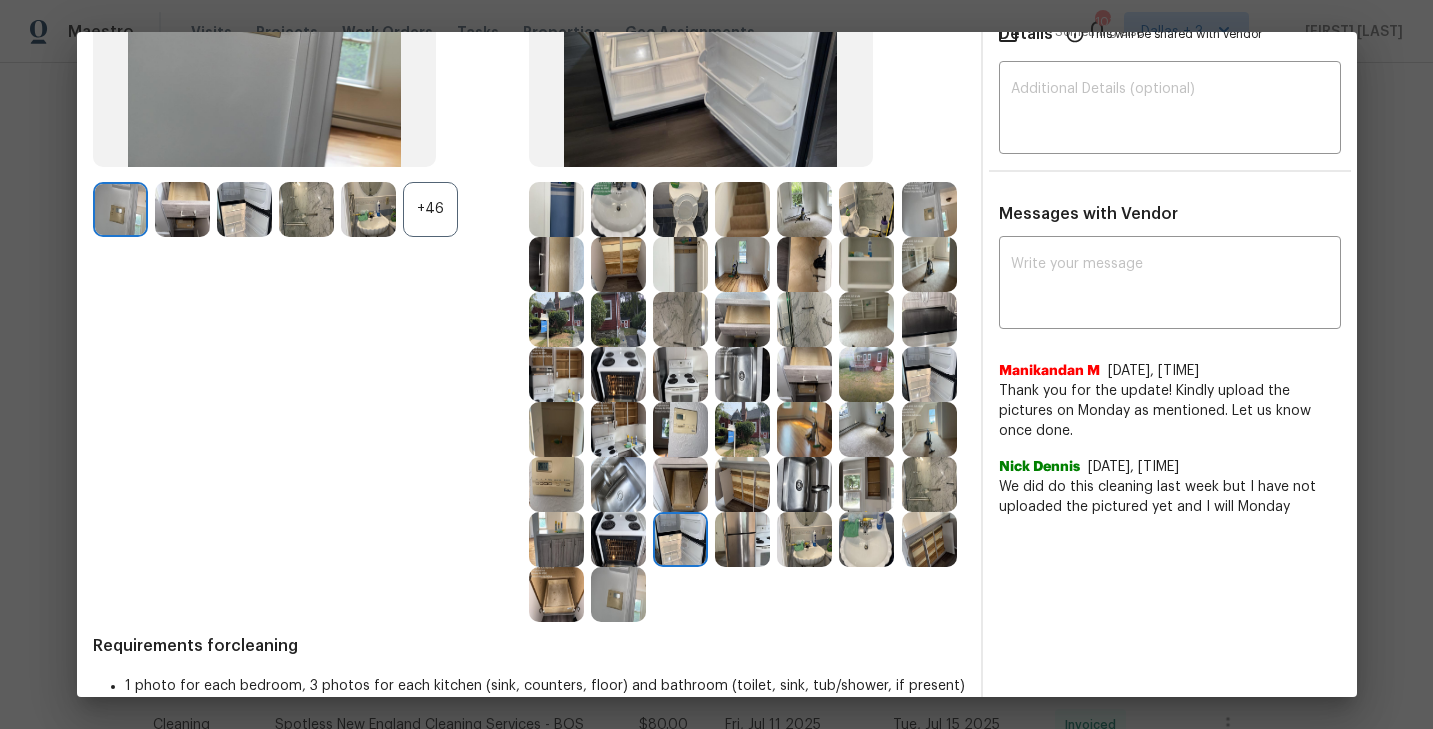 click at bounding box center (742, 539) 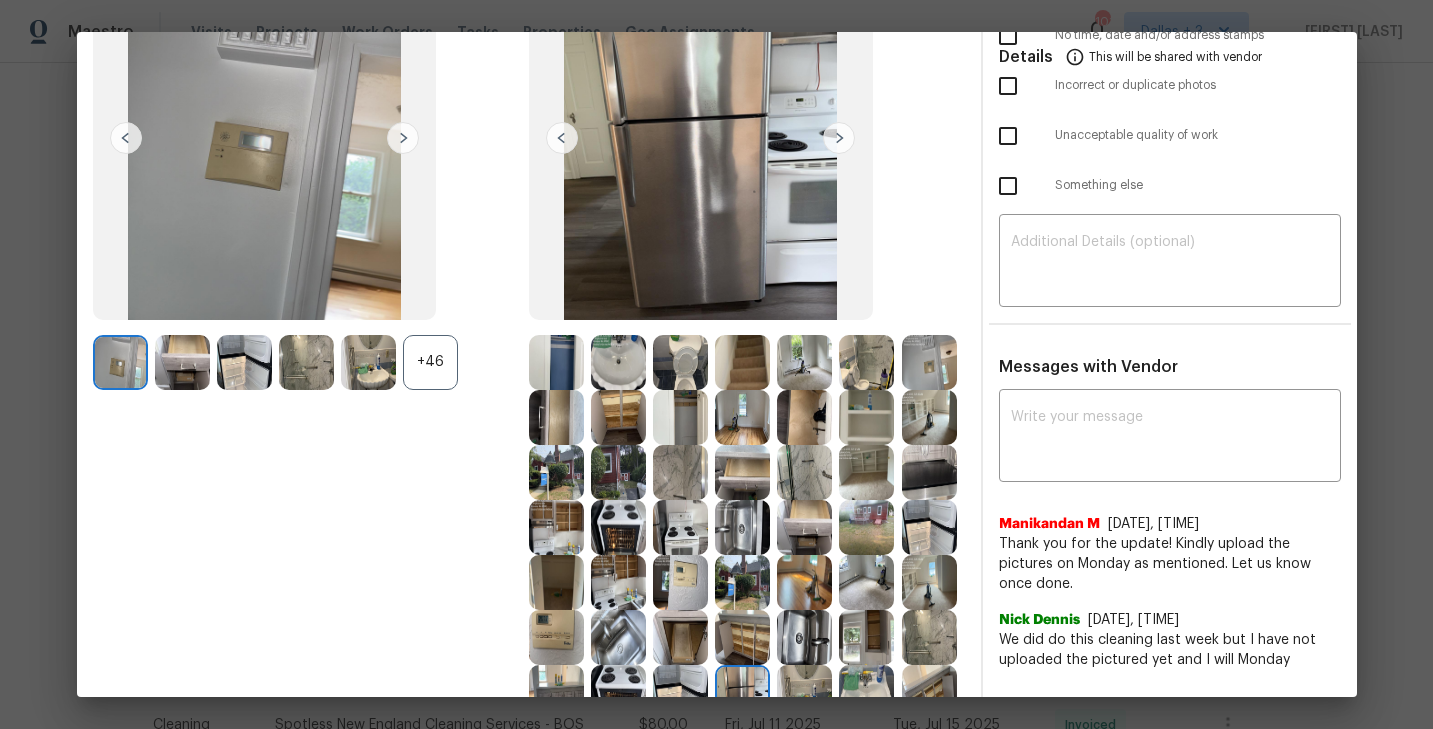 scroll, scrollTop: 0, scrollLeft: 0, axis: both 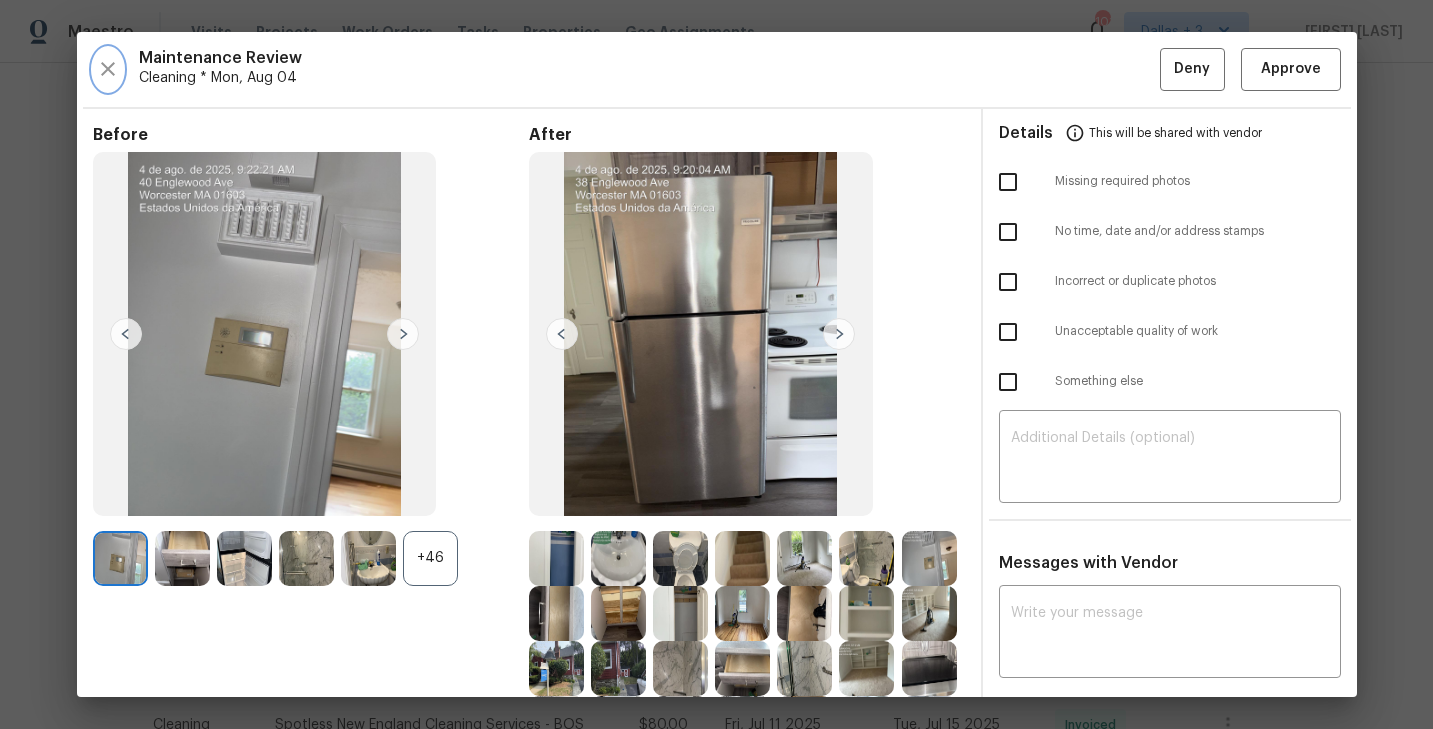 click 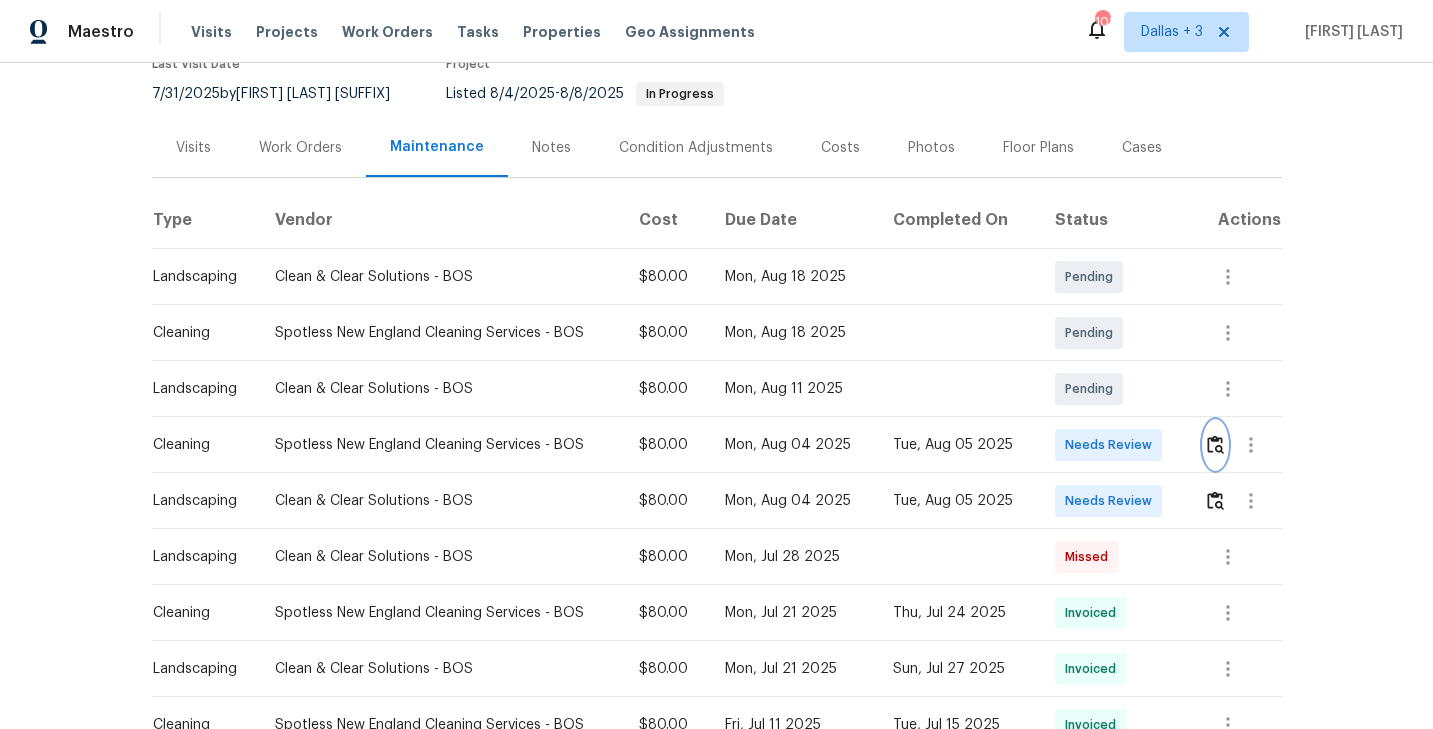 scroll, scrollTop: 0, scrollLeft: 0, axis: both 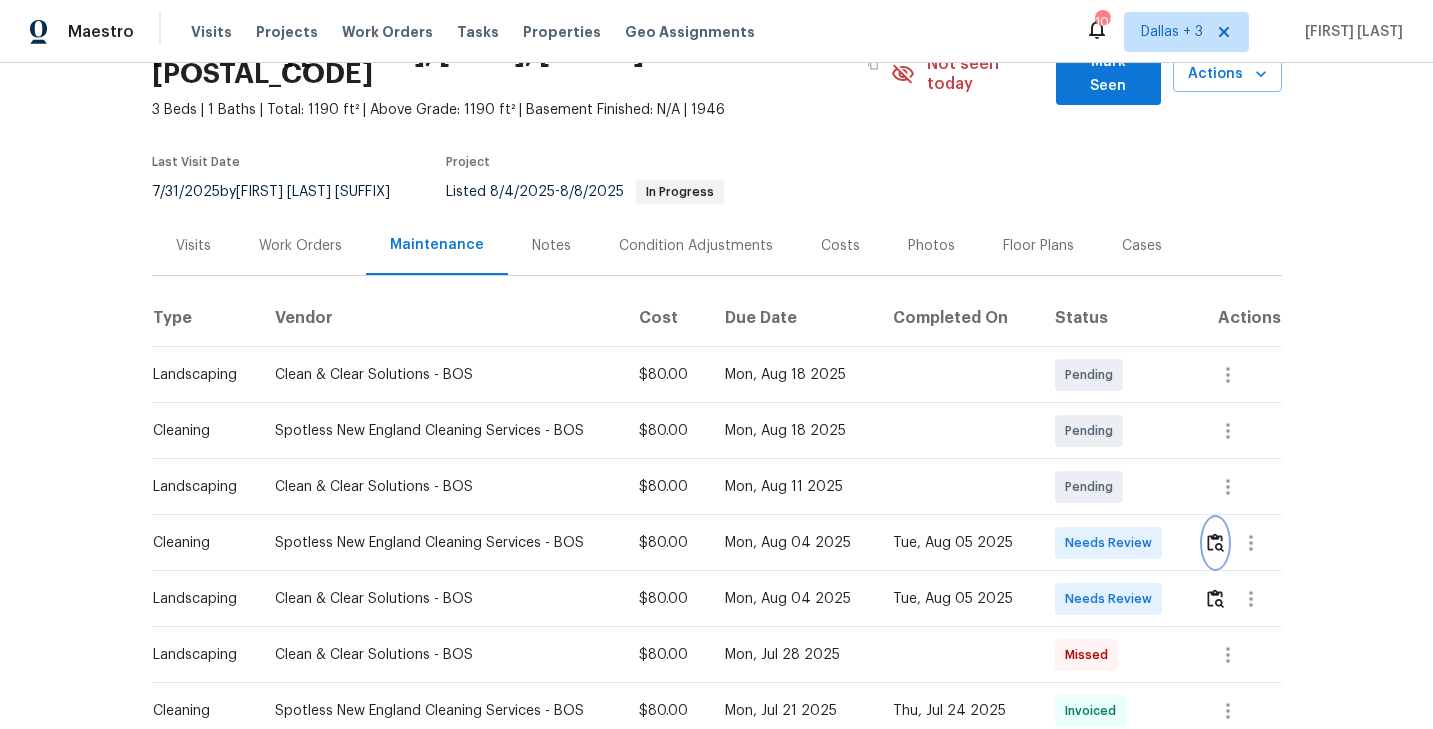 click at bounding box center [1215, 542] 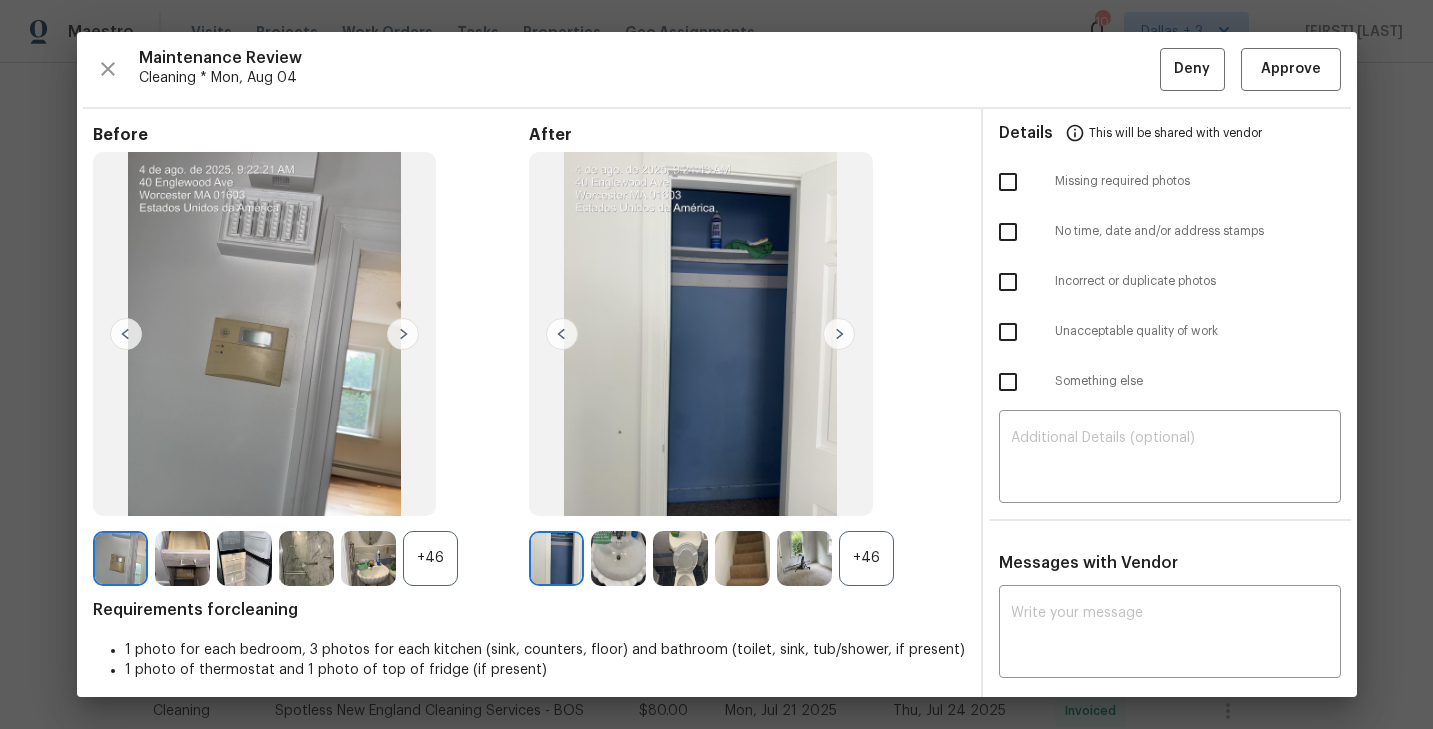 click on "+46" at bounding box center [866, 558] 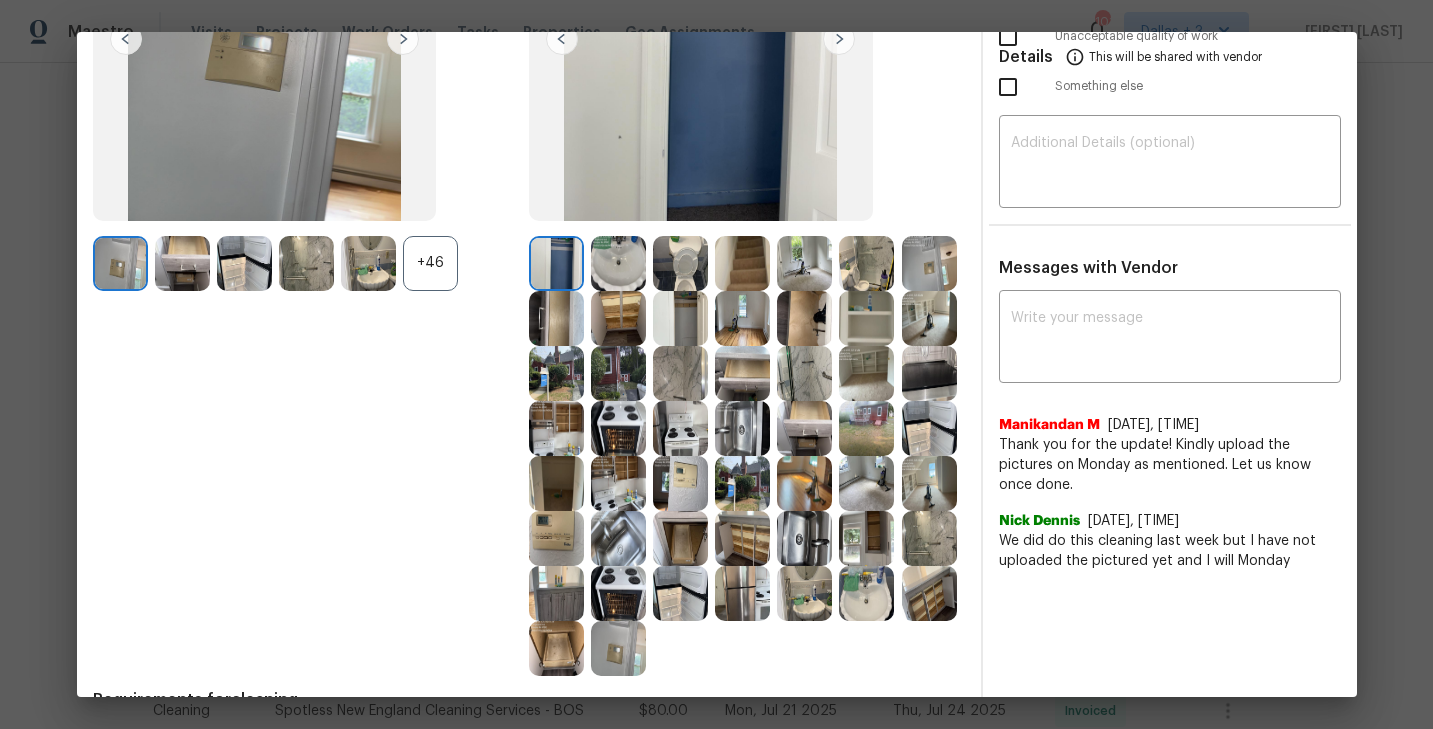 scroll, scrollTop: 0, scrollLeft: 0, axis: both 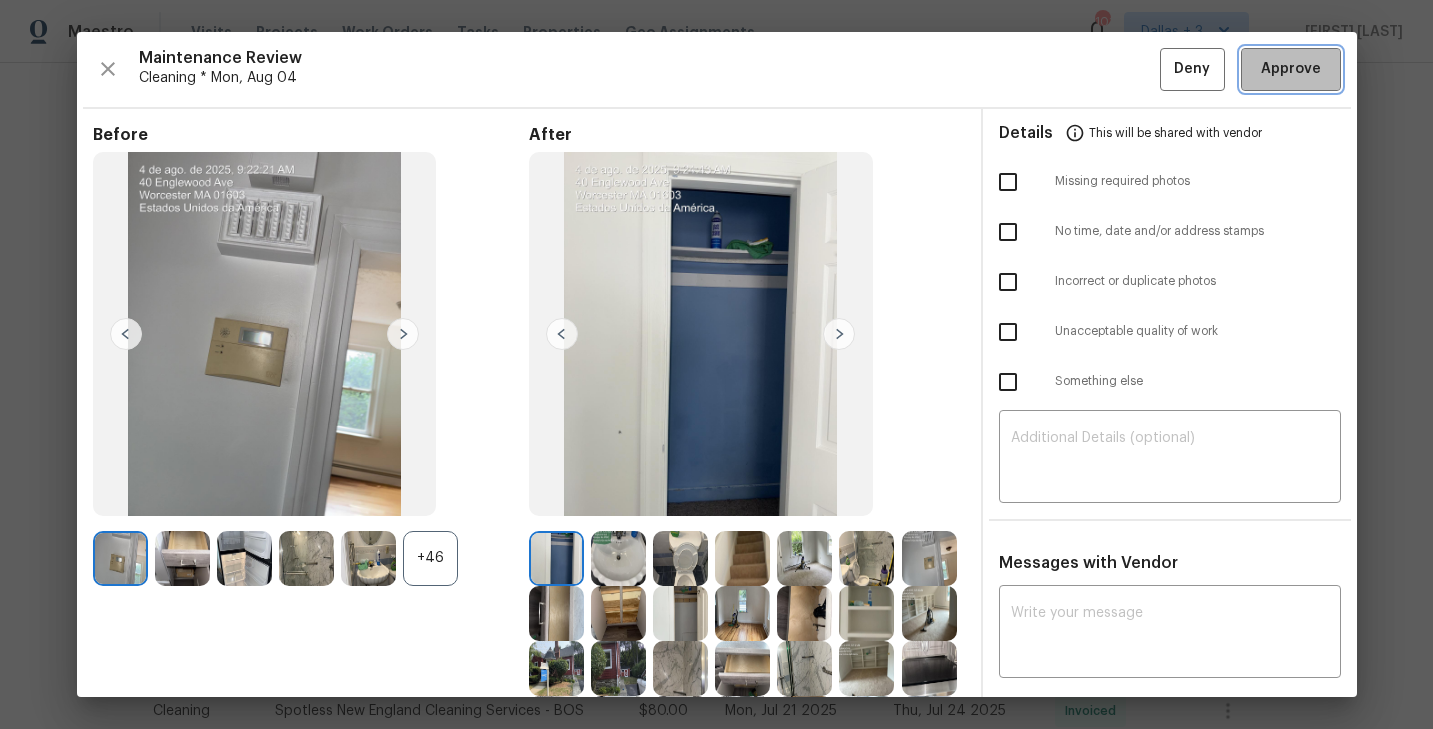click on "Approve" at bounding box center [1291, 69] 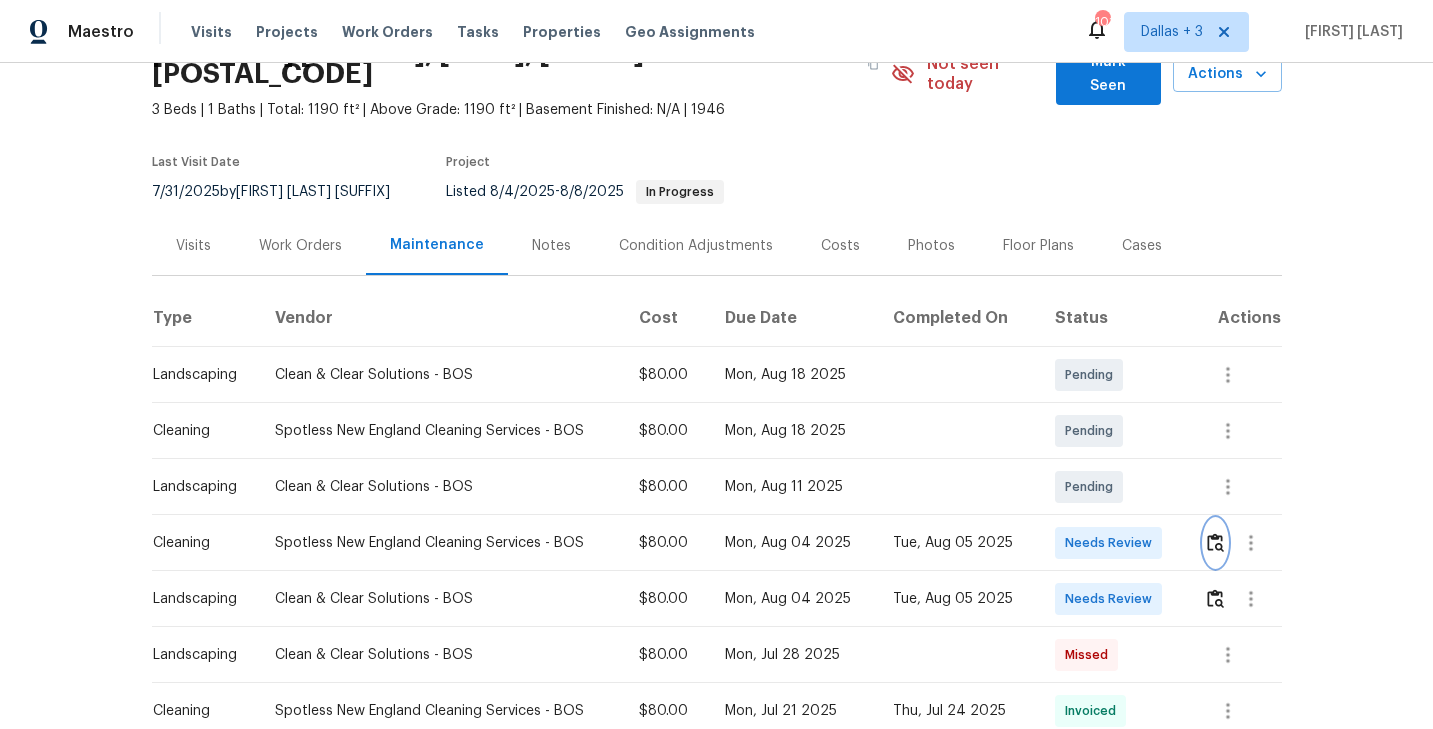 scroll, scrollTop: 0, scrollLeft: 0, axis: both 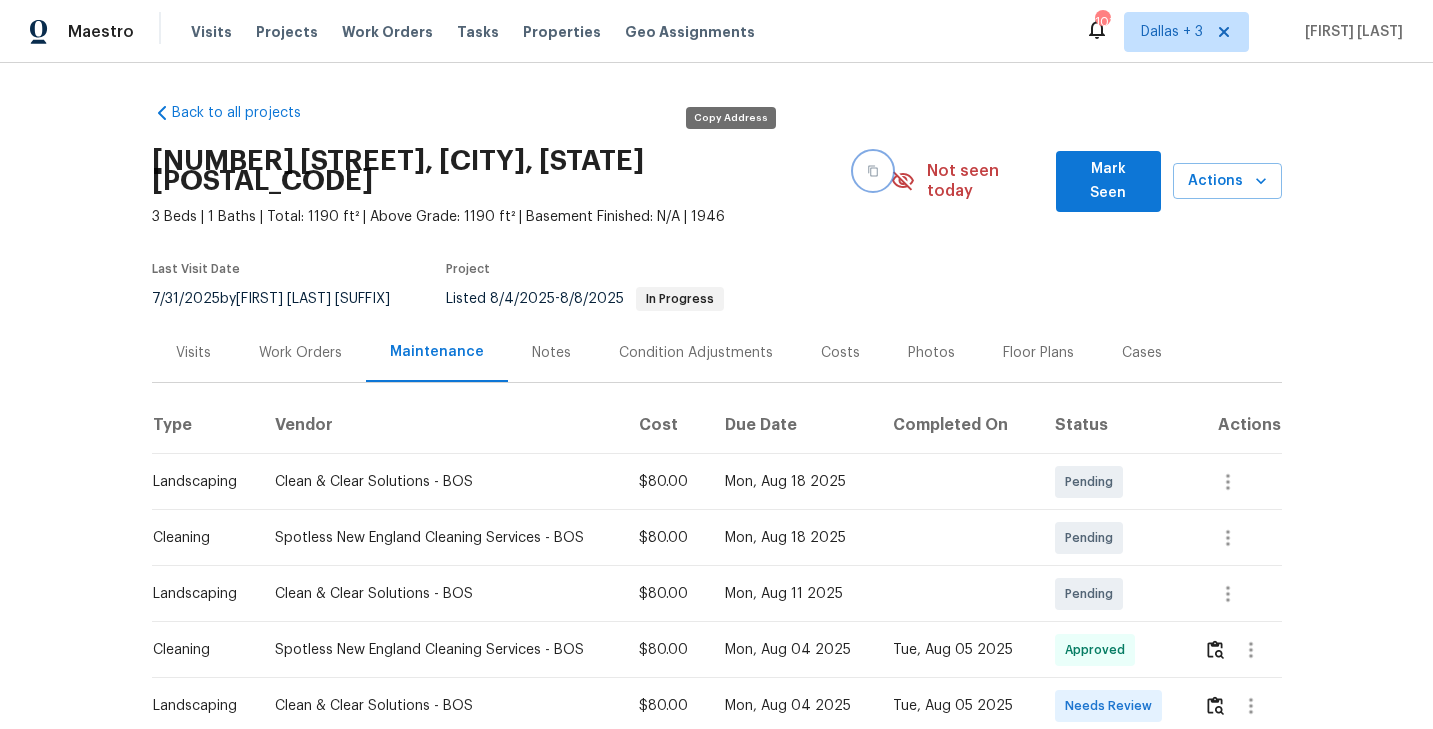 click at bounding box center [873, 171] 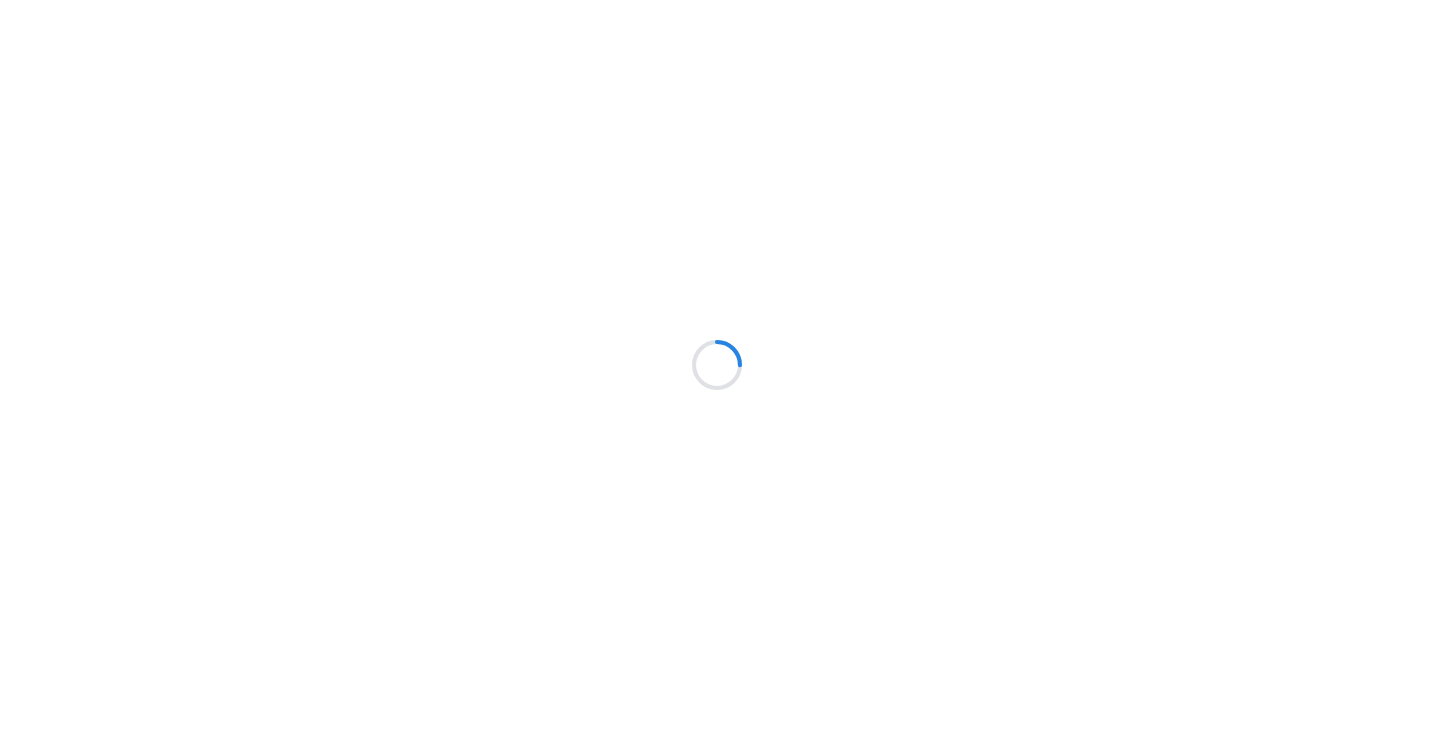 scroll, scrollTop: 0, scrollLeft: 0, axis: both 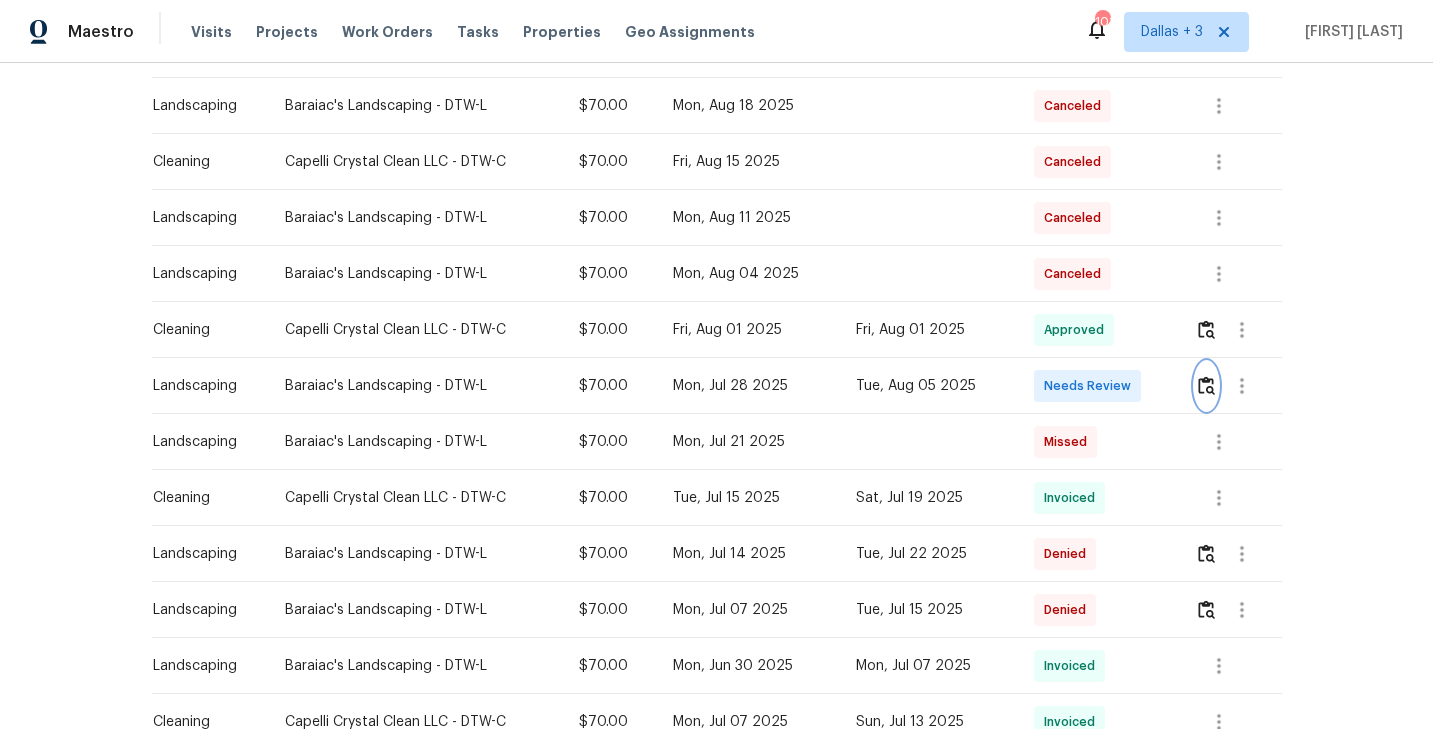 click at bounding box center [1206, 385] 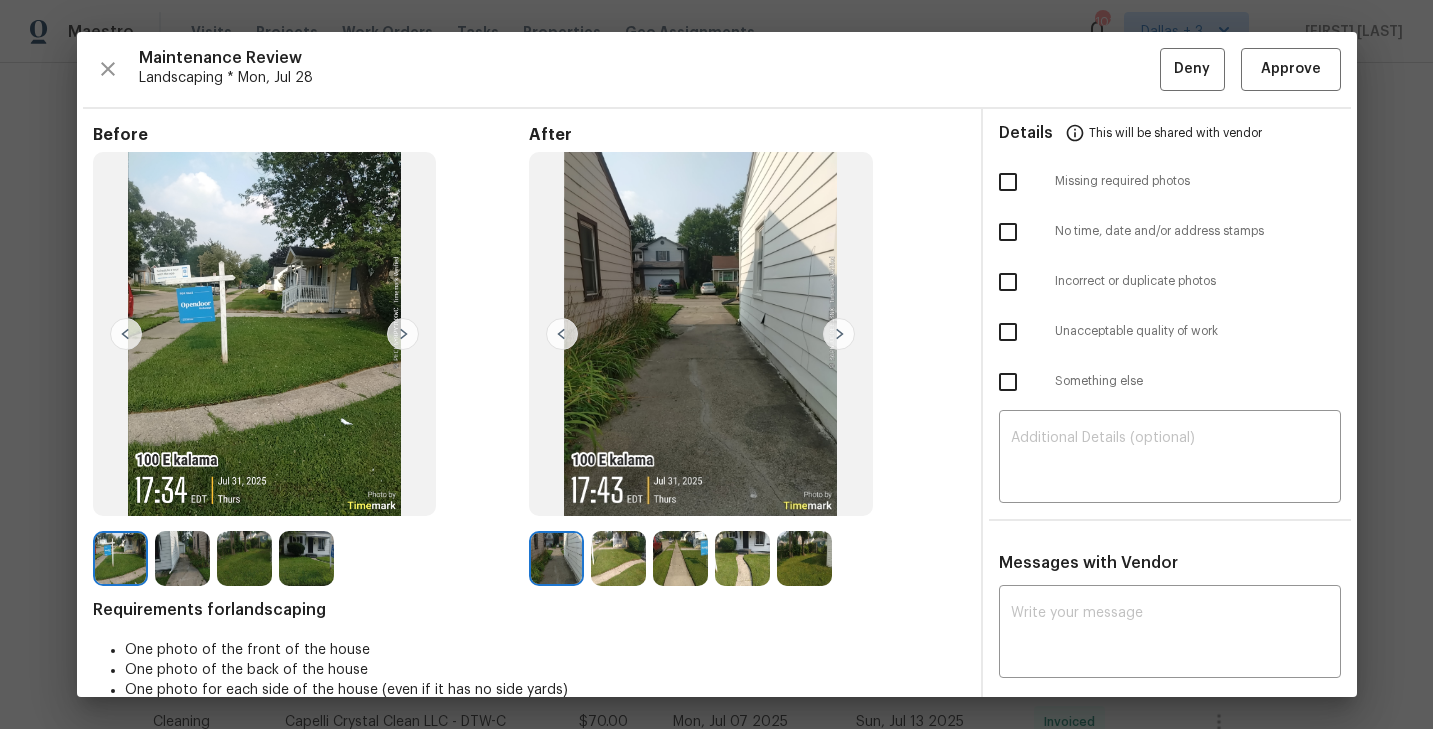click at bounding box center [839, 334] 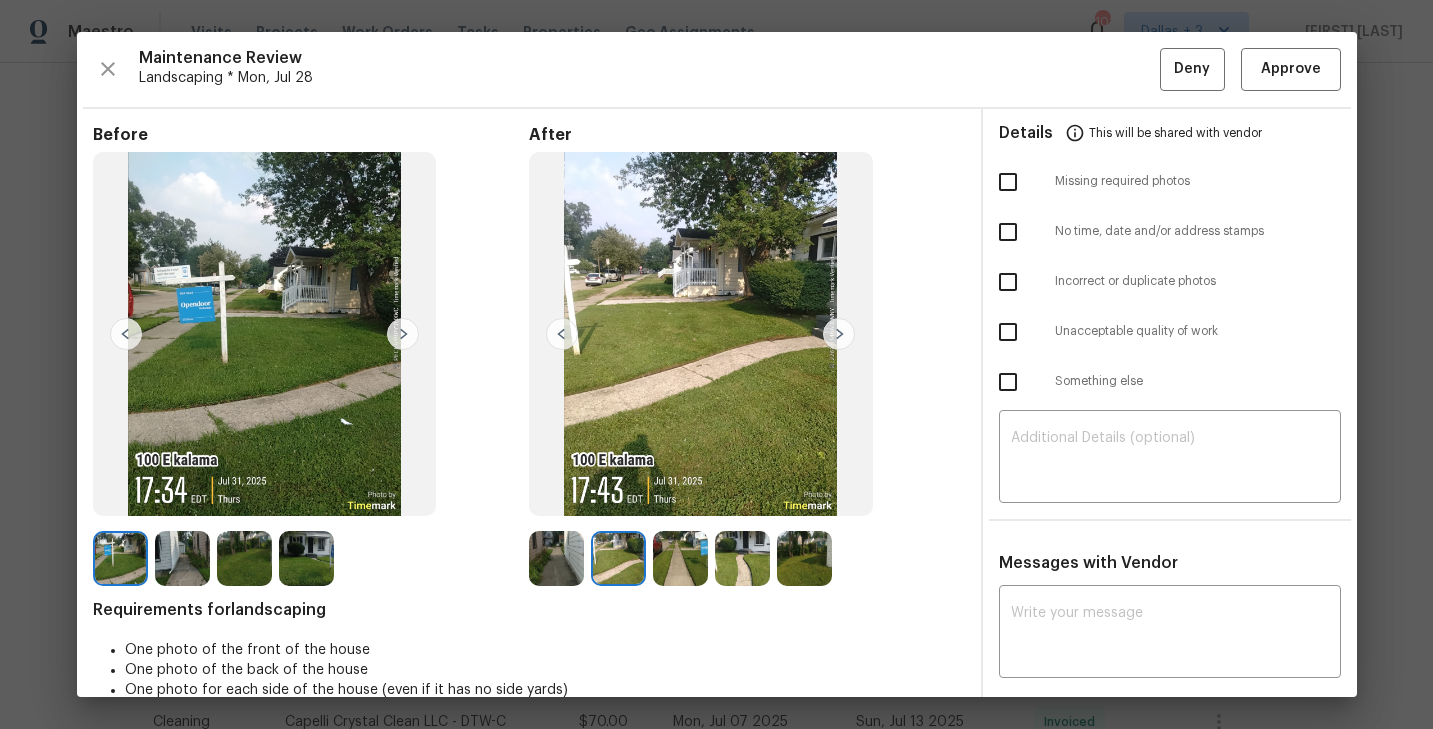 click at bounding box center (839, 334) 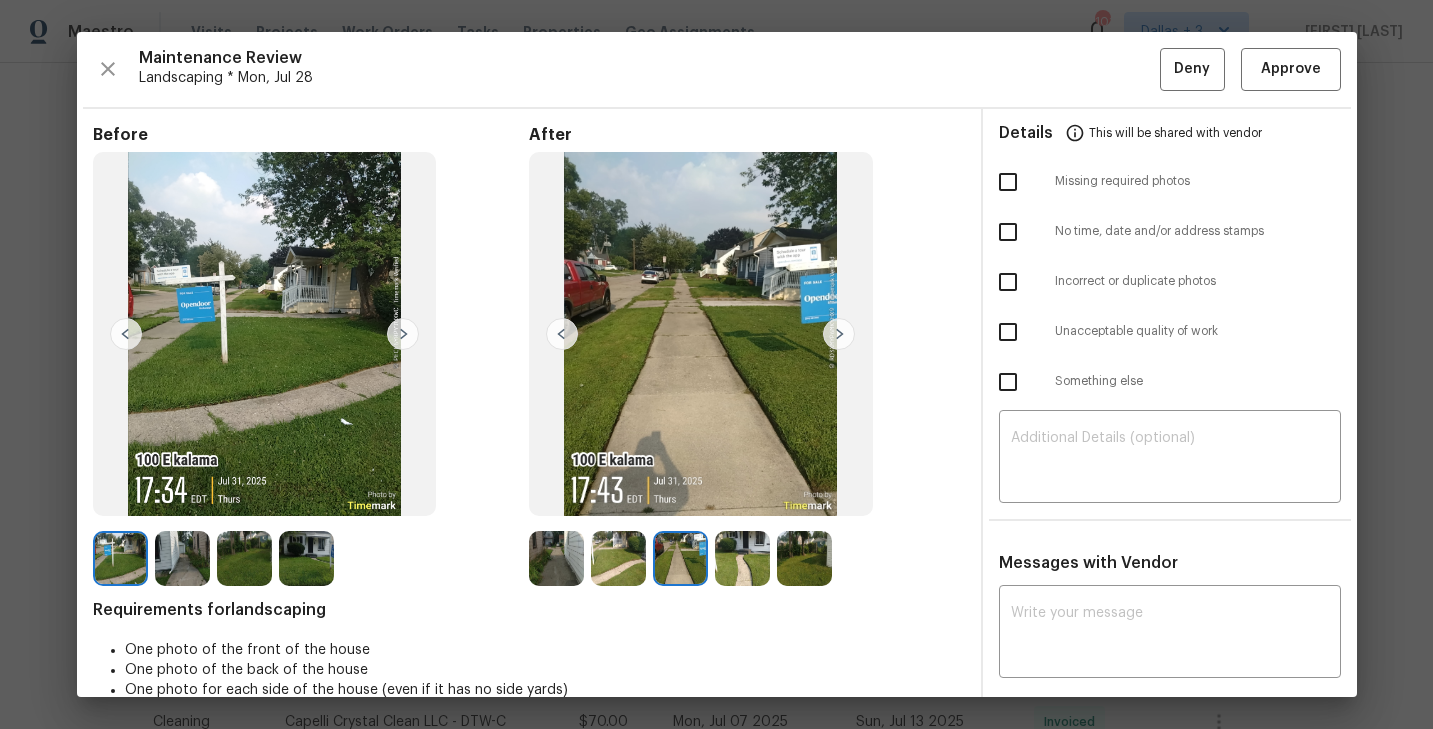 click at bounding box center [839, 334] 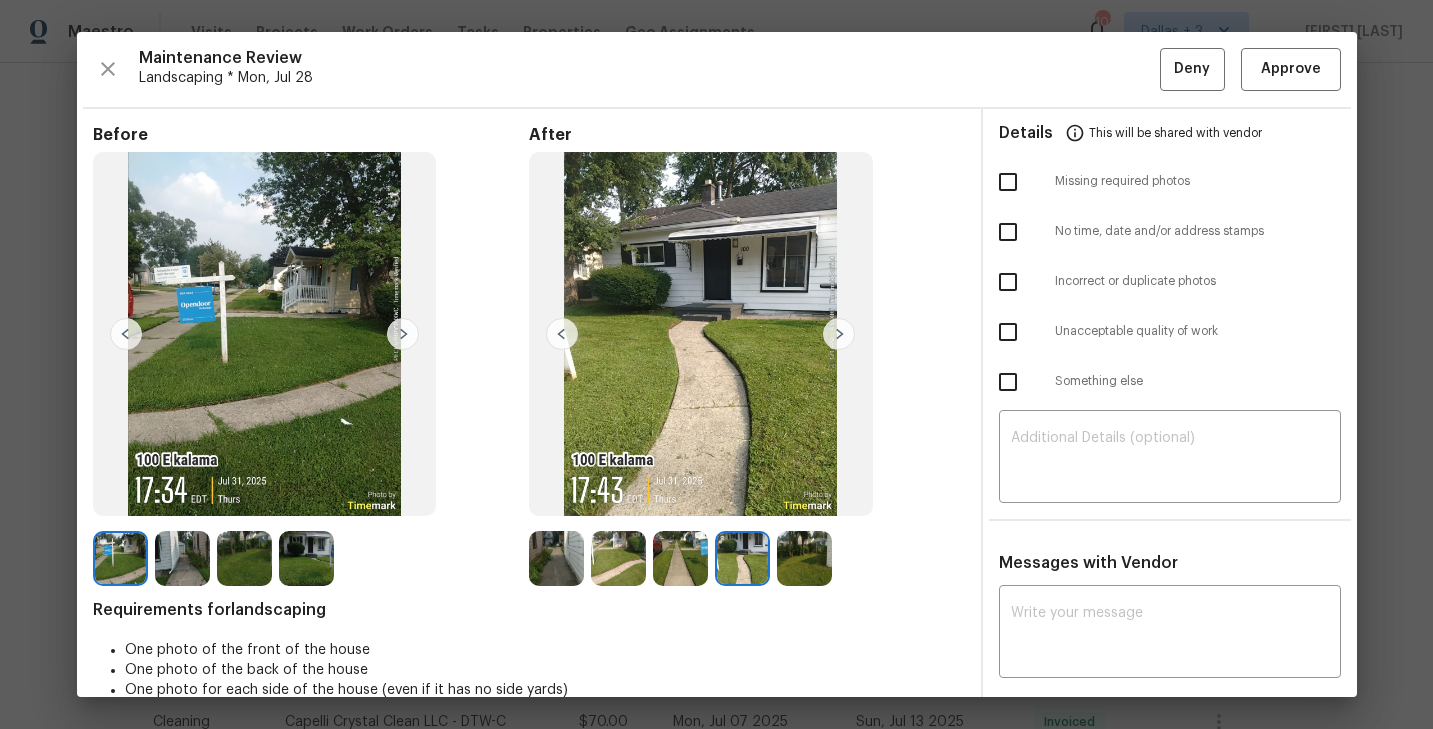 click at bounding box center (556, 558) 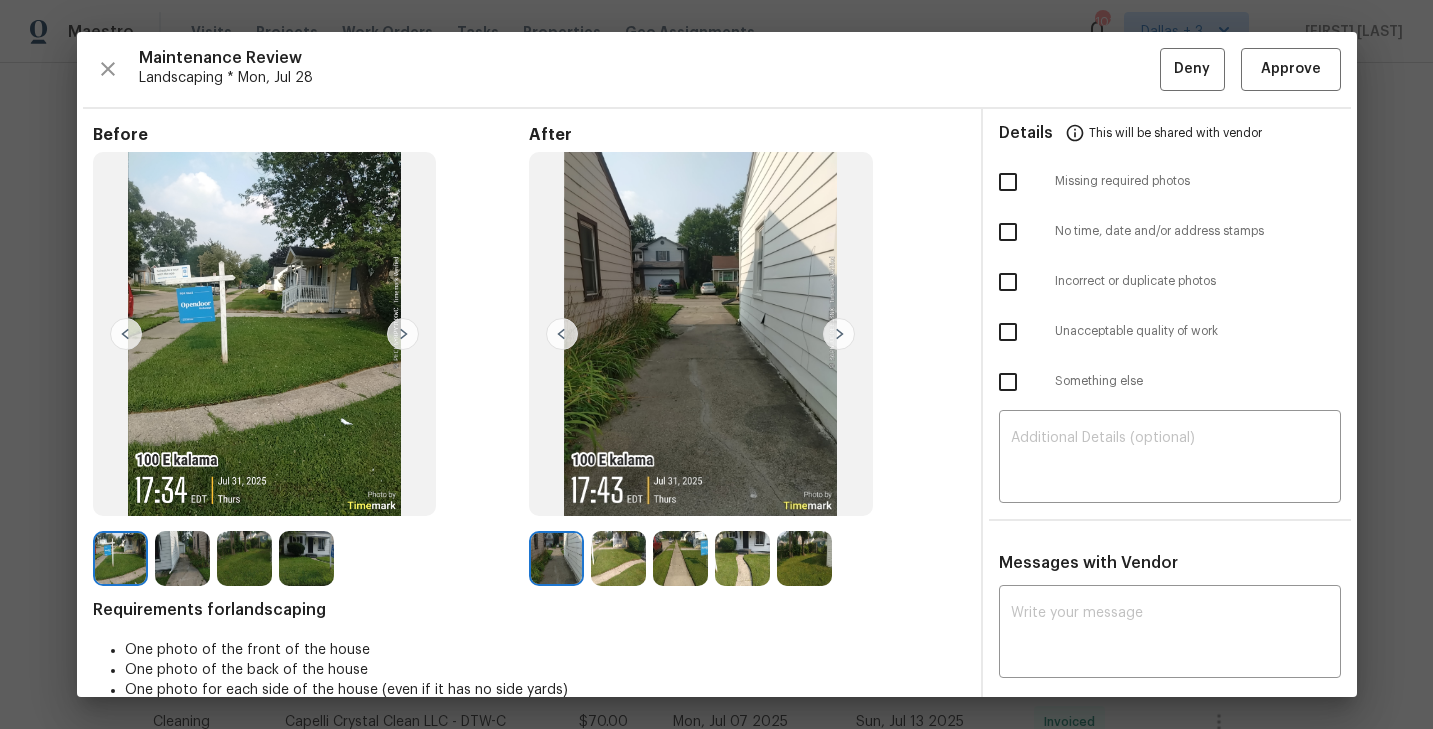 click at bounding box center [839, 334] 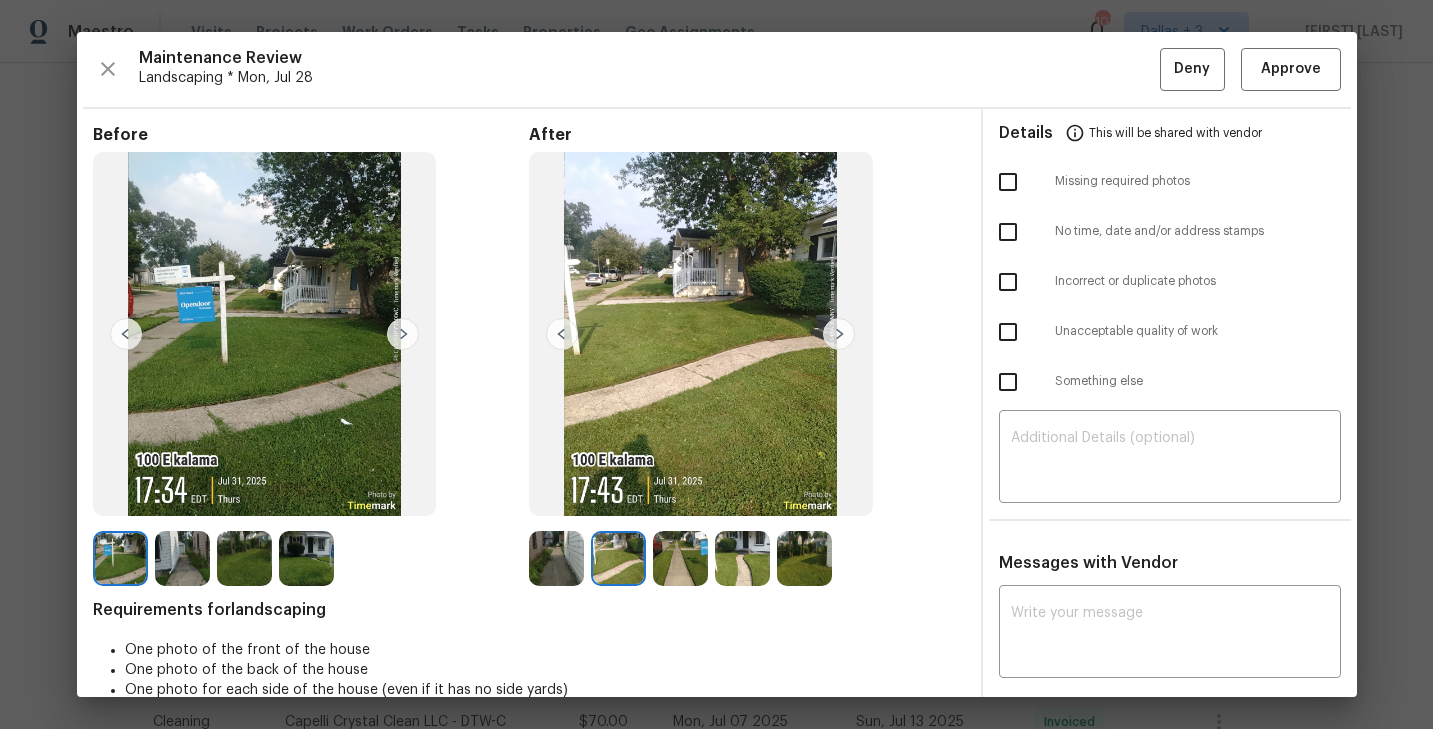 click at bounding box center (839, 334) 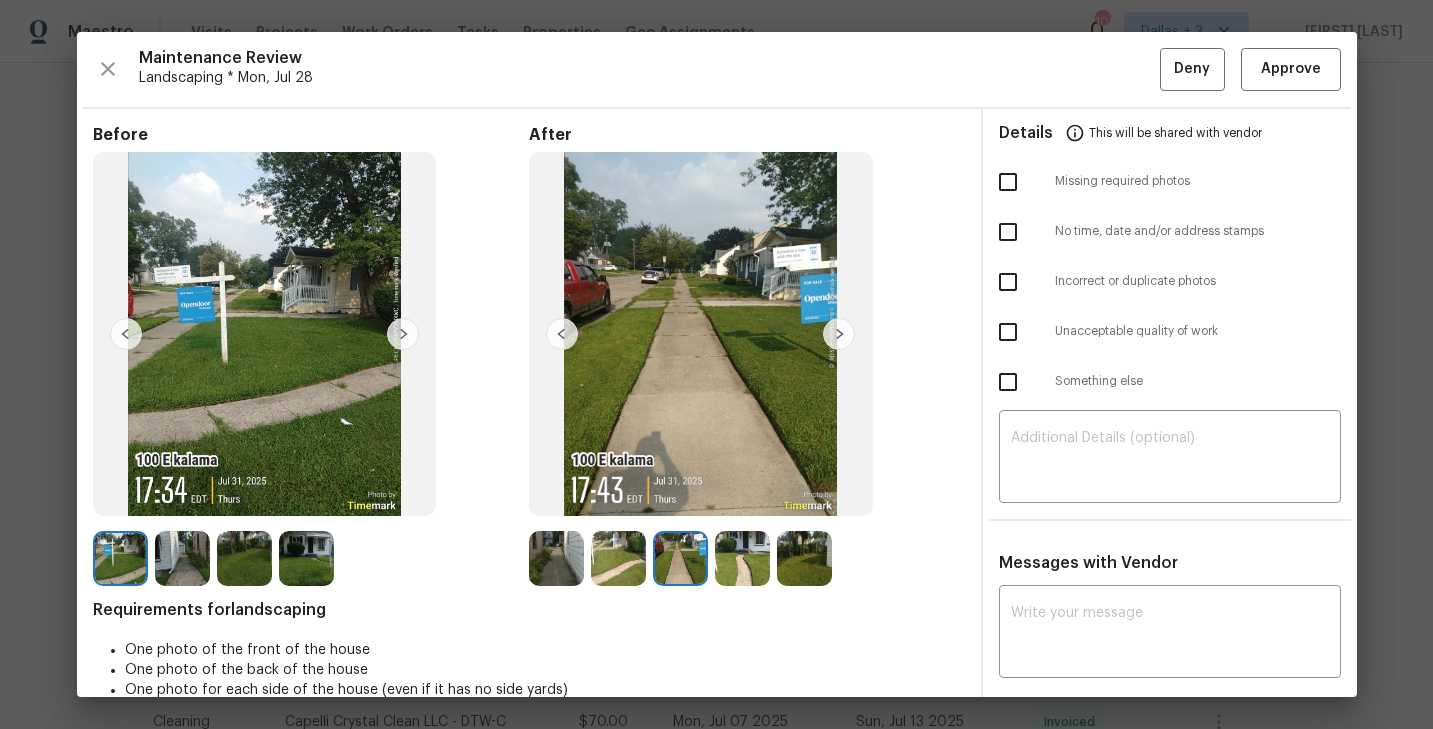 click at bounding box center (839, 334) 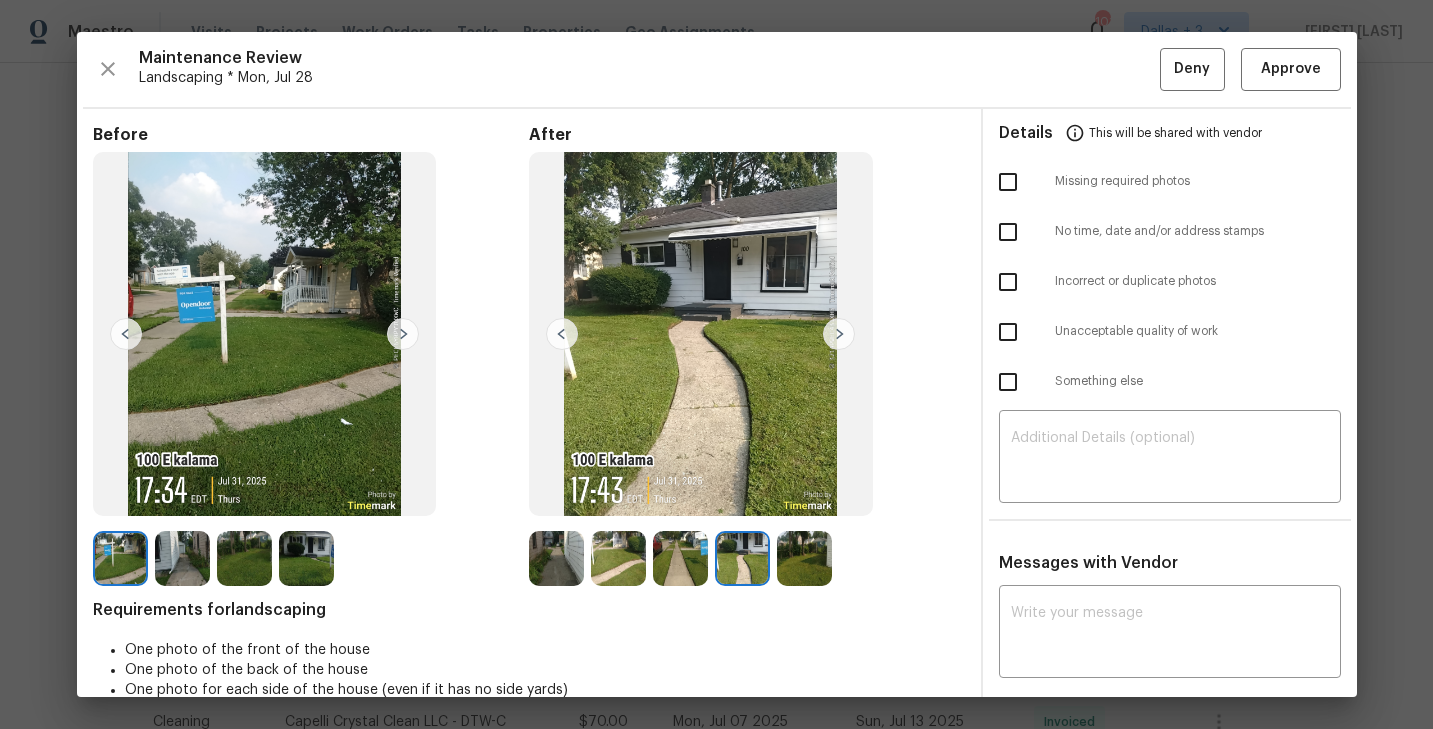 click at bounding box center (839, 334) 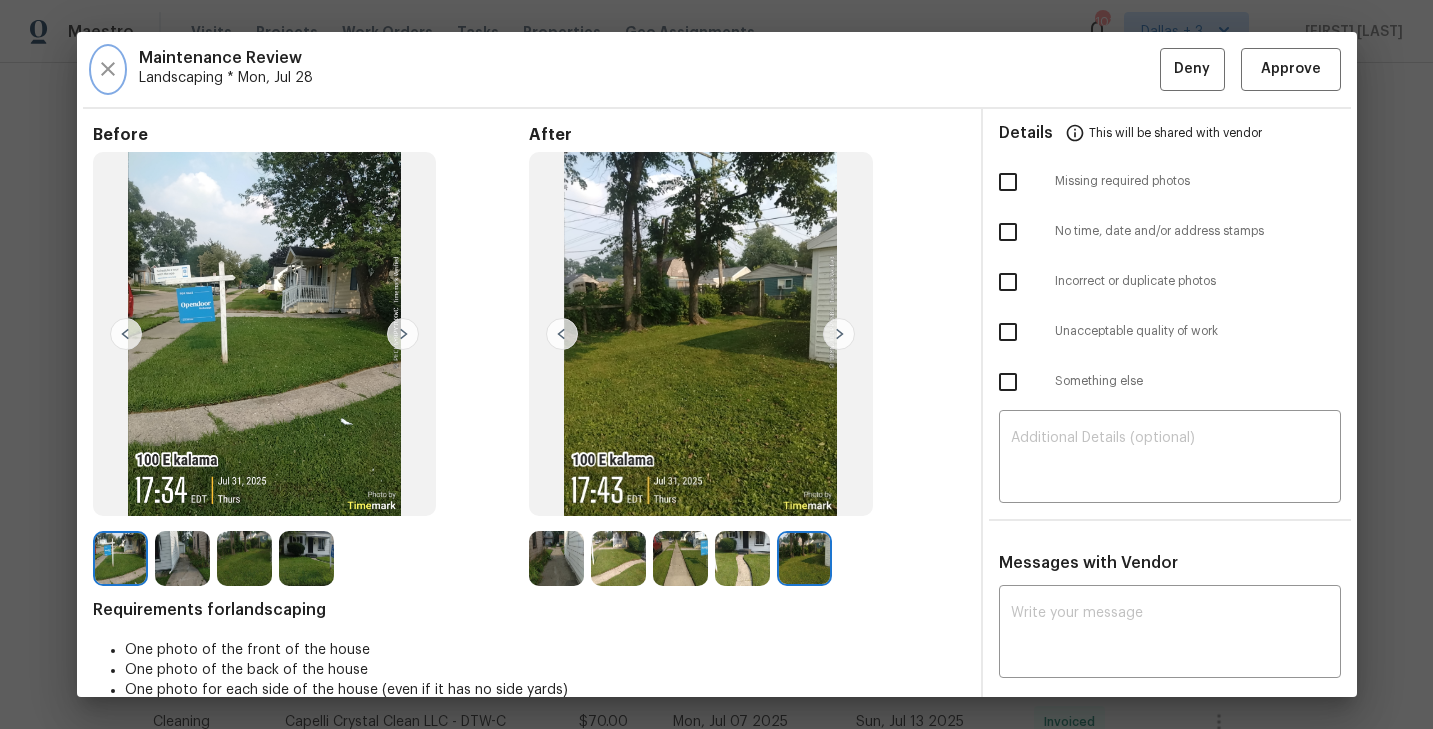 click 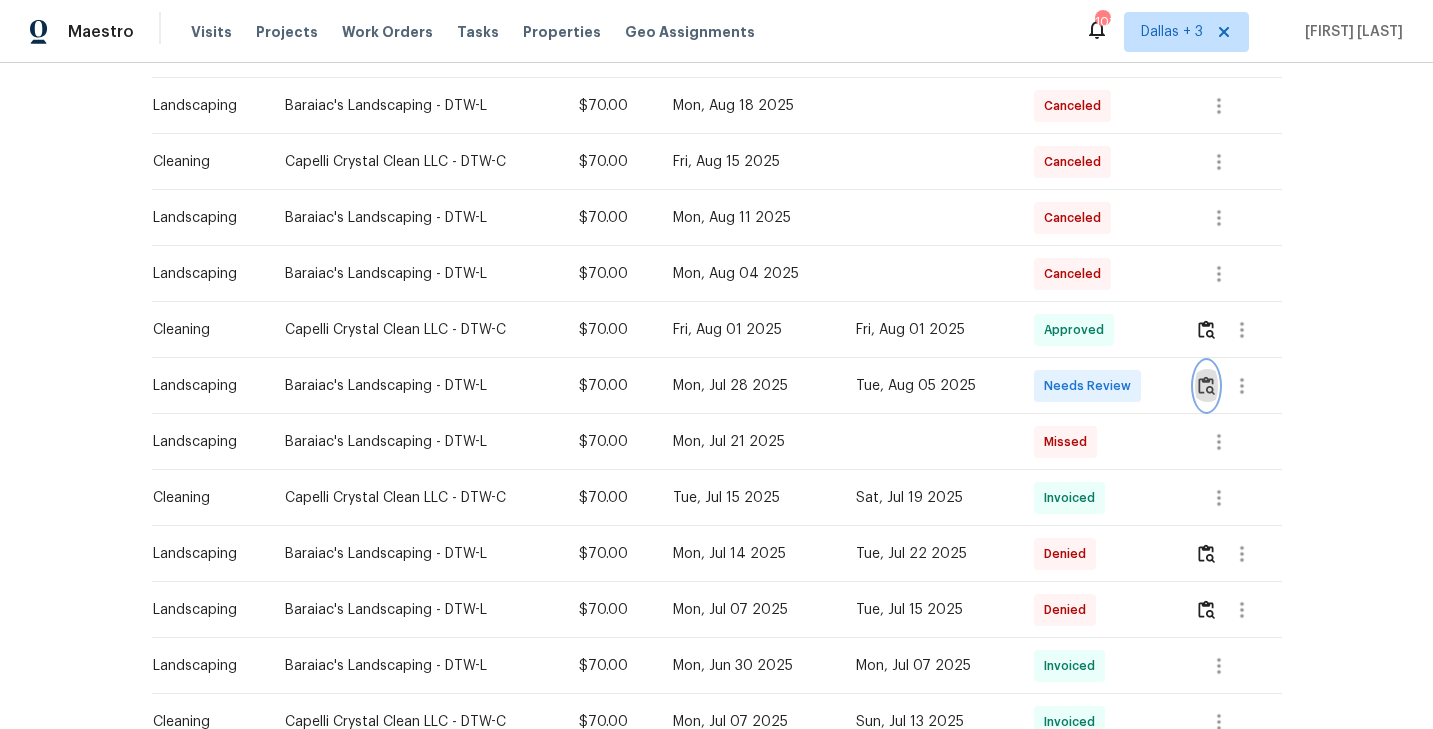 click at bounding box center (1206, 385) 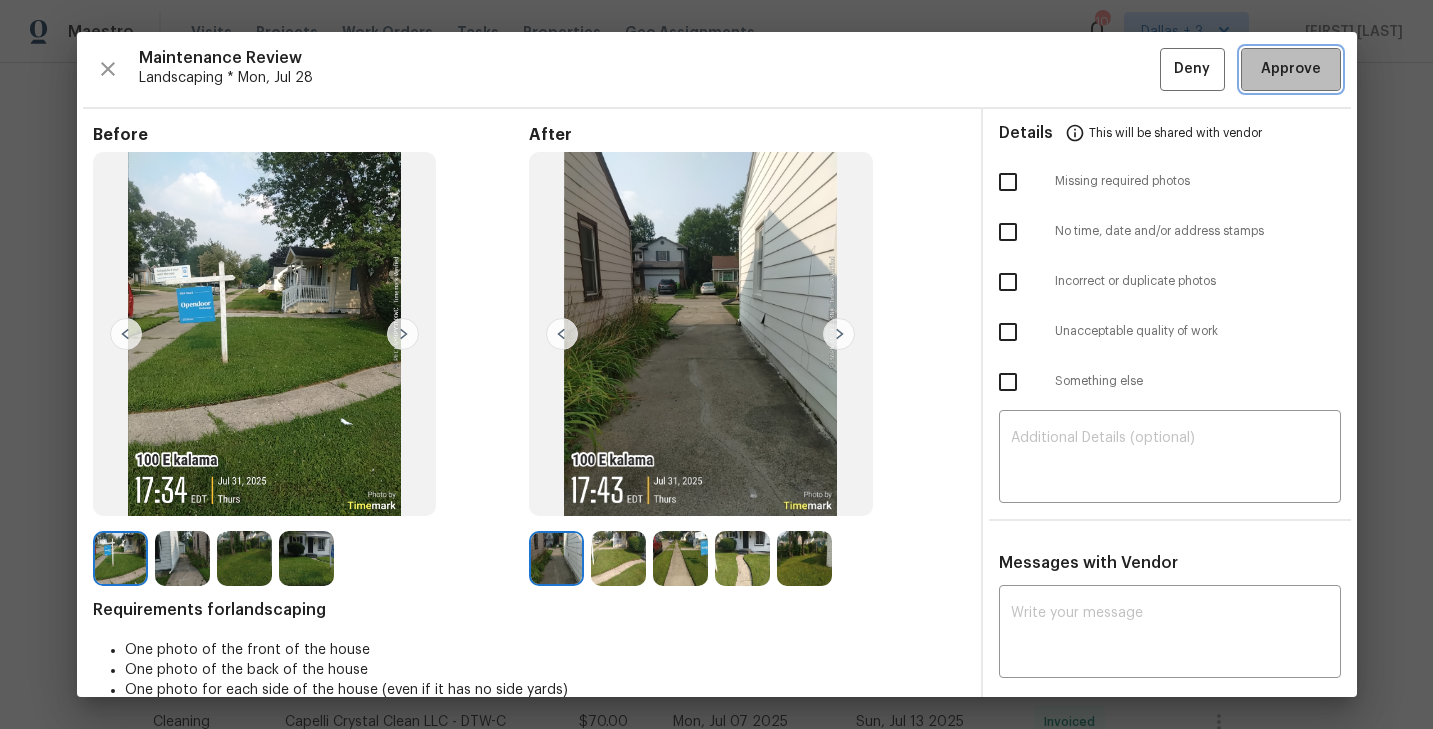 click on "Approve" at bounding box center (1291, 69) 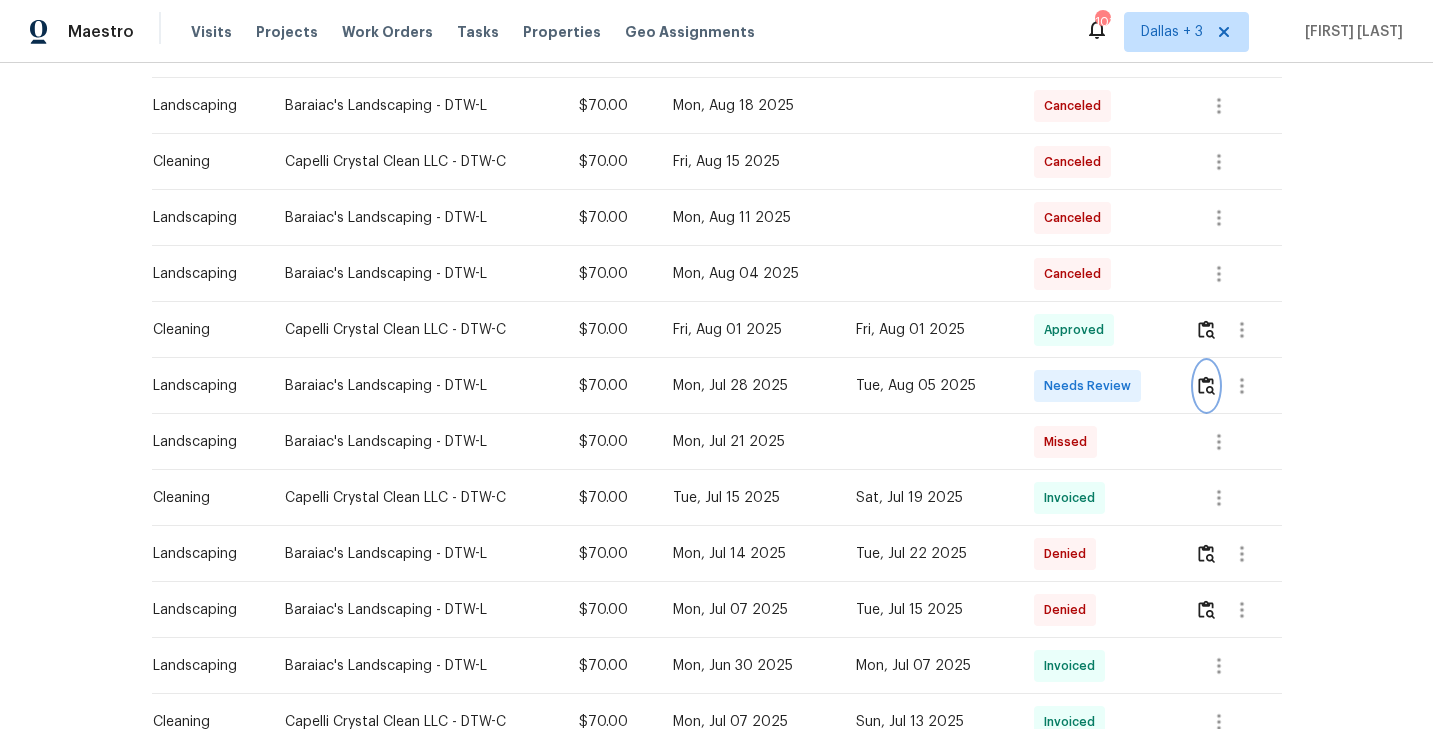 scroll, scrollTop: 0, scrollLeft: 0, axis: both 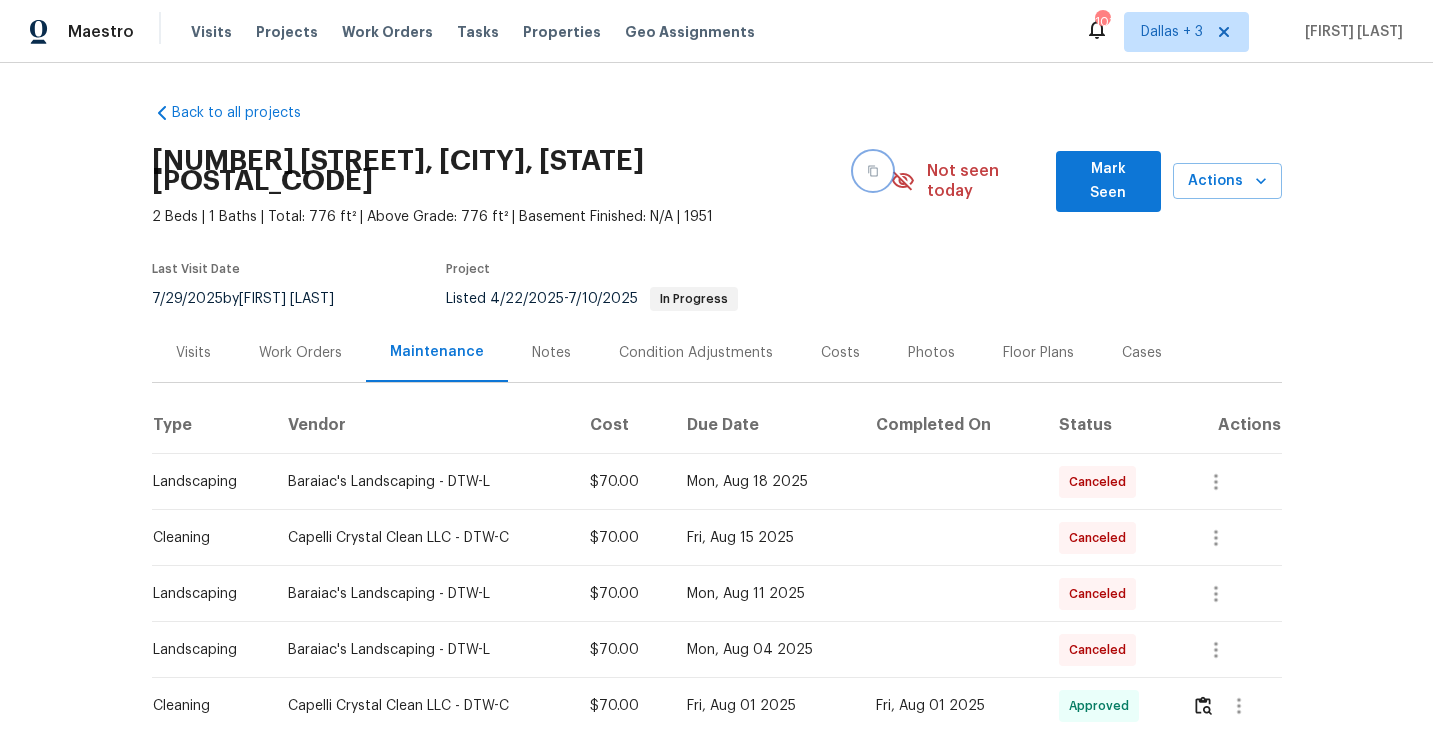 click 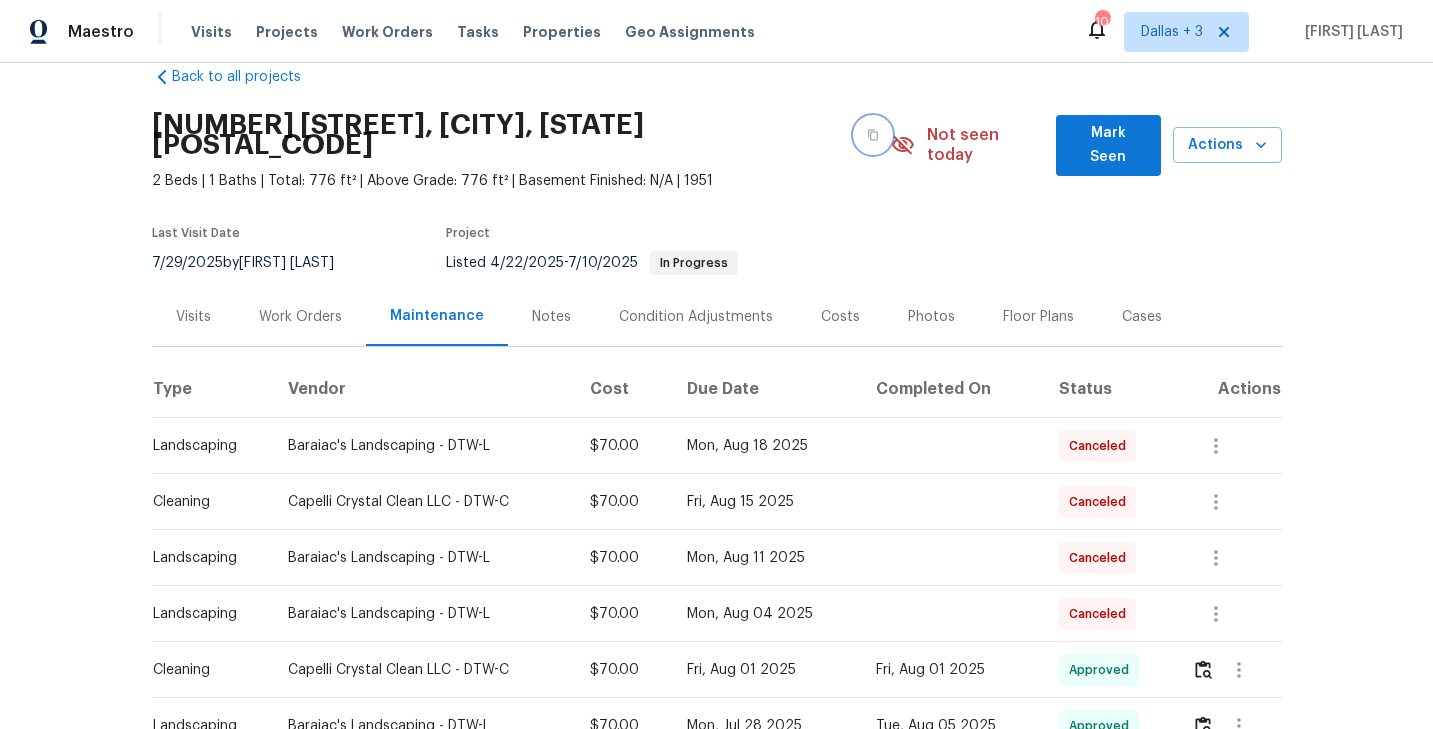 scroll, scrollTop: 0, scrollLeft: 0, axis: both 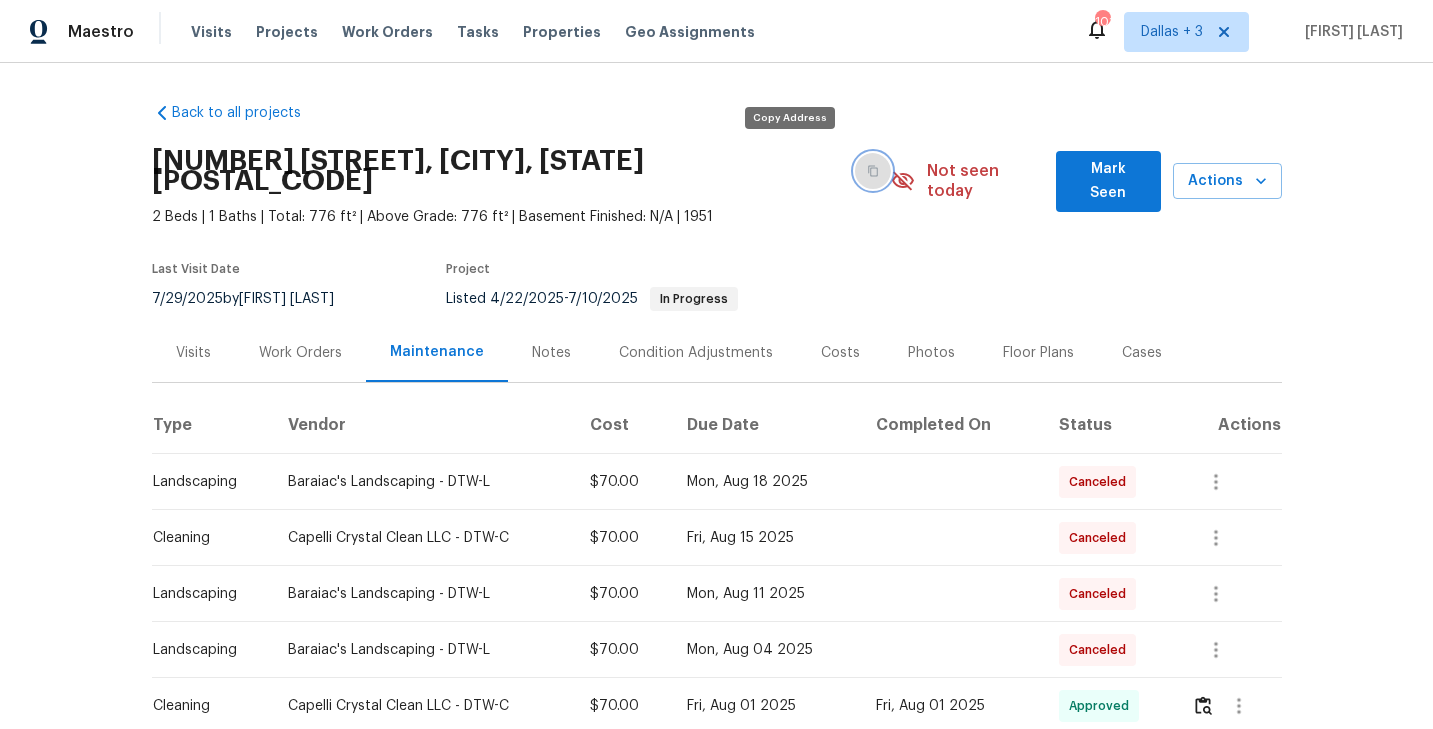click at bounding box center (873, 171) 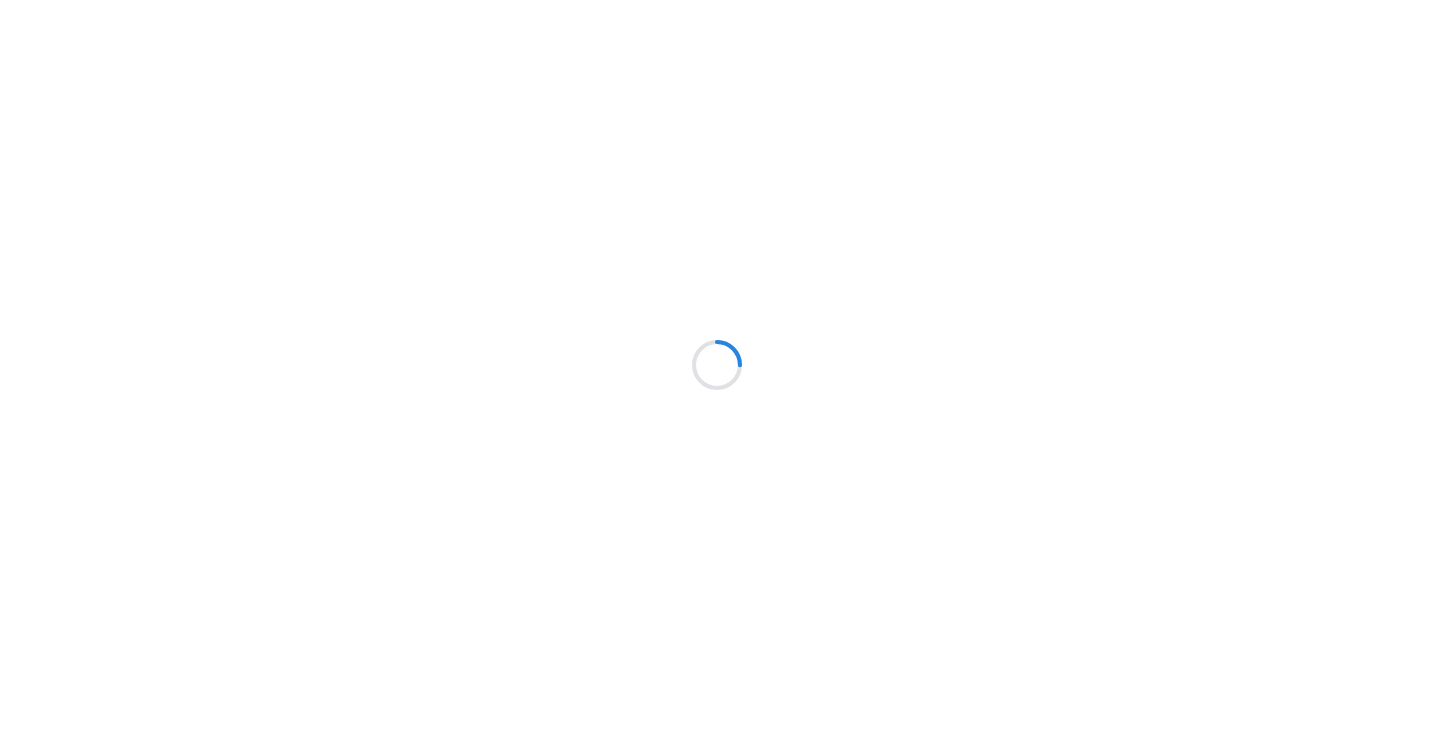 scroll, scrollTop: 0, scrollLeft: 0, axis: both 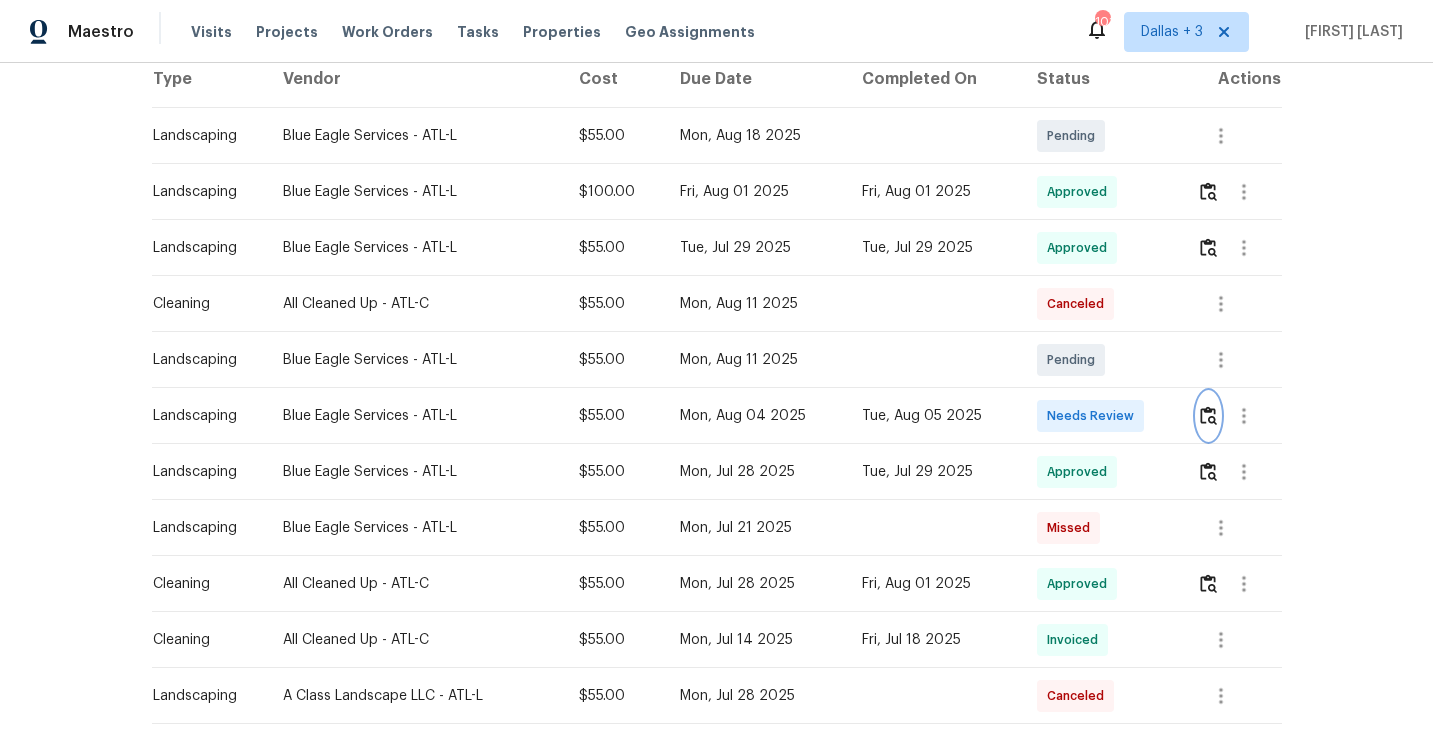 click at bounding box center [1208, 415] 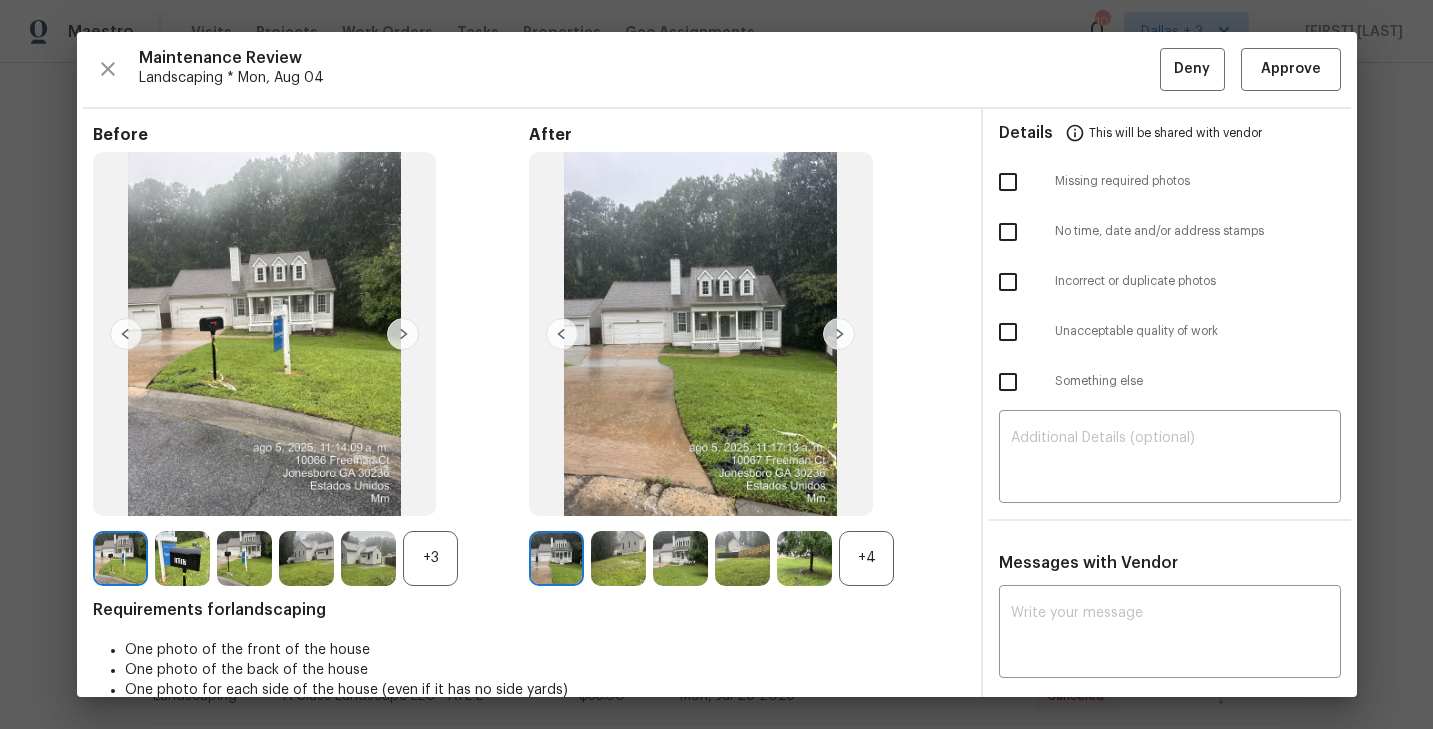 click on "+4" at bounding box center [866, 558] 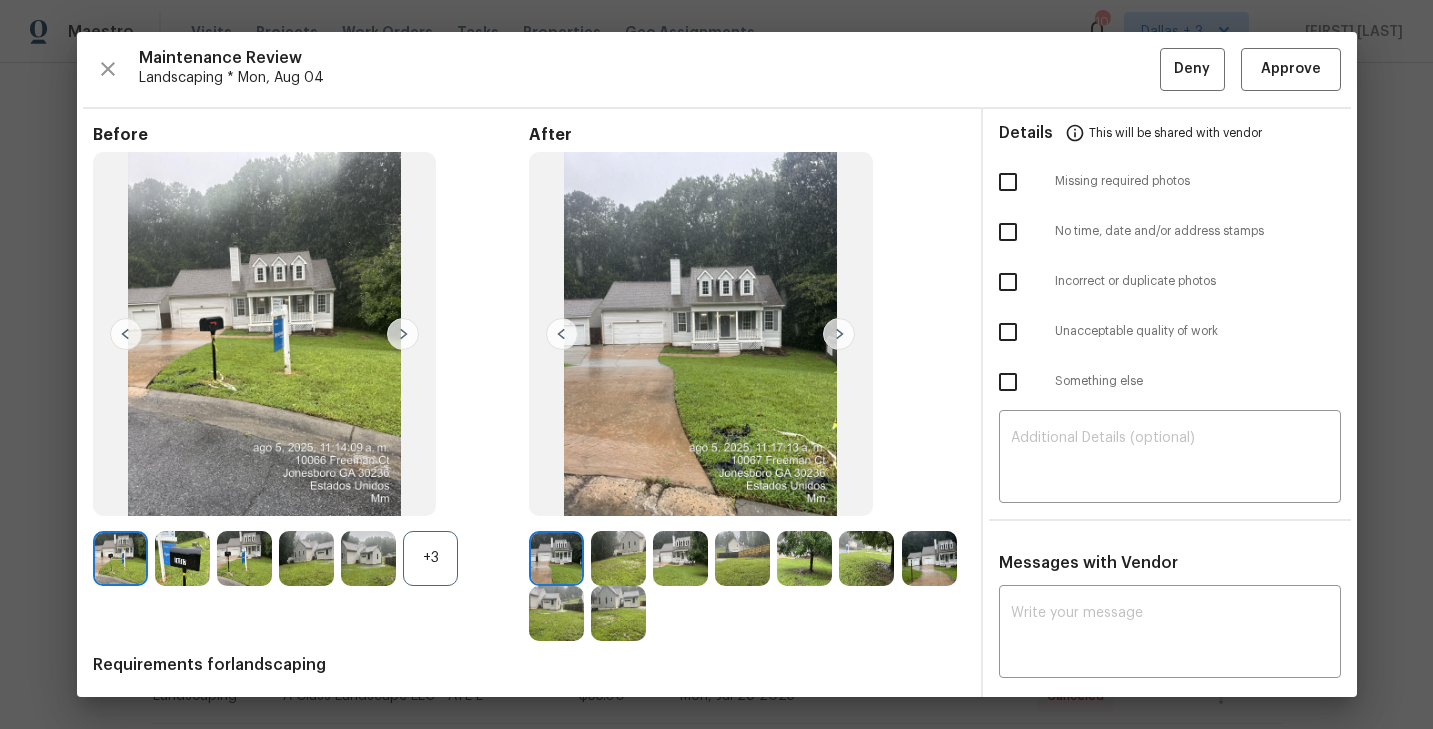 click on "+3" at bounding box center [430, 558] 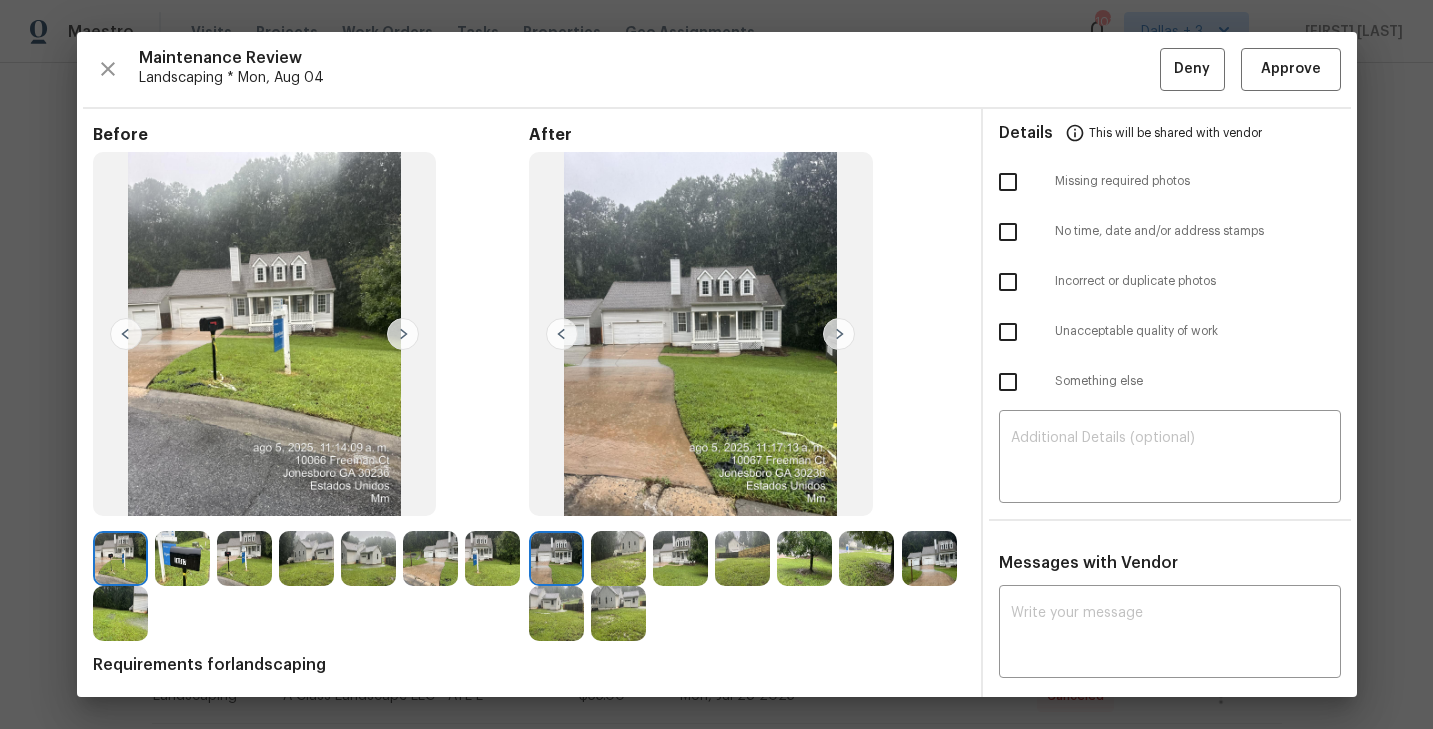 click at bounding box center (182, 558) 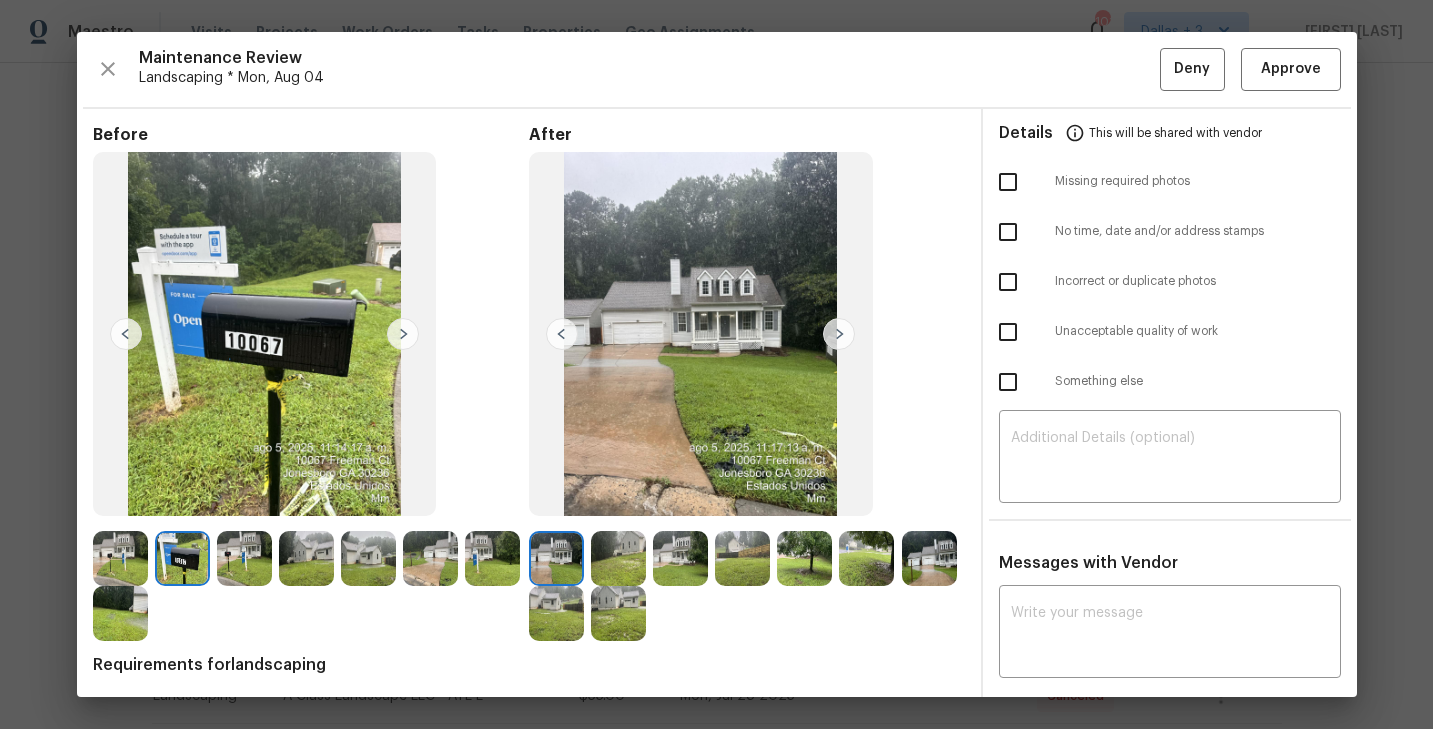 click at bounding box center [618, 558] 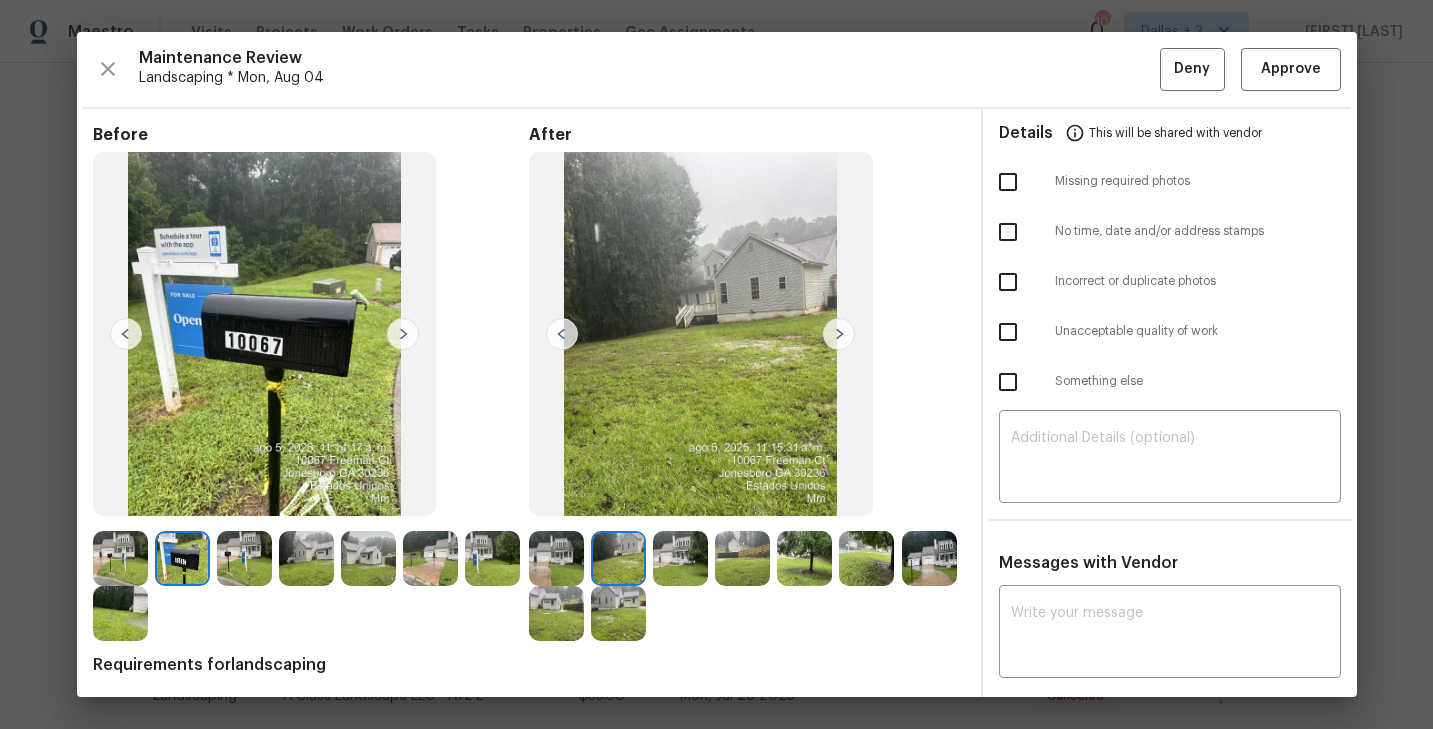 click at bounding box center (742, 558) 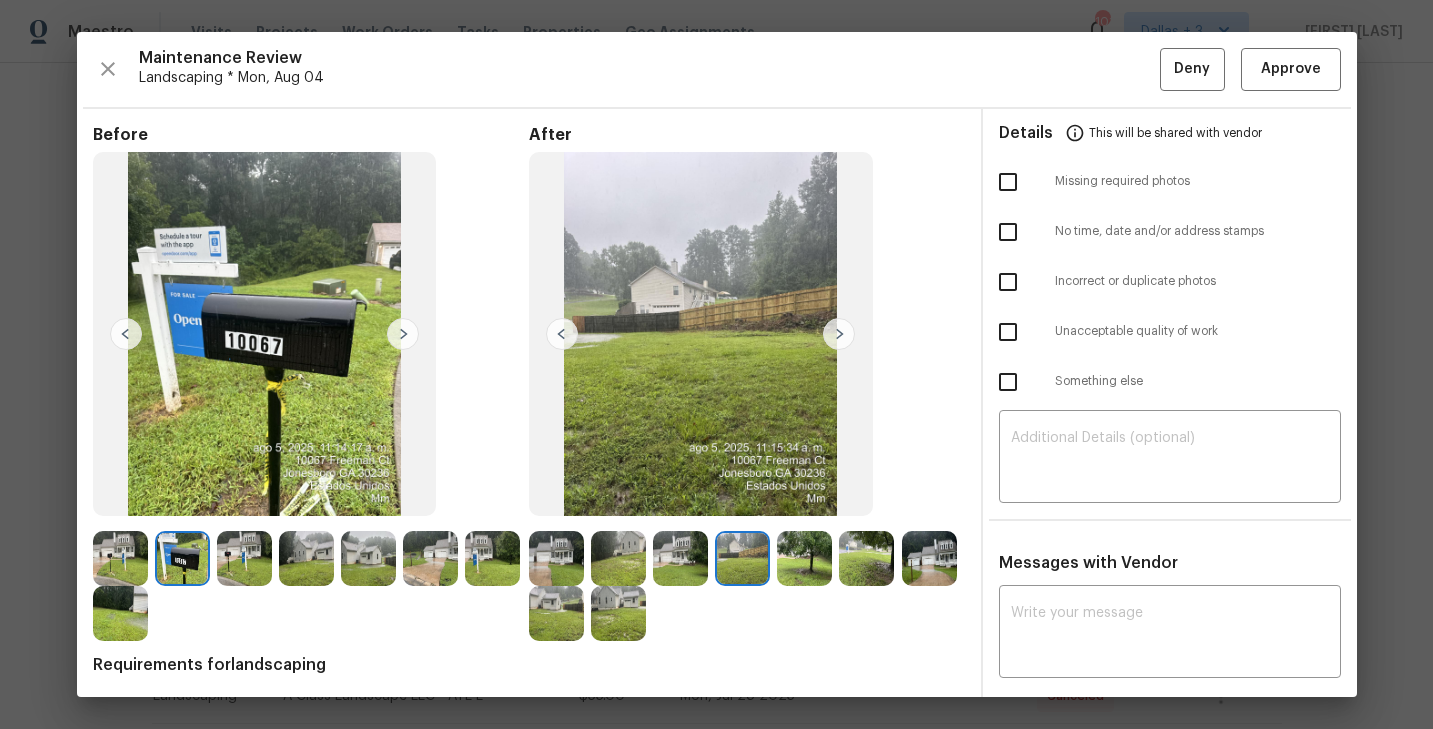 click at bounding box center (866, 558) 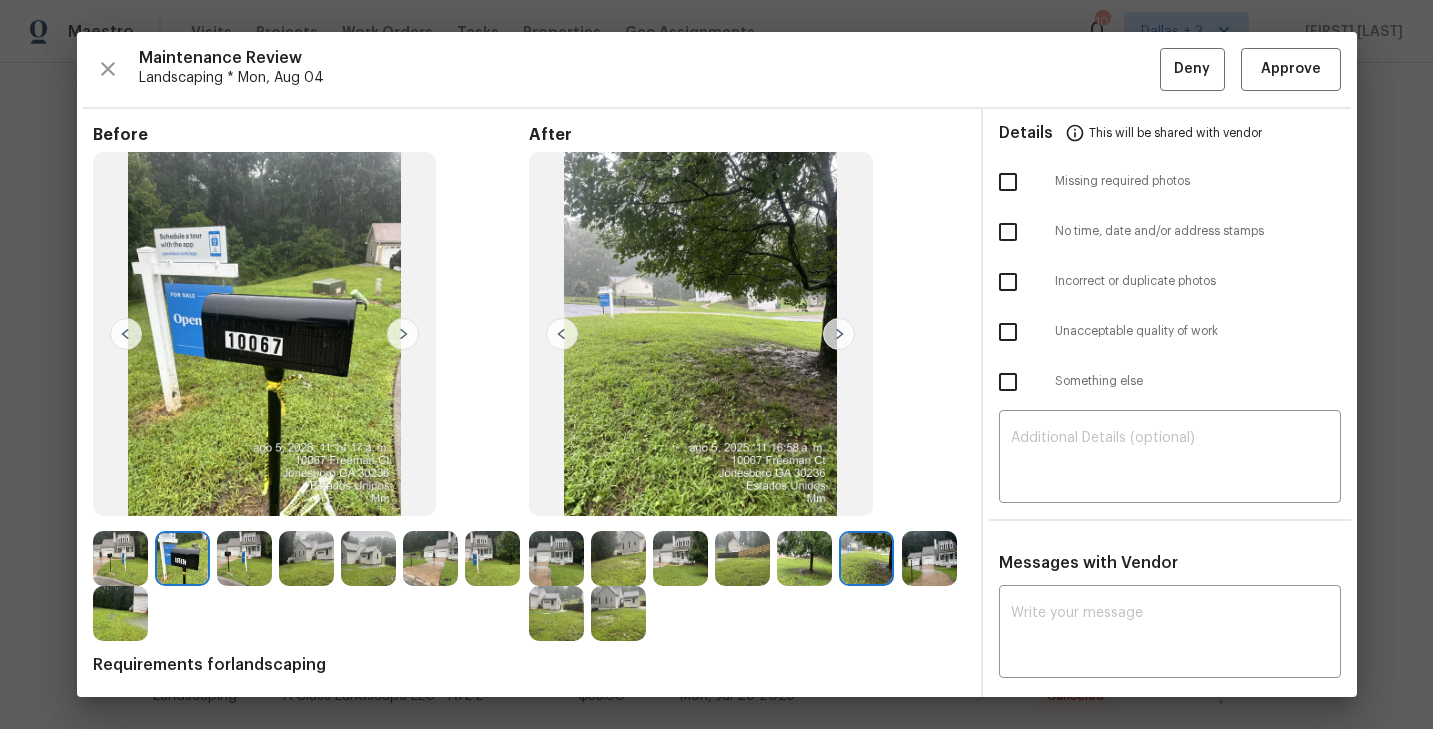 click at bounding box center (929, 558) 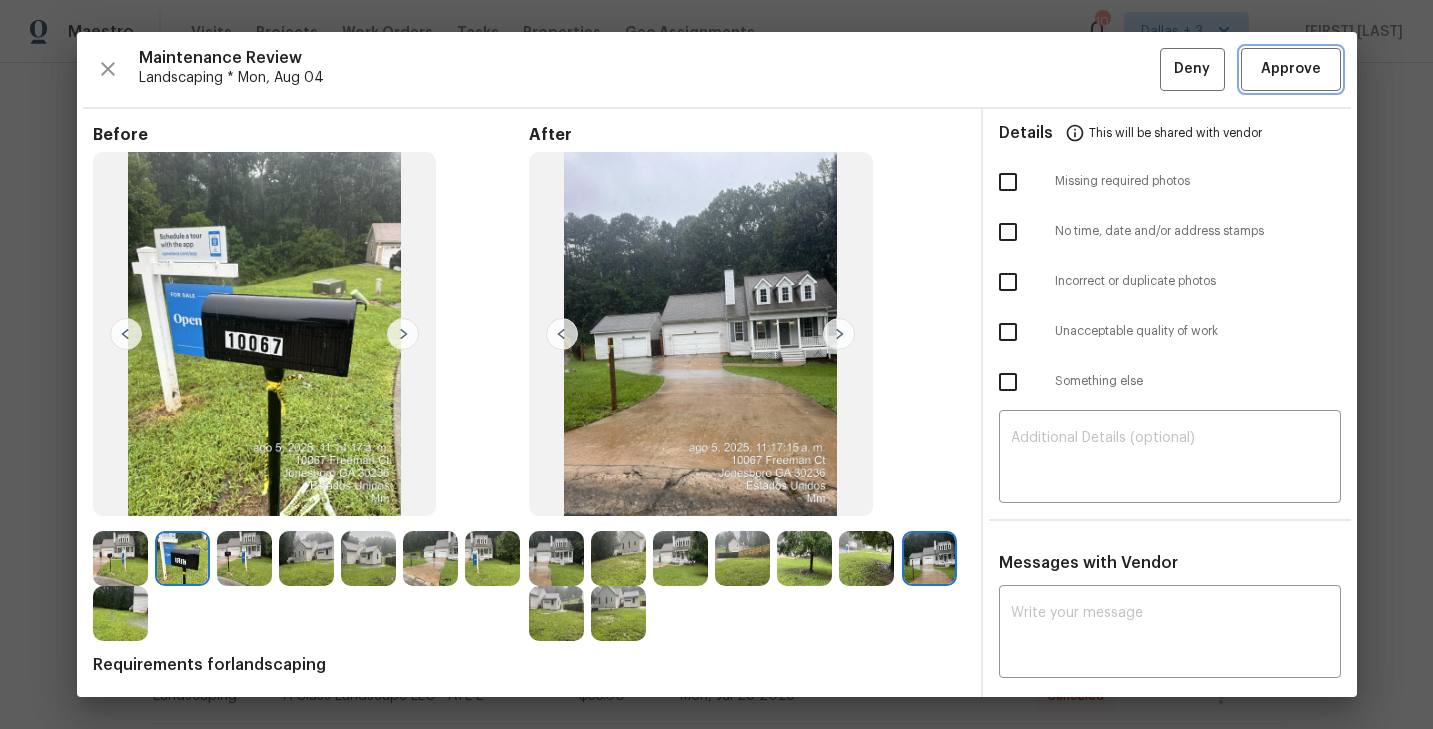 click on "Approve" at bounding box center (1291, 69) 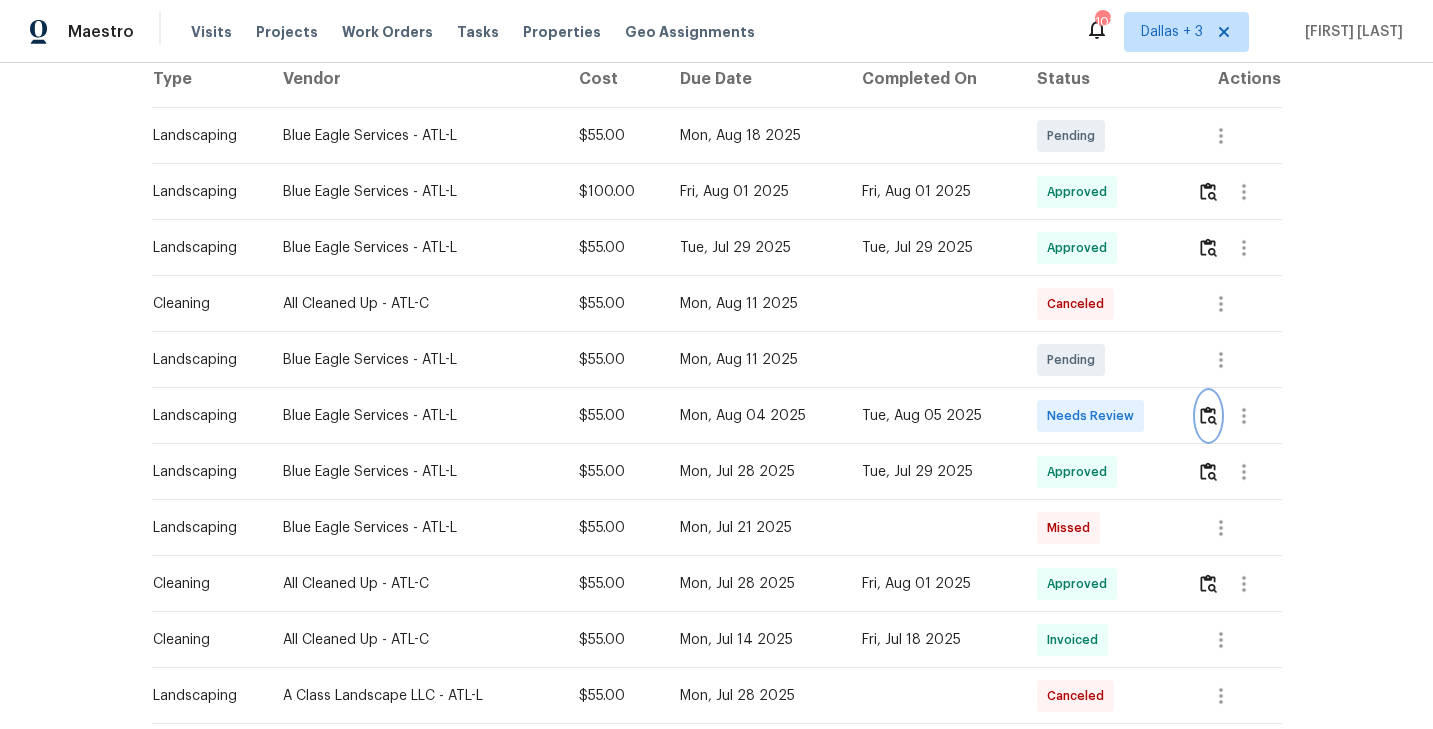 scroll, scrollTop: 0, scrollLeft: 0, axis: both 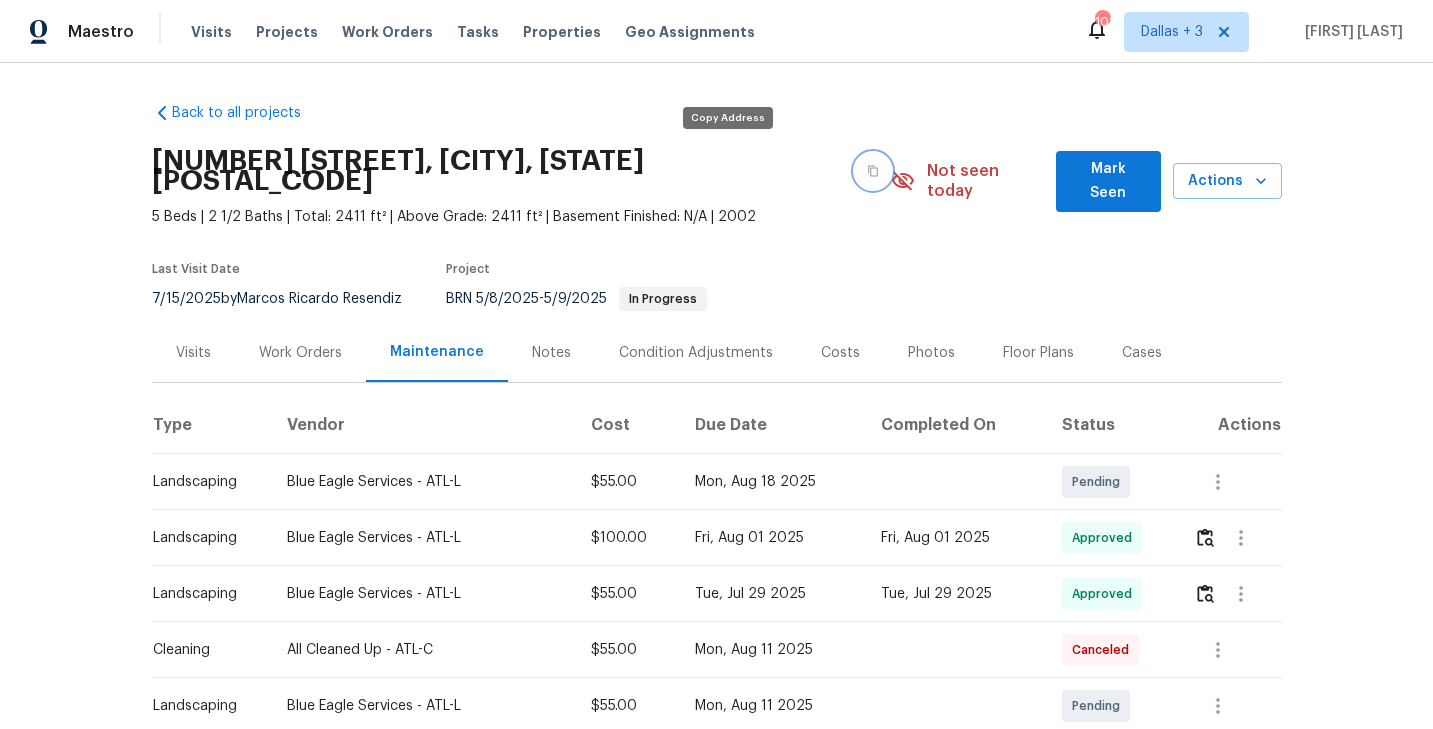 click at bounding box center [873, 171] 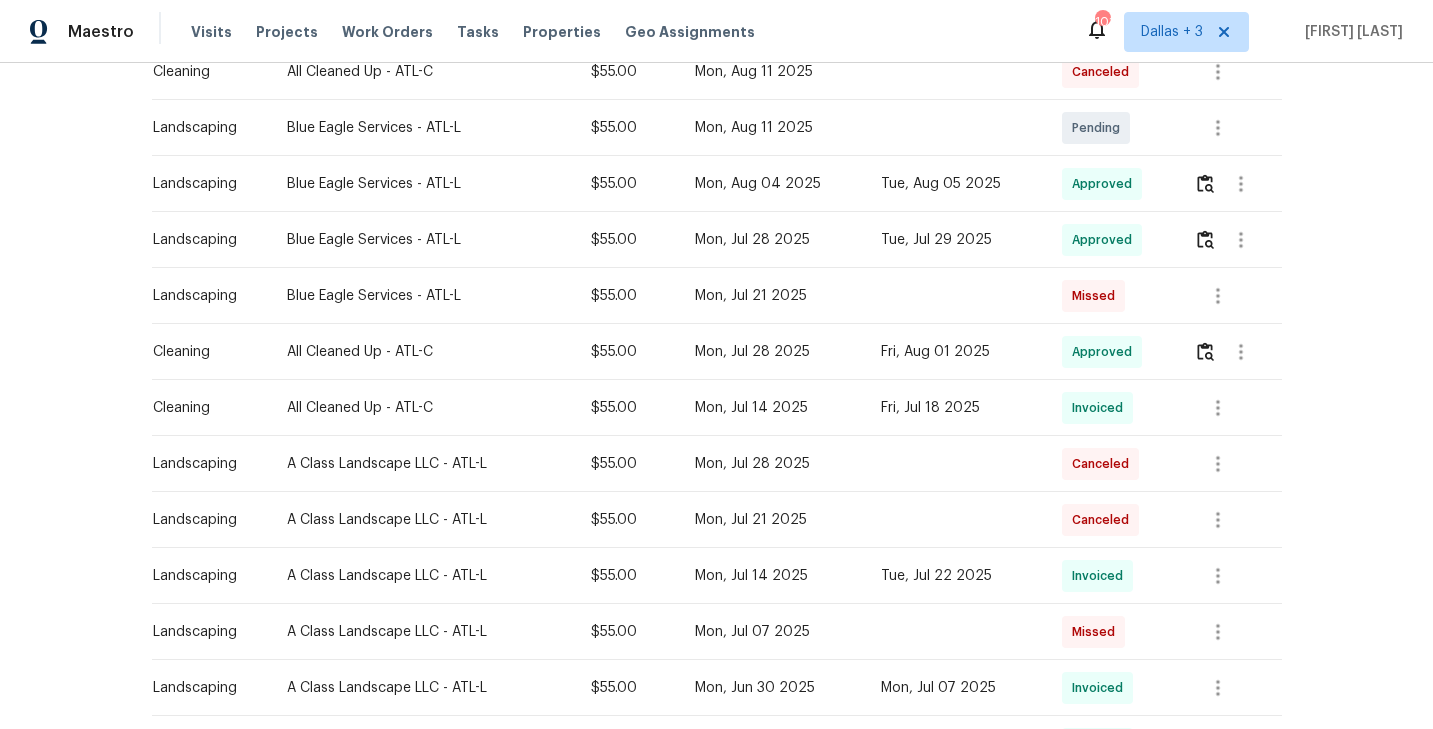 scroll, scrollTop: 0, scrollLeft: 0, axis: both 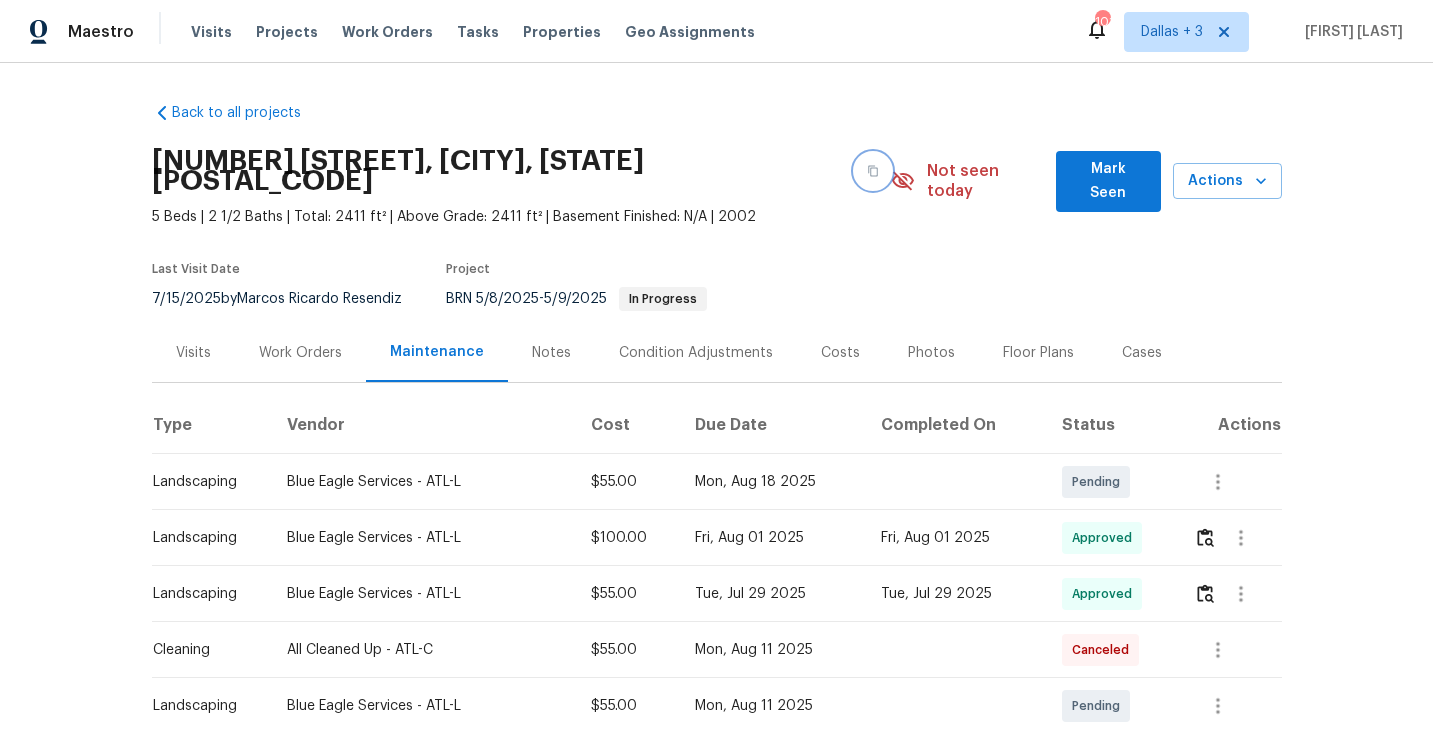 click at bounding box center (873, 171) 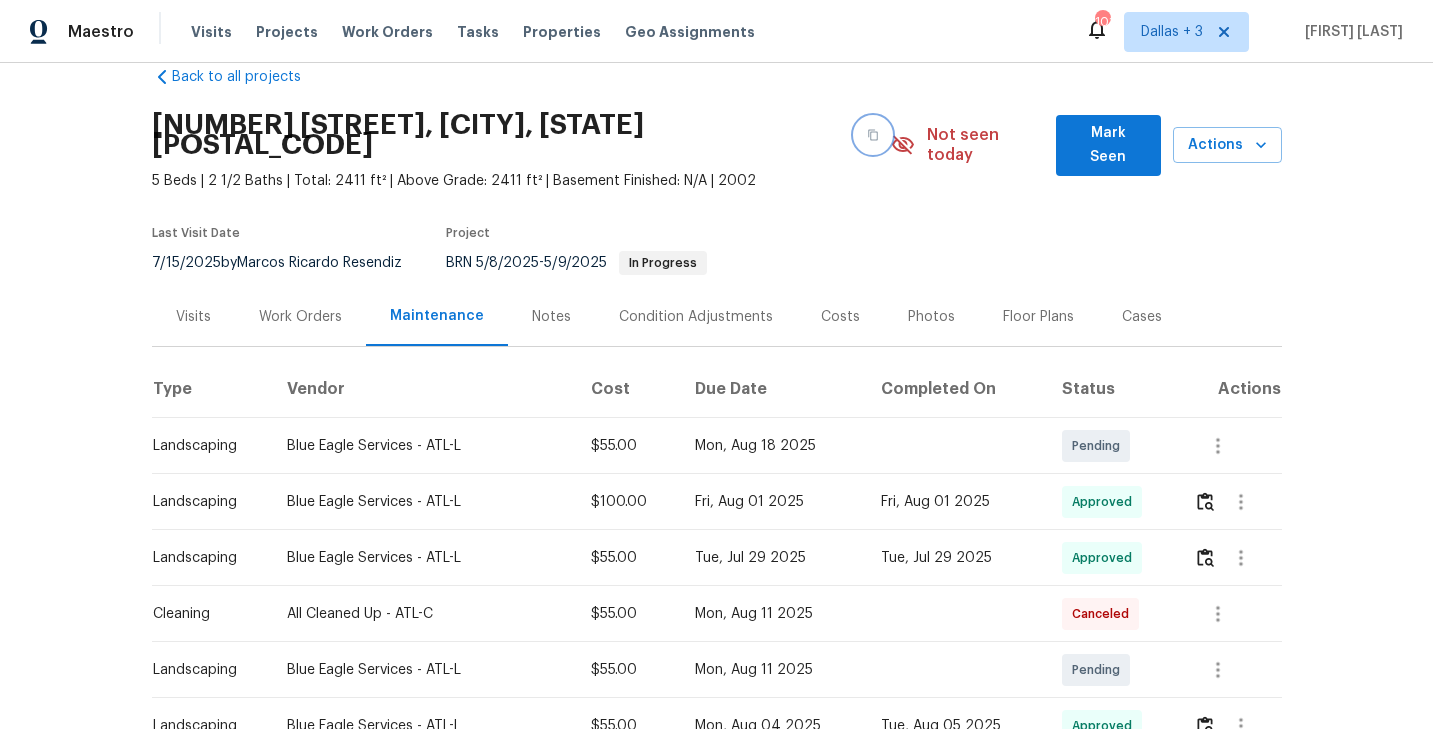 scroll, scrollTop: 0, scrollLeft: 0, axis: both 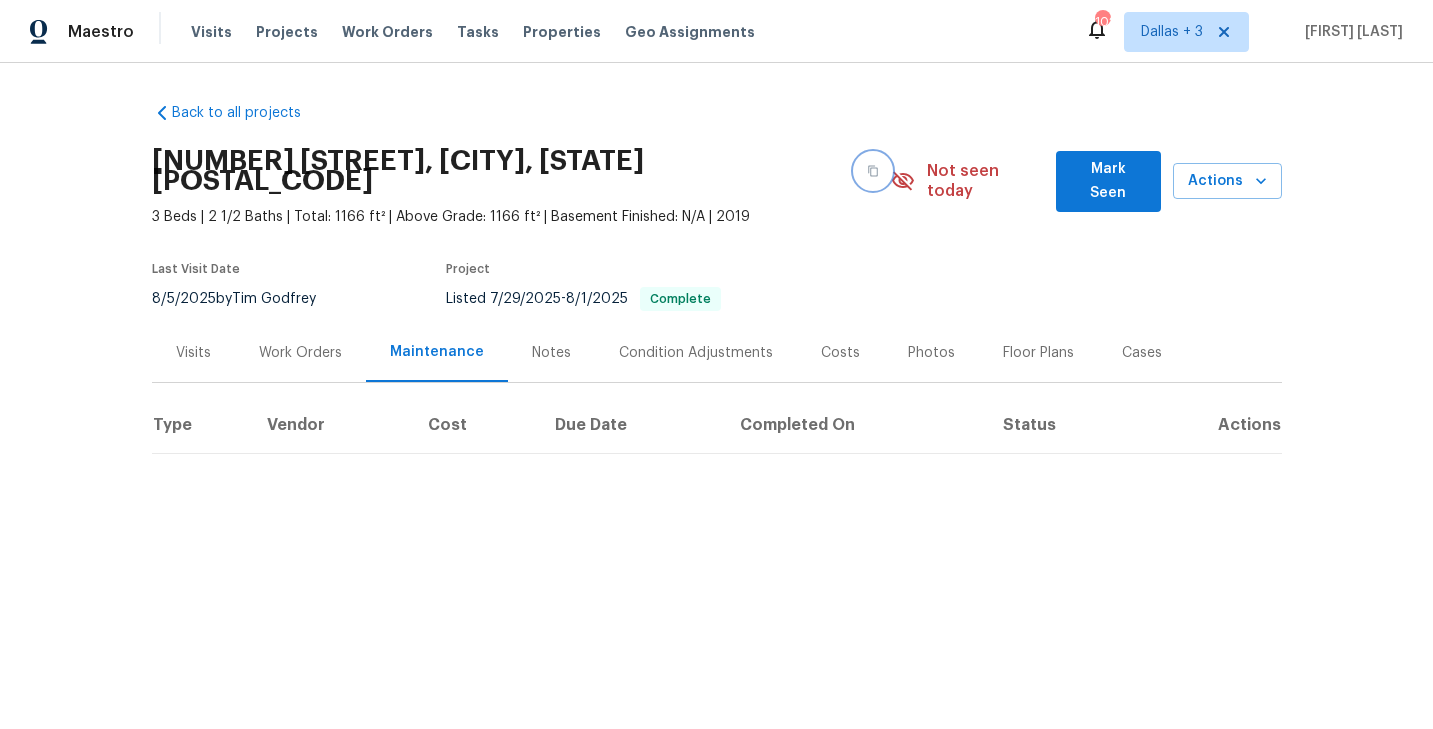 click at bounding box center [873, 171] 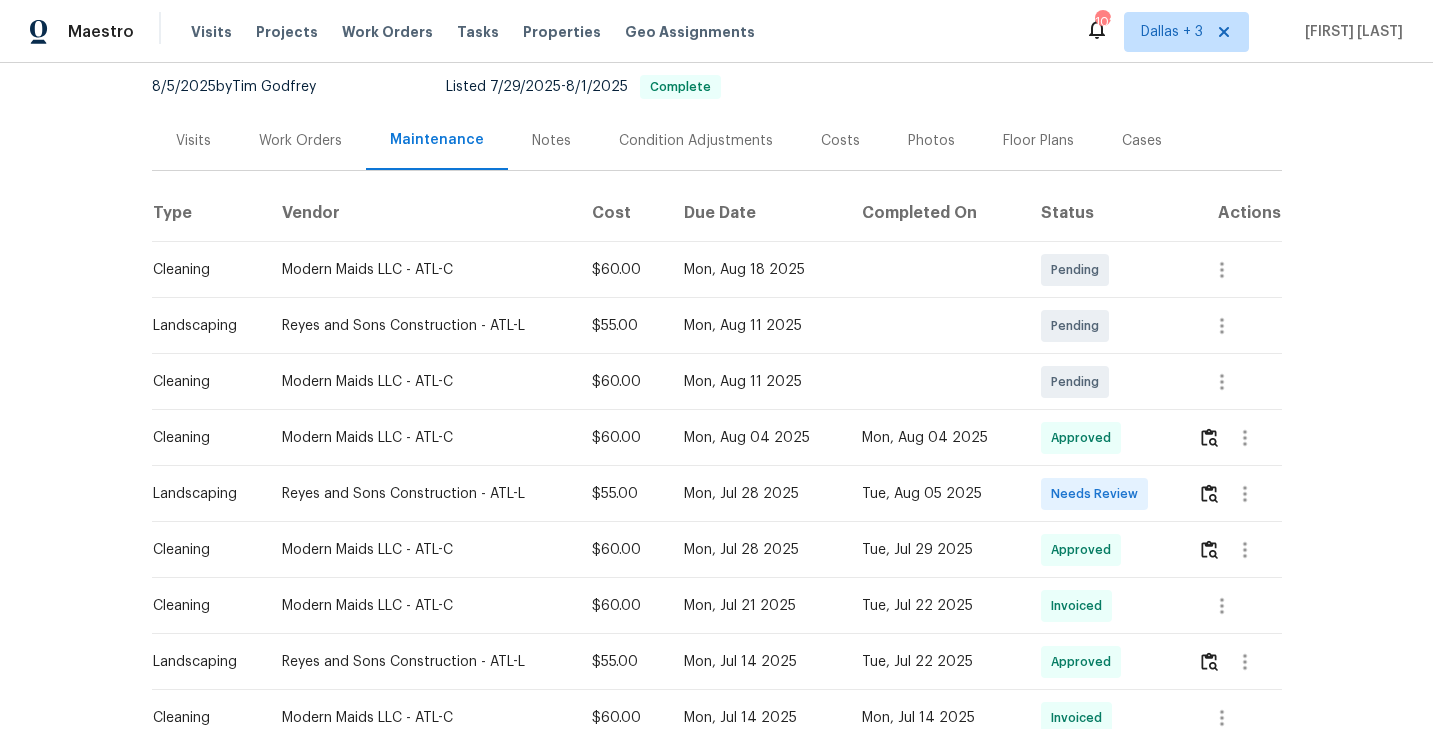 scroll, scrollTop: 213, scrollLeft: 0, axis: vertical 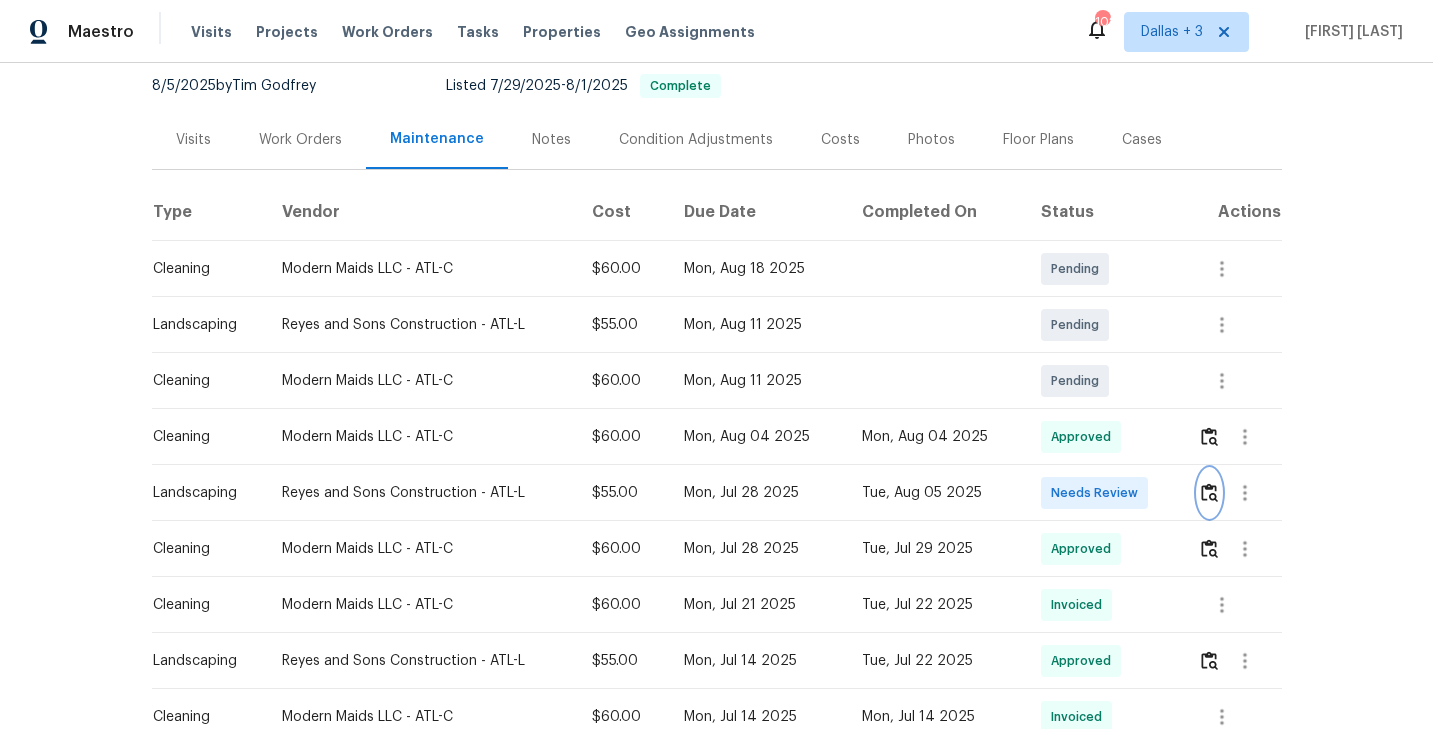 click at bounding box center [1209, 492] 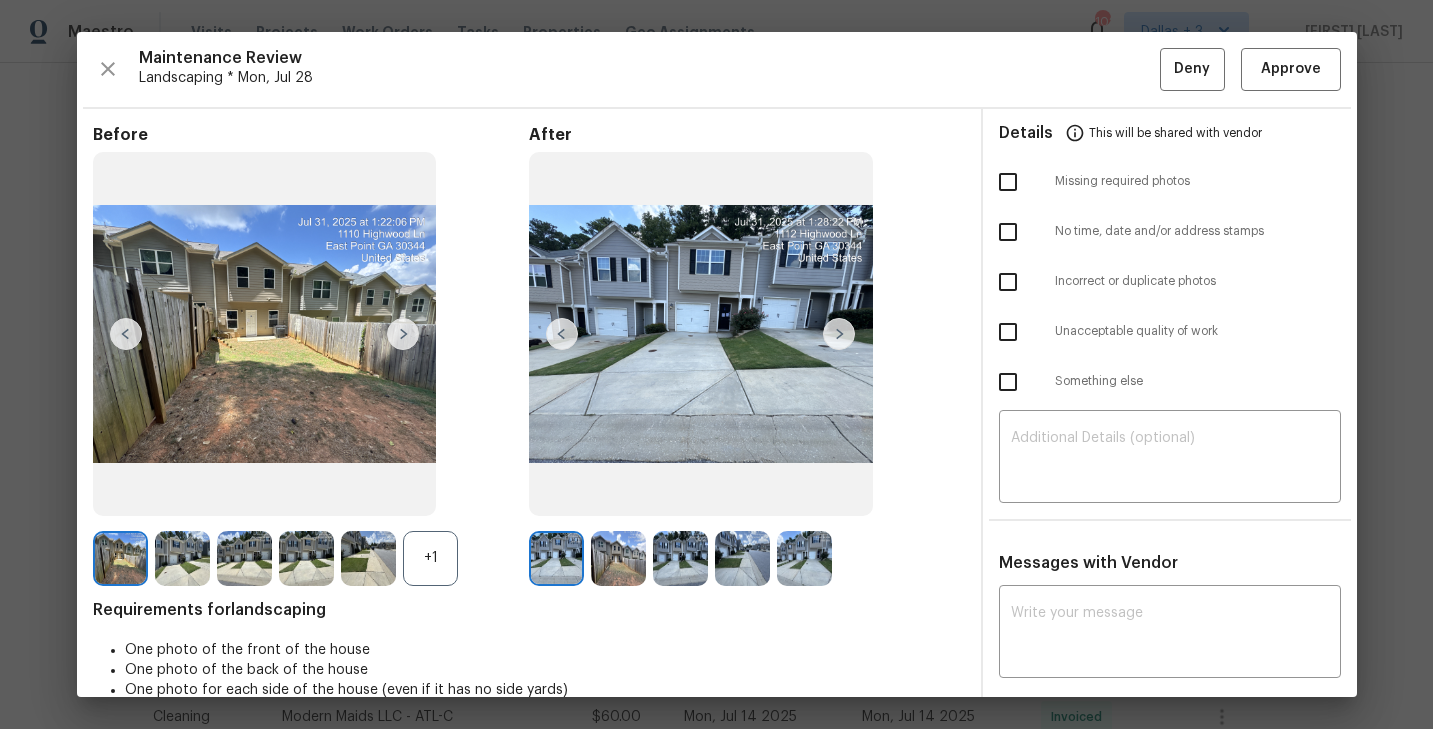 click at bounding box center (839, 334) 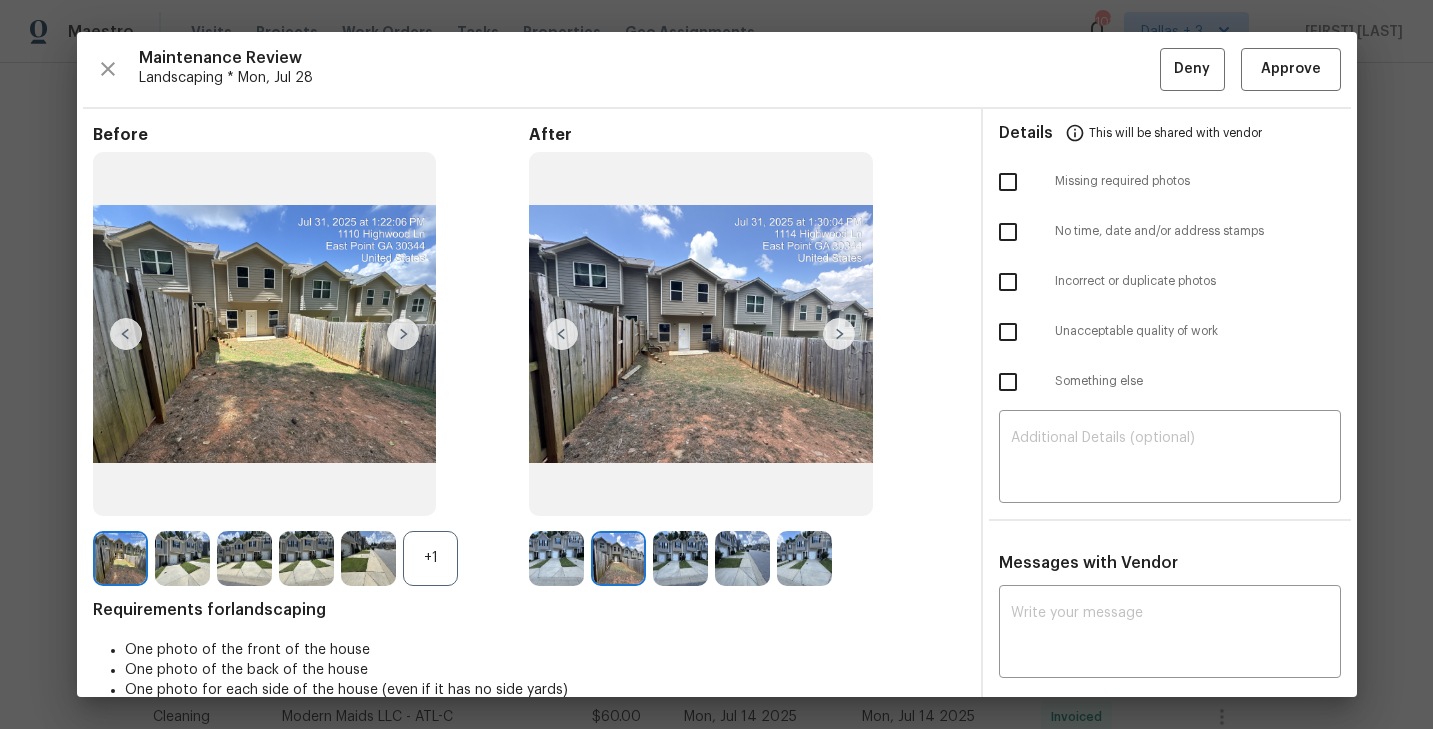 click at bounding box center (839, 334) 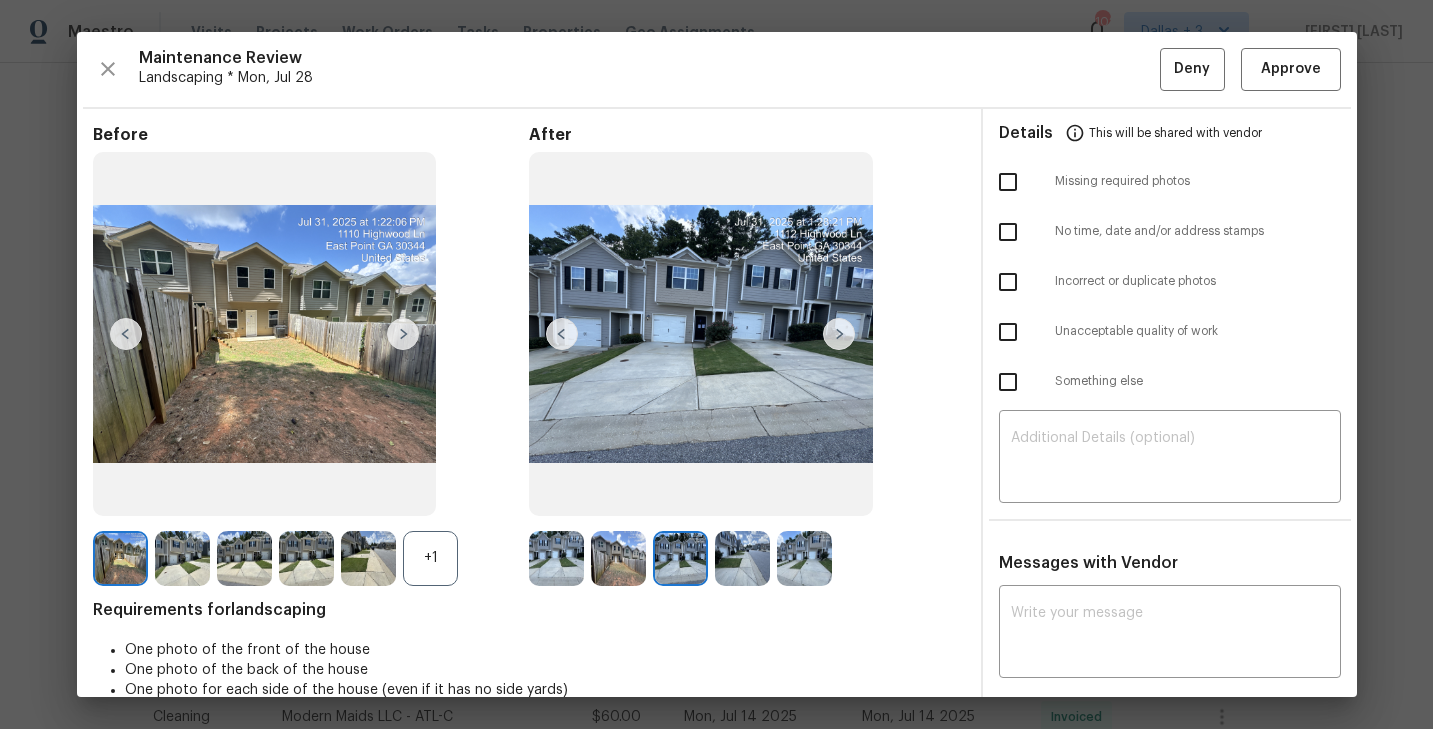 click at bounding box center (556, 558) 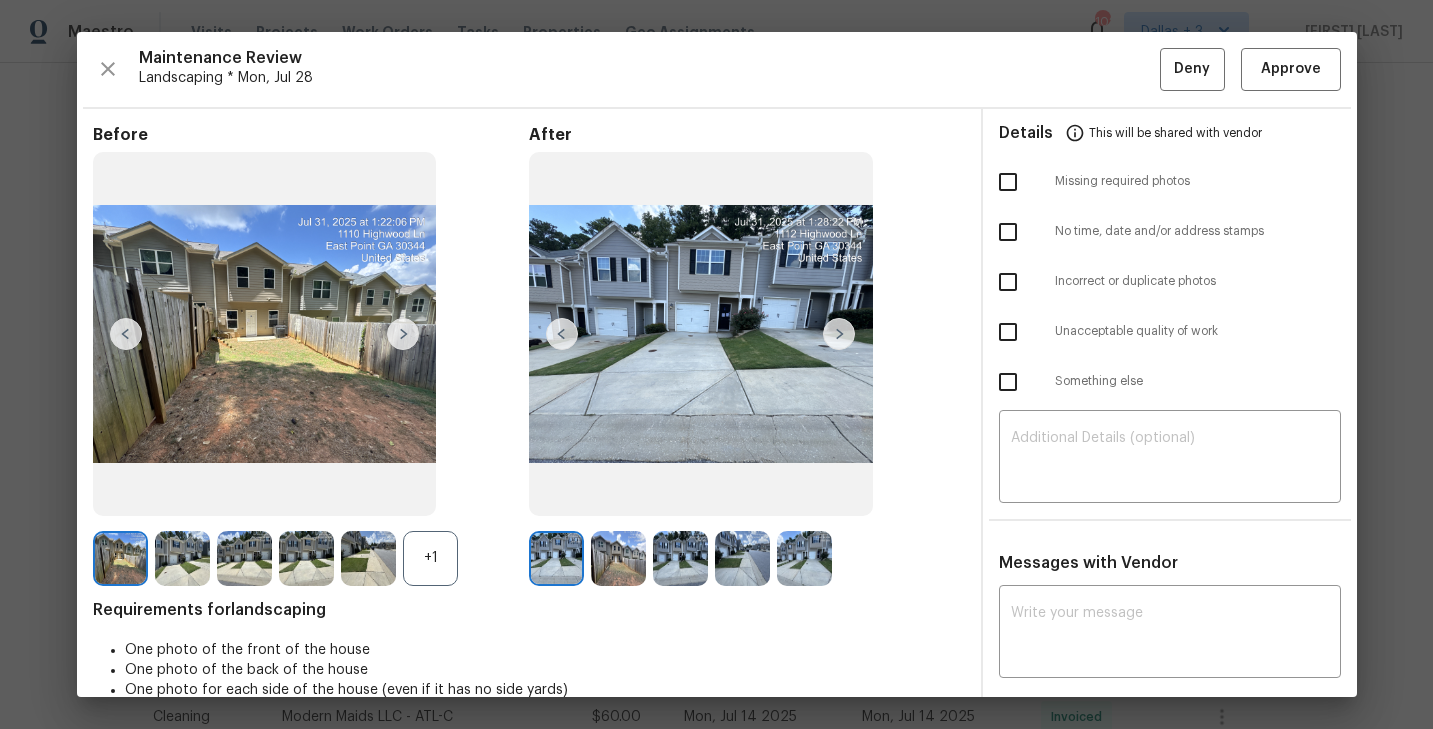 click at bounding box center [839, 334] 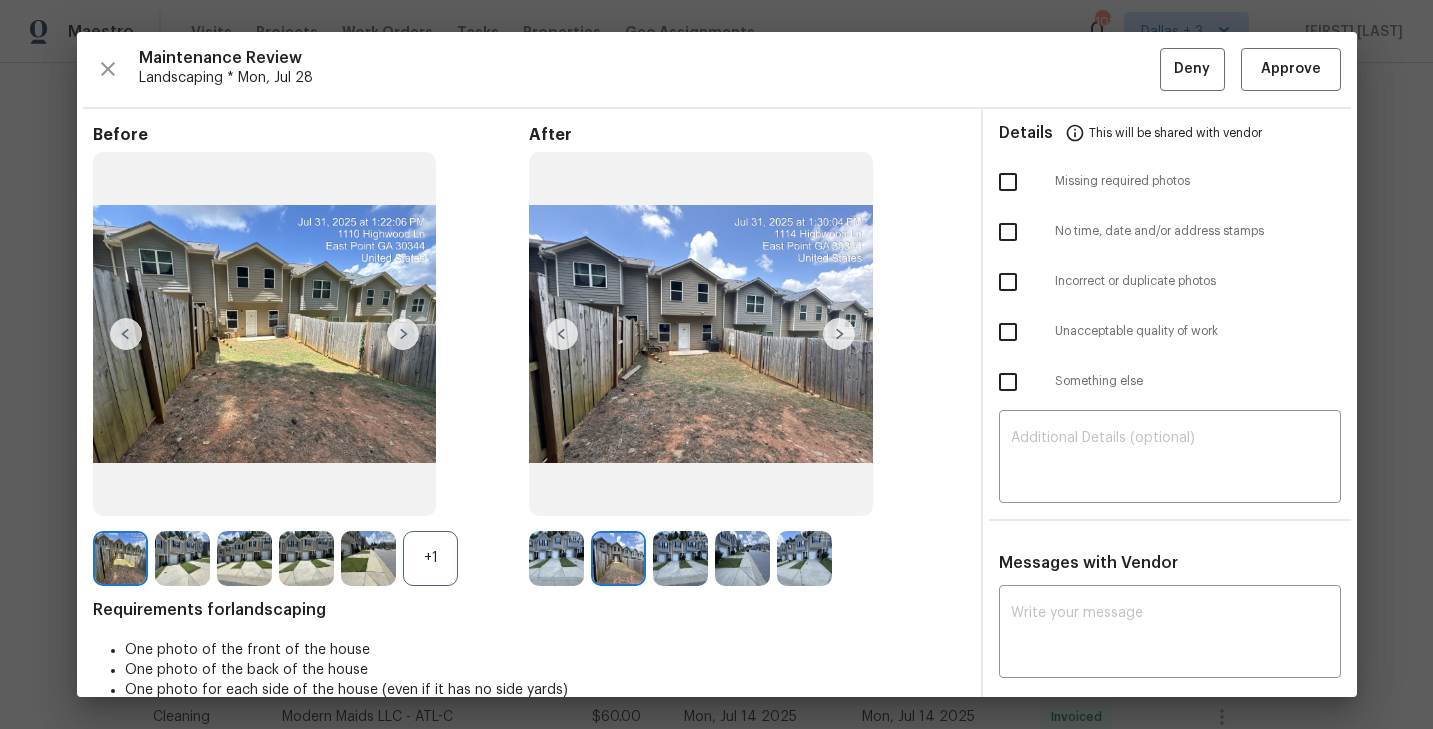 click at bounding box center [839, 334] 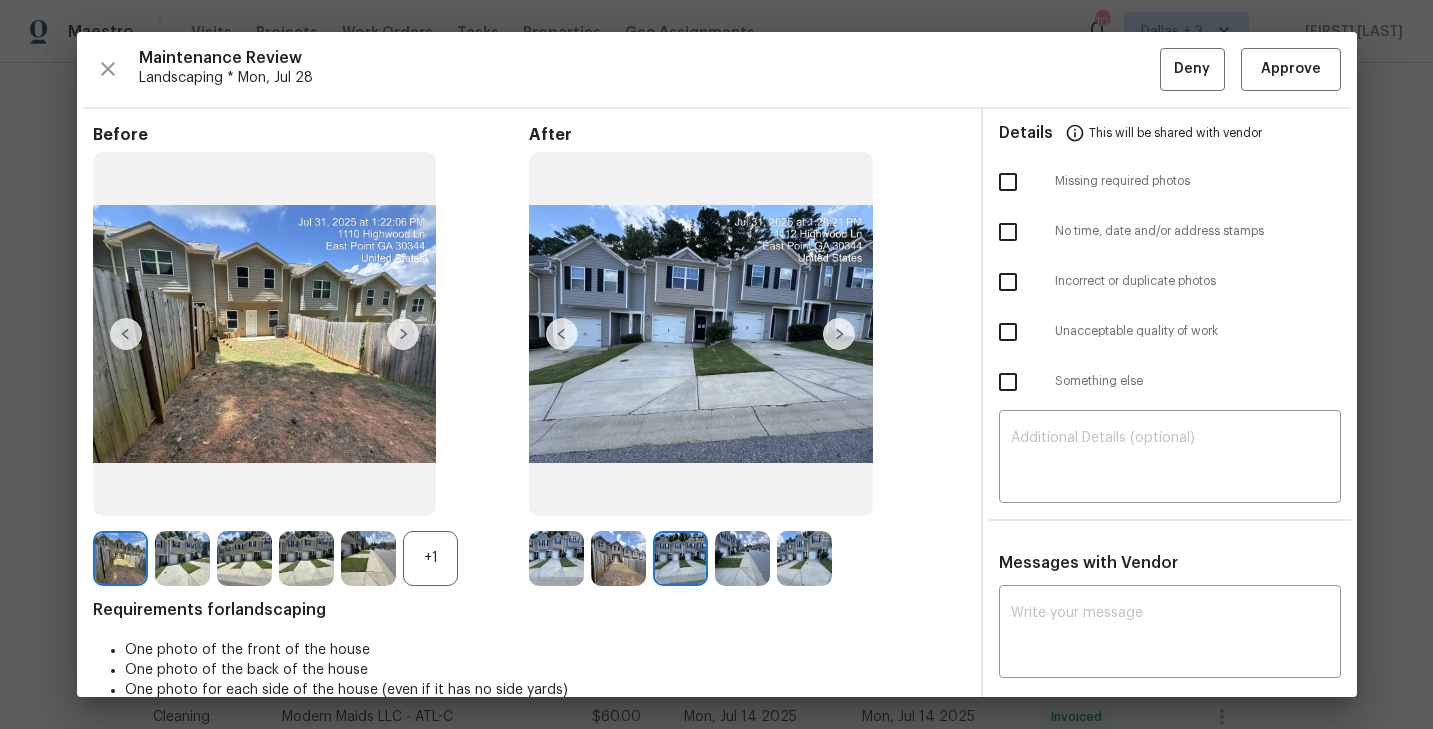 click at bounding box center [742, 558] 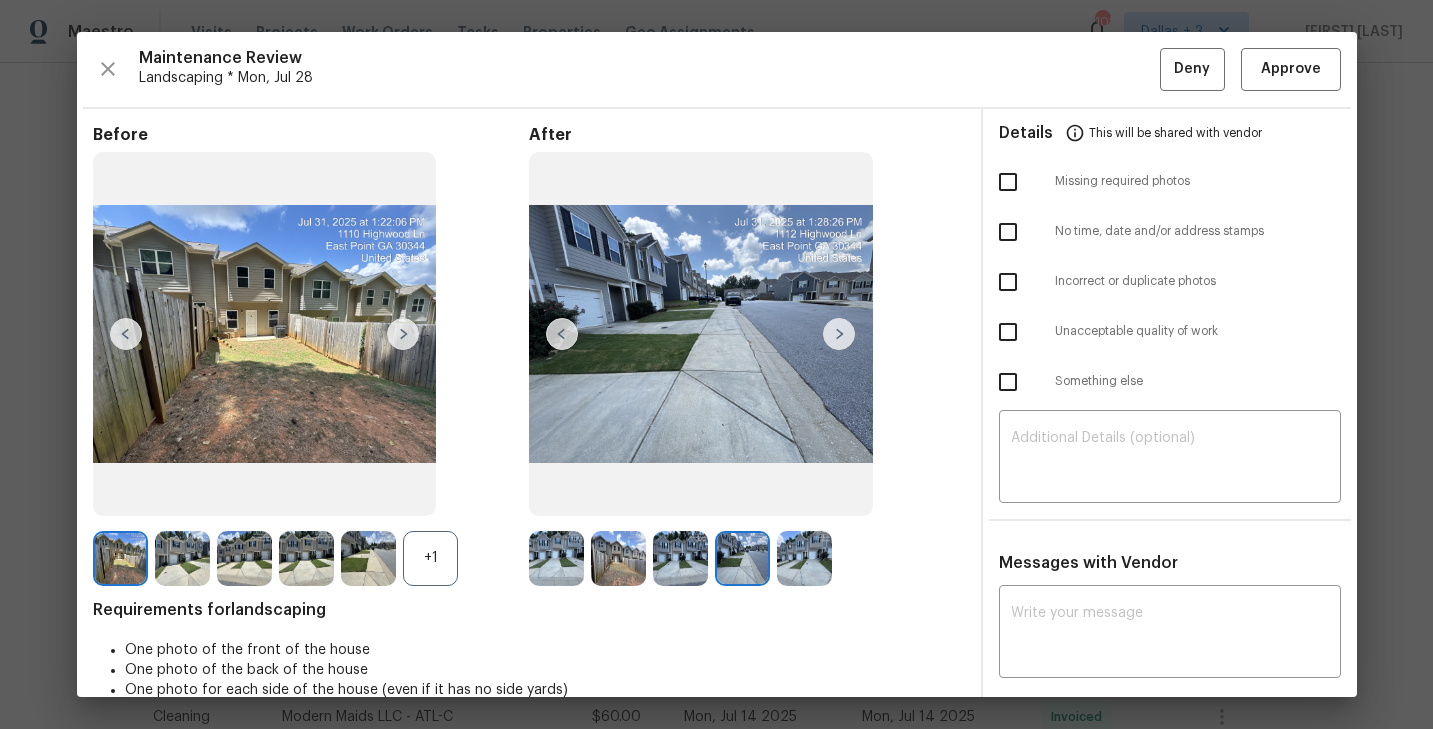 click at bounding box center (680, 558) 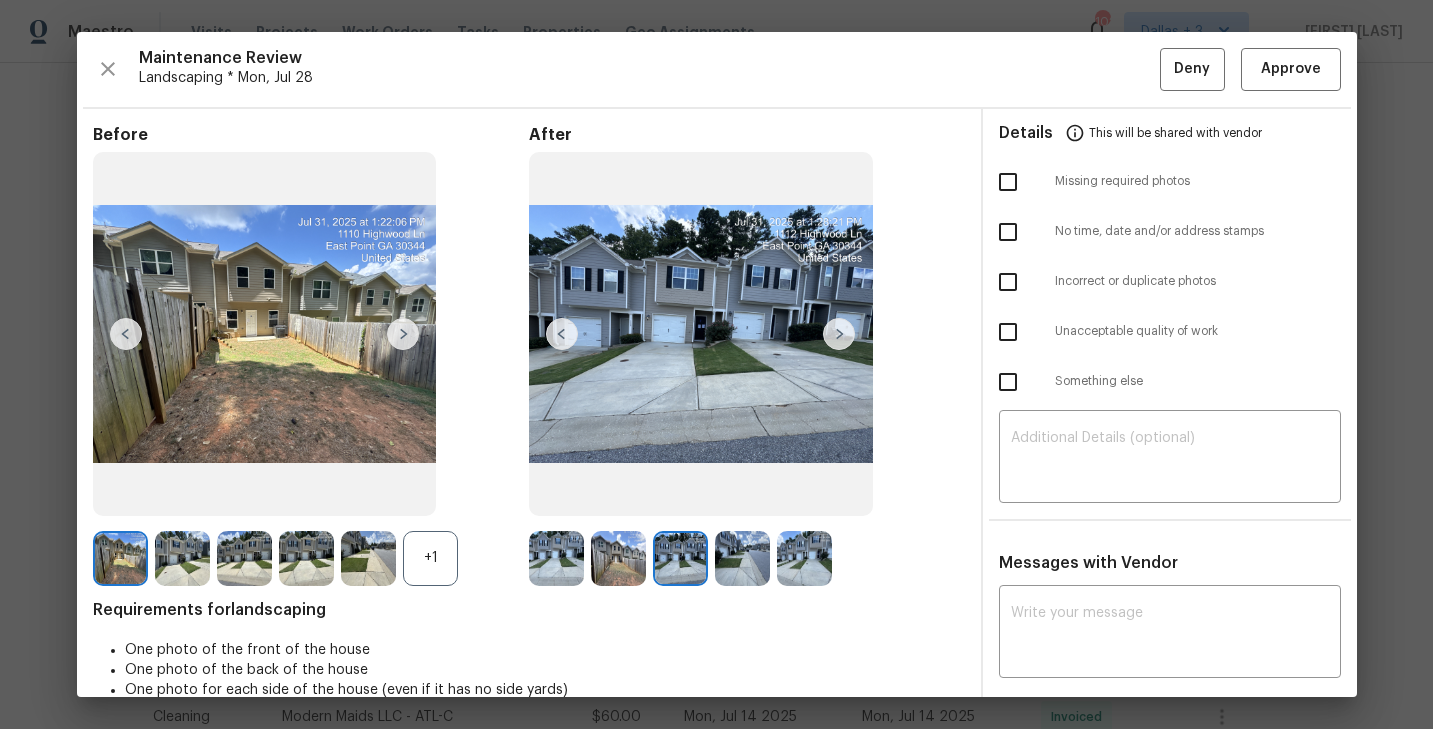 click on "Requirements for  landscaping" at bounding box center [529, 610] 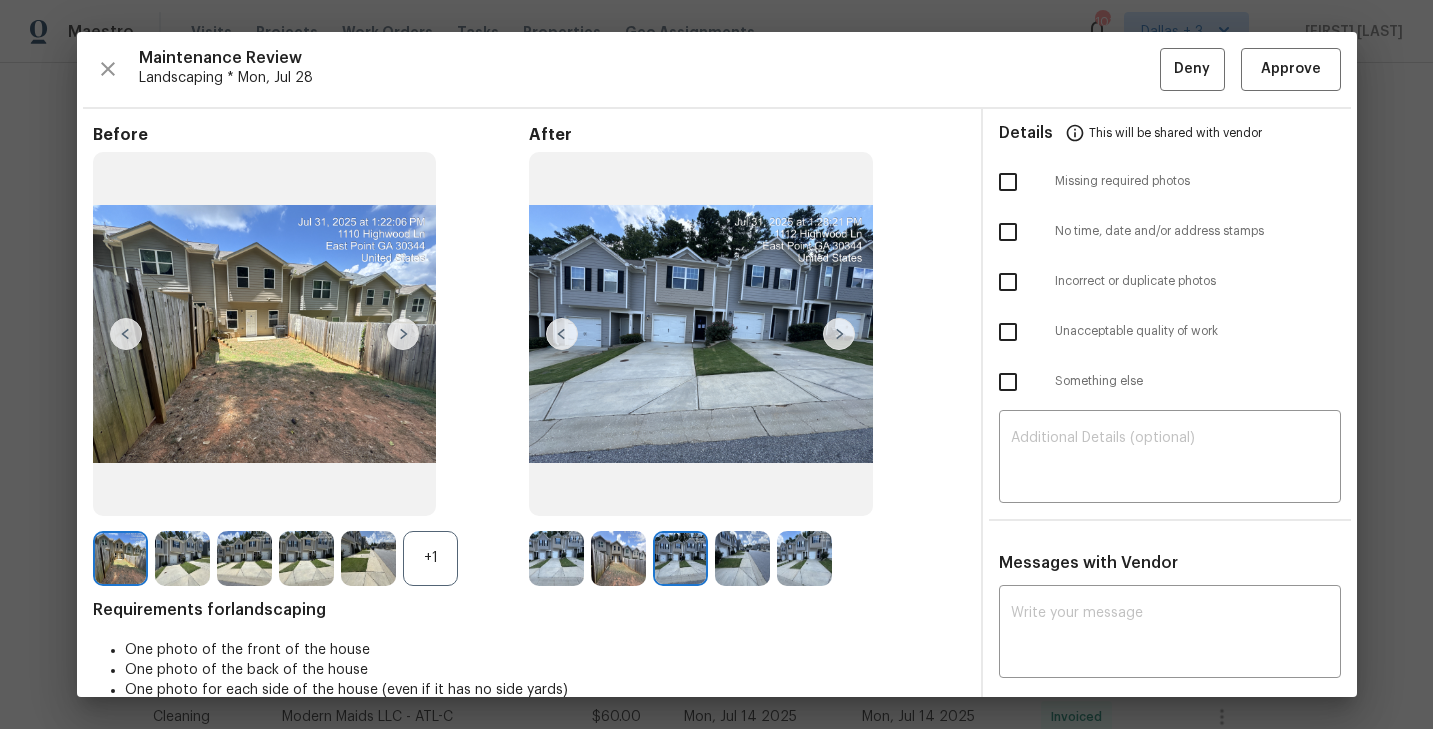 click at bounding box center (556, 558) 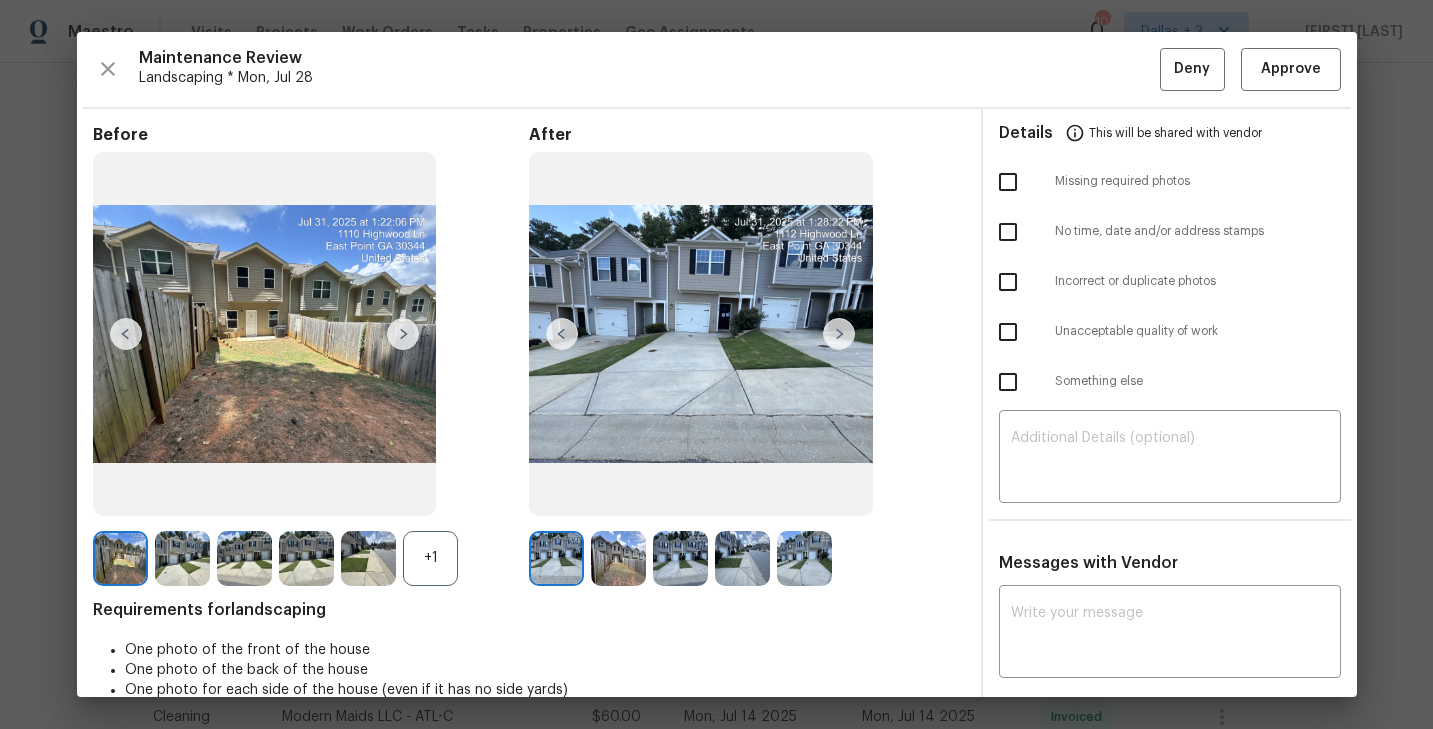 click at bounding box center (839, 334) 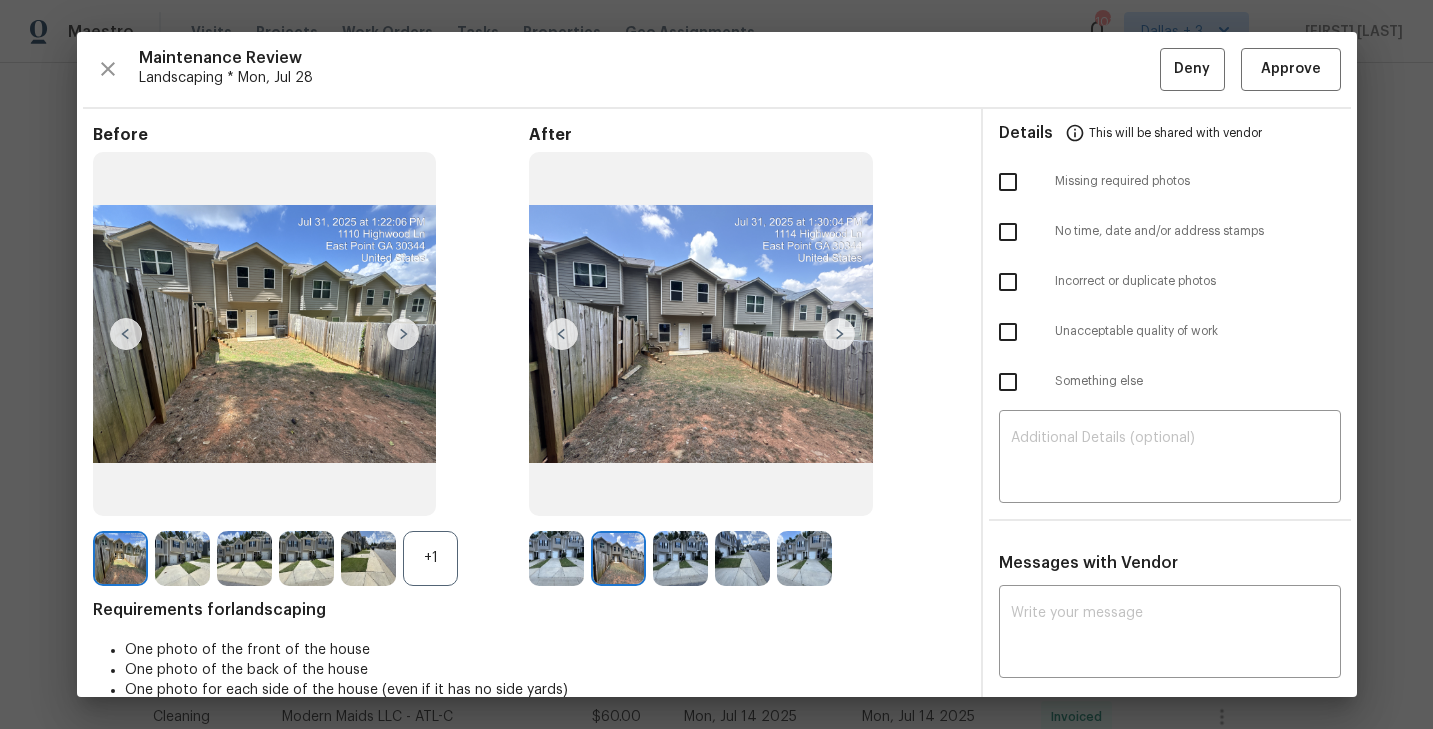 click at bounding box center [839, 334] 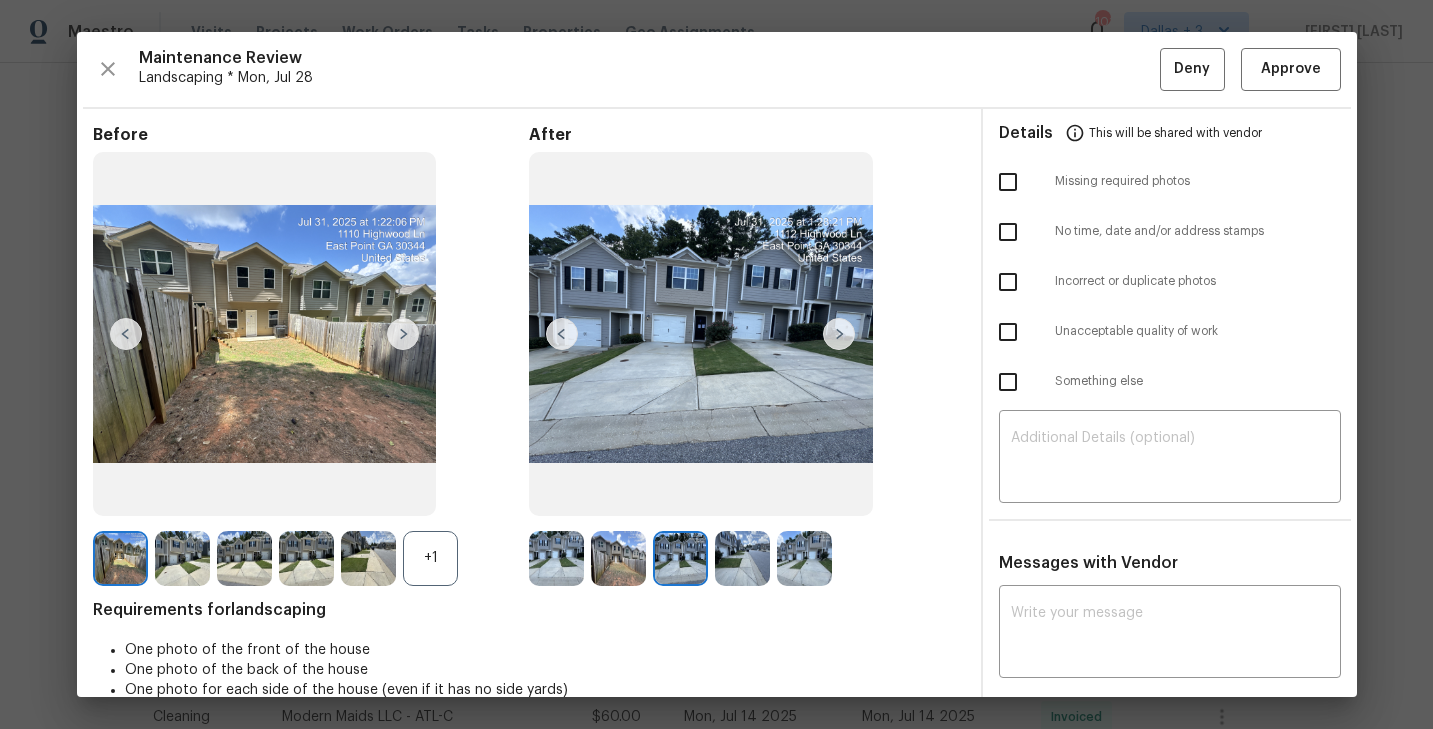 click at bounding box center [839, 334] 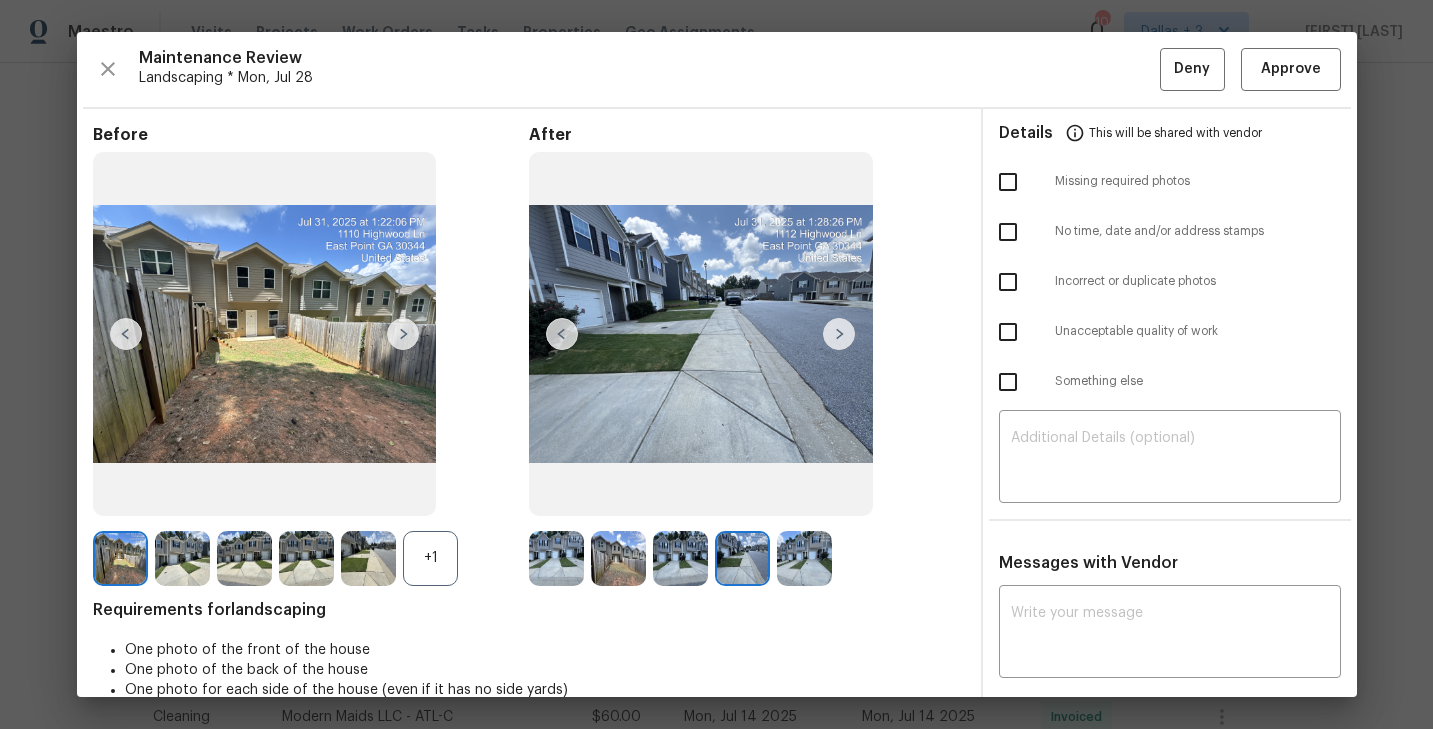 click at bounding box center (839, 334) 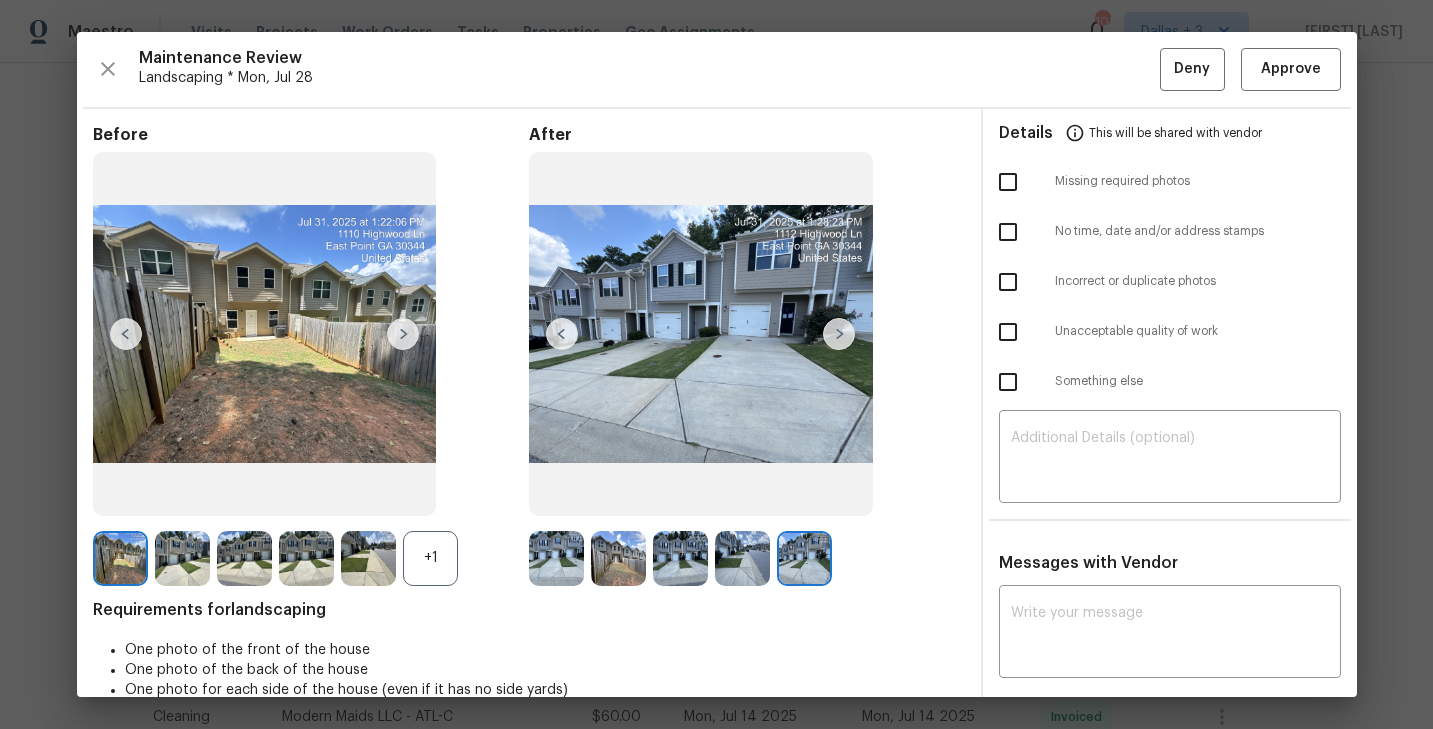 click at bounding box center [556, 558] 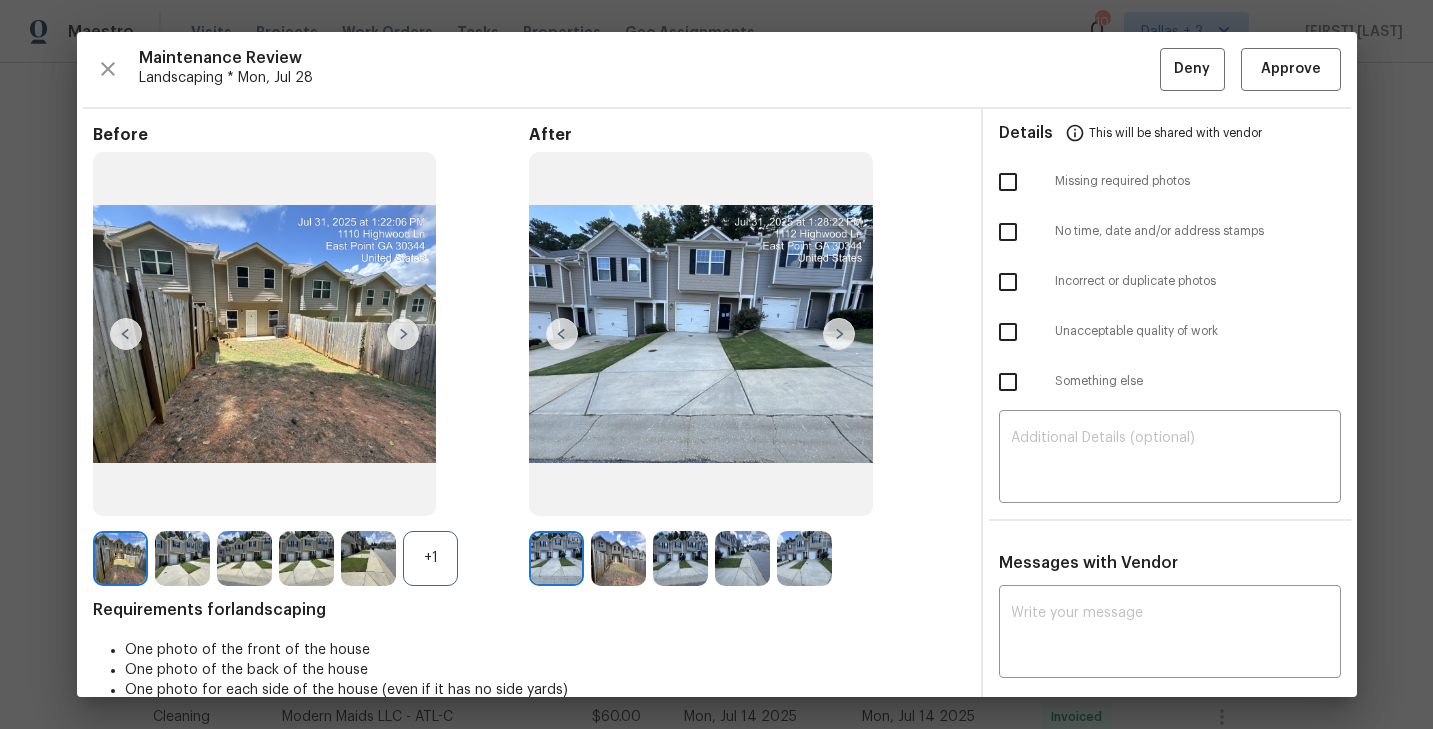 click at bounding box center (839, 334) 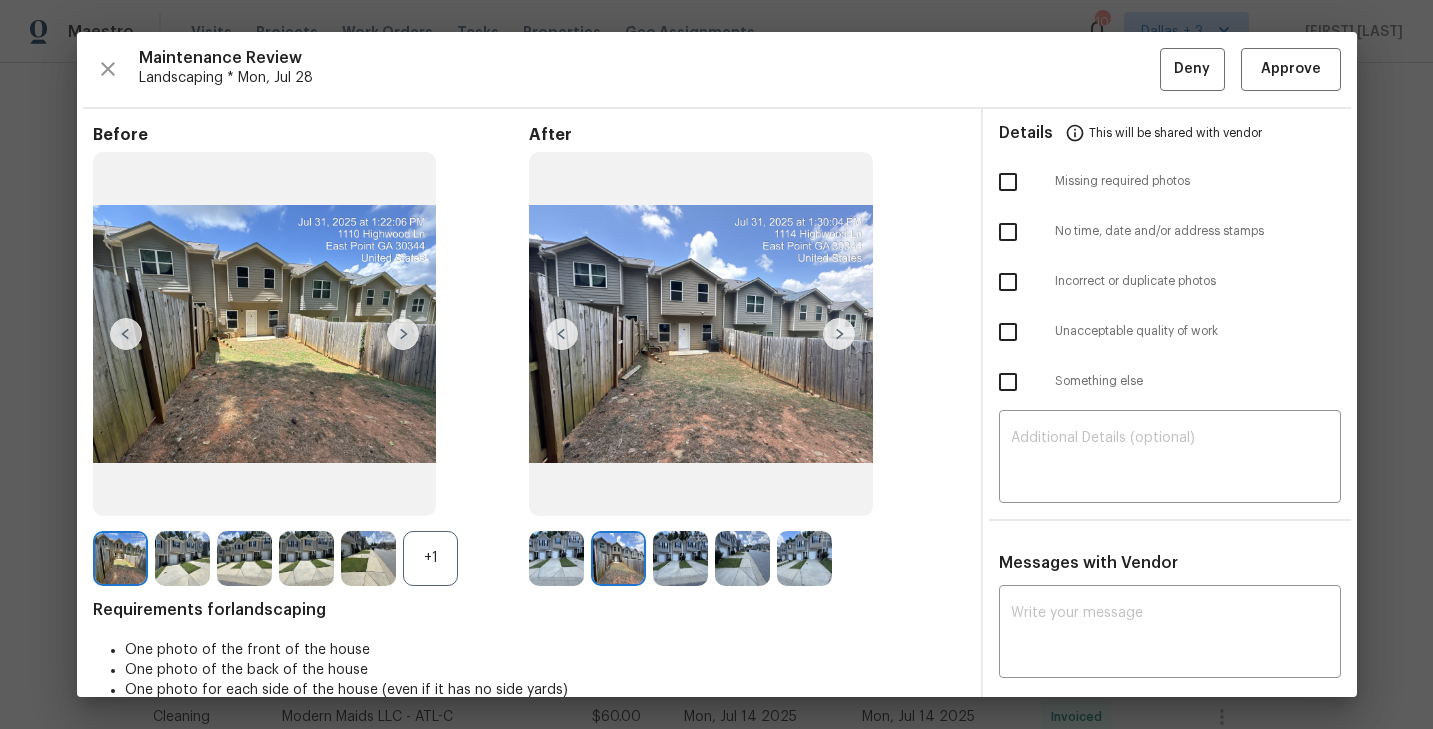 click at bounding box center [839, 334] 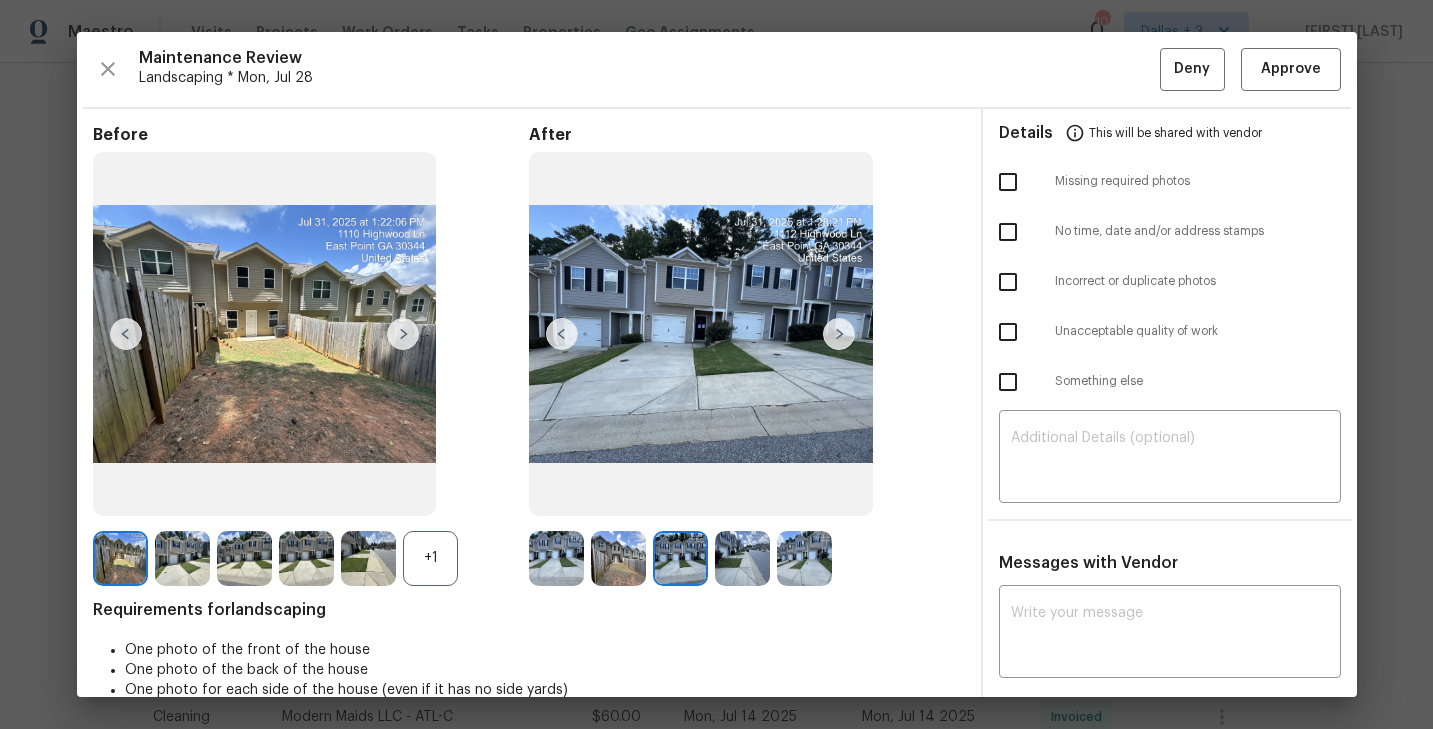 click at bounding box center [839, 334] 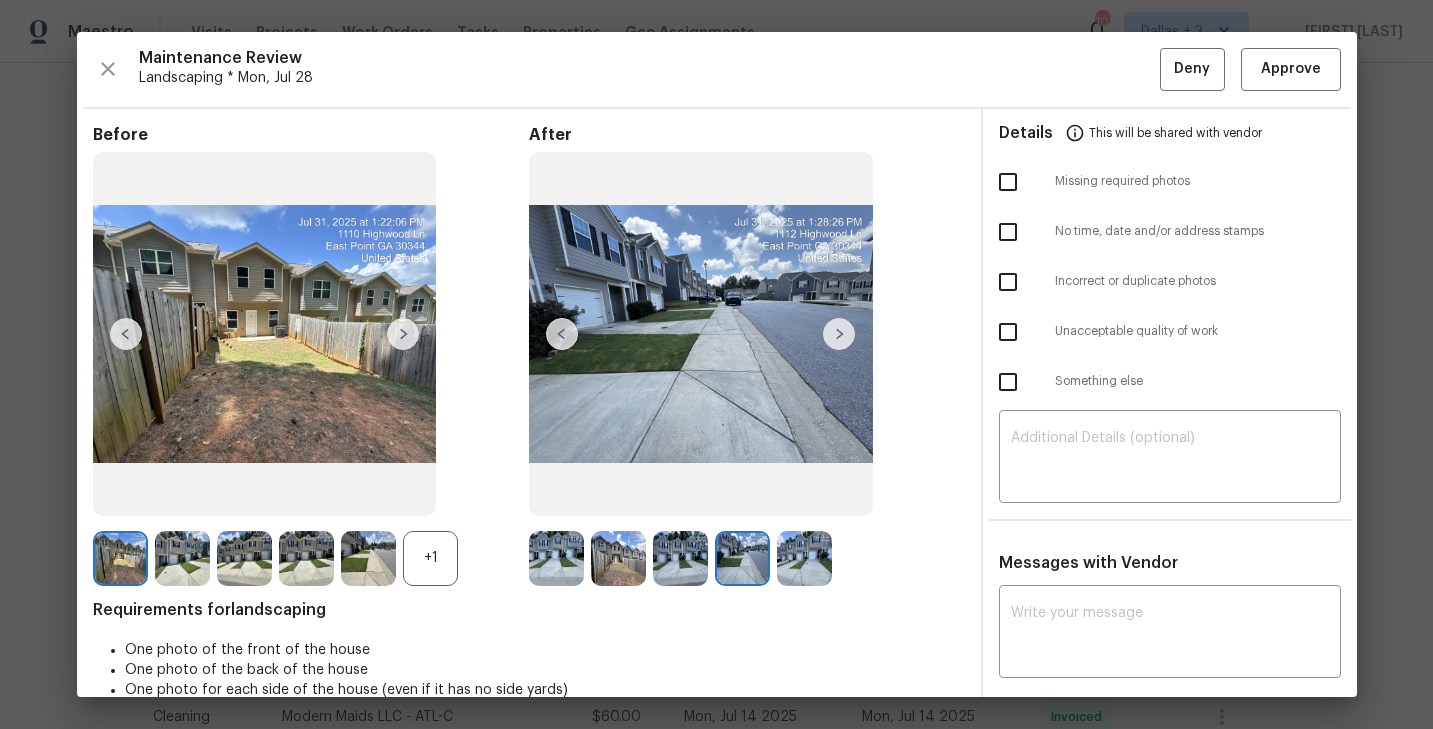click at bounding box center [562, 334] 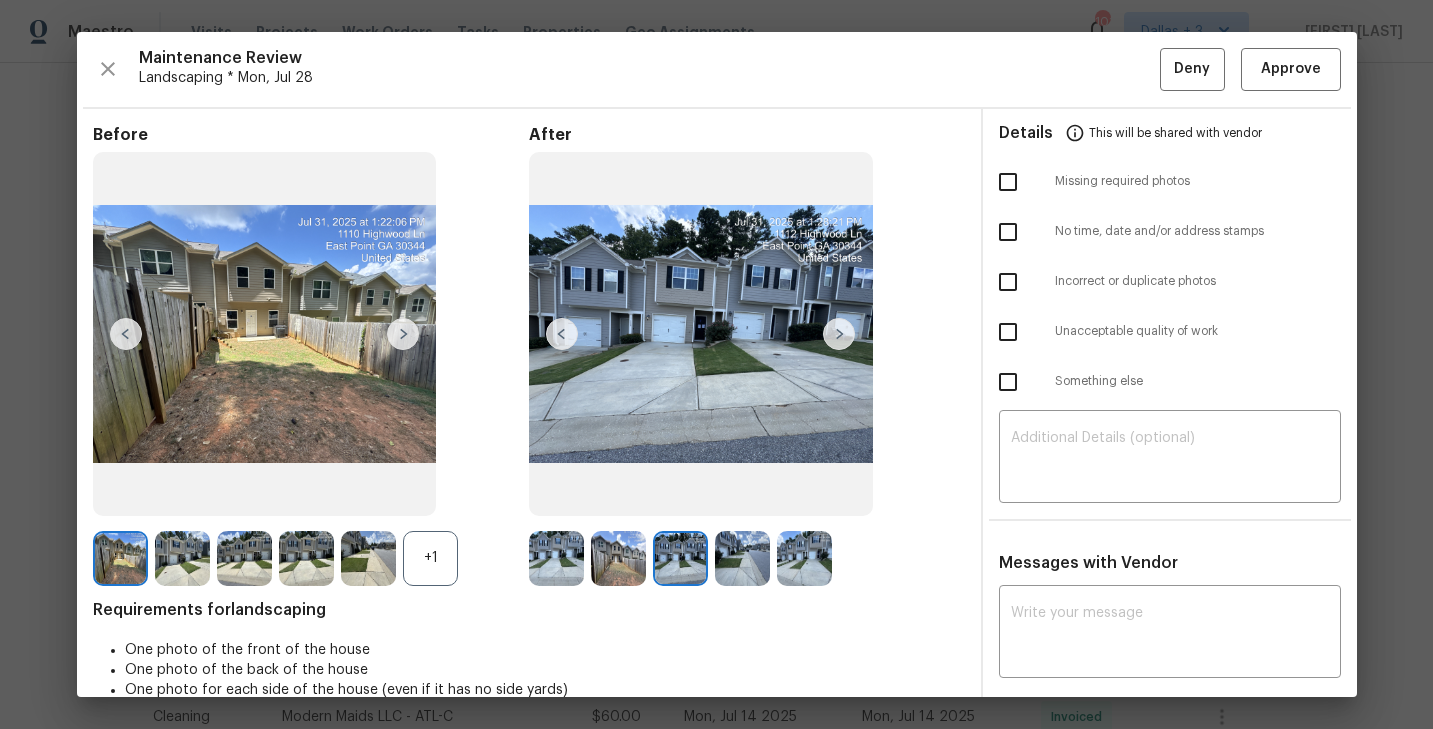 click at bounding box center [562, 334] 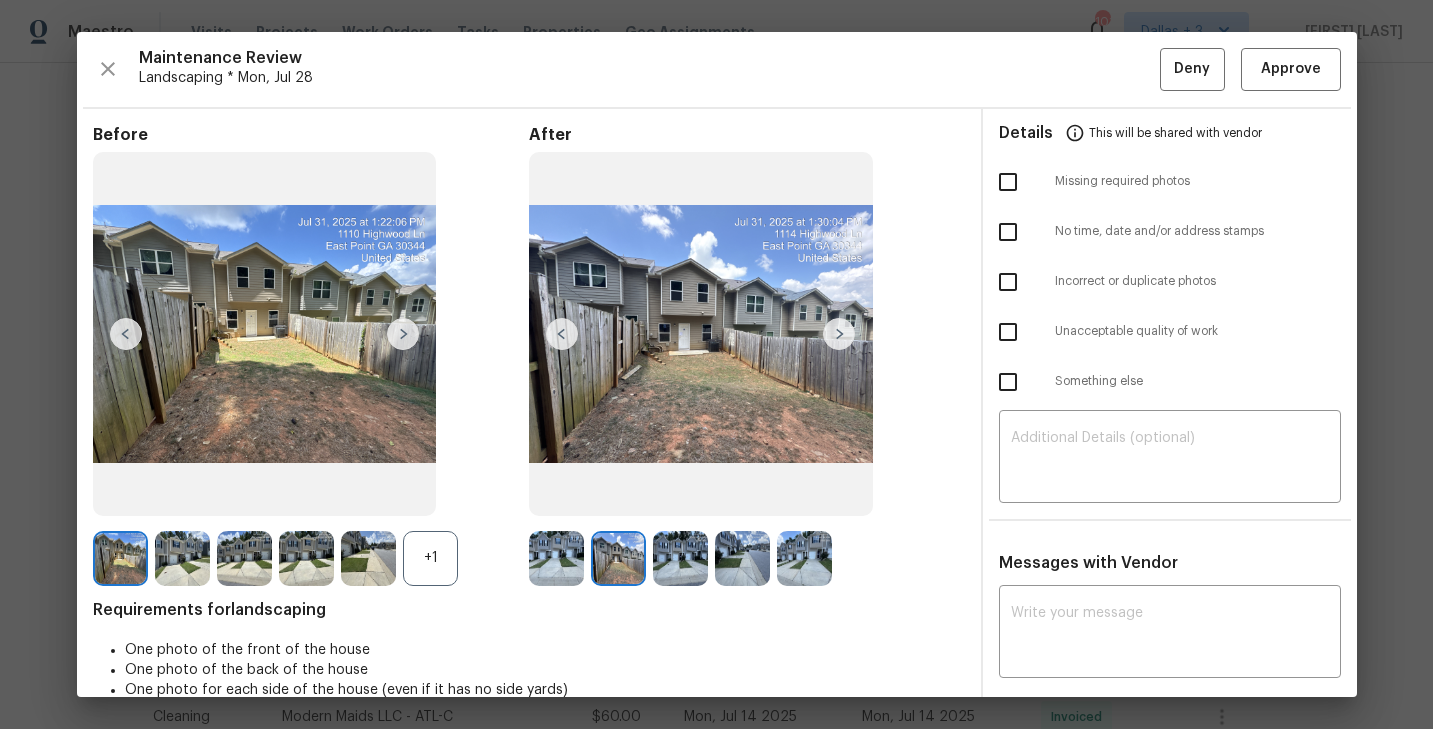 click at bounding box center [562, 334] 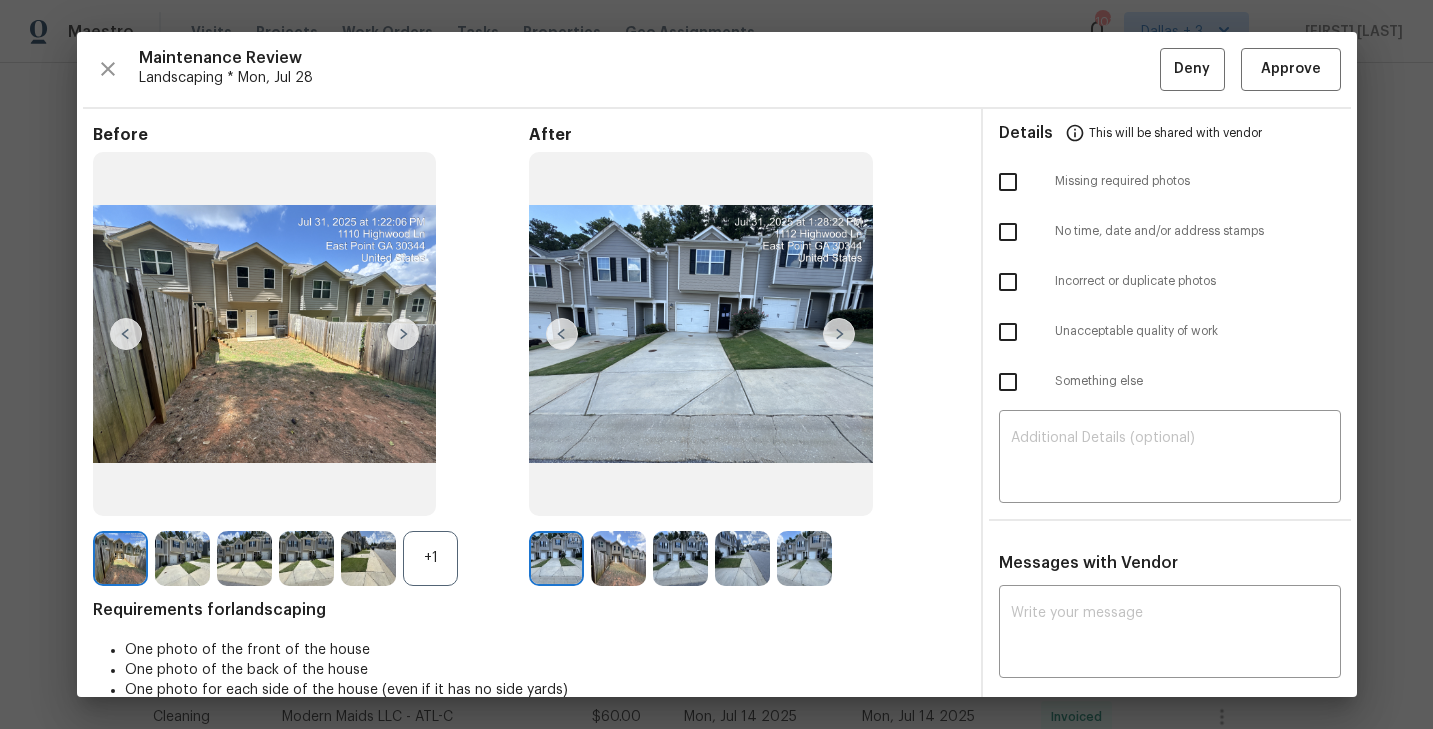 click at bounding box center (562, 334) 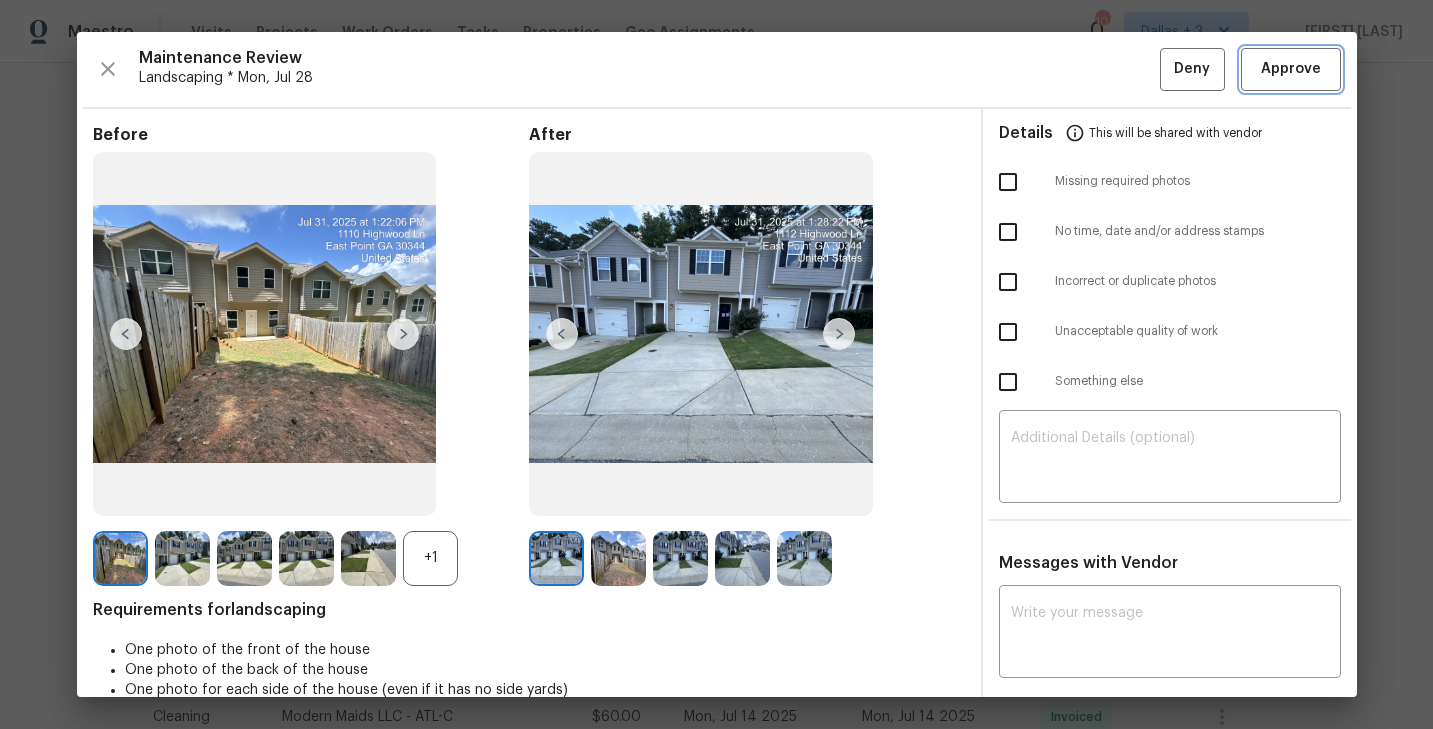 click on "Approve" at bounding box center (1291, 69) 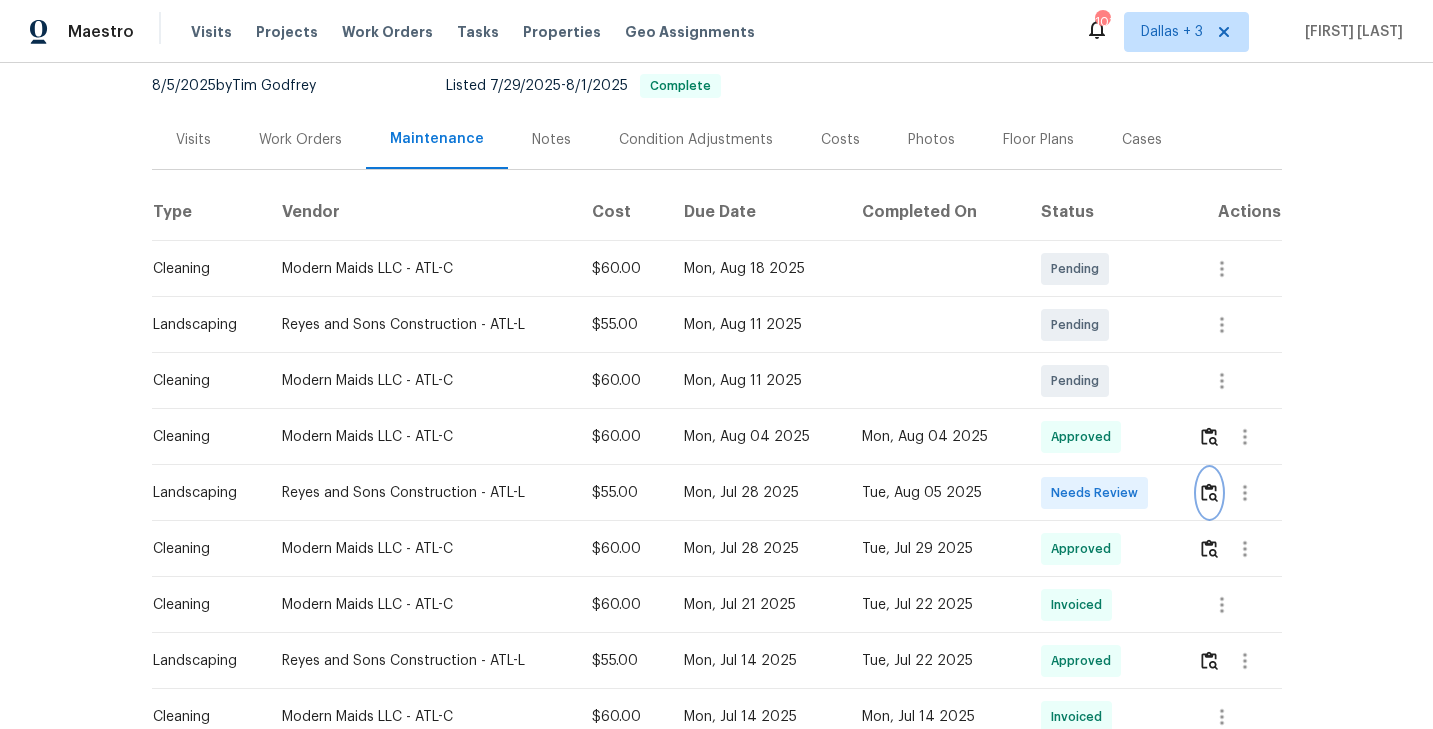 scroll, scrollTop: 0, scrollLeft: 0, axis: both 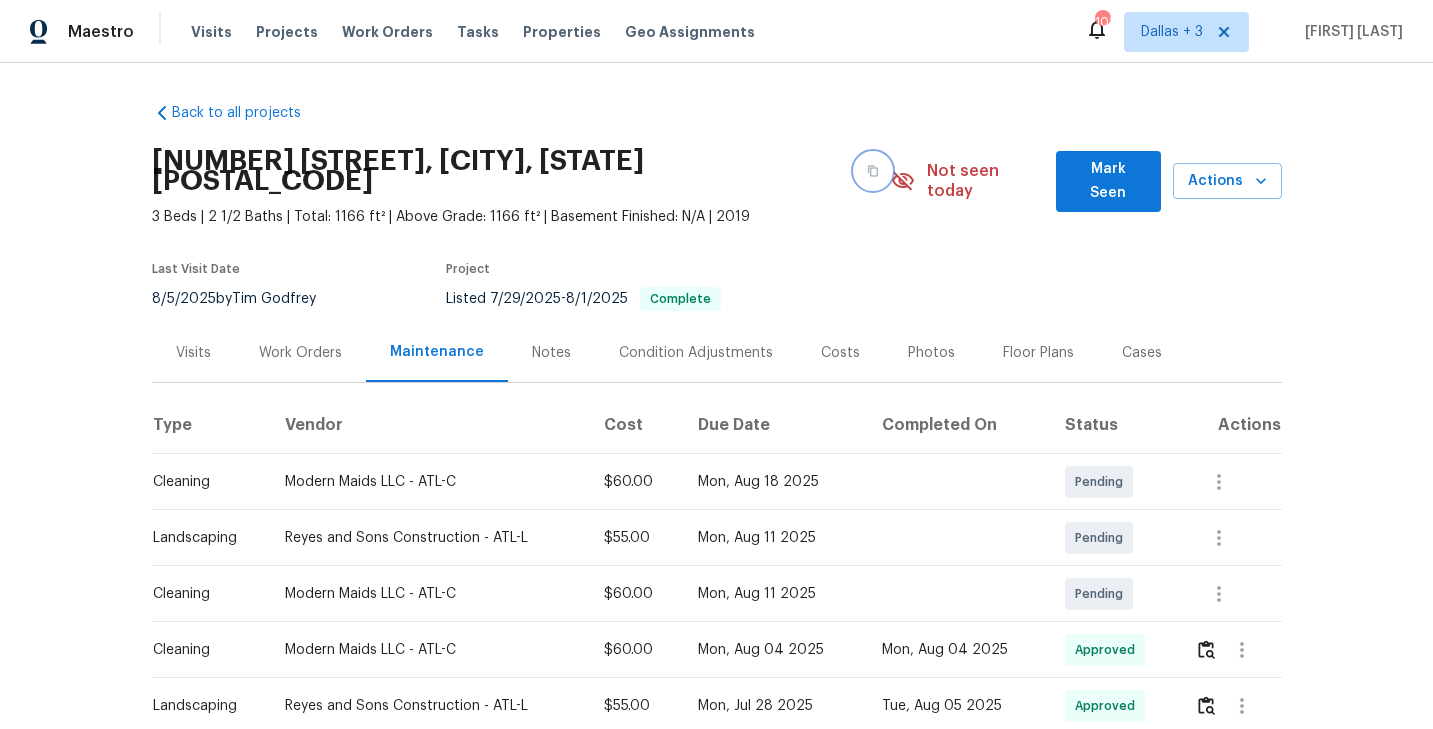 click 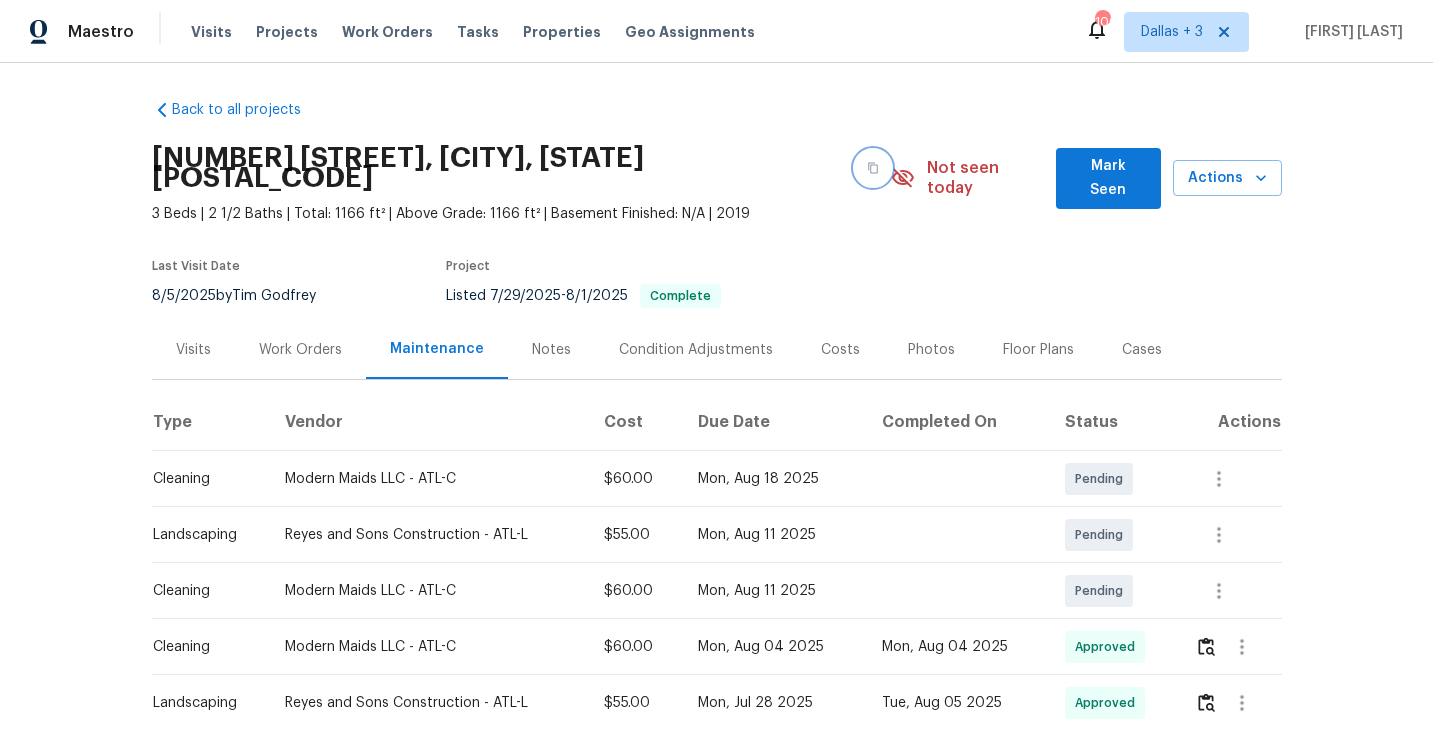 scroll, scrollTop: 0, scrollLeft: 0, axis: both 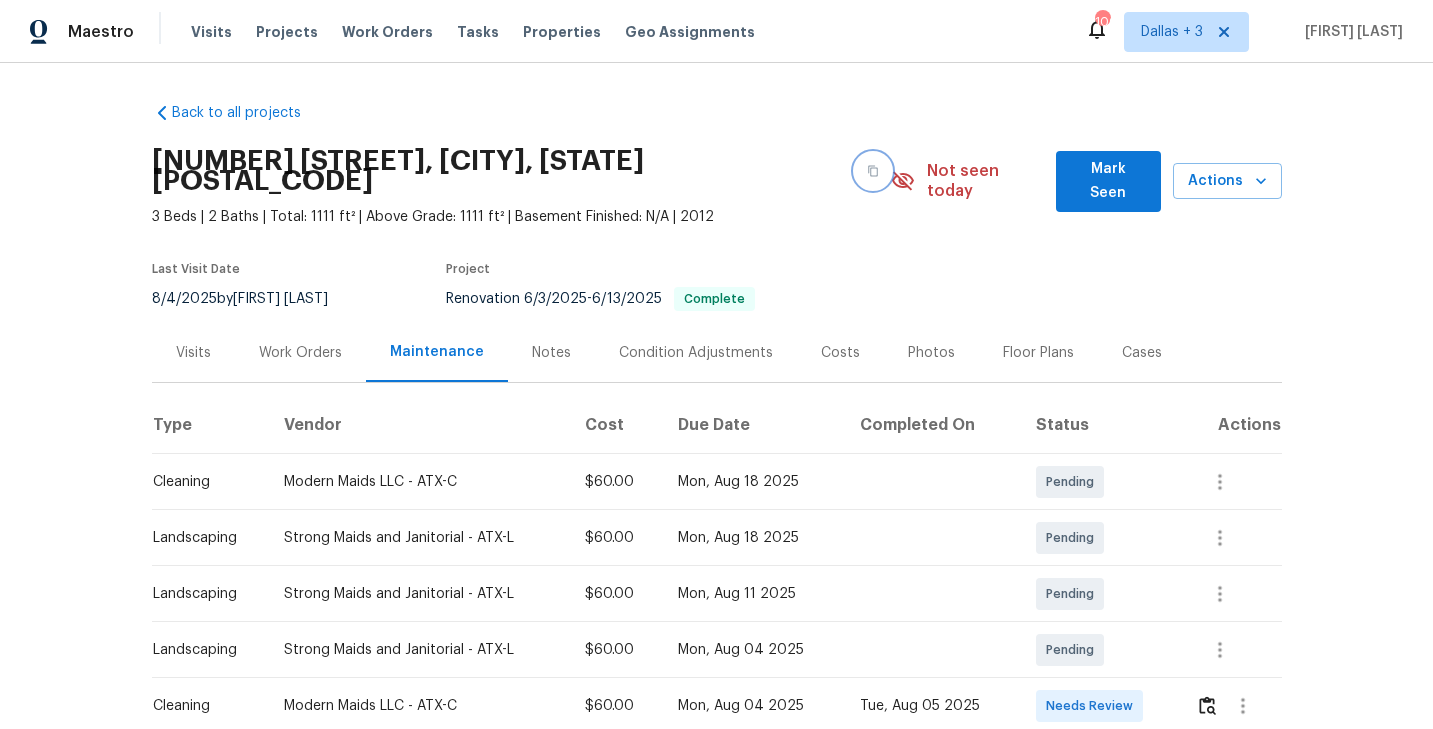 click 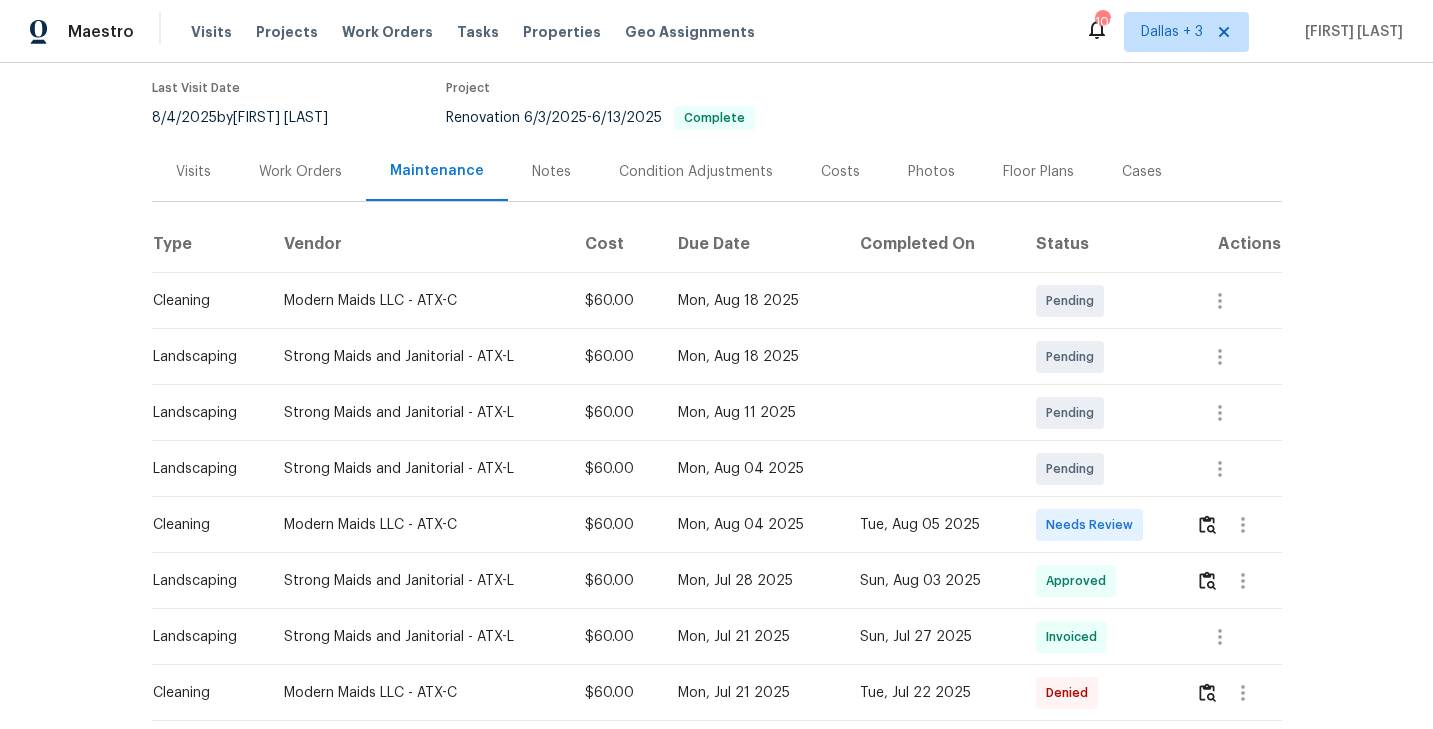 scroll, scrollTop: 190, scrollLeft: 0, axis: vertical 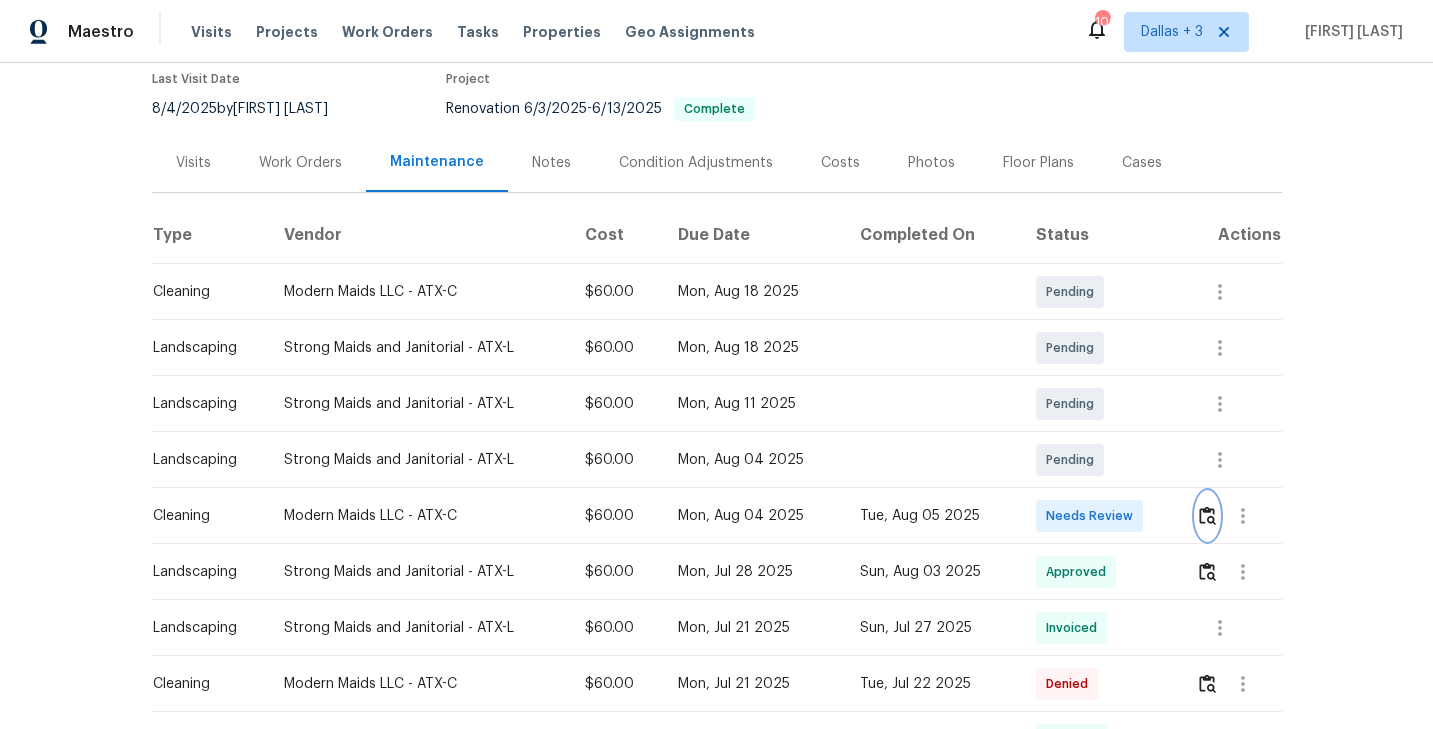 click at bounding box center (1207, 516) 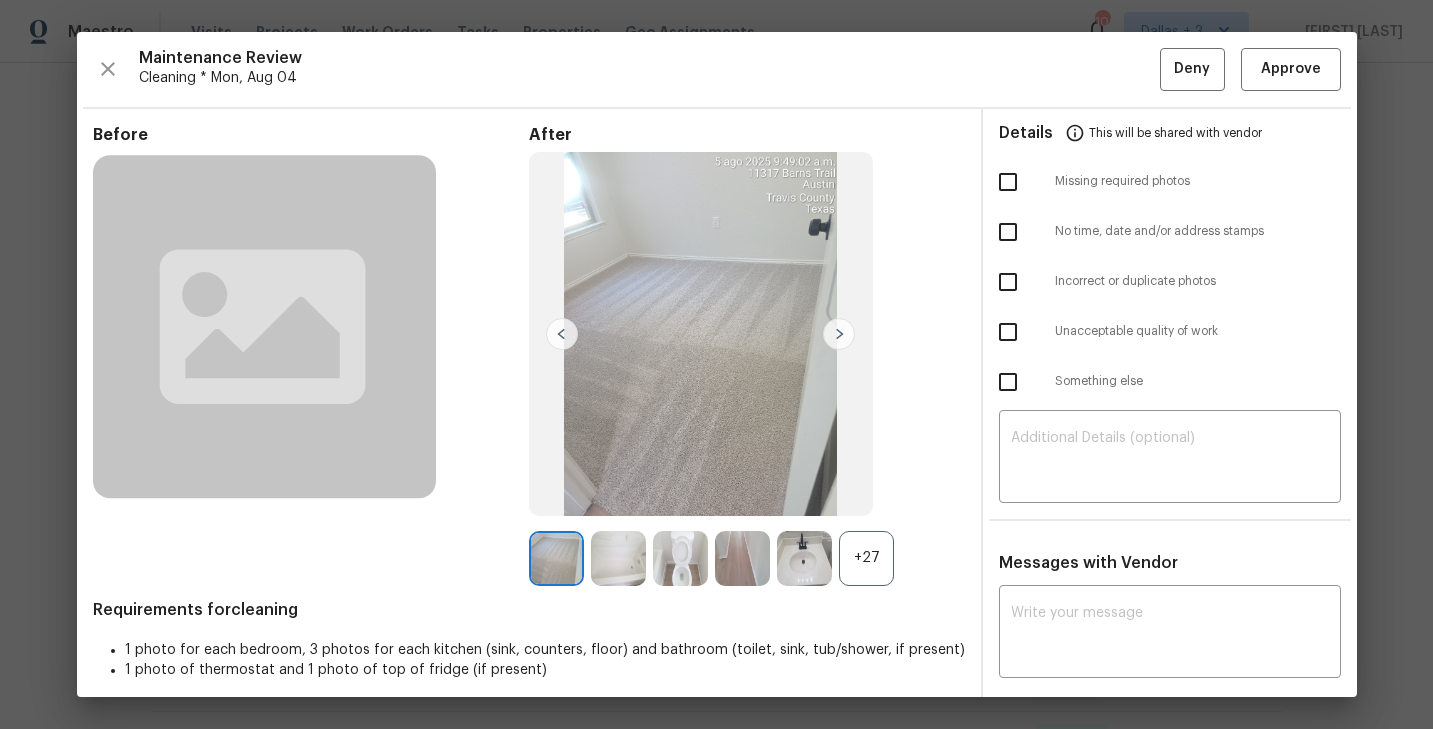 click on "+27" at bounding box center (866, 558) 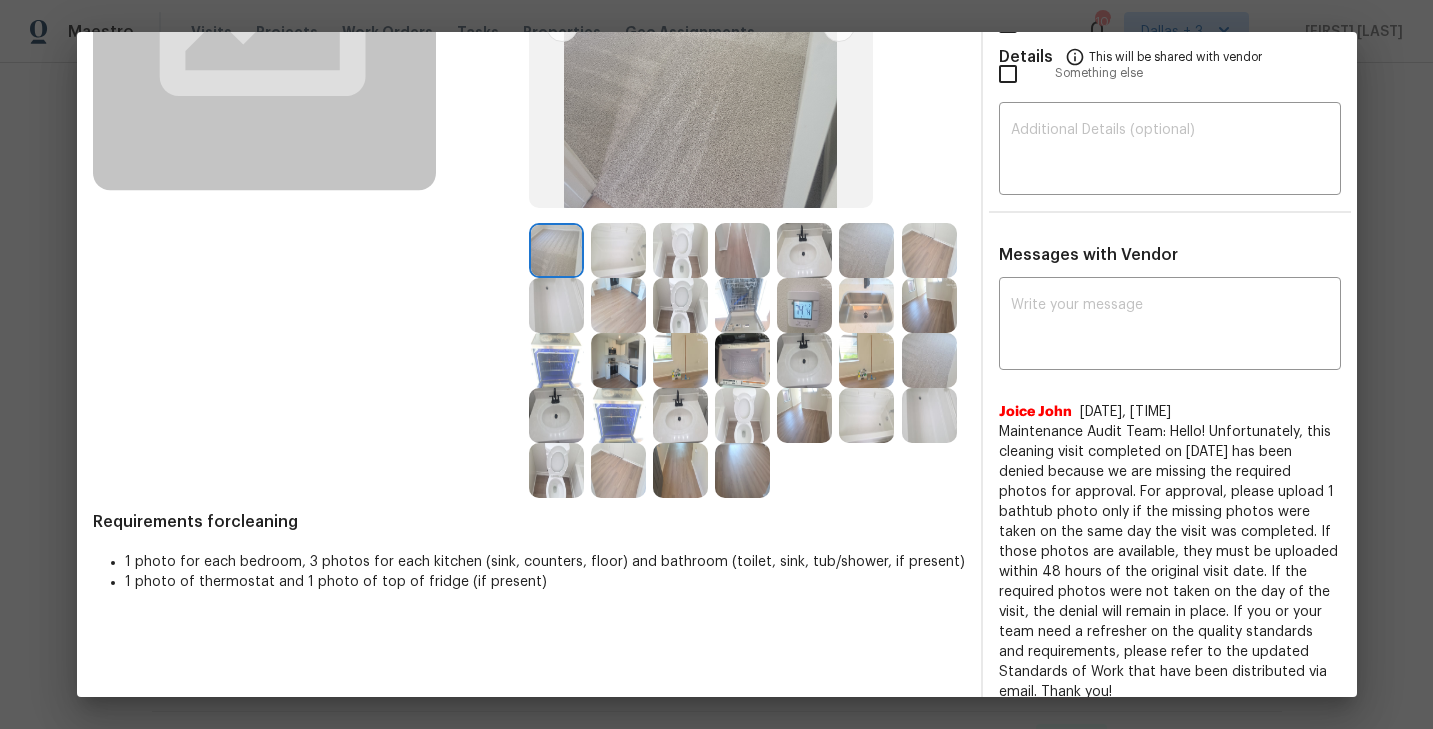 scroll, scrollTop: 289, scrollLeft: 0, axis: vertical 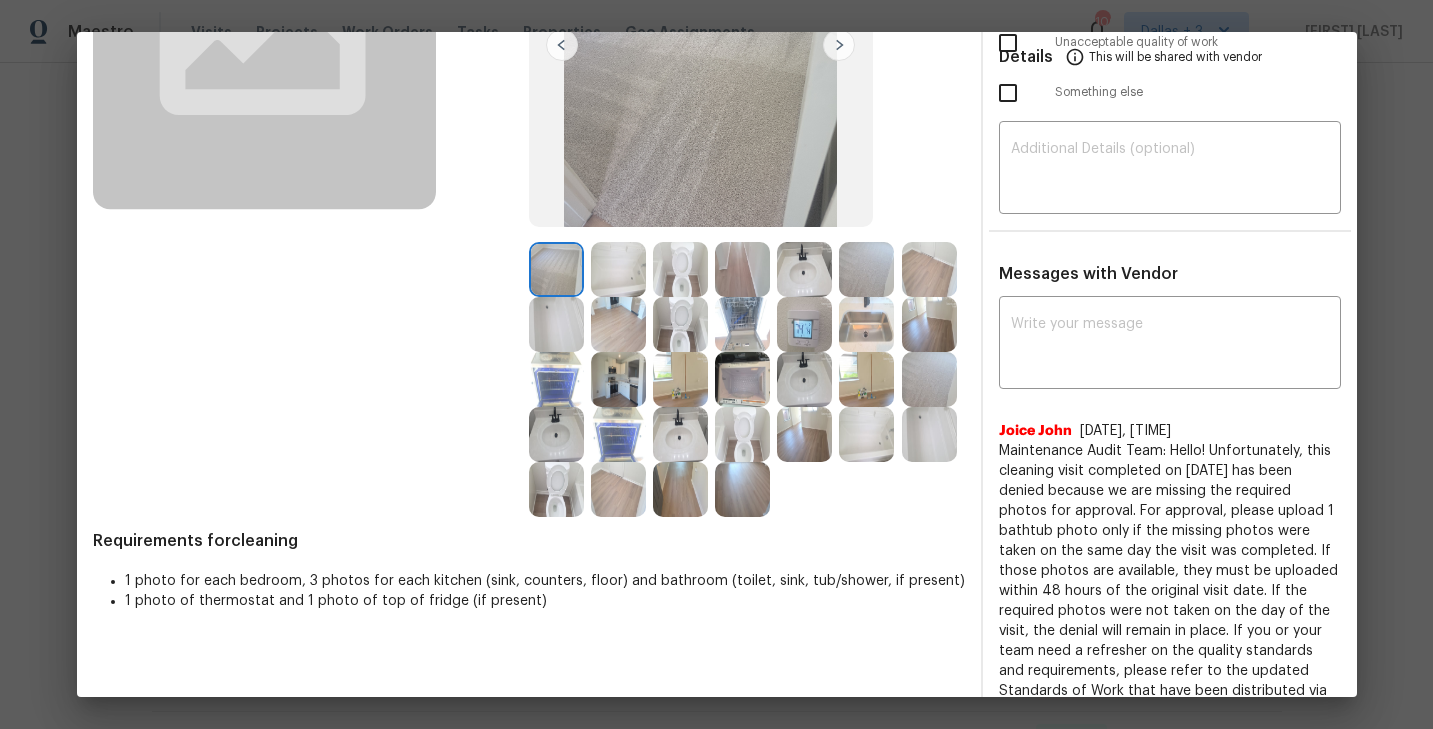 click at bounding box center [866, 434] 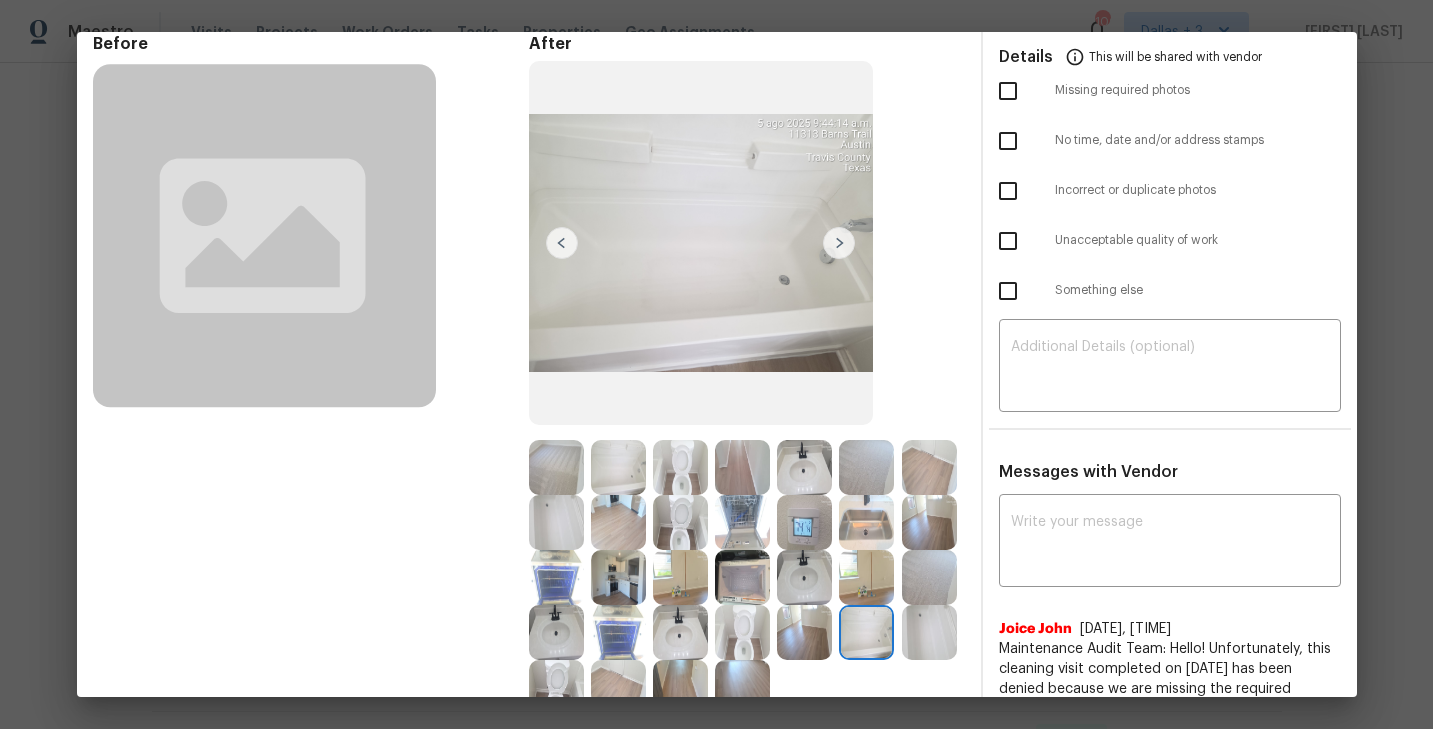 scroll, scrollTop: 92, scrollLeft: 0, axis: vertical 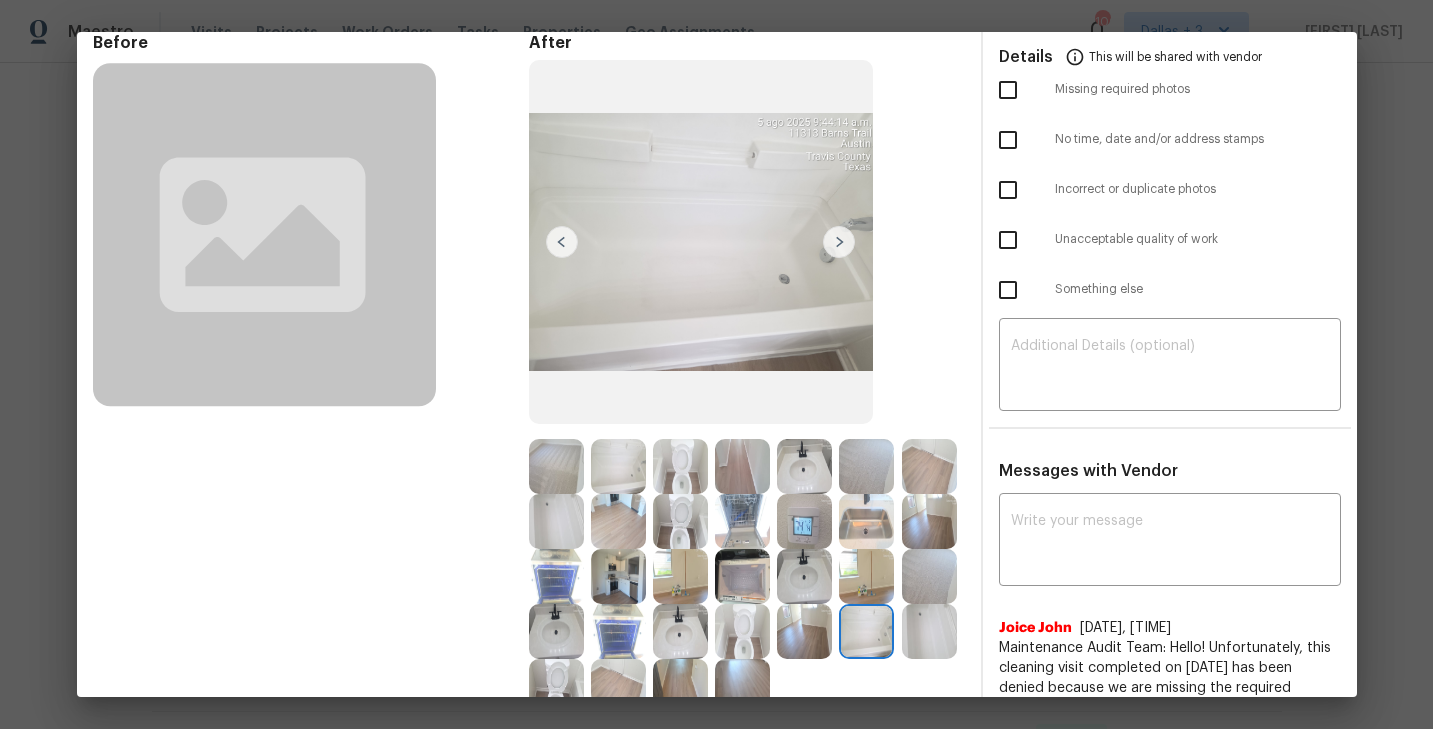 click at bounding box center (618, 466) 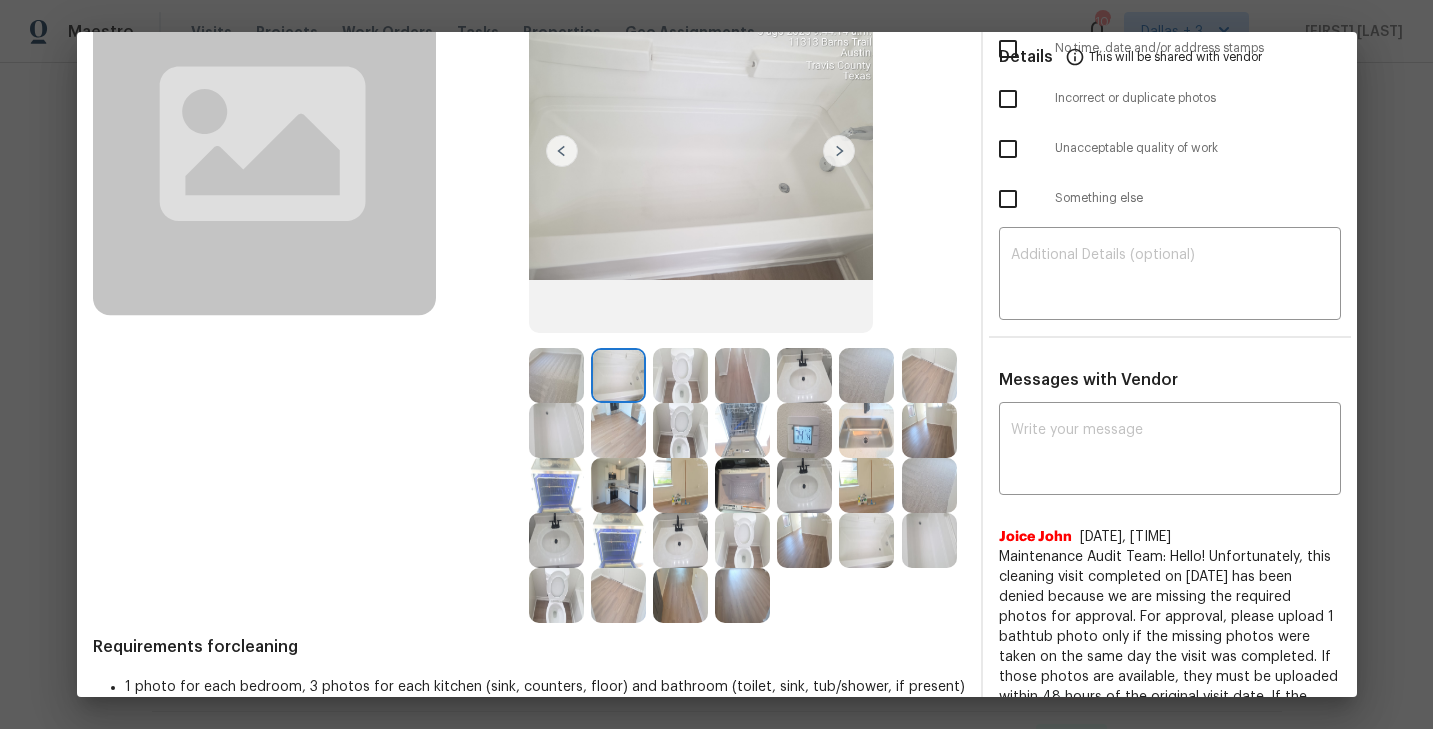 scroll, scrollTop: 212, scrollLeft: 0, axis: vertical 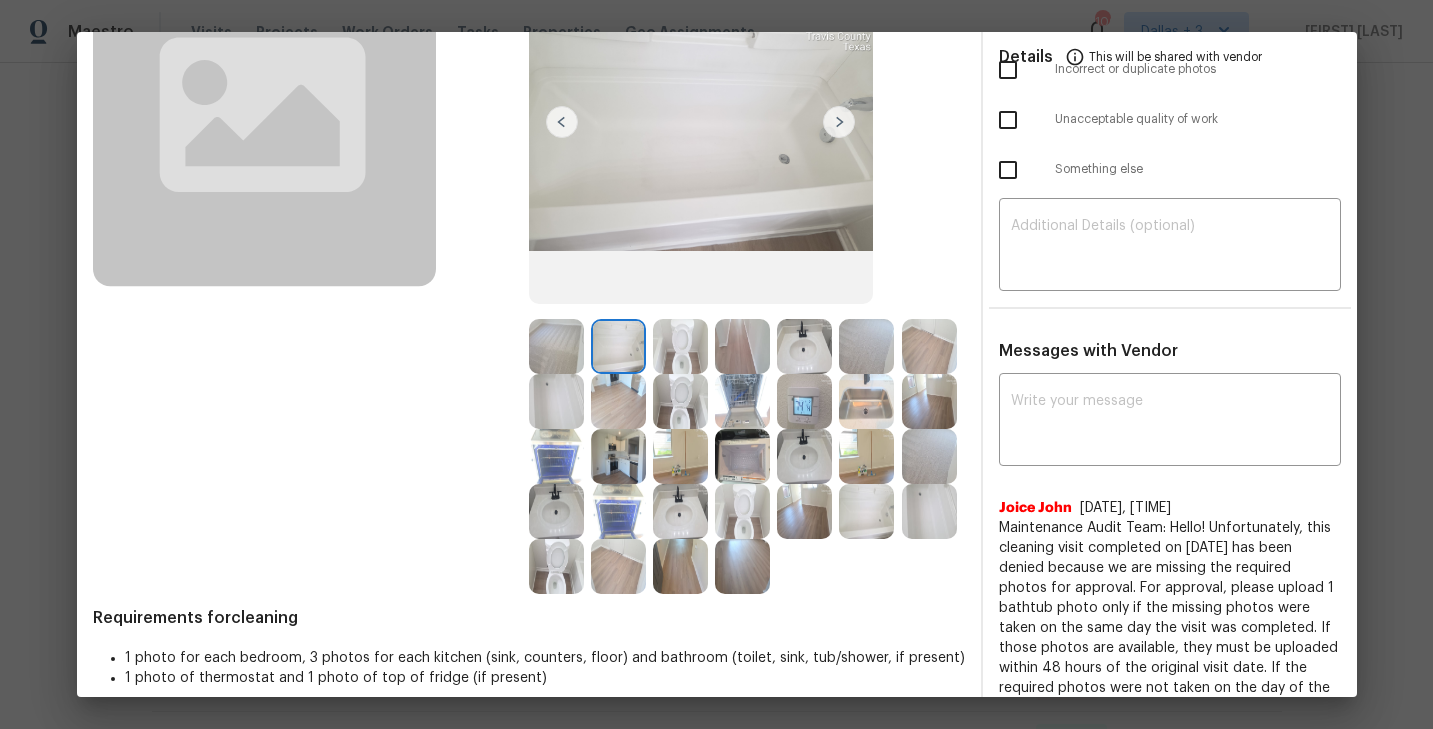 click at bounding box center (866, 346) 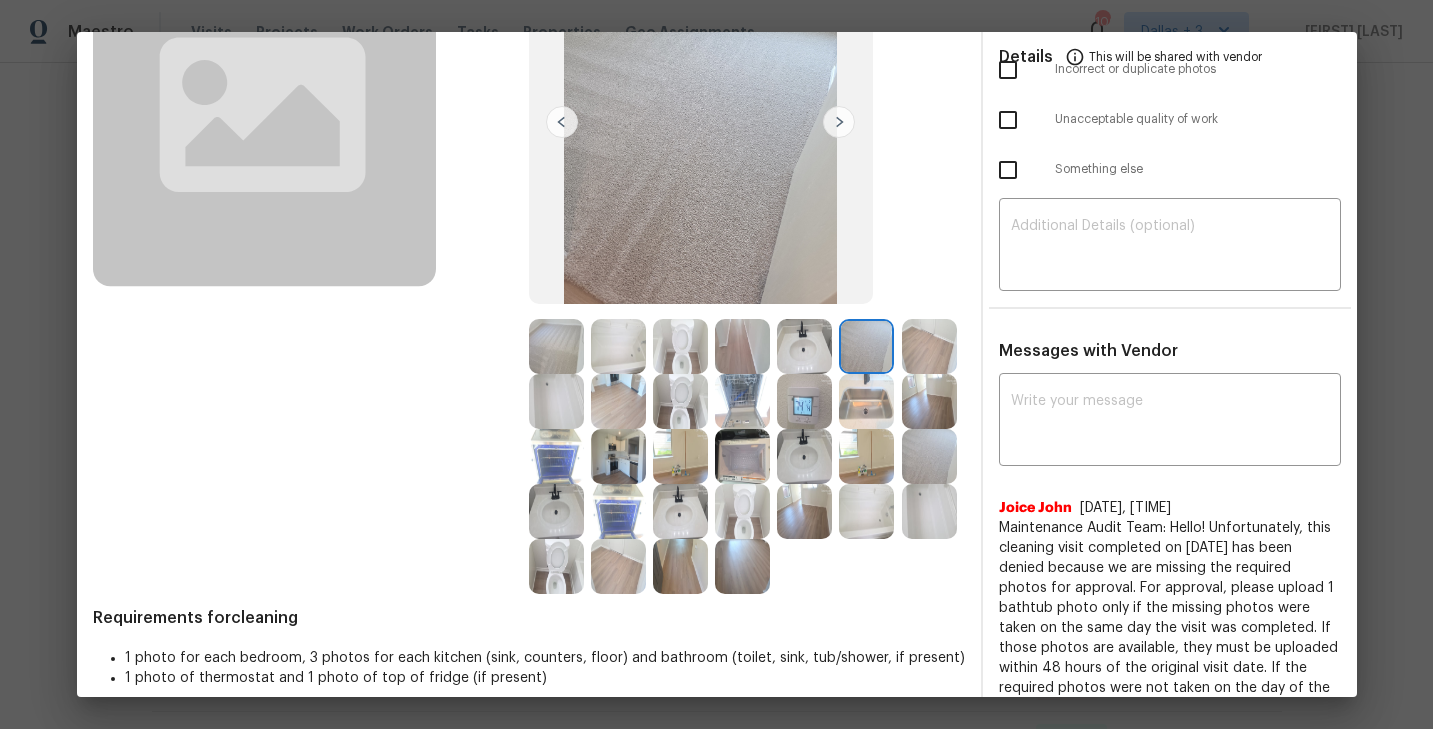 click at bounding box center [804, 401] 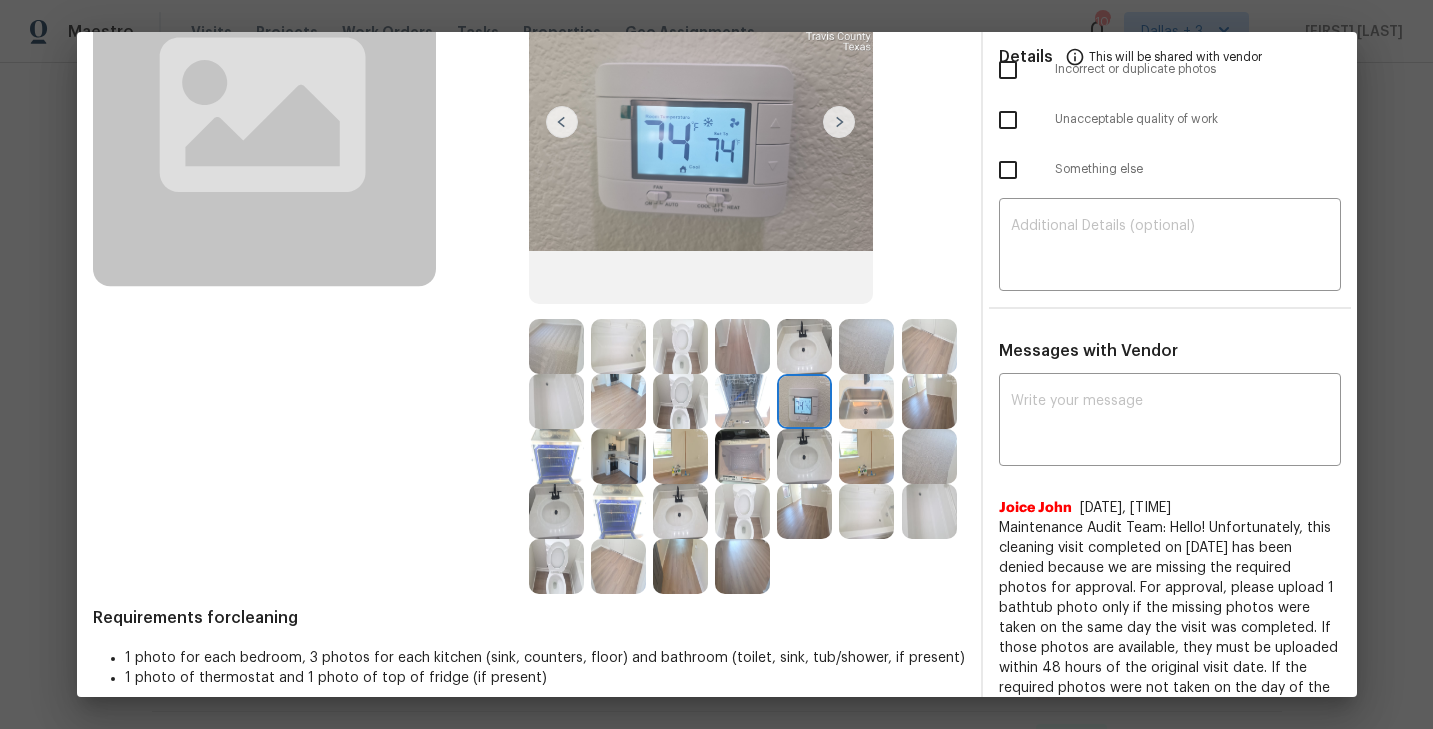 scroll, scrollTop: 0, scrollLeft: 0, axis: both 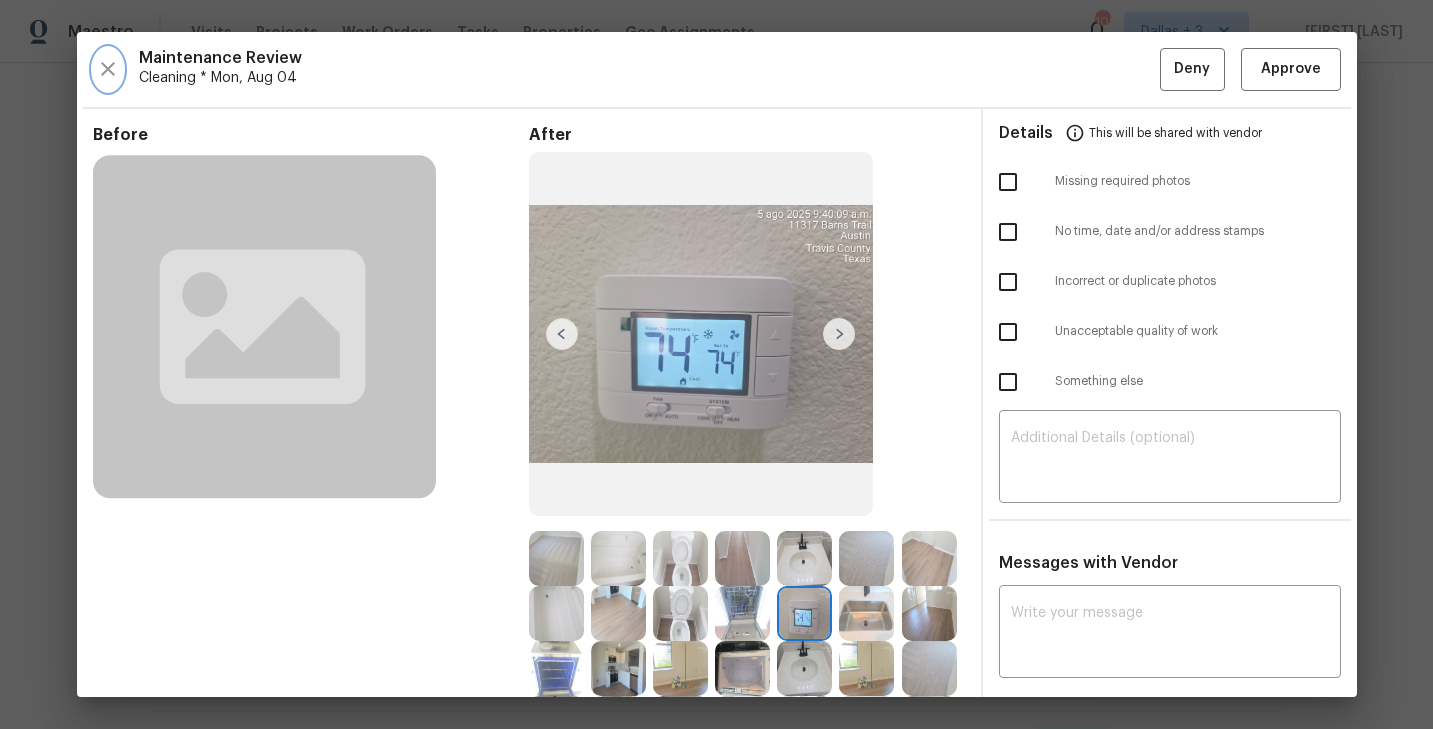 click at bounding box center (108, 69) 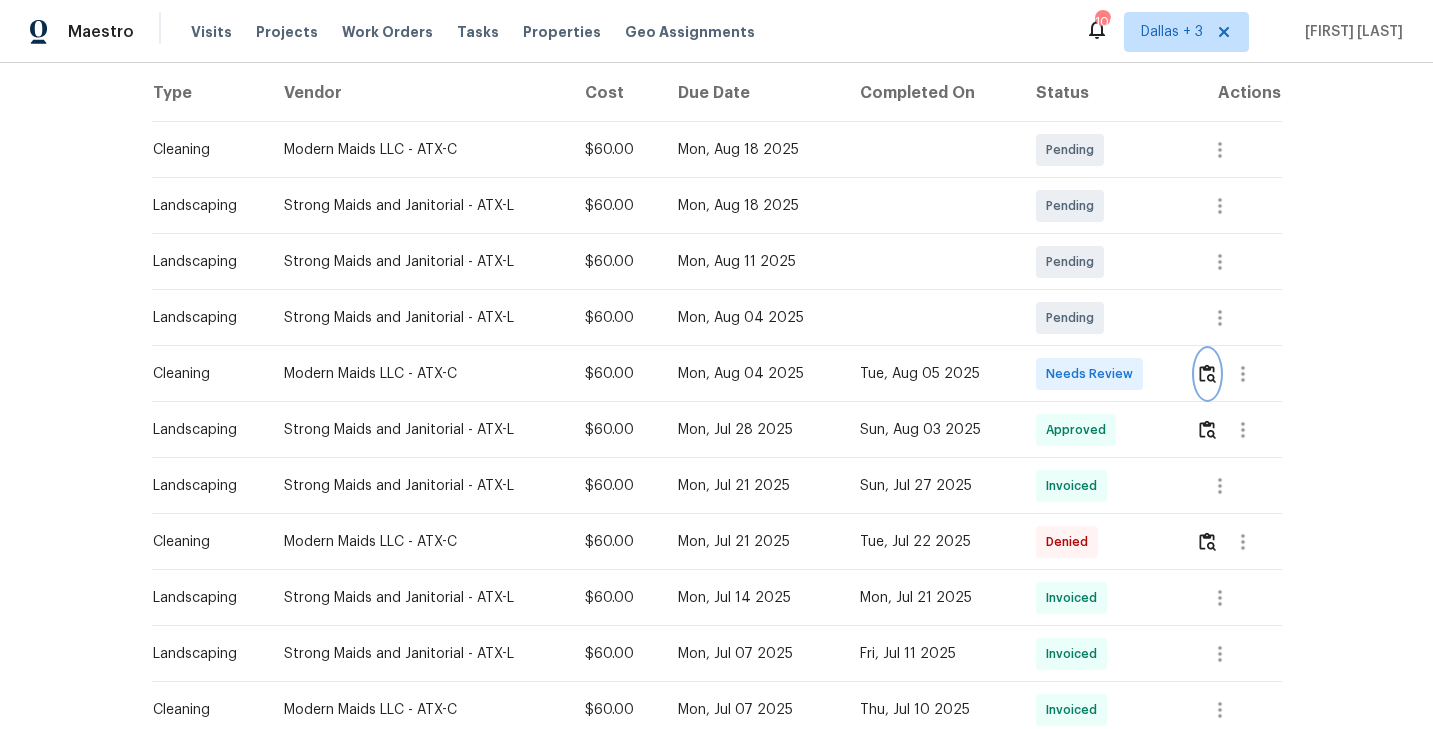 scroll, scrollTop: 359, scrollLeft: 0, axis: vertical 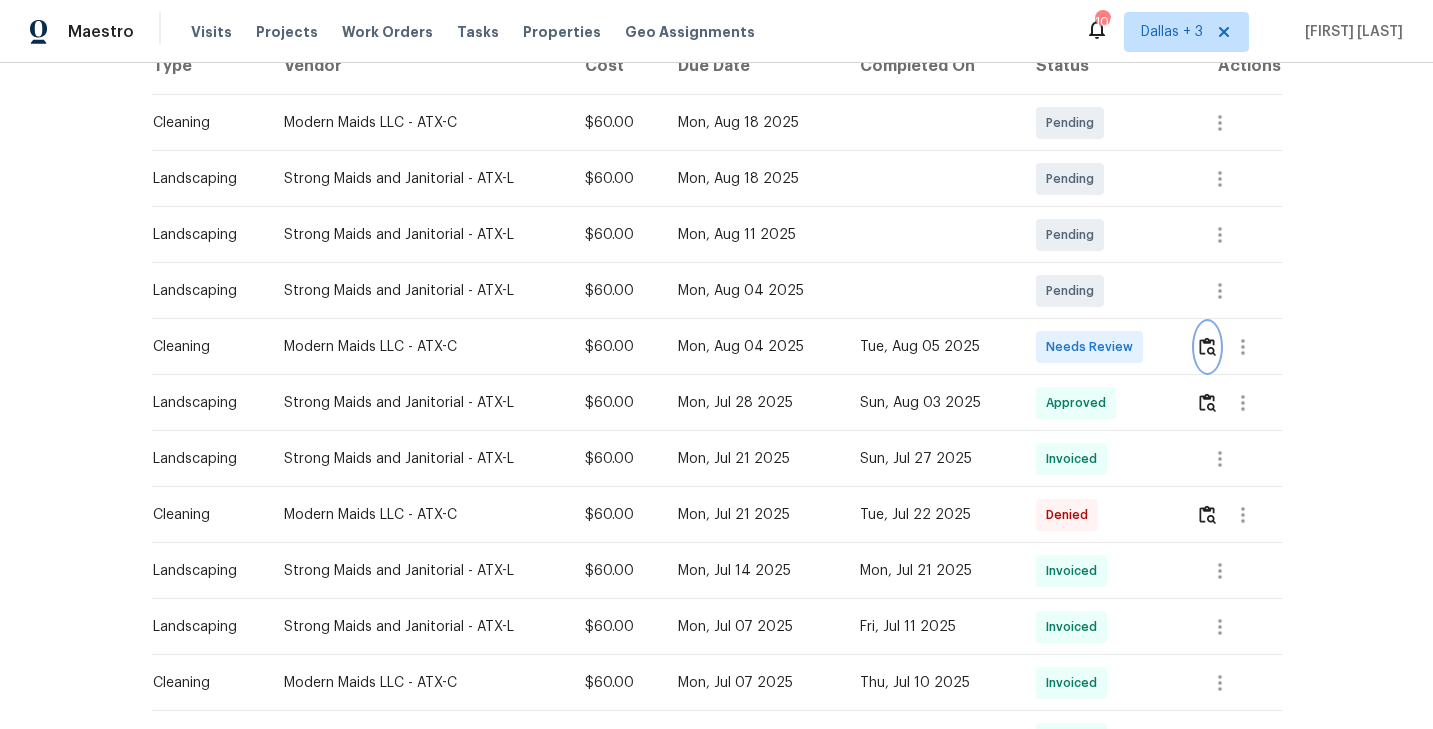 click at bounding box center [1207, 346] 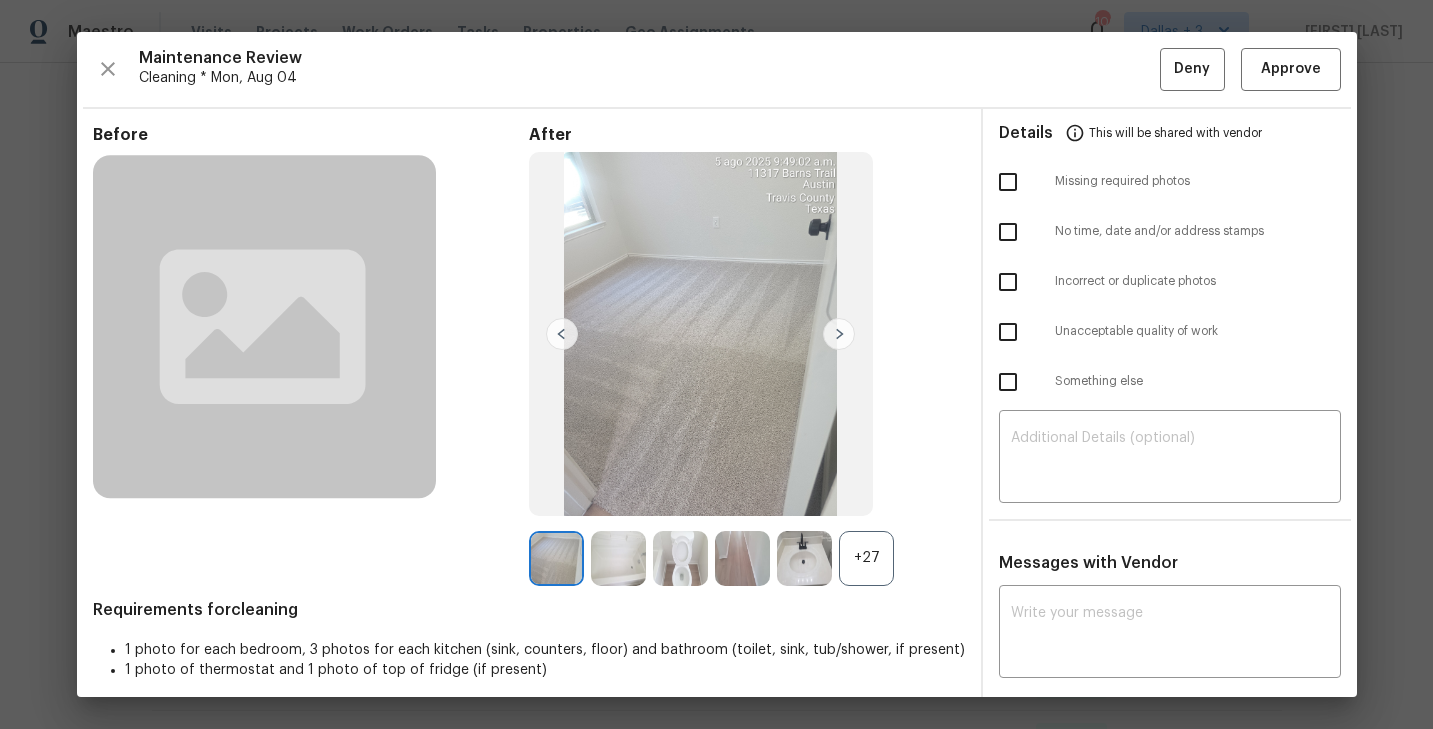 click on "+27" at bounding box center [866, 558] 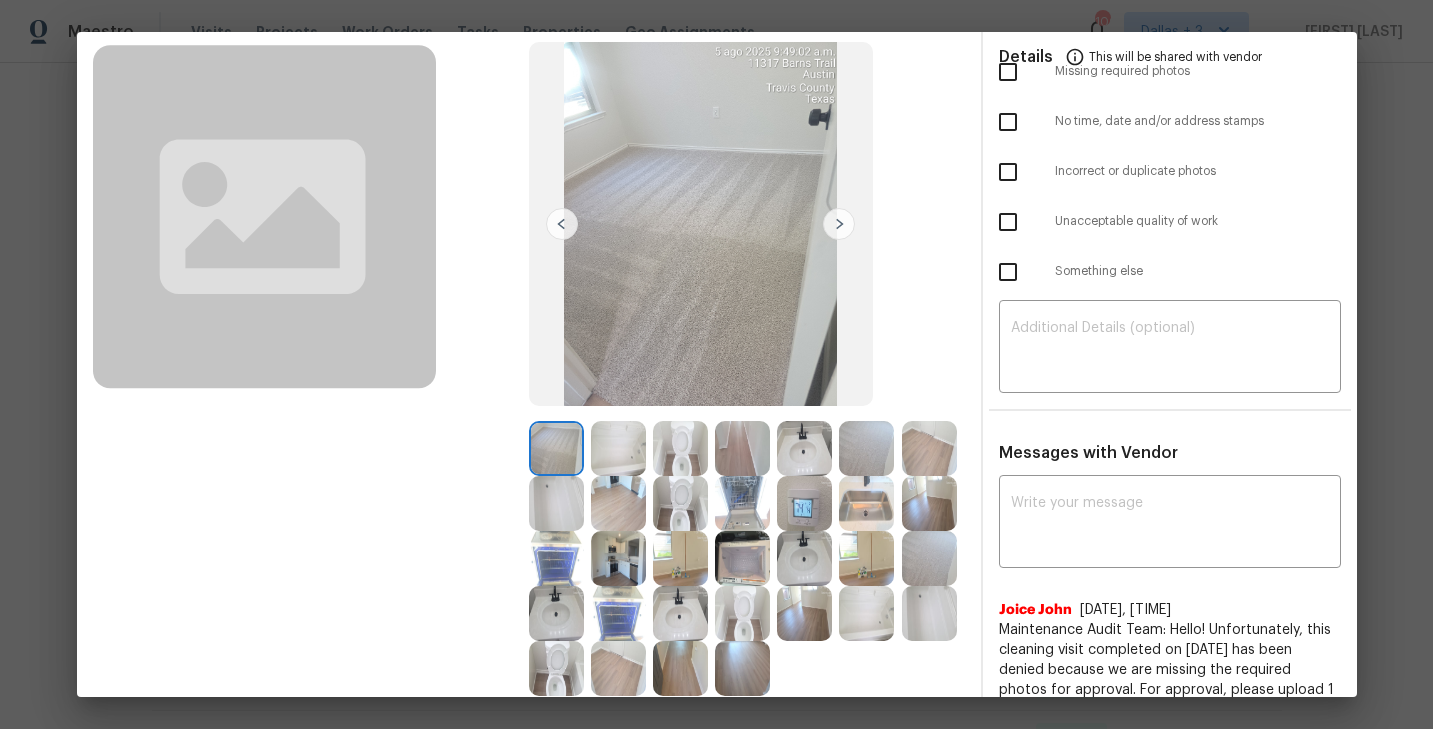 scroll, scrollTop: 196, scrollLeft: 0, axis: vertical 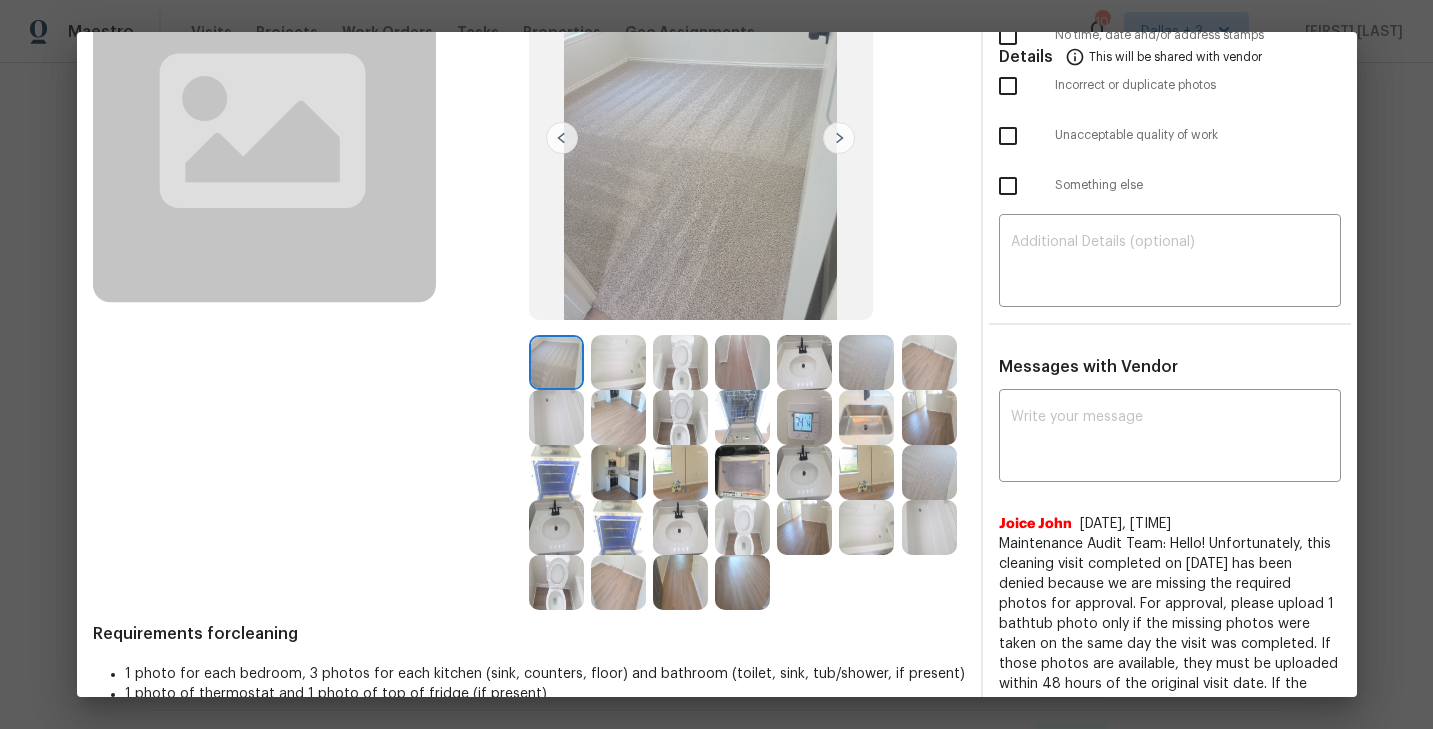 click at bounding box center [556, 582] 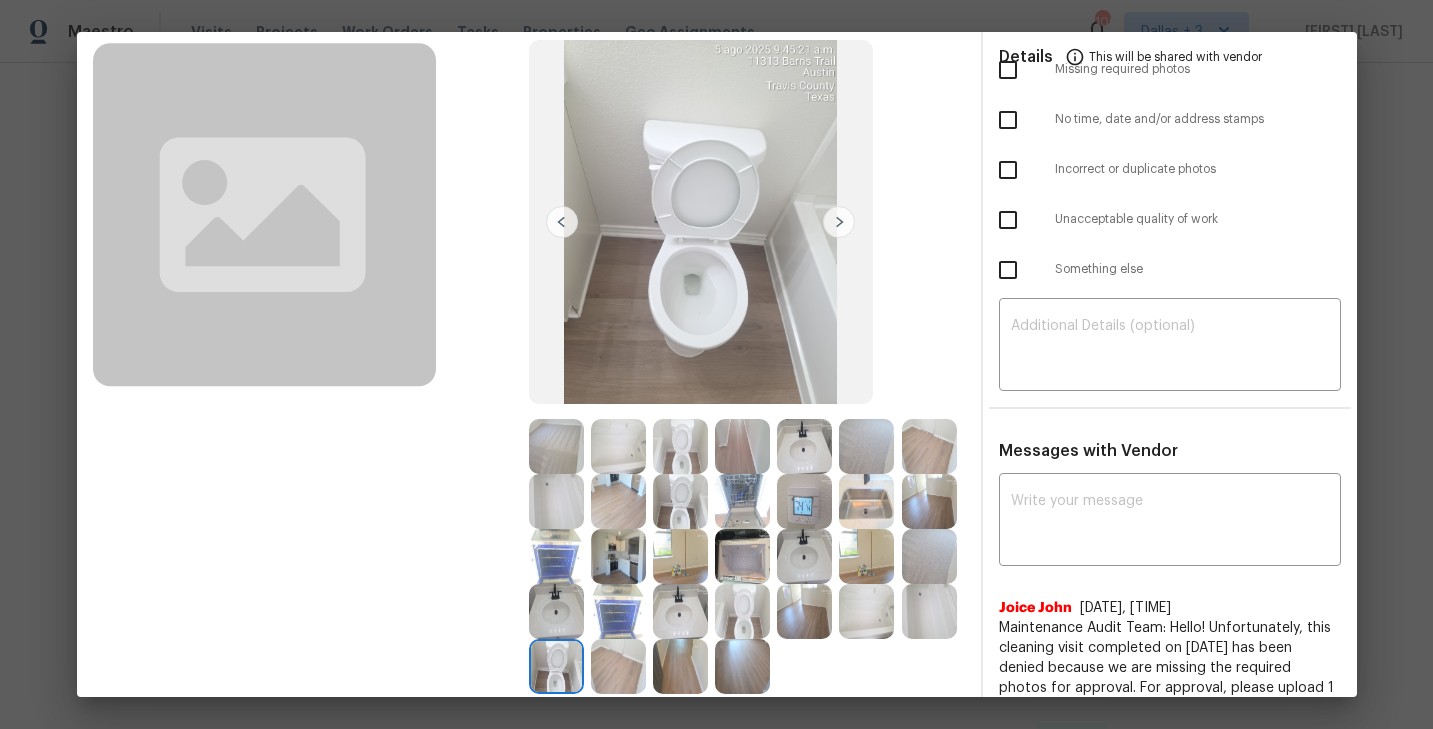 scroll, scrollTop: 108, scrollLeft: 0, axis: vertical 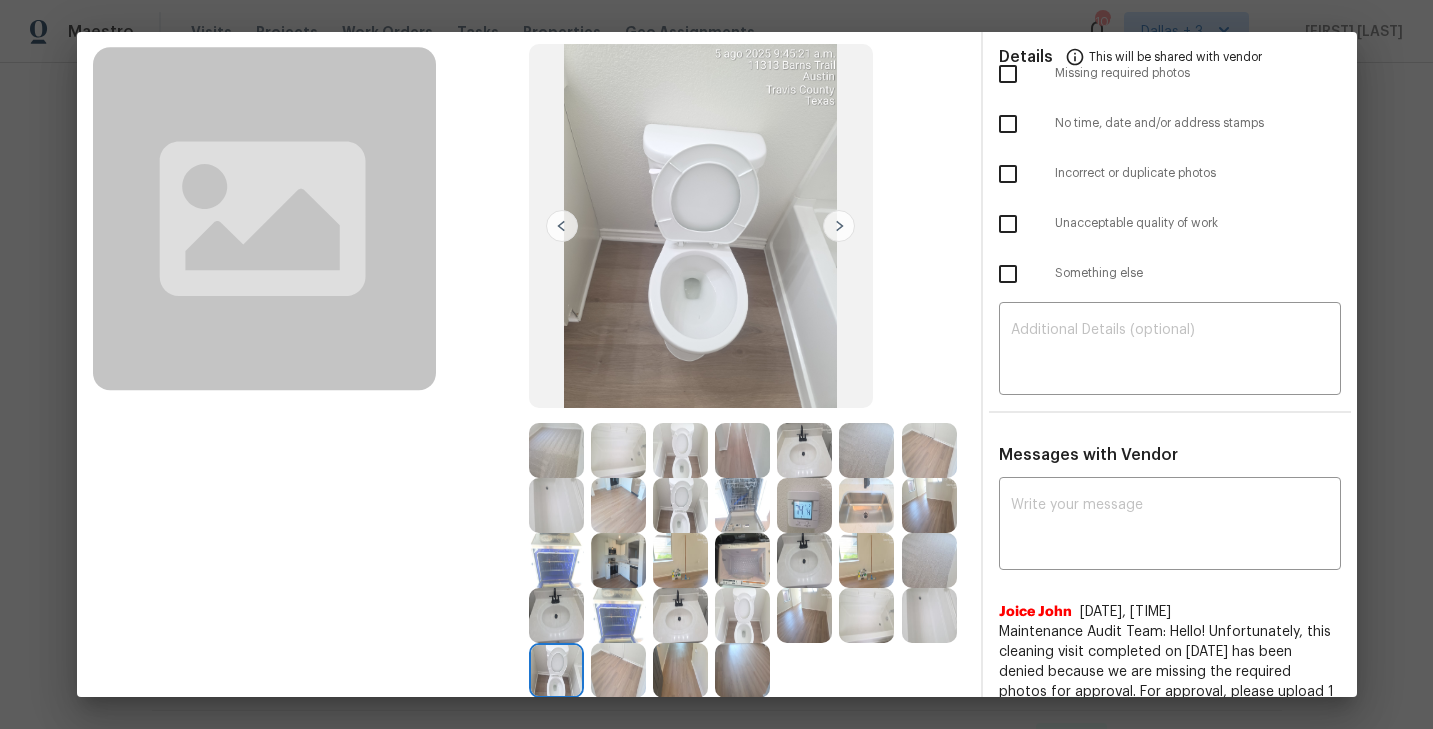 click at bounding box center [866, 615] 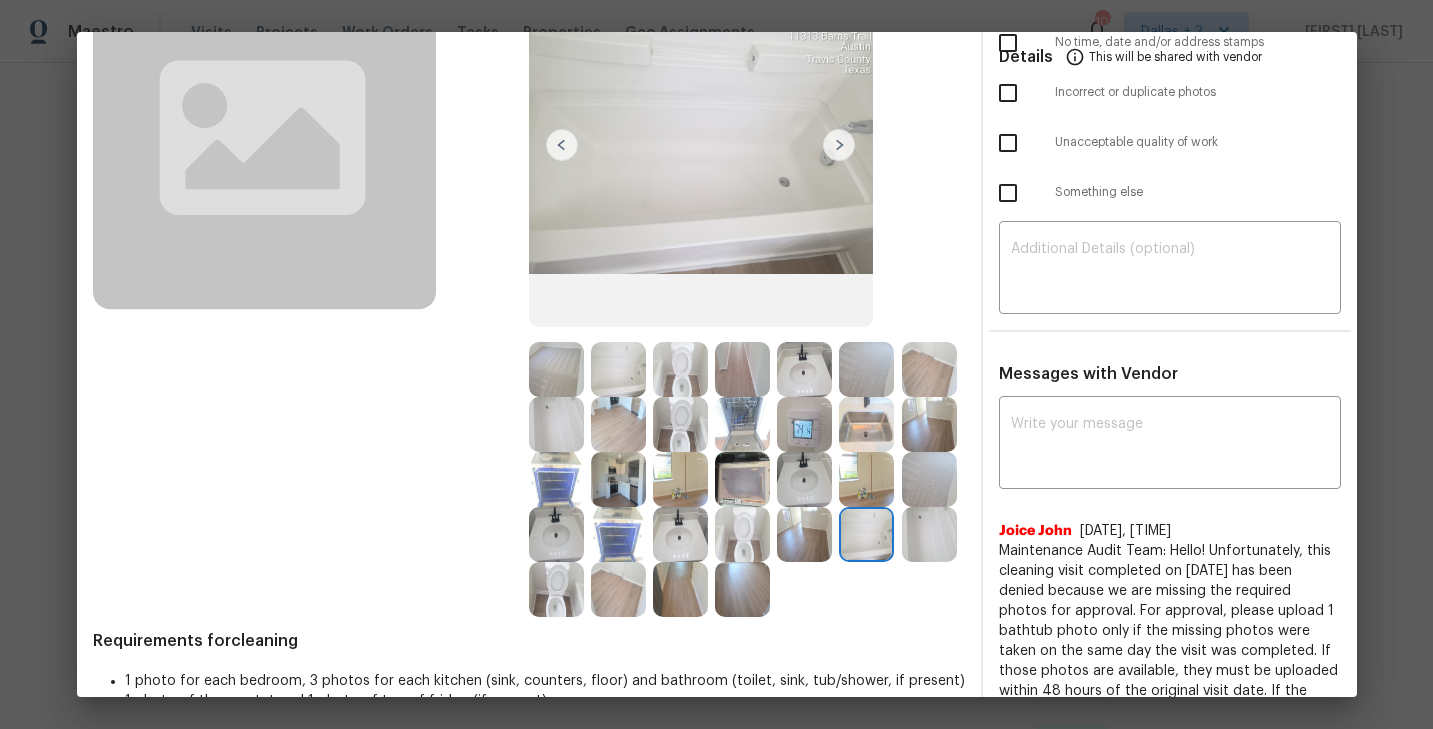 scroll, scrollTop: 228, scrollLeft: 0, axis: vertical 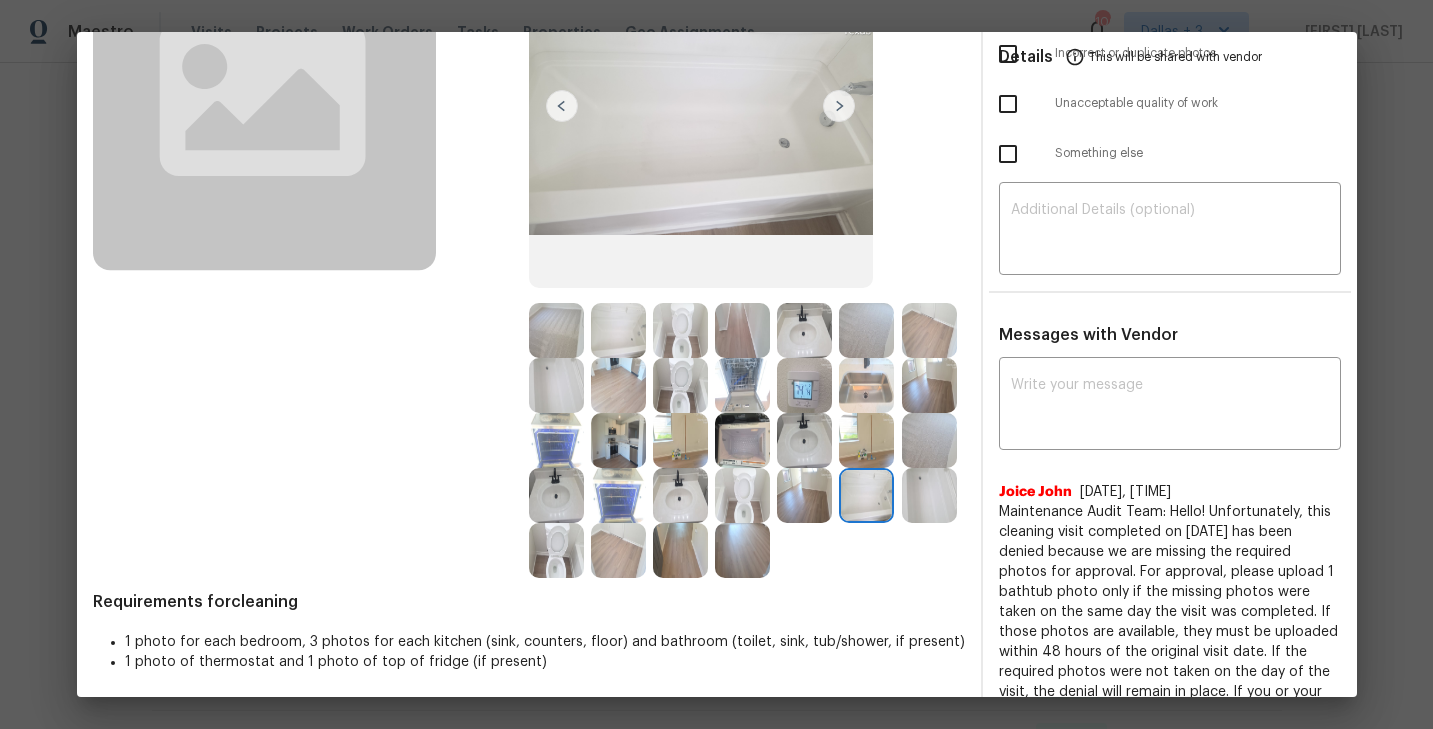click at bounding box center [556, 550] 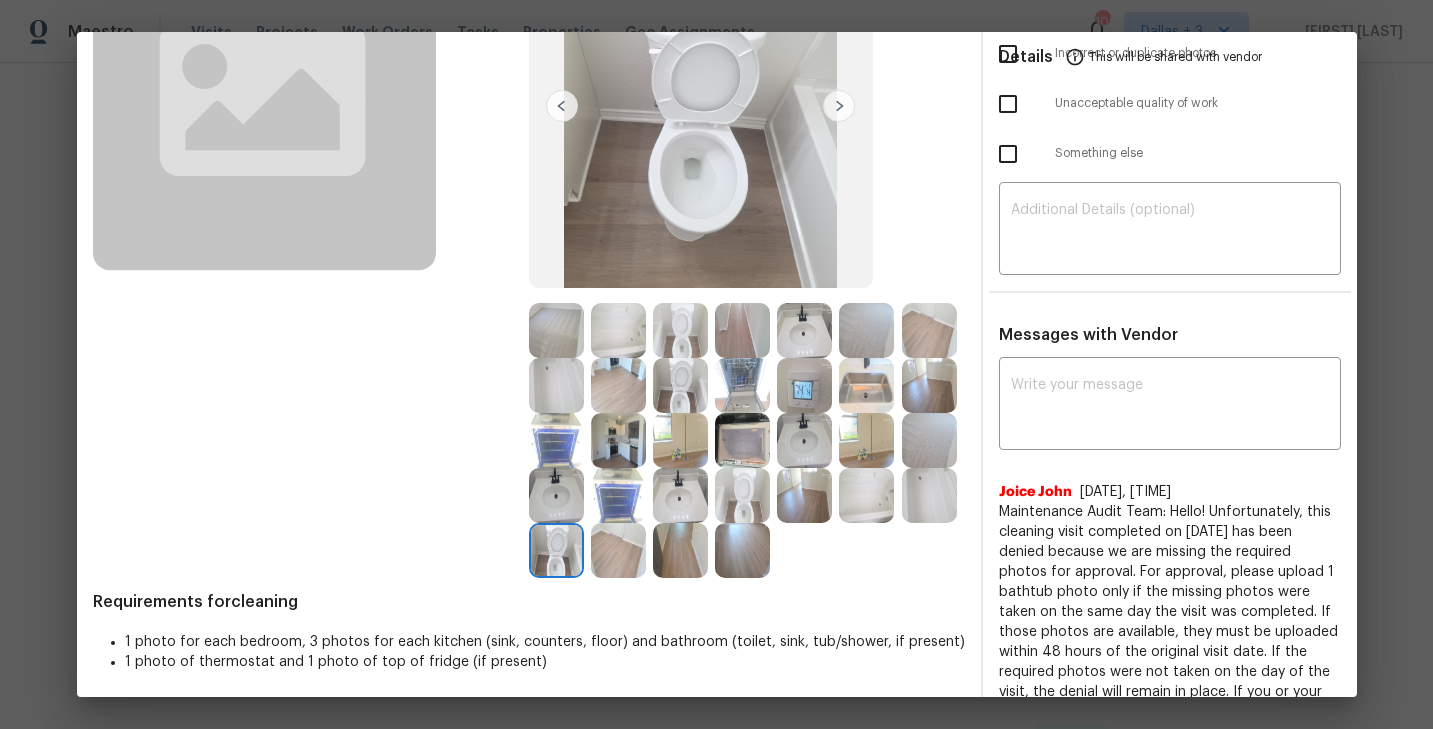 click at bounding box center (929, 495) 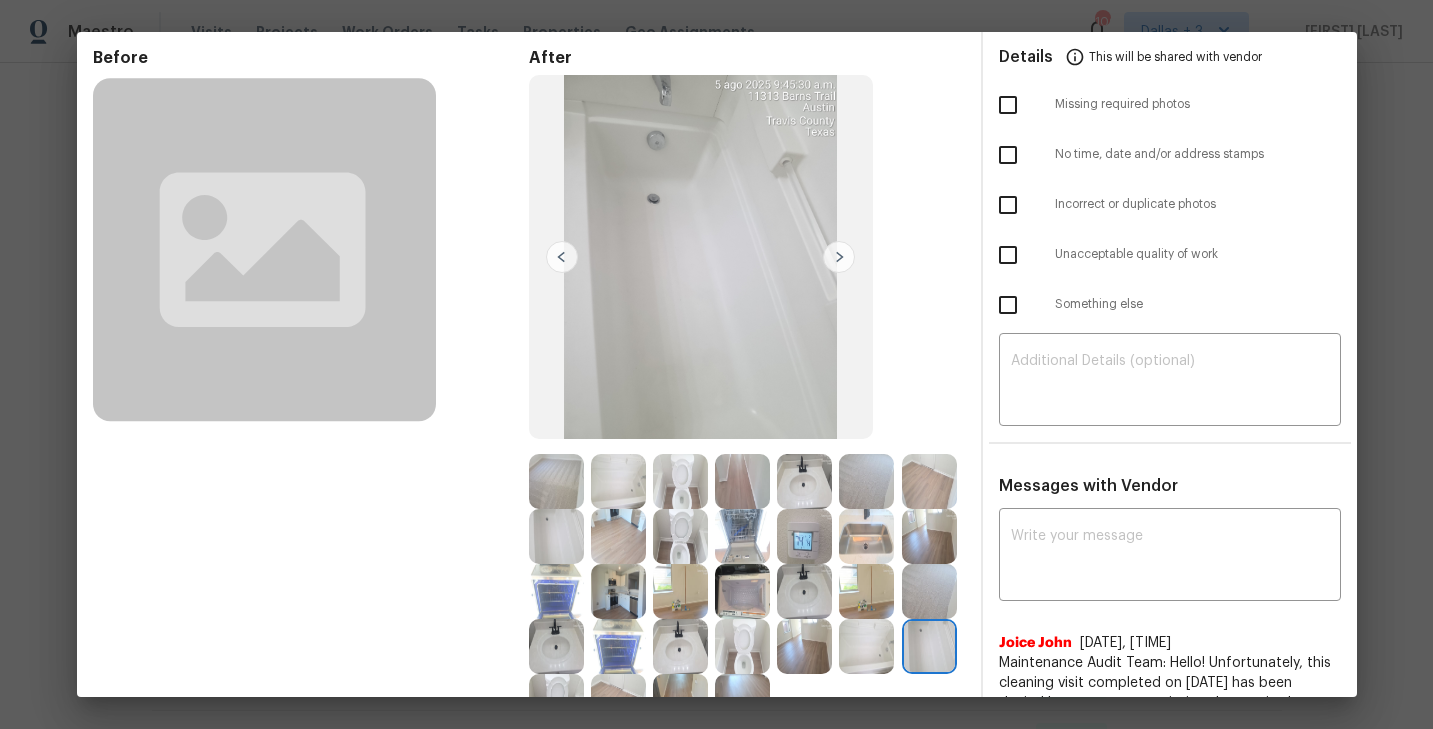 scroll, scrollTop: 73, scrollLeft: 0, axis: vertical 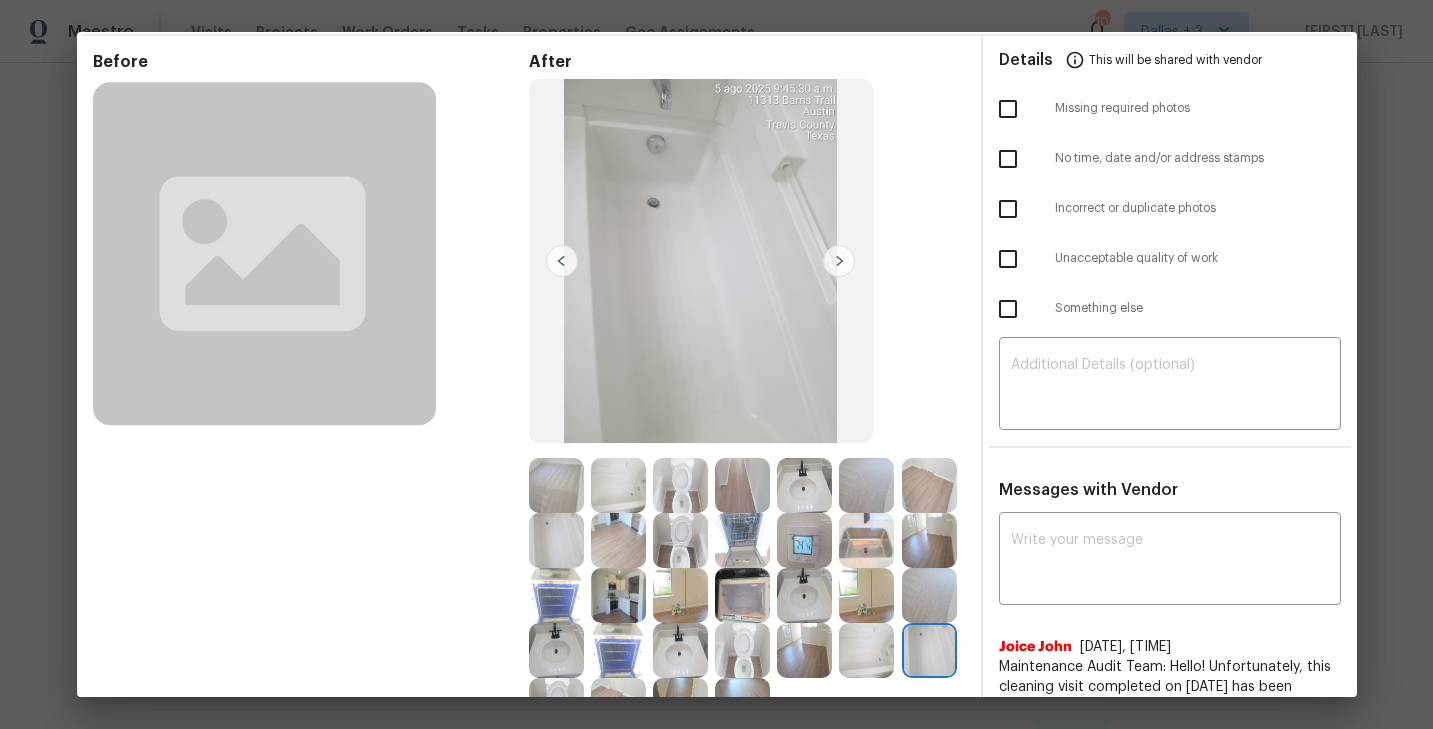 click at bounding box center [618, 595] 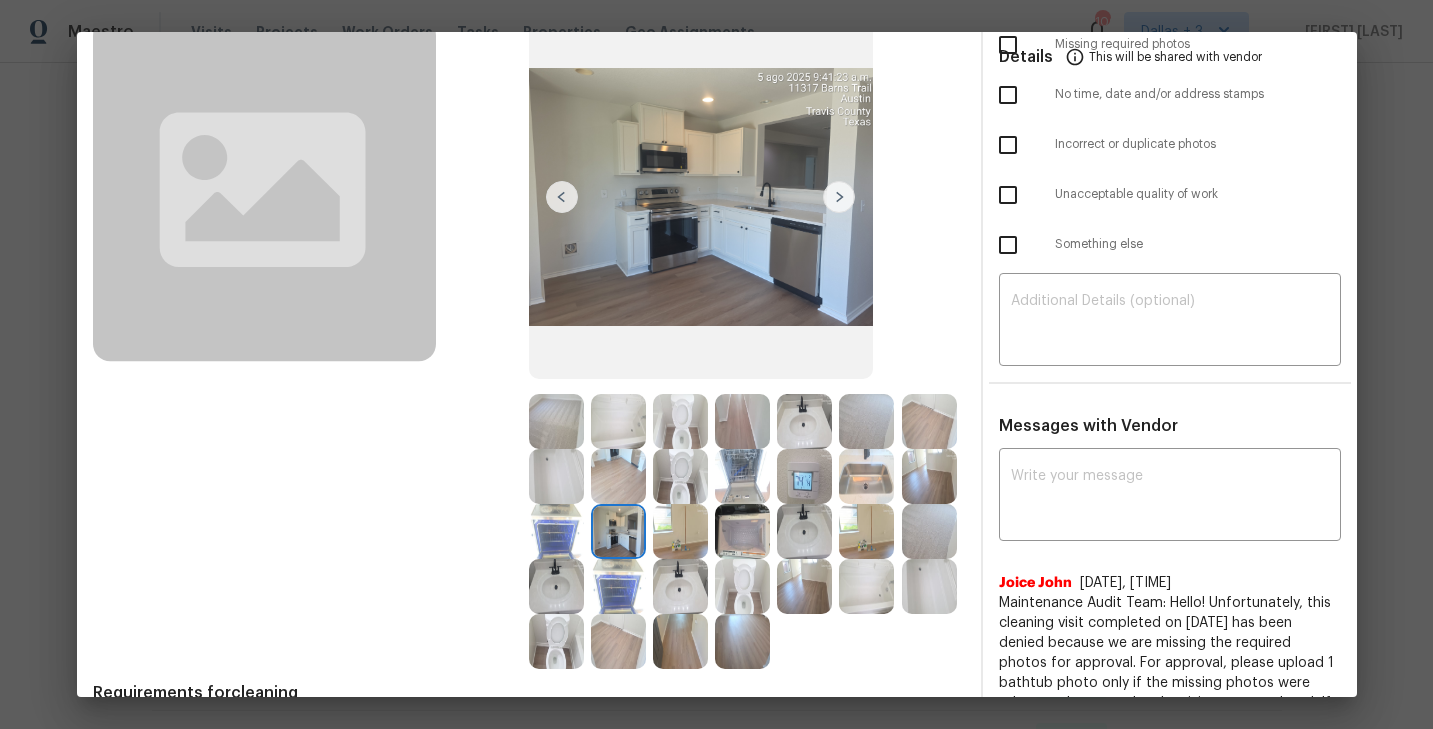 scroll, scrollTop: 159, scrollLeft: 0, axis: vertical 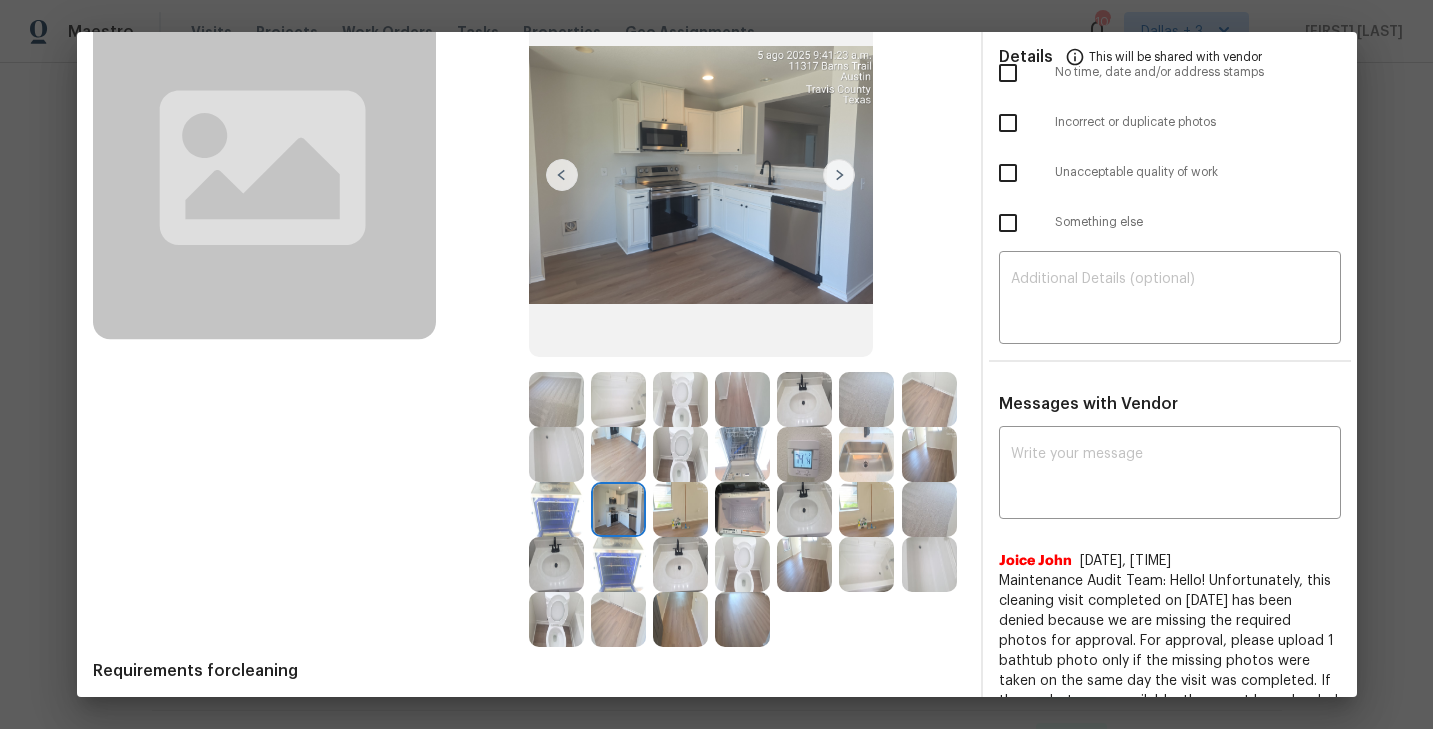 click at bounding box center (929, 399) 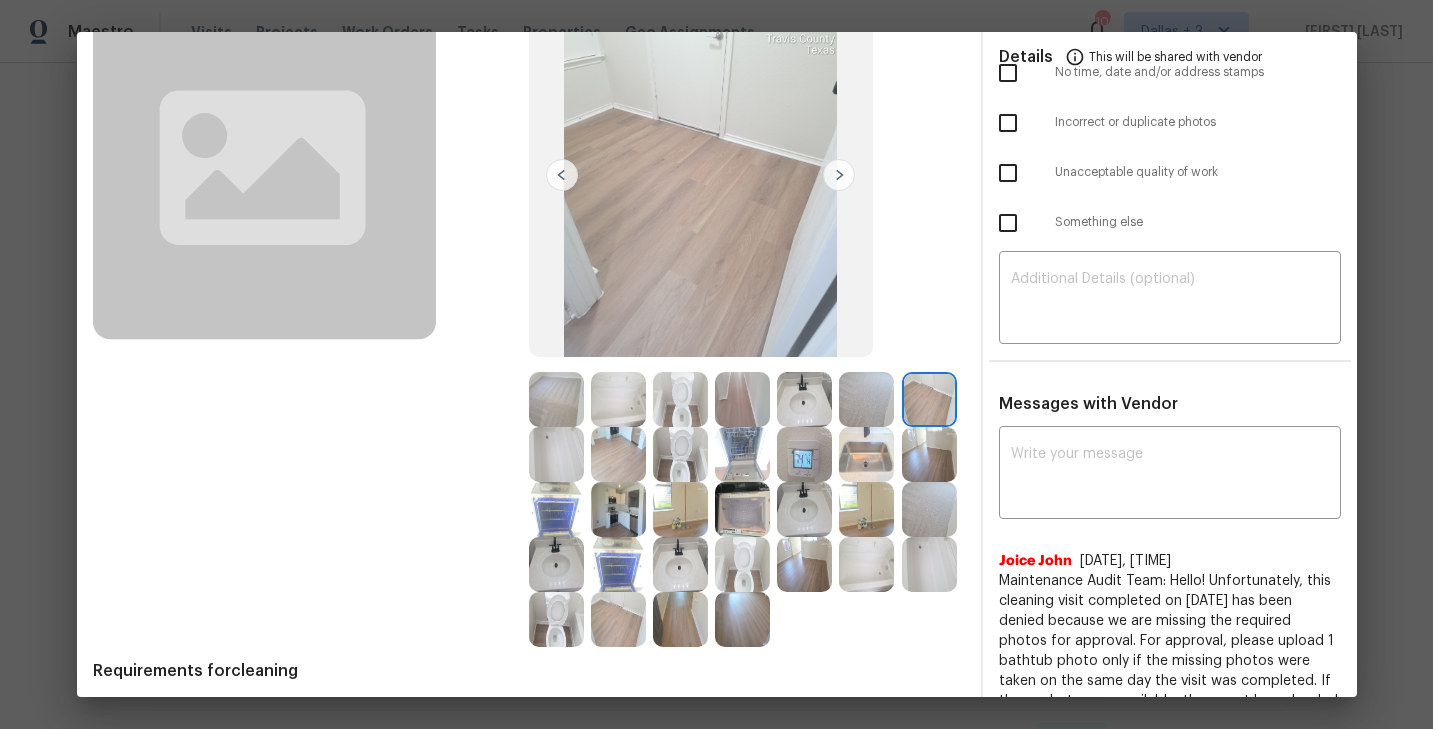 scroll, scrollTop: 164, scrollLeft: 0, axis: vertical 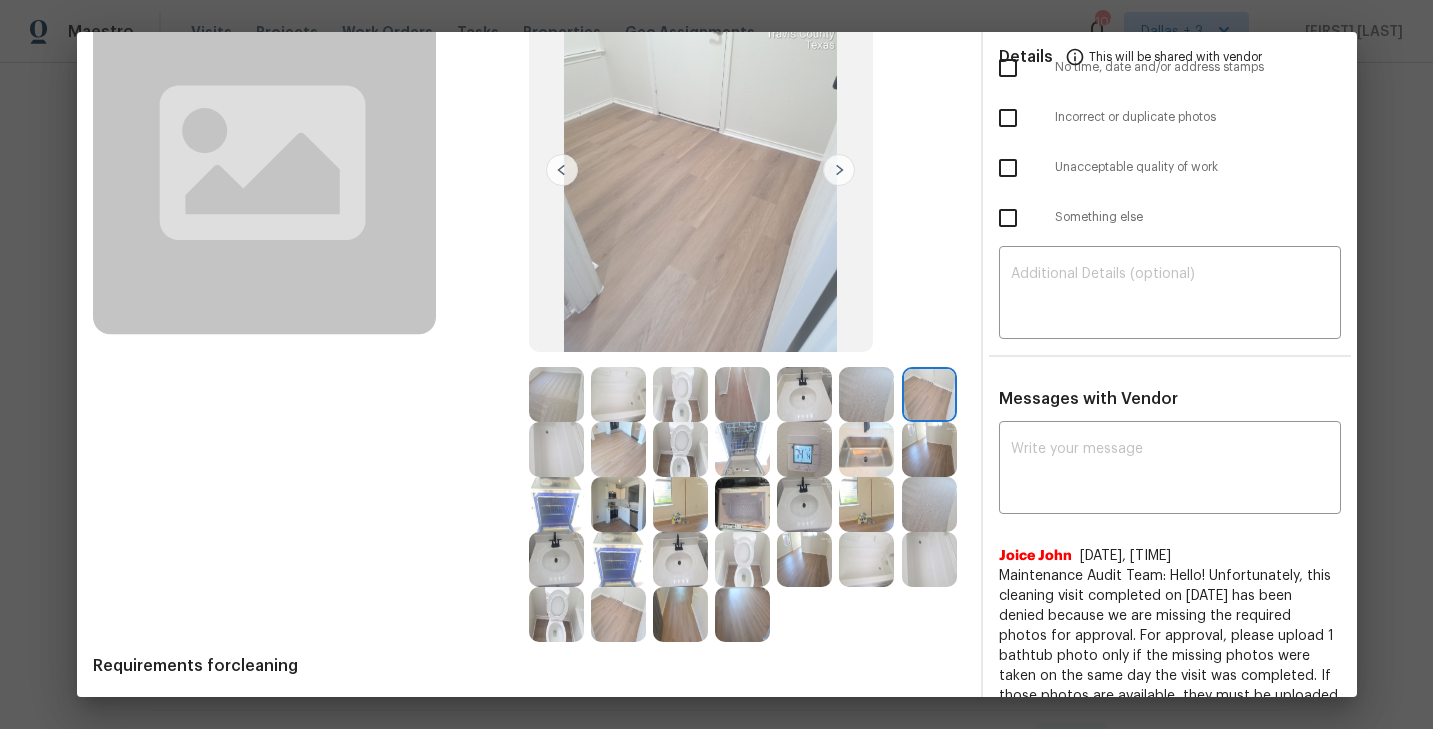 click at bounding box center [866, 559] 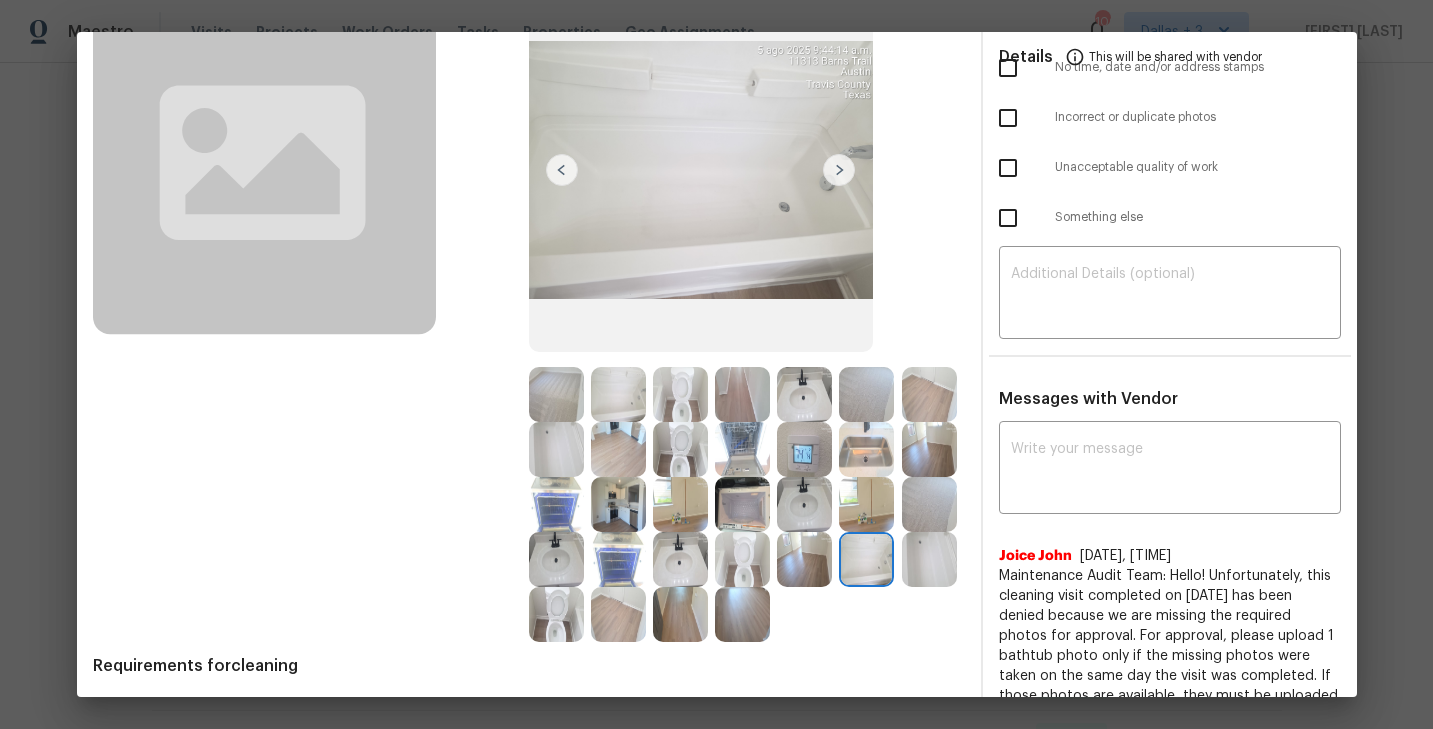 click at bounding box center (929, 559) 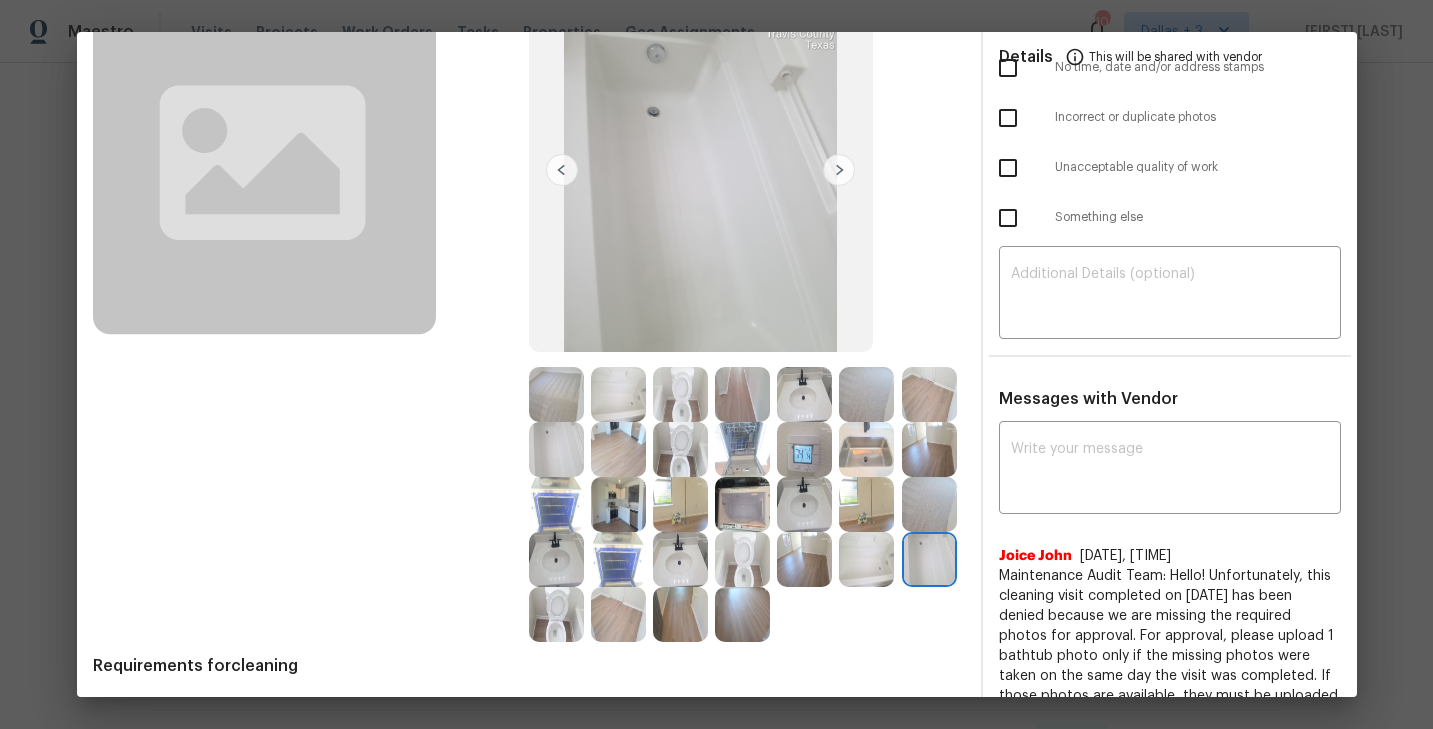click at bounding box center [680, 559] 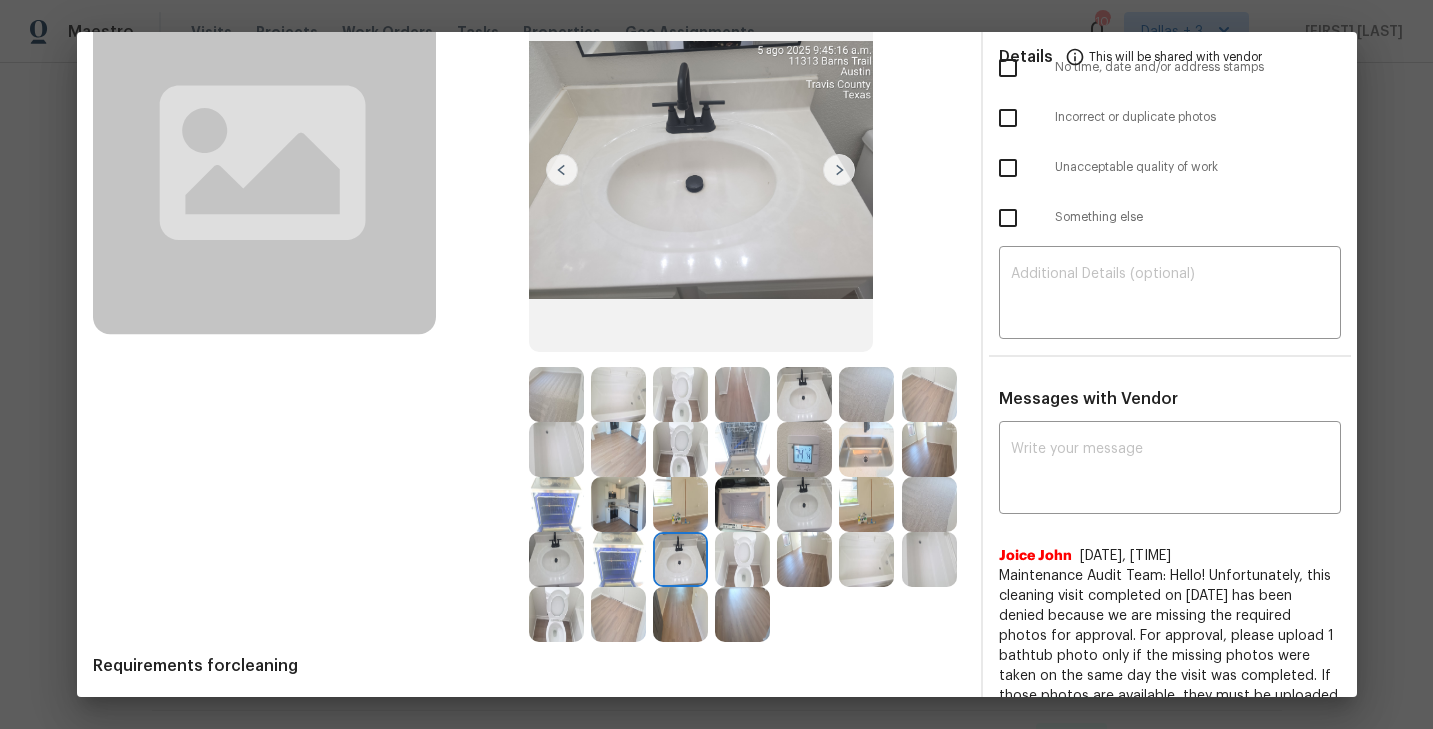 click at bounding box center [742, 559] 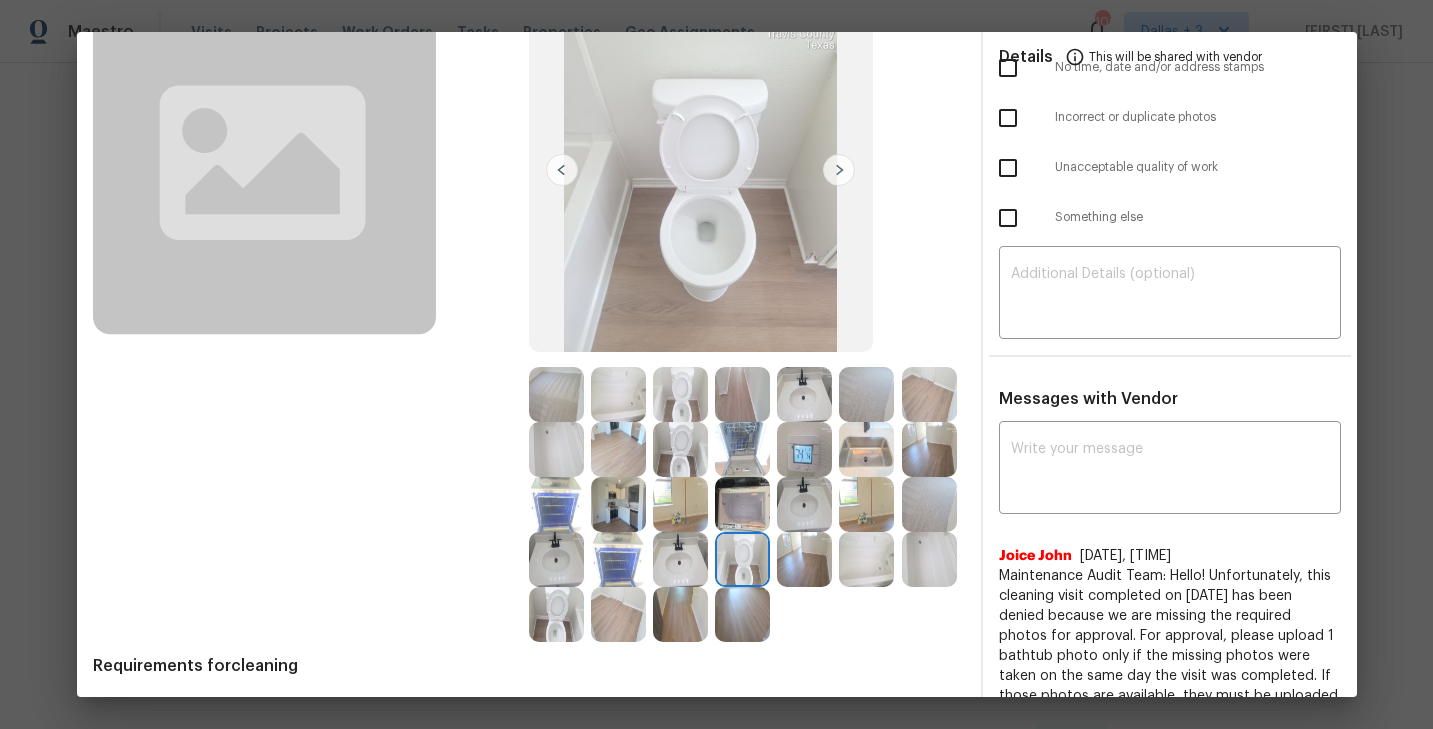 click at bounding box center [618, 614] 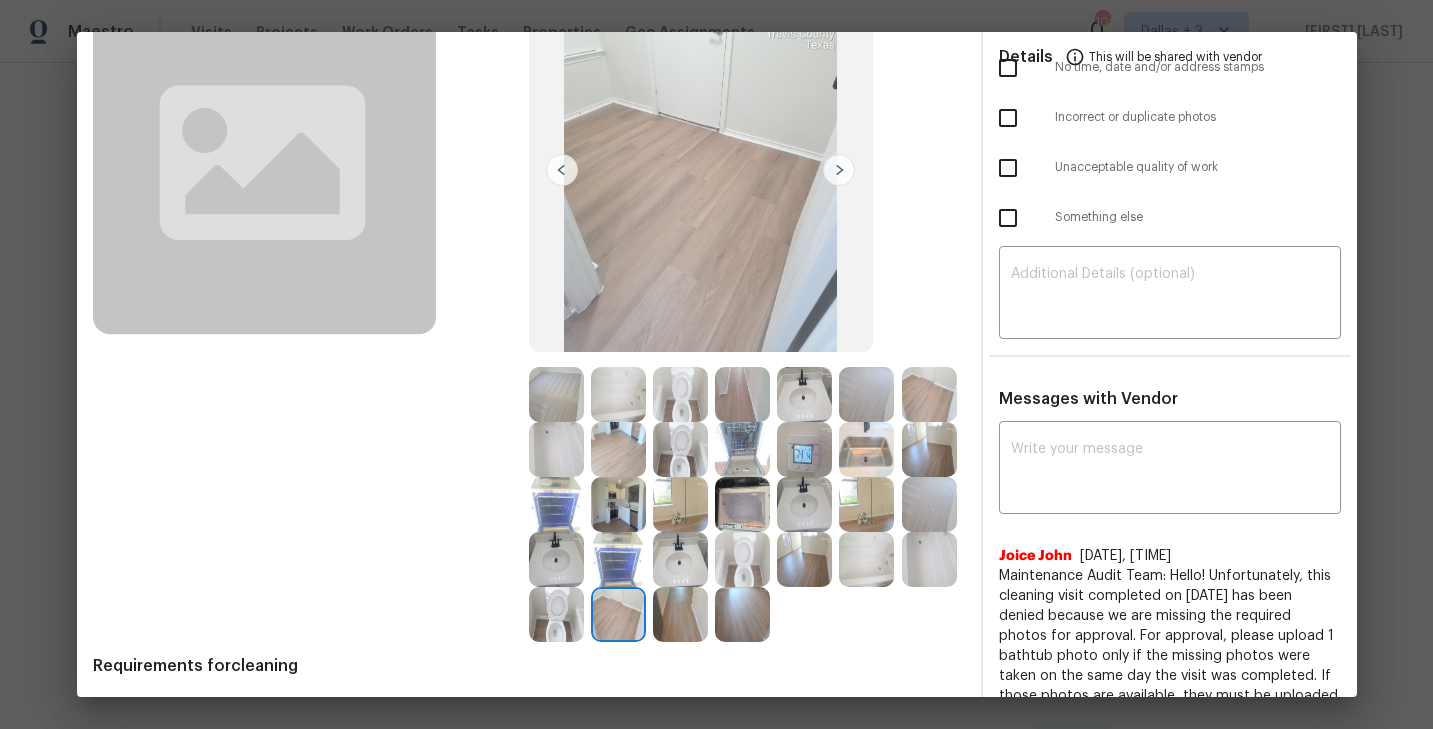 click at bounding box center (556, 559) 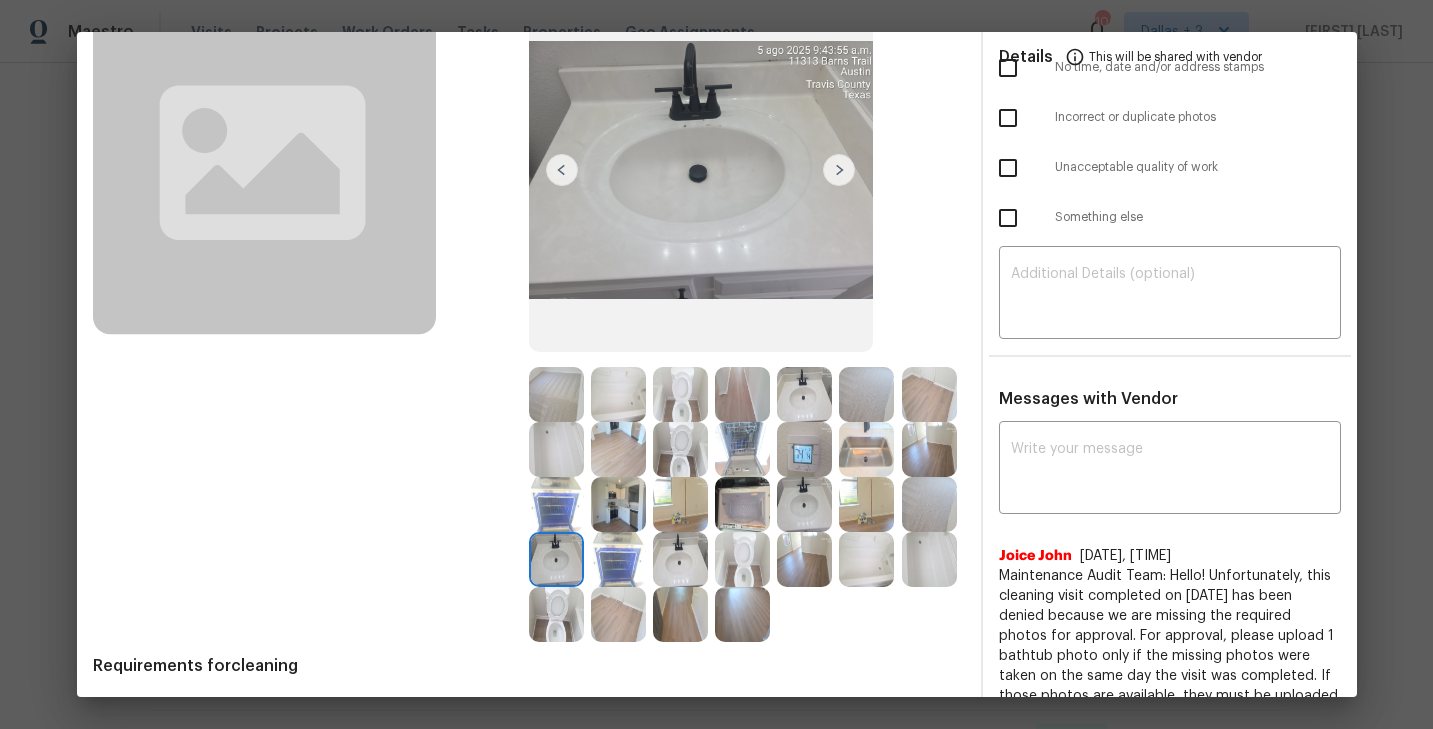 click at bounding box center [556, 449] 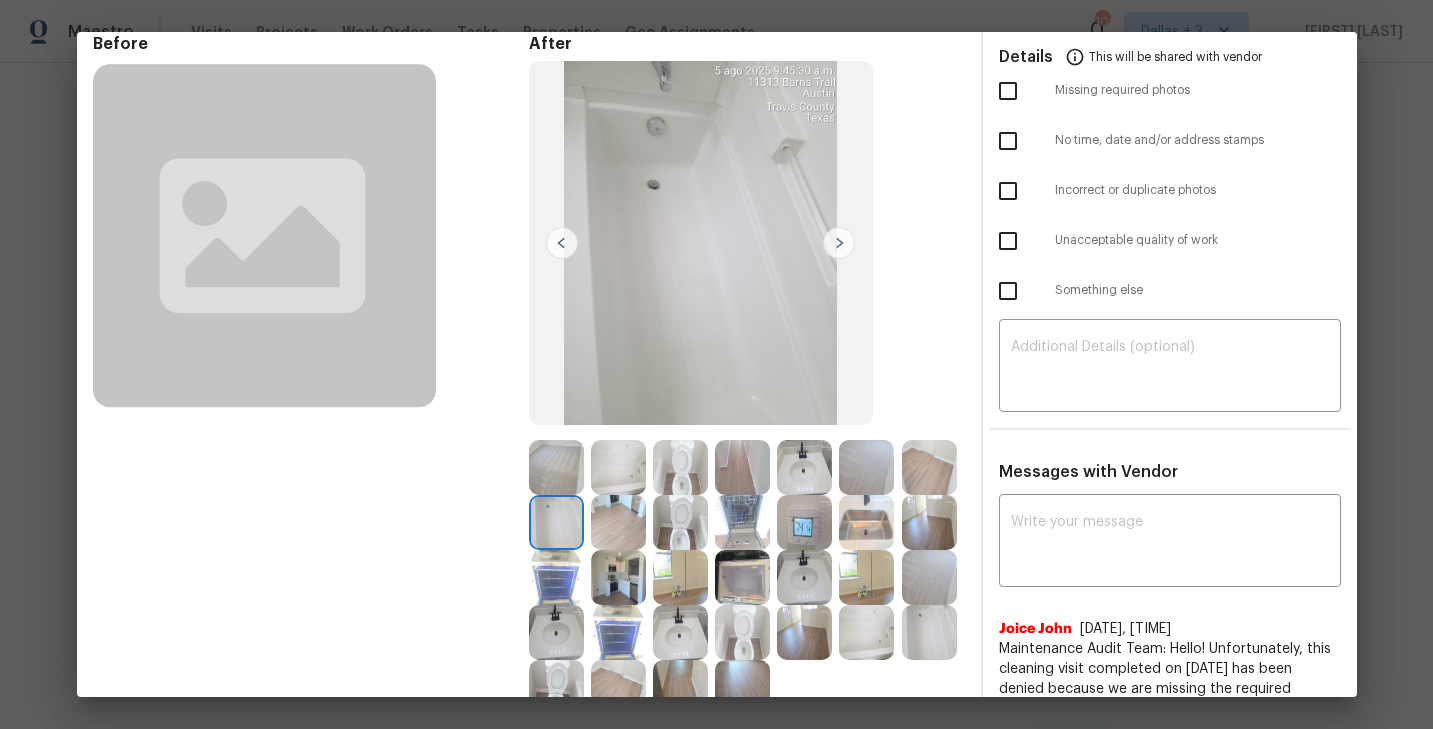 scroll, scrollTop: 0, scrollLeft: 0, axis: both 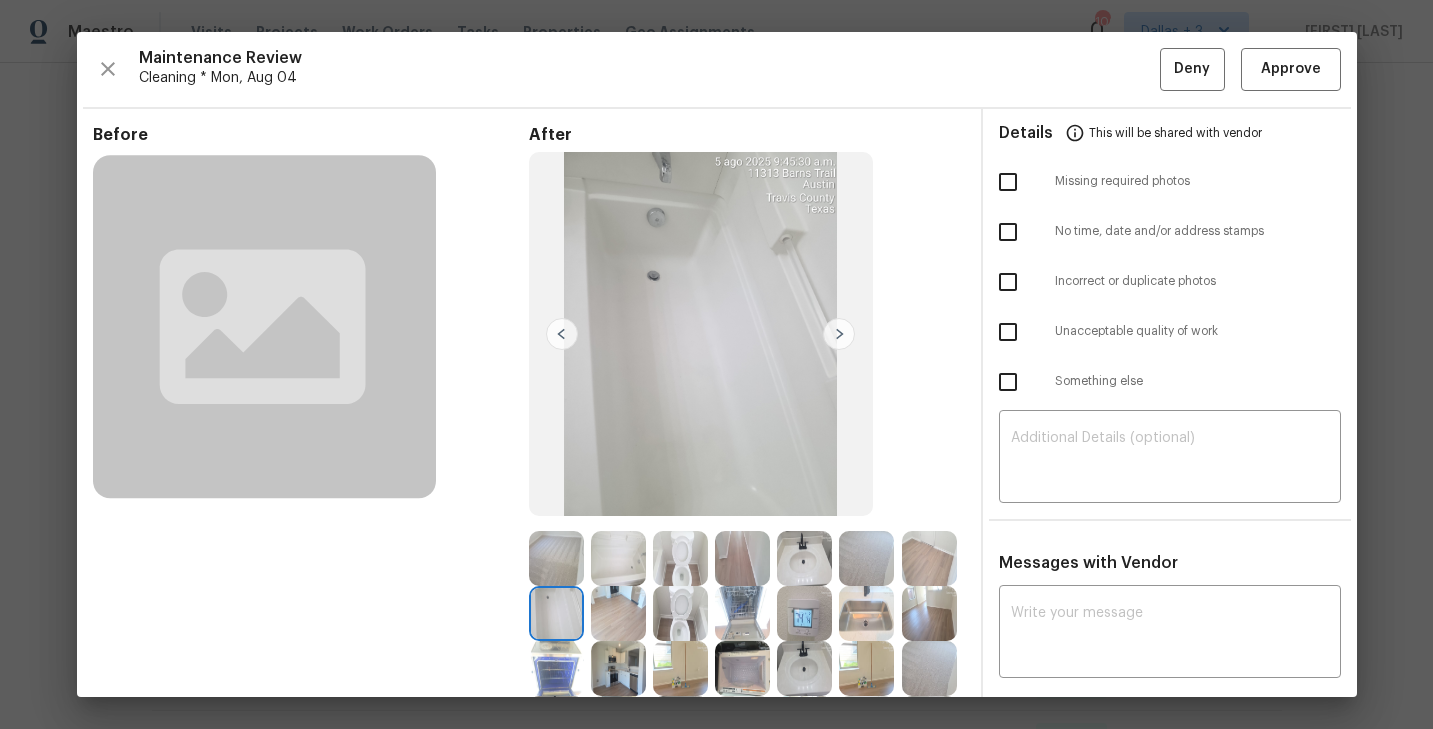 click at bounding box center (742, 558) 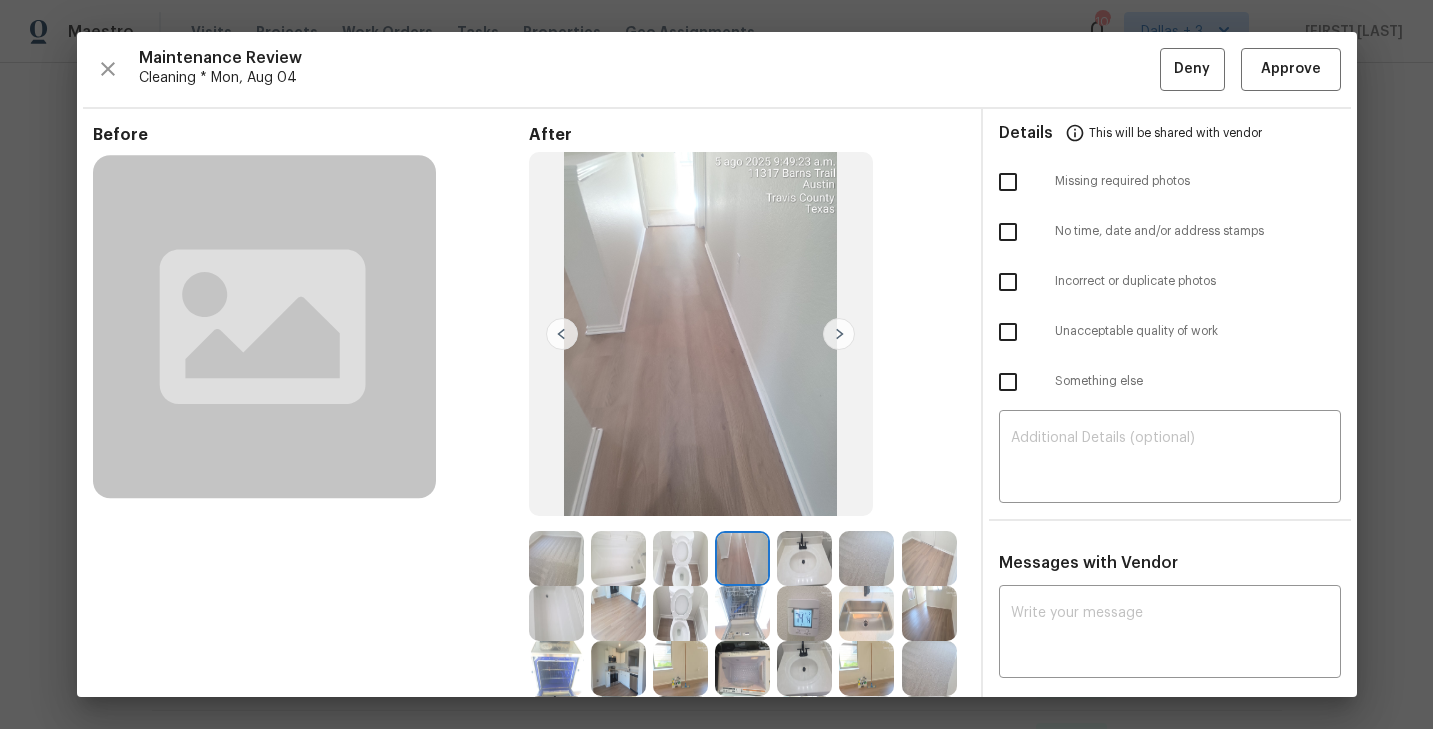 click at bounding box center (680, 558) 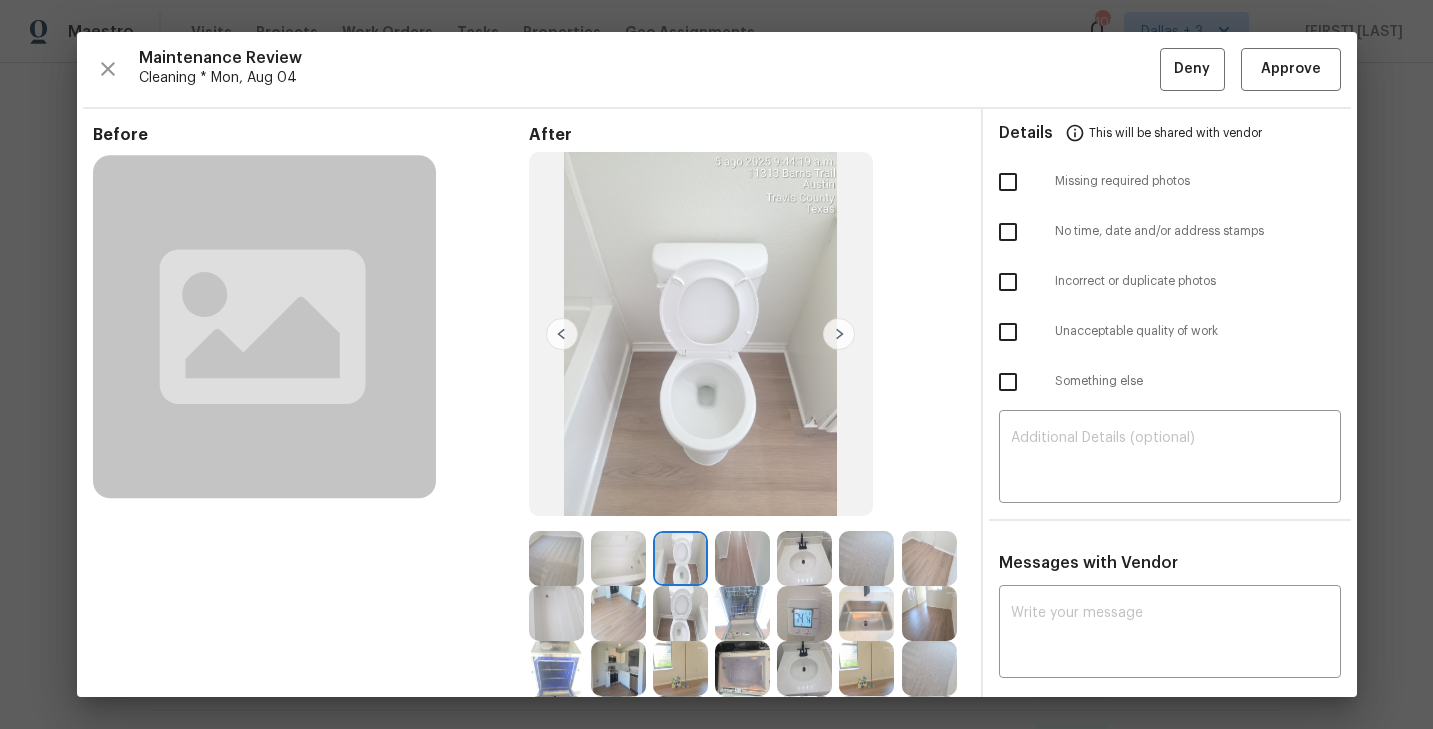 click at bounding box center [618, 558] 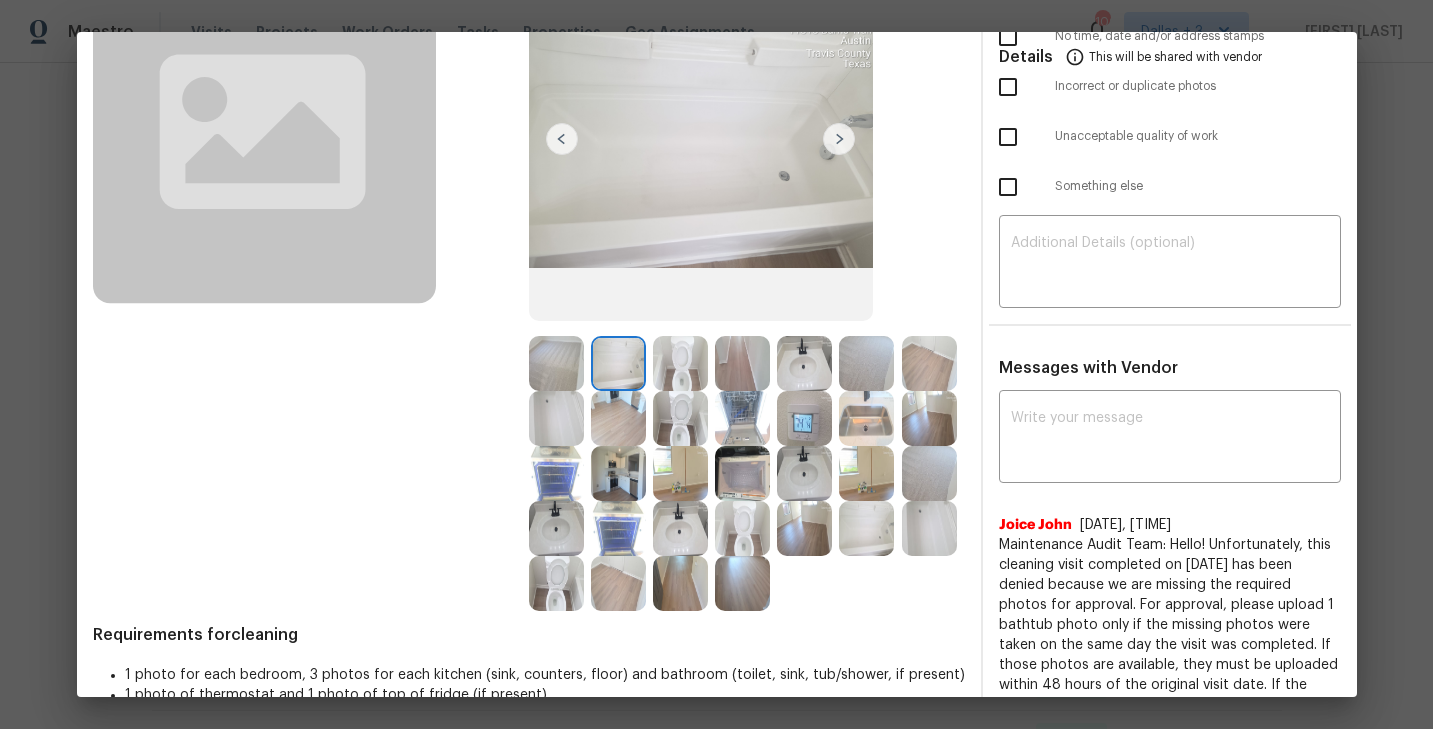 scroll, scrollTop: 288, scrollLeft: 0, axis: vertical 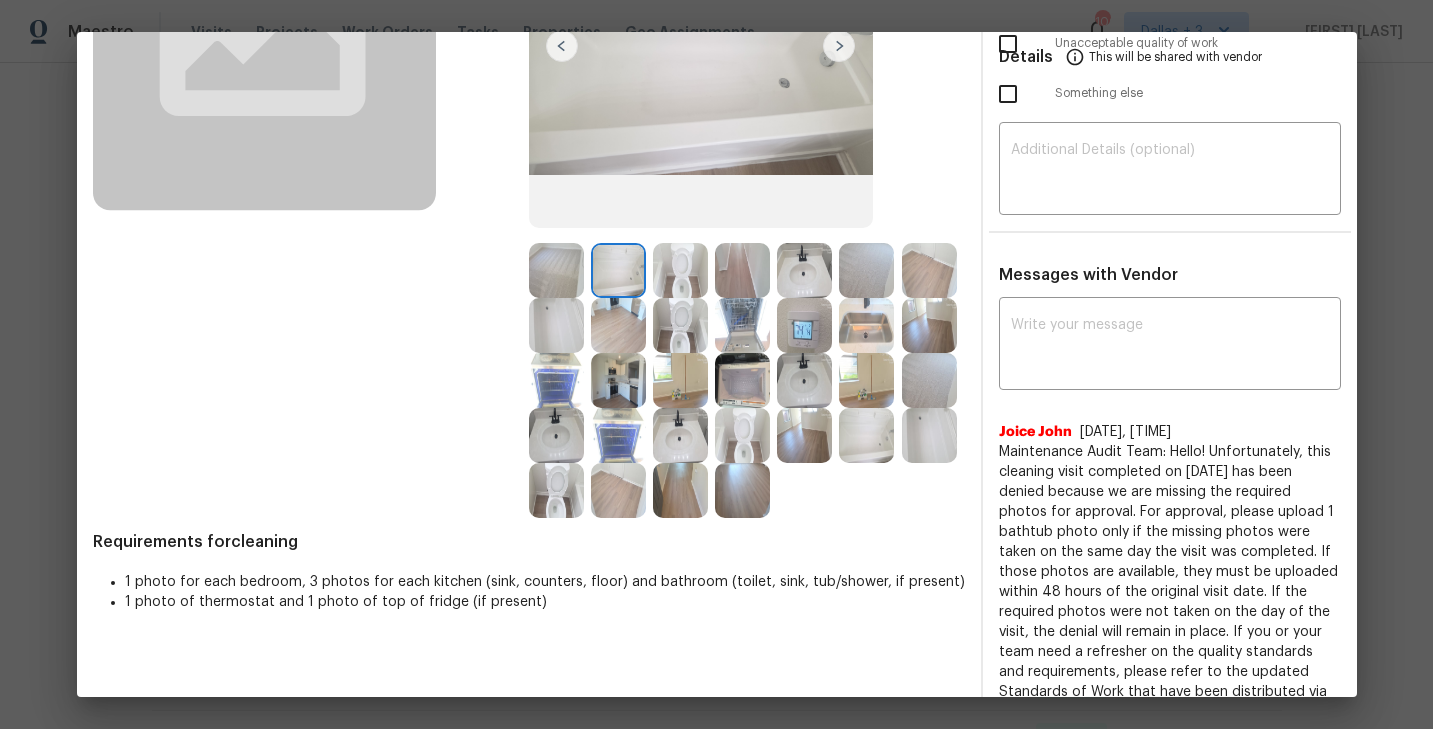 click at bounding box center [804, 380] 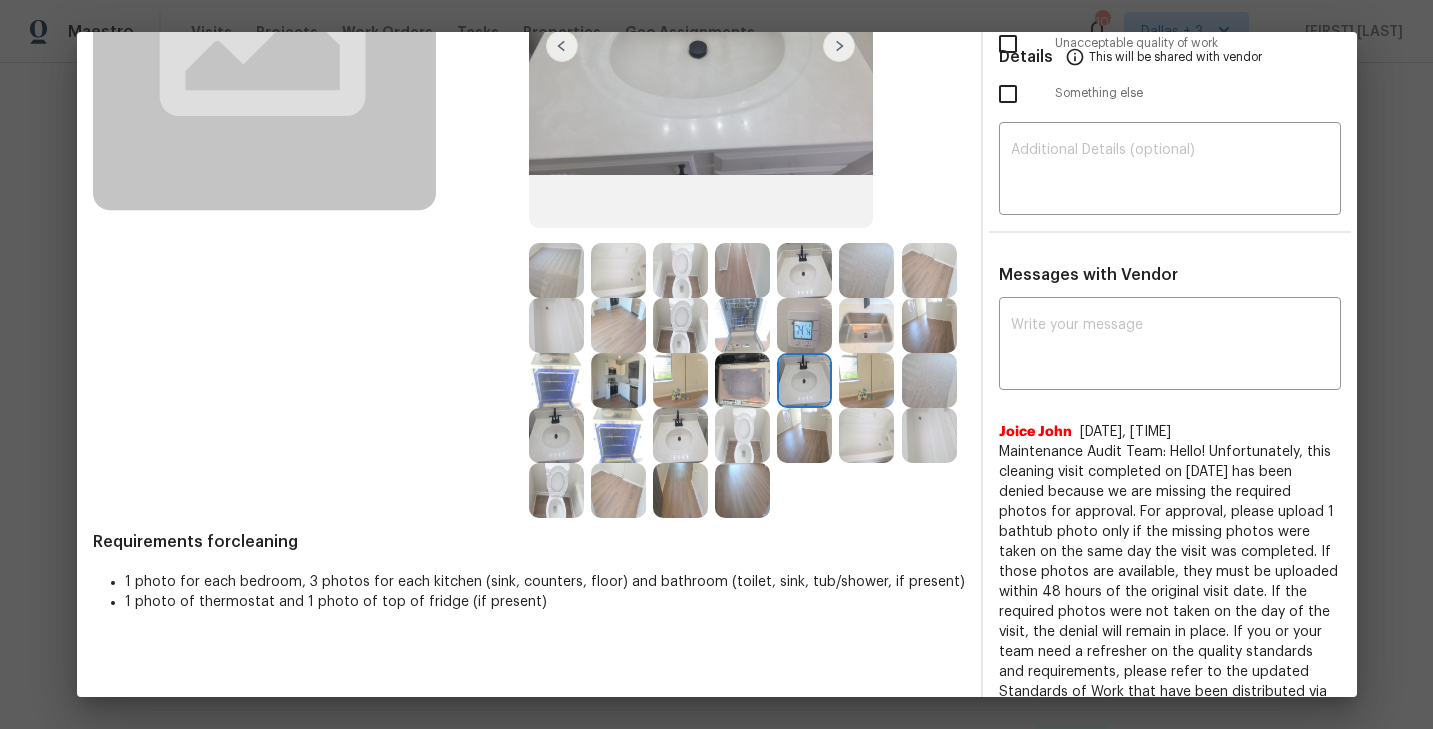 click at bounding box center [680, 380] 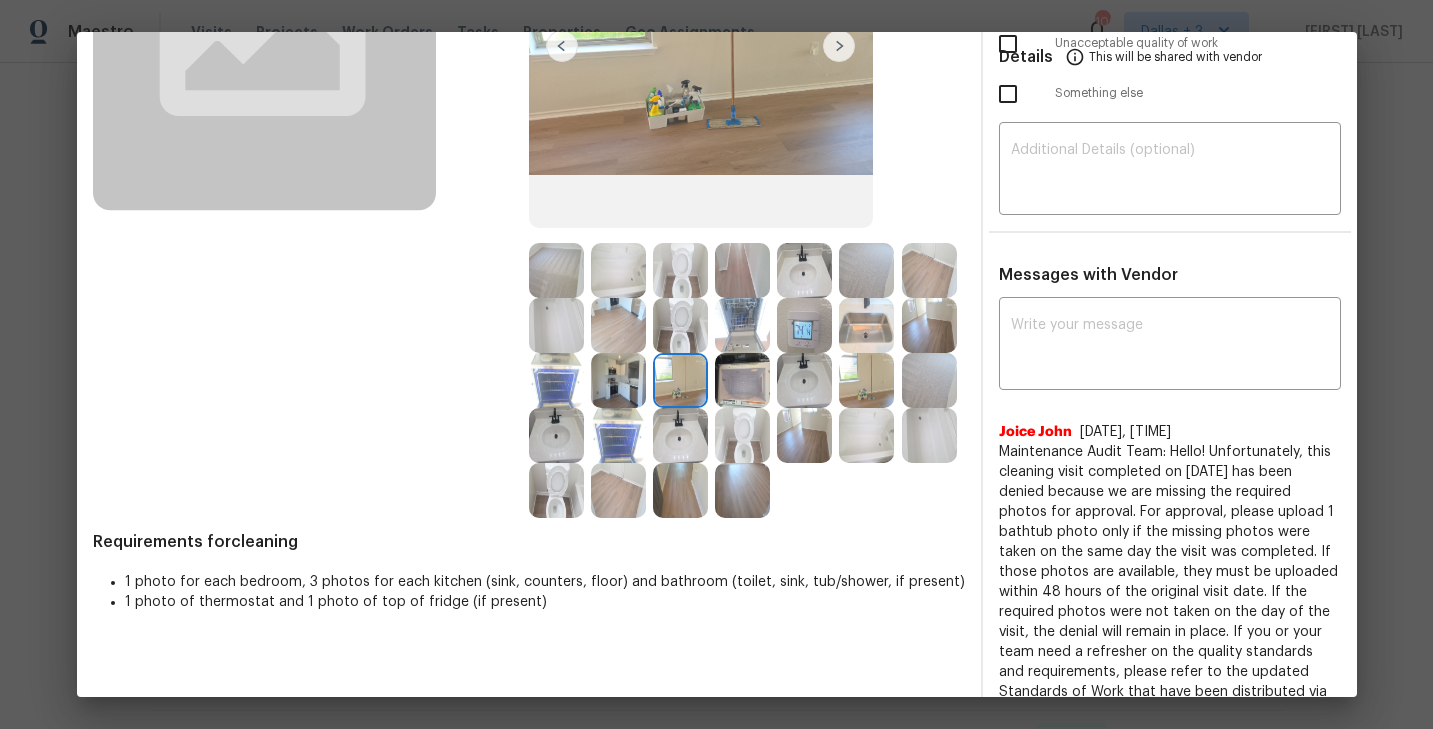 scroll, scrollTop: 0, scrollLeft: 0, axis: both 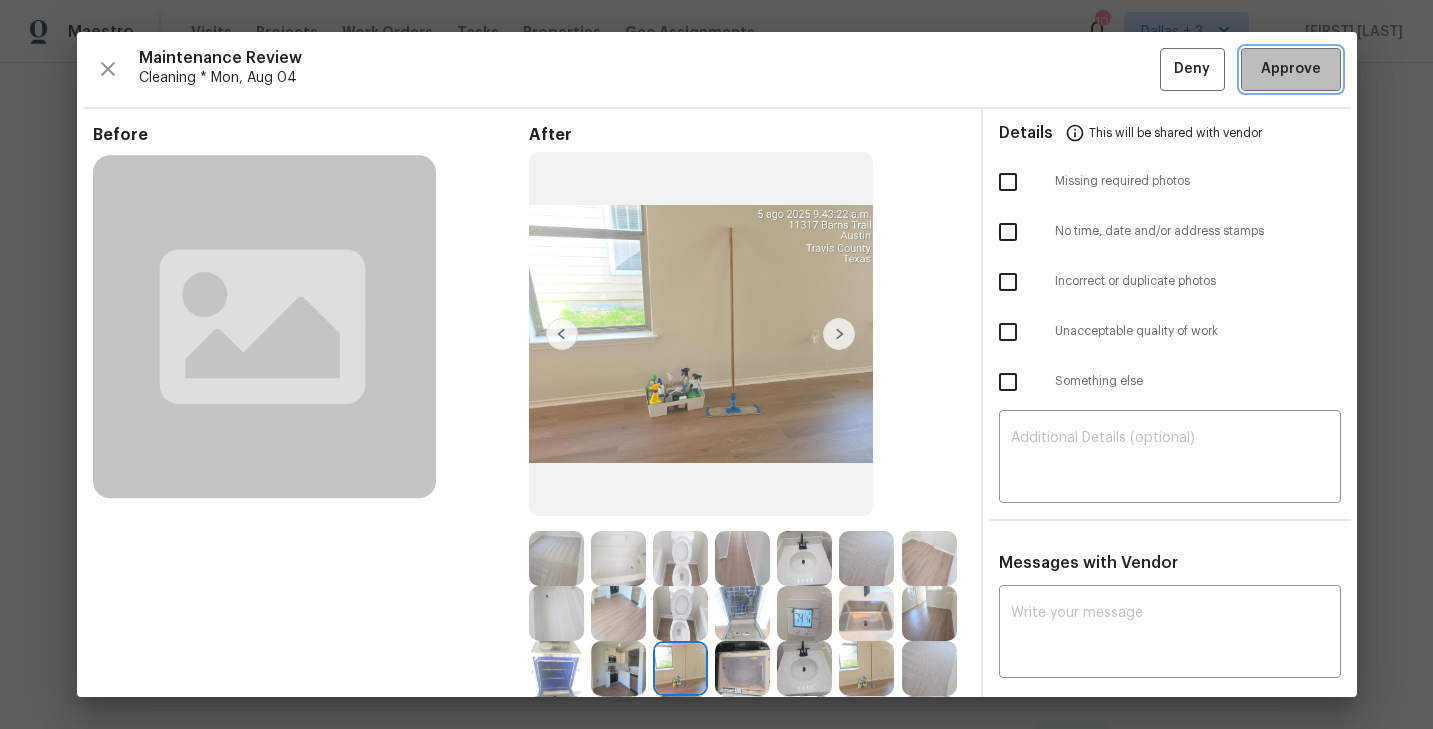click on "Approve" at bounding box center [1291, 69] 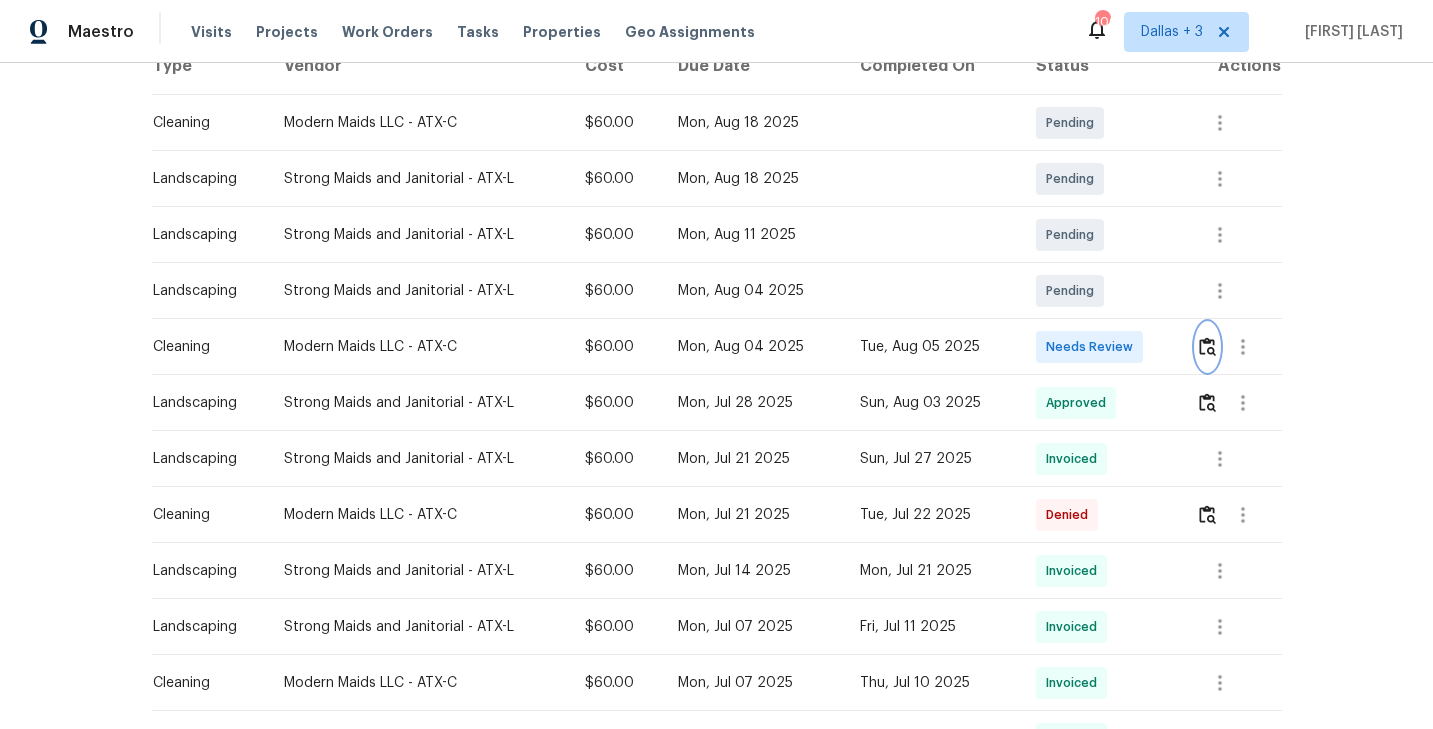 scroll, scrollTop: 0, scrollLeft: 0, axis: both 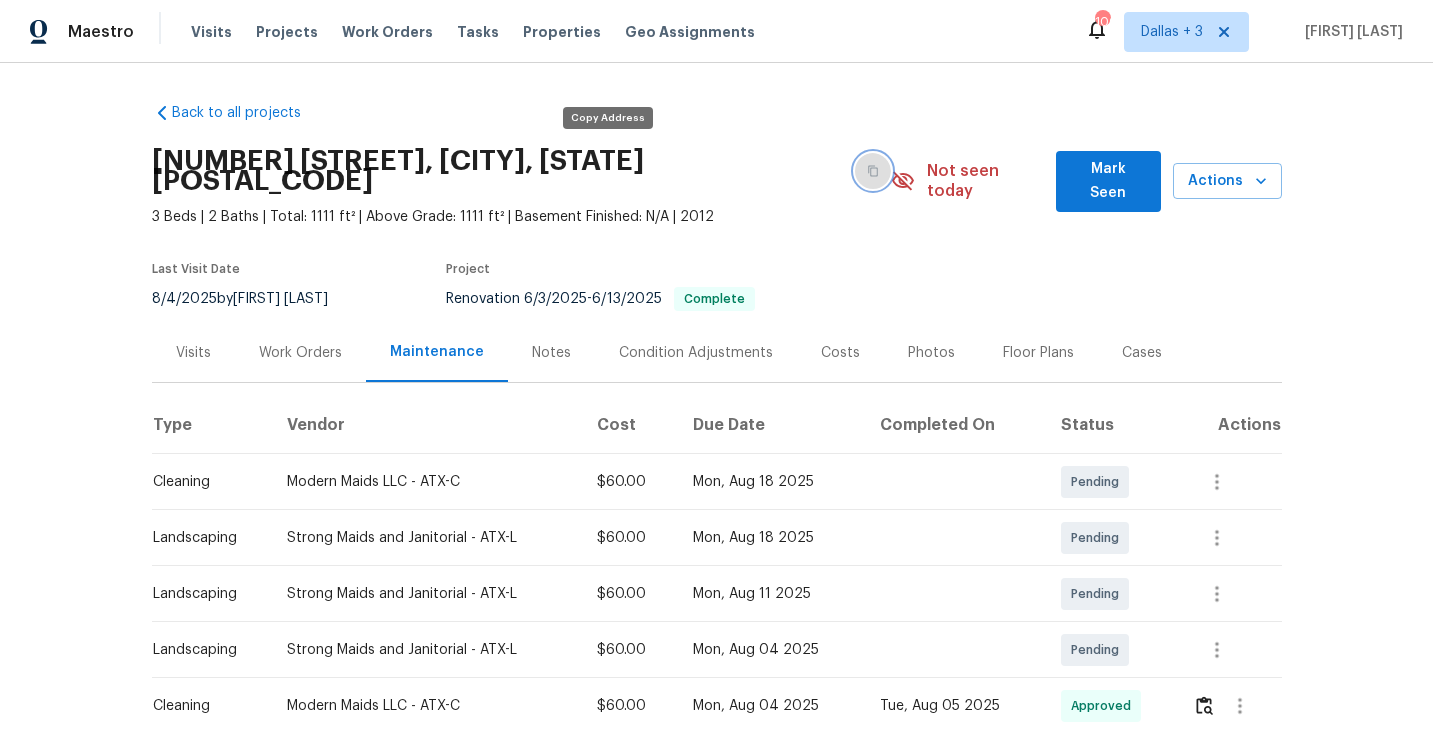 click 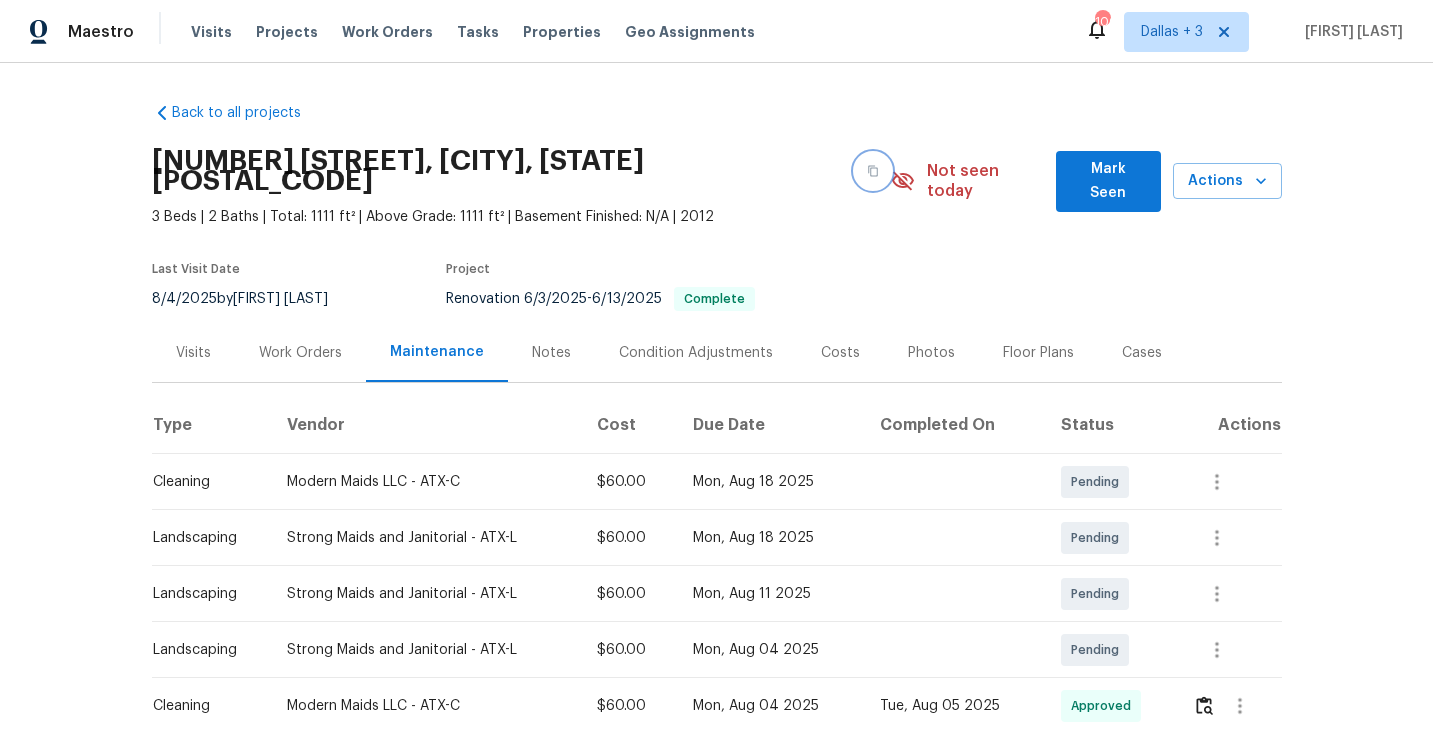 click at bounding box center (873, 171) 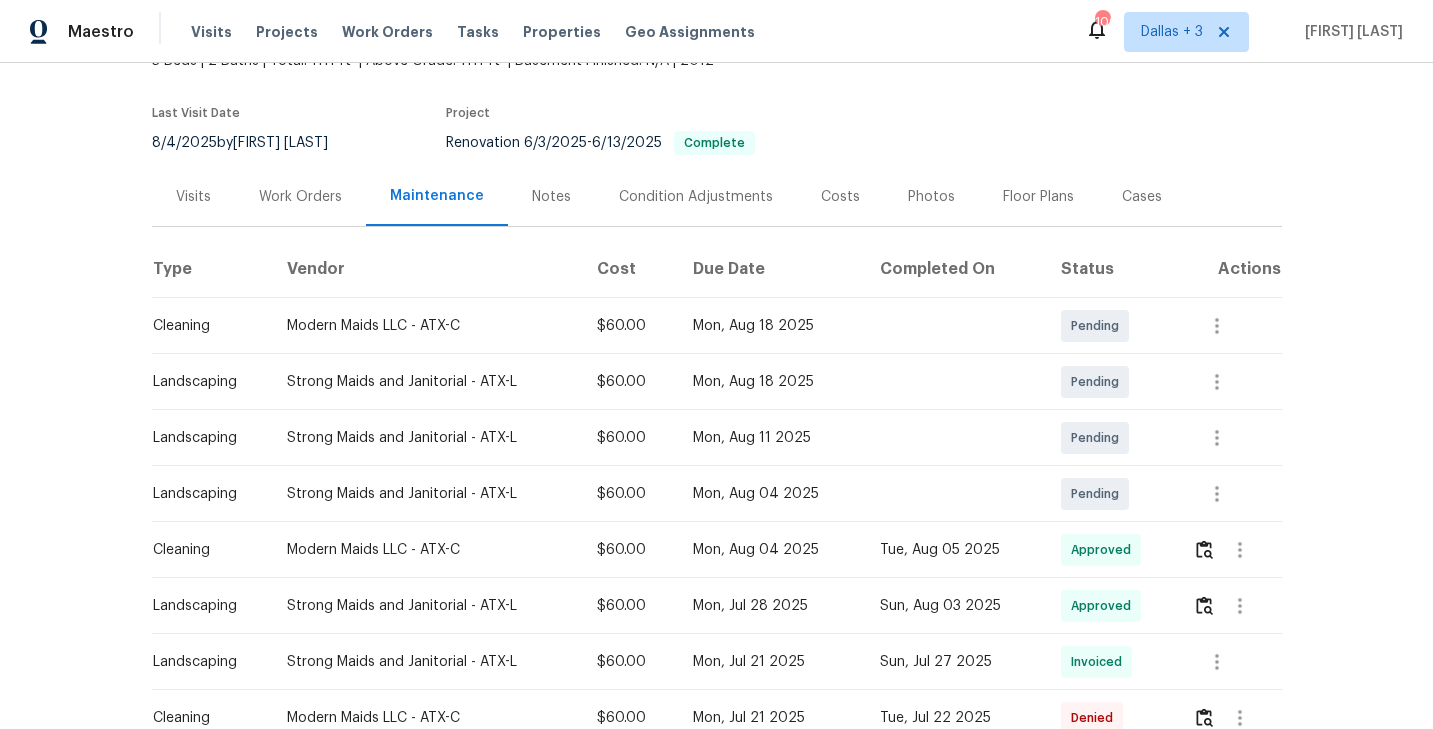 scroll, scrollTop: 0, scrollLeft: 0, axis: both 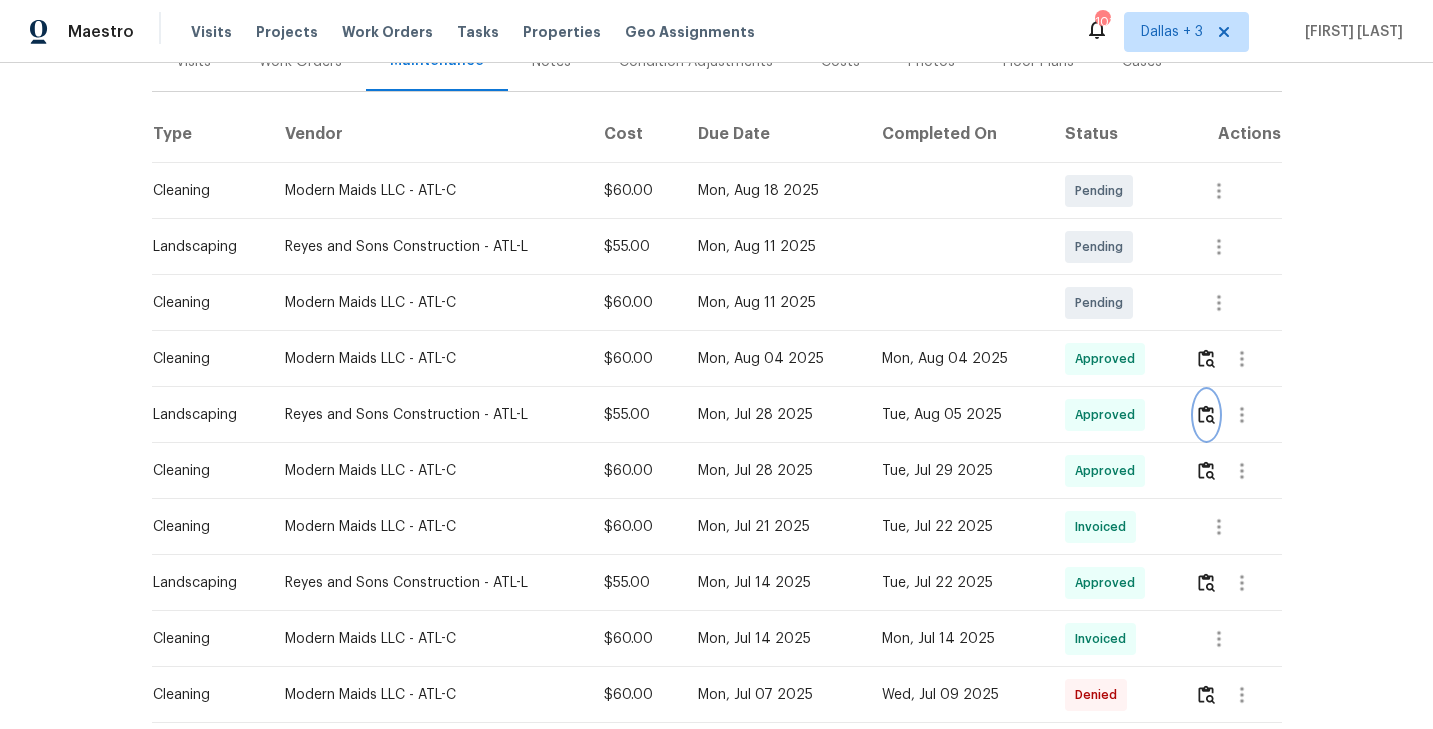 click at bounding box center (1206, 414) 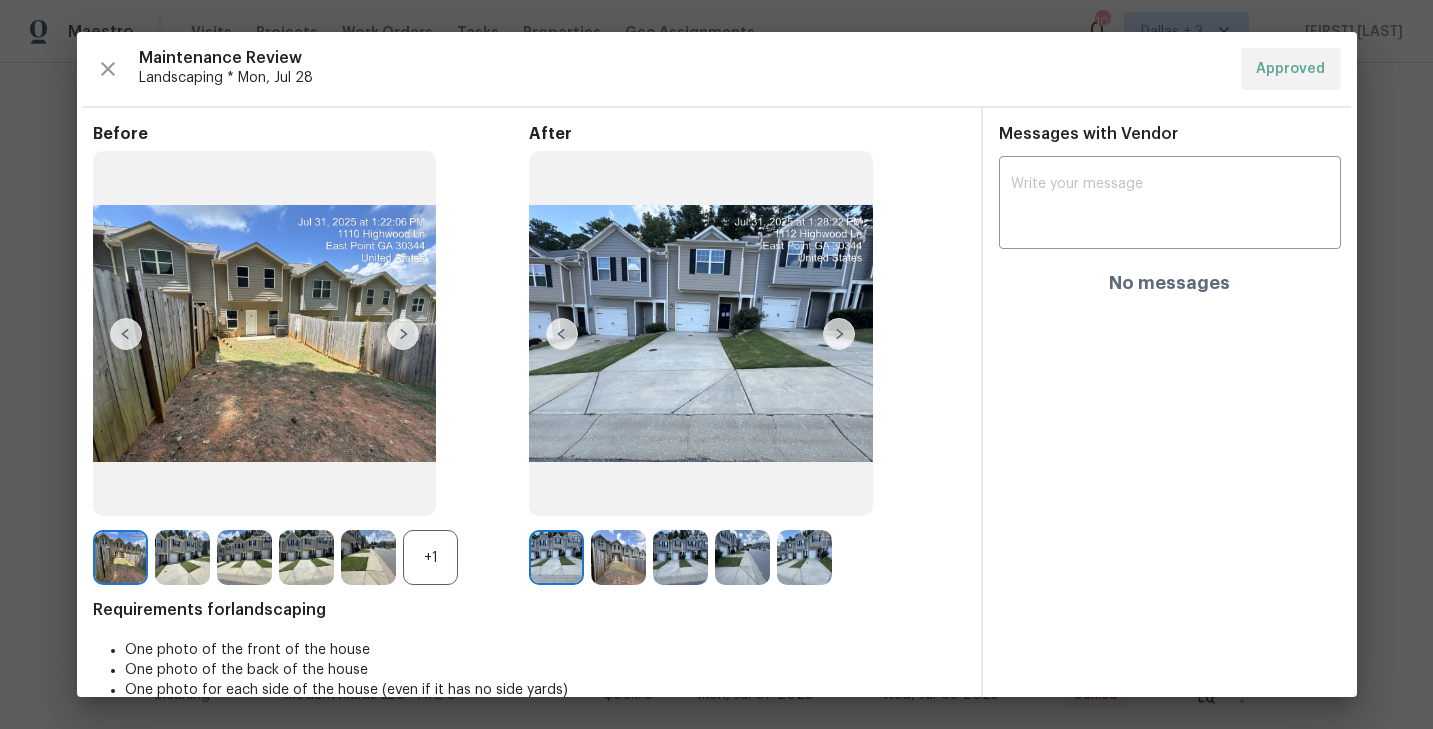 click on "Maintenance Review Landscaping * Mon, Jul 28 Approved" at bounding box center [717, 69] 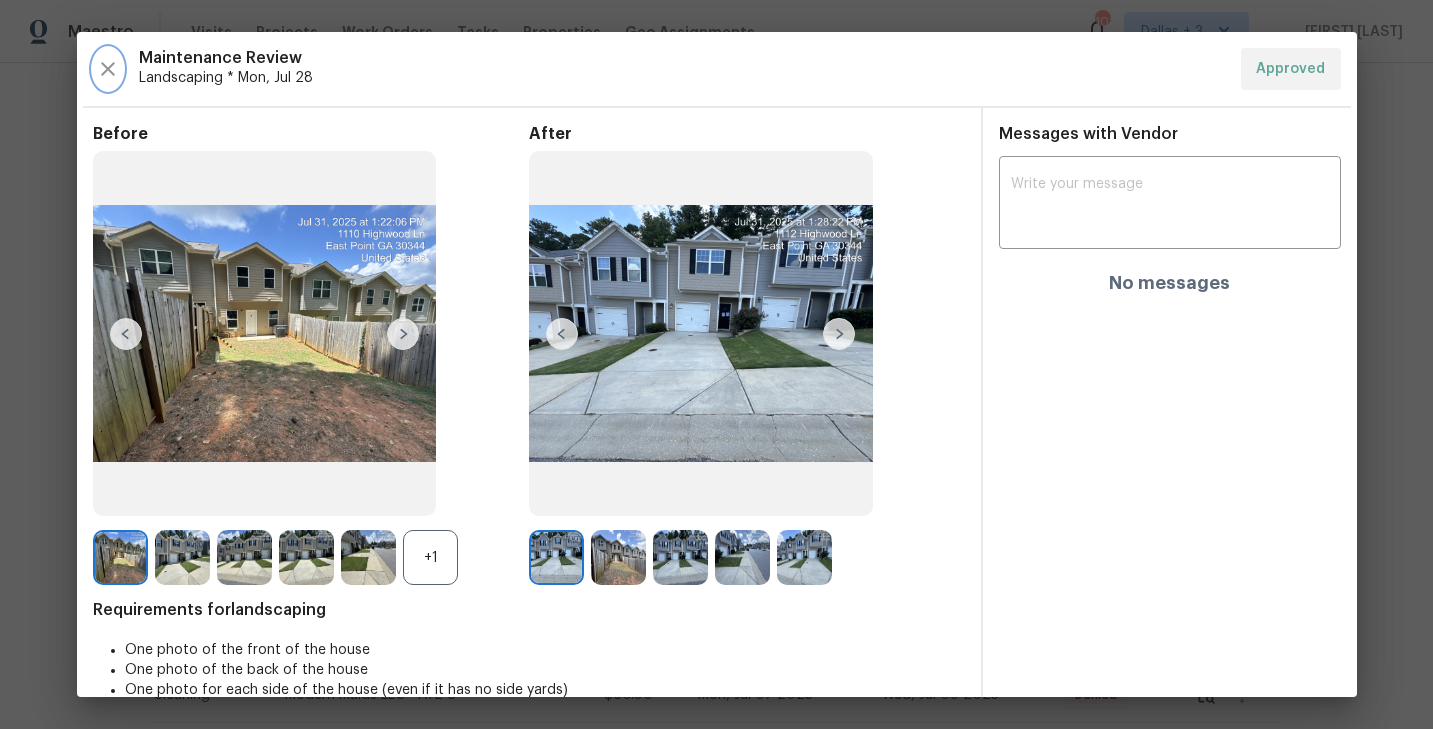 click 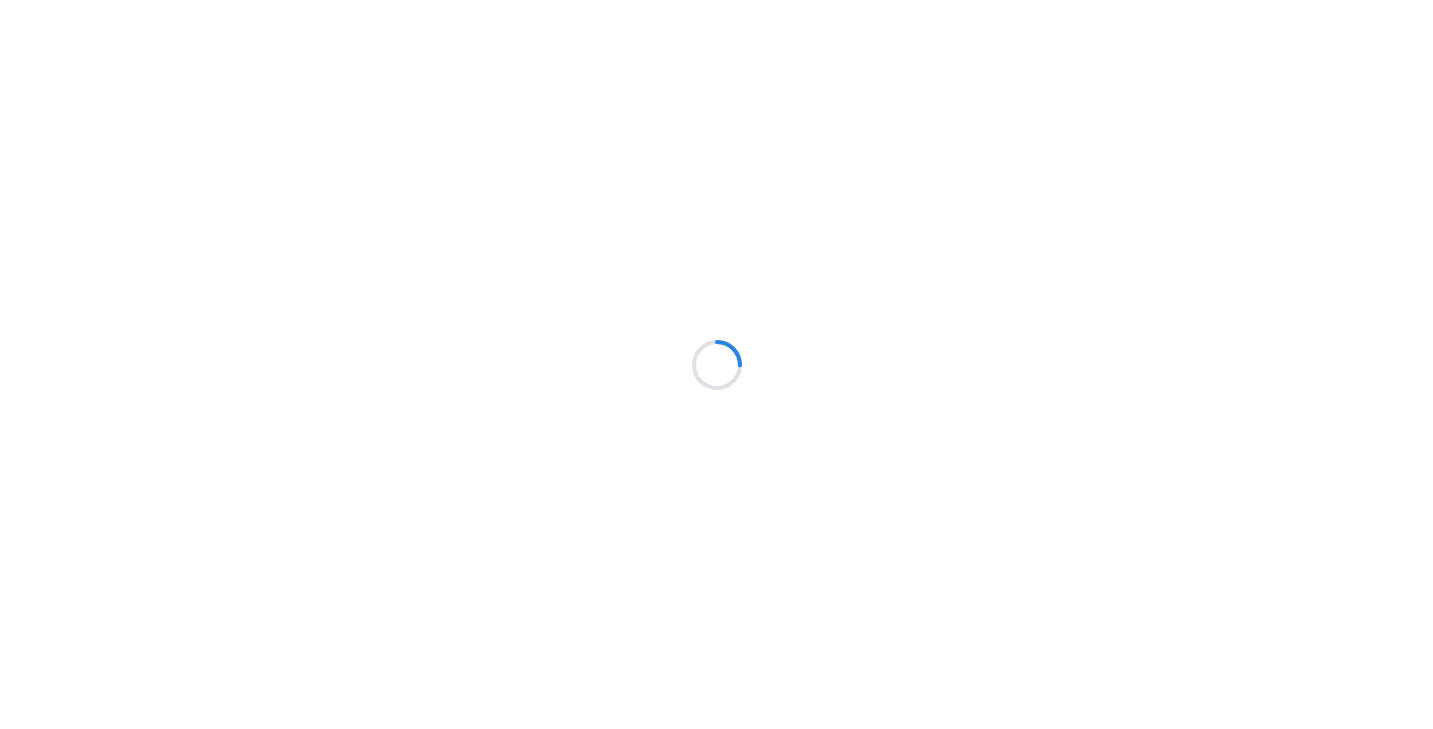 scroll, scrollTop: 0, scrollLeft: 0, axis: both 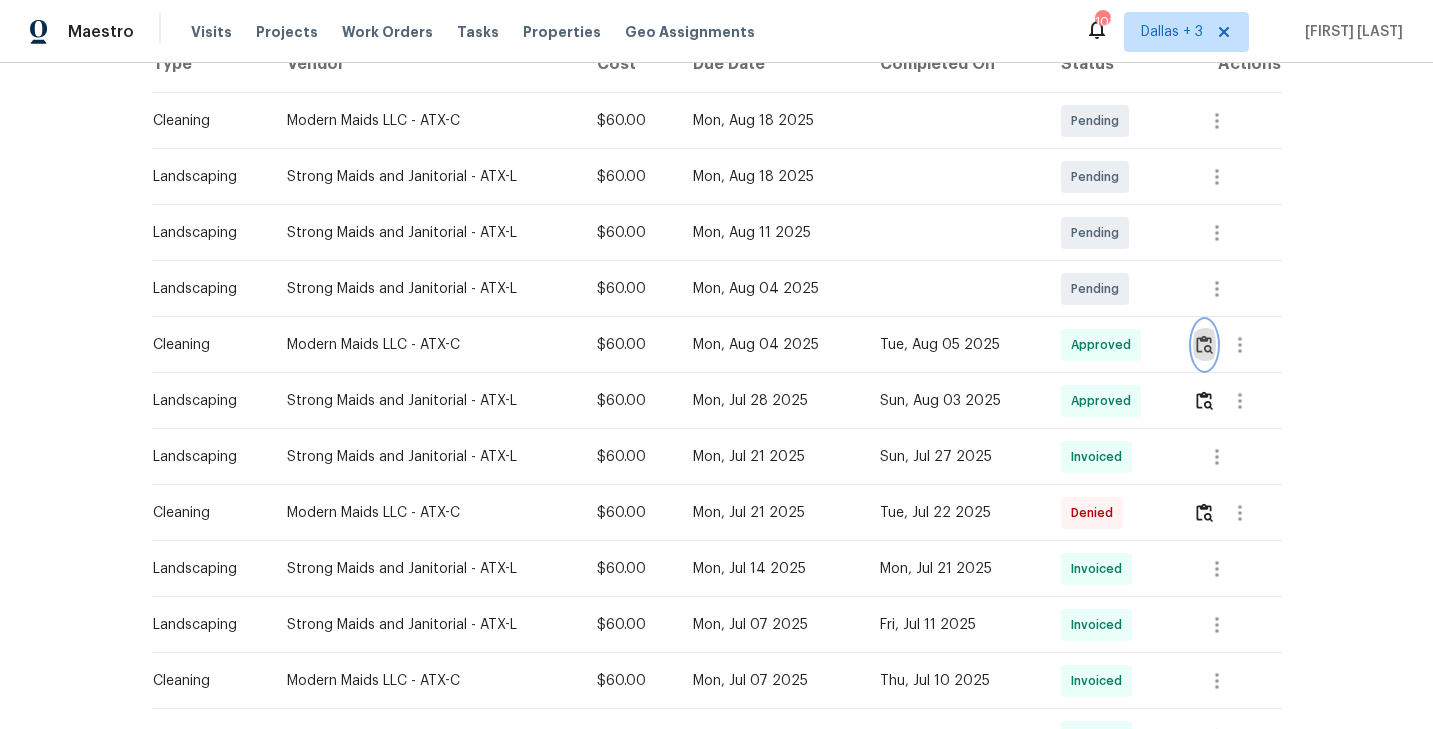 click at bounding box center [1204, 344] 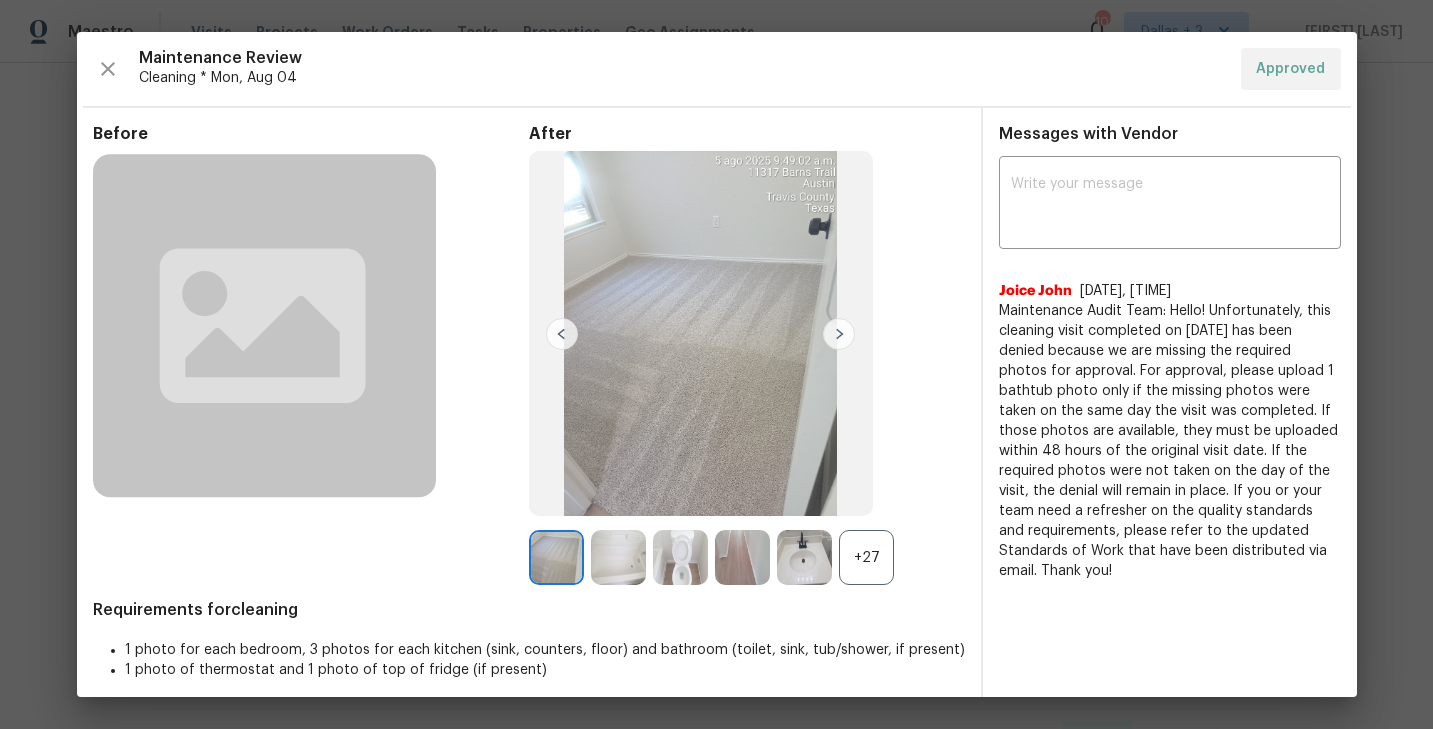click on "+27" at bounding box center [866, 557] 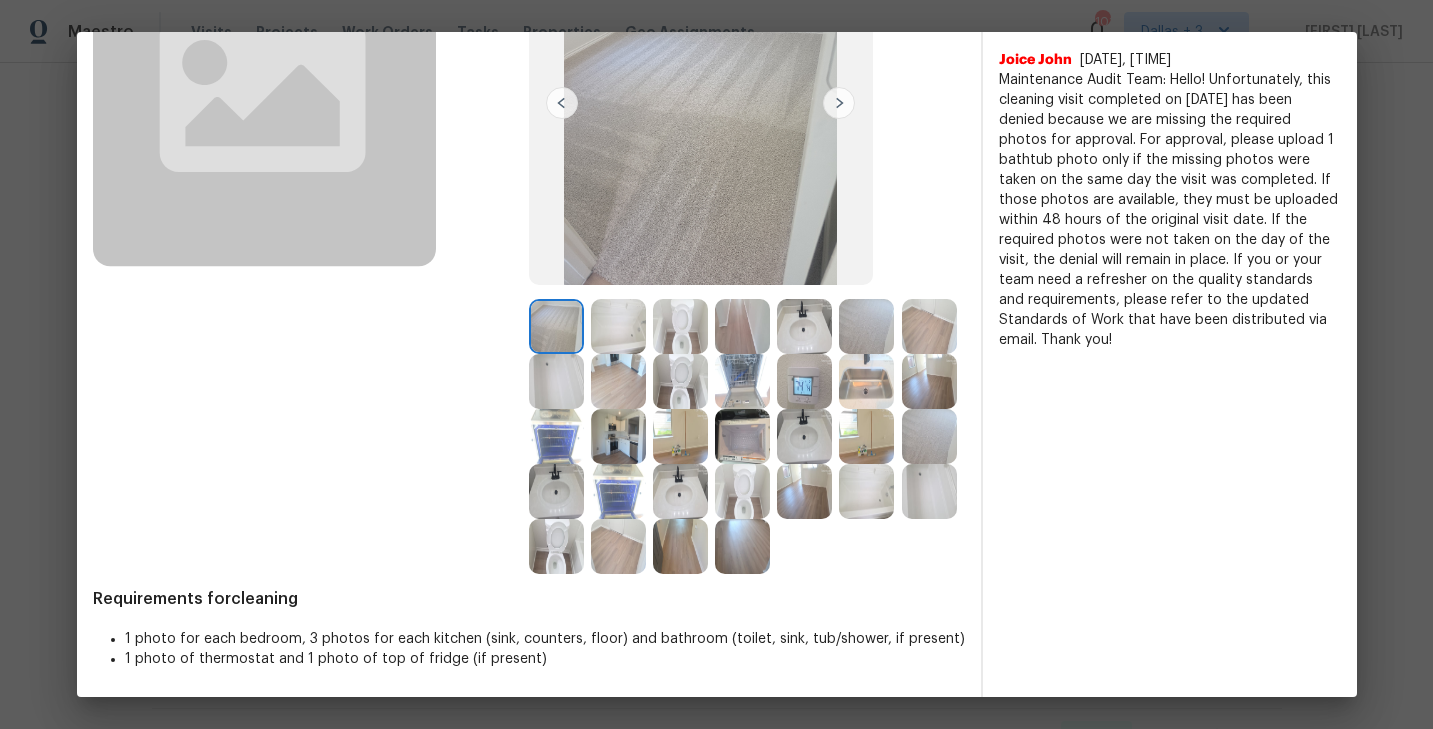 scroll, scrollTop: 0, scrollLeft: 0, axis: both 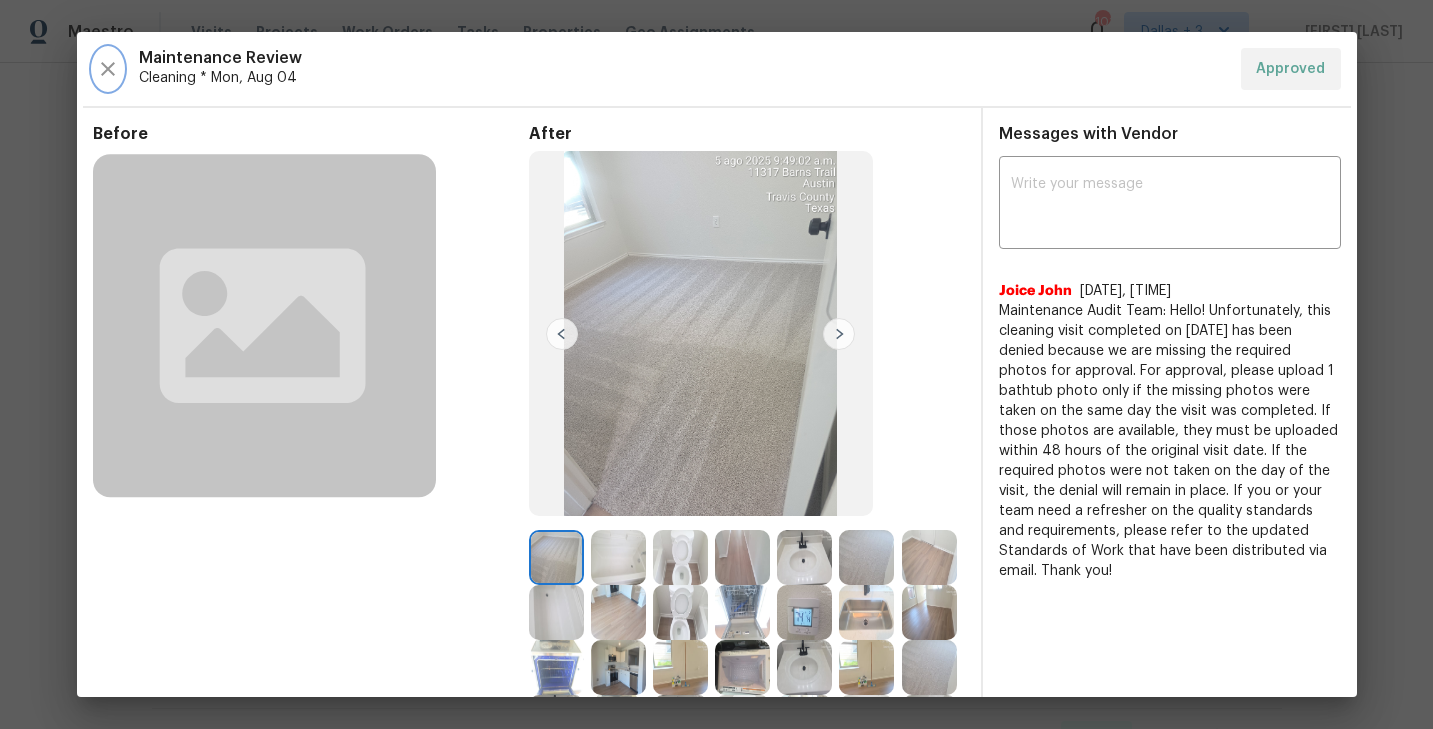 click 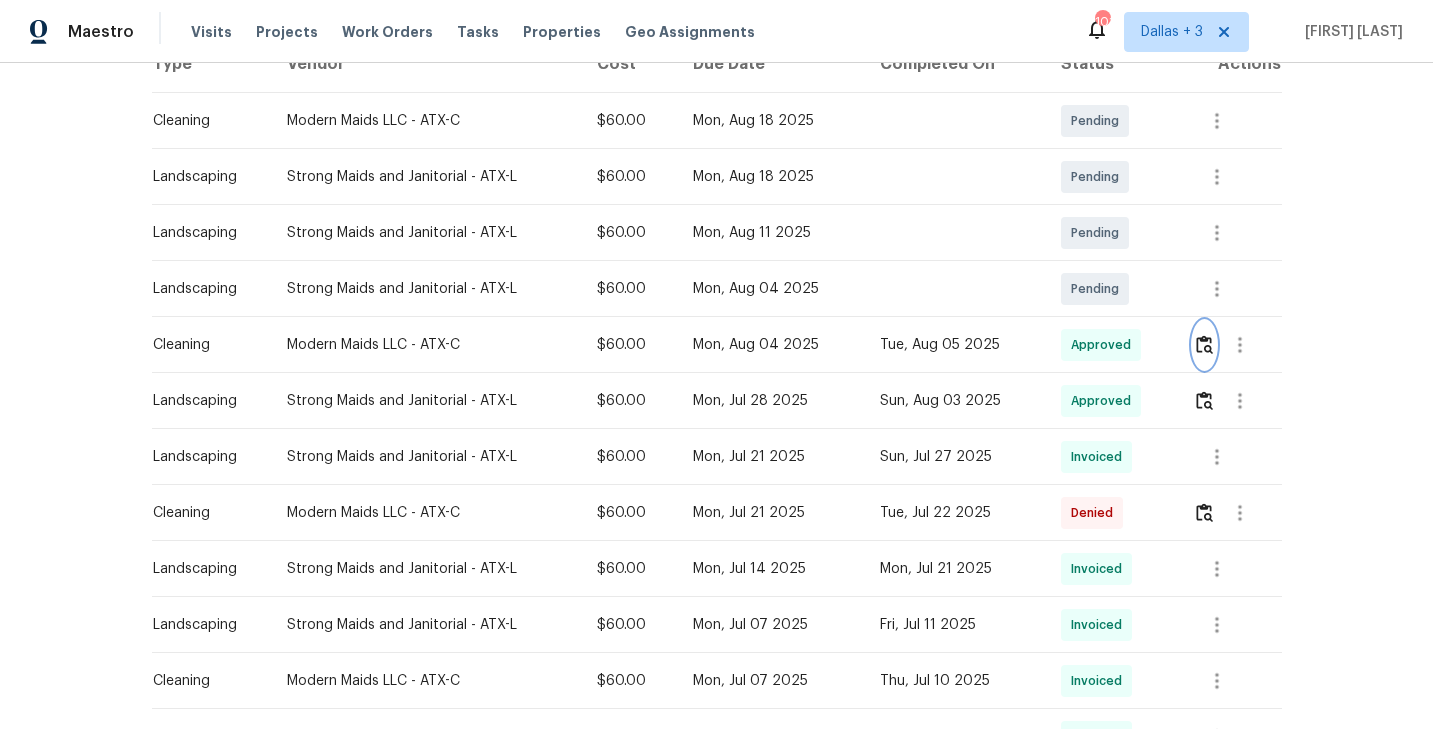 scroll, scrollTop: 0, scrollLeft: 0, axis: both 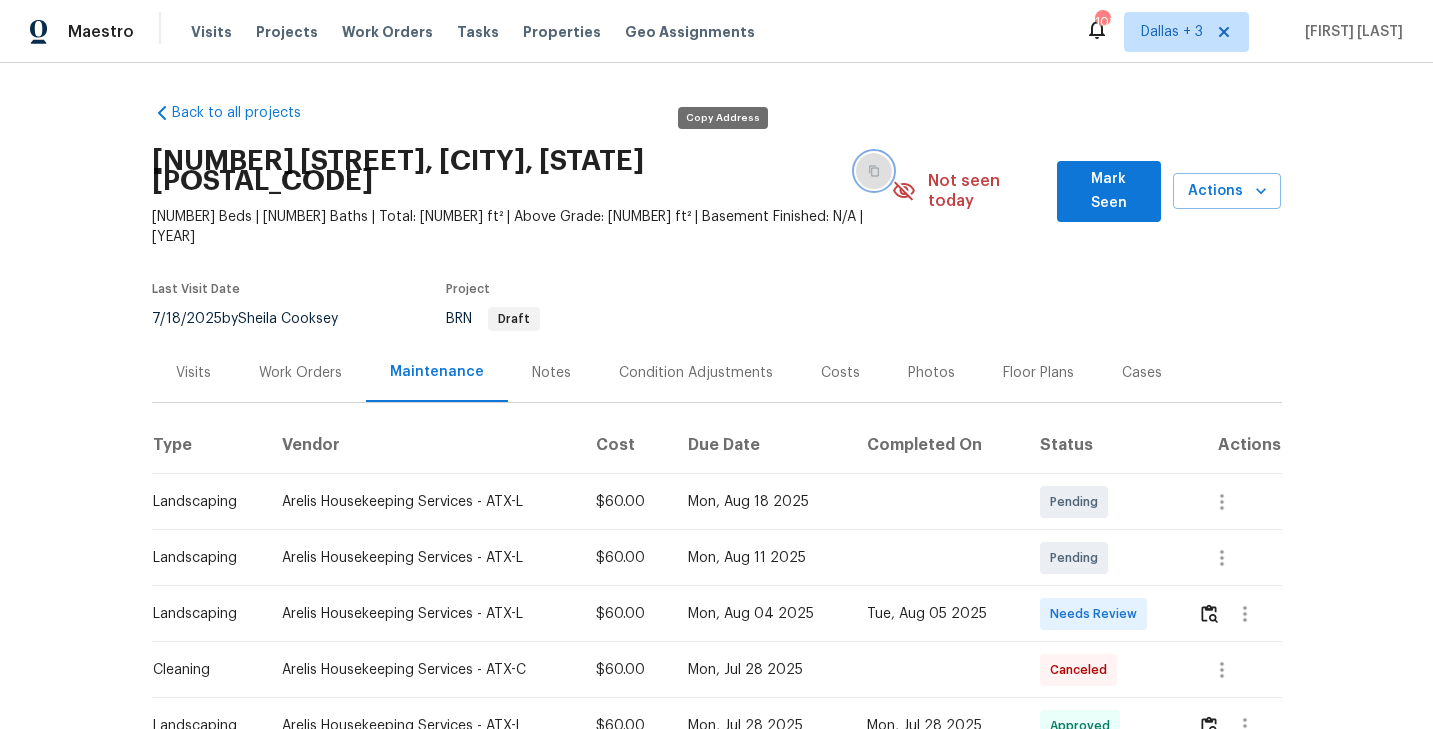 click at bounding box center [874, 171] 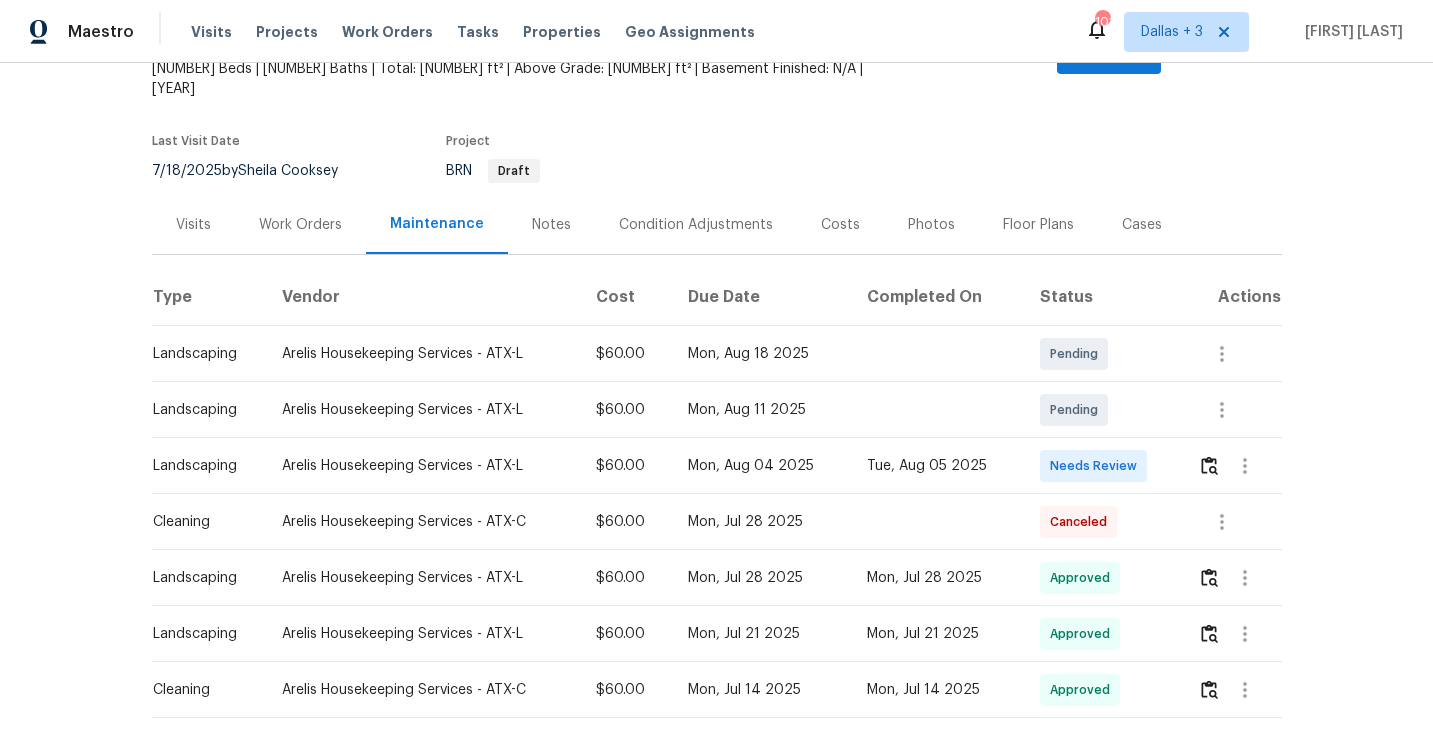 scroll, scrollTop: 149, scrollLeft: 0, axis: vertical 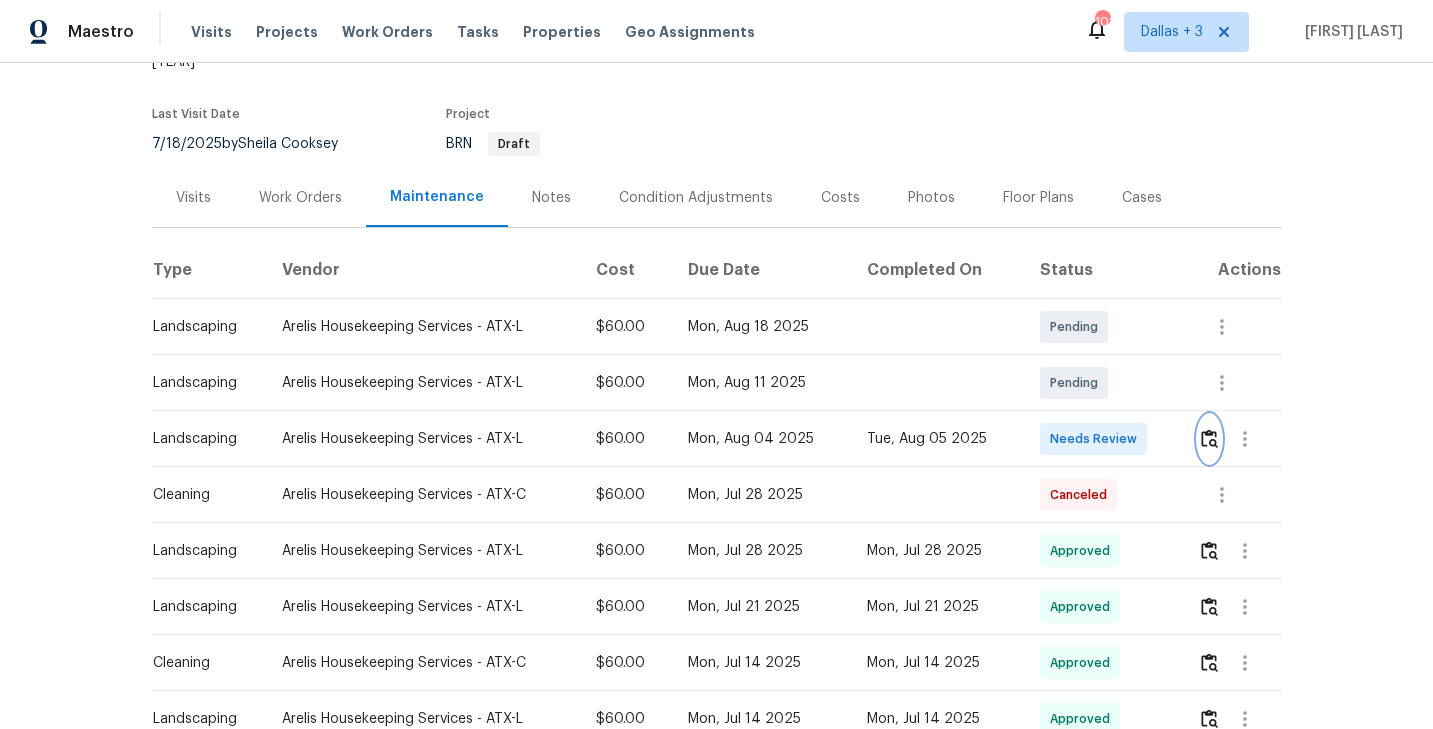 click at bounding box center [1209, 438] 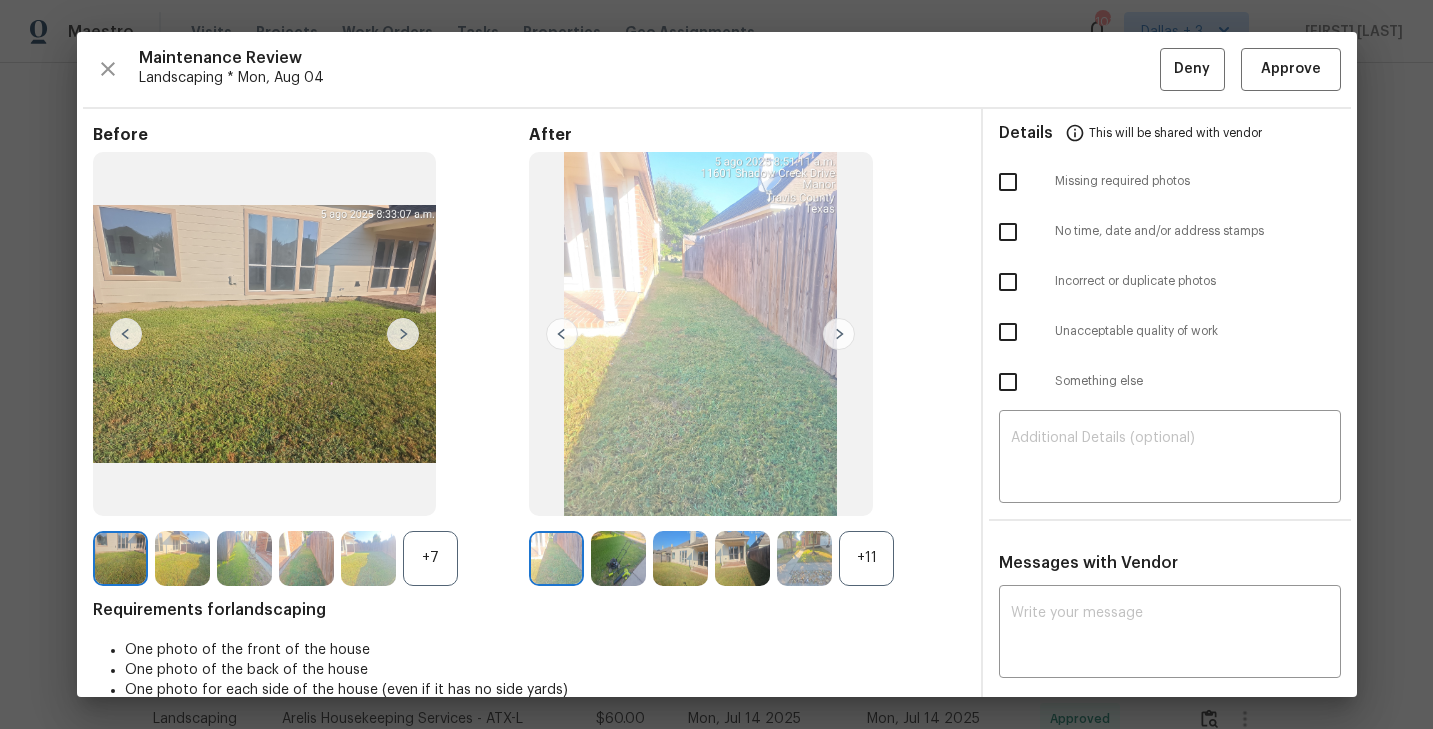 click at bounding box center (804, 558) 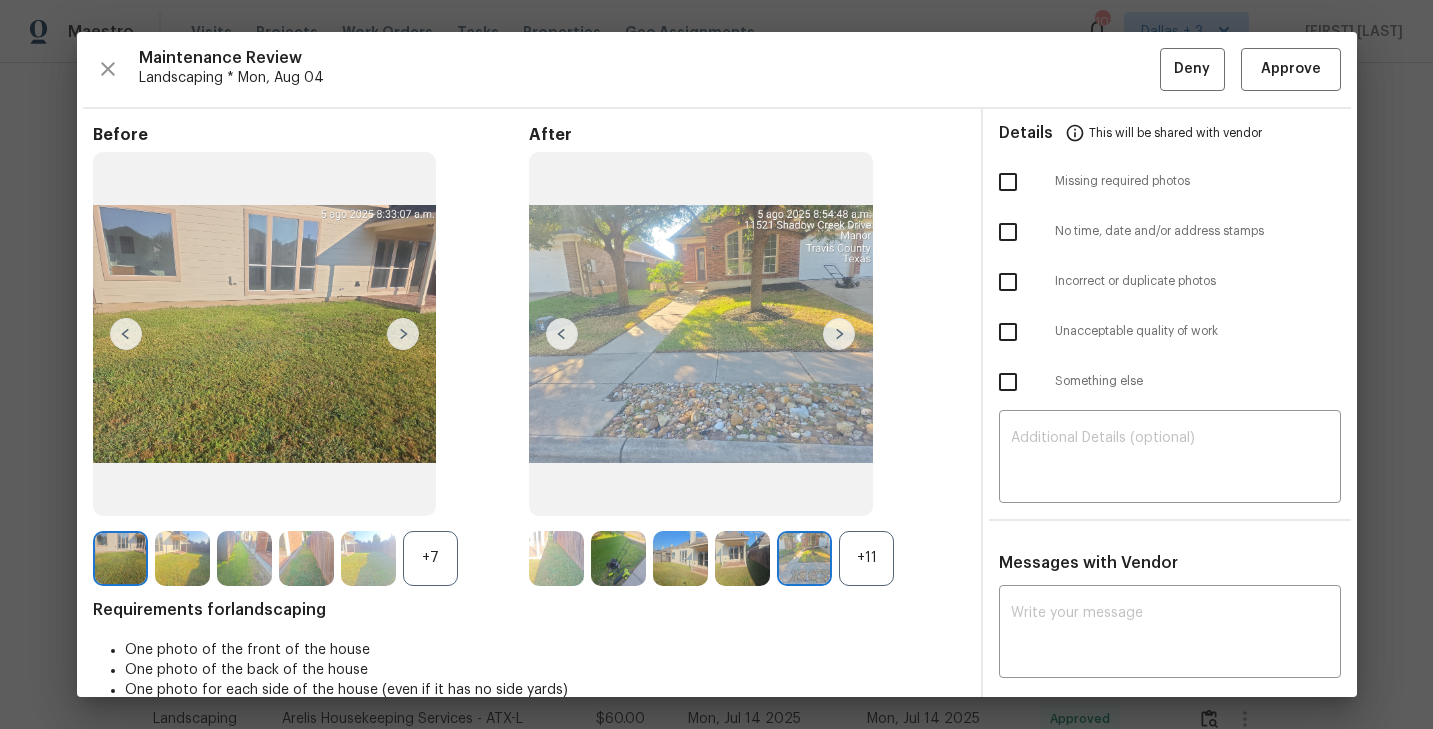 click on "+11" at bounding box center (866, 558) 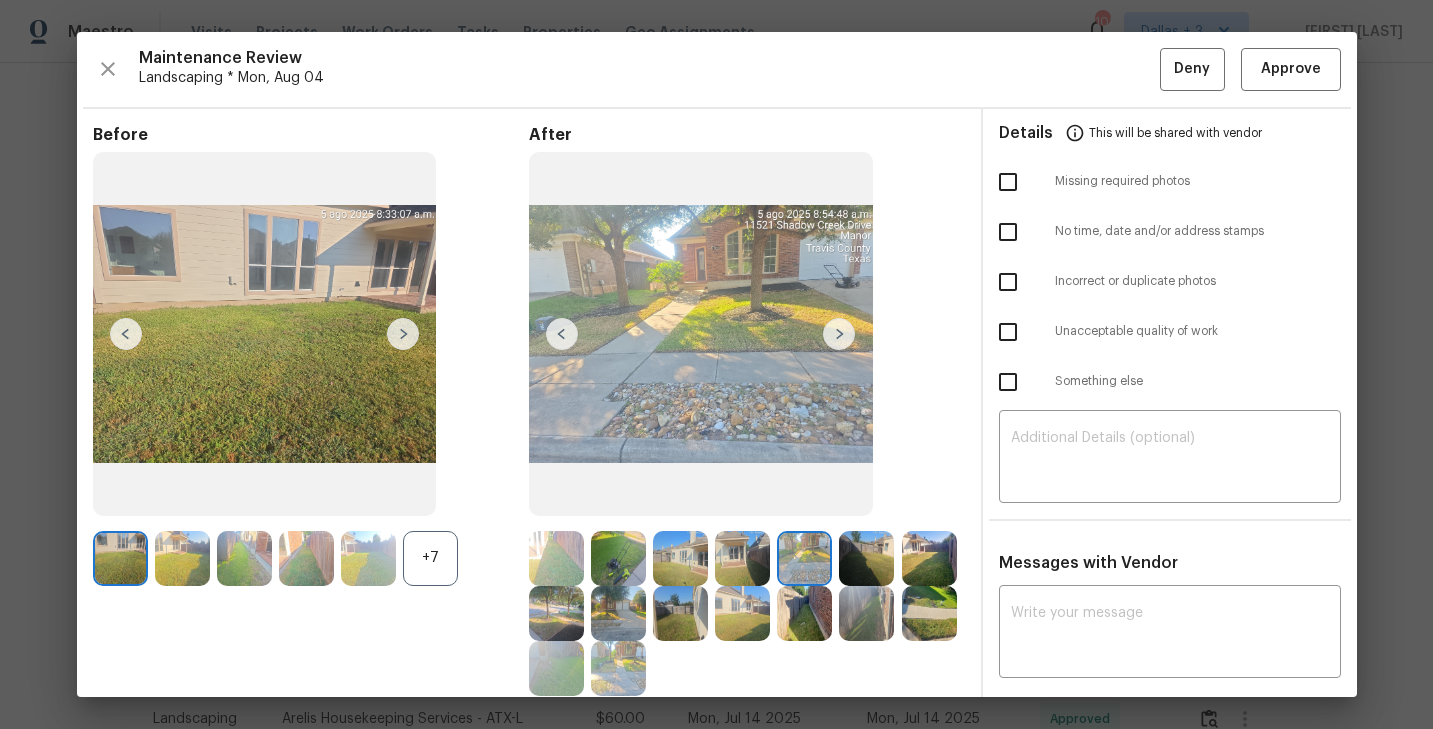 click on "+7" at bounding box center [430, 558] 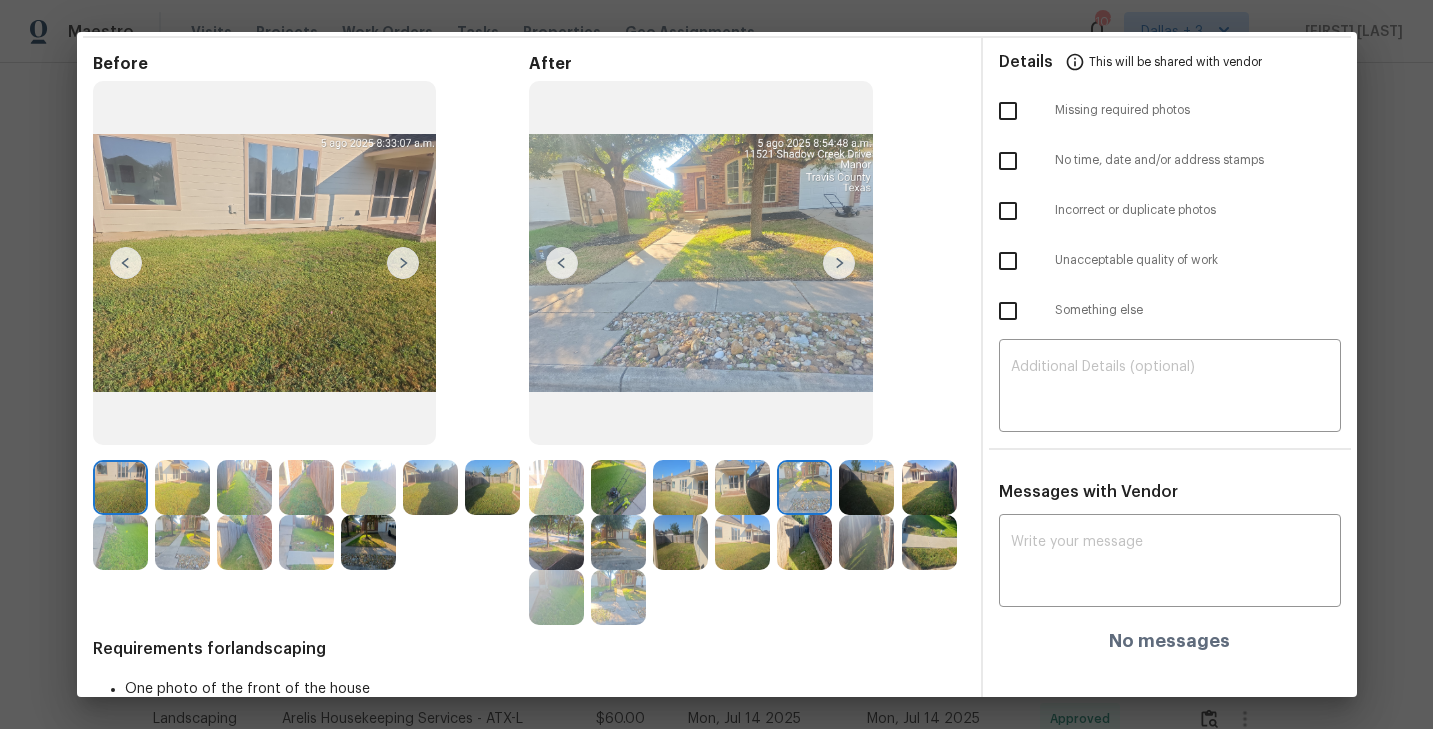 scroll, scrollTop: 85, scrollLeft: 0, axis: vertical 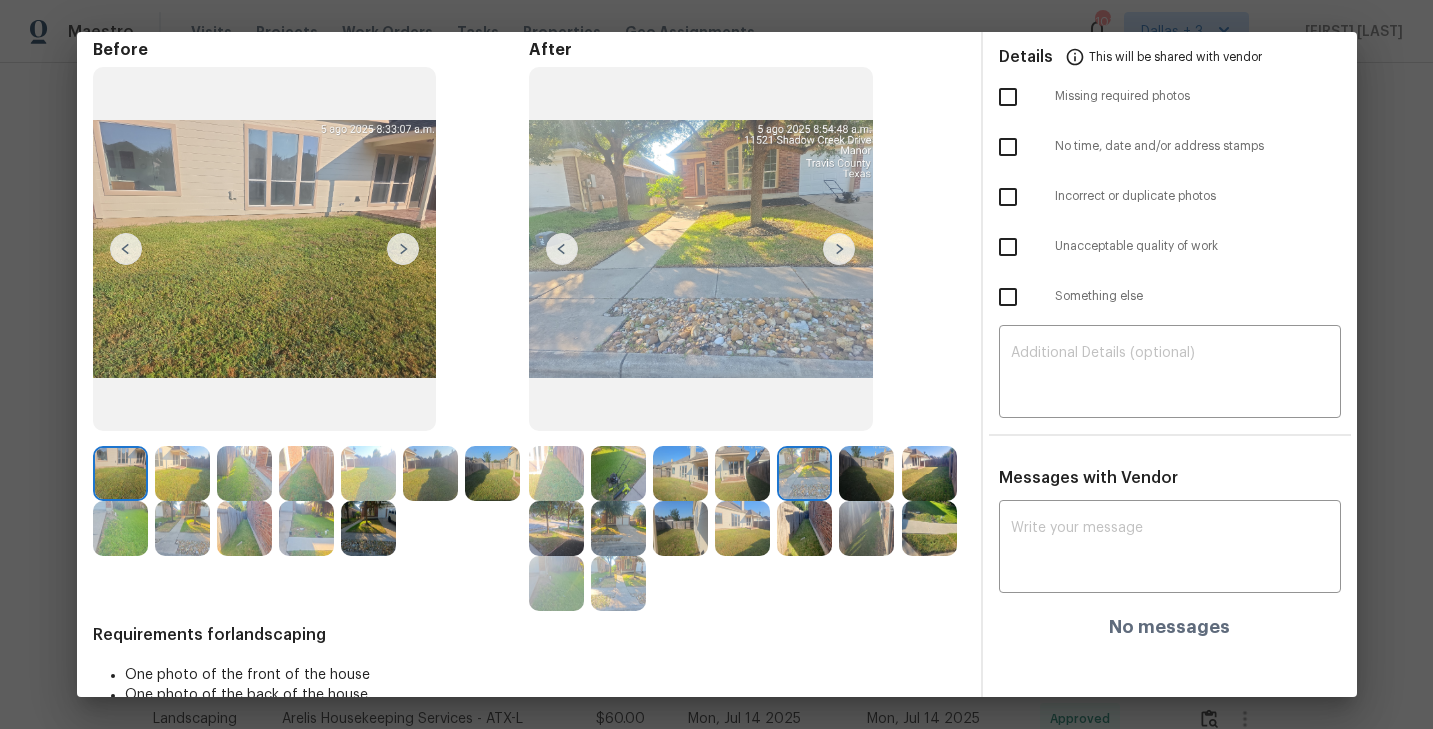 click at bounding box center [839, 249] 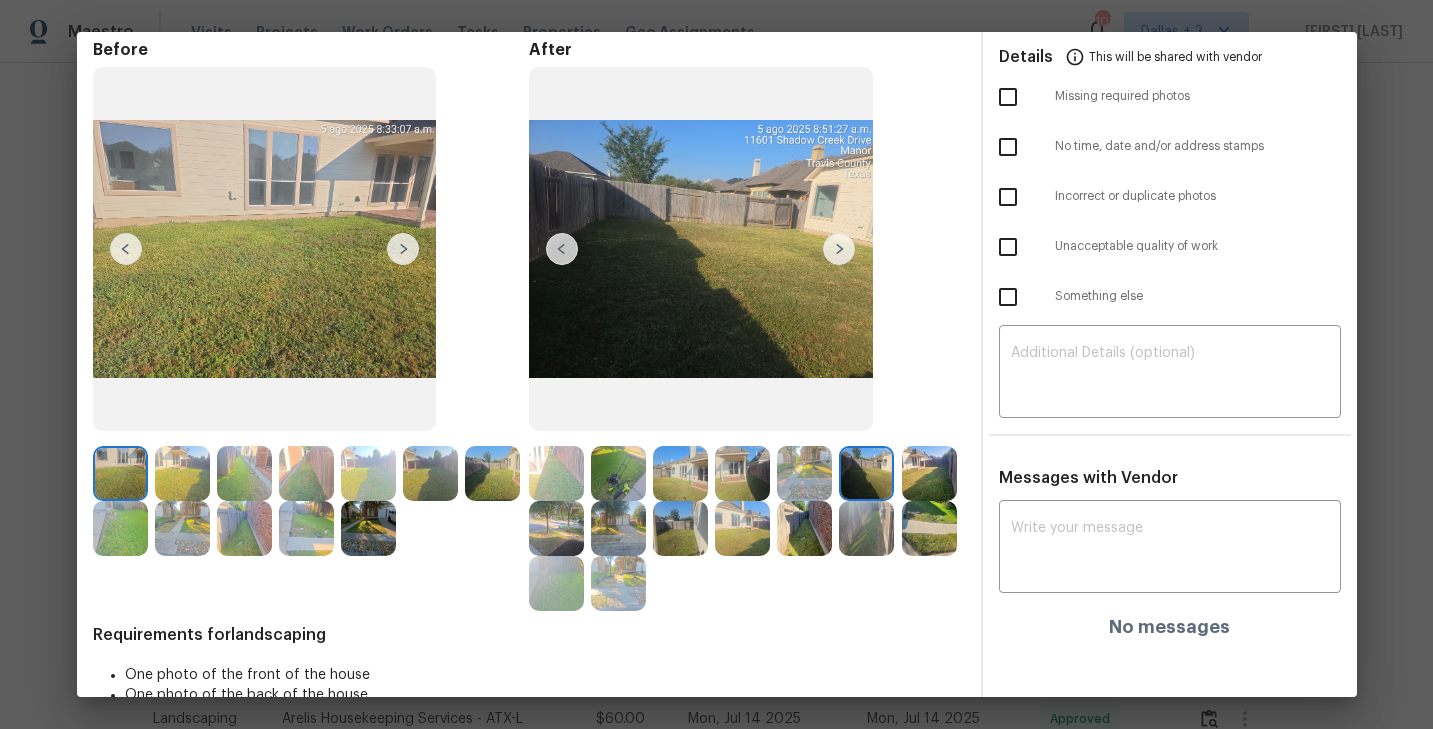 click at bounding box center [618, 473] 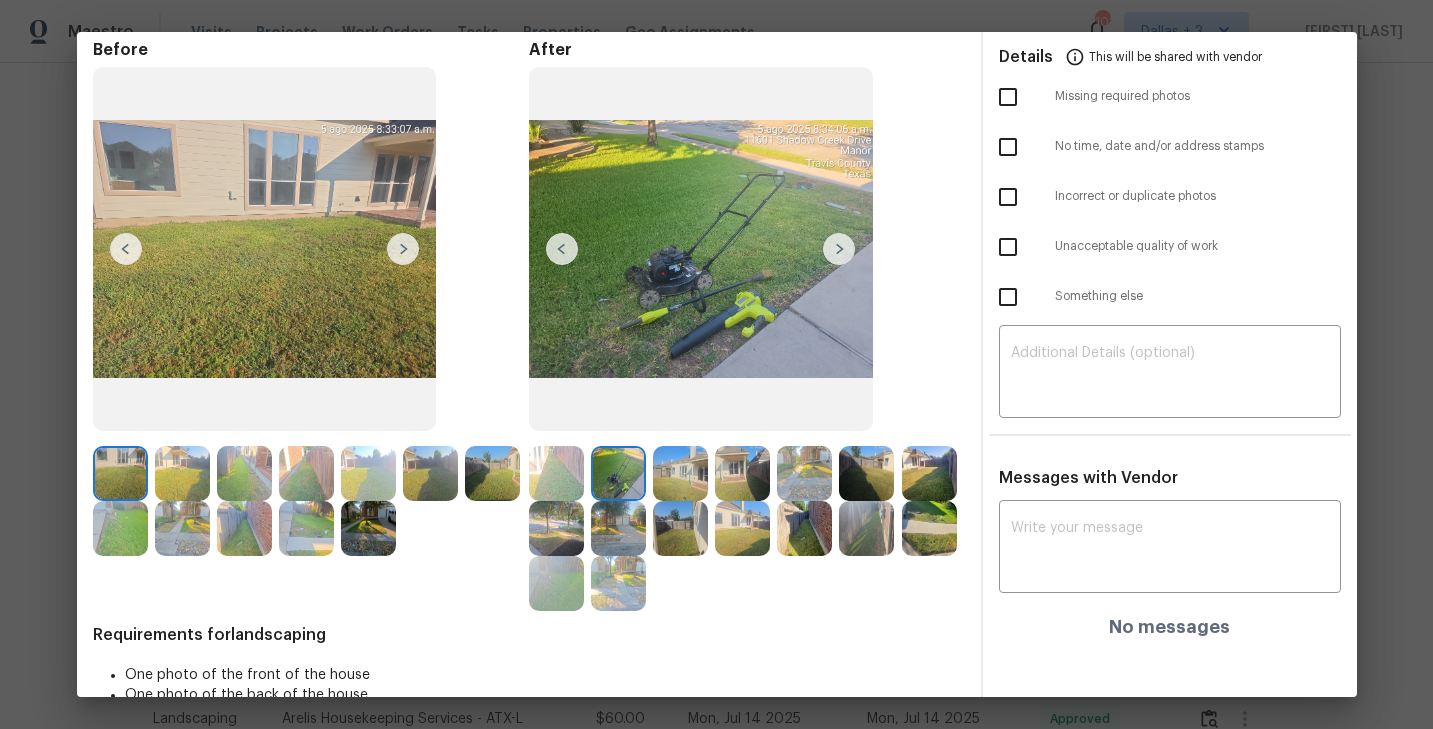 click at bounding box center [680, 473] 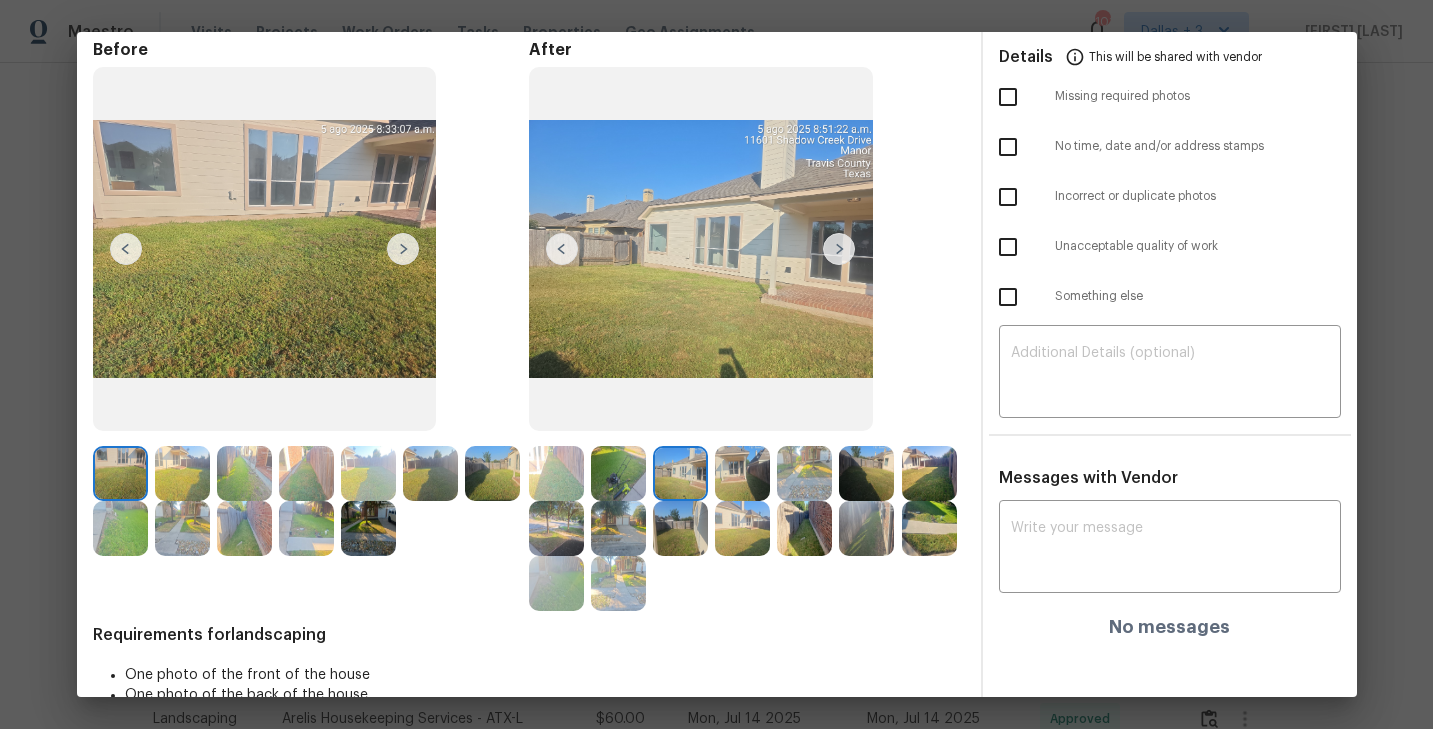 click at bounding box center (839, 249) 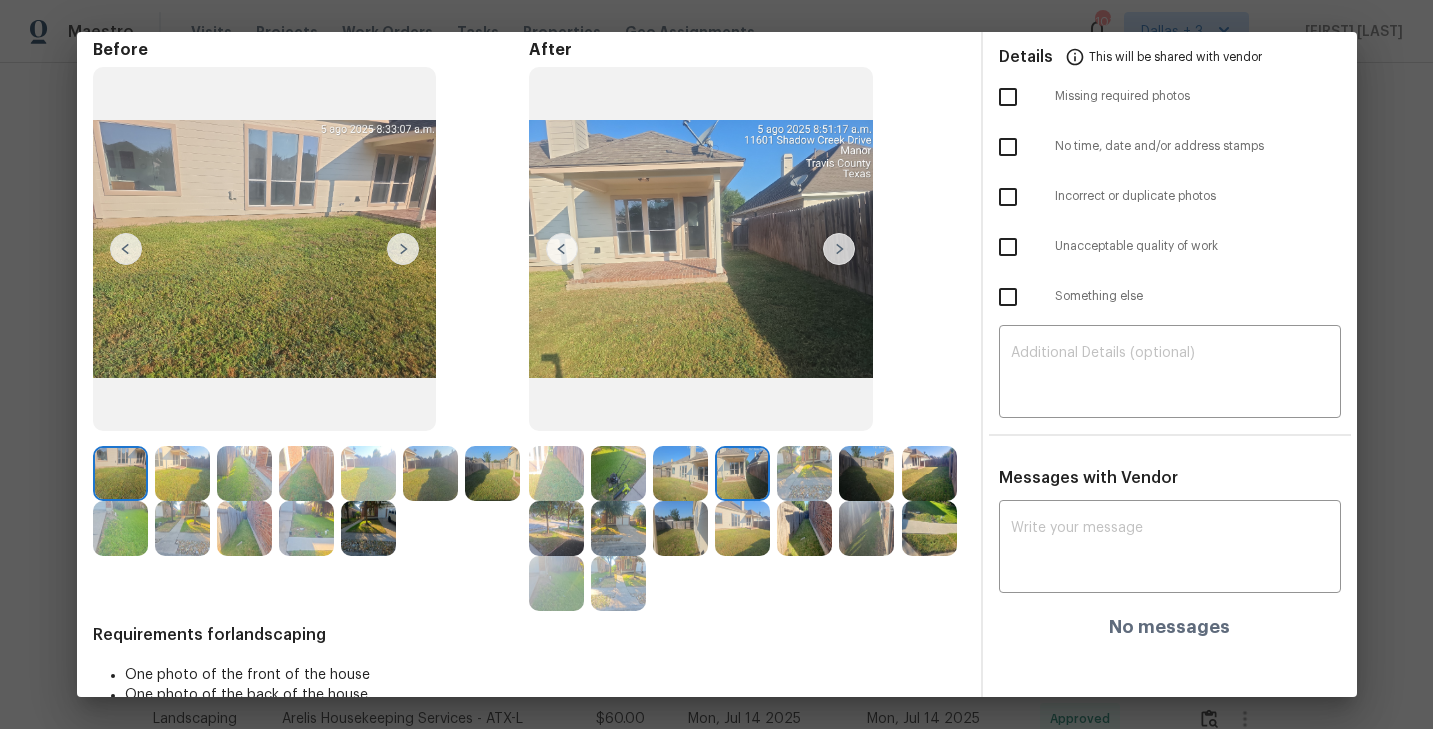 click at bounding box center [839, 249] 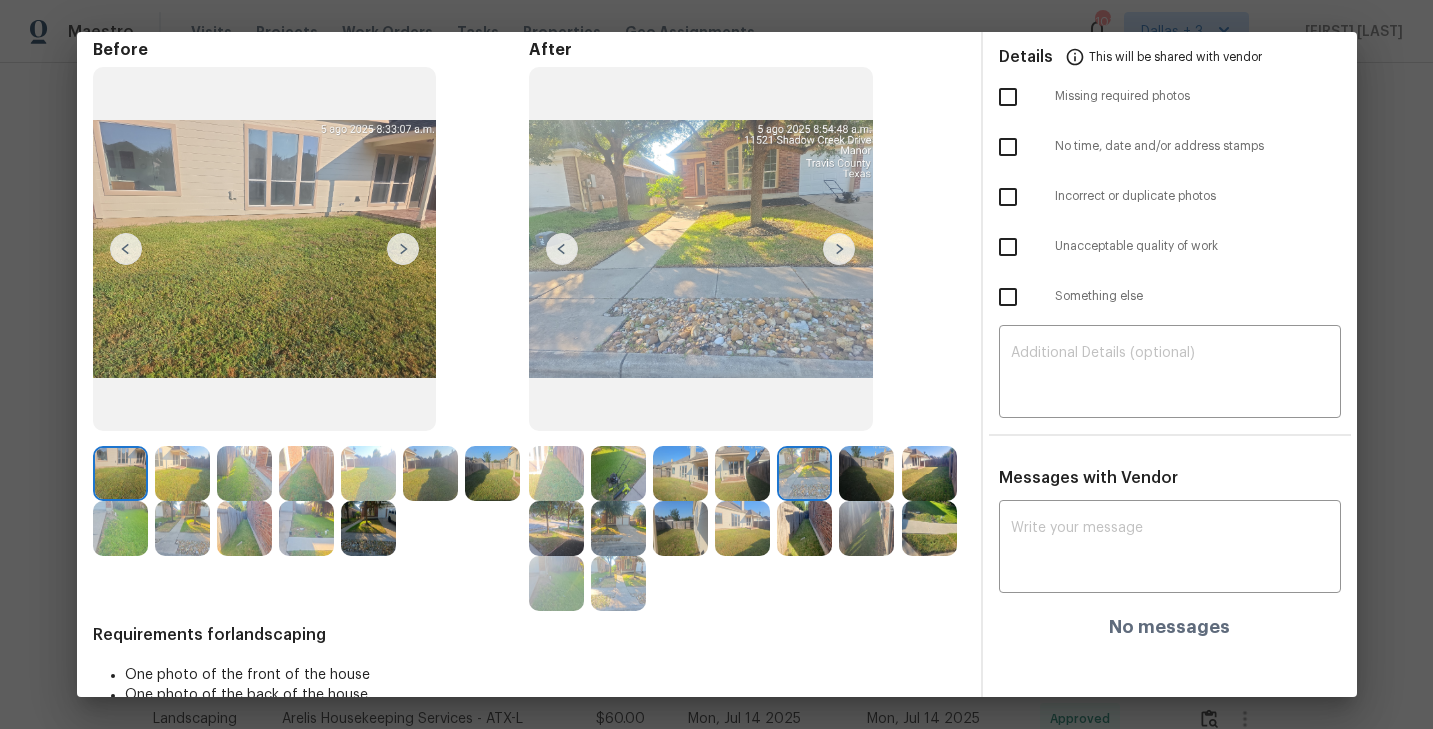 click at bounding box center (618, 473) 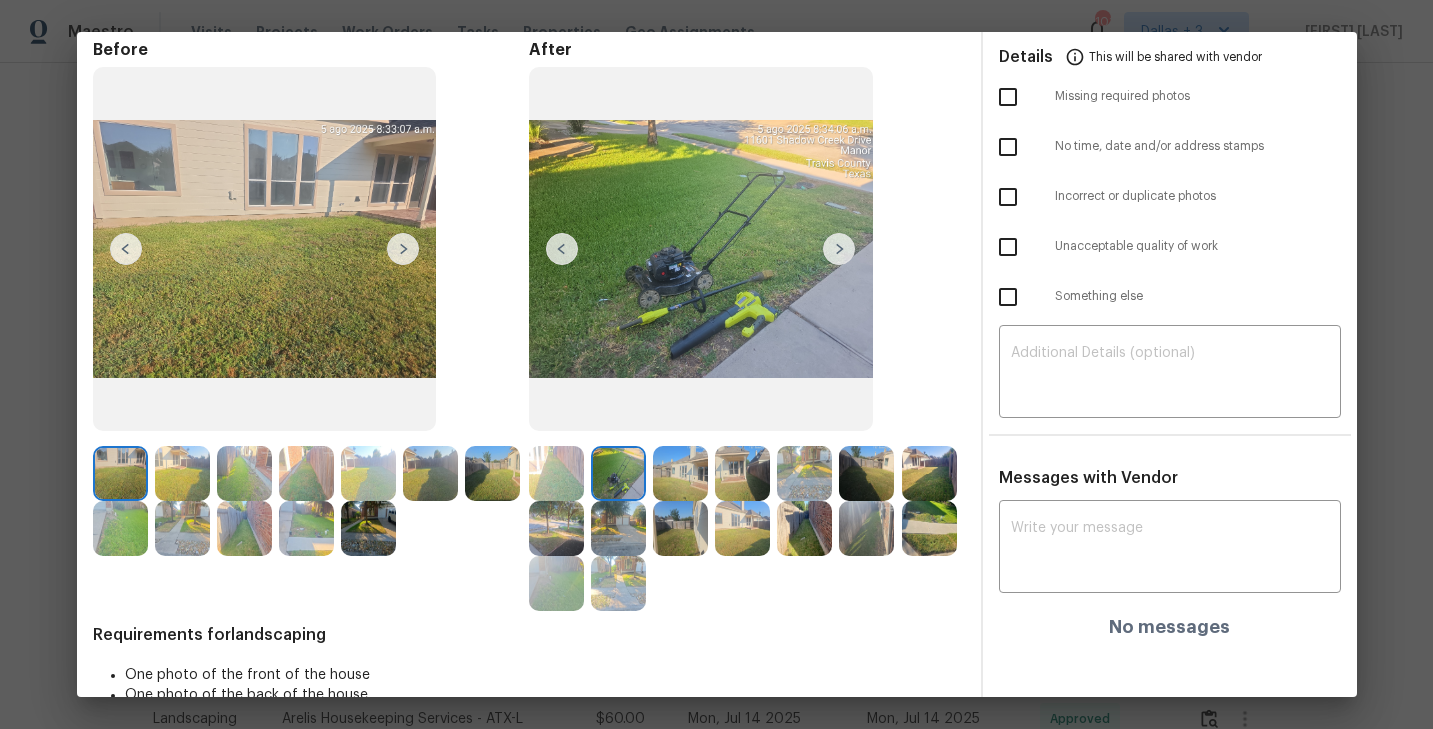 click at bounding box center [680, 473] 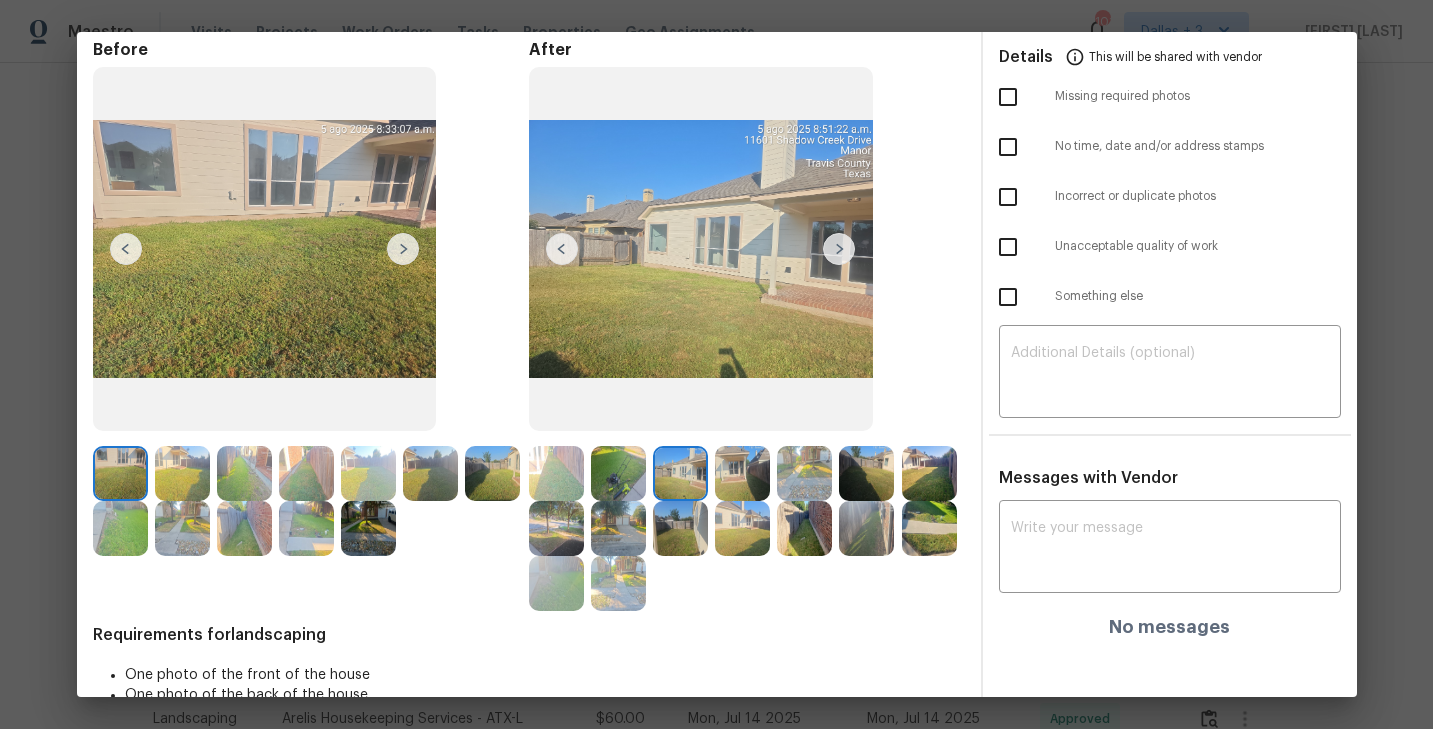 click at bounding box center [742, 528] 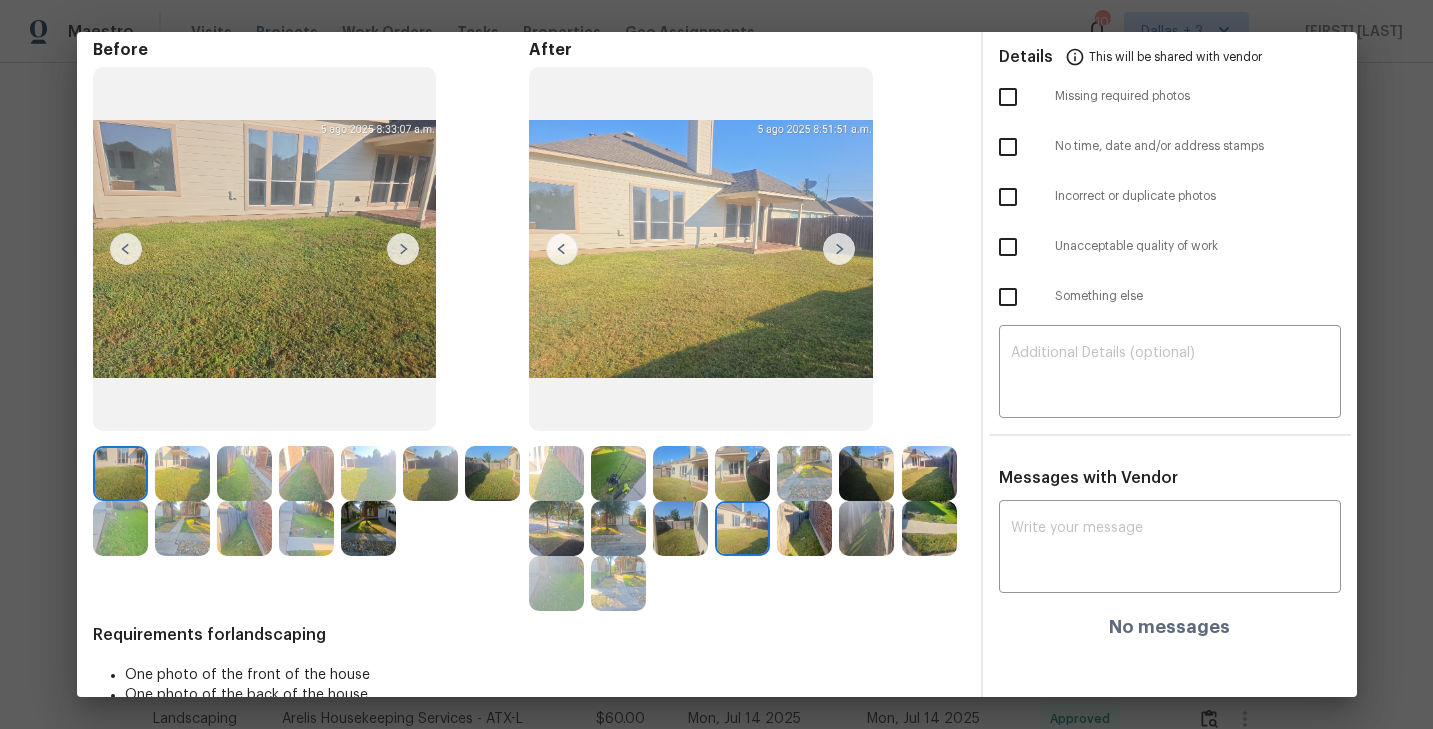 click at bounding box center (556, 473) 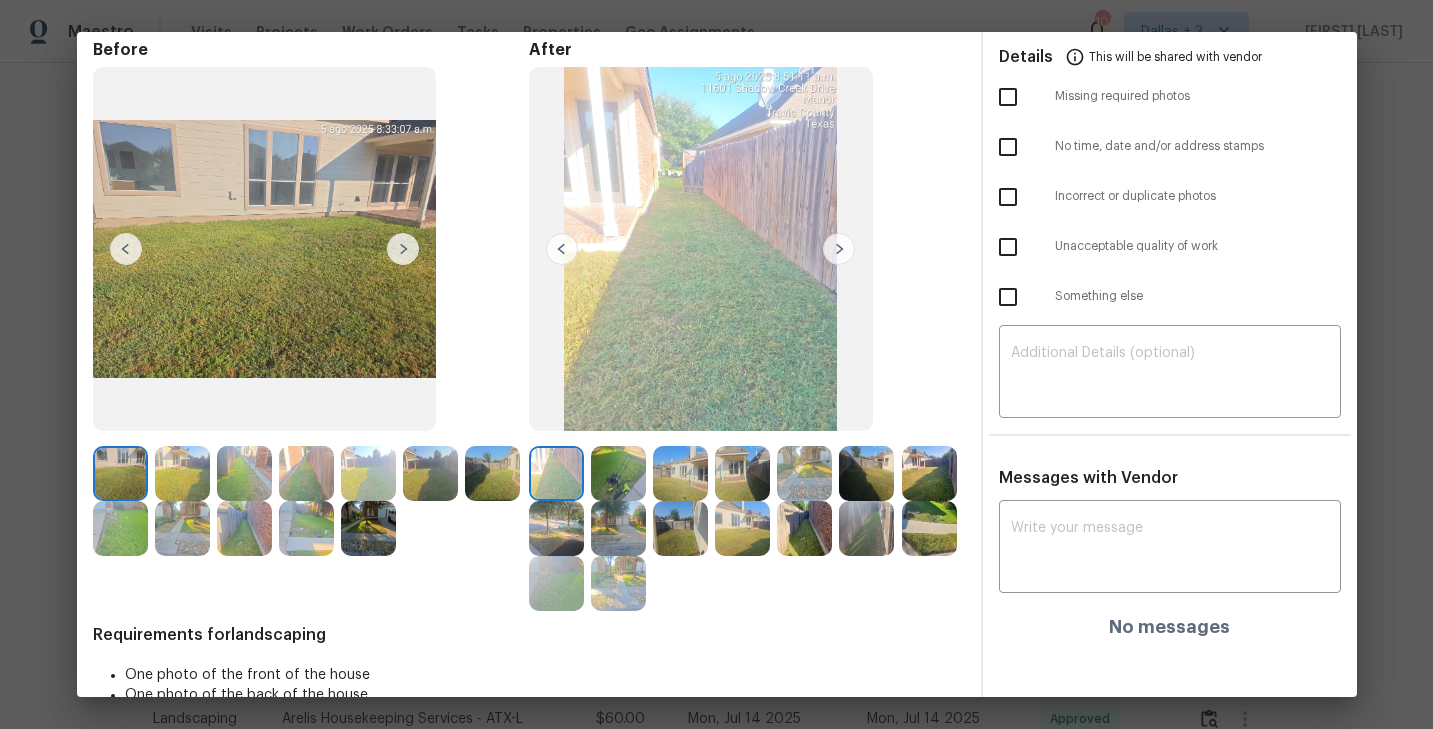 click at bounding box center (618, 473) 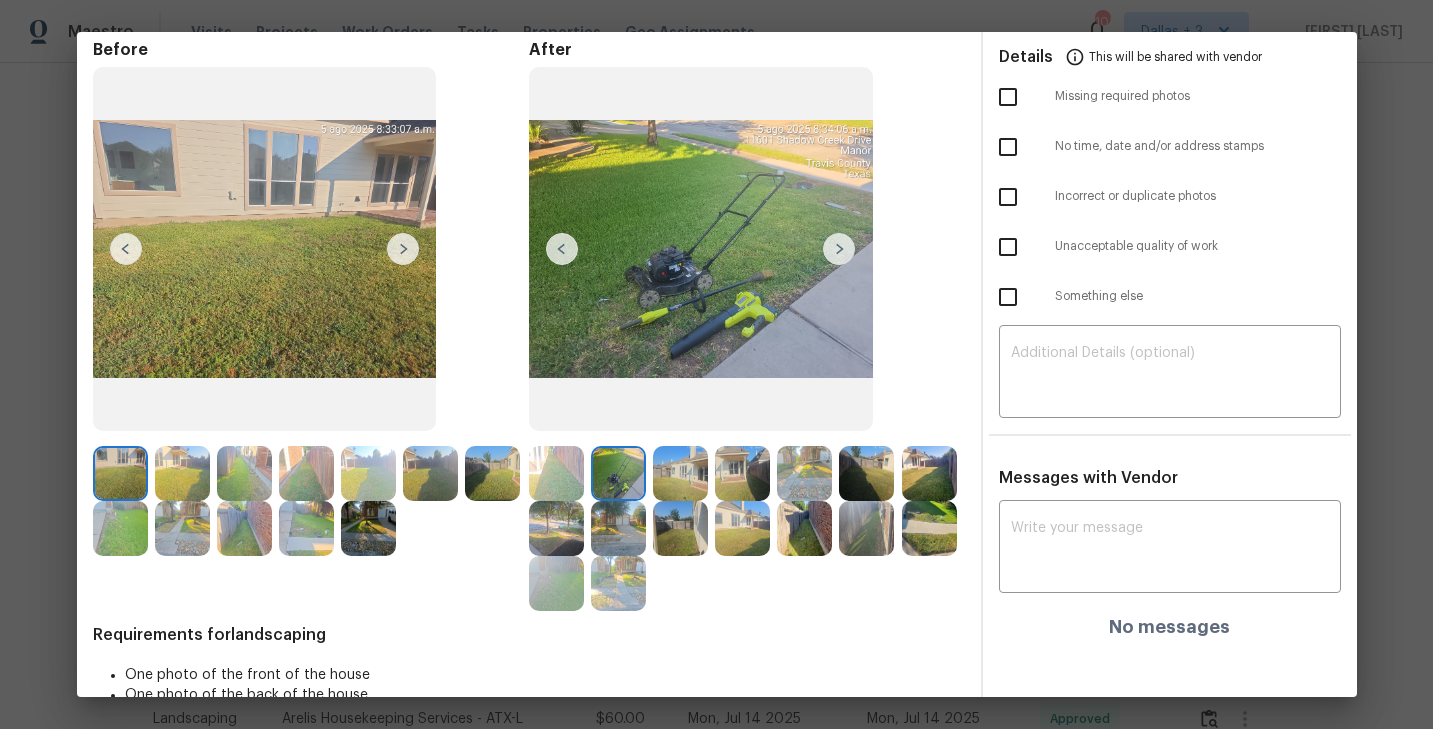 click at bounding box center (680, 473) 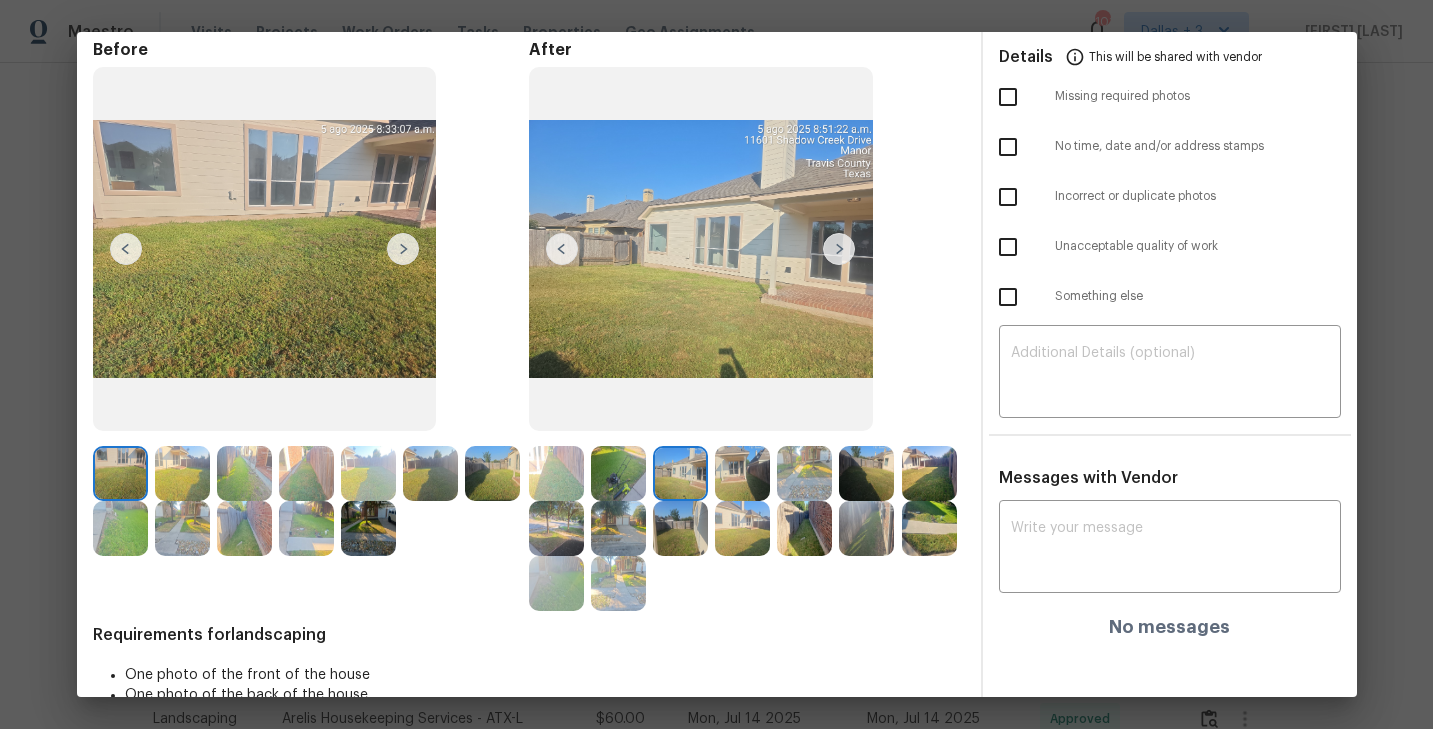 click at bounding box center [742, 473] 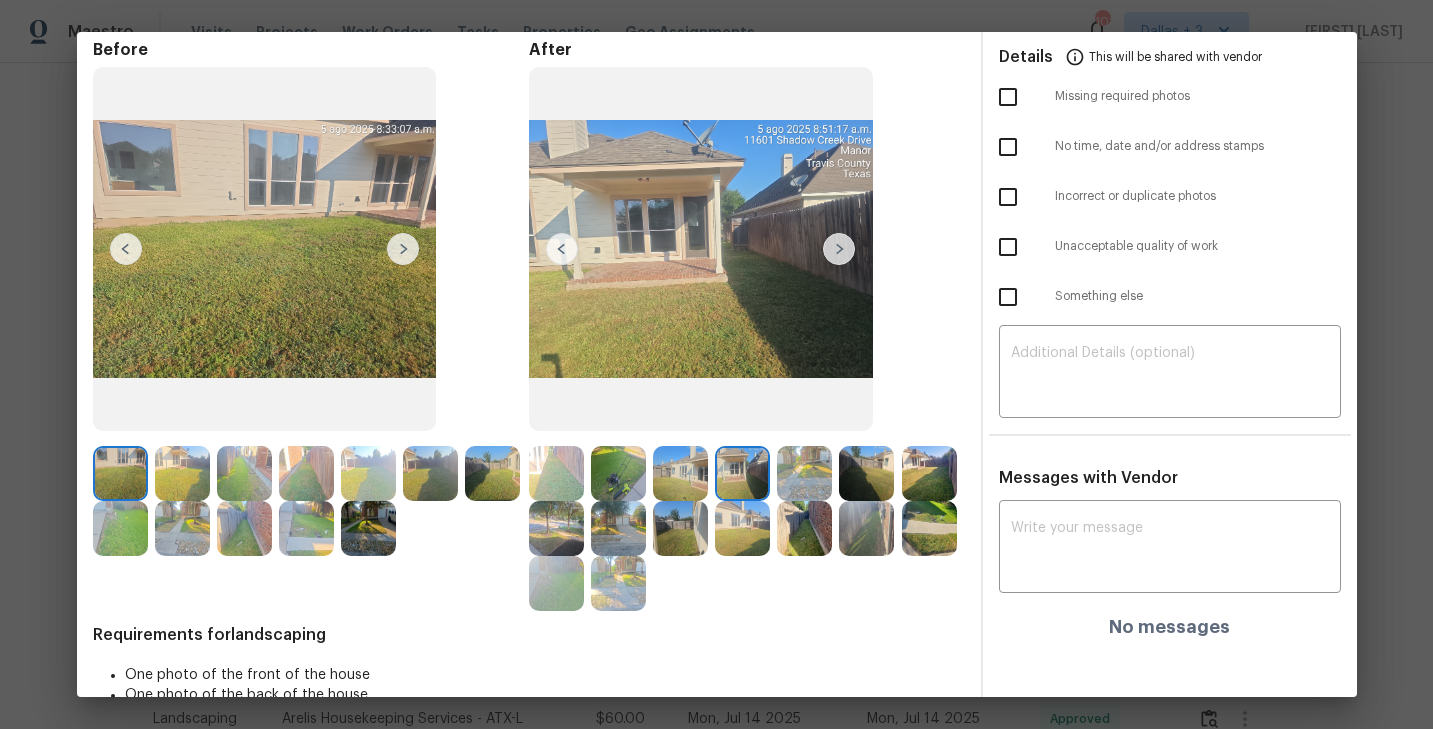 click at bounding box center [804, 473] 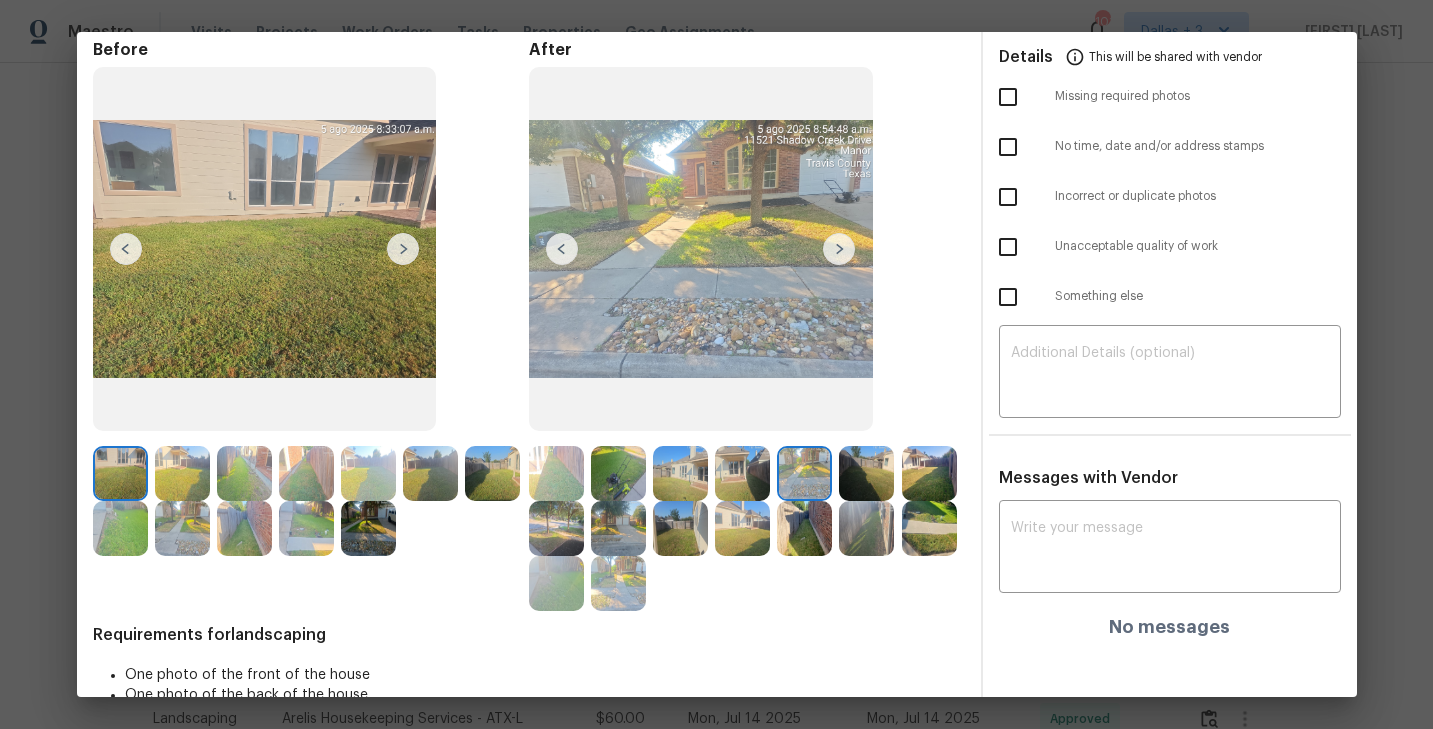 click at bounding box center (866, 473) 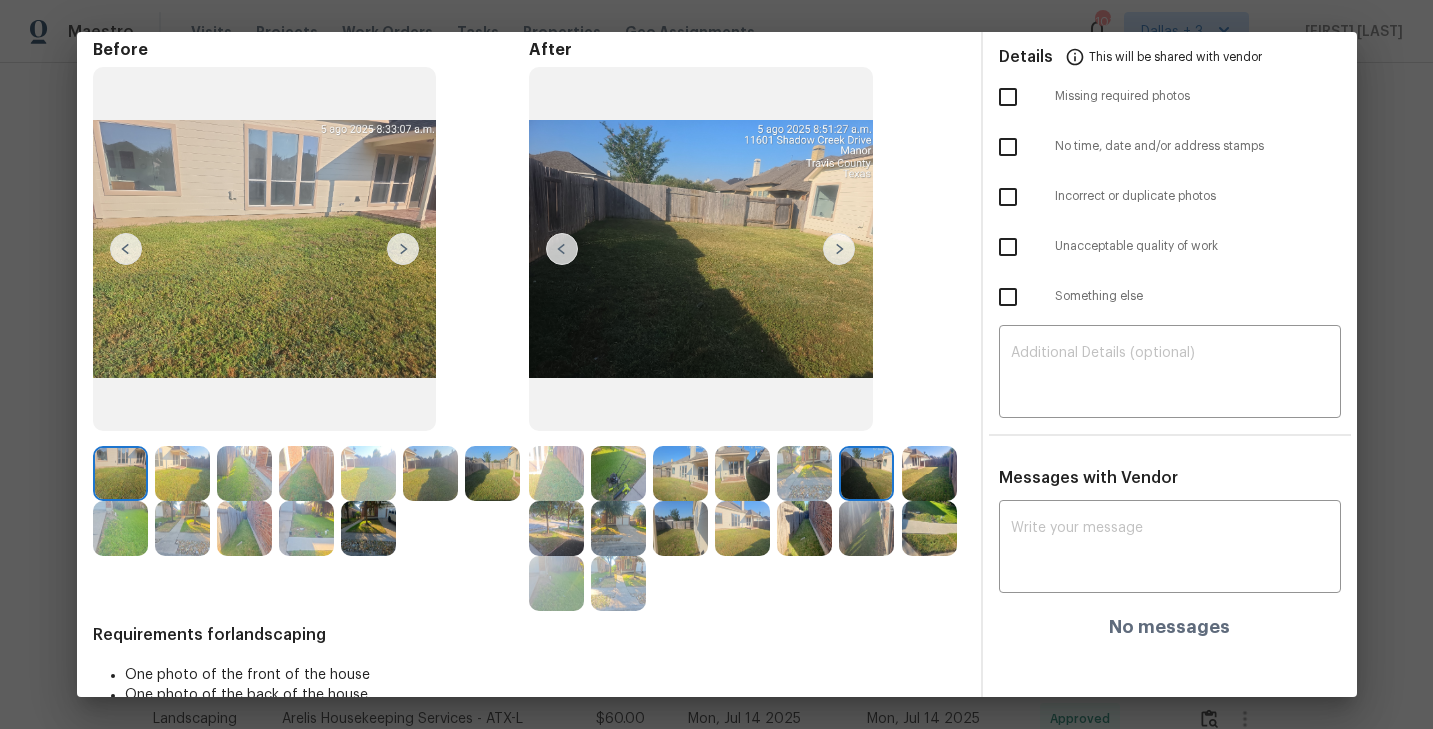 click at bounding box center [929, 473] 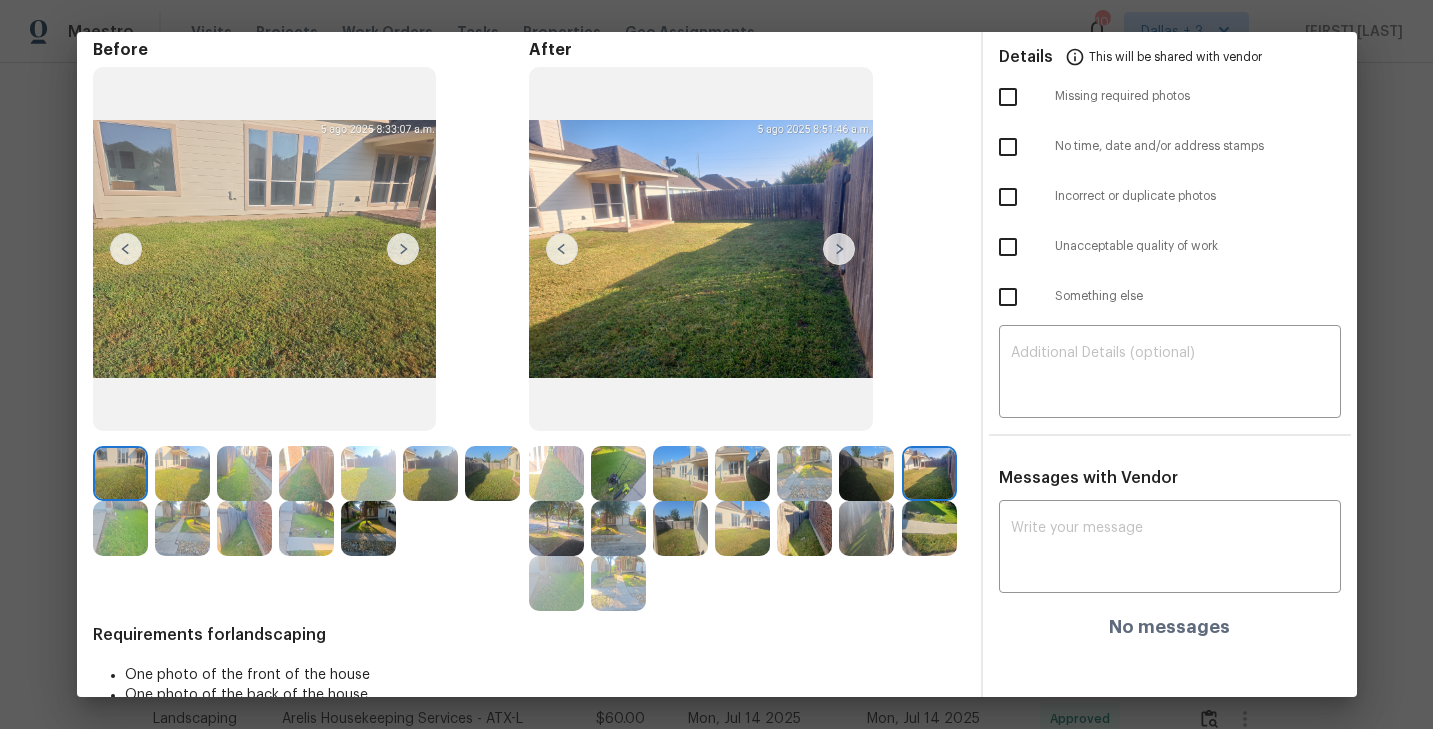 click at bounding box center [556, 528] 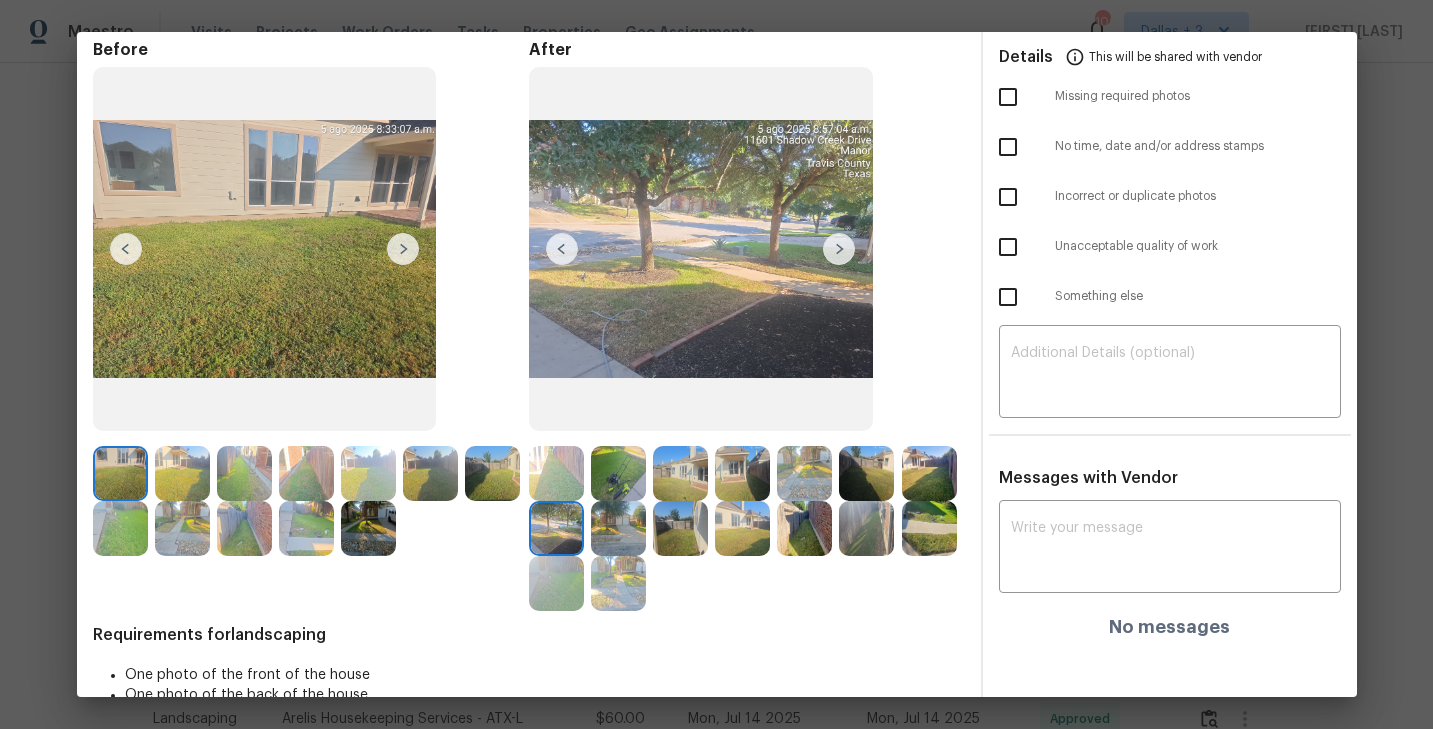 click at bounding box center [839, 249] 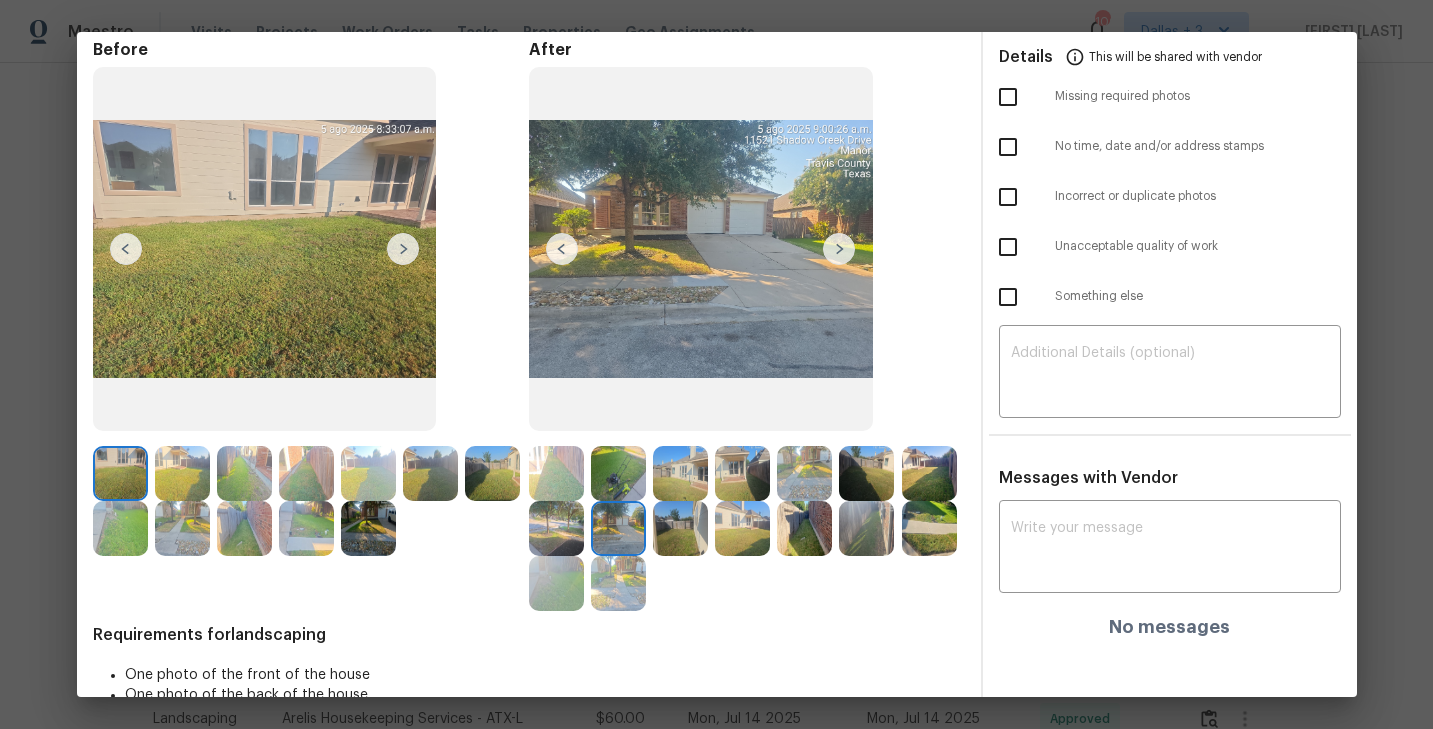 click at bounding box center (839, 249) 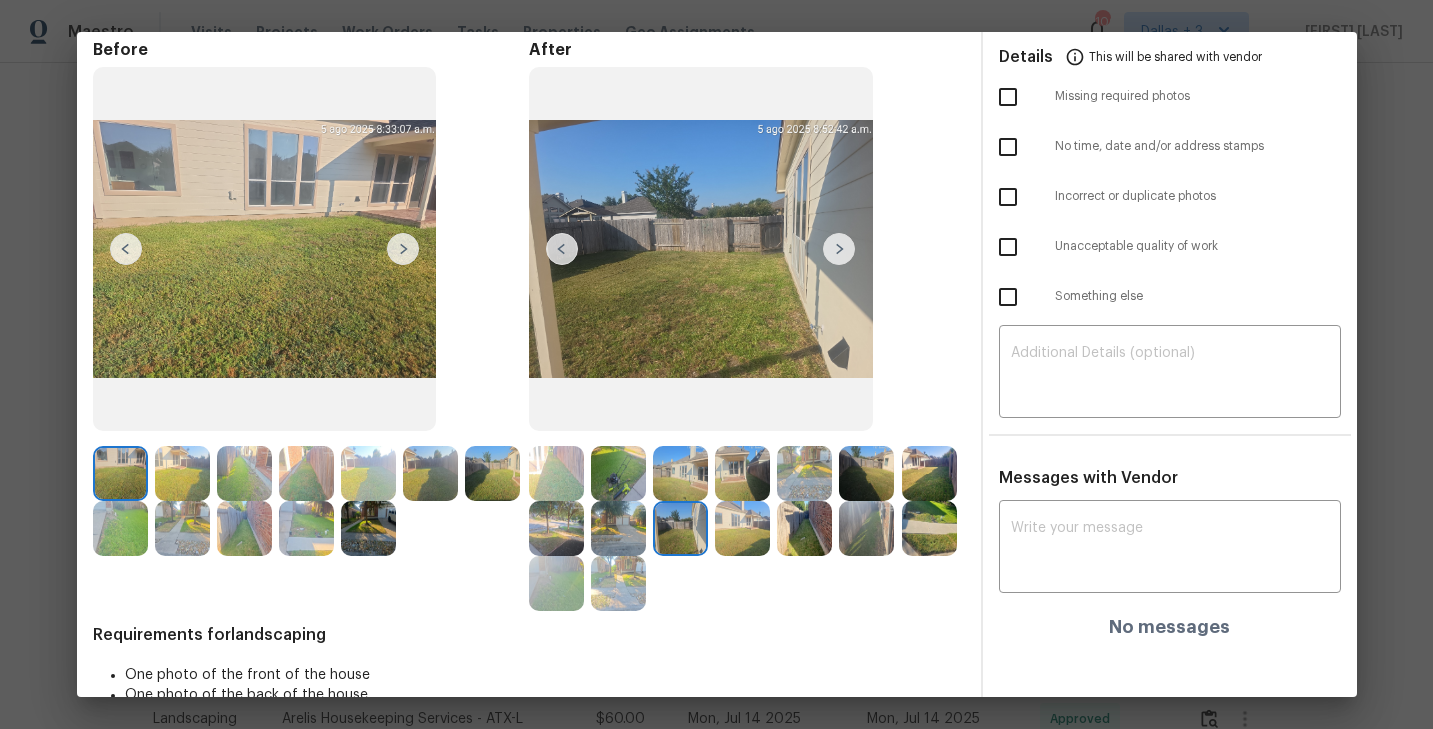 click at bounding box center [839, 249] 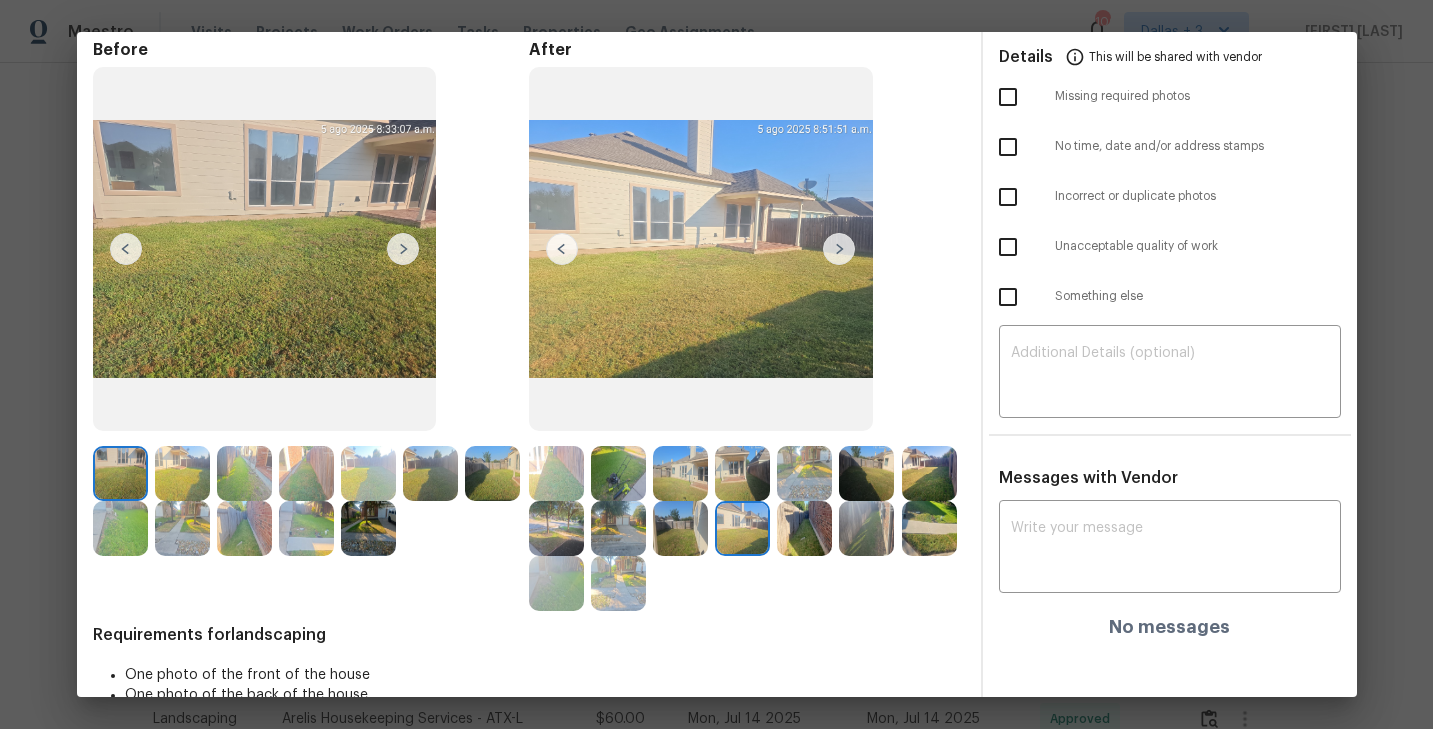 click at bounding box center [701, 249] 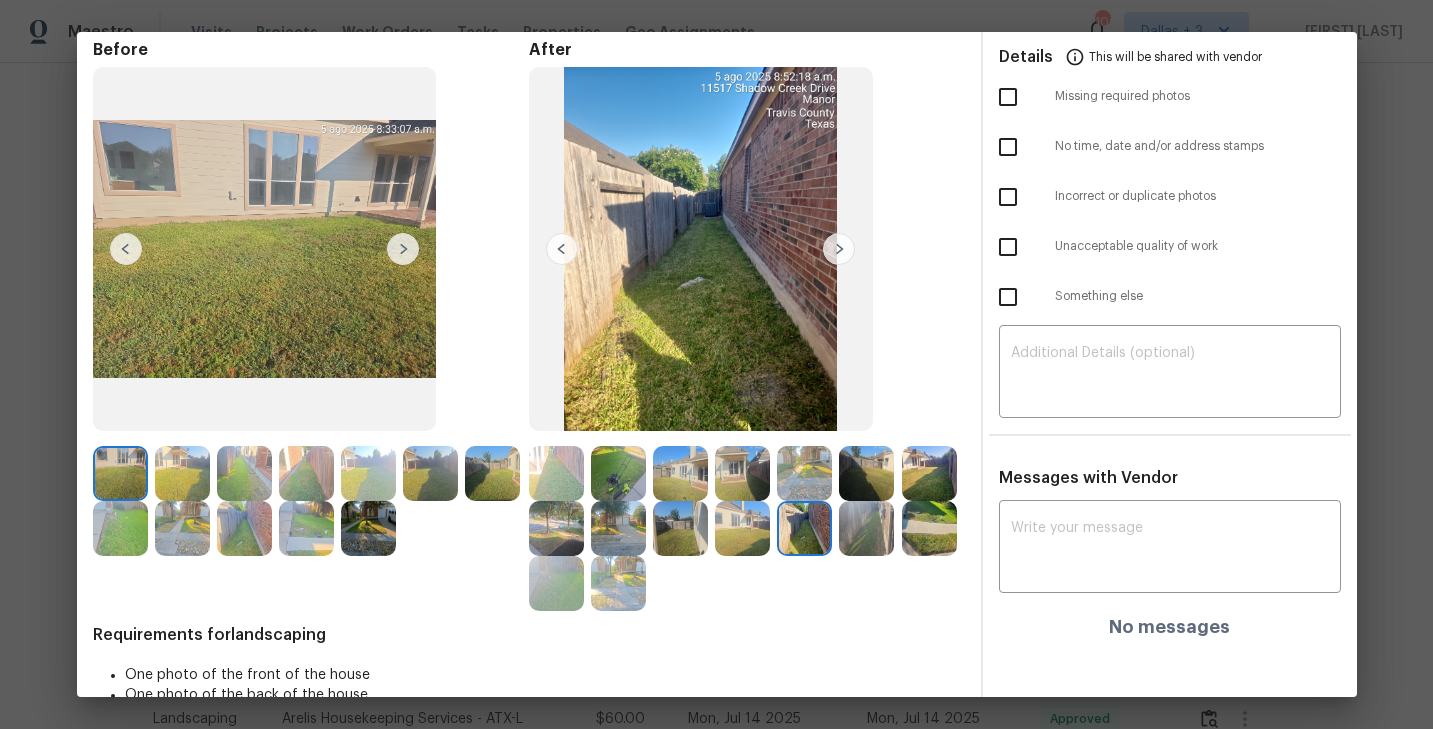 click at bounding box center [839, 249] 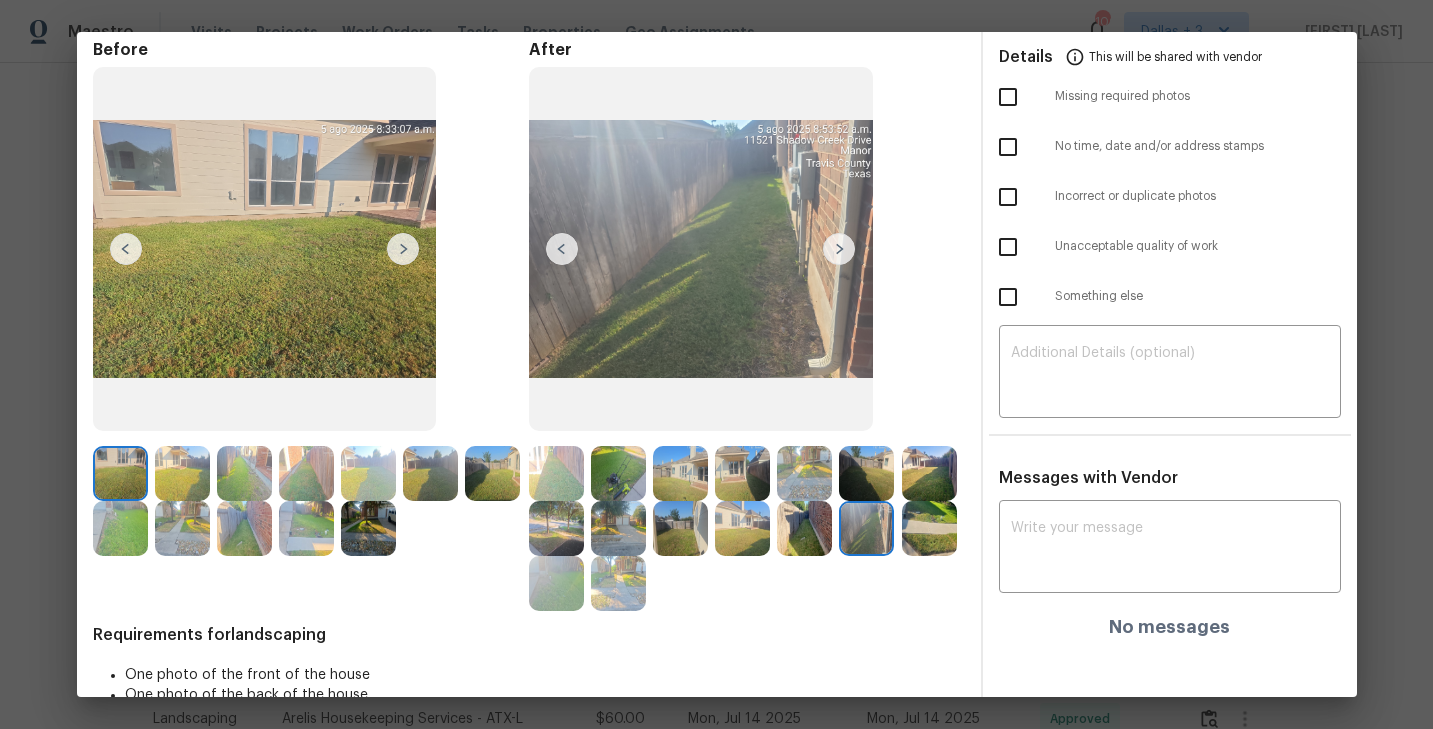 click at bounding box center (839, 249) 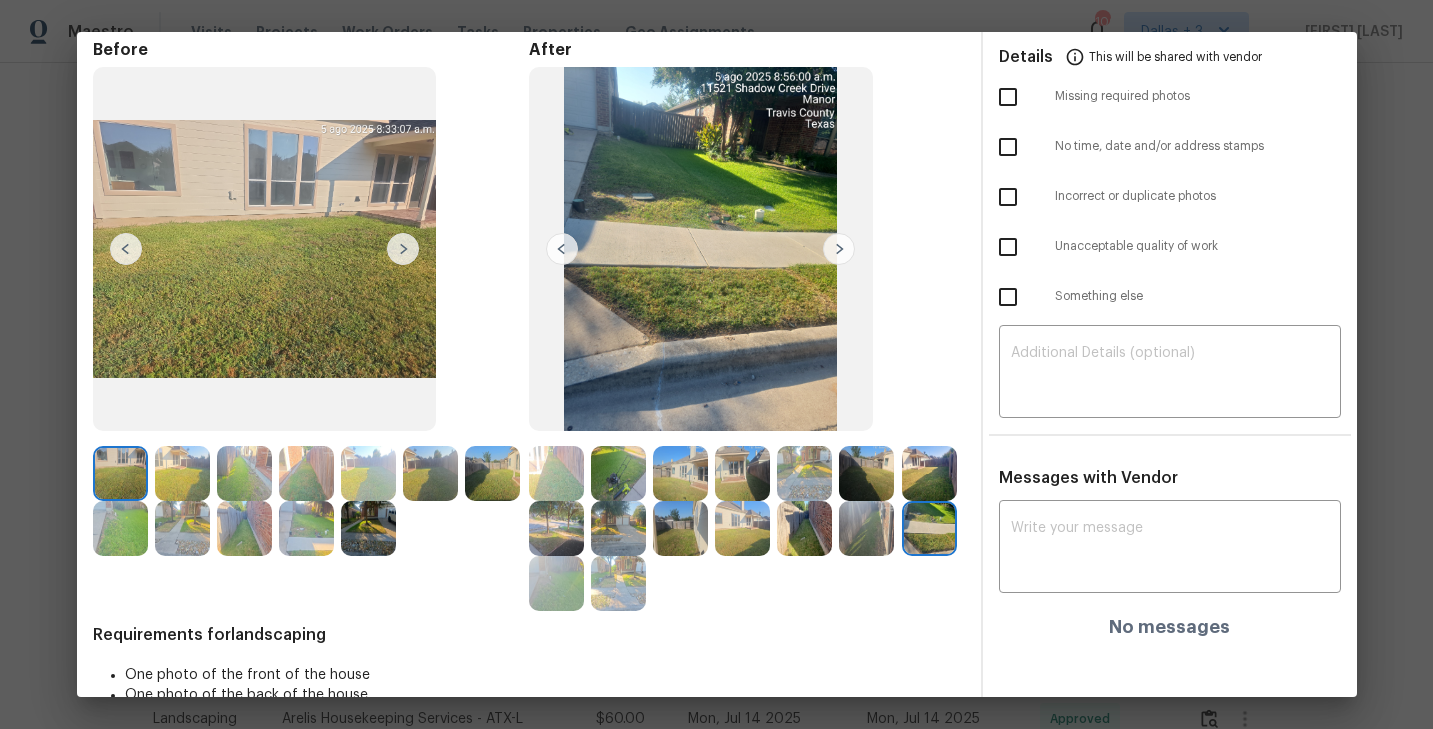 click at bounding box center (618, 583) 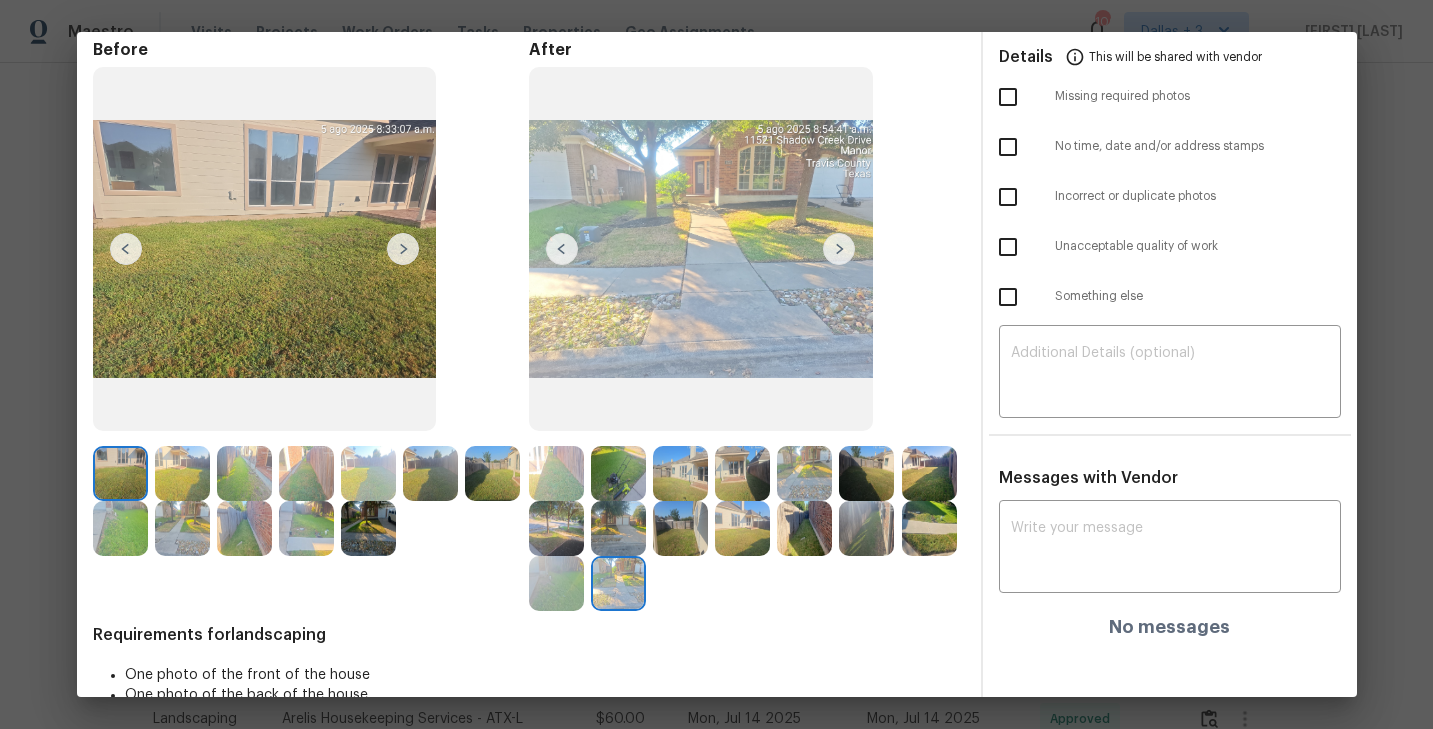 click at bounding box center (403, 249) 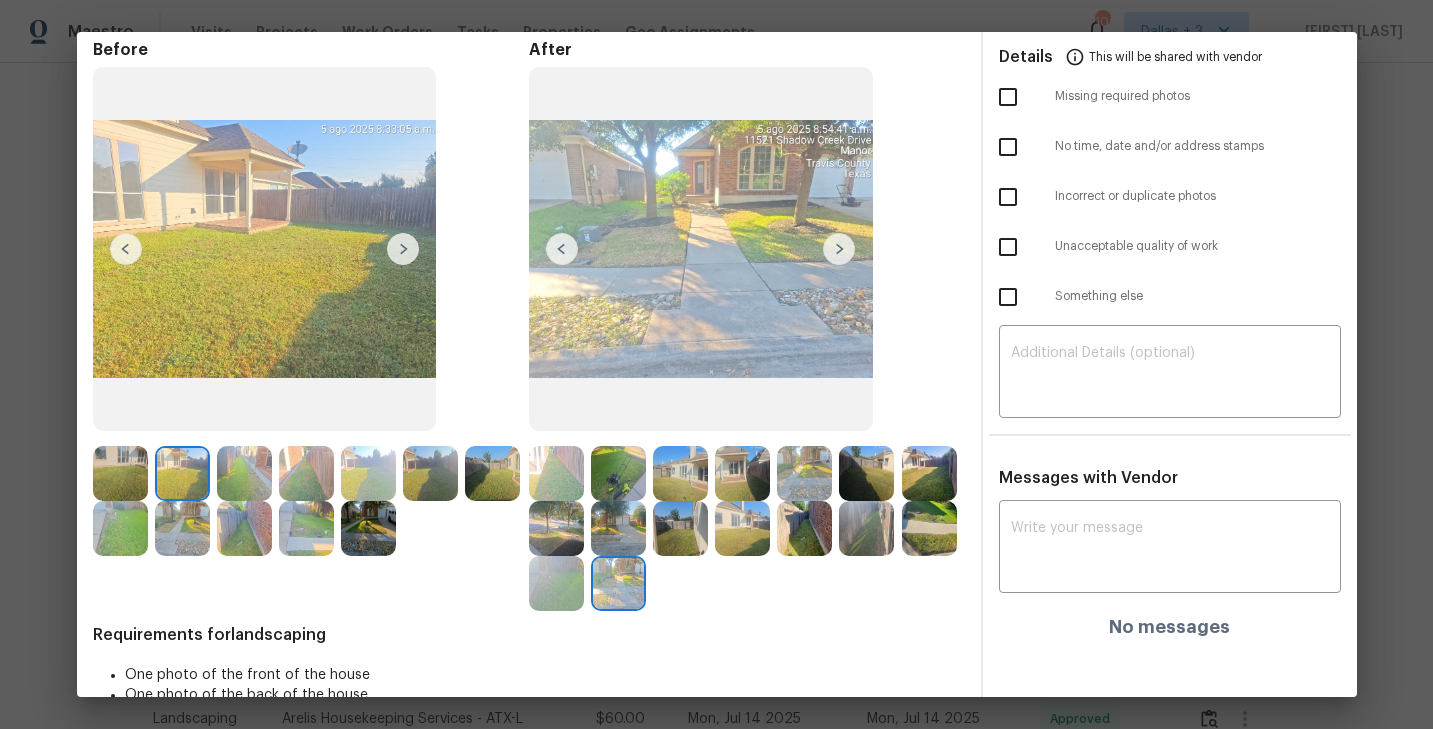 click at bounding box center [403, 249] 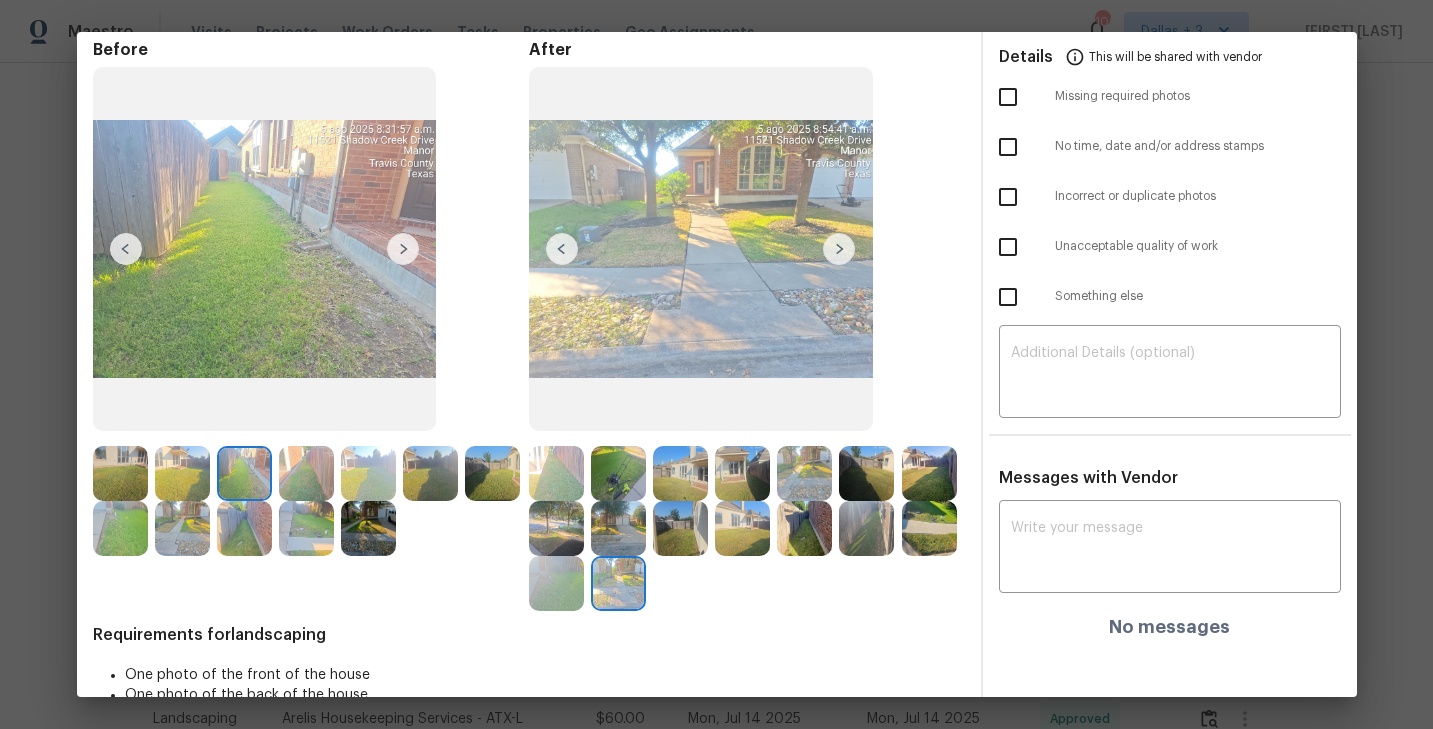 click at bounding box center [403, 249] 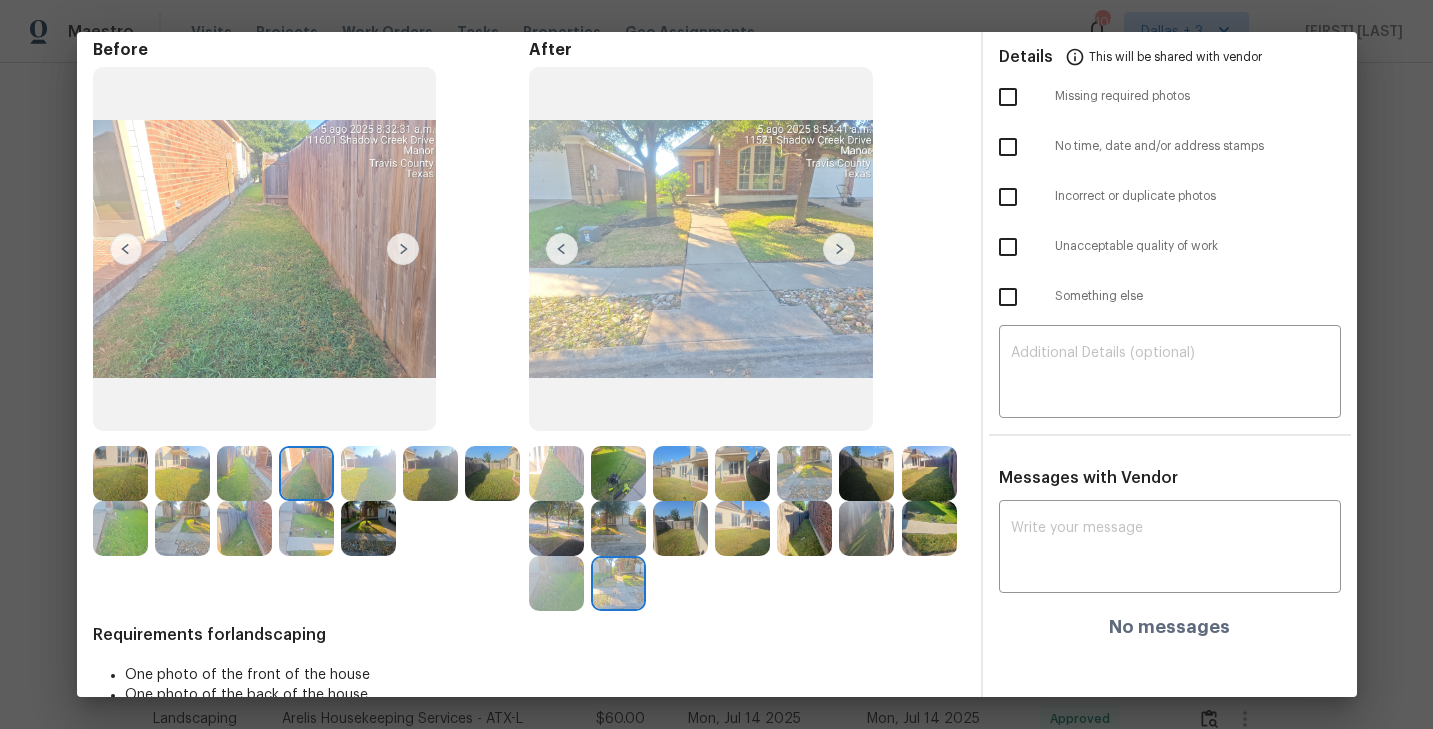click at bounding box center [680, 528] 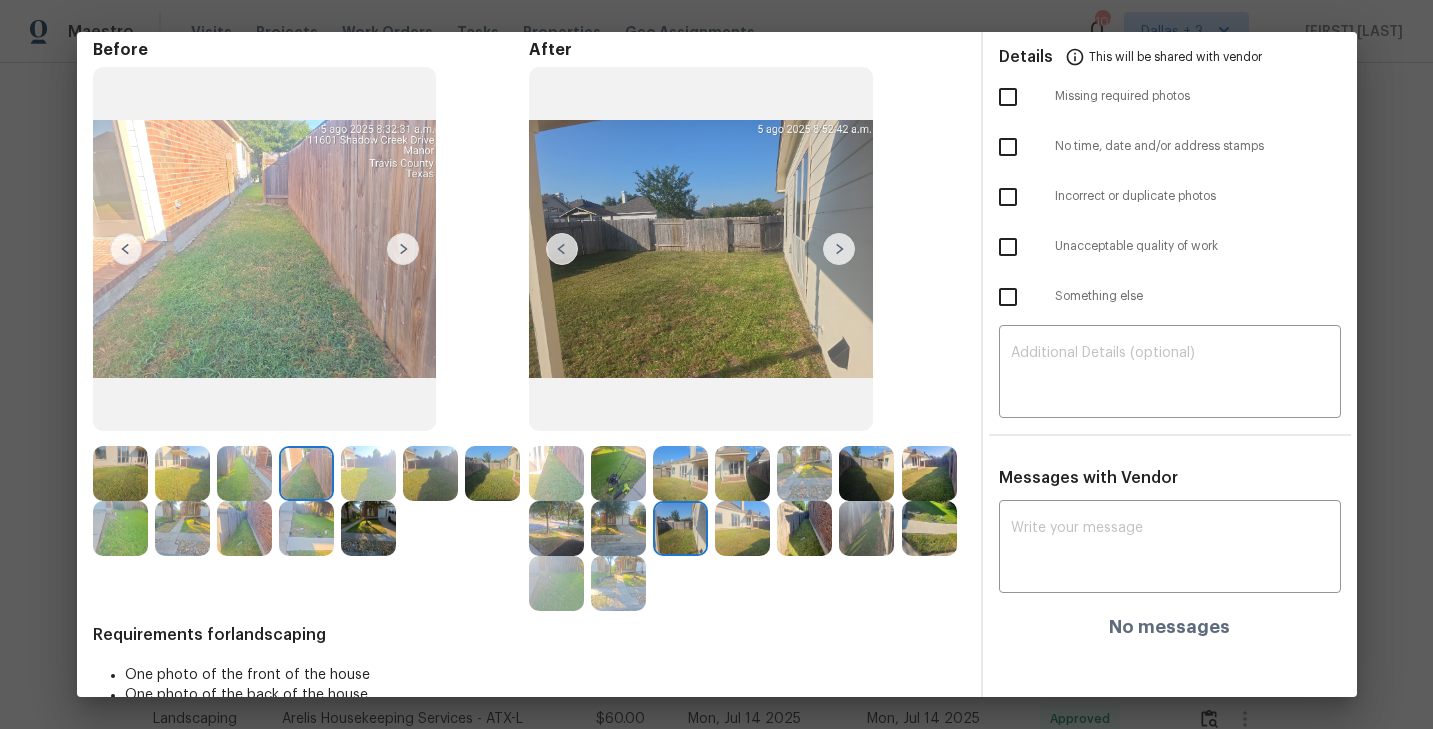 click at bounding box center (742, 528) 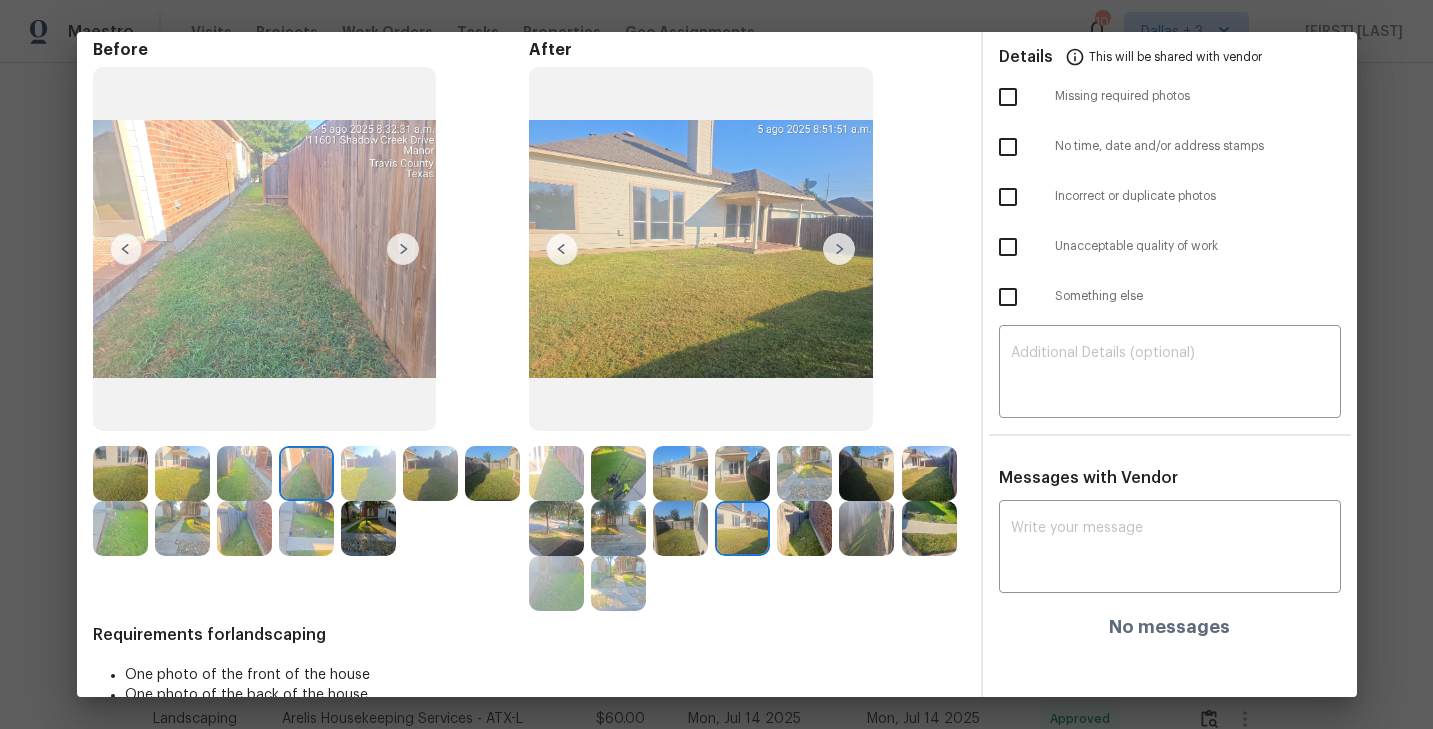 click at bounding box center [804, 528] 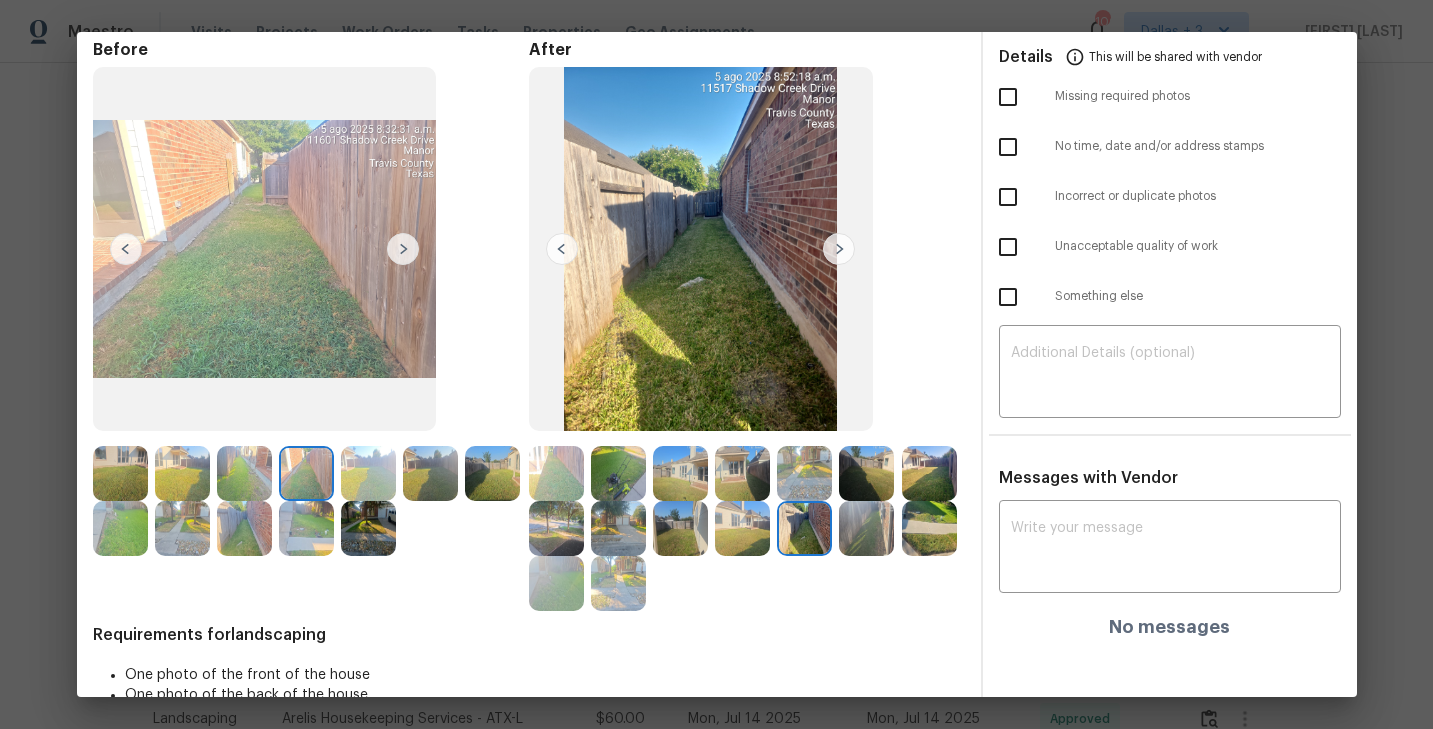 click at bounding box center [866, 528] 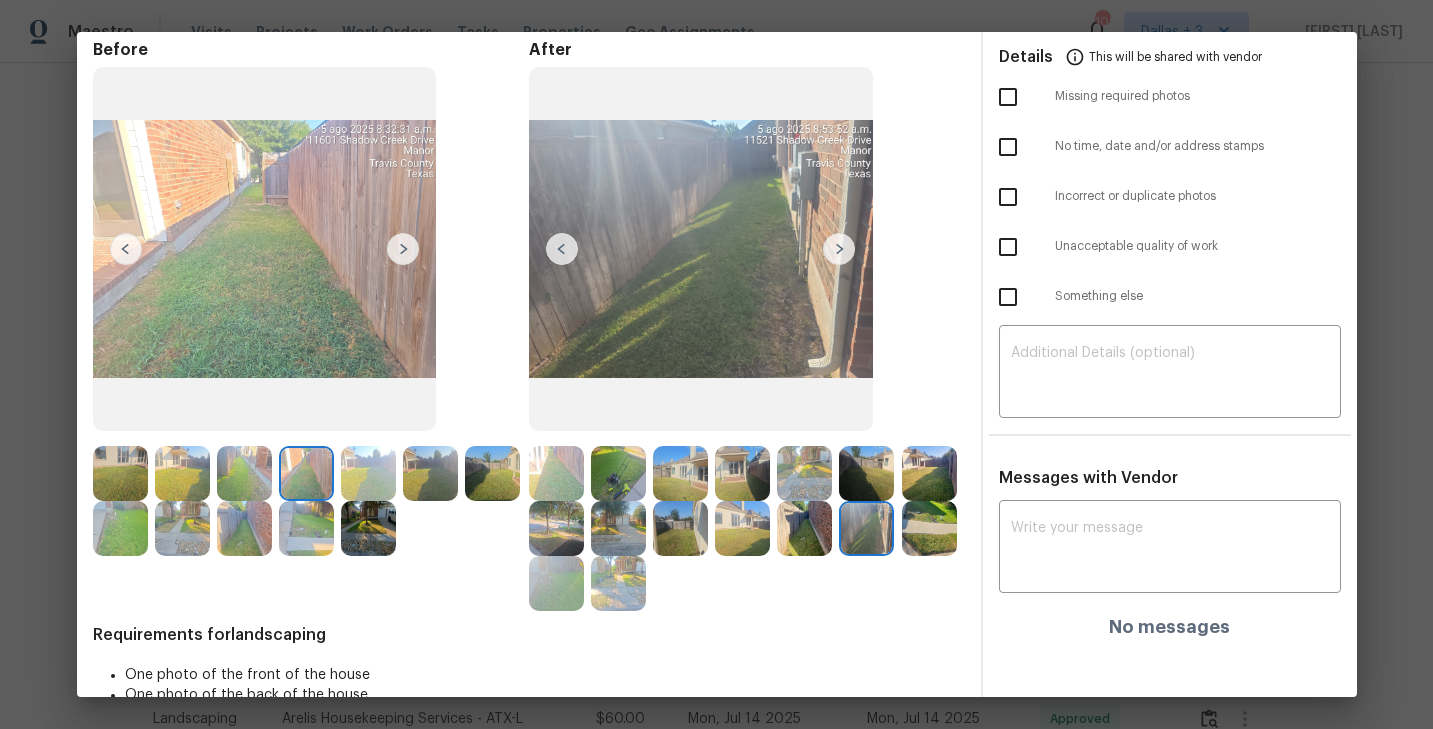 click at bounding box center (929, 528) 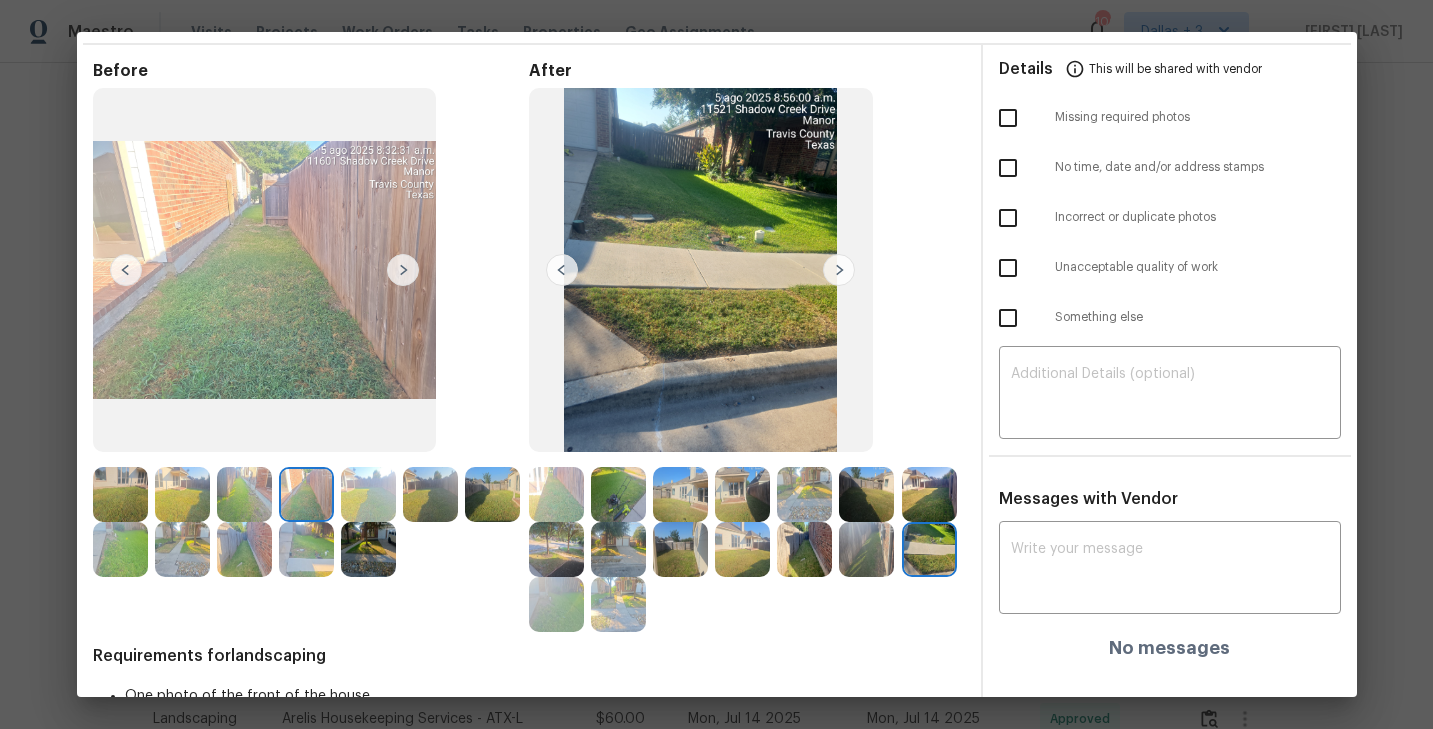 scroll, scrollTop: 0, scrollLeft: 0, axis: both 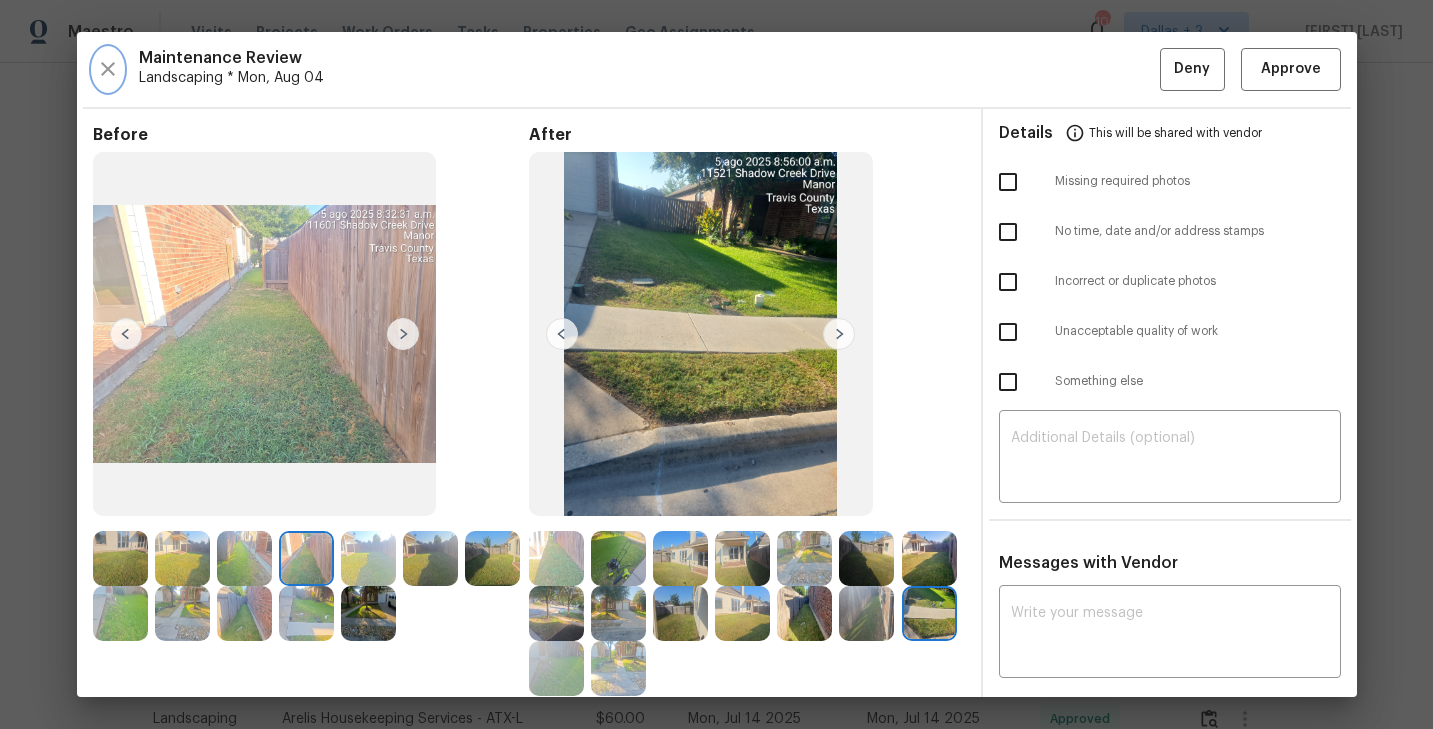 click 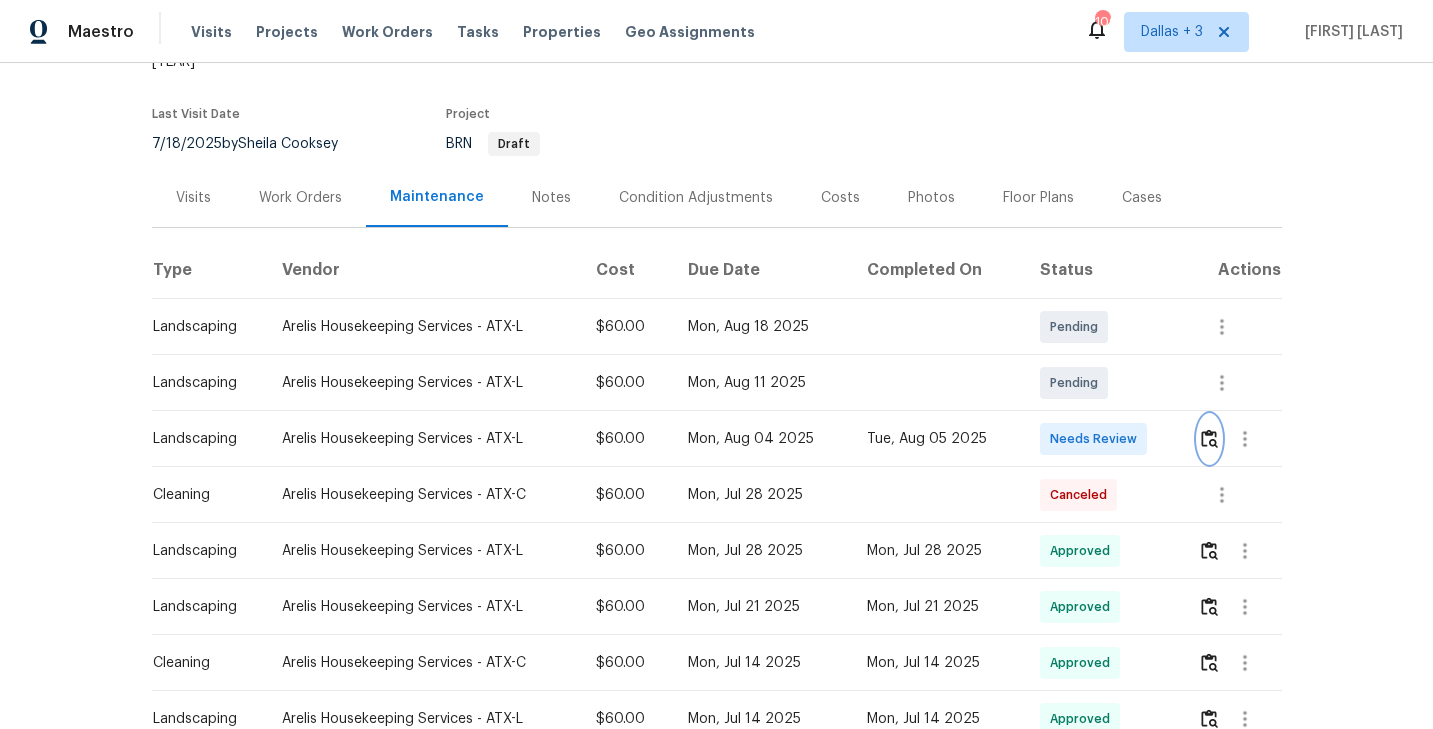 scroll, scrollTop: 0, scrollLeft: 0, axis: both 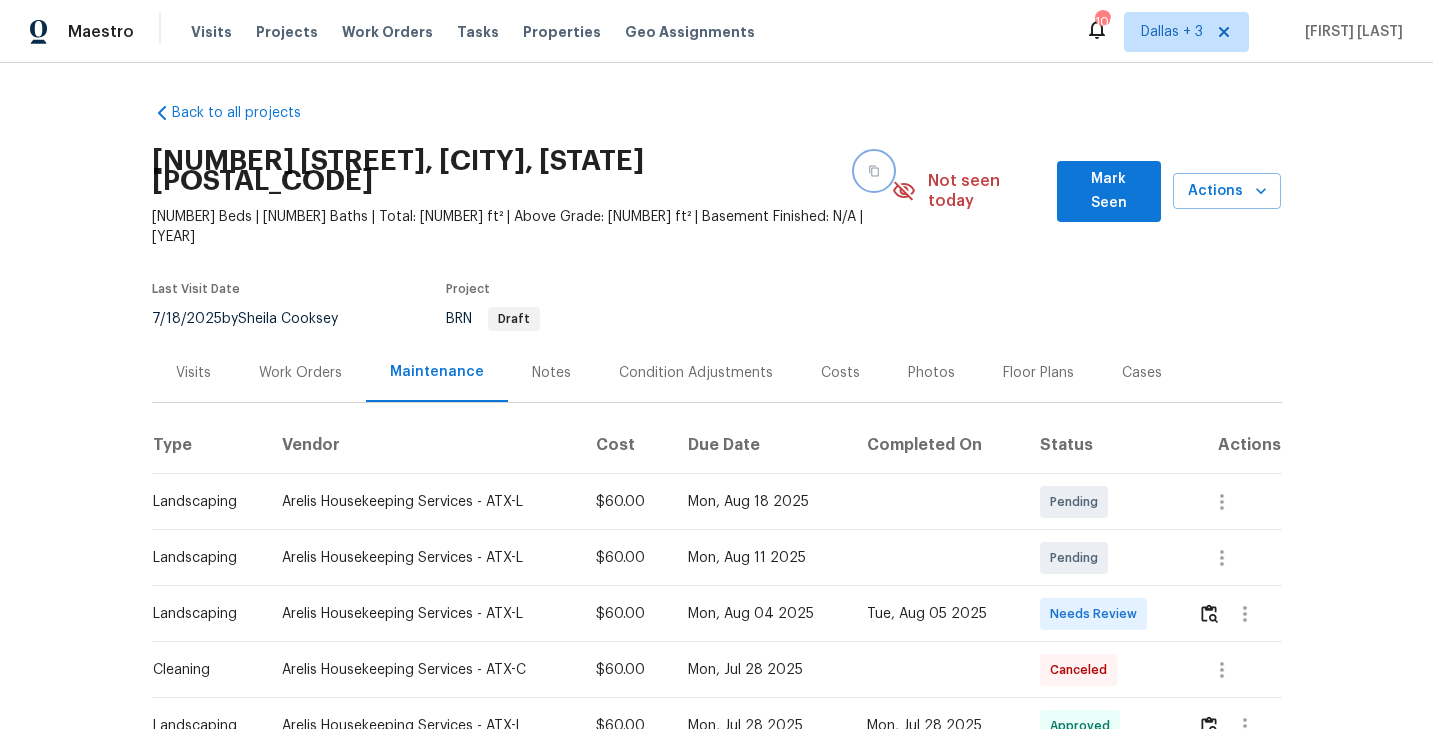 click at bounding box center (874, 171) 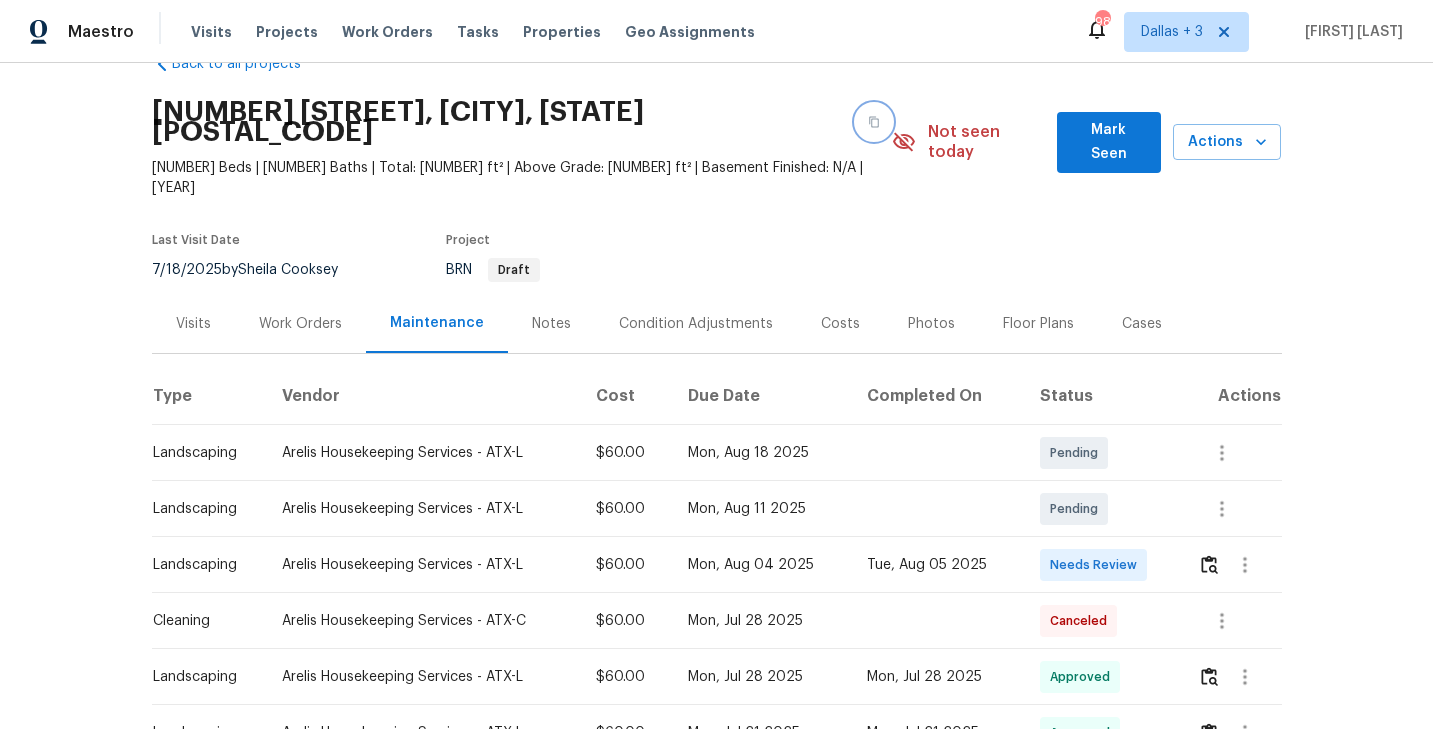 scroll, scrollTop: 51, scrollLeft: 0, axis: vertical 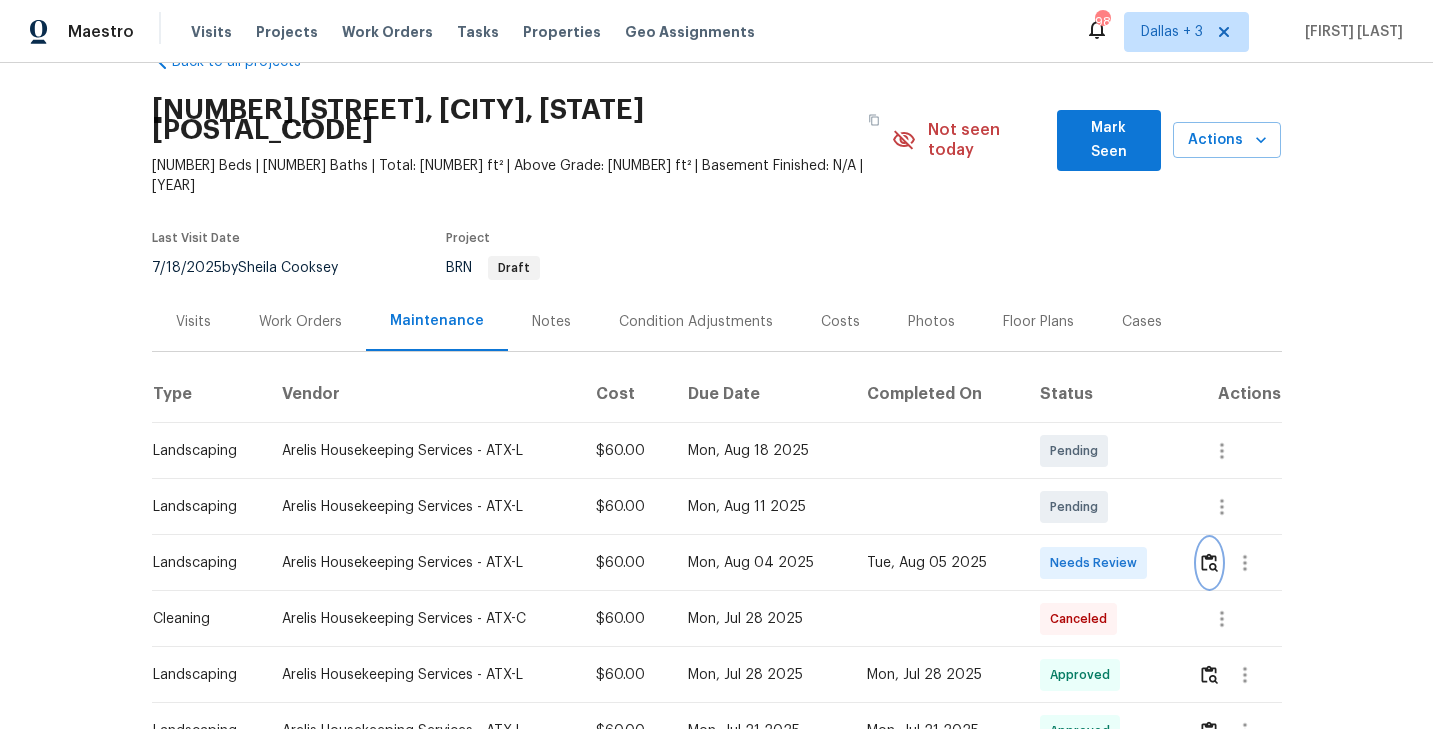 click at bounding box center (1209, 562) 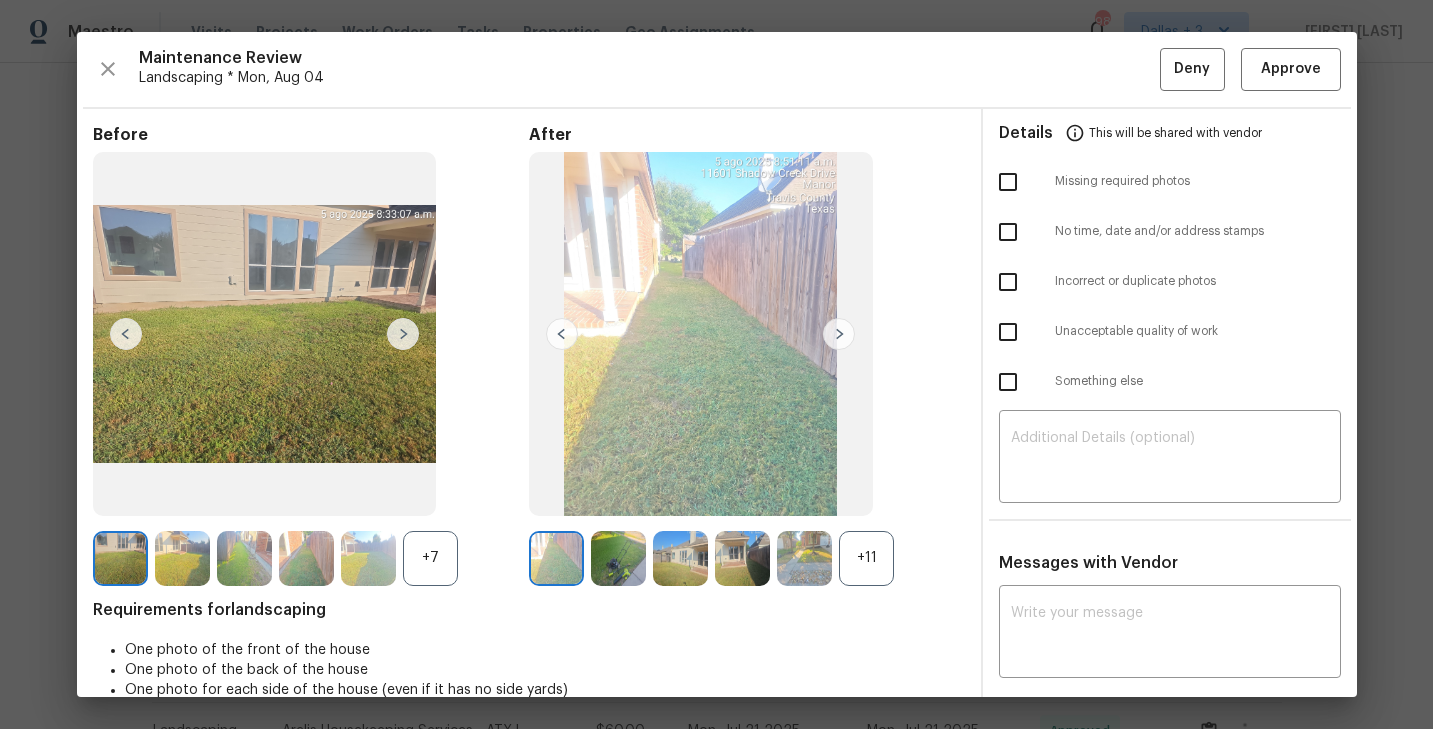 click on "+11" at bounding box center (866, 558) 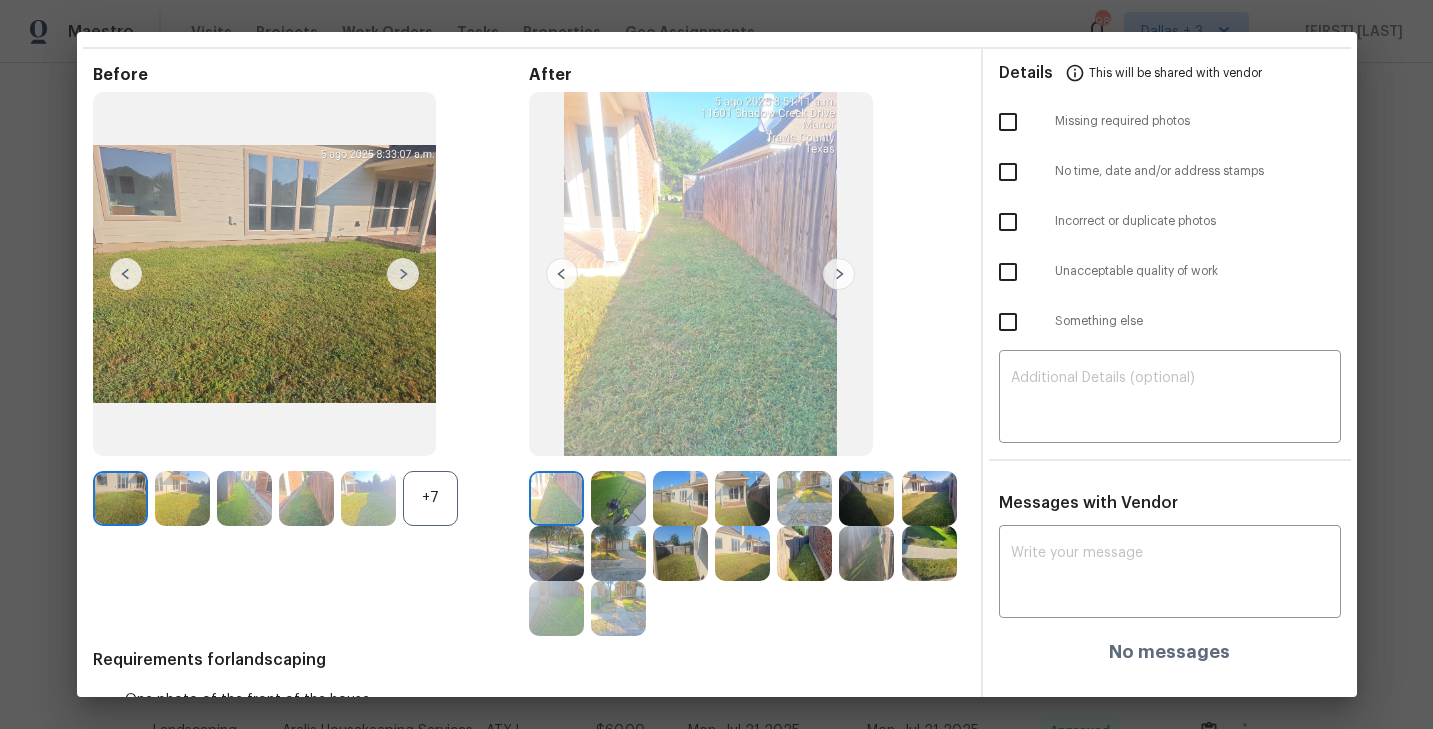scroll, scrollTop: 56, scrollLeft: 0, axis: vertical 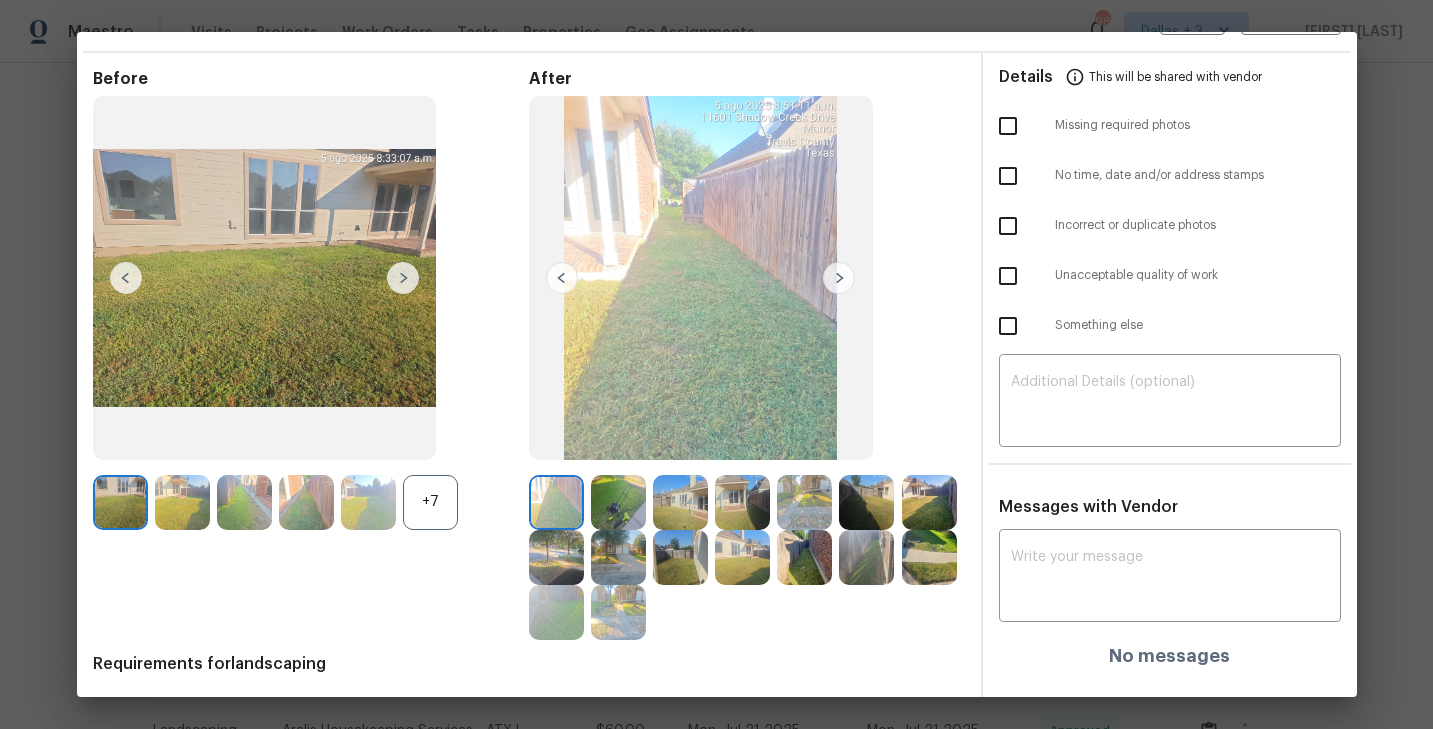click at bounding box center (618, 502) 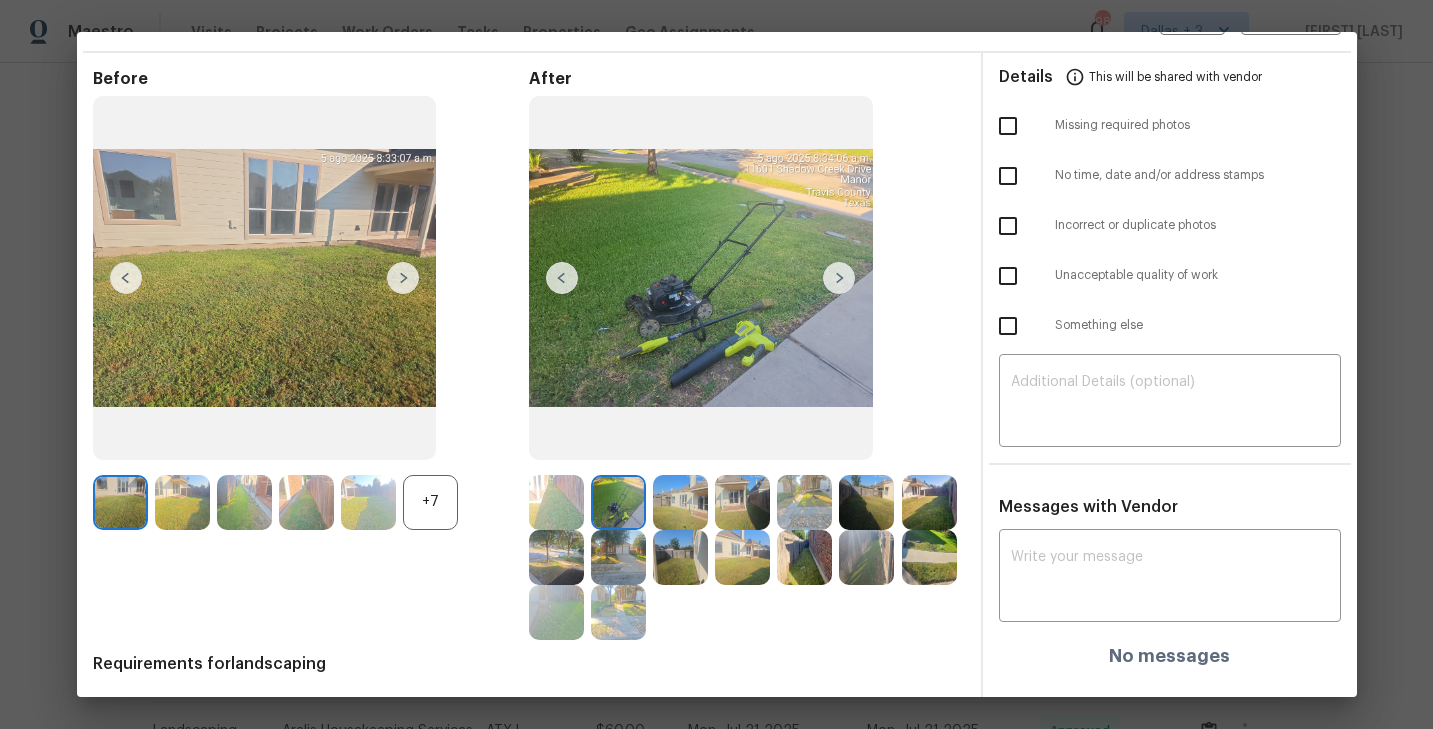 click at bounding box center [680, 502] 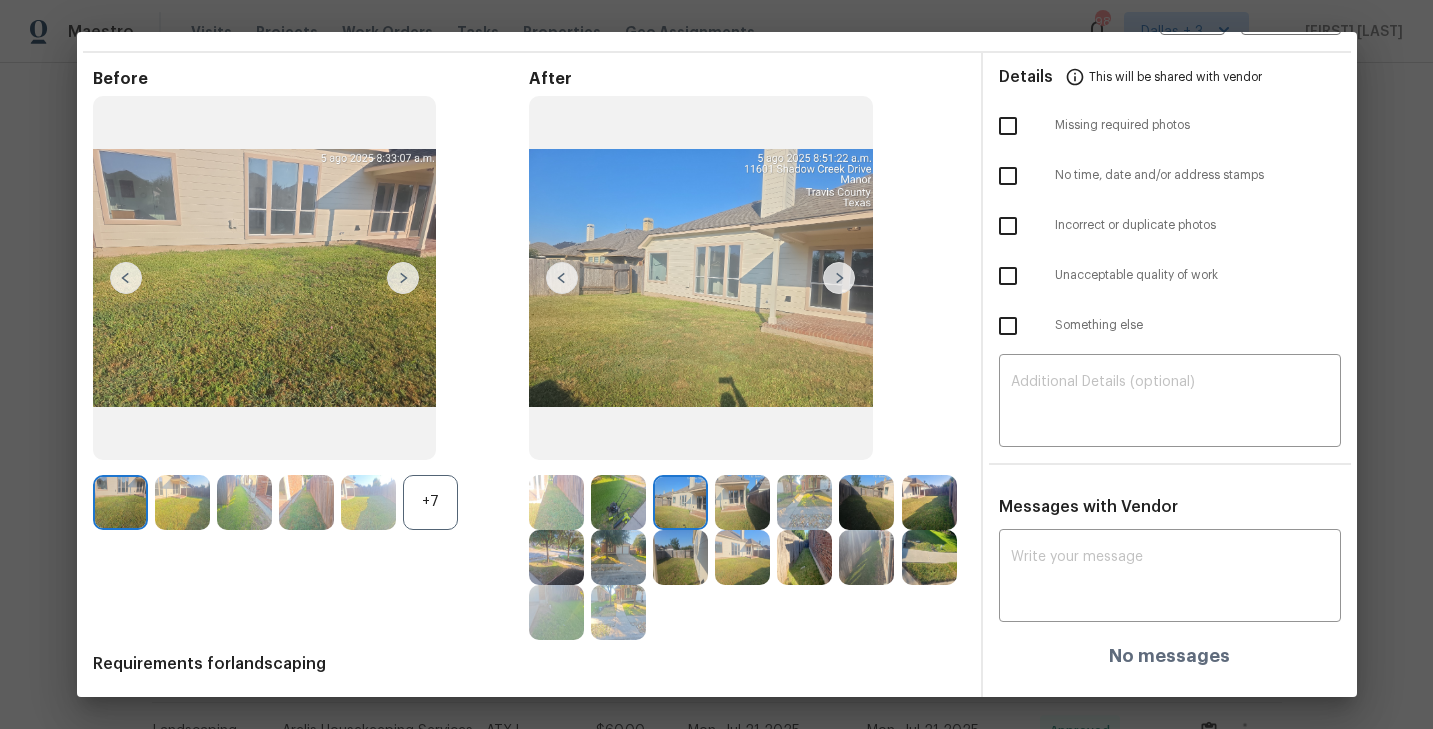 click at bounding box center [742, 502] 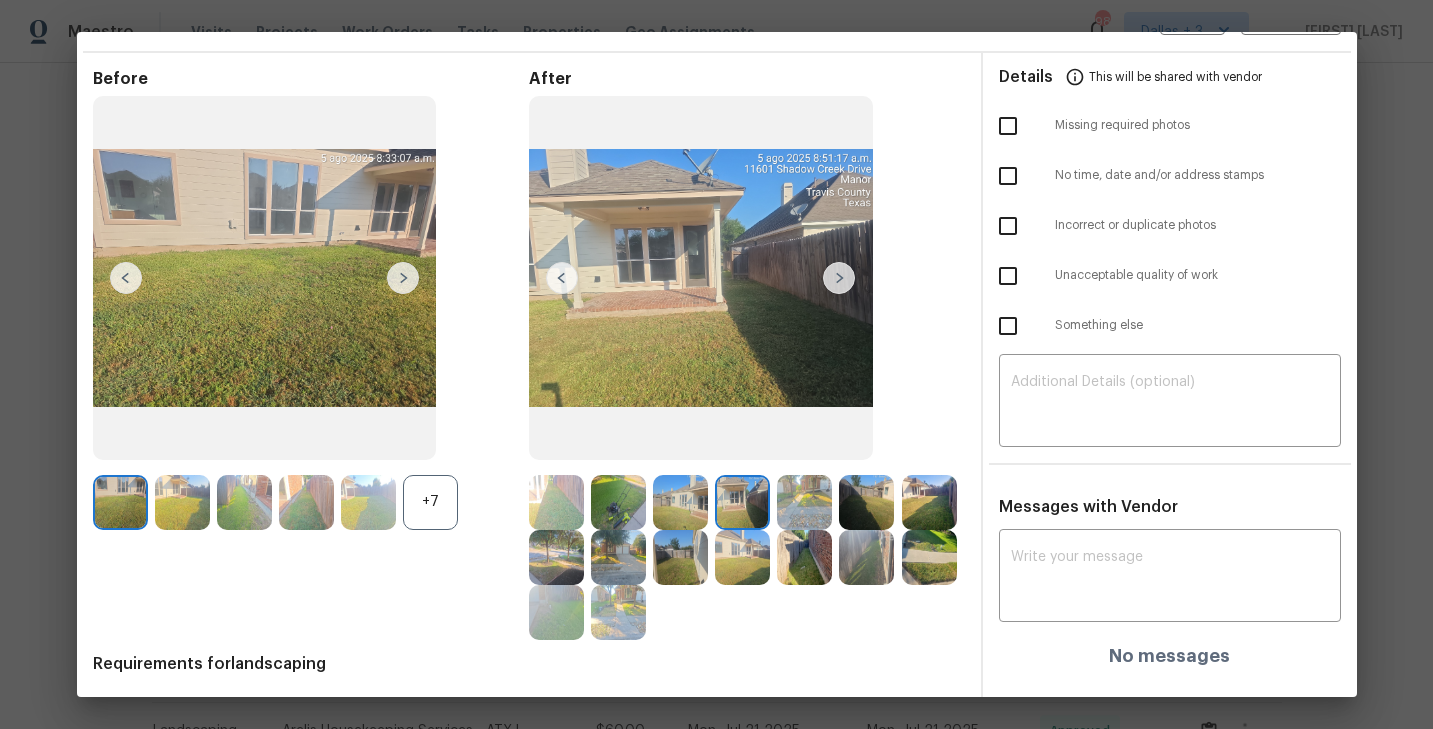 click at bounding box center (680, 502) 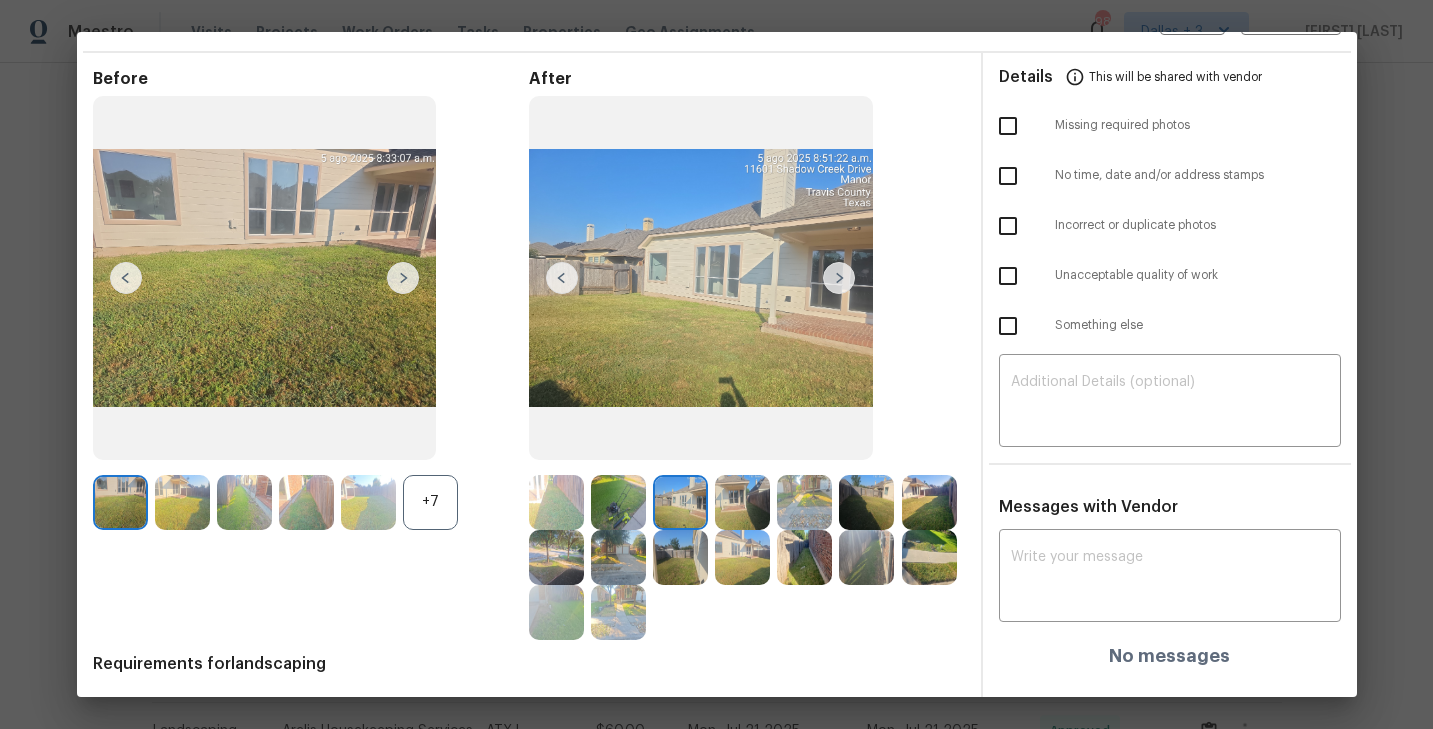 click at bounding box center [742, 502] 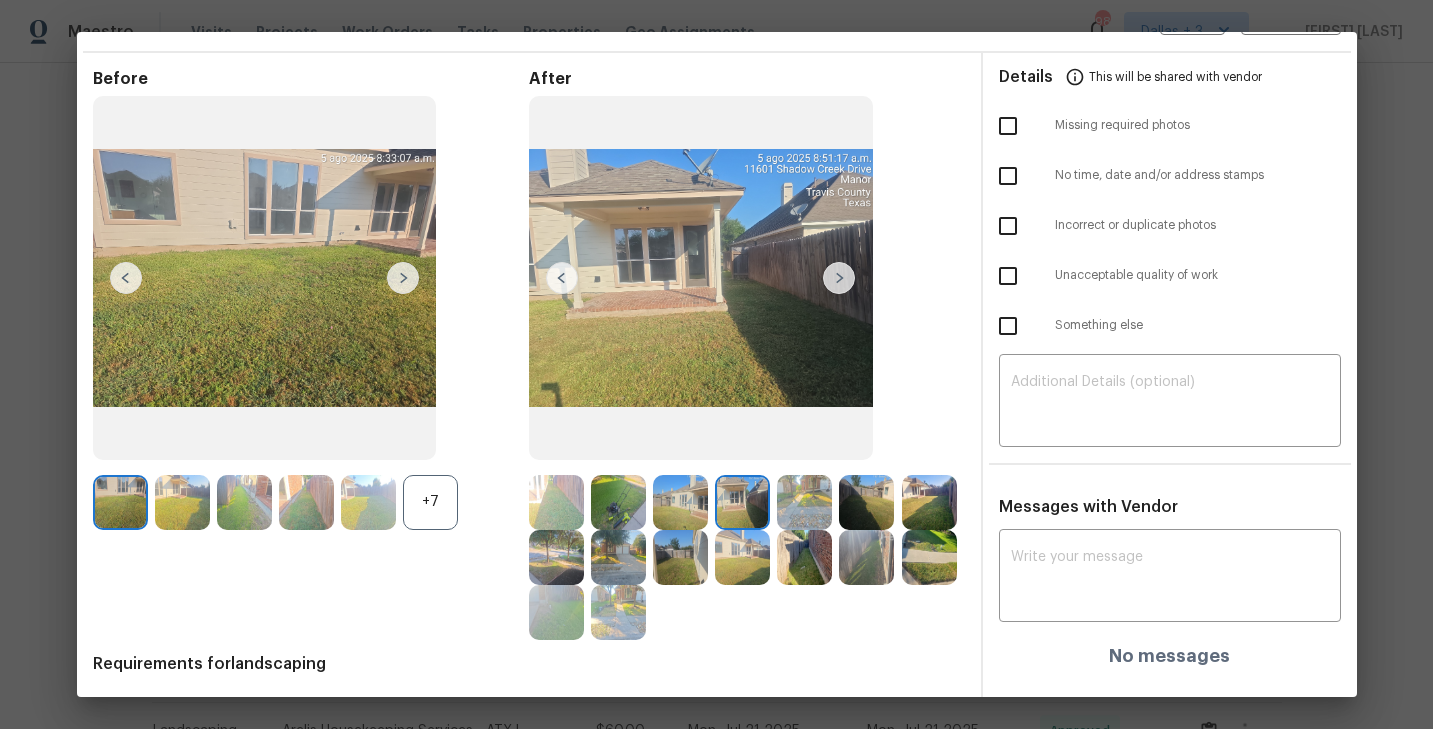 click at bounding box center [804, 502] 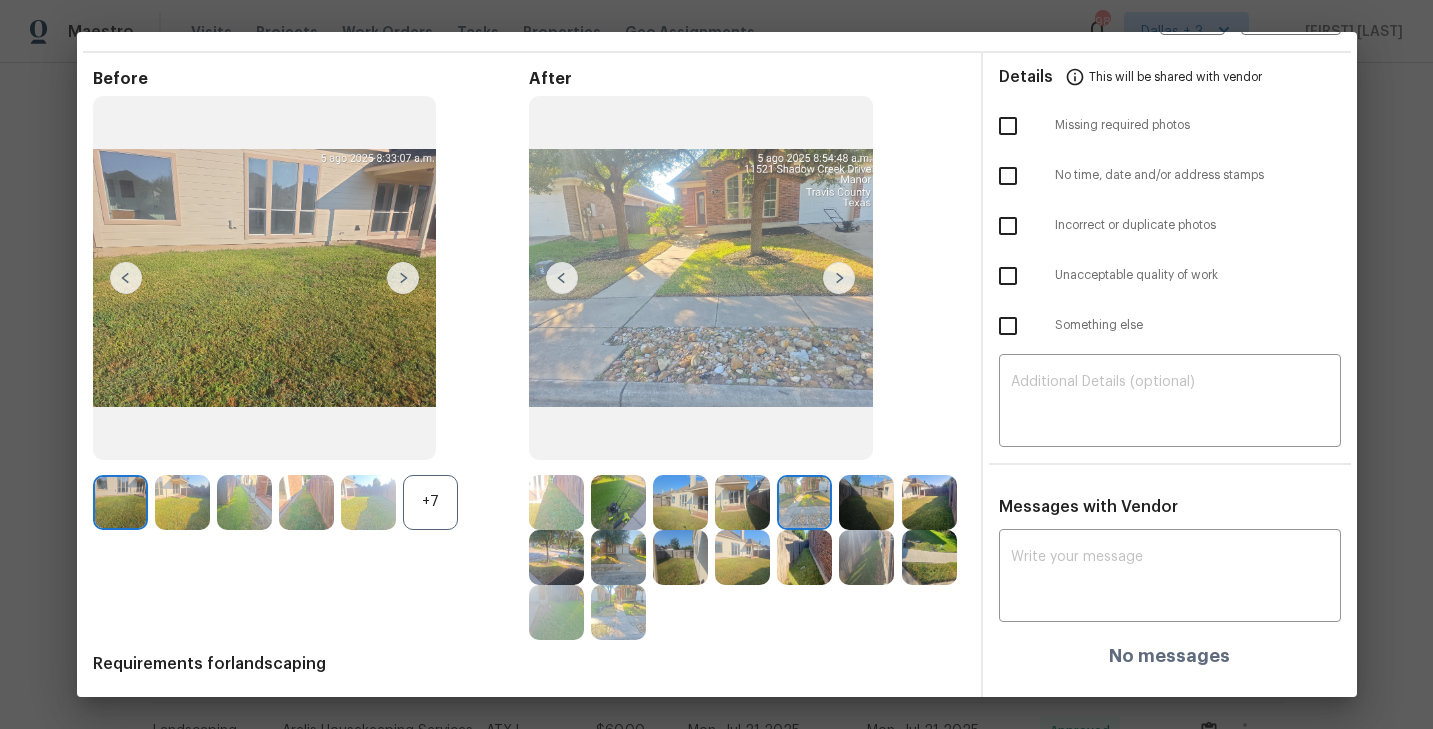 click at bounding box center [742, 502] 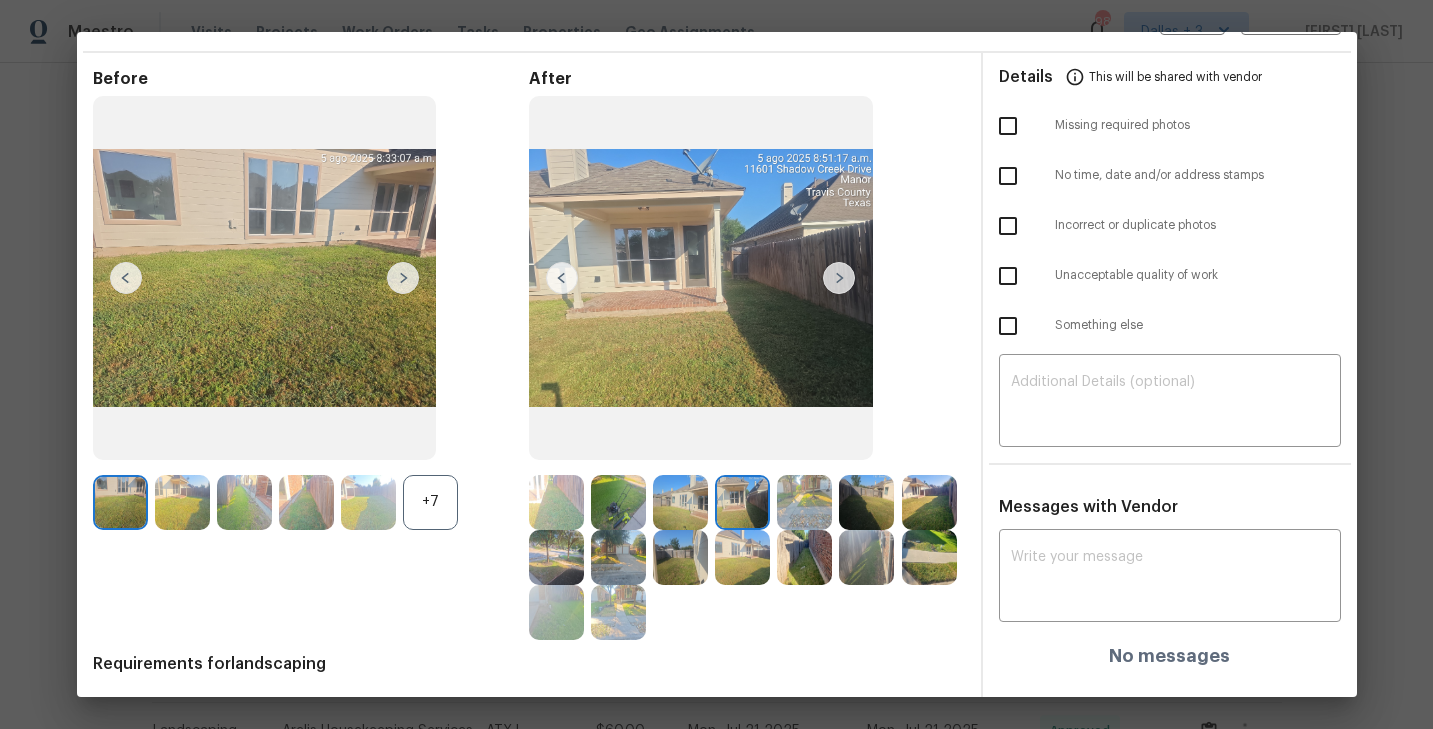 click at bounding box center [804, 502] 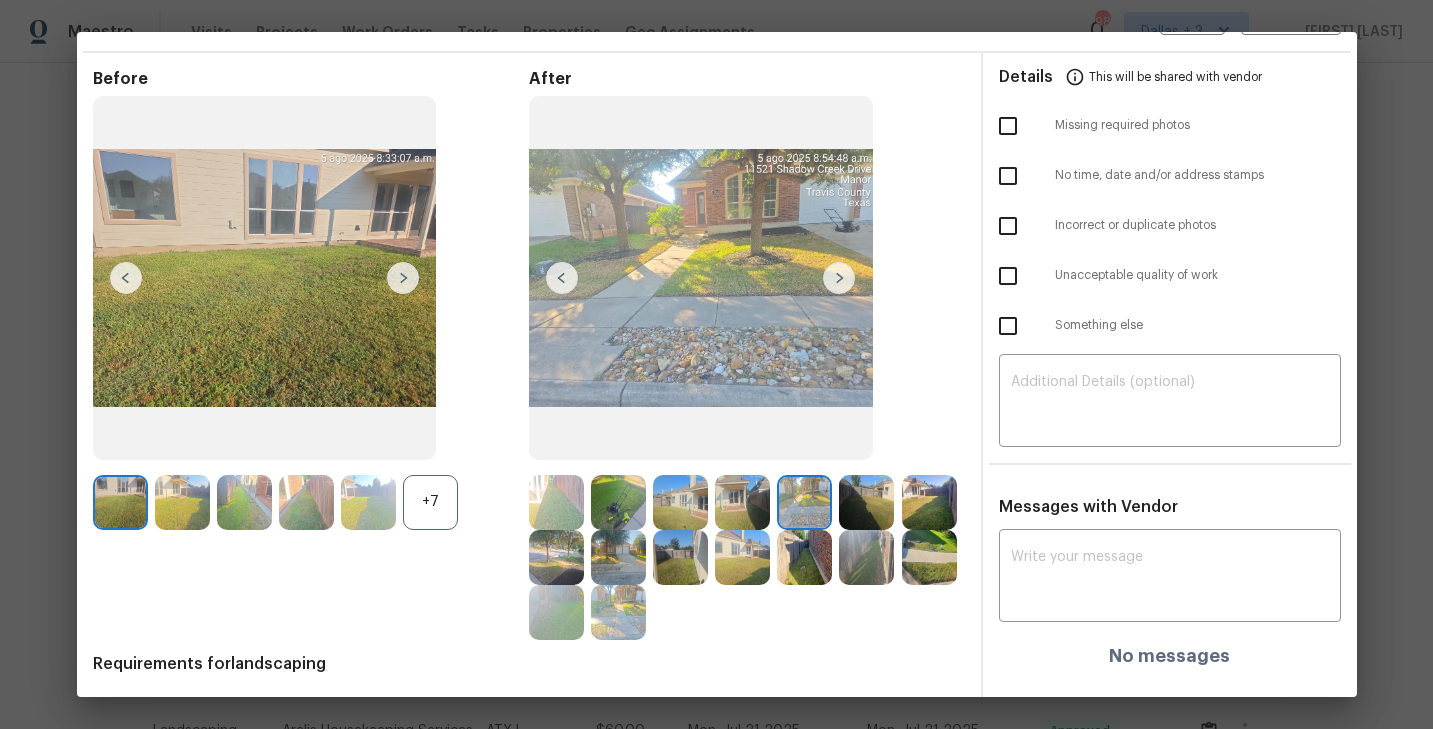 click at bounding box center [866, 502] 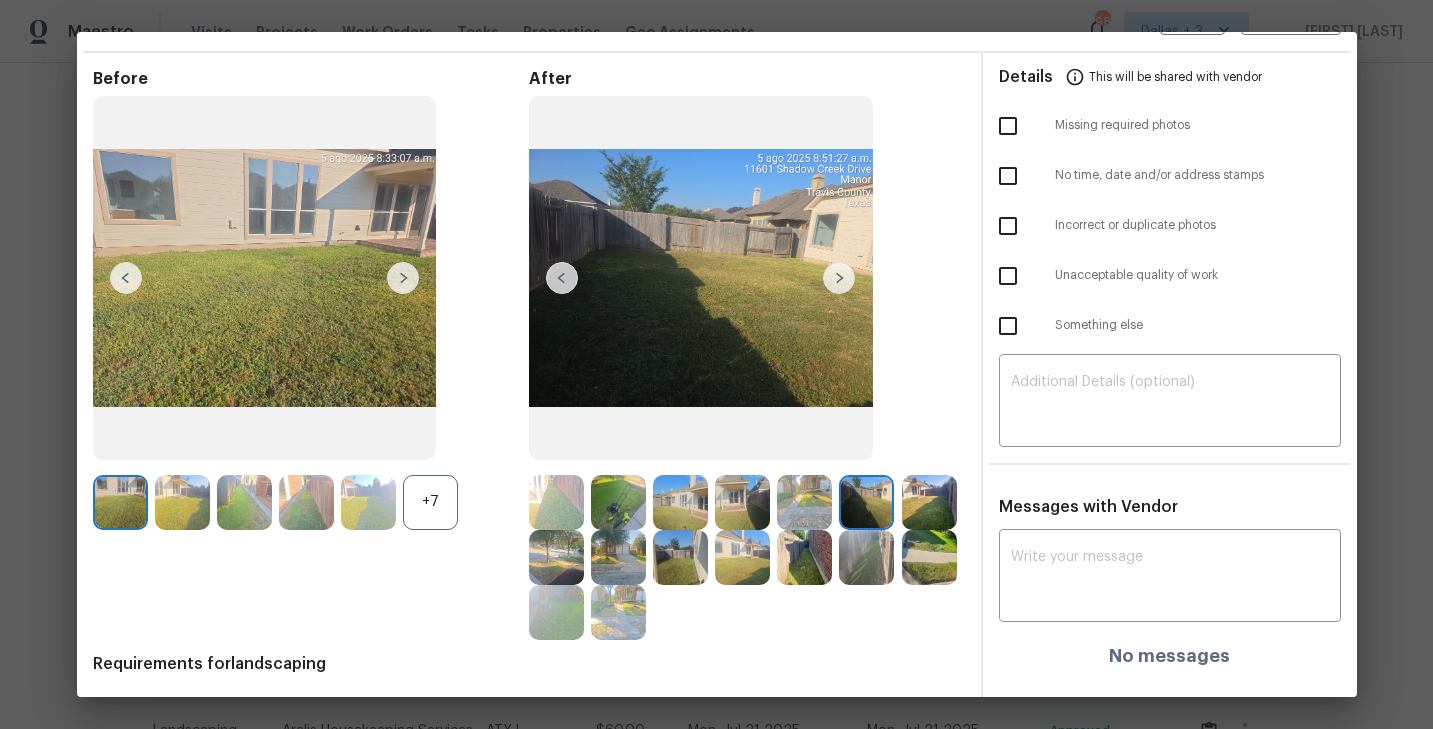 click at bounding box center [804, 502] 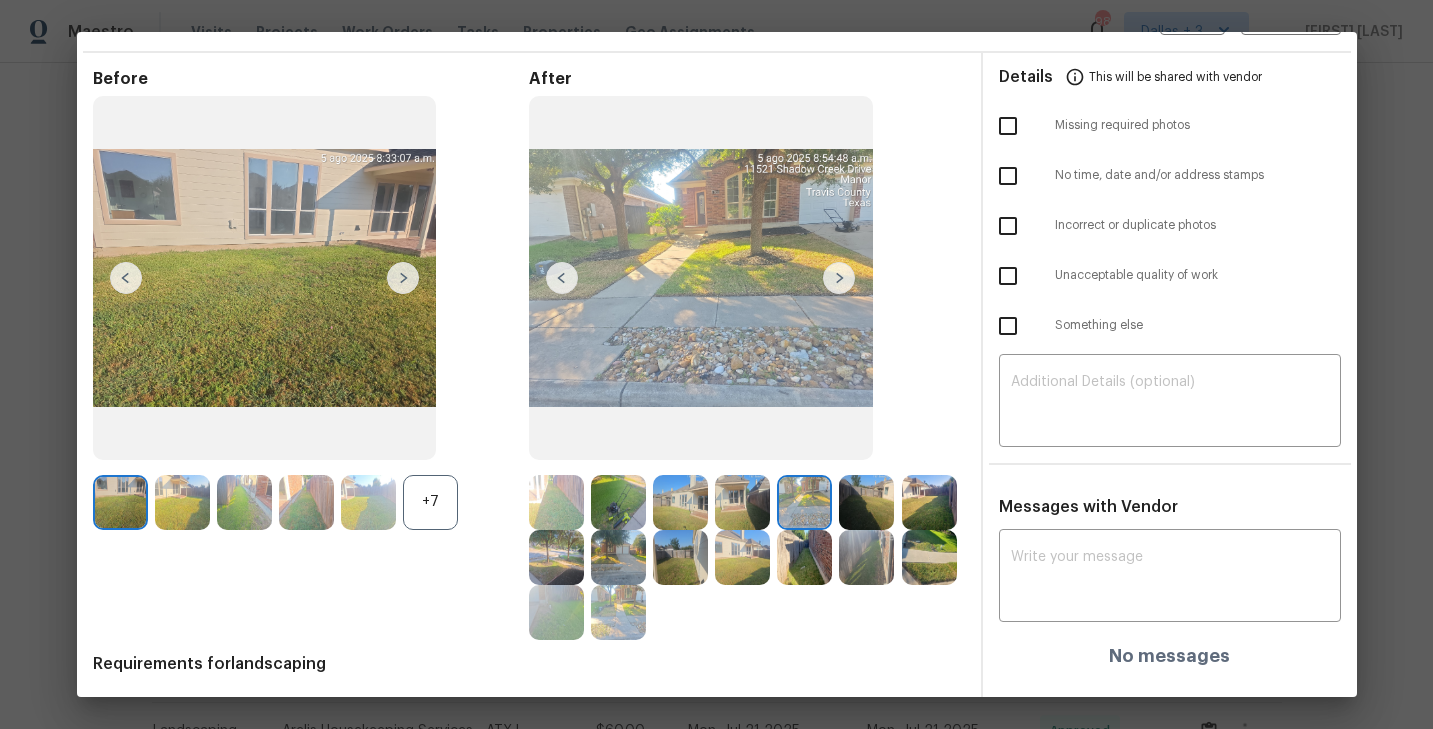 click at bounding box center (929, 502) 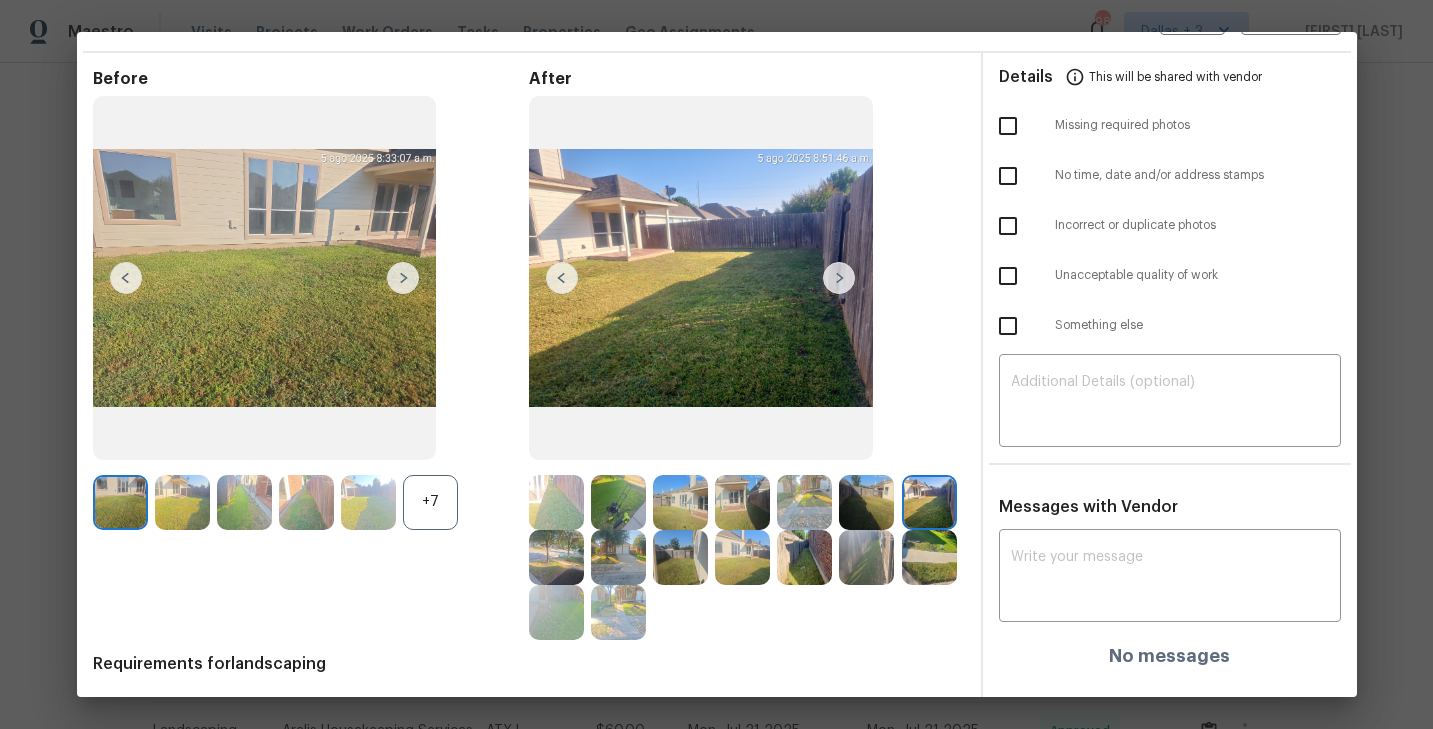 click at bounding box center (929, 557) 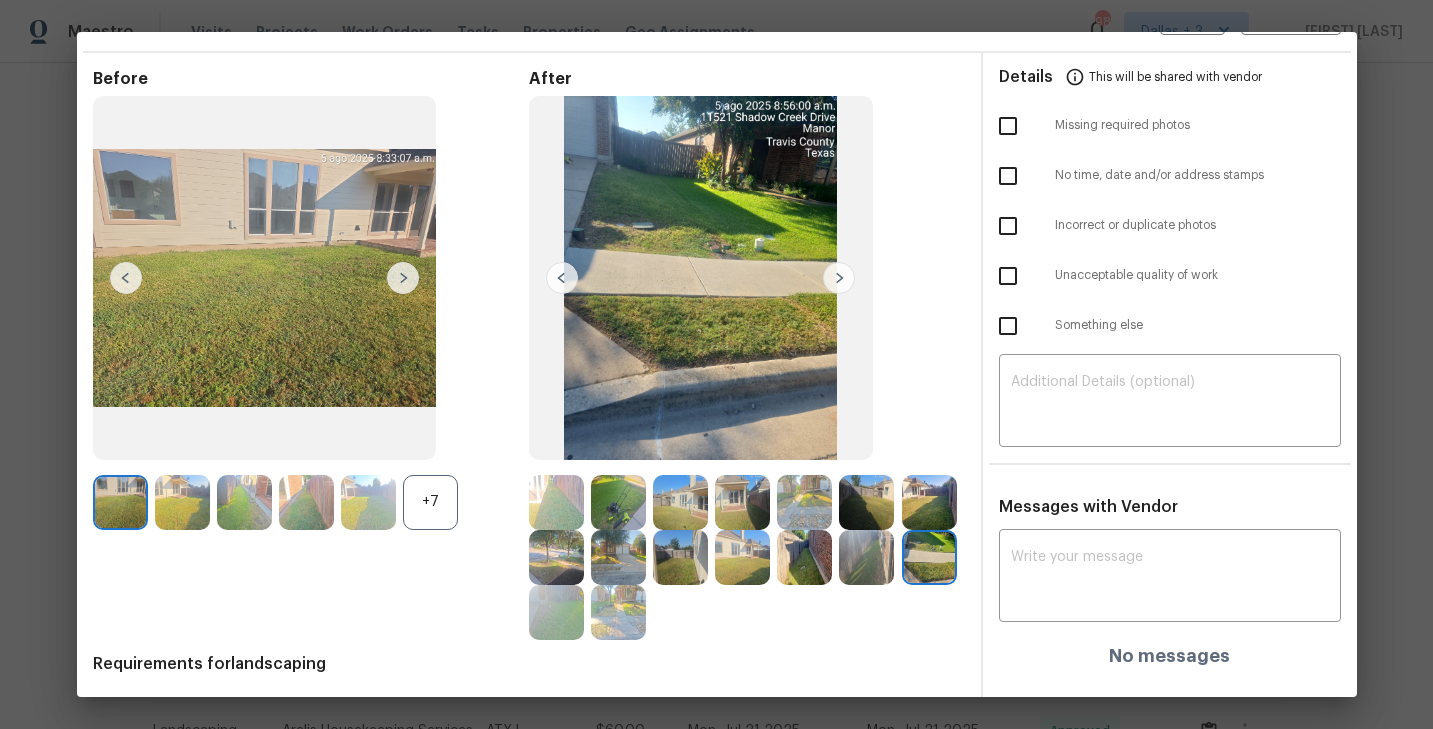 click at bounding box center [866, 557] 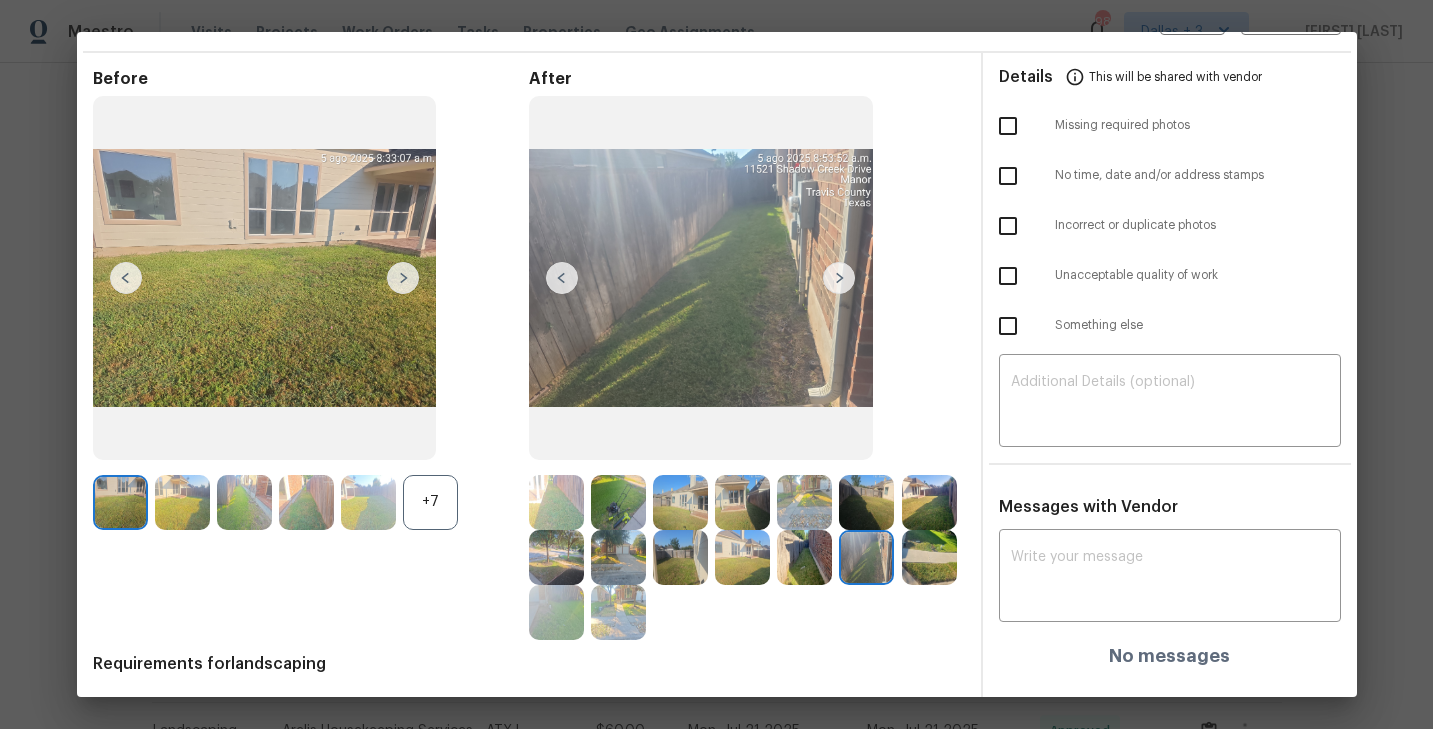 click at bounding box center [804, 557] 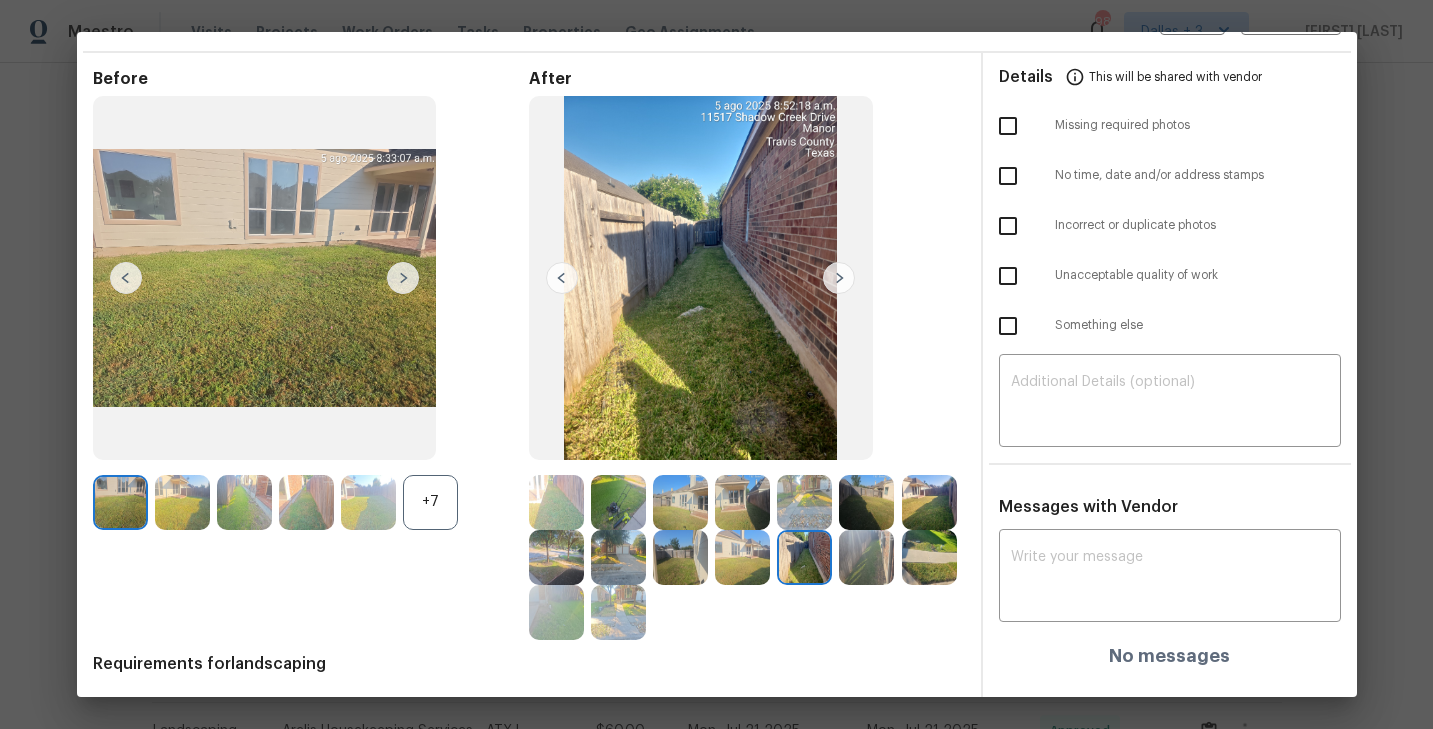 click at bounding box center (742, 557) 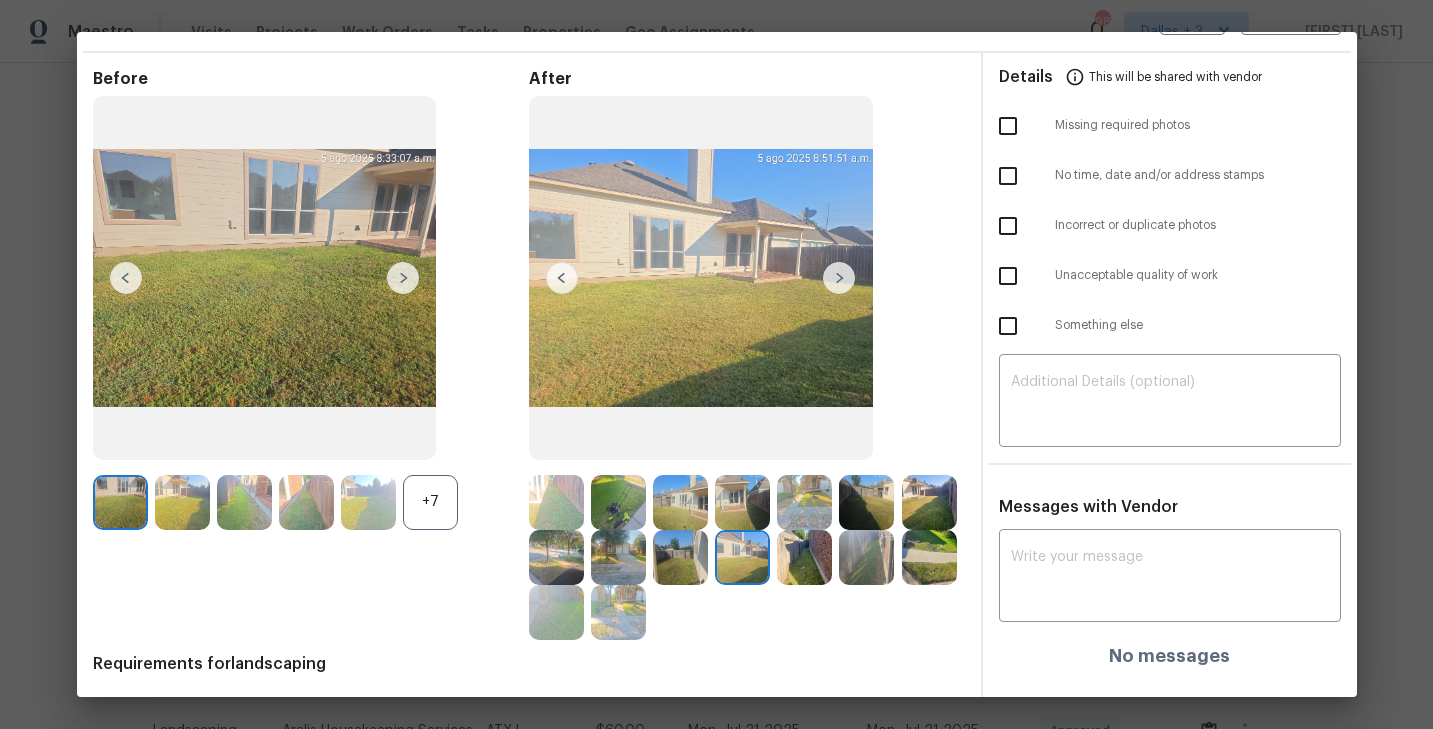 click at bounding box center (680, 557) 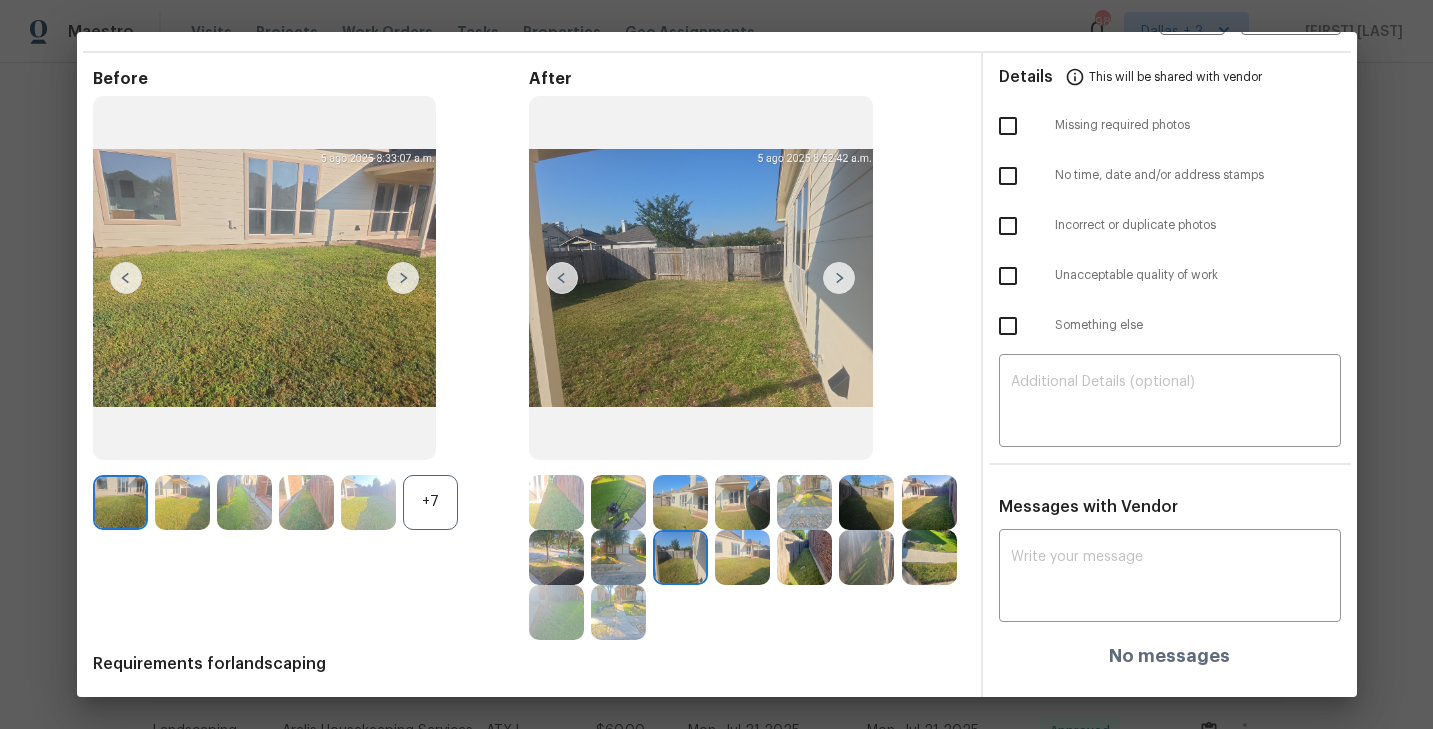 click at bounding box center (618, 557) 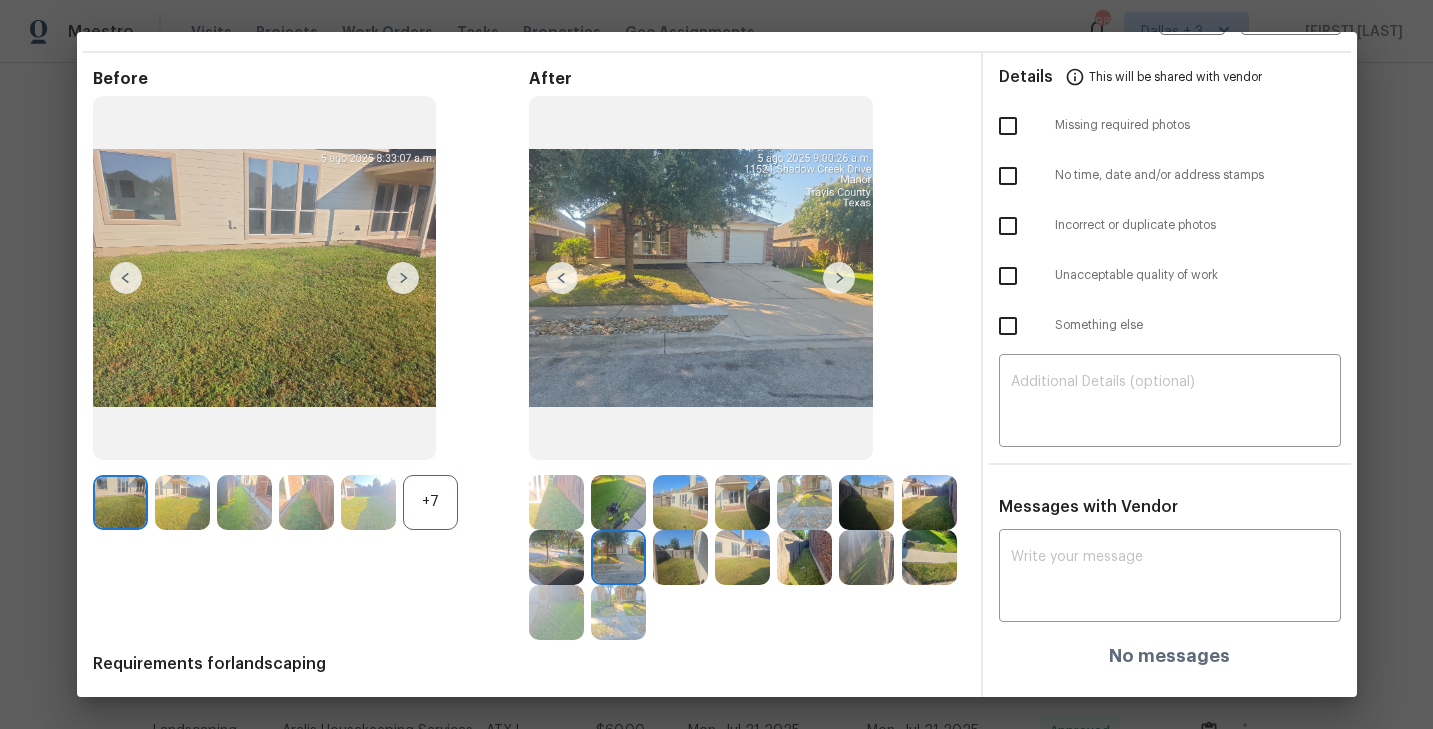 click at bounding box center (556, 557) 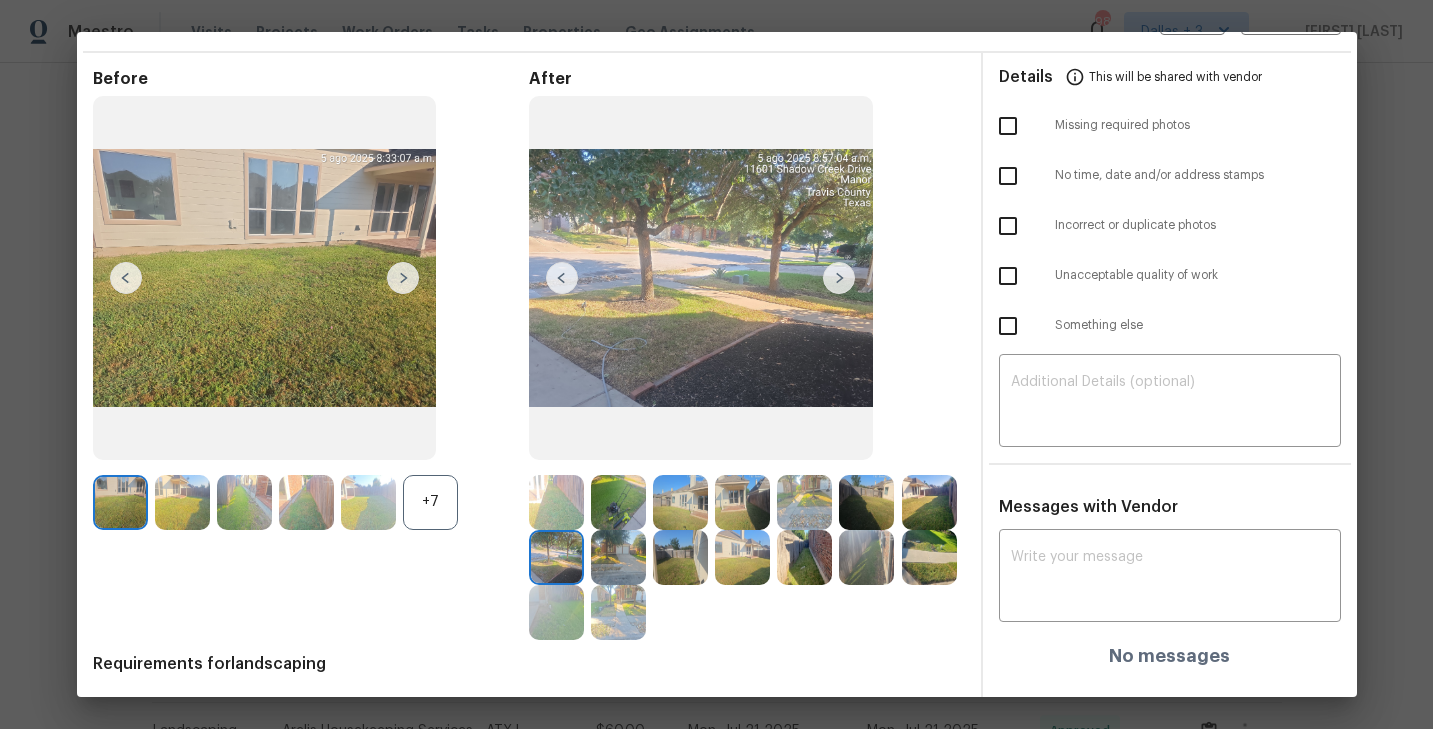click at bounding box center (556, 612) 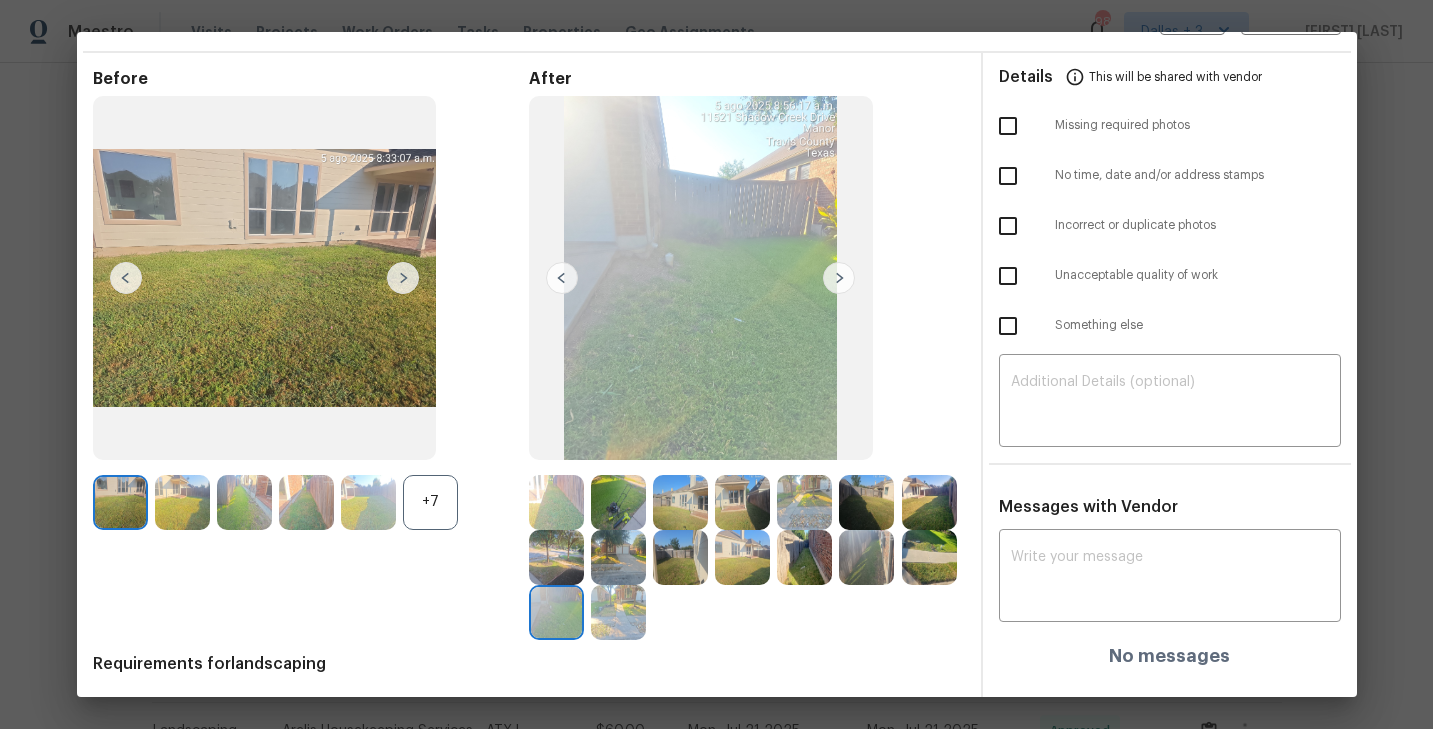 click at bounding box center [618, 612] 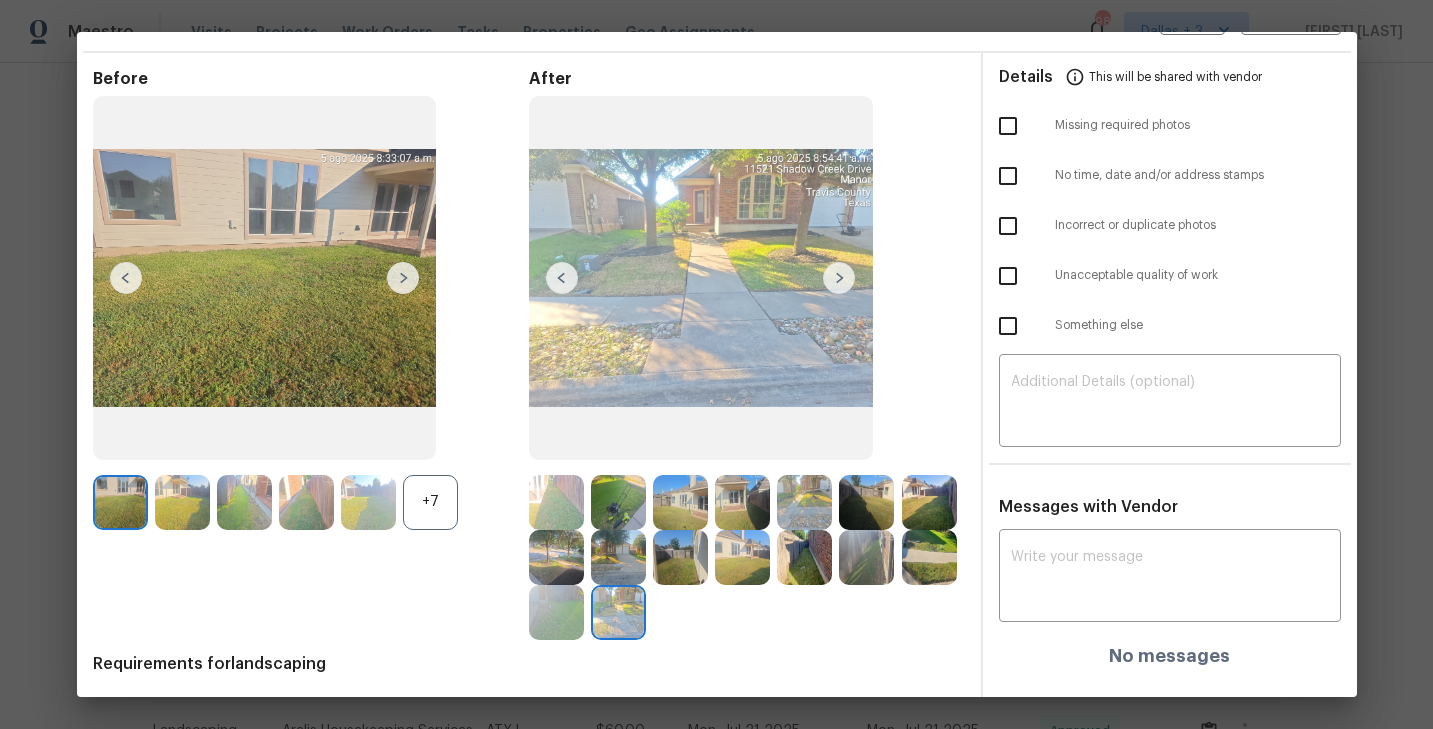 click at bounding box center [618, 502] 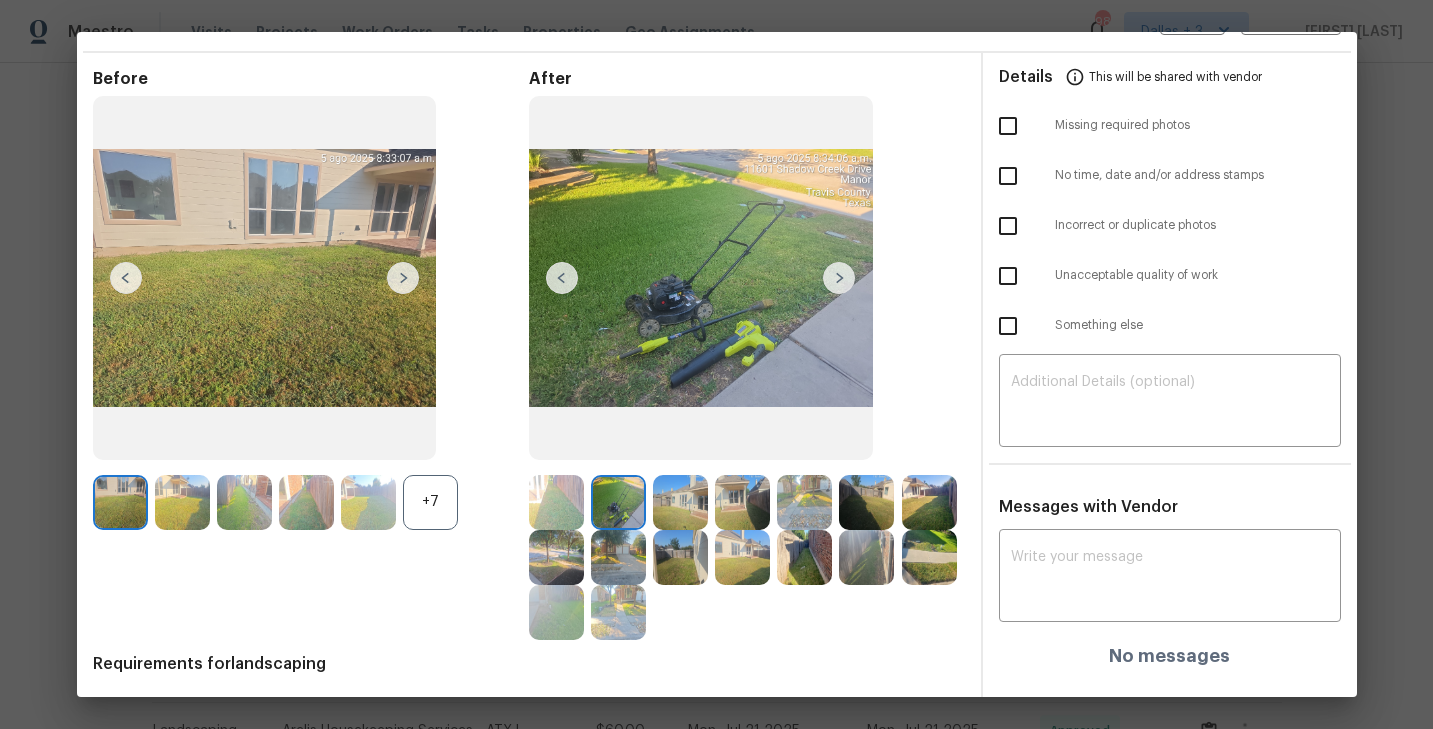 click at bounding box center (680, 502) 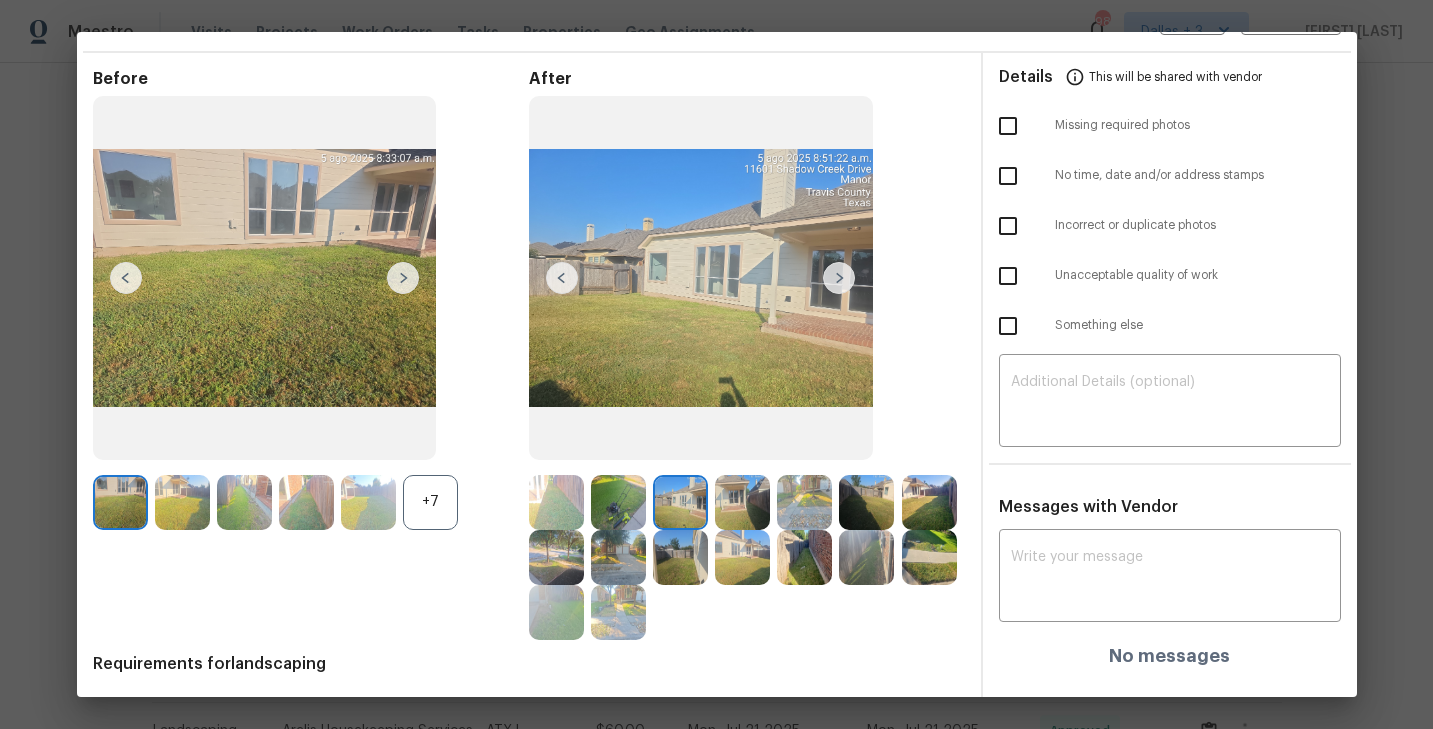 click at bounding box center [839, 278] 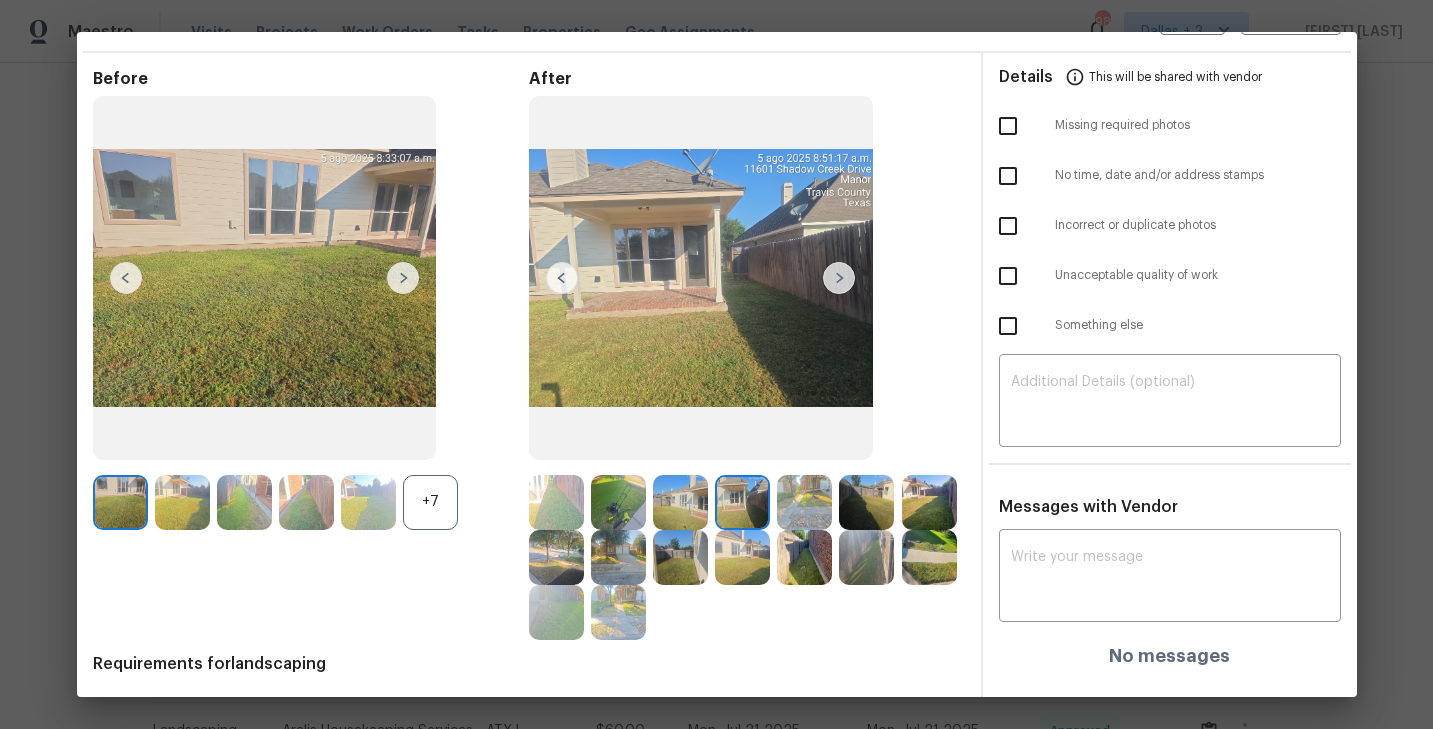 click at bounding box center (839, 278) 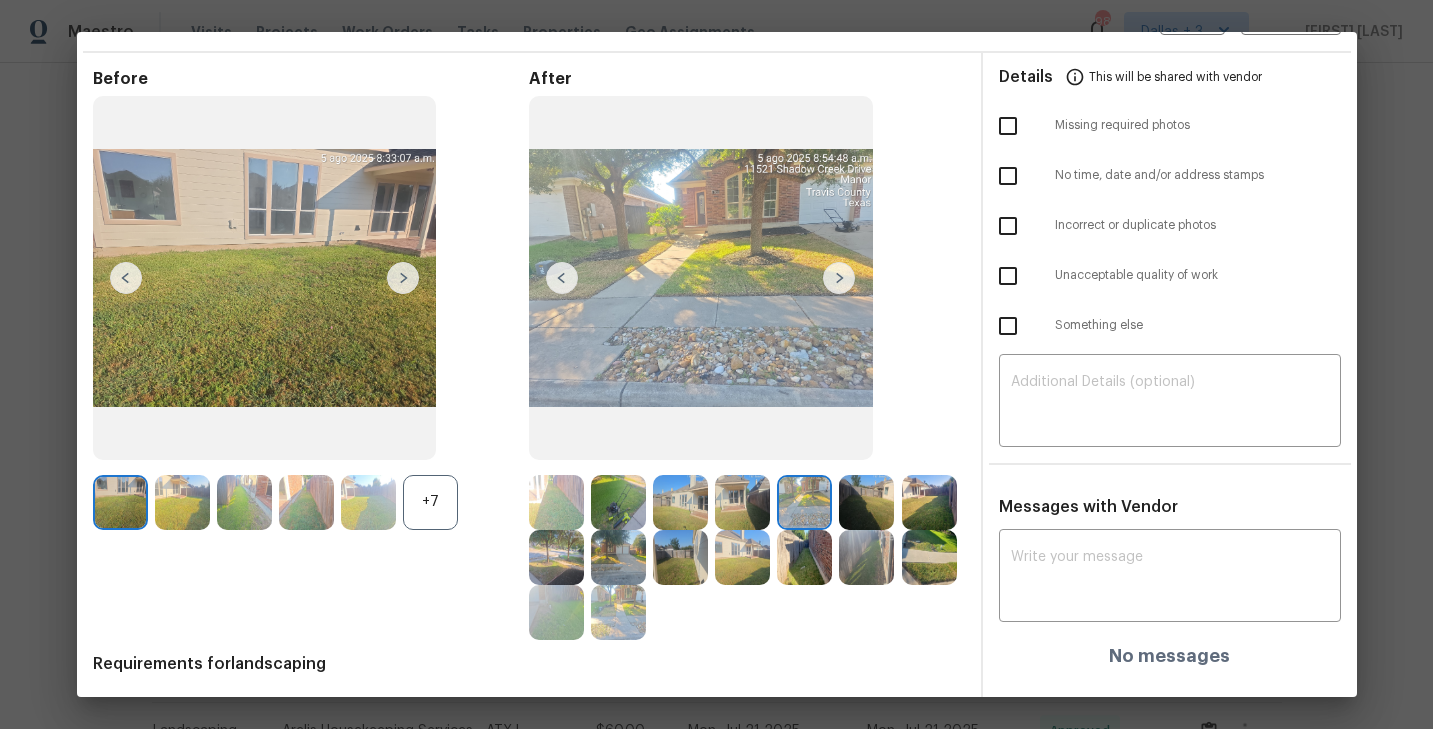 click at bounding box center (839, 278) 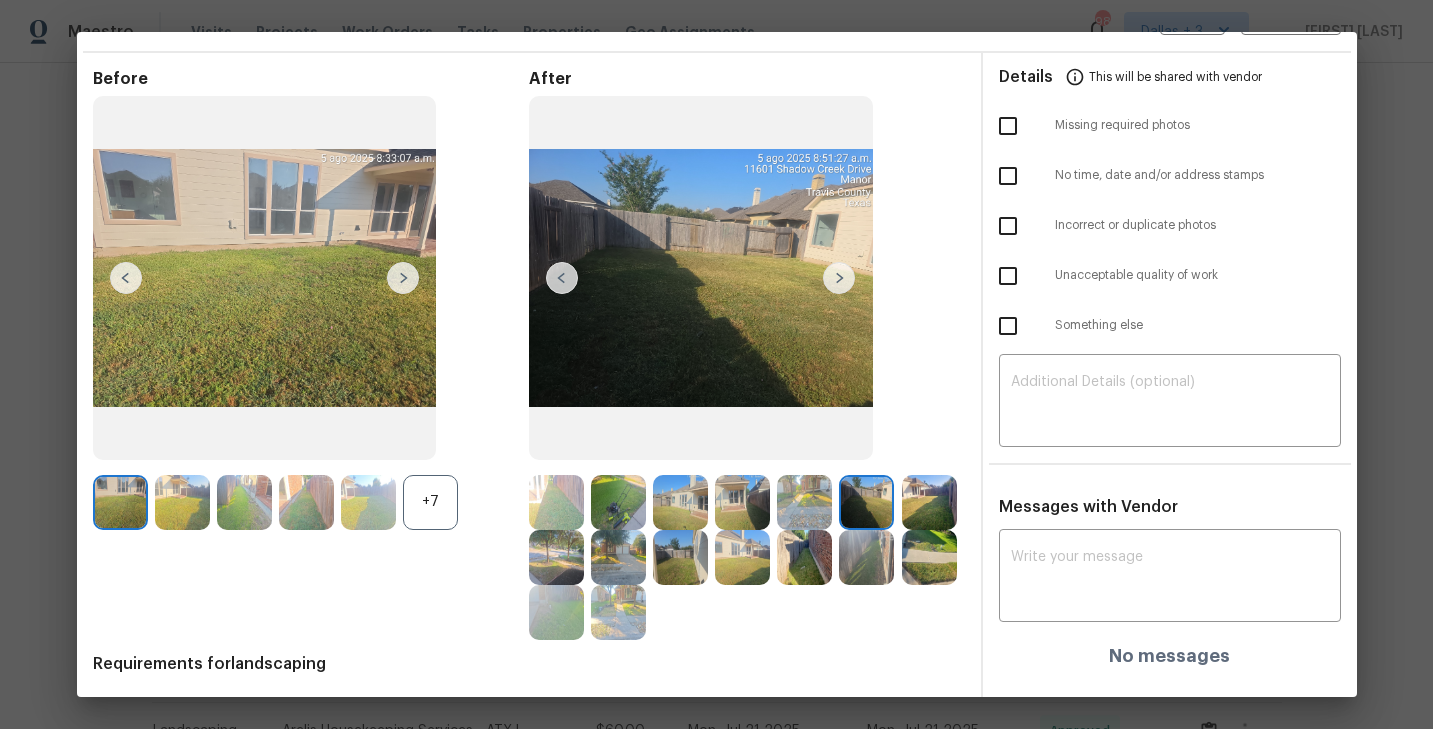 click at bounding box center [839, 278] 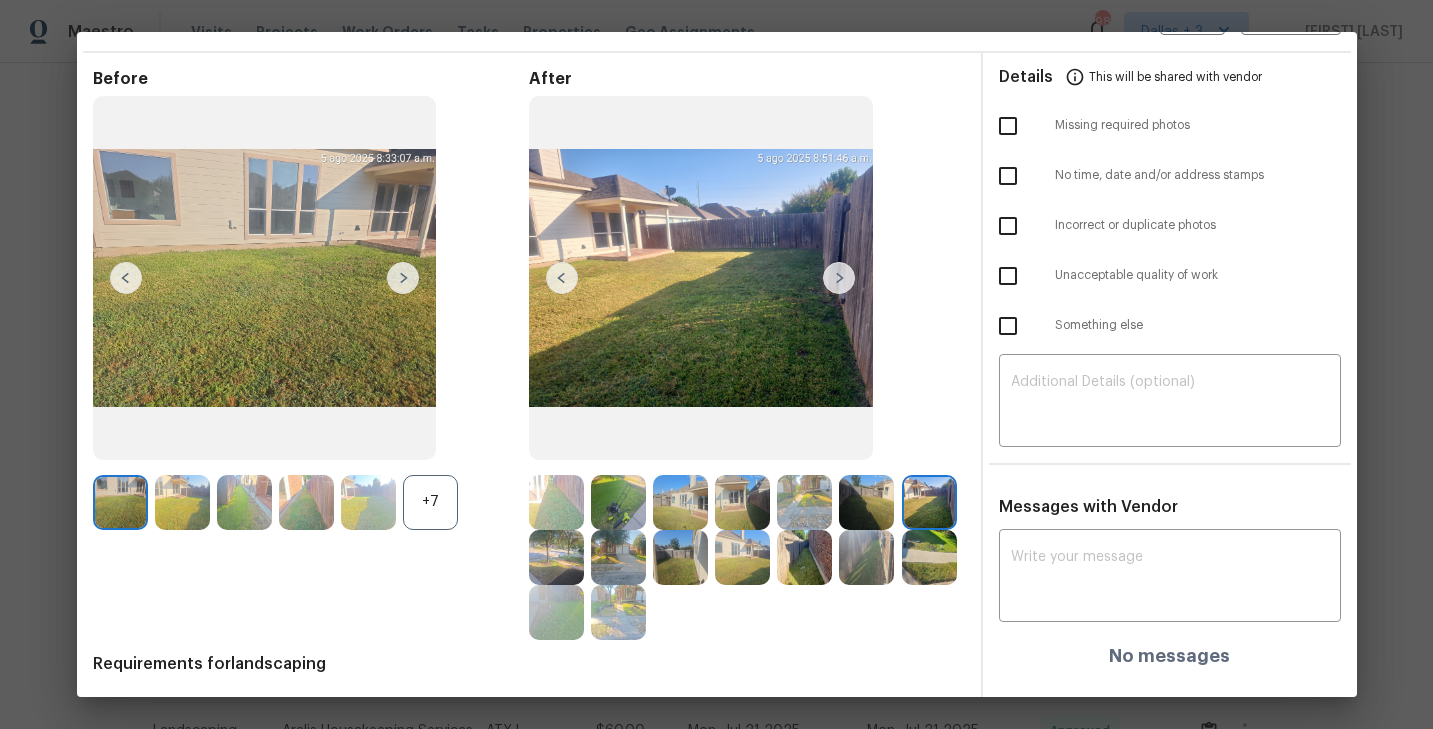 click at bounding box center (839, 278) 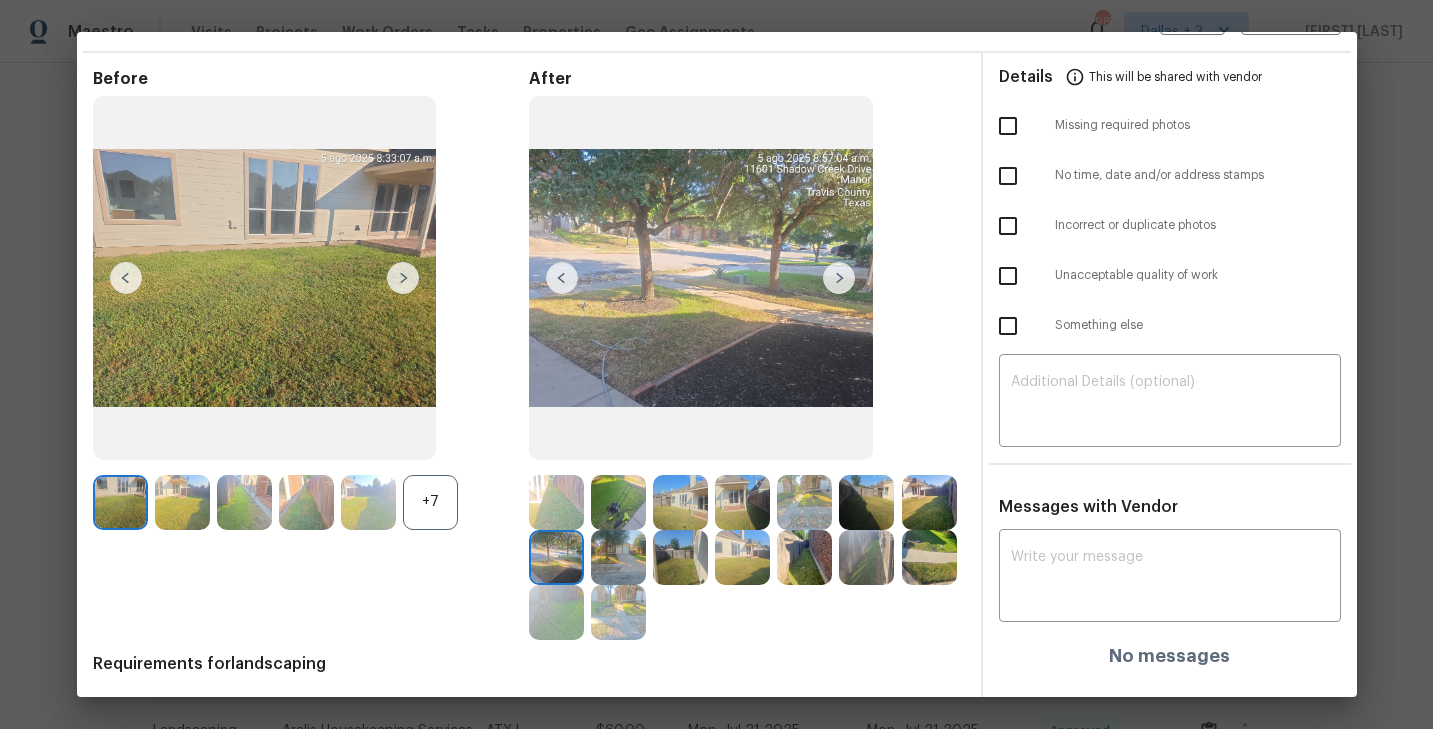 click at bounding box center (839, 278) 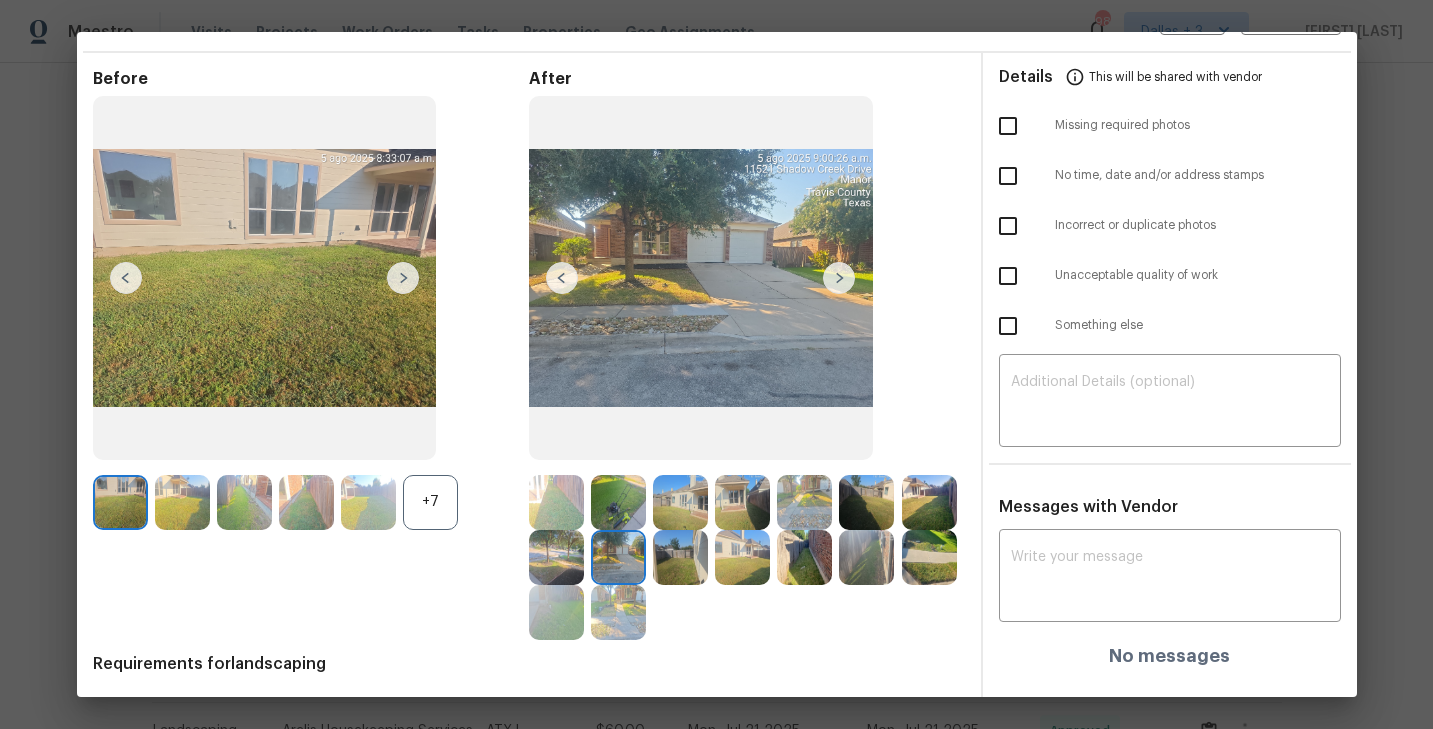 click at bounding box center [839, 278] 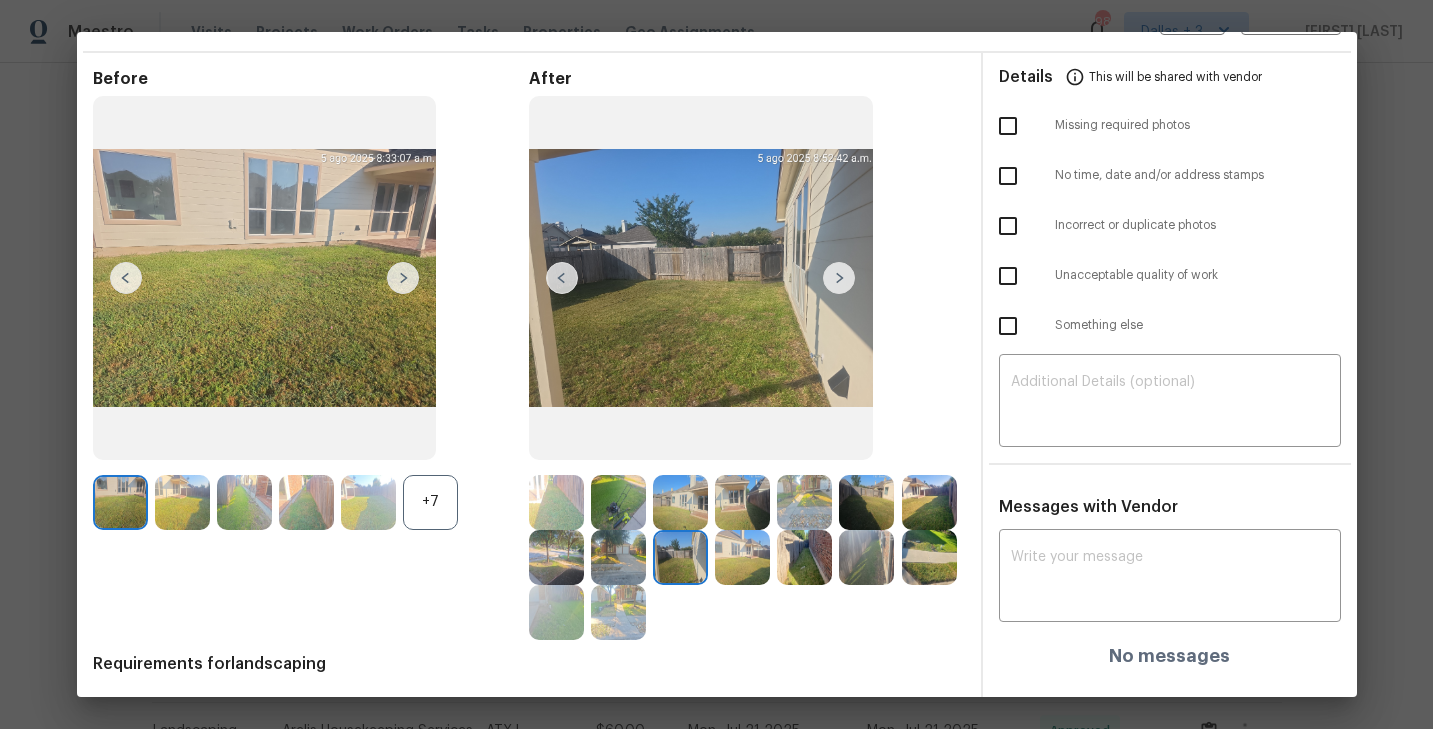 click at bounding box center [839, 278] 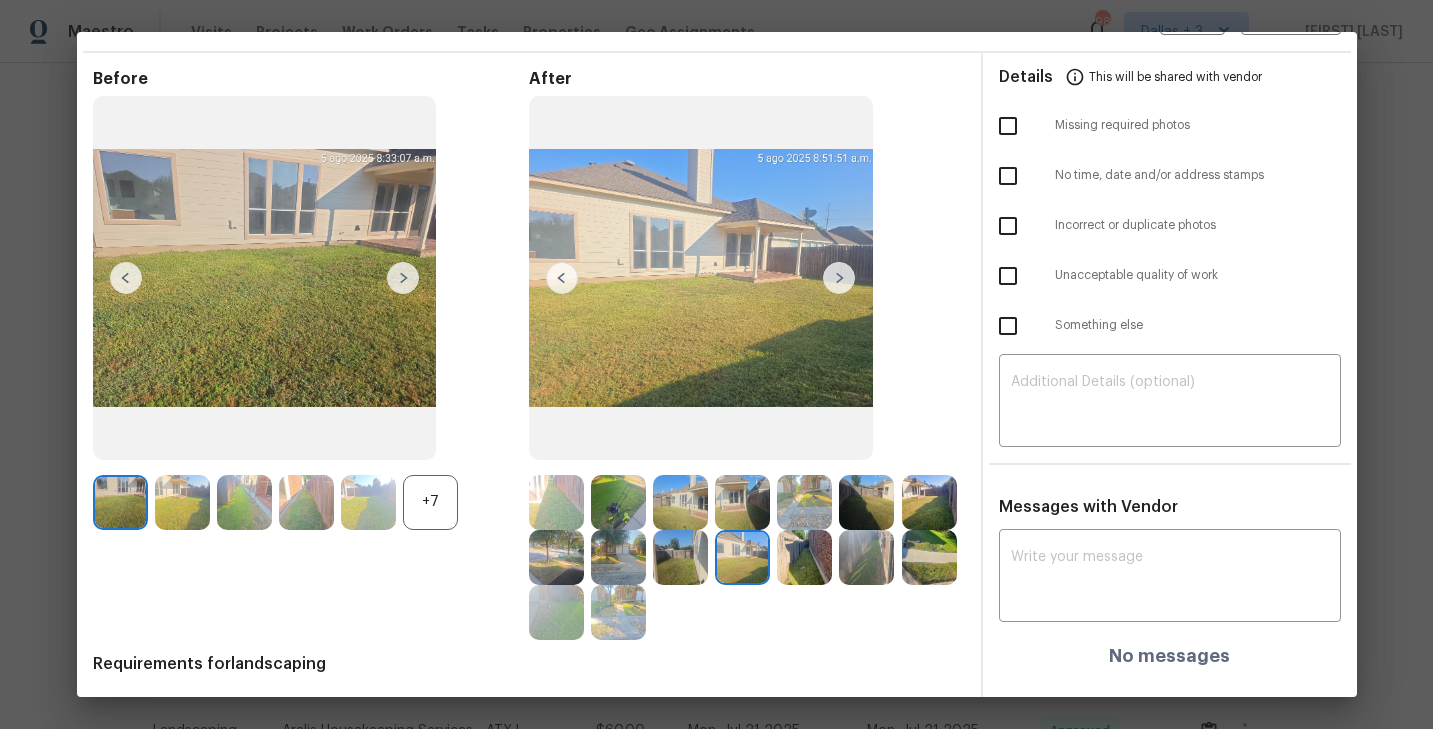 click at bounding box center [839, 278] 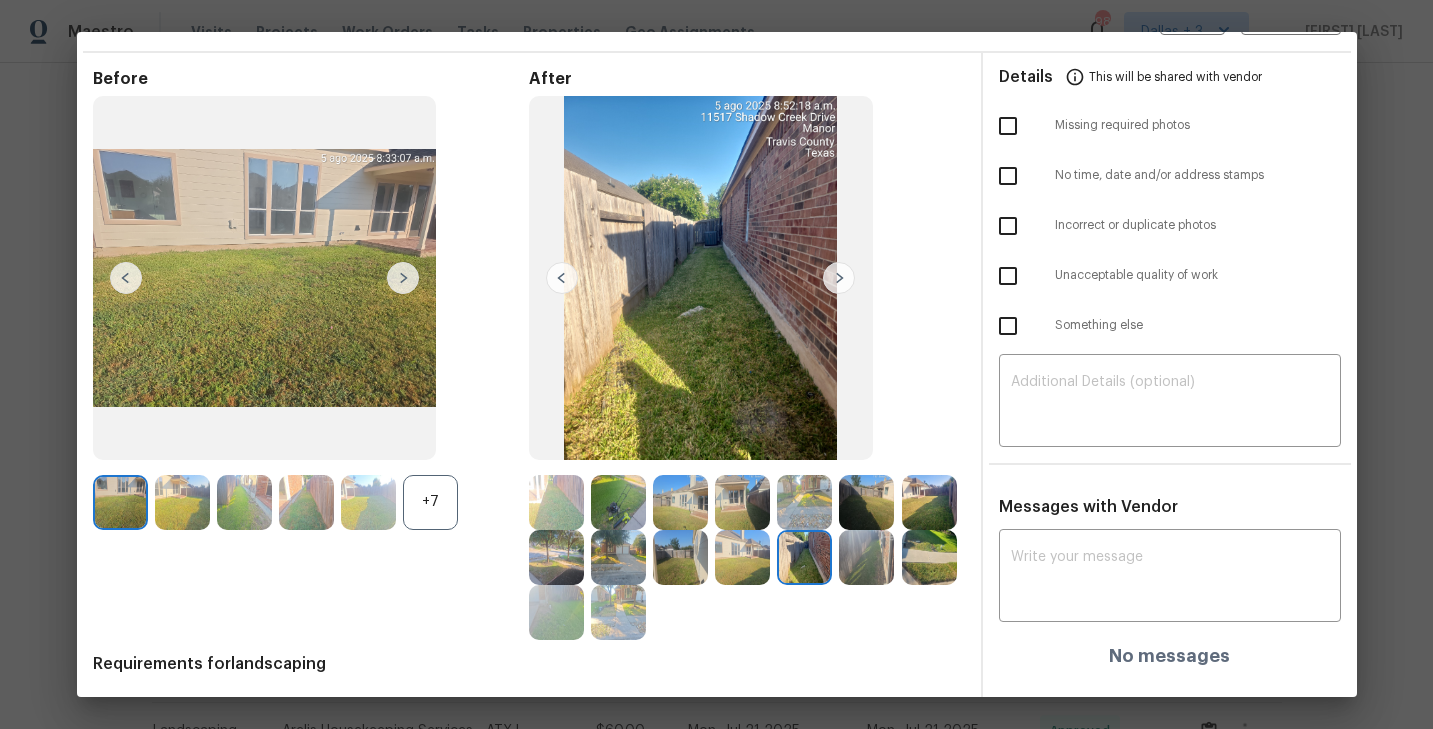 click at bounding box center [839, 278] 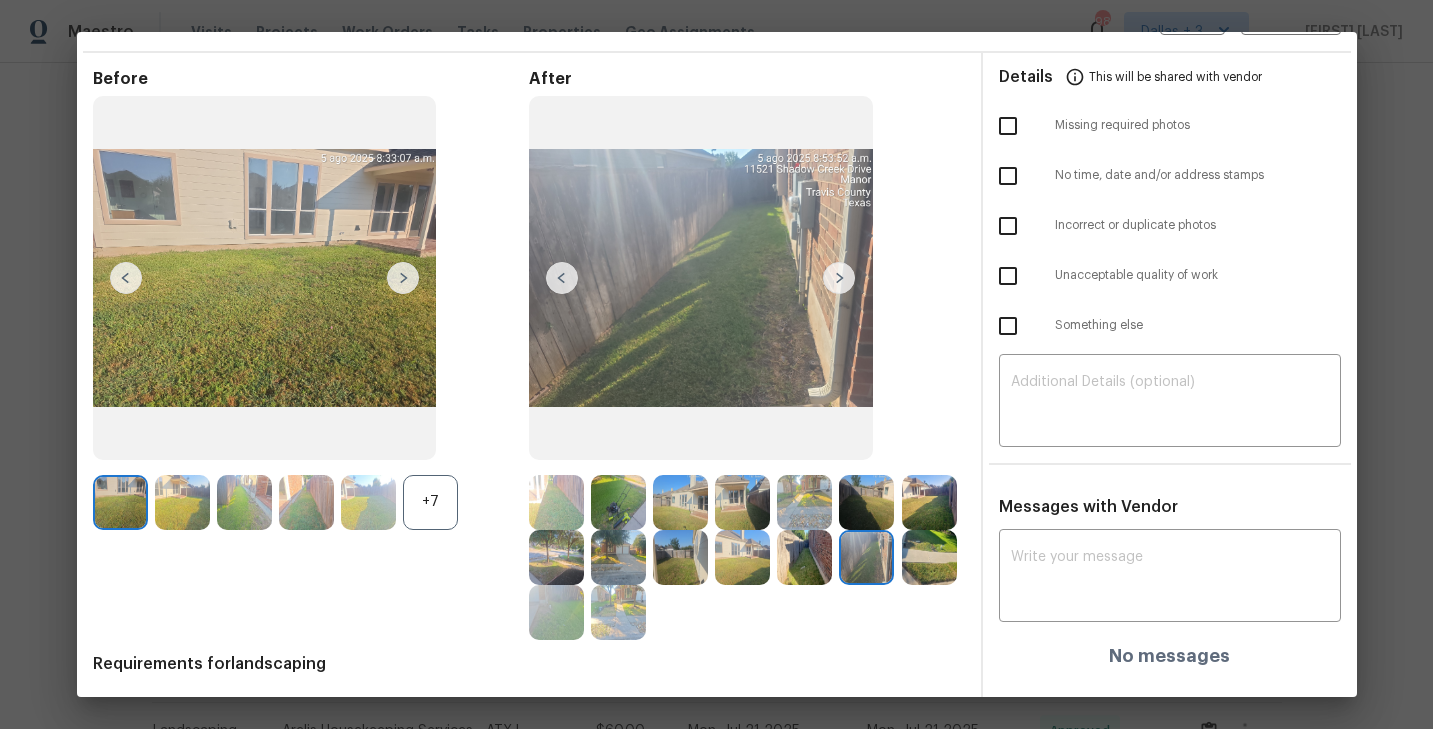 click at bounding box center (839, 278) 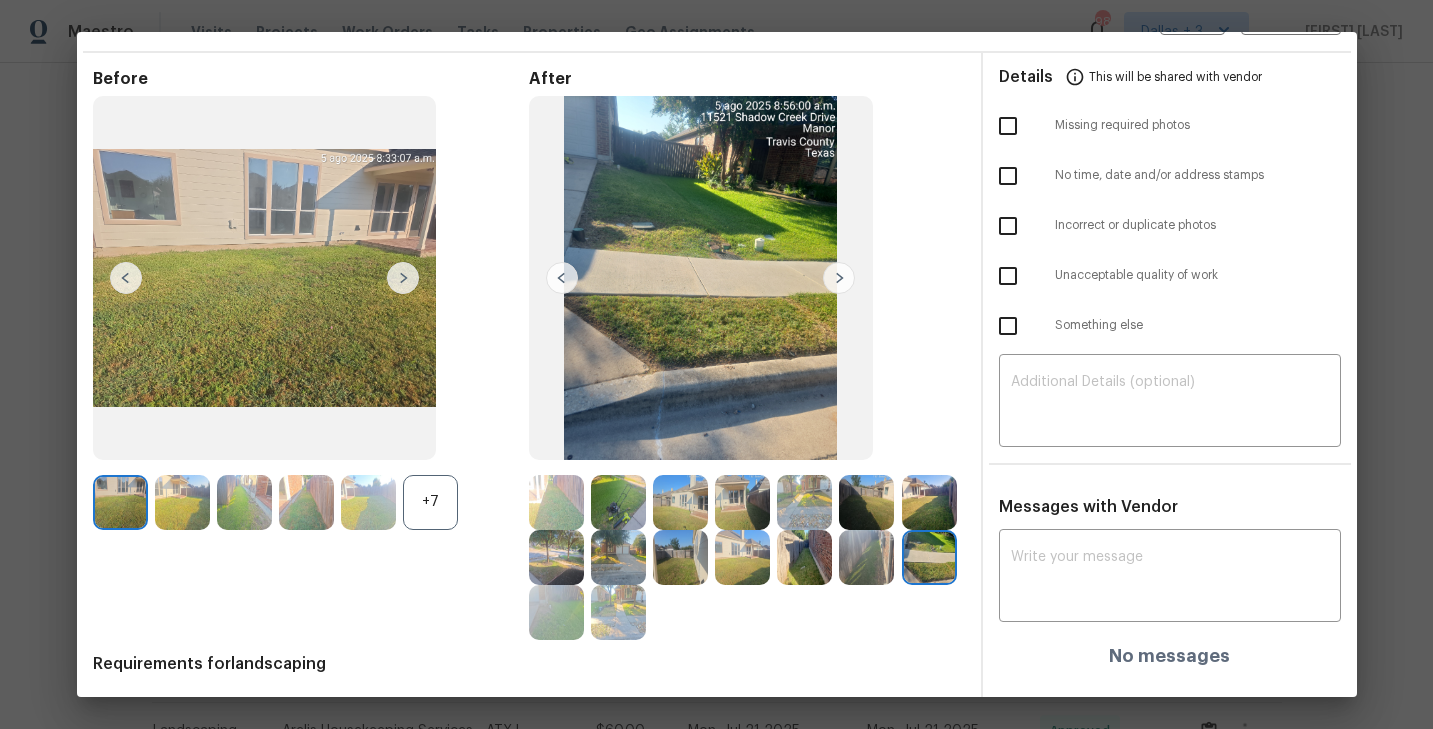 click at bounding box center [839, 278] 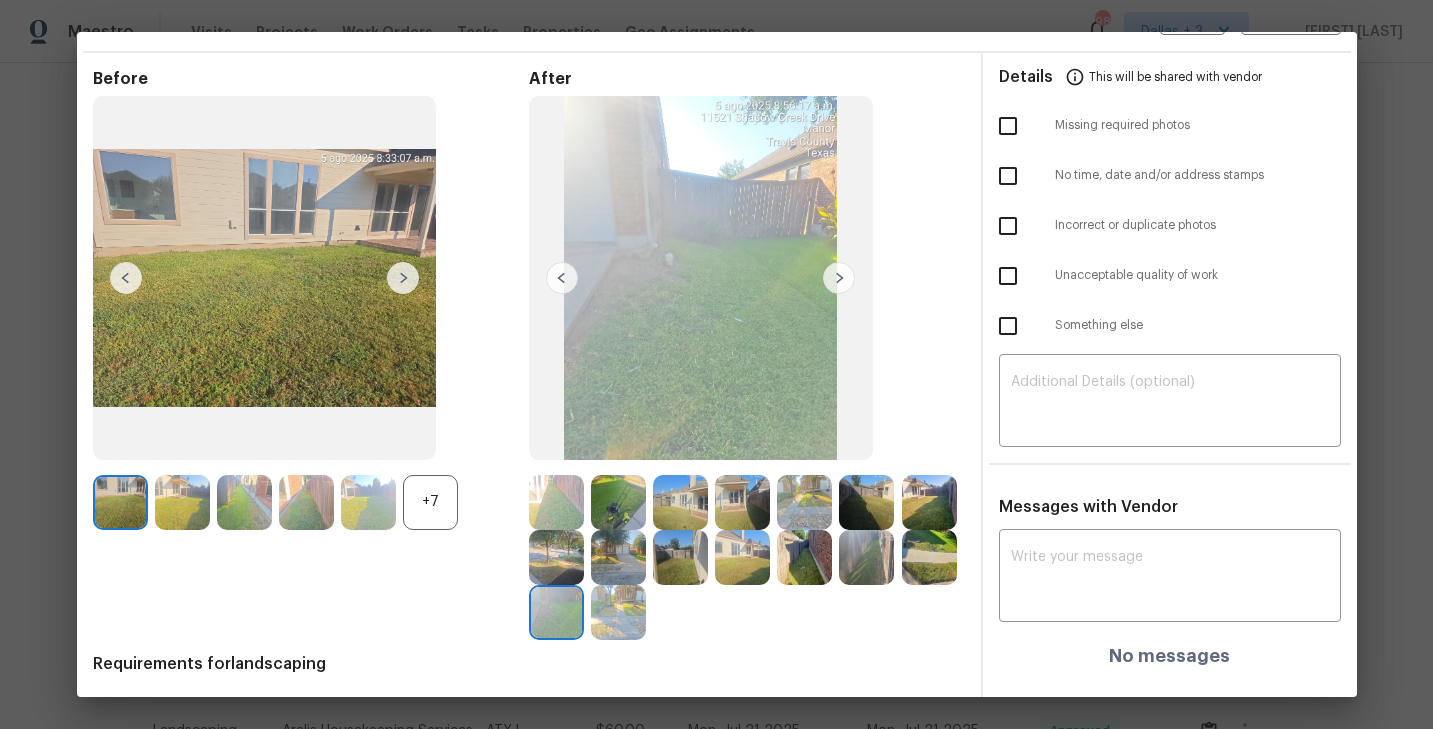 scroll, scrollTop: 0, scrollLeft: 0, axis: both 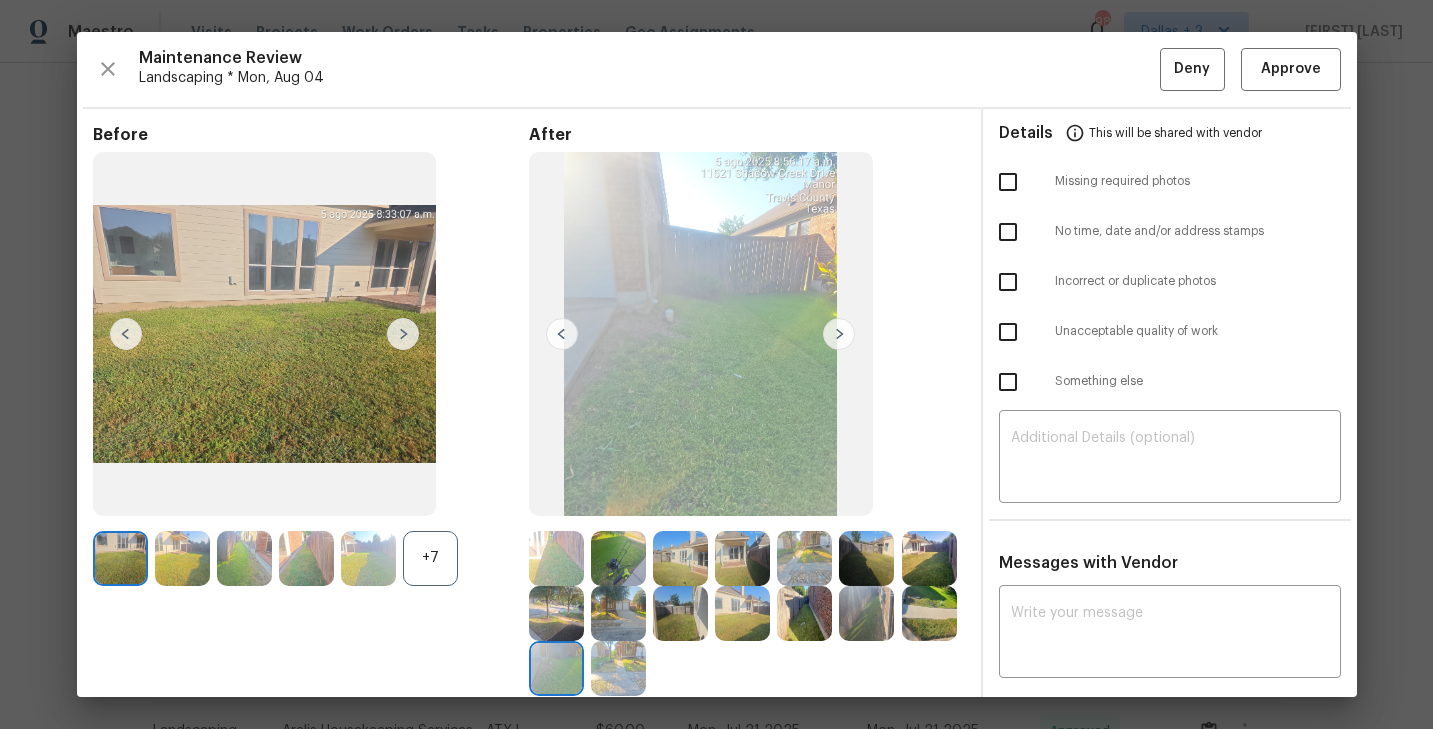 click on "Maintenance Review Landscaping * Mon, Aug 04 Deny Approve" at bounding box center [717, 69] 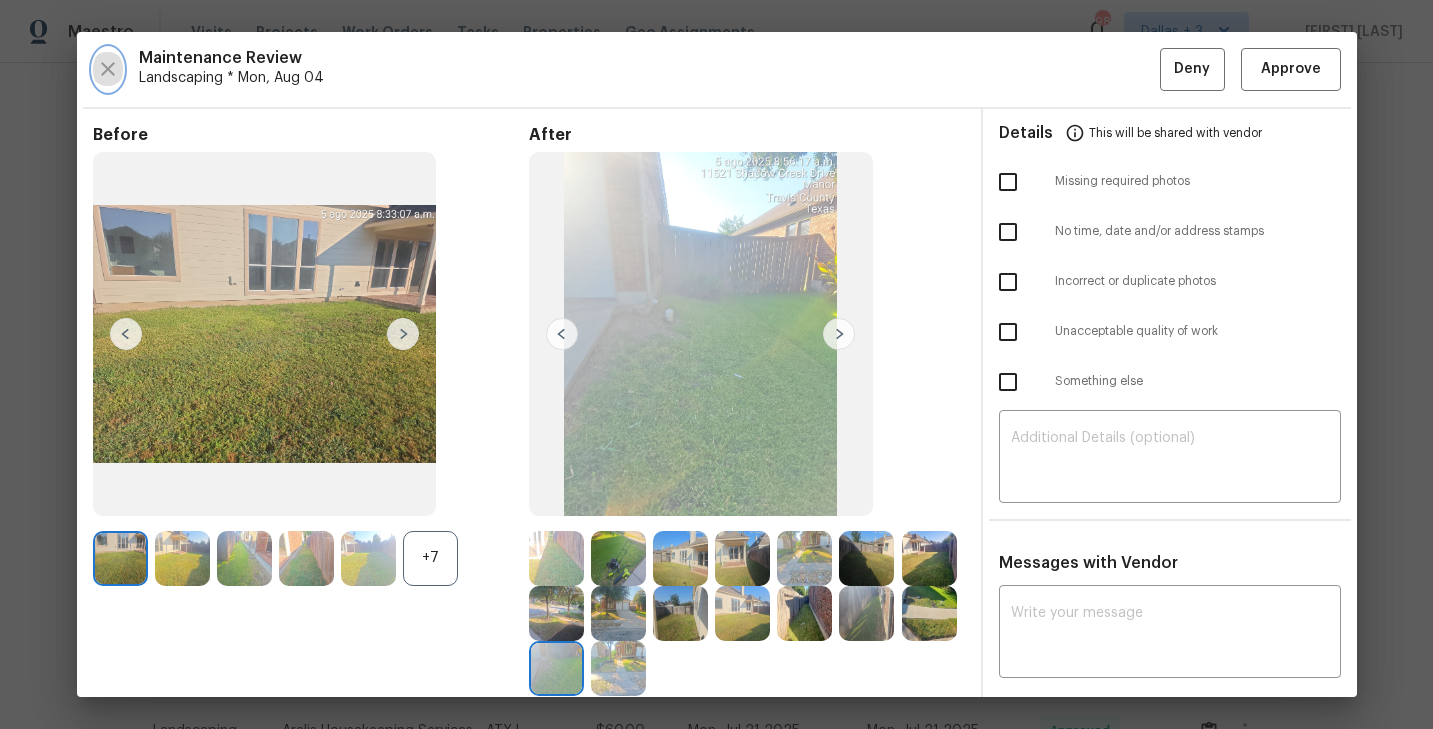 click at bounding box center (108, 69) 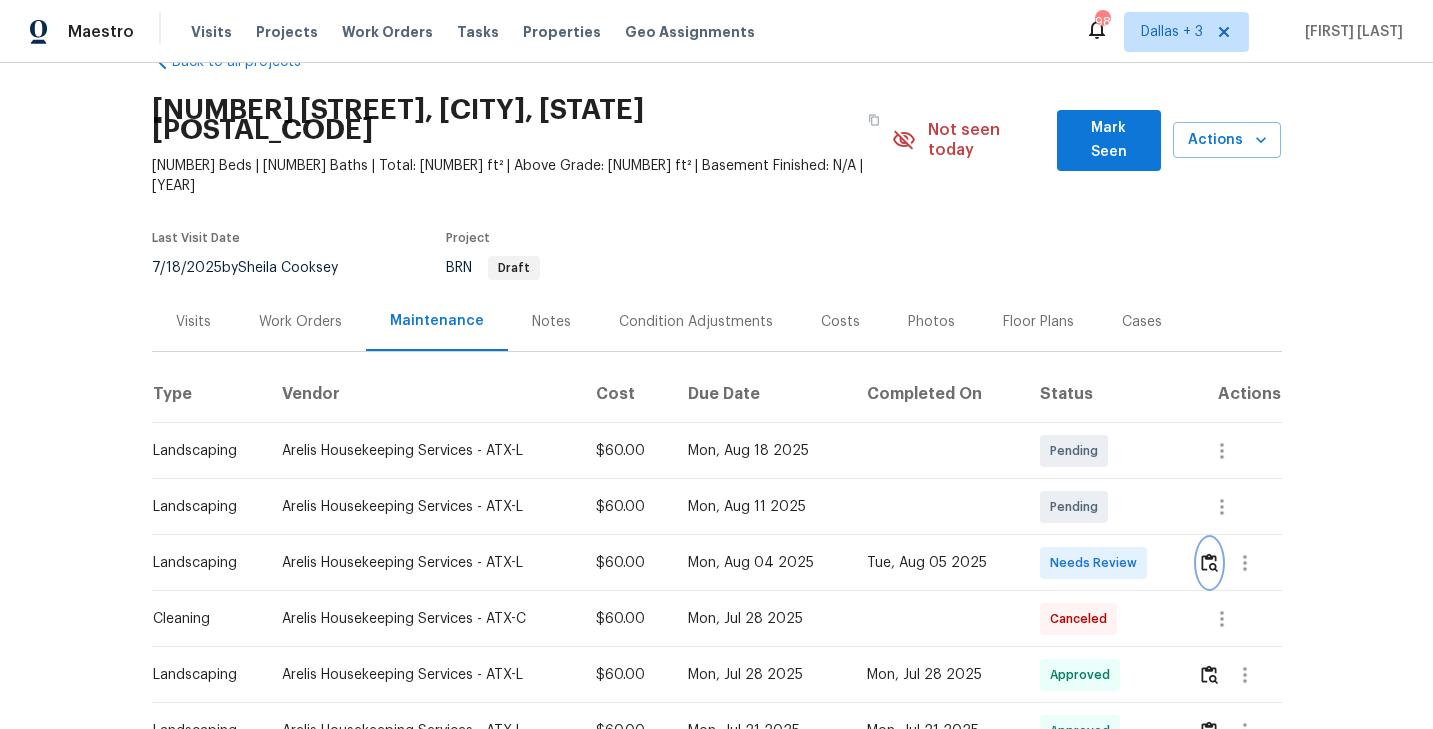 scroll, scrollTop: 0, scrollLeft: 0, axis: both 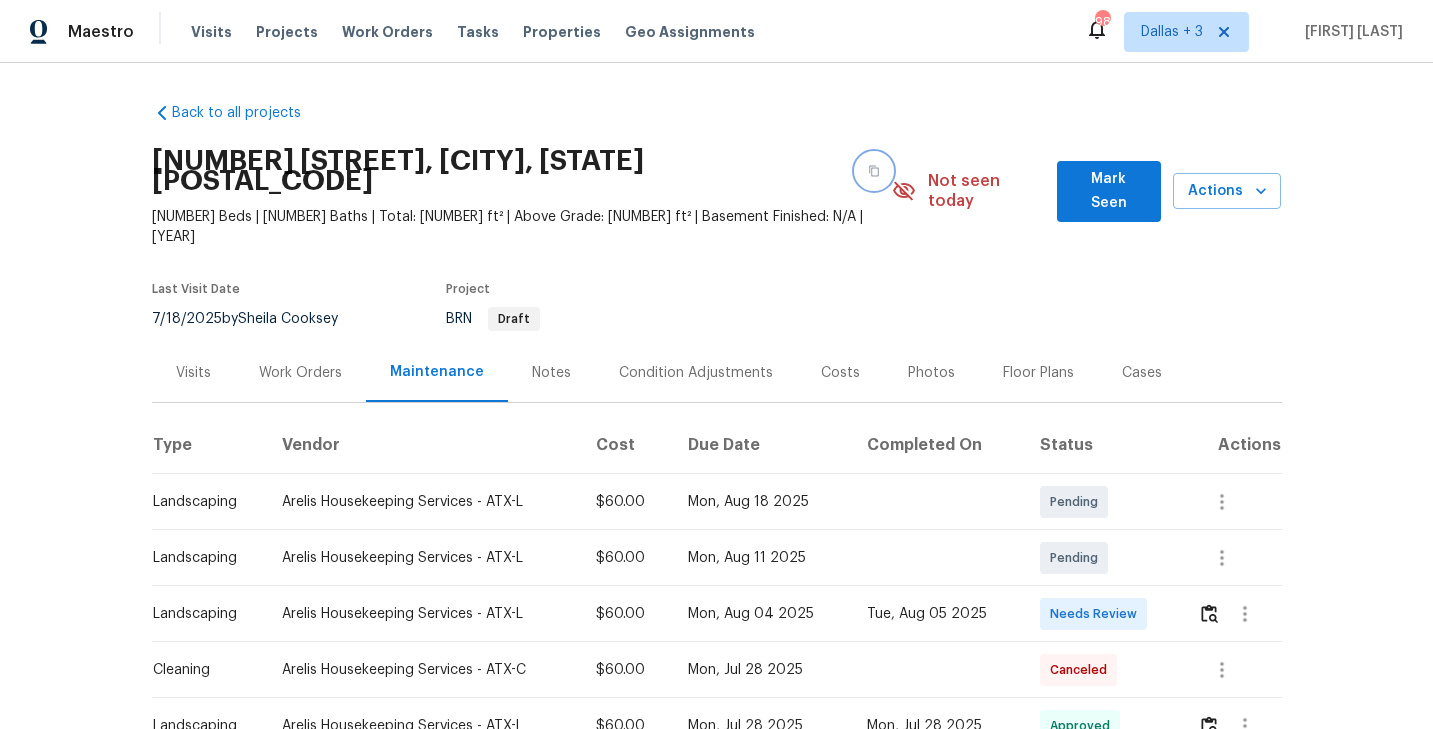 click at bounding box center (874, 171) 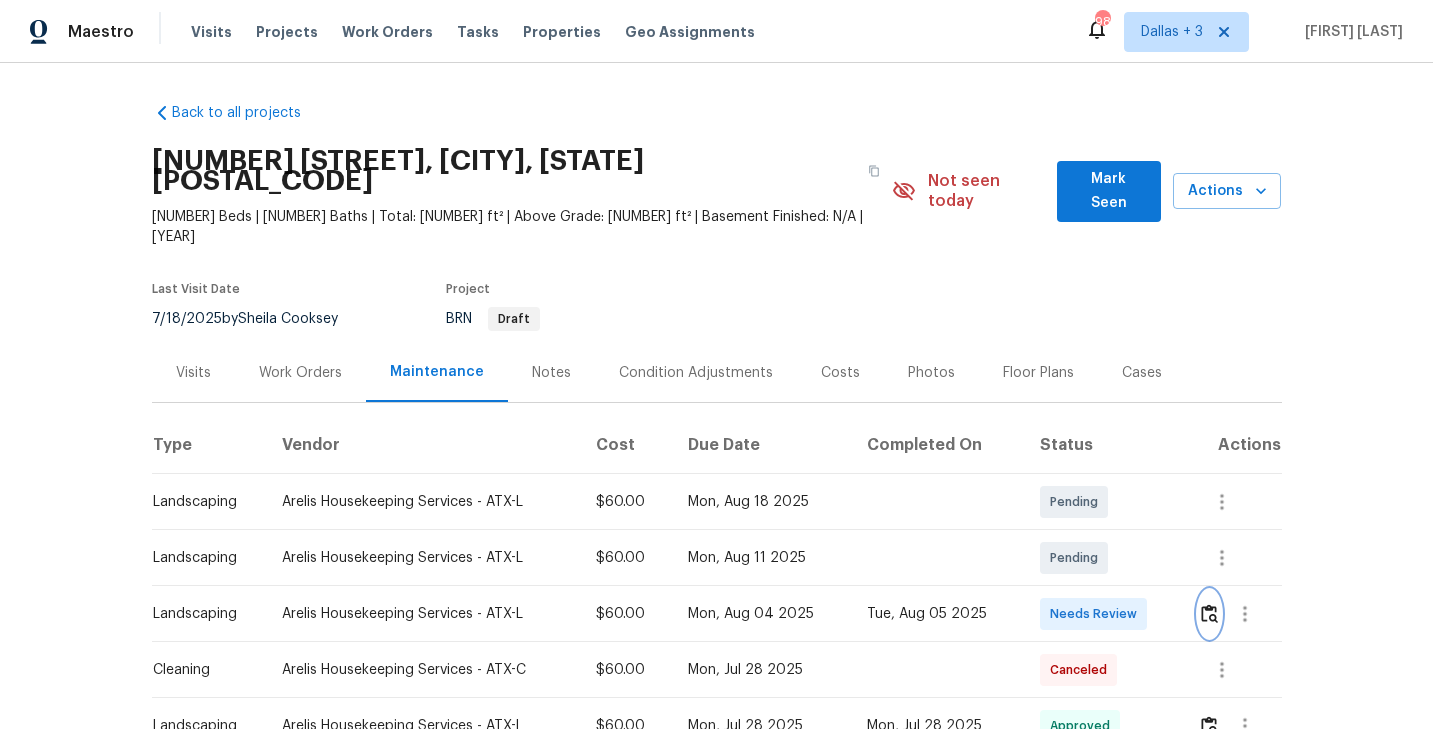 click at bounding box center (1209, 614) 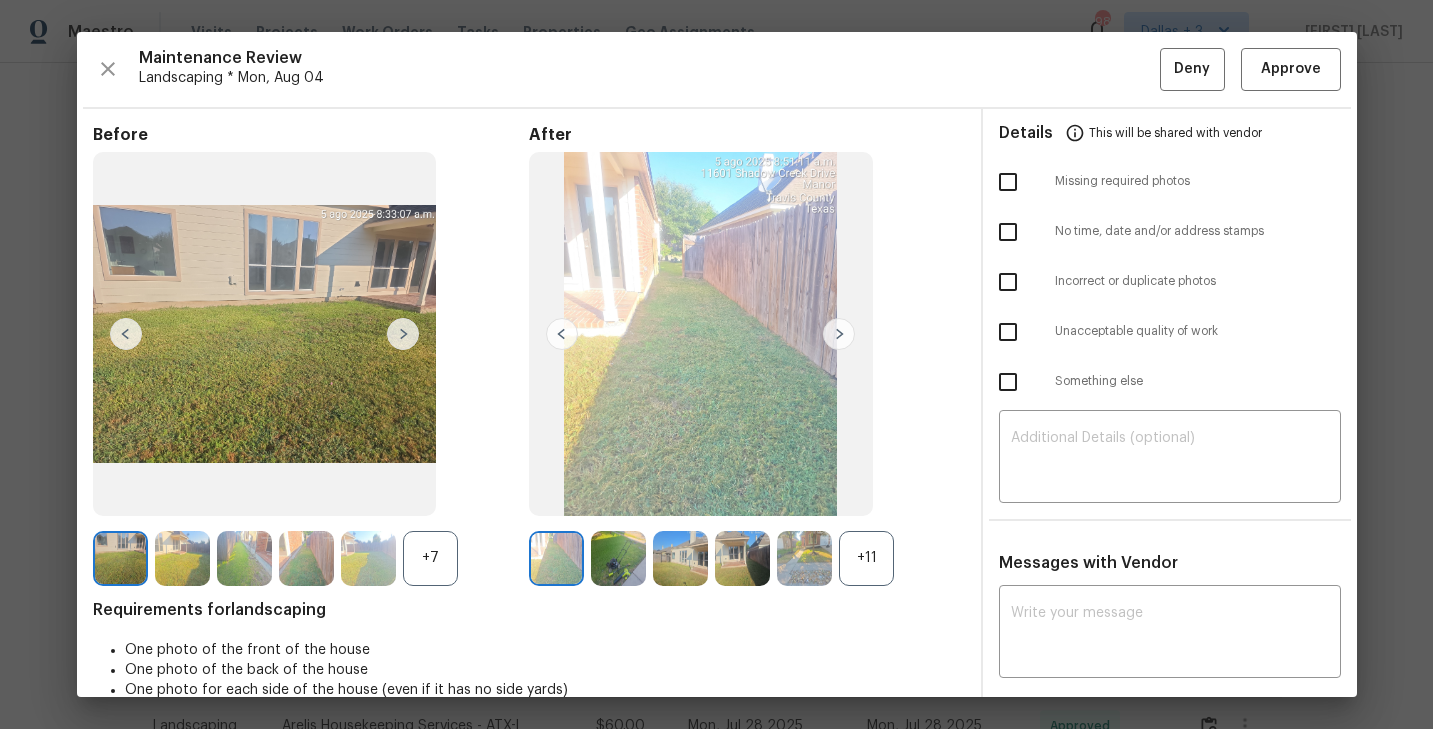 click on "+7" at bounding box center [430, 558] 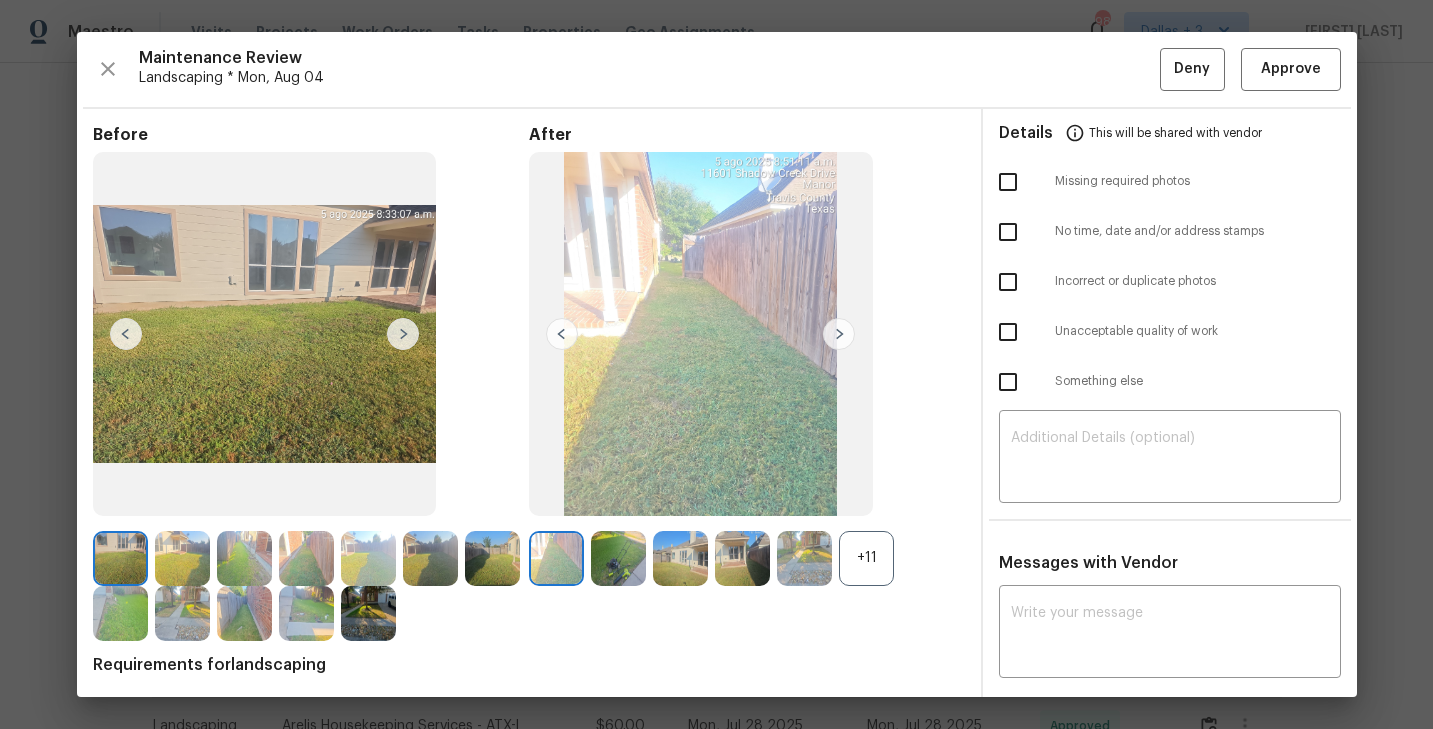 click at bounding box center (368, 613) 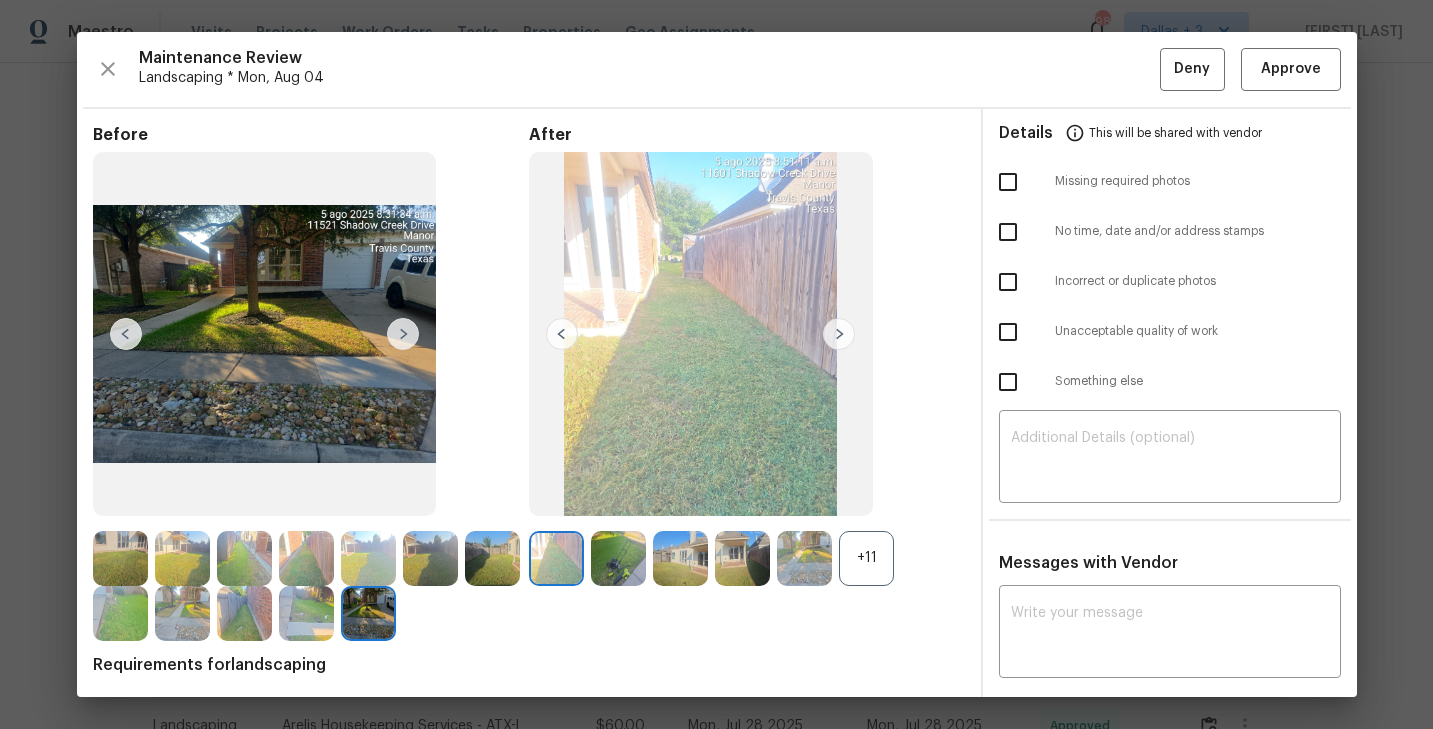 click at bounding box center (804, 558) 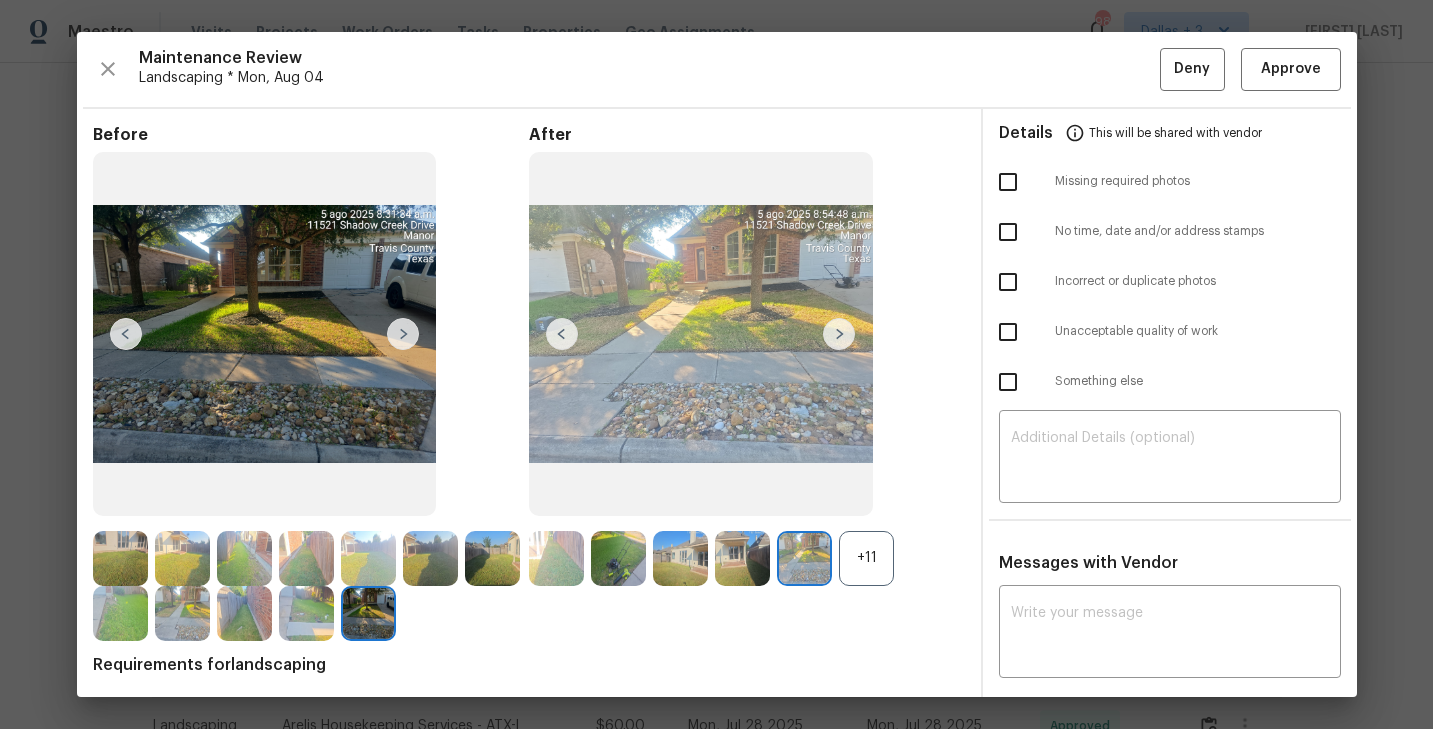click on "+11" at bounding box center [866, 558] 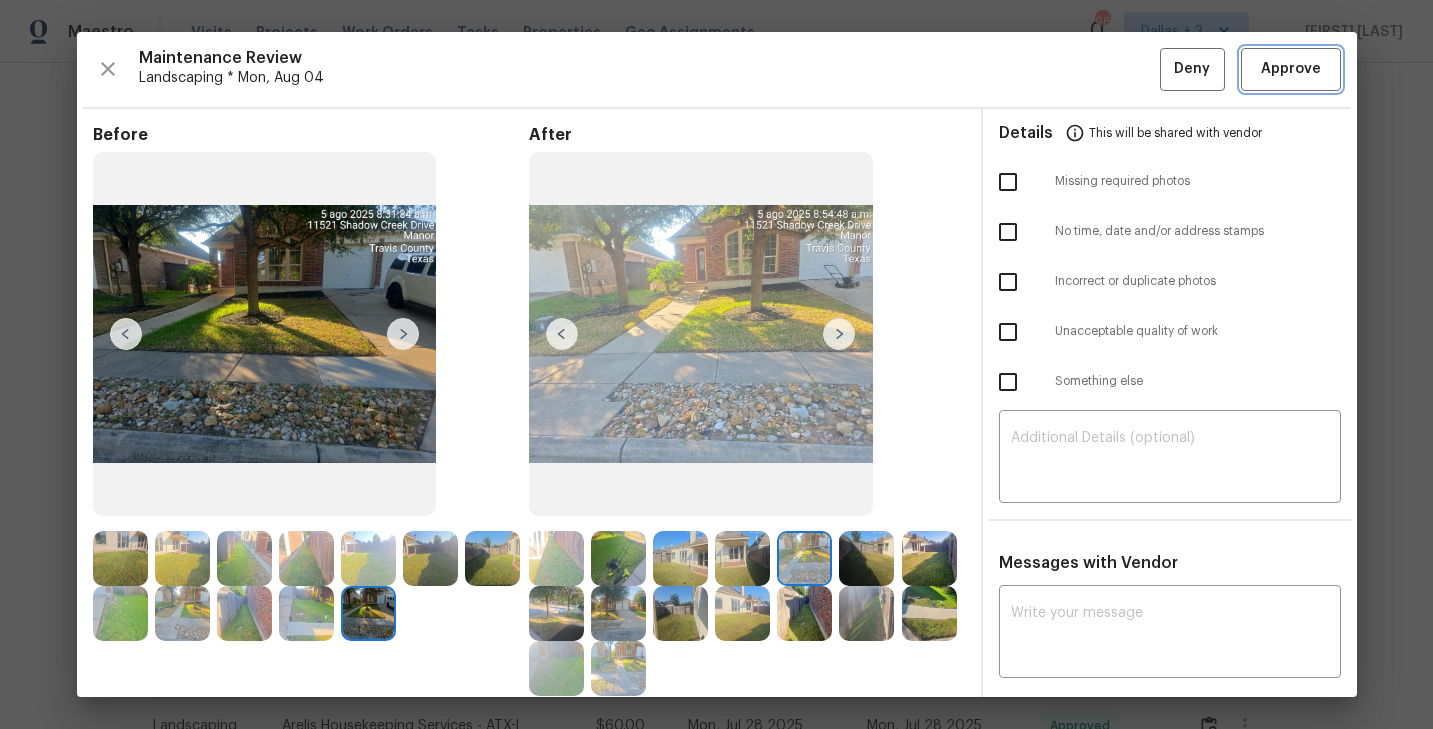 click on "Approve" at bounding box center (1291, 69) 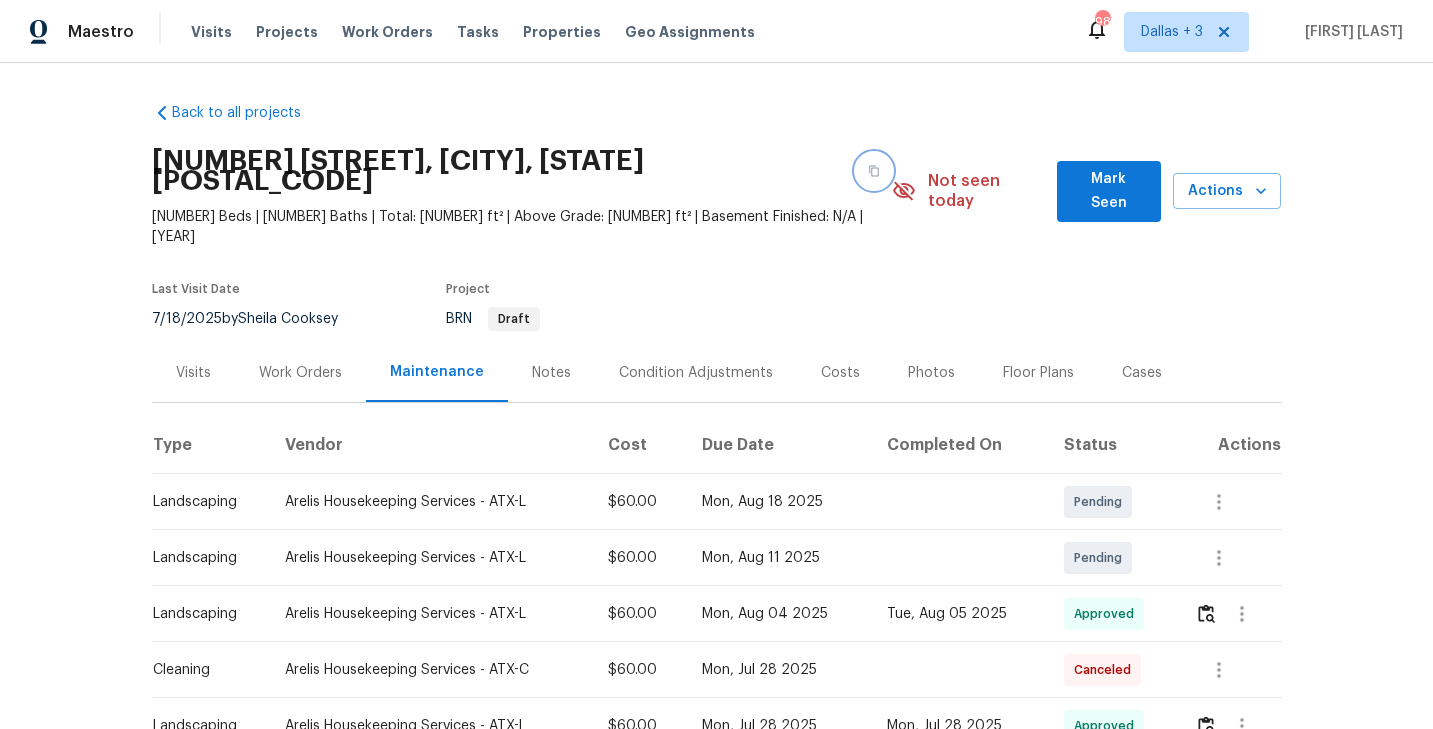 click at bounding box center [874, 171] 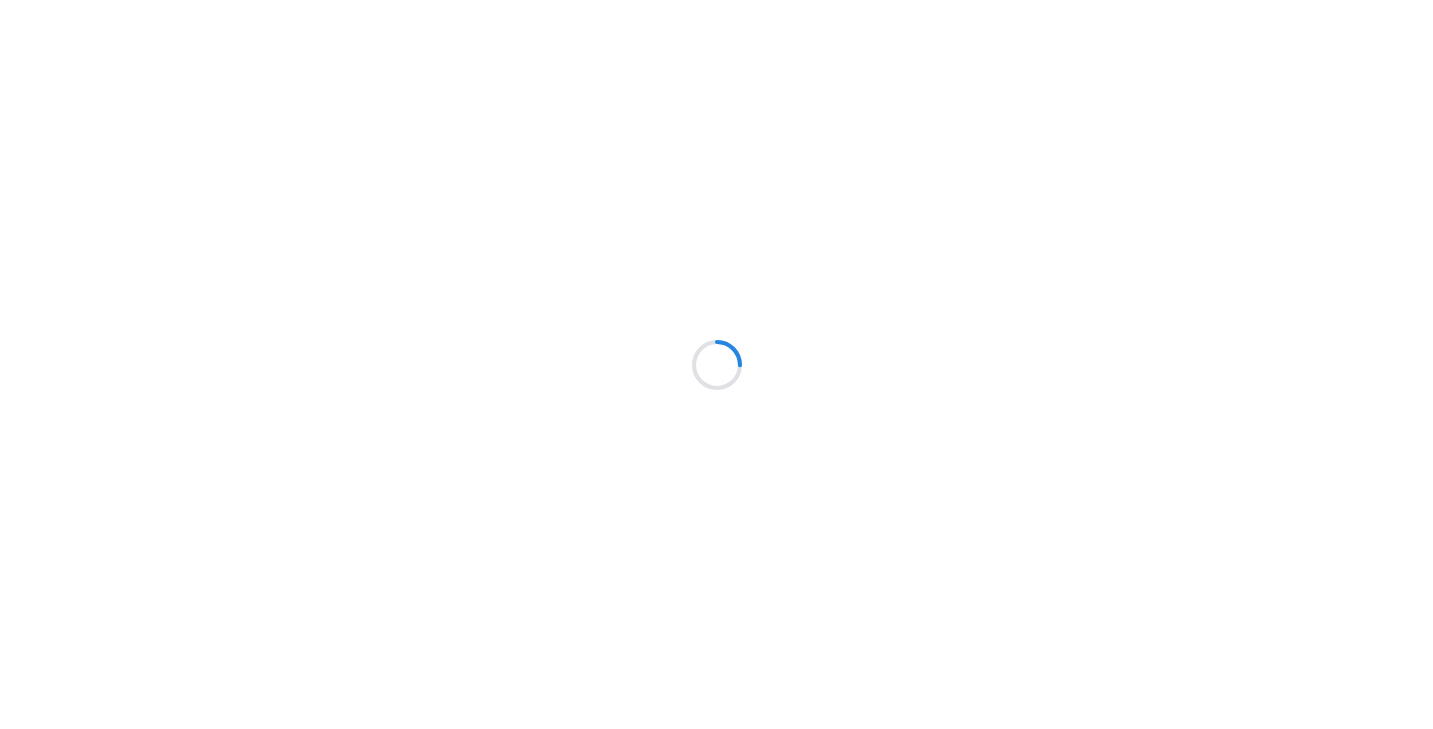 scroll, scrollTop: 0, scrollLeft: 0, axis: both 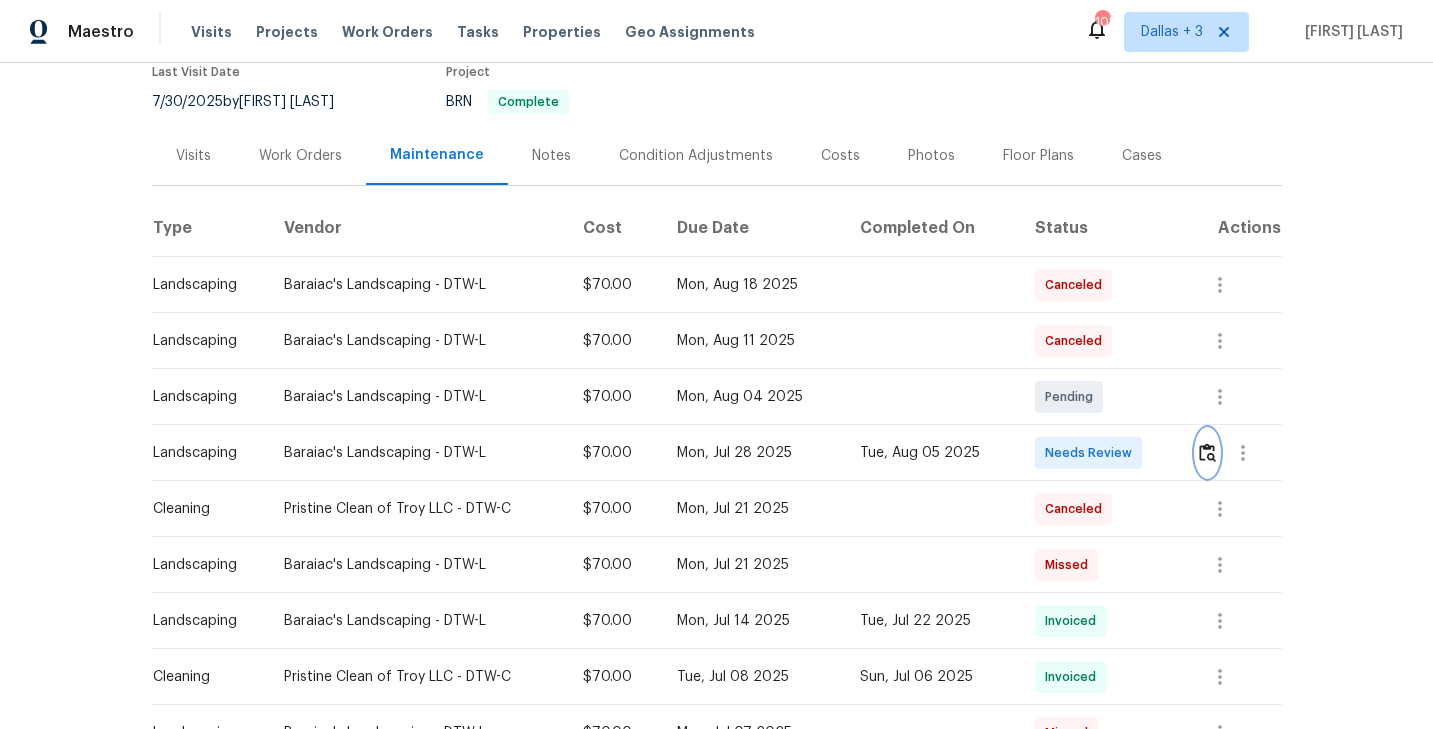 click at bounding box center (1207, 452) 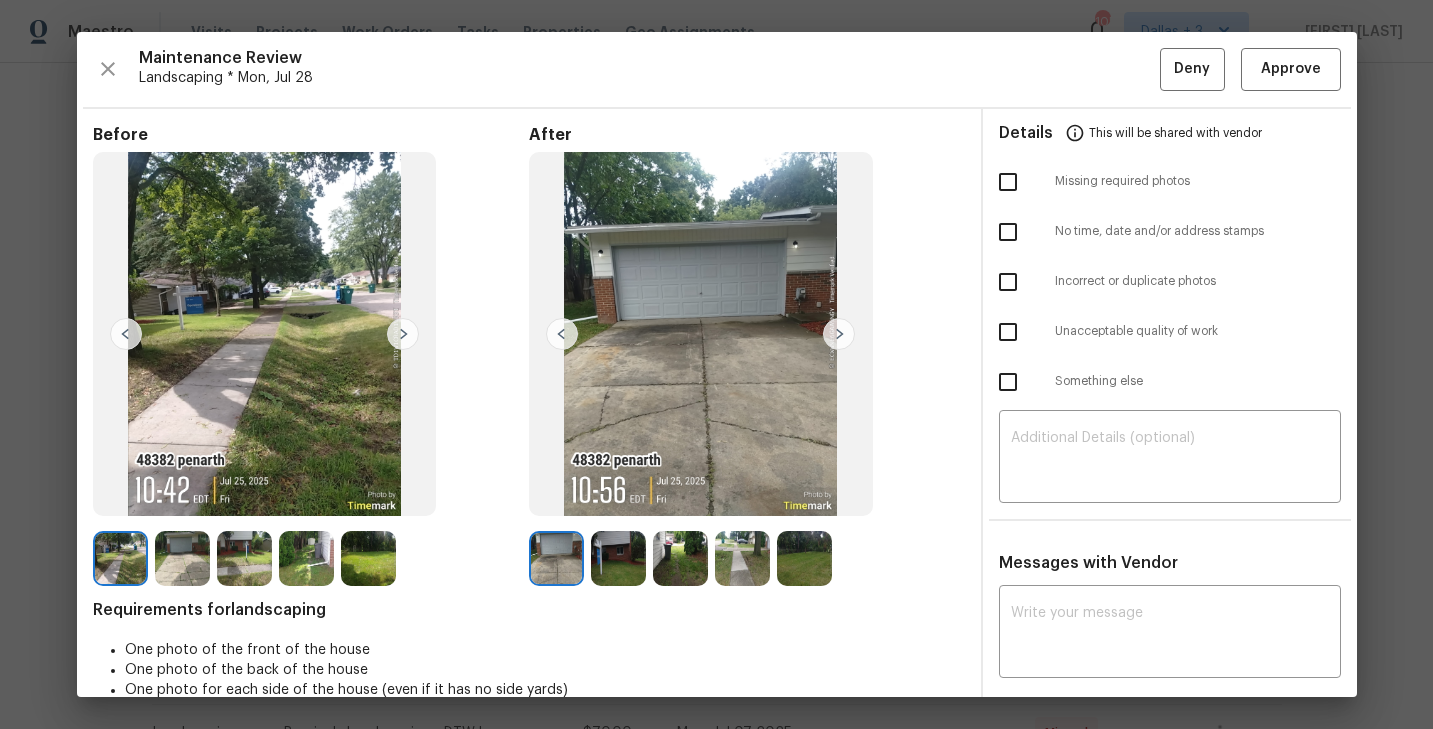 click at bounding box center [804, 558] 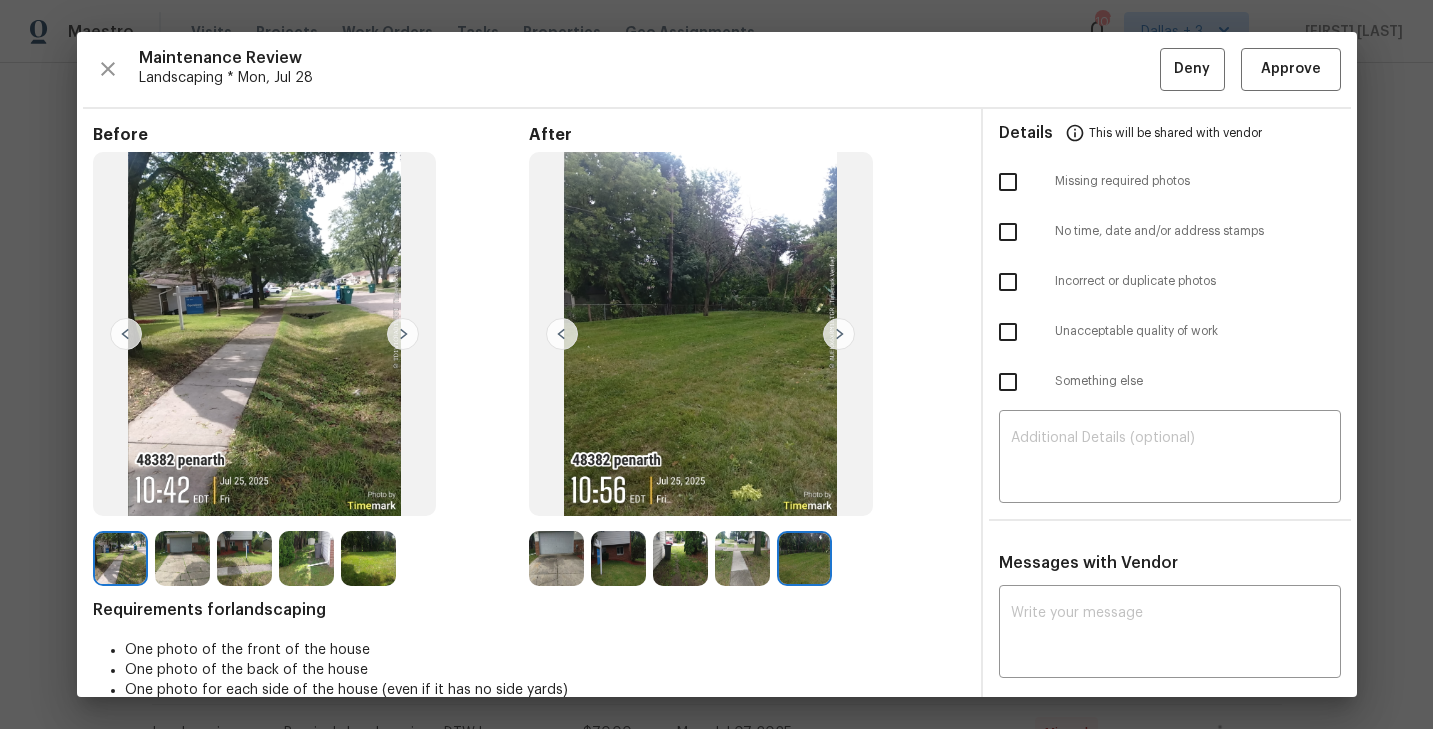 click at bounding box center [120, 558] 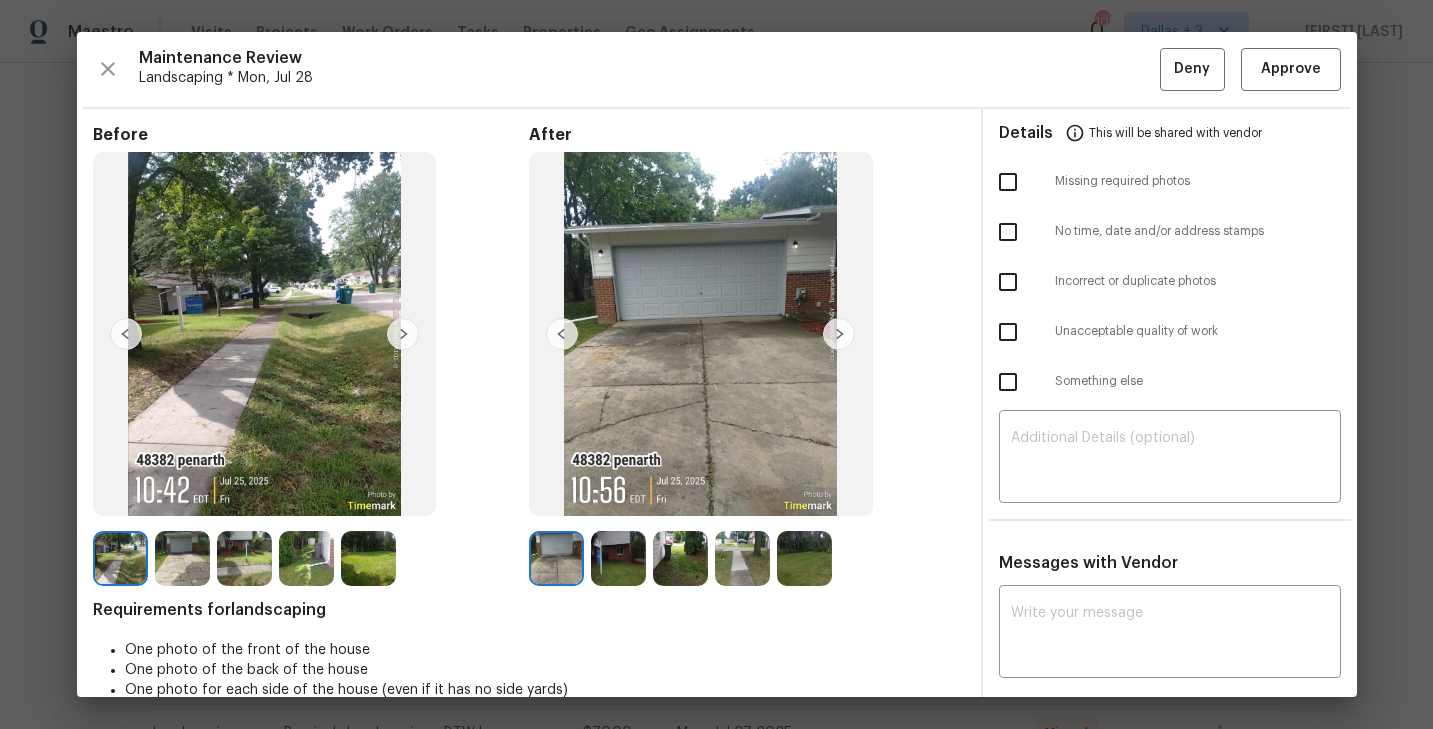 click at bounding box center (618, 558) 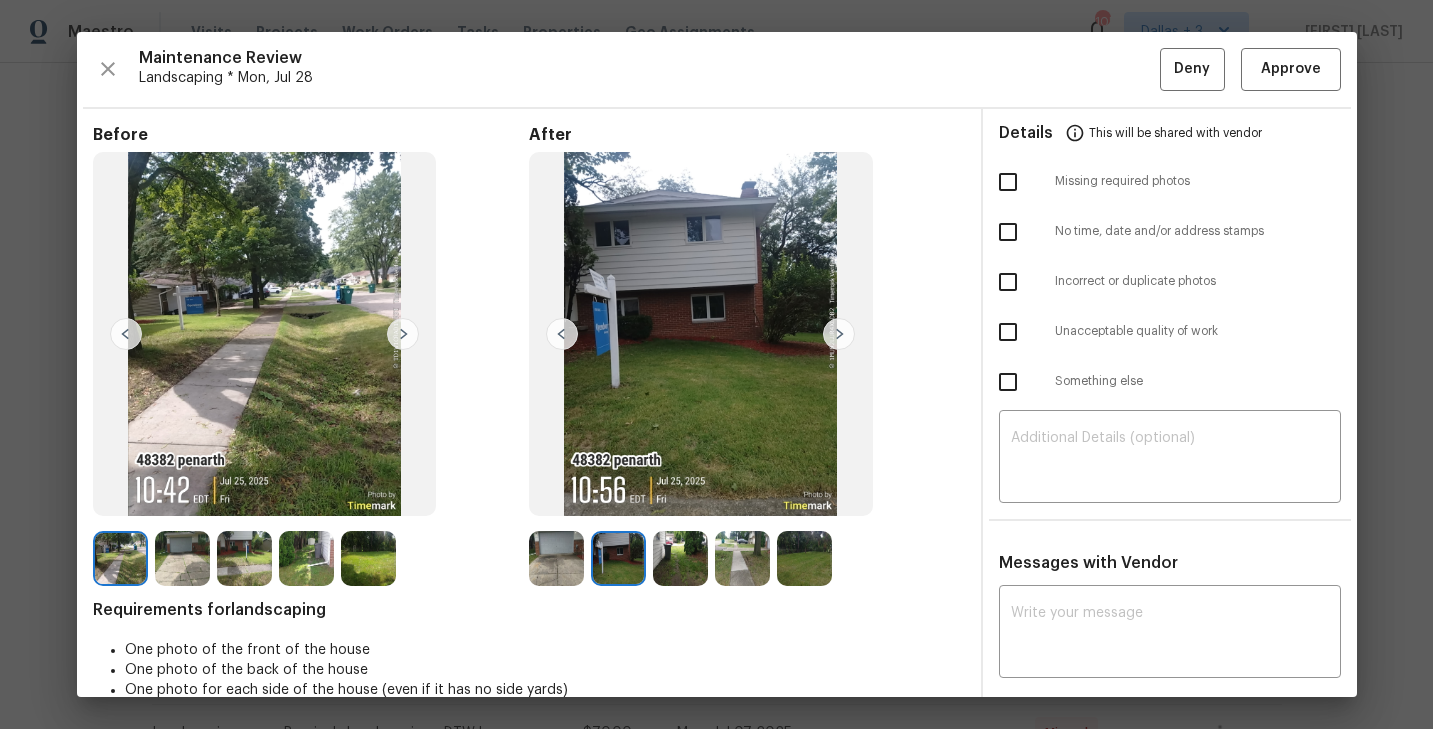 click at bounding box center (680, 558) 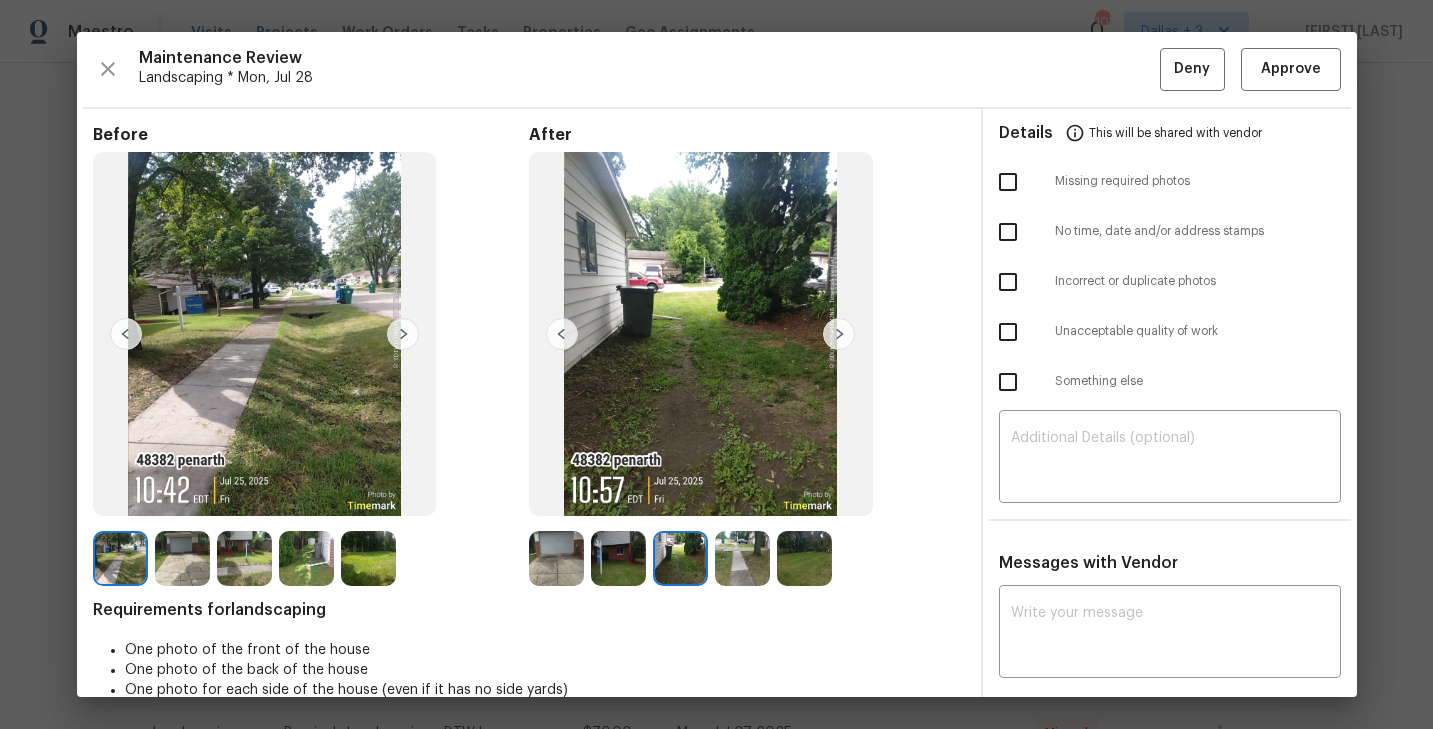 click at bounding box center [742, 558] 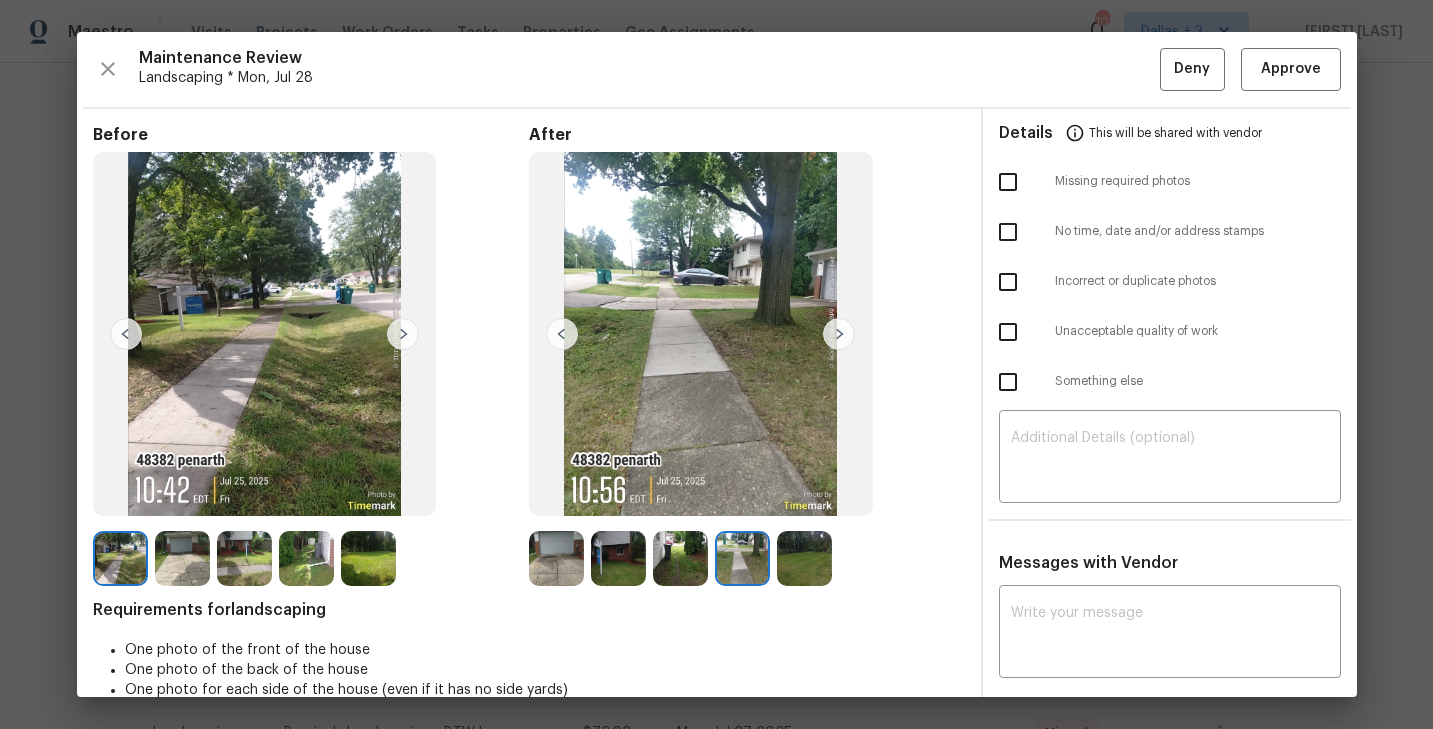 click at bounding box center (804, 558) 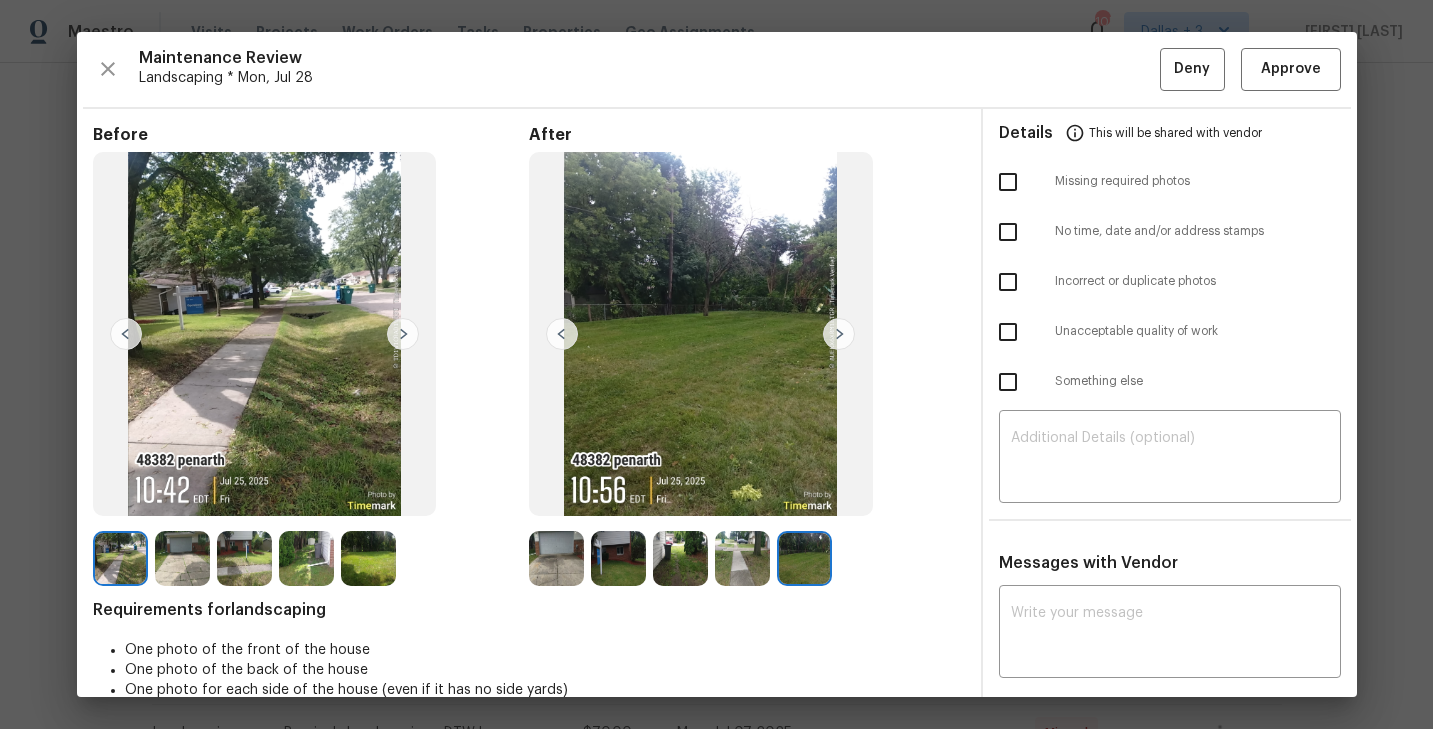click at bounding box center (311, 558) 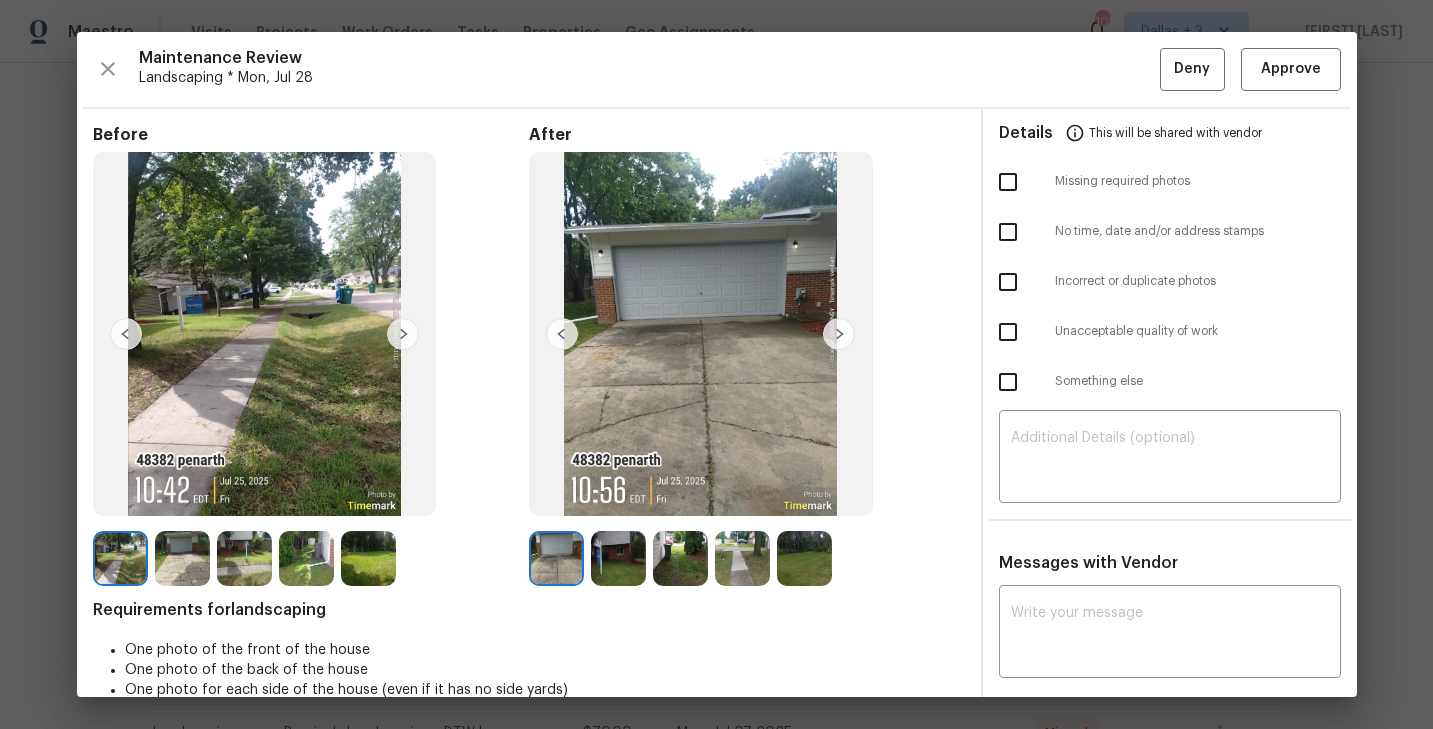 click at bounding box center [618, 558] 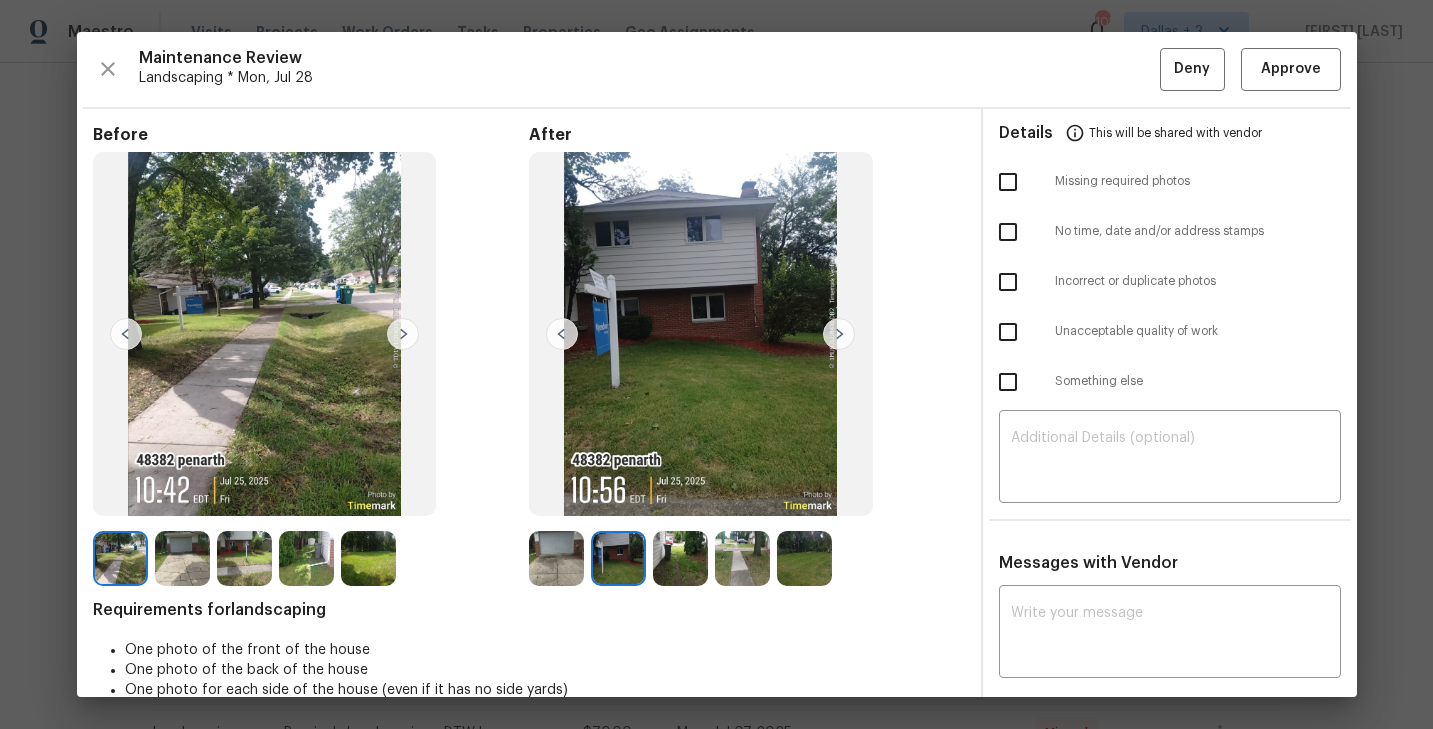 click at bounding box center (680, 558) 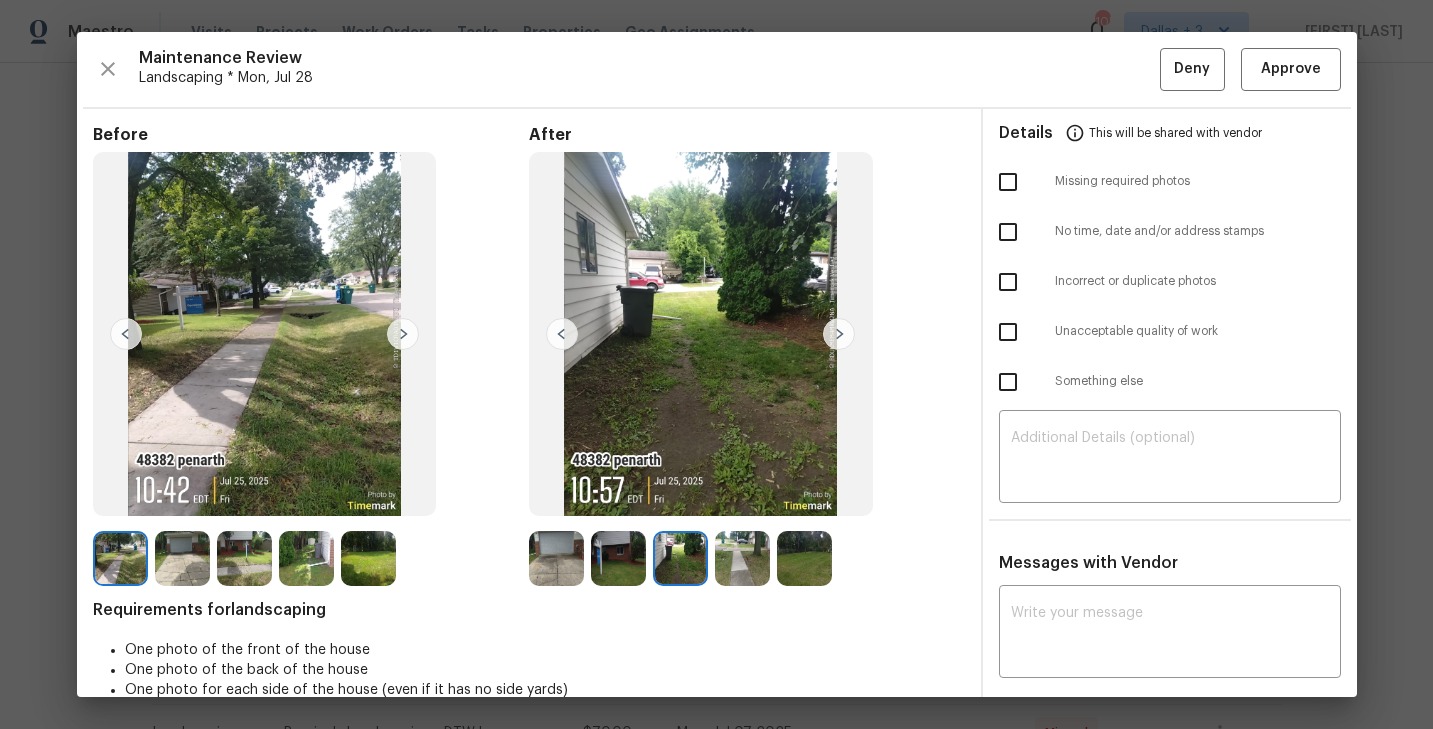 click at bounding box center (742, 558) 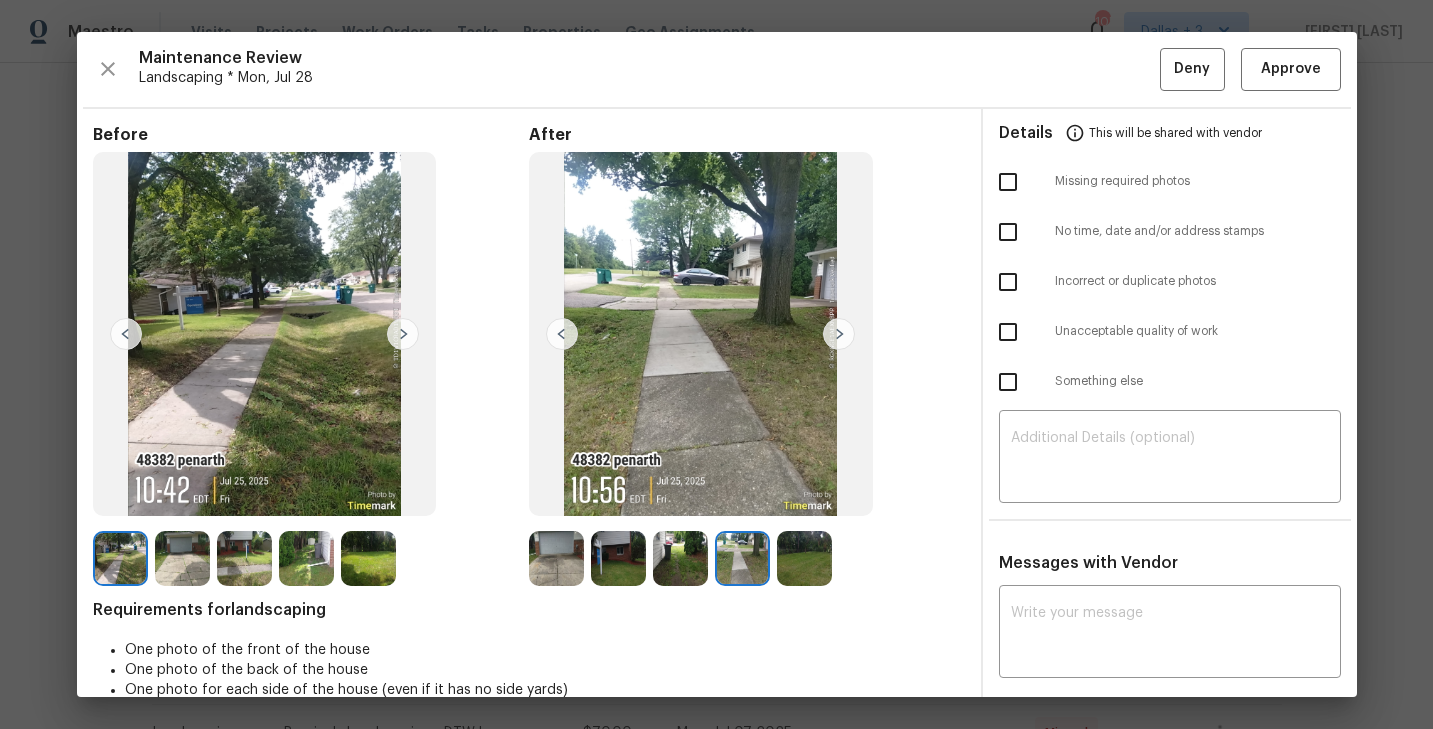 click at bounding box center [804, 558] 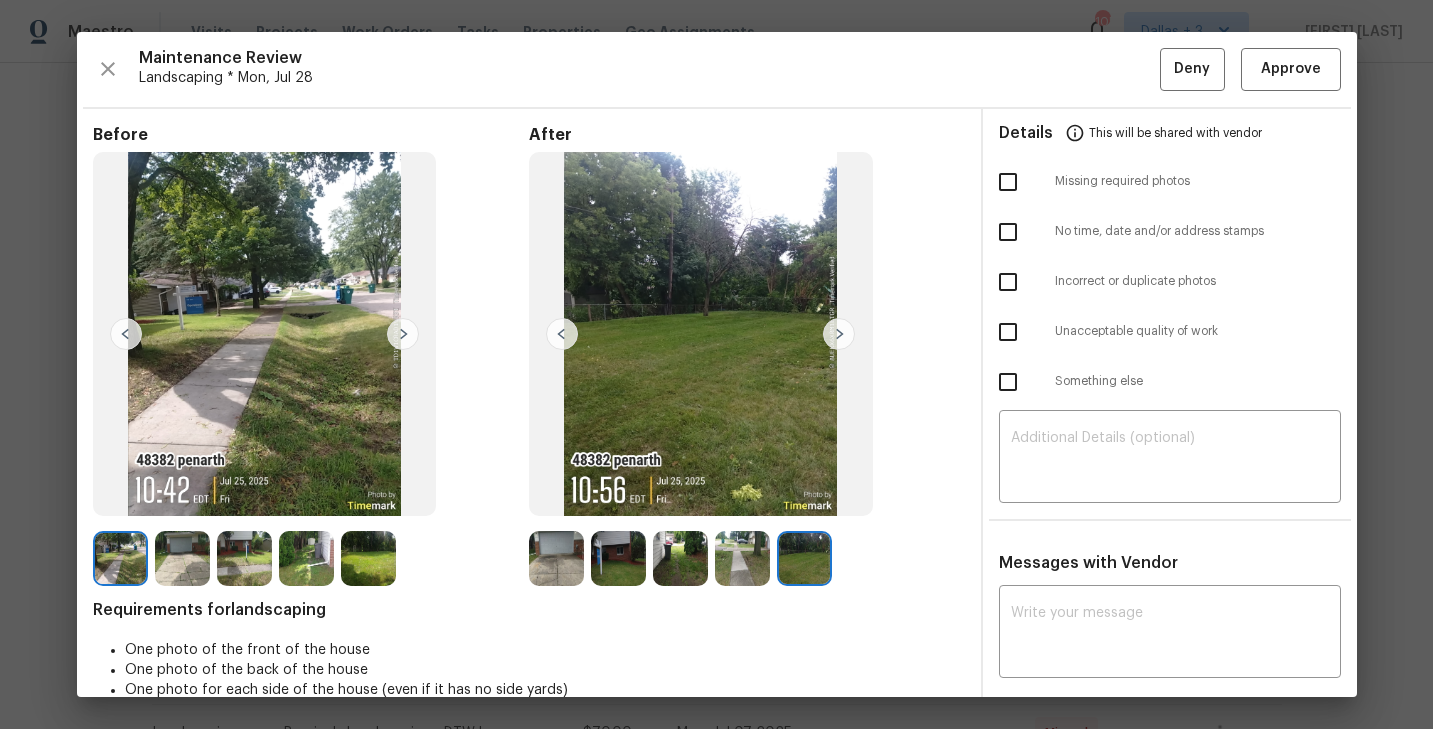 click at bounding box center [556, 558] 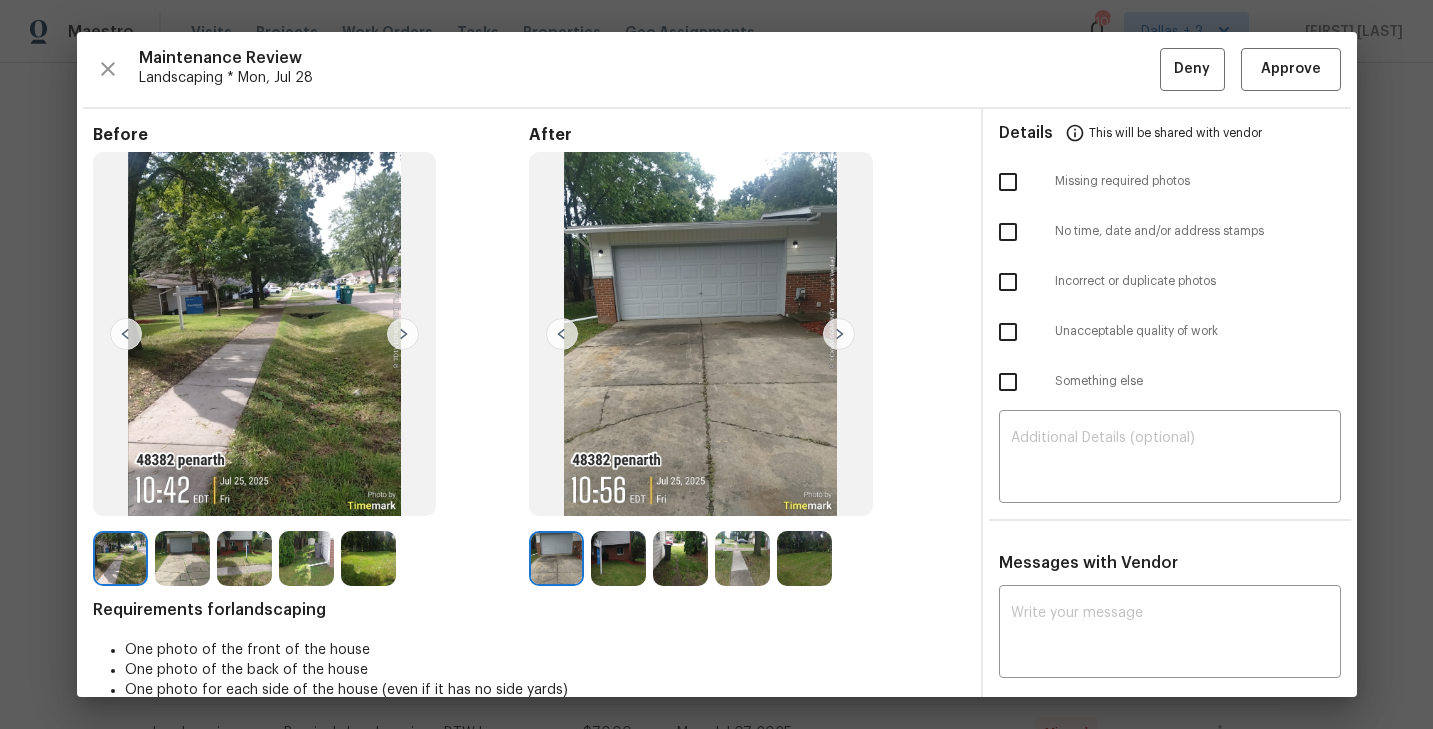 click at bounding box center [120, 558] 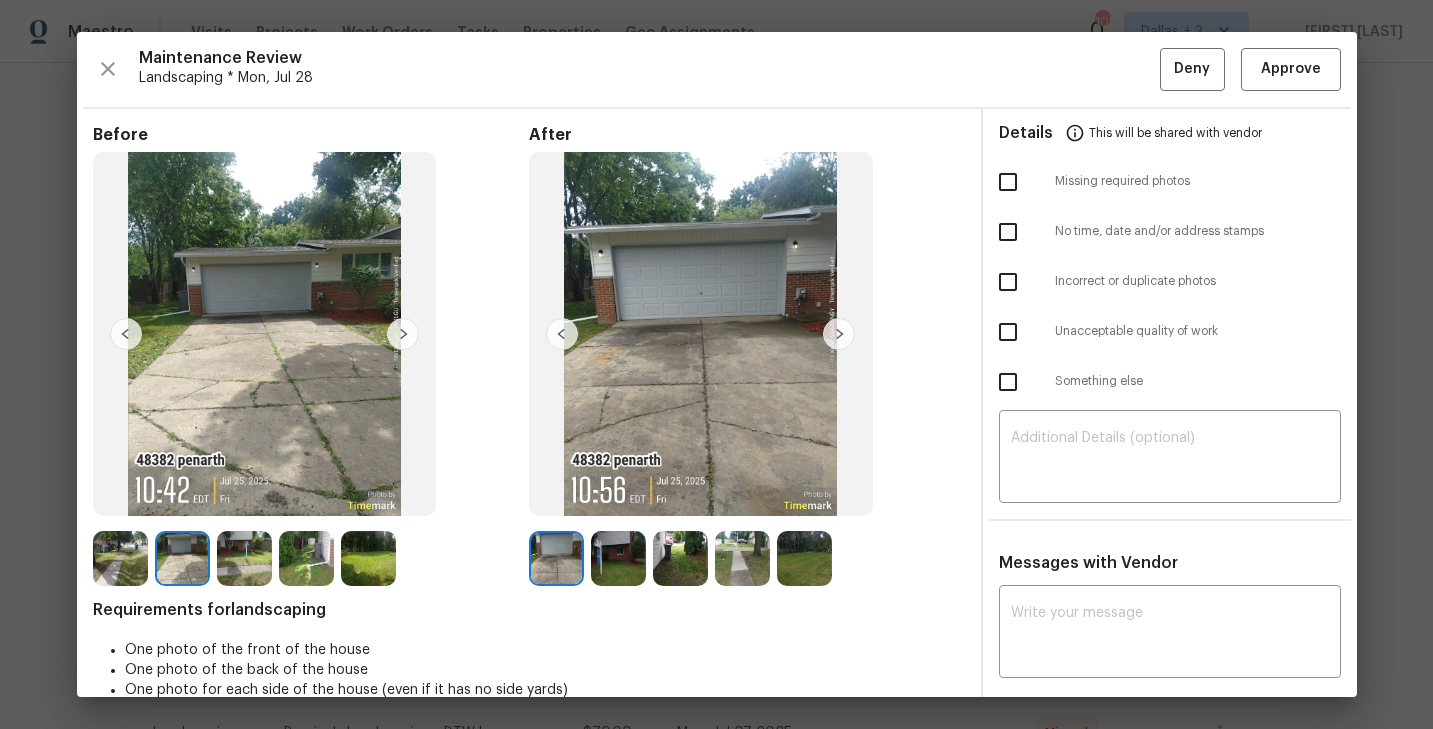 click at bounding box center (265, 334) 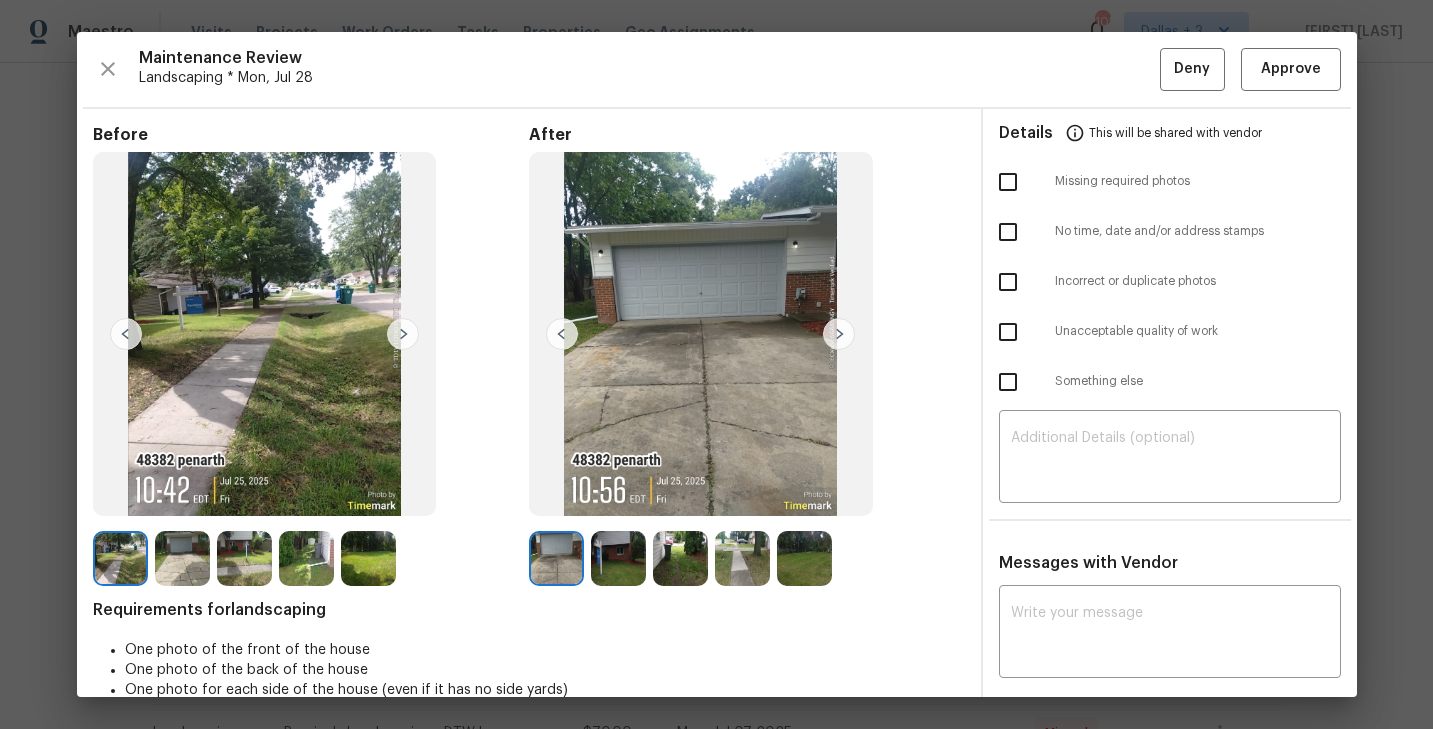 click at bounding box center [265, 334] 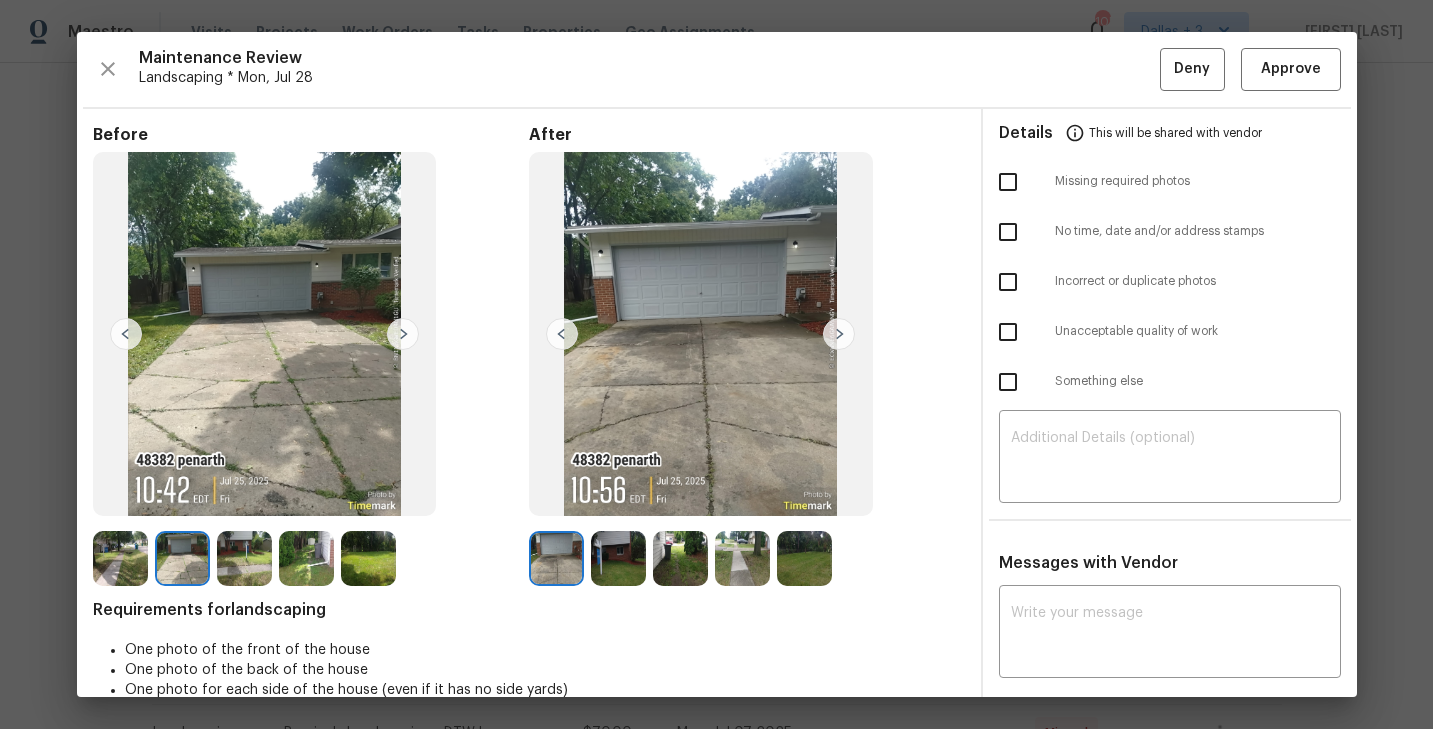 click at bounding box center [244, 558] 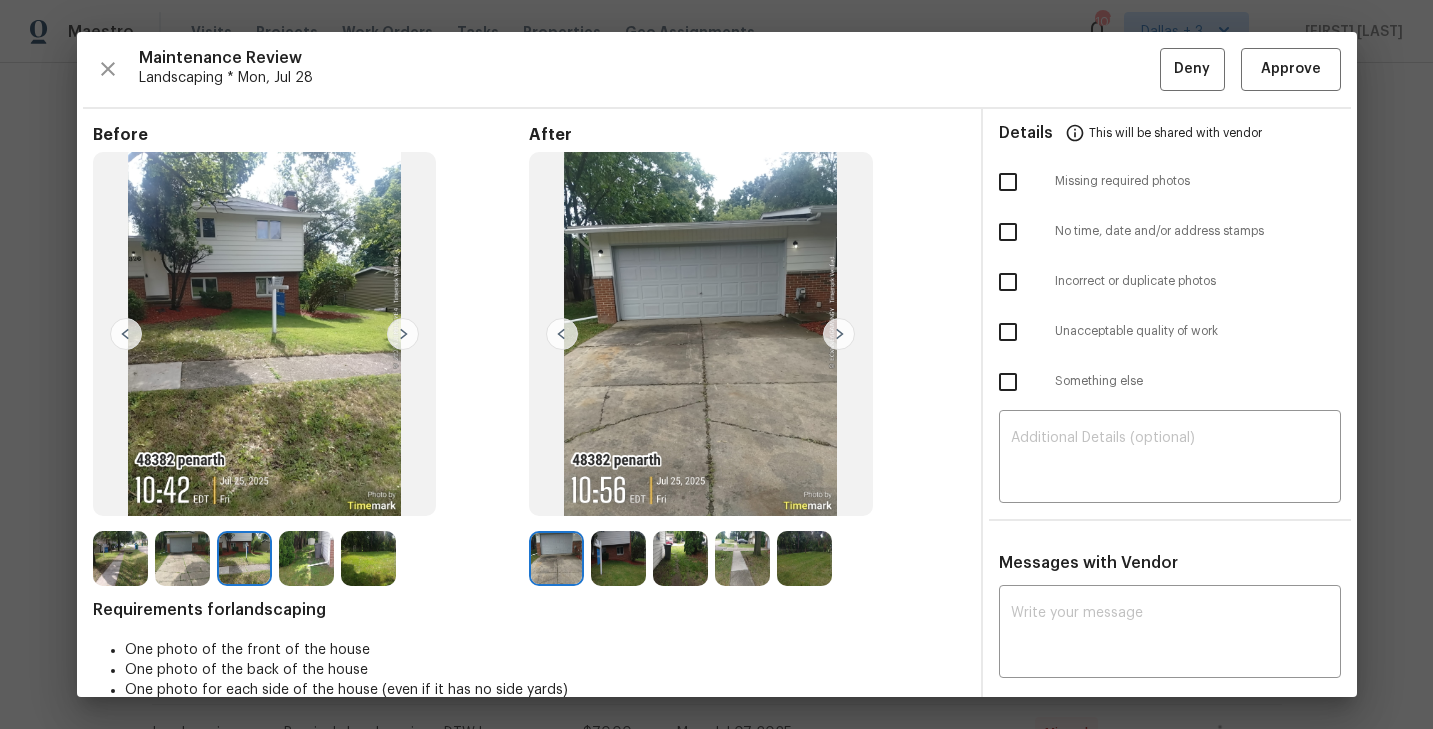click at bounding box center [306, 558] 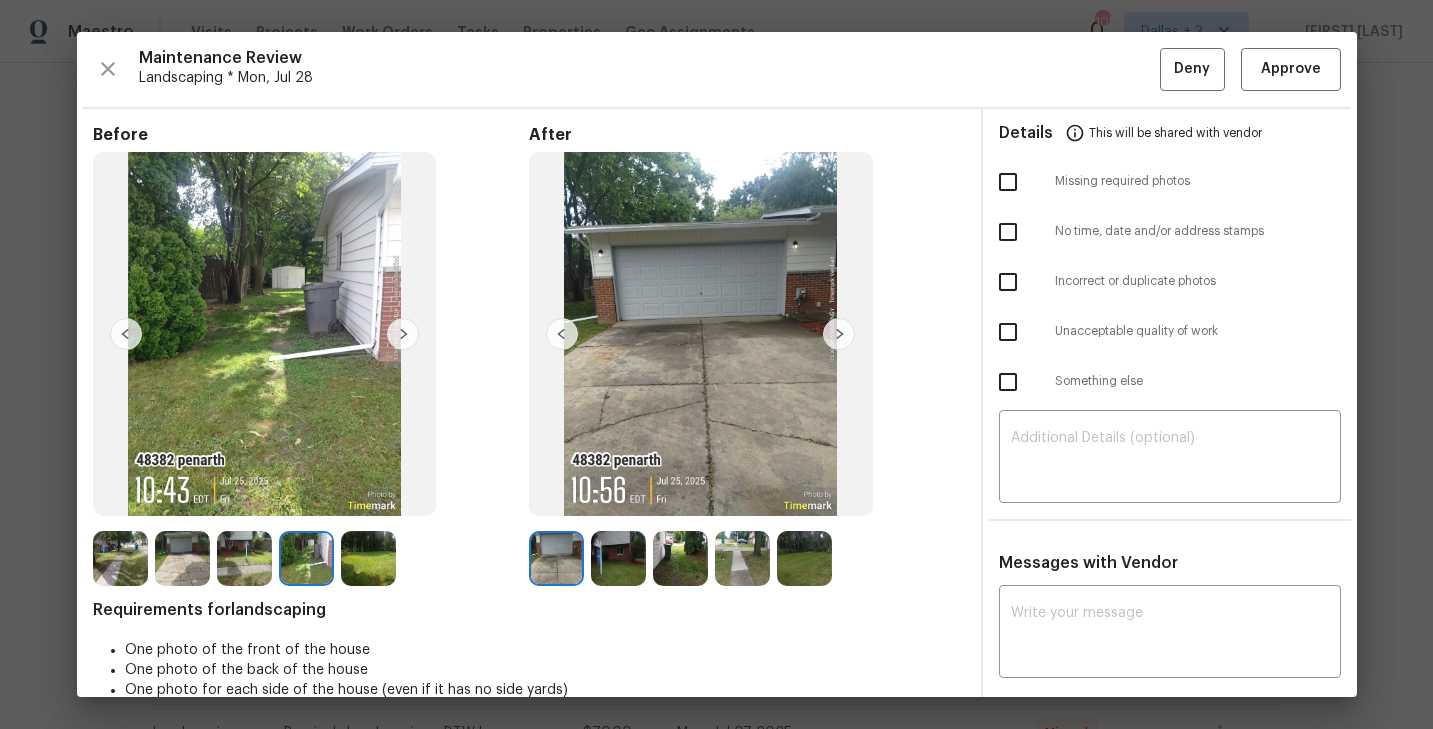 click at bounding box center (244, 558) 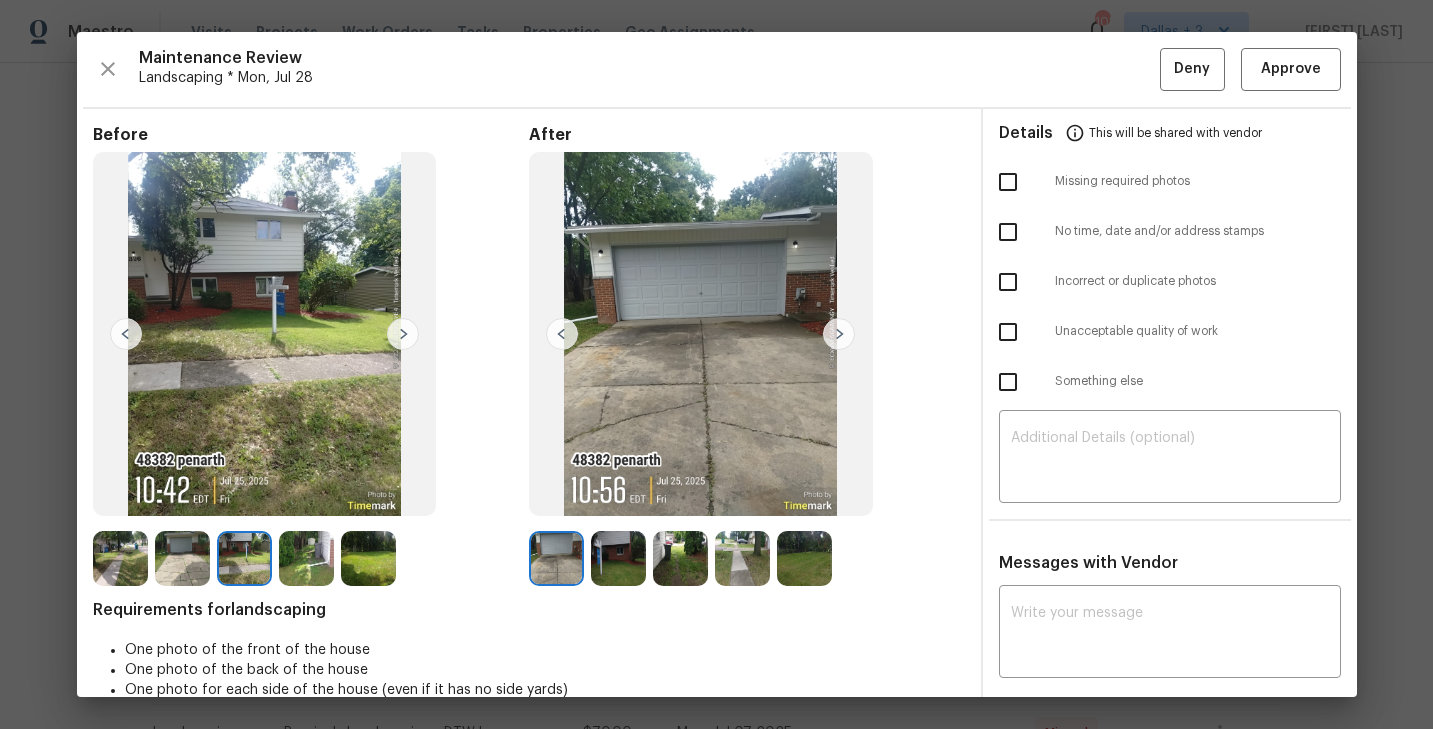 click at bounding box center [306, 558] 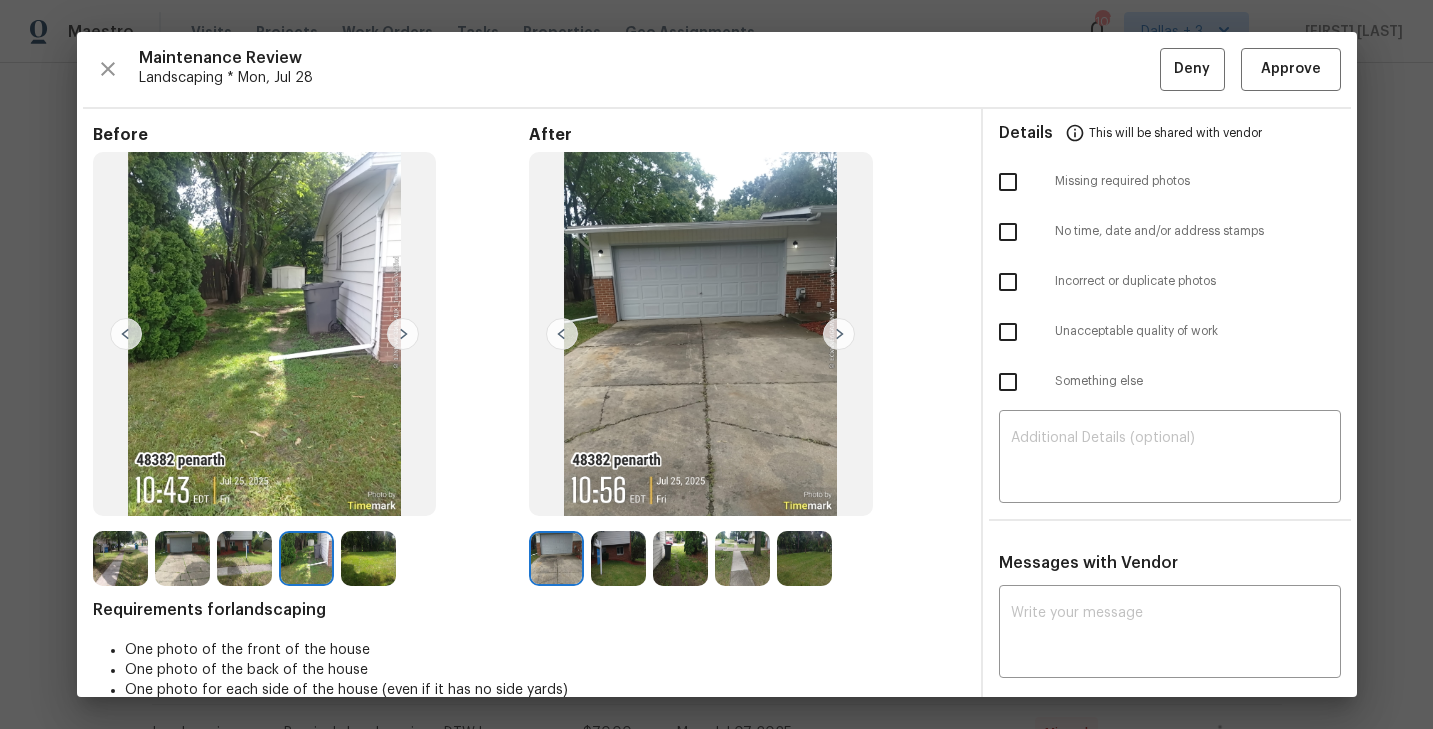 click at bounding box center [368, 558] 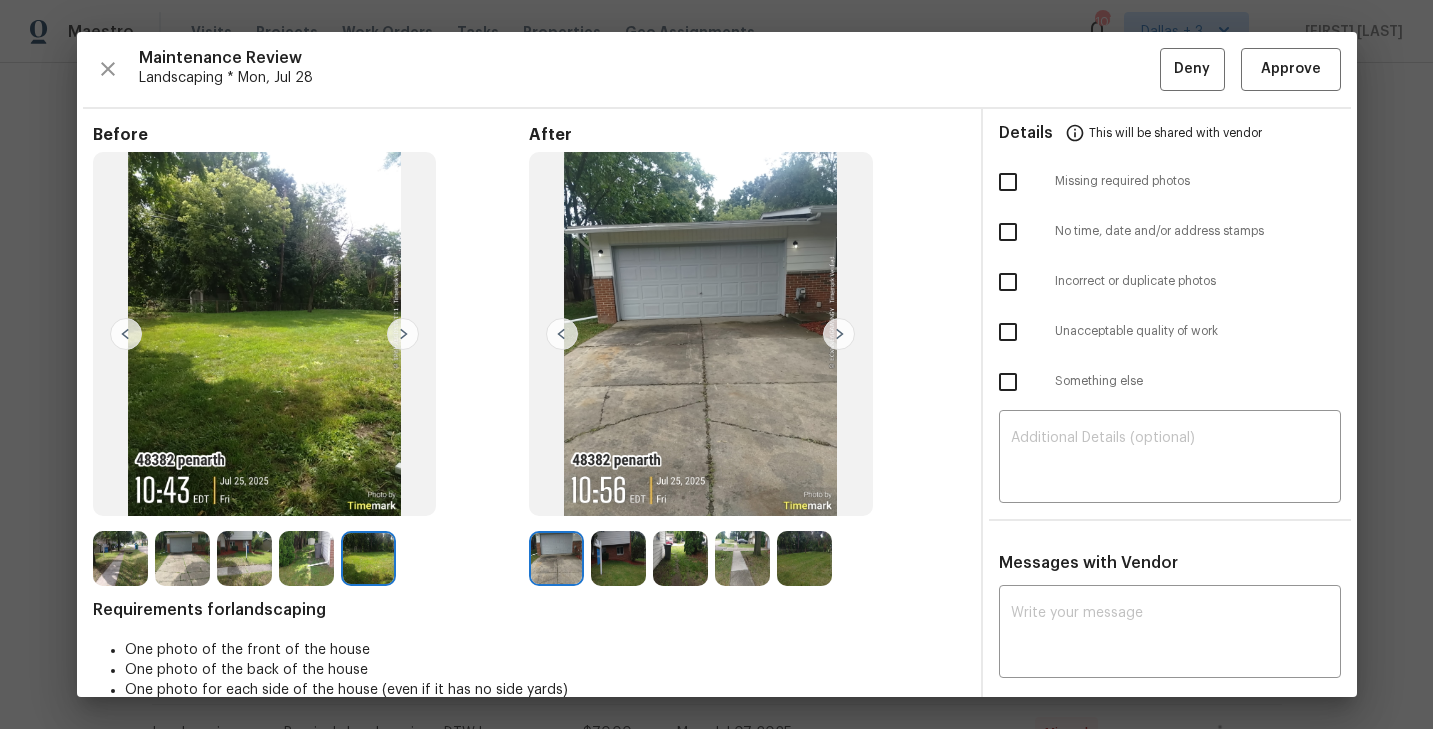click at bounding box center [556, 558] 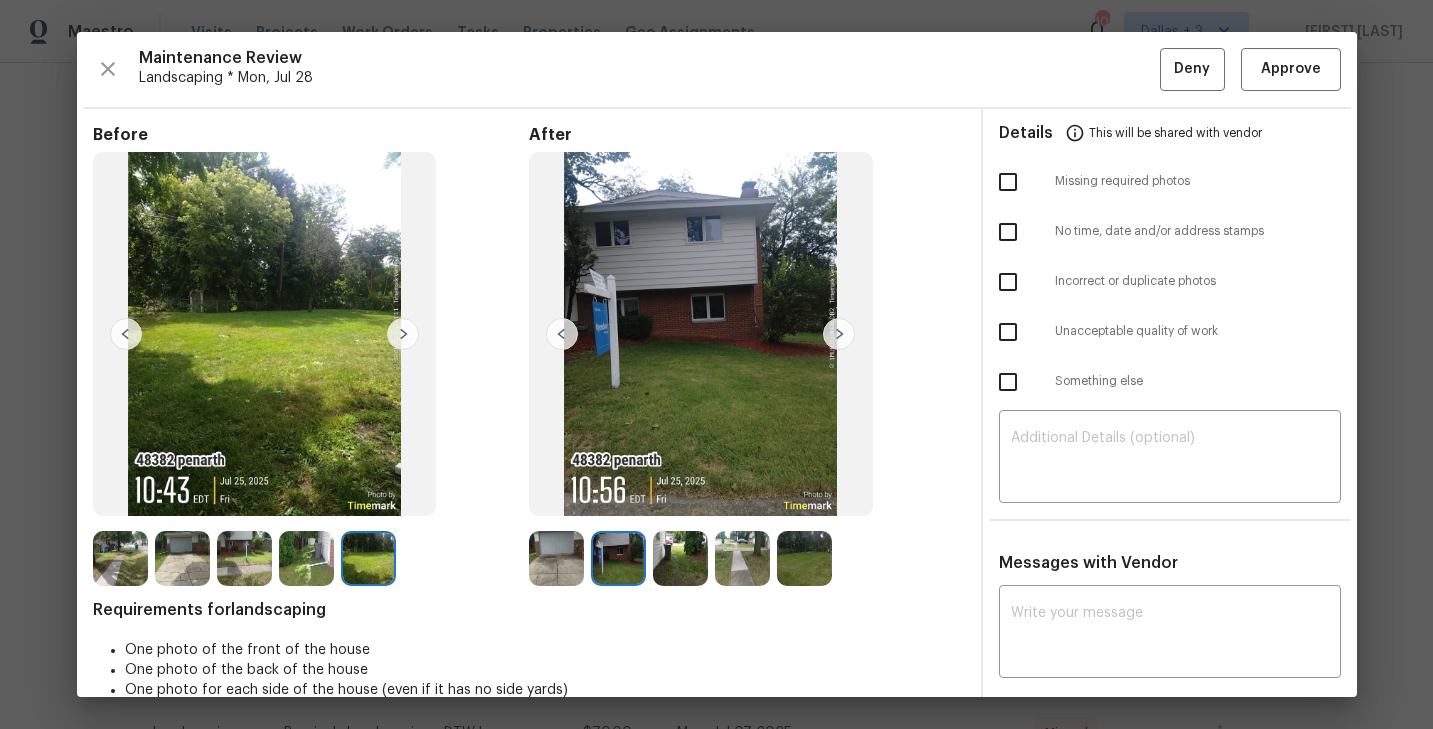 click at bounding box center (839, 334) 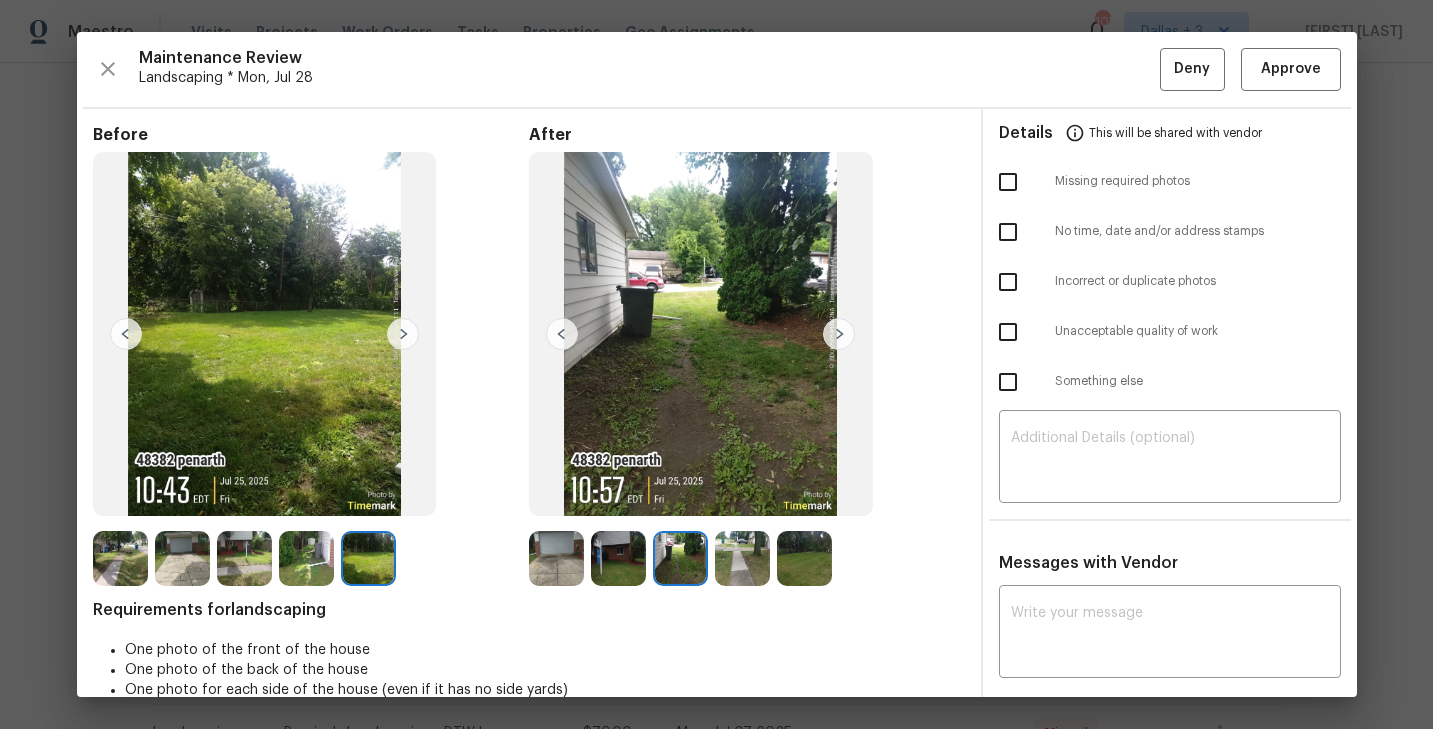 click at bounding box center (839, 334) 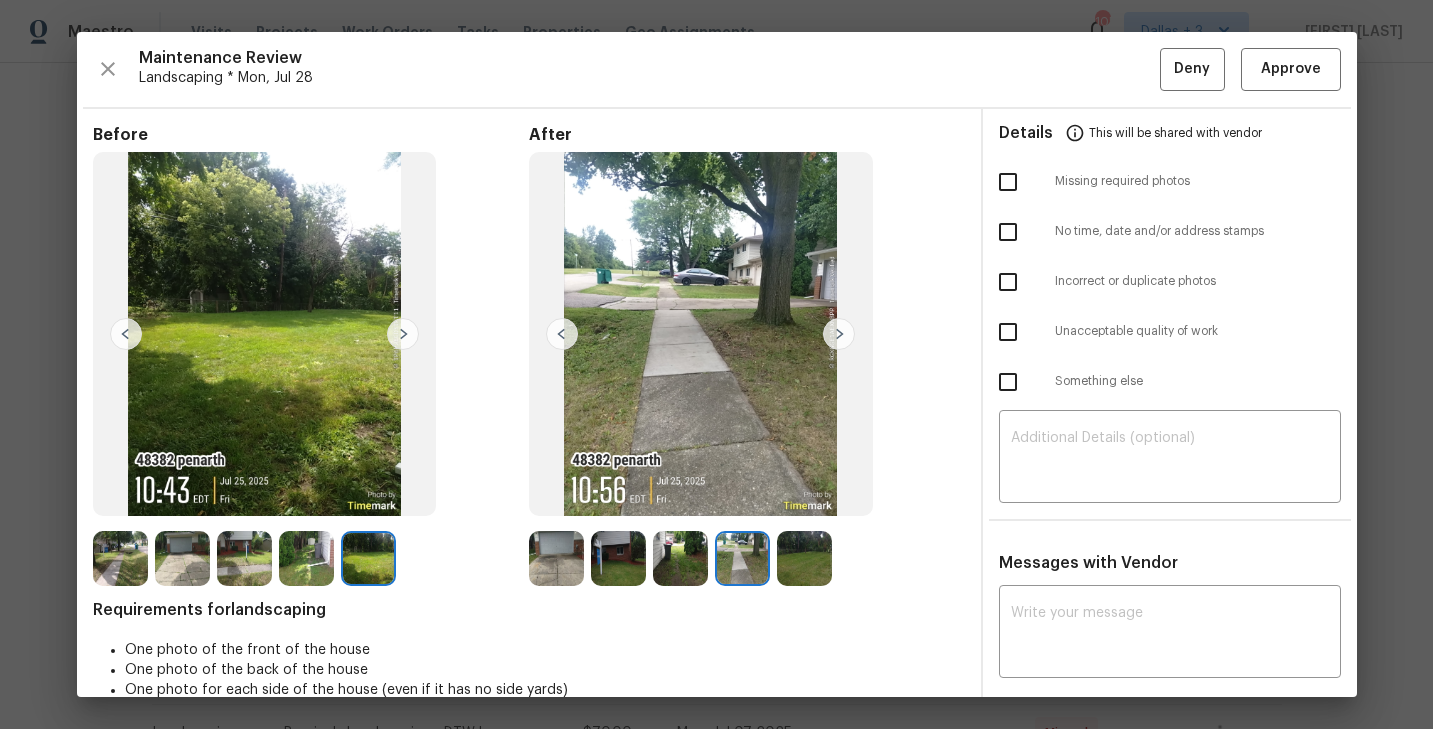 click at bounding box center (839, 334) 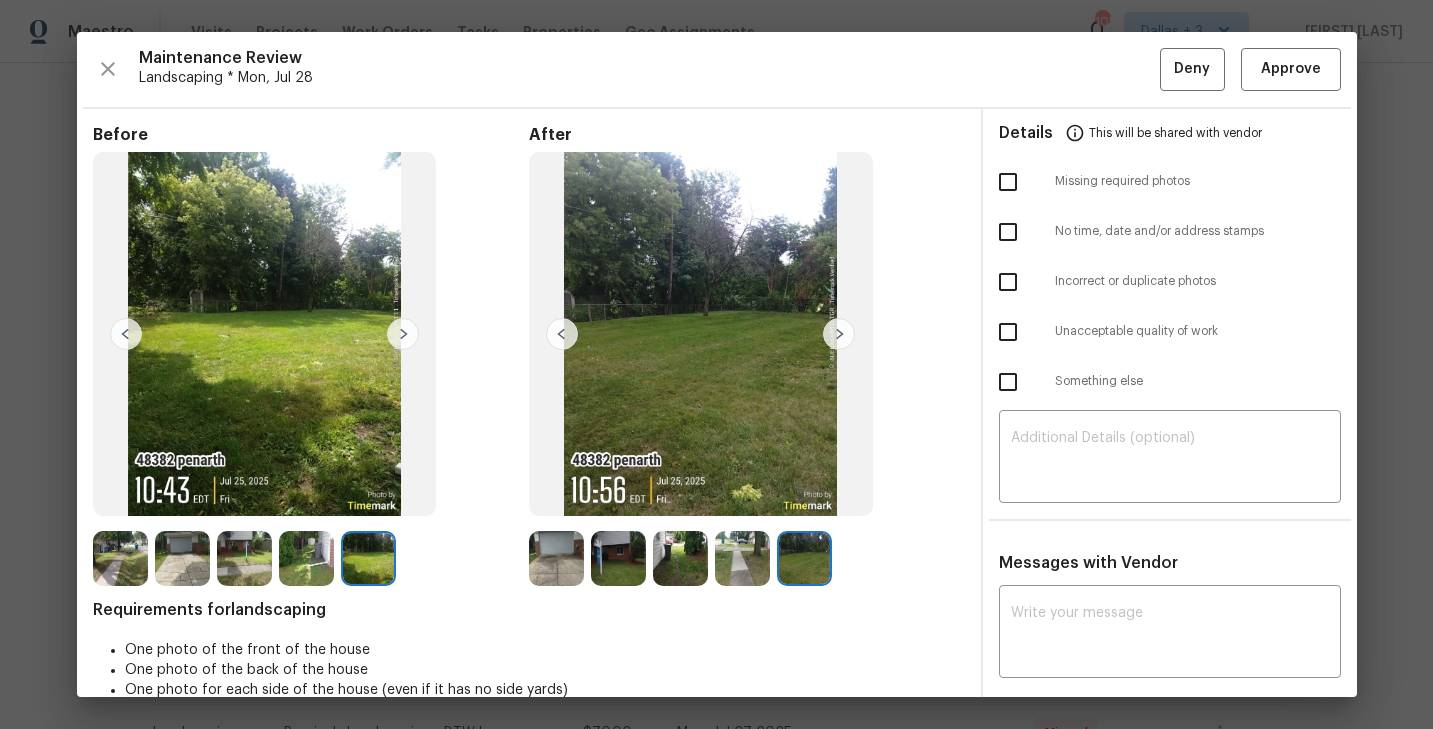click at bounding box center (839, 334) 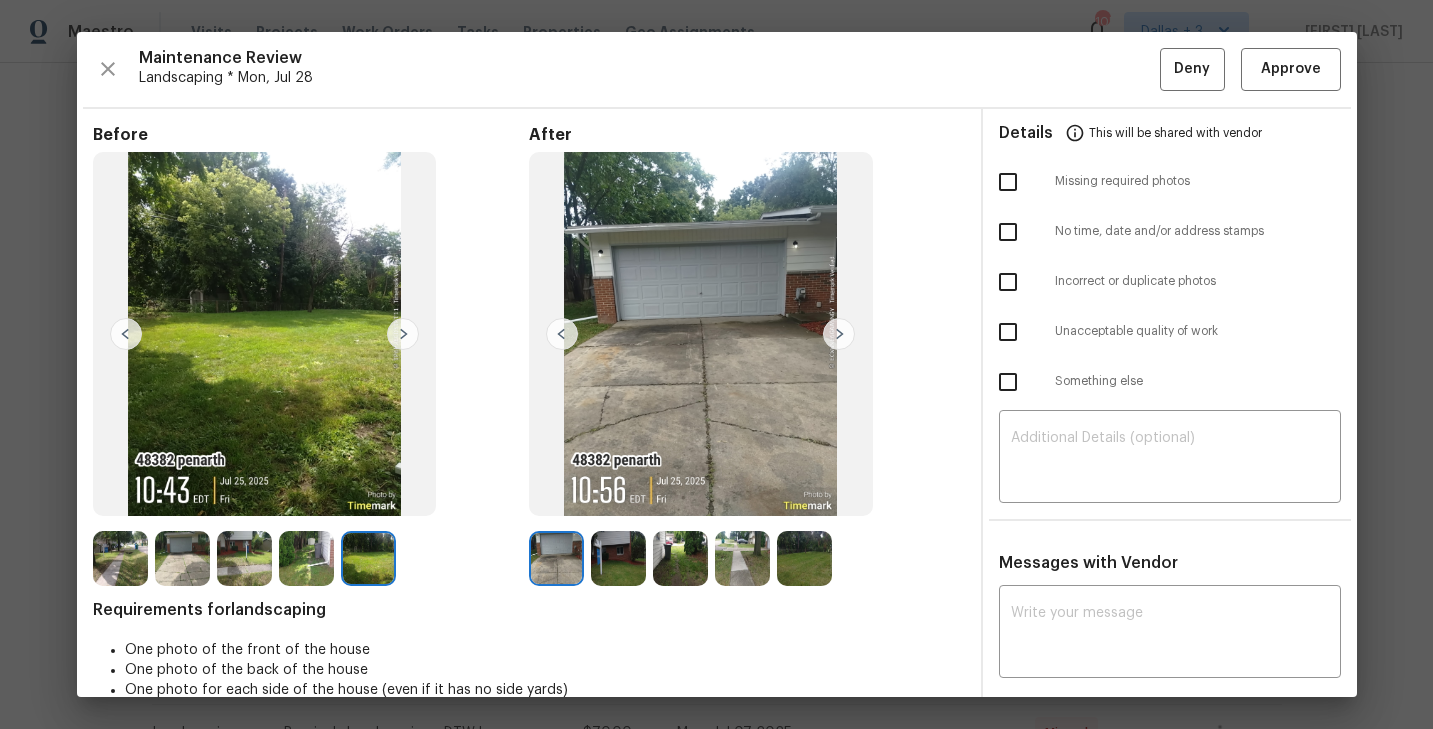 click at bounding box center (618, 558) 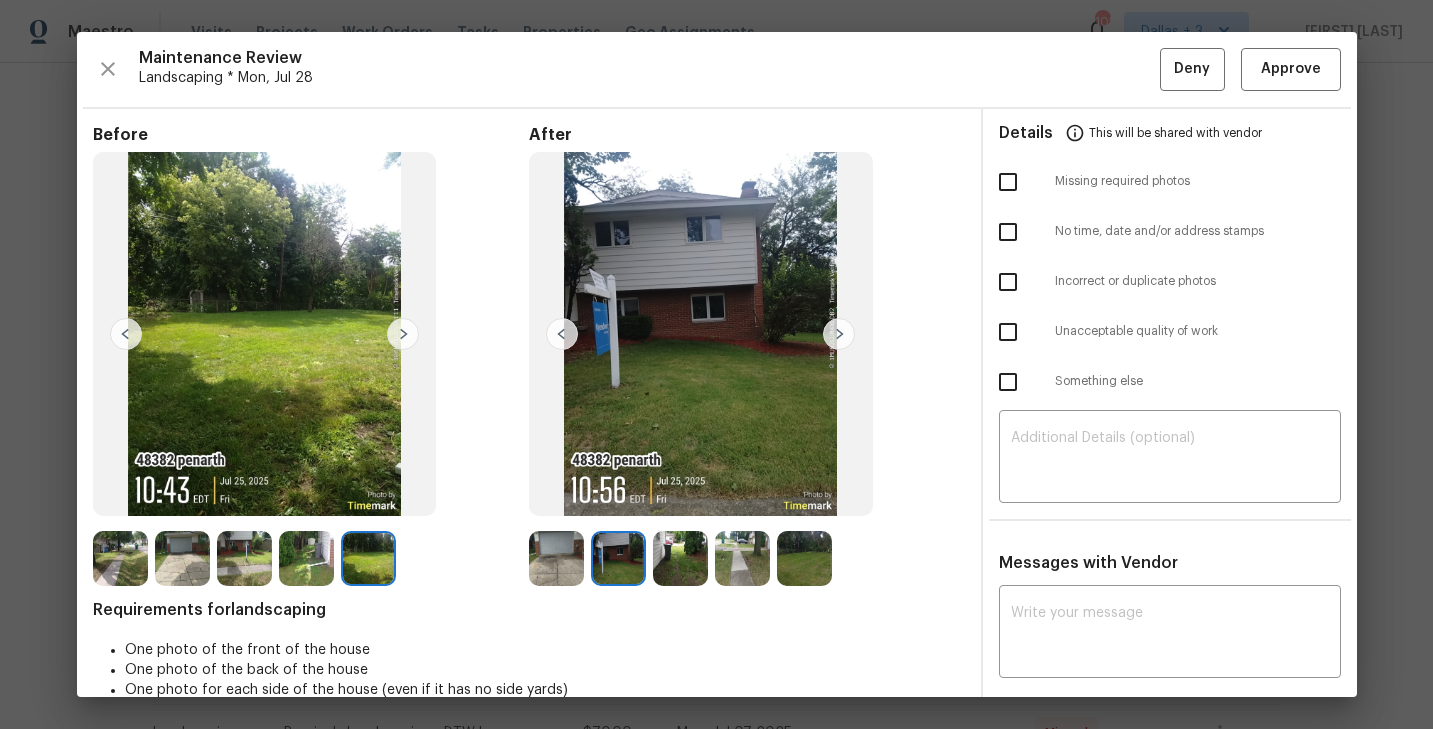 click at bounding box center [680, 558] 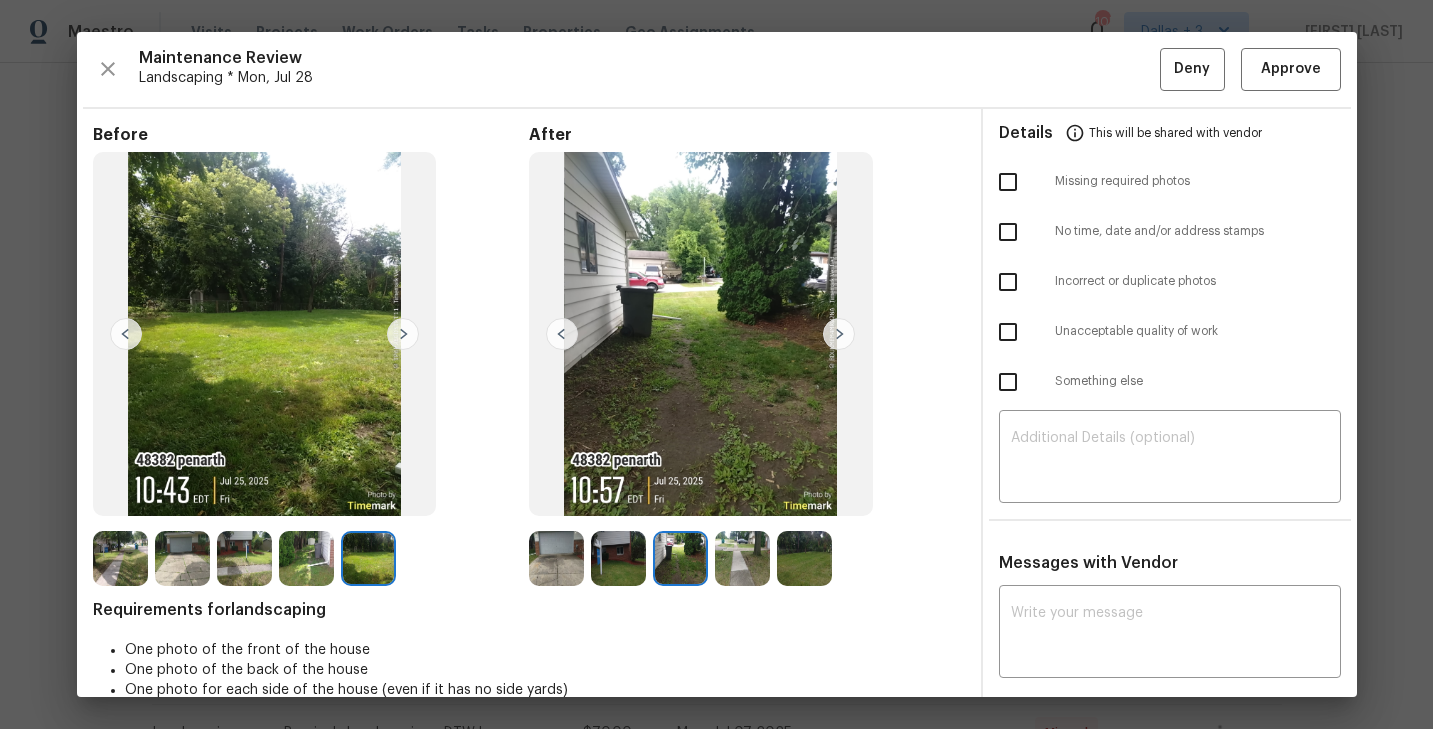 scroll, scrollTop: 0, scrollLeft: 0, axis: both 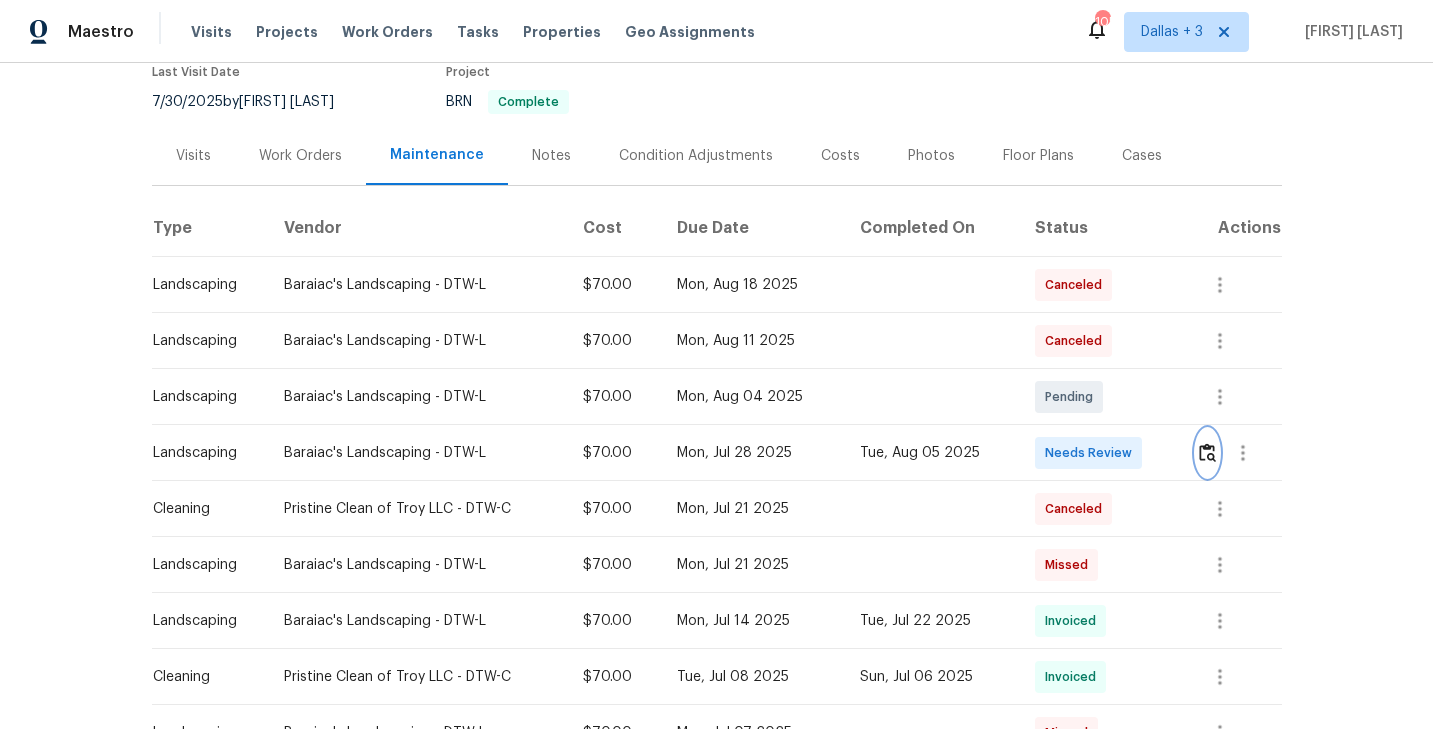 click at bounding box center (1207, 452) 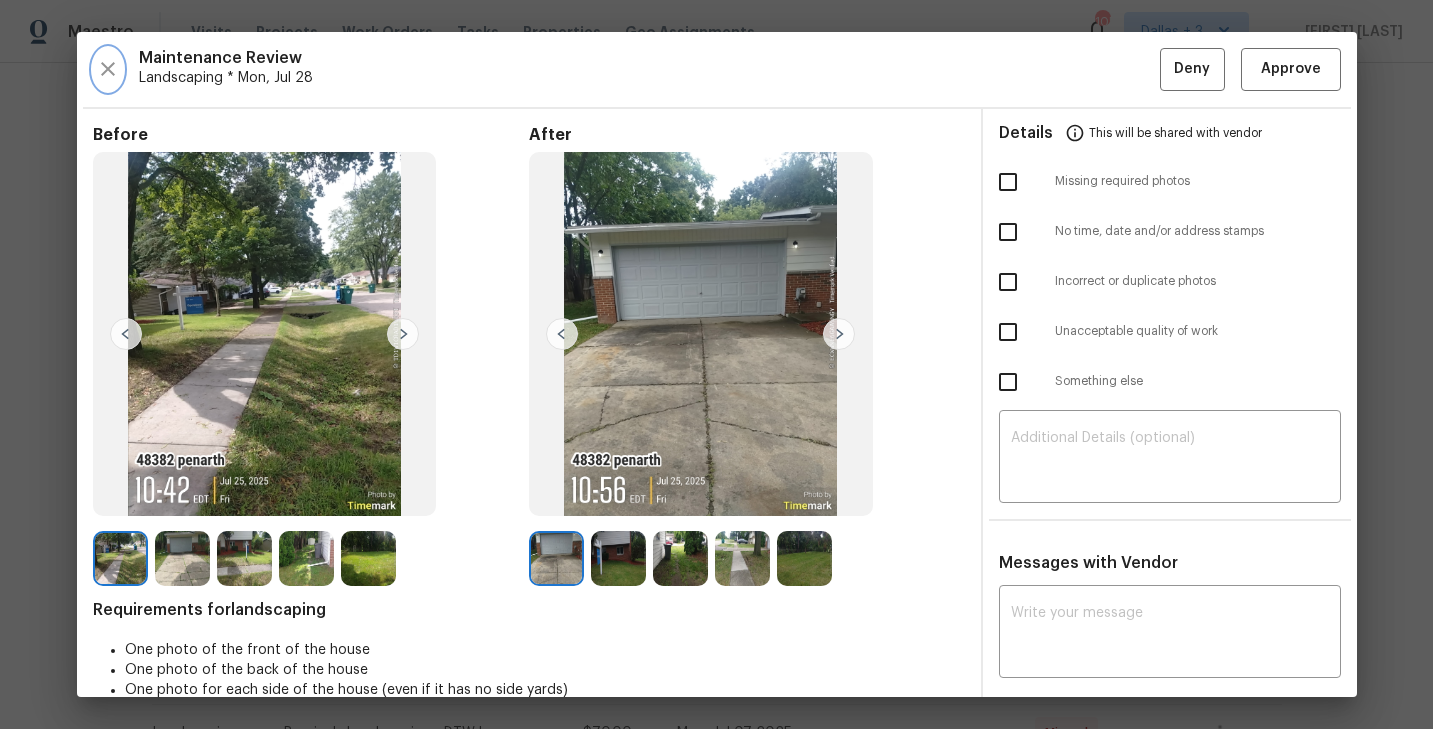 click 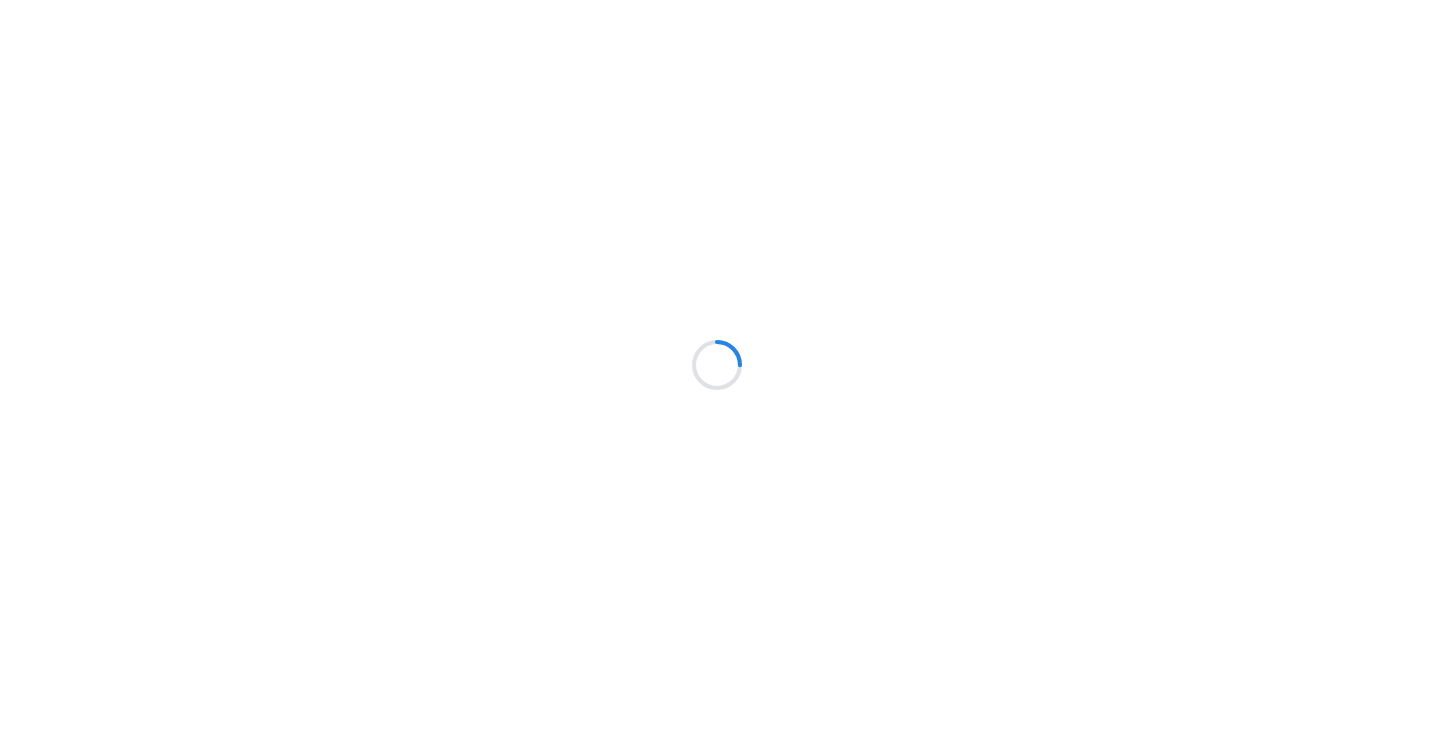 scroll, scrollTop: 0, scrollLeft: 0, axis: both 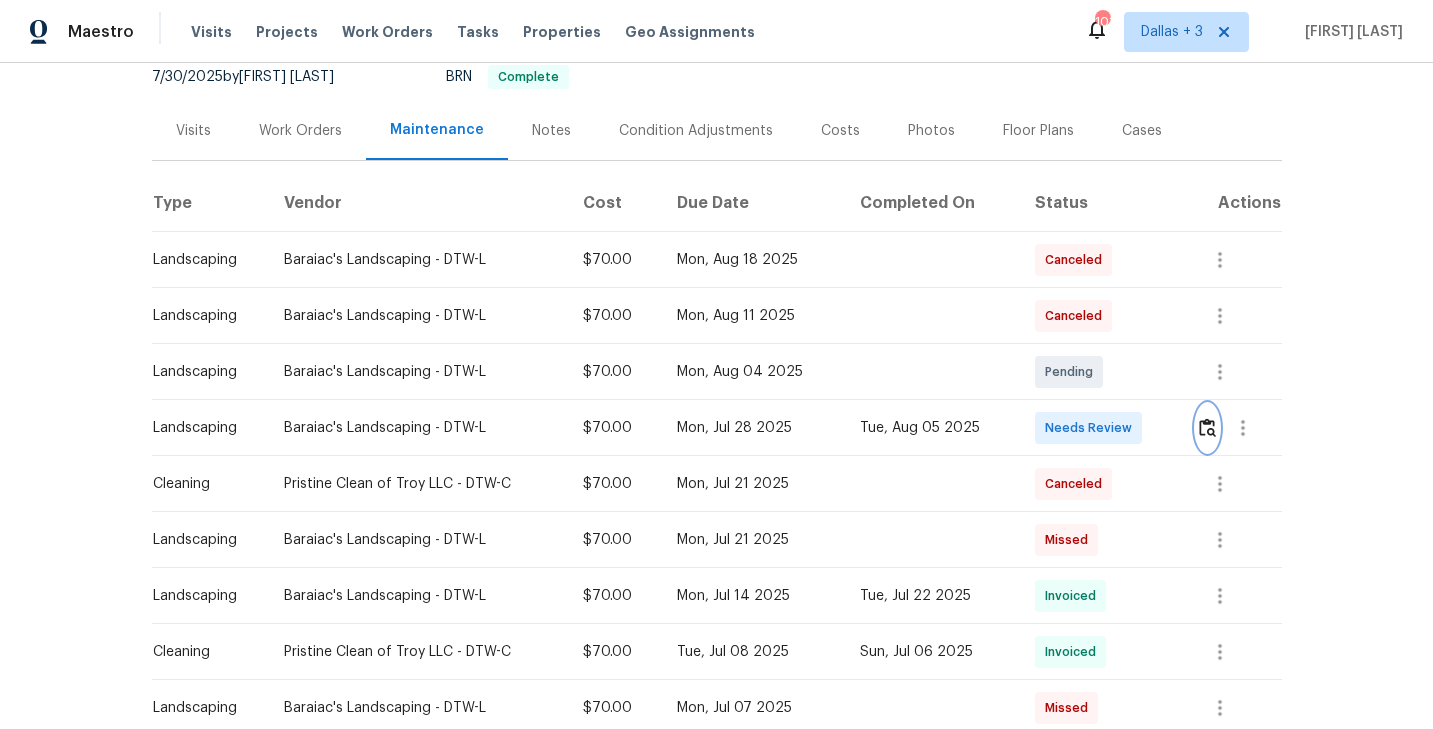 click at bounding box center [1207, 428] 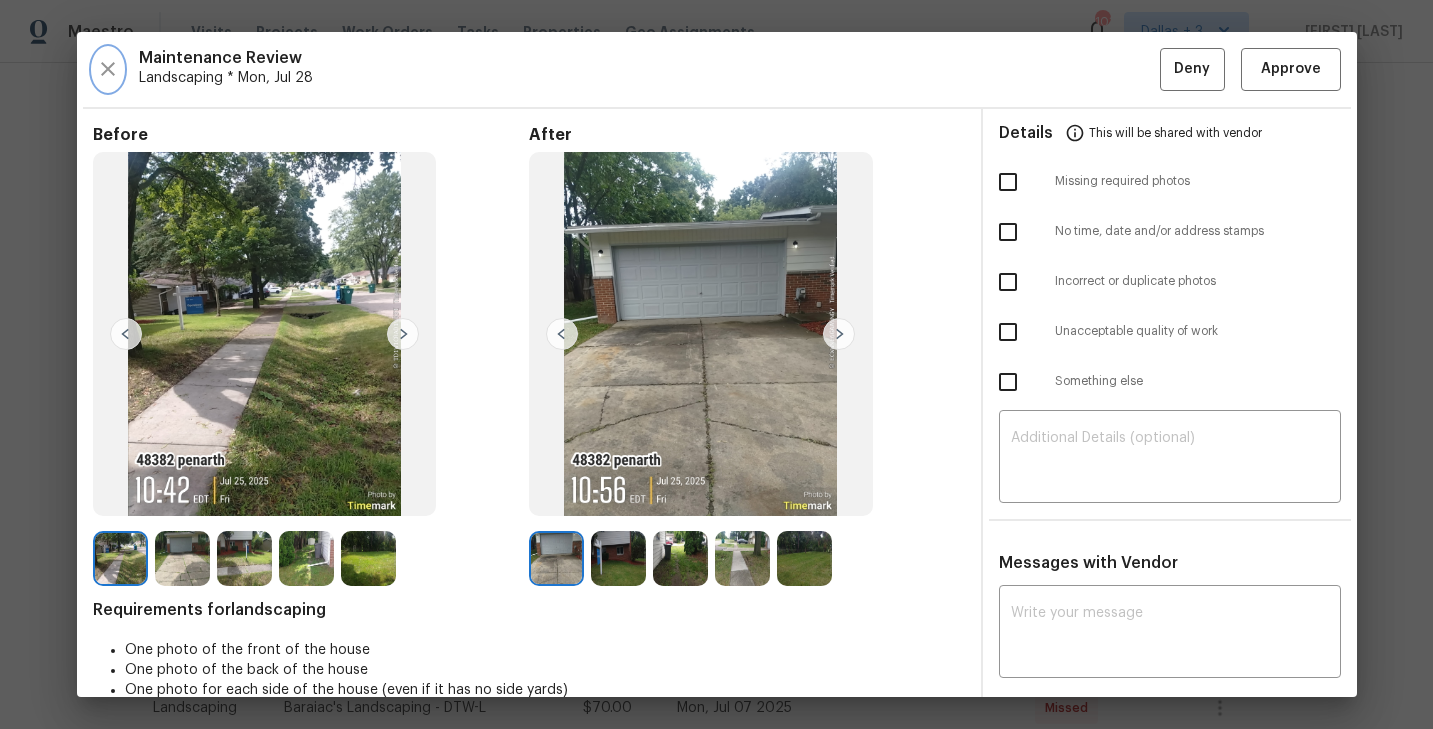 click 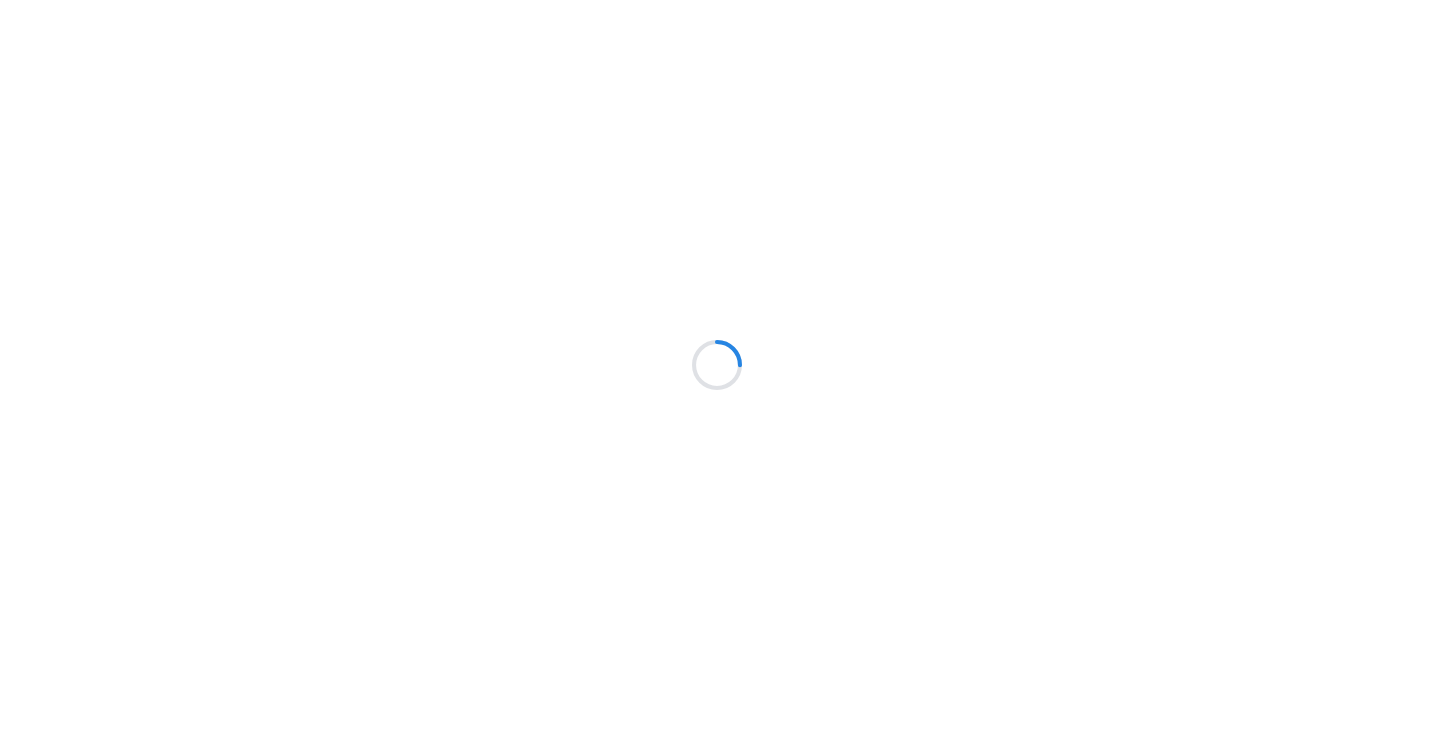 scroll, scrollTop: 0, scrollLeft: 0, axis: both 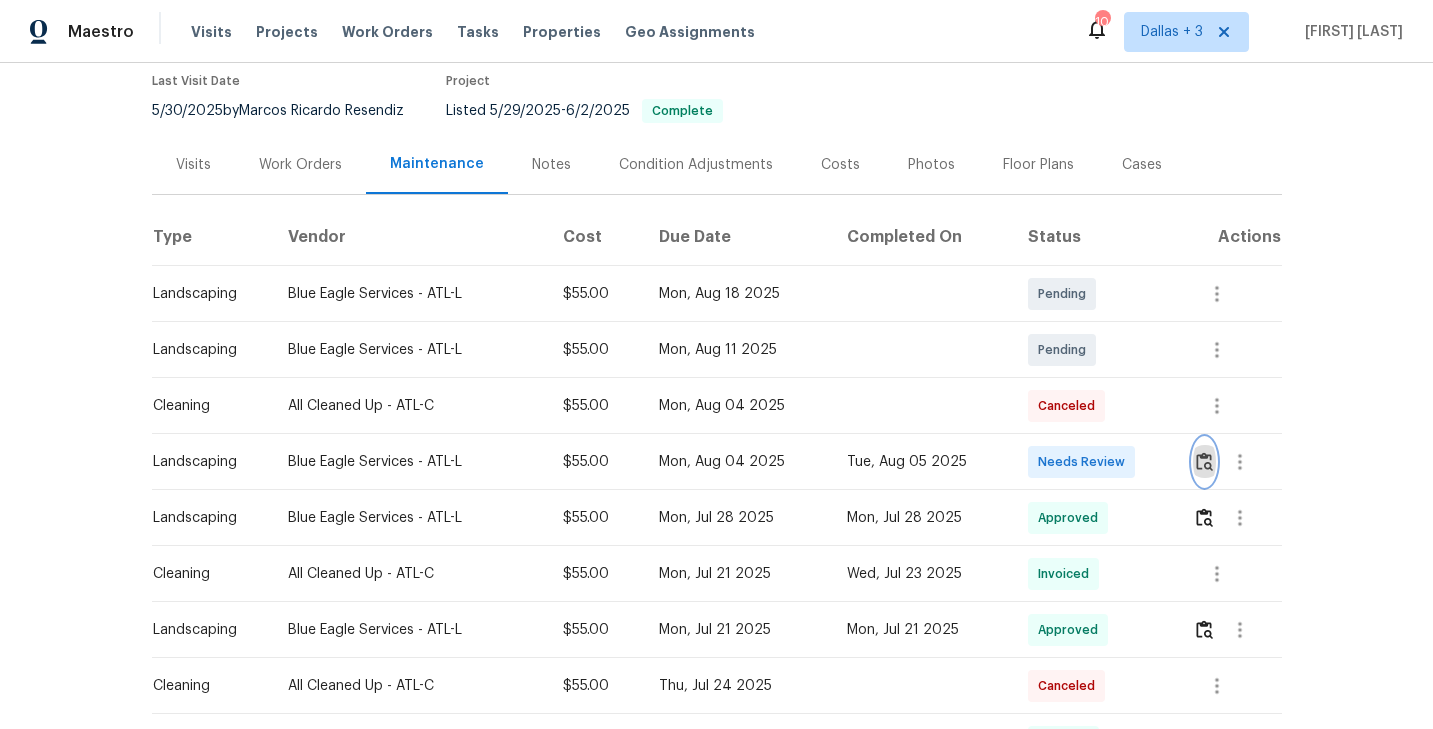 click at bounding box center [1204, 461] 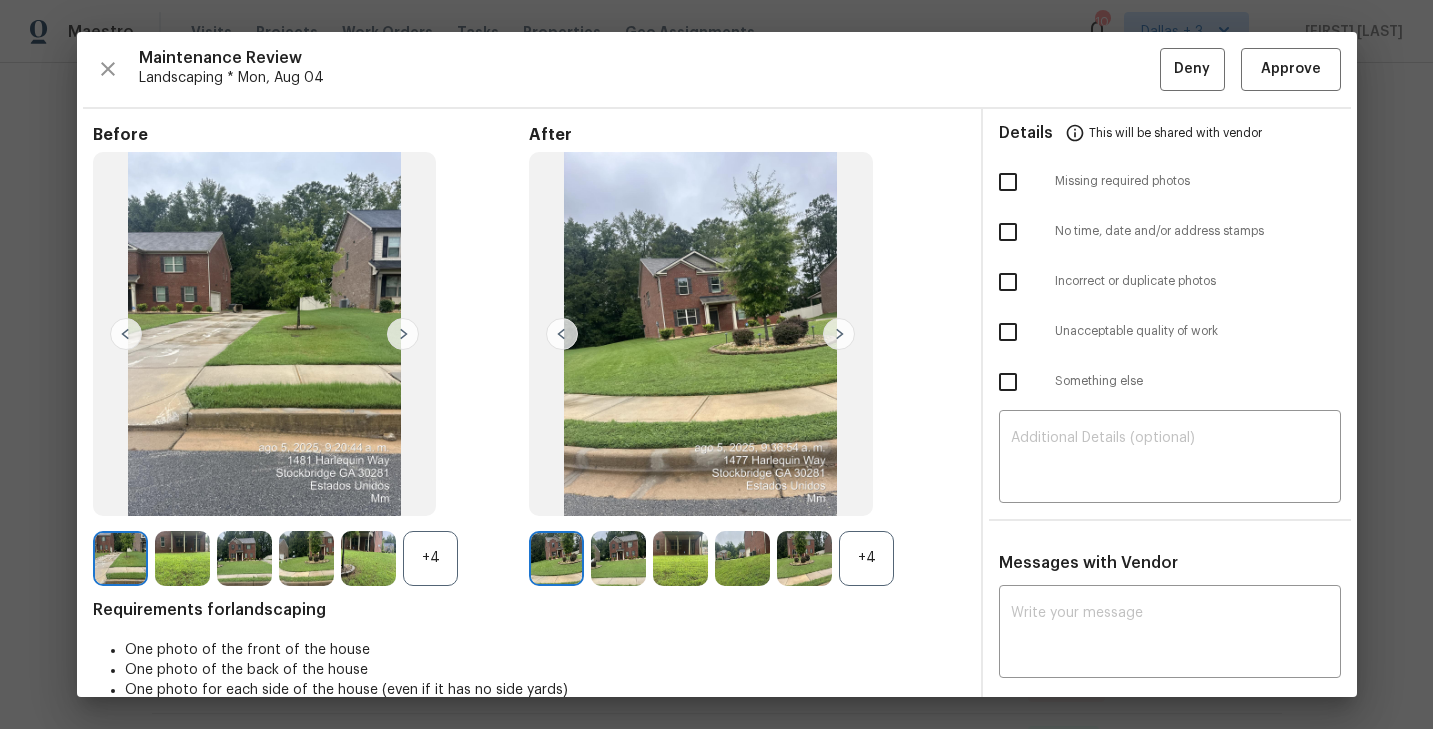click at bounding box center [839, 334] 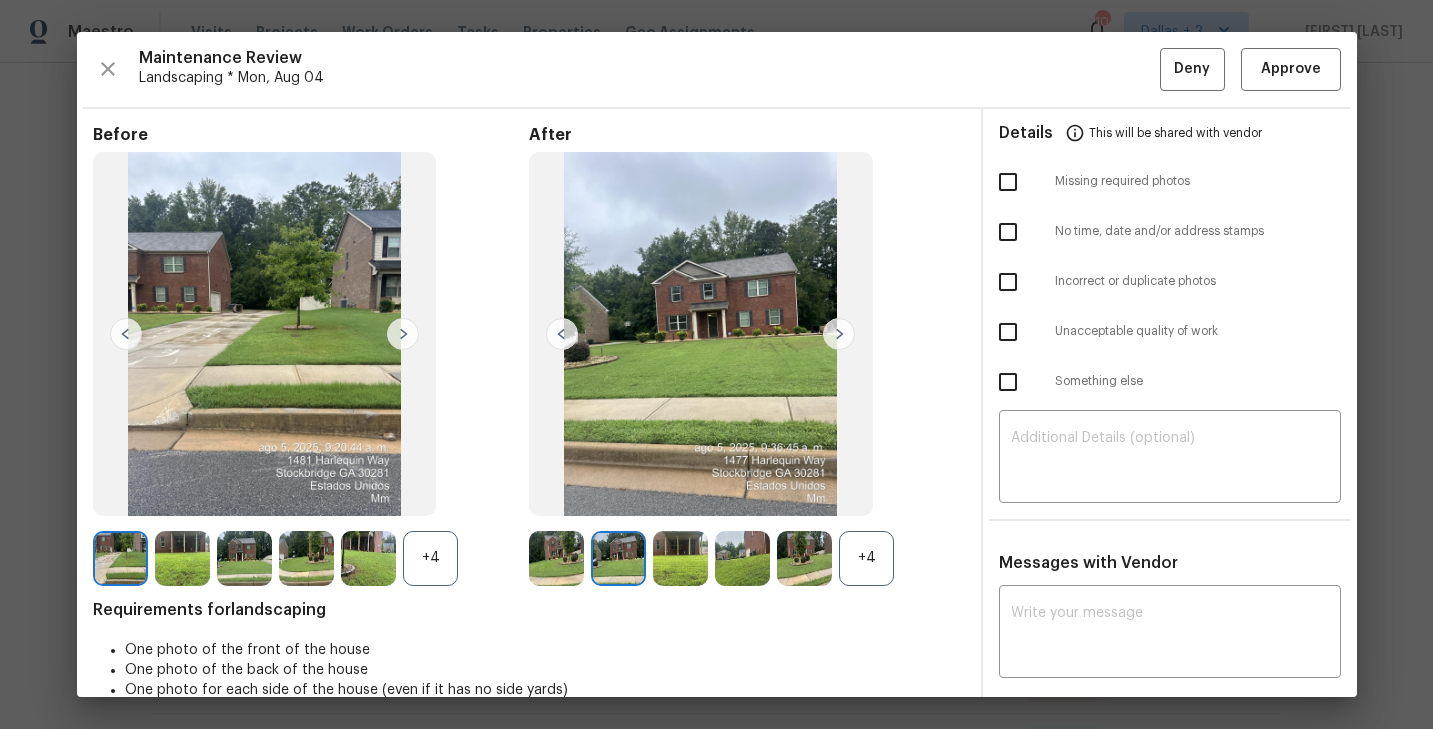 click at bounding box center [839, 334] 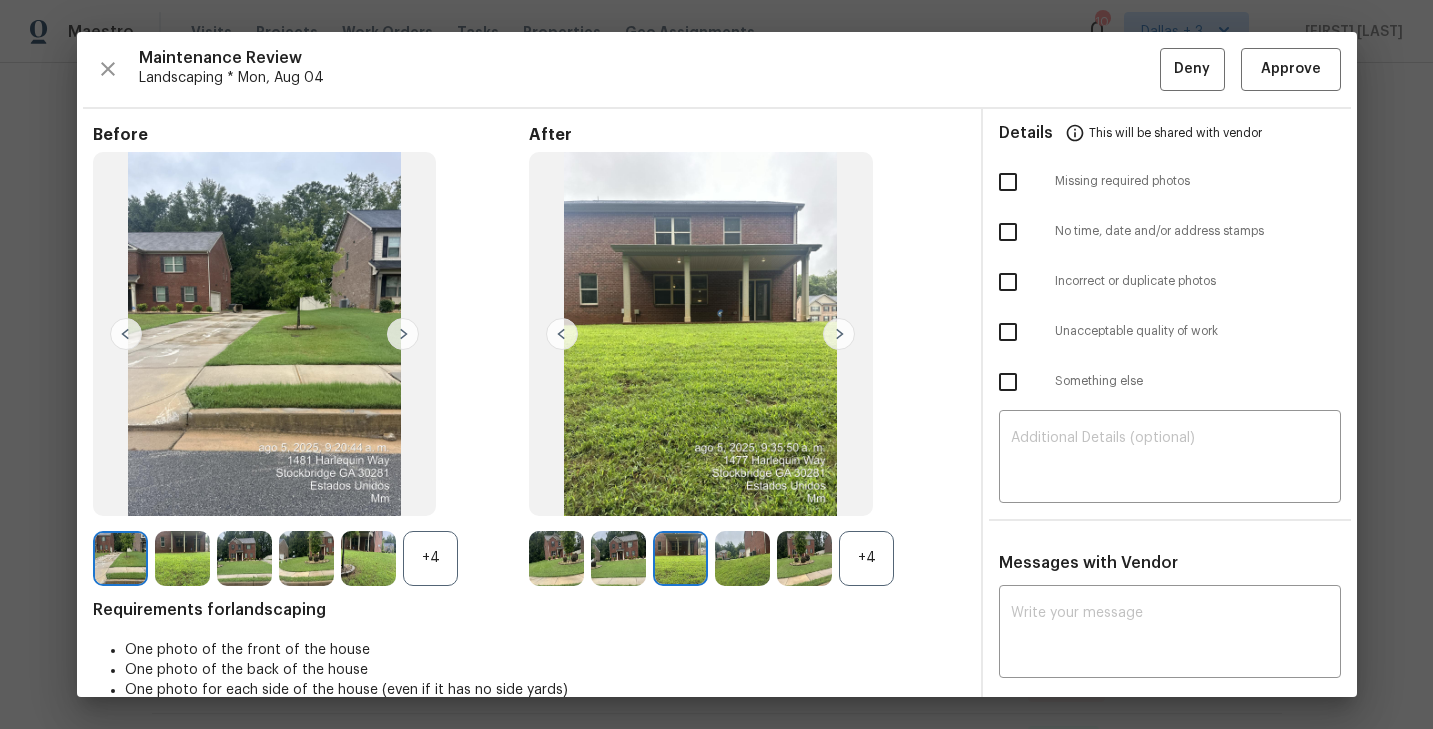 click on "+4" at bounding box center (866, 558) 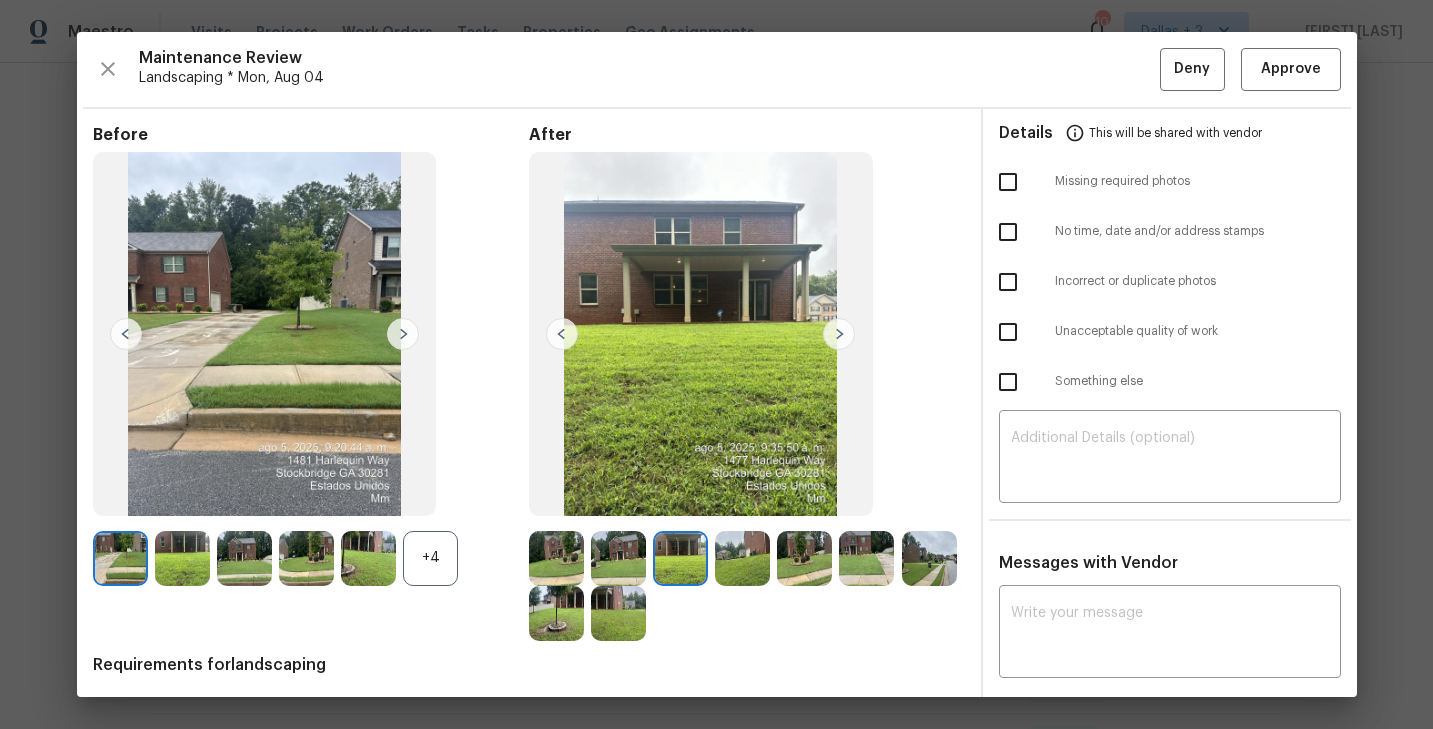 click at bounding box center (556, 558) 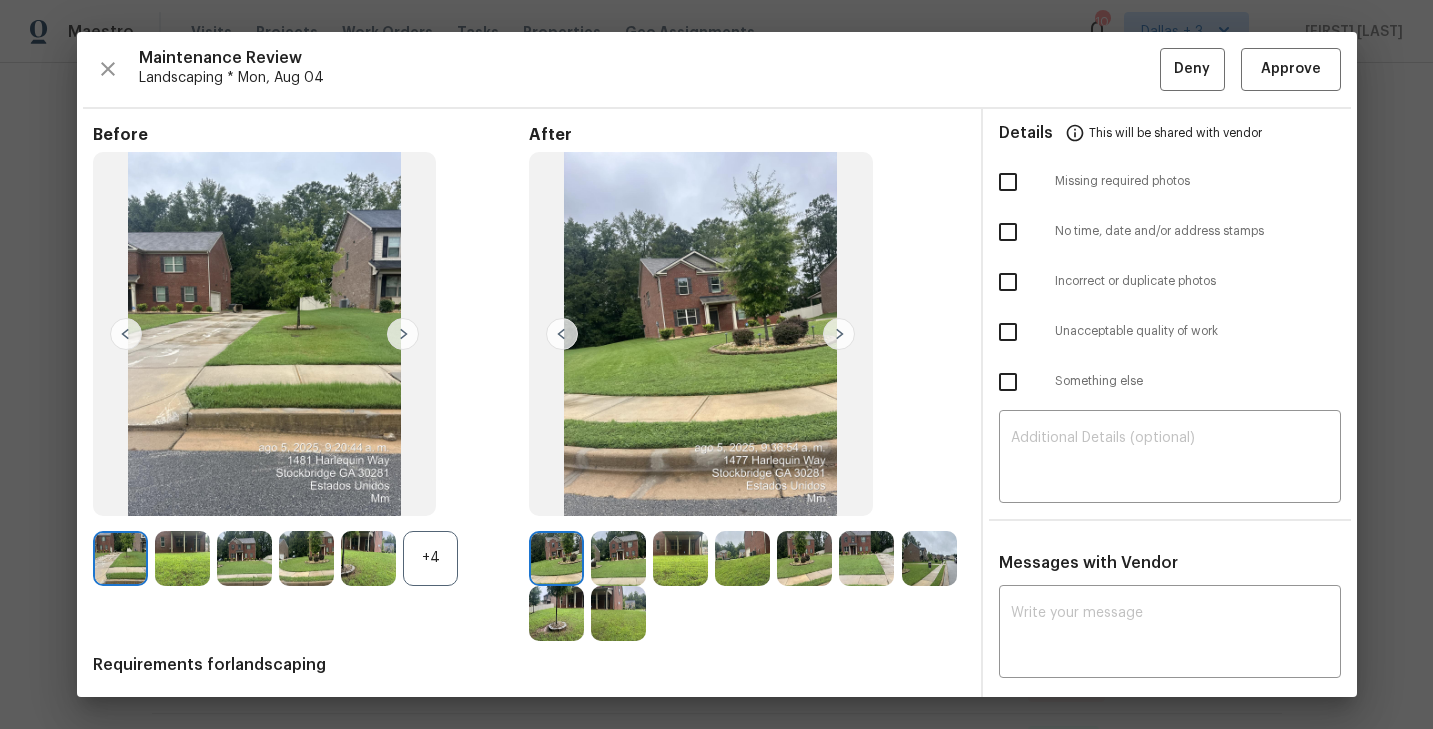 click at bounding box center (839, 334) 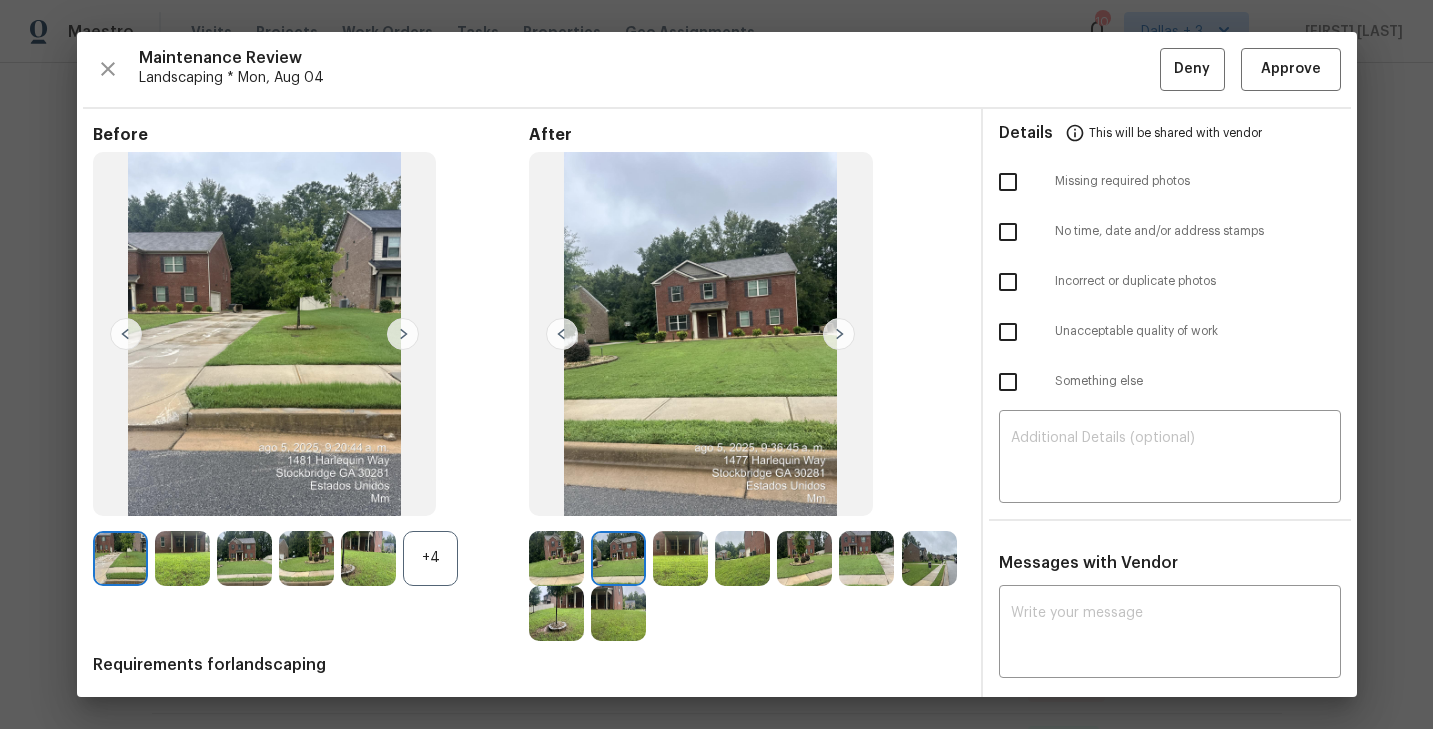 click at bounding box center [839, 334] 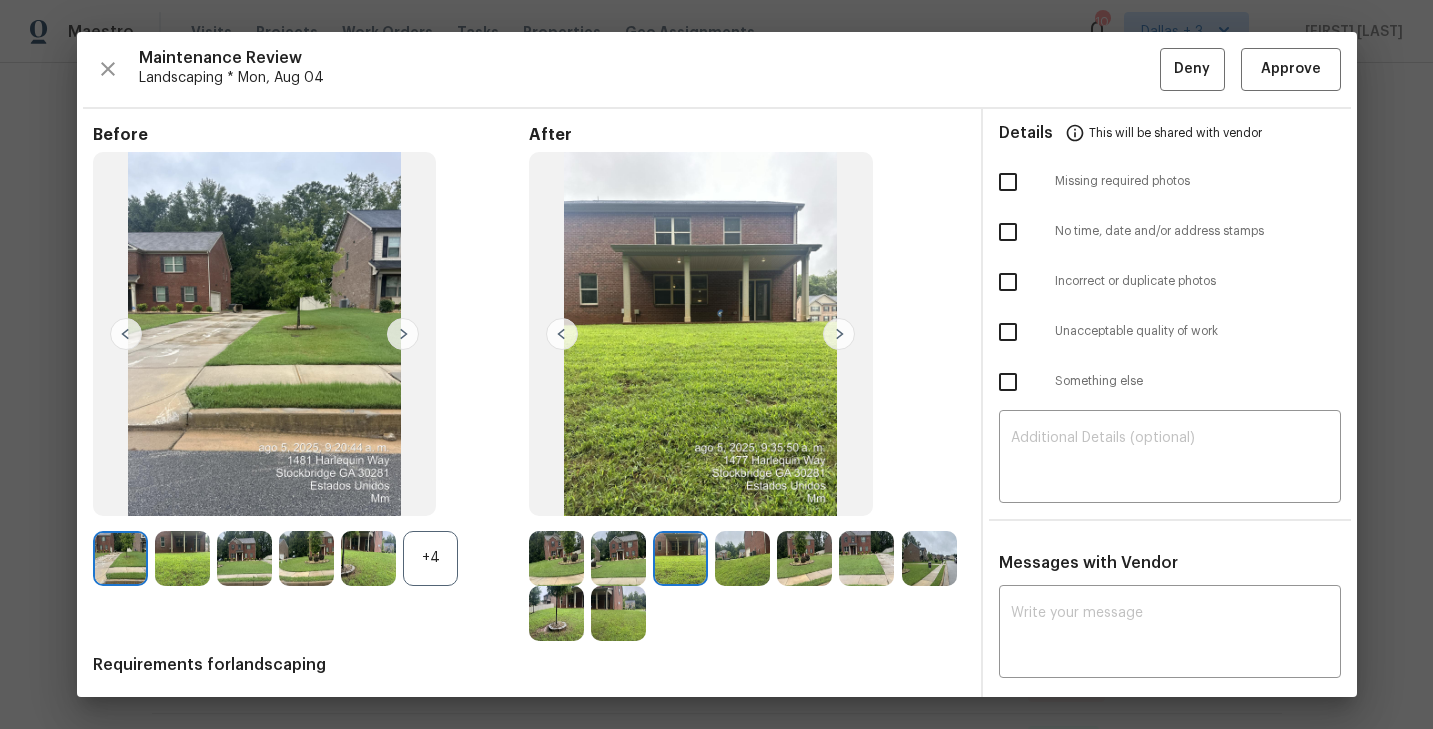 click at bounding box center (839, 334) 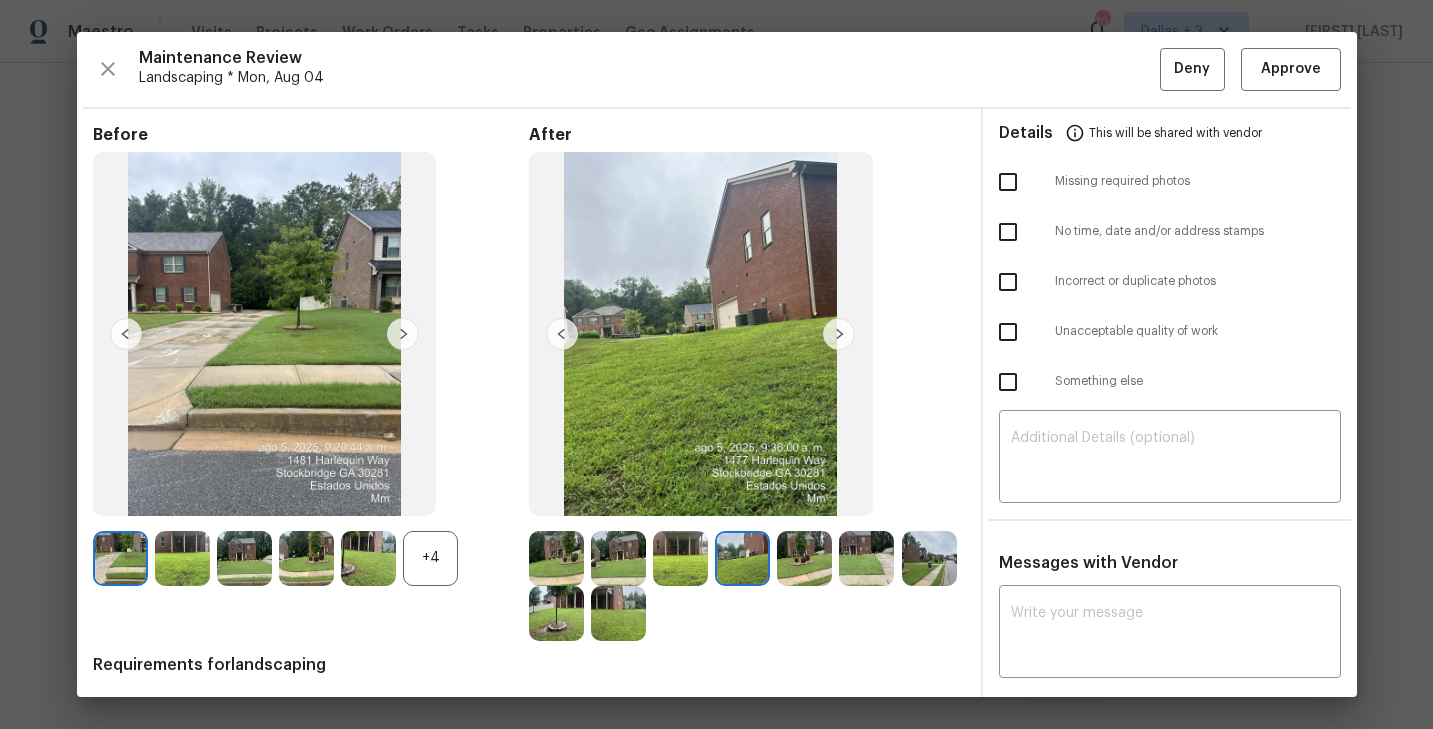 click at bounding box center (839, 334) 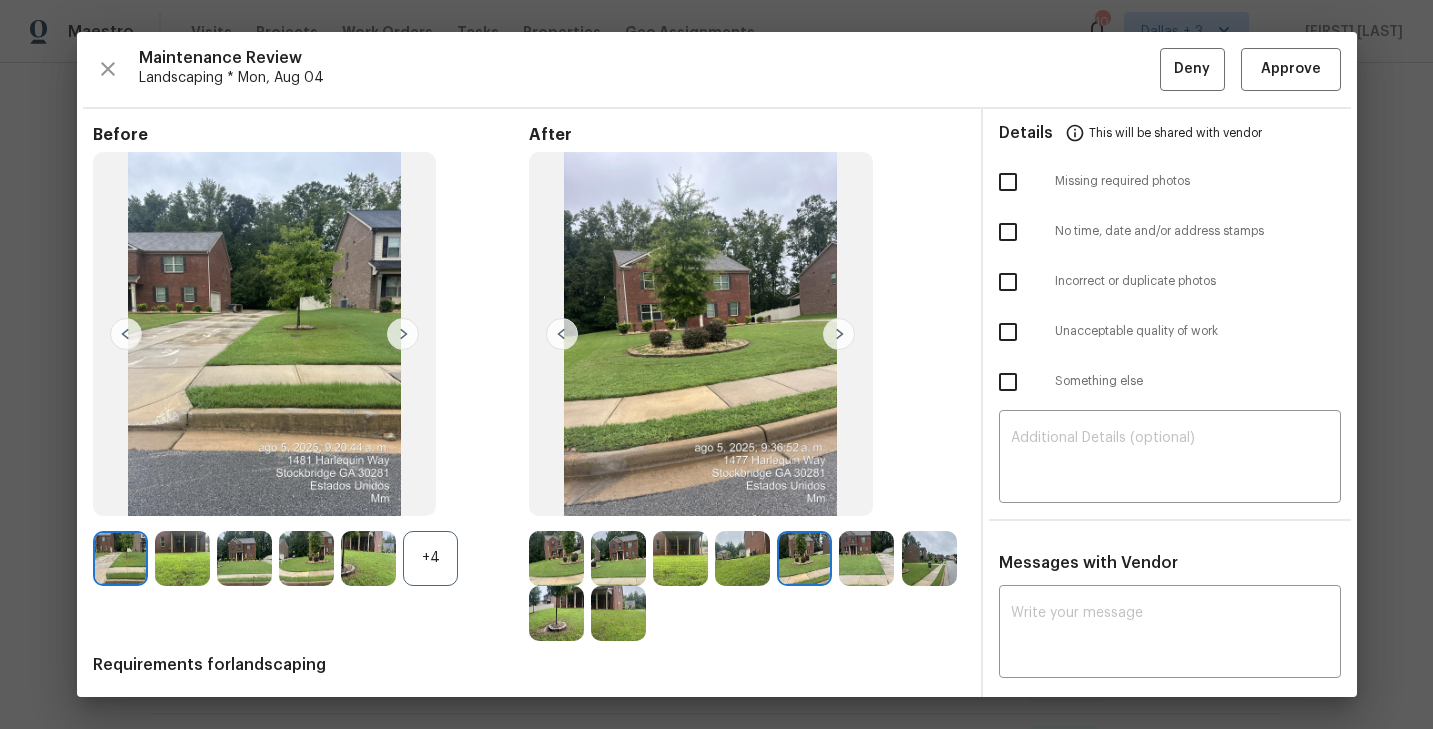 click at bounding box center [839, 334] 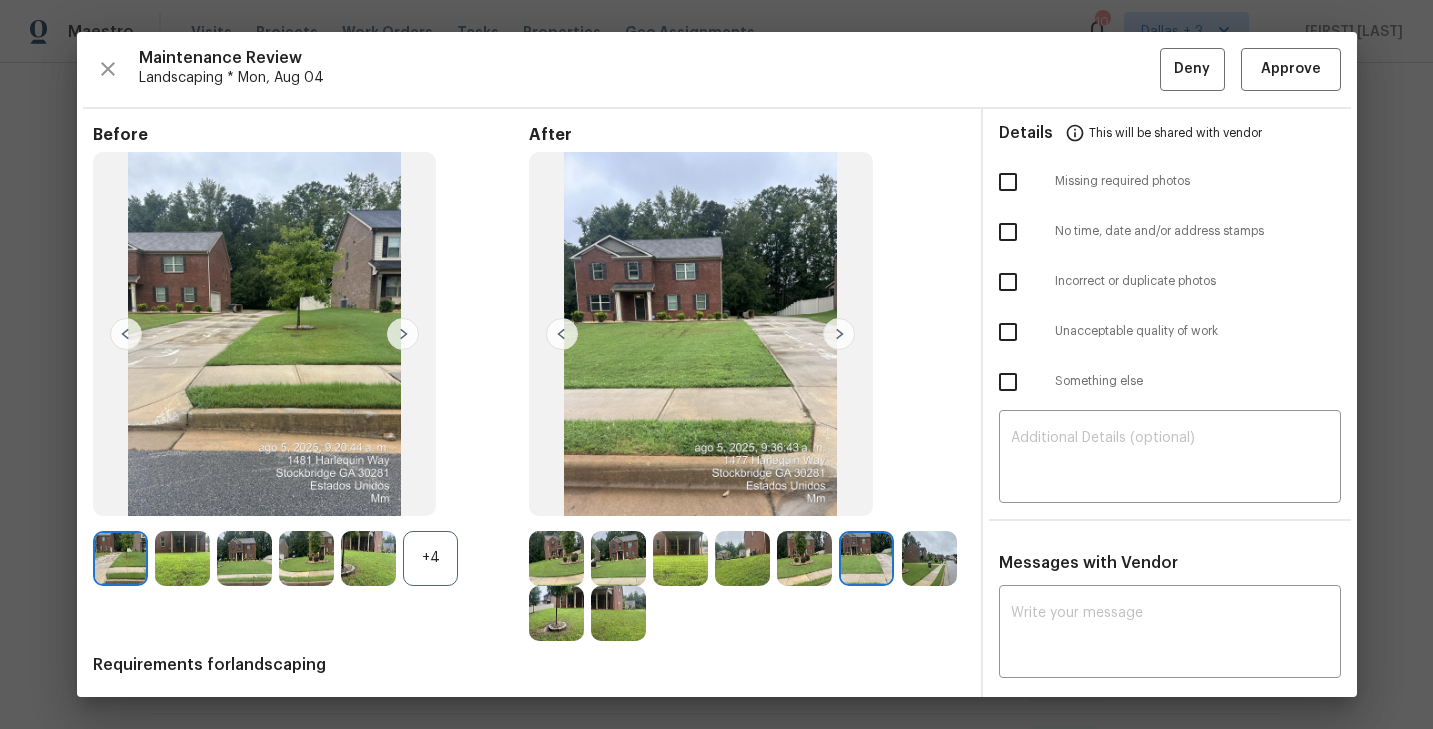 click at bounding box center [839, 334] 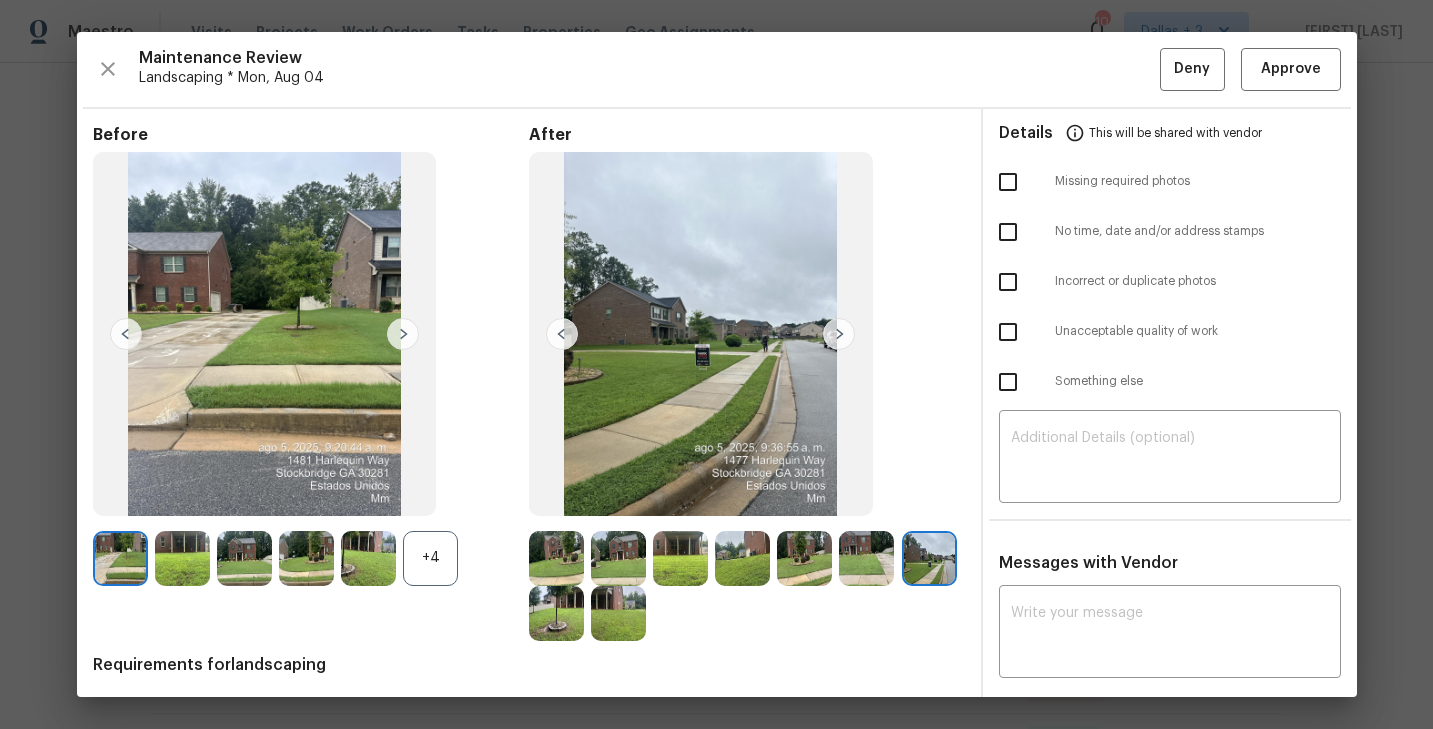 click at bounding box center (839, 334) 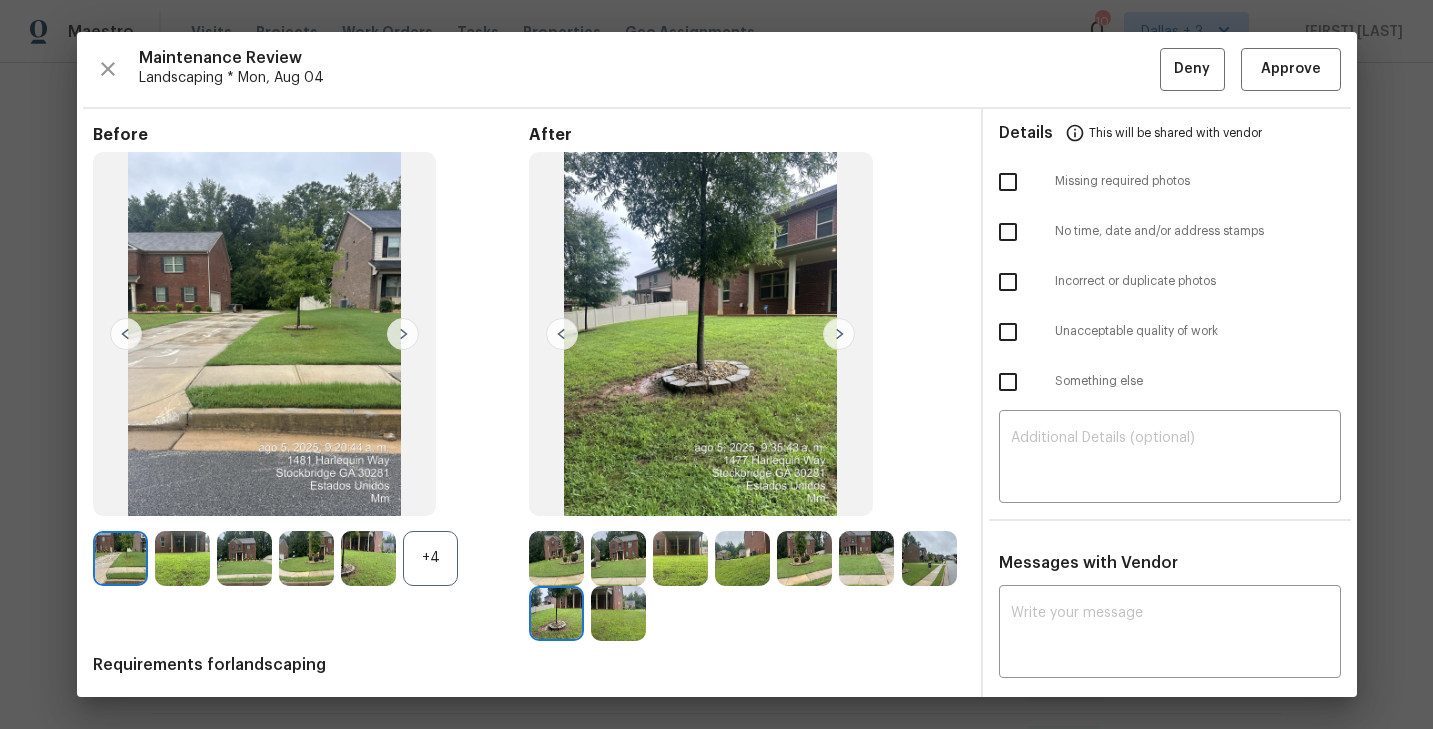 click at bounding box center (618, 613) 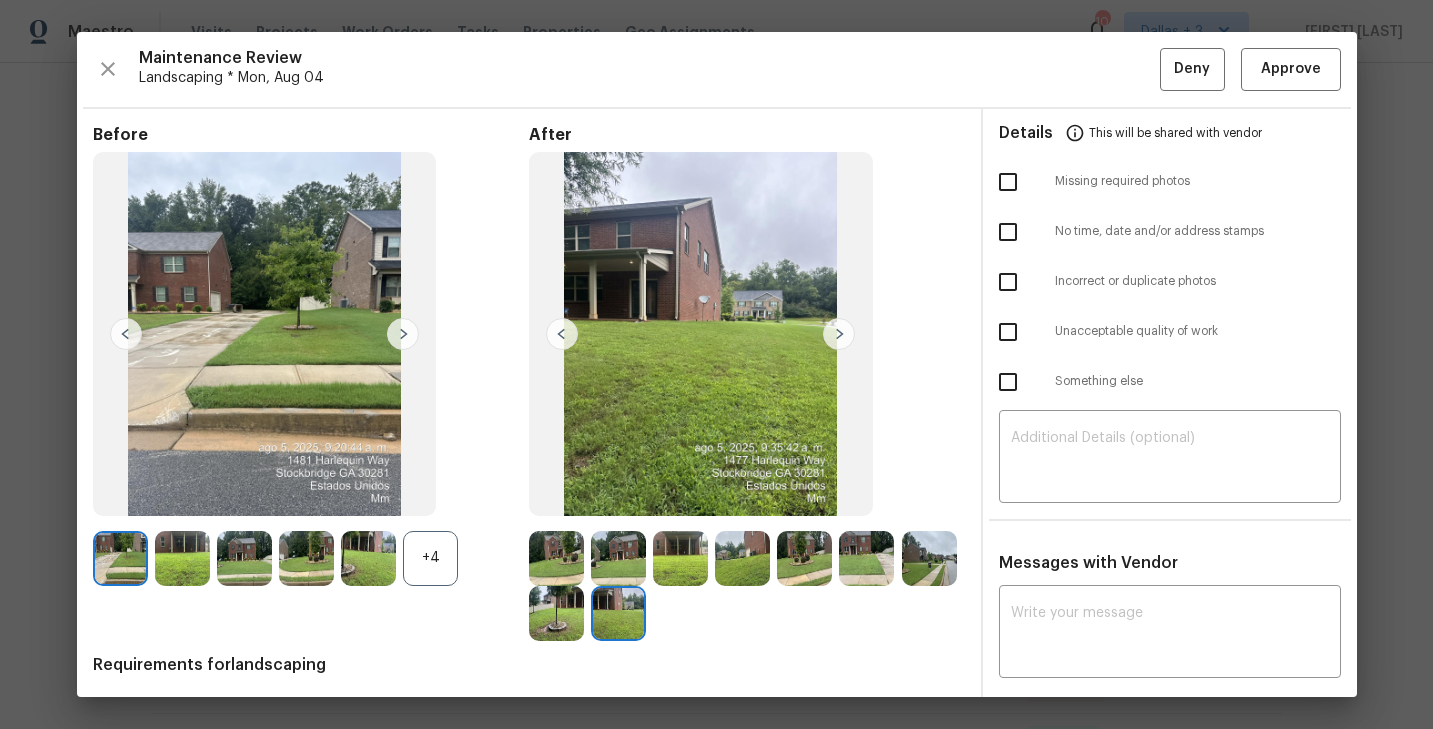 click at bounding box center (556, 558) 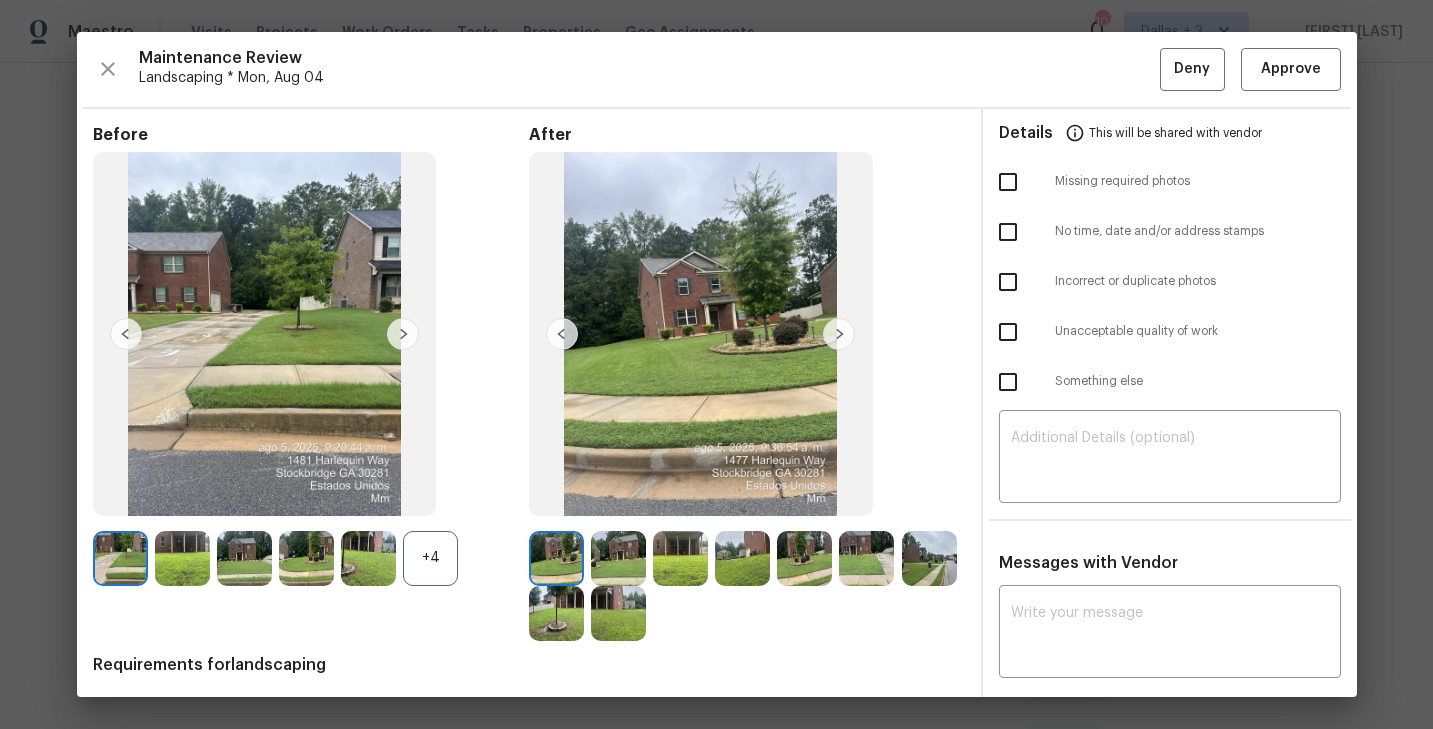 click at bounding box center (839, 334) 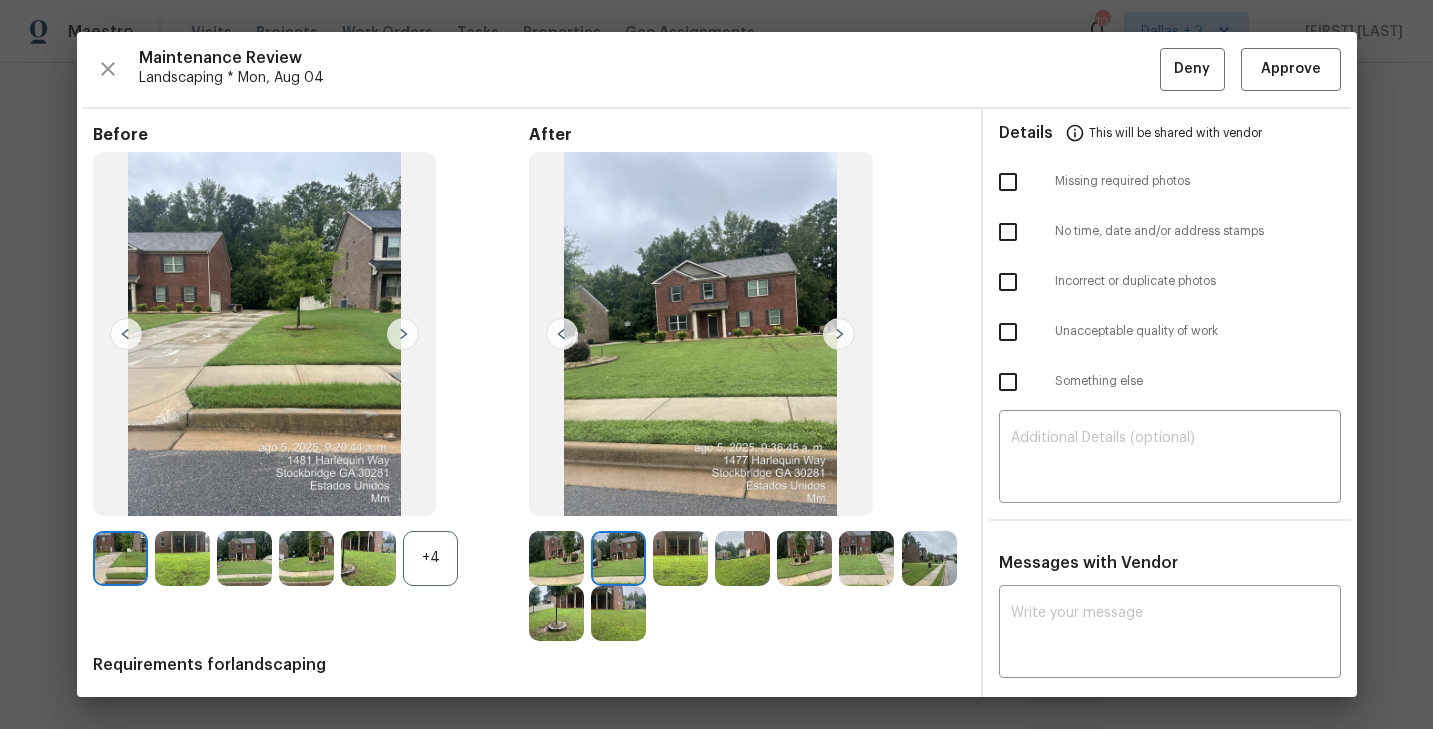 click at bounding box center (839, 334) 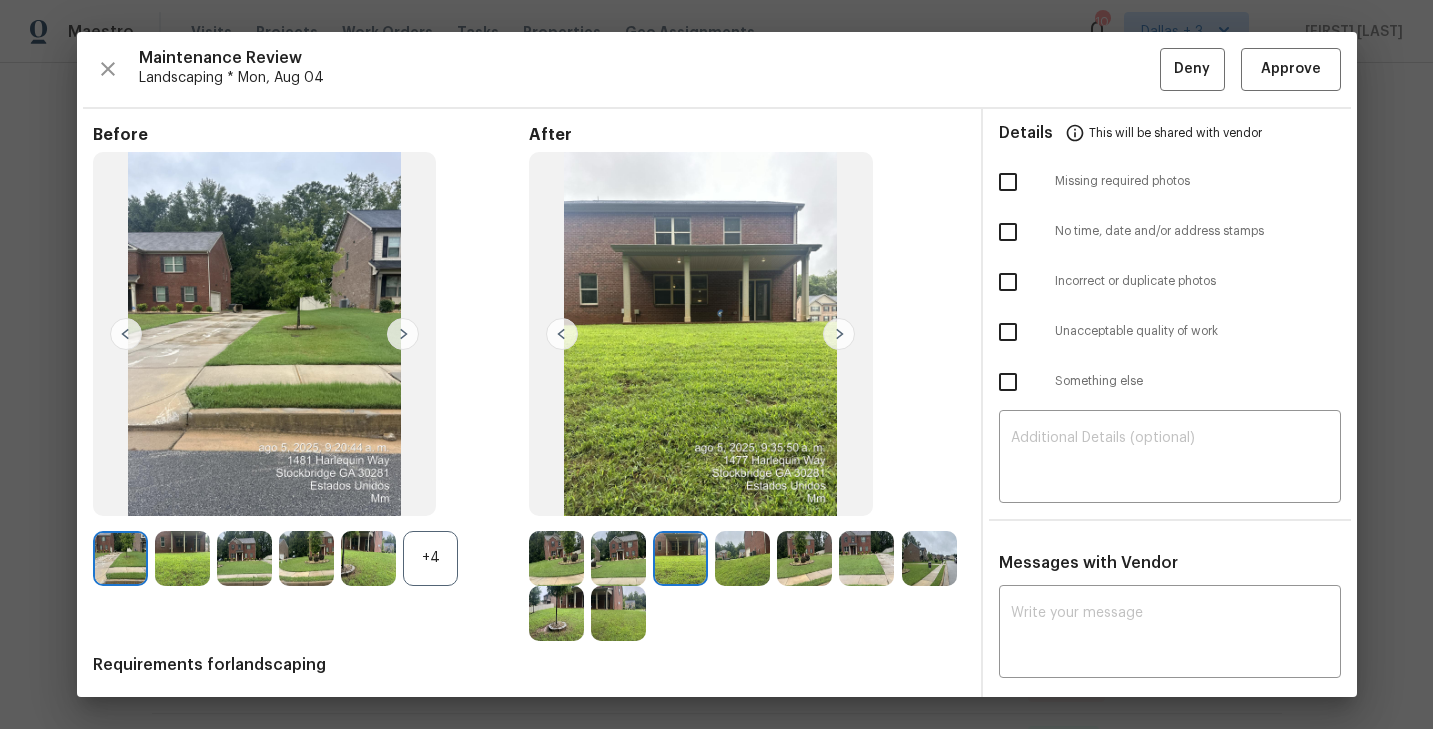 click at bounding box center [839, 334] 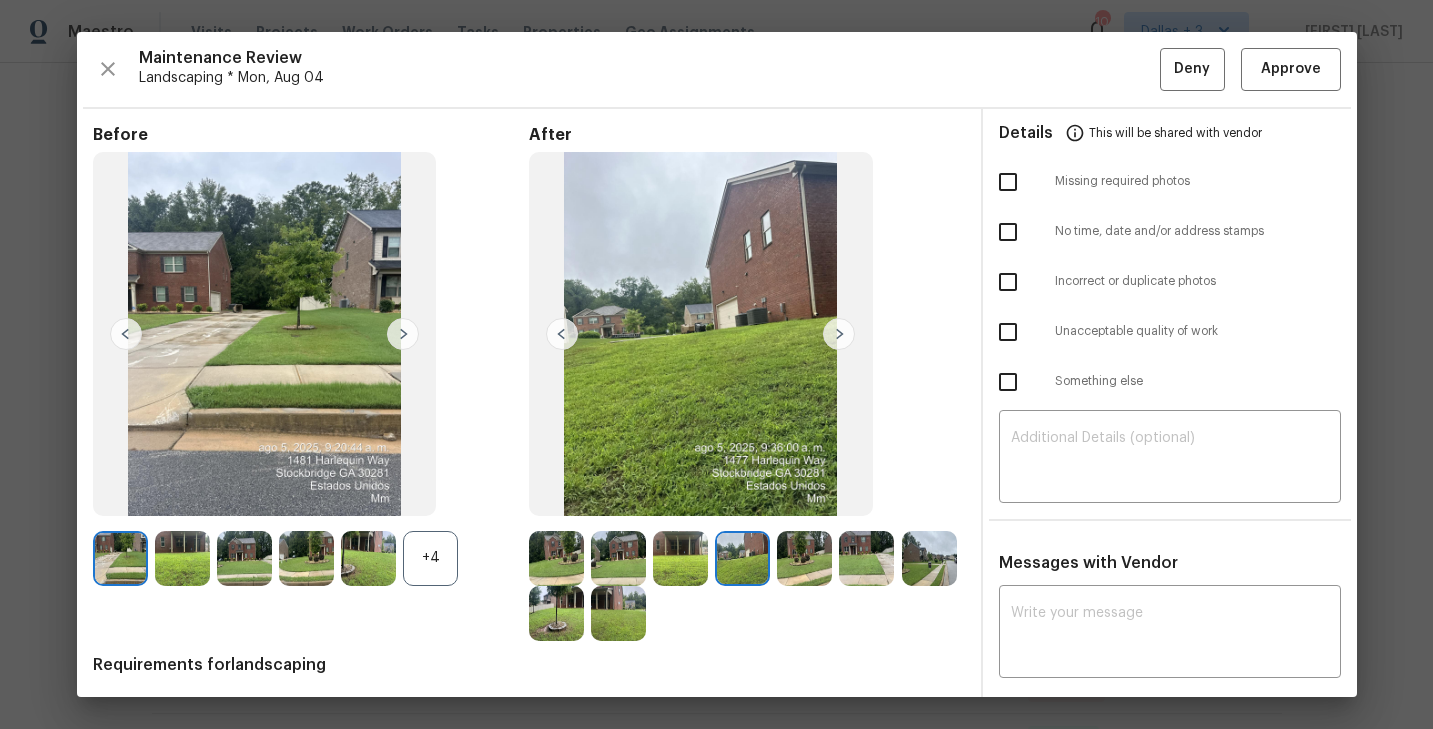 click at bounding box center [839, 334] 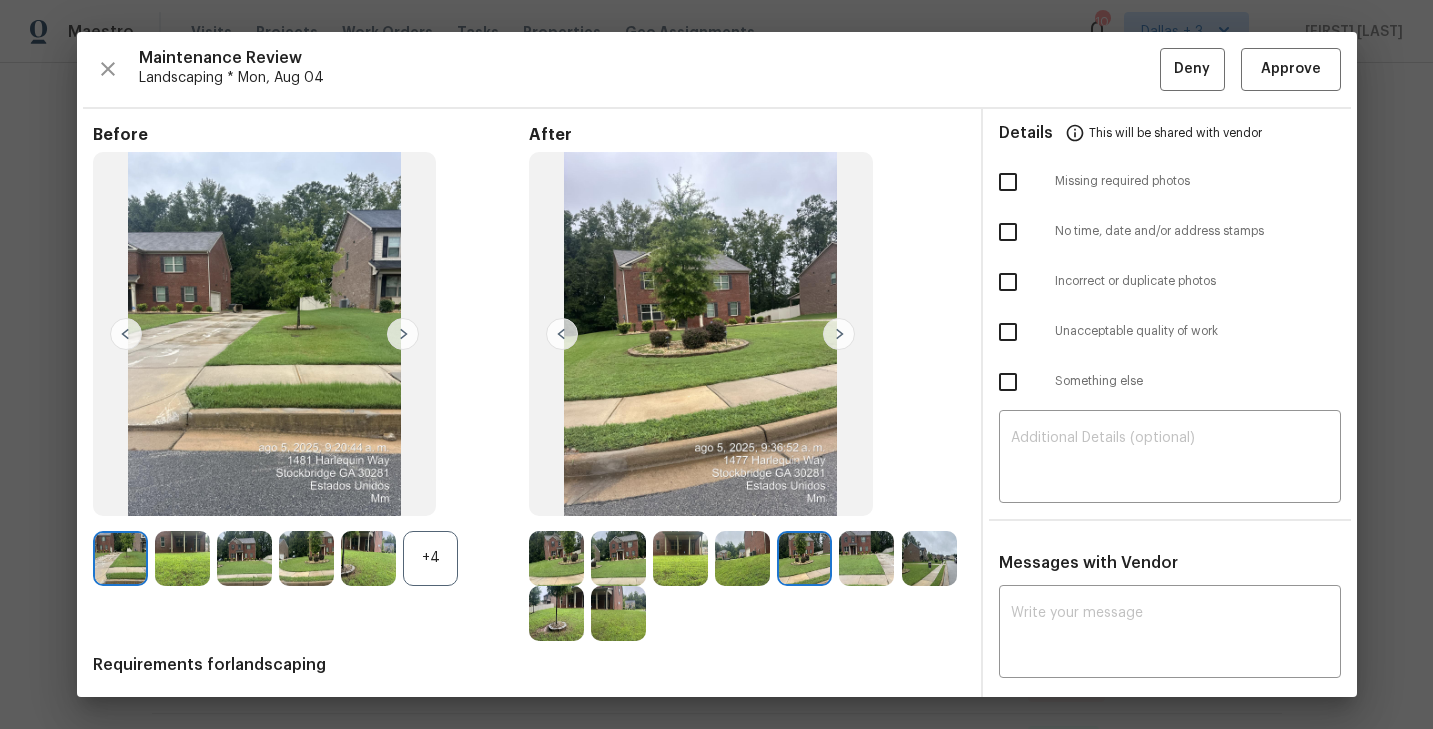 click at bounding box center (839, 334) 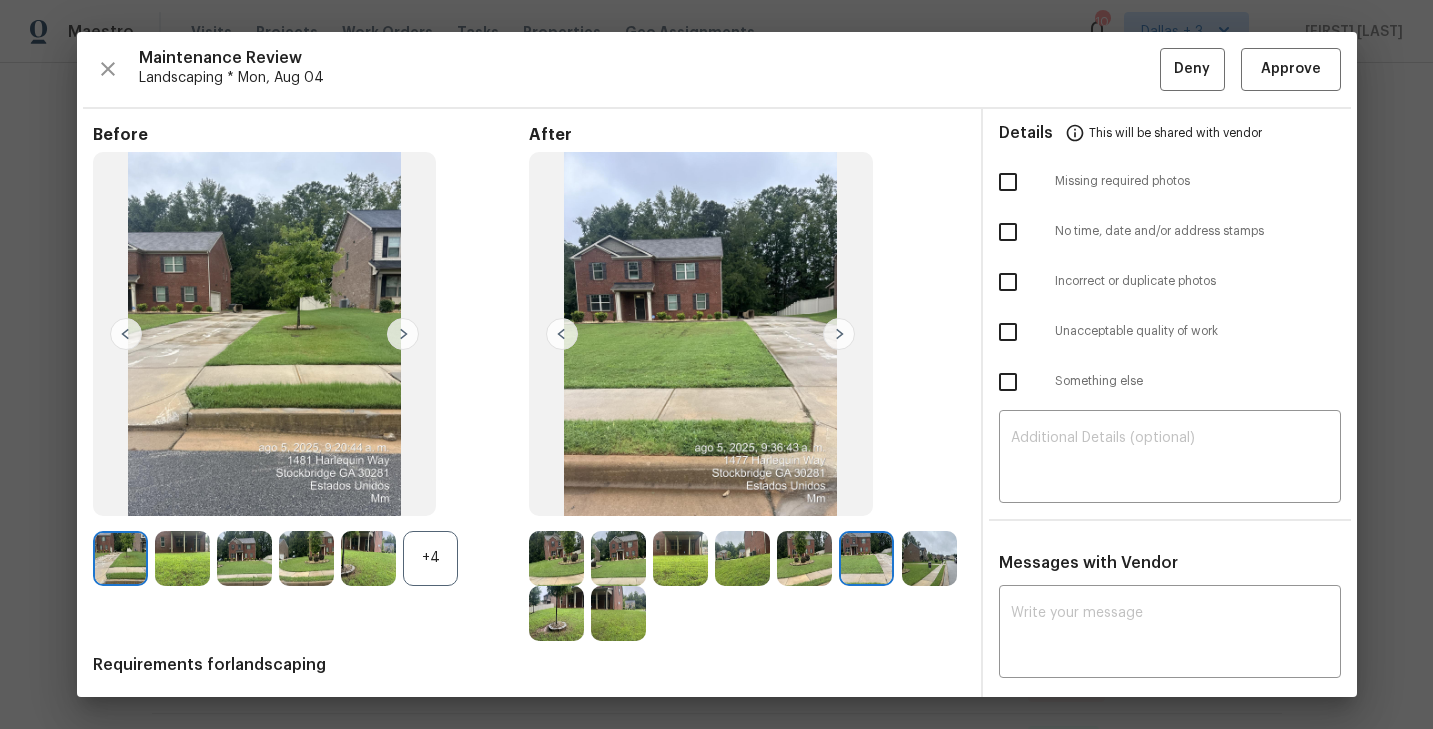 click at bounding box center (560, 558) 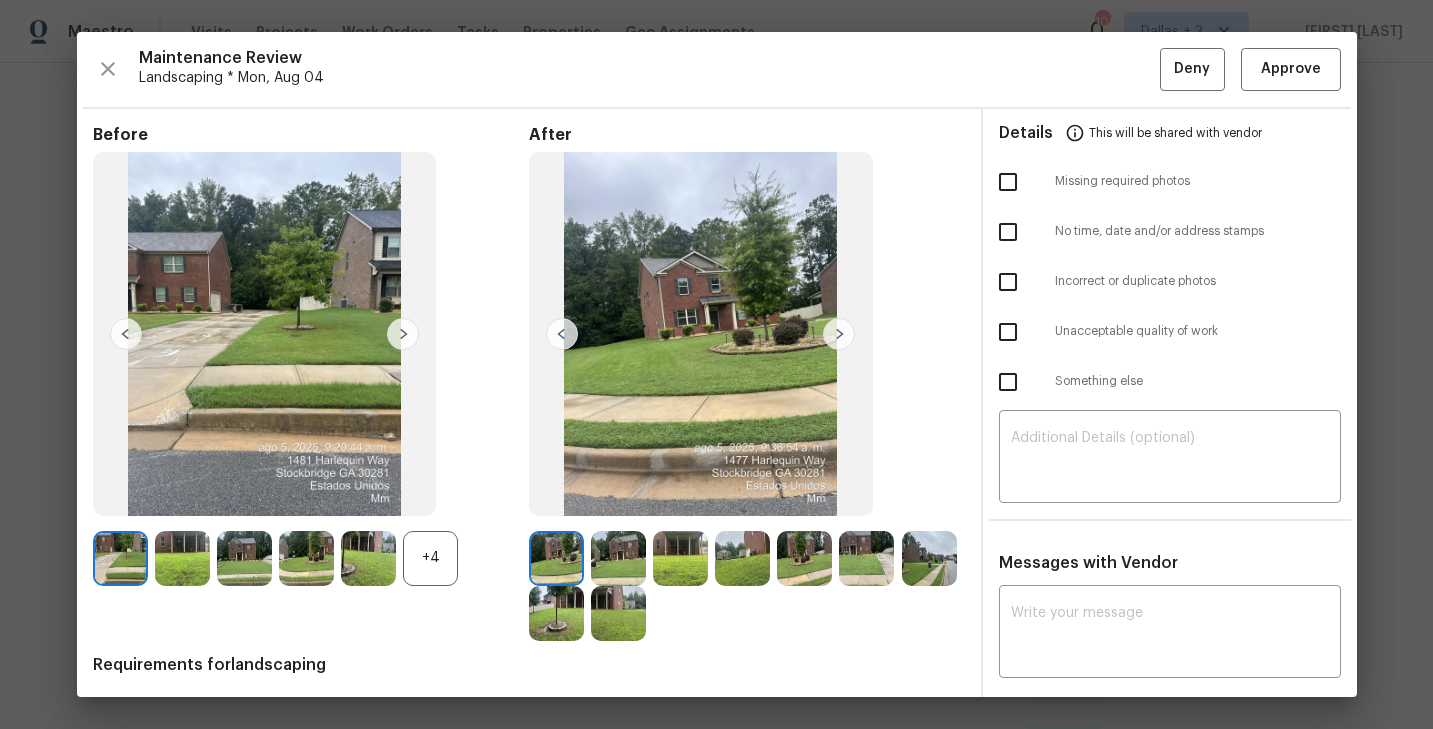 click at bounding box center (839, 334) 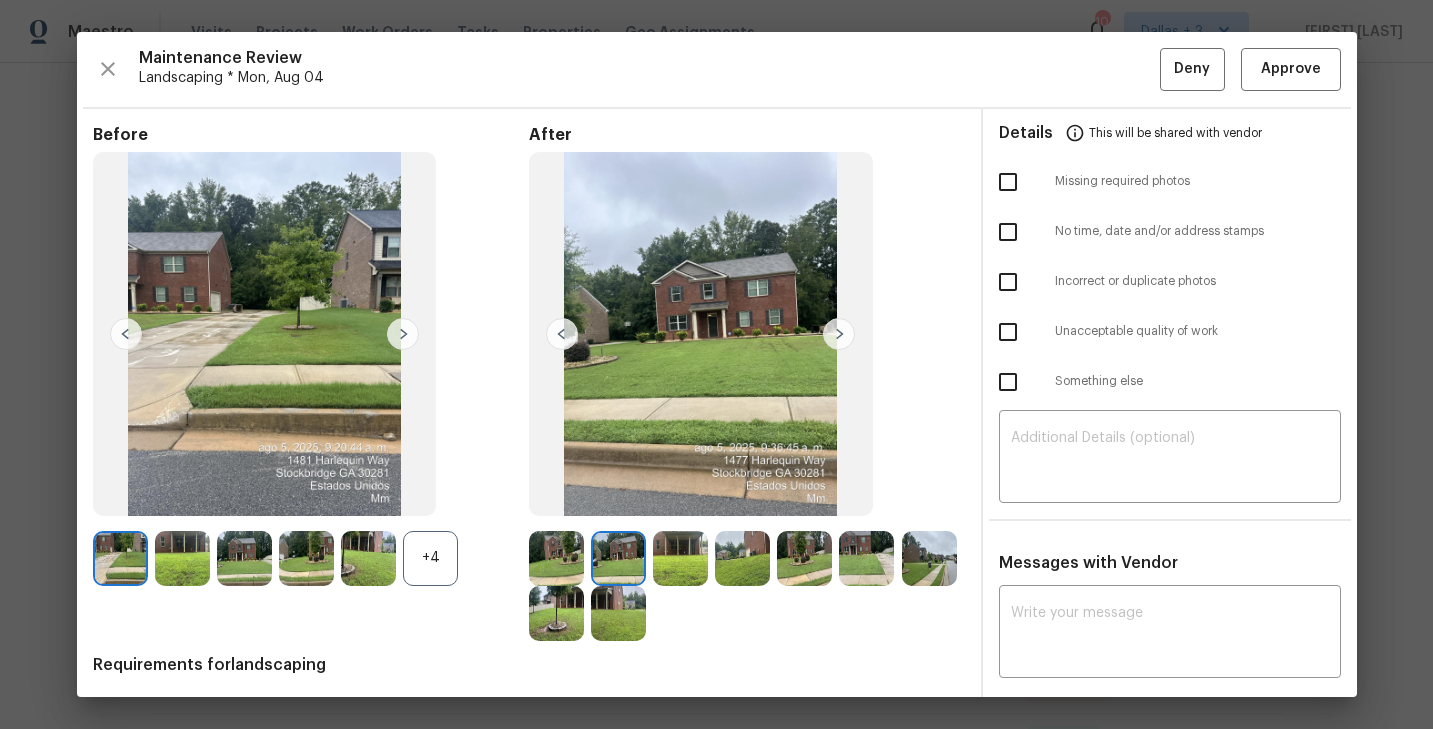 click at bounding box center (839, 334) 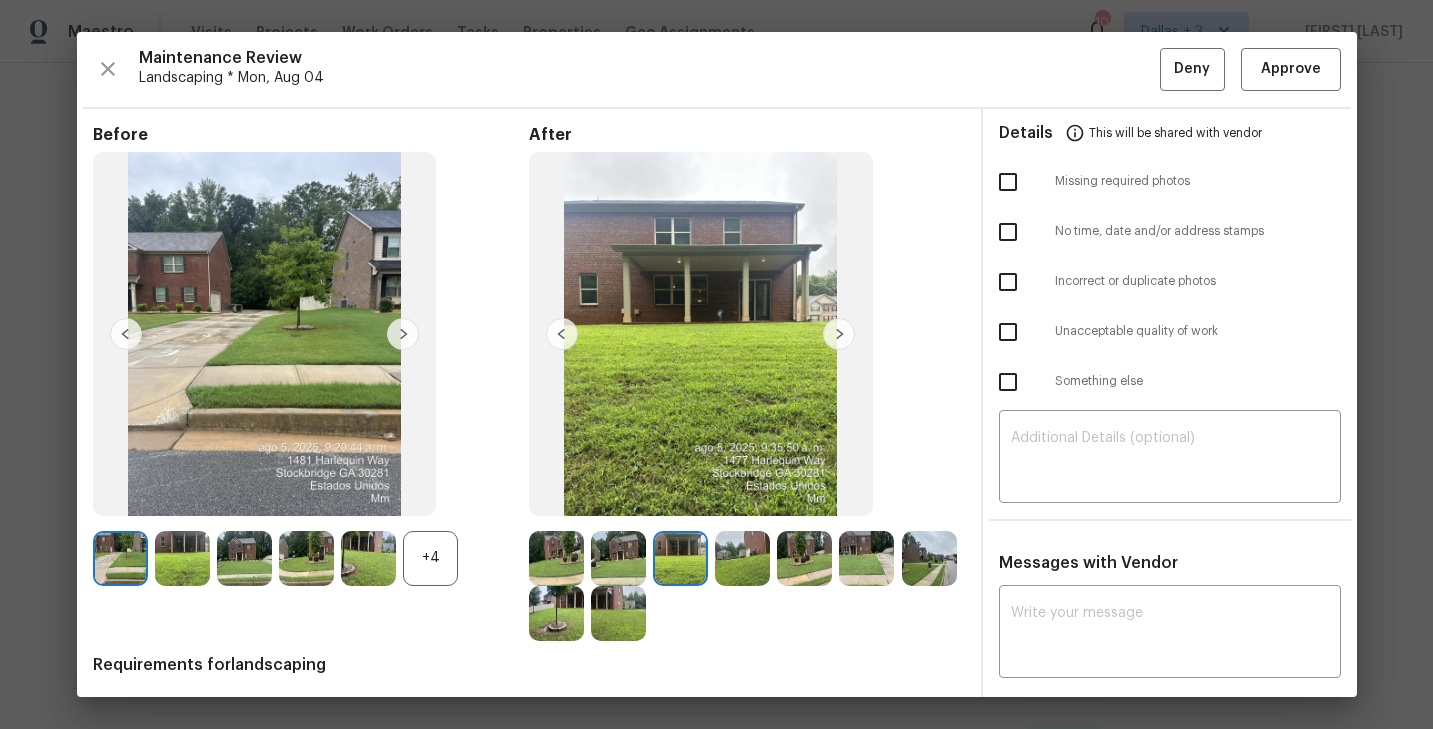 click at bounding box center [839, 334] 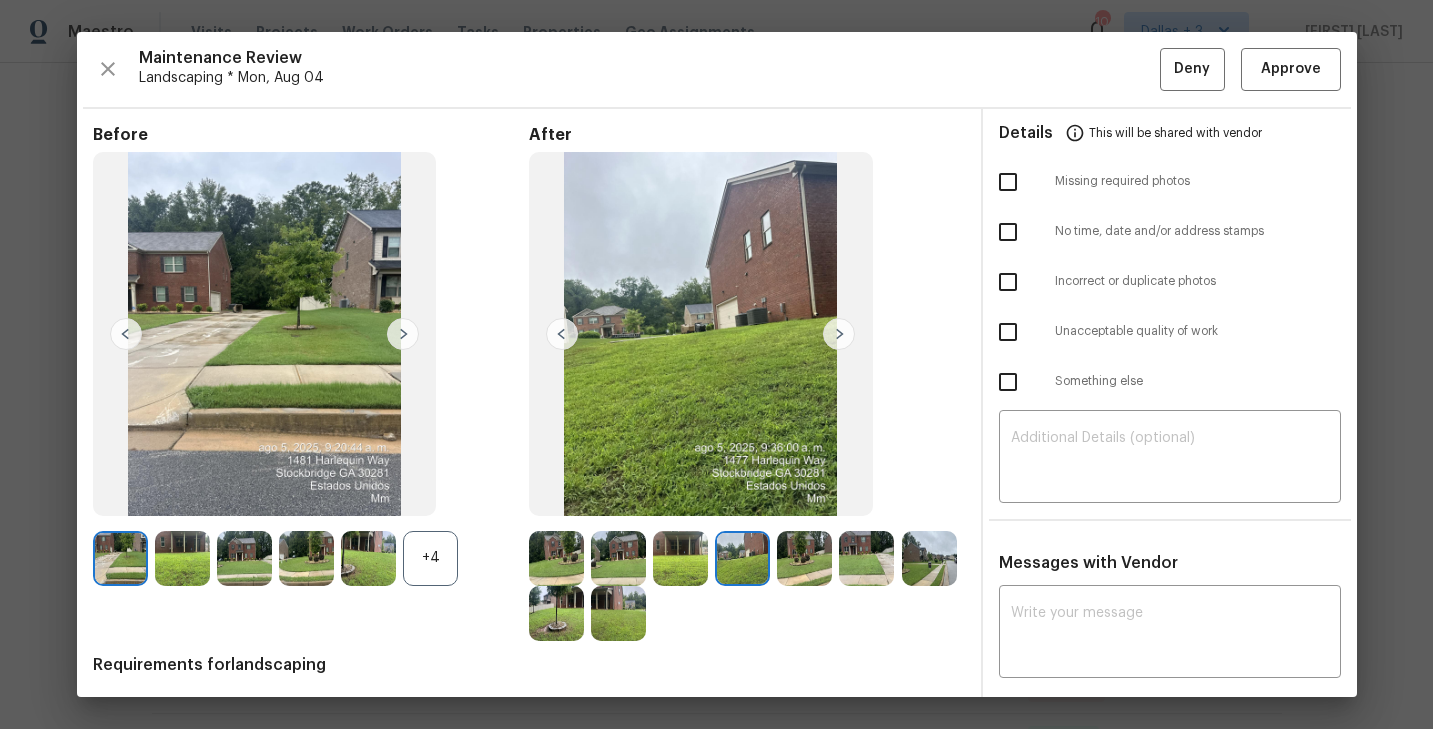 click at bounding box center [839, 334] 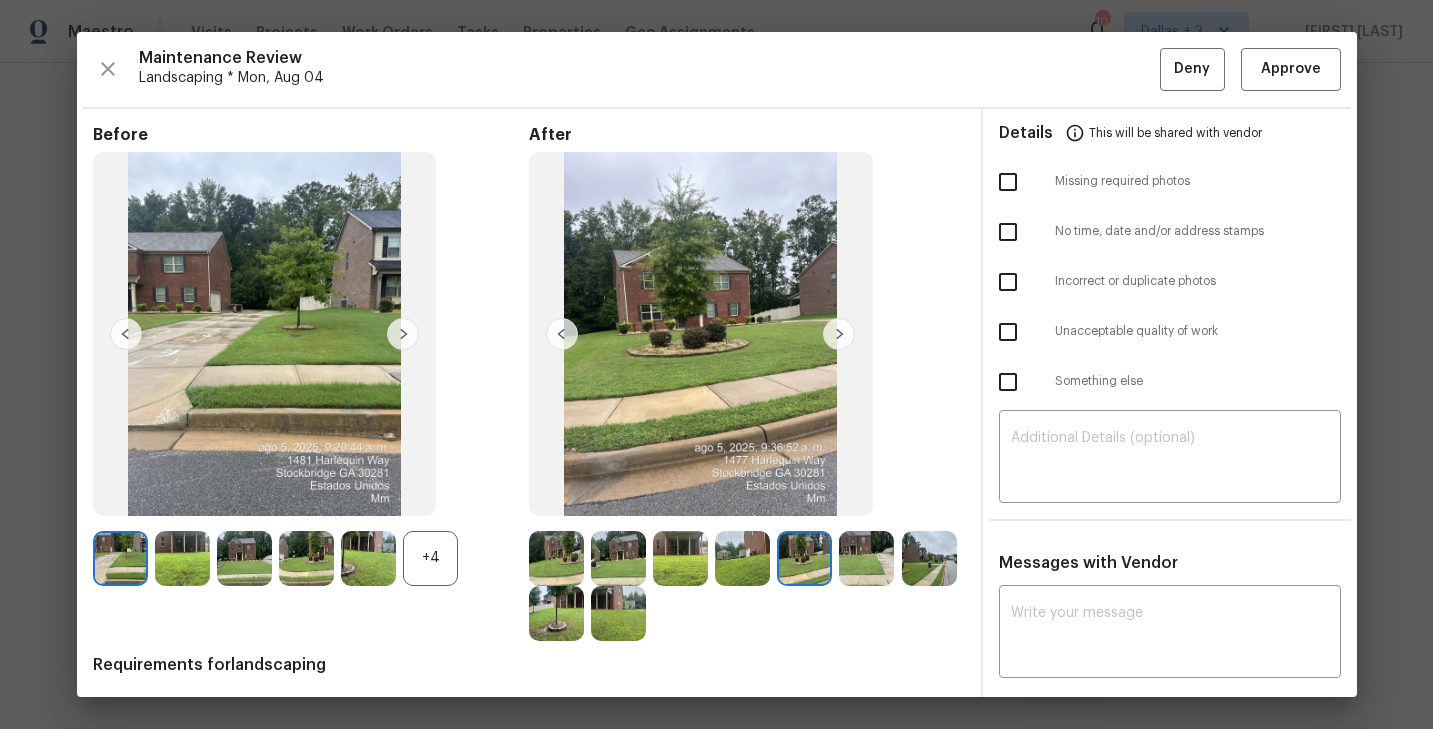 click at bounding box center [839, 334] 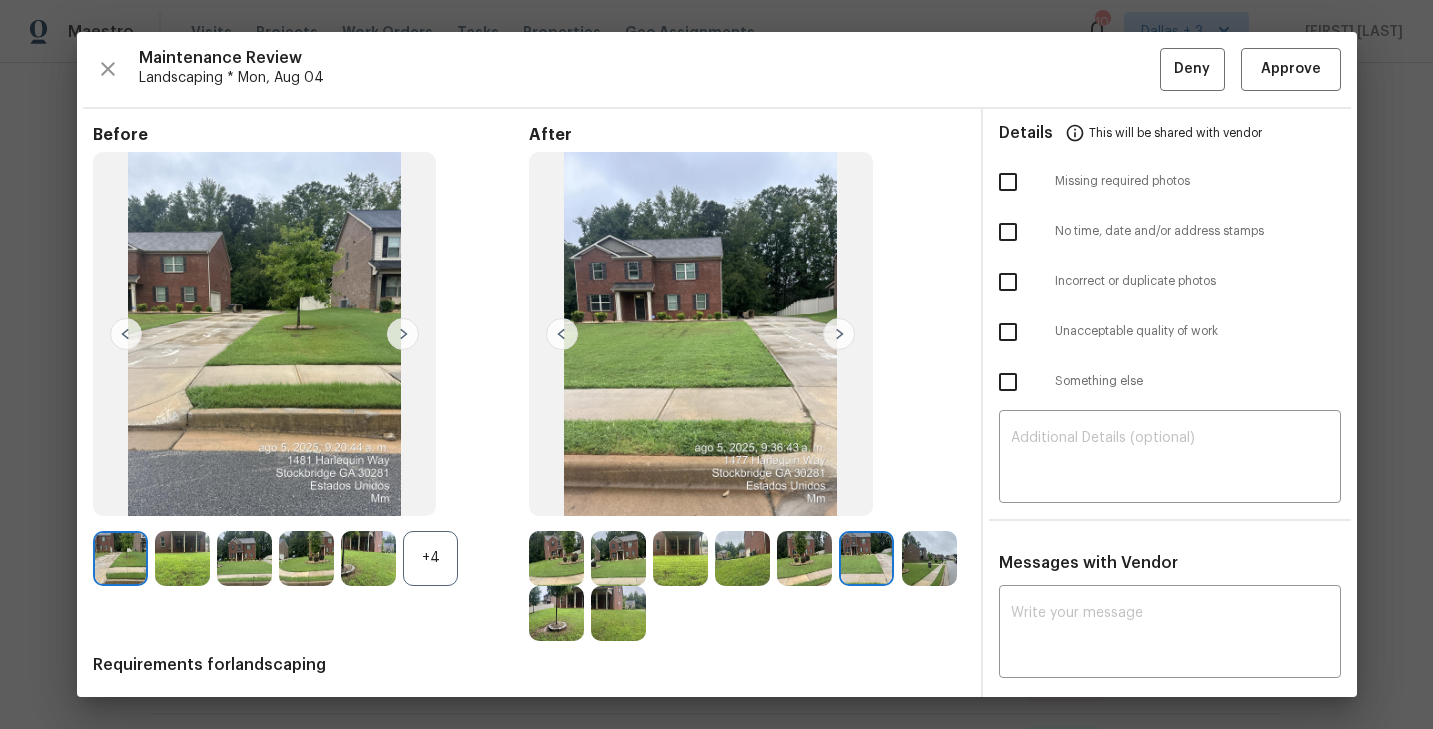 click at bounding box center [839, 334] 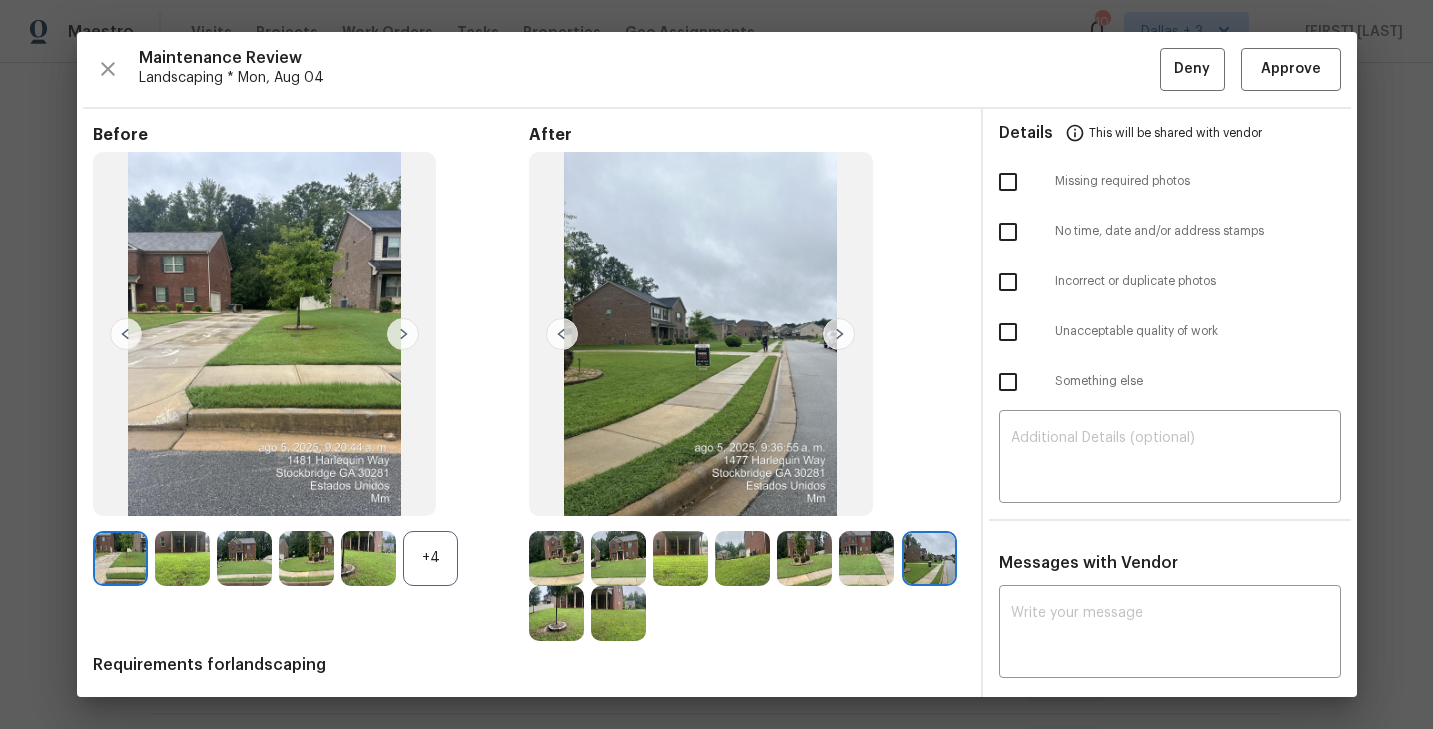 click at bounding box center [839, 334] 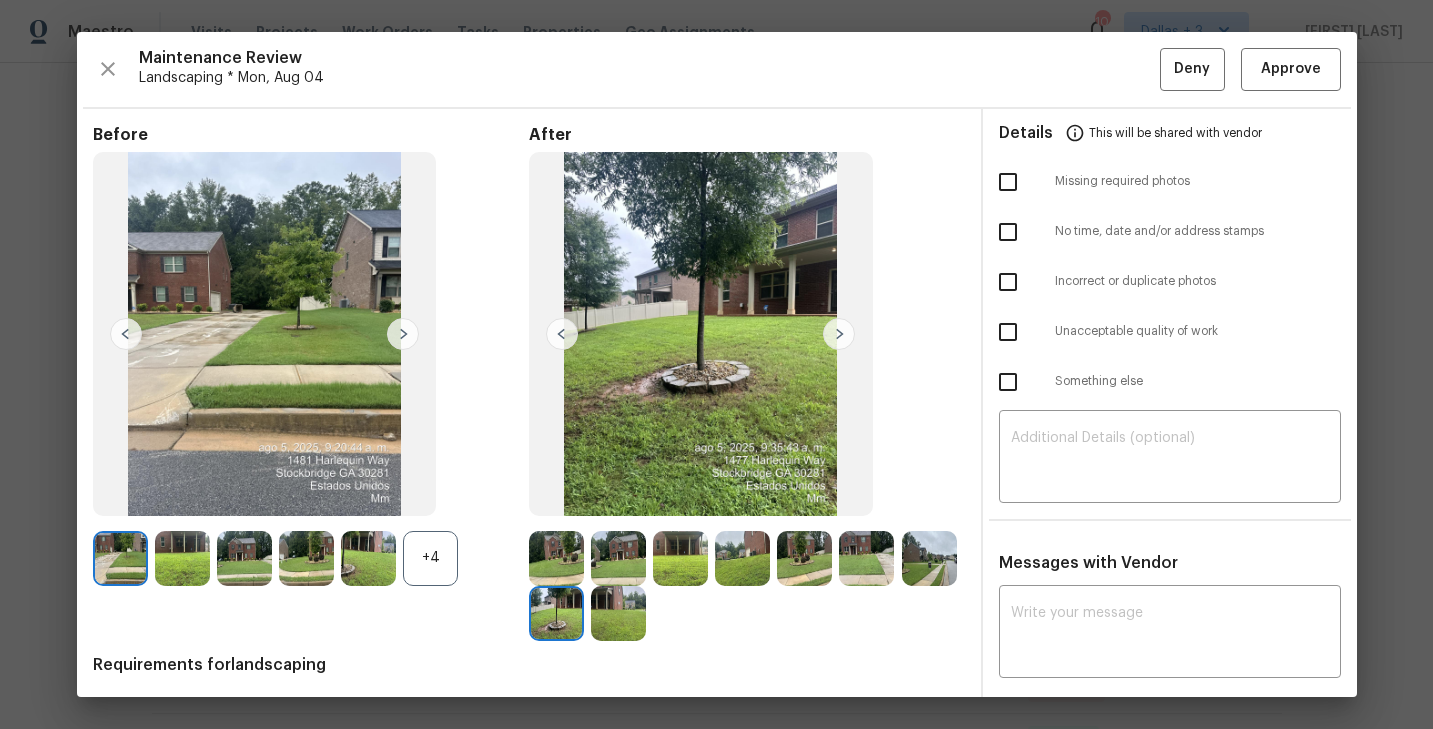 click at bounding box center (839, 334) 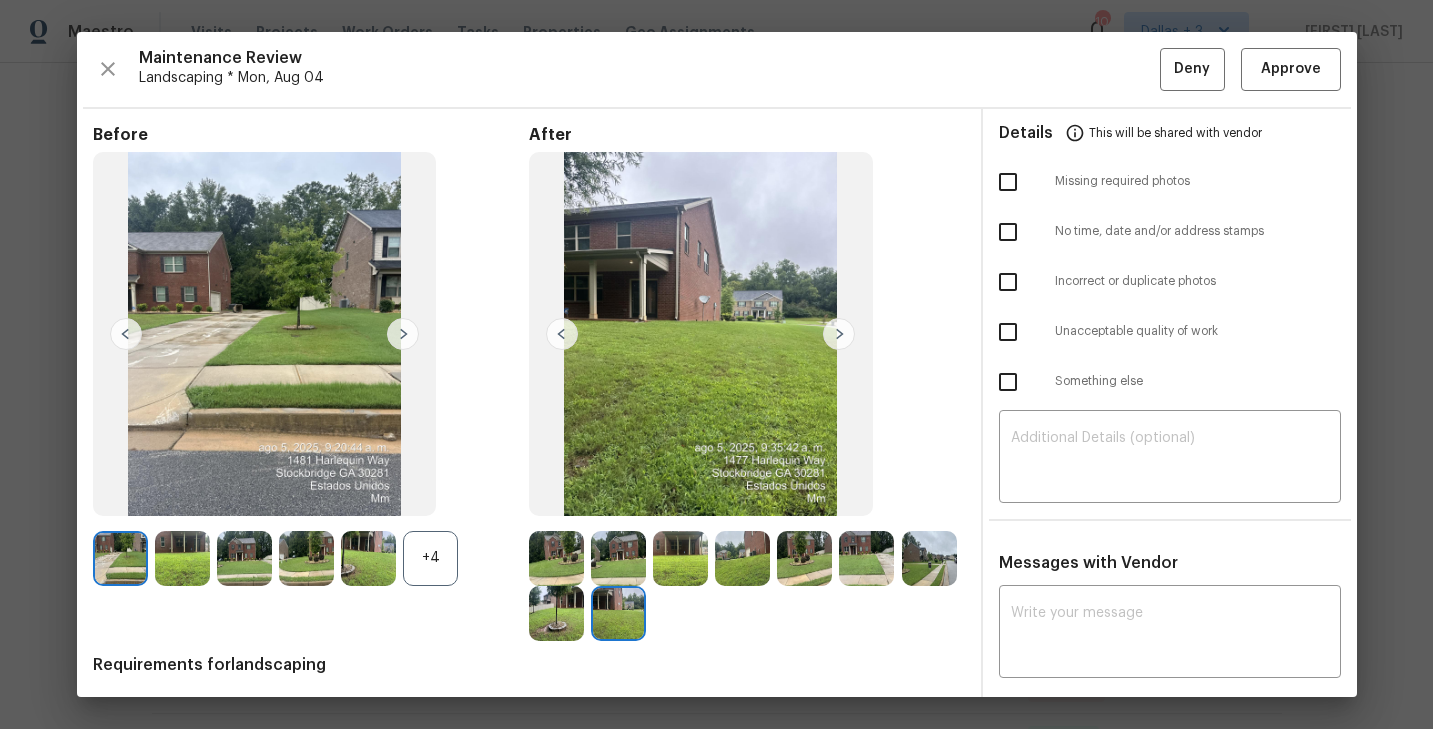 click at bounding box center (839, 334) 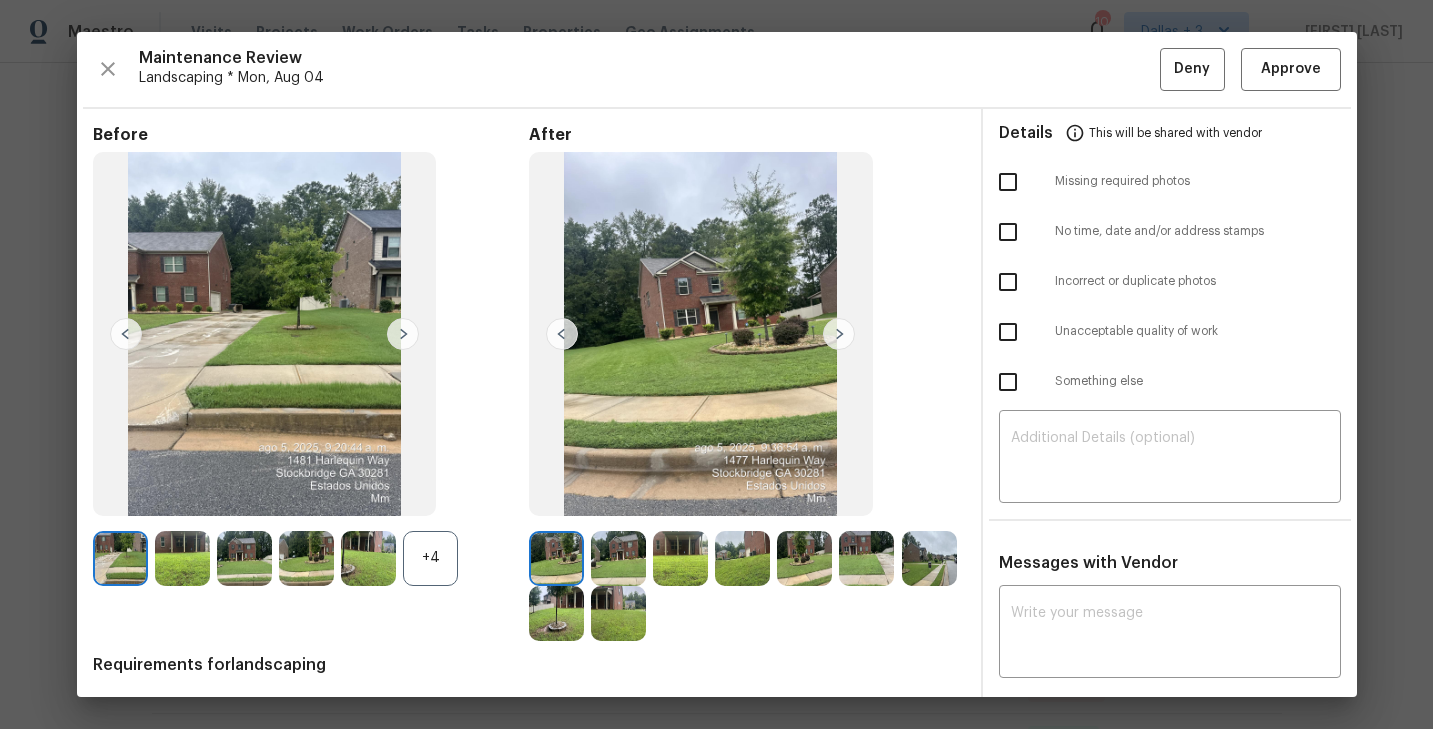 click at bounding box center [839, 334] 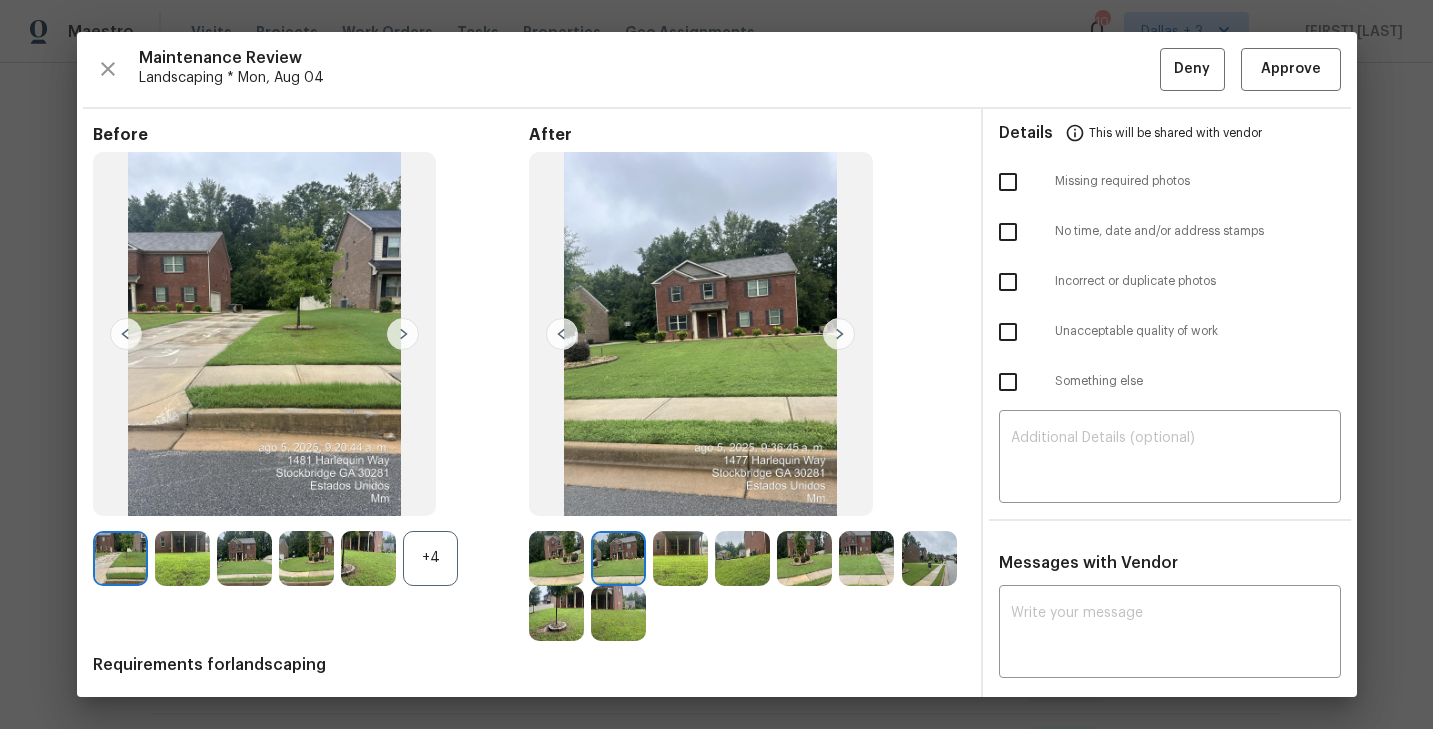 click at bounding box center [839, 334] 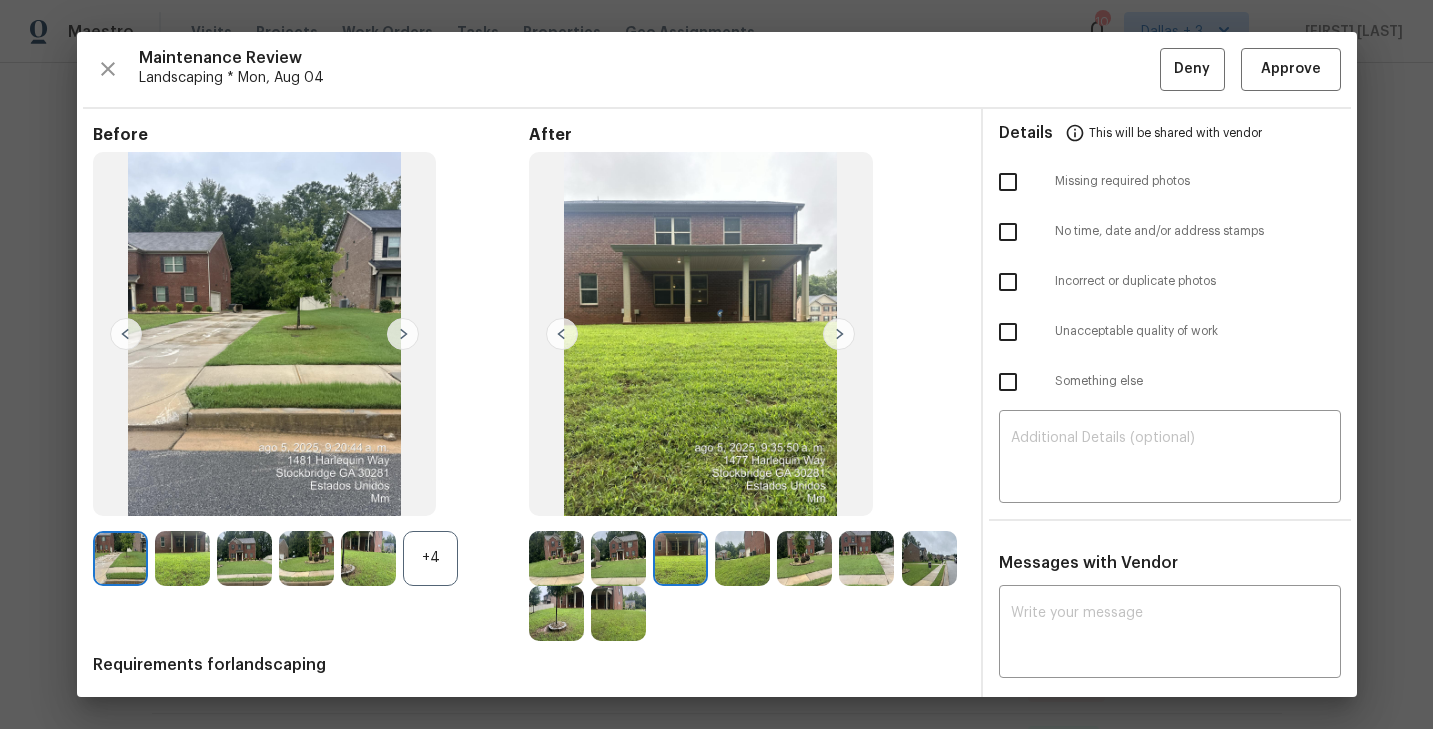 click at bounding box center (839, 334) 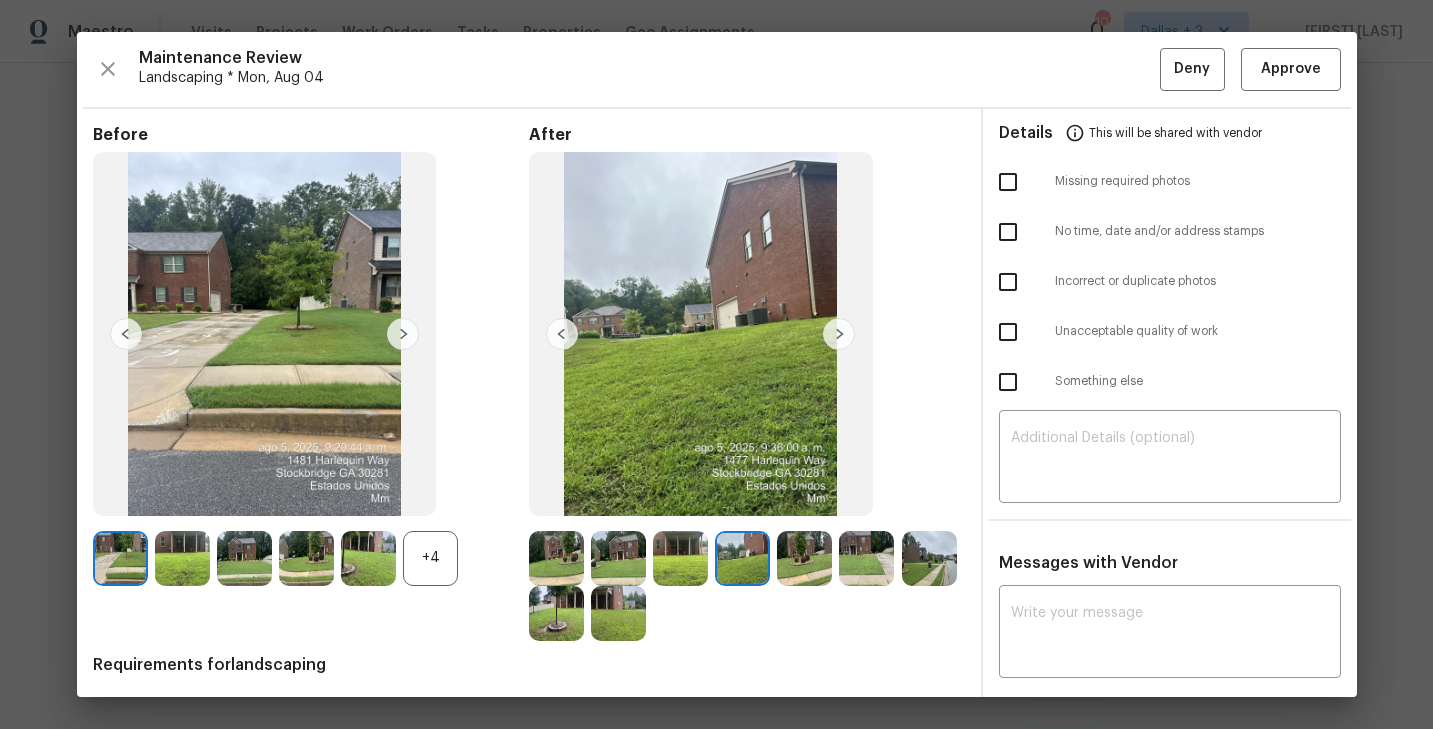 click at bounding box center (839, 334) 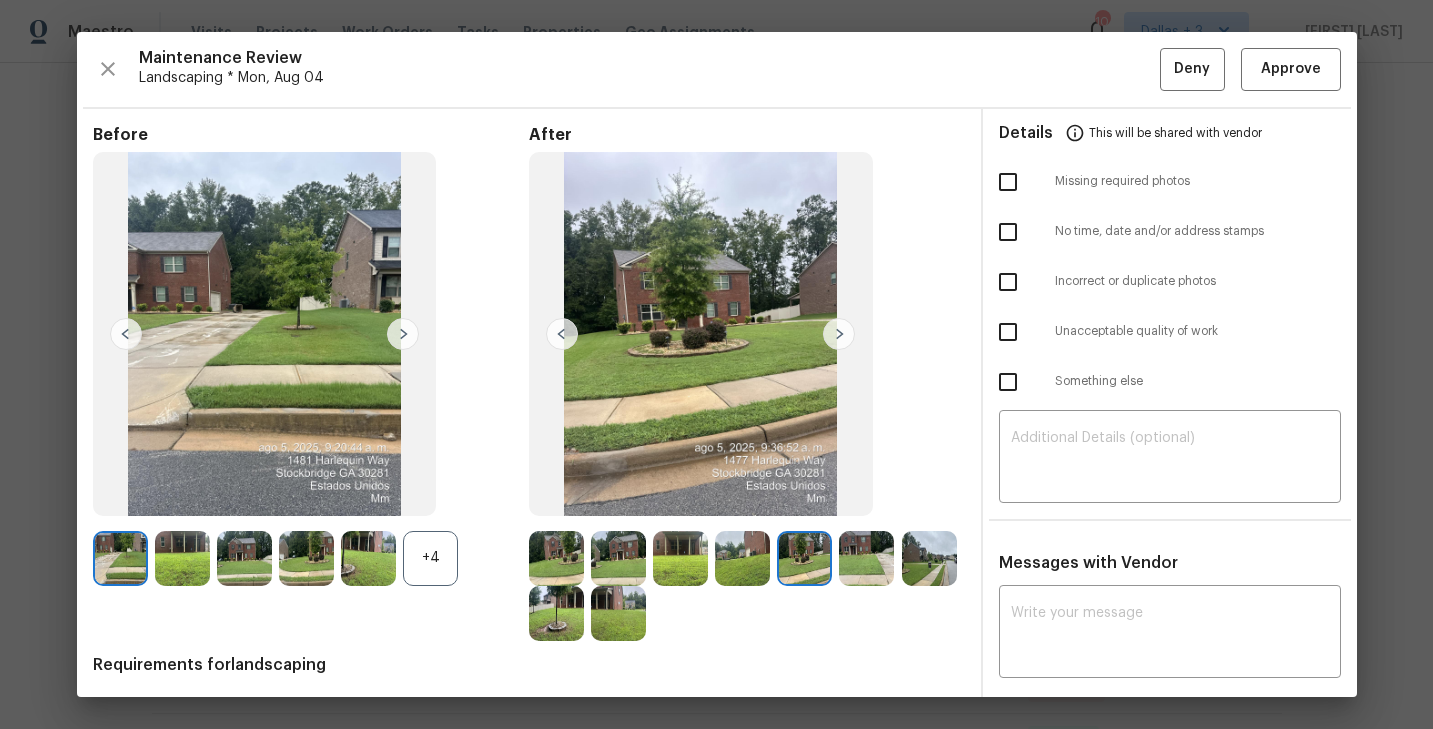 click at bounding box center (839, 334) 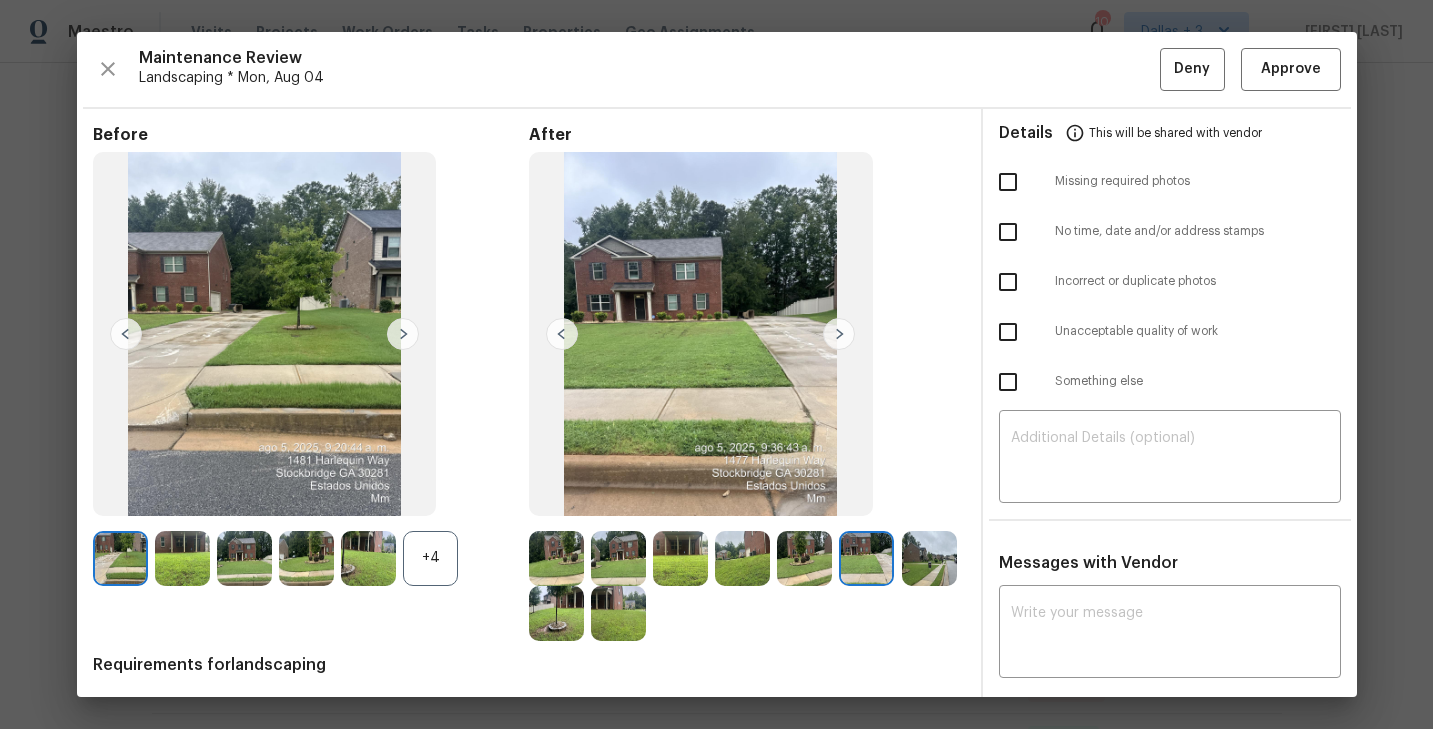 click at bounding box center (839, 334) 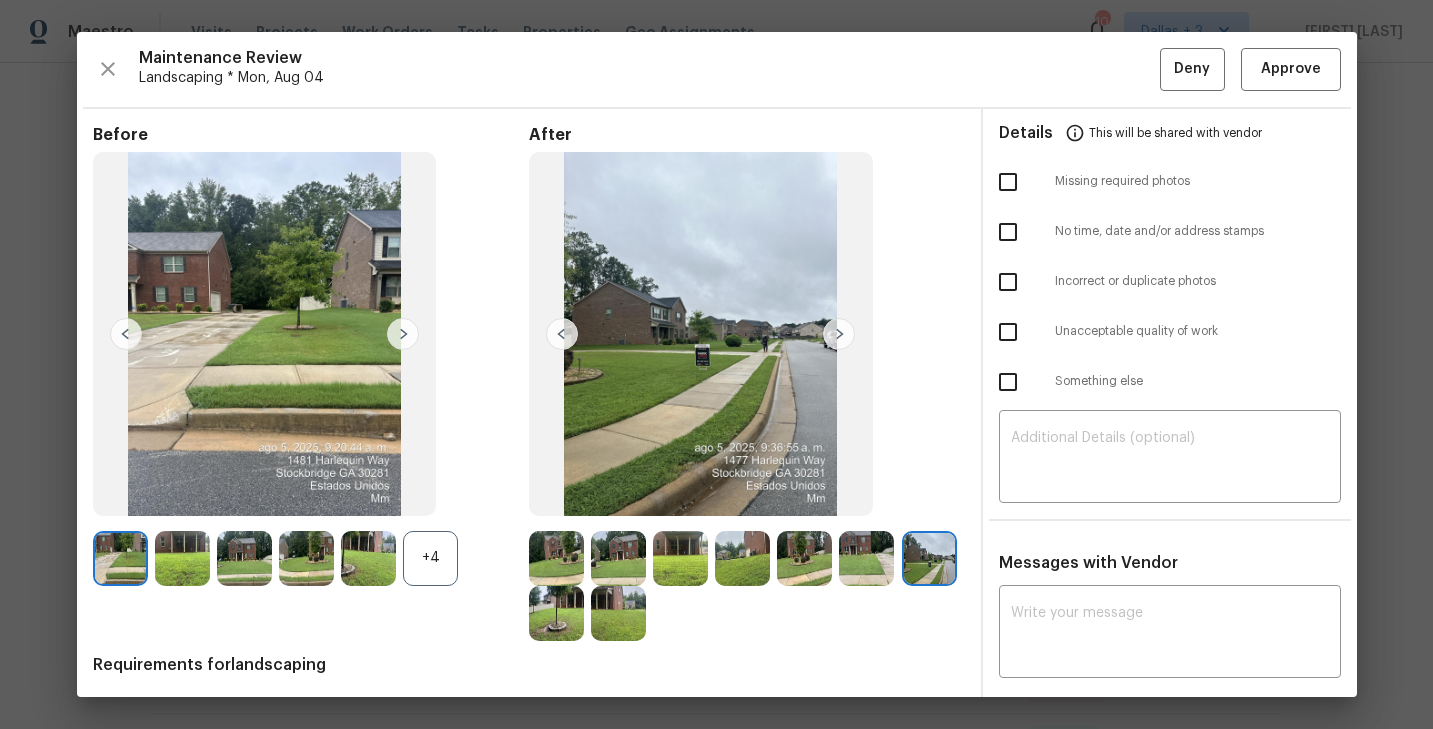 click at bounding box center (839, 334) 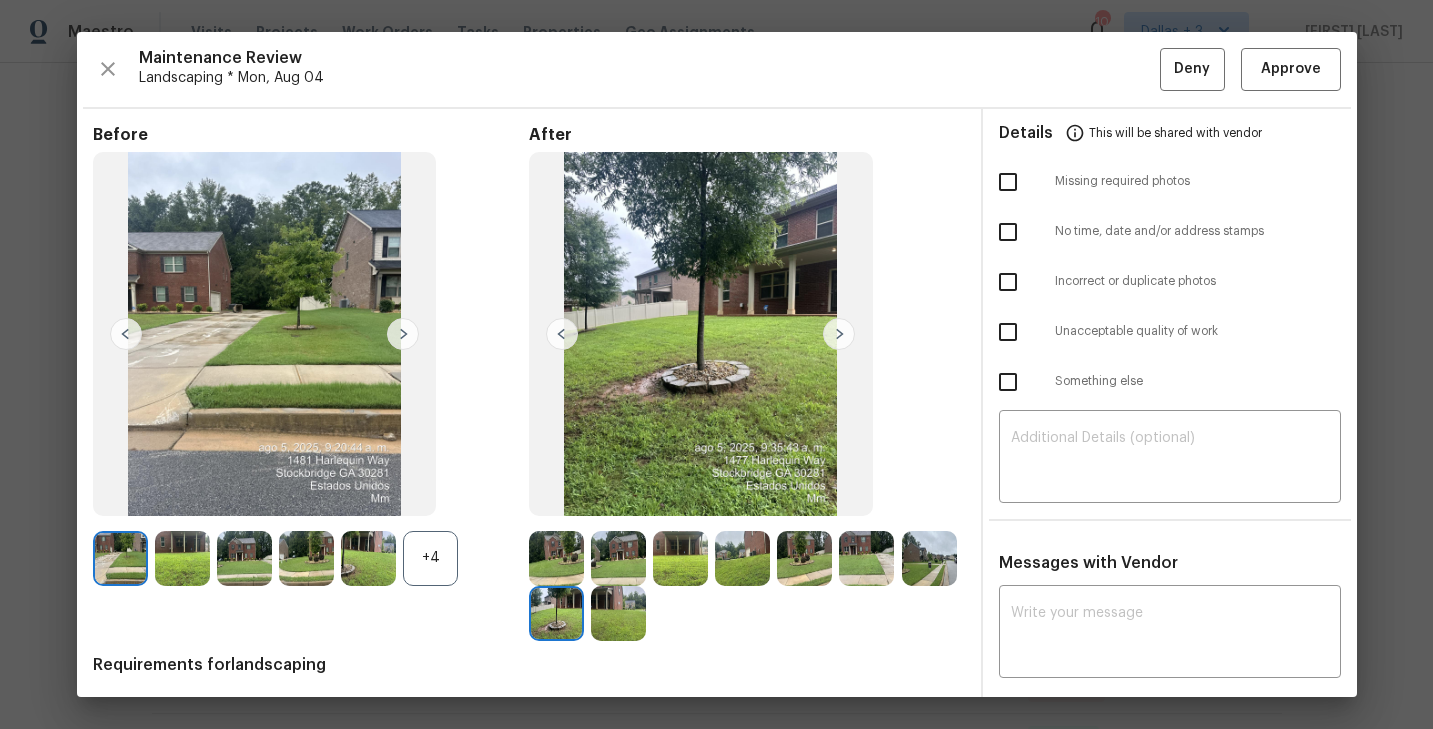 click at bounding box center [839, 334] 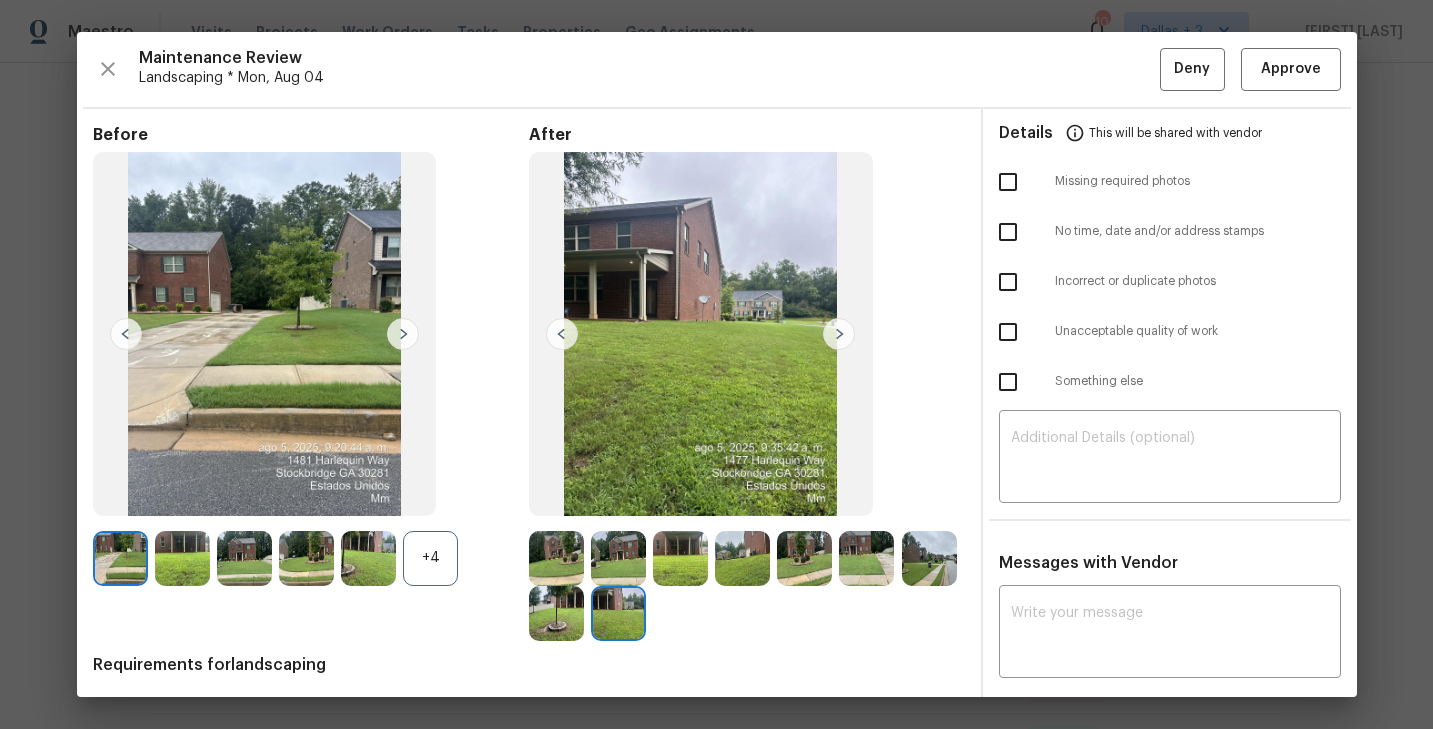 click at bounding box center (839, 334) 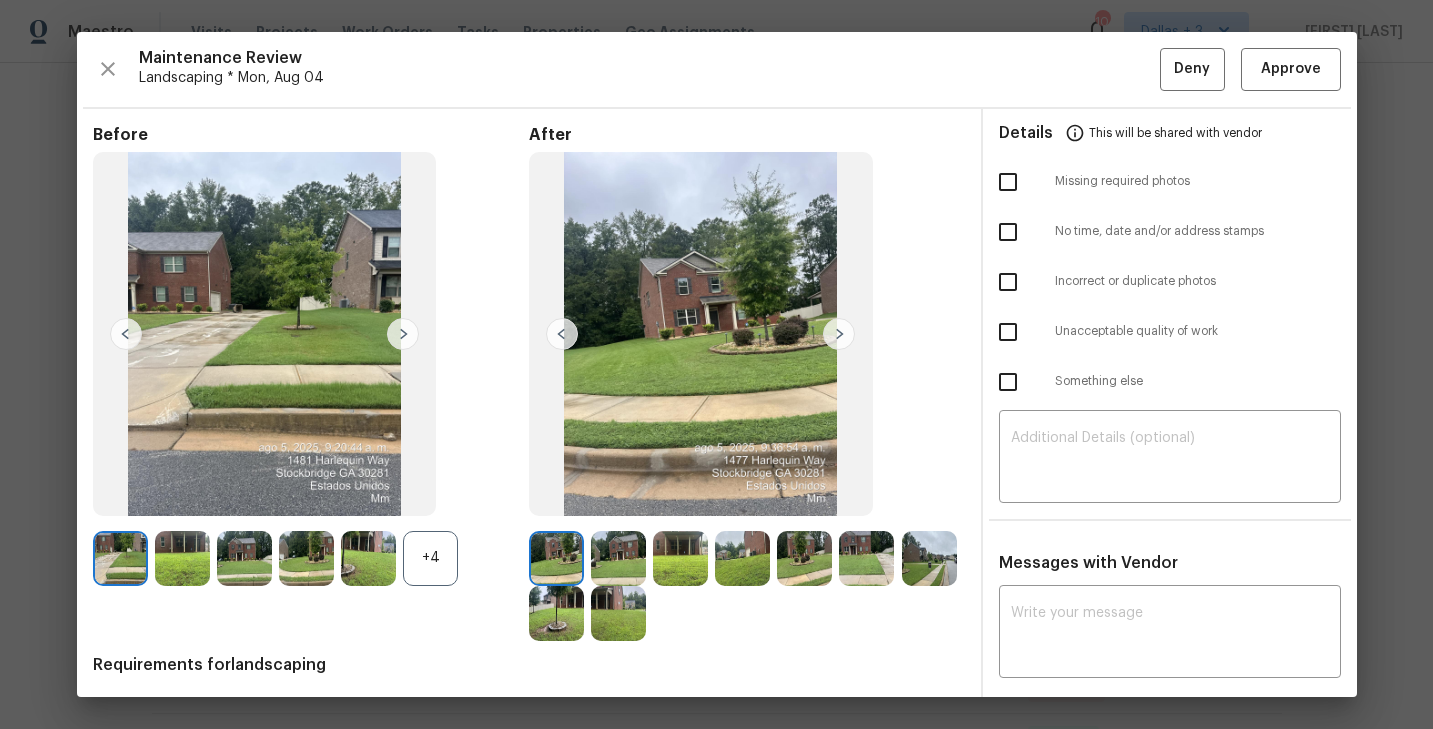 click at bounding box center [839, 334] 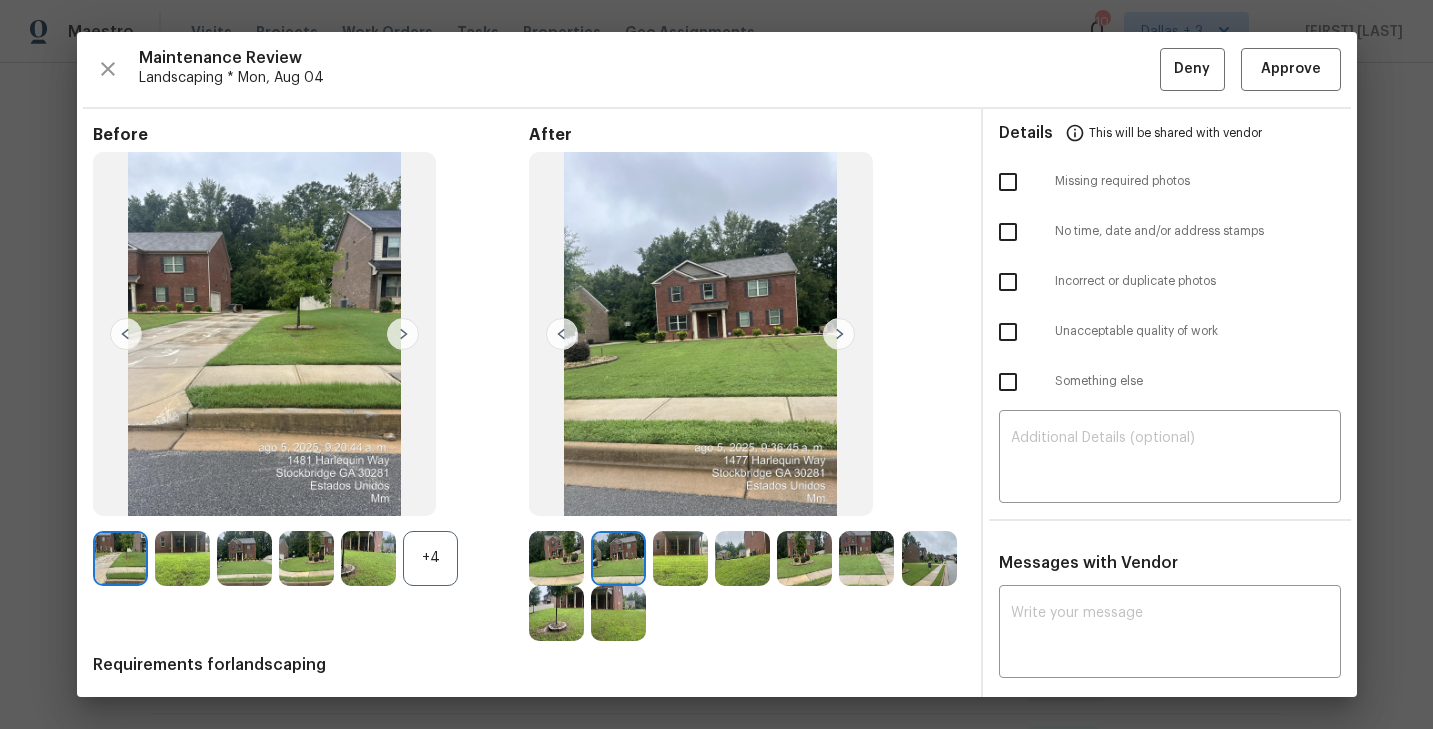 click at bounding box center (839, 334) 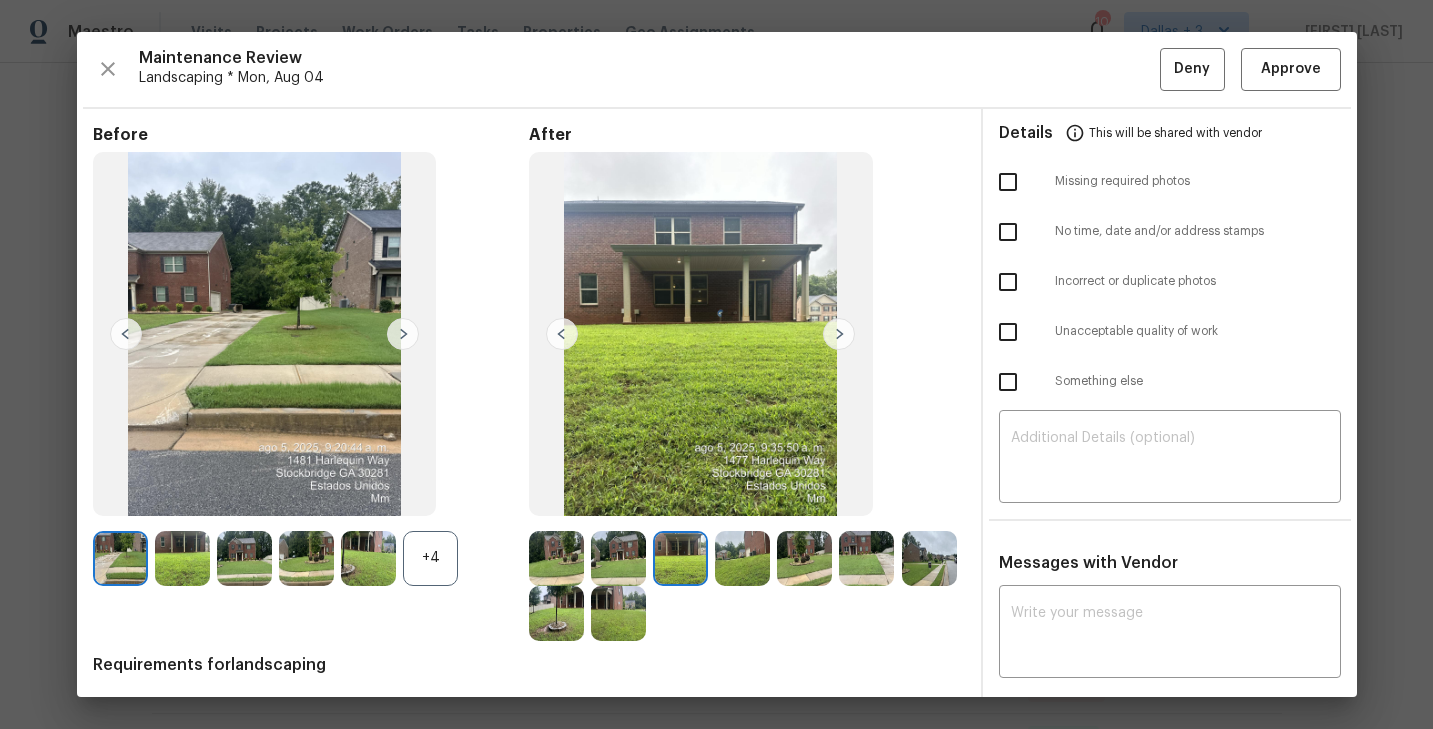click at bounding box center [839, 334] 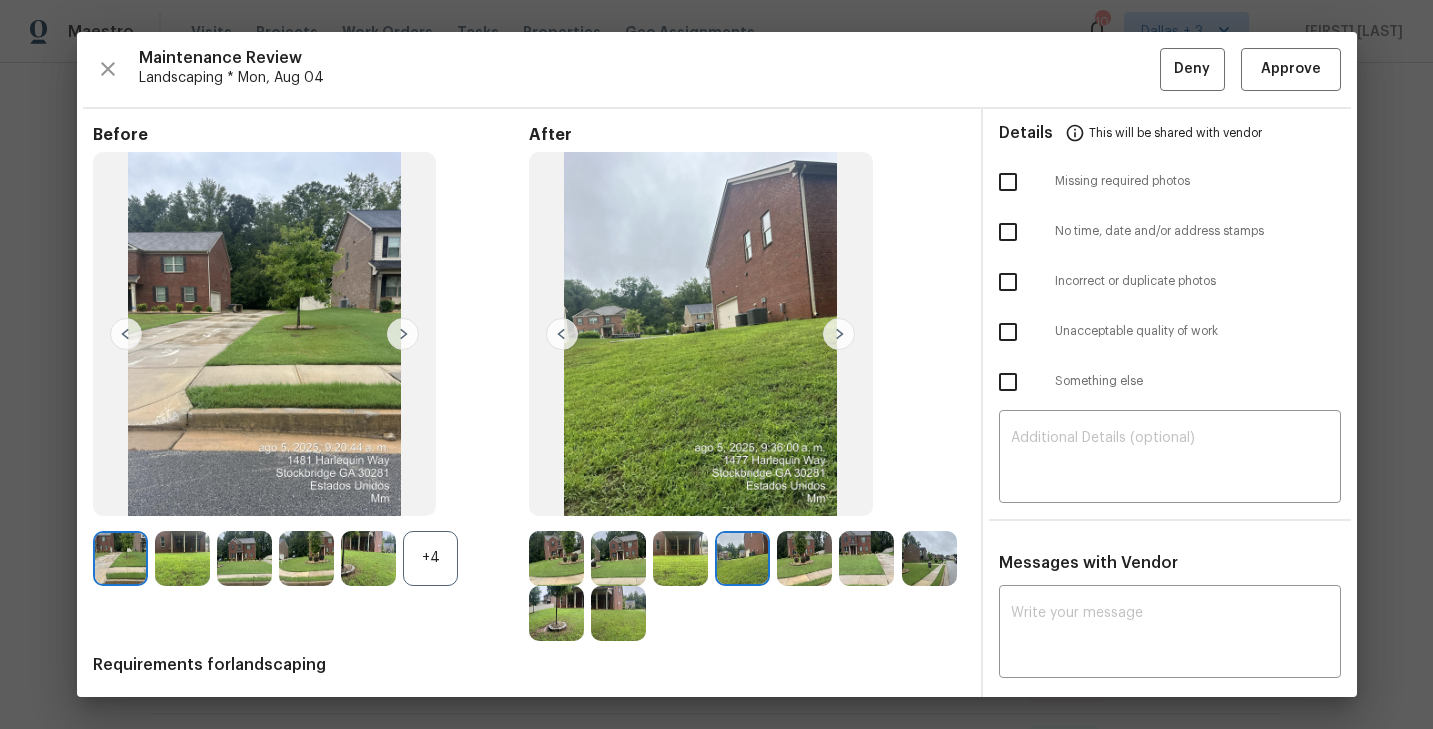 click at bounding box center [839, 334] 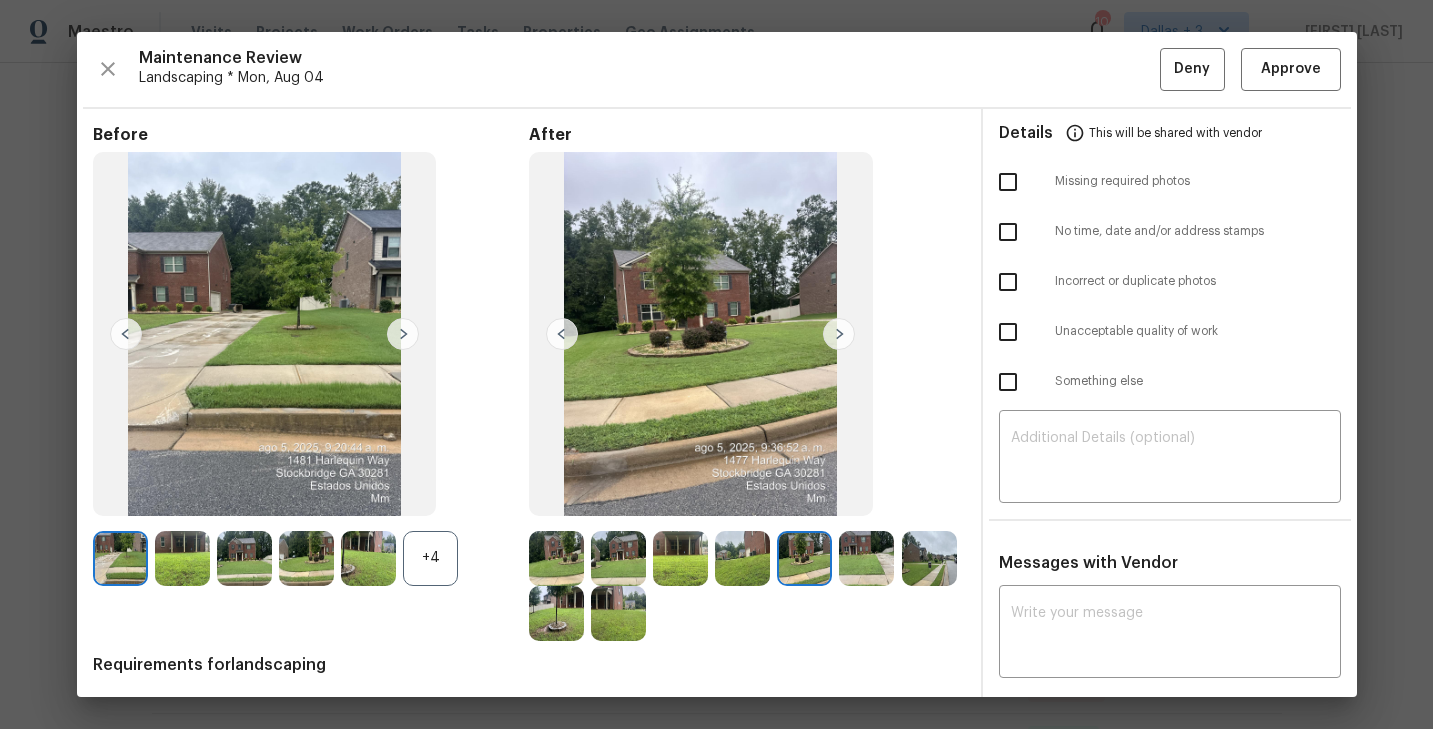 click at bounding box center [839, 334] 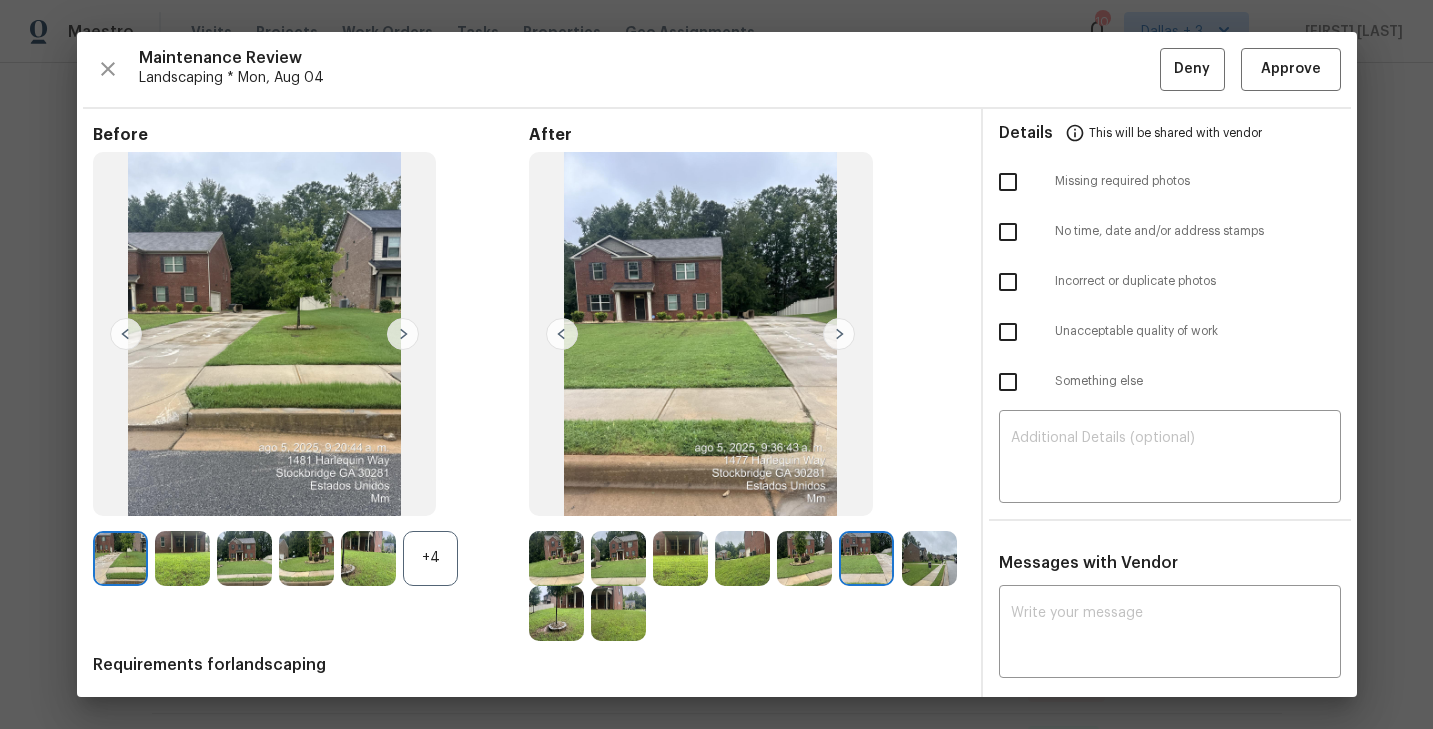 click at bounding box center (839, 334) 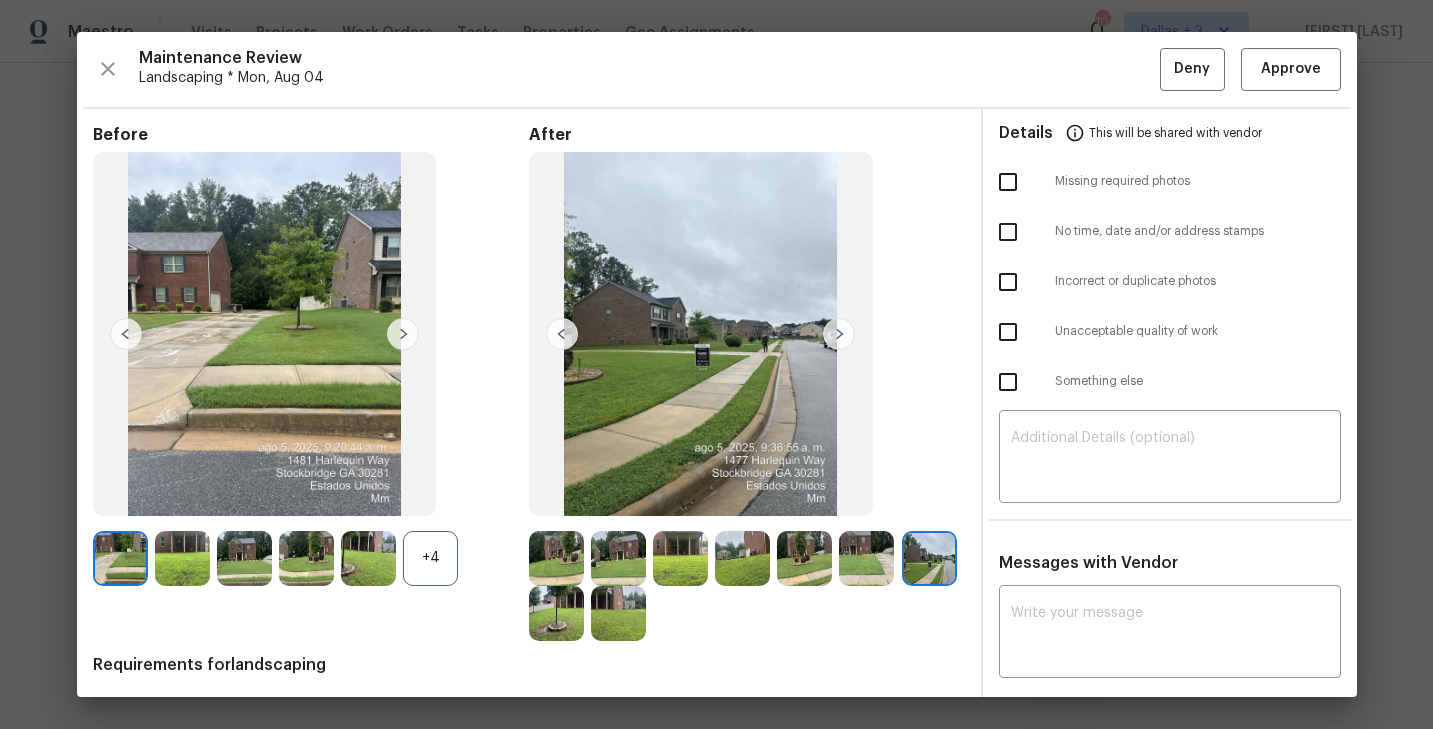 click at bounding box center [839, 334] 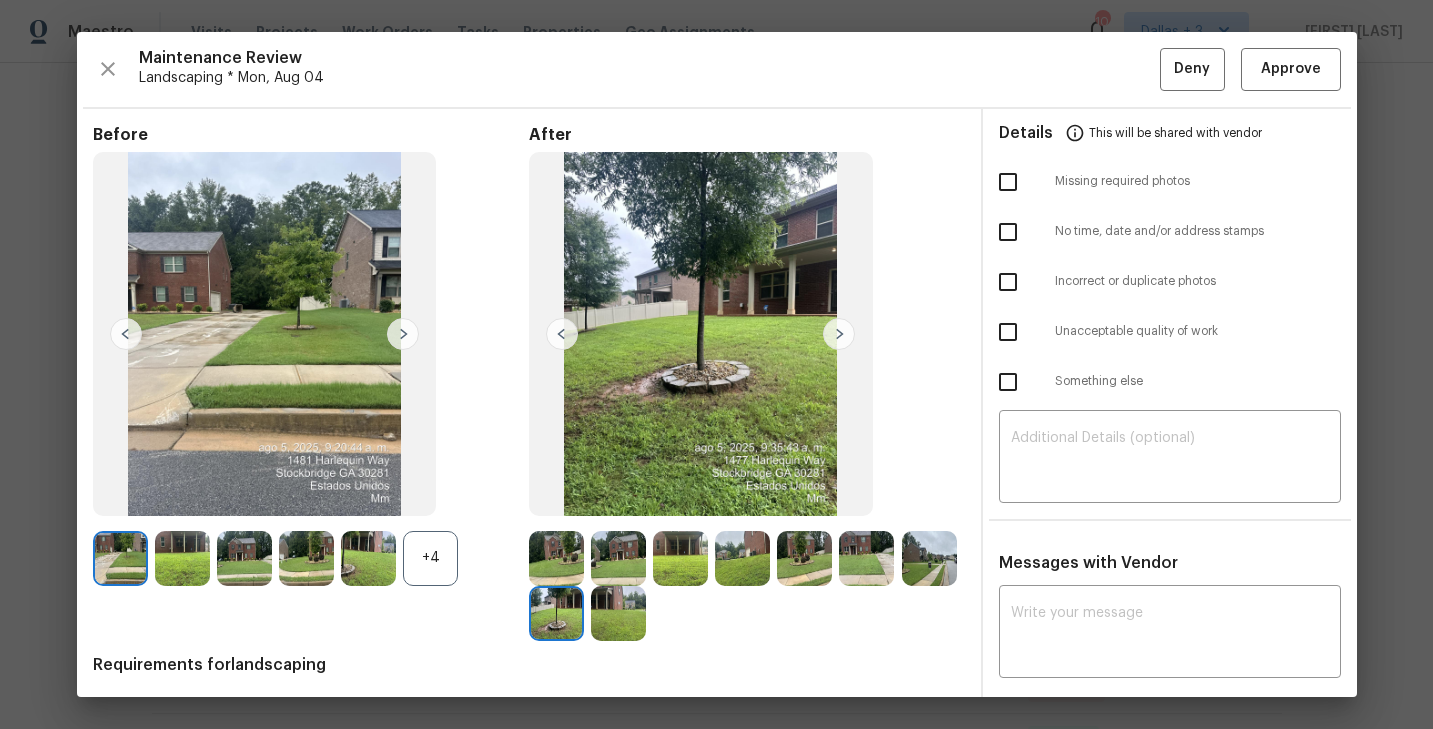 click at bounding box center (839, 334) 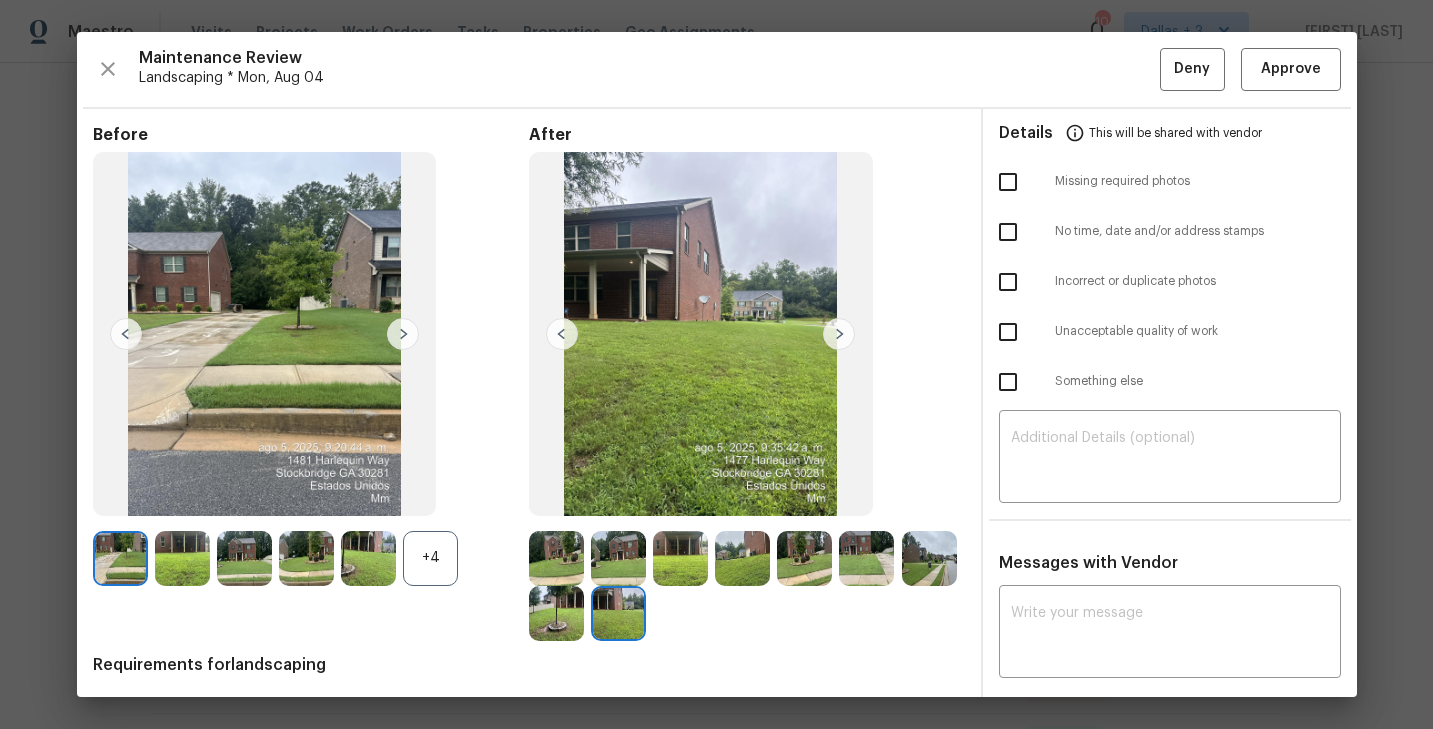 click at bounding box center [839, 334] 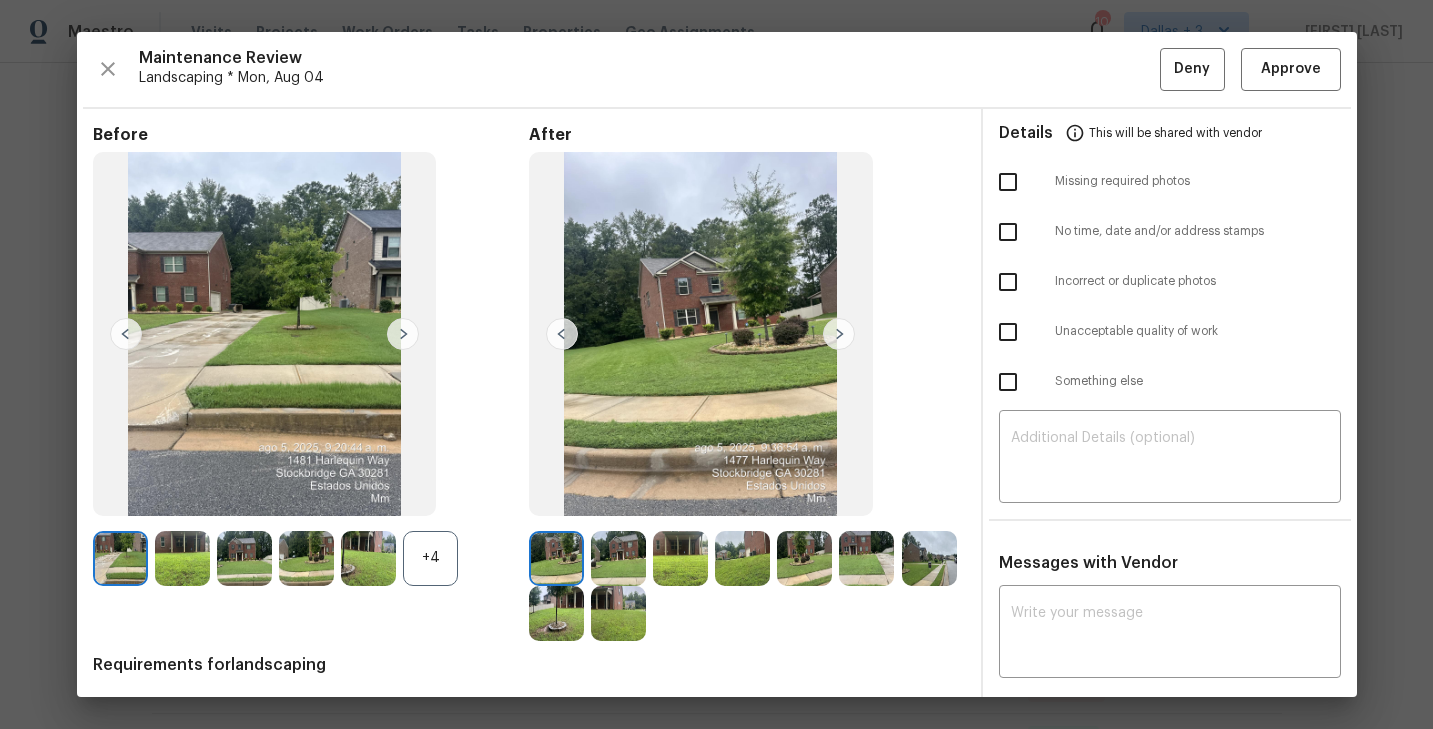 click at bounding box center (839, 334) 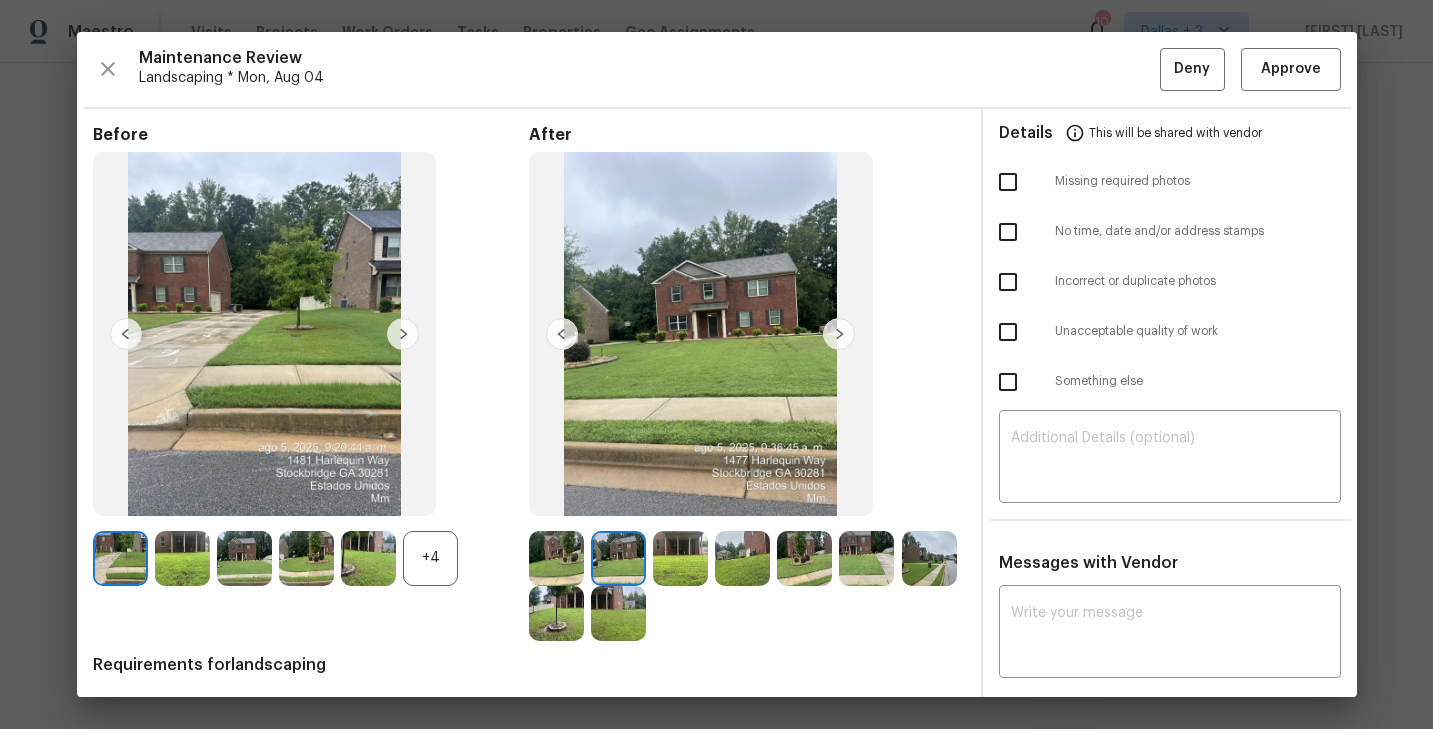 click at bounding box center (839, 334) 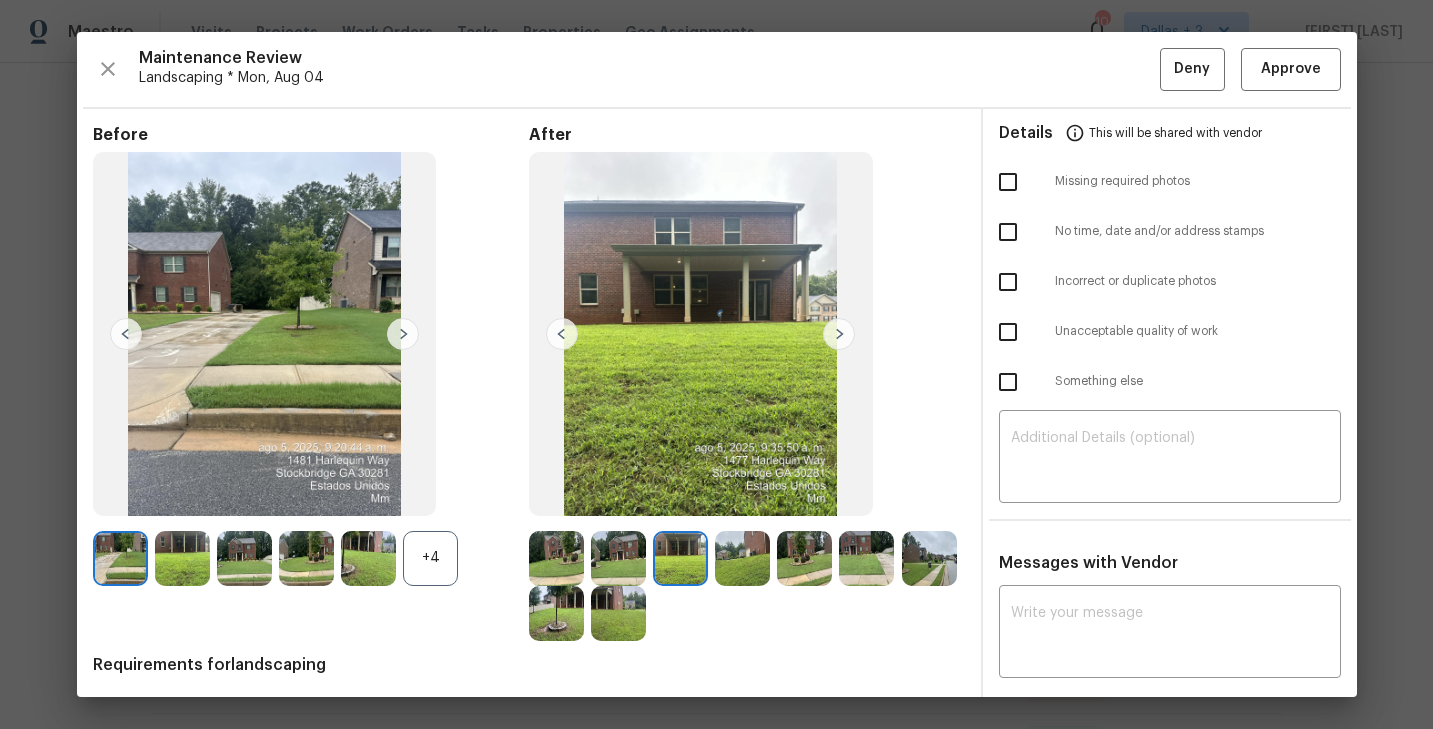 click at bounding box center (839, 334) 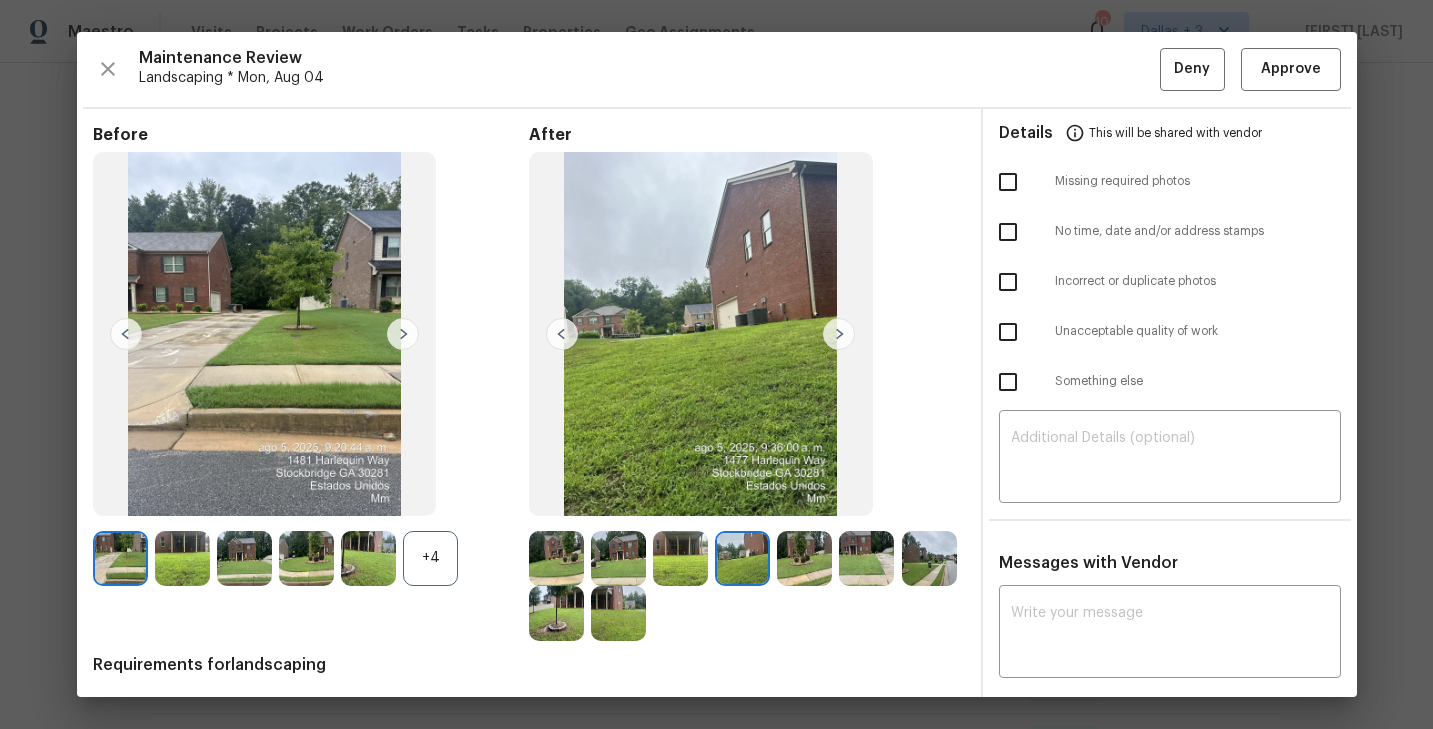 click at bounding box center (839, 334) 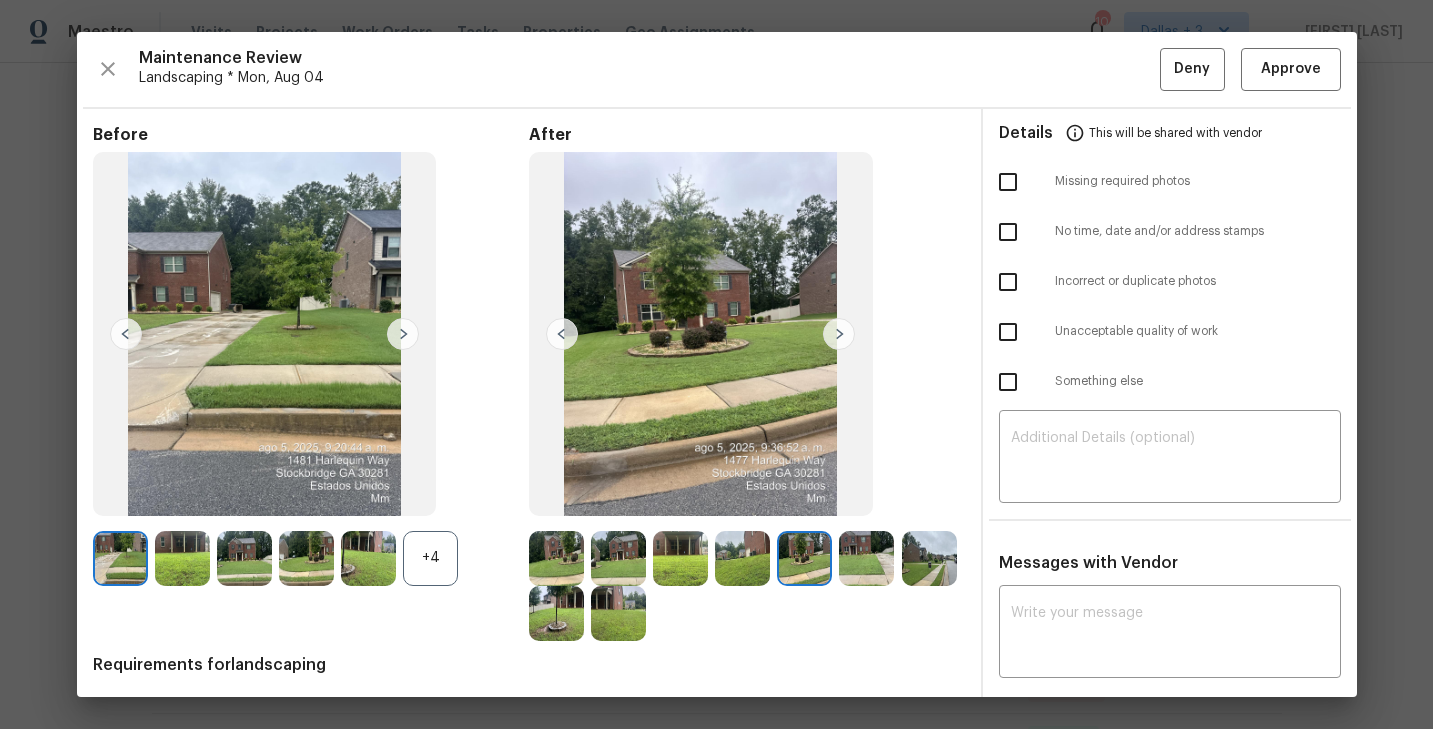 click at bounding box center [839, 334] 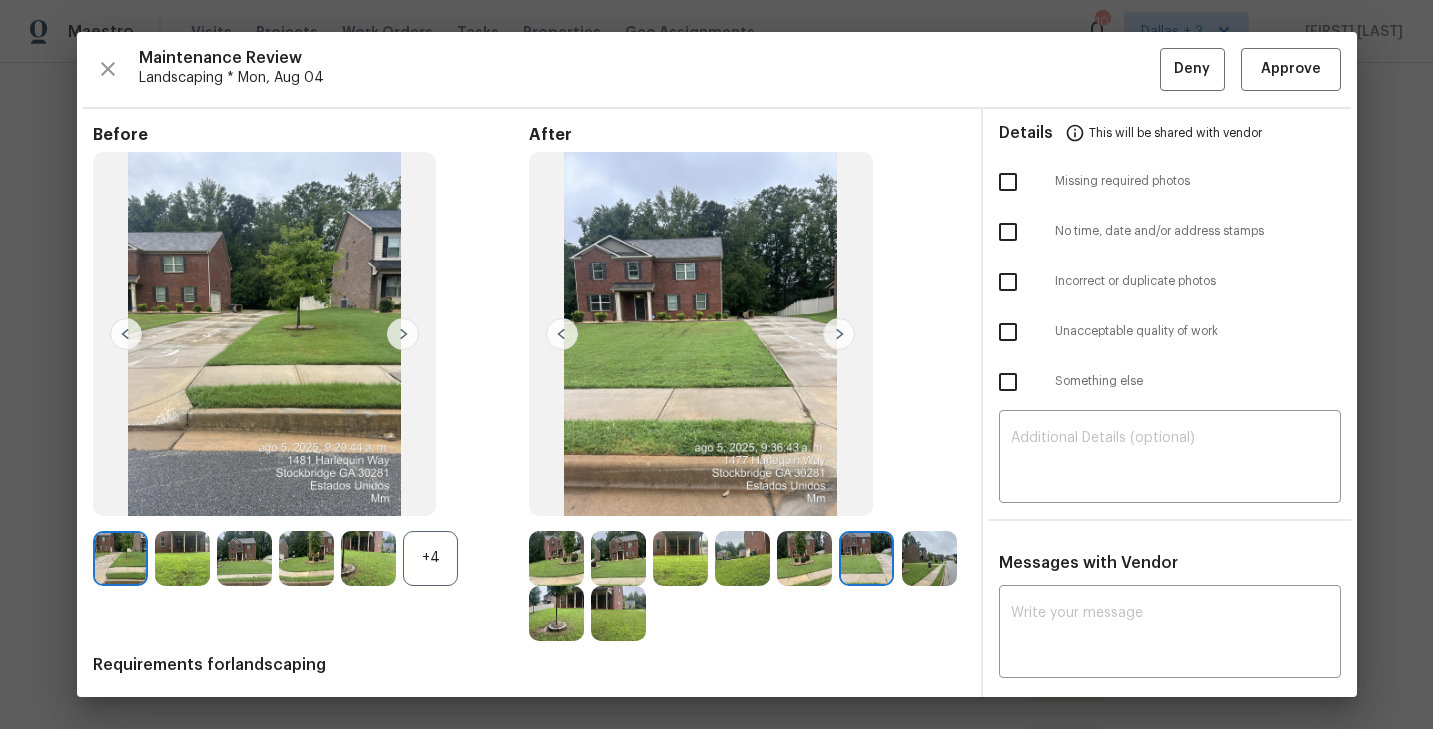 click at bounding box center [839, 334] 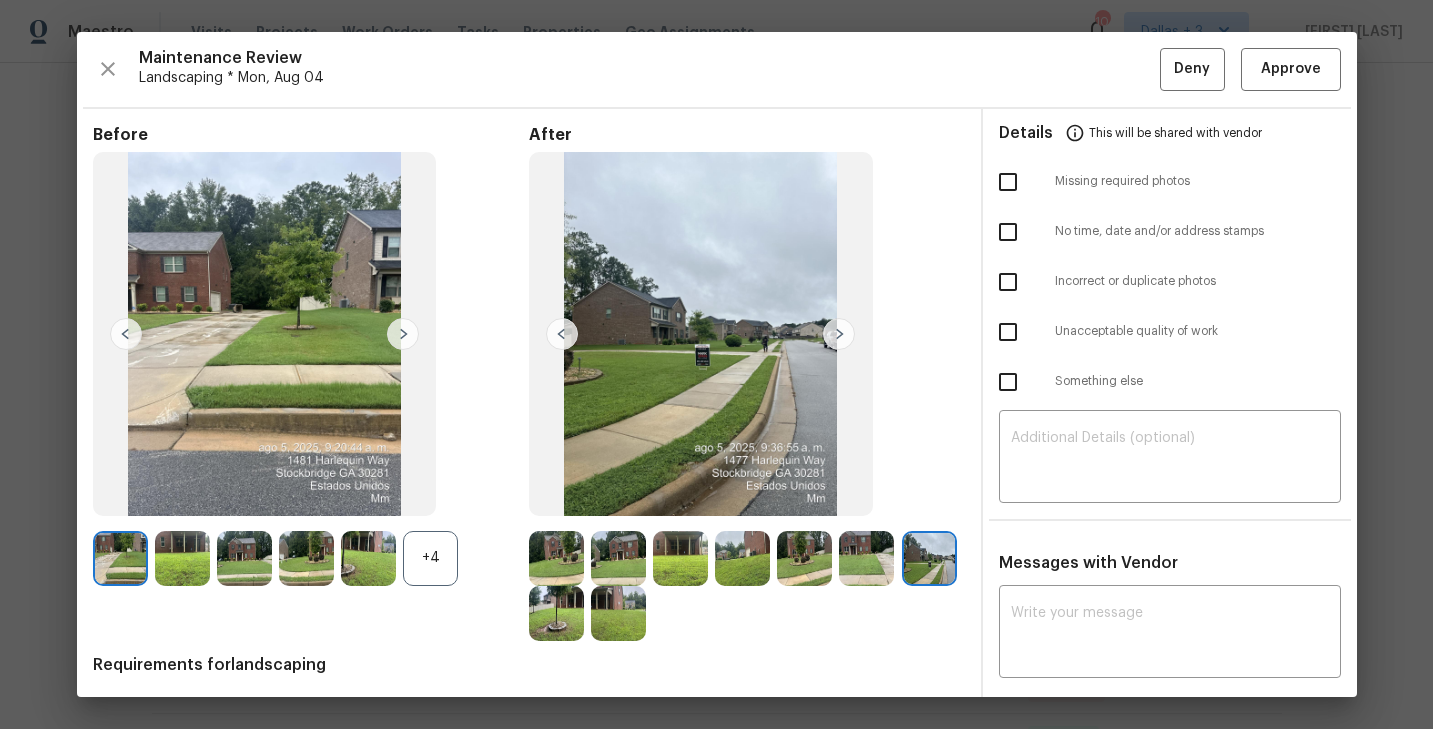 click at bounding box center (839, 334) 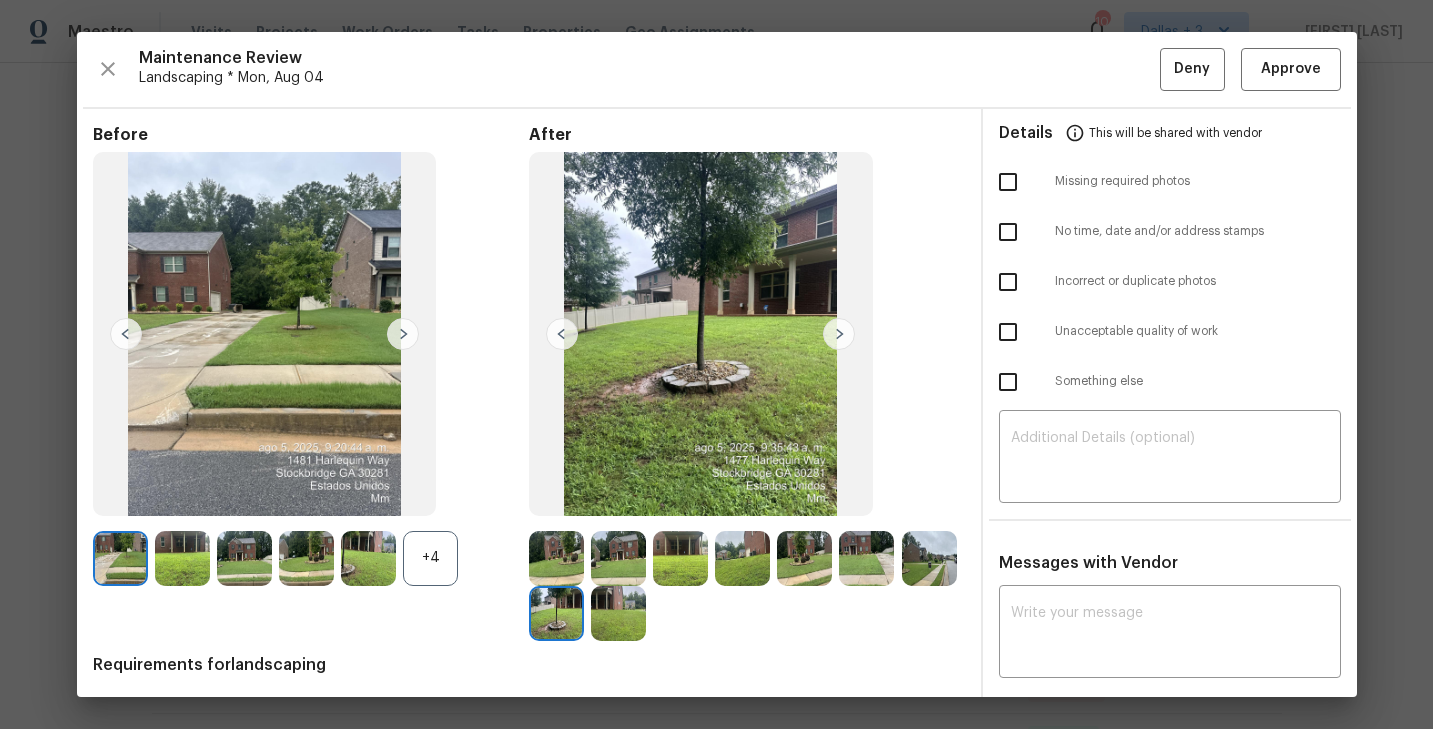 click at bounding box center [839, 334] 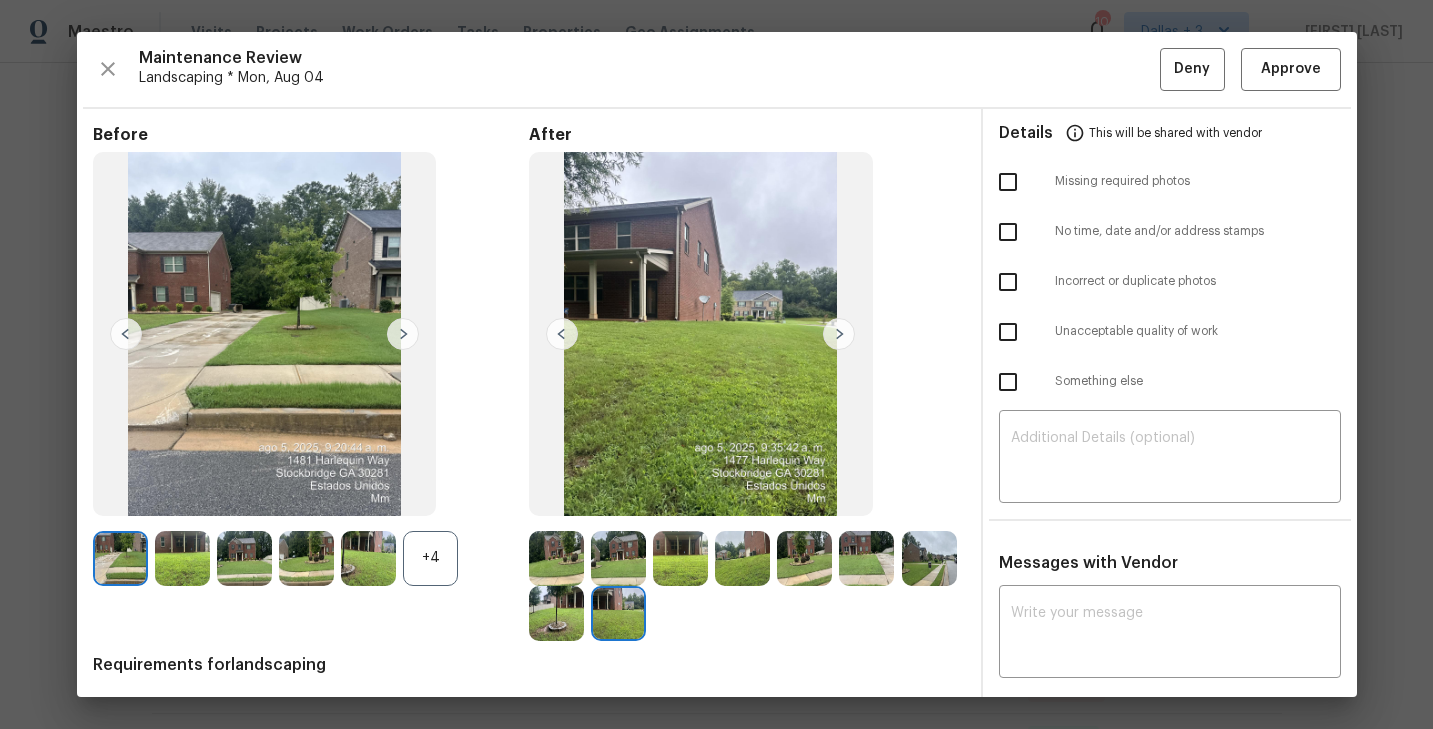 click at bounding box center (839, 334) 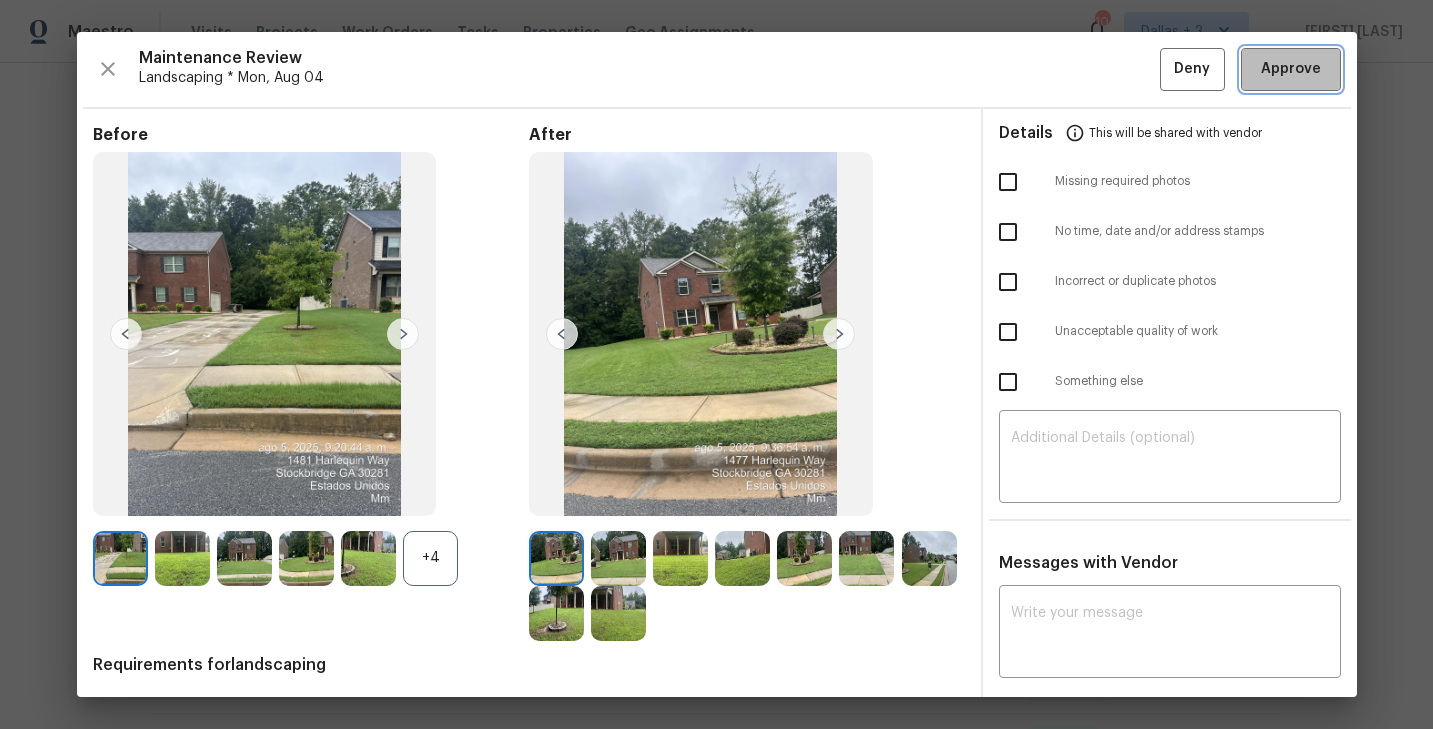 click on "Approve" at bounding box center (1291, 69) 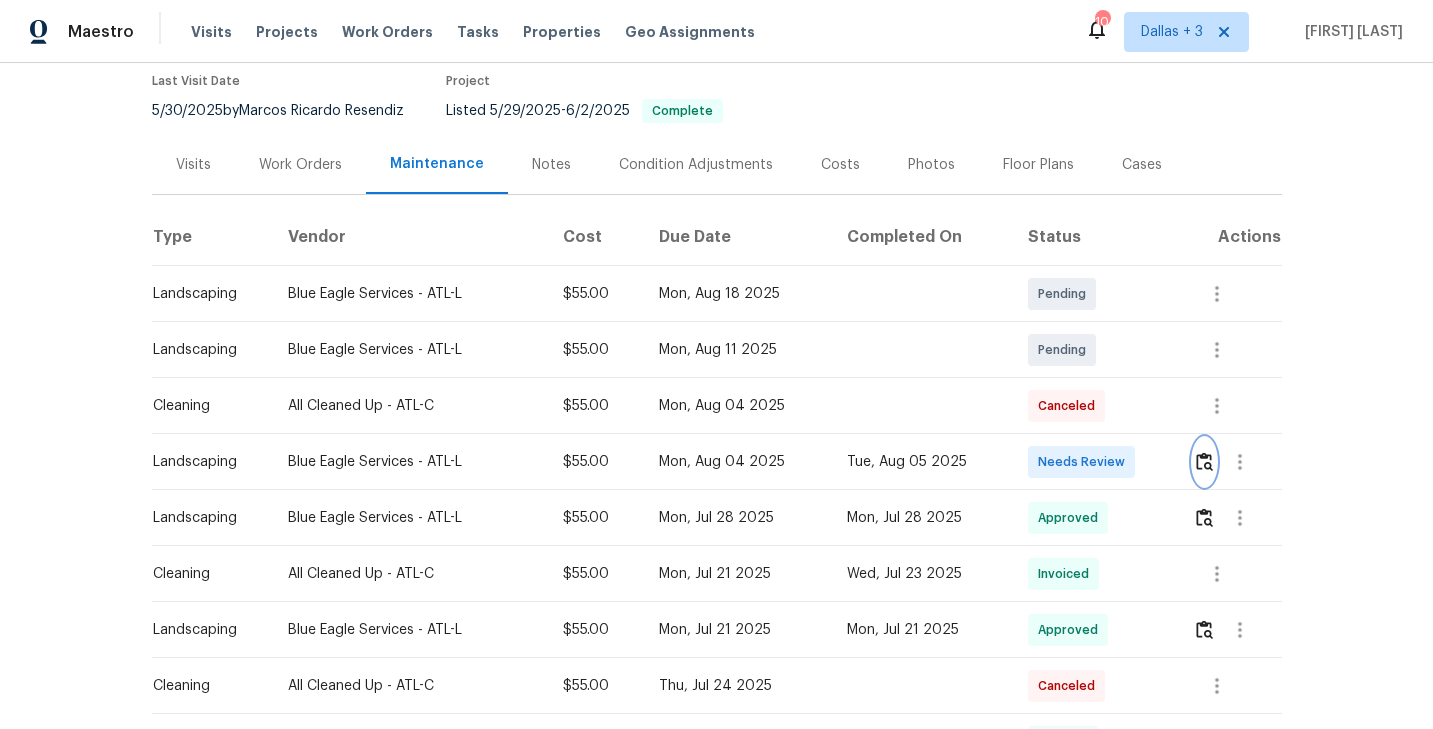 scroll, scrollTop: 0, scrollLeft: 0, axis: both 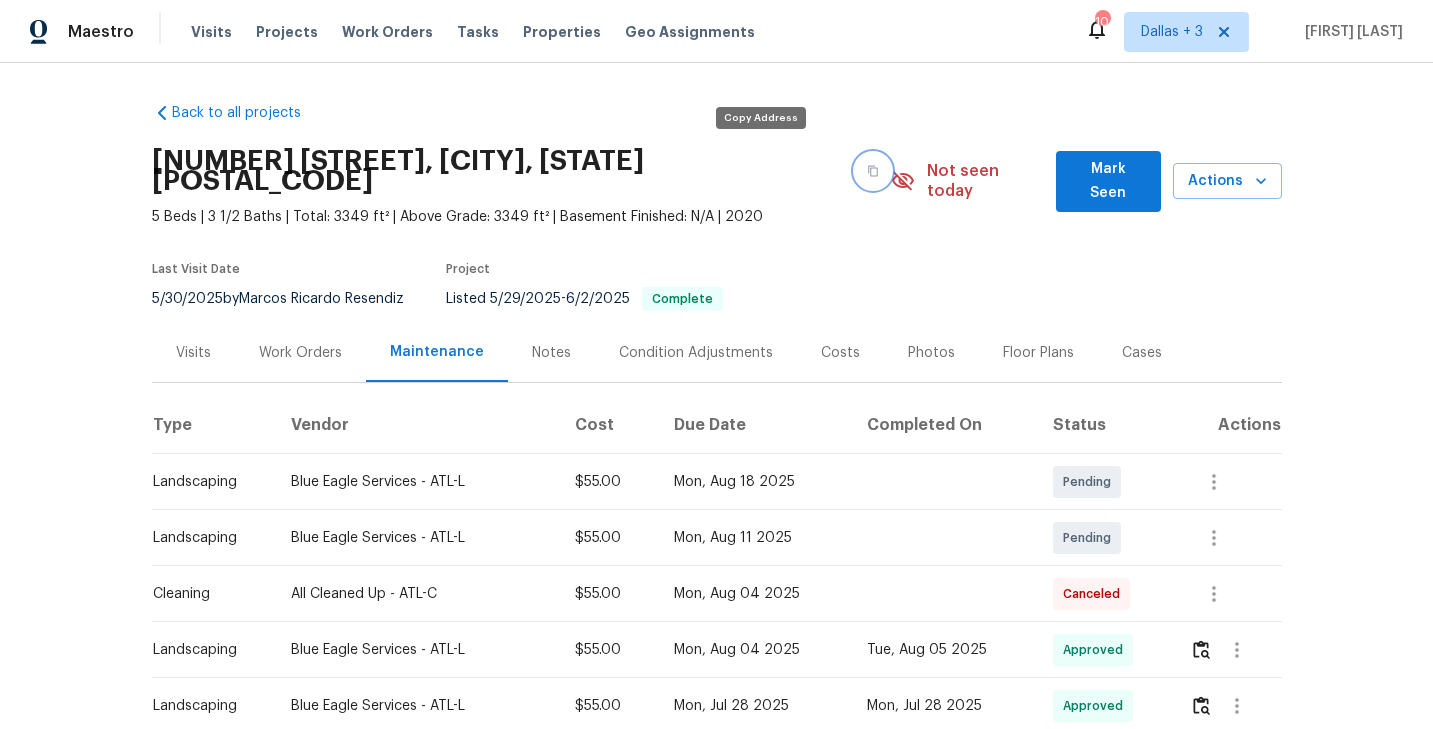 click at bounding box center [873, 171] 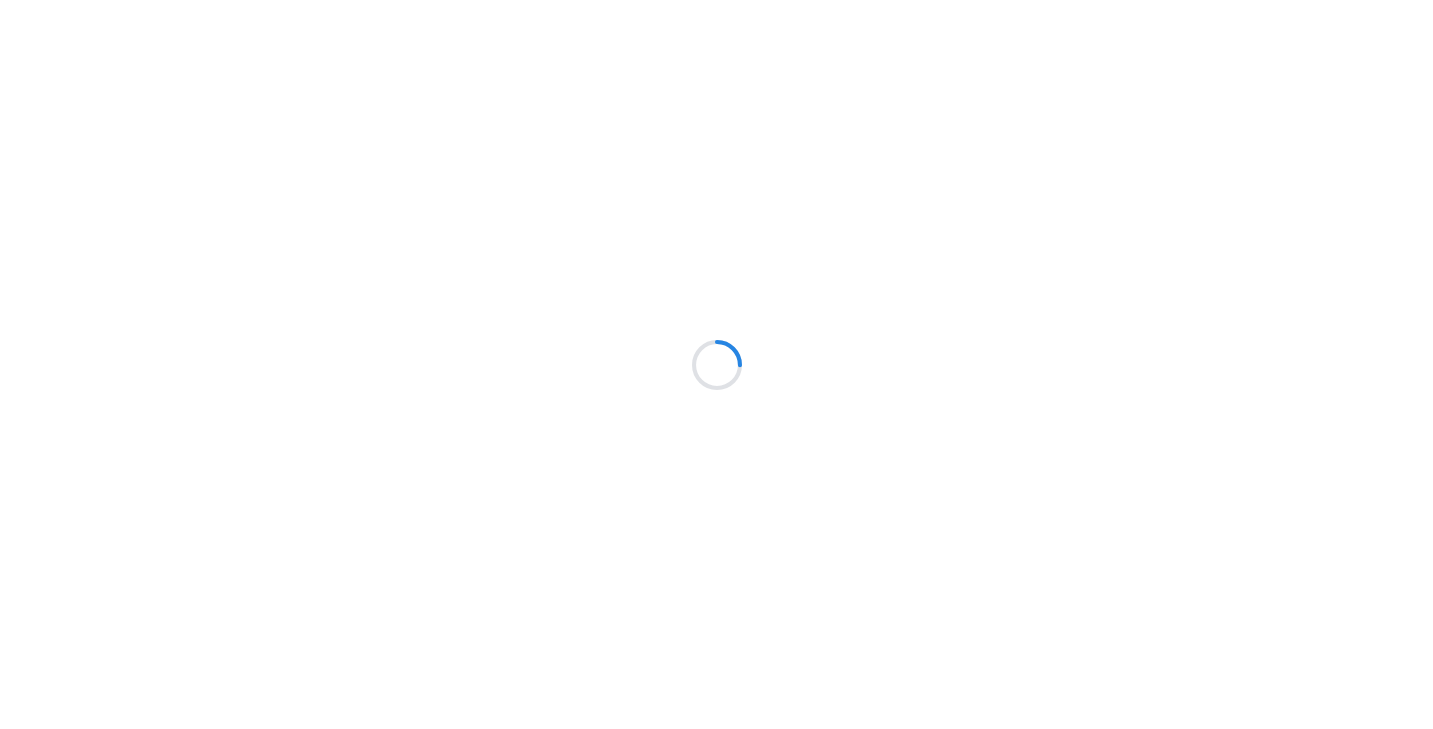 scroll, scrollTop: 0, scrollLeft: 0, axis: both 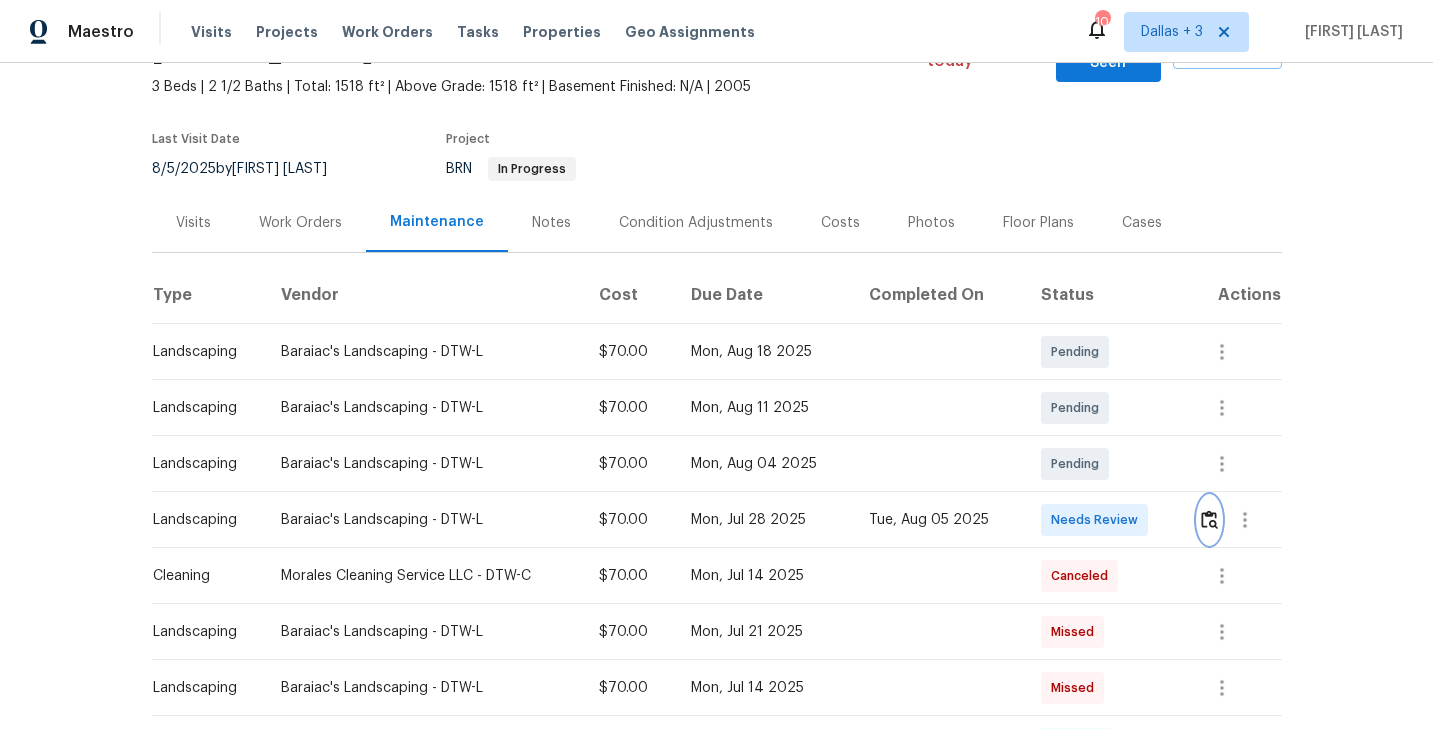 click at bounding box center (1209, 519) 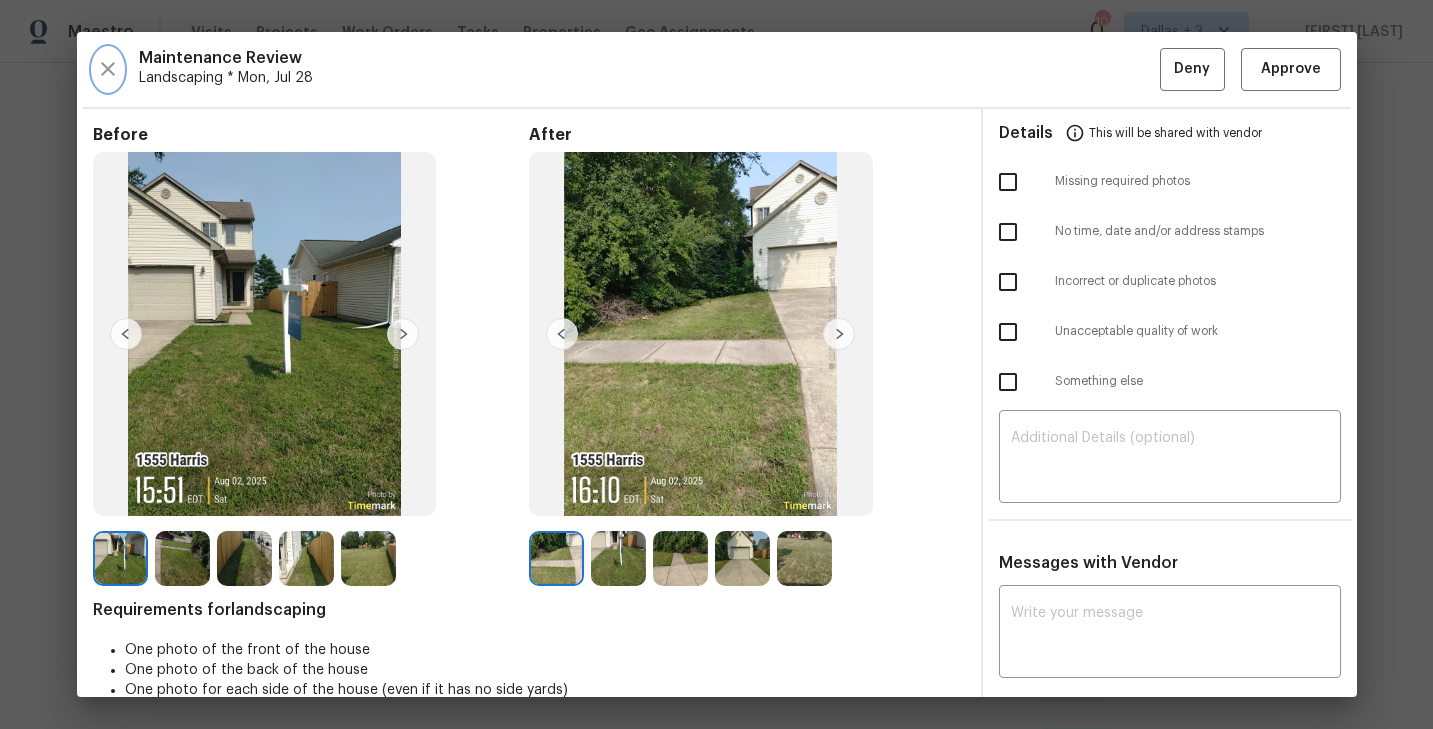 click 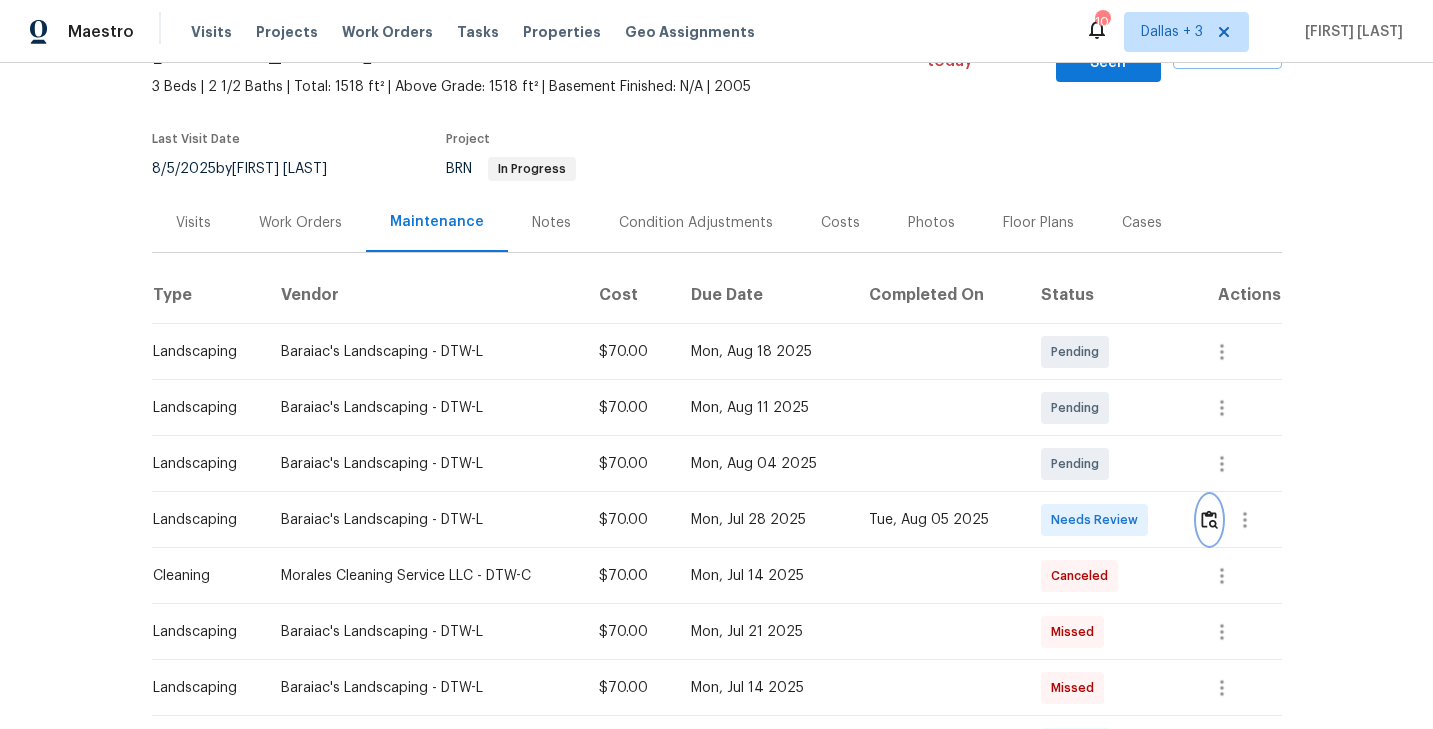 click at bounding box center (1209, 519) 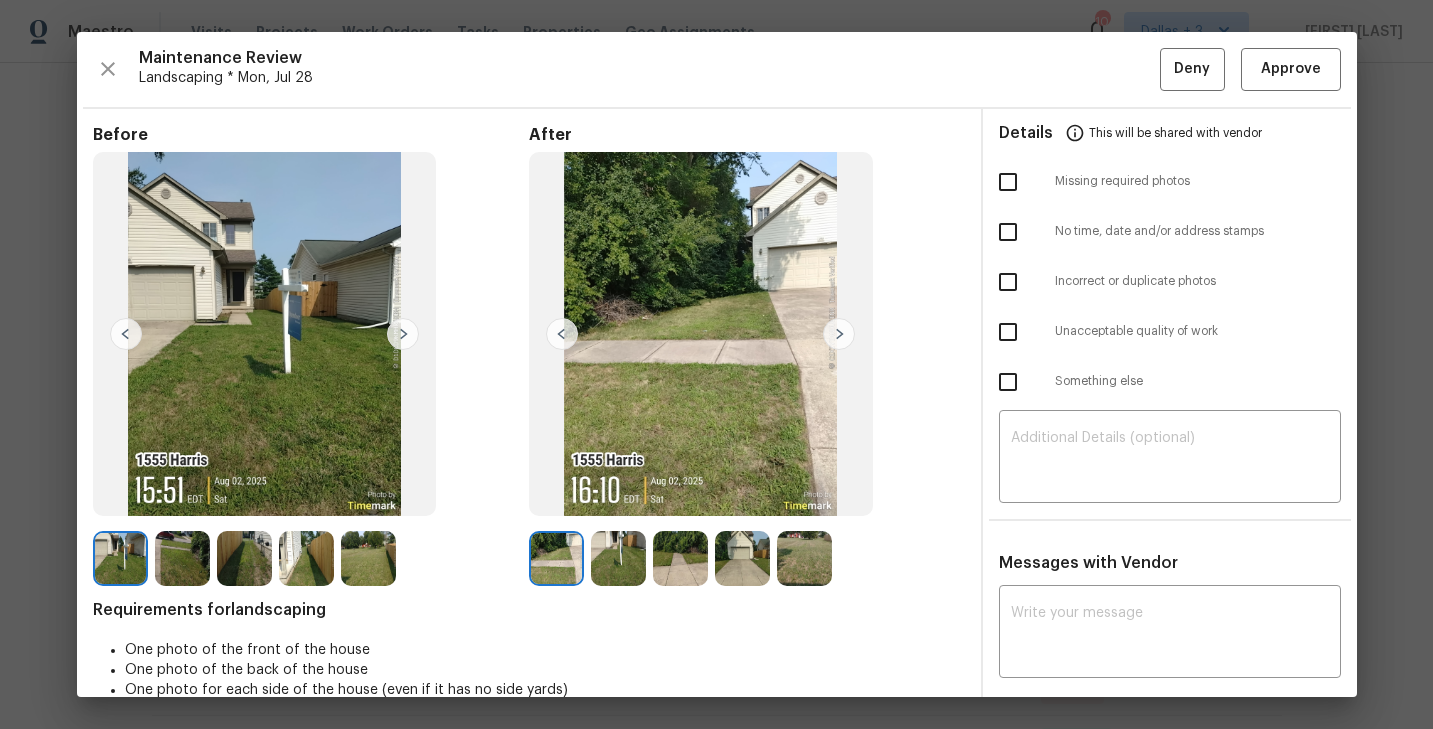 click at bounding box center [839, 334] 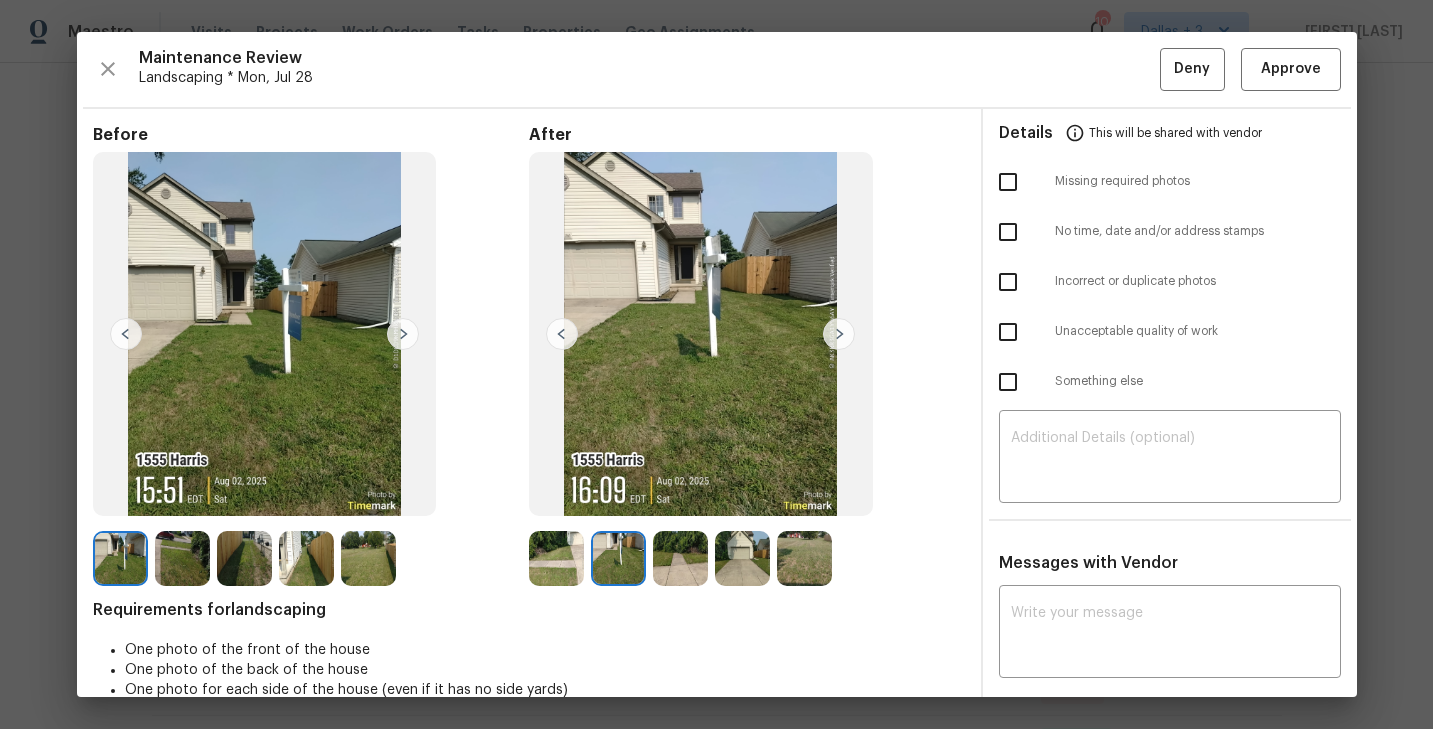 click at bounding box center [839, 334] 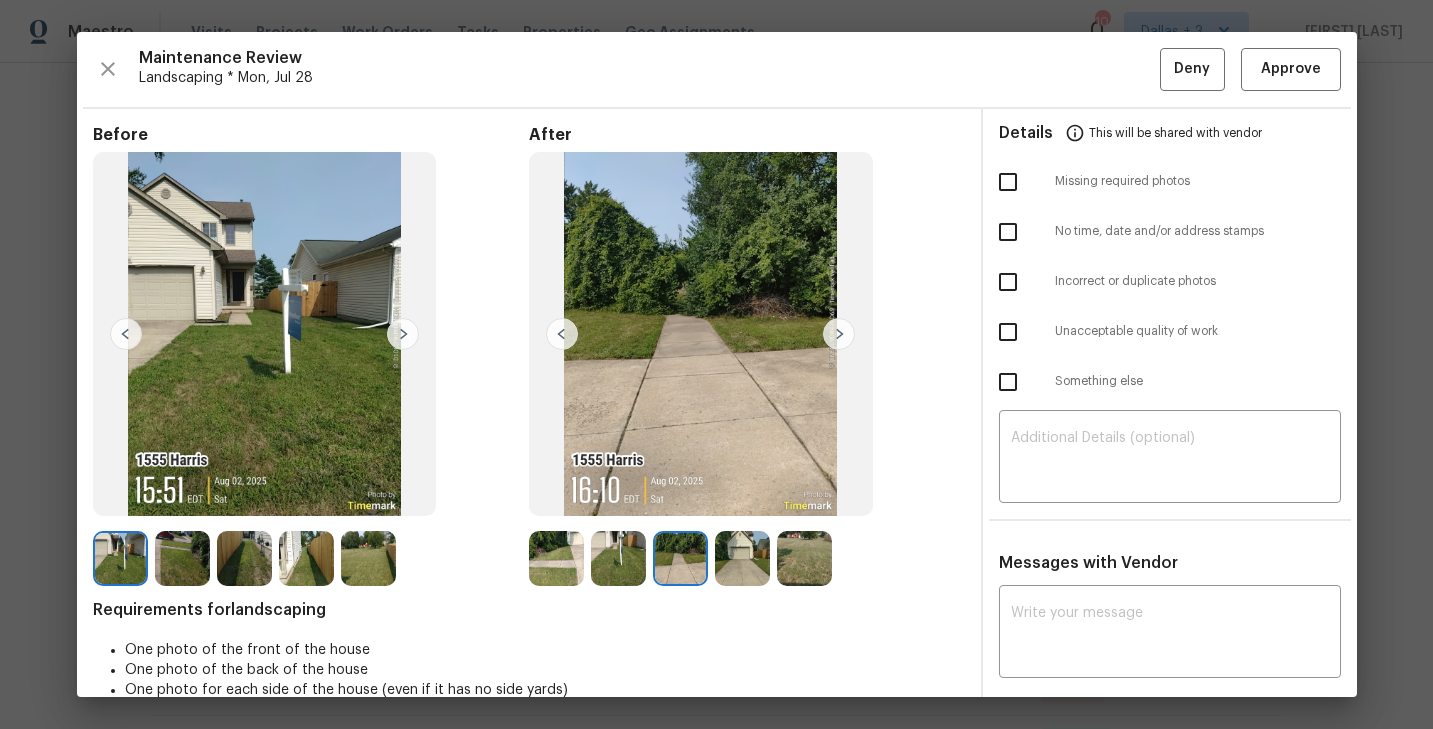 click at bounding box center [839, 334] 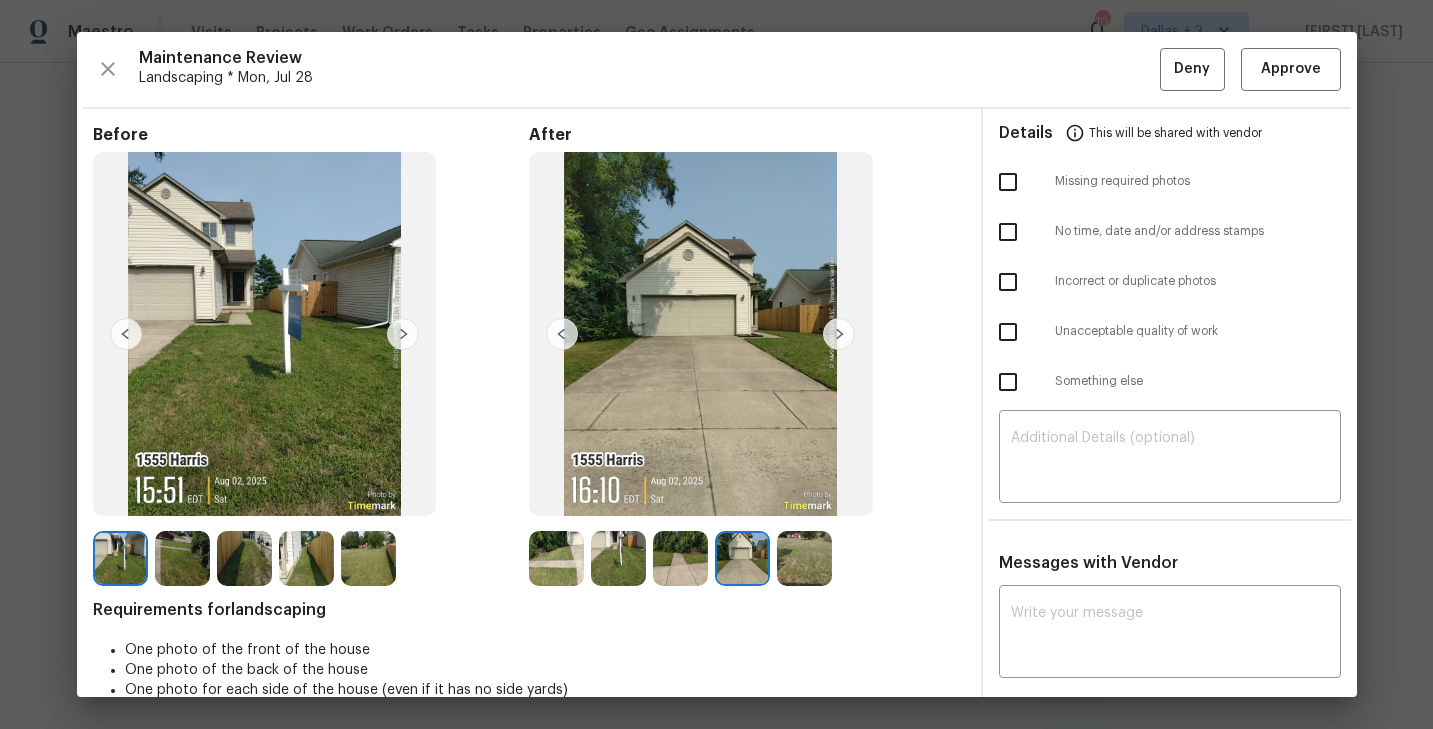 click at bounding box center [839, 334] 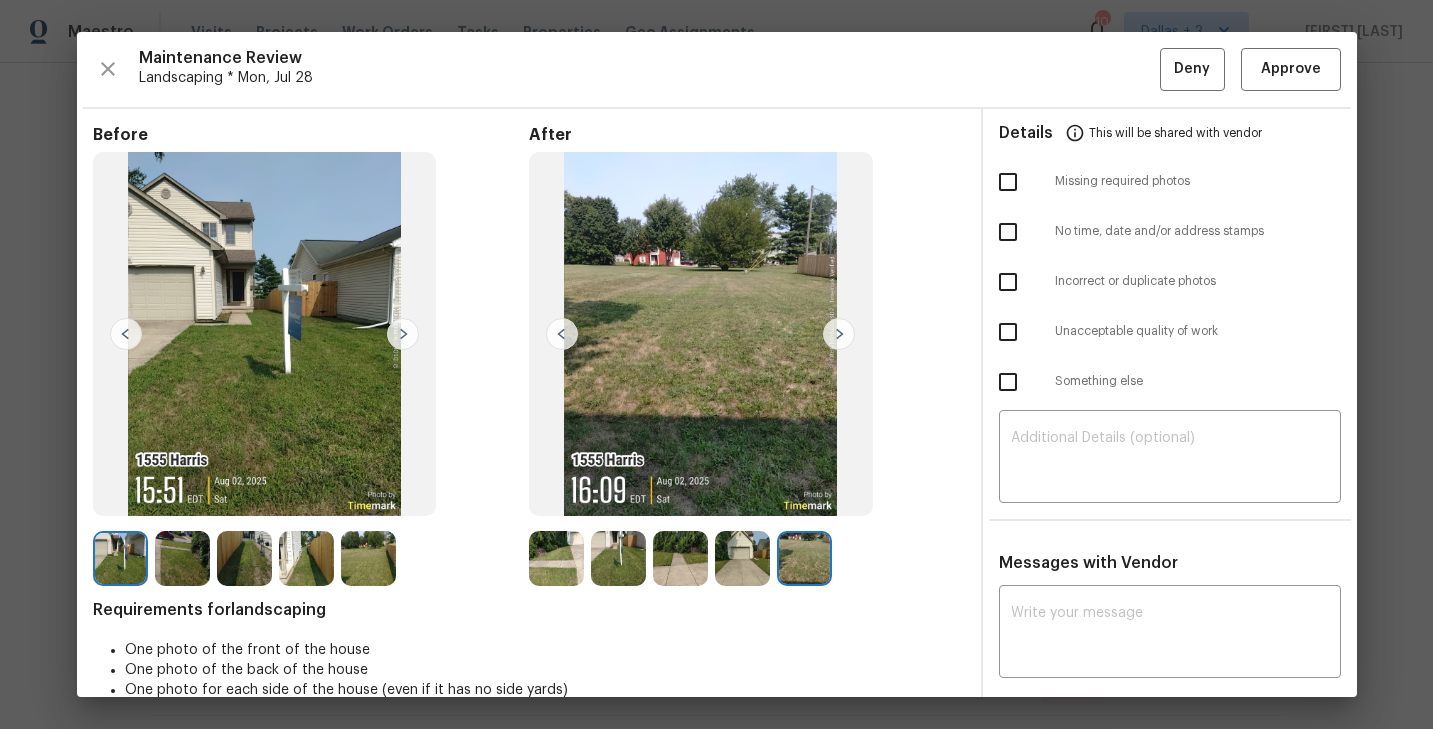 click at bounding box center [556, 558] 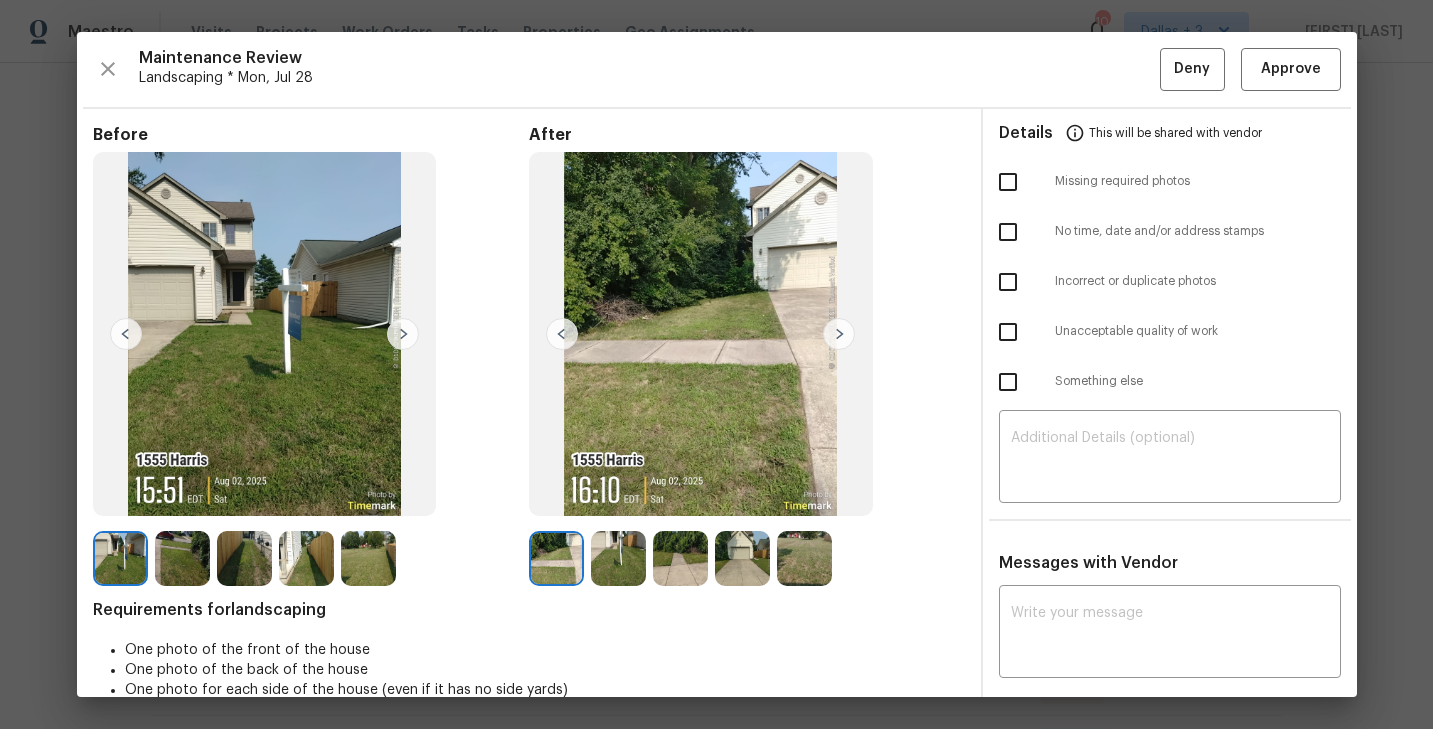 click at bounding box center (839, 334) 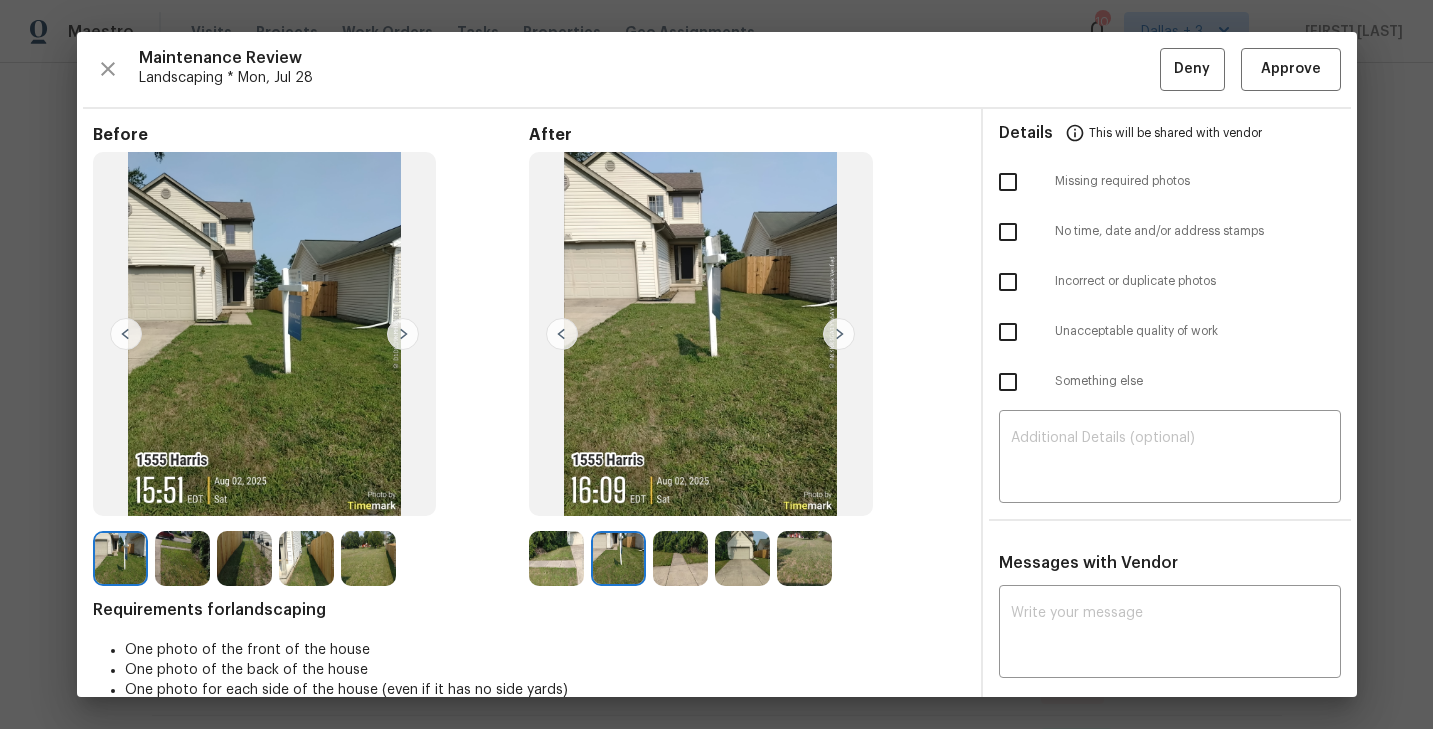 click at bounding box center [680, 558] 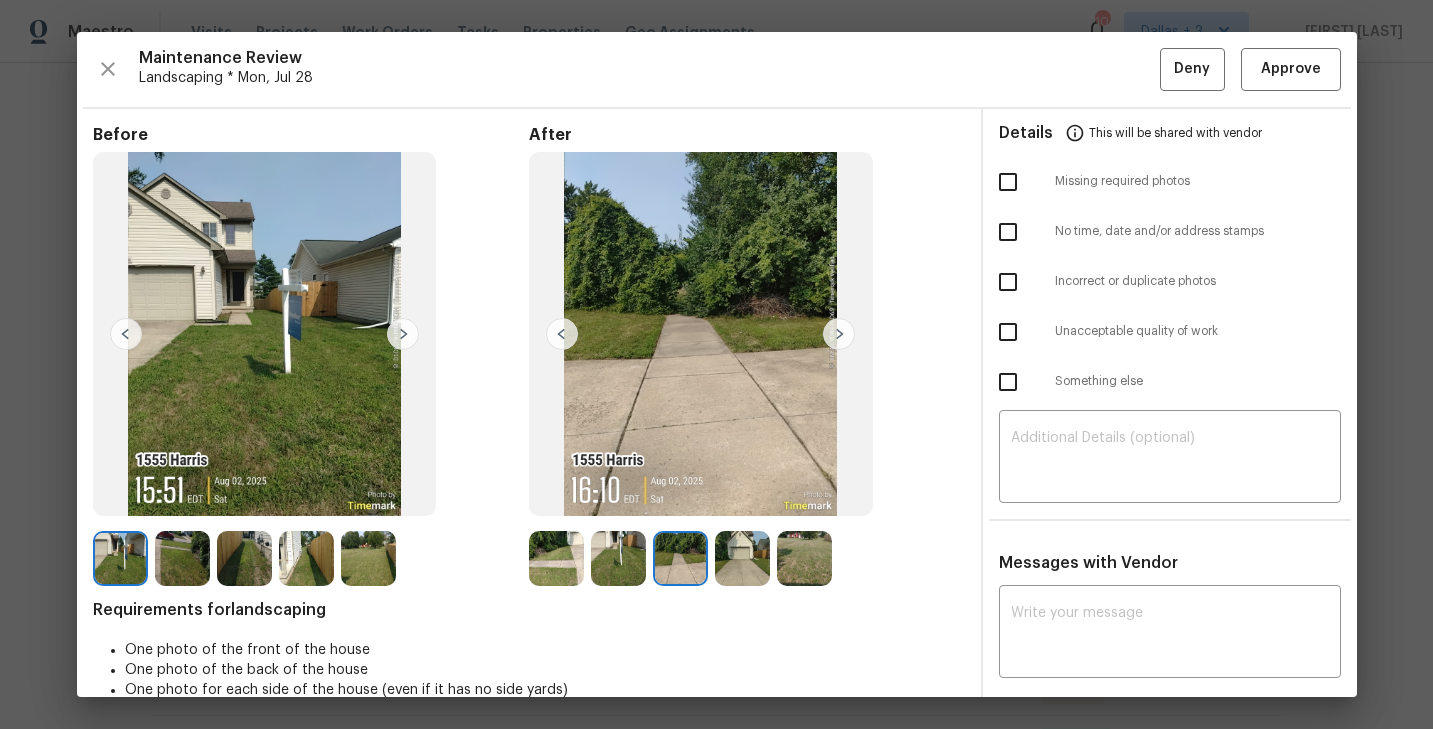 click at bounding box center (742, 558) 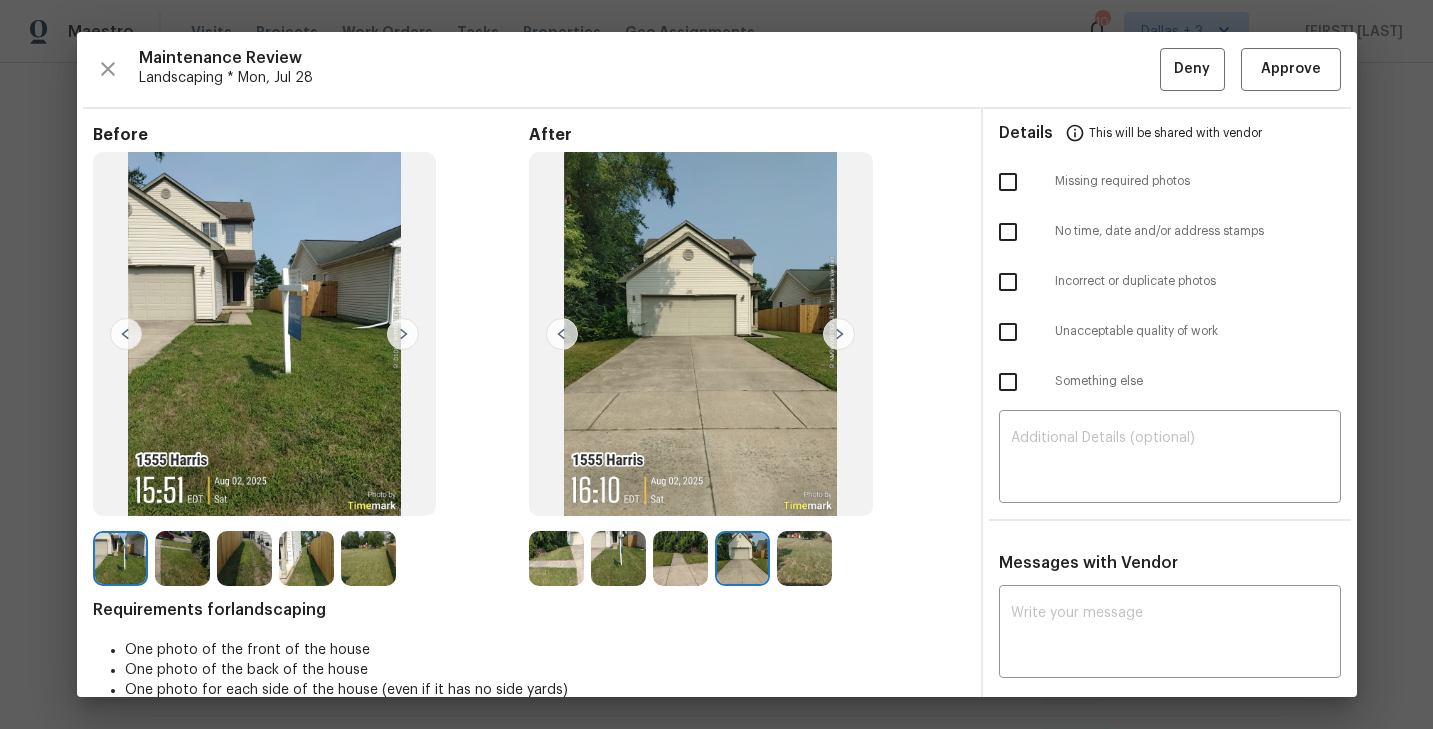 click at bounding box center (804, 558) 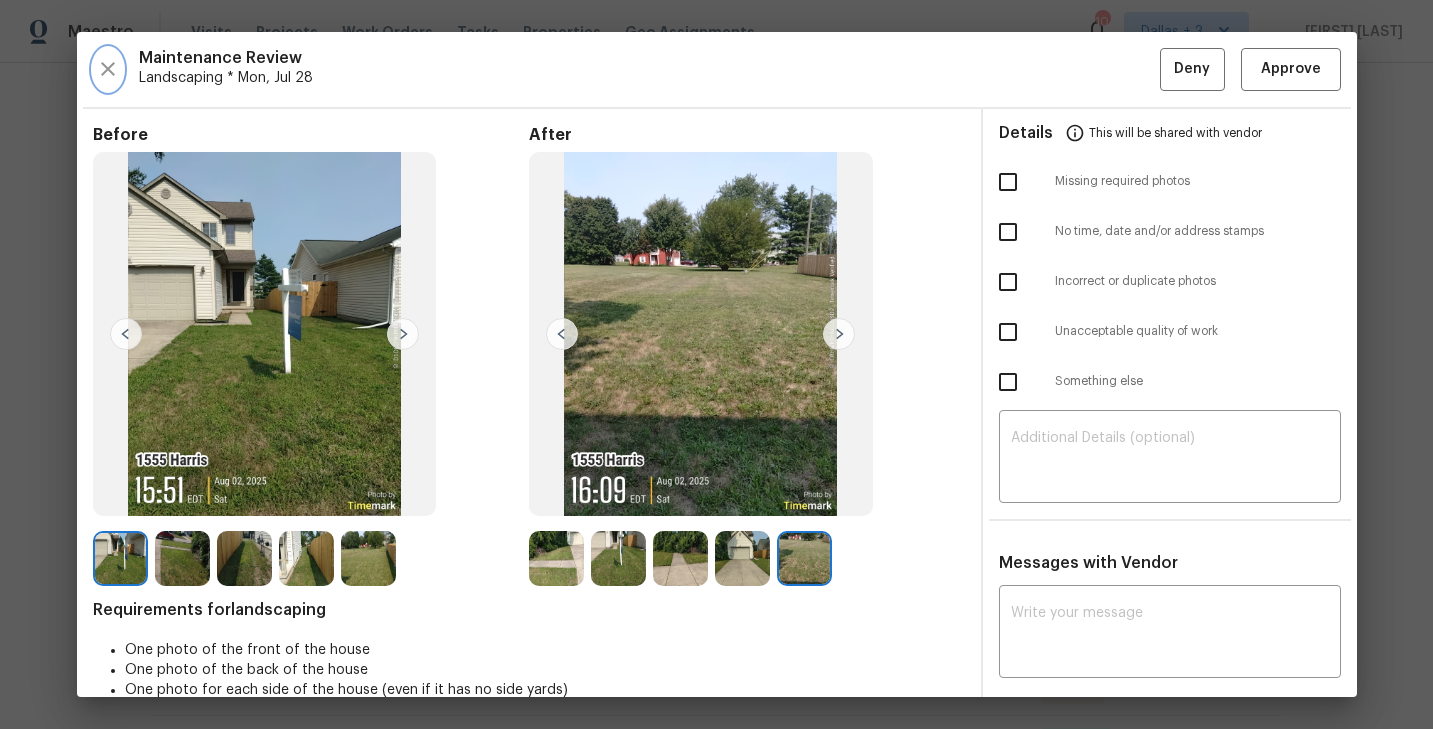 click 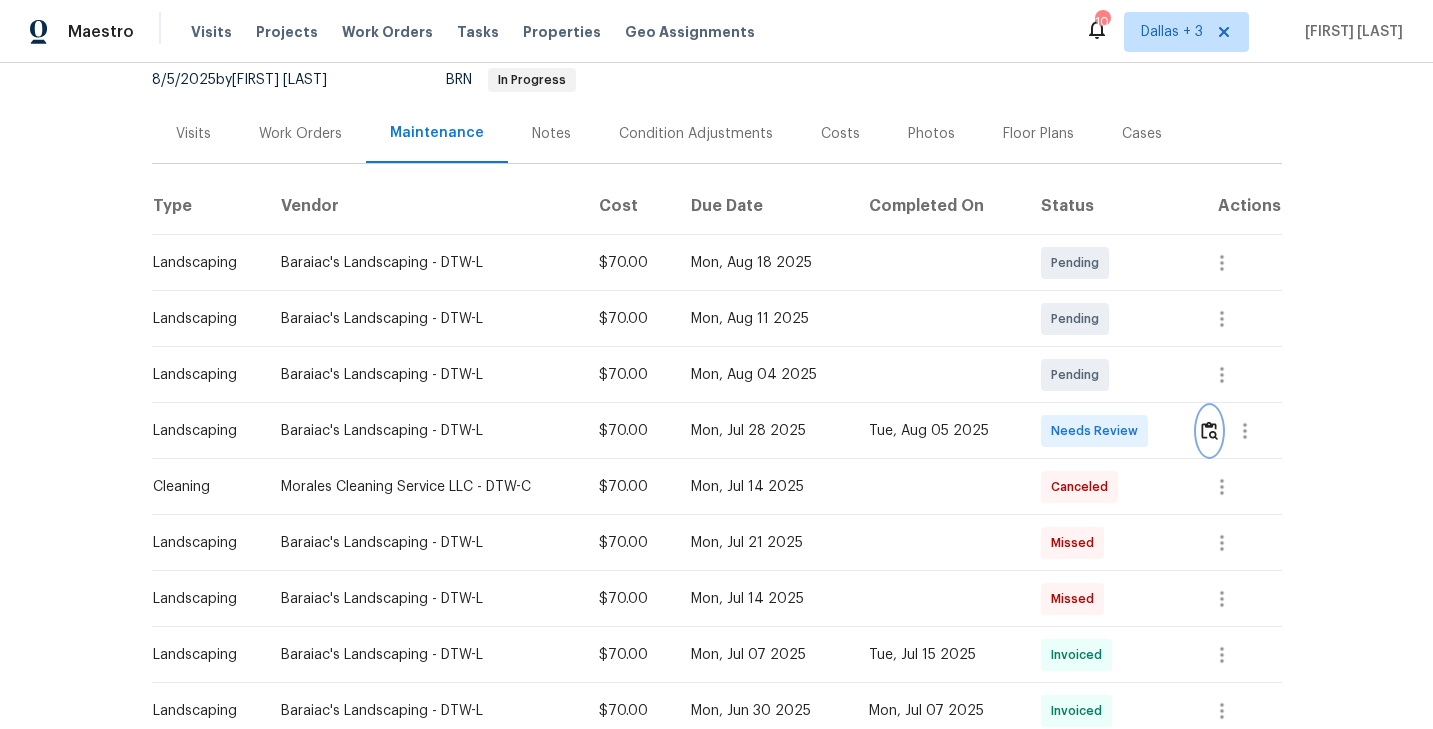 scroll, scrollTop: 263, scrollLeft: 0, axis: vertical 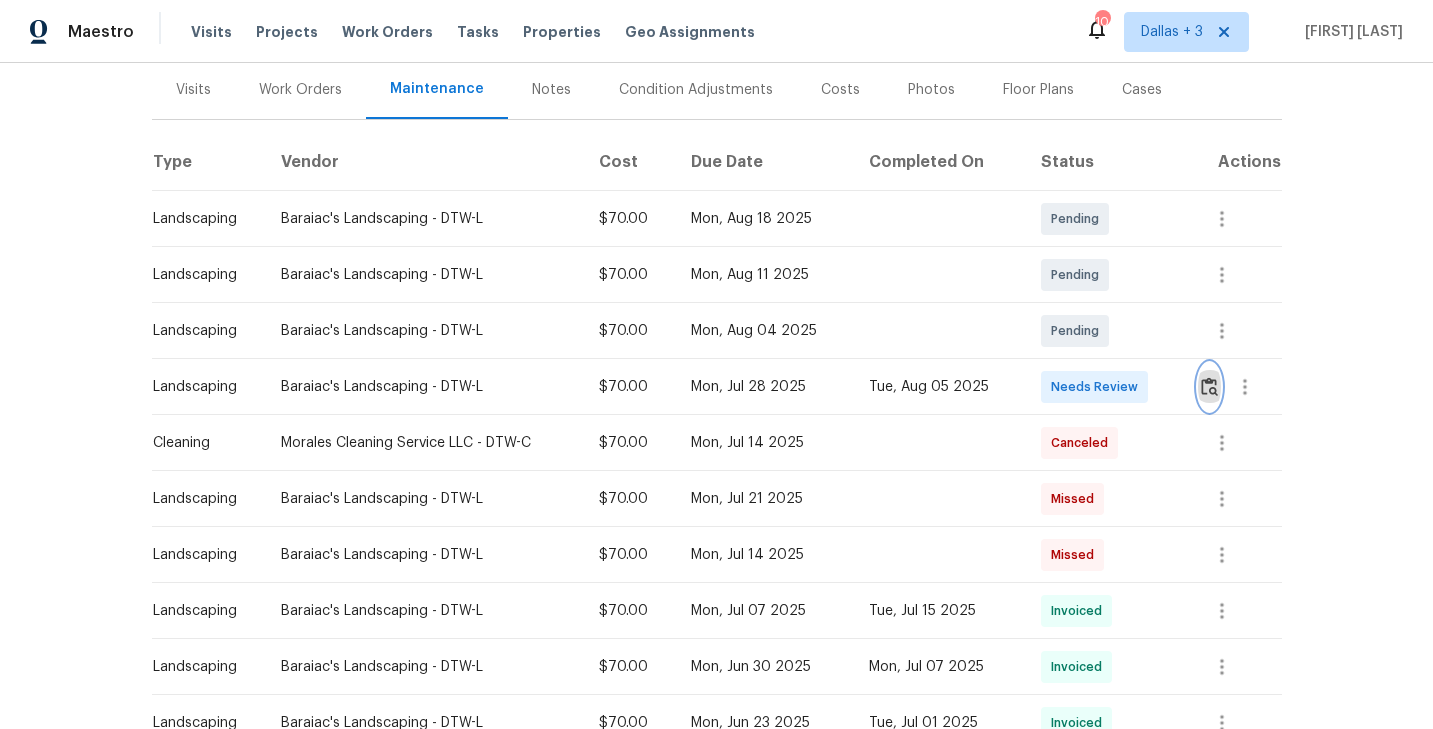 click at bounding box center [1209, 386] 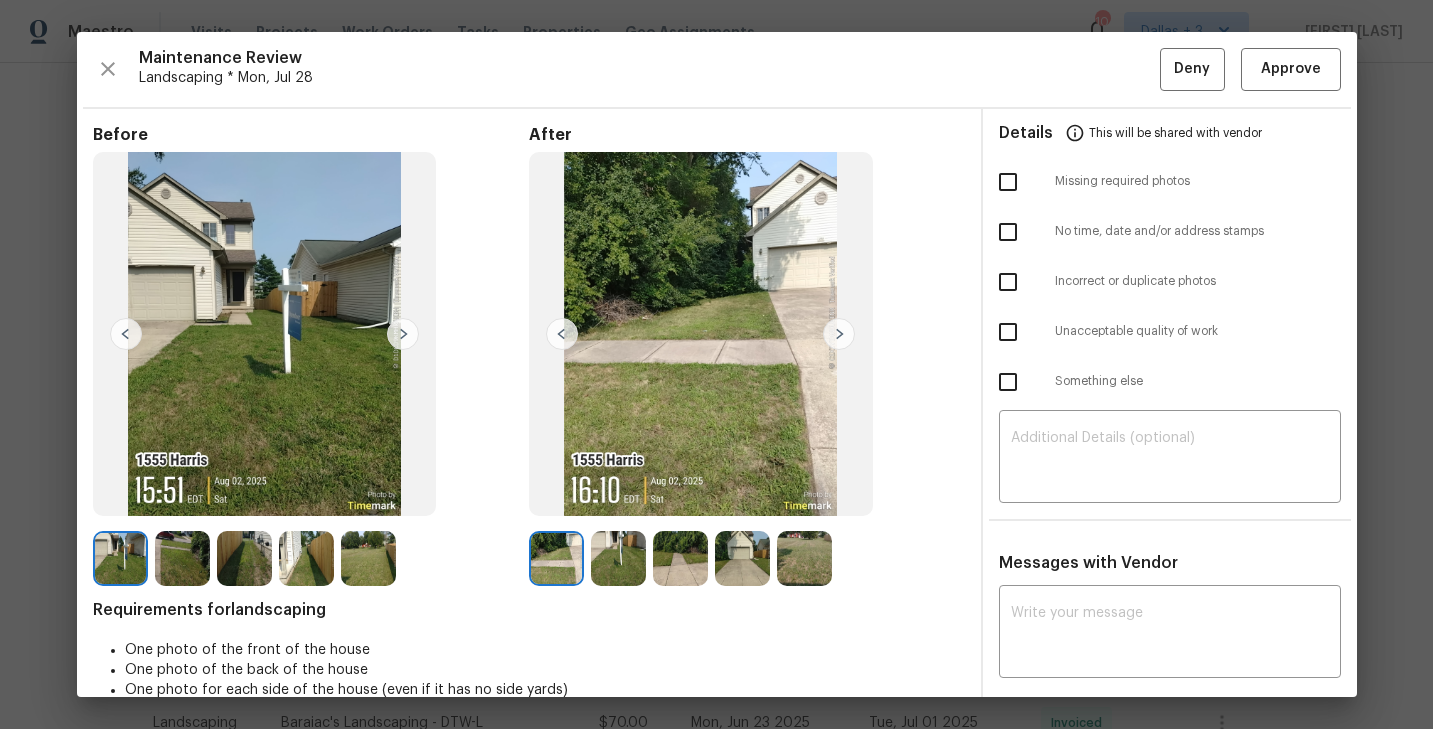 click at bounding box center (839, 334) 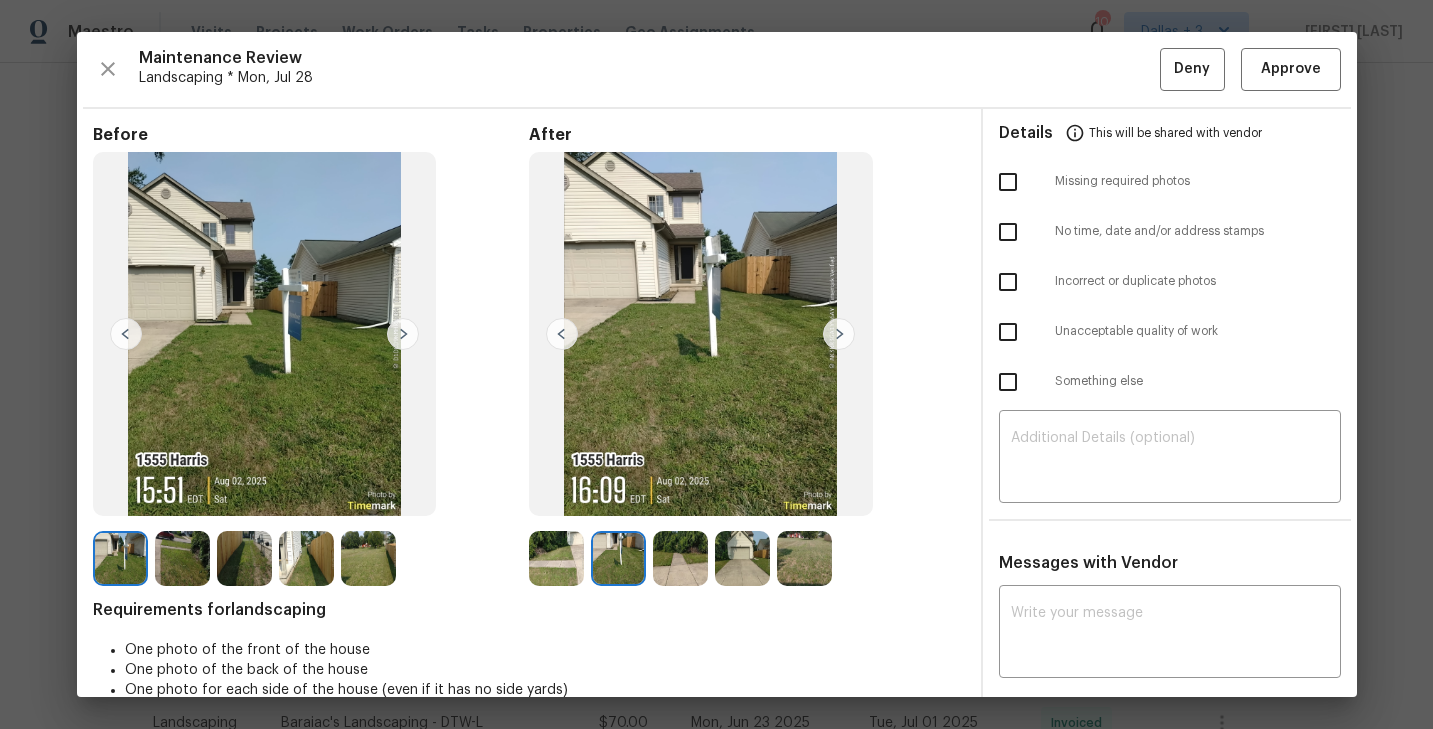 click at bounding box center (556, 558) 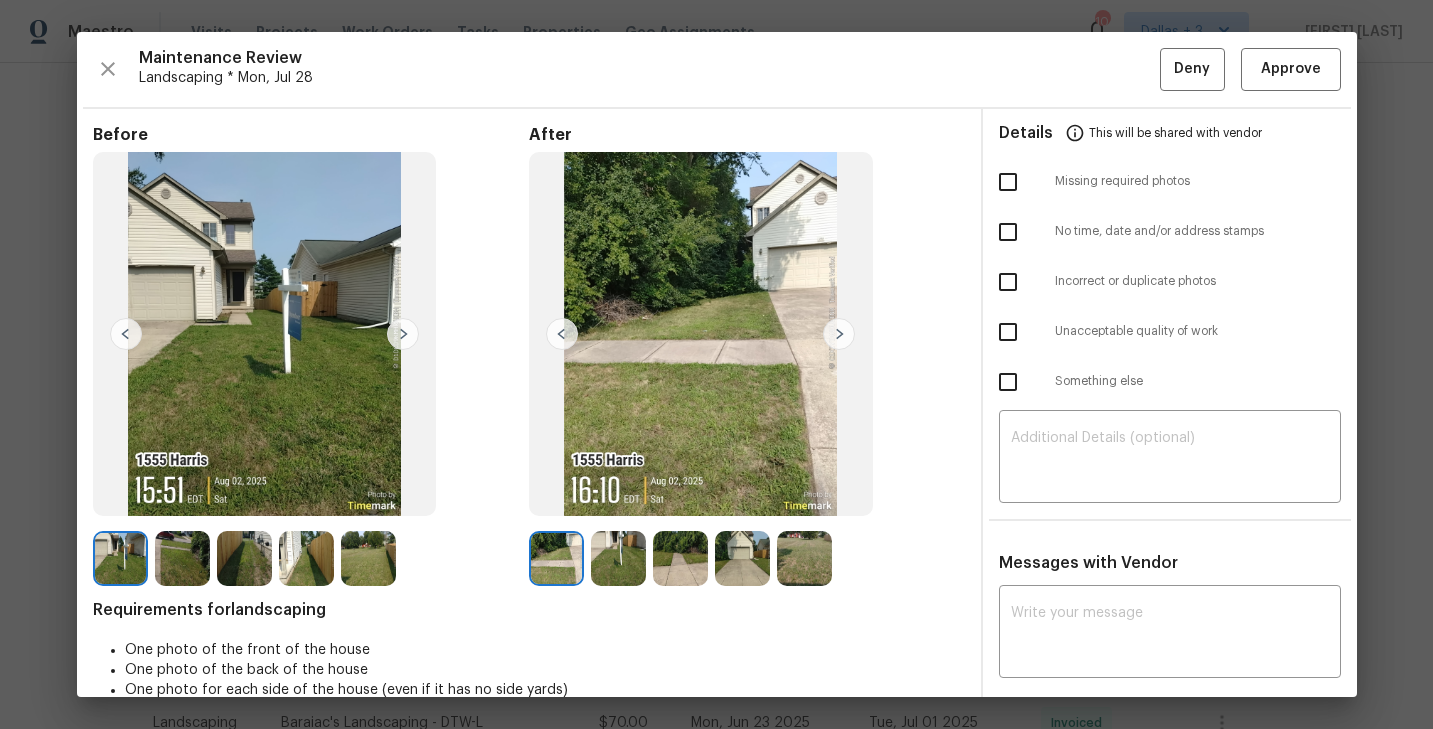 click at bounding box center (839, 334) 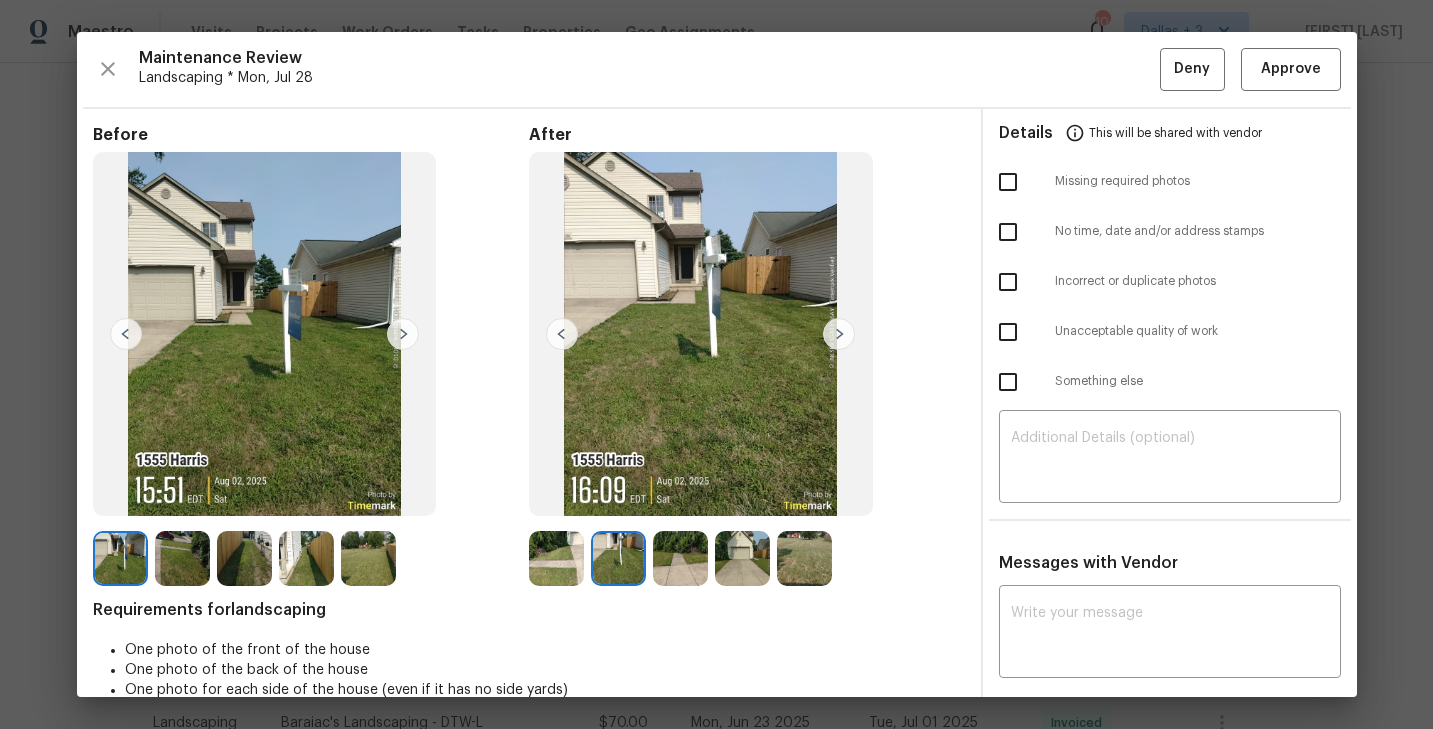 click at bounding box center (839, 334) 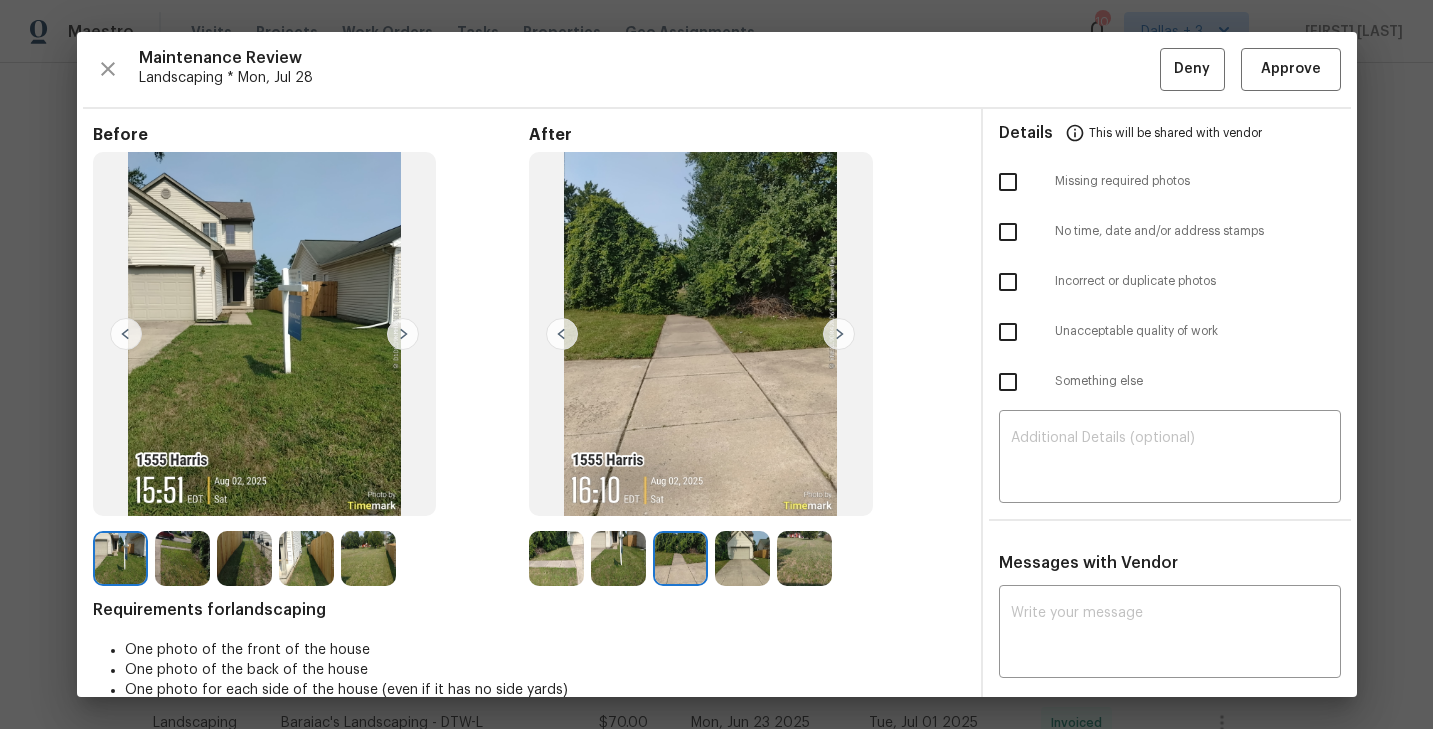 click at bounding box center [839, 334] 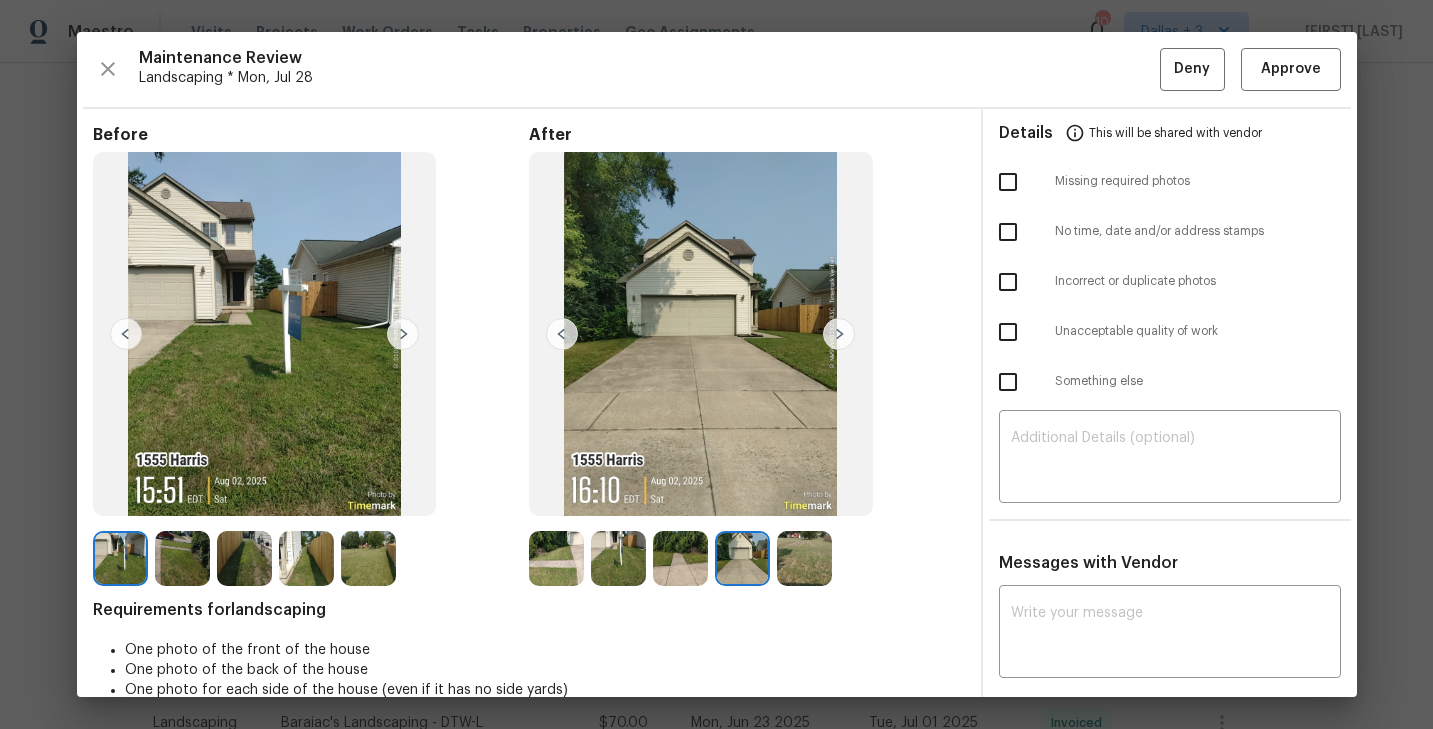 click at bounding box center [839, 334] 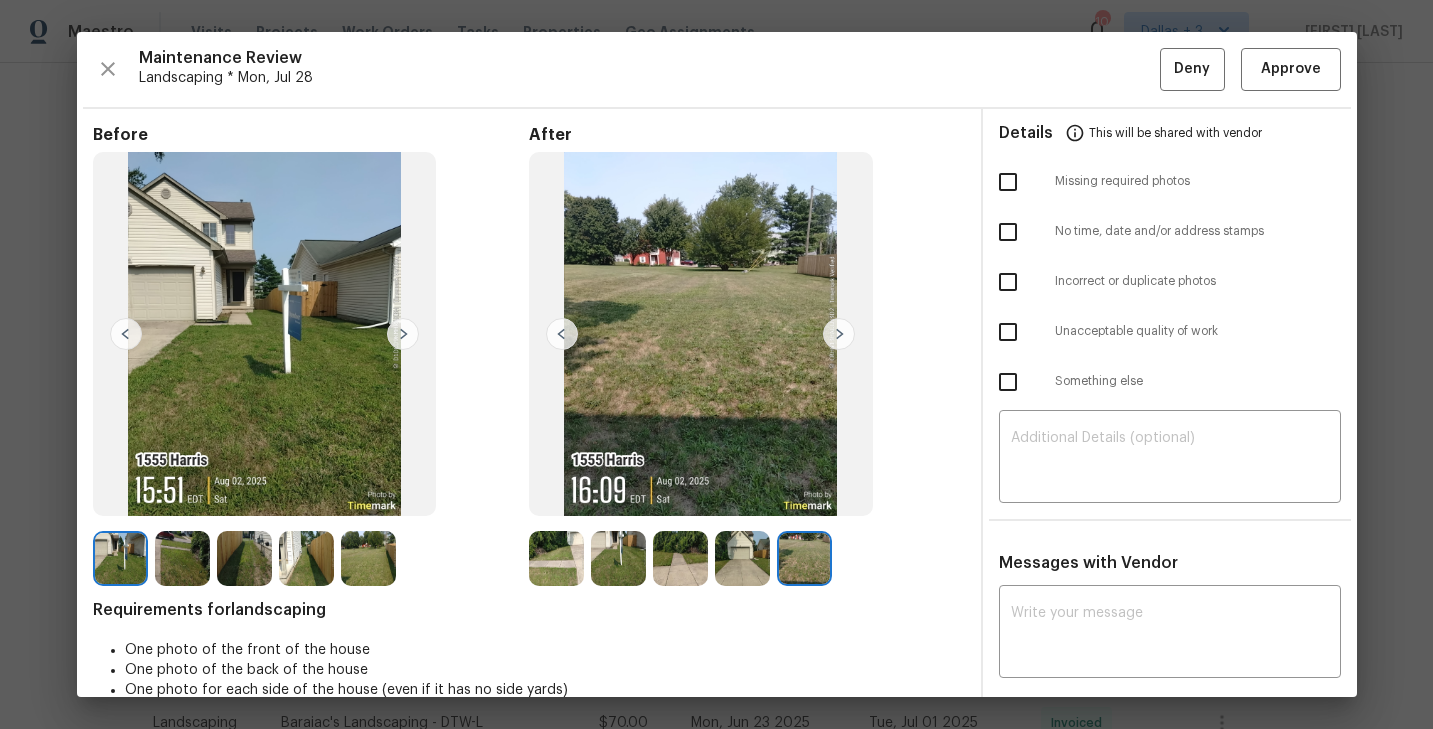click at bounding box center [839, 334] 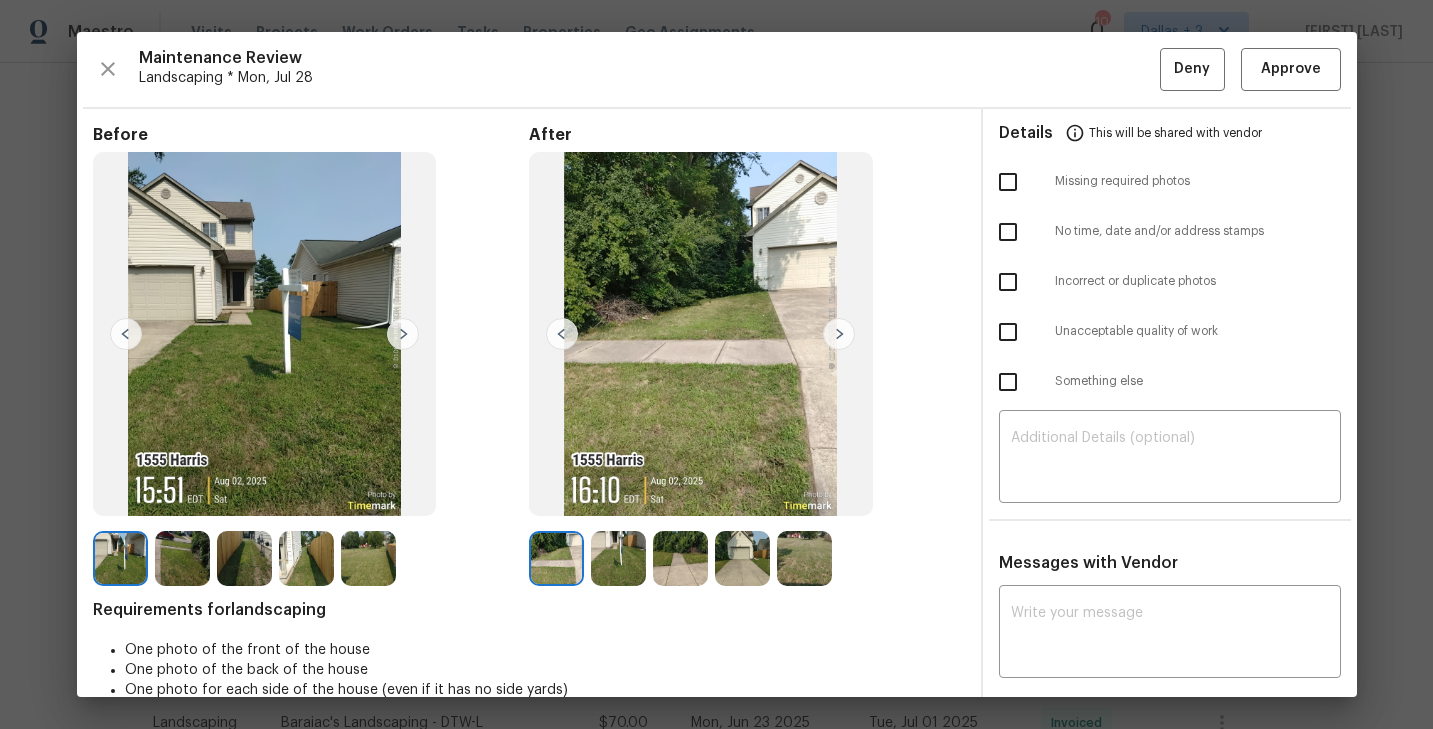 click at bounding box center (839, 334) 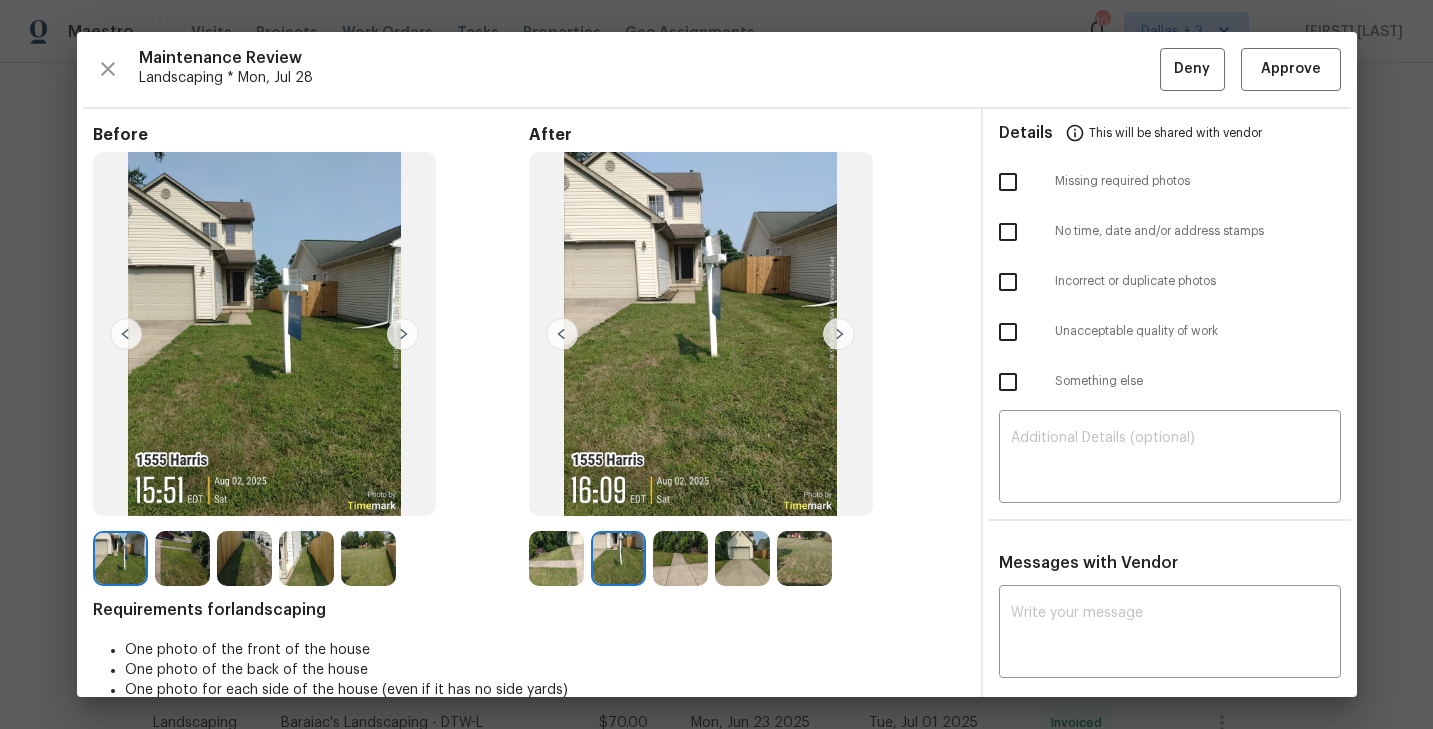 click at bounding box center (839, 334) 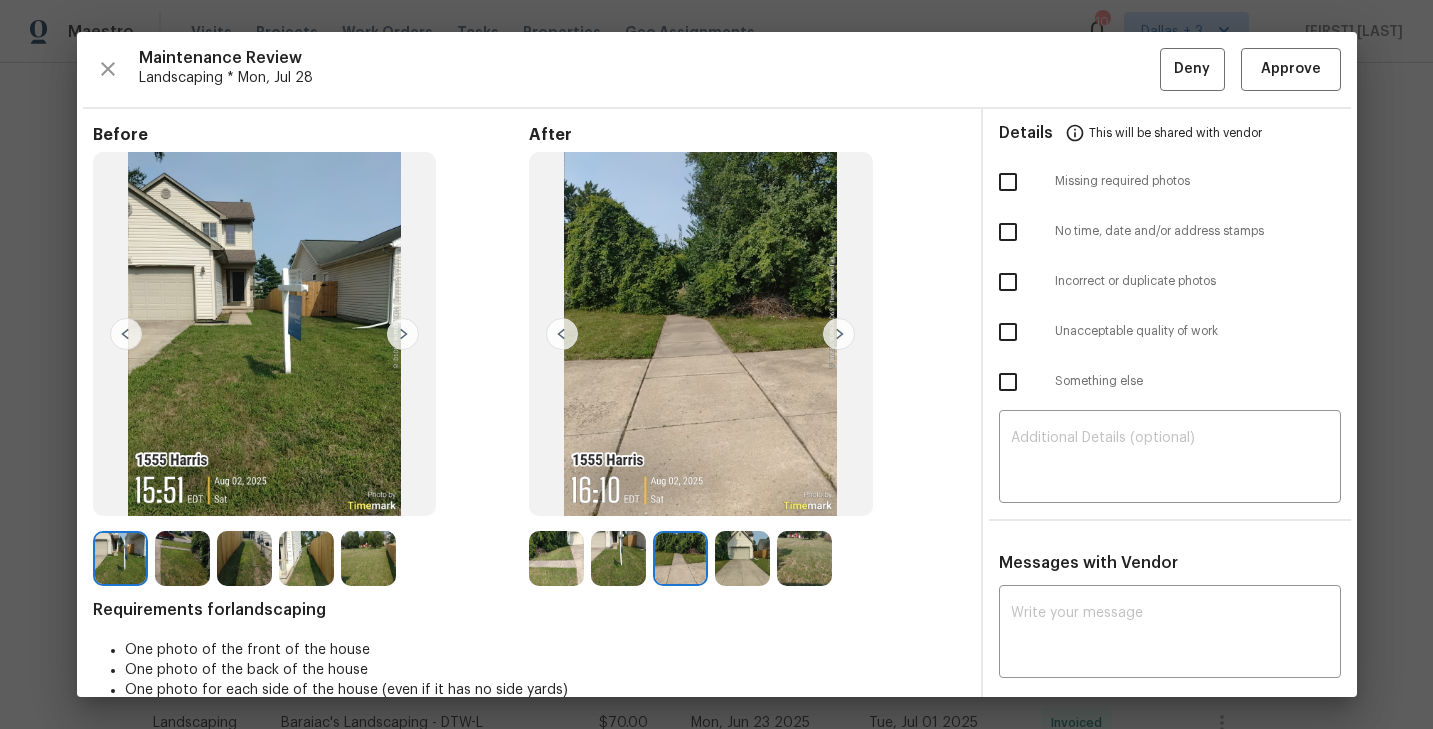 click at bounding box center [839, 334] 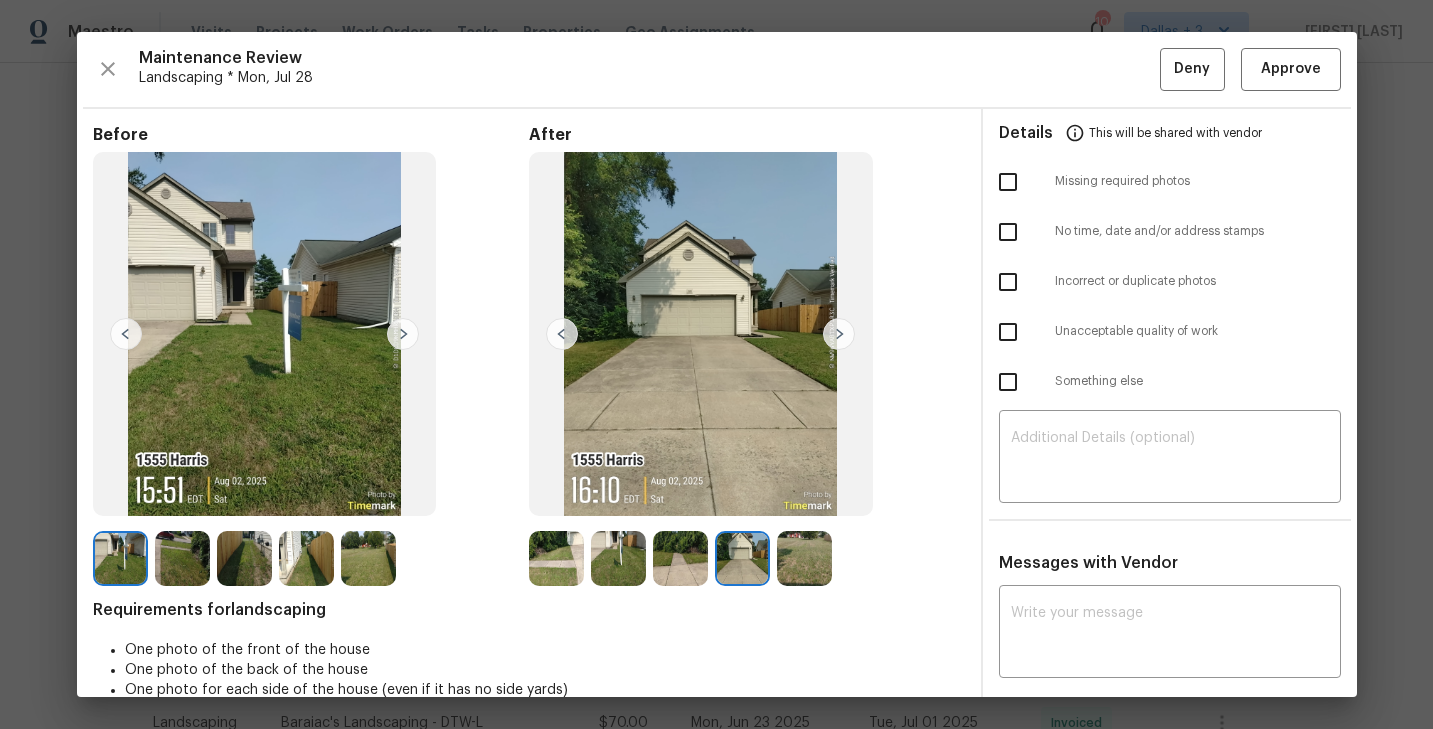 click at bounding box center (839, 334) 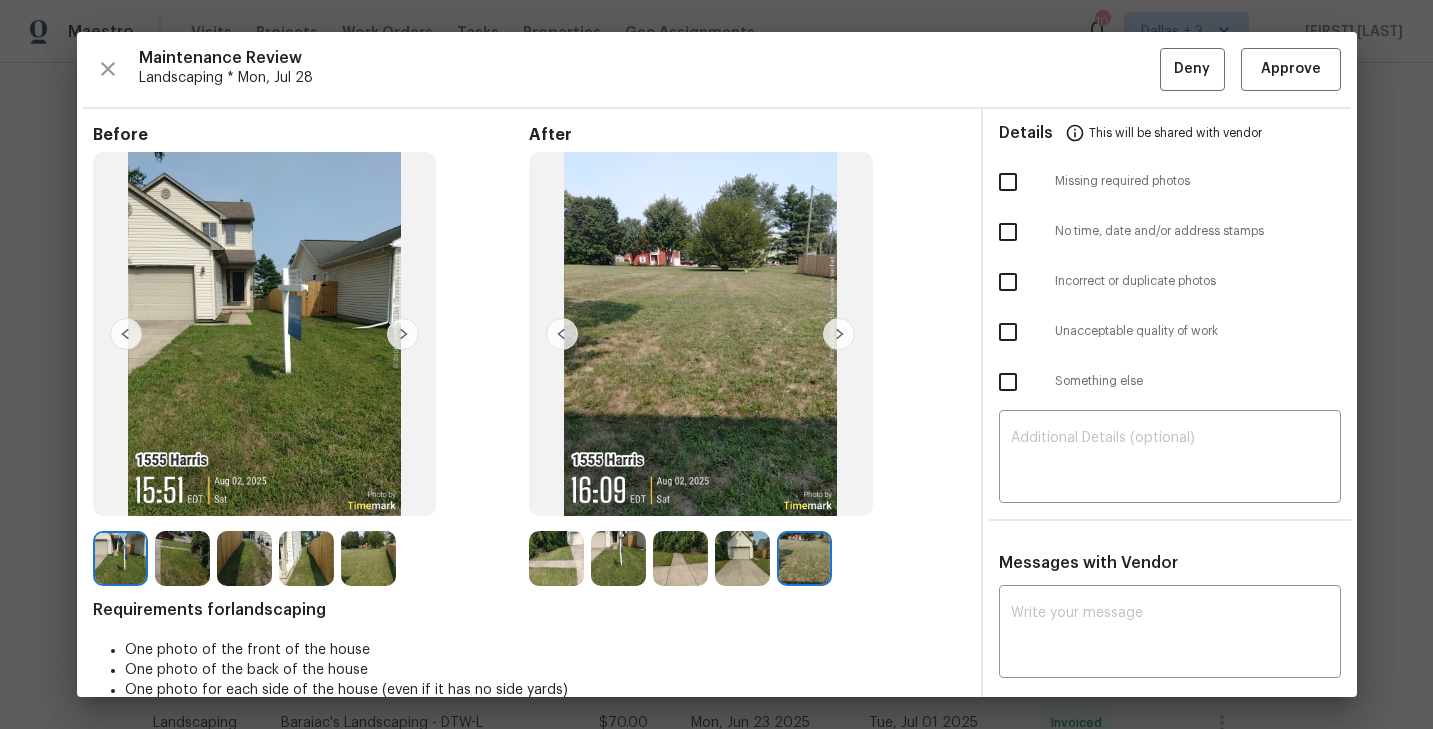 click at bounding box center [556, 558] 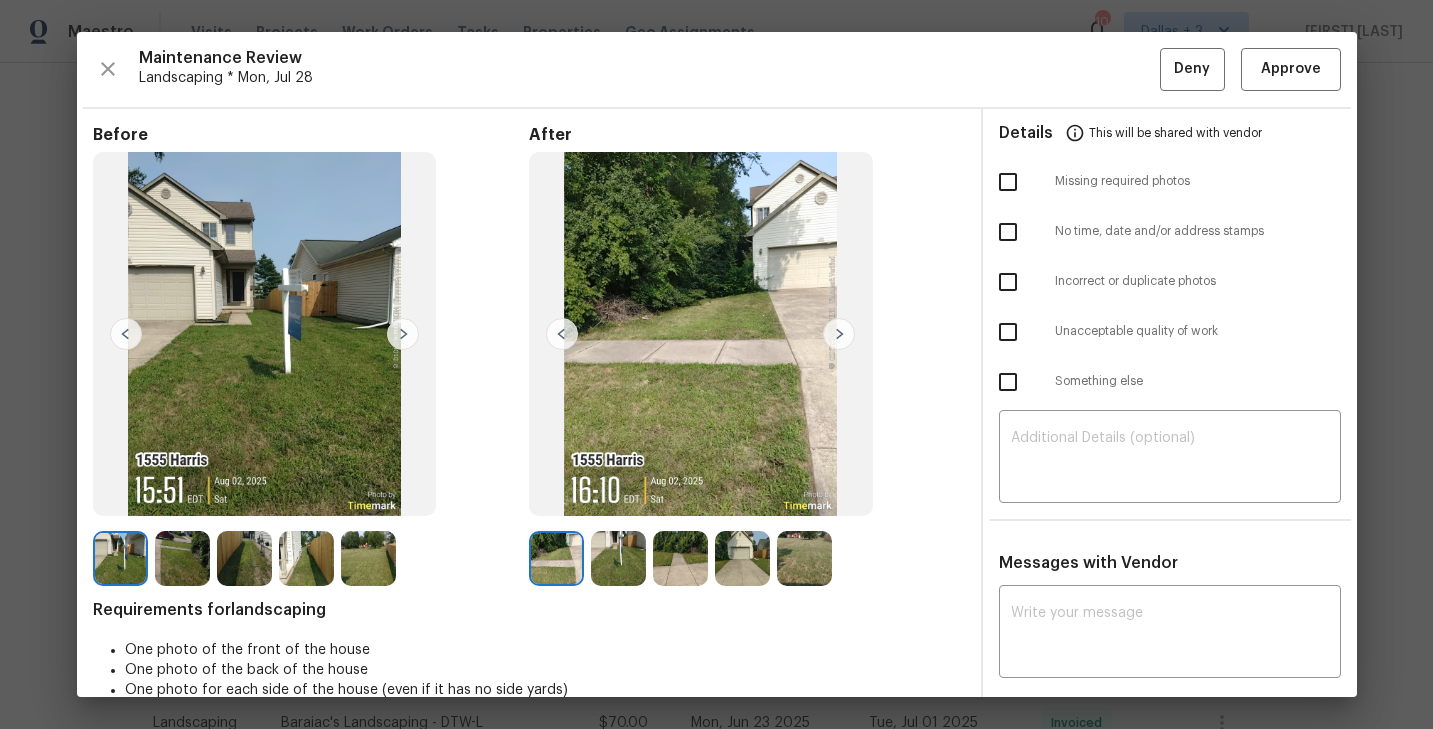 click at bounding box center [839, 334] 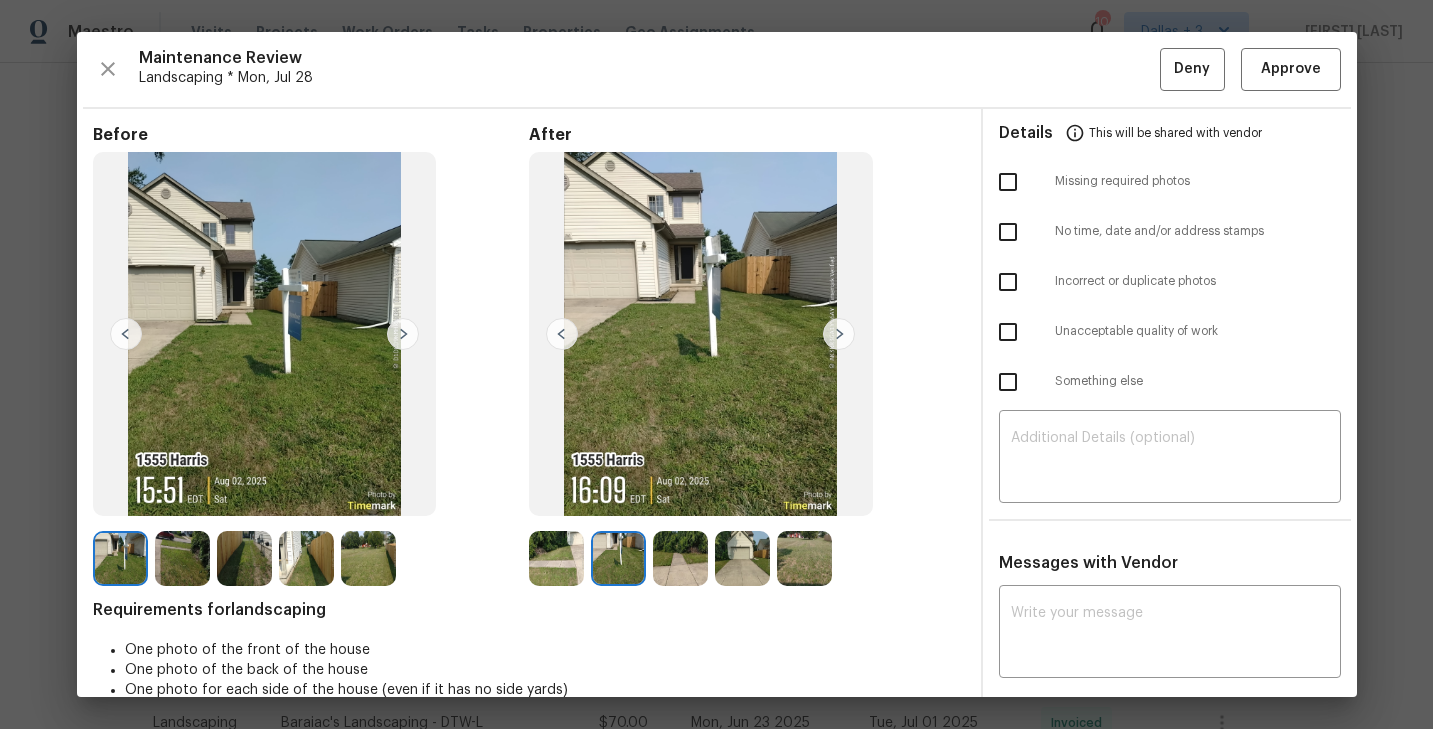 click at bounding box center (839, 334) 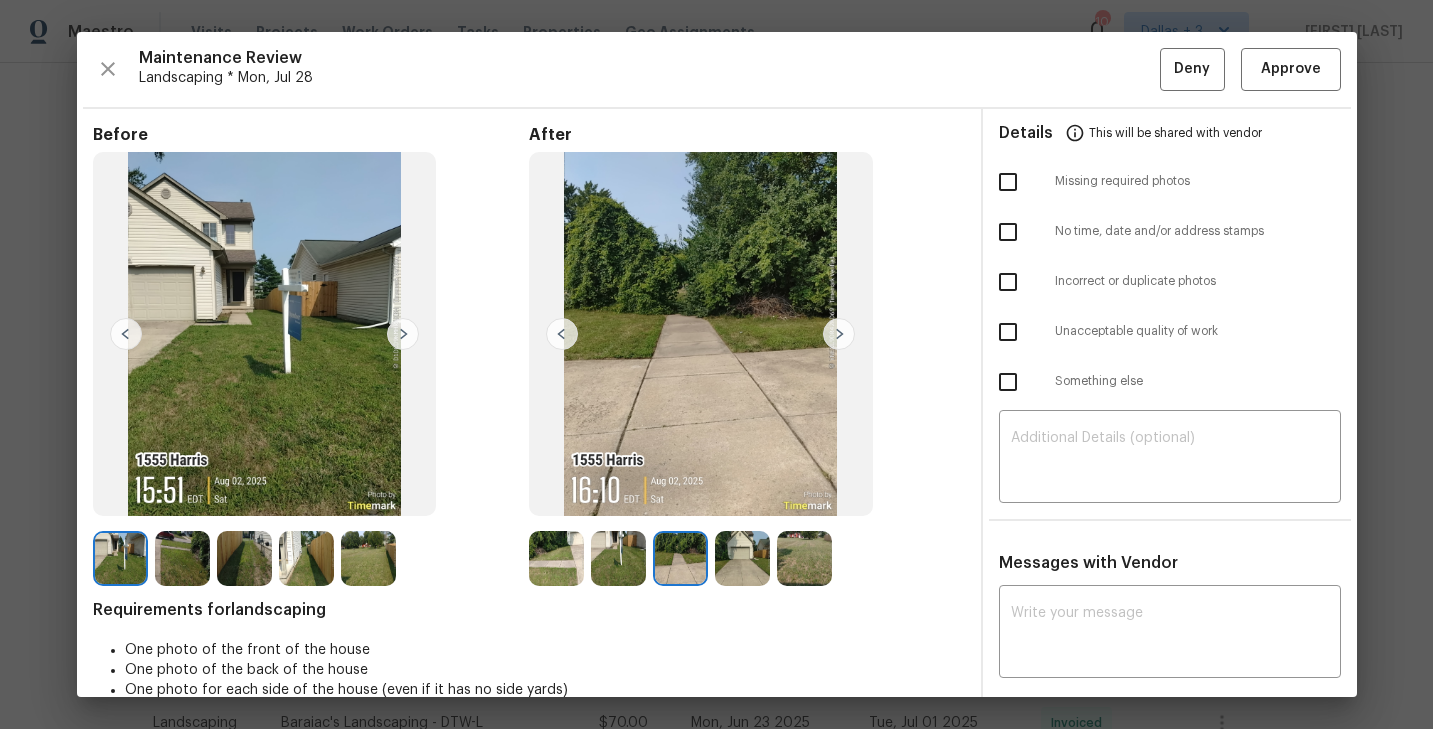 click at bounding box center (839, 334) 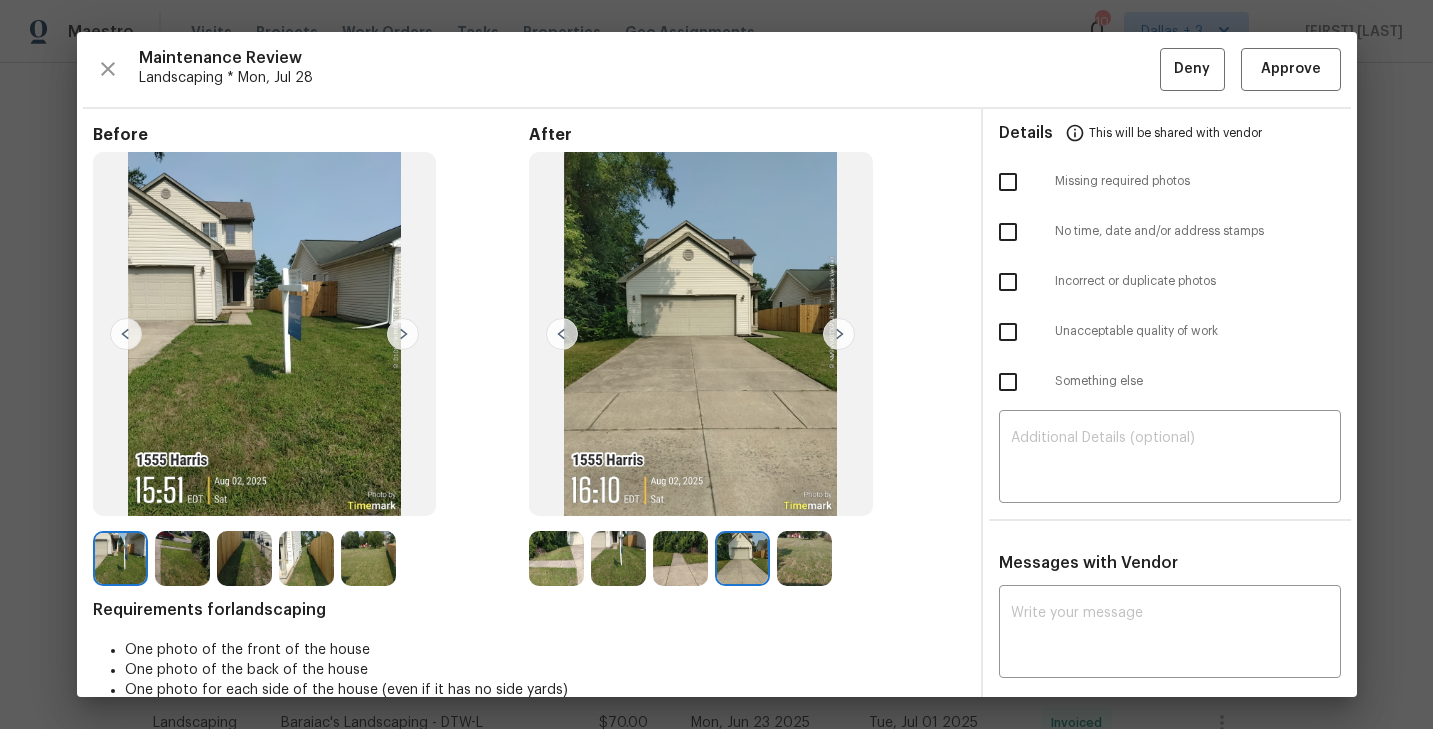 click at bounding box center [839, 334] 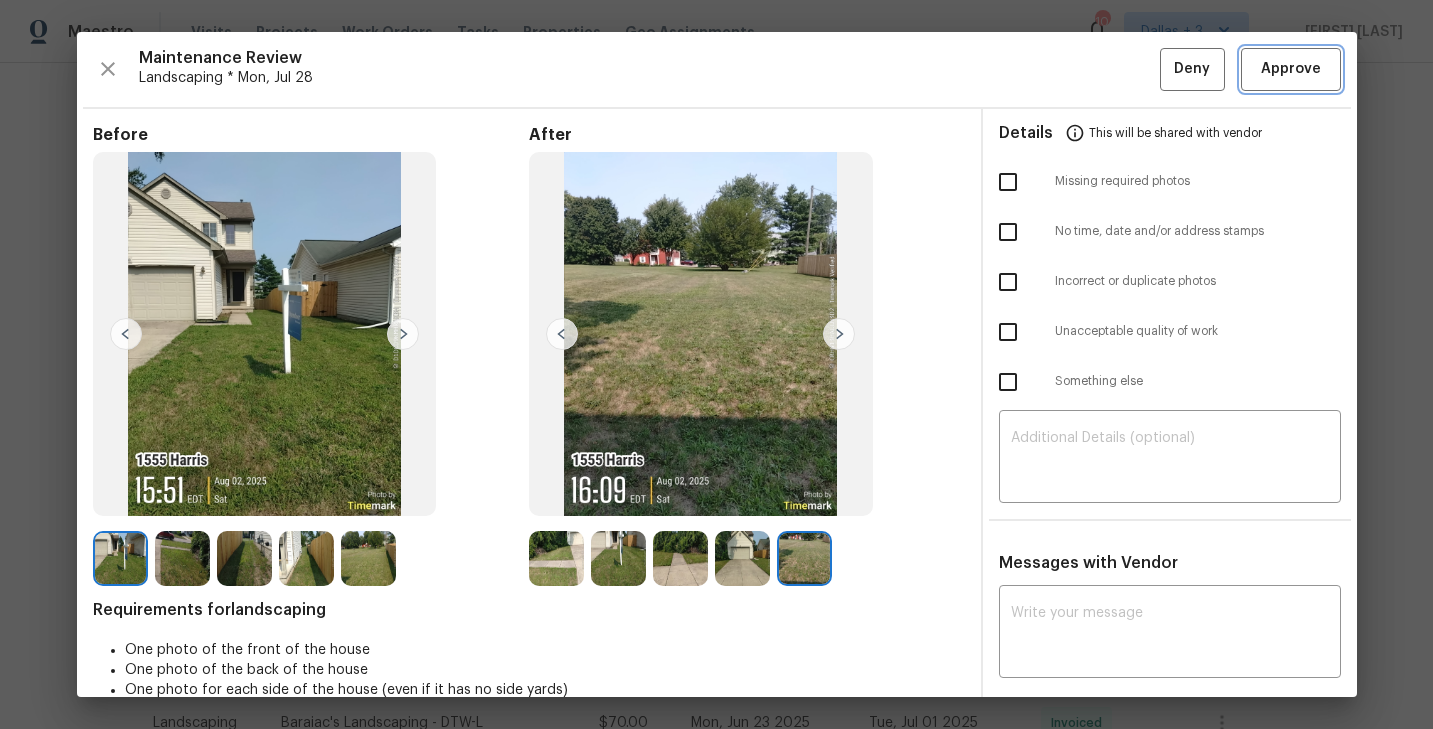 click on "Approve" at bounding box center [1291, 69] 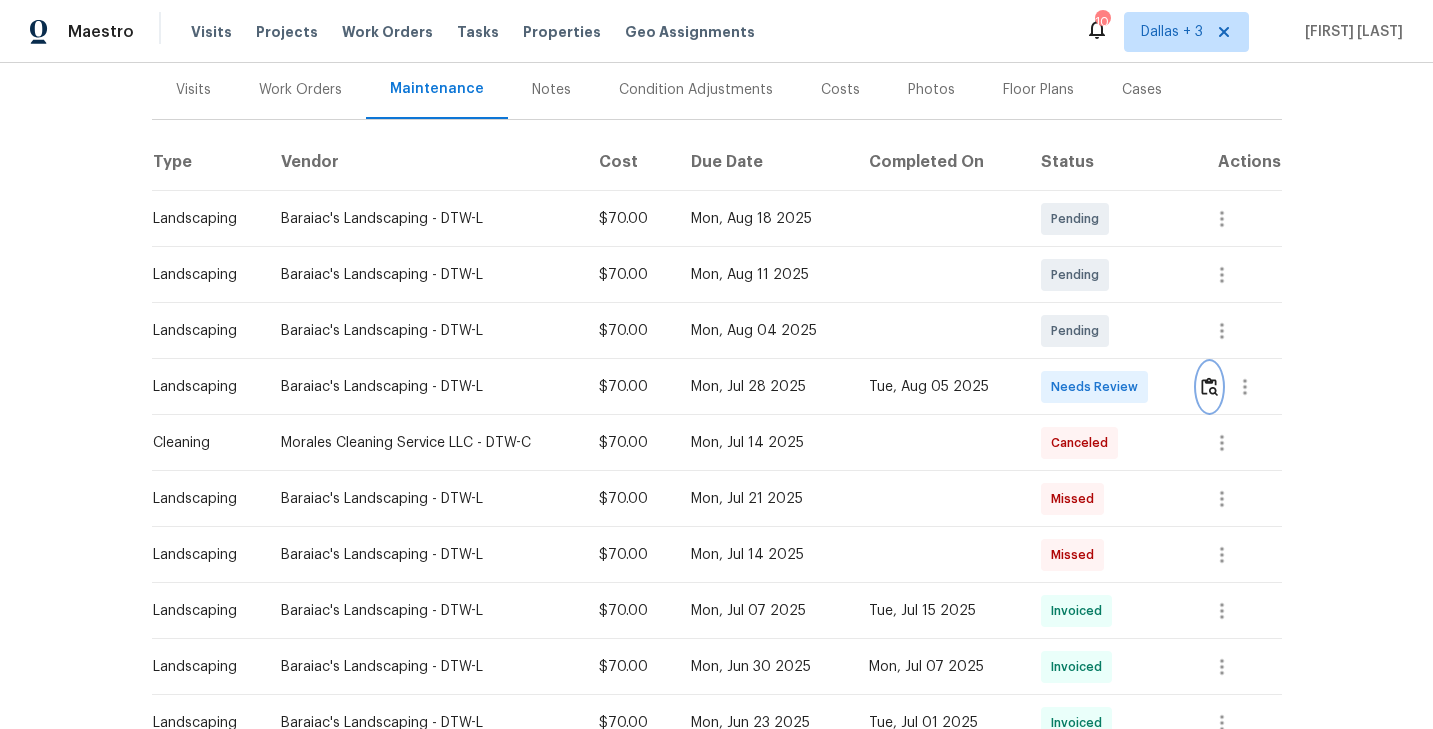 scroll, scrollTop: 0, scrollLeft: 0, axis: both 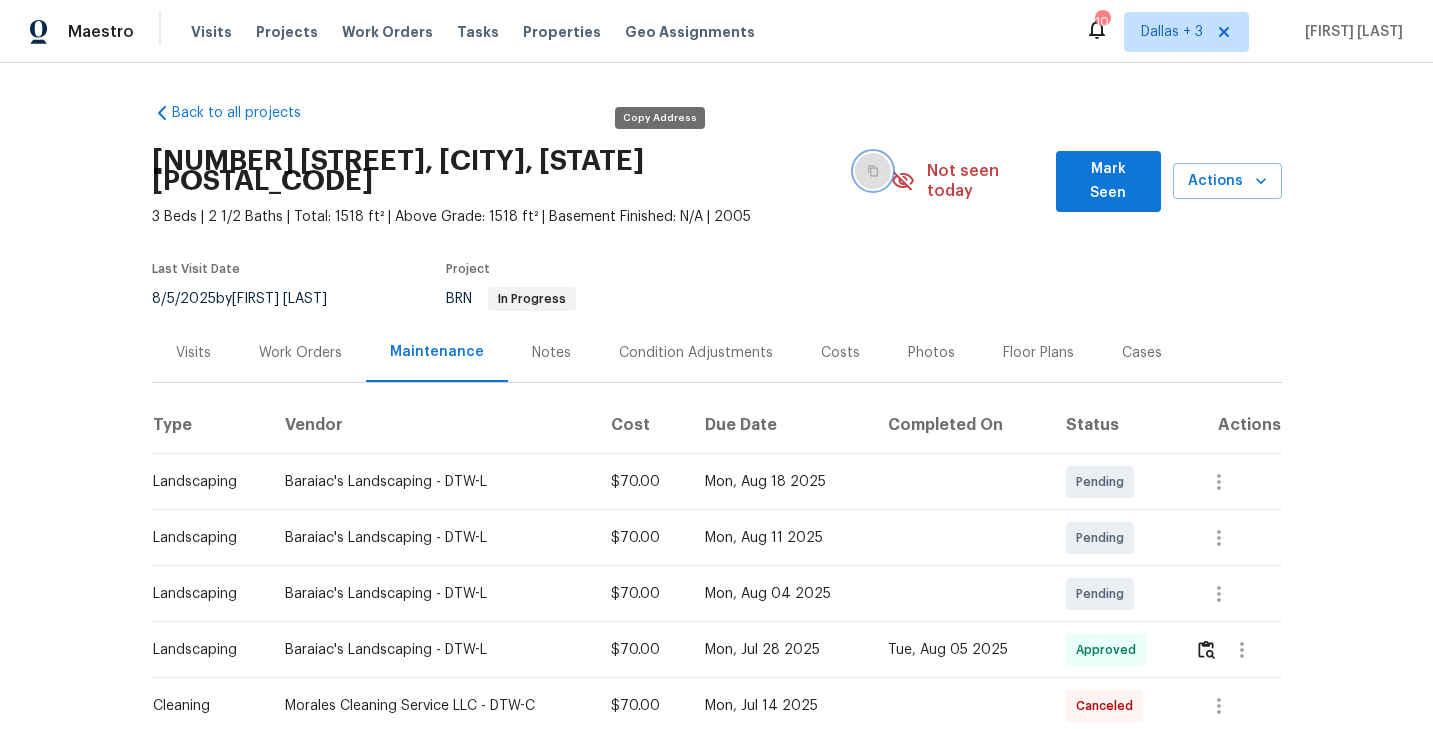 click 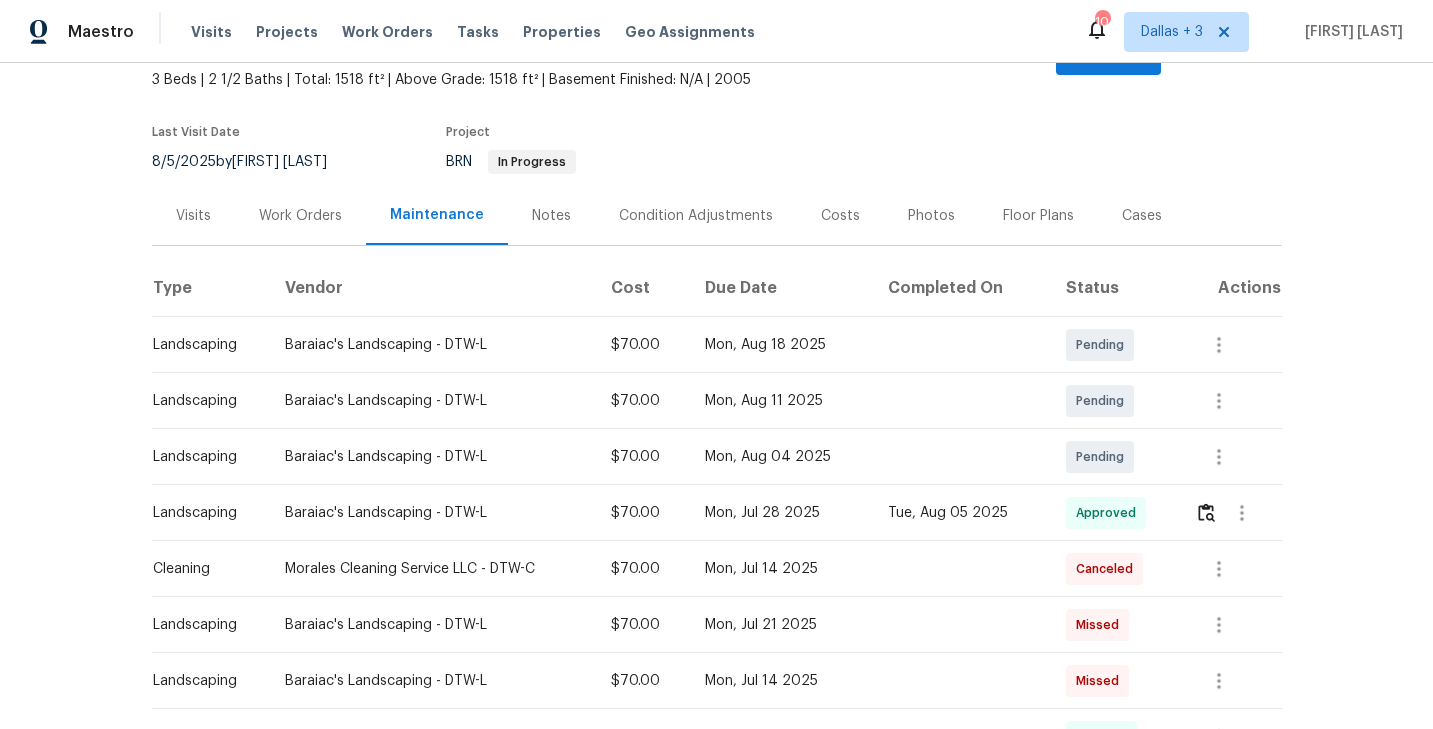 scroll, scrollTop: 0, scrollLeft: 0, axis: both 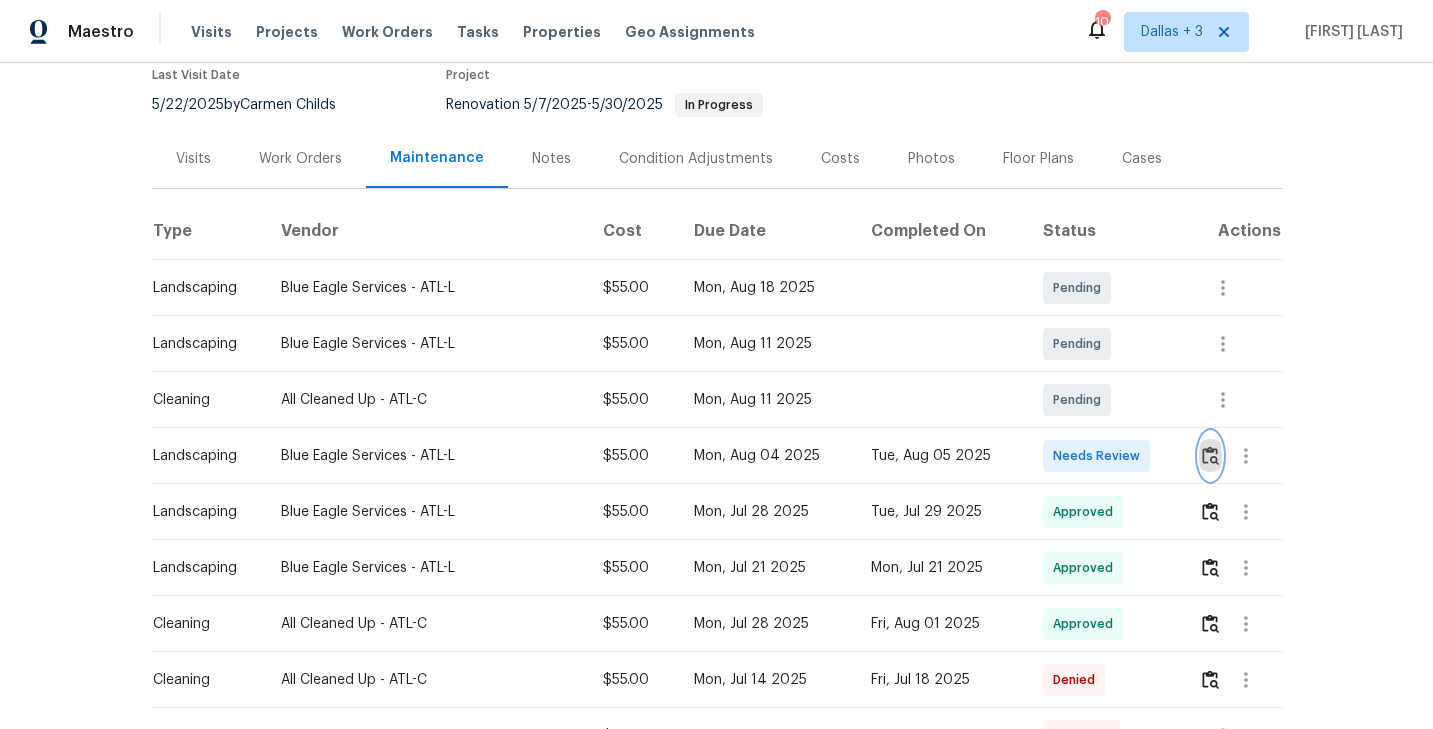 click at bounding box center [1210, 455] 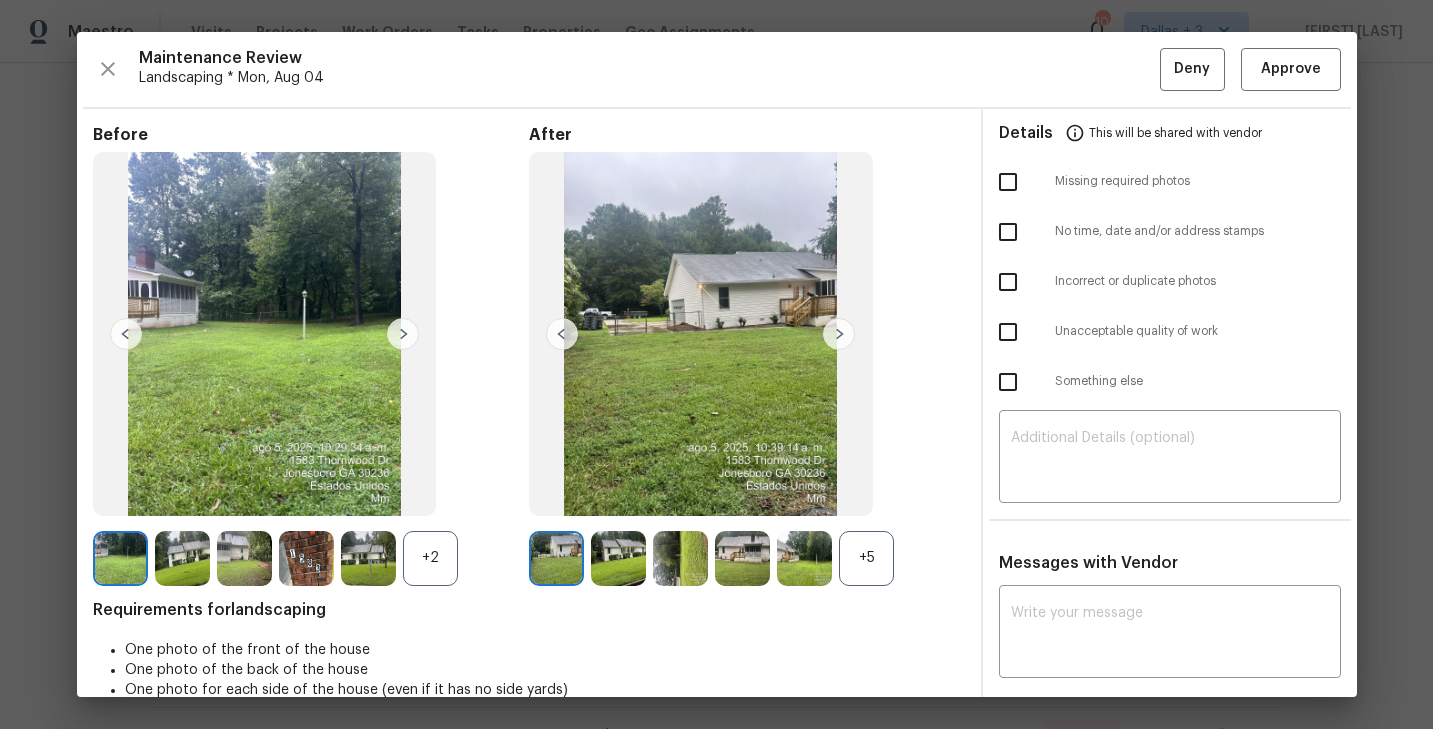 click on "+5" at bounding box center [866, 558] 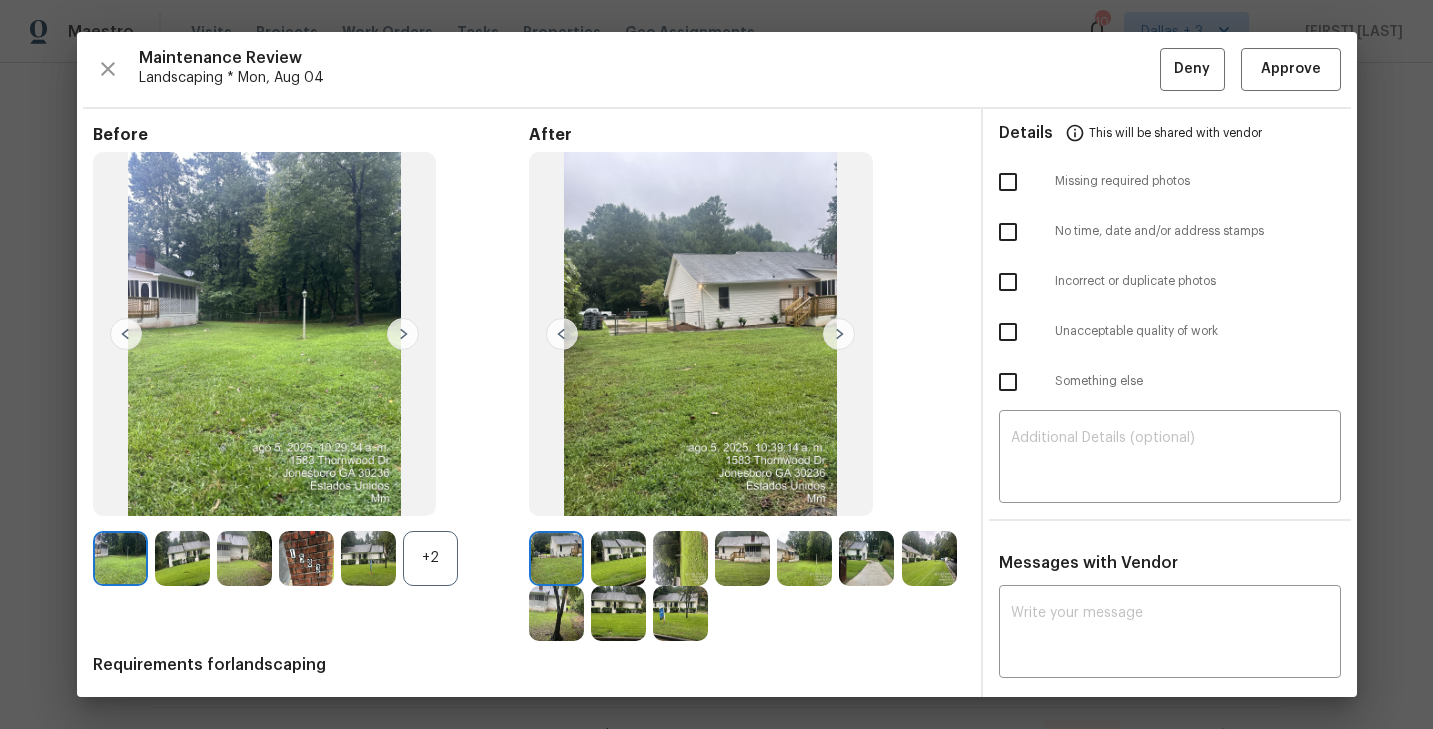 click on "+2" at bounding box center [430, 558] 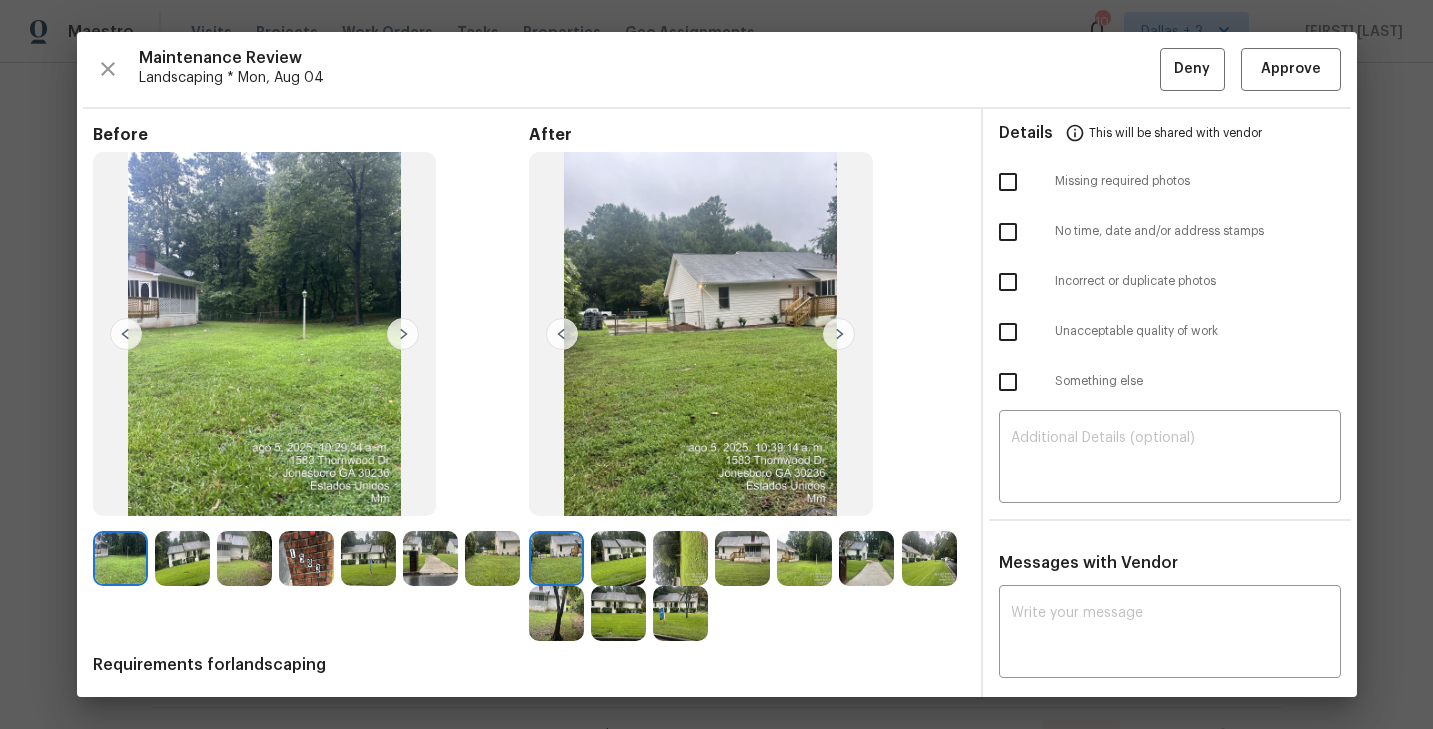 click at bounding box center [839, 334] 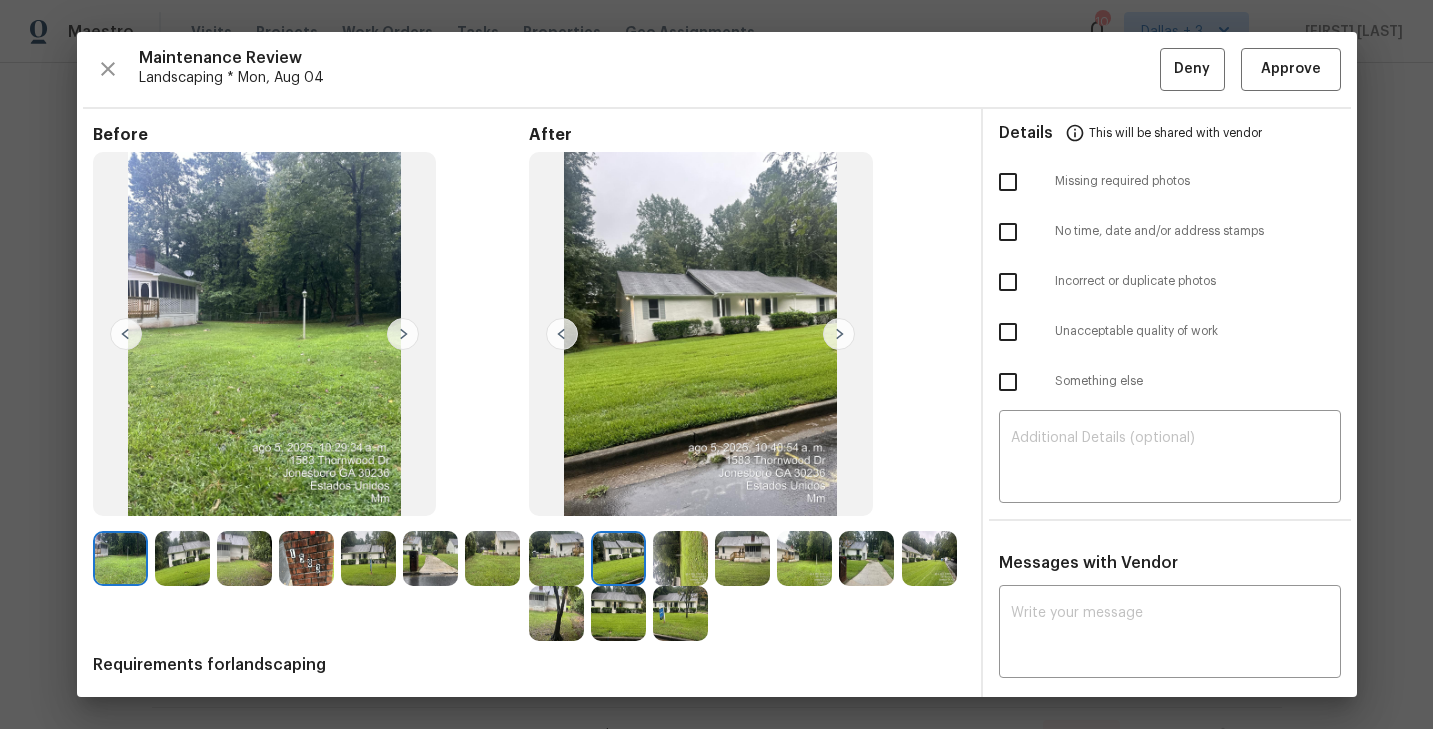 click at bounding box center (839, 334) 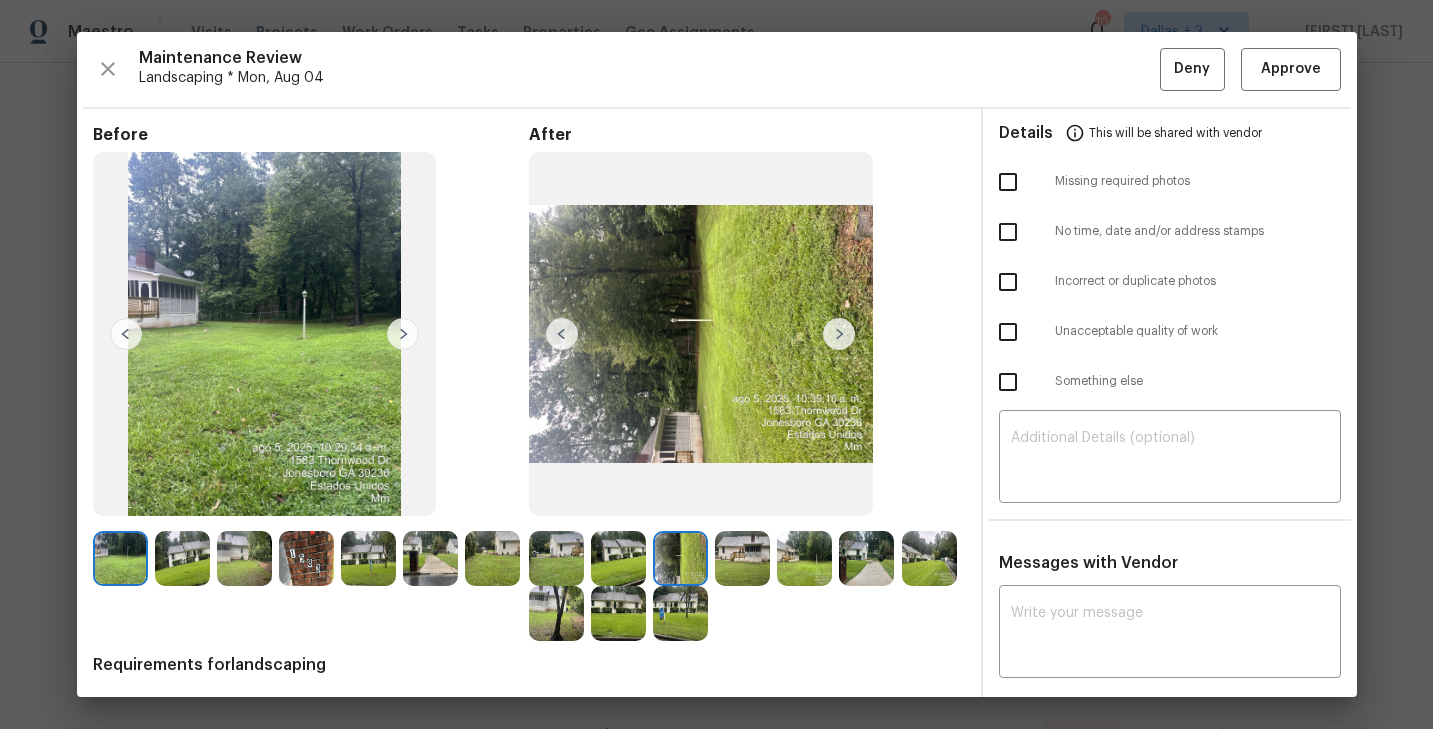 click at bounding box center [839, 334] 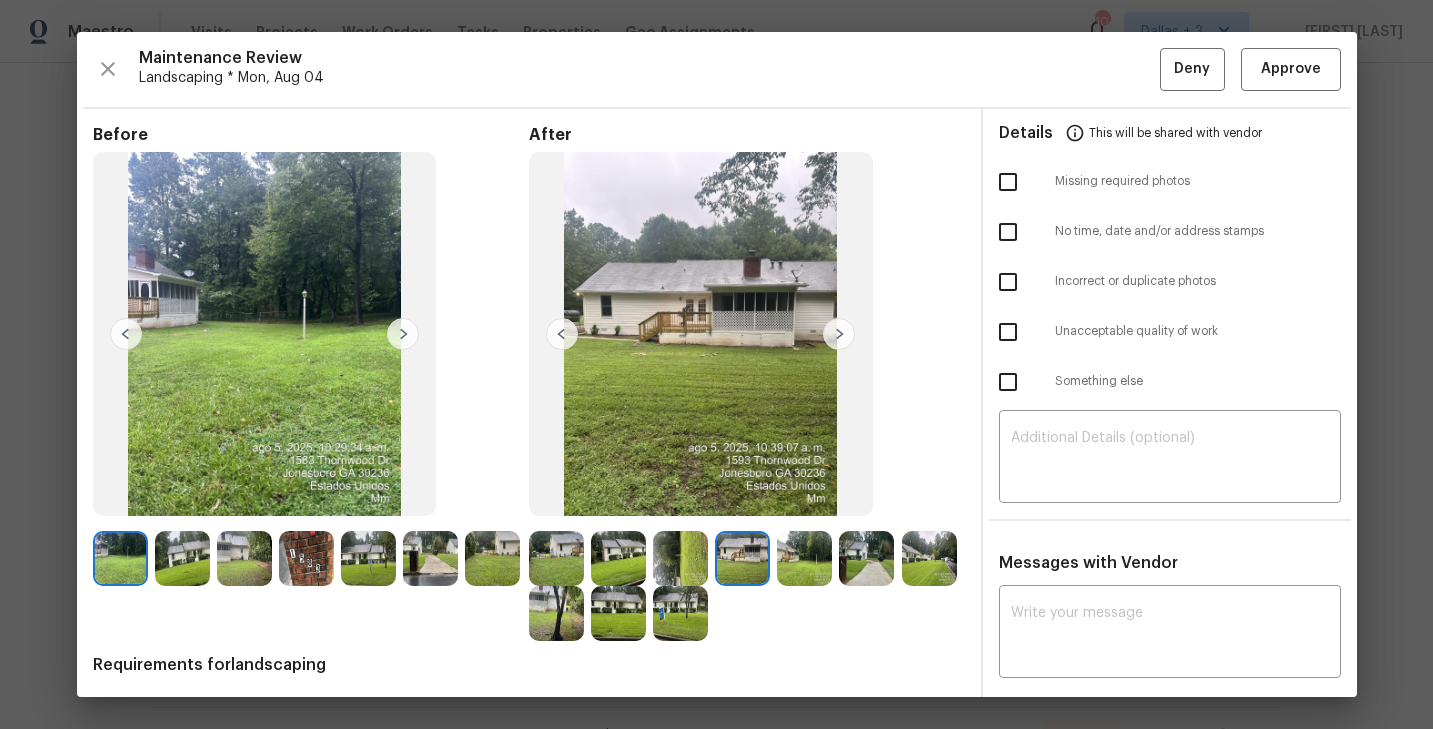 click at bounding box center [839, 334] 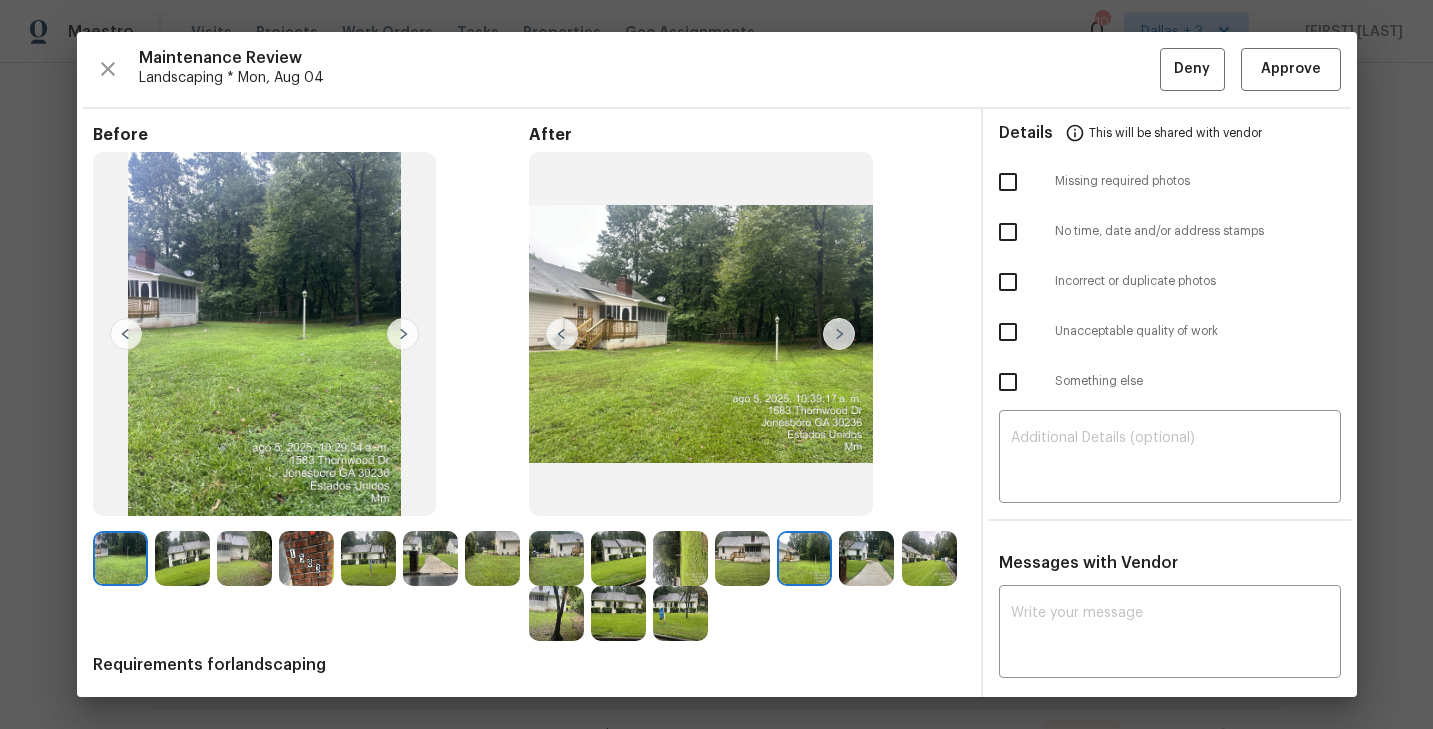 click at bounding box center (839, 334) 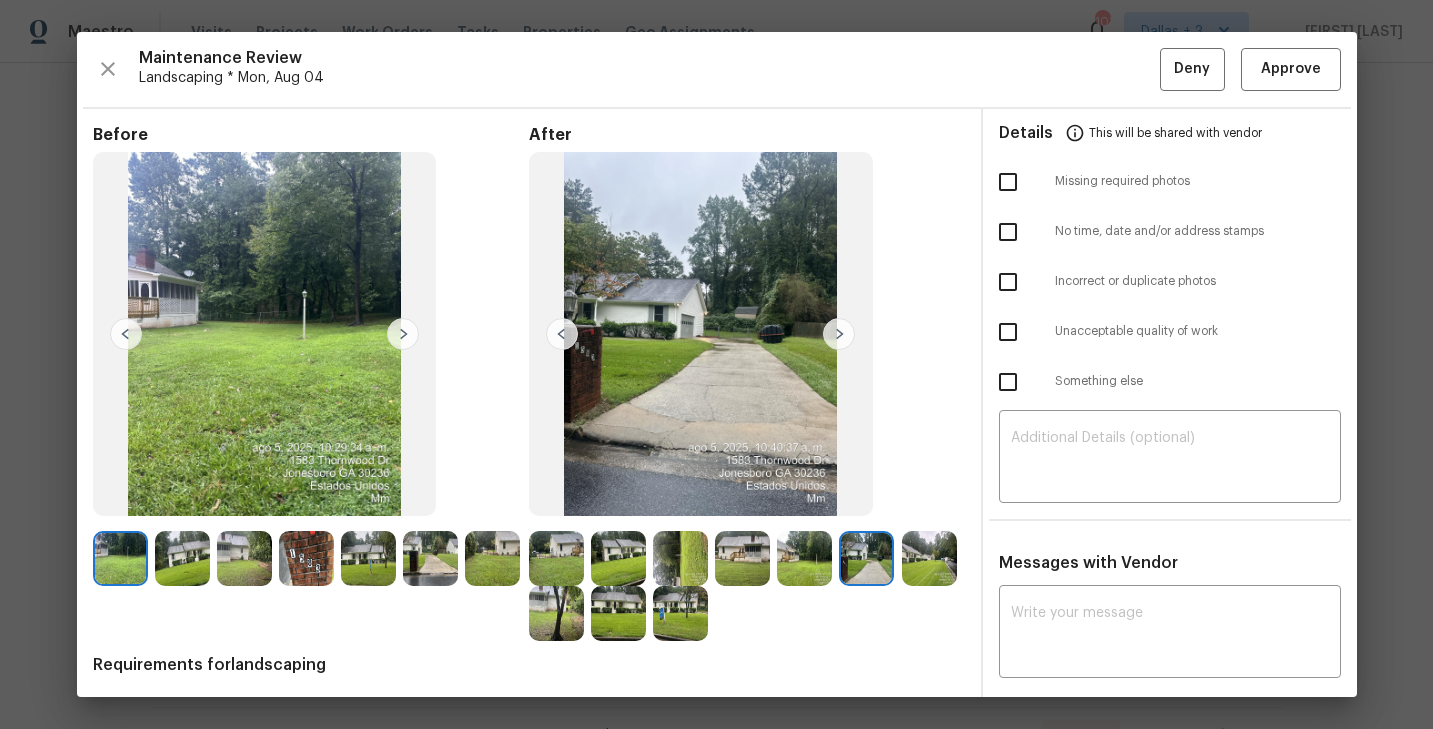 click at bounding box center [839, 334] 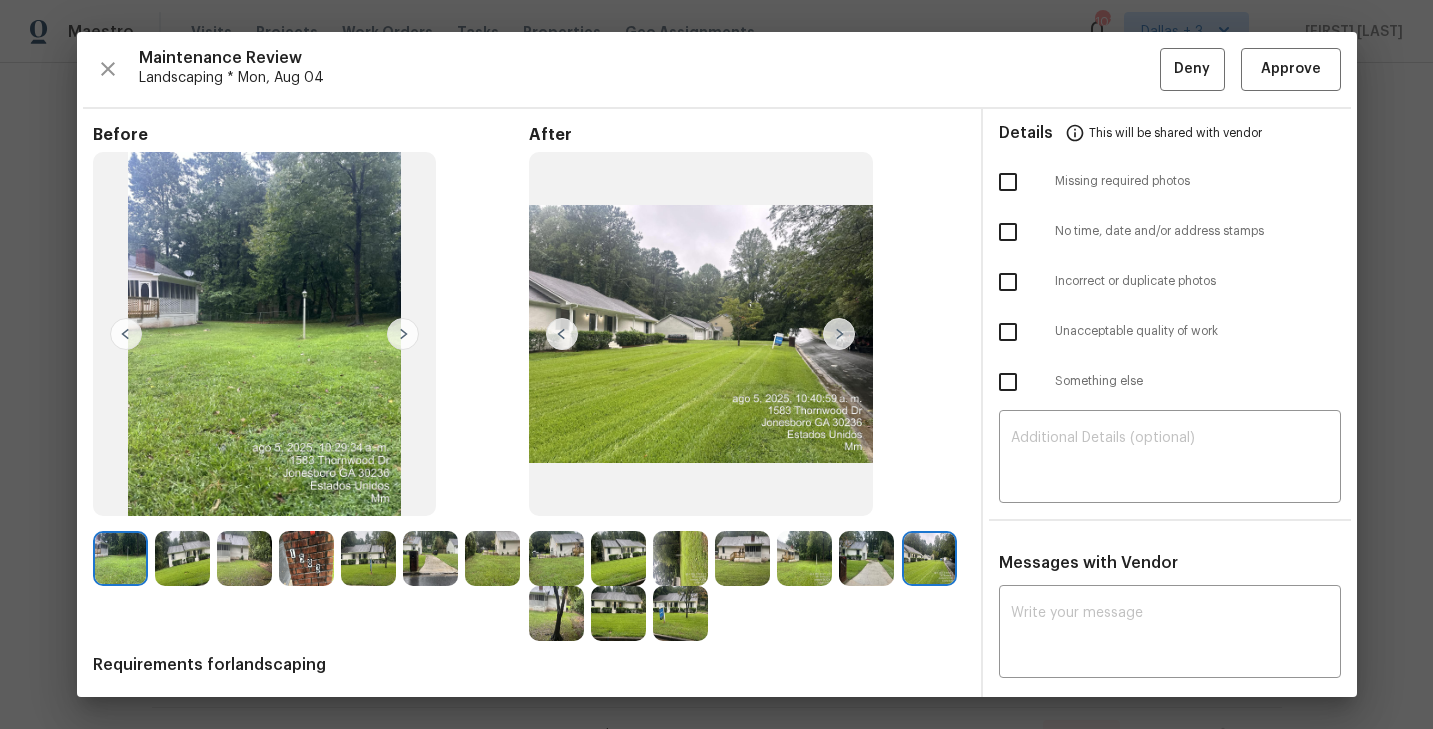 click at bounding box center (556, 558) 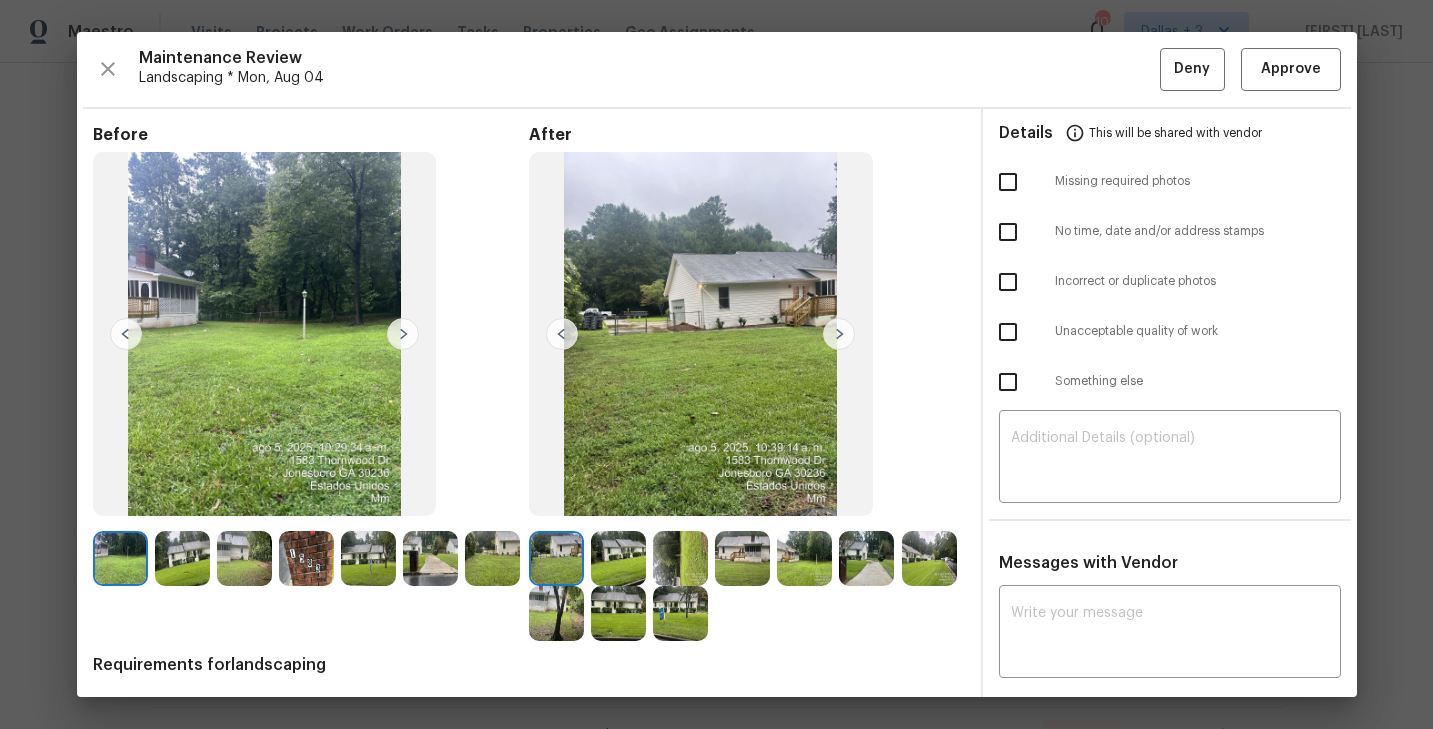 click at bounding box center [839, 334] 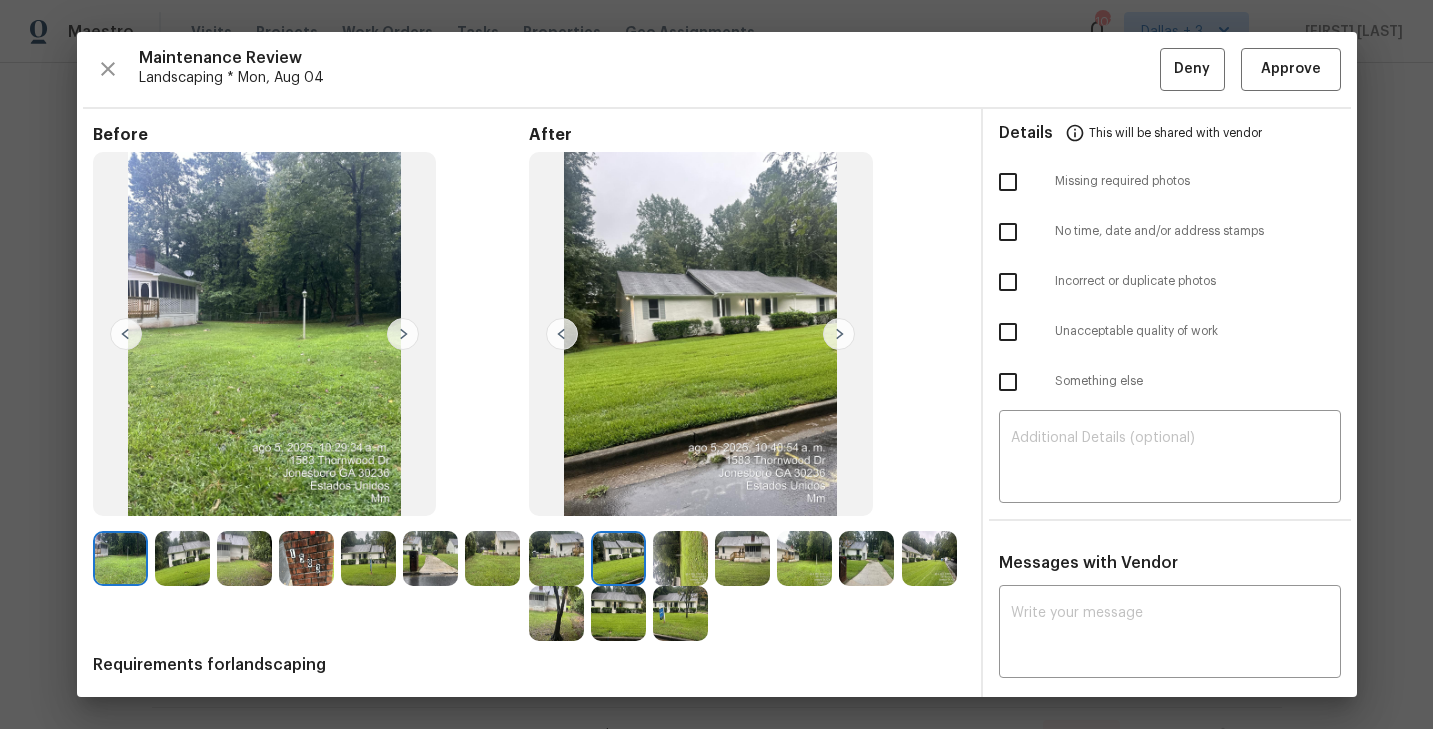 click at bounding box center [839, 334] 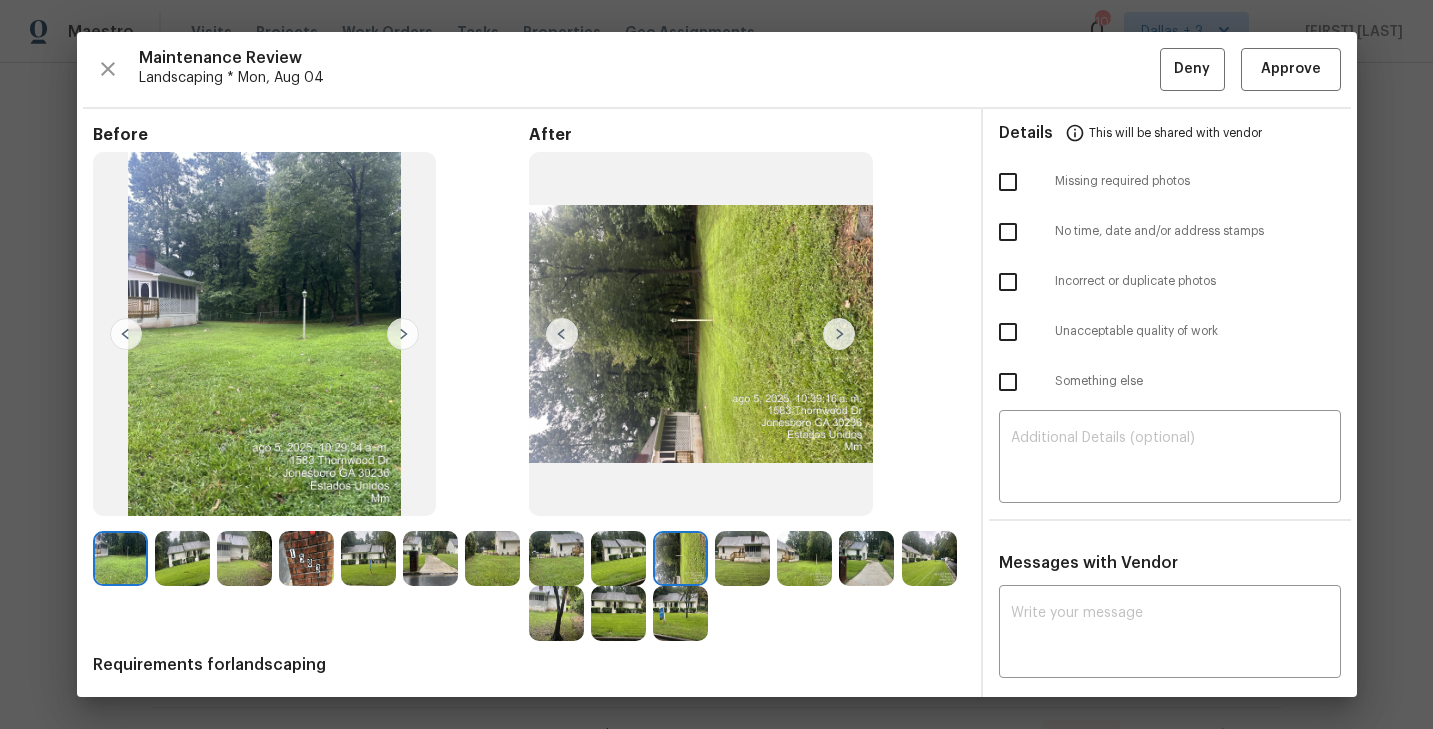 click at bounding box center [839, 334] 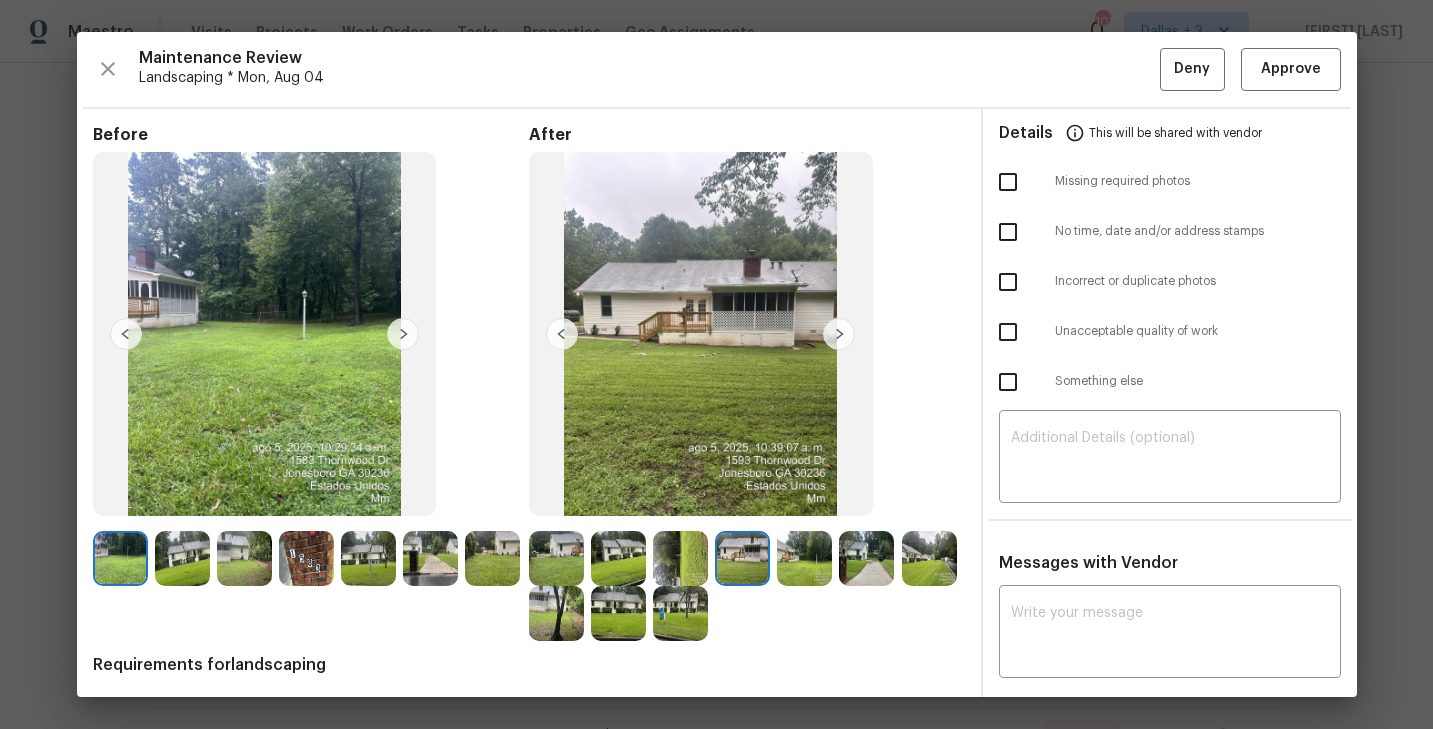 click at bounding box center [839, 334] 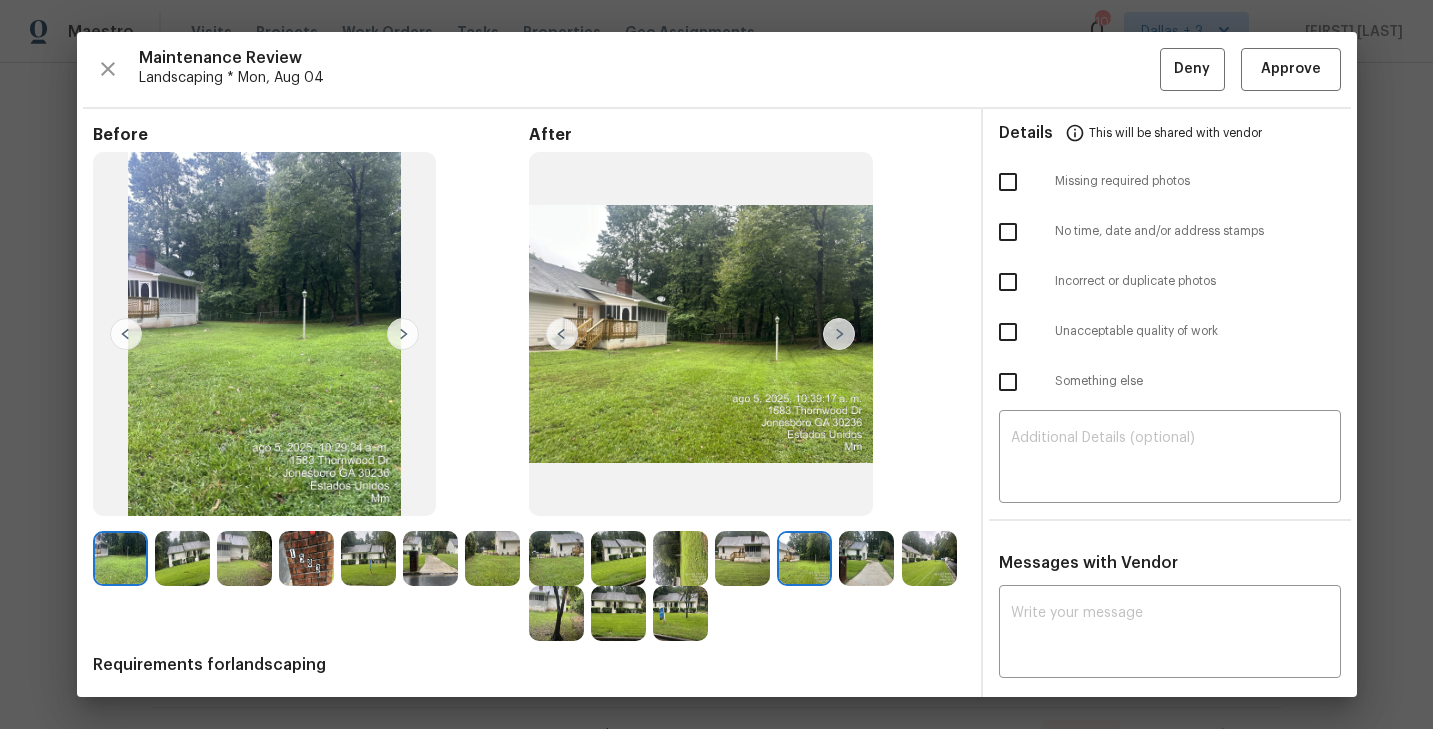 click at bounding box center [839, 334] 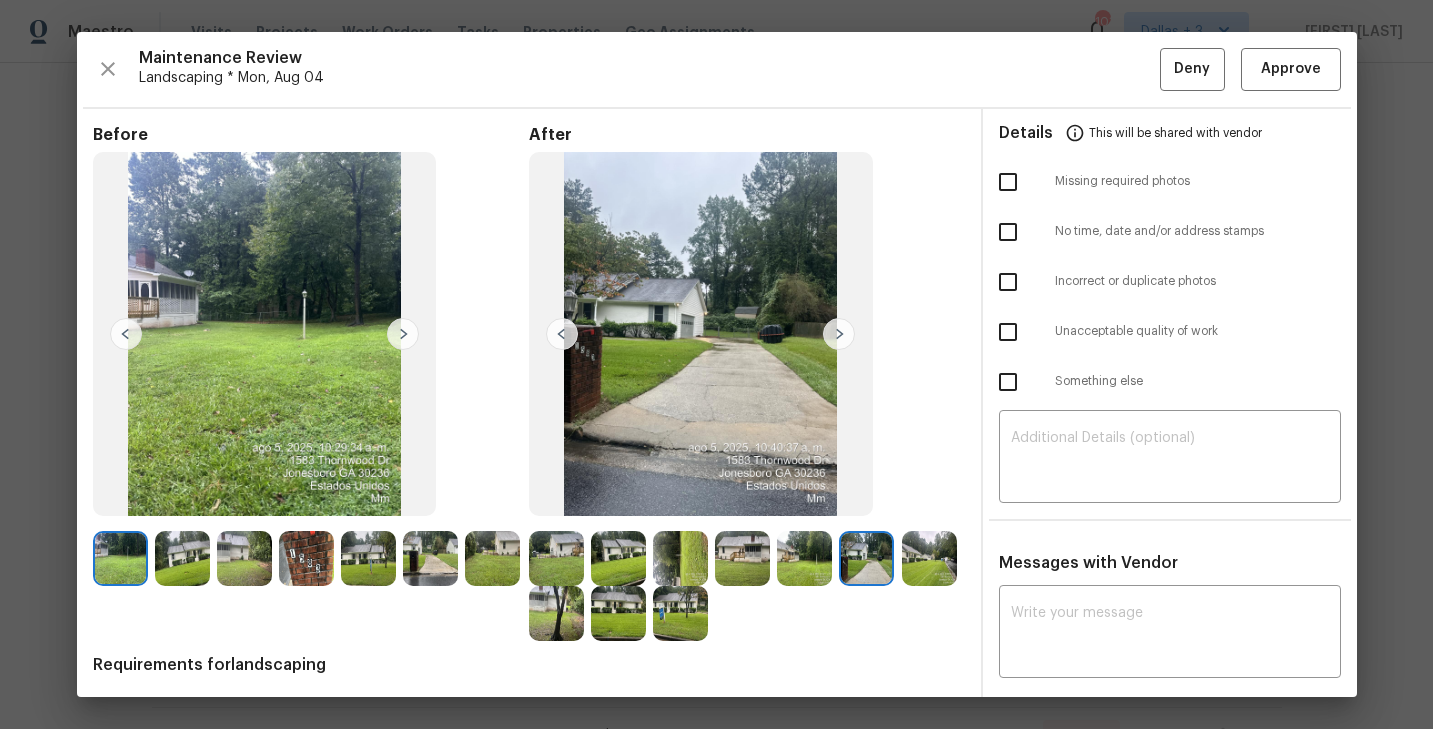 click at bounding box center [839, 334] 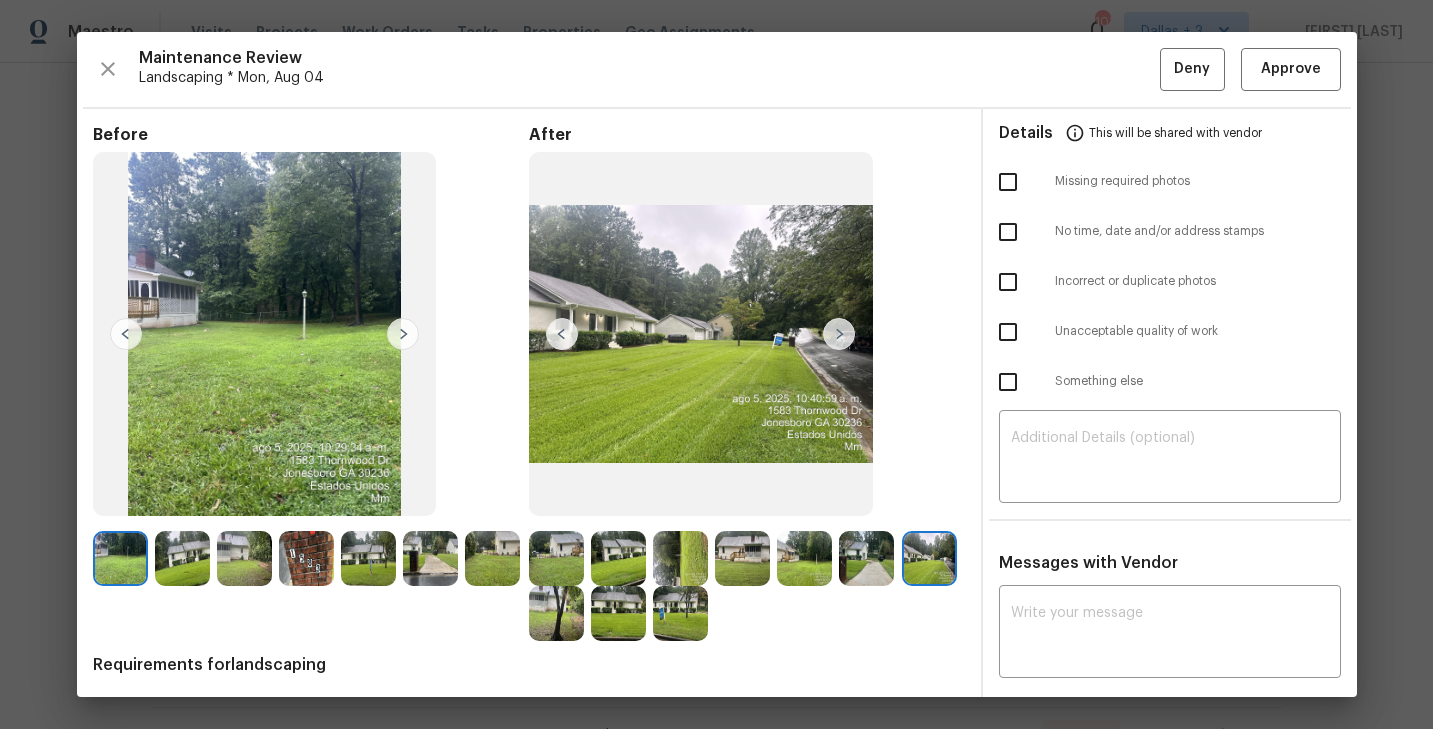 click at bounding box center (839, 334) 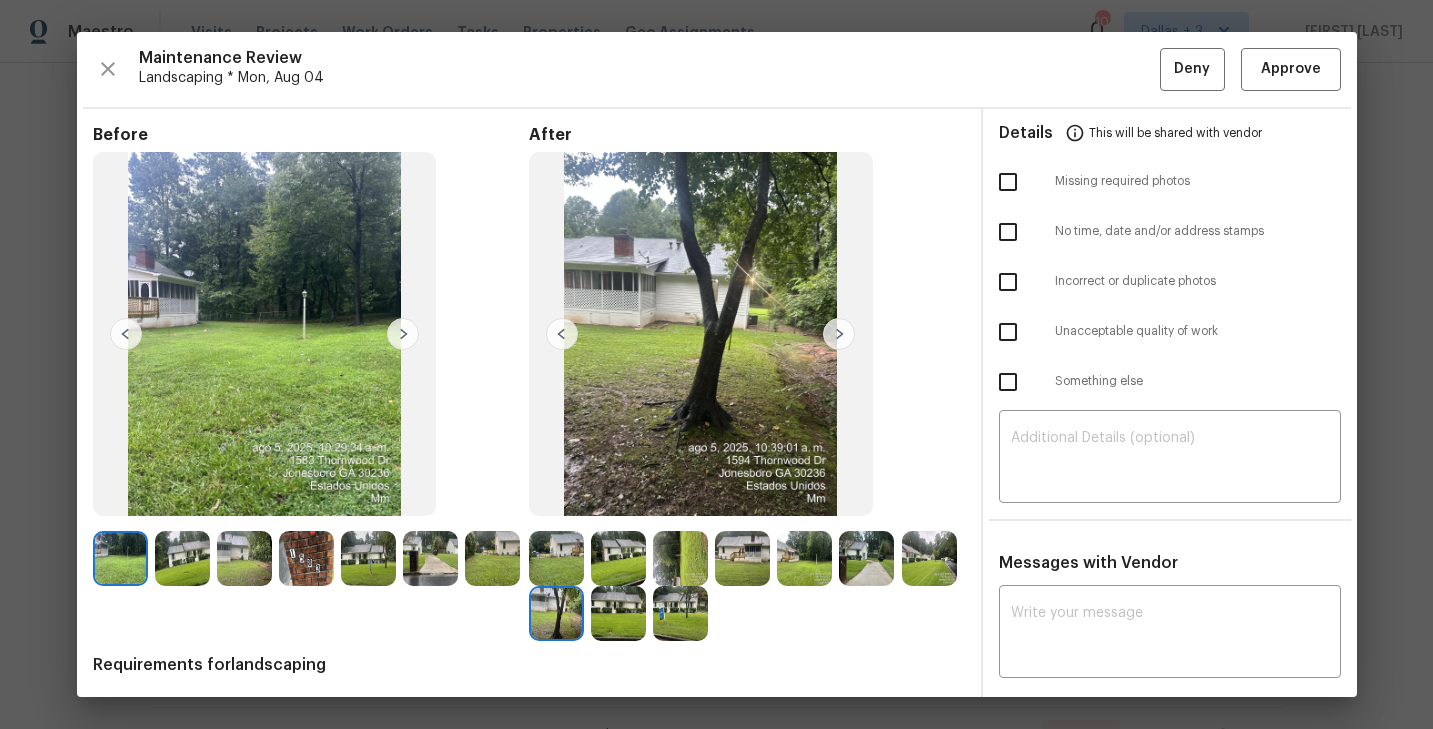 click at bounding box center [618, 613] 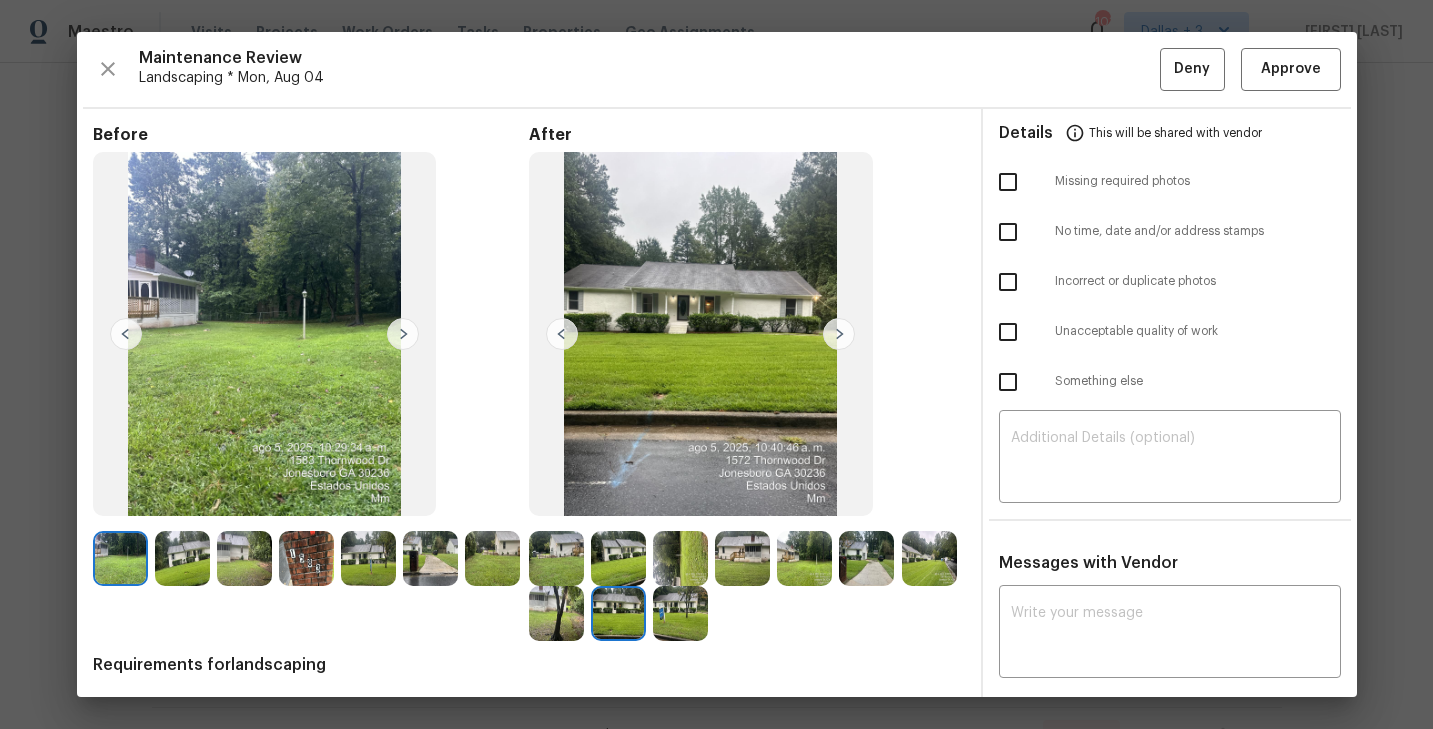 click at bounding box center [680, 613] 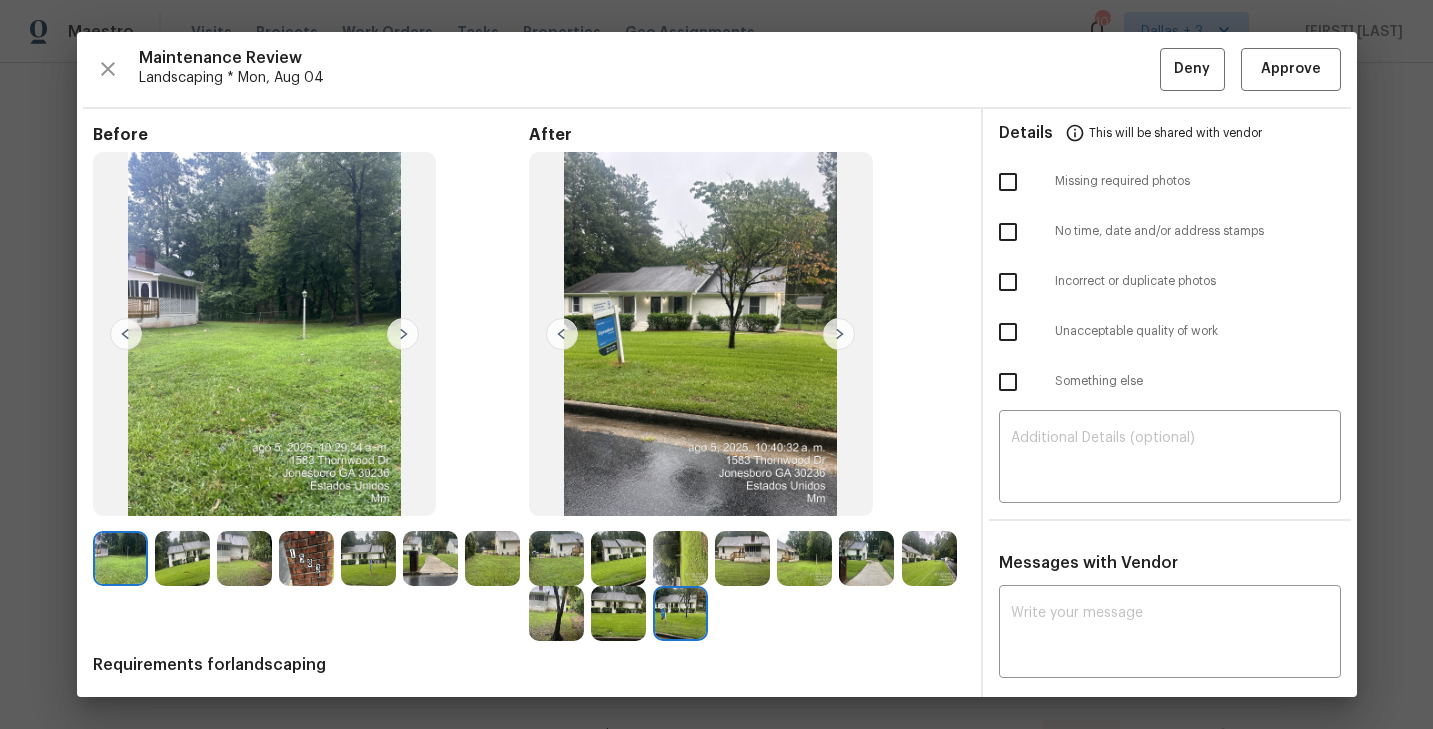 click at bounding box center (556, 558) 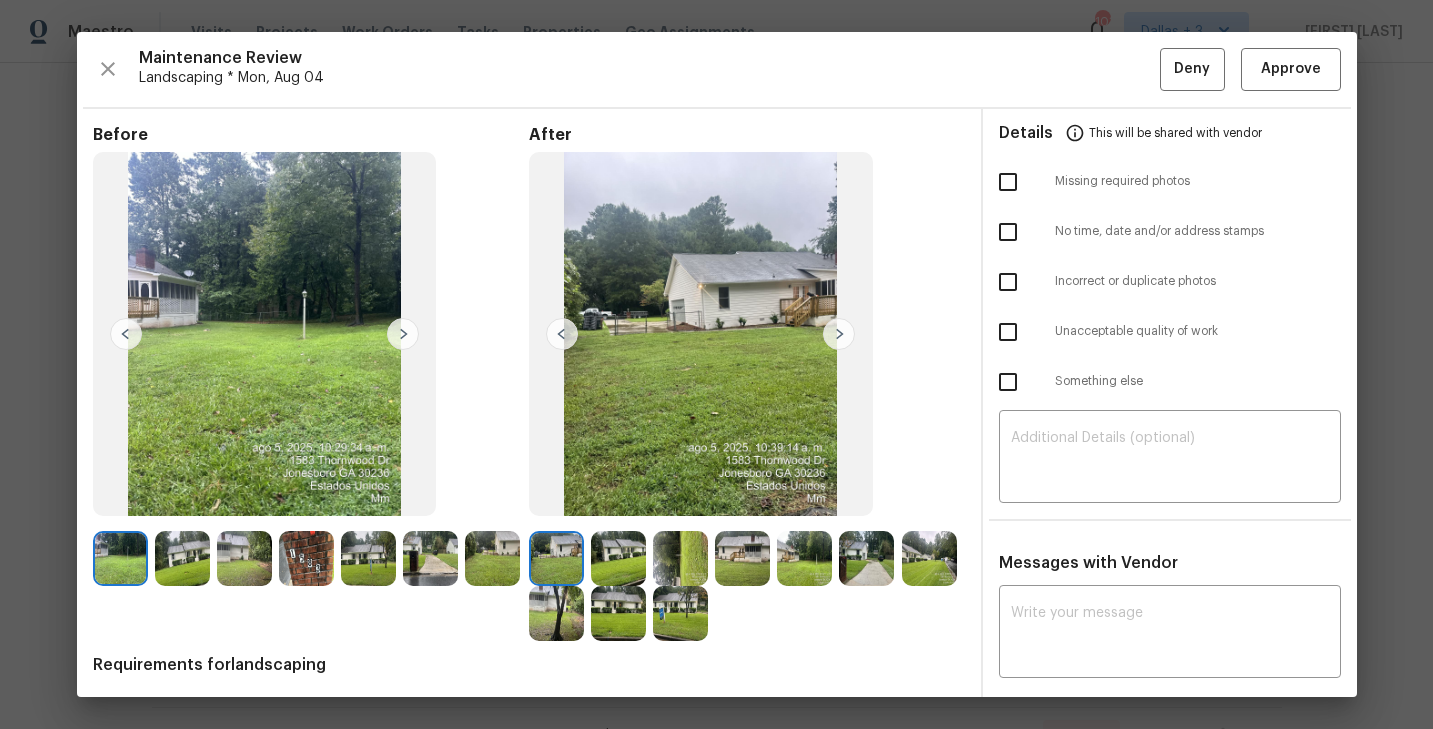 click at bounding box center (839, 334) 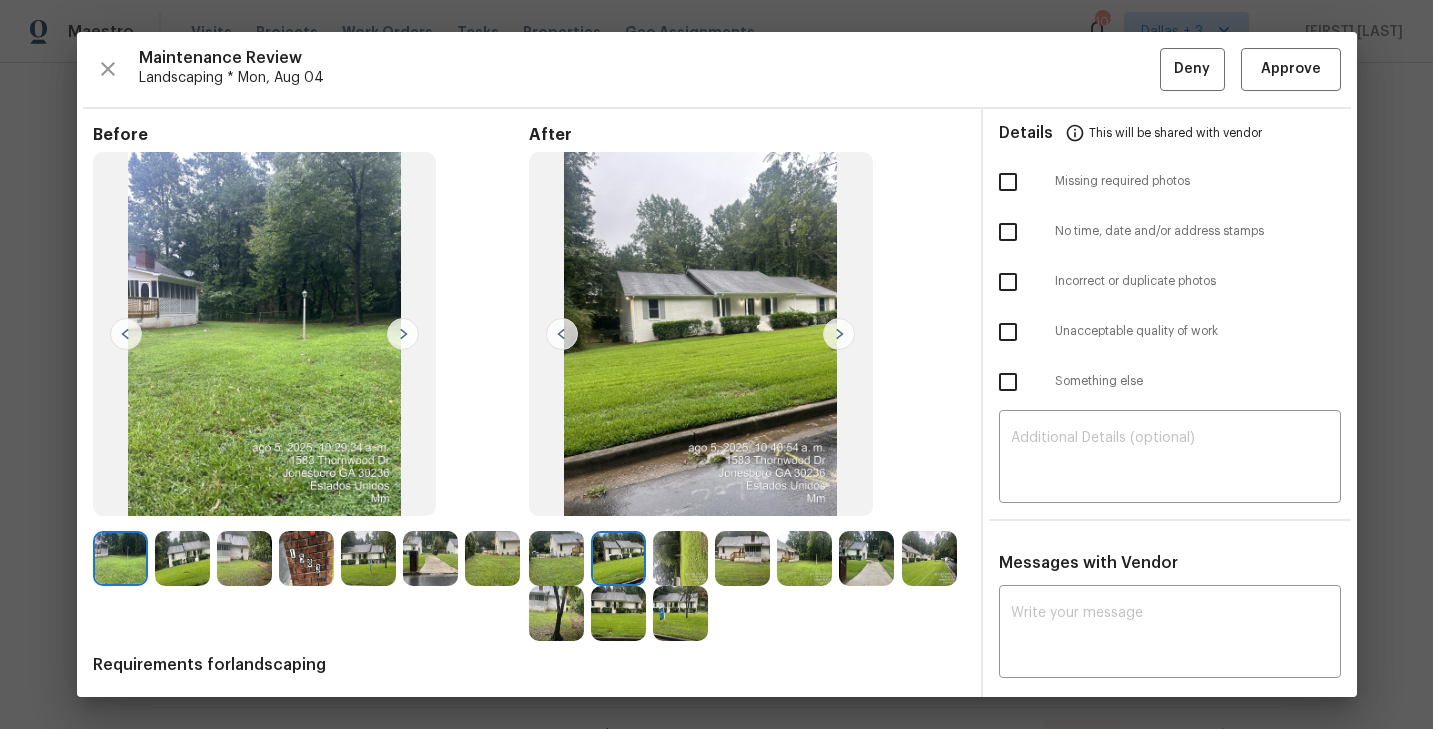 click at bounding box center (839, 334) 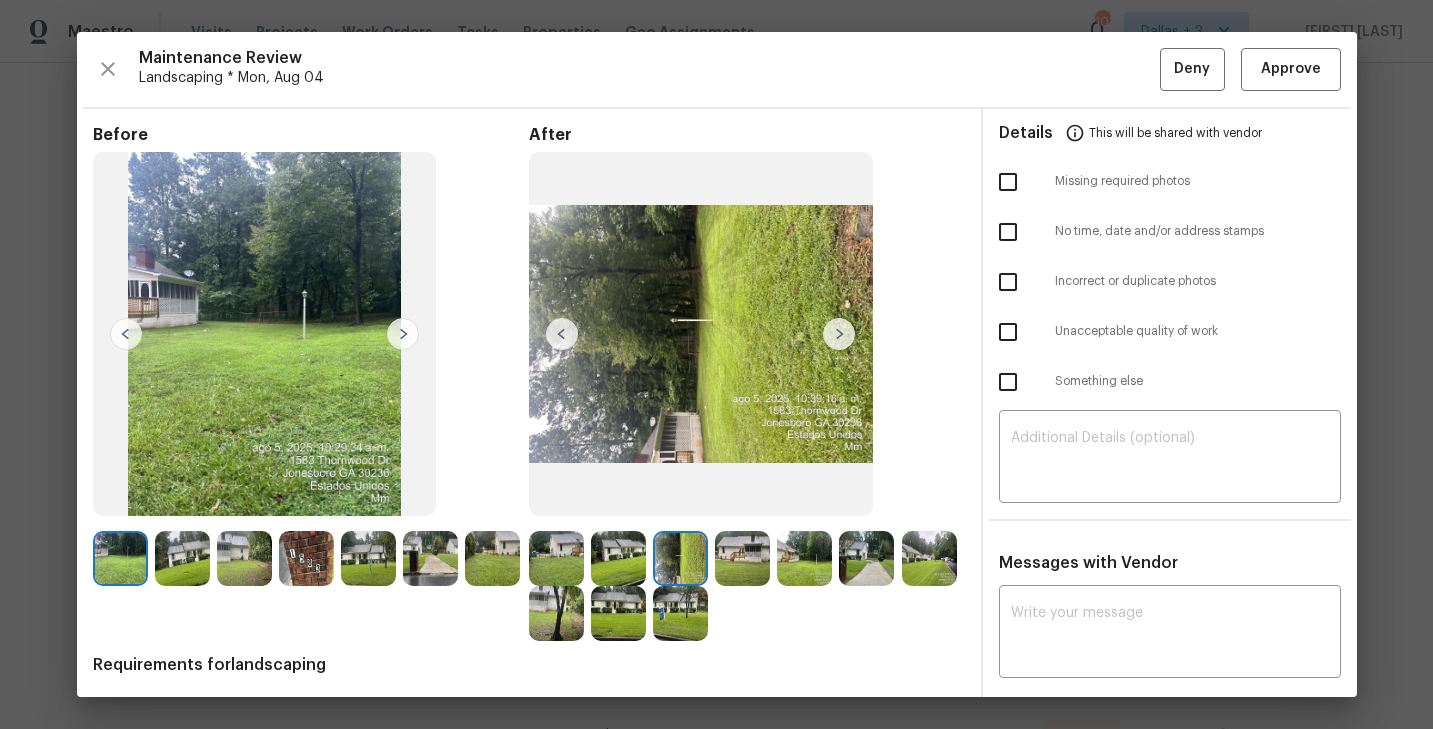 click at bounding box center (839, 334) 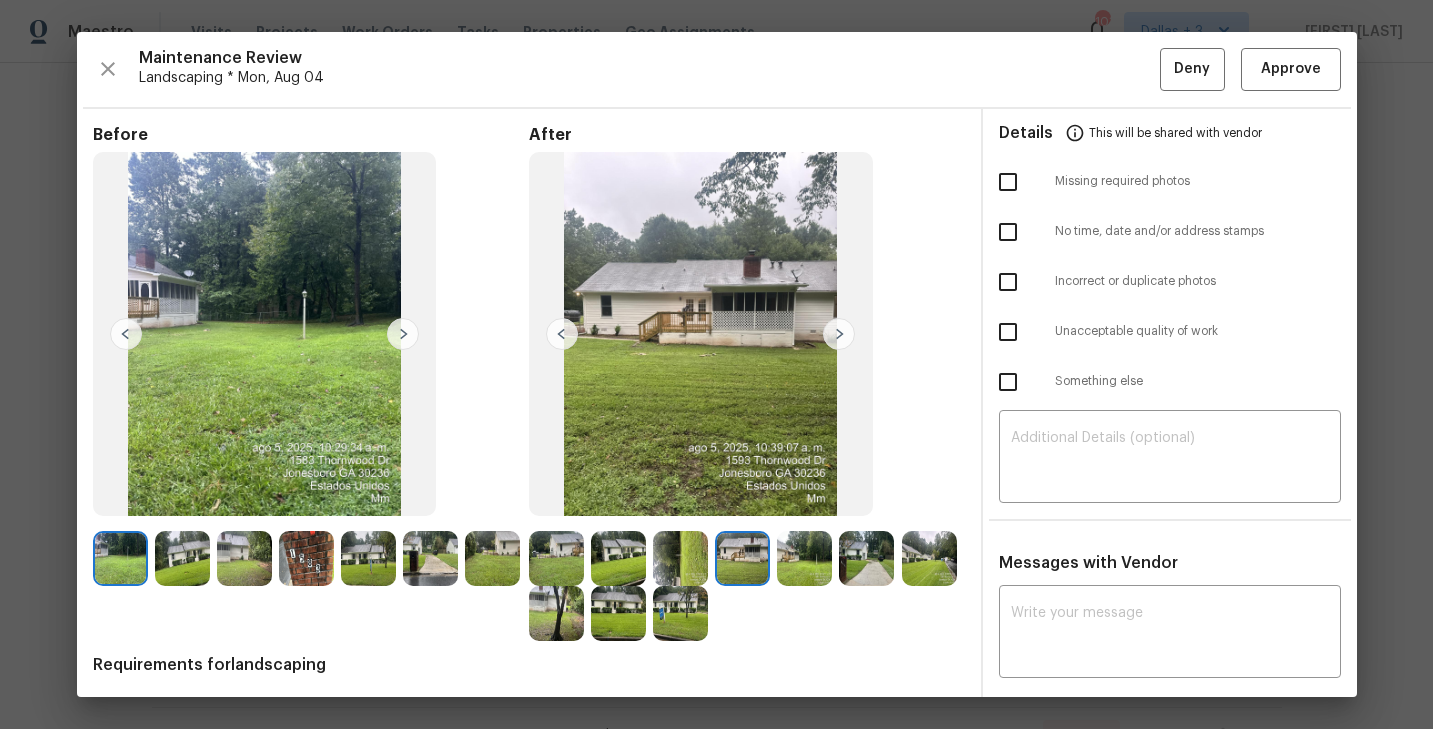 click at bounding box center [839, 334] 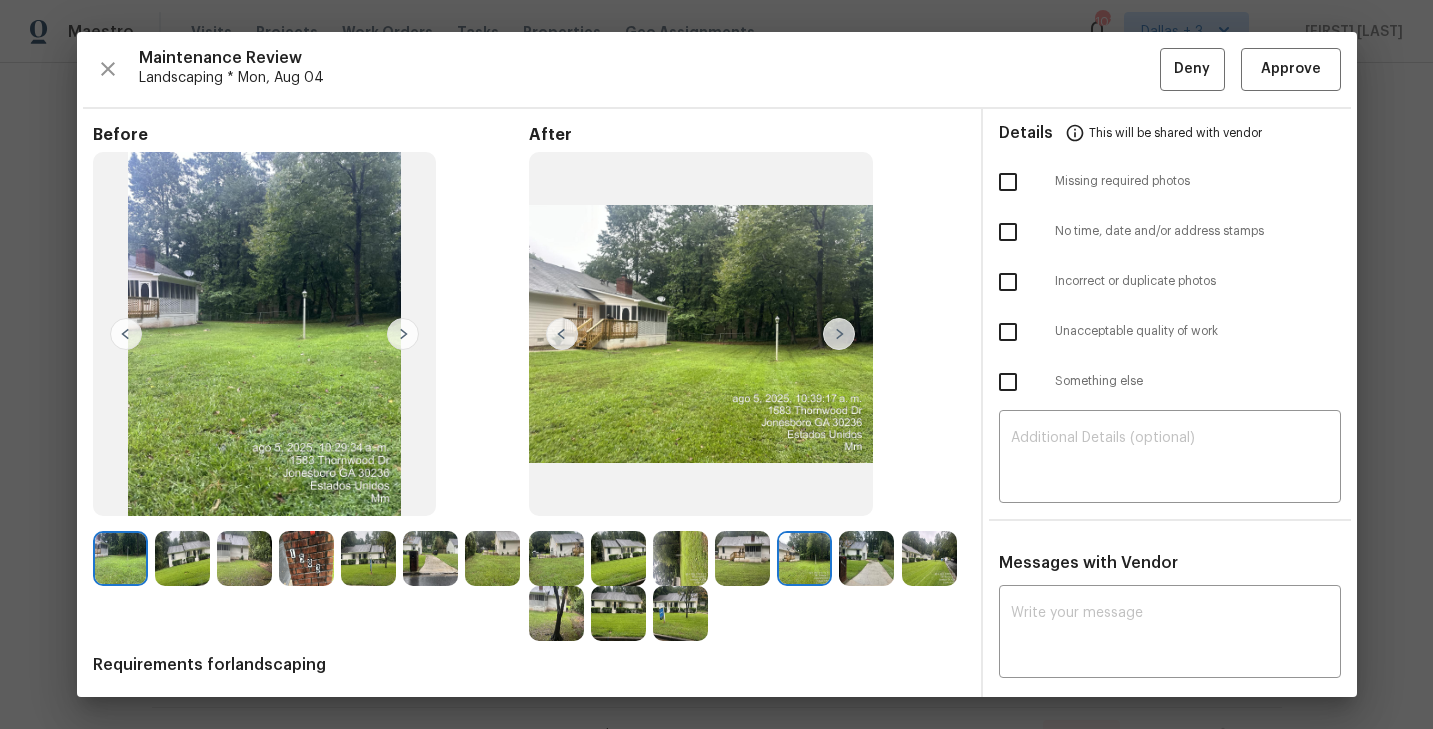 click at bounding box center [839, 334] 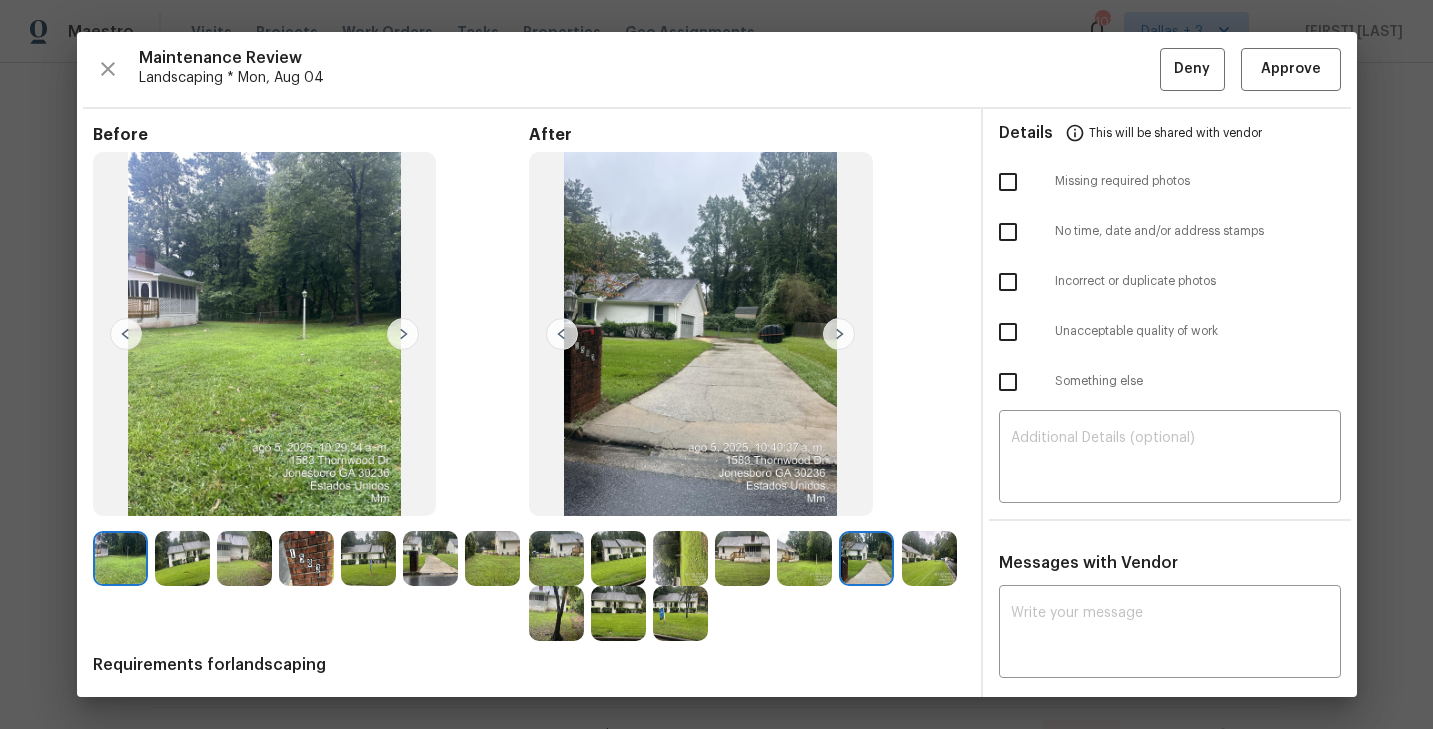 click at bounding box center [839, 334] 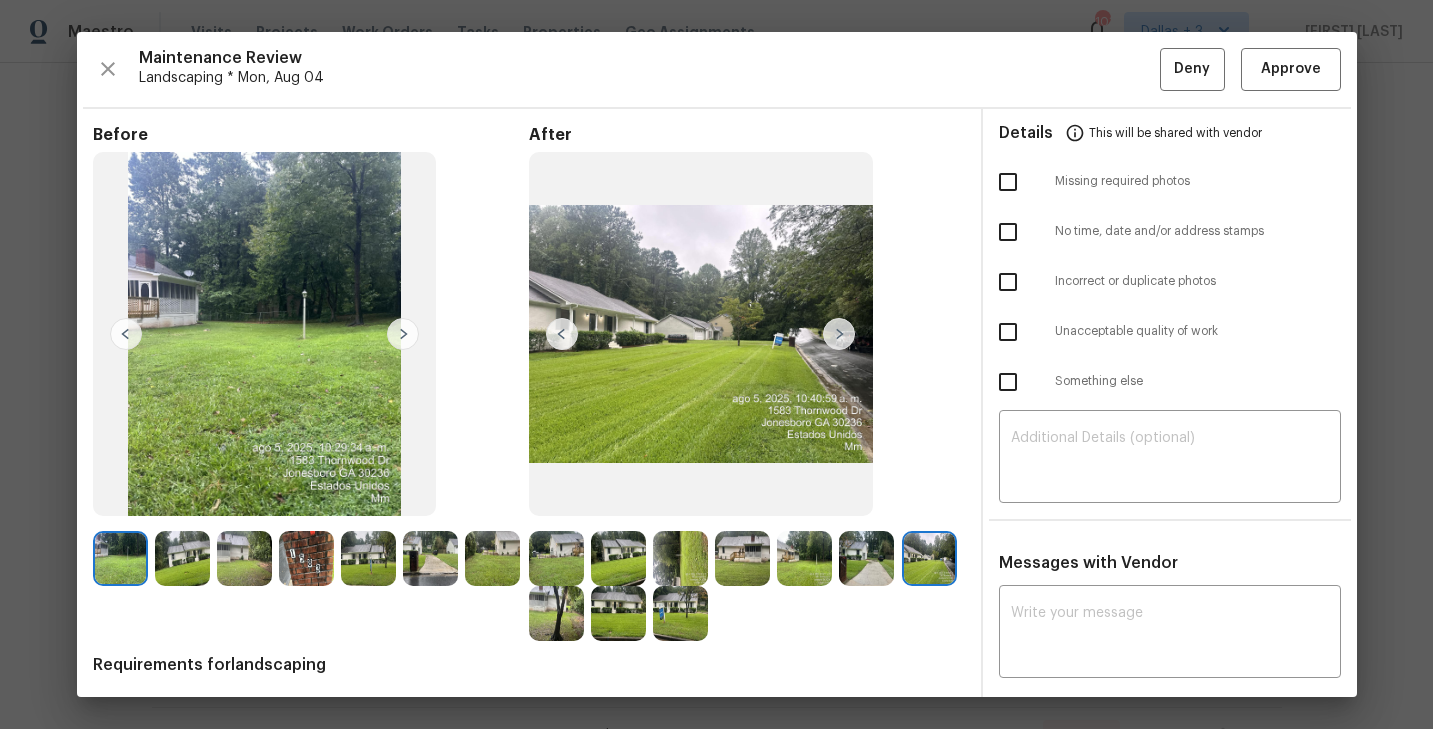 click at bounding box center (839, 334) 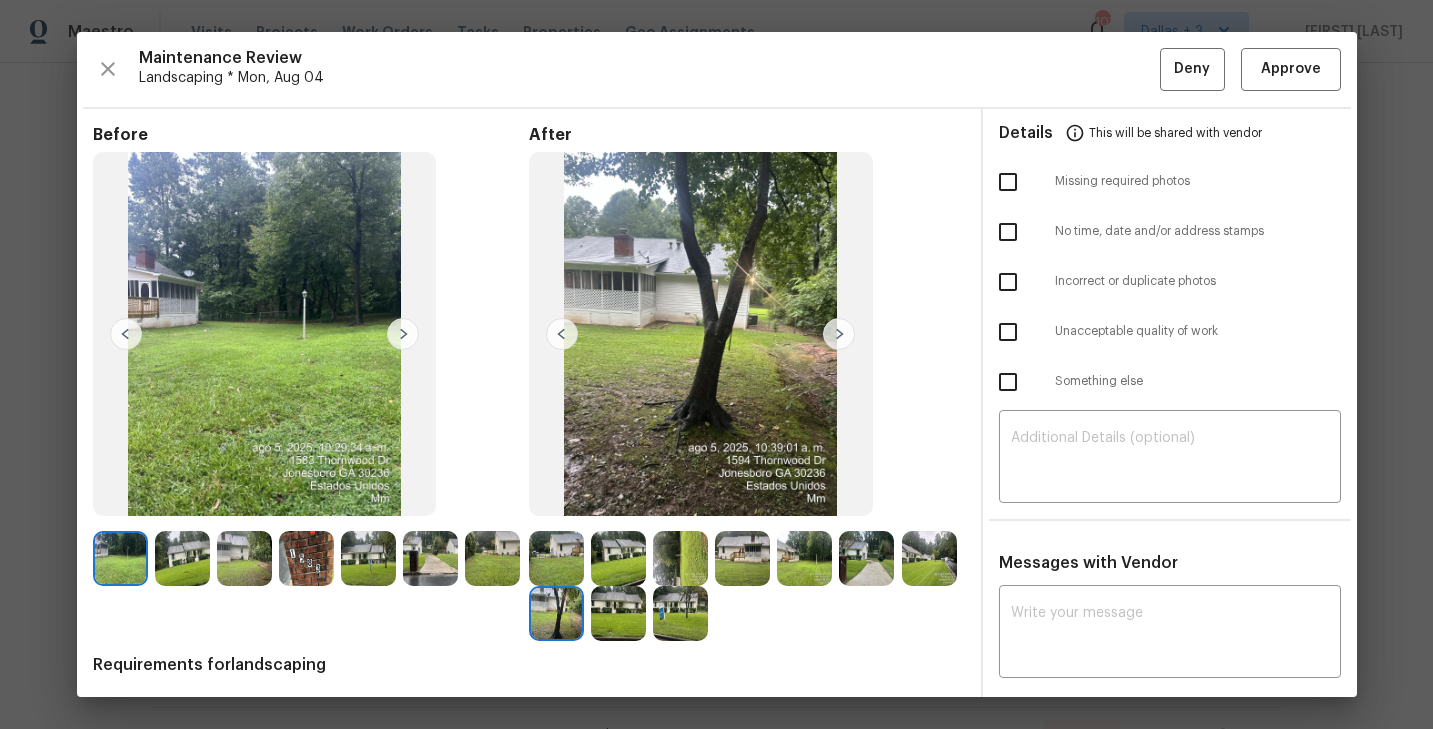click at bounding box center (839, 334) 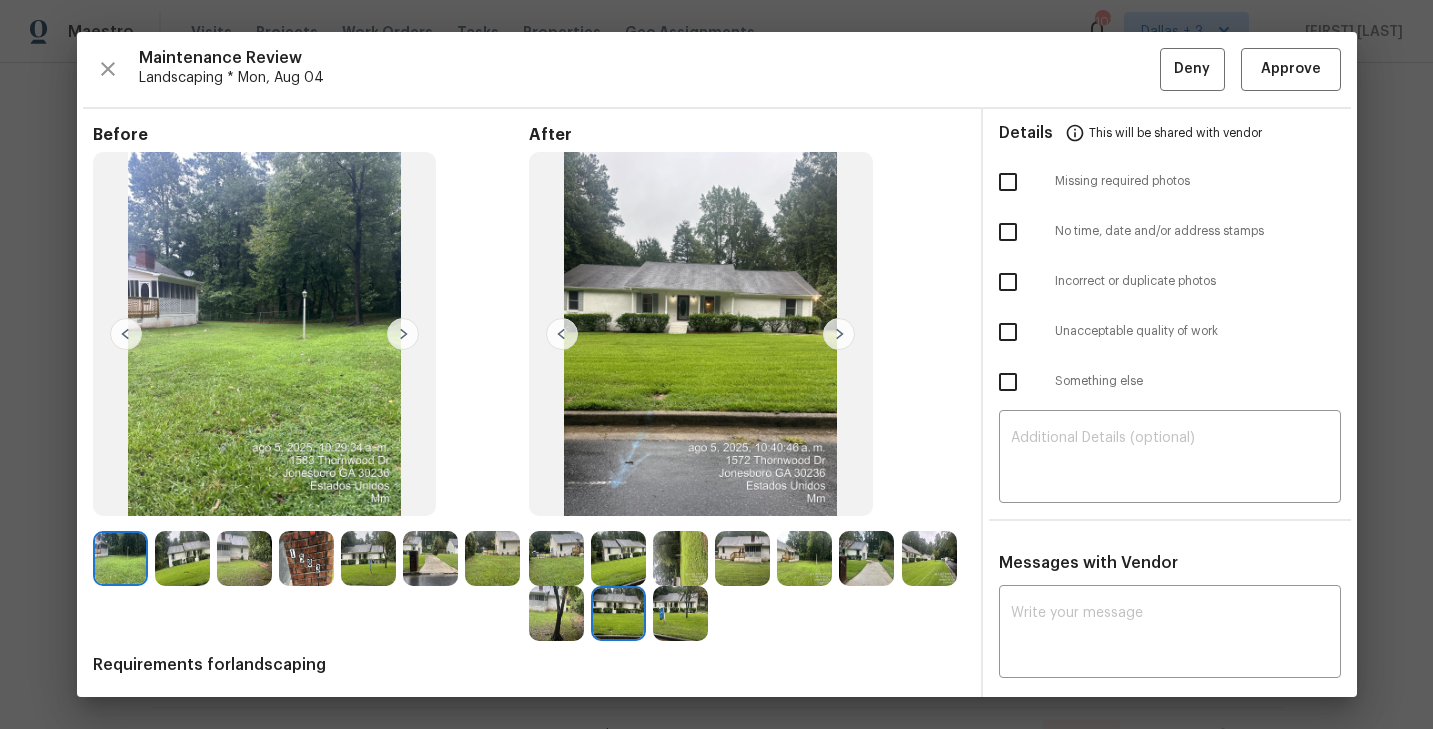 click at bounding box center [839, 334] 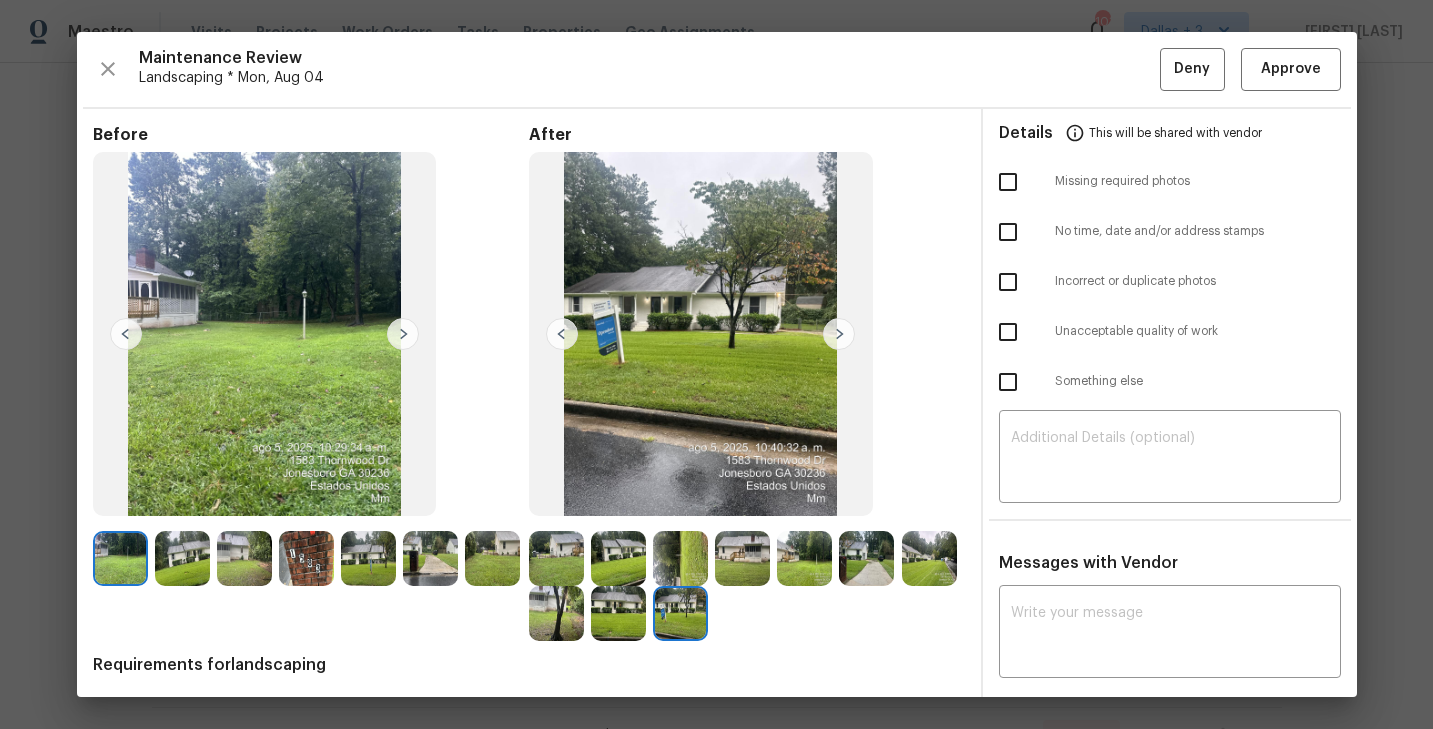 click at bounding box center (839, 334) 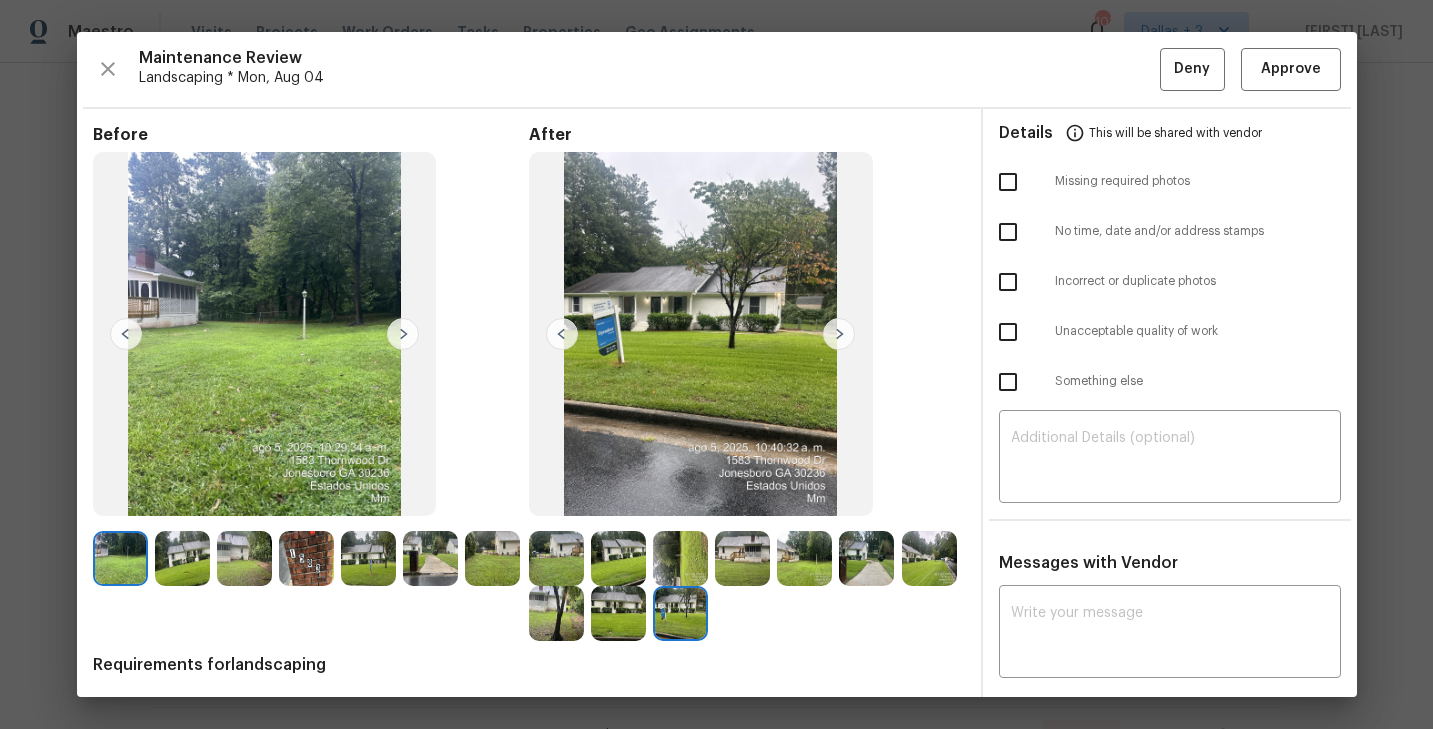 click at bounding box center (556, 558) 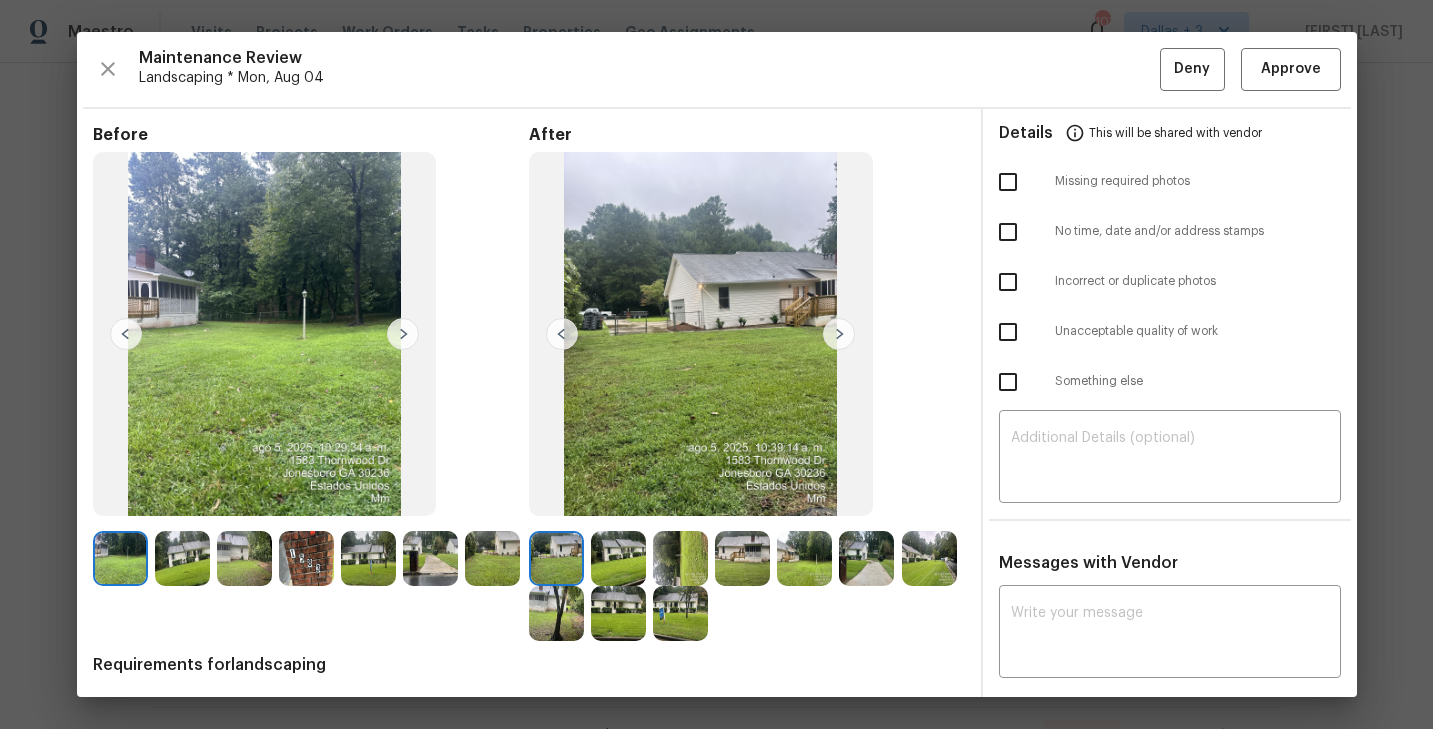 click at bounding box center [839, 334] 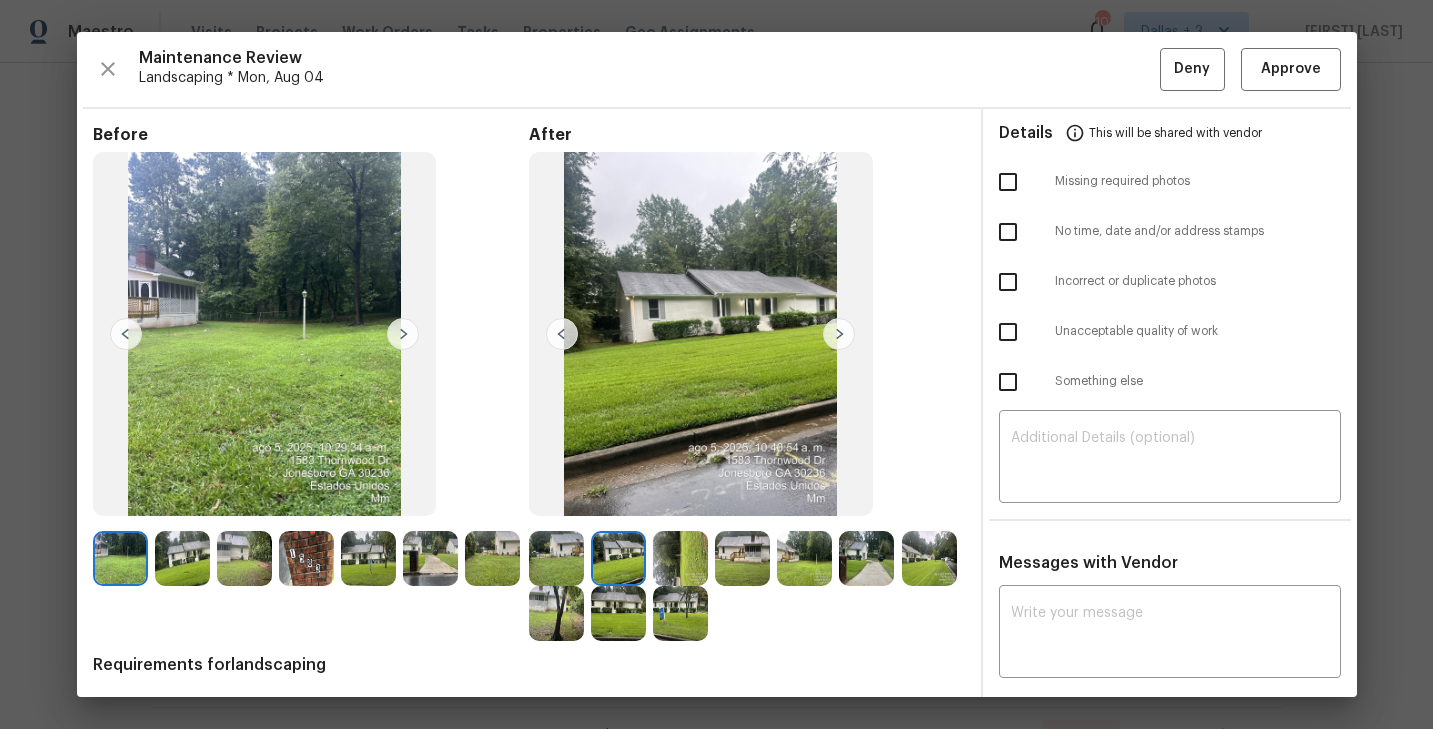 click at bounding box center [839, 334] 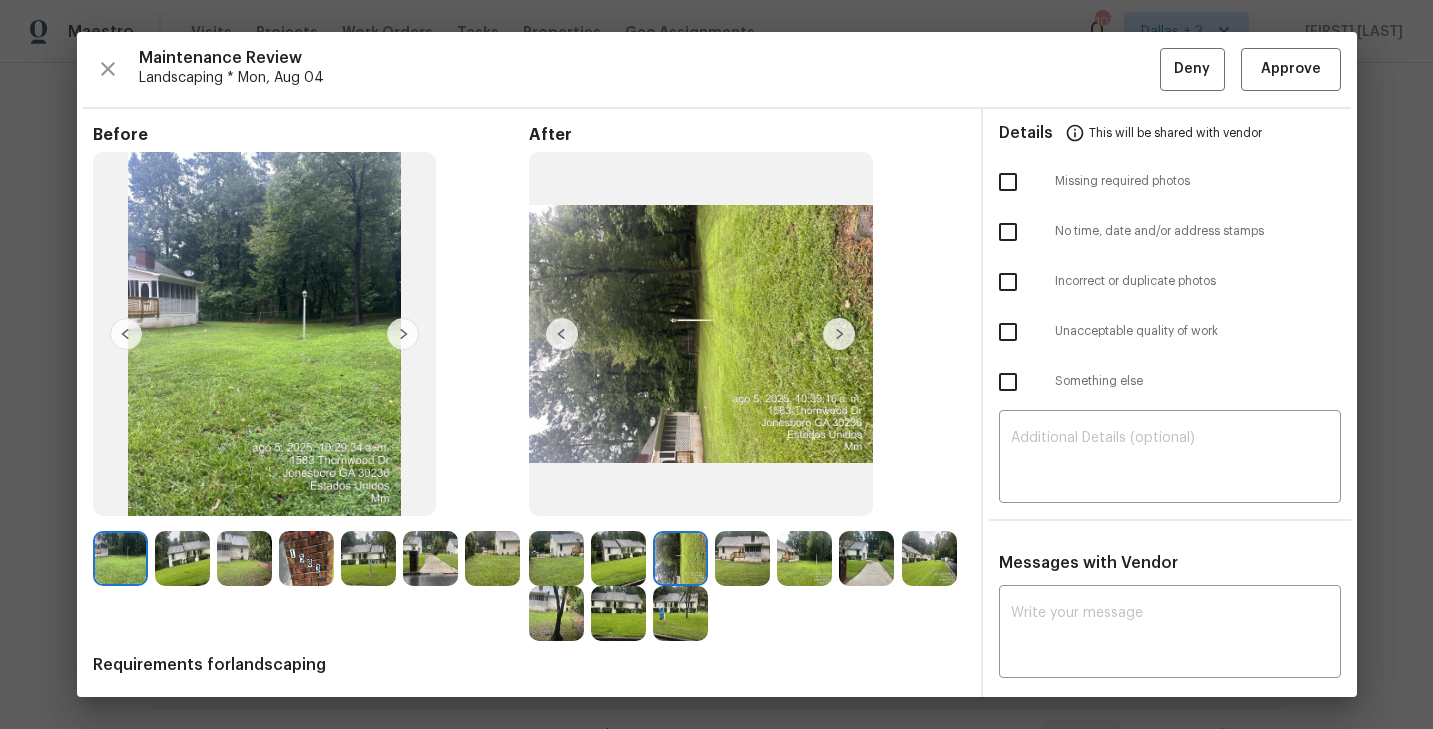 click at bounding box center (839, 334) 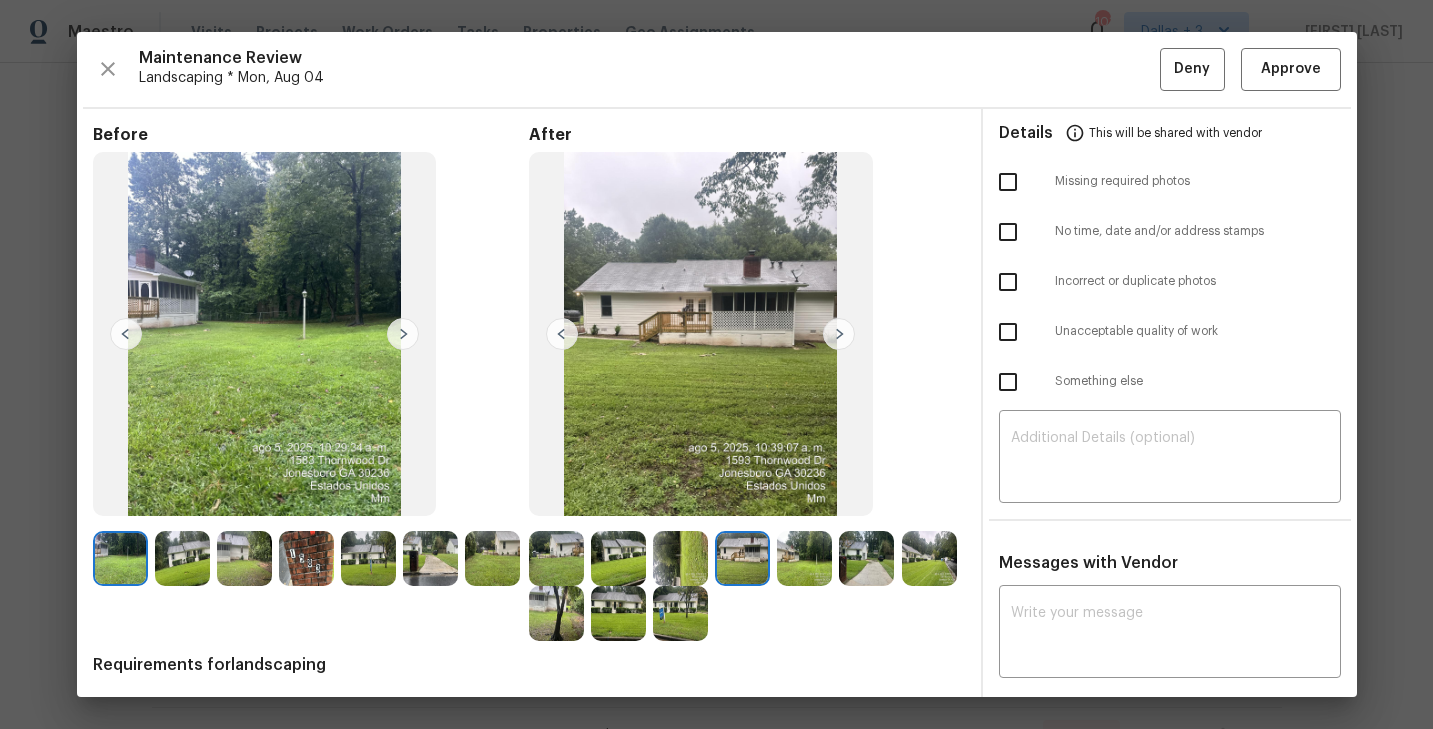 click at bounding box center (839, 334) 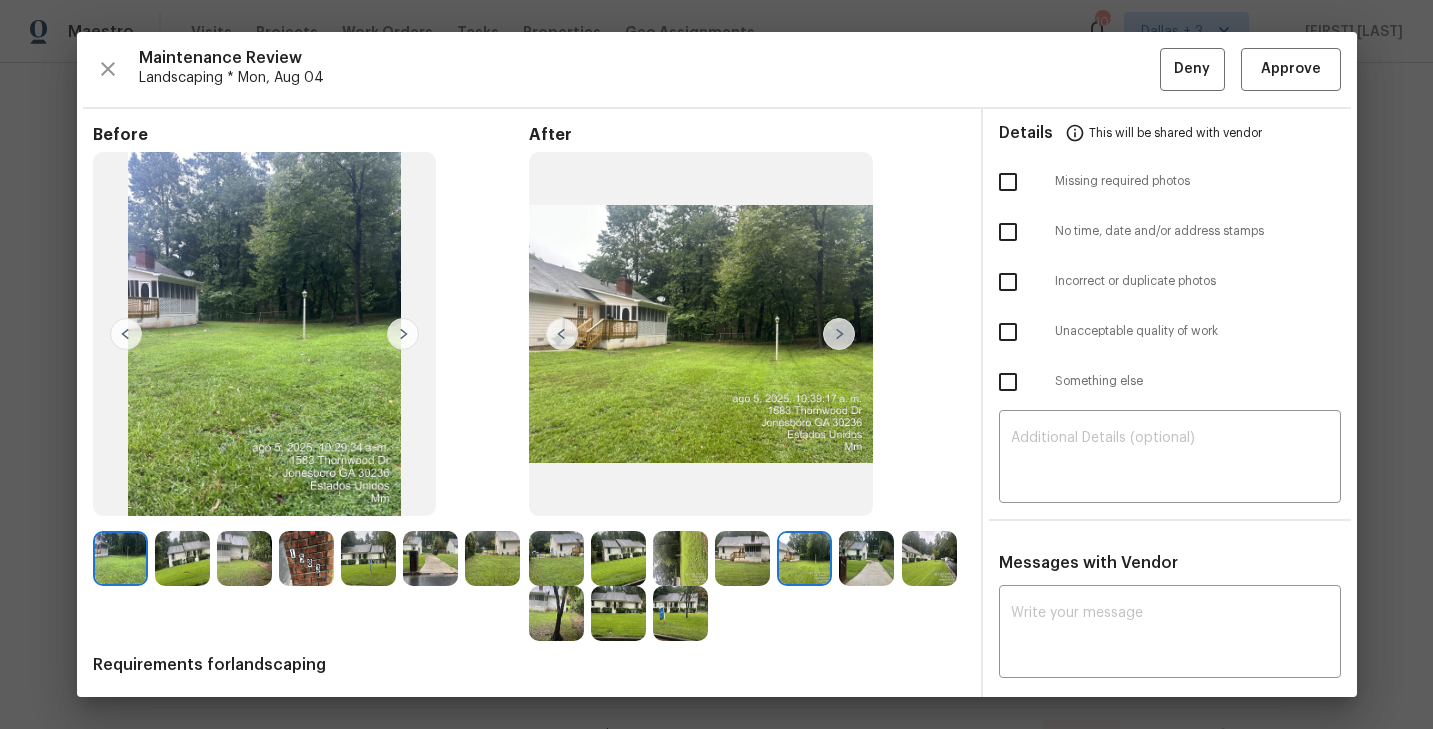 click at bounding box center (839, 334) 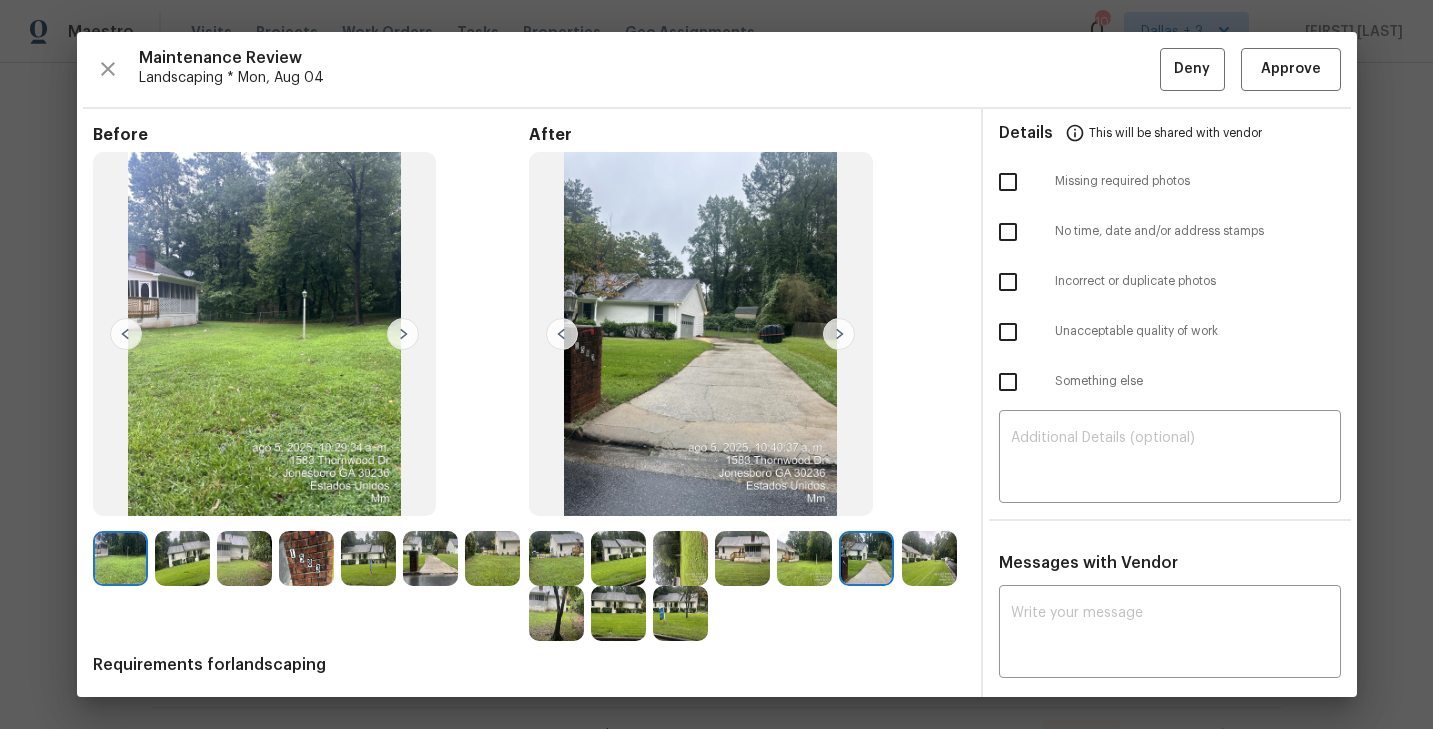 click at bounding box center (839, 334) 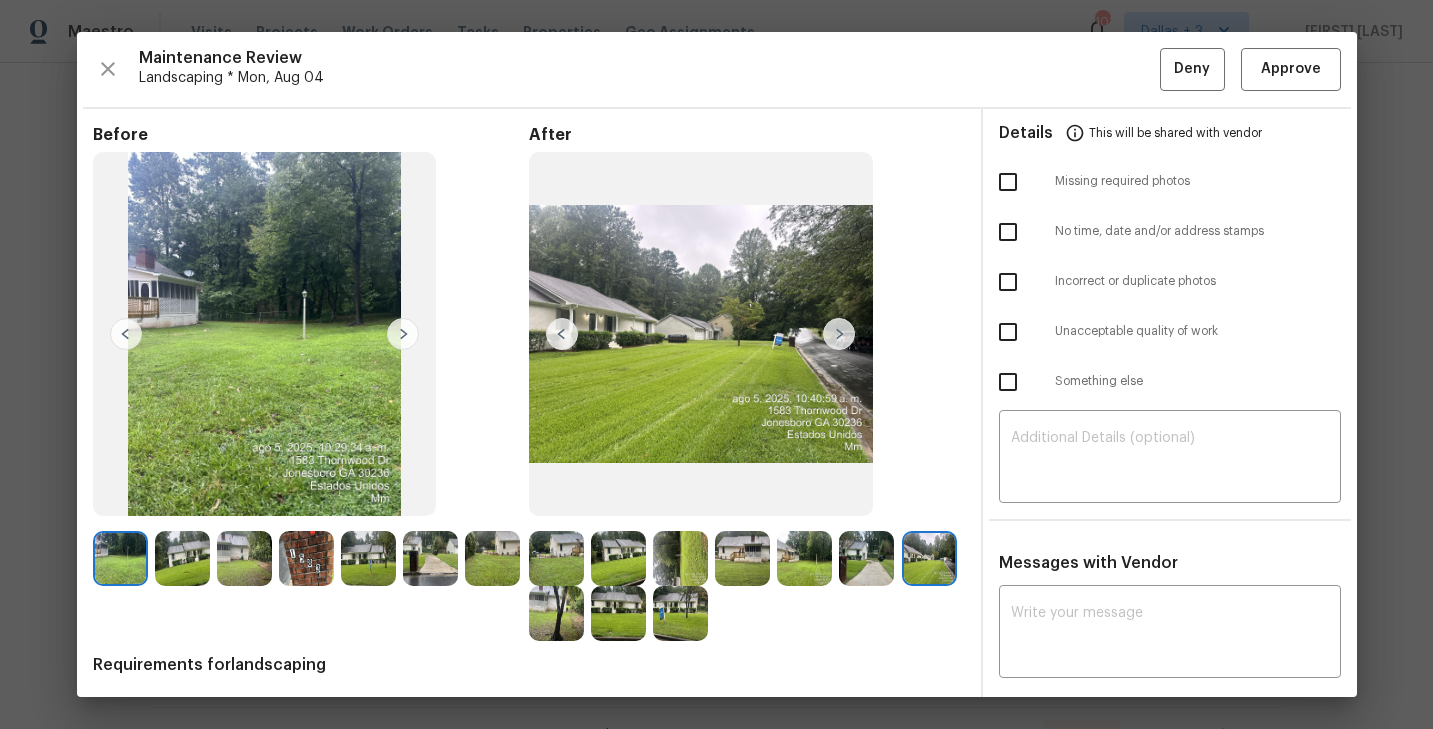 click at bounding box center [839, 334] 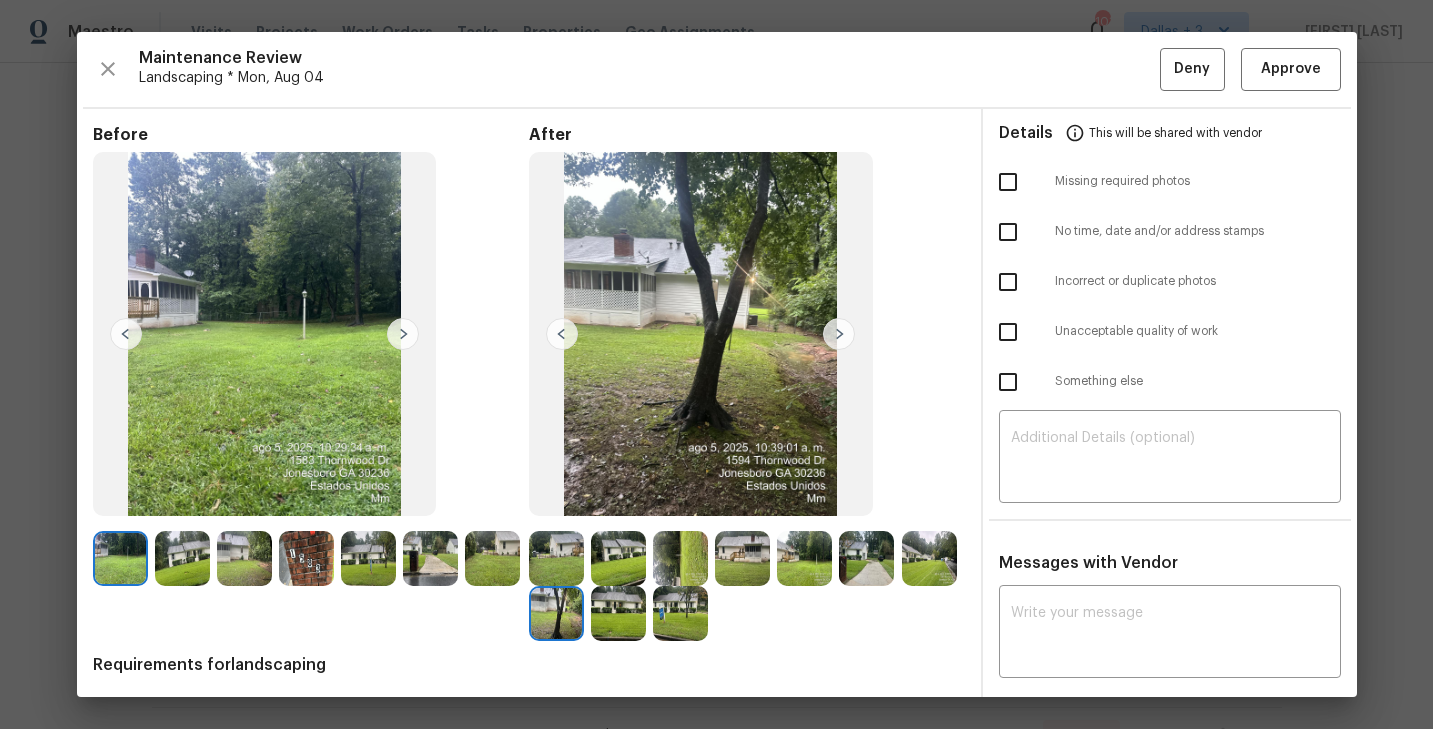 click at bounding box center (839, 334) 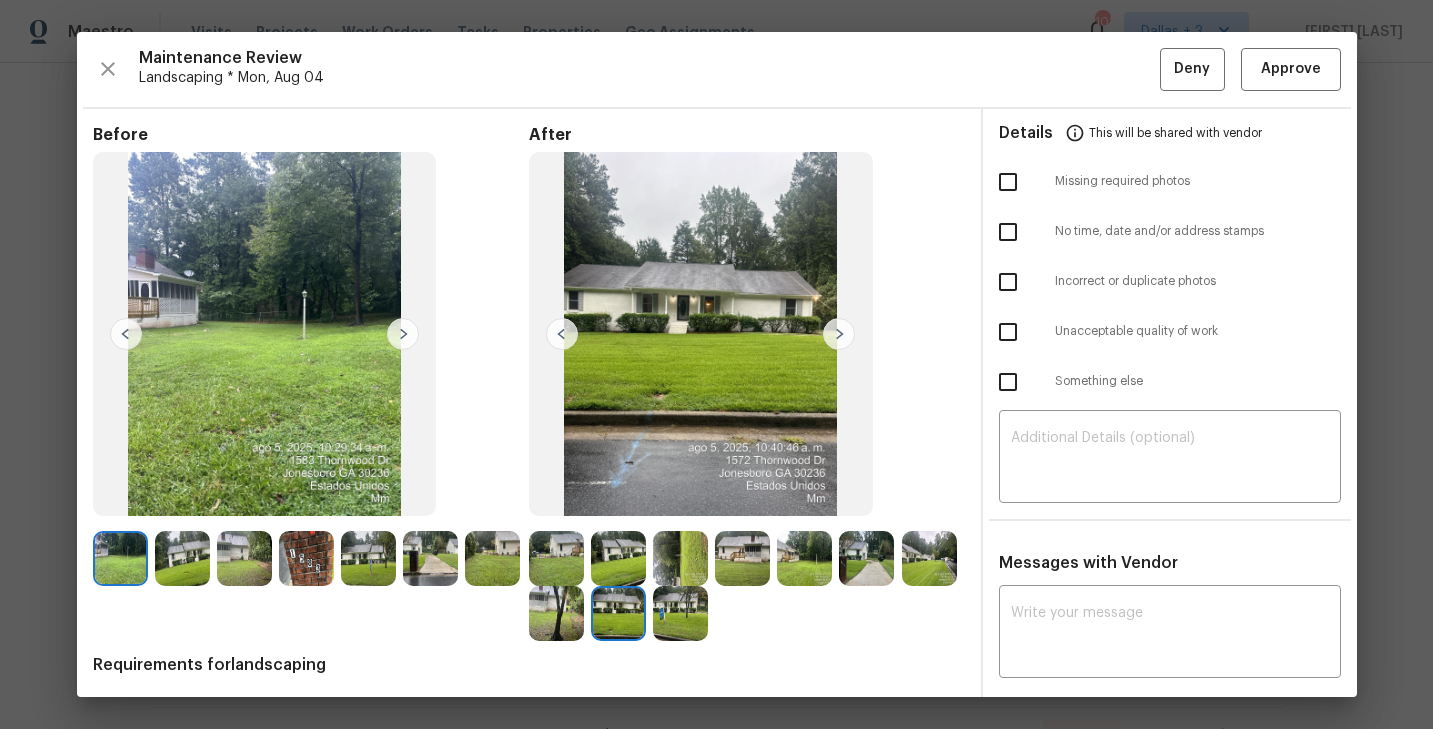 click at bounding box center (839, 334) 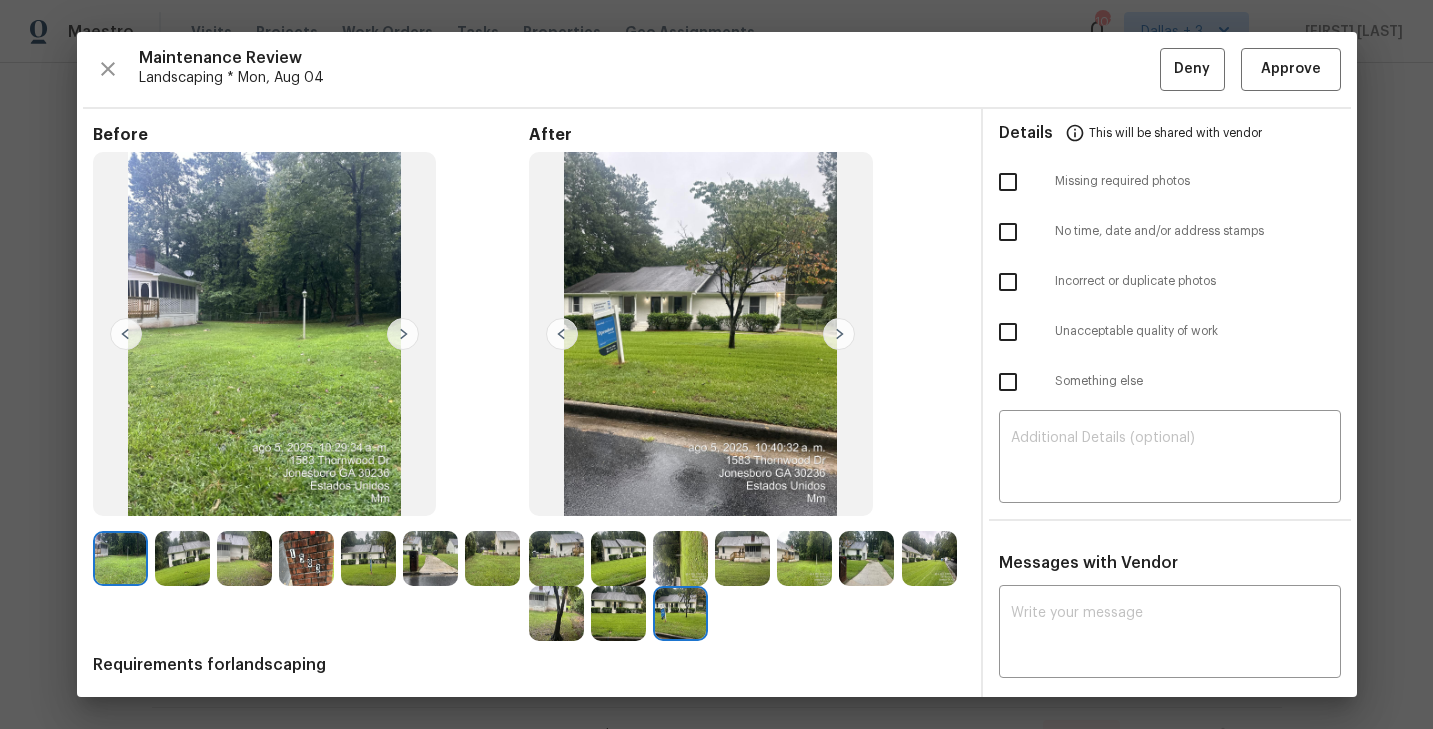 click at bounding box center [839, 334] 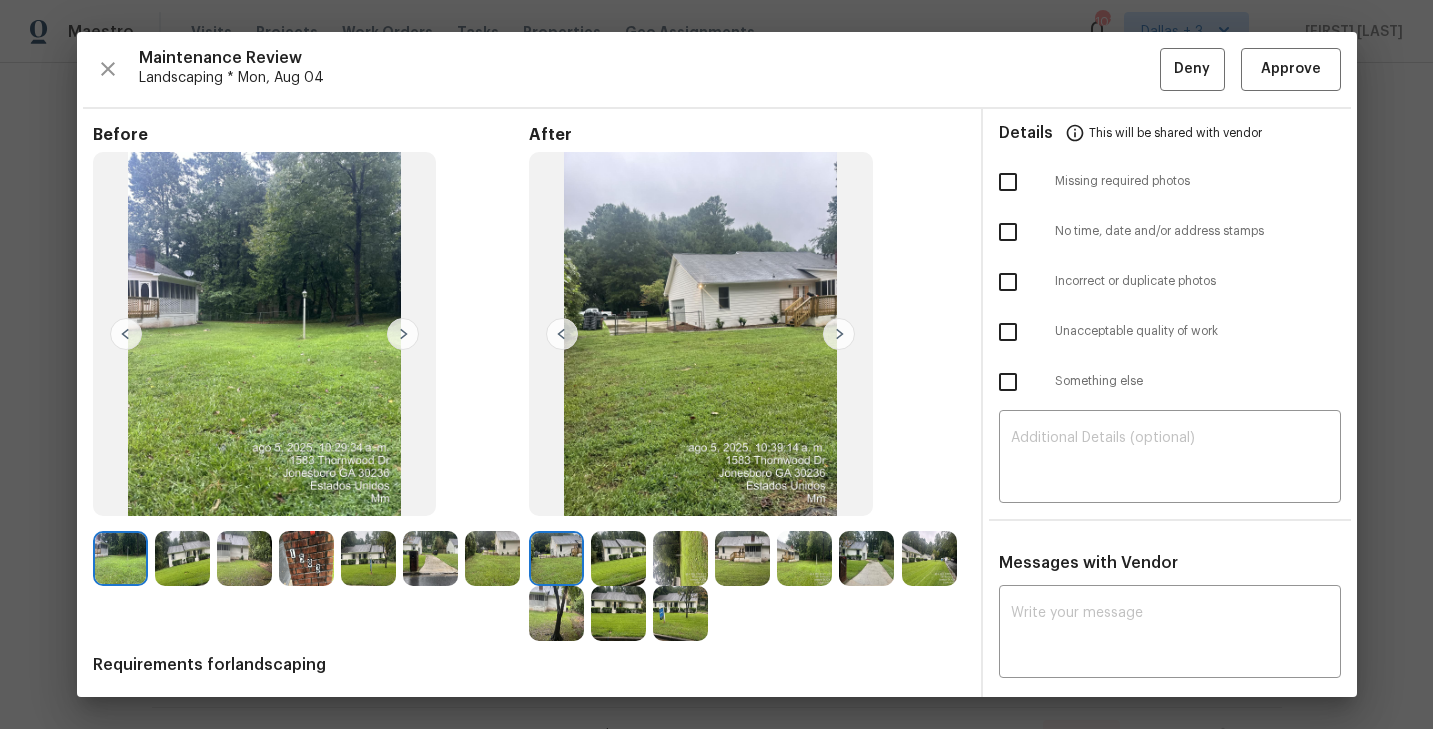 click at bounding box center [839, 334] 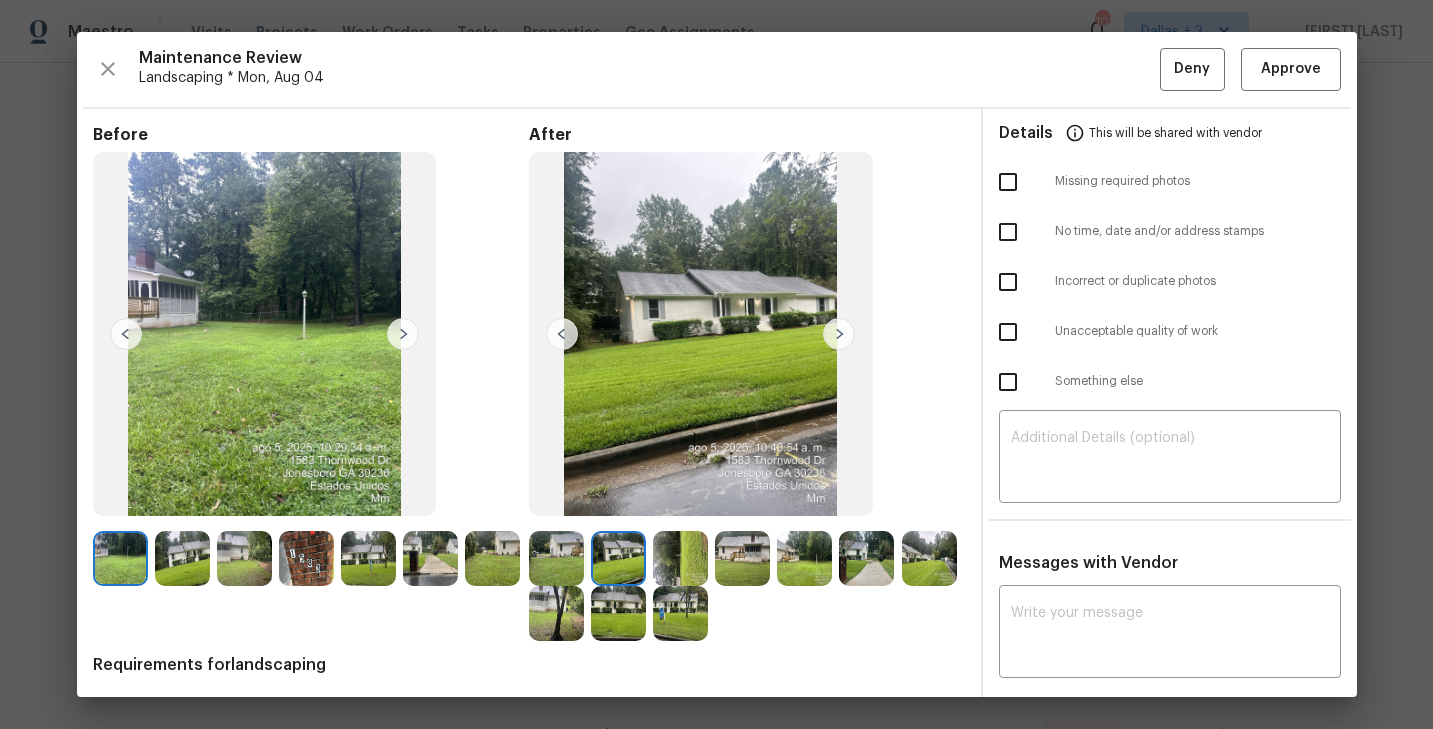 click at bounding box center (839, 334) 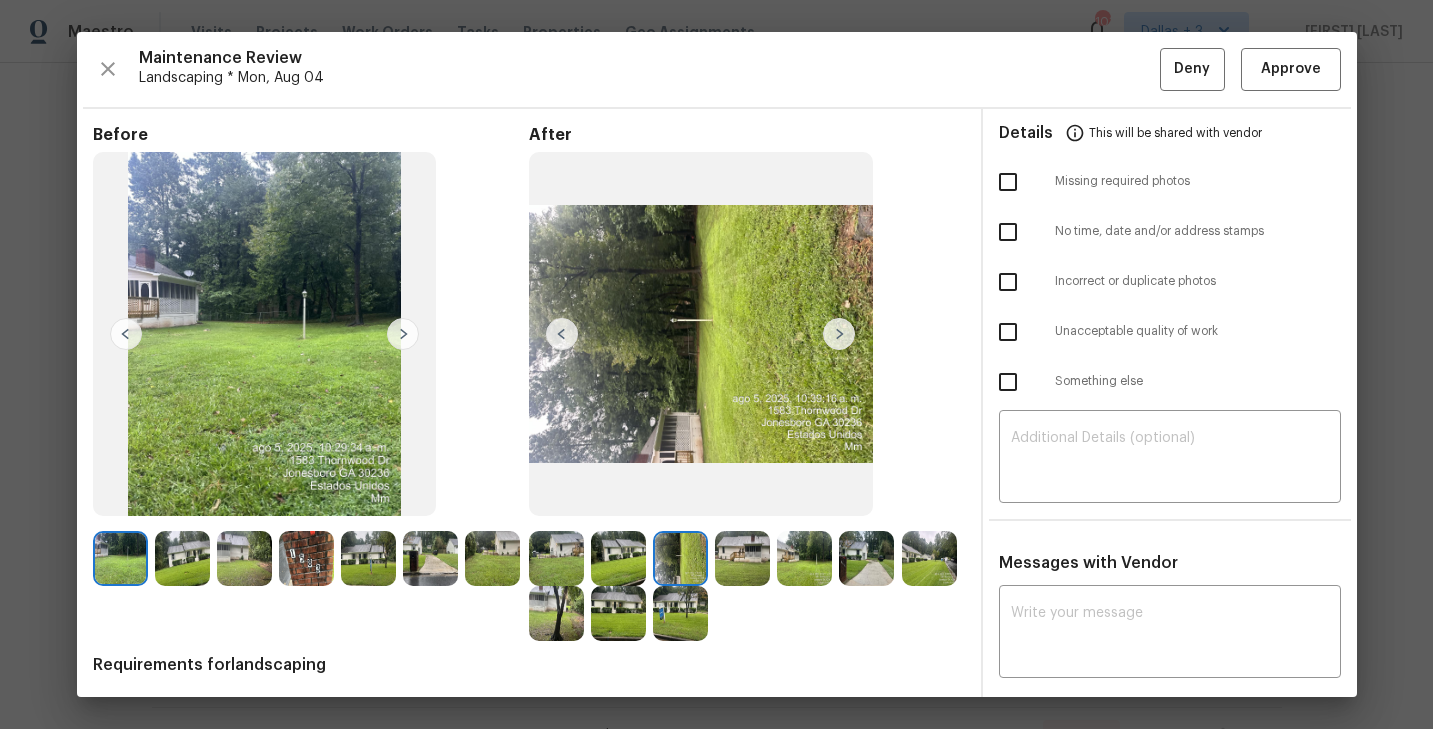 click at bounding box center (839, 334) 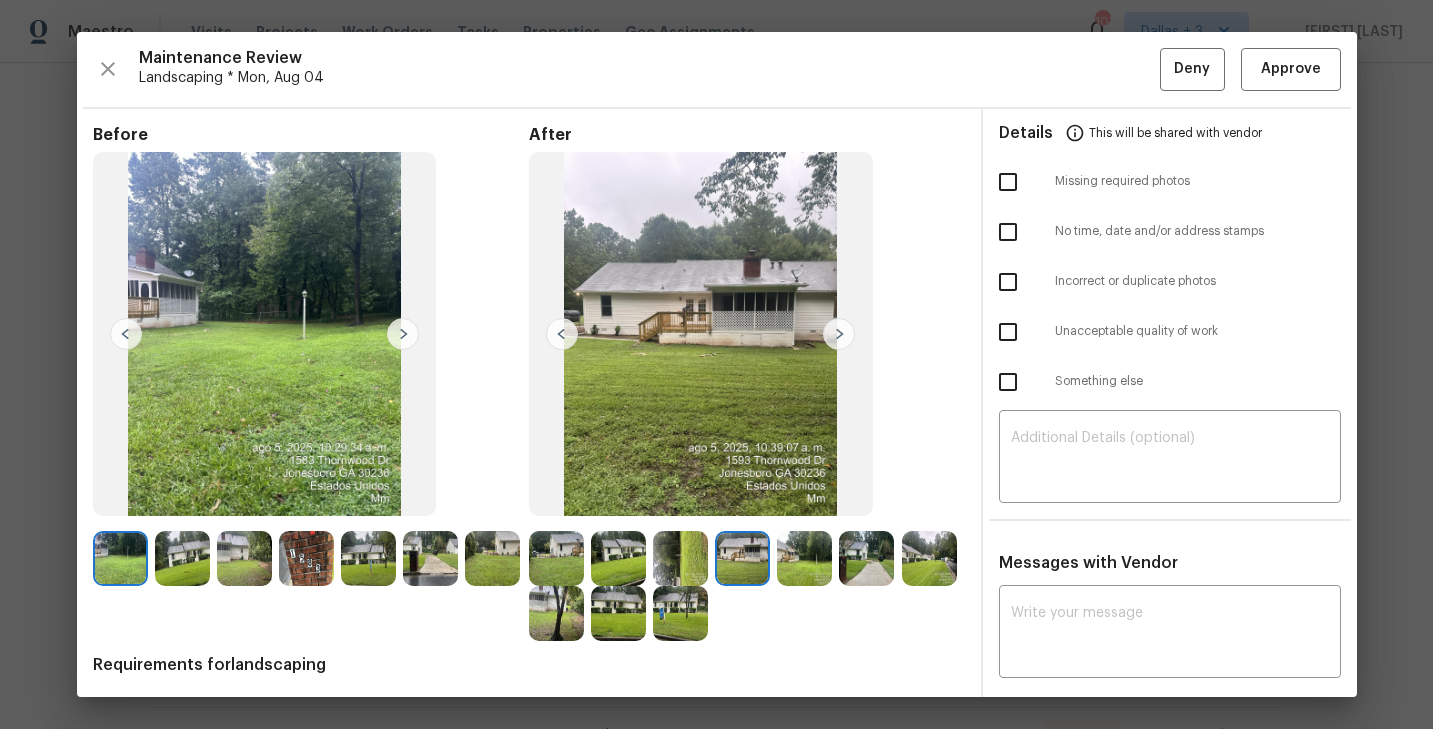 click at bounding box center (839, 334) 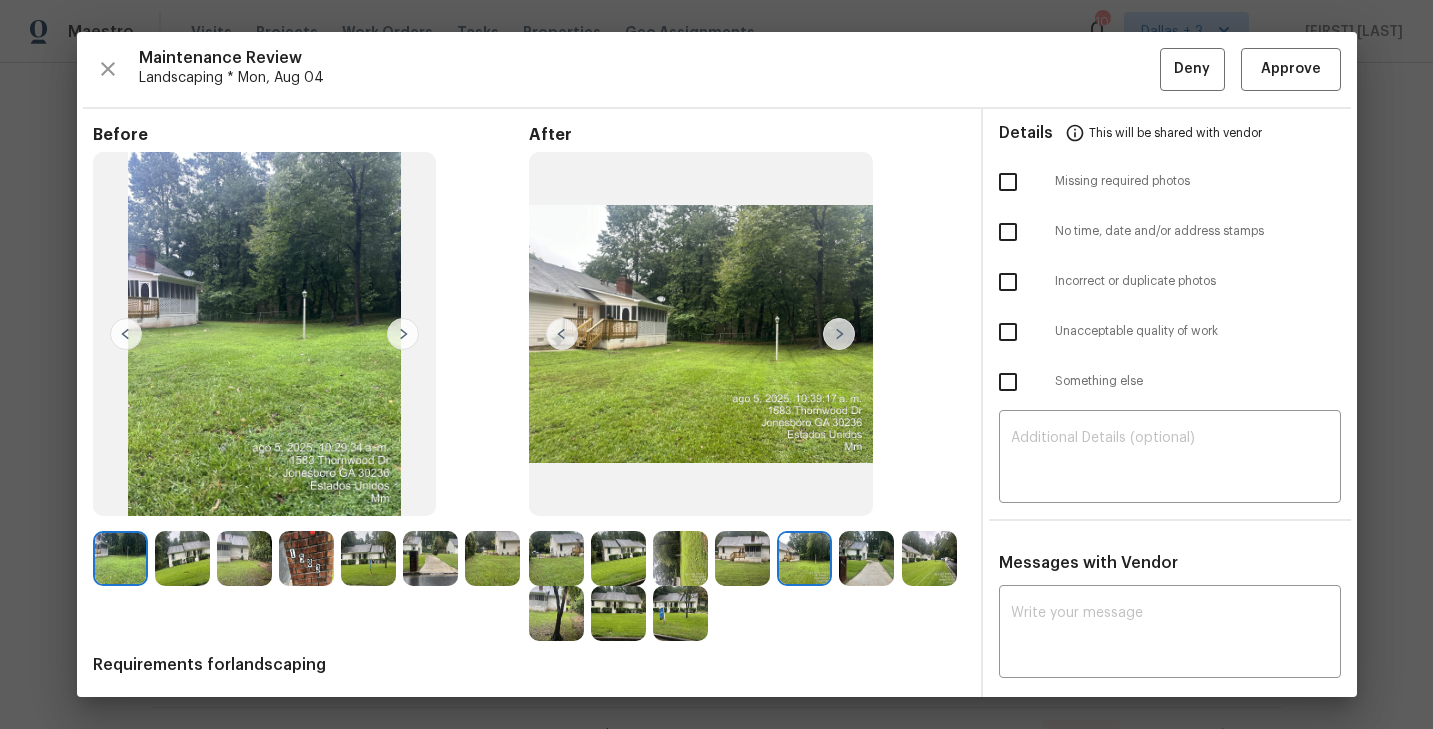 click at bounding box center (839, 334) 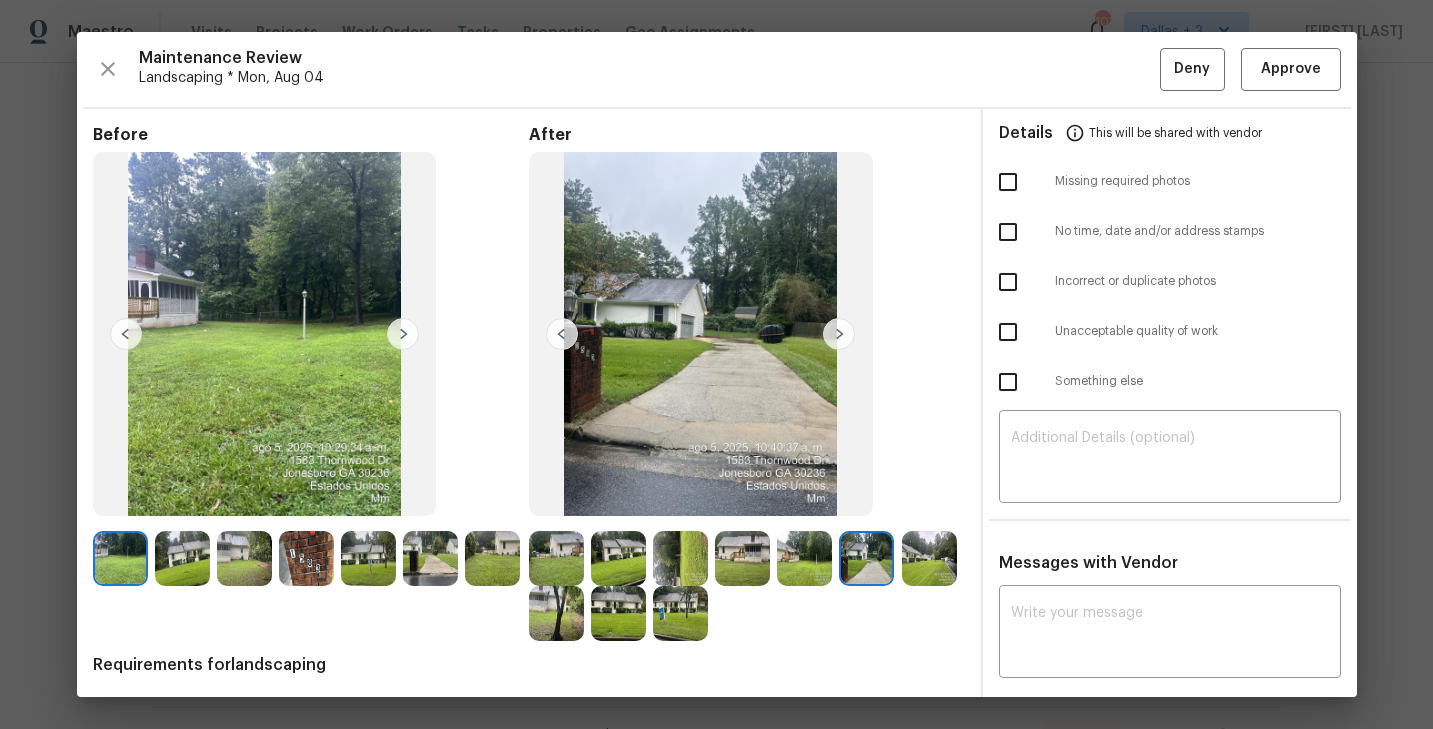 click at bounding box center [839, 334] 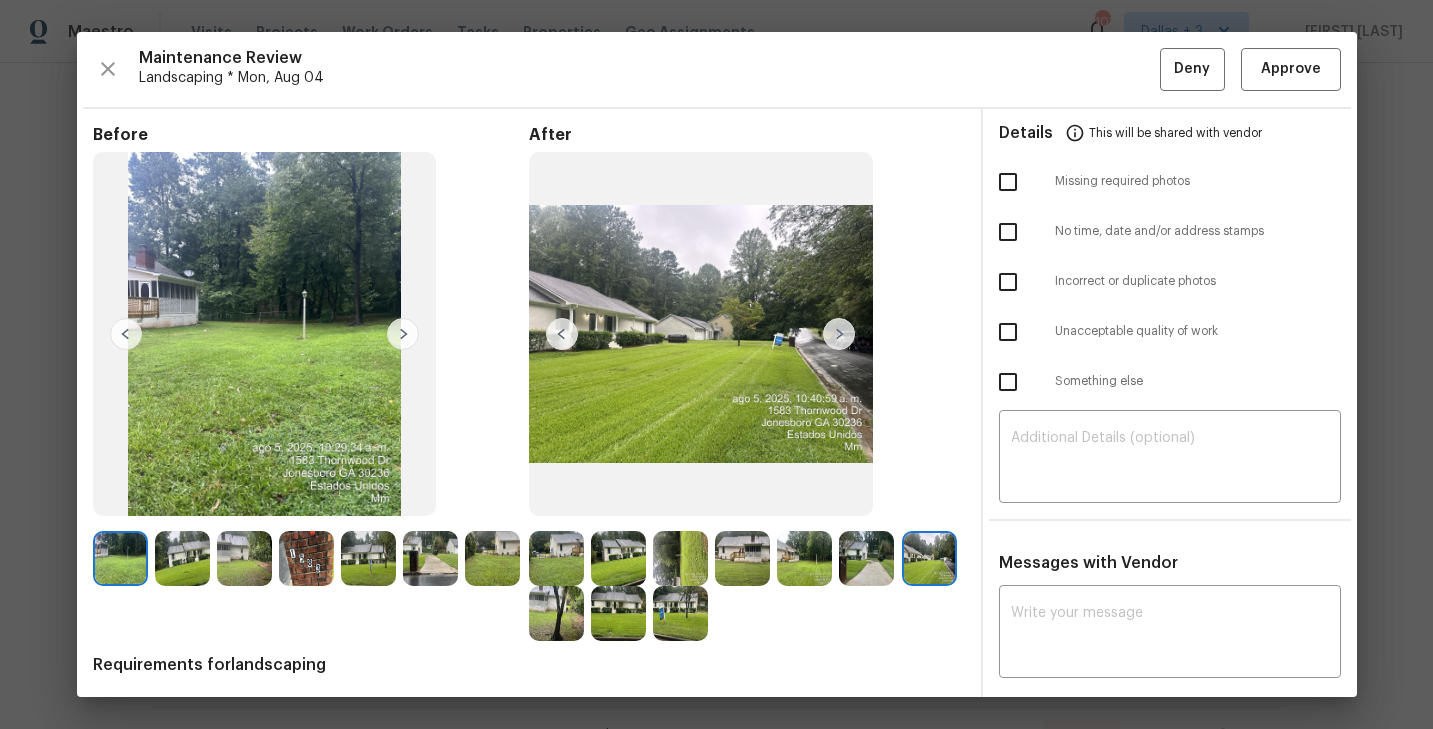 click at bounding box center (839, 334) 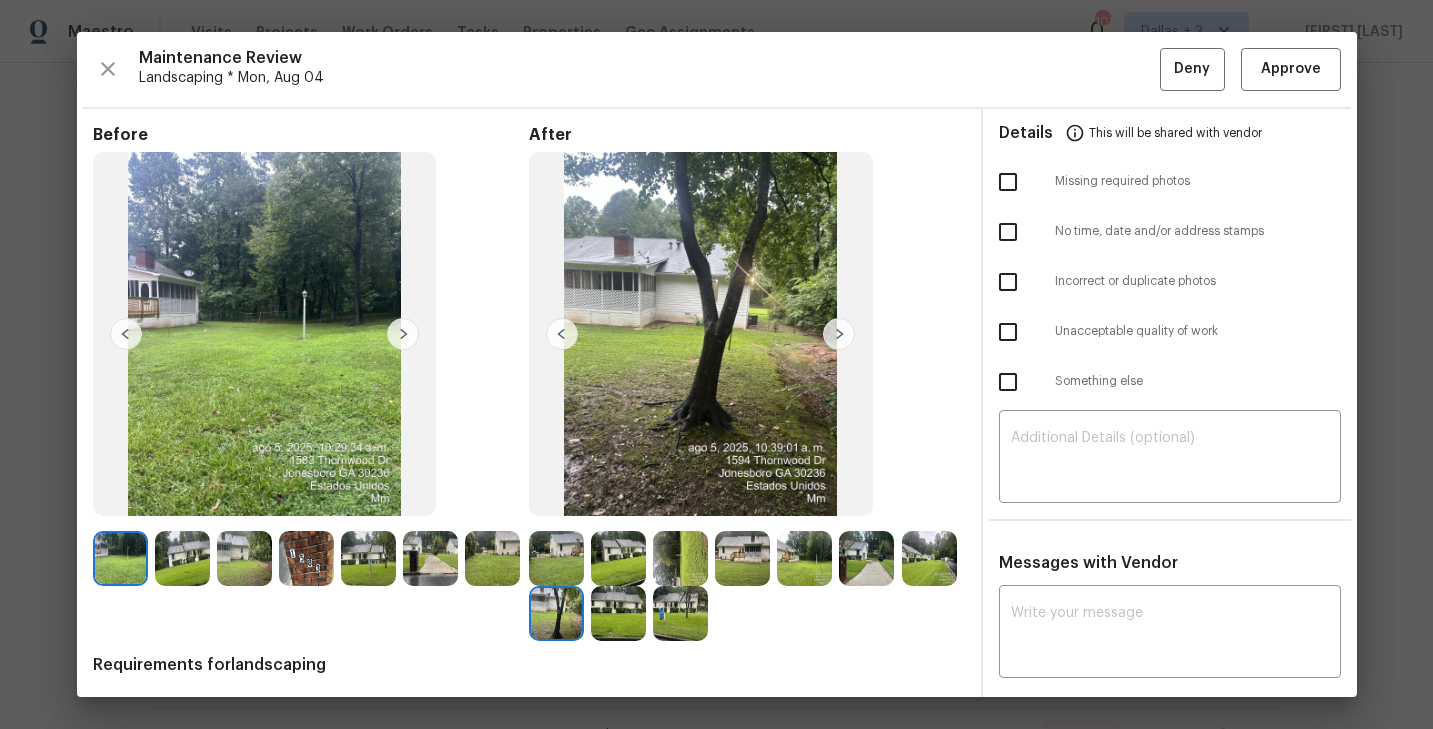 click at bounding box center [839, 334] 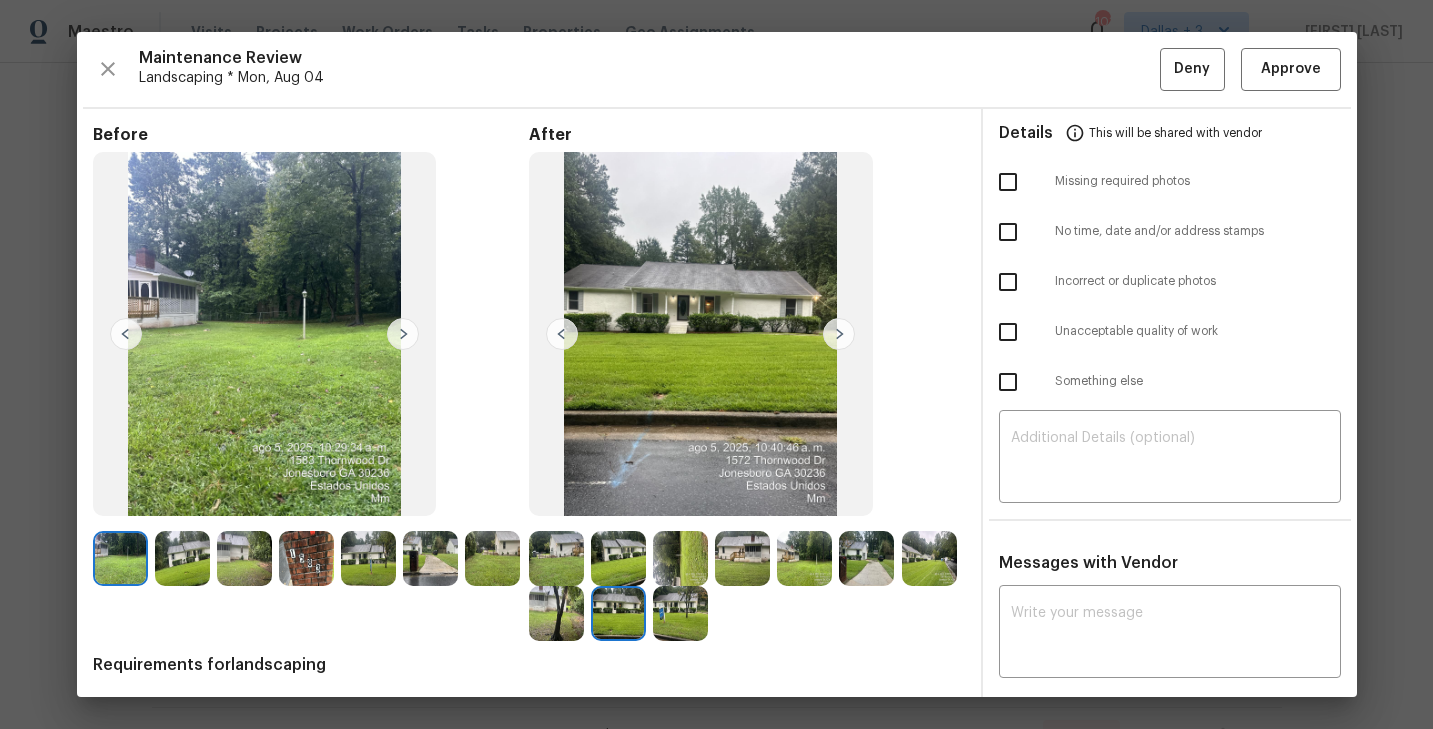 click at bounding box center [839, 334] 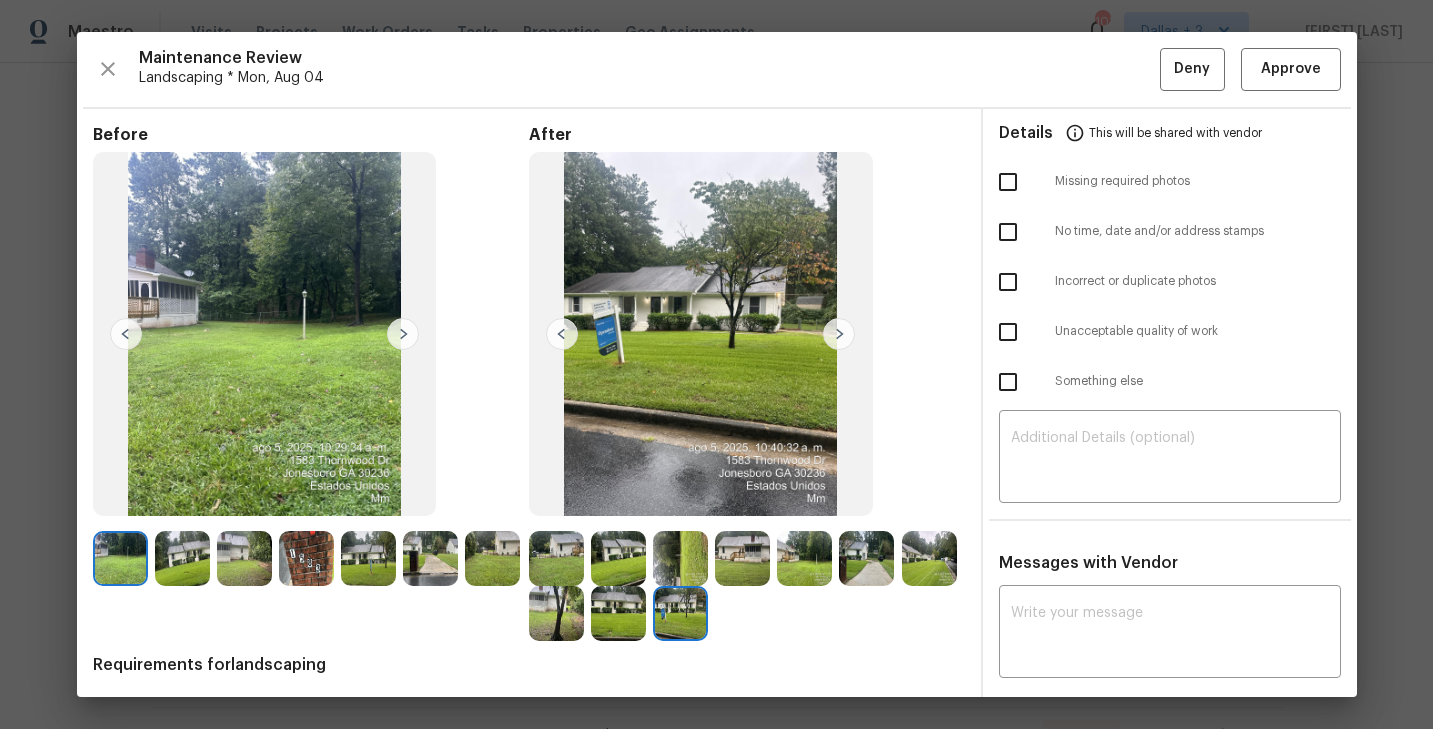 click at bounding box center [839, 334] 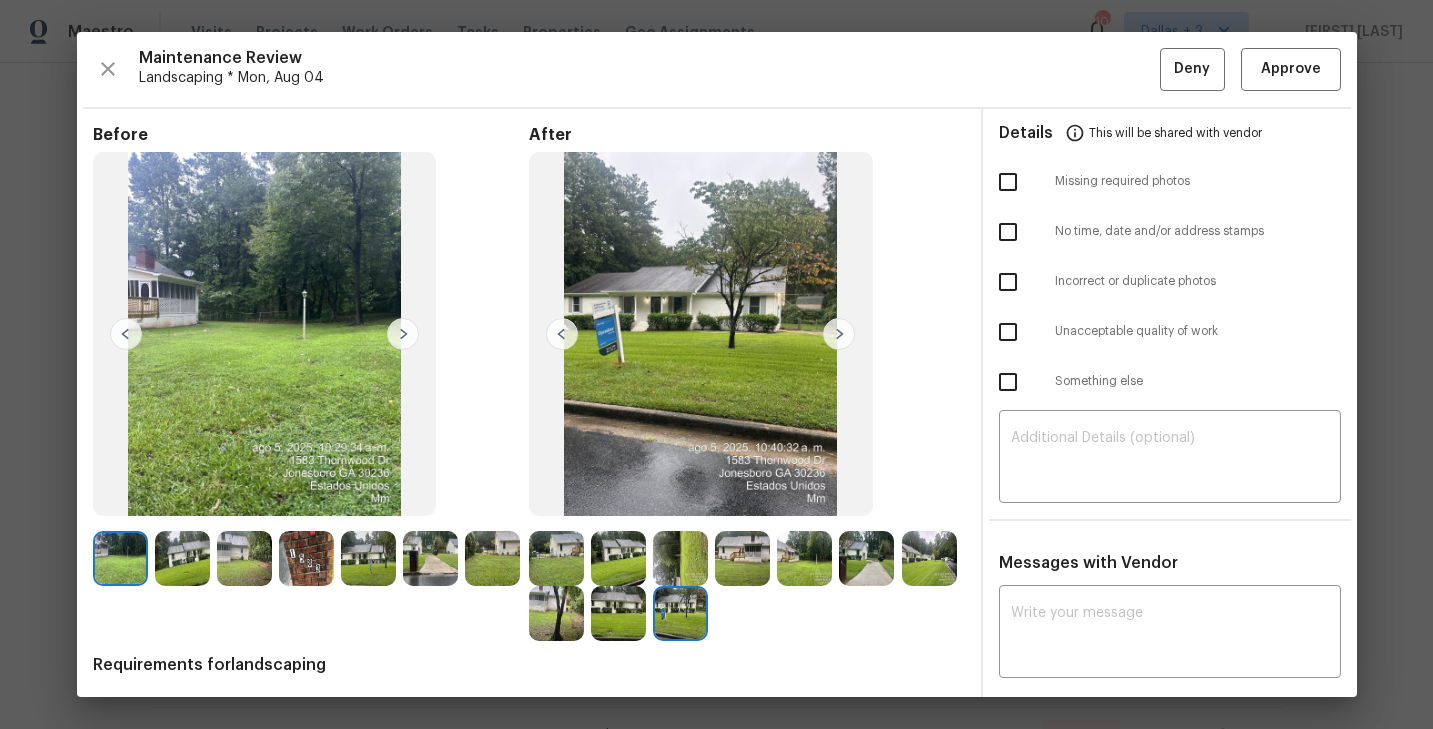 click at bounding box center [556, 558] 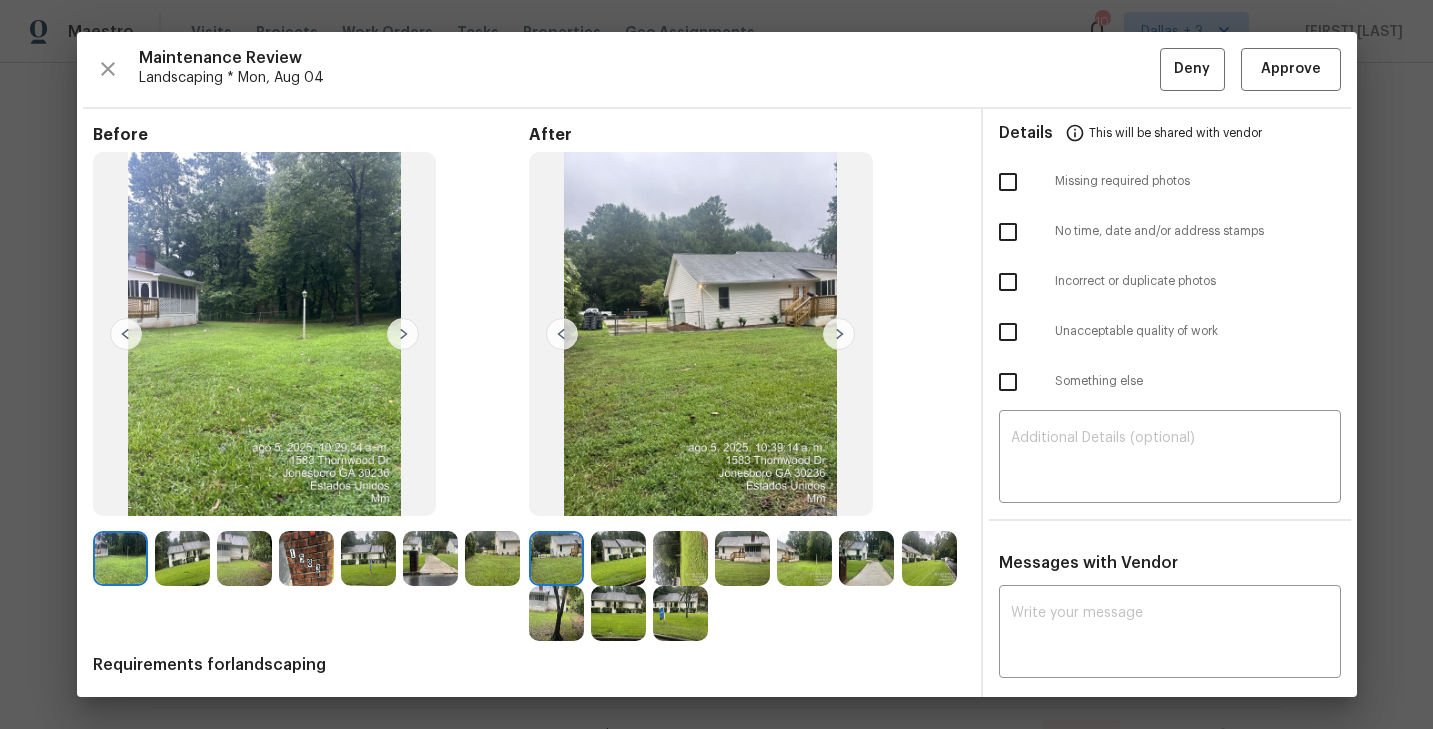 click at bounding box center [701, 334] 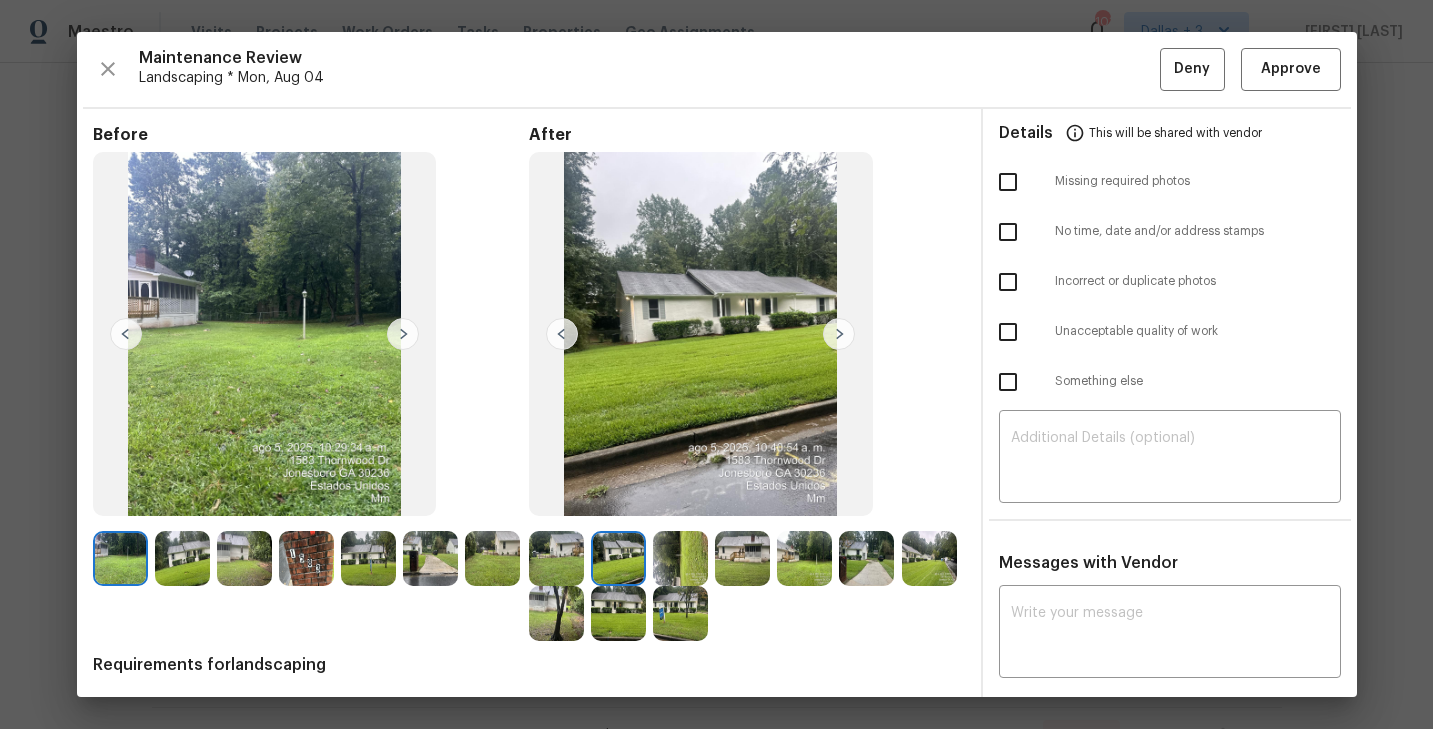click at bounding box center [839, 334] 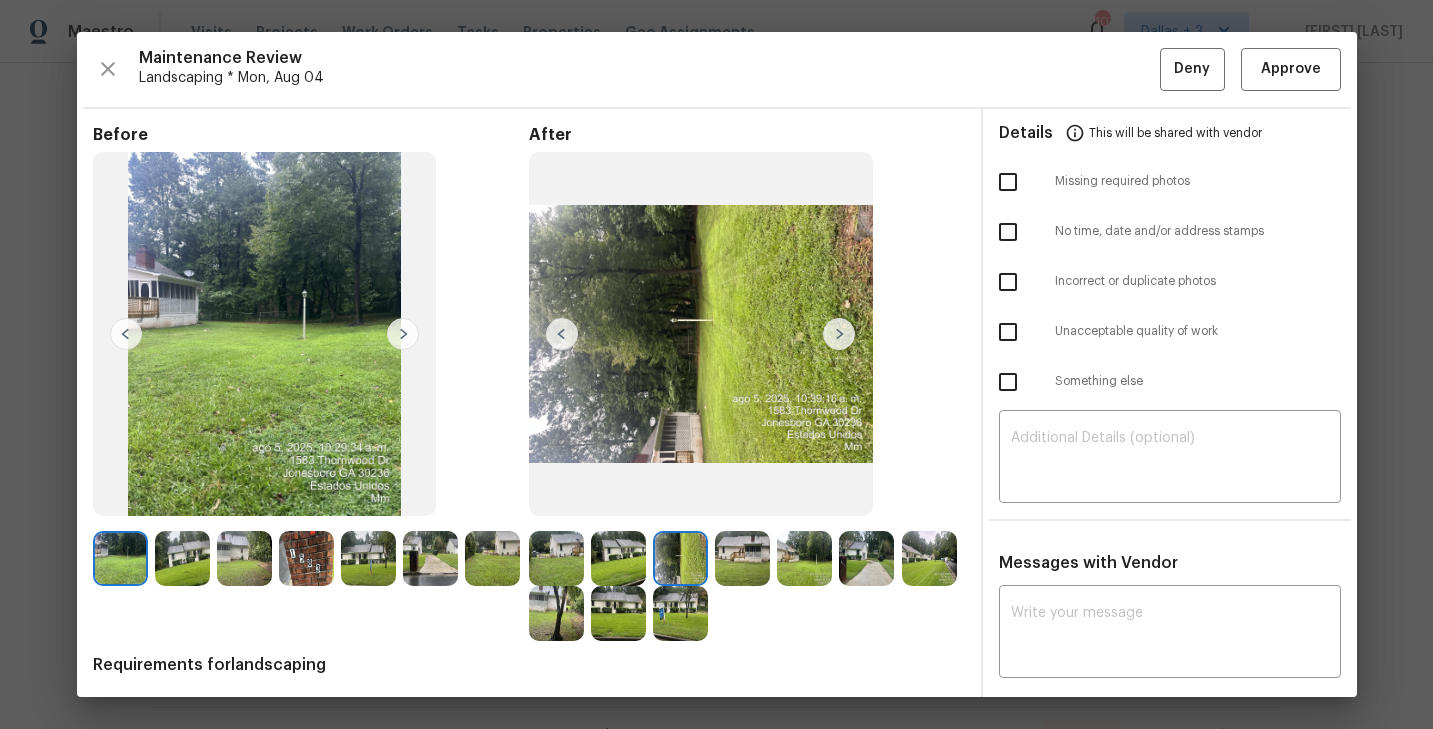click at bounding box center [839, 334] 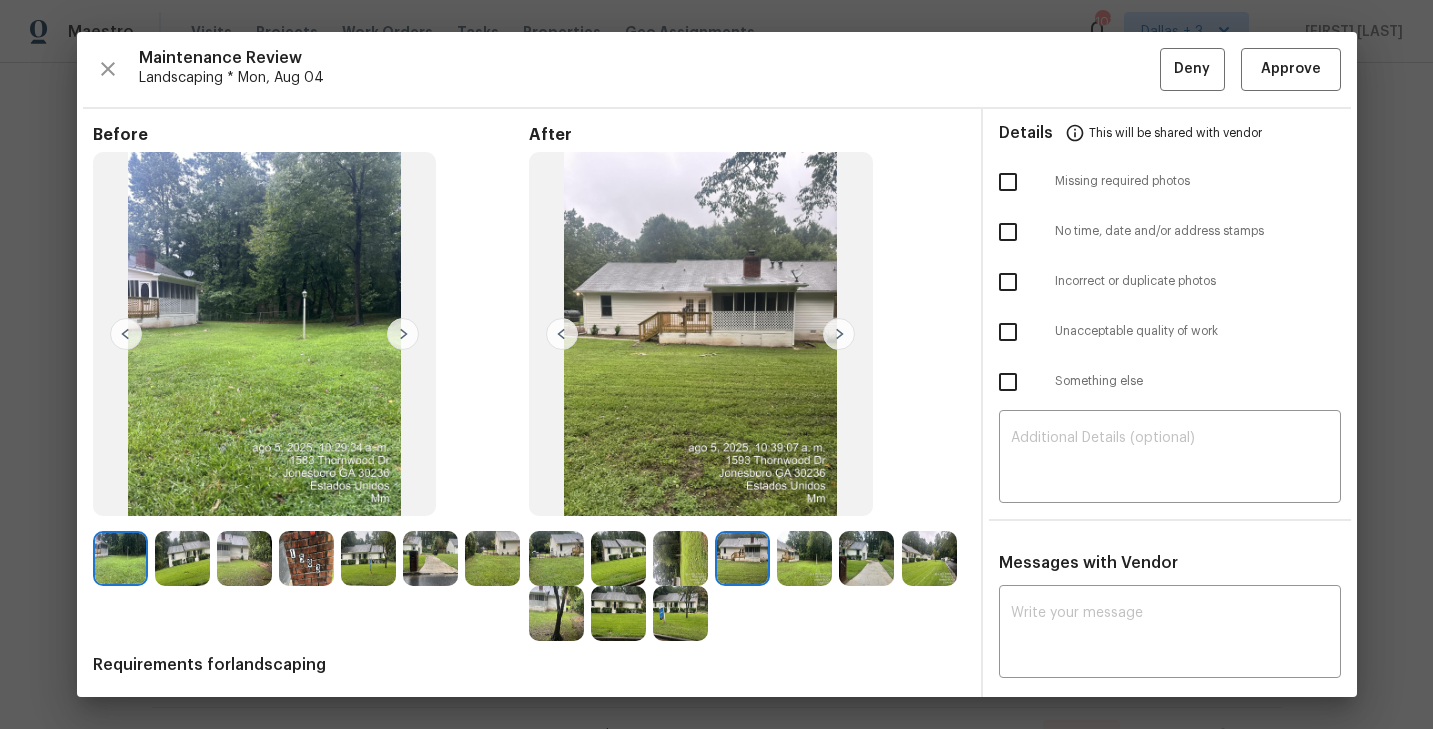 click at bounding box center (839, 334) 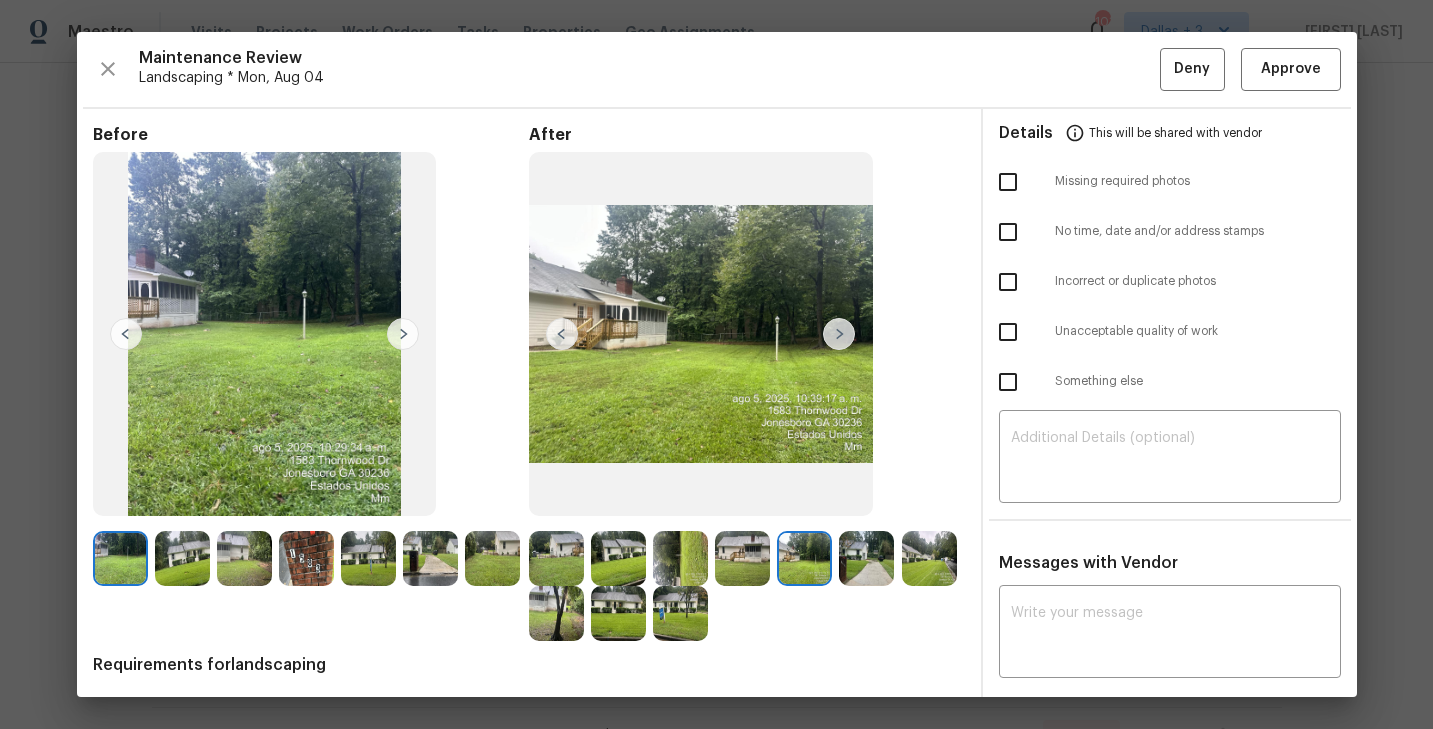 click at bounding box center [839, 334] 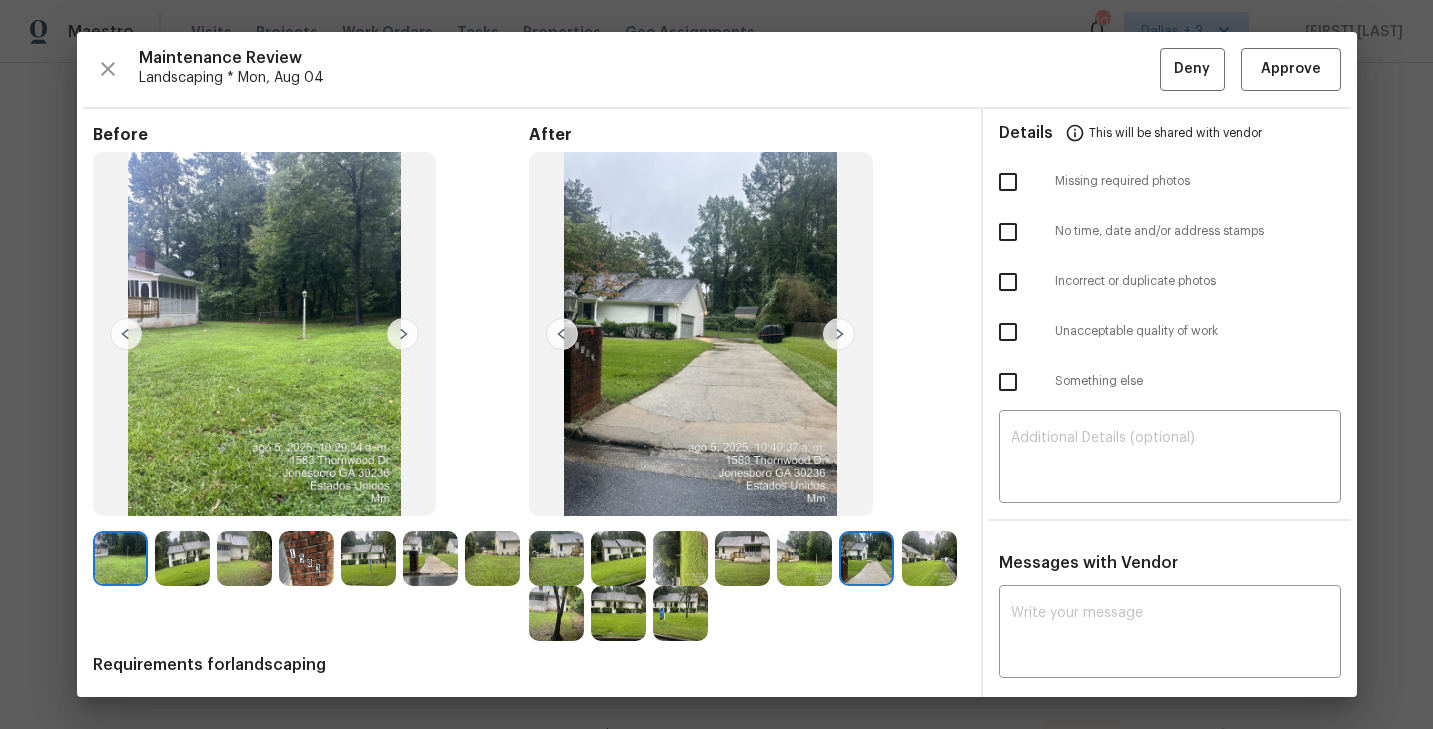 click at bounding box center [839, 334] 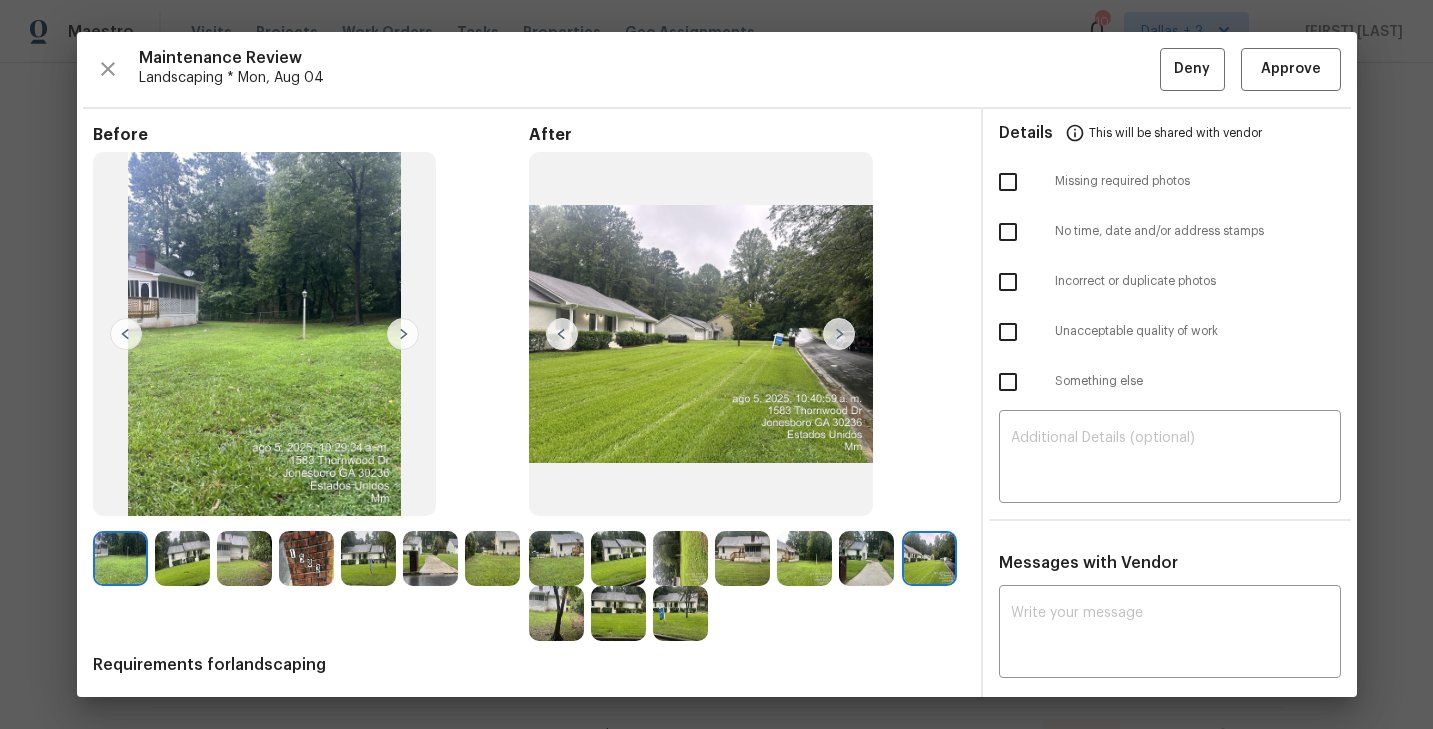 click at bounding box center [839, 334] 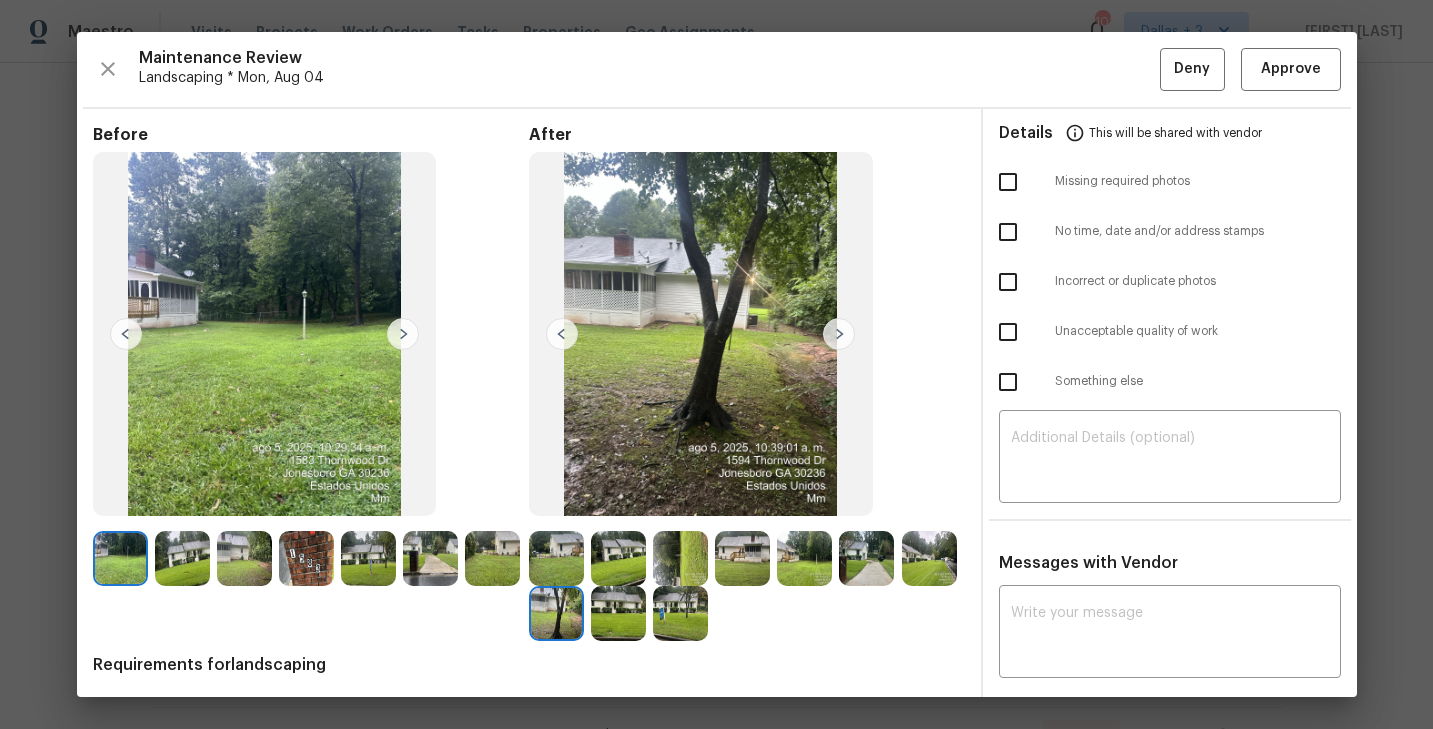 click at bounding box center [839, 334] 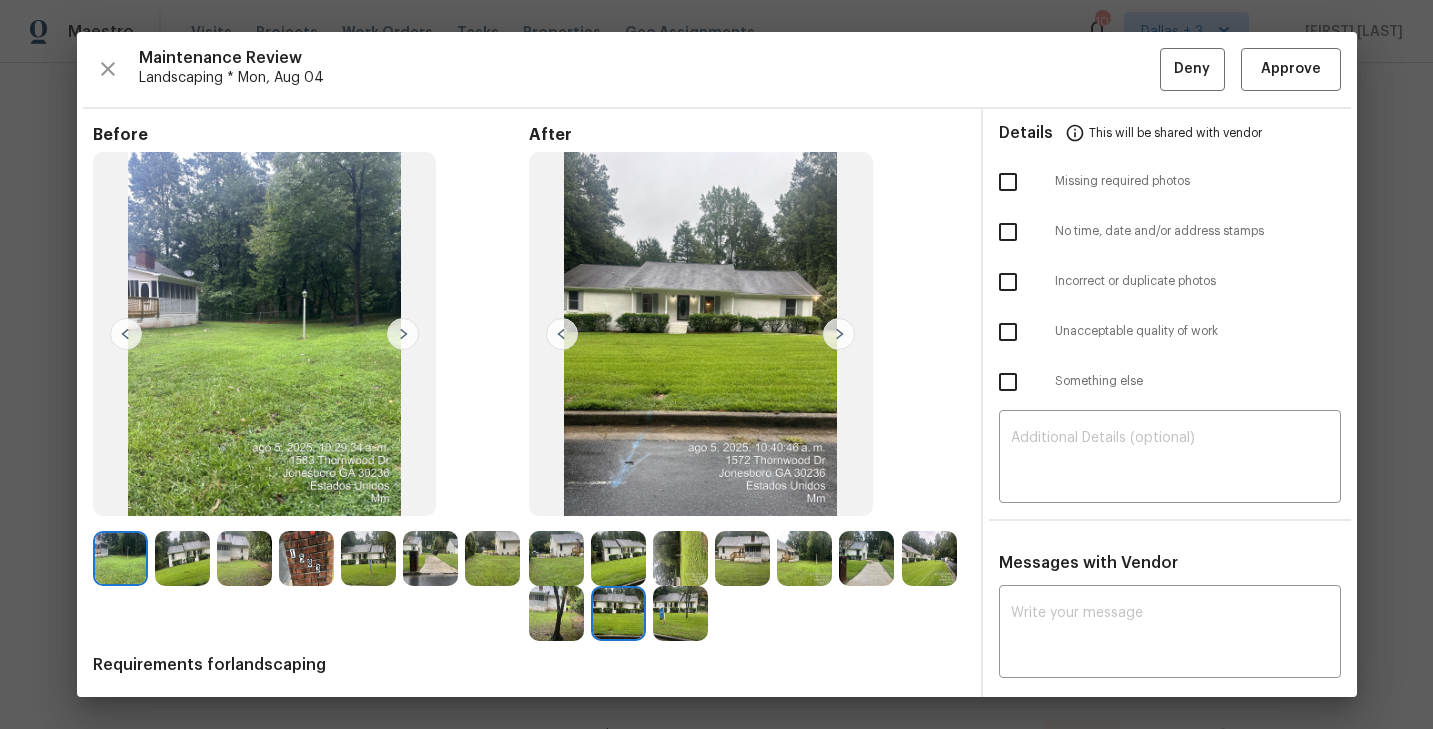 click at bounding box center (839, 334) 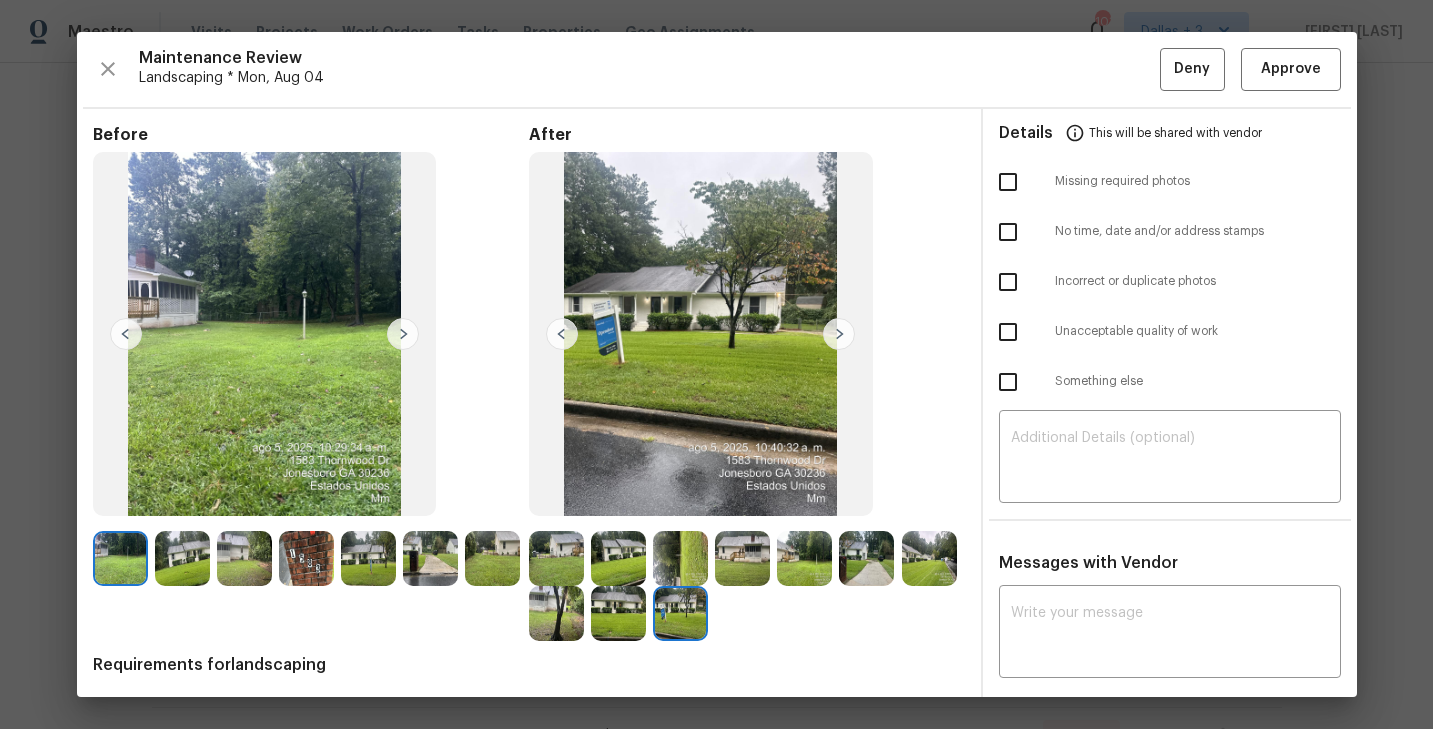 click at bounding box center (839, 334) 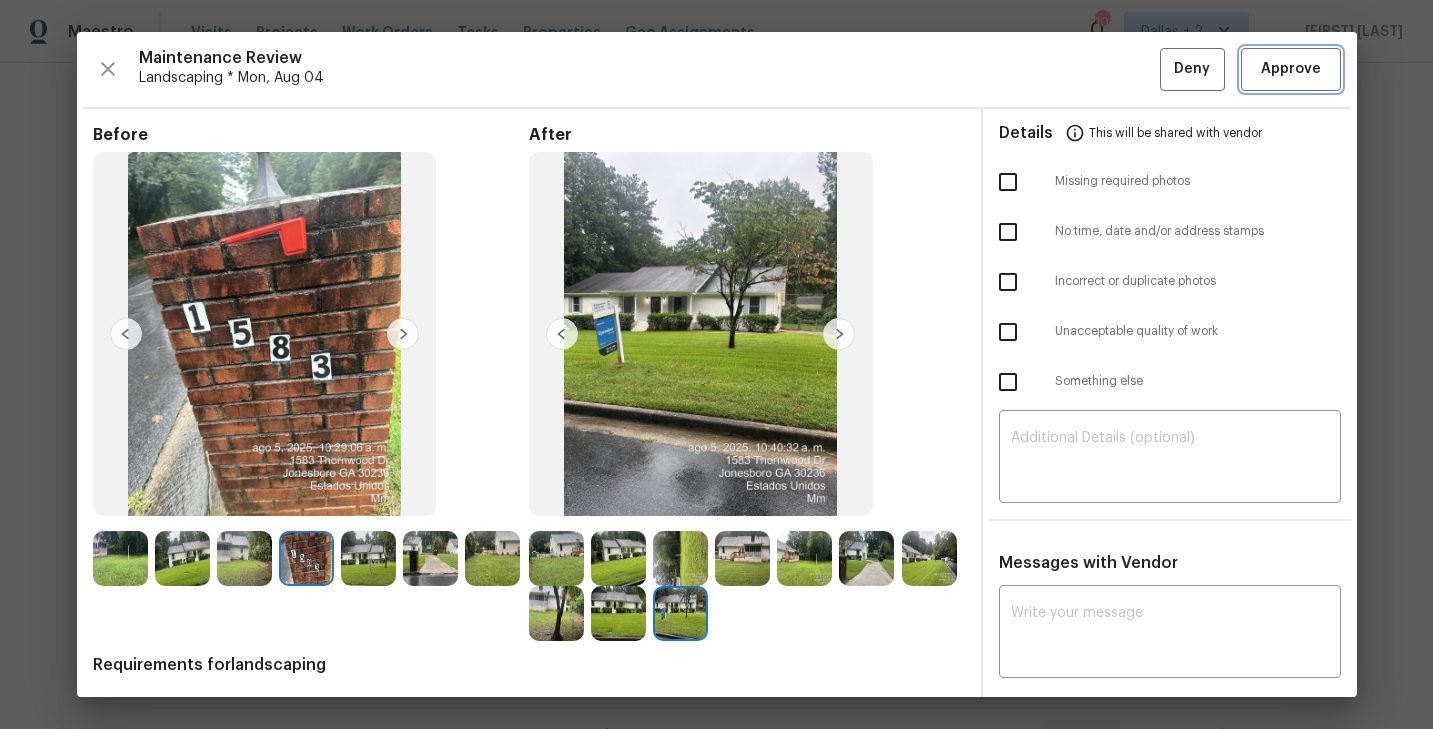 click on "Approve" at bounding box center (1291, 69) 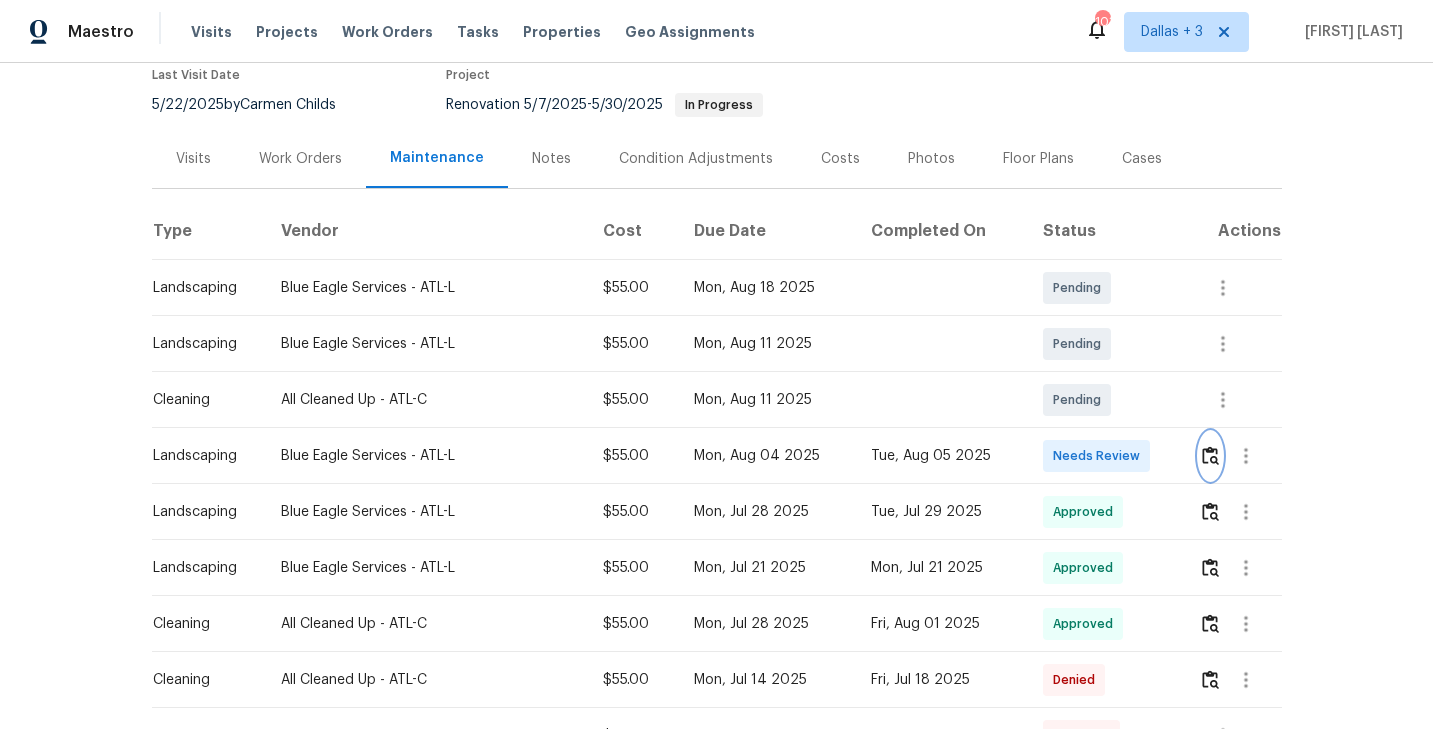 scroll, scrollTop: 0, scrollLeft: 0, axis: both 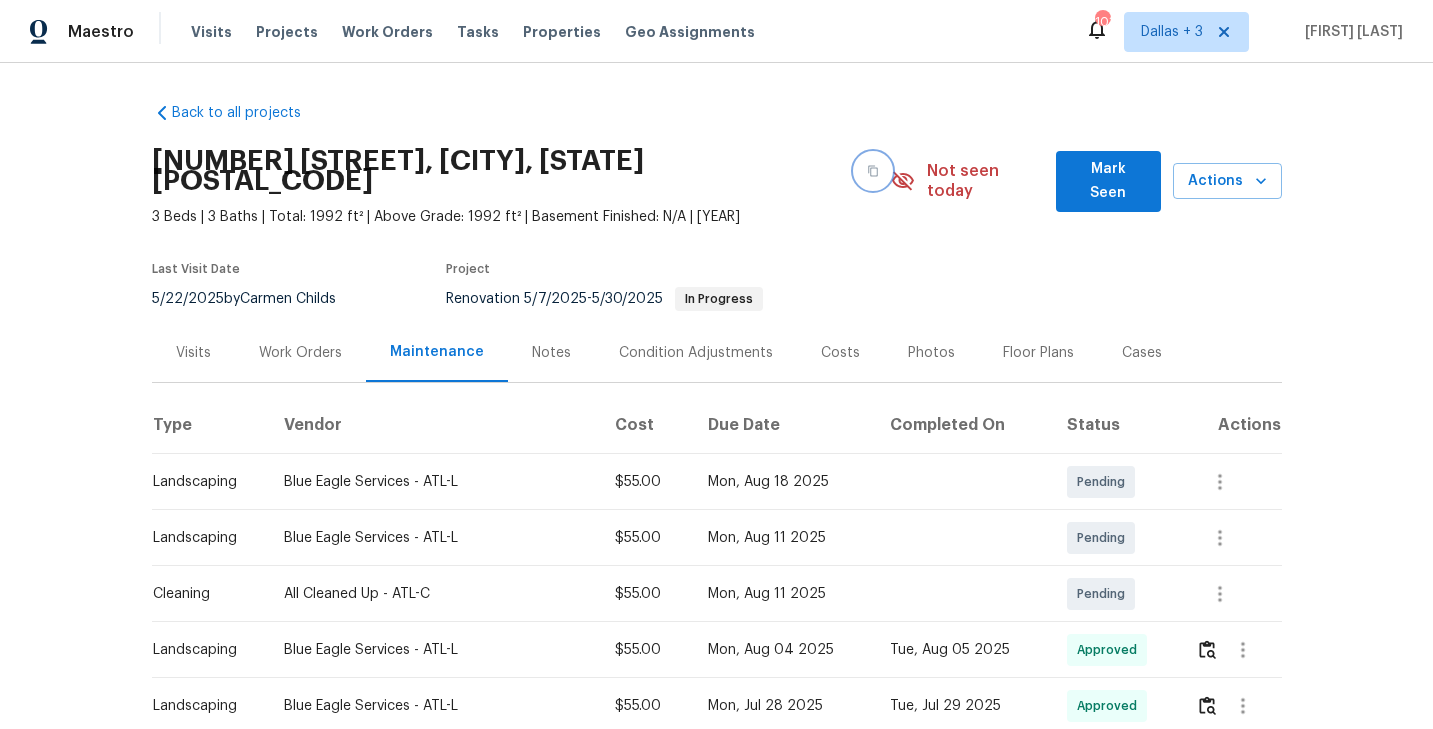 click 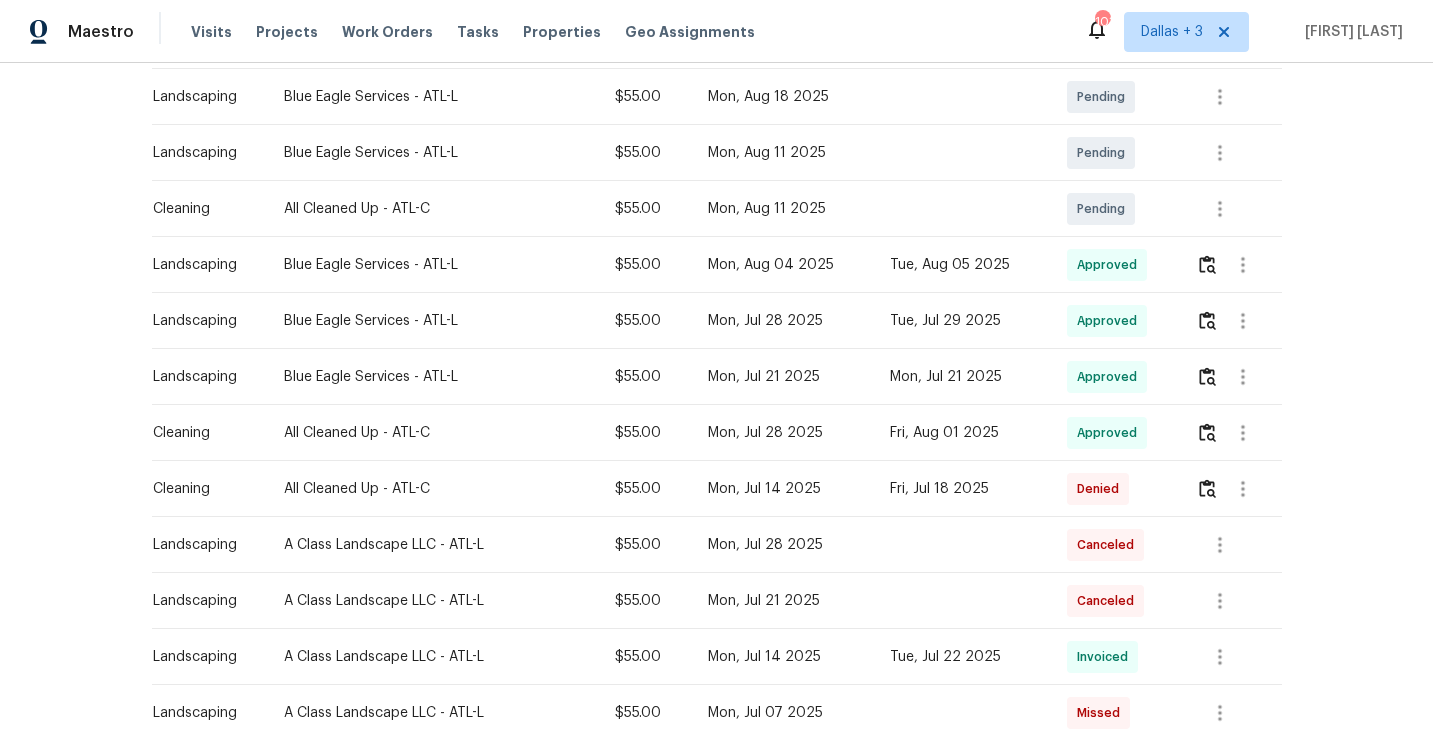scroll, scrollTop: 0, scrollLeft: 0, axis: both 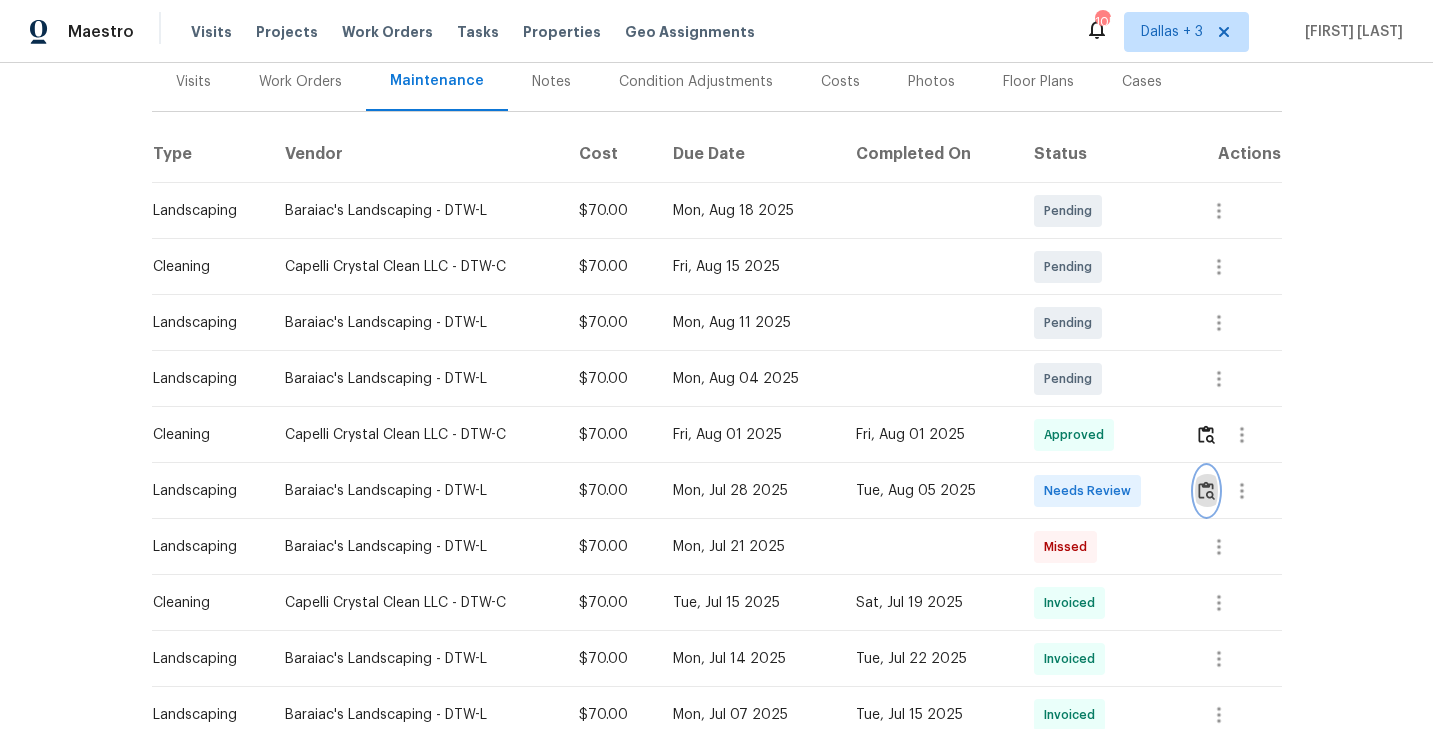 click at bounding box center (1206, 490) 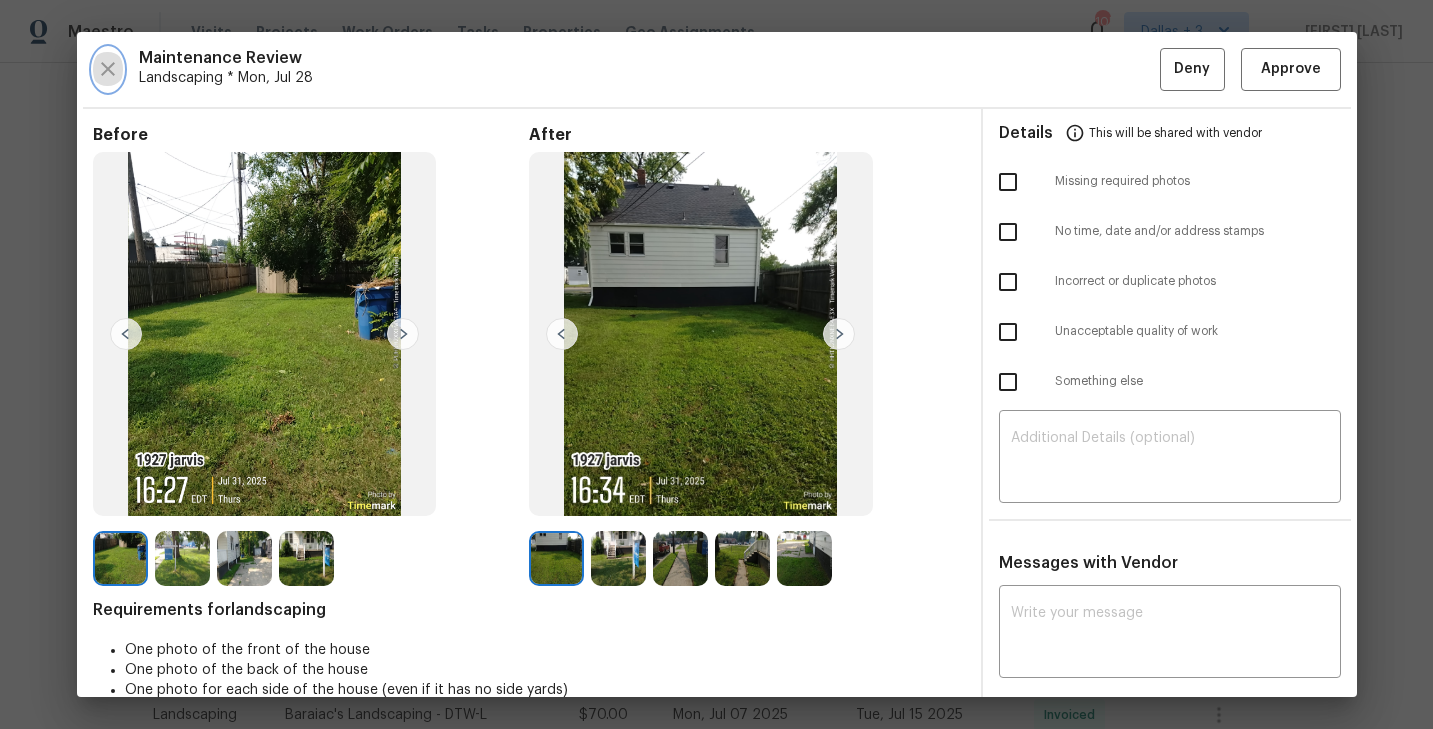 click 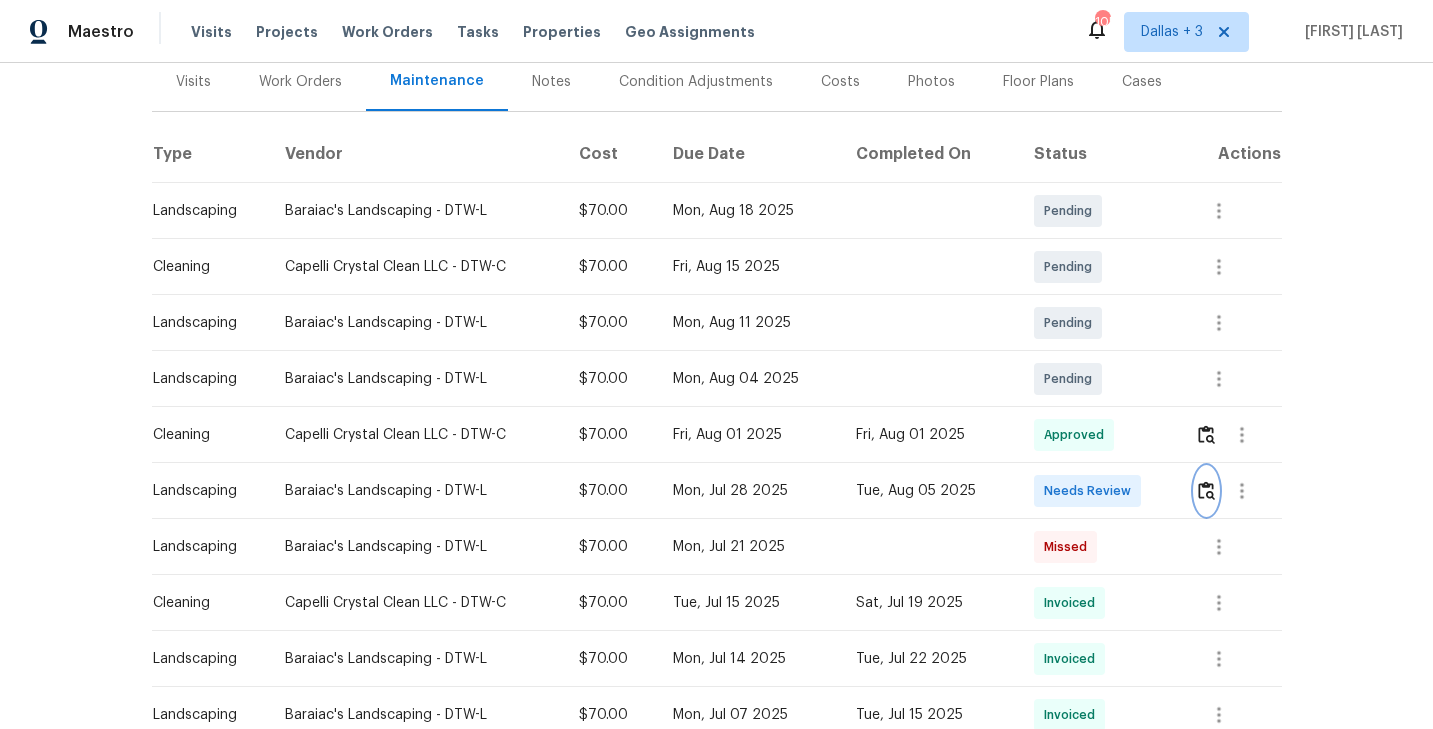 click at bounding box center [1206, 490] 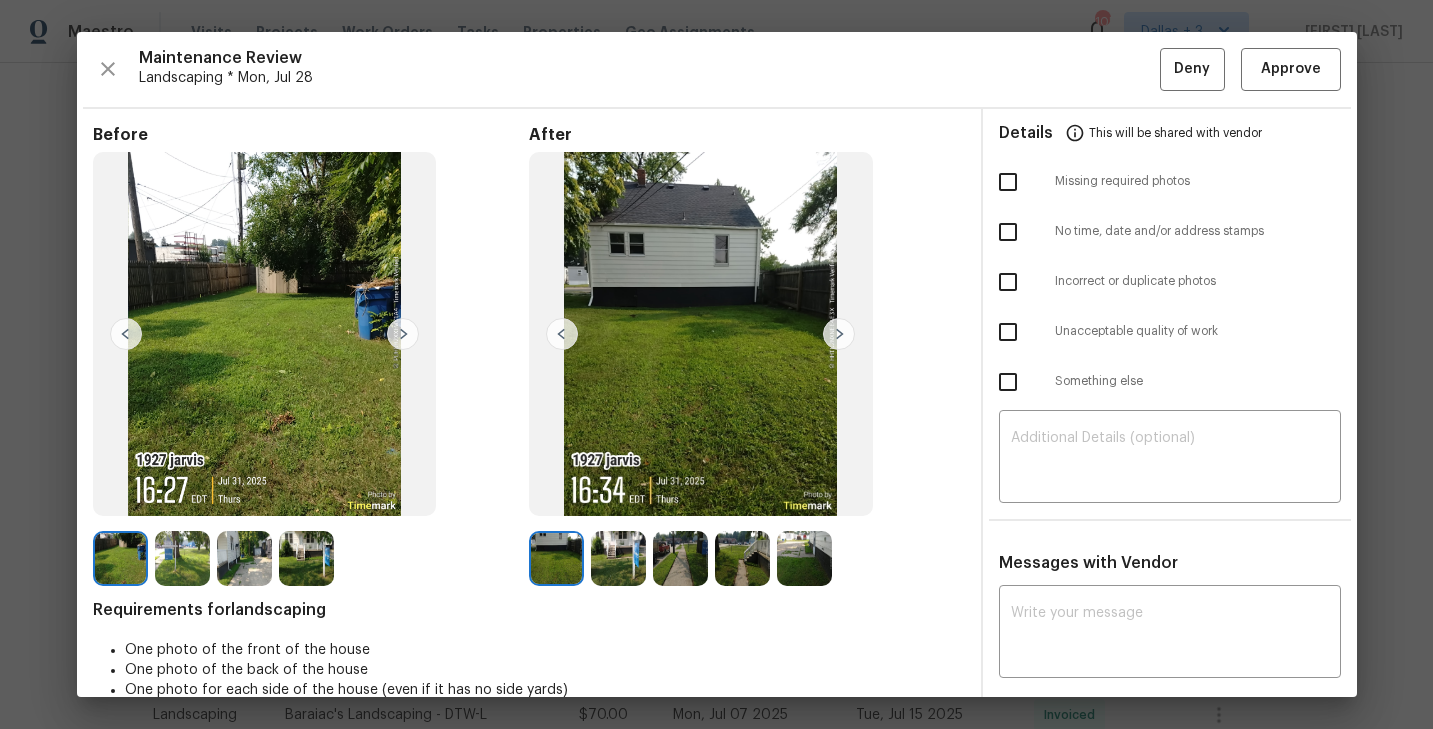 click at bounding box center [839, 334] 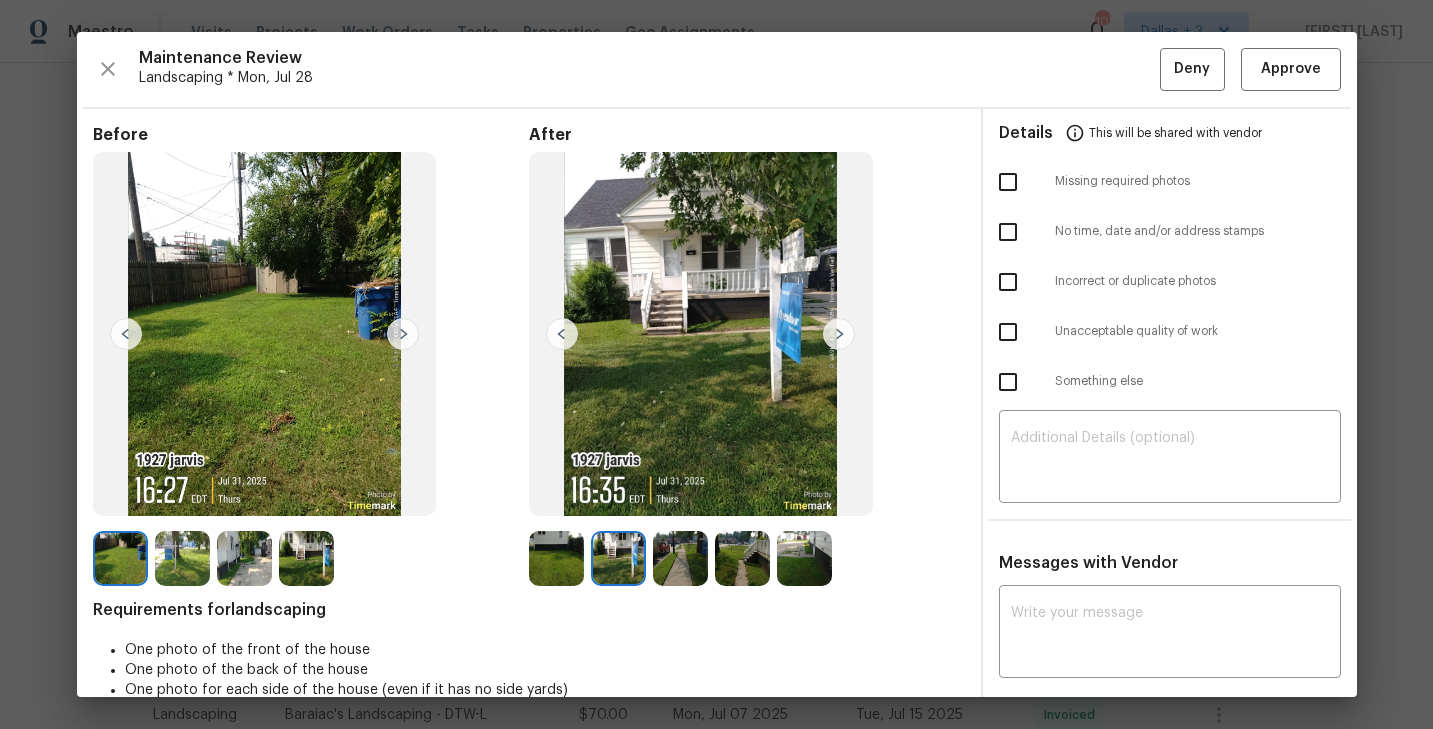click at bounding box center [839, 334] 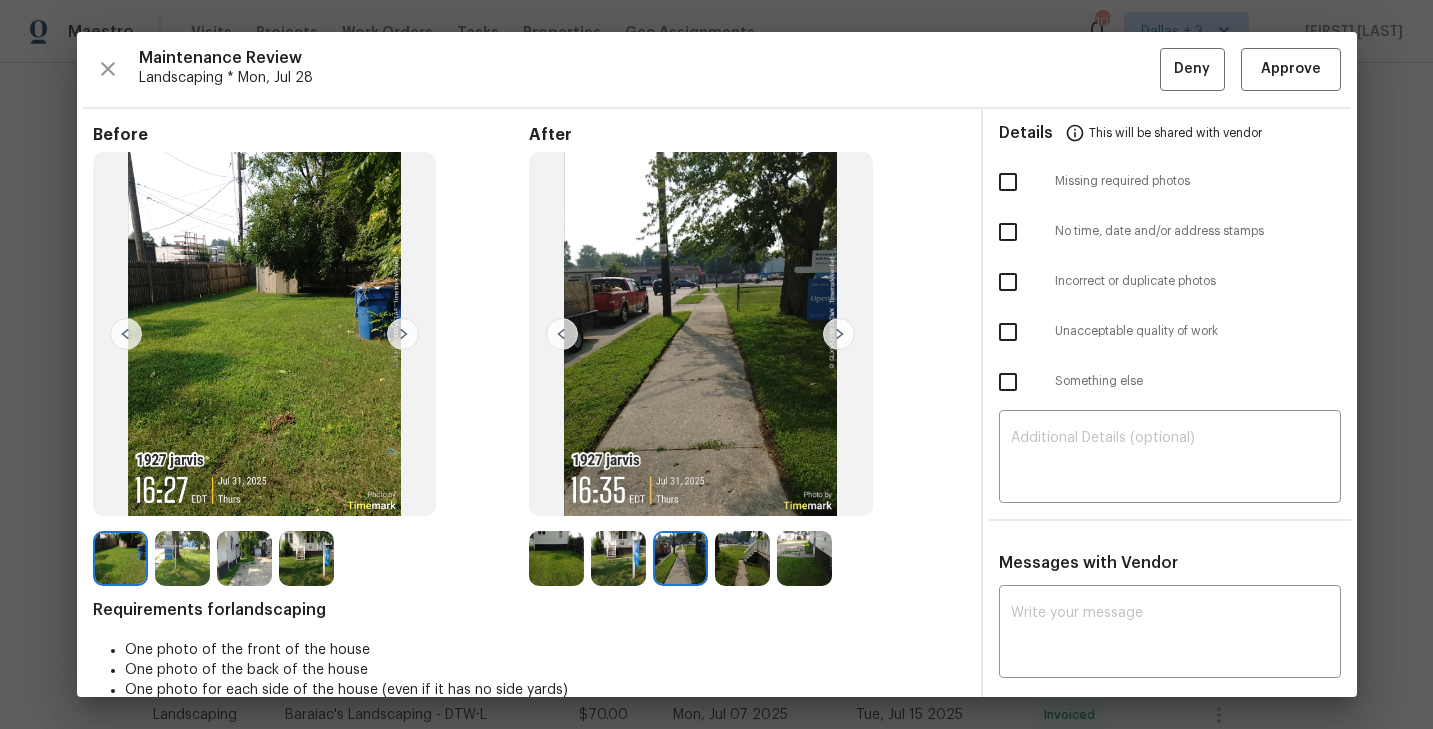 click at bounding box center [839, 334] 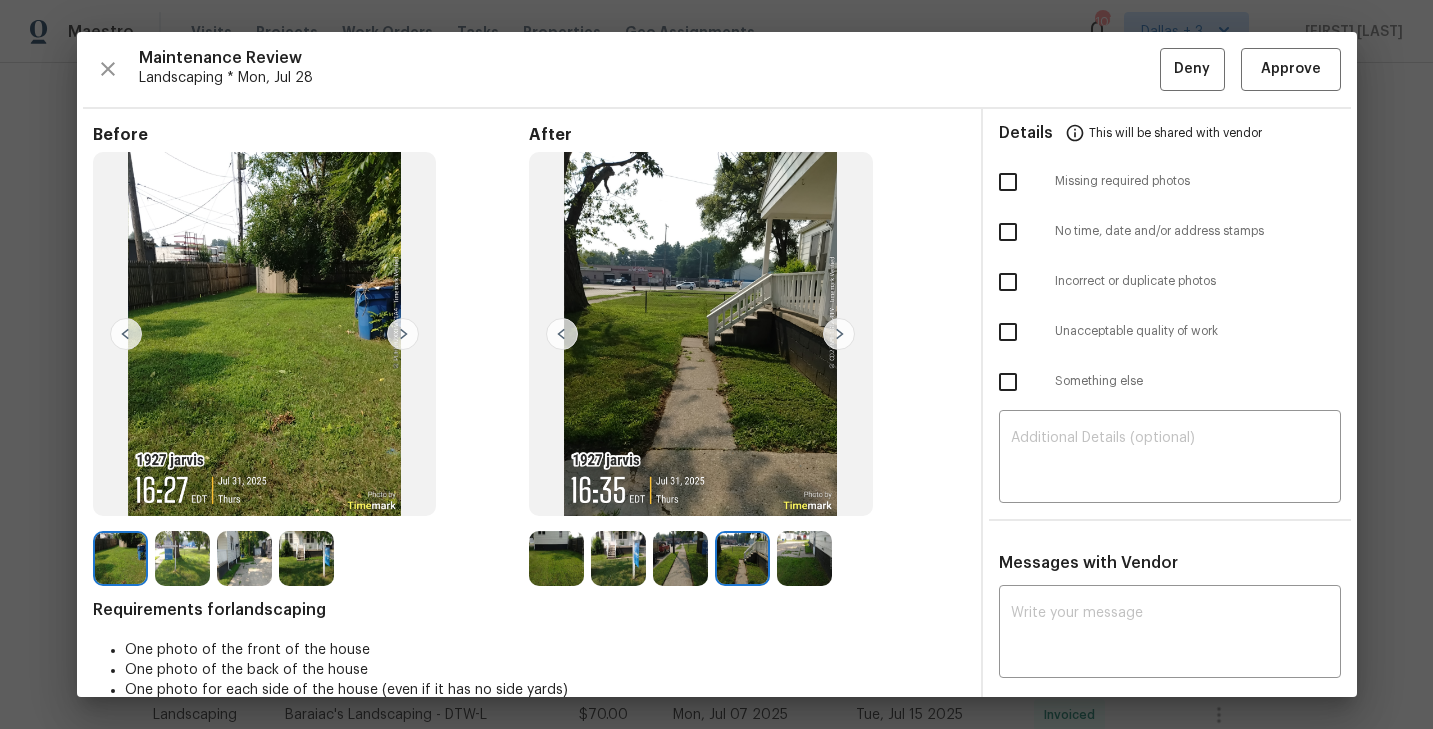 click at bounding box center (839, 334) 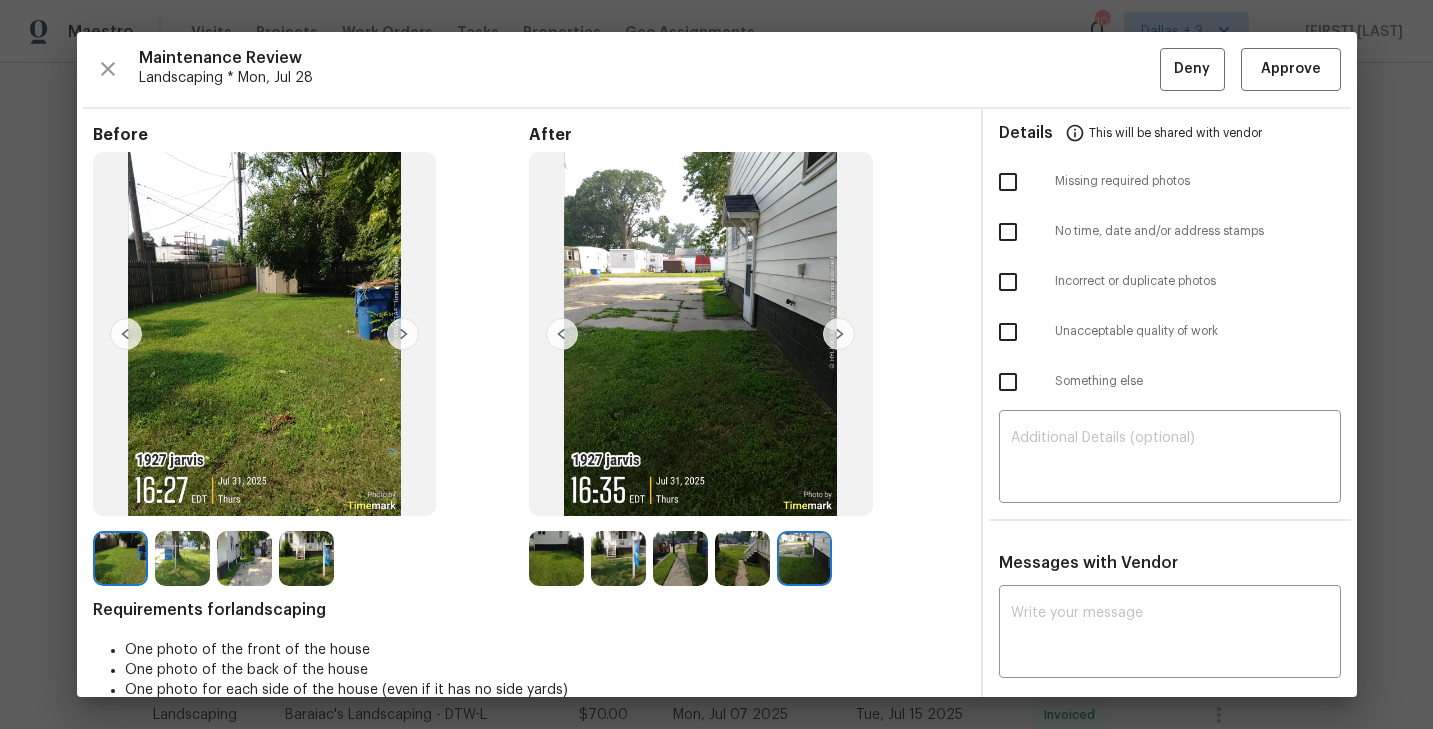 click at bounding box center [556, 558] 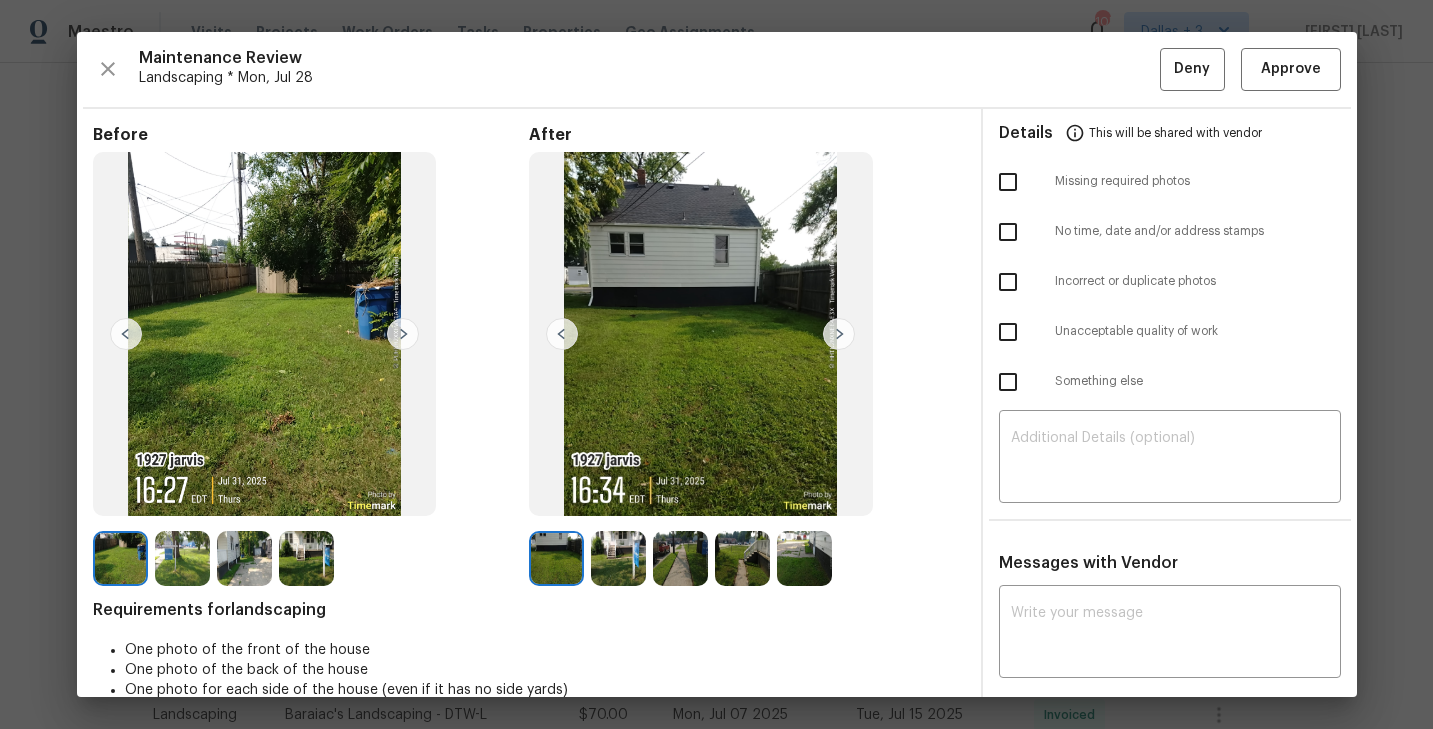 click at bounding box center (618, 558) 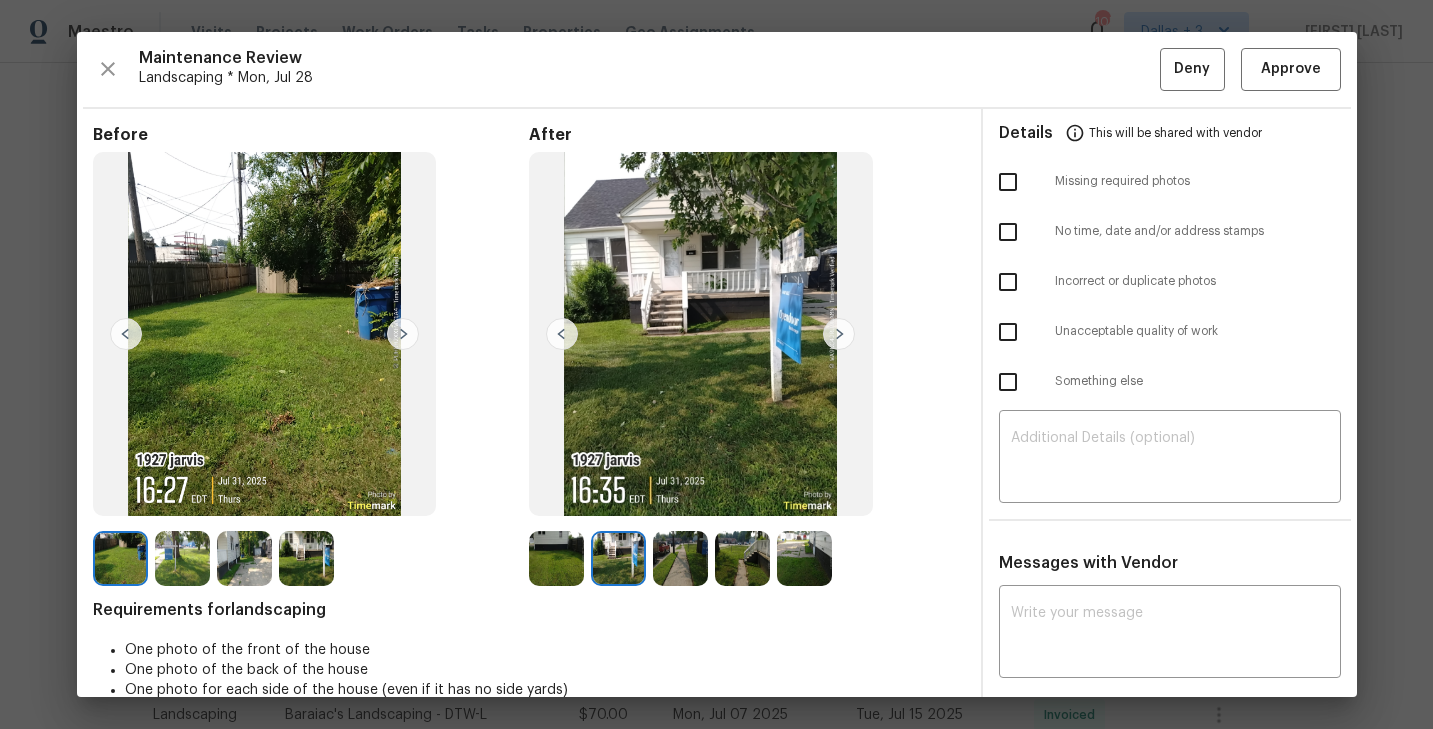 click at bounding box center (701, 334) 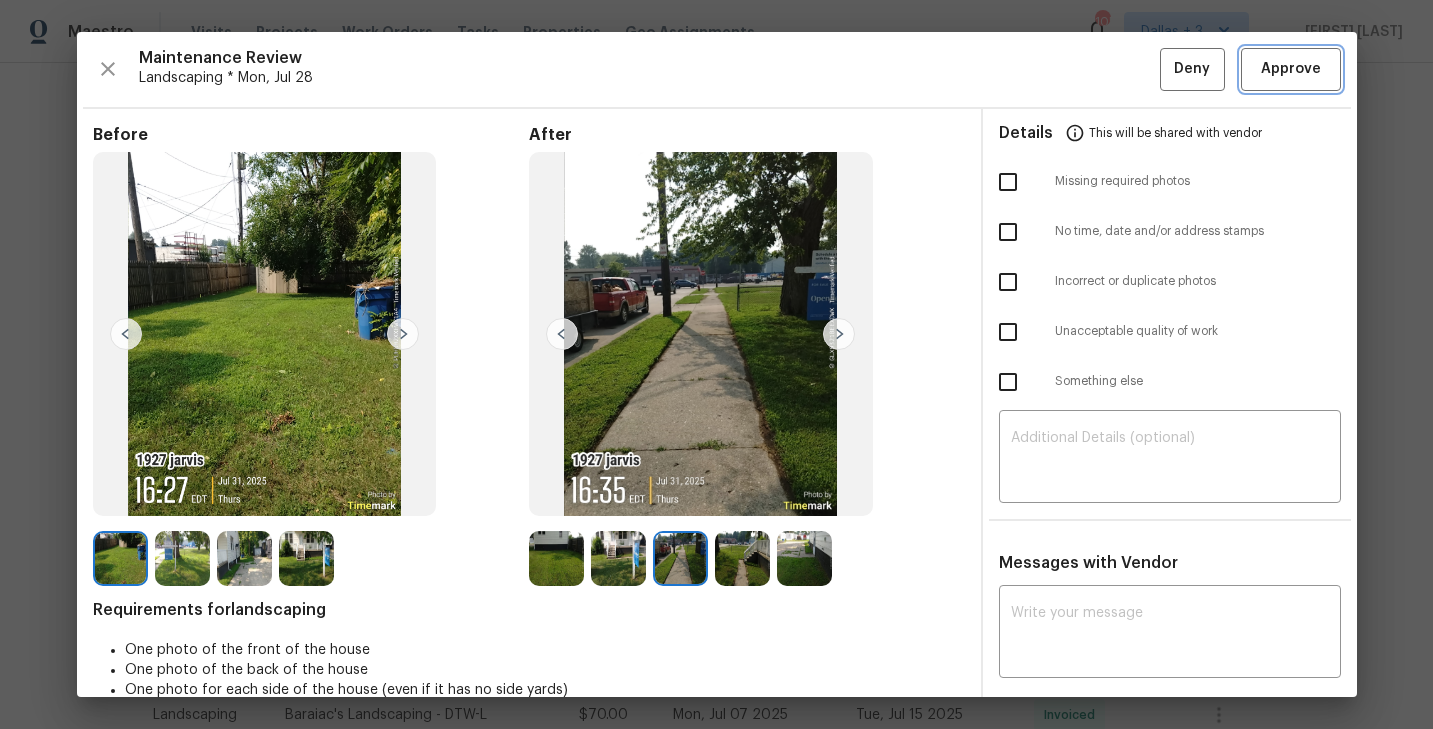 click on "Approve" at bounding box center (1291, 69) 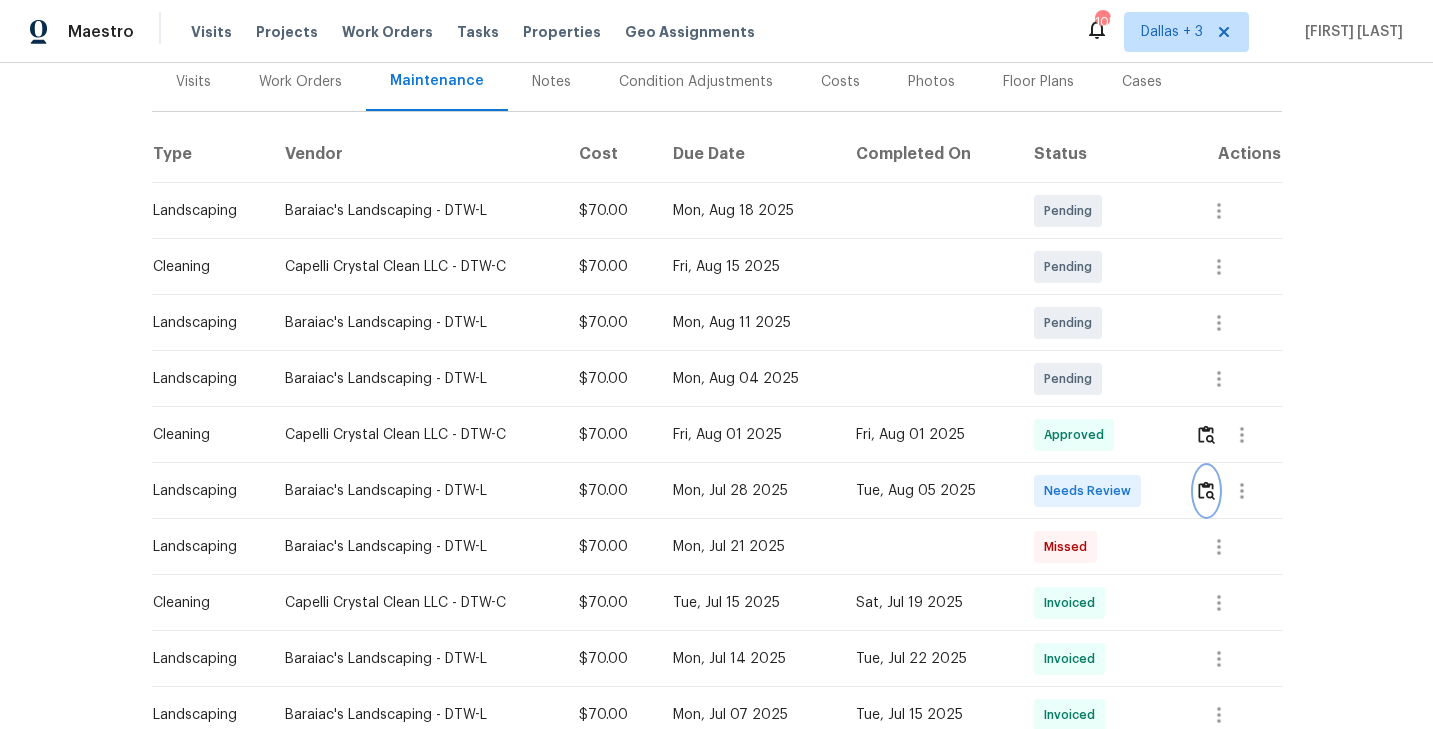 scroll, scrollTop: 0, scrollLeft: 0, axis: both 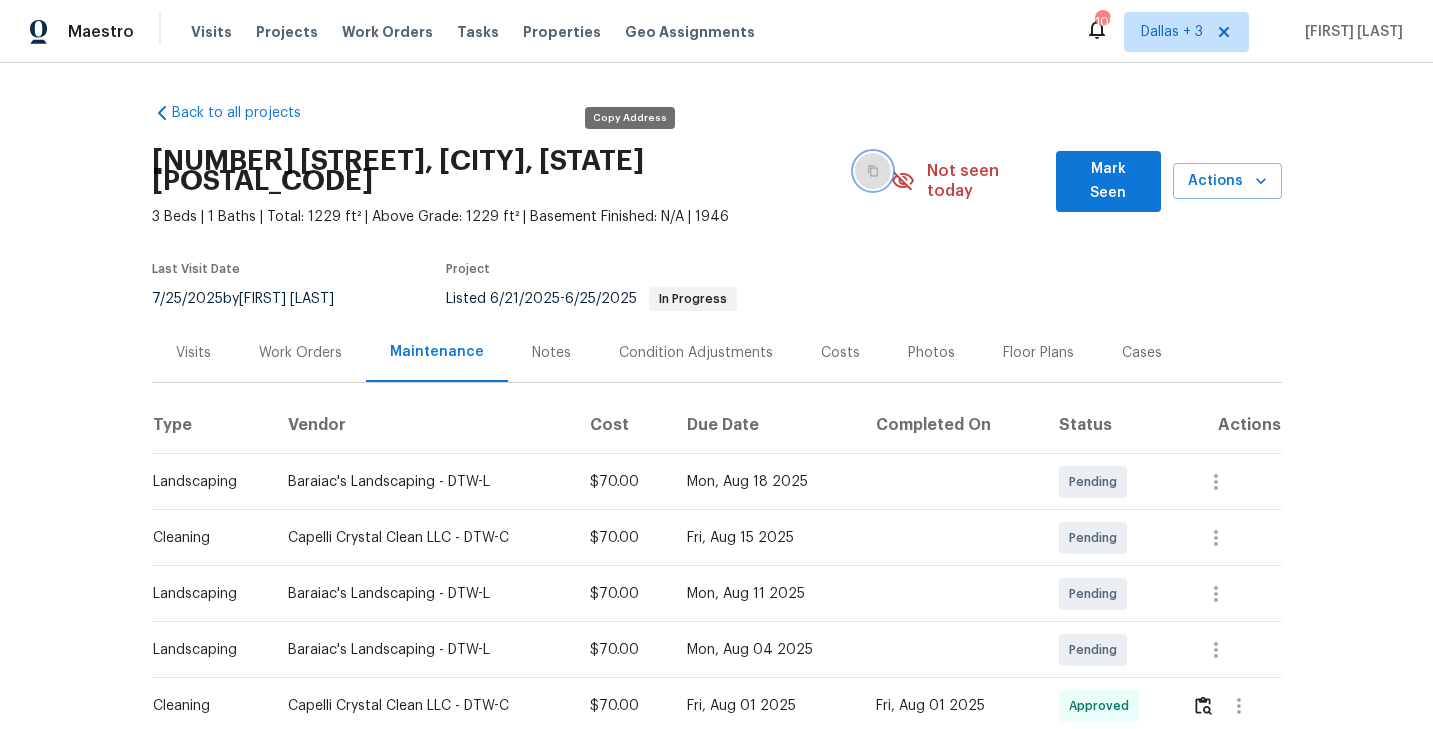 click at bounding box center (873, 171) 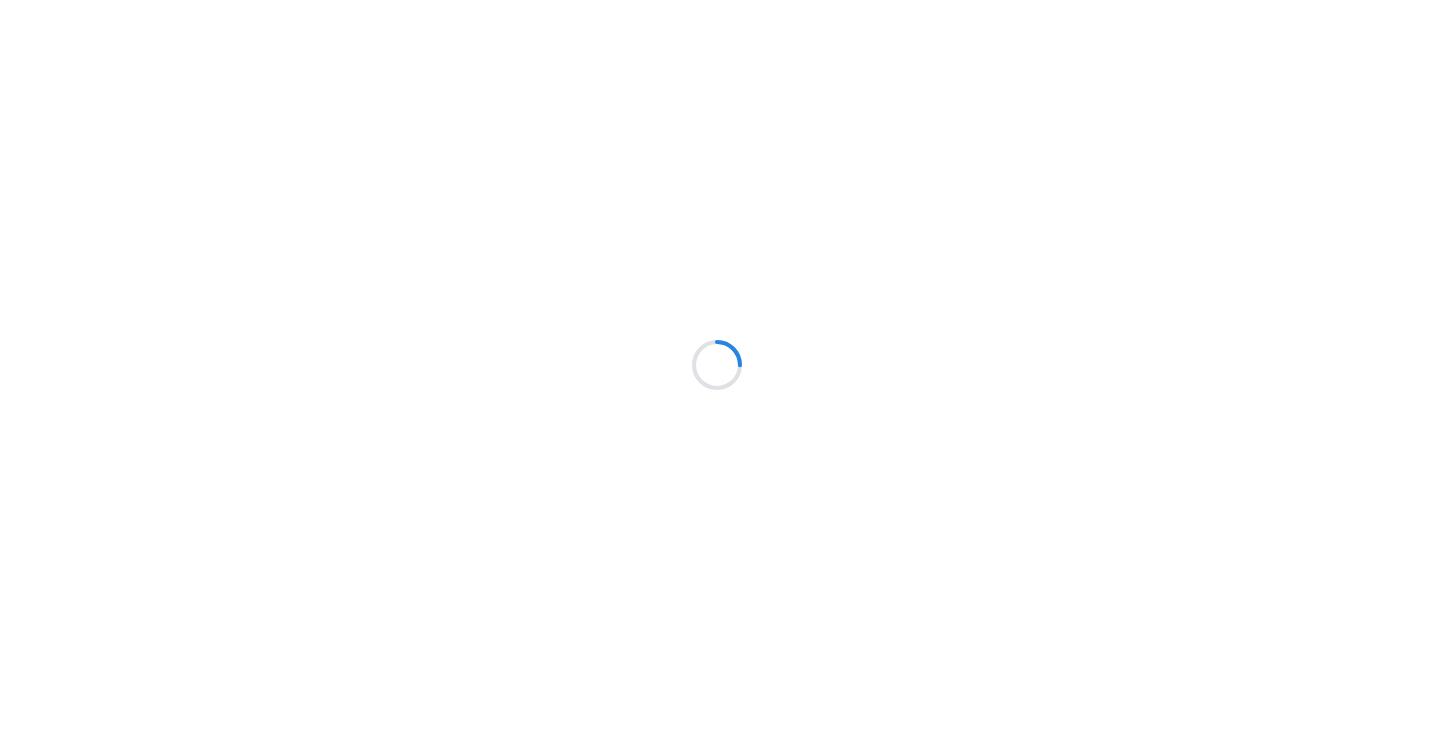 scroll, scrollTop: 0, scrollLeft: 0, axis: both 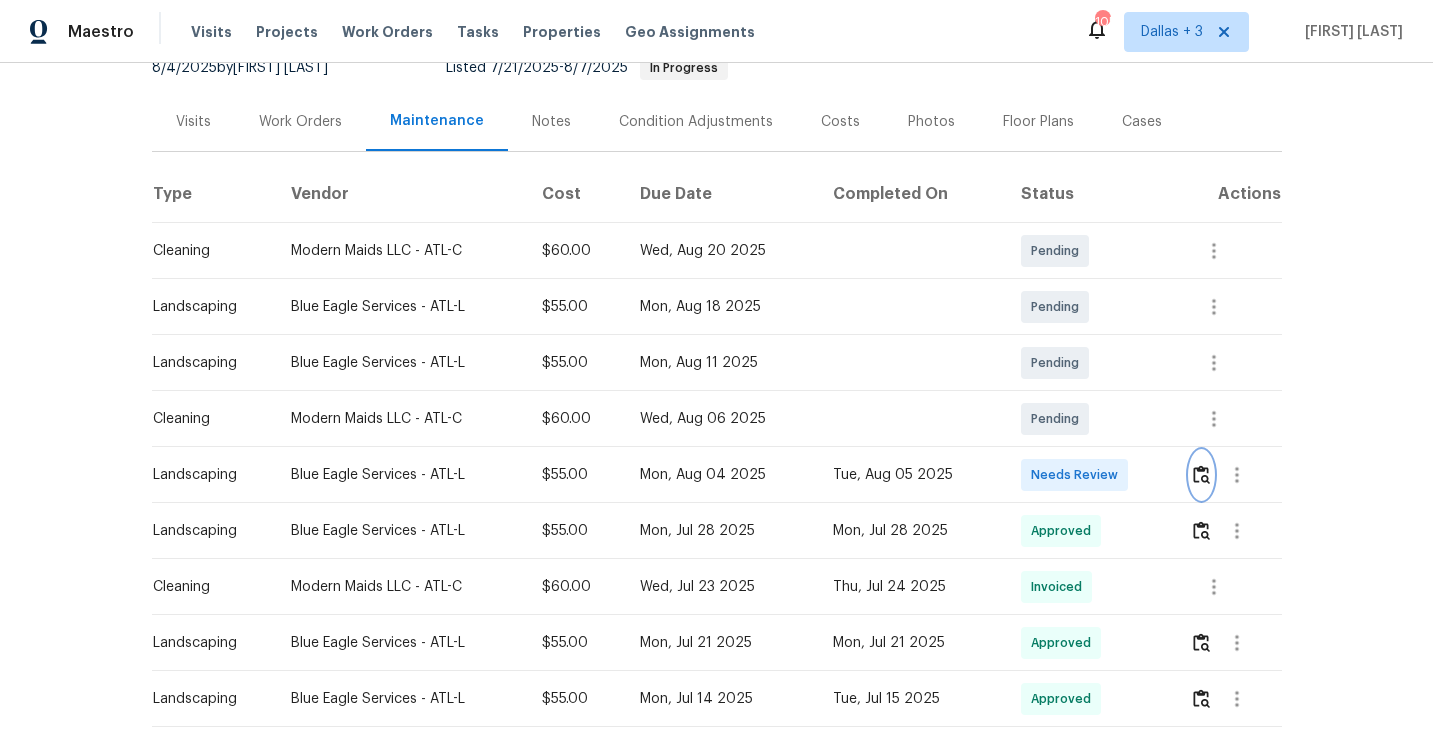 click at bounding box center (1201, 474) 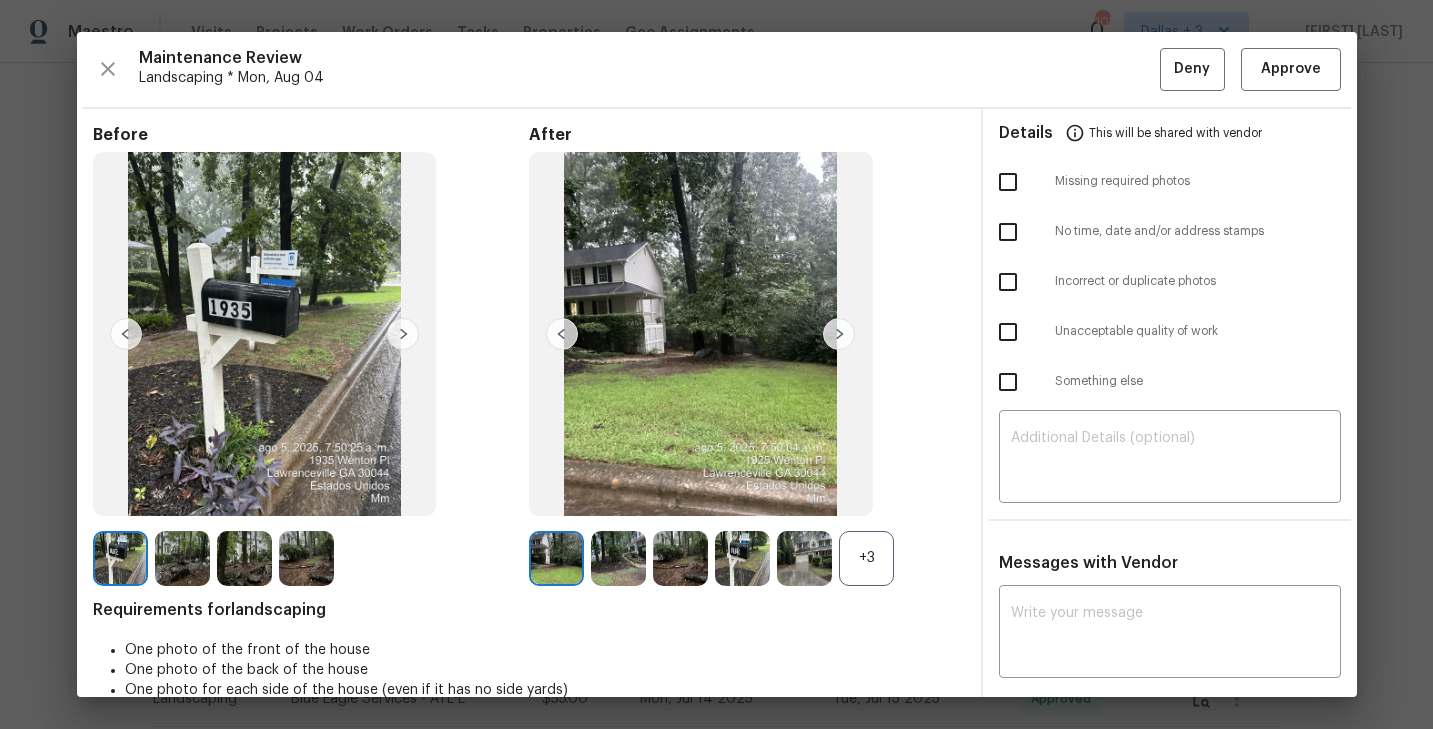 click on "+3" at bounding box center (866, 558) 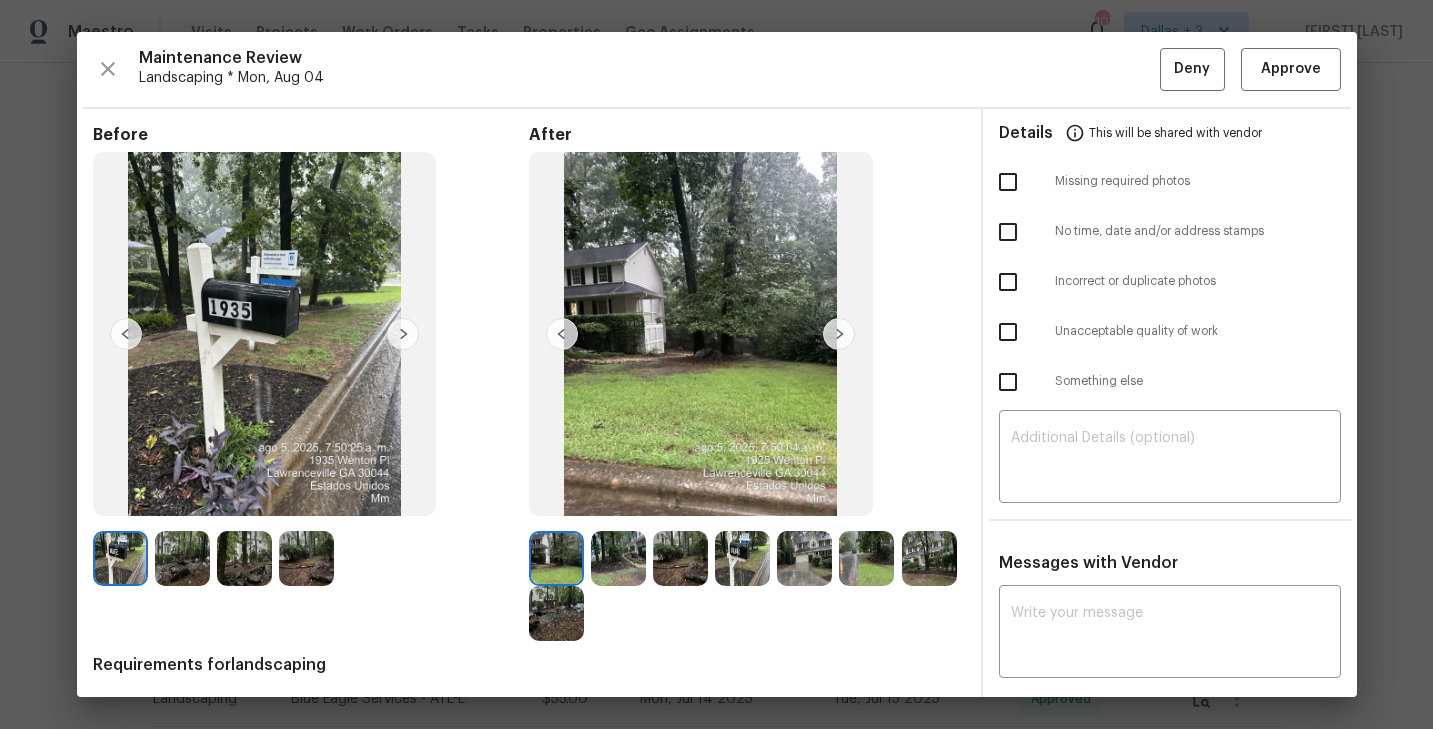 click at bounding box center [618, 558] 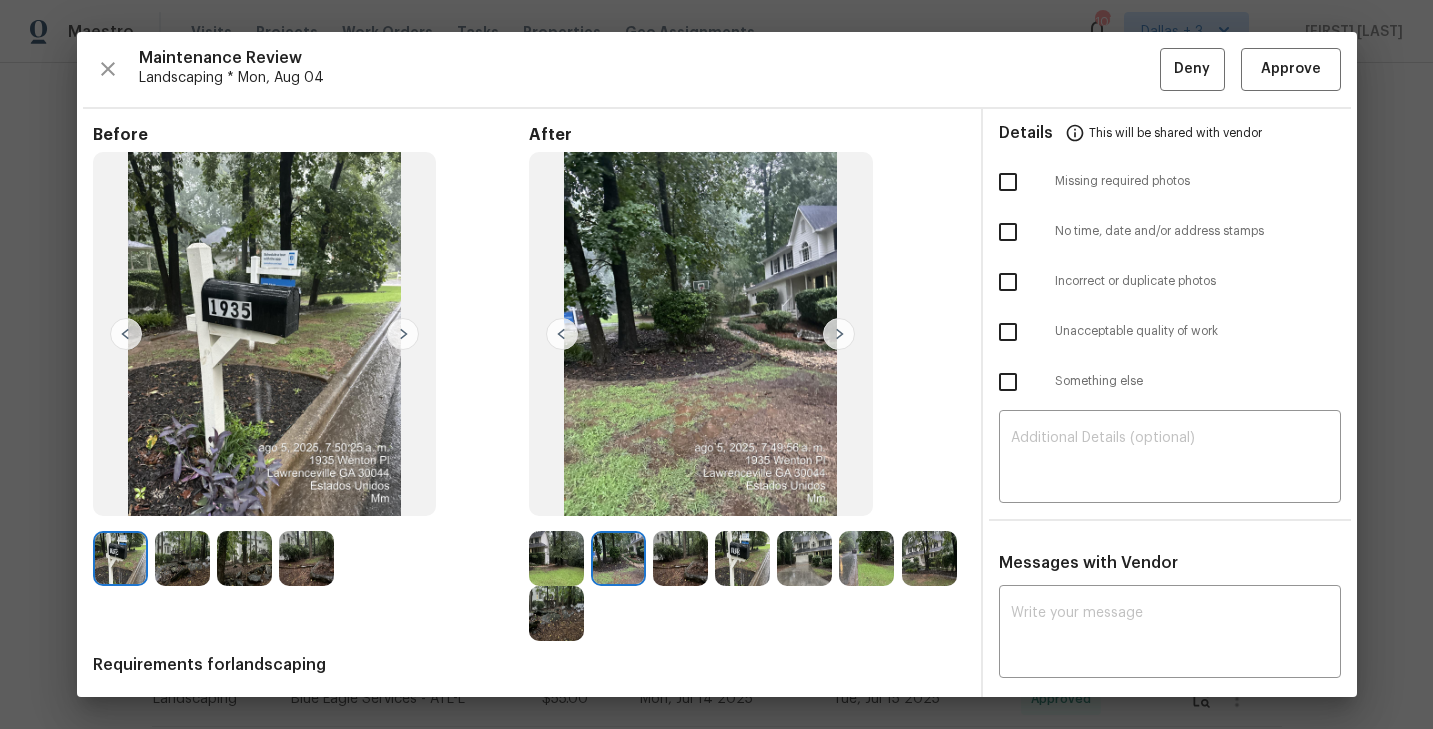 click at bounding box center (556, 558) 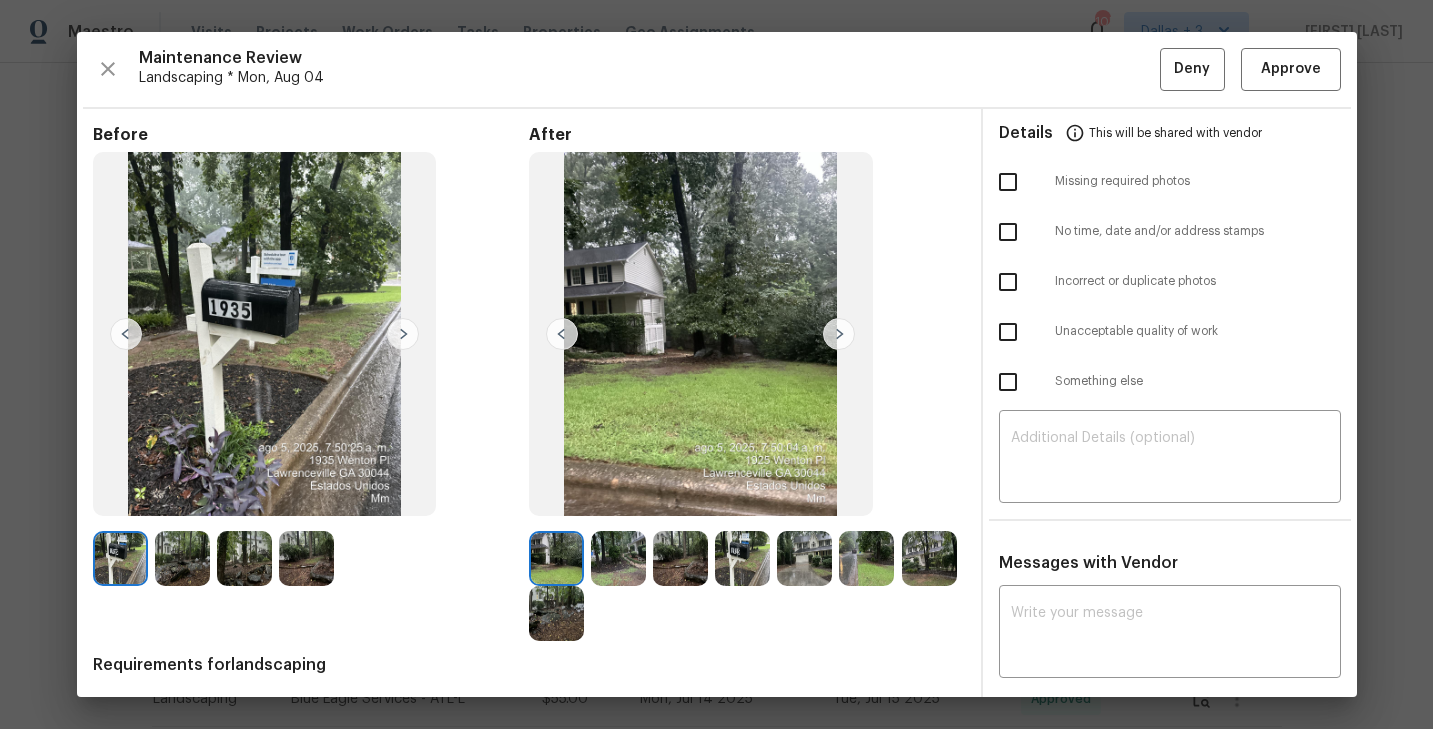 click at bounding box center (839, 334) 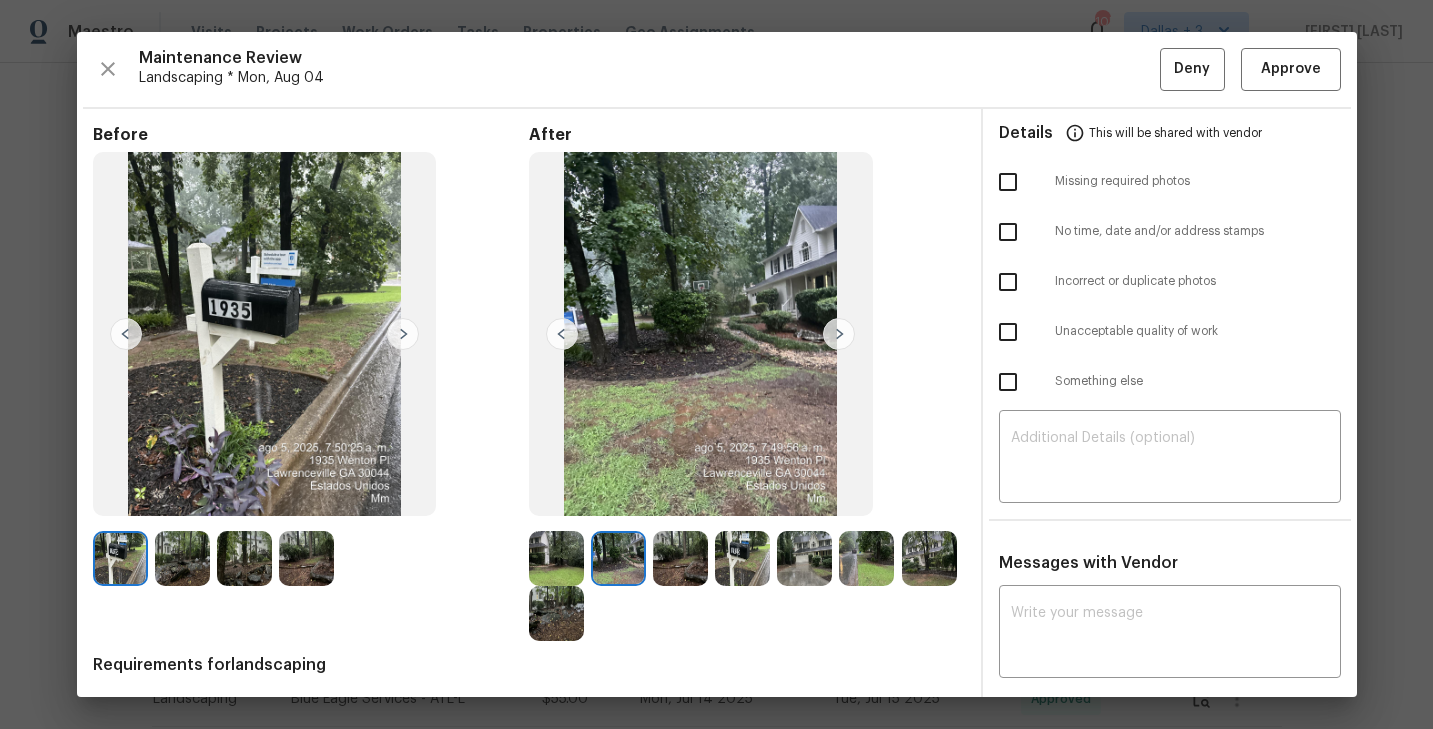 click at bounding box center [839, 334] 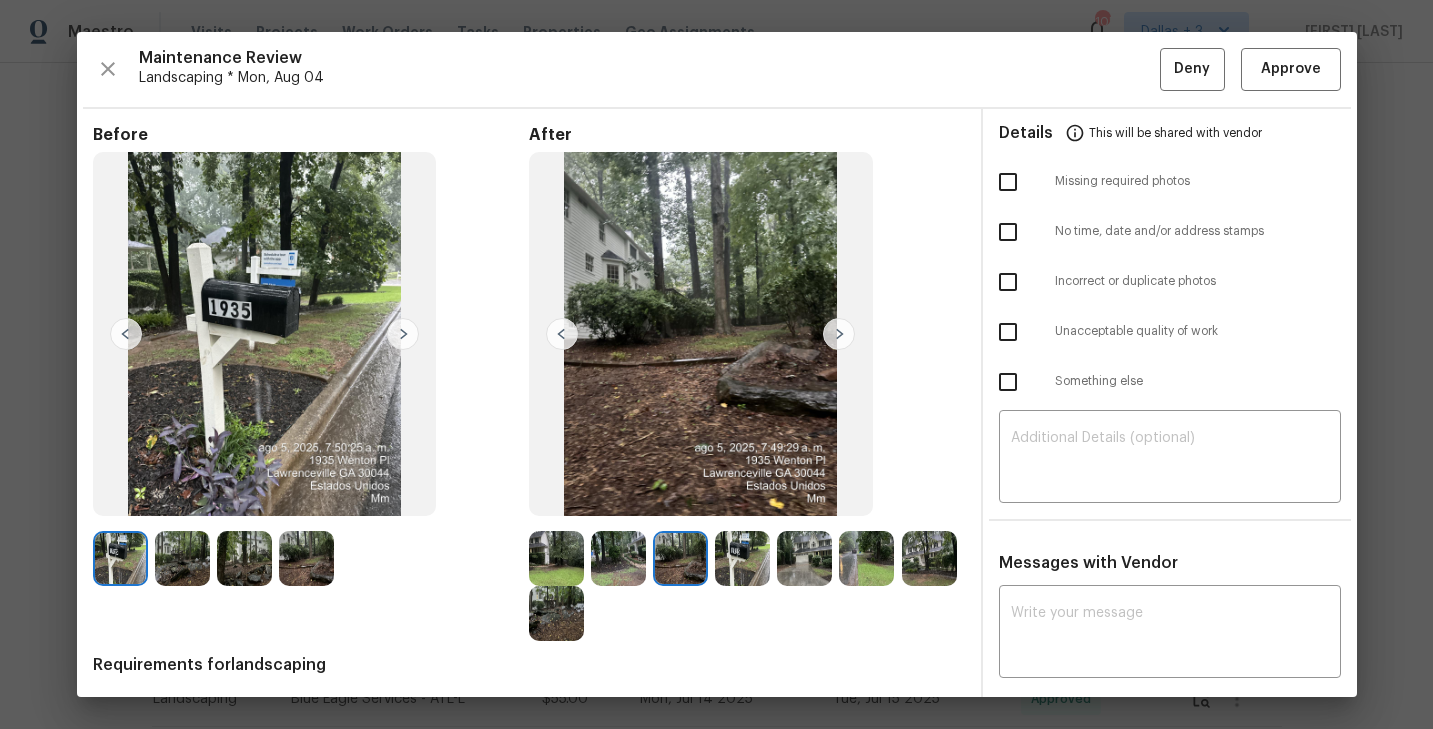 click at bounding box center [839, 334] 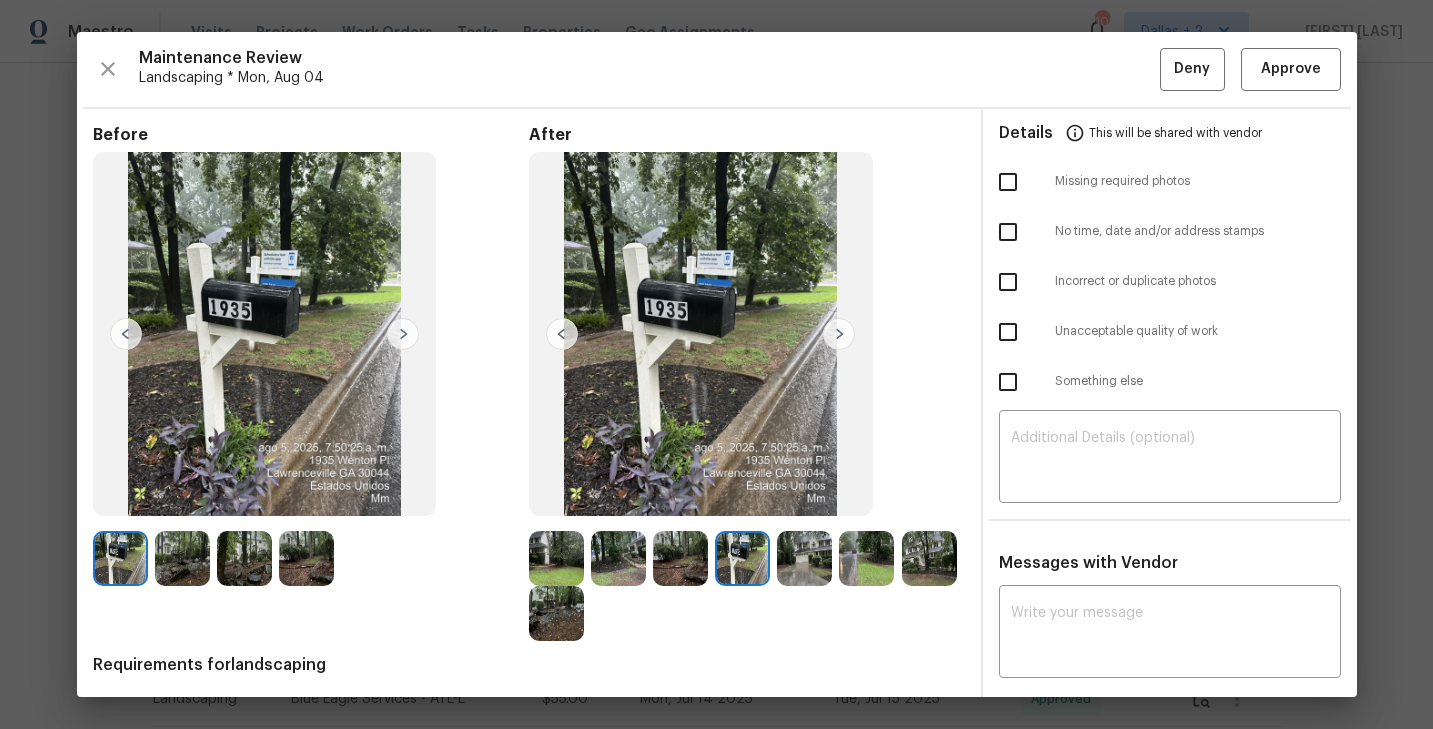 click at bounding box center (680, 558) 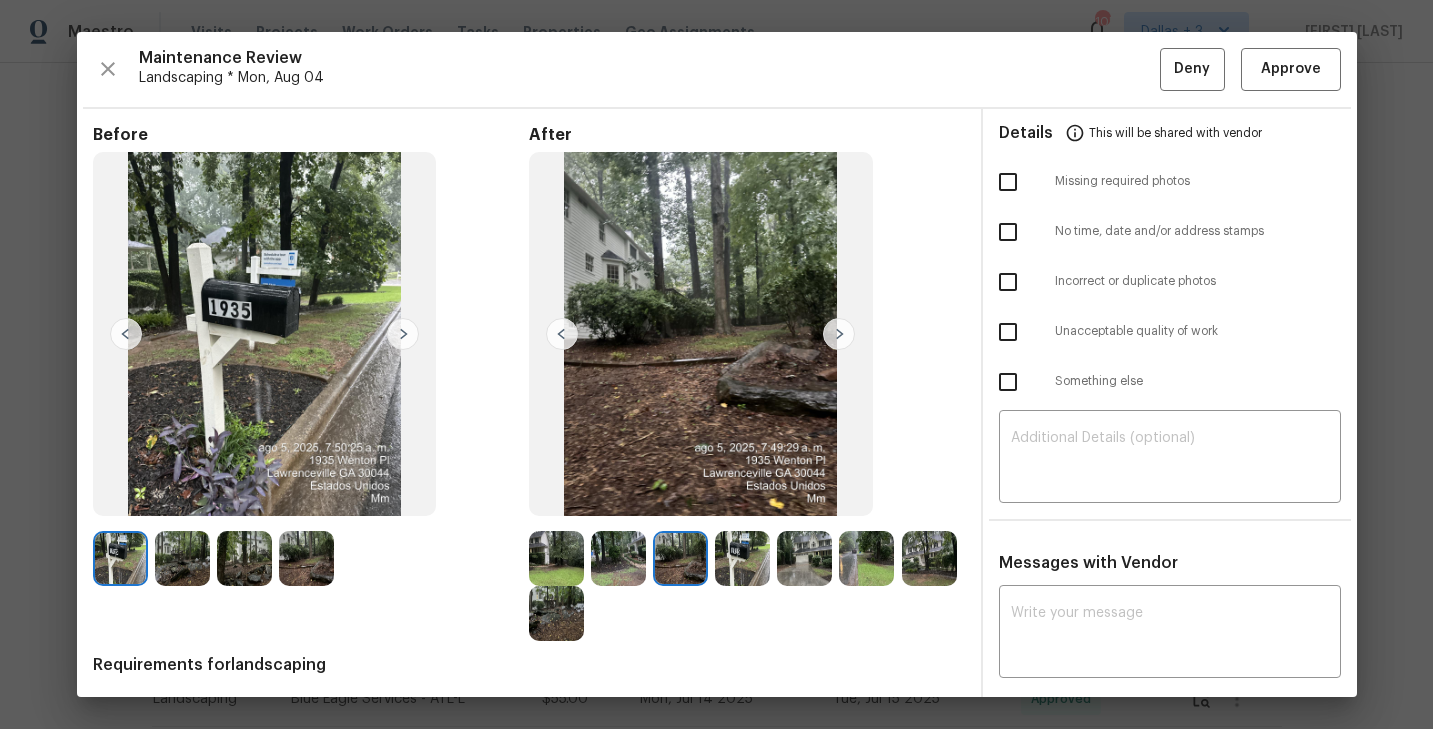 click at bounding box center [556, 558] 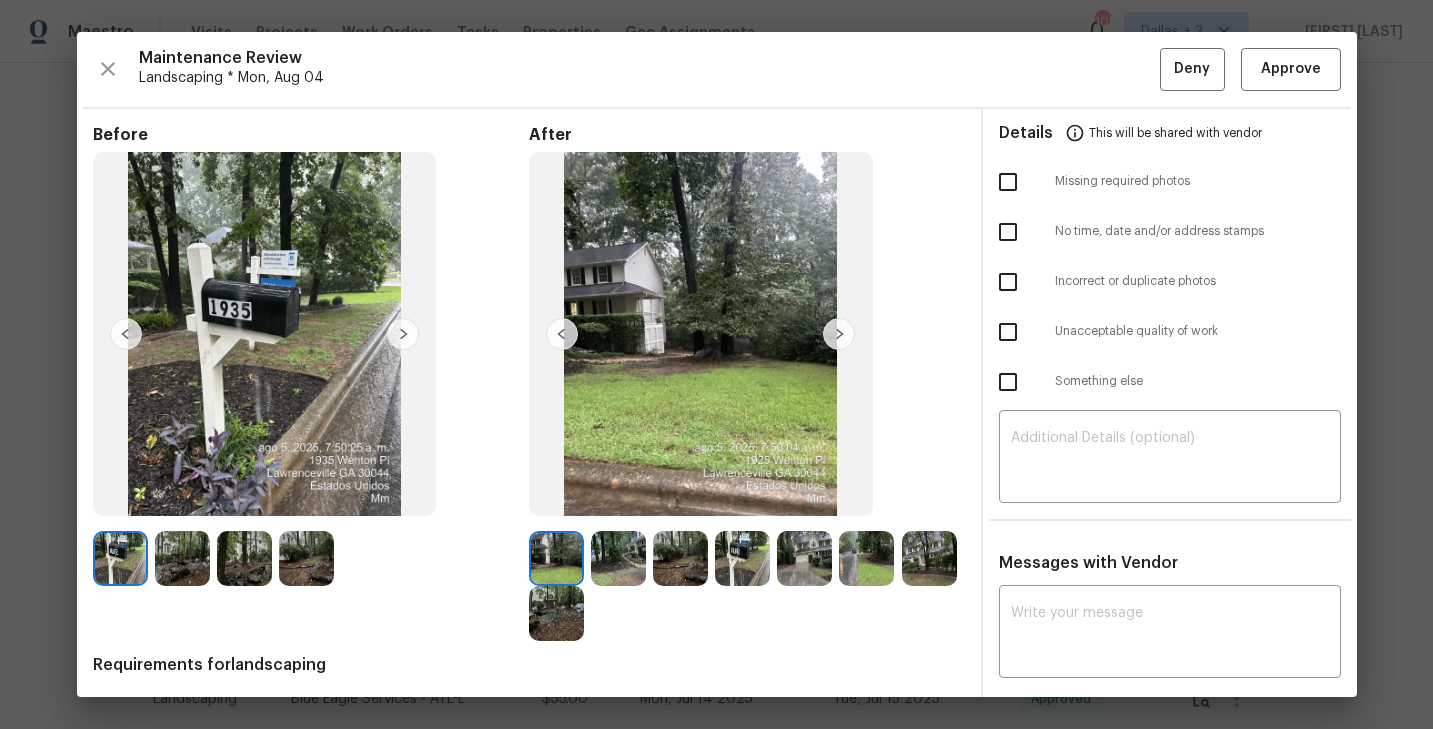 click at bounding box center [839, 334] 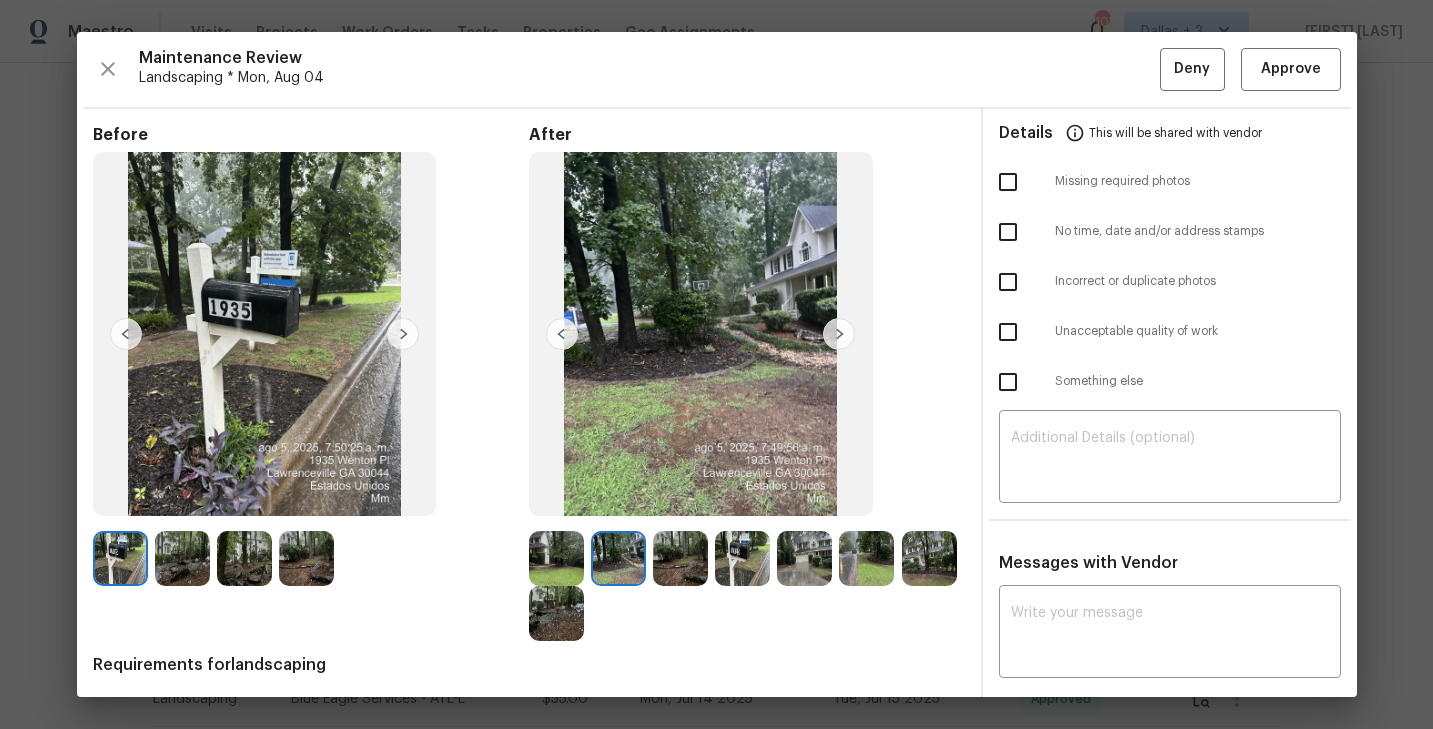 click at bounding box center (839, 334) 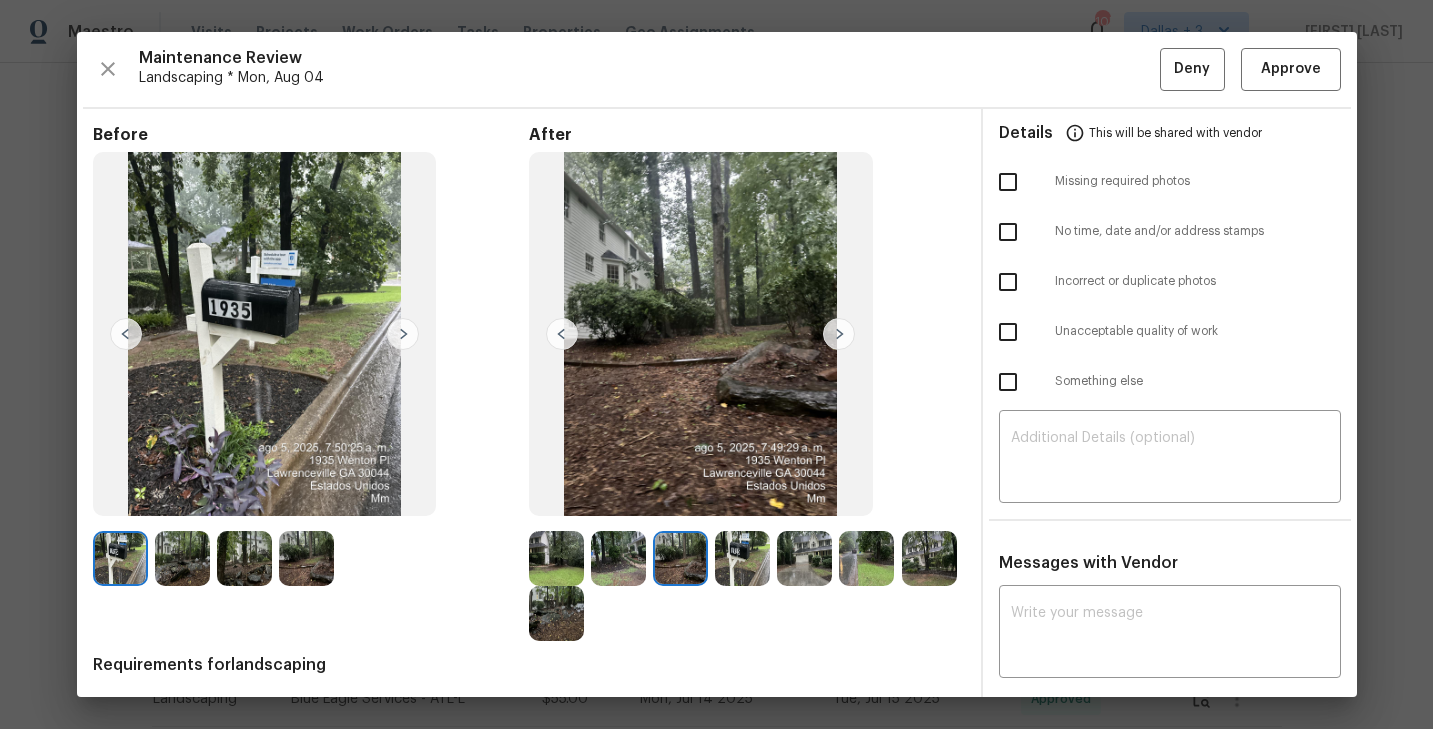 click at bounding box center (839, 334) 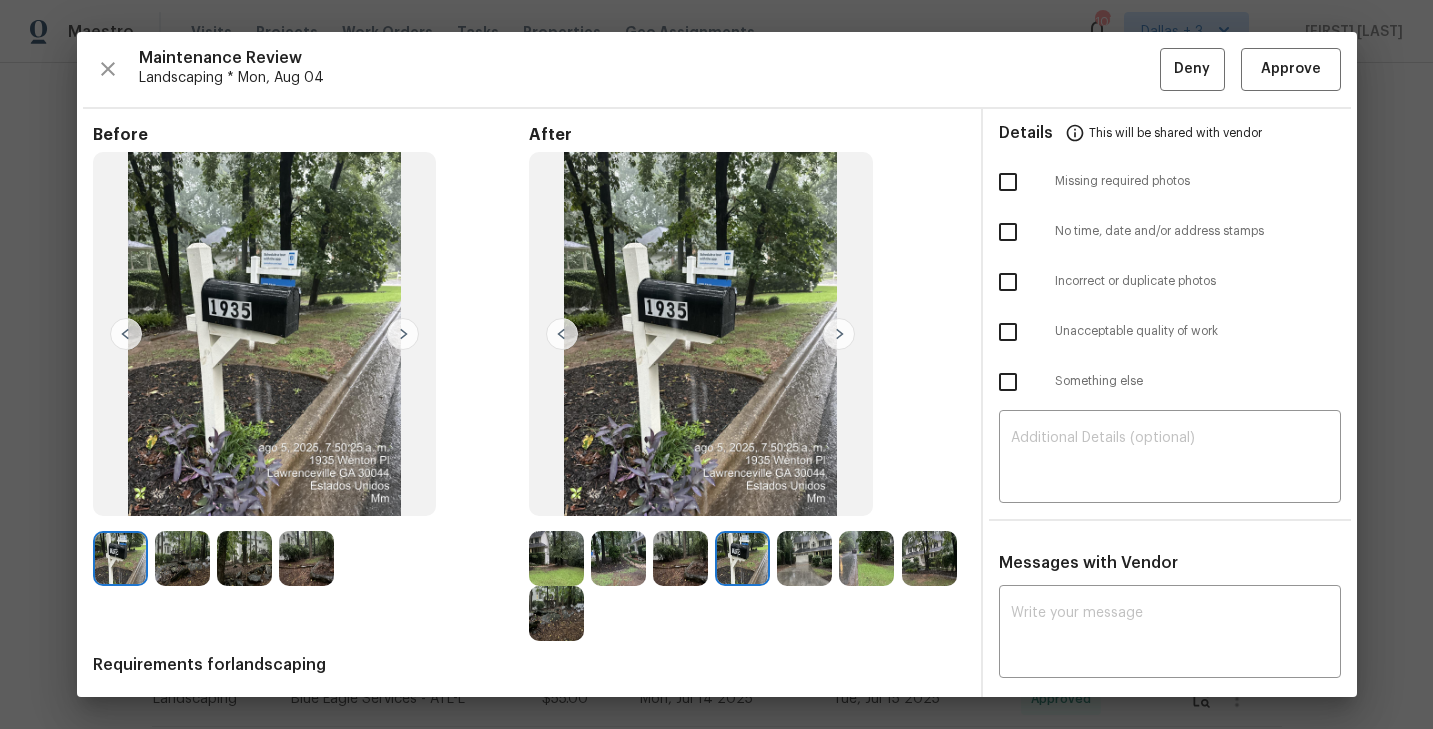 click at bounding box center (839, 334) 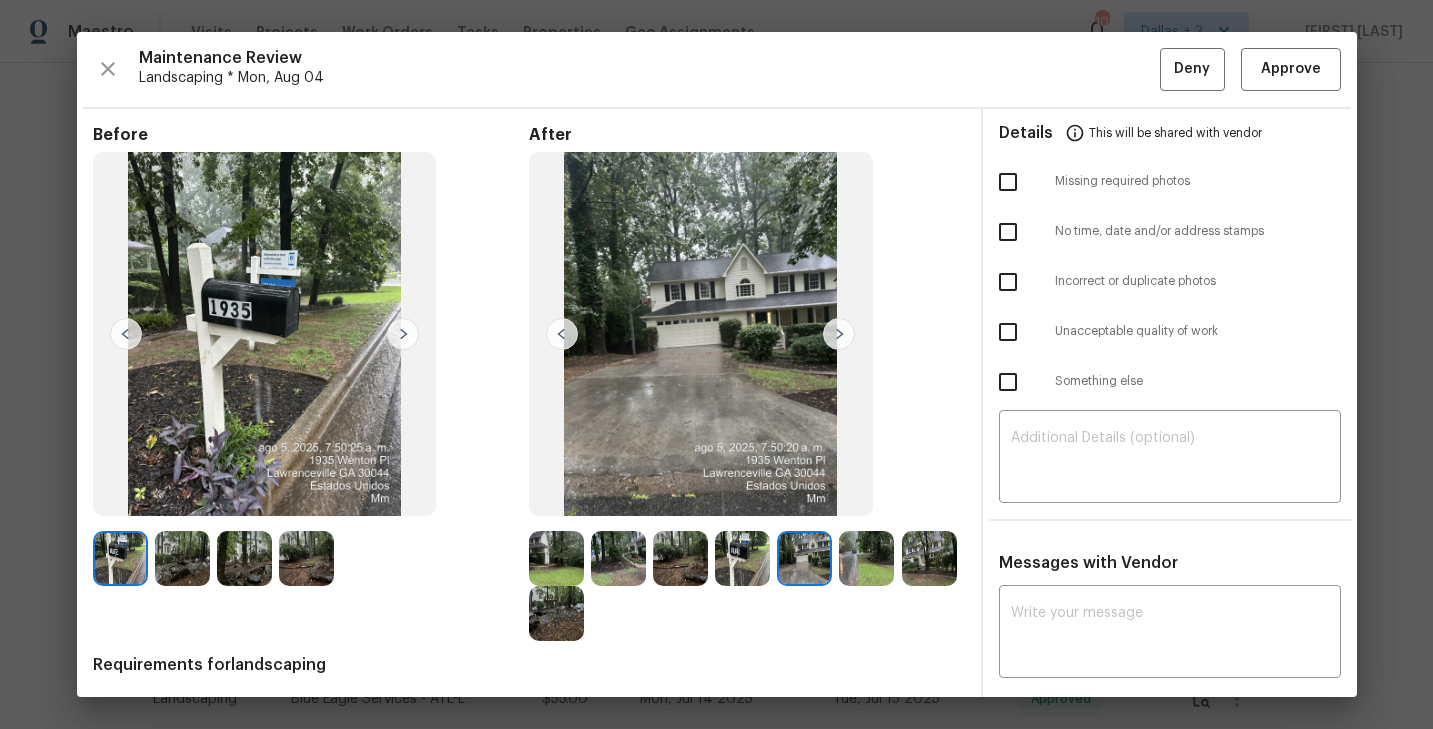 click at bounding box center [804, 558] 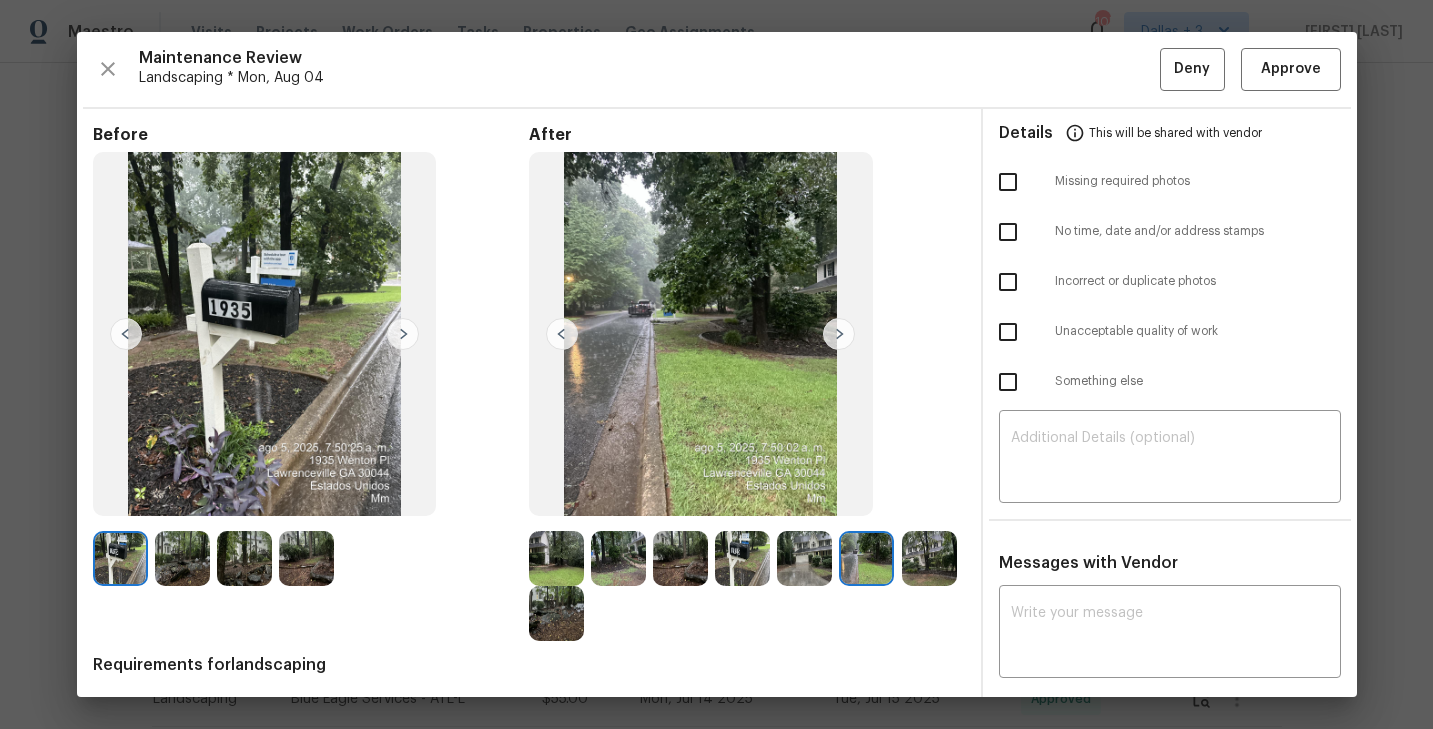 click at bounding box center [556, 613] 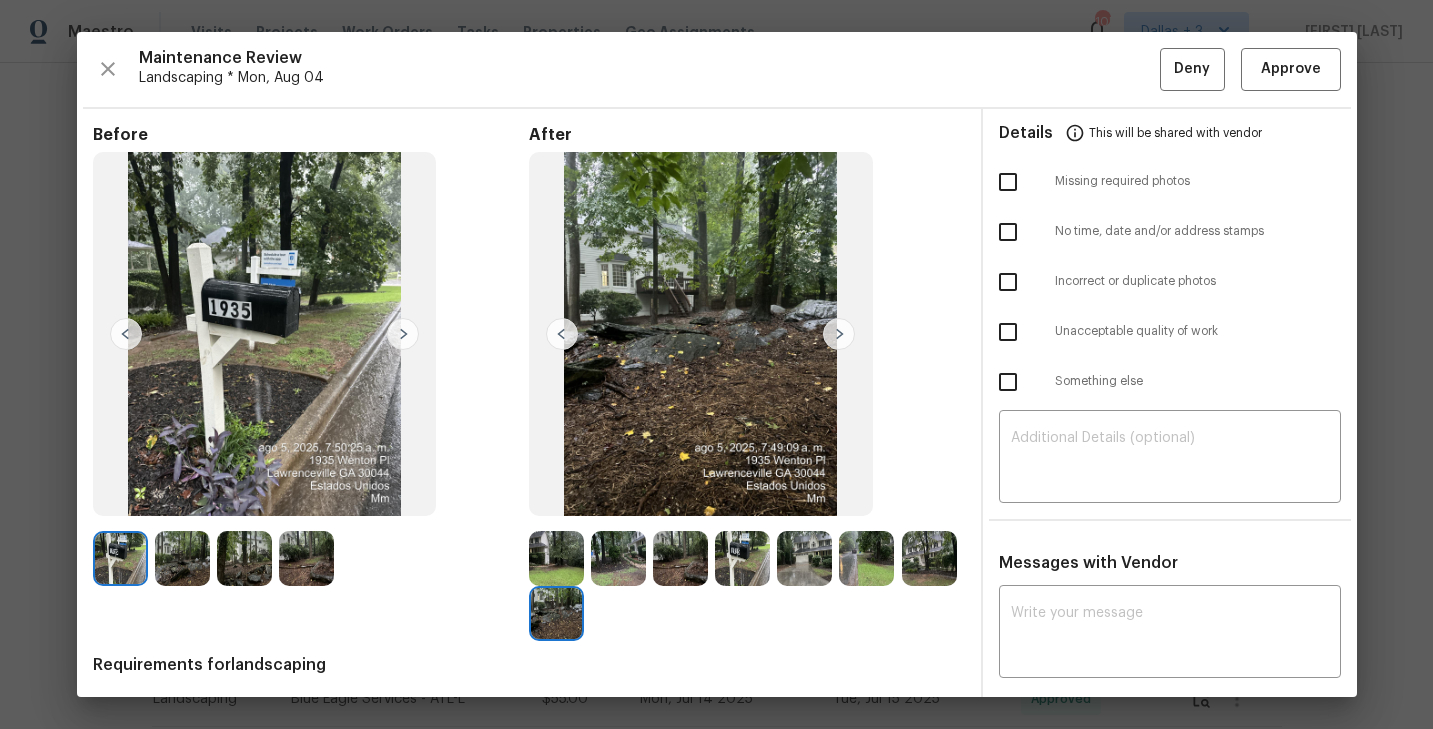click at bounding box center [929, 558] 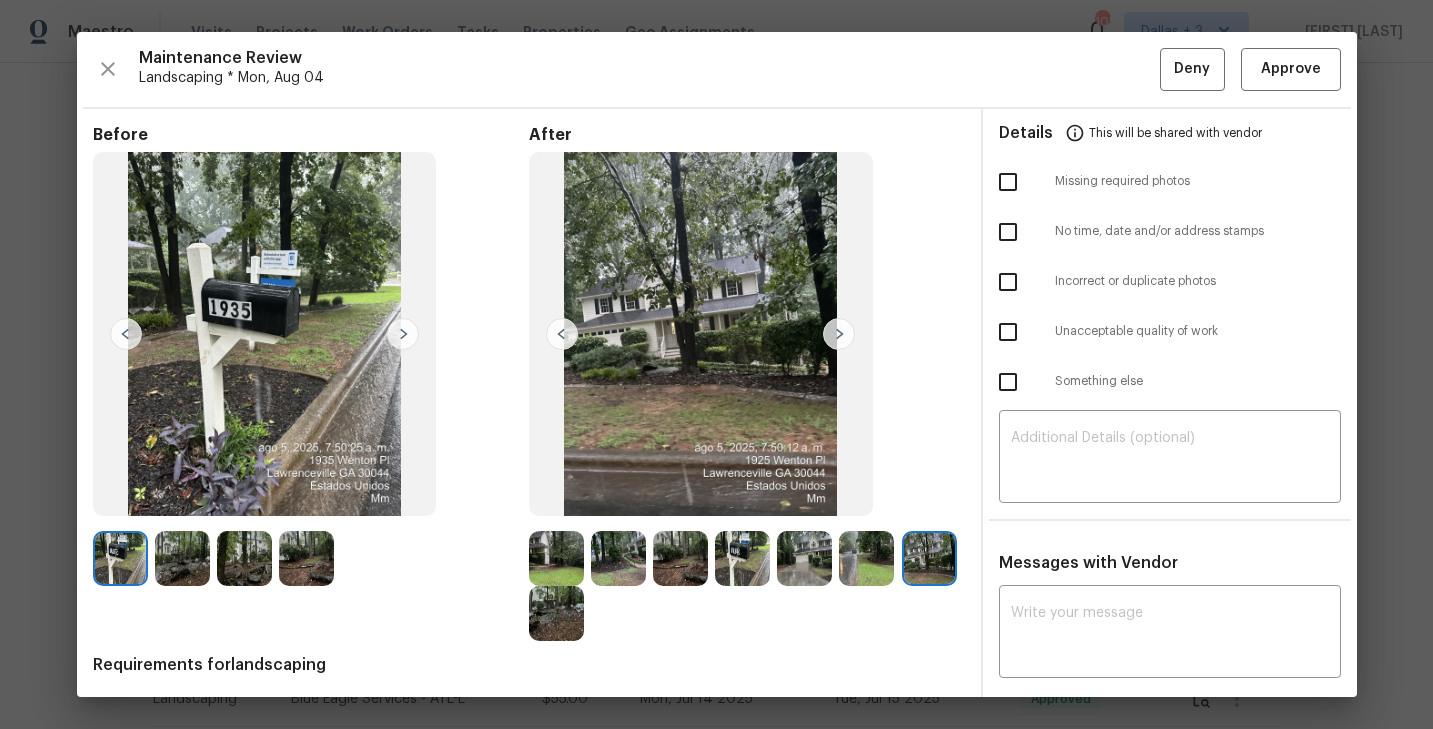click at bounding box center [556, 613] 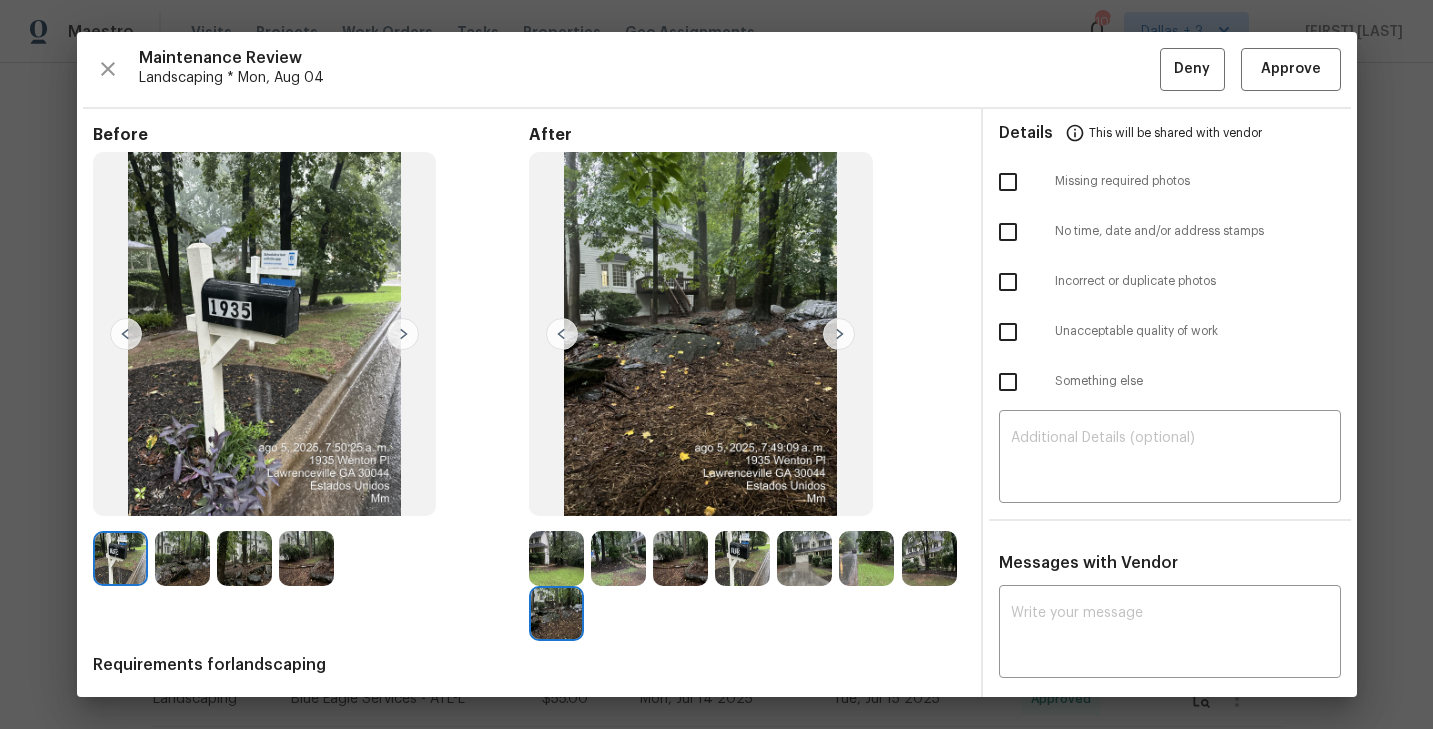 click at bounding box center (680, 558) 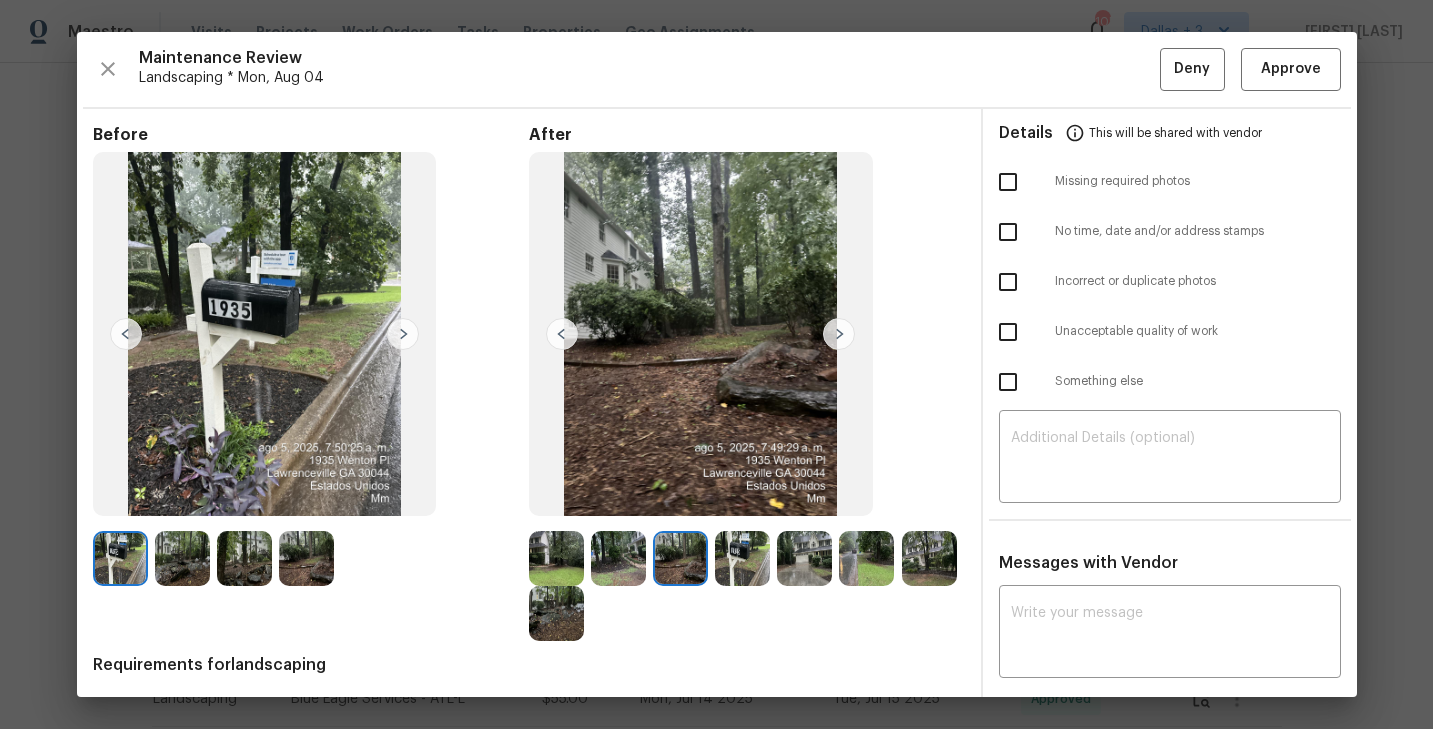 click at bounding box center (306, 558) 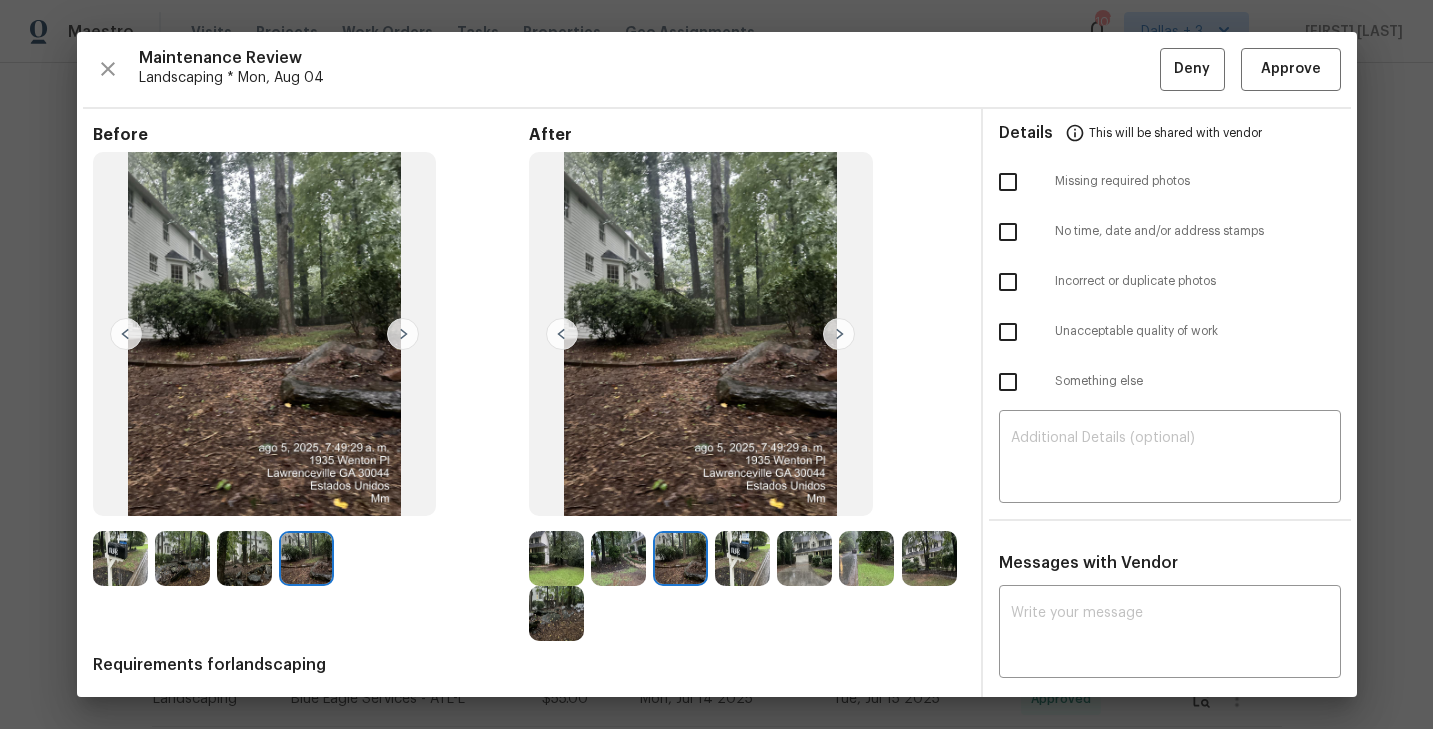 click at bounding box center [701, 334] 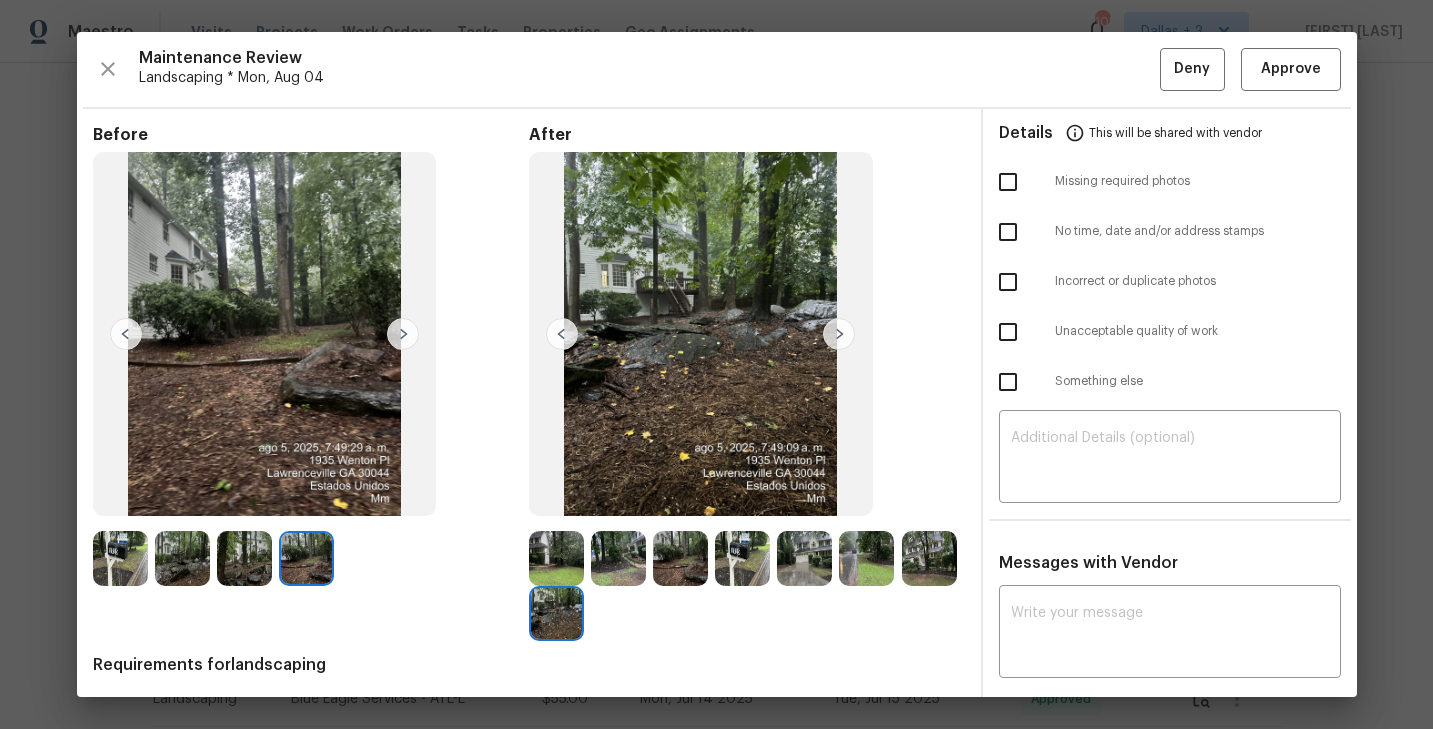 click at bounding box center [182, 558] 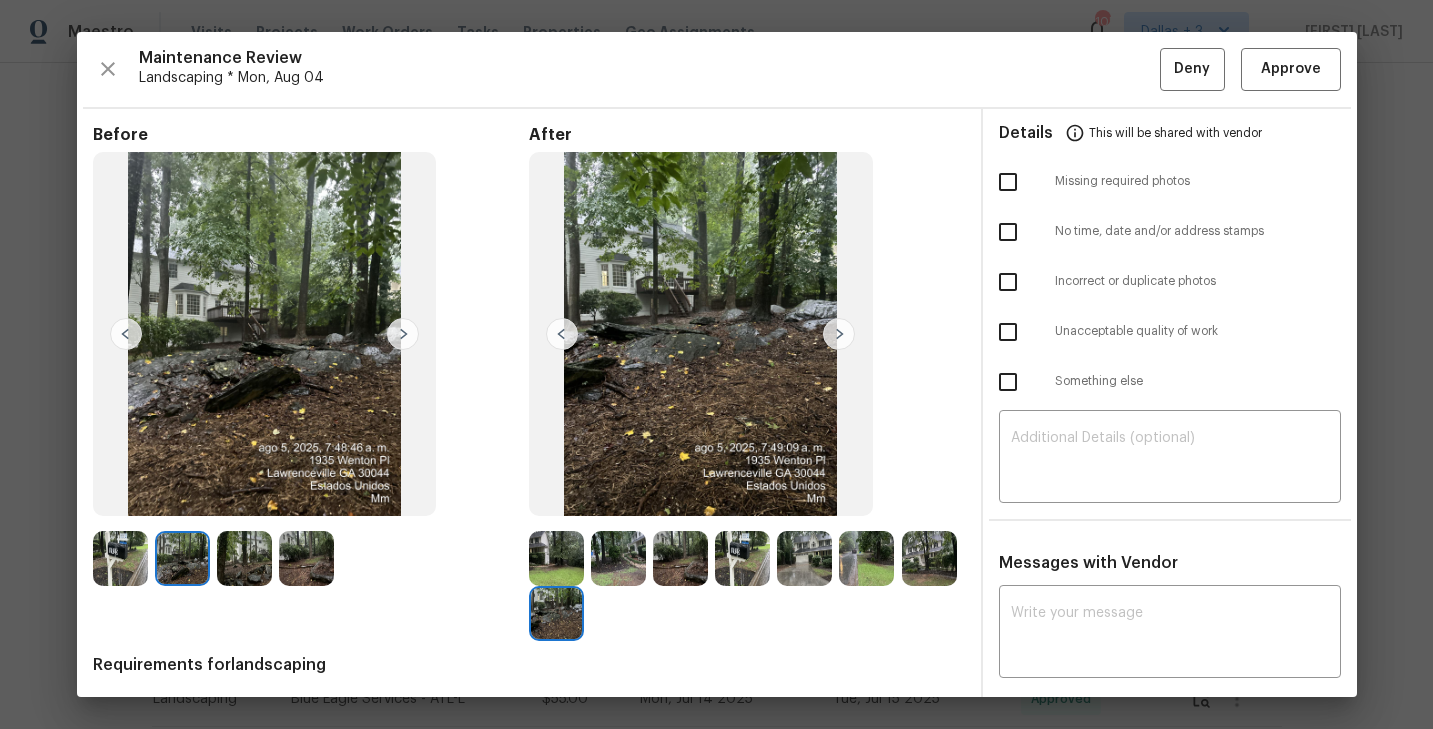 click at bounding box center [244, 558] 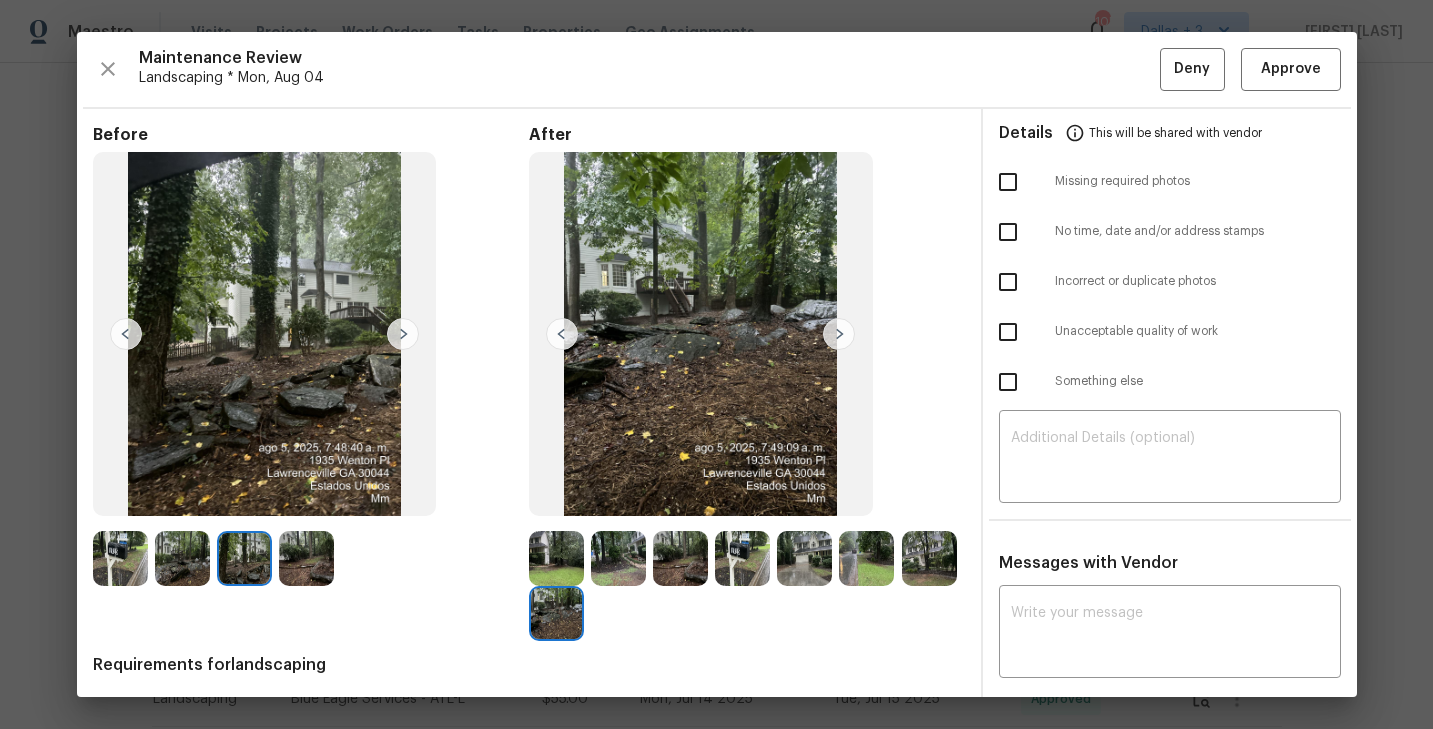 click at bounding box center [306, 558] 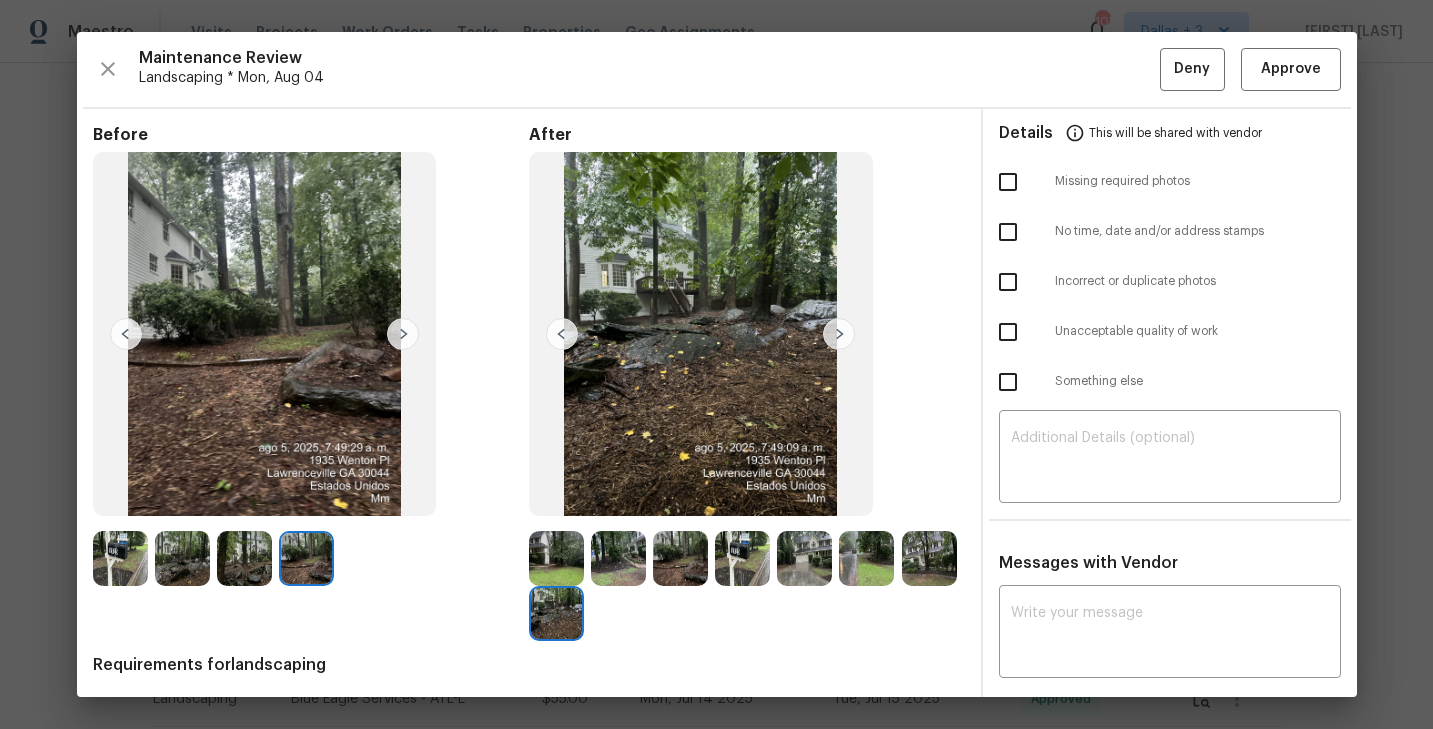 click on "After" at bounding box center [747, 383] 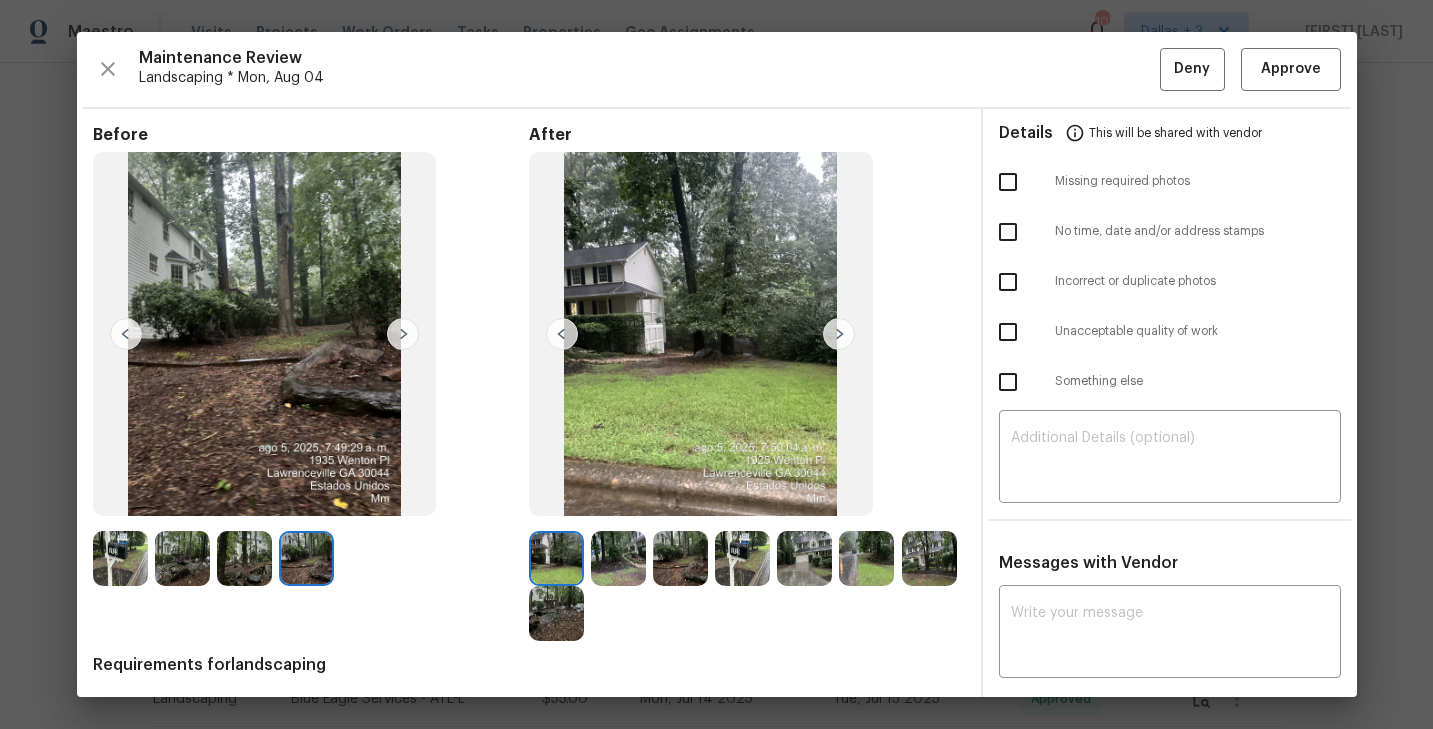 click at bounding box center (618, 558) 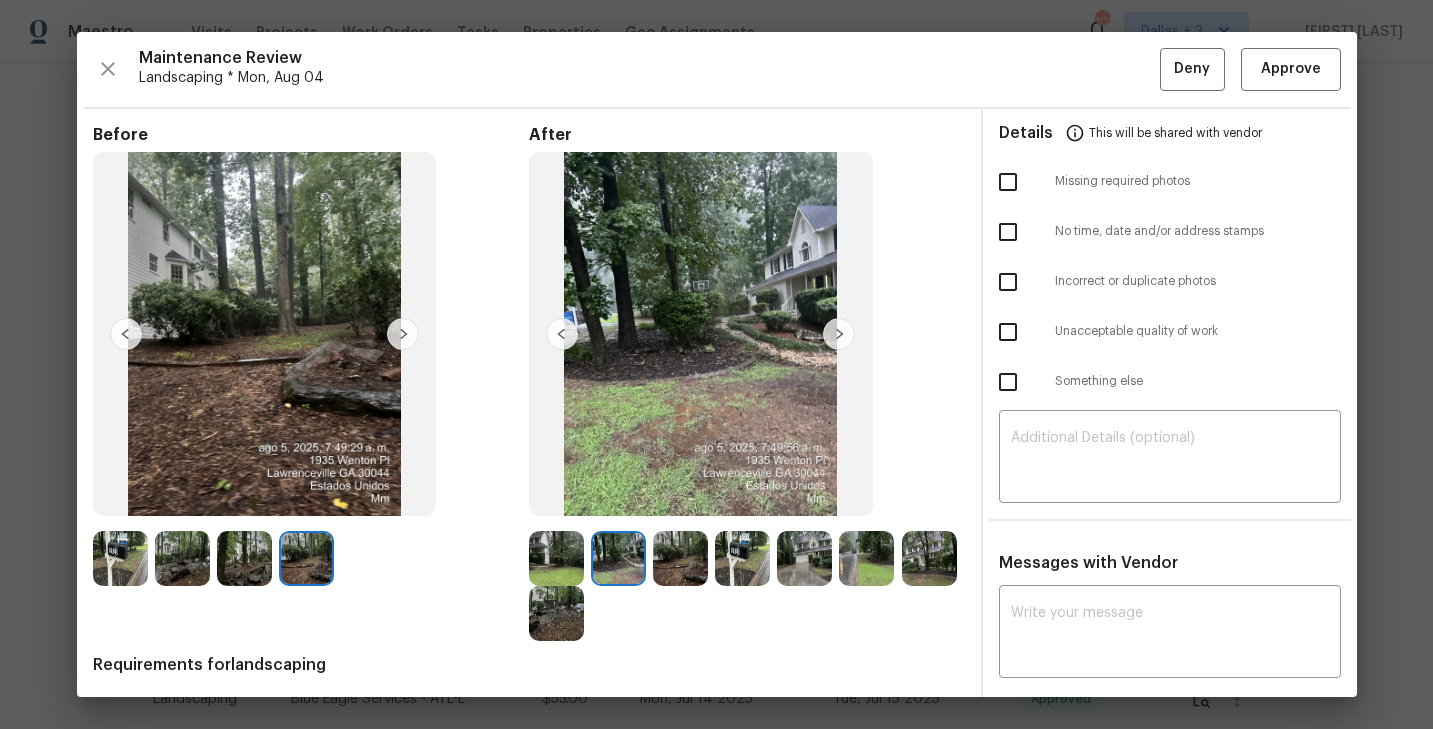 click at bounding box center [618, 558] 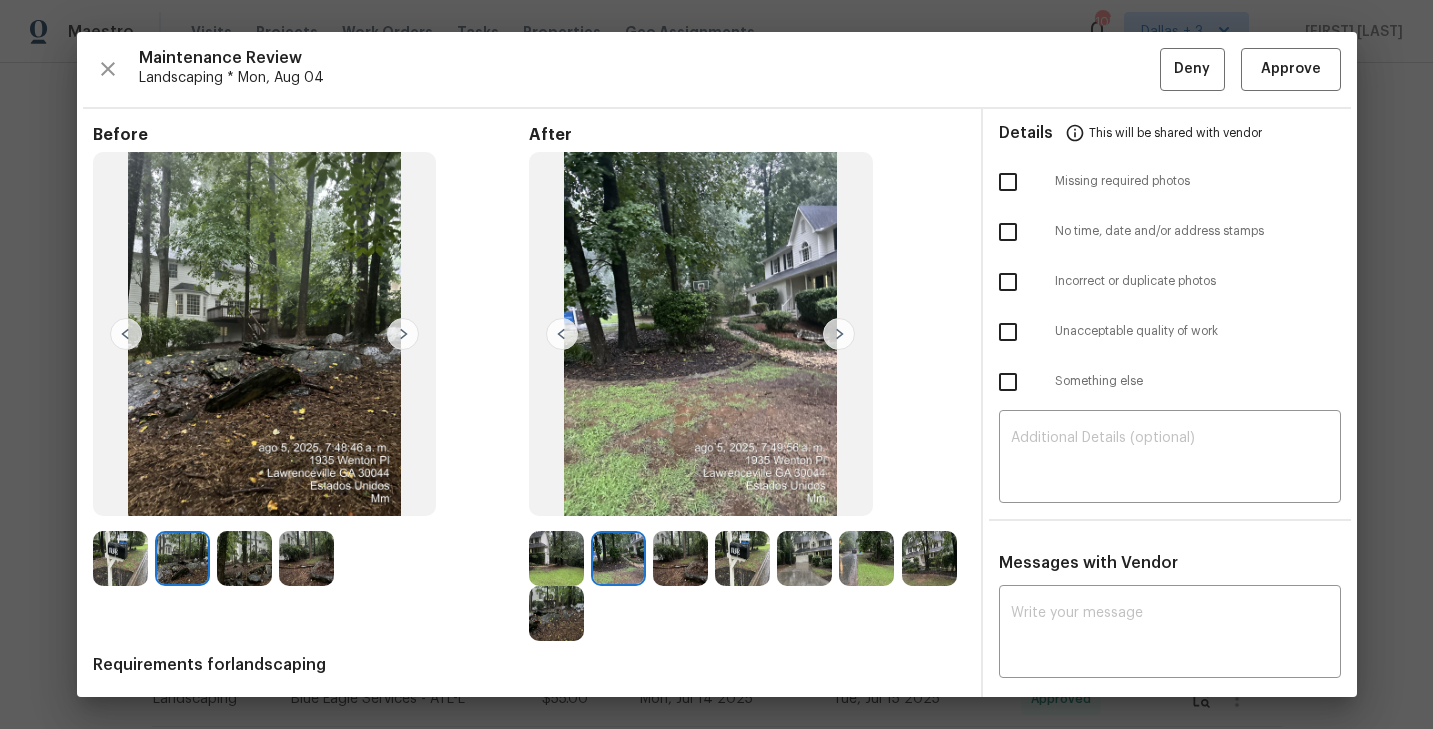 click at bounding box center [244, 558] 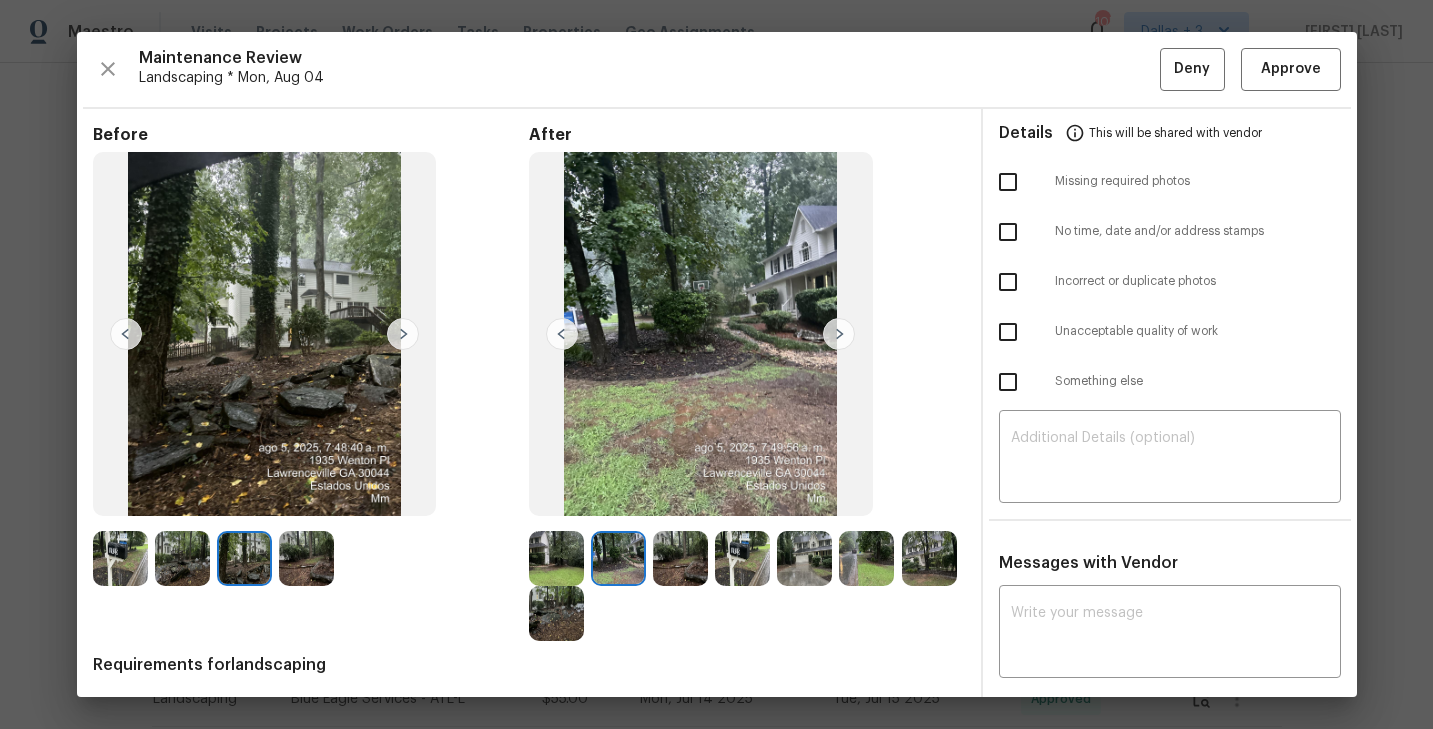 click at bounding box center [306, 558] 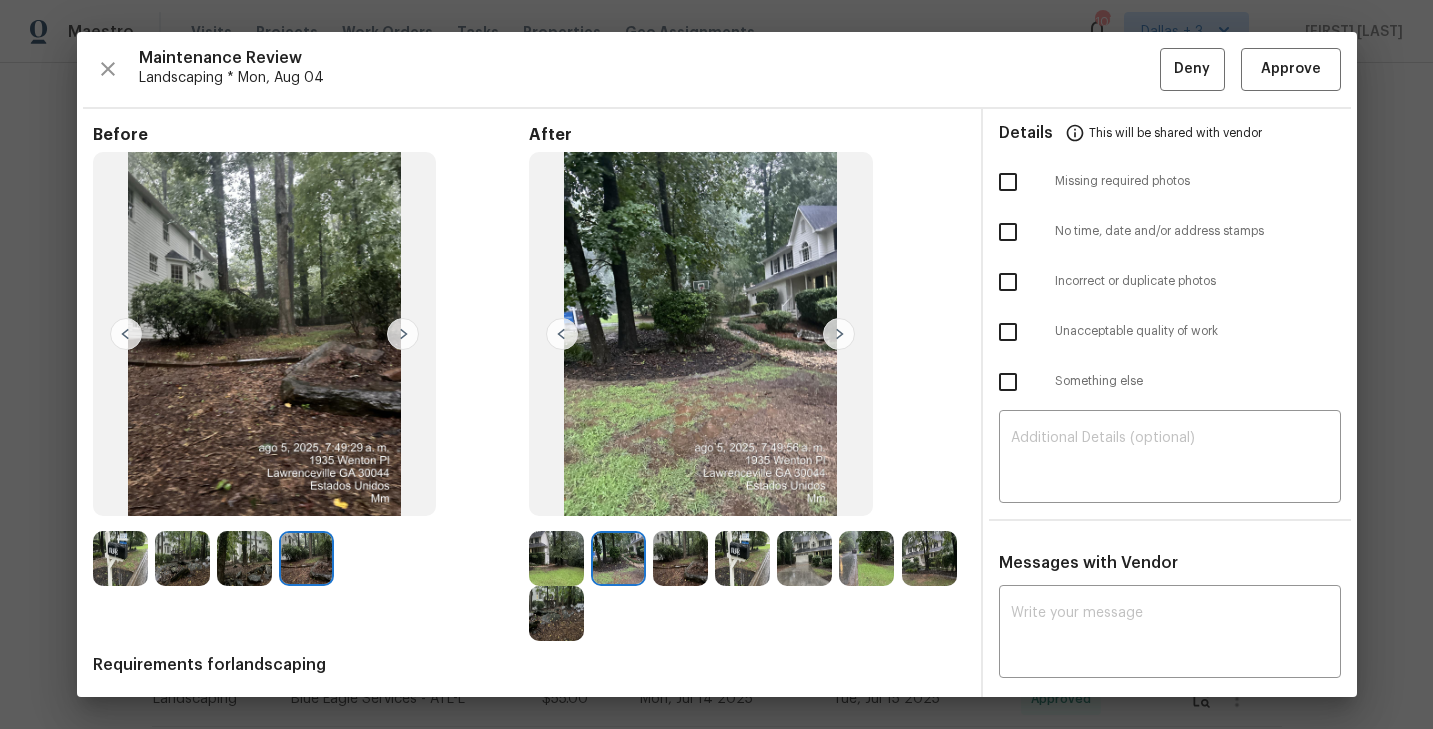 click at bounding box center (866, 558) 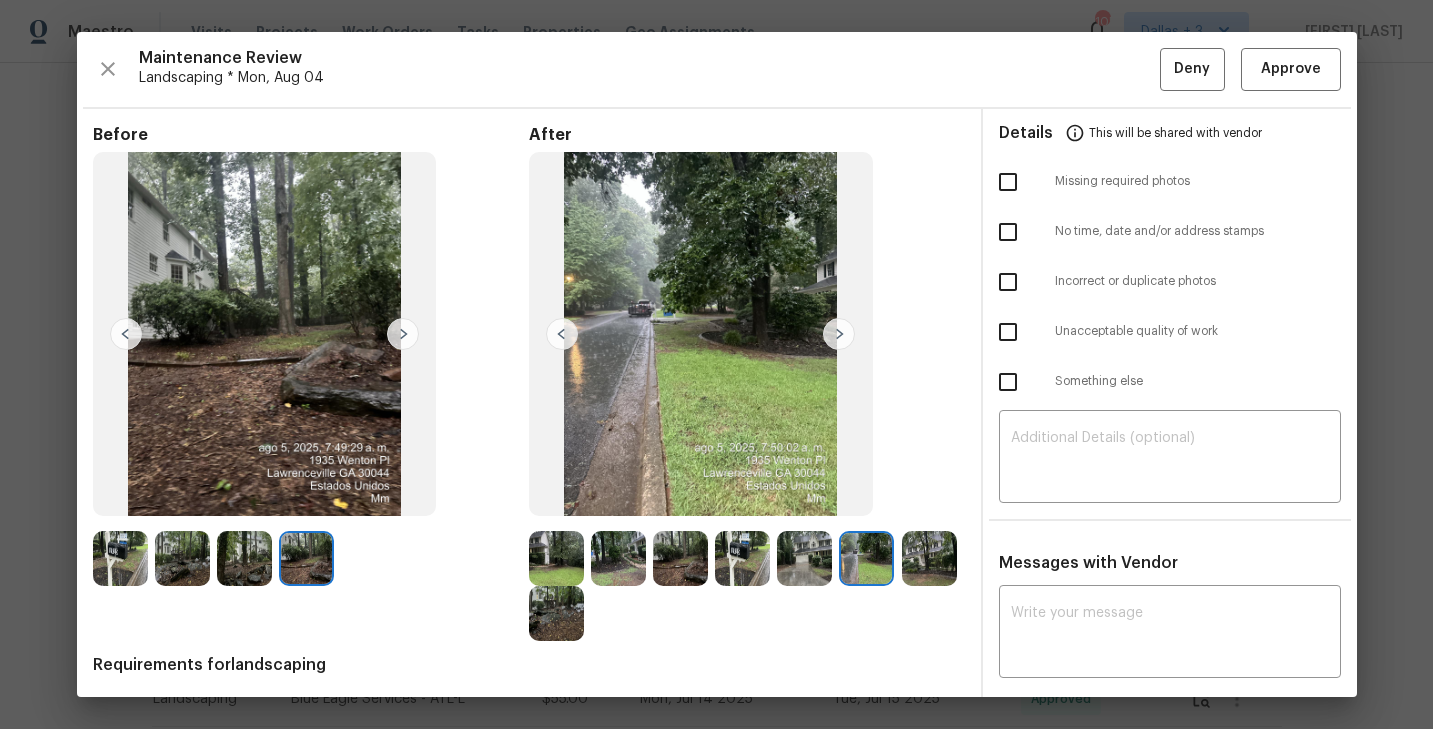 click at bounding box center (556, 558) 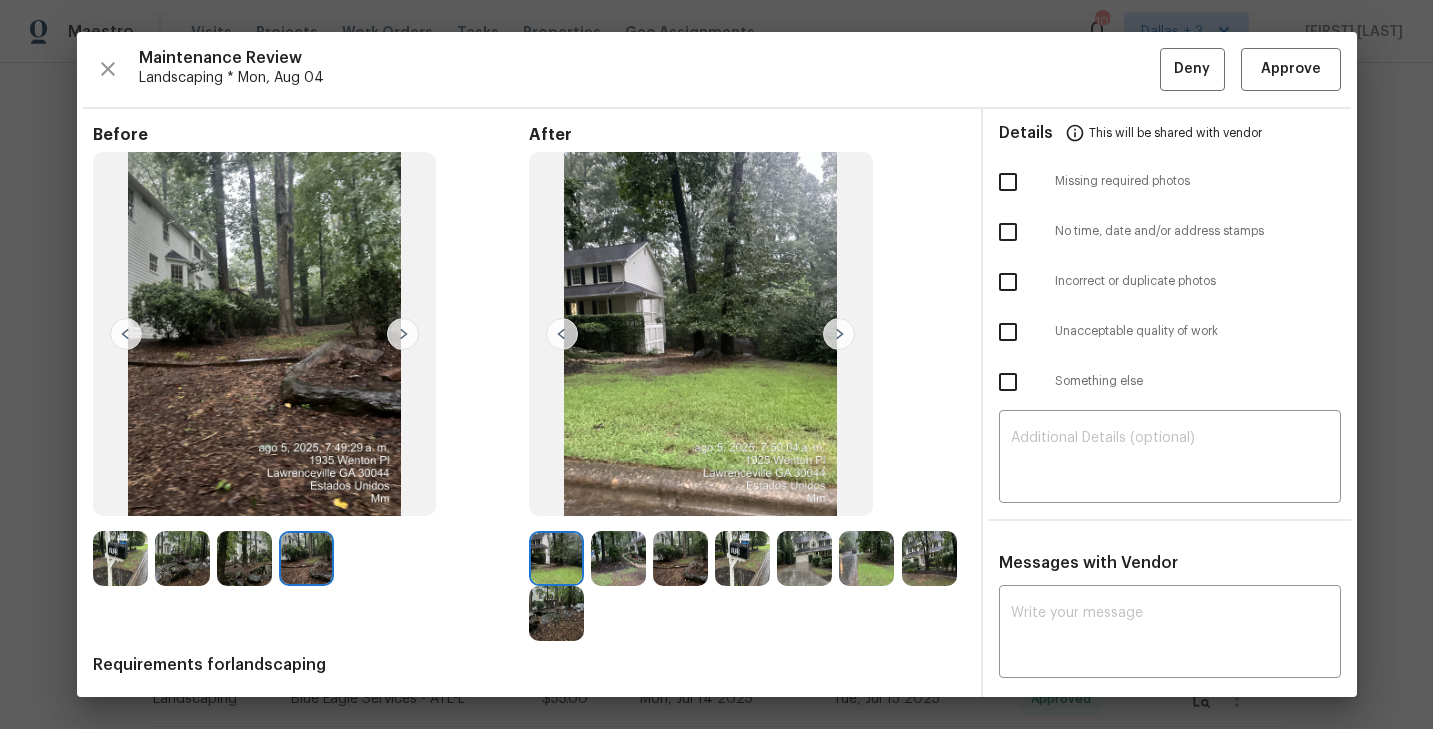 click at bounding box center (804, 558) 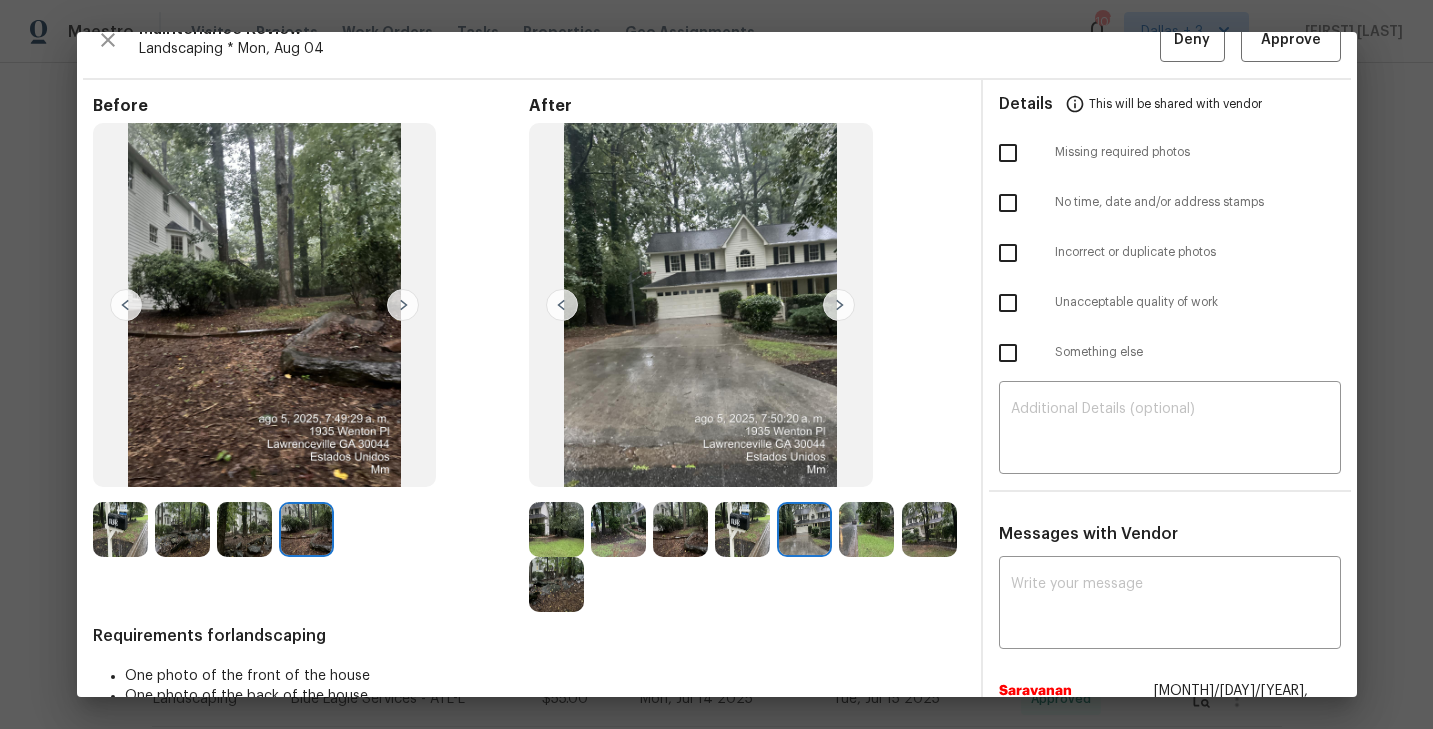 scroll, scrollTop: 0, scrollLeft: 0, axis: both 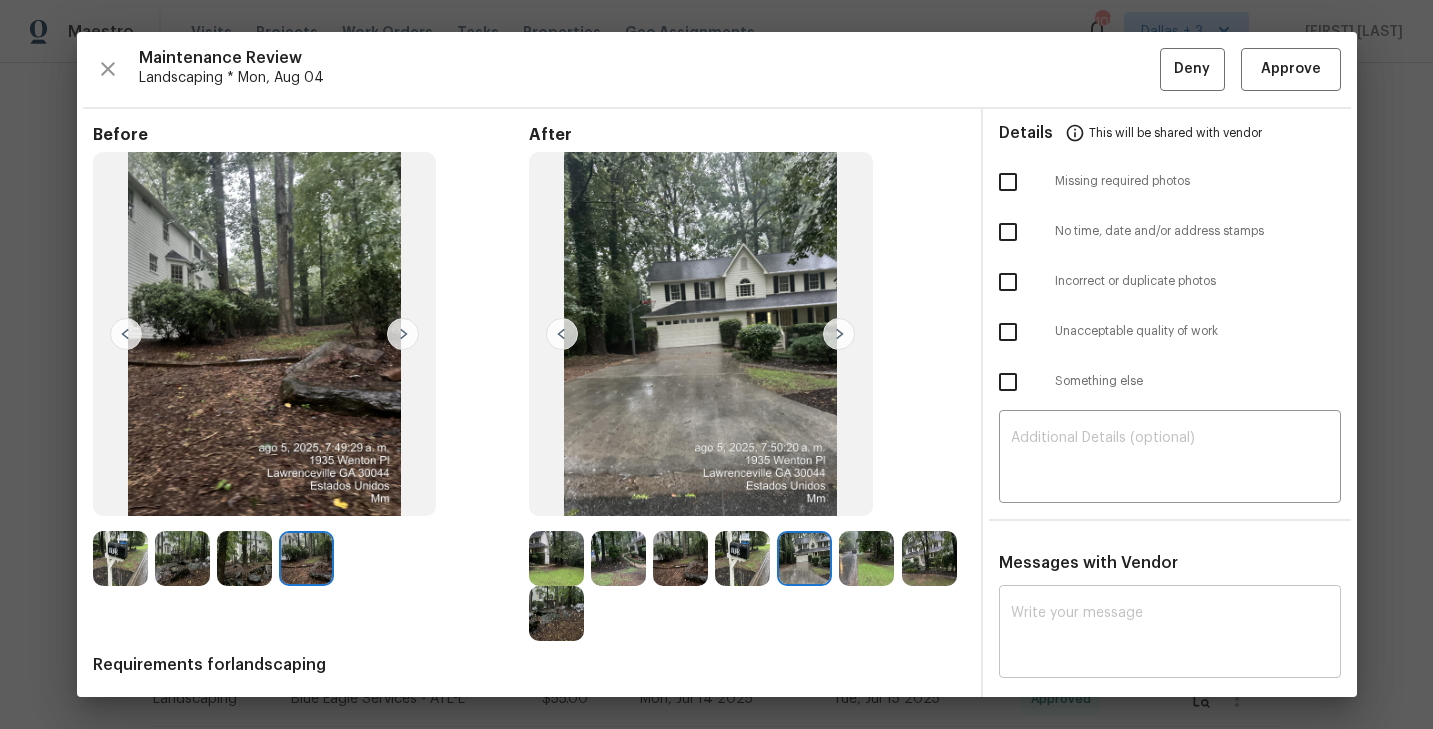 click at bounding box center [1170, 634] 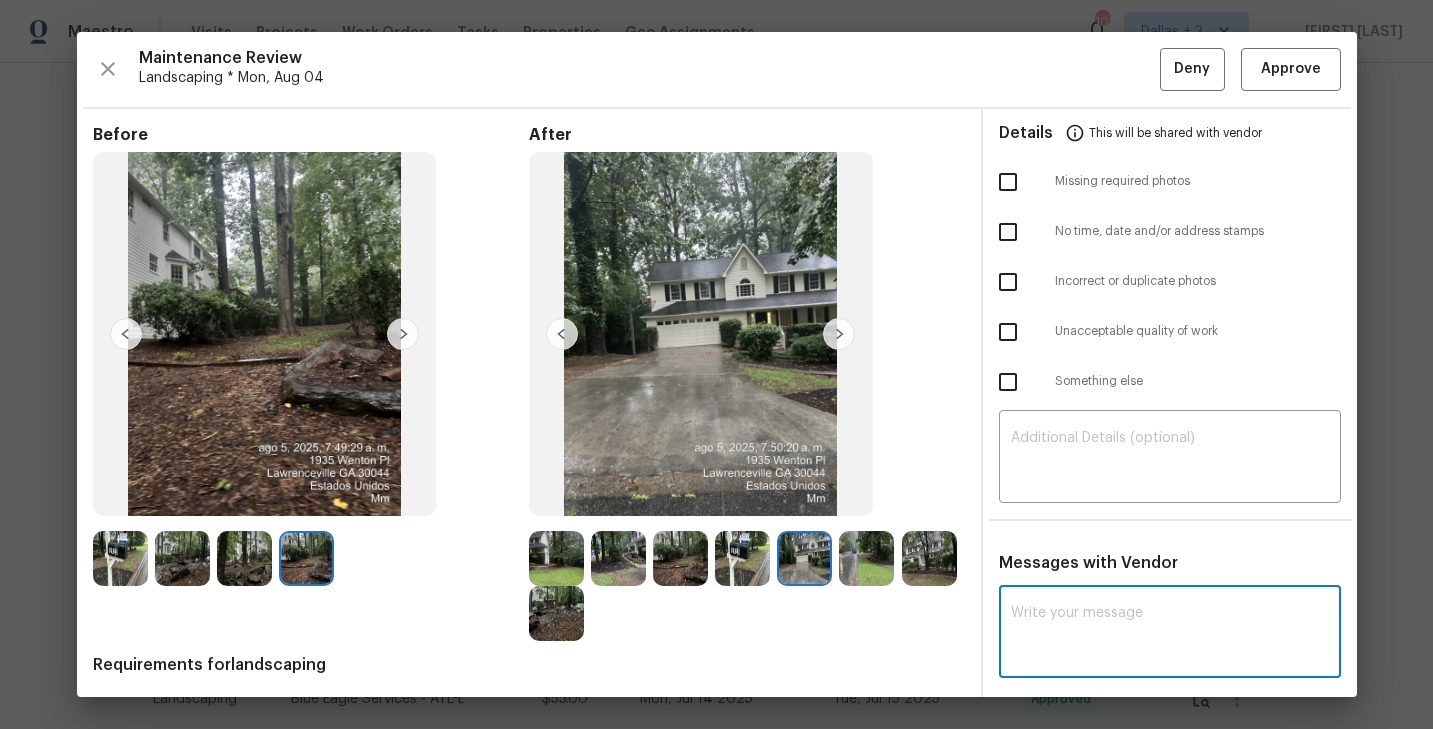 paste on "Maintenance Audit Team: Hello! Unfortunately, this landscaping visit completed on 08/04/2025 has been denied because we are missing the required photos for approval, please upload necessary before photos in the before section, we need to compare it with after section for approval, If those photos are available, they must be uploaded within 48 hours of the original visit date. If the required photos were not taken on the day of the visit, the denial will remain in place. If you or your team need a refresher on the quality standards and requirements, please refer to the updated Standards of Work that have been distributed via email. Thank you!" 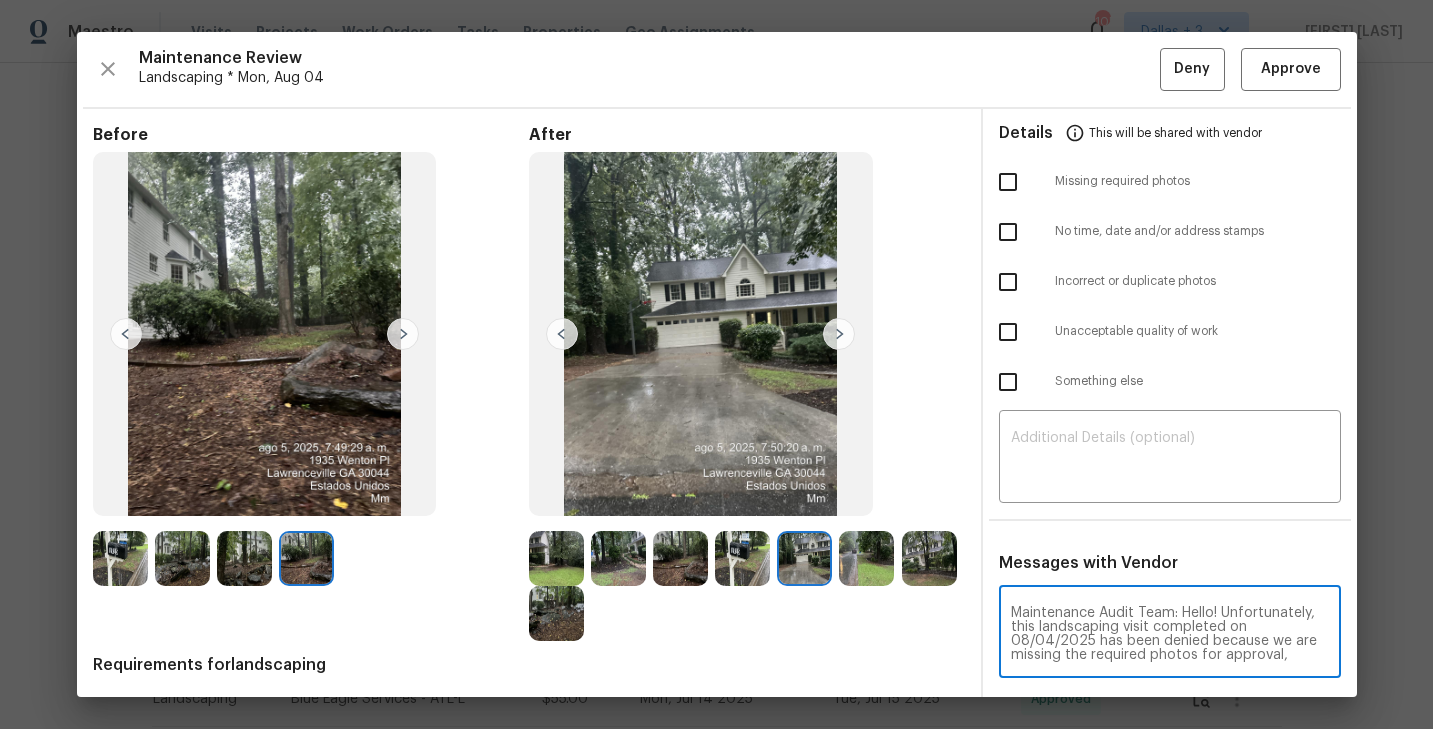 scroll, scrollTop: 196, scrollLeft: 0, axis: vertical 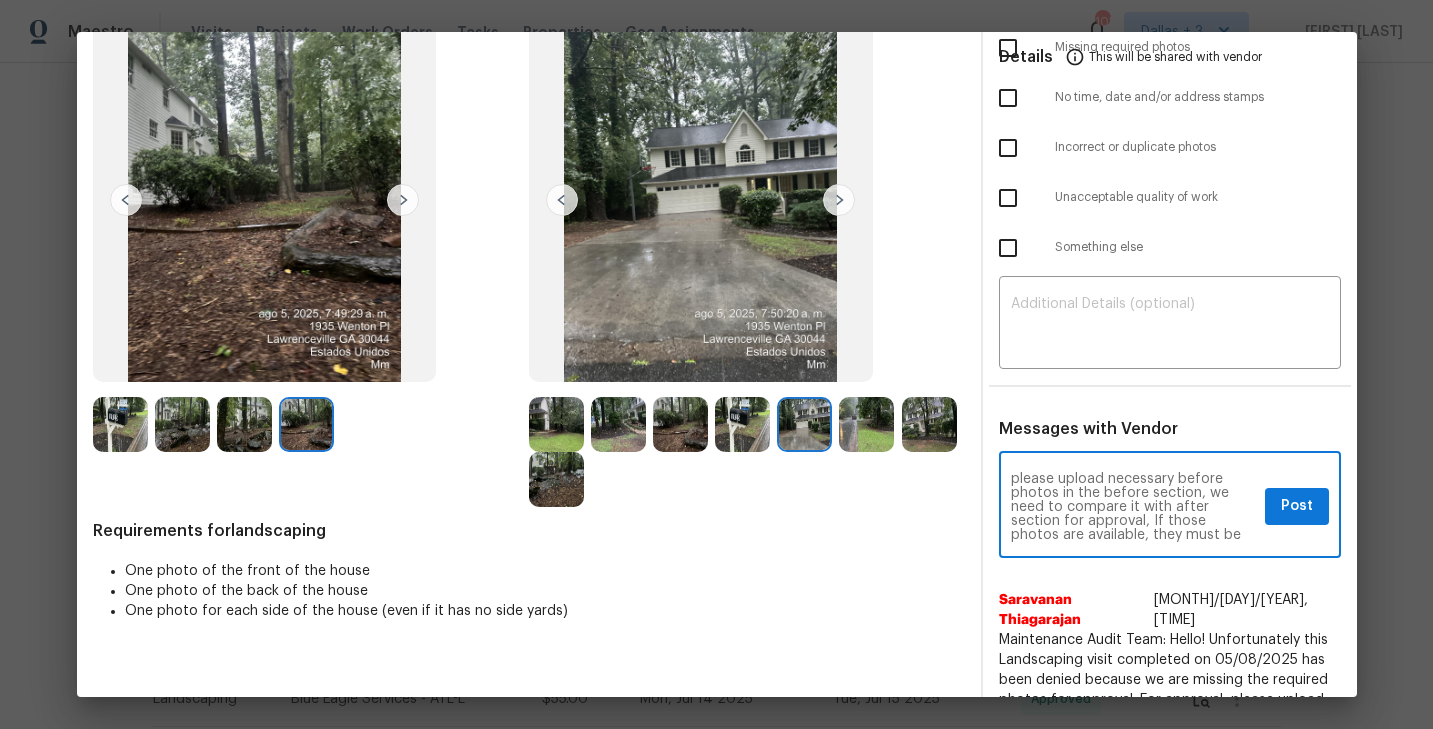 click on "Maintenance Audit Team: Hello! Unfortunately, this landscaping visit completed on 08/04/2025 has been denied because we are missing the required photos for approval, please upload necessary before photos in the before section, we need to compare it with after section for approval, If those photos are available, they must be uploaded within 48 hours of the original visit date. If the required photos were not taken on the day of the visit, the denial will remain in place. If you or your team need a refresher on the quality standards and requirements, please refer to the updated Standards of Work that have been distributed via email. Thank you!" at bounding box center [1134, 507] 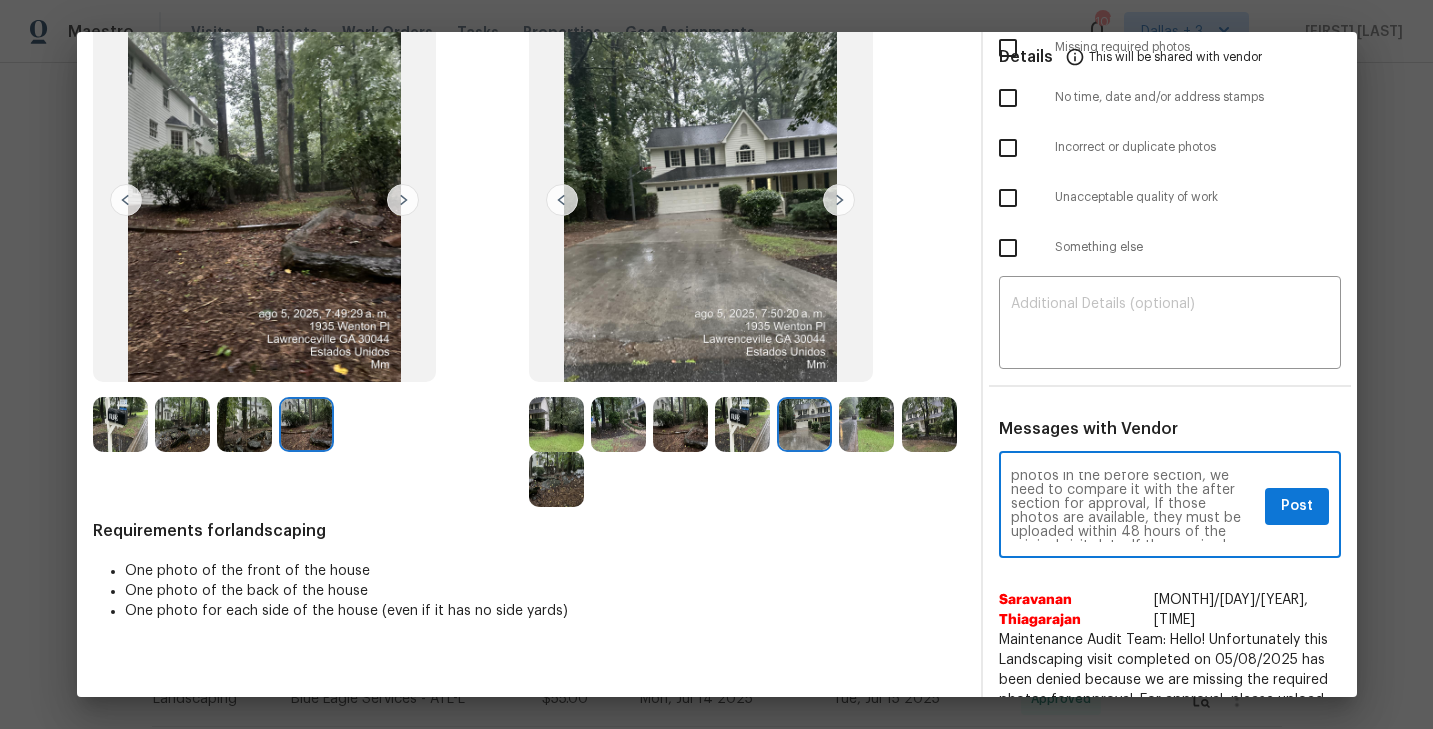 scroll, scrollTop: 196, scrollLeft: 0, axis: vertical 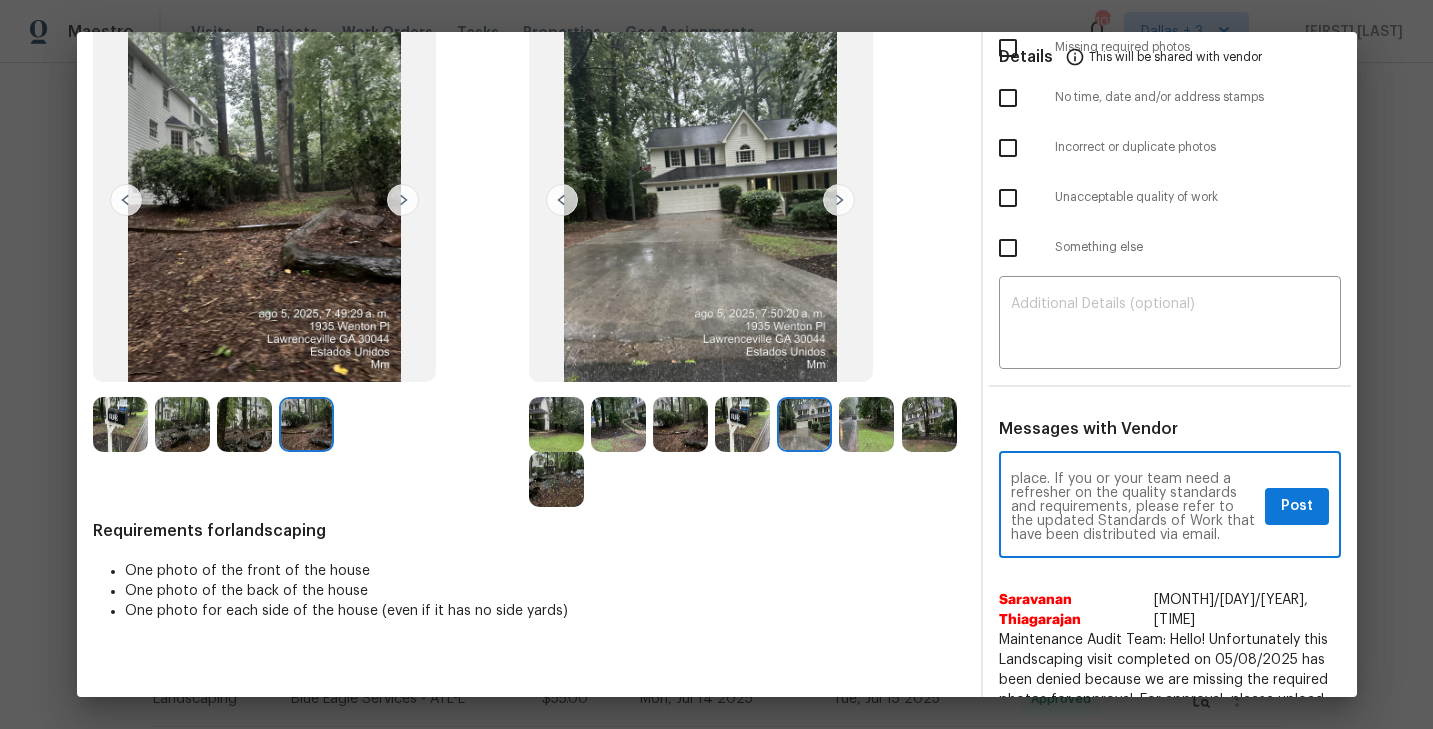 type on "Maintenance Audit Team: Hello! Unfortunately, this landscaping visit completed on 08/04/2025 has been denied because we are missing the required photos for approval, please upload necessary before photos in the before section, we need to compare it with the after section for approval, If those photos are available, they must be uploaded within 48 hours of the original visit date. If the required photos were not taken on the day of the visit, the denial will remain in place. If you or your team need a refresher on the quality standards and requirements, please refer to the updated Standards of Work that have been distributed via email. Thank you!" 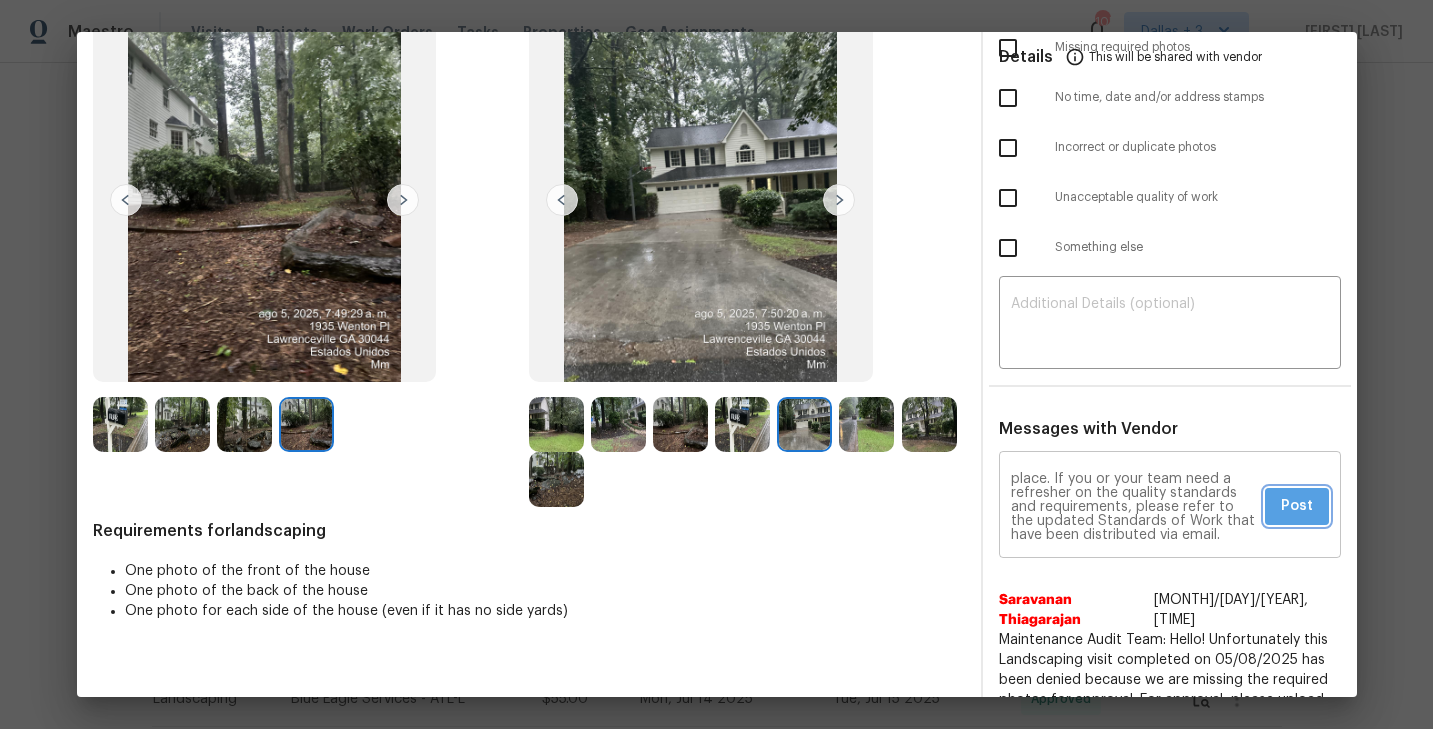 click on "Post" at bounding box center [1297, 506] 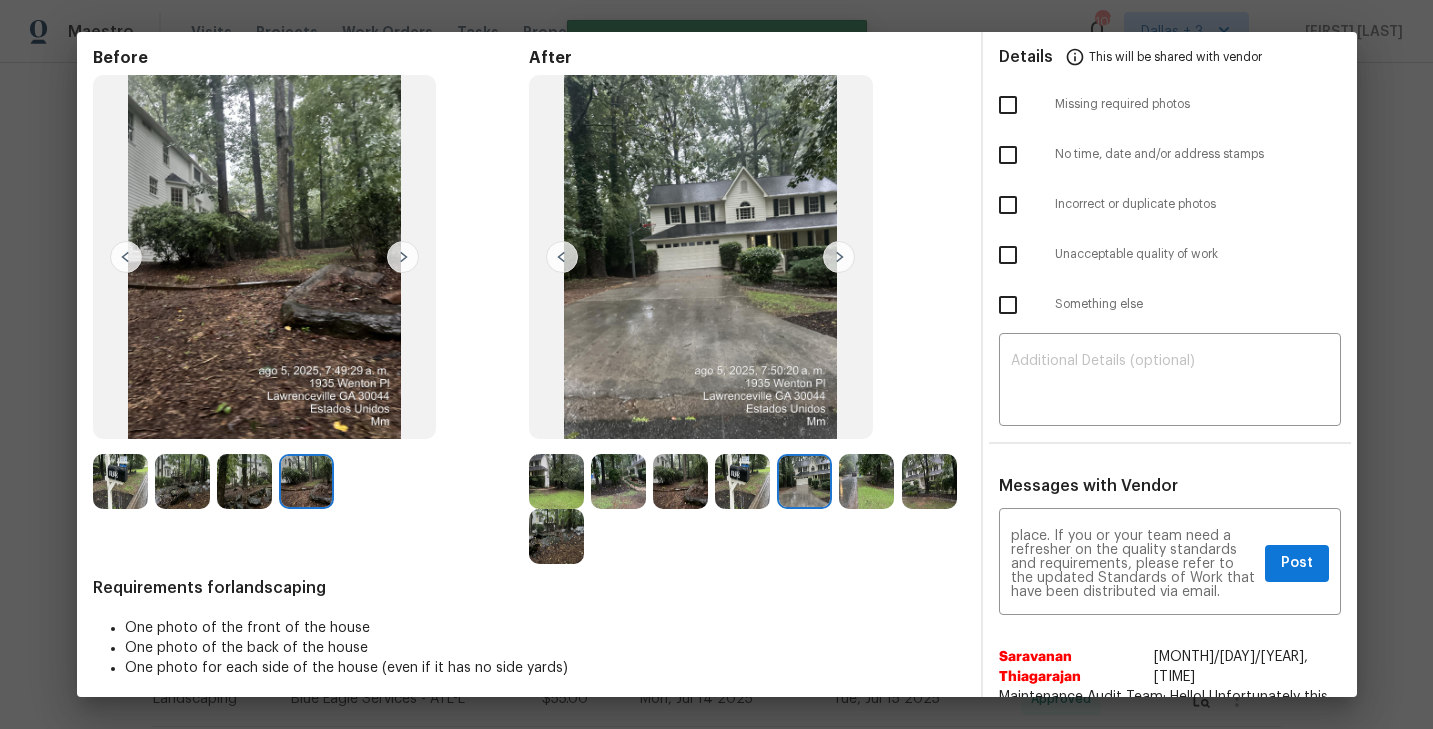 type 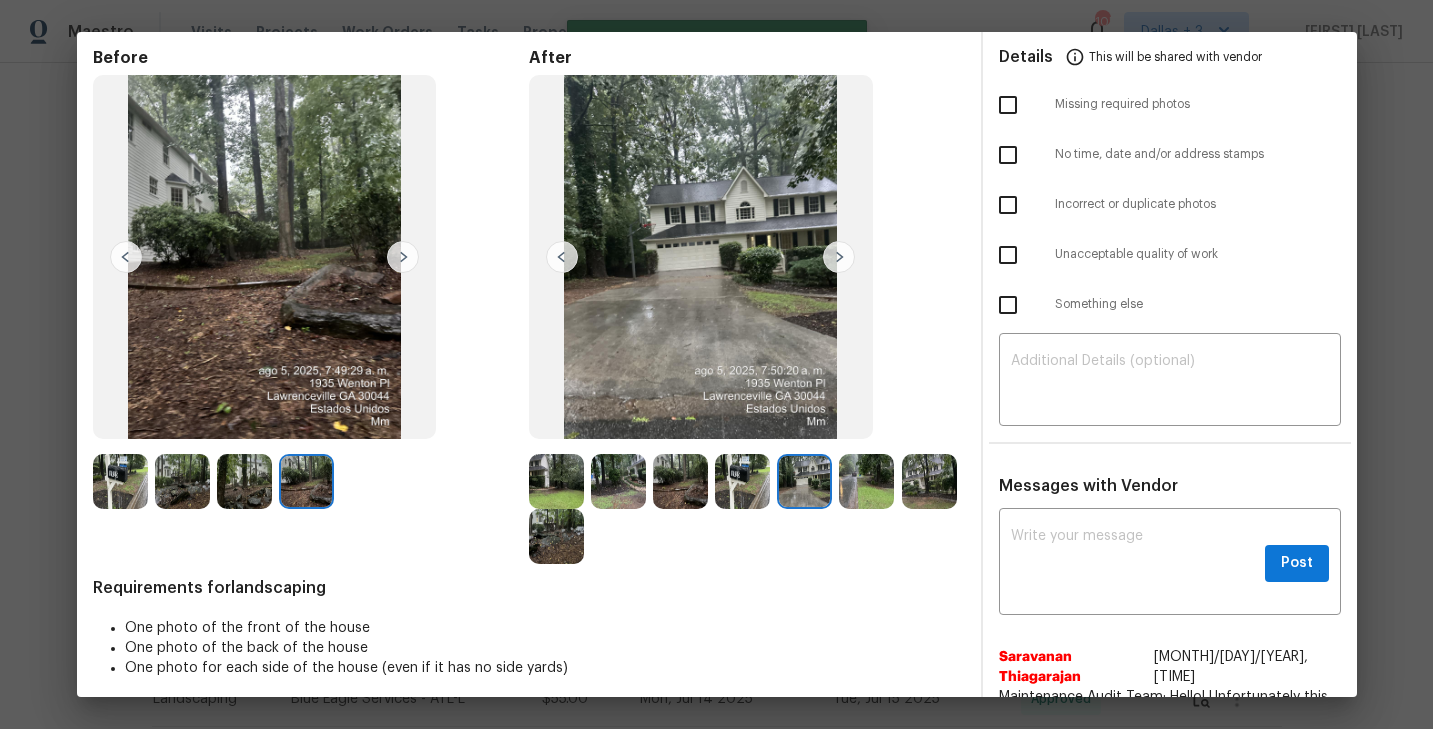 scroll, scrollTop: 38, scrollLeft: 0, axis: vertical 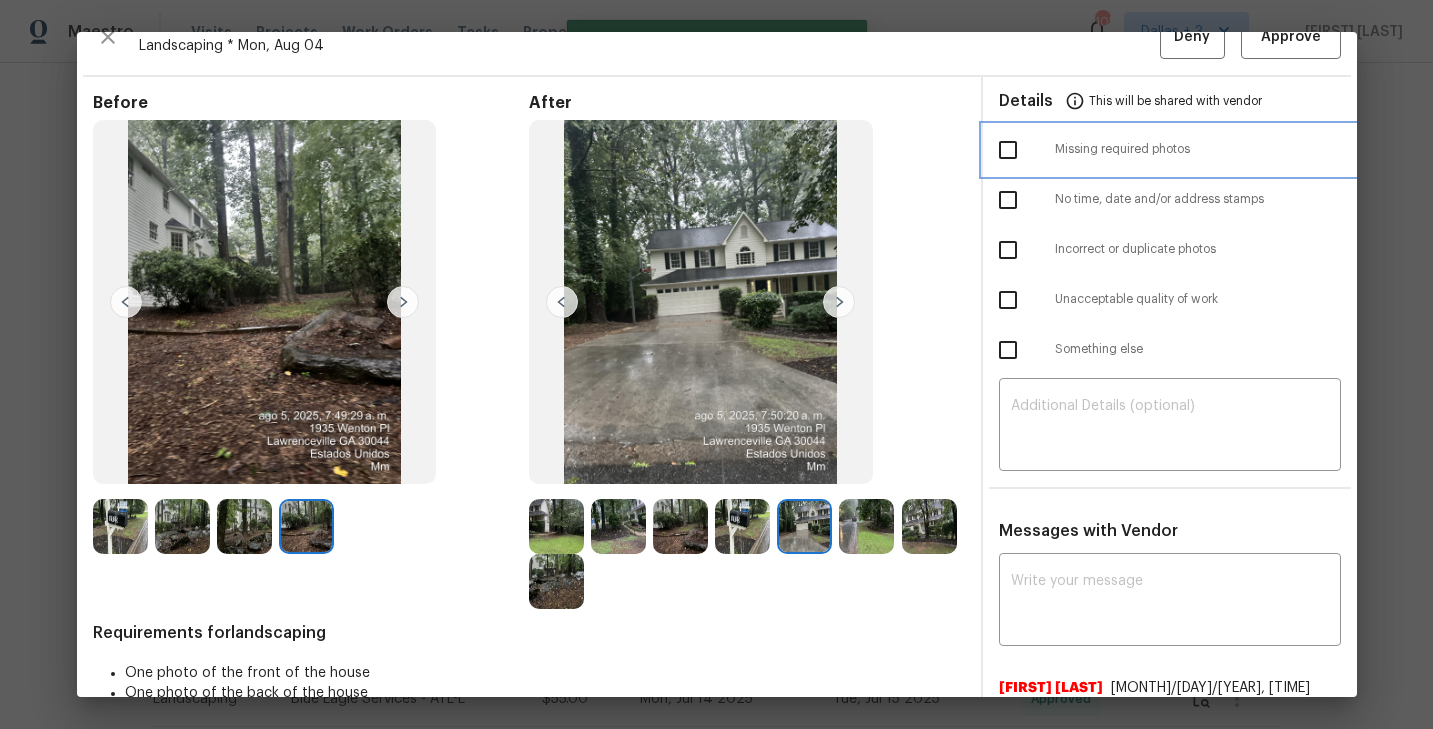 click on "Missing required photos" at bounding box center (1198, 149) 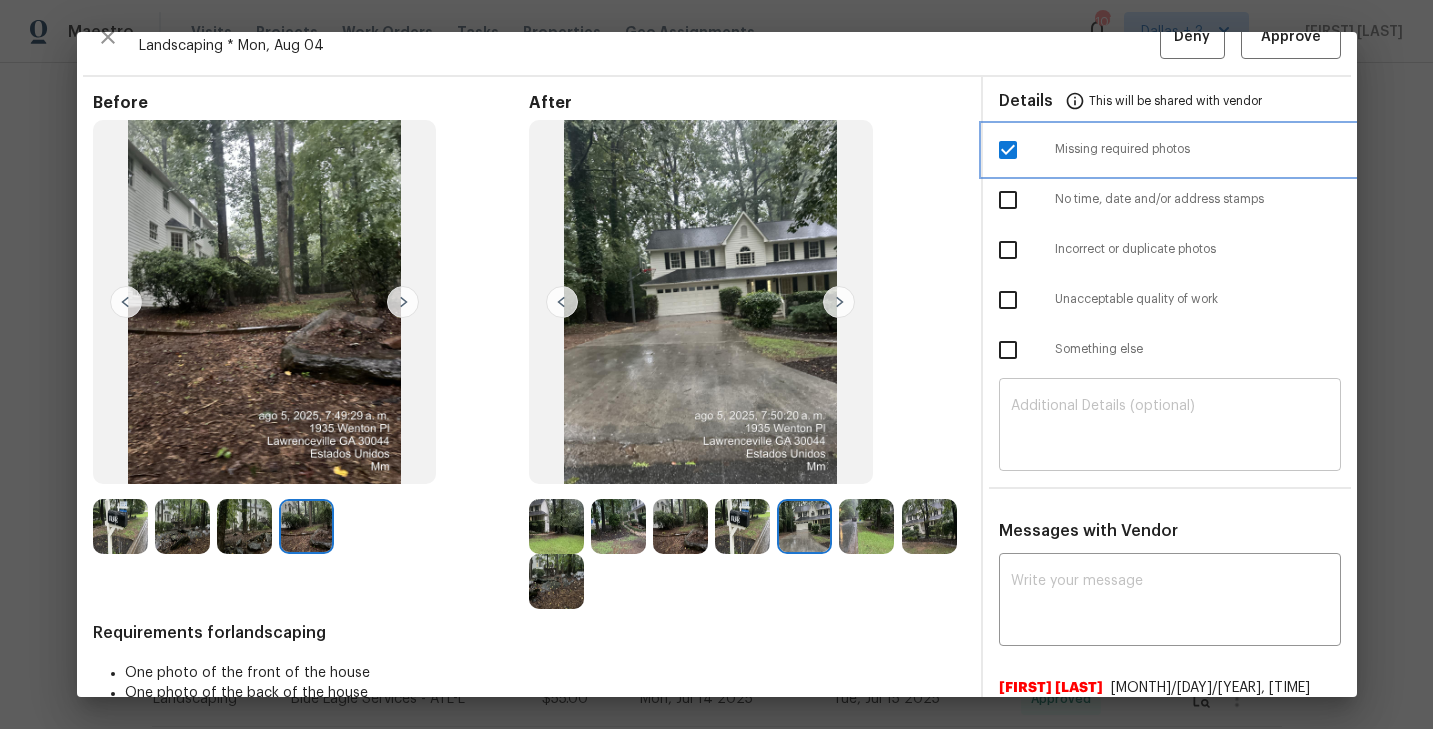 scroll, scrollTop: 0, scrollLeft: 0, axis: both 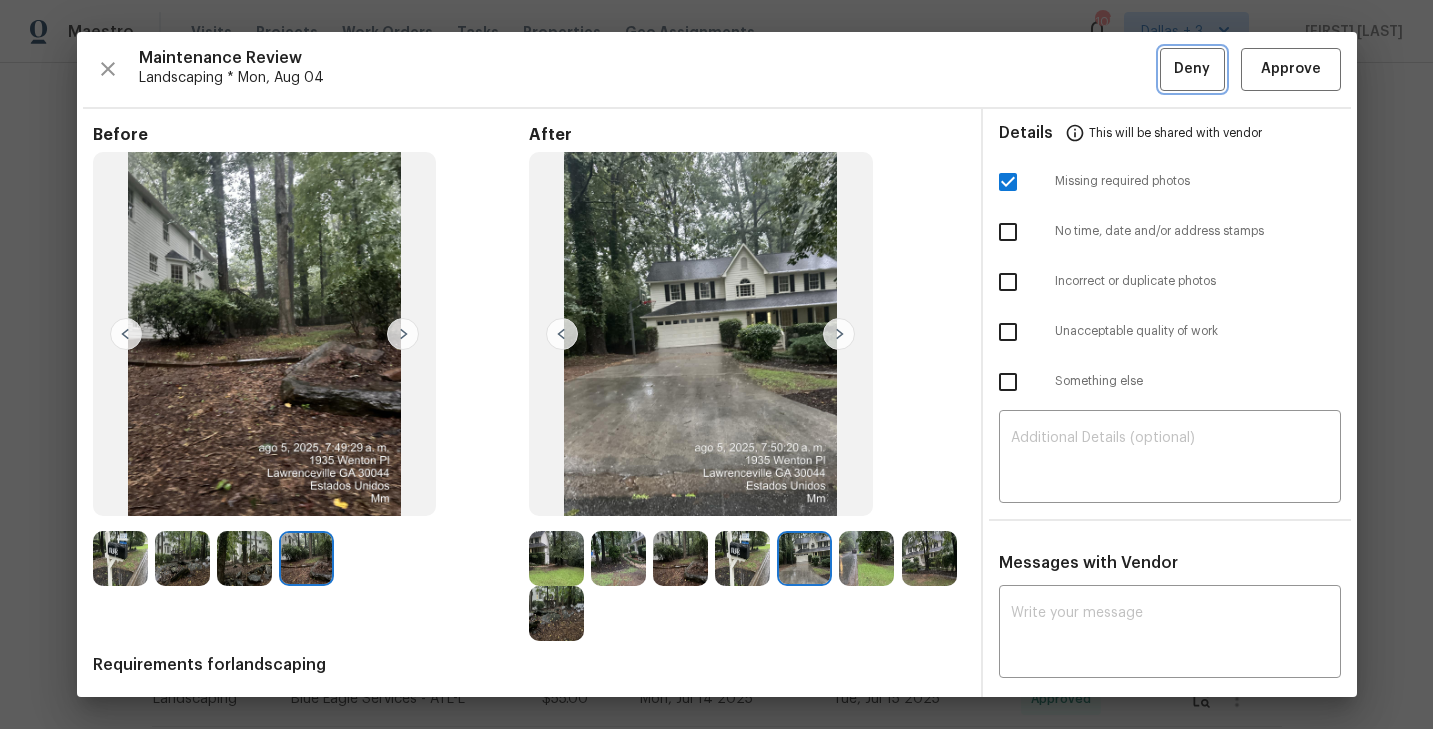 click on "Deny" at bounding box center (1192, 69) 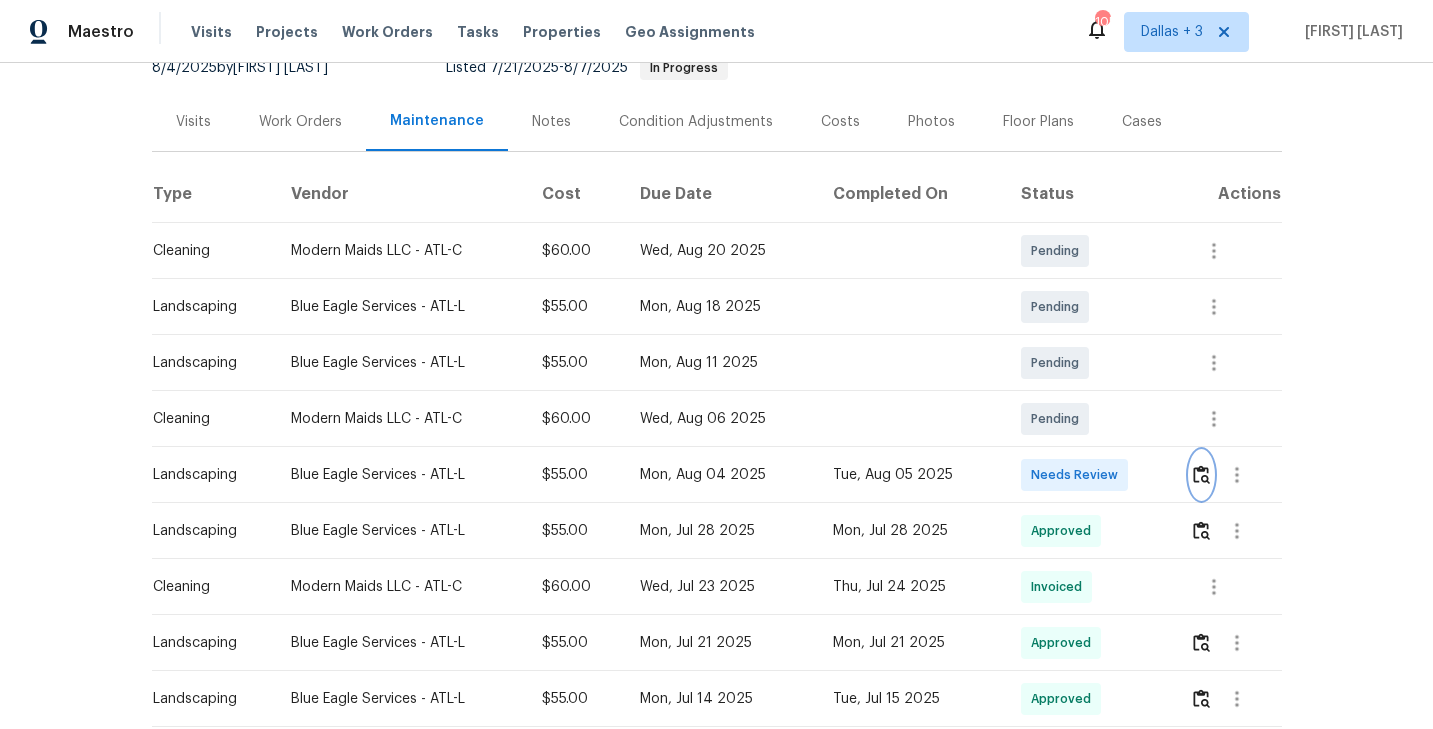 scroll, scrollTop: 0, scrollLeft: 0, axis: both 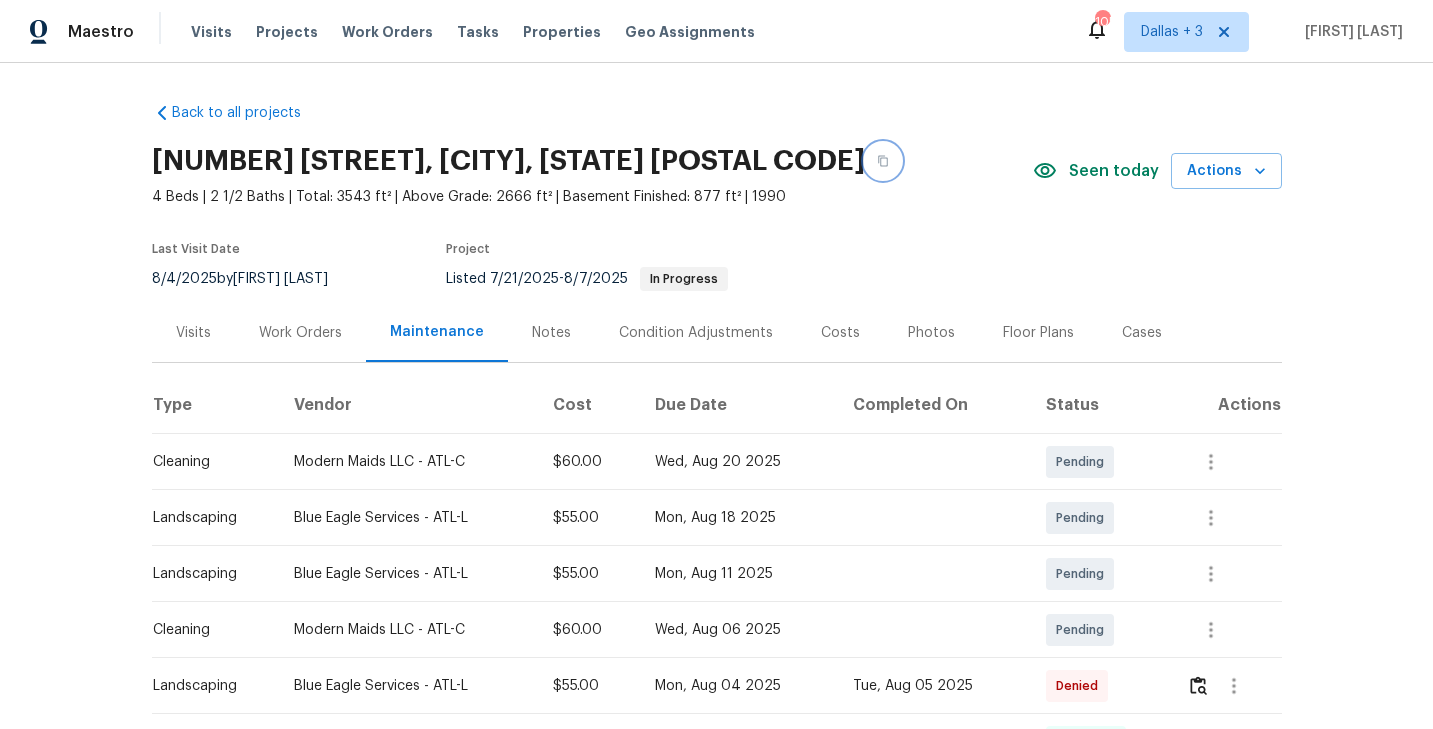 click at bounding box center [883, 161] 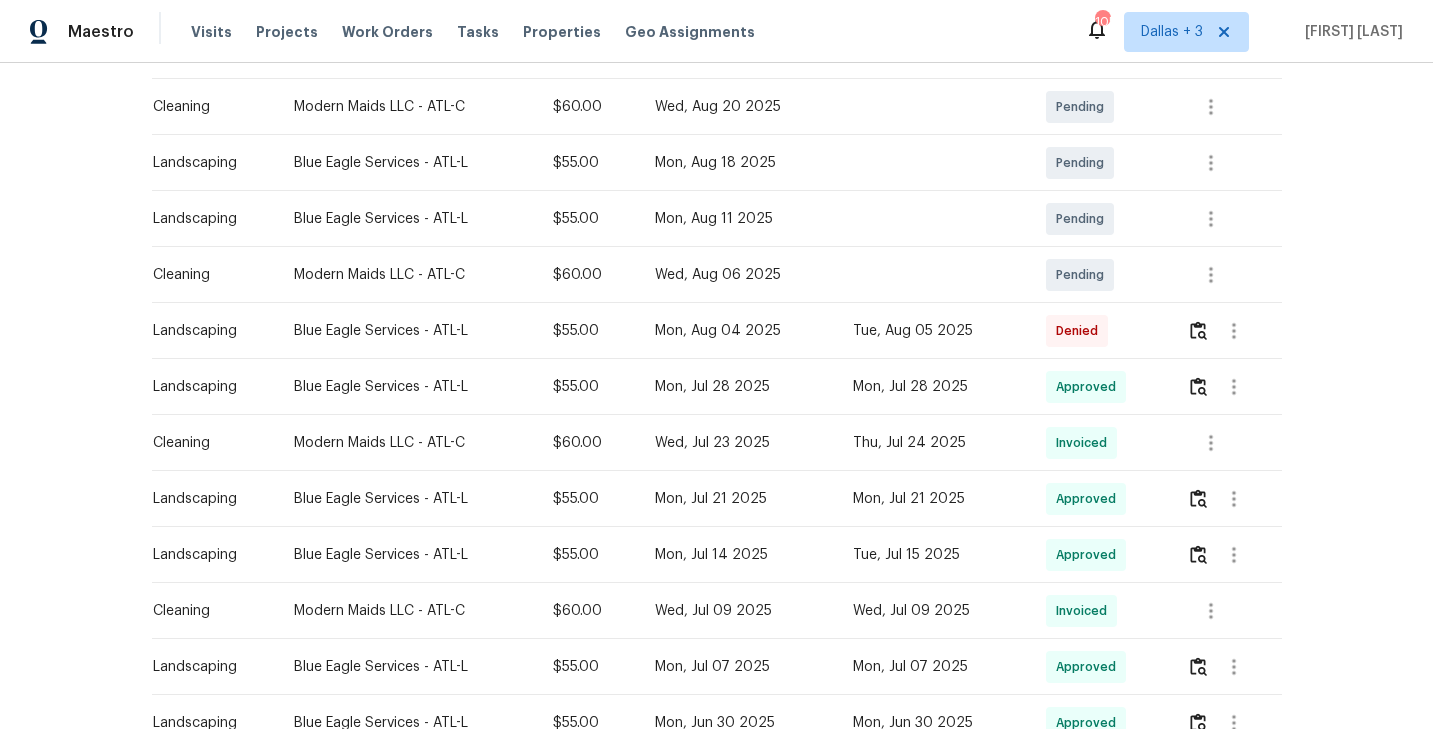 scroll, scrollTop: 0, scrollLeft: 0, axis: both 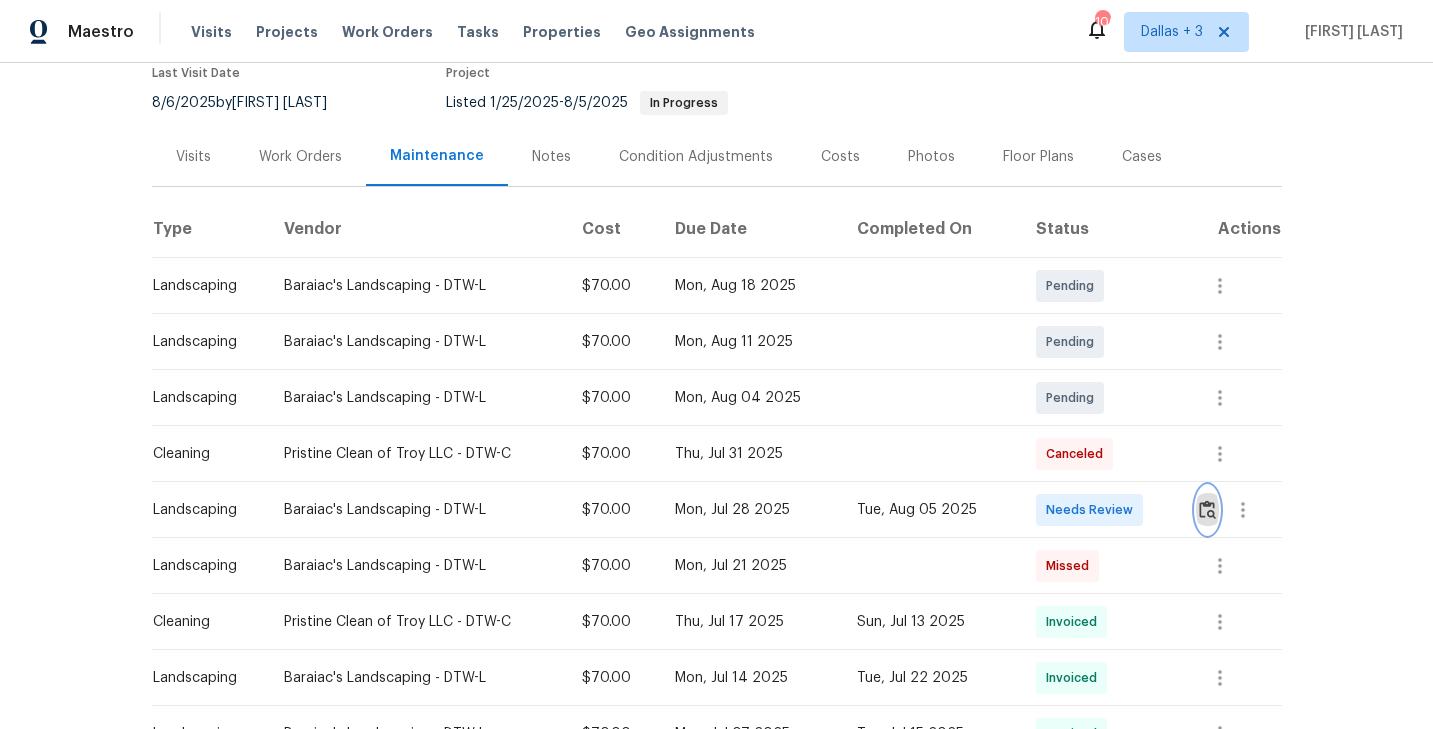 click at bounding box center [1207, 509] 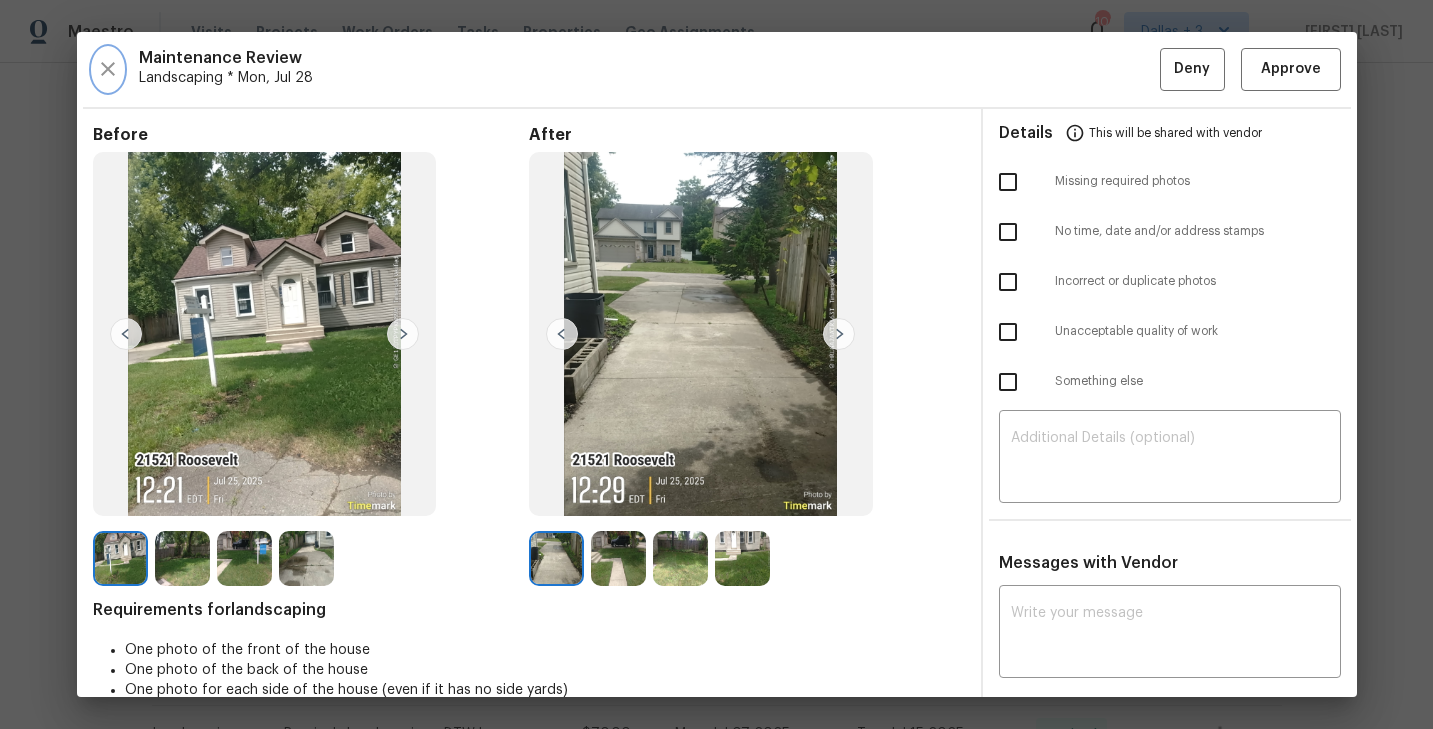 click 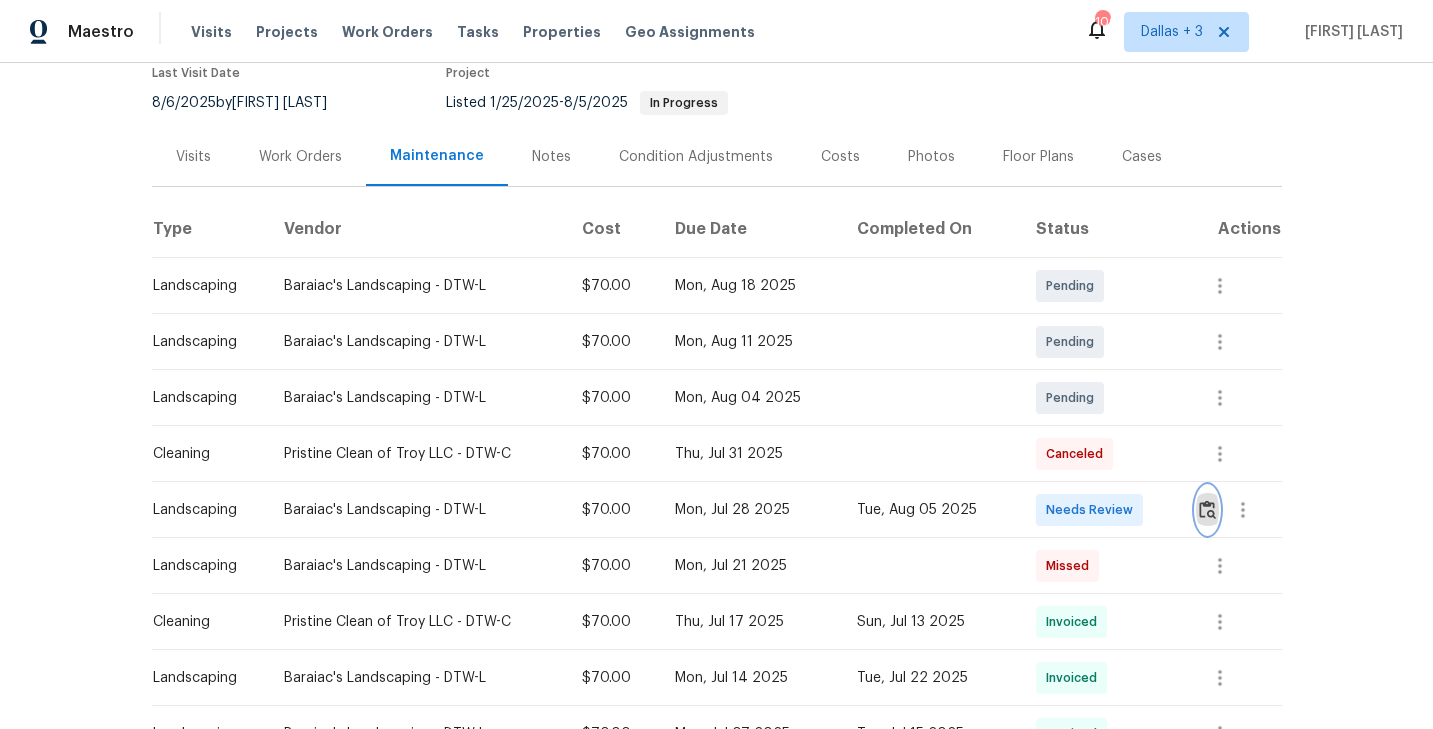 click at bounding box center [1207, 509] 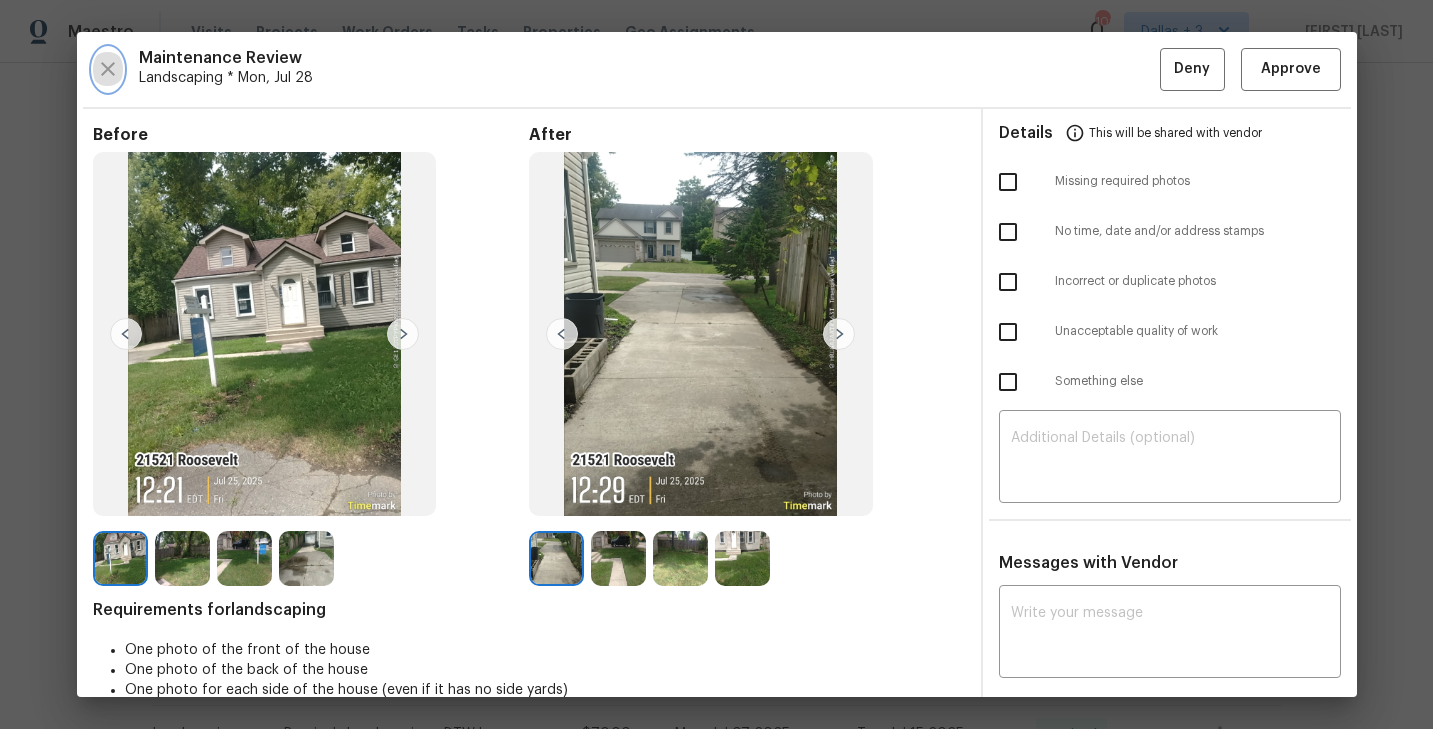 click 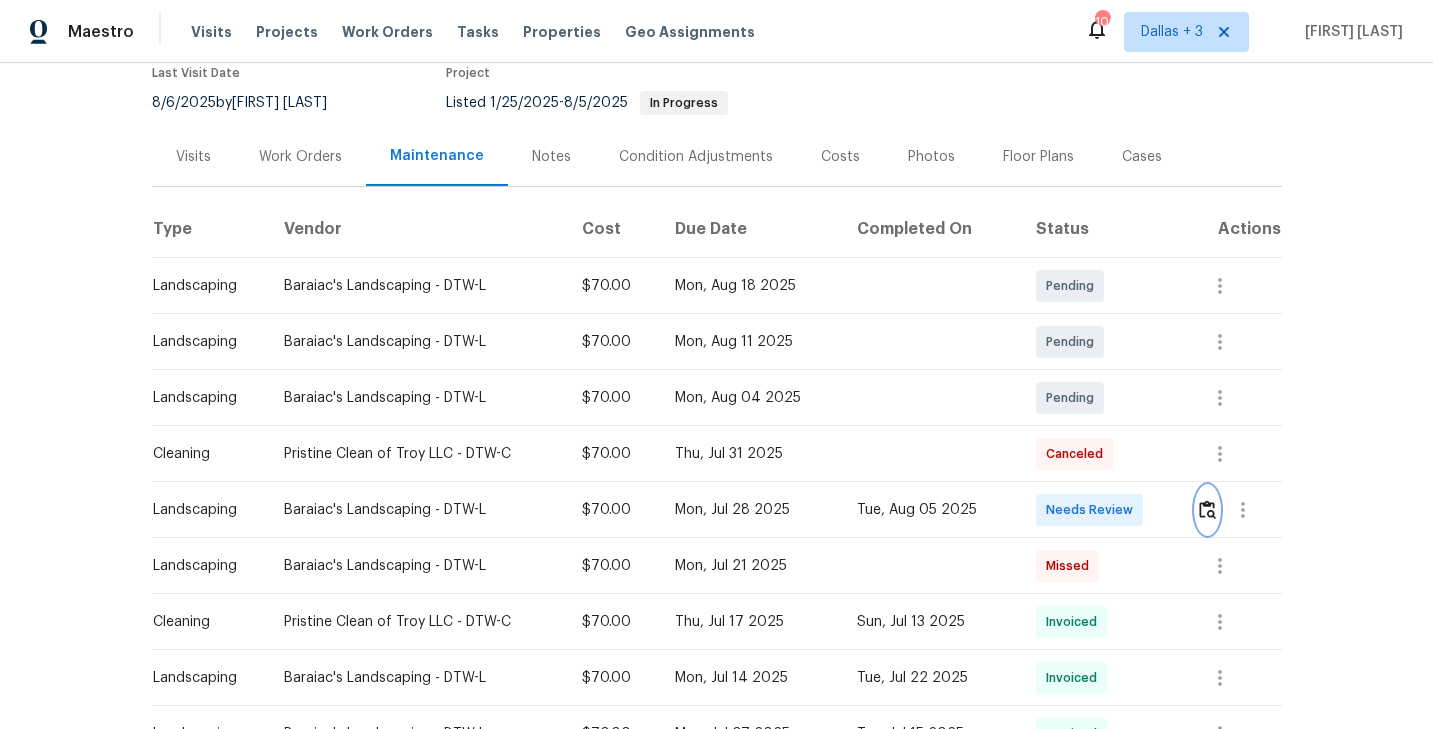 scroll, scrollTop: 0, scrollLeft: 0, axis: both 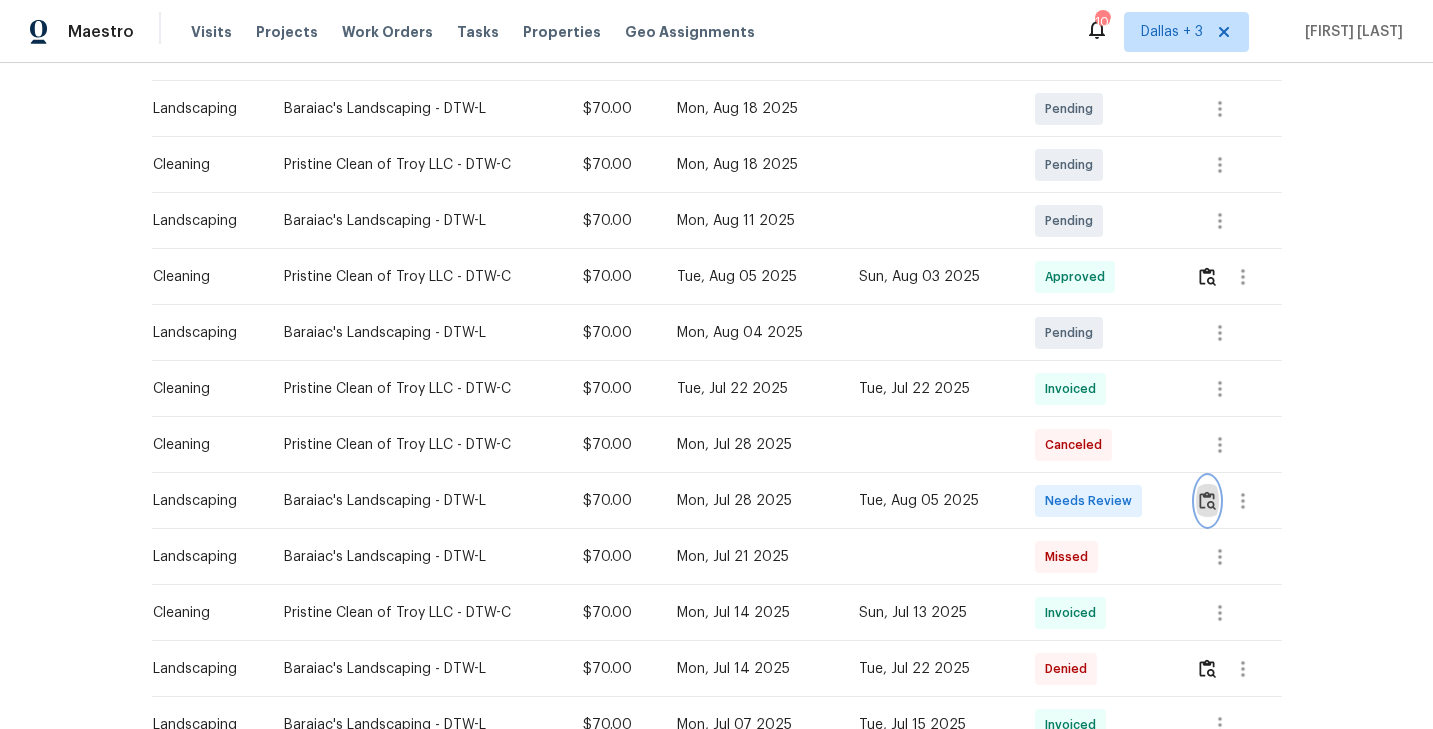 click at bounding box center (1207, 500) 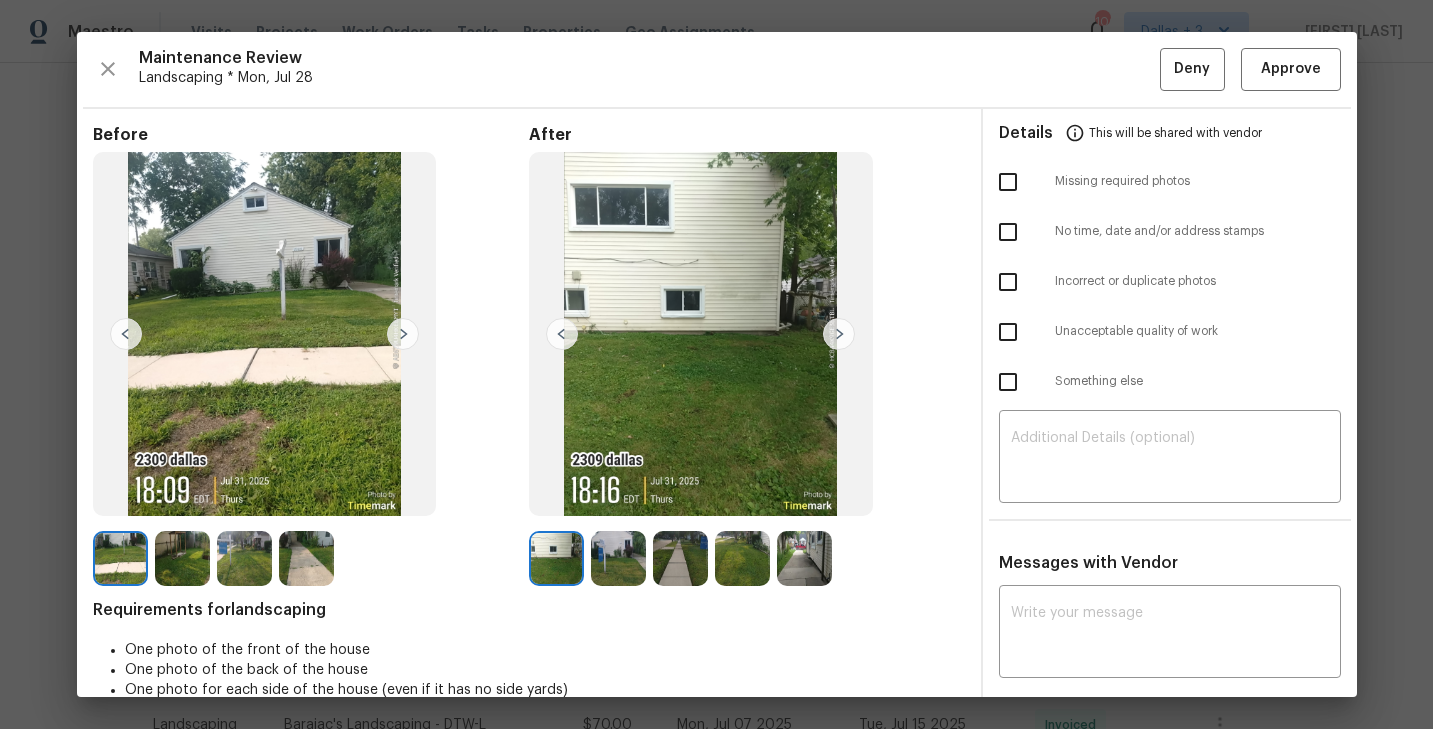 click at bounding box center (839, 334) 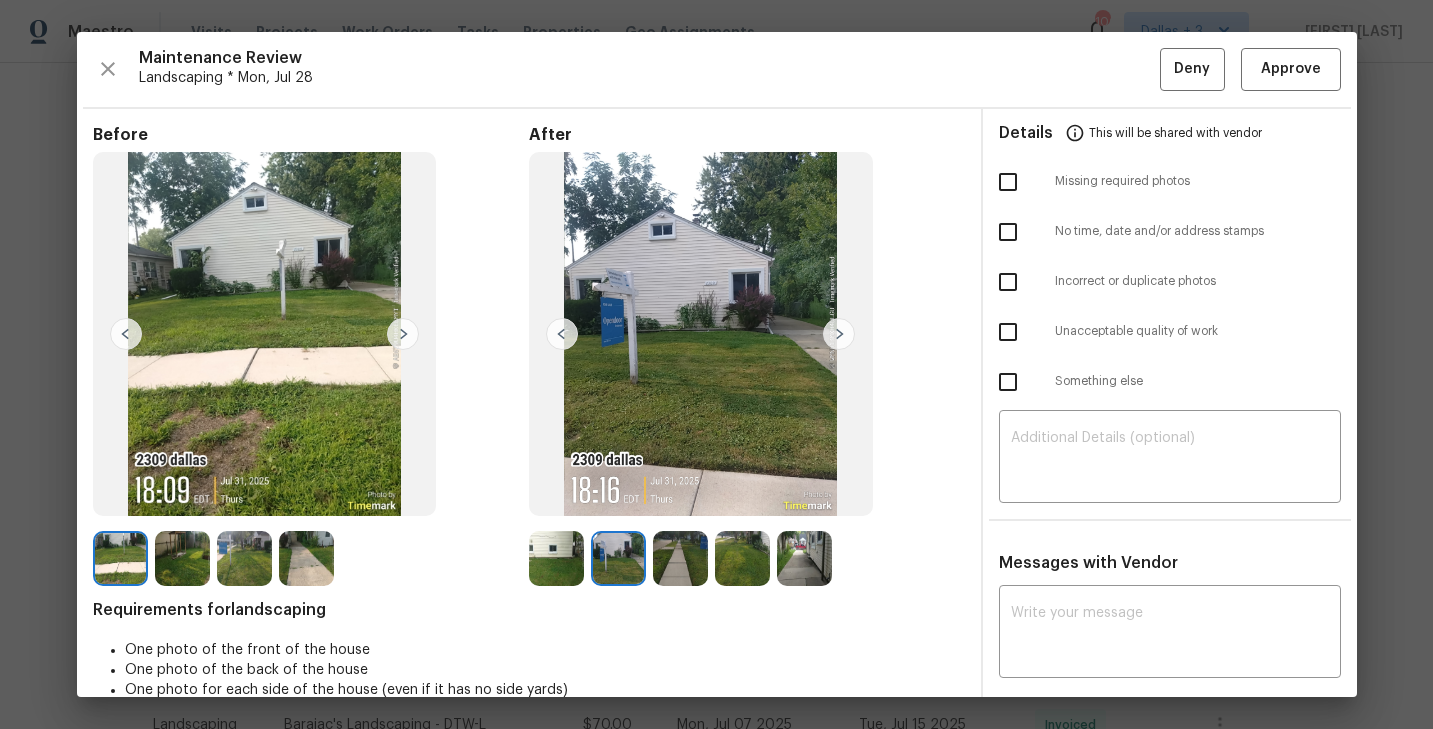 click at bounding box center [839, 334] 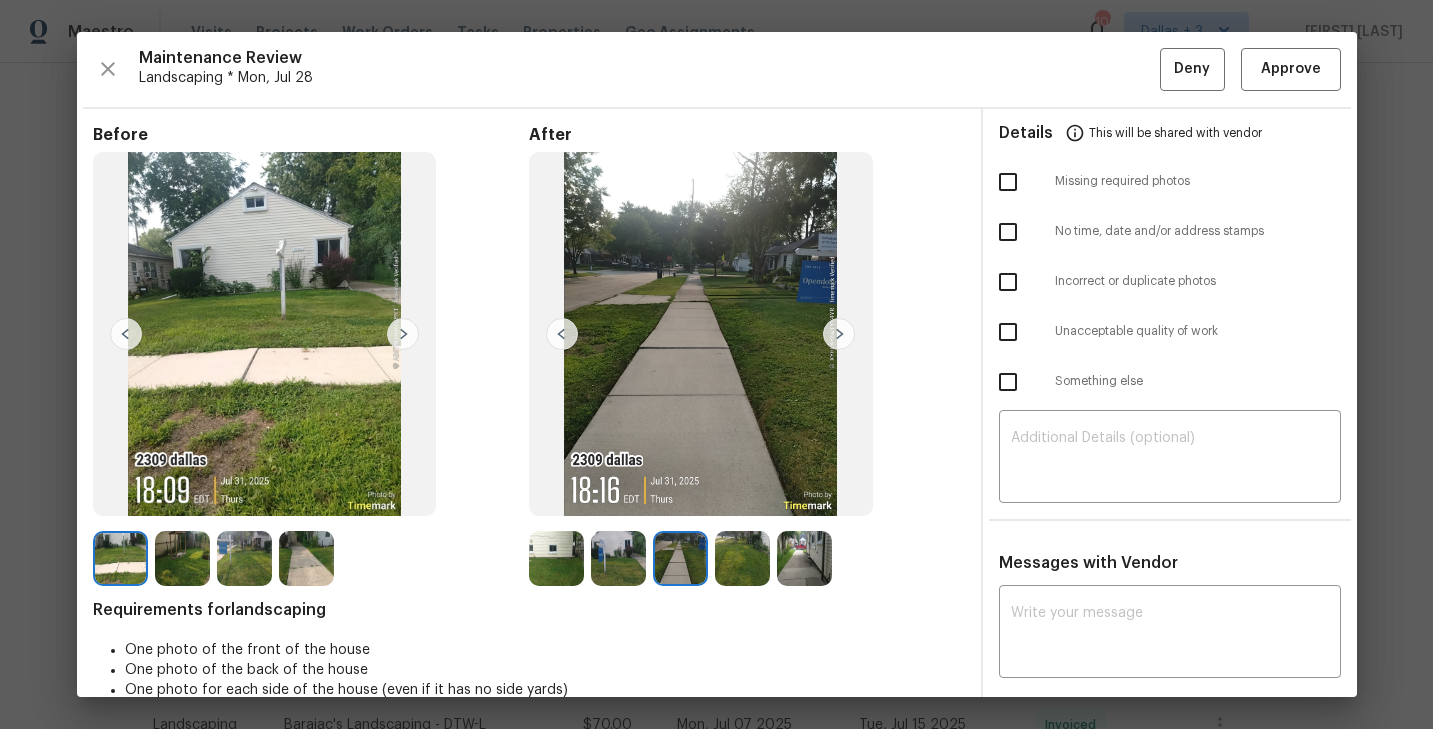 click at bounding box center (839, 334) 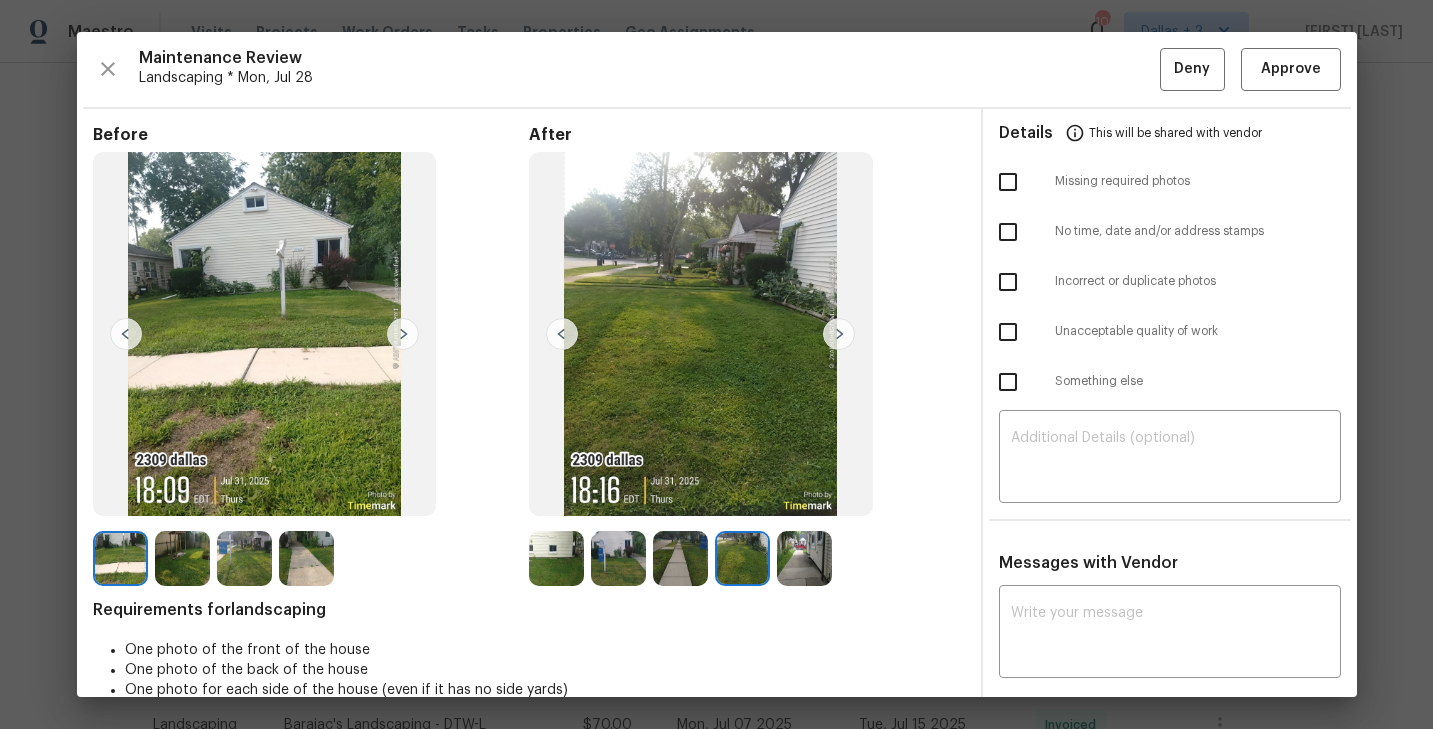 click at bounding box center [839, 334] 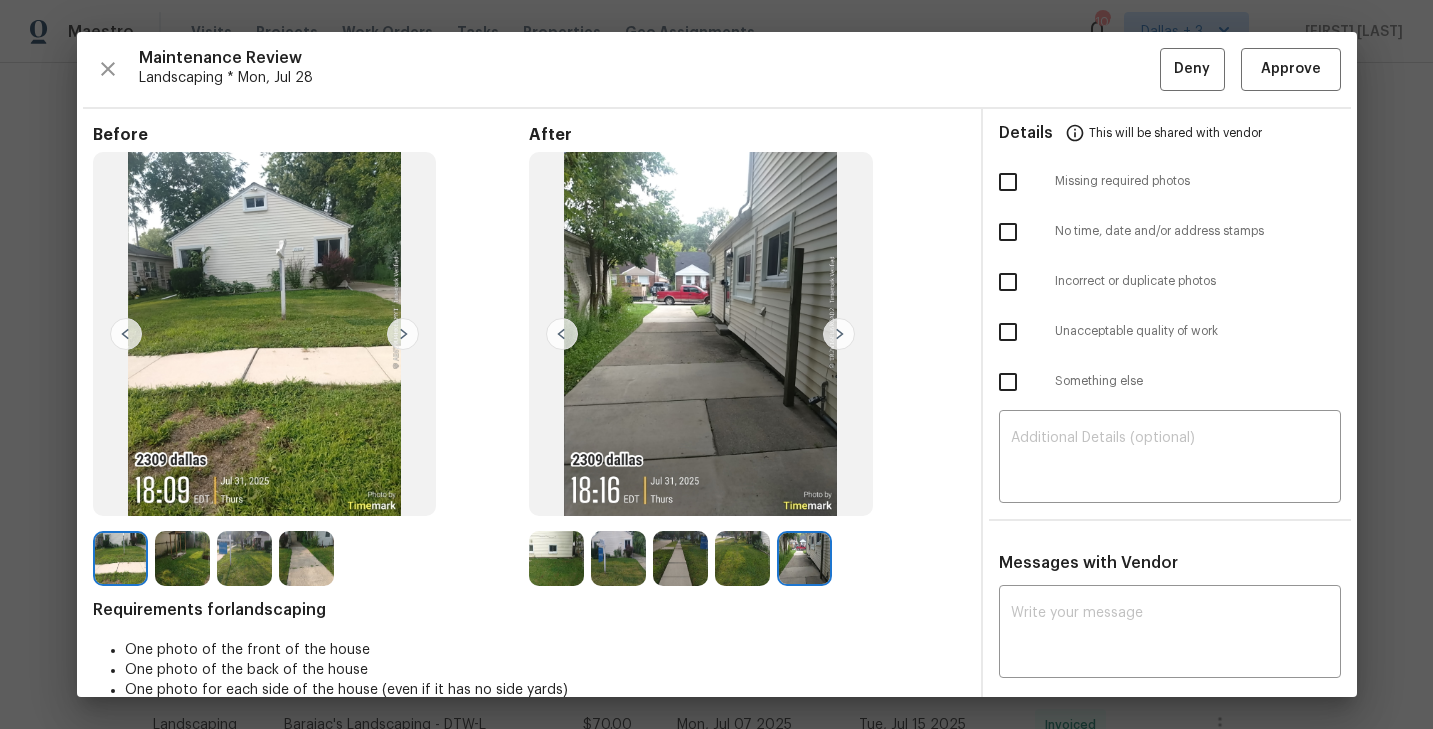 click at bounding box center [556, 558] 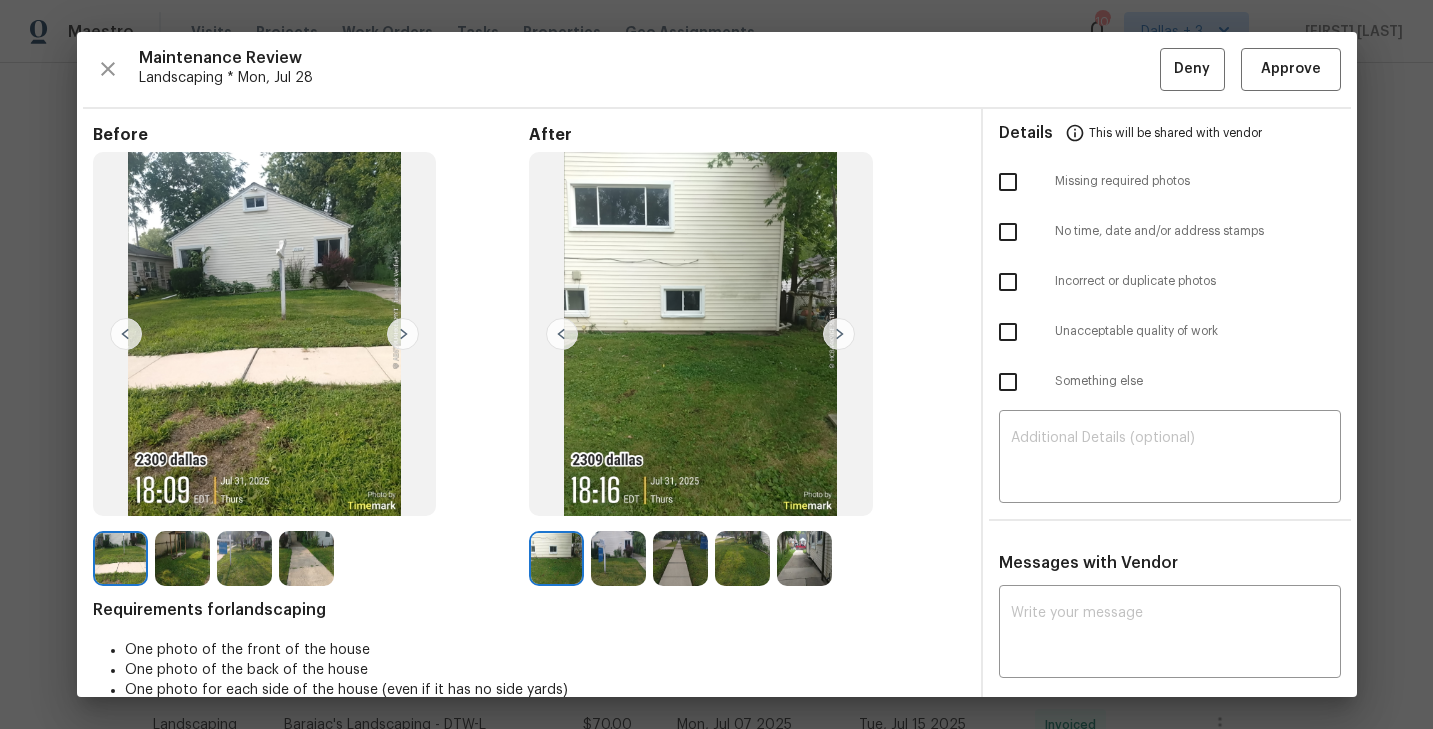 click at bounding box center (839, 334) 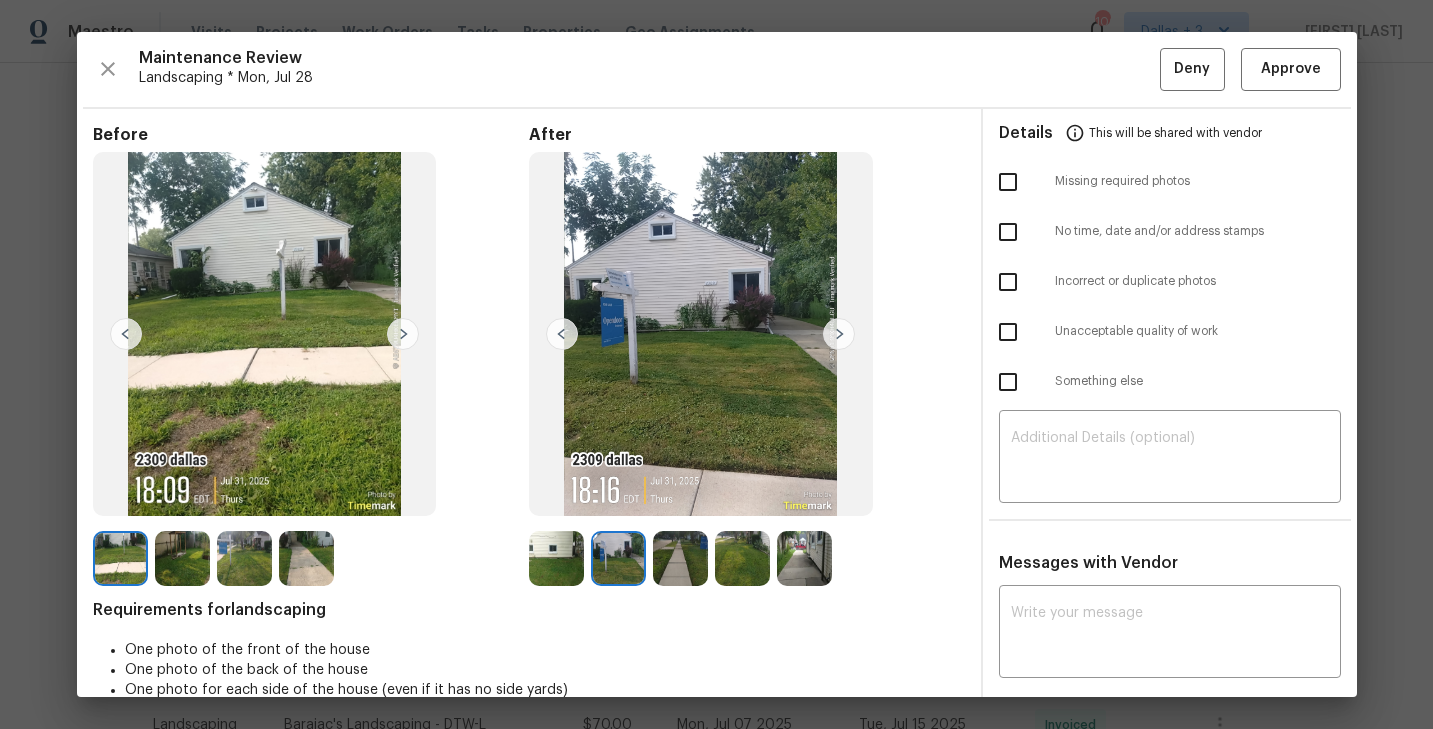 click at bounding box center (839, 334) 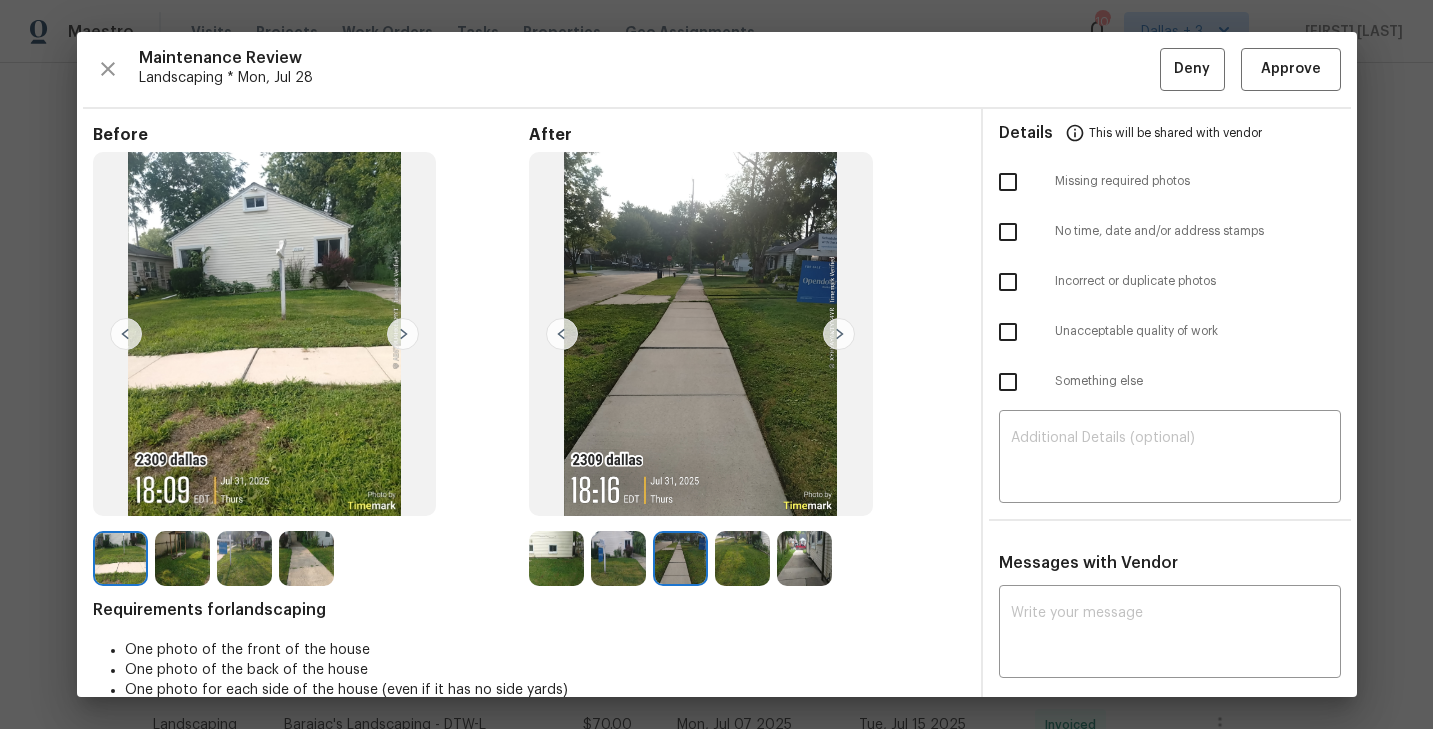 click at bounding box center (839, 334) 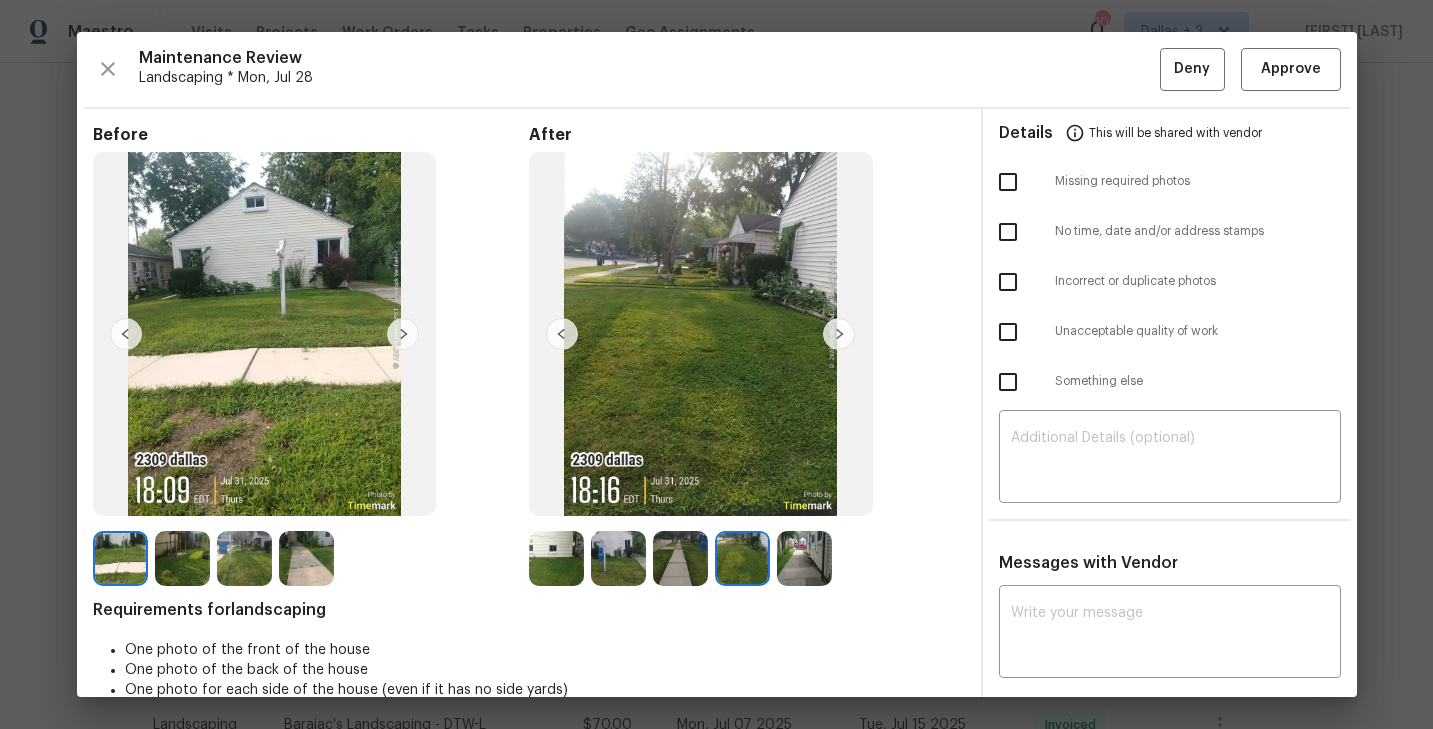 click at bounding box center [839, 334] 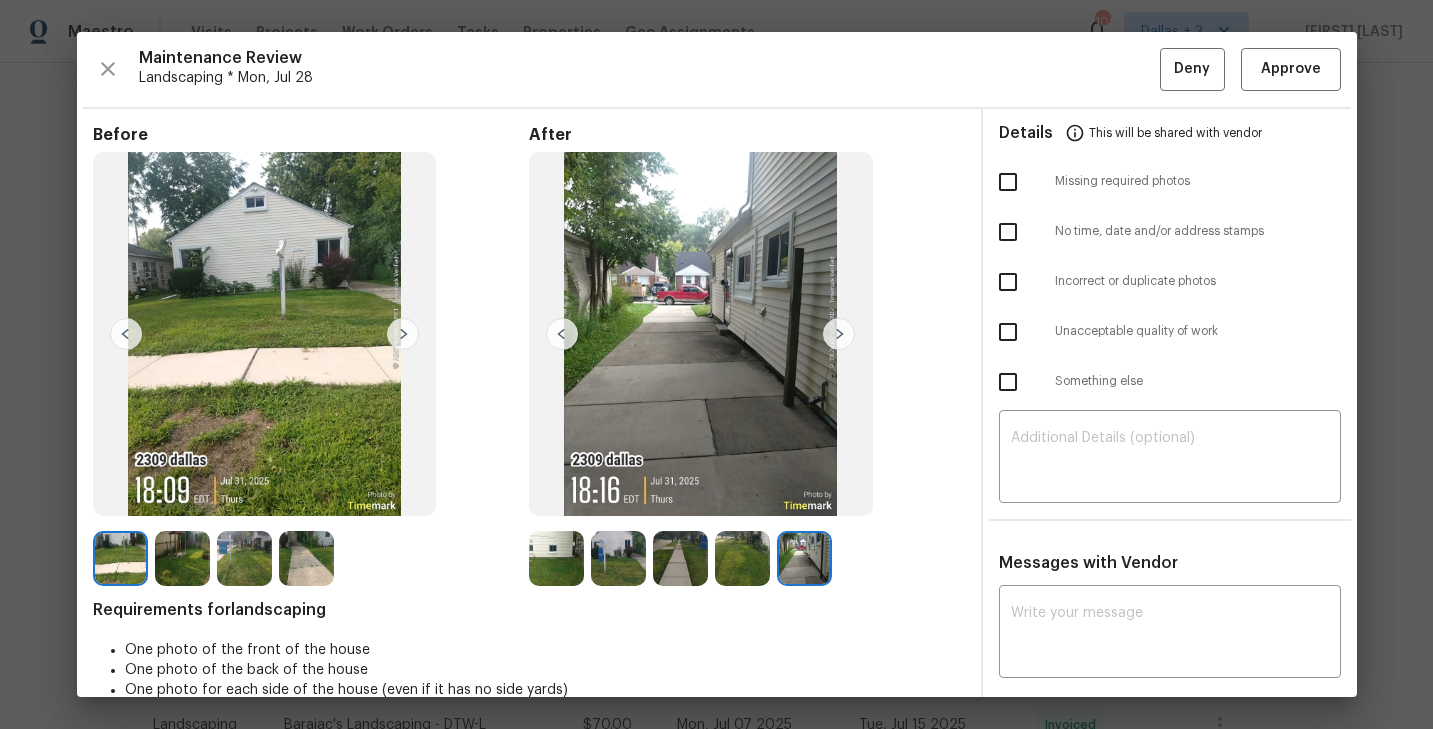 click at bounding box center [839, 334] 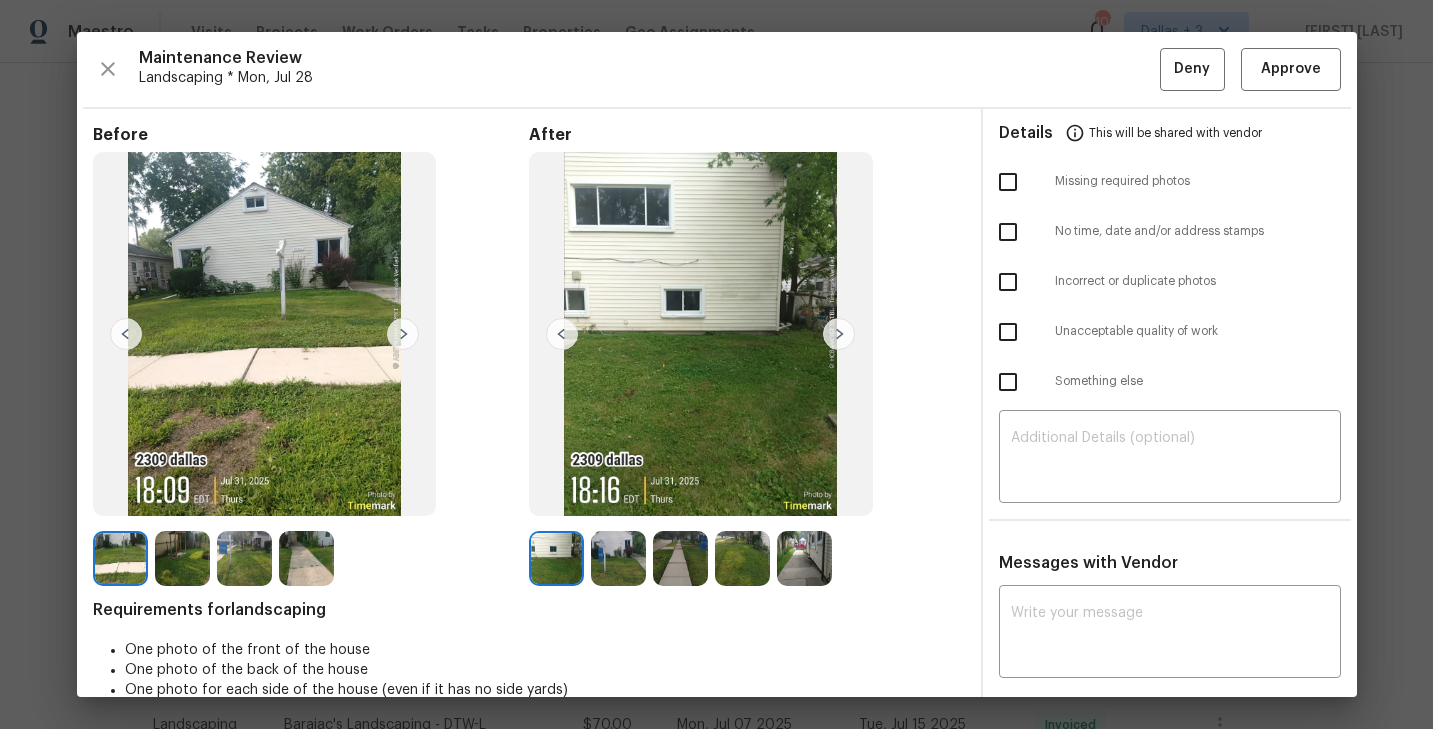 click at bounding box center (839, 334) 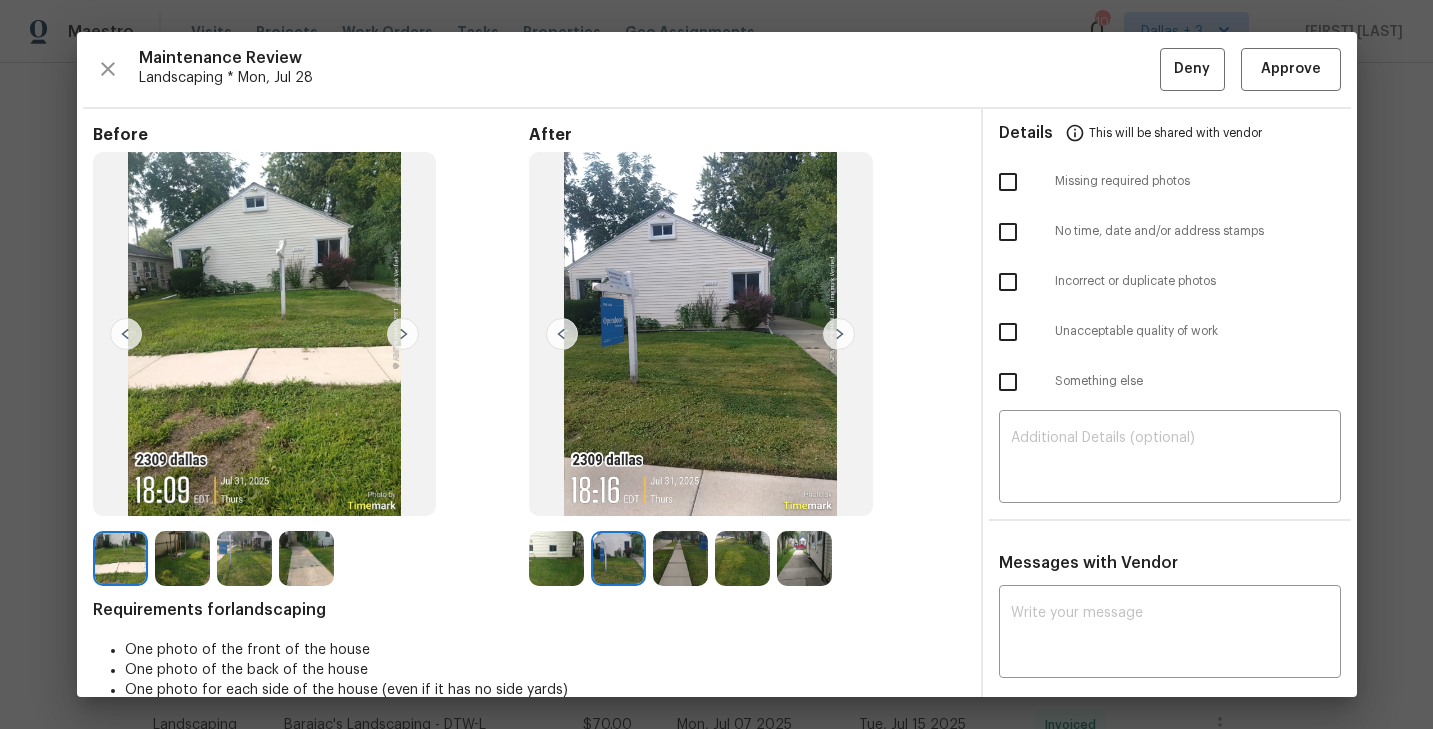 click at bounding box center (839, 334) 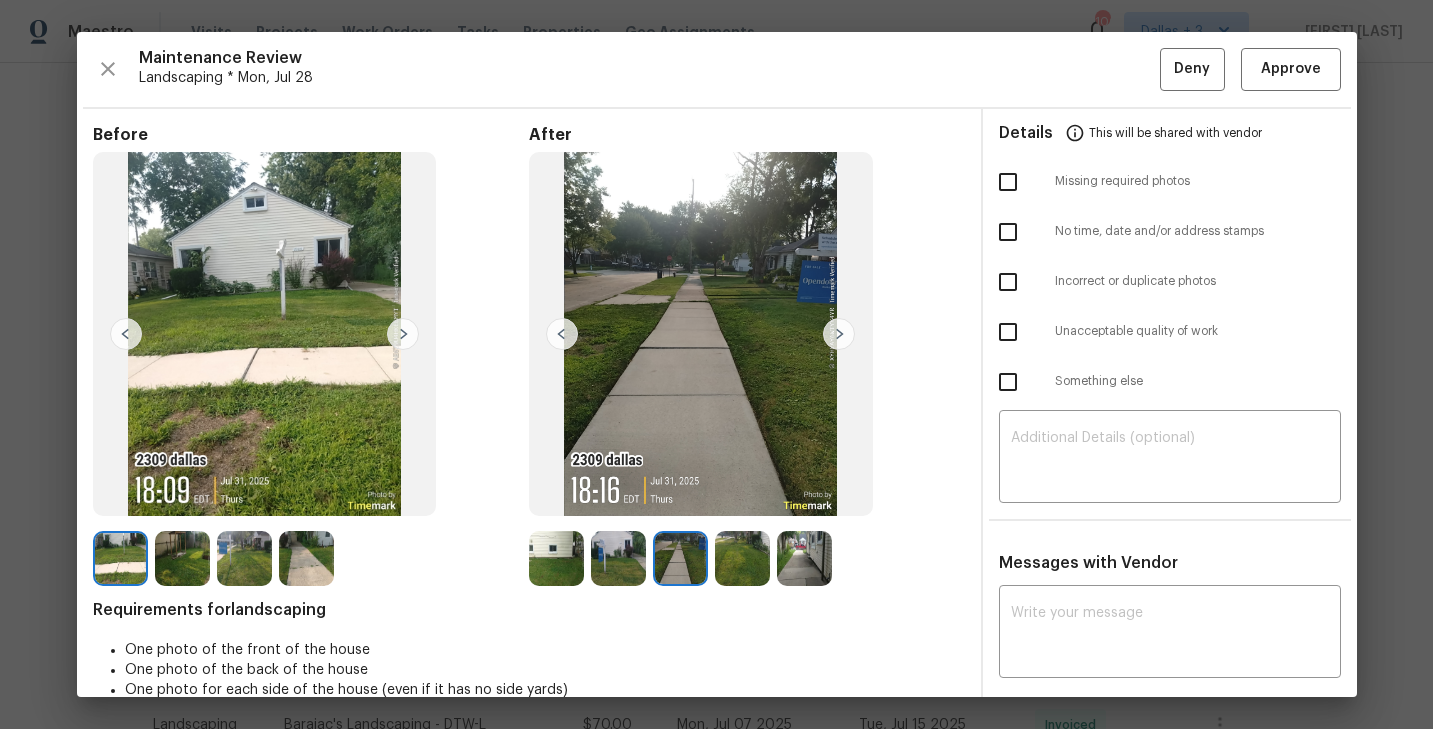 click at bounding box center (839, 334) 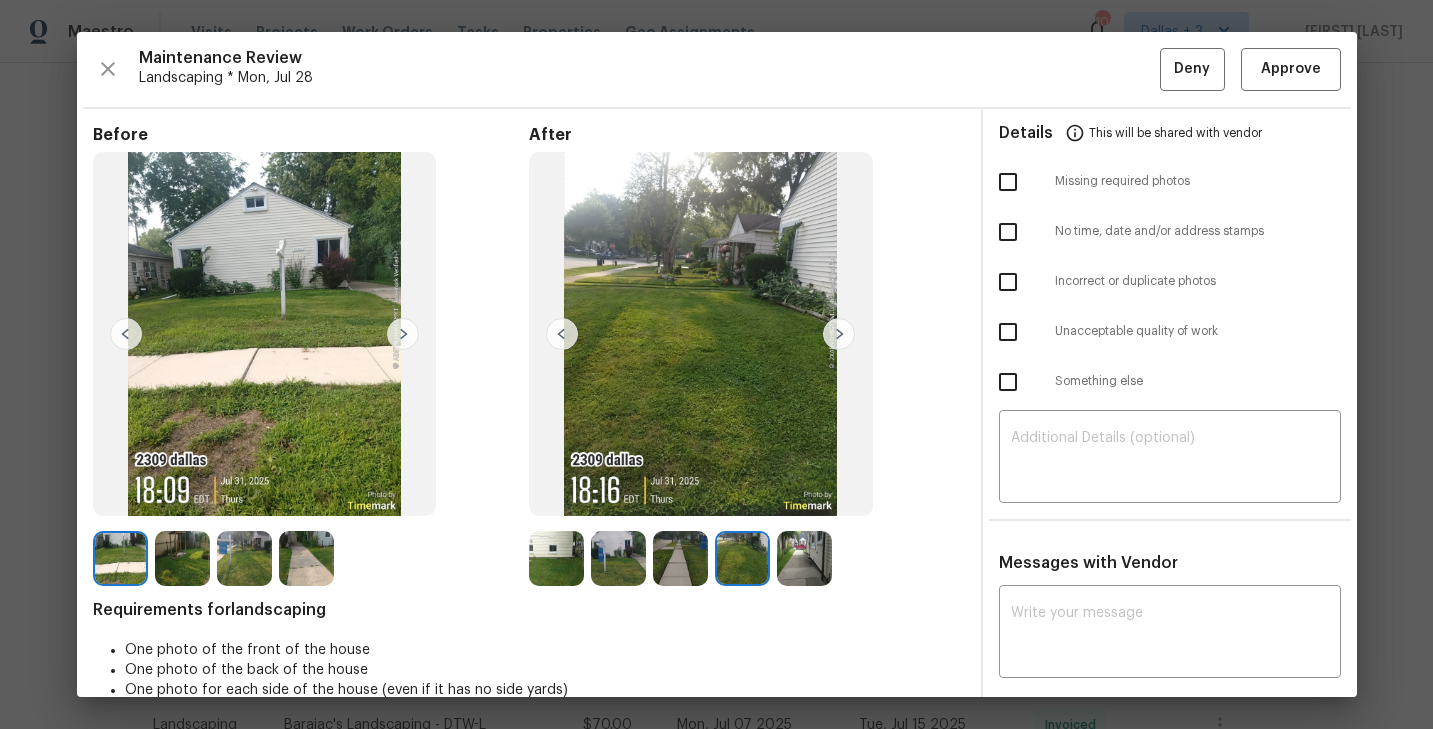 click at bounding box center [839, 334] 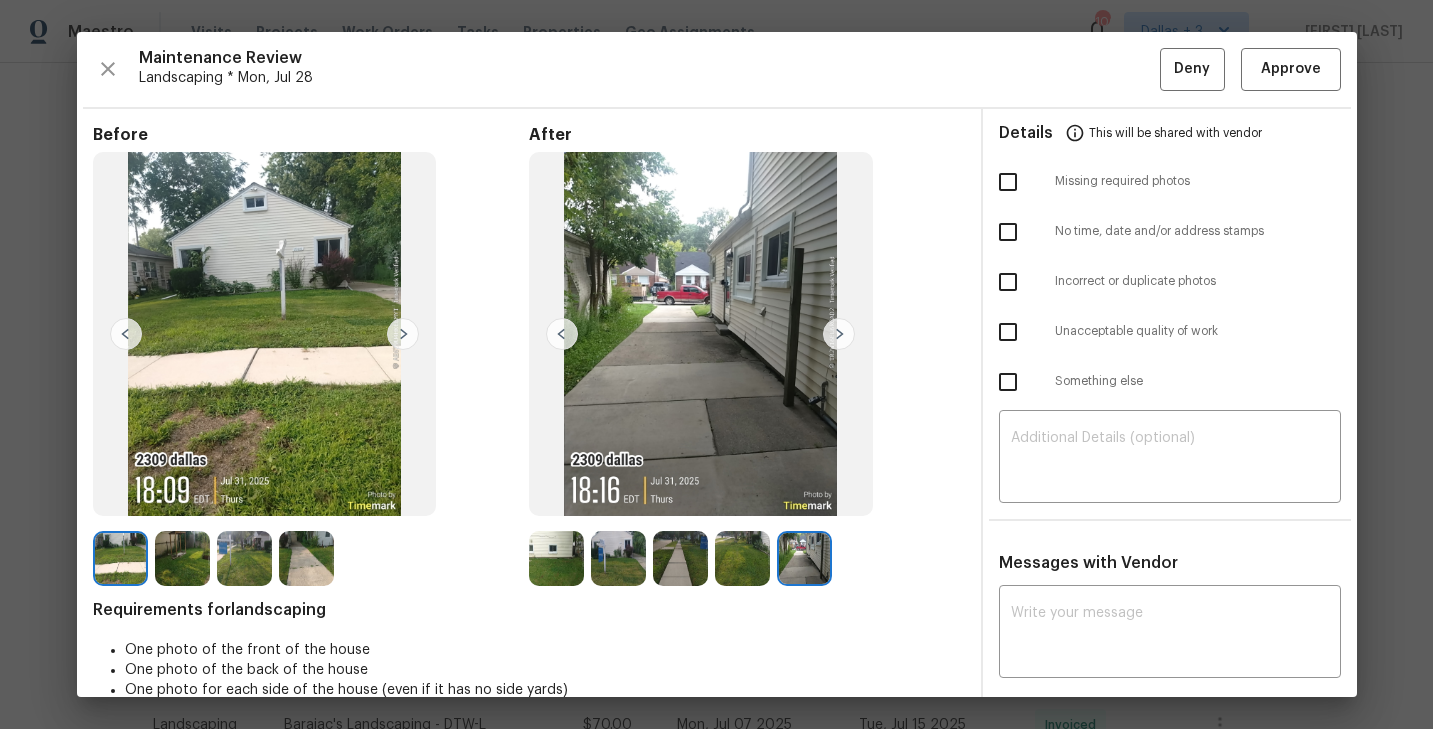 click at bounding box center [839, 334] 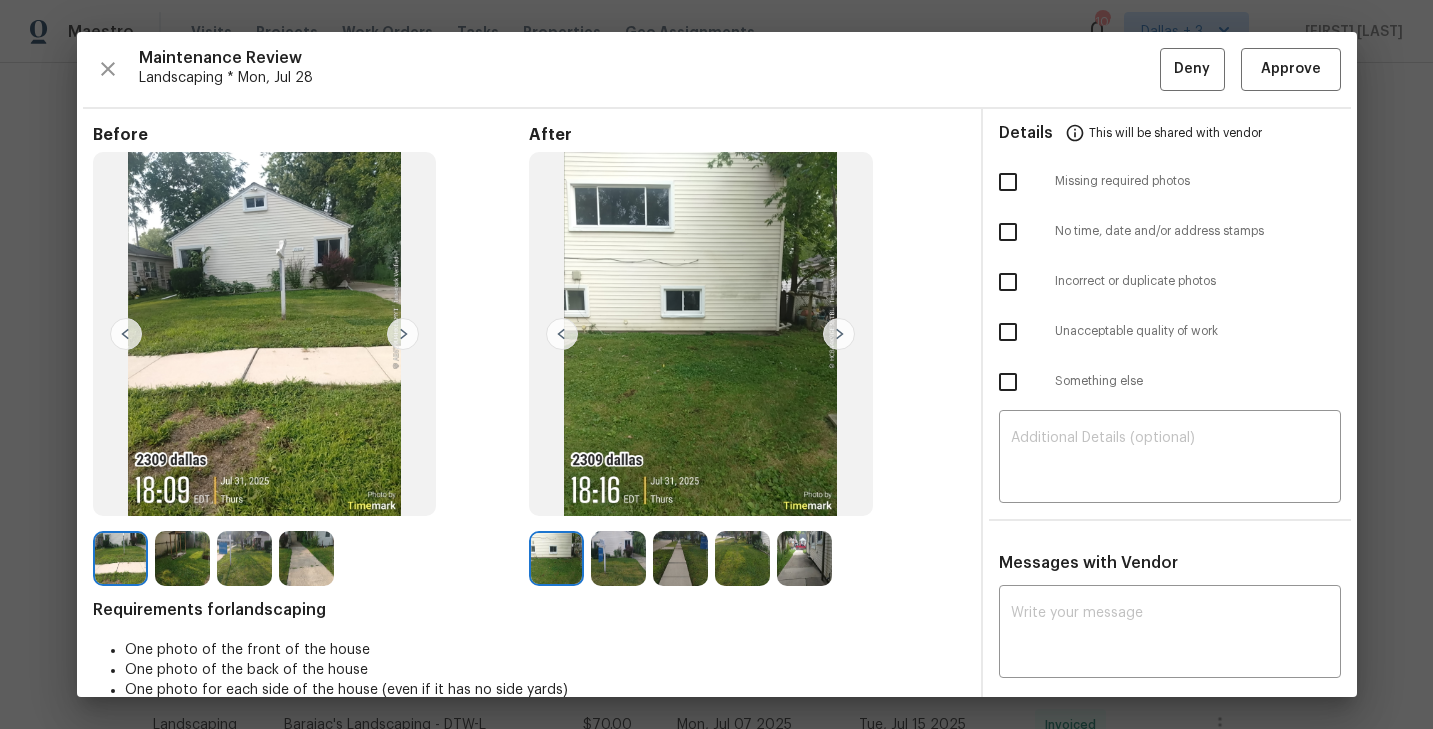 click at bounding box center [556, 558] 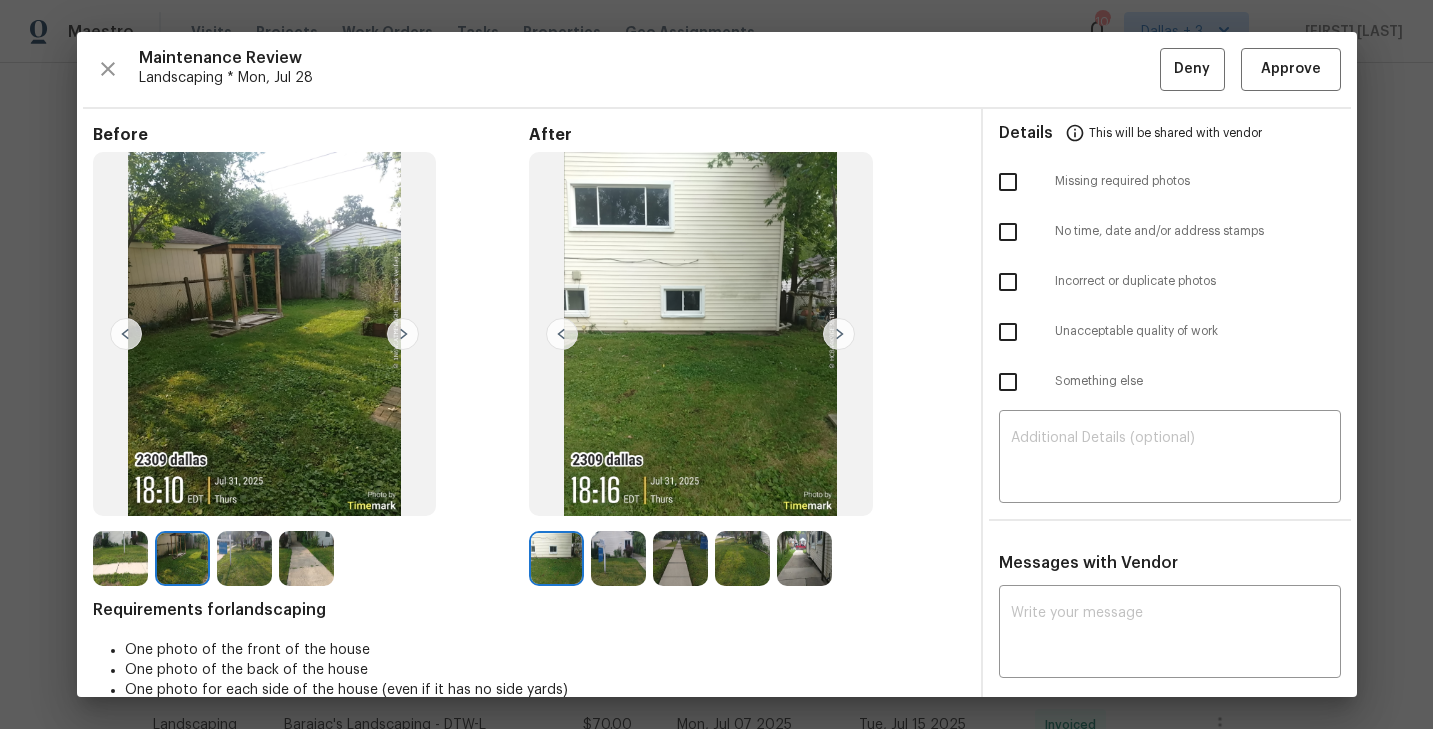 click at bounding box center [244, 558] 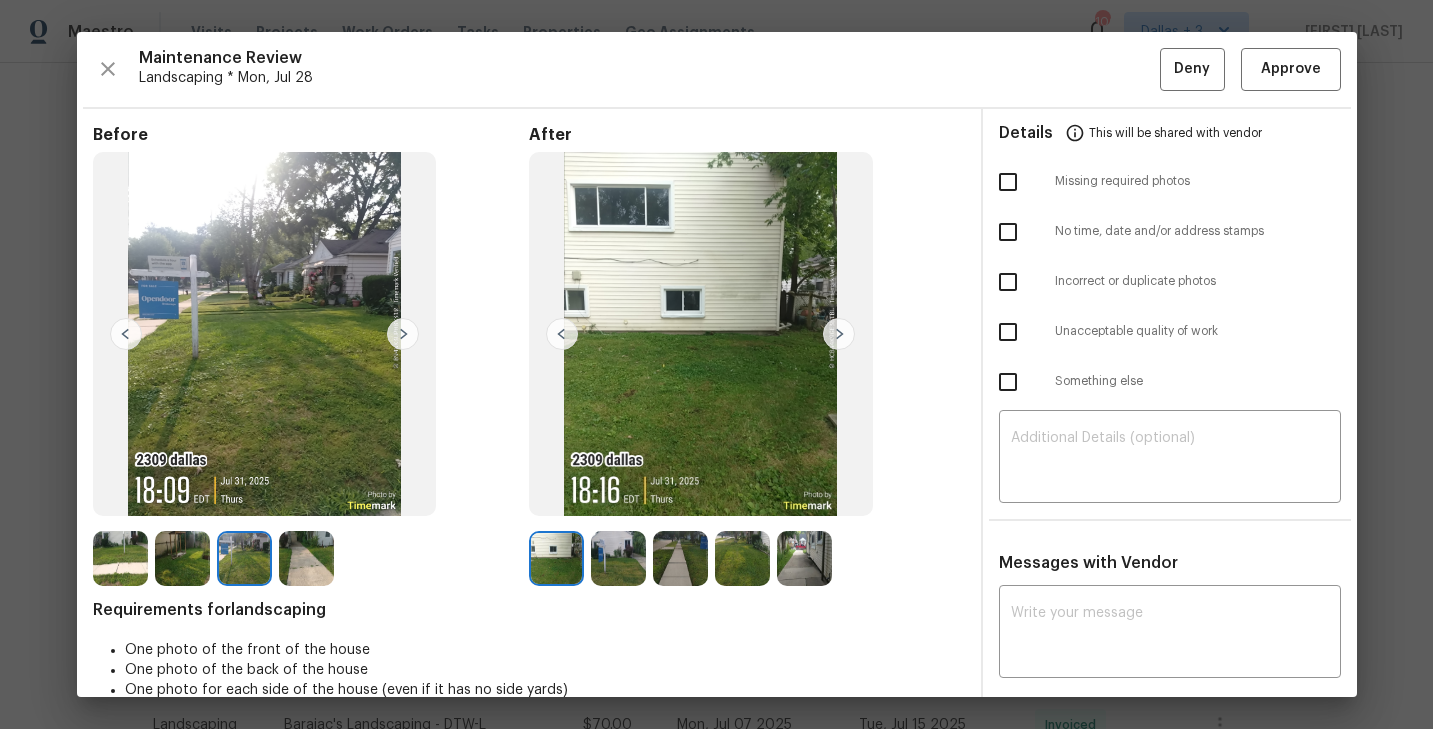 click at bounding box center [306, 558] 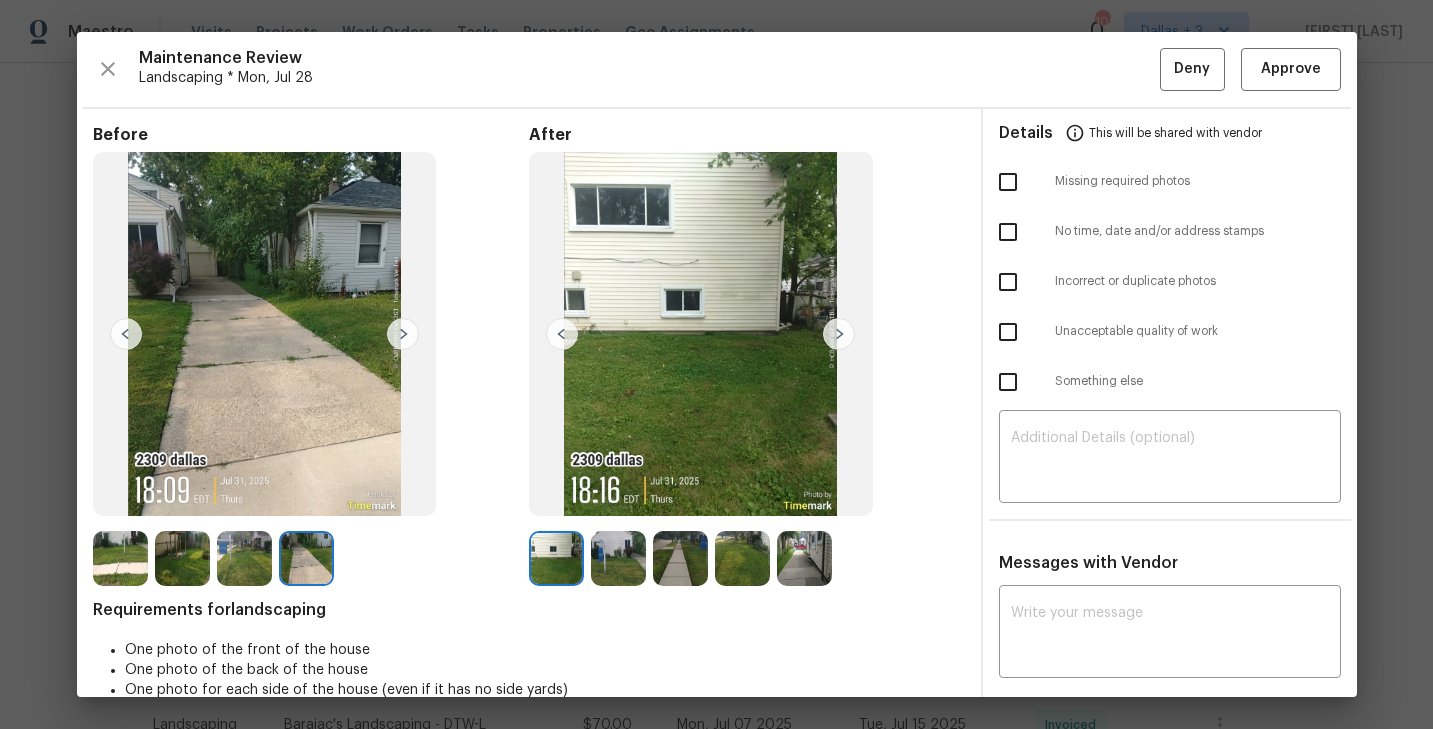 click at bounding box center (556, 558) 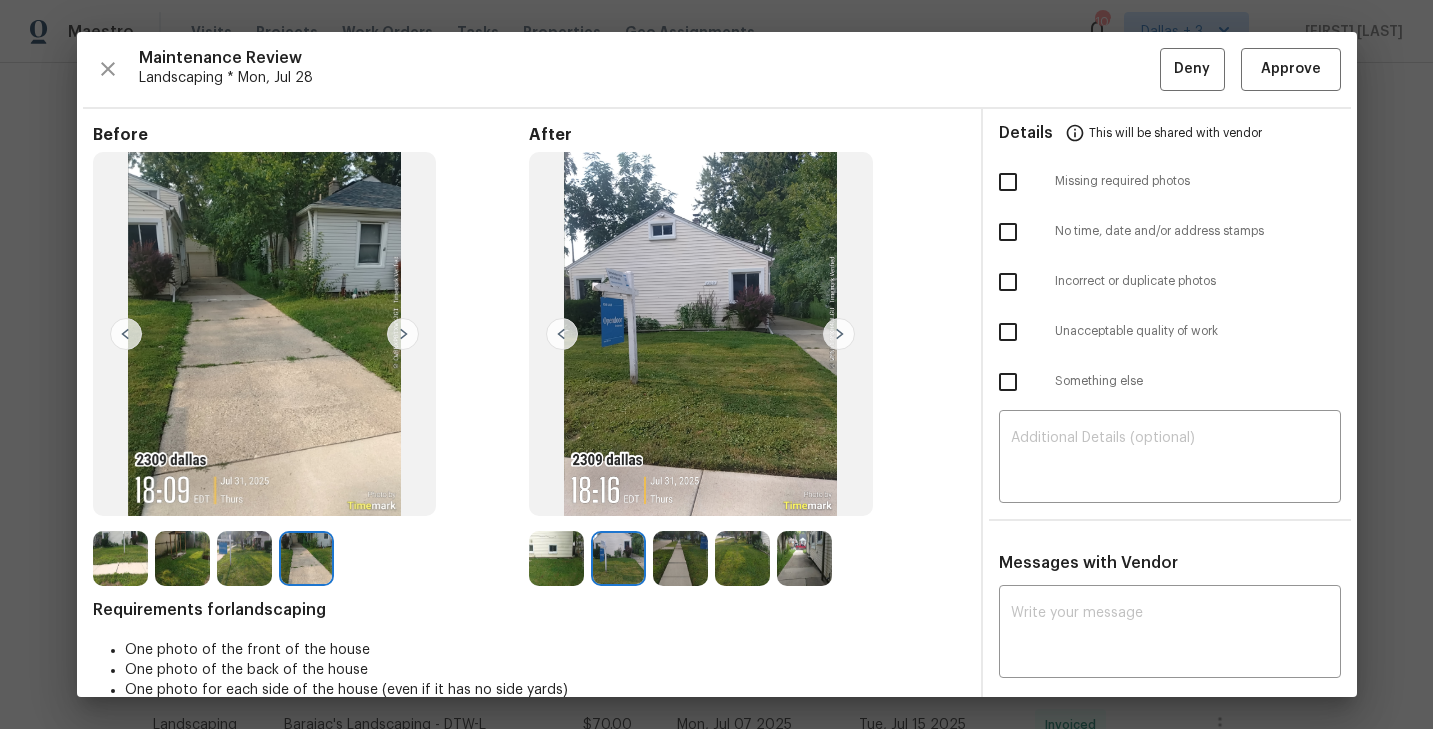 click at bounding box center [680, 558] 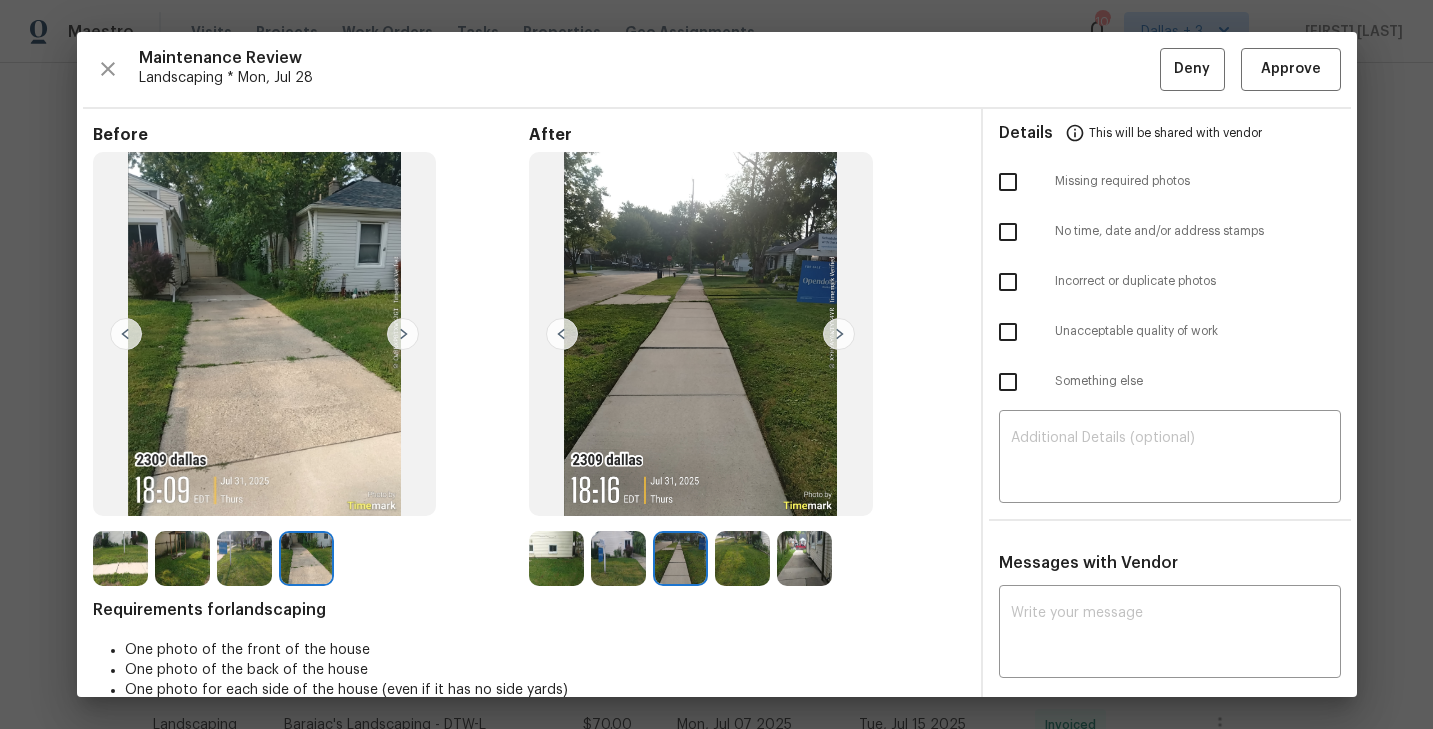 click at bounding box center [742, 558] 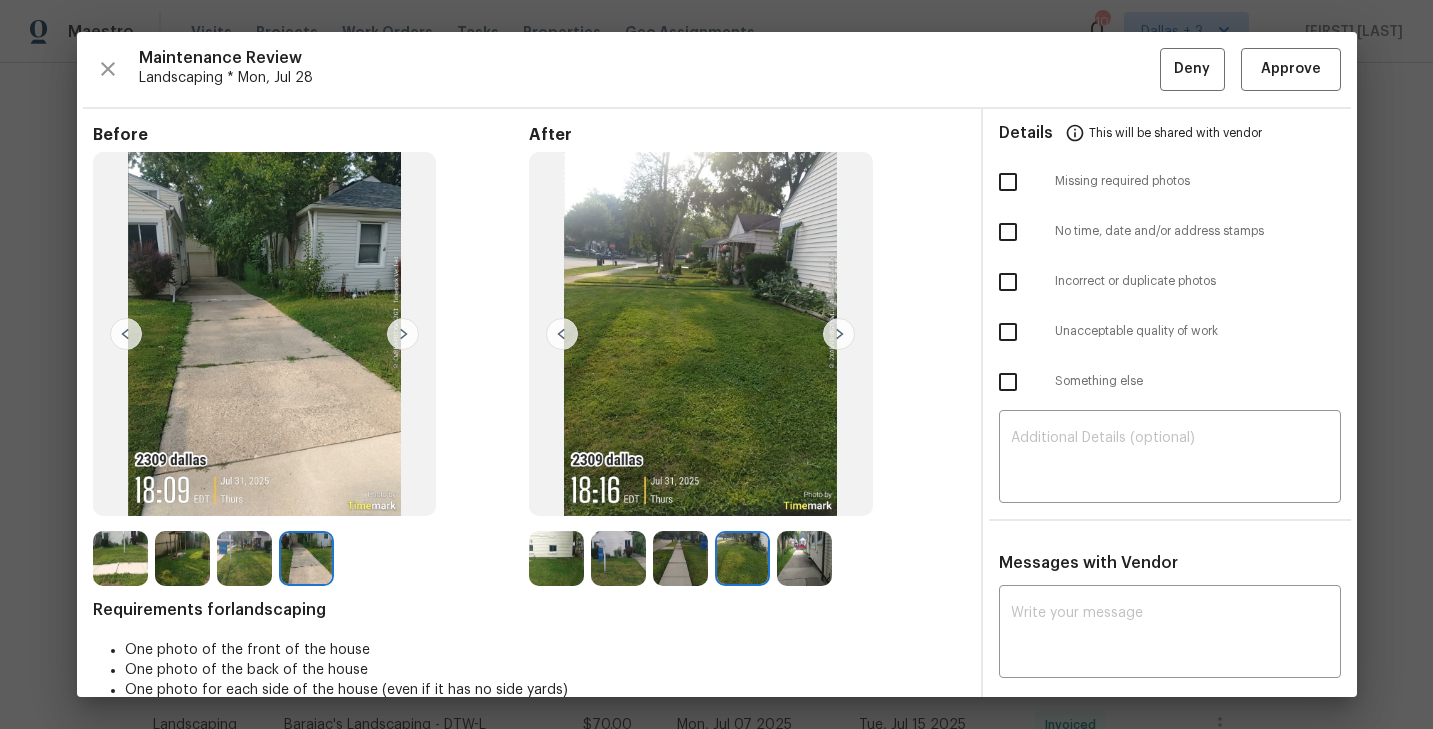 click at bounding box center [804, 558] 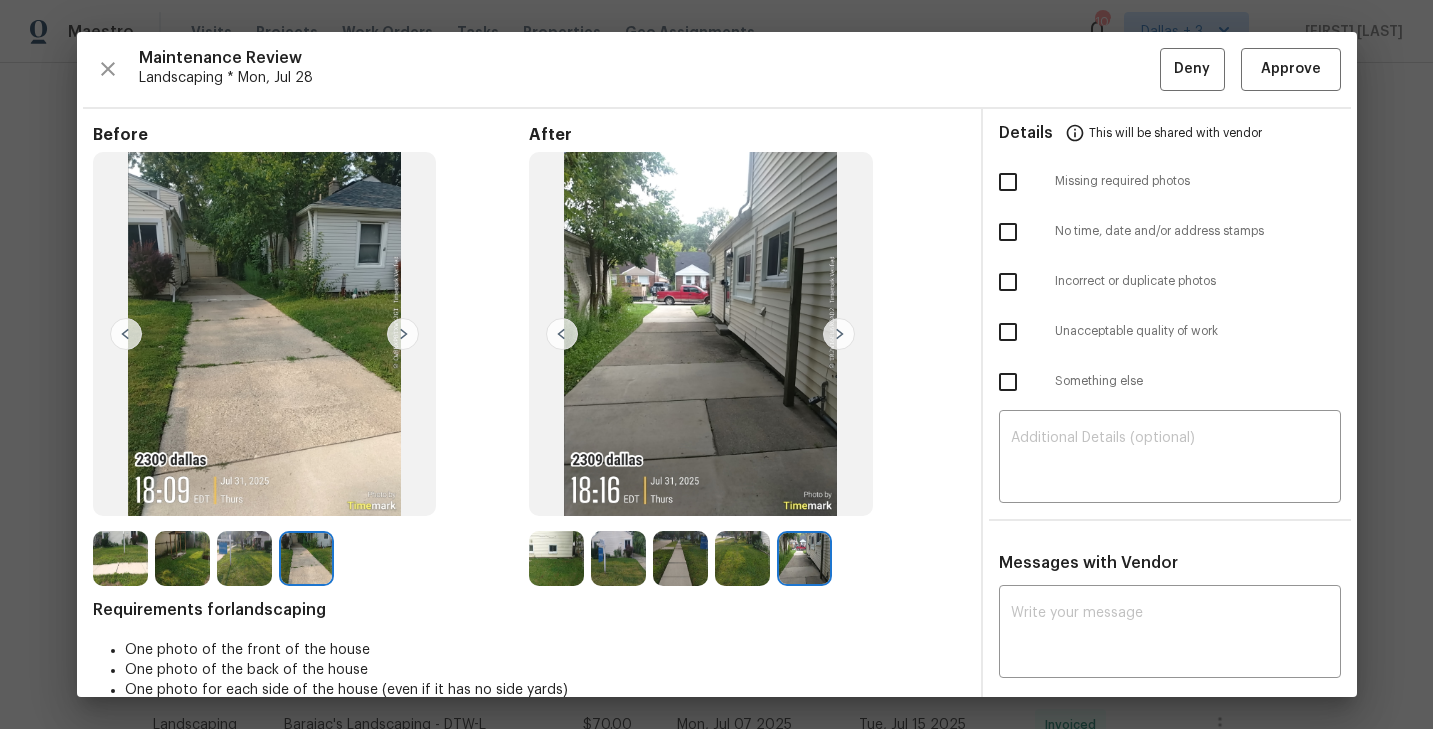 click at bounding box center (556, 558) 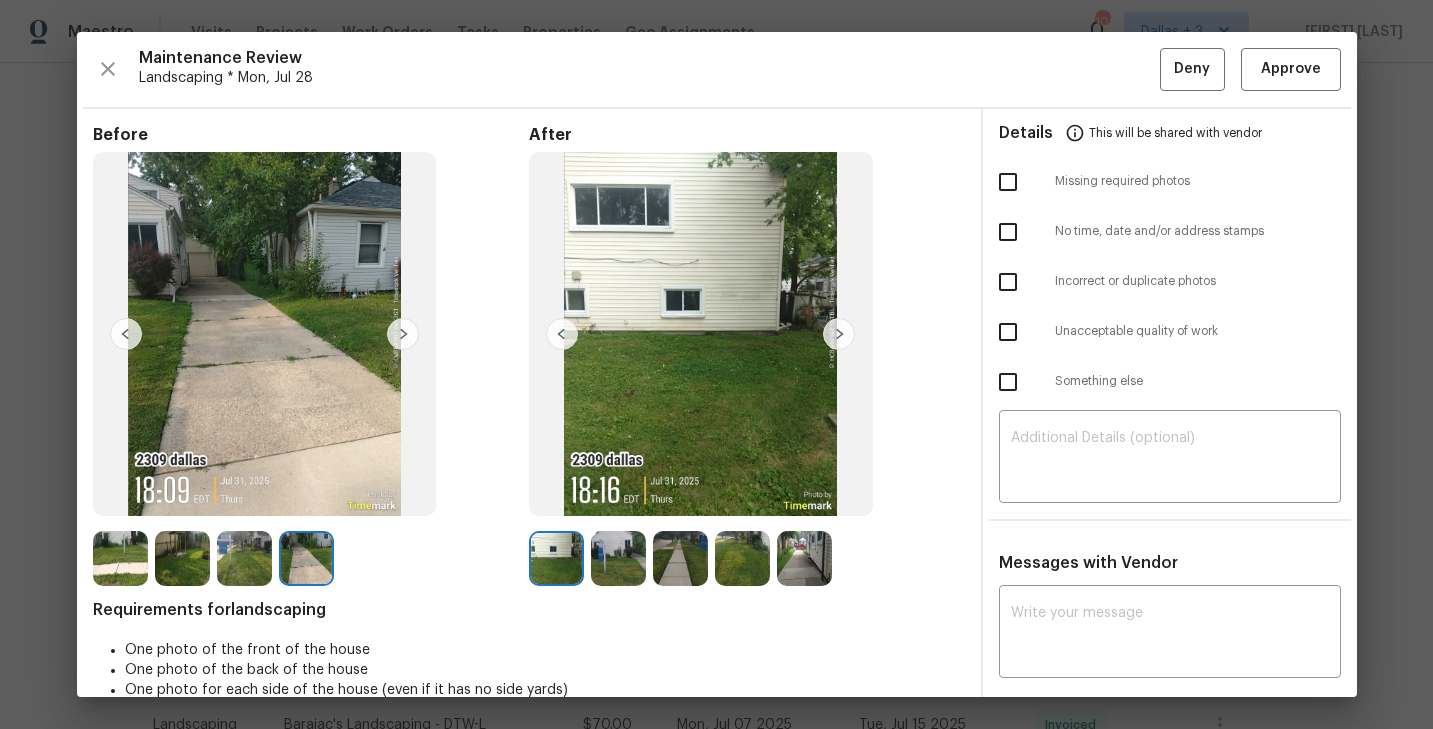 click at bounding box center (839, 334) 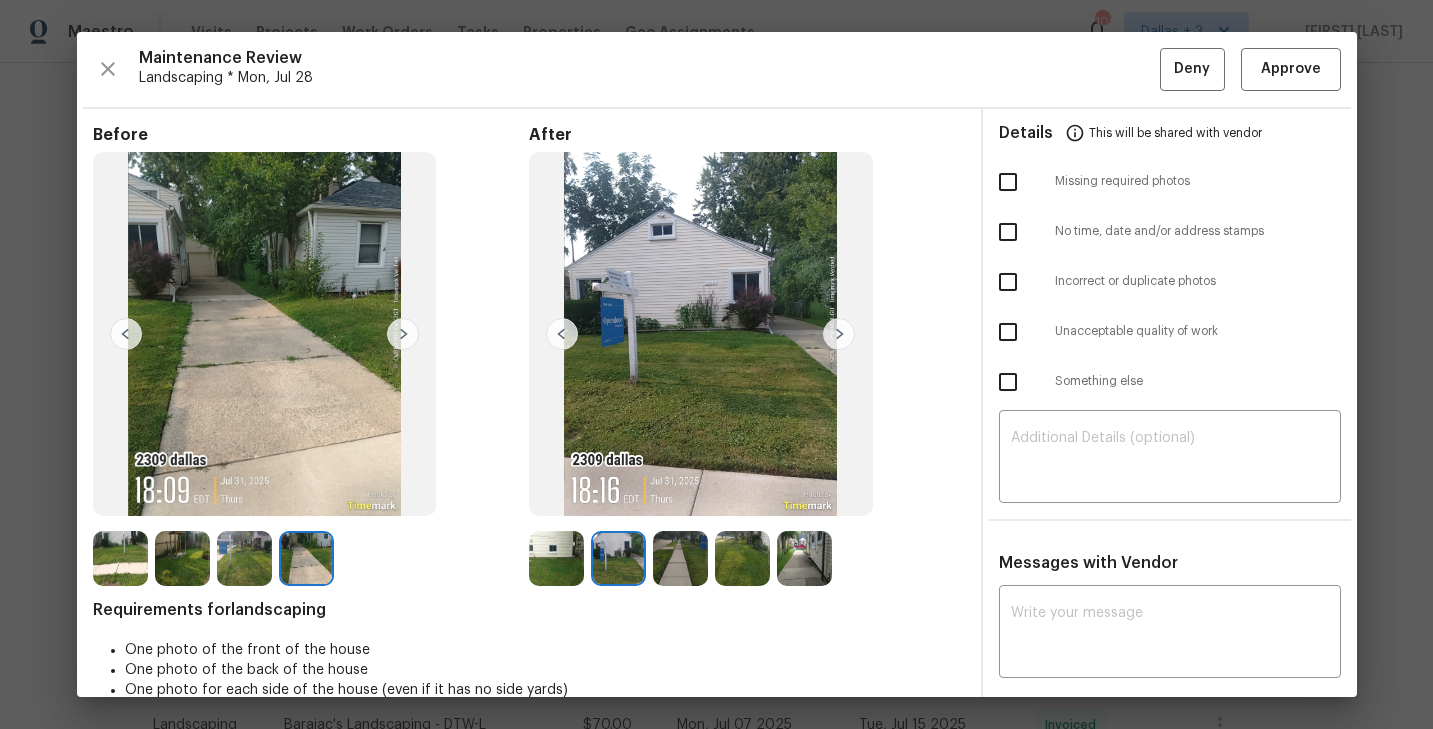 click at bounding box center (839, 334) 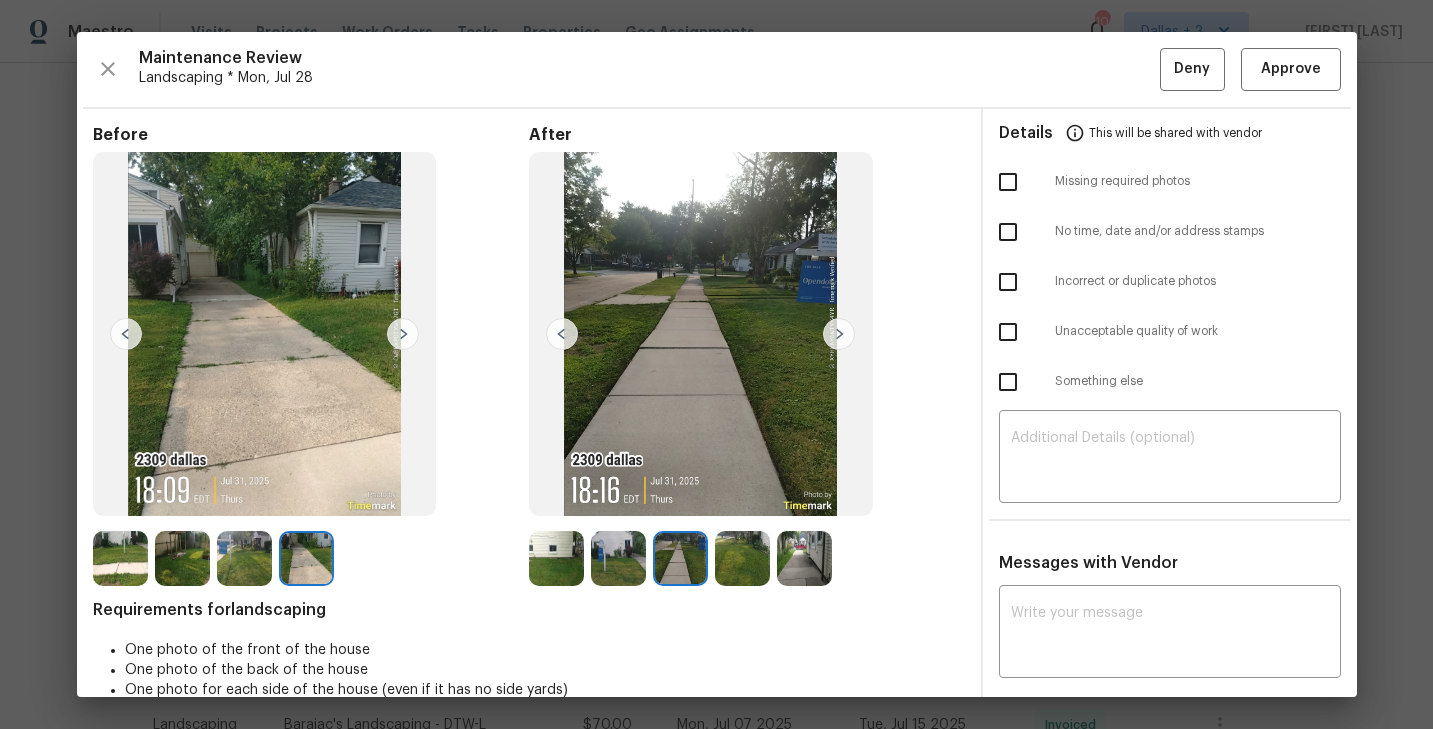 click at bounding box center [839, 334] 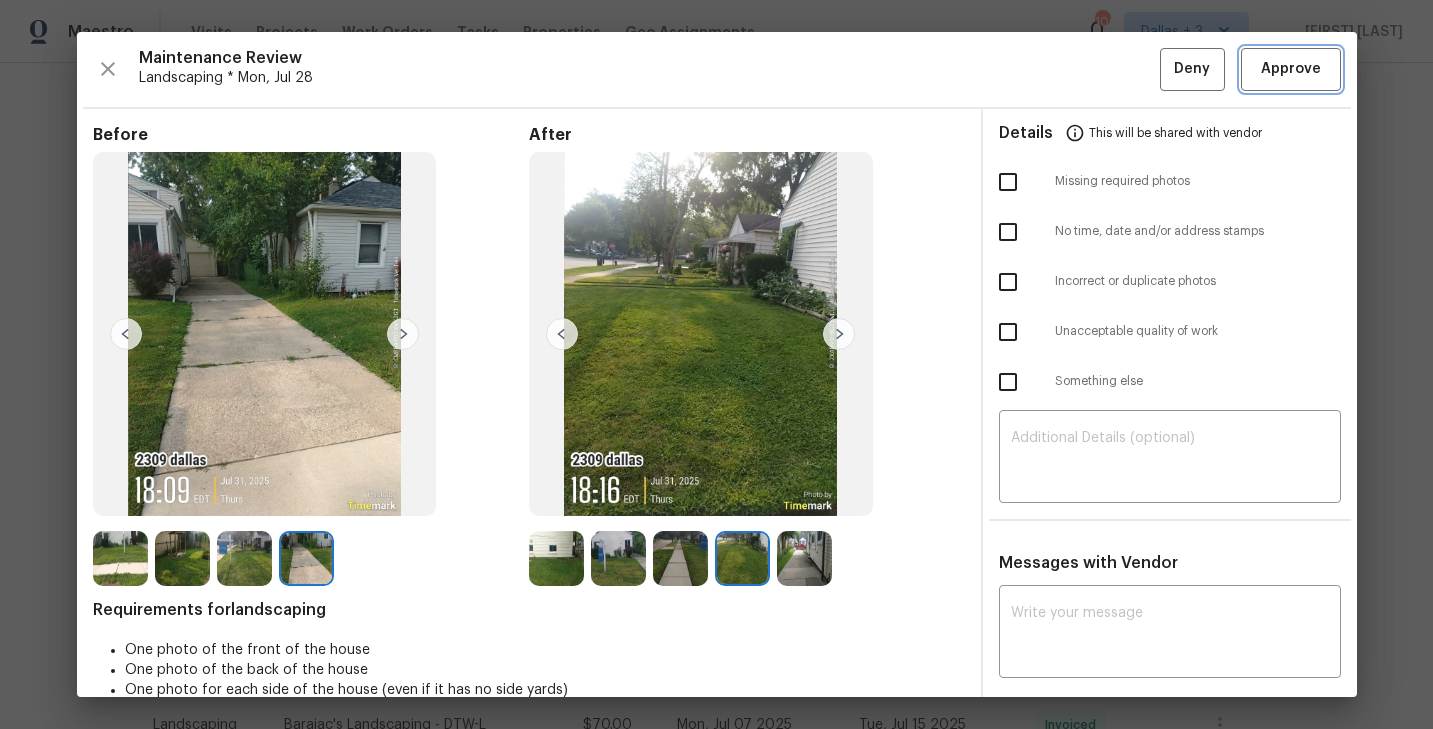 click on "Approve" at bounding box center (1291, 69) 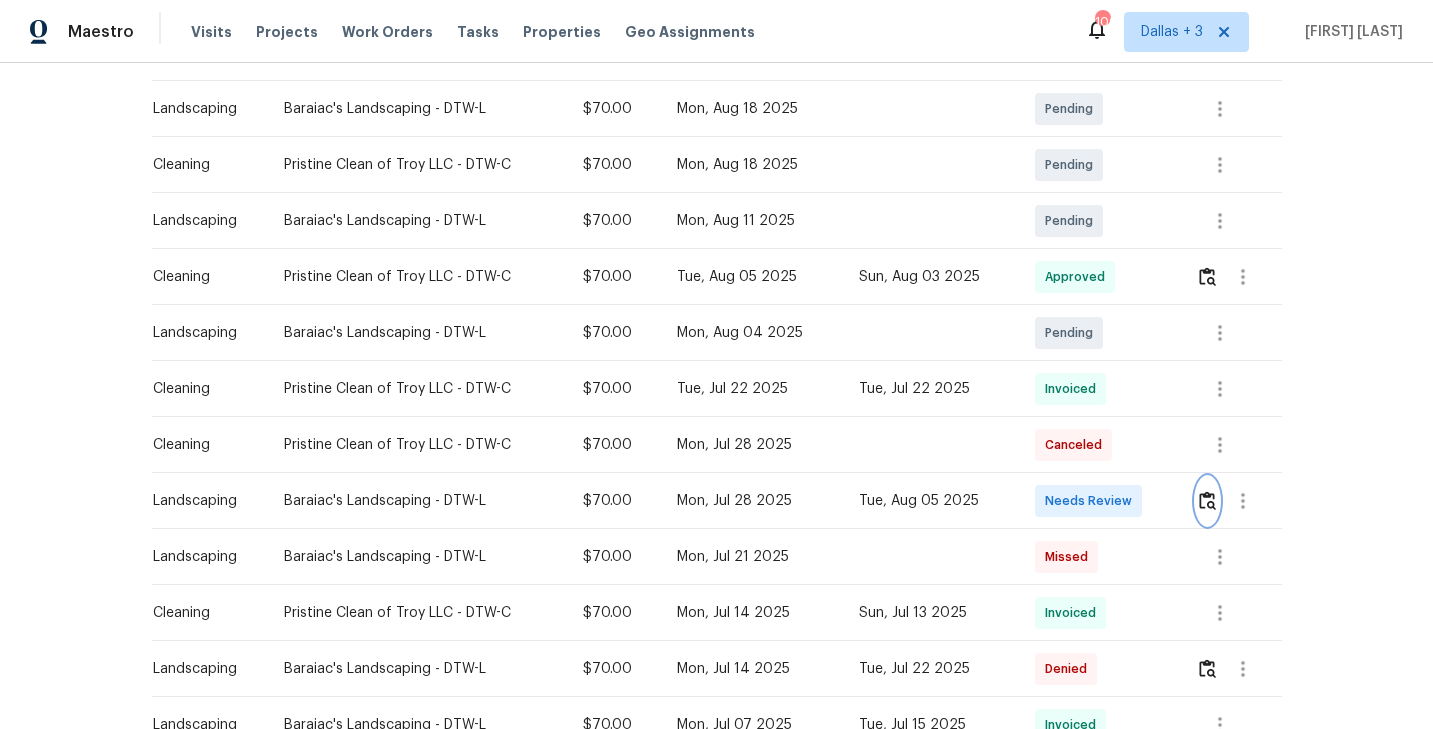 scroll, scrollTop: 0, scrollLeft: 0, axis: both 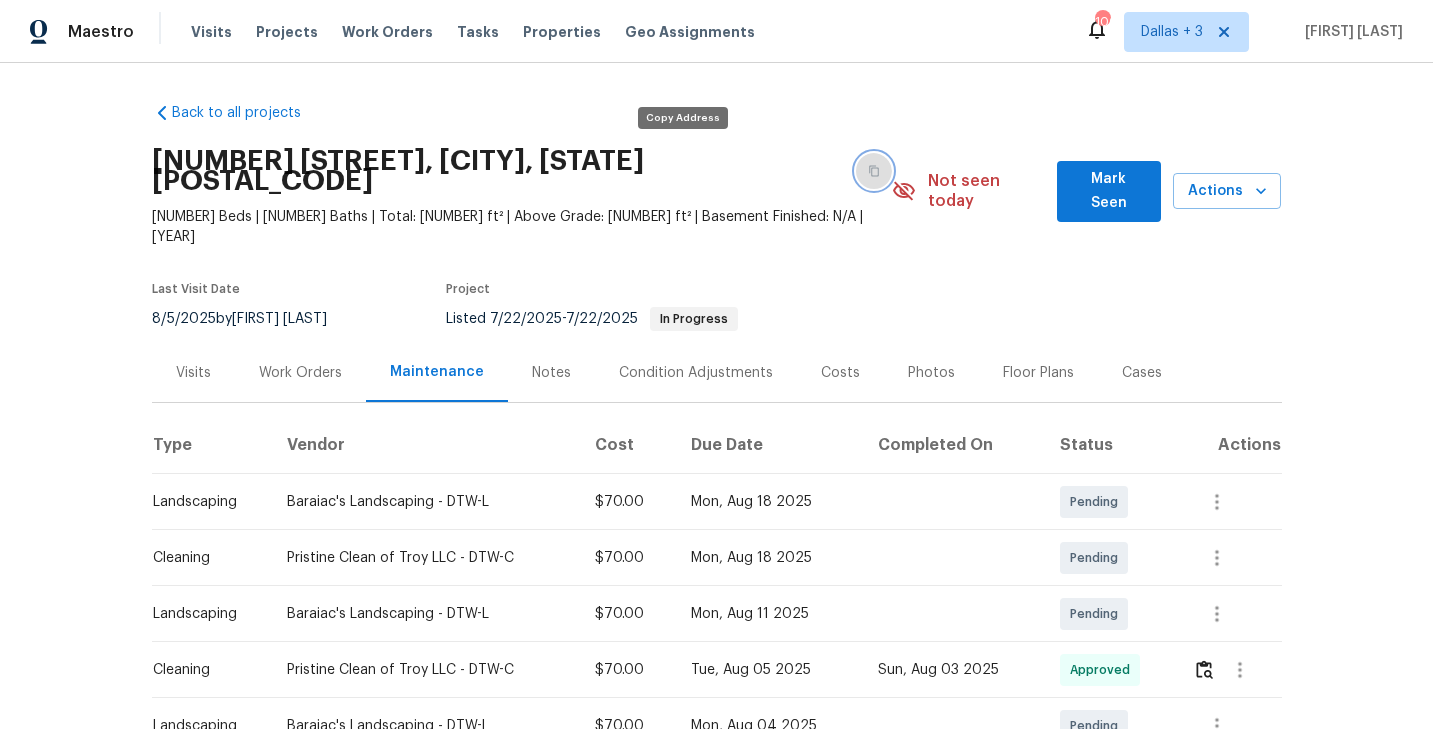 click 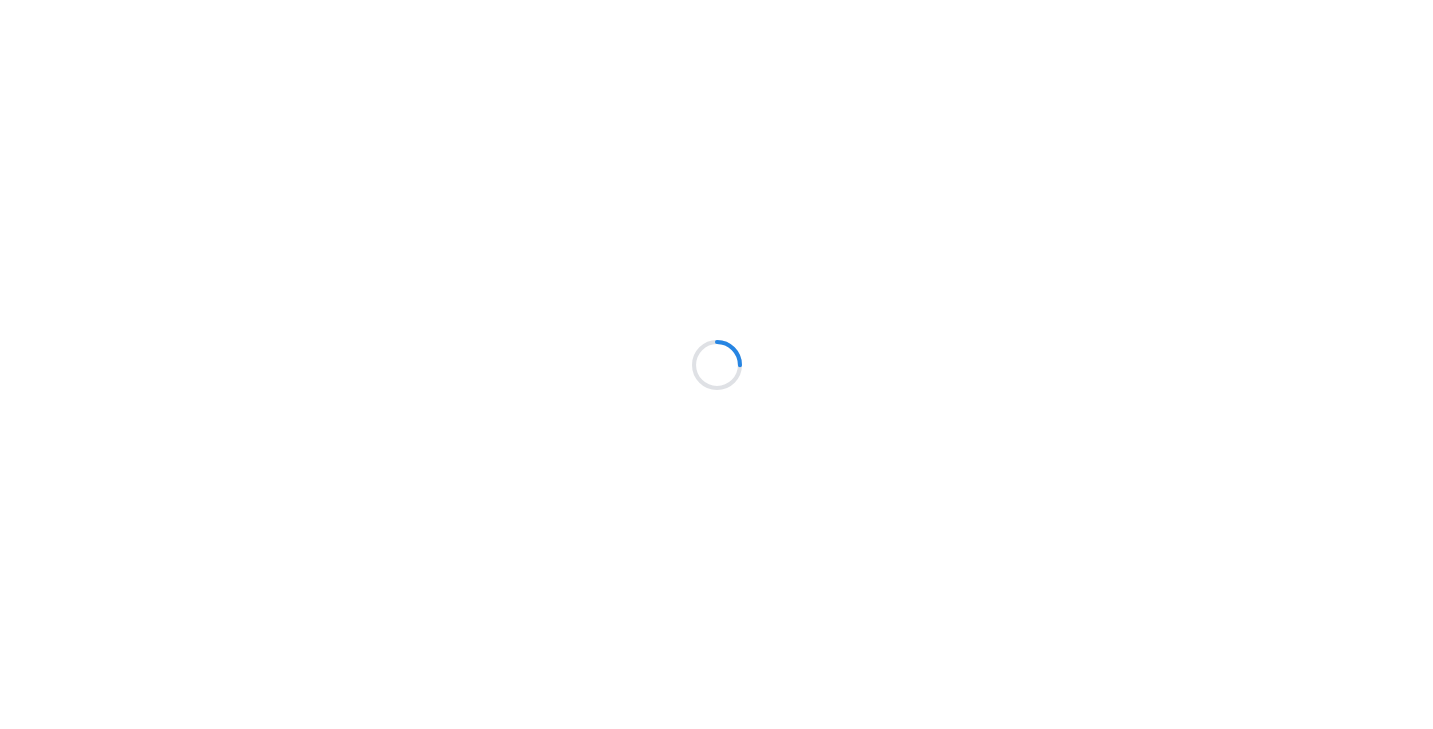 scroll, scrollTop: 0, scrollLeft: 0, axis: both 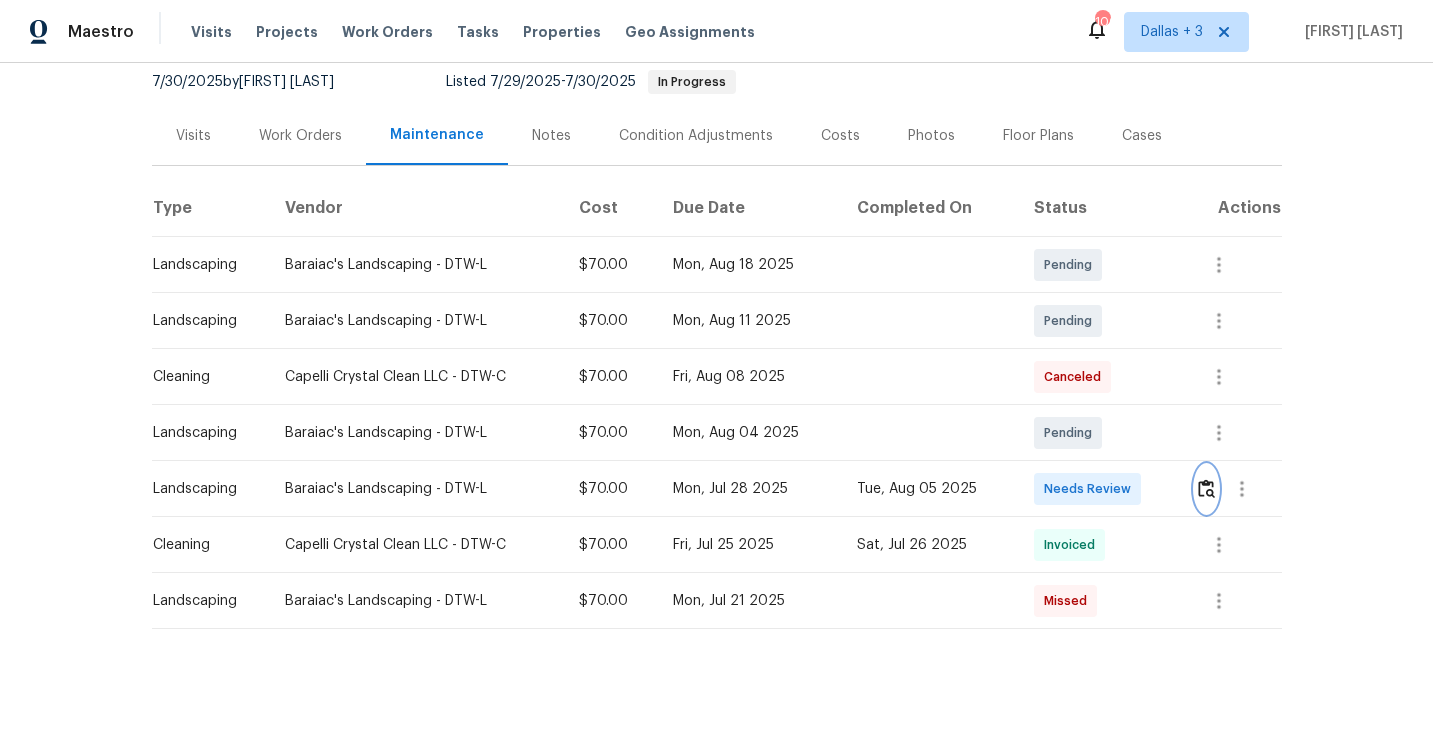 click at bounding box center [1206, 488] 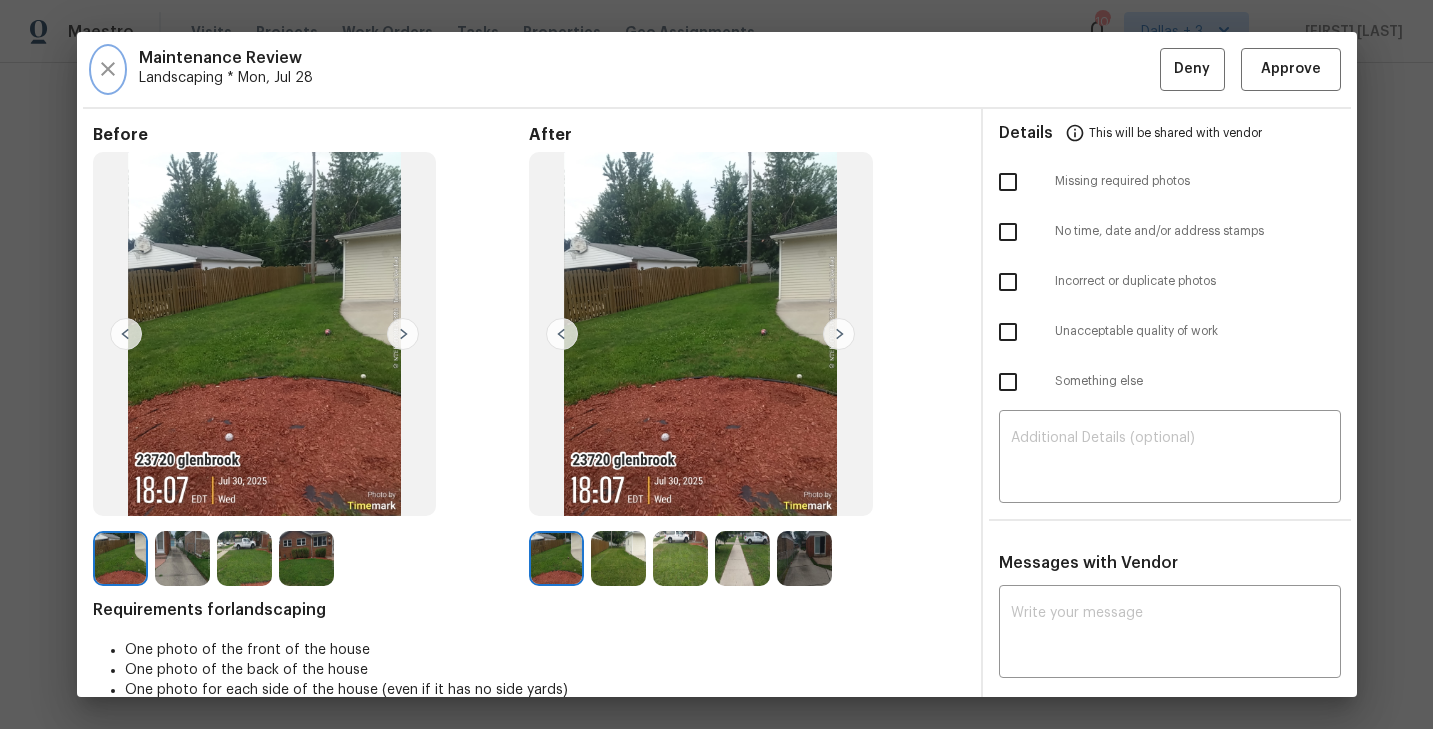 click 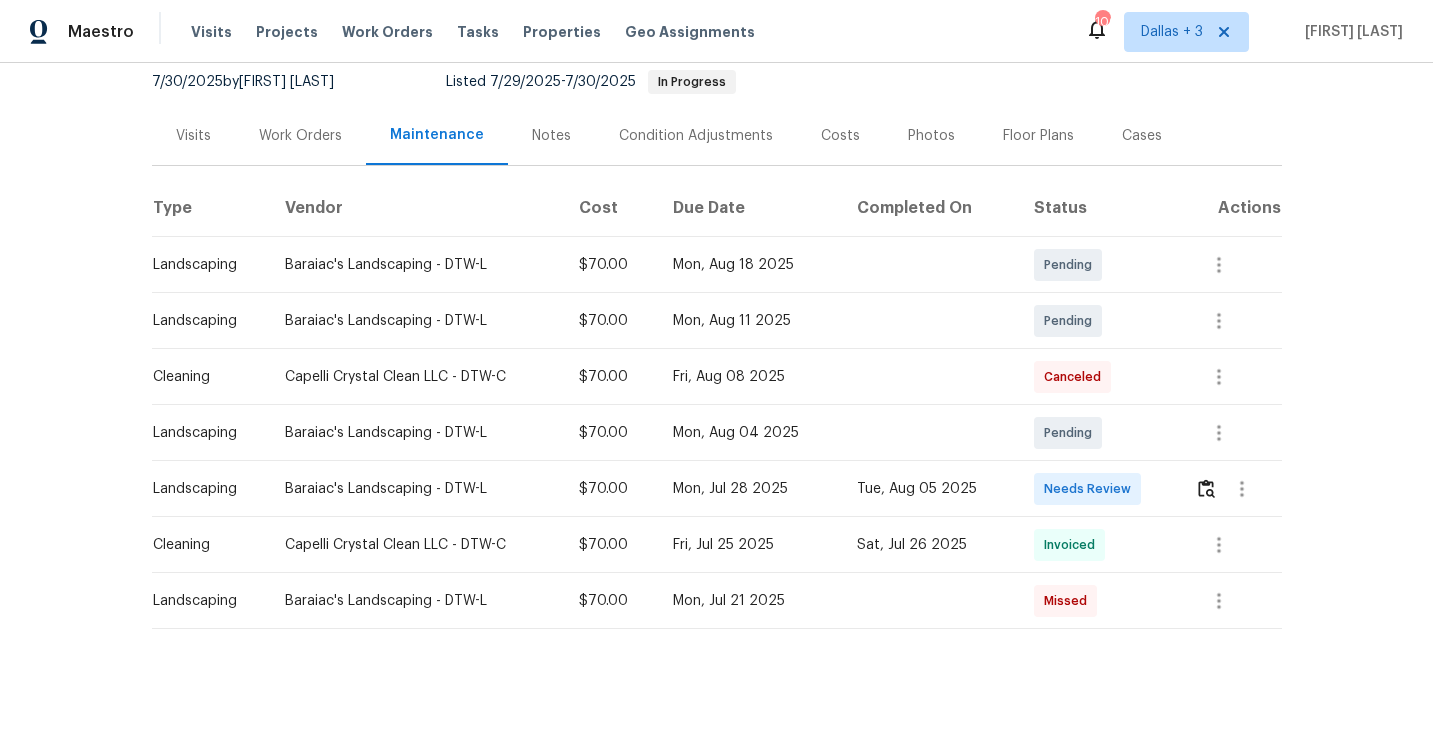 click on "Needs Review" at bounding box center (1099, 489) 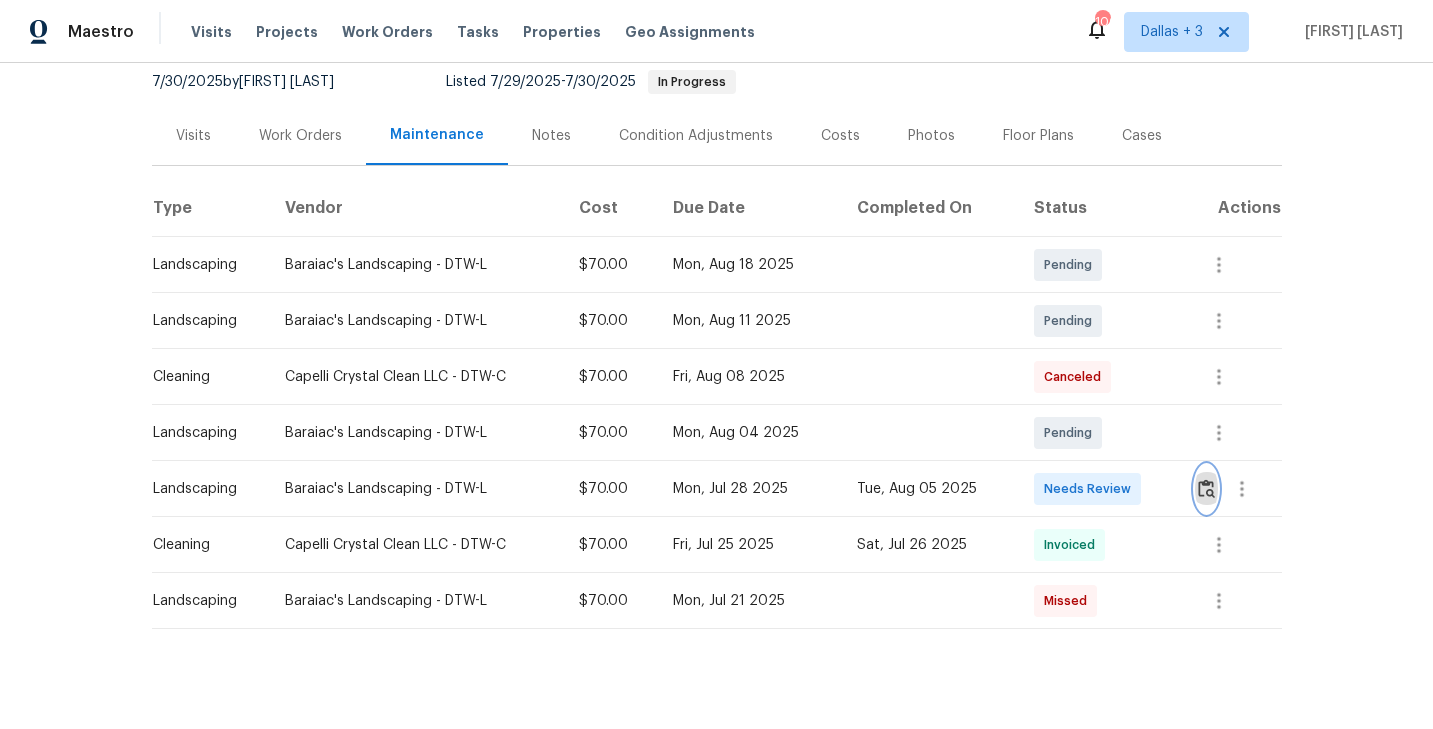 click at bounding box center [1206, 488] 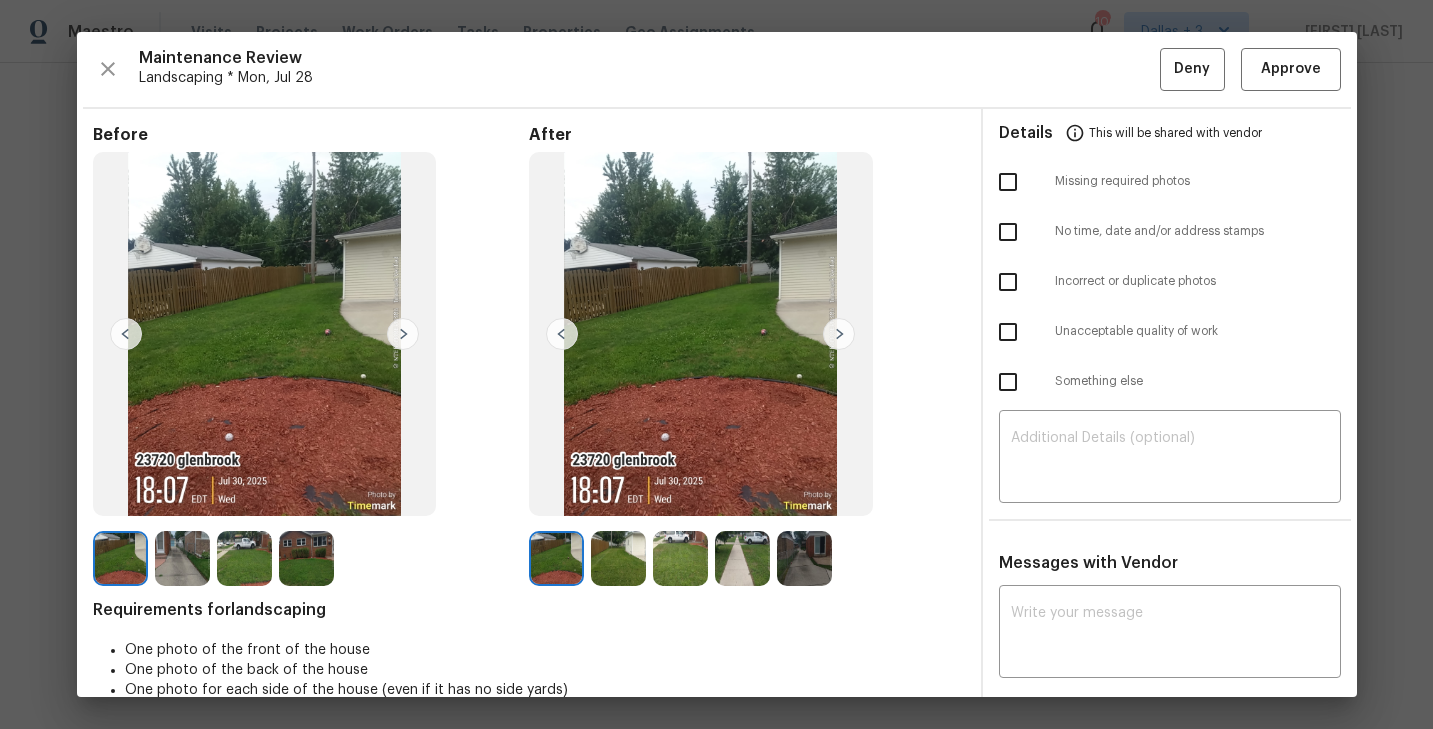 click at bounding box center [839, 334] 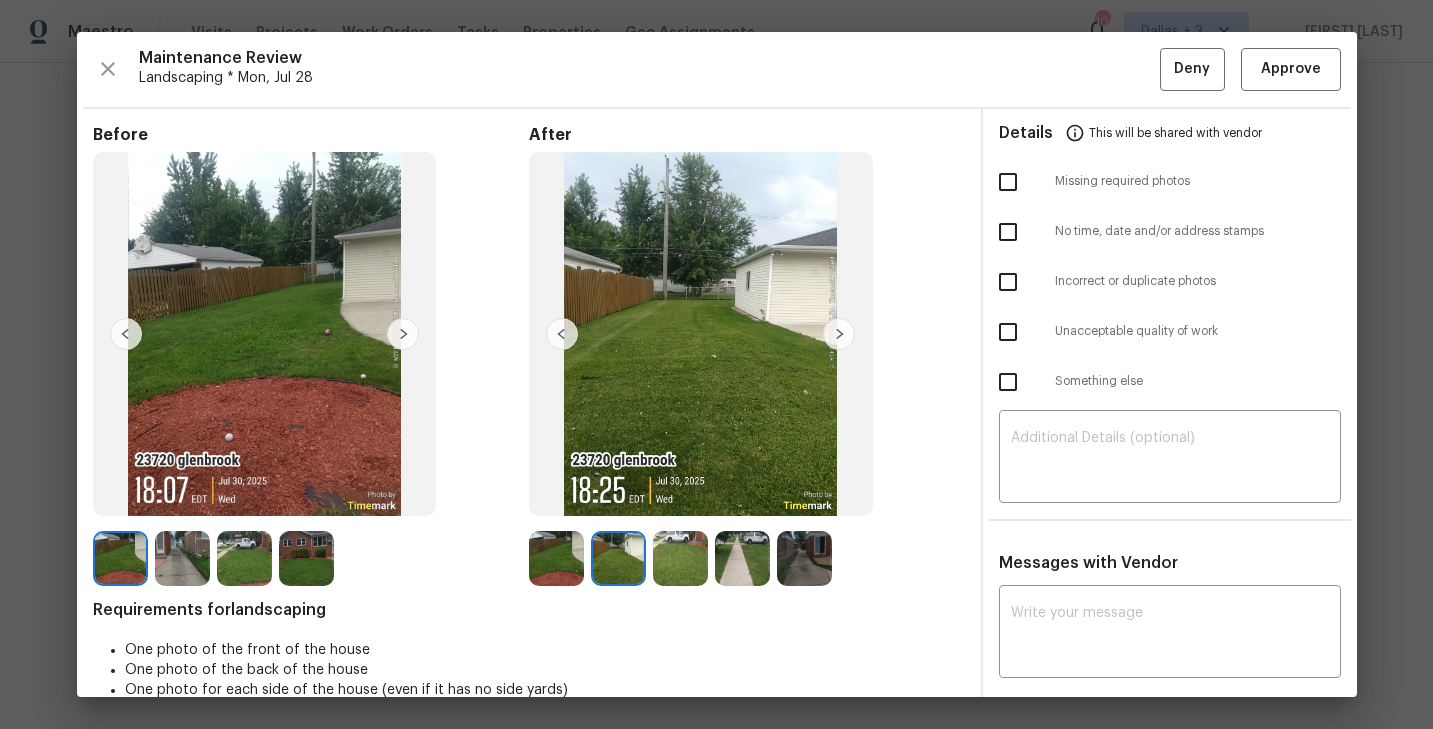 click at bounding box center (839, 334) 